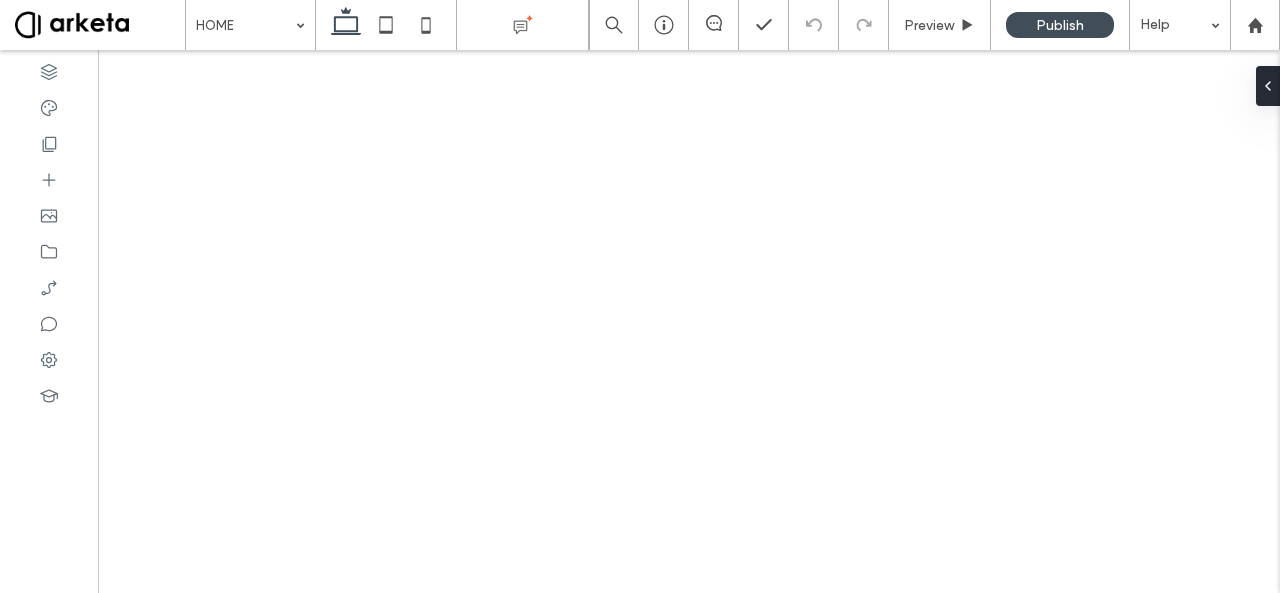 scroll, scrollTop: 0, scrollLeft: 0, axis: both 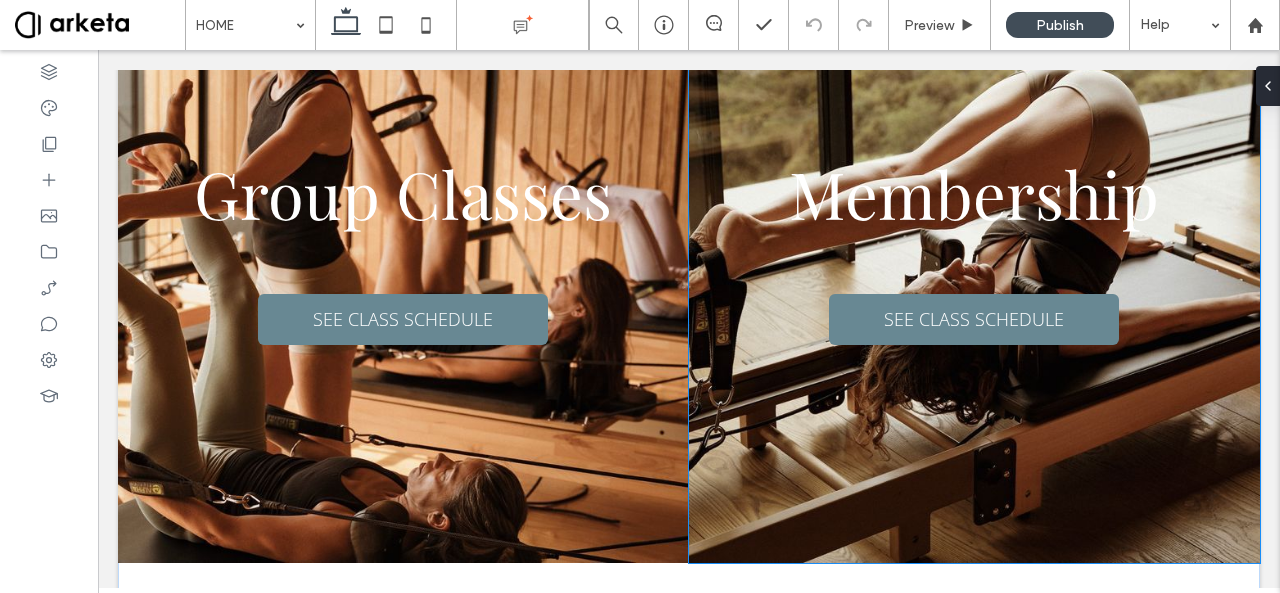 click on "SEE CLASS SCHEDULE" at bounding box center [974, 319] 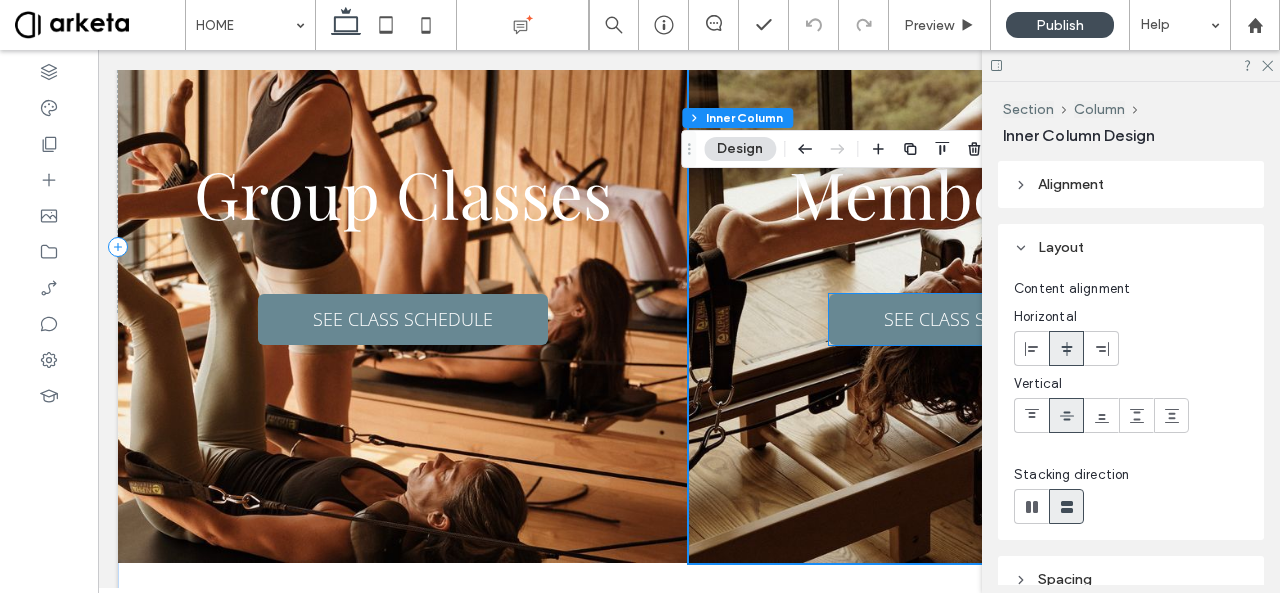 click on "SEE CLASS SCHEDULE" at bounding box center [974, 319] 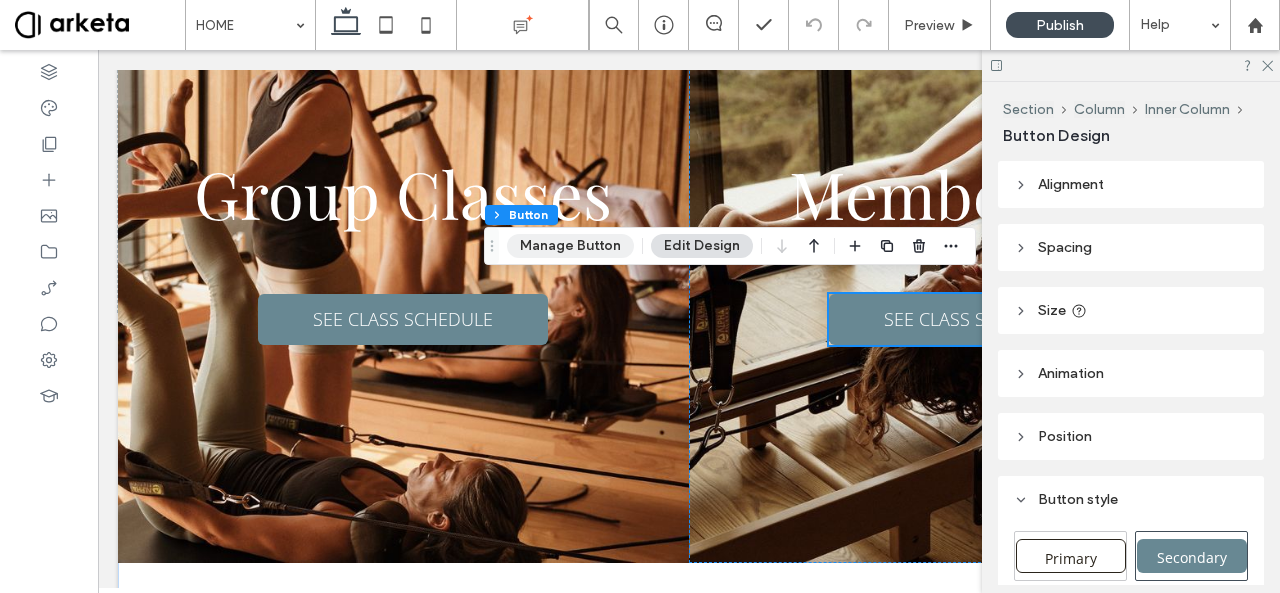 type on "**" 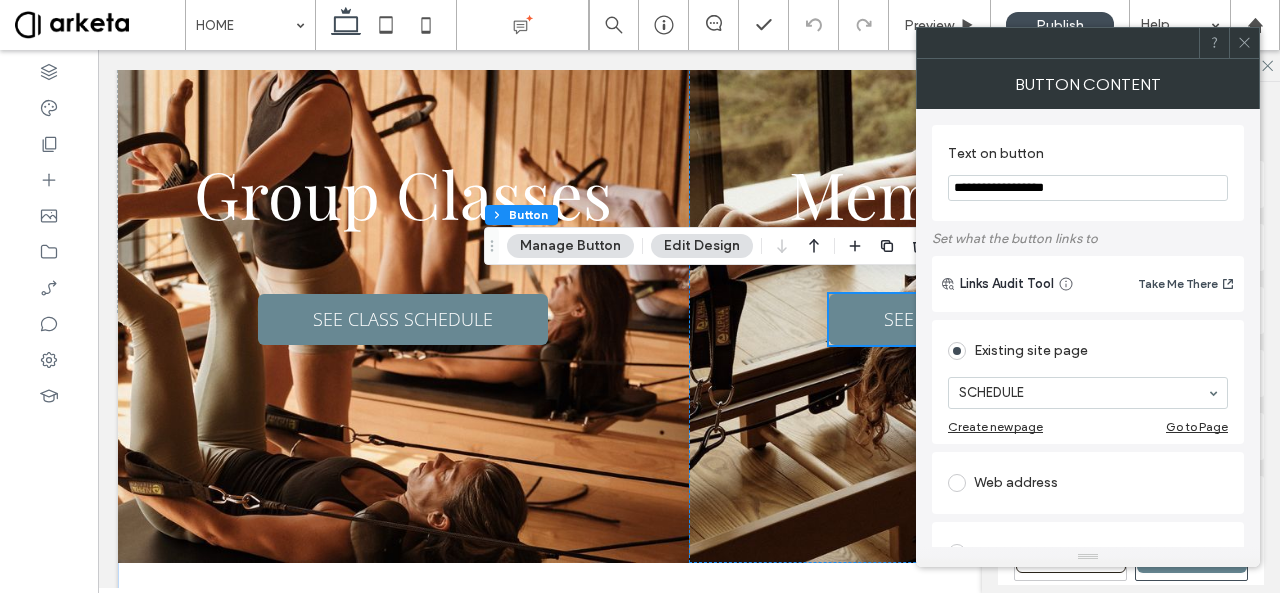 click on "**********" at bounding box center (1088, 188) 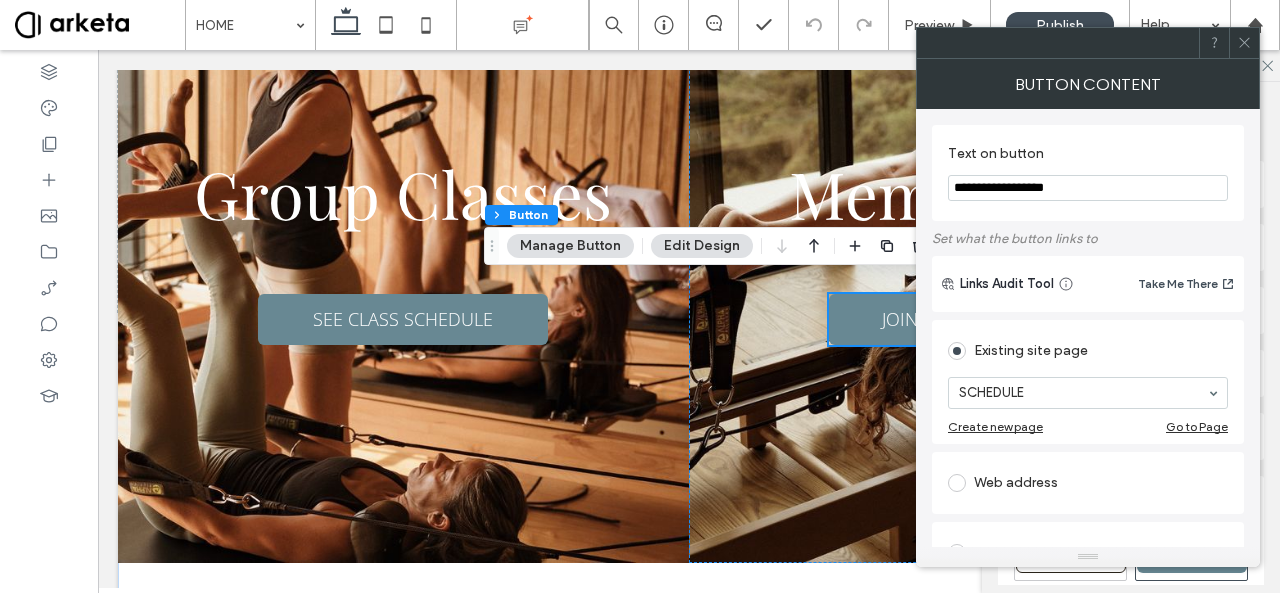 type on "**********" 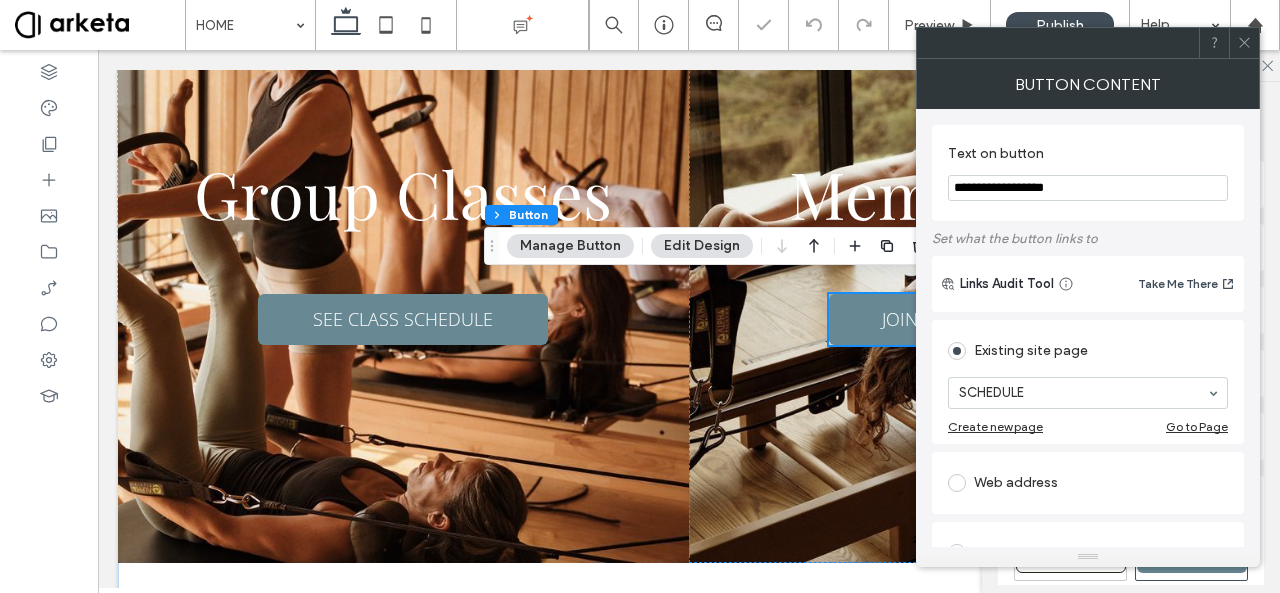 click on "Set what the button links to" at bounding box center [1088, 238] 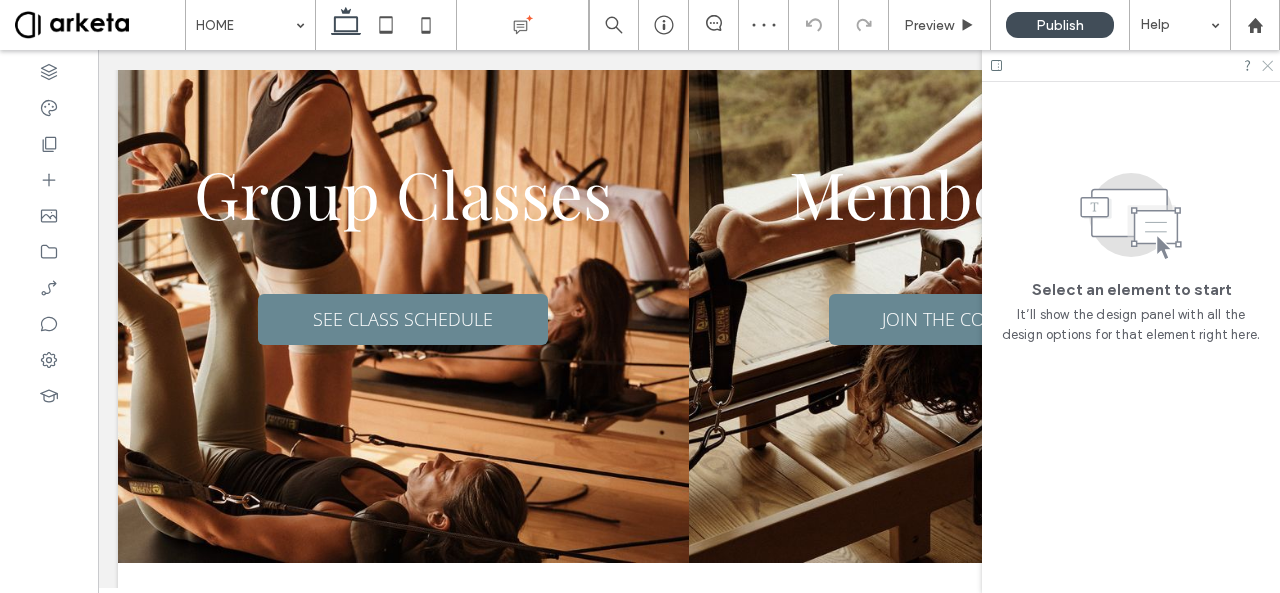 click 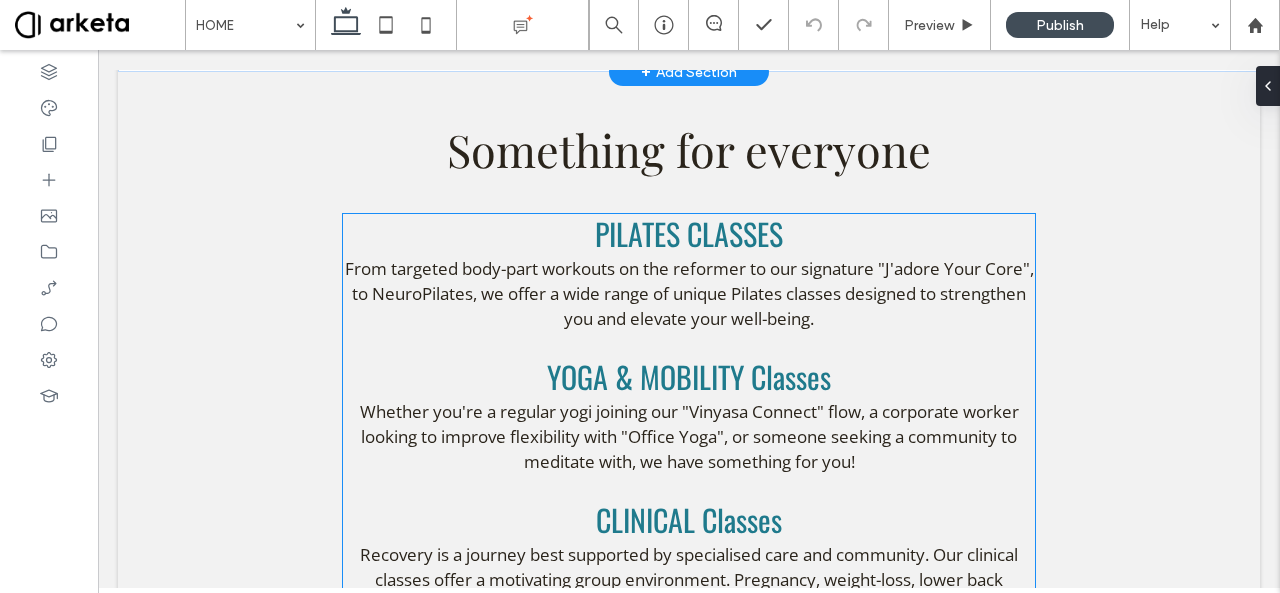 scroll, scrollTop: 1456, scrollLeft: 0, axis: vertical 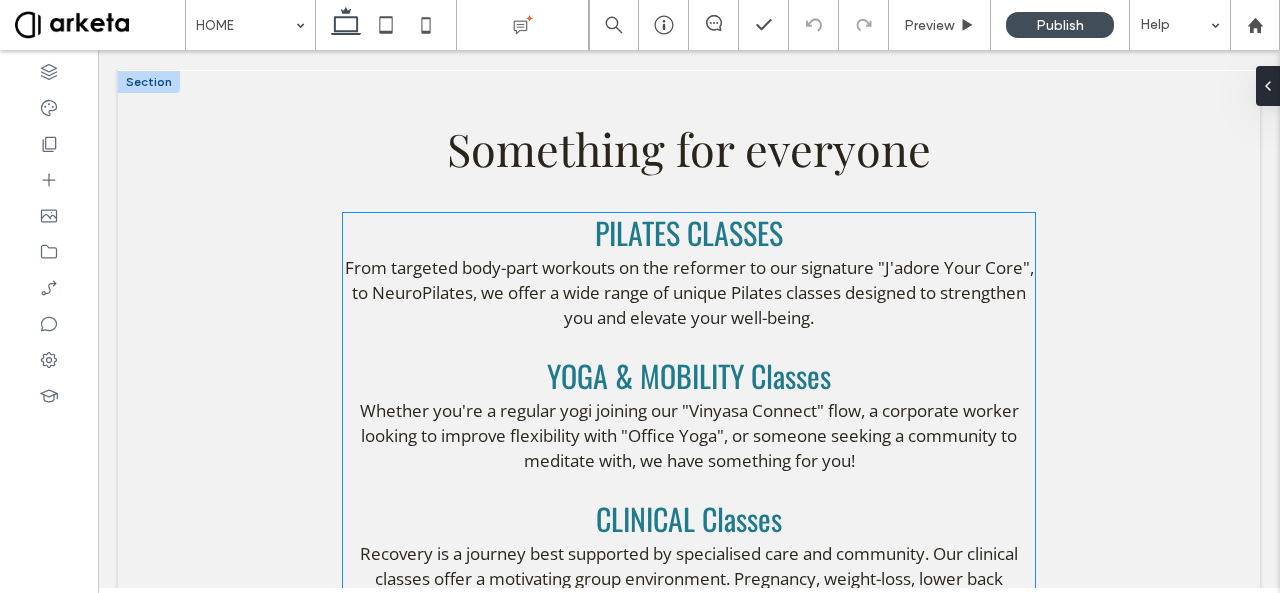 click on "CLINICAL Classes" at bounding box center [689, 518] 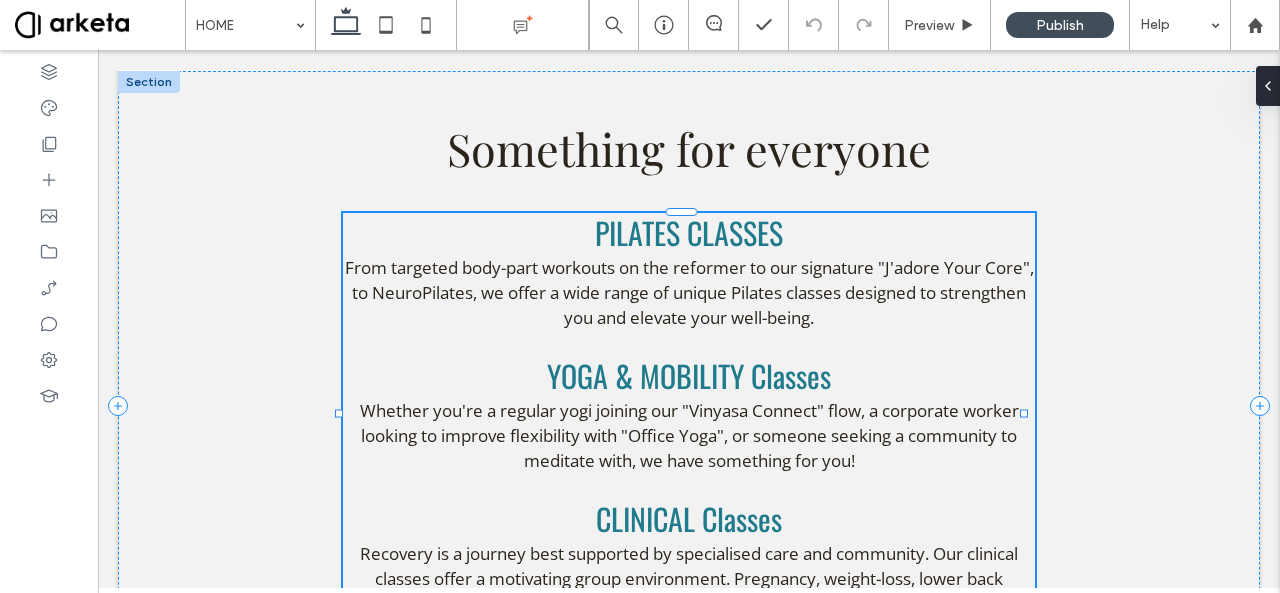 scroll, scrollTop: 1551, scrollLeft: 0, axis: vertical 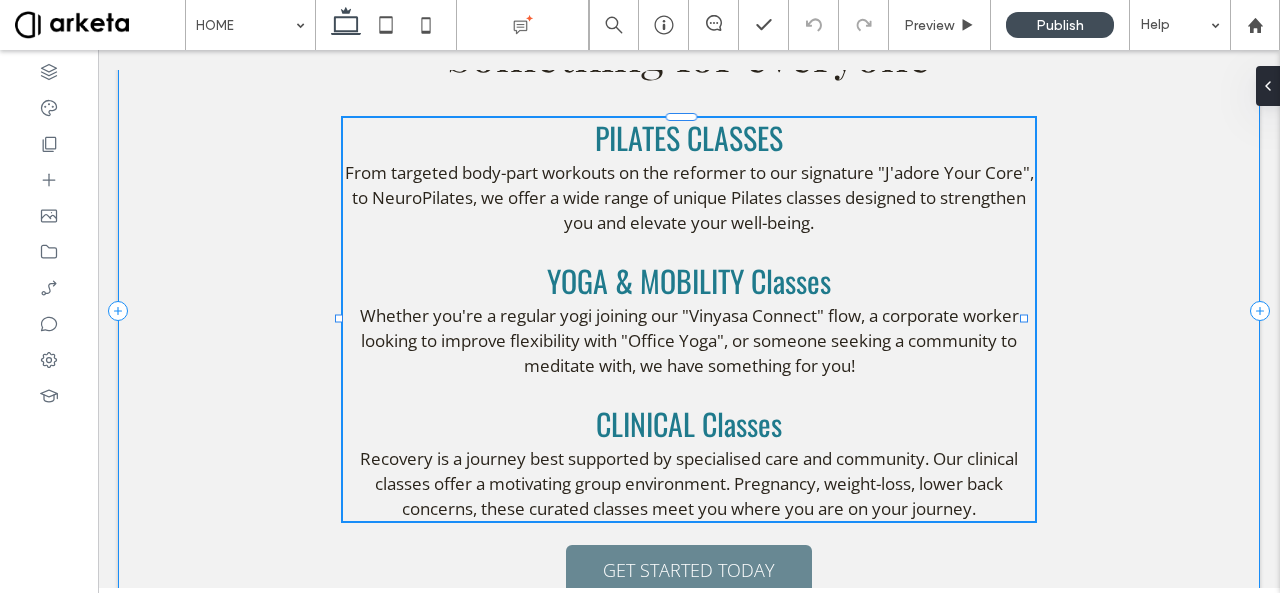 click on "Something for everyone
PILATES Classes From targeted body-part workouts on the reformer to our signature "J'adore Your Core", to NeuroPilates, we offer a wide range of unique Pilates classes designed to strengthen you and elevate your well-being. YOGA & MOBILITY Classes Whether you're a regular yogi joining our "Vinyasa Connect" flow, a corporate worker looking to improve flexibility with "Office Yoga", or someone seeking a community to meditate with, we have something for you! CLINICAL Classes Recovery is a journey best supported by specialised care and community. Our clinical classes offer a motivating group environment. Pregnancy, weight-loss, lower back concerns, these curated classes meet you where you are on your journey.
GET STARTED TODAY" at bounding box center (689, 310) 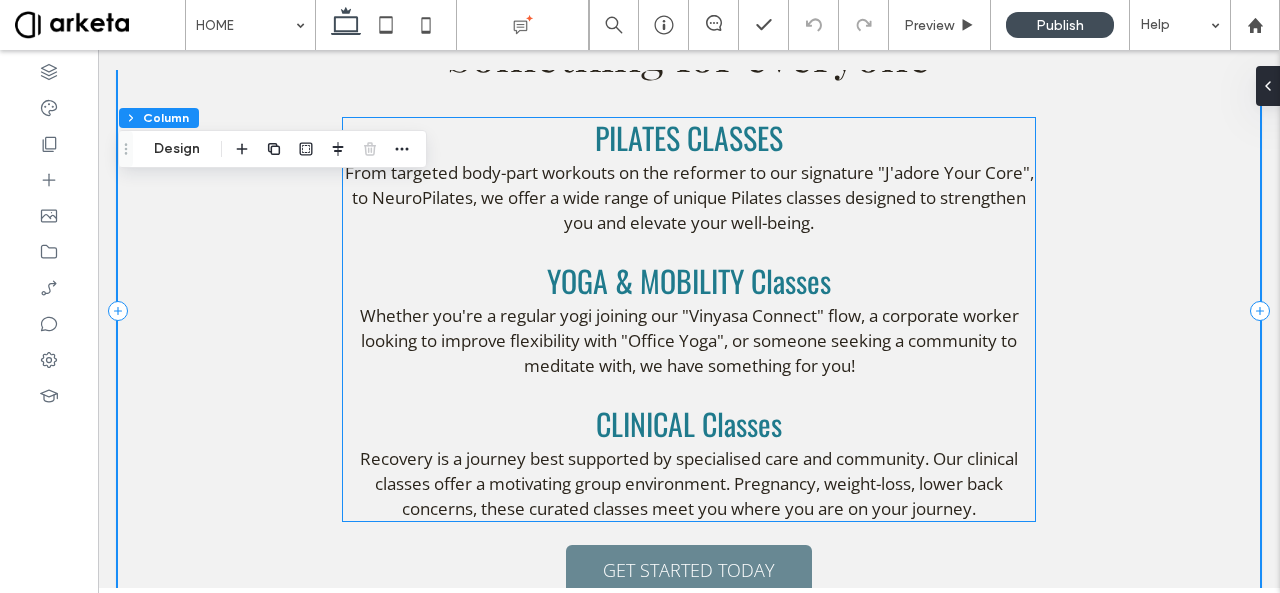 click on "CLINICAL Classes" at bounding box center [689, 423] 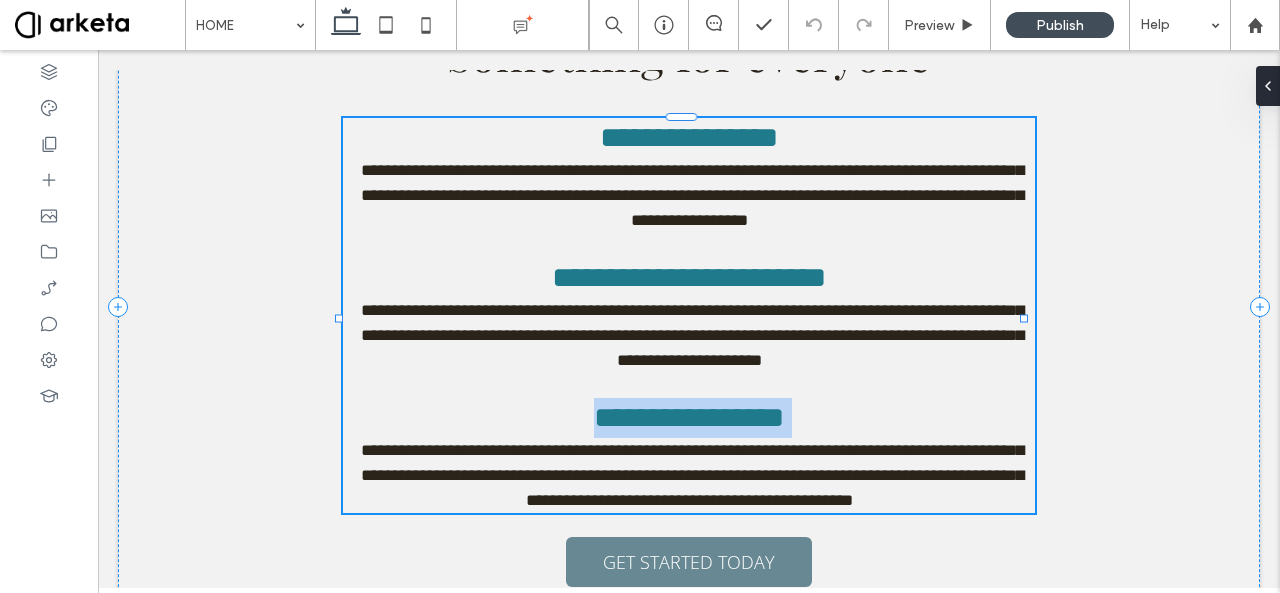 type on "******" 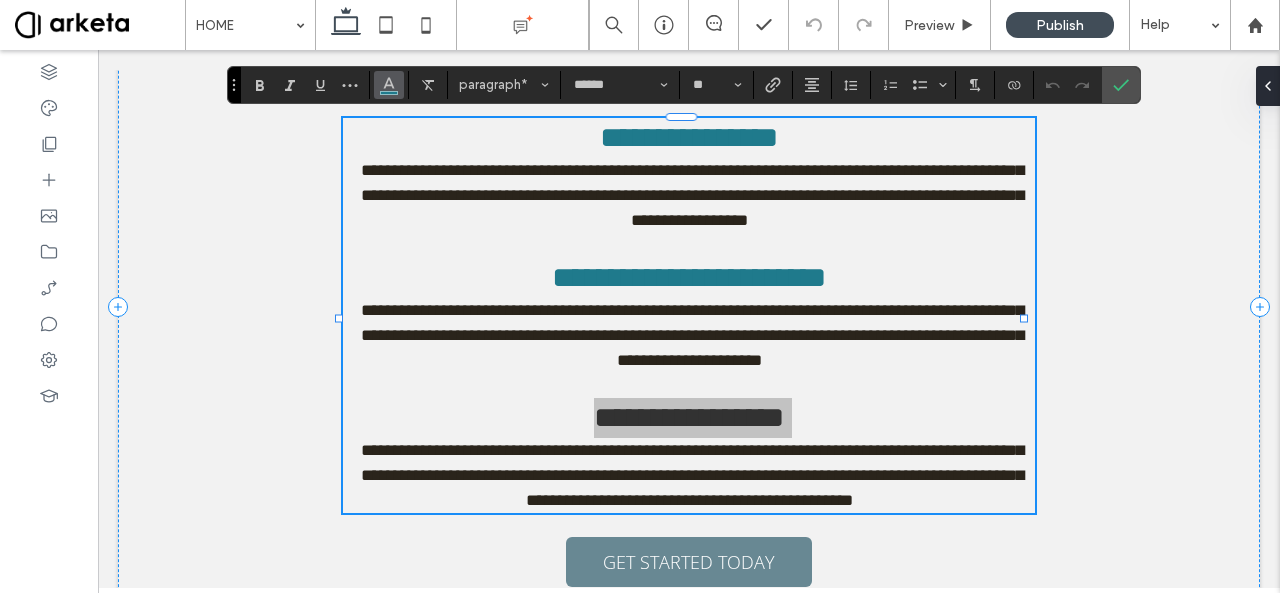 click 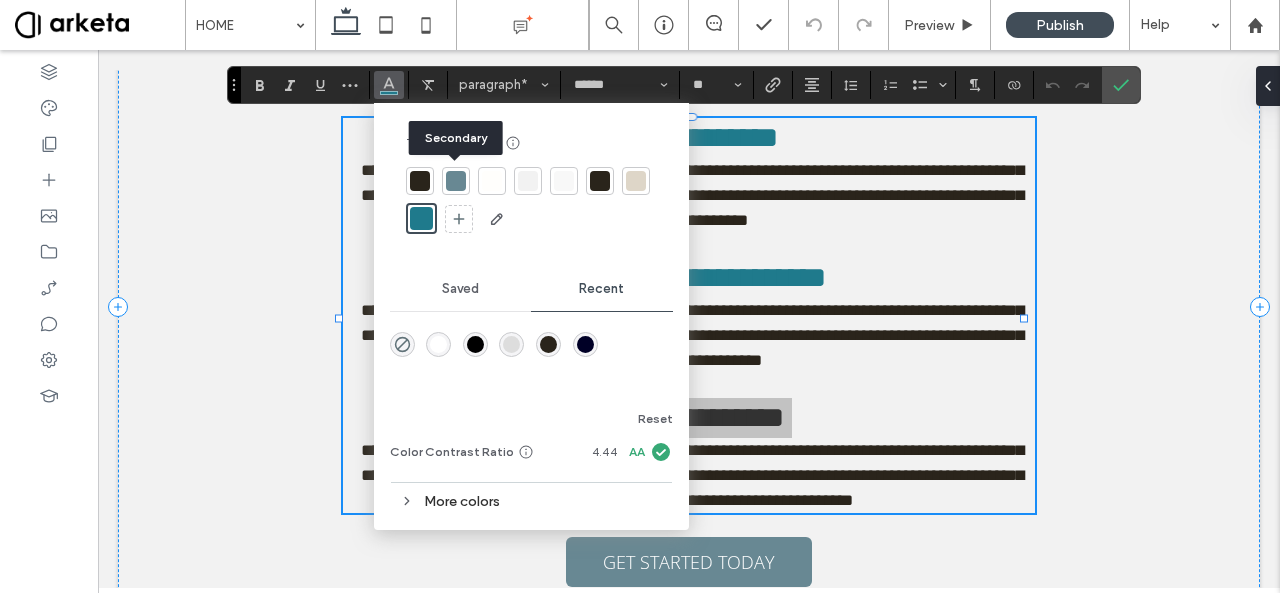 click at bounding box center (456, 181) 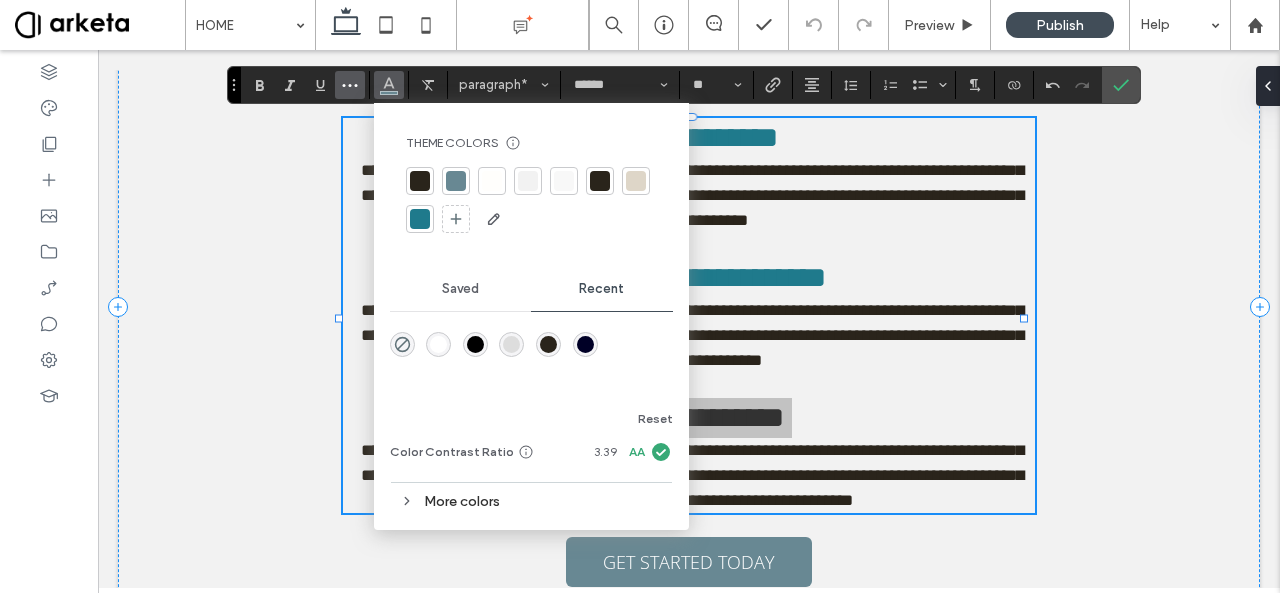 click 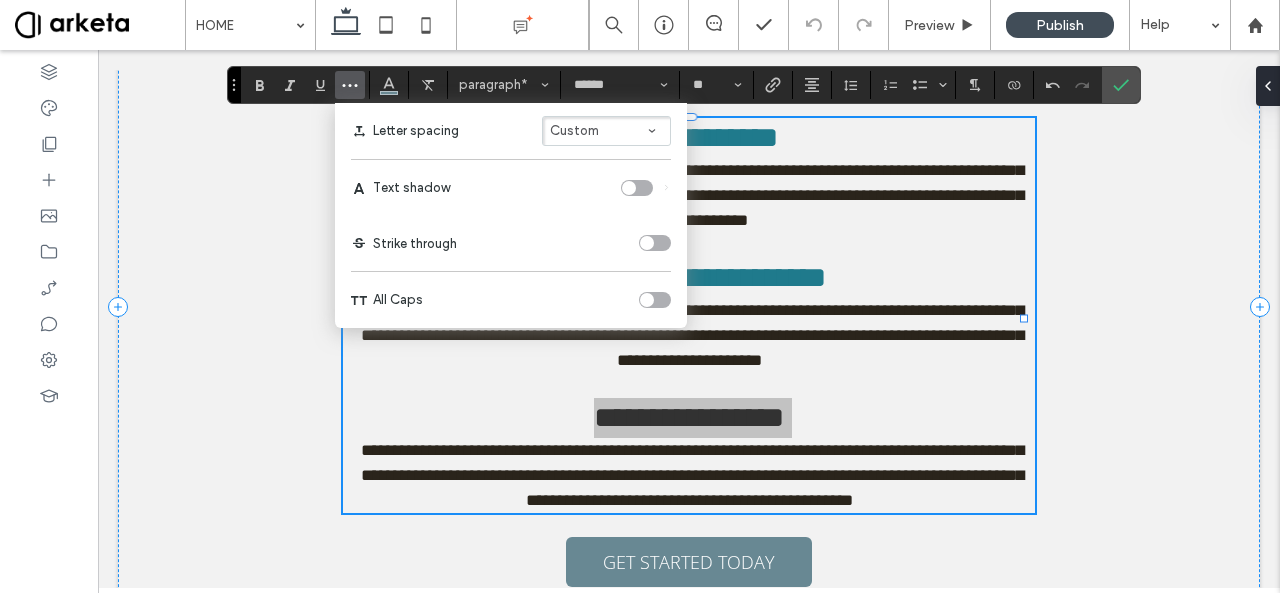 click at bounding box center (647, 300) 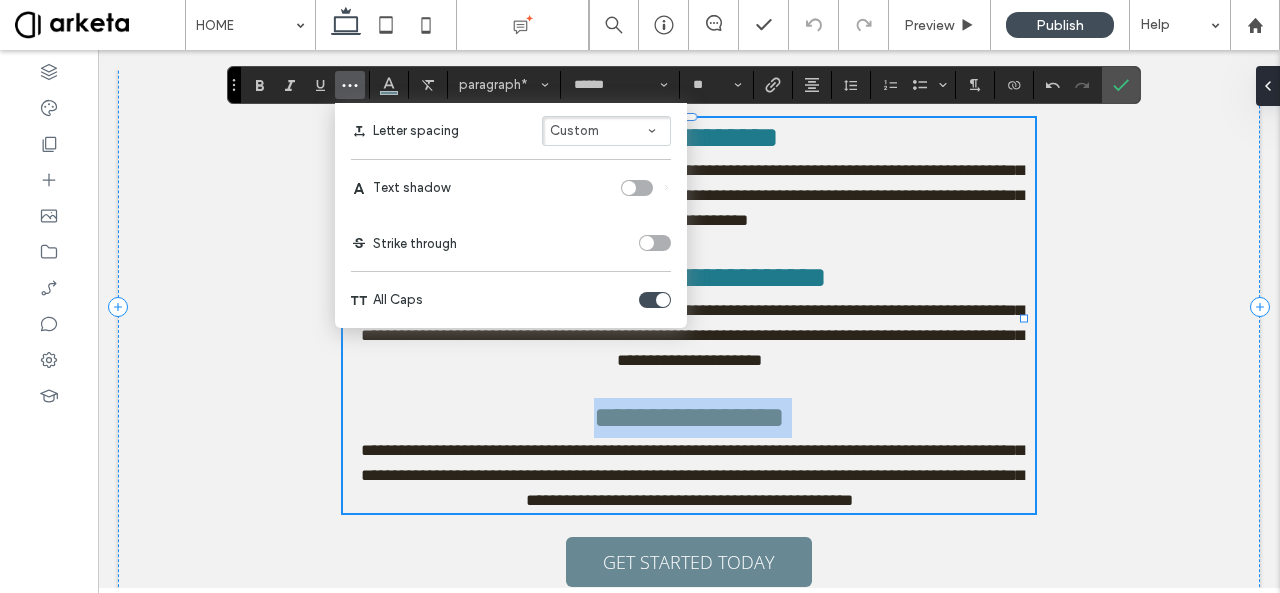 click on "**********" at bounding box center [689, 277] 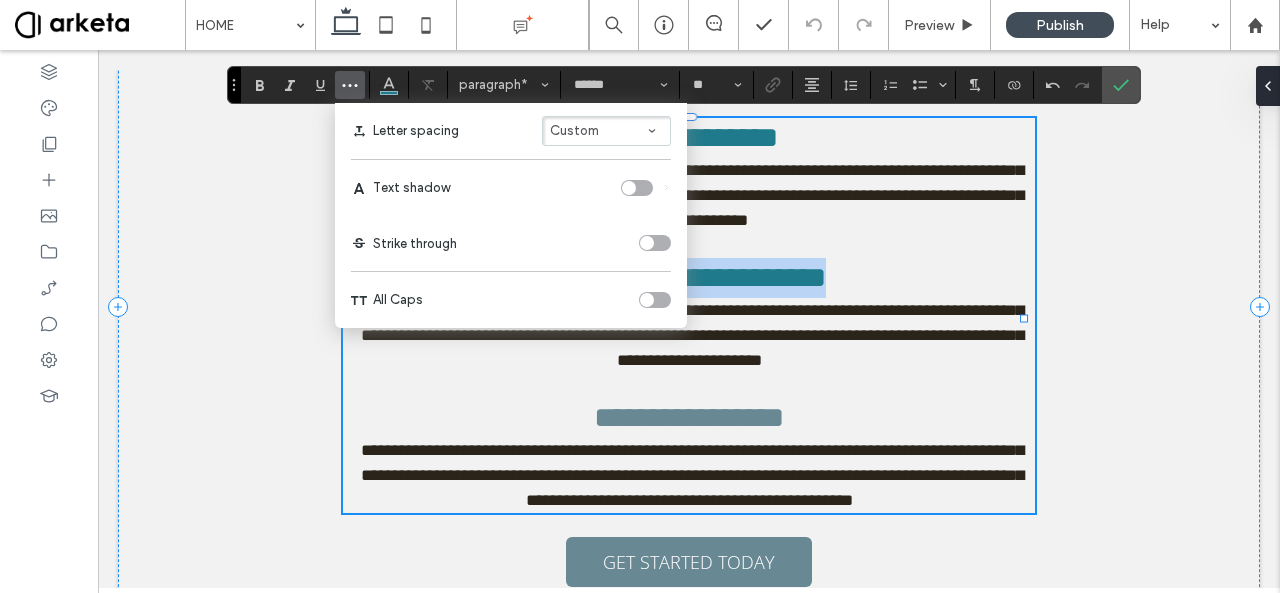 click on "**********" at bounding box center (689, 277) 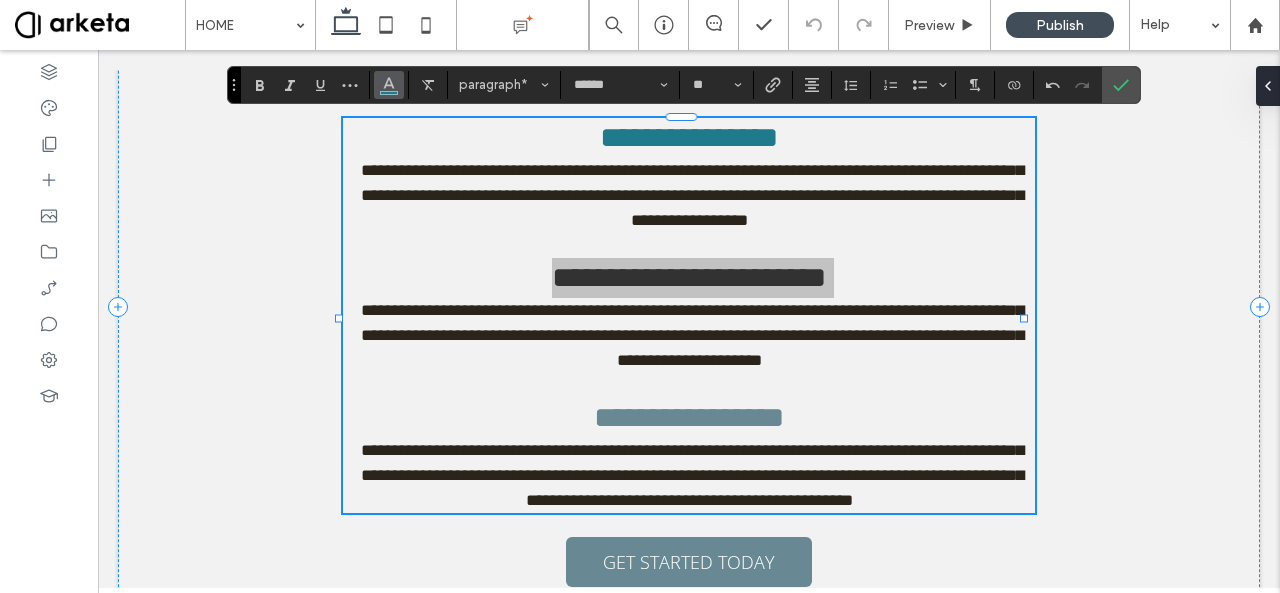 click 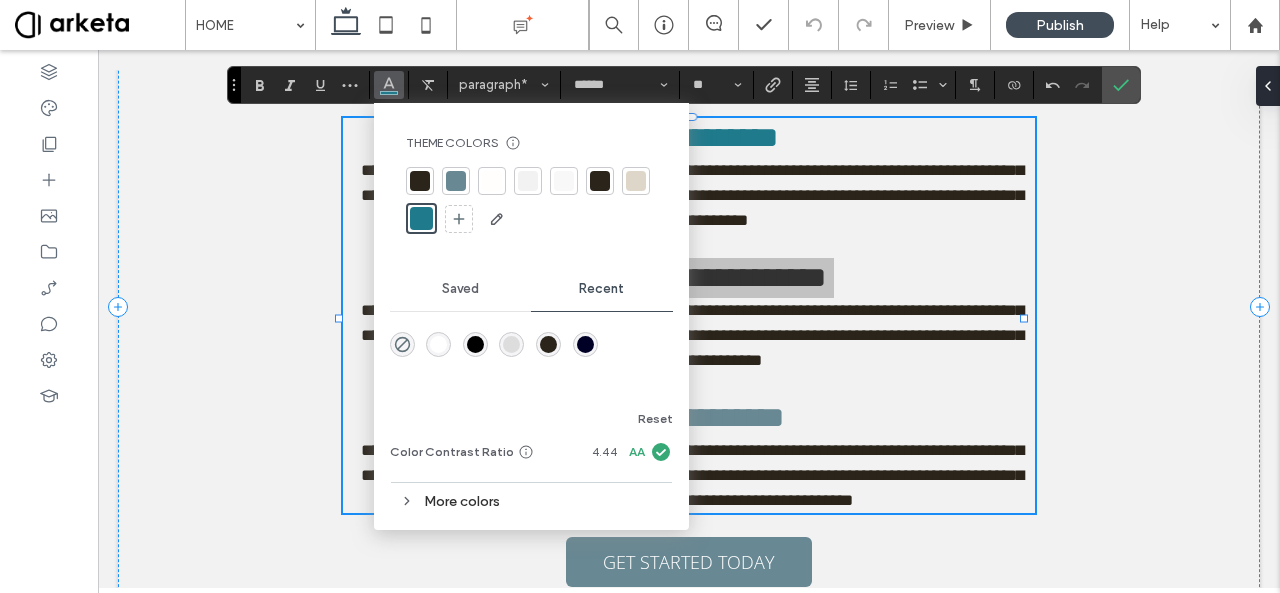 click at bounding box center (456, 181) 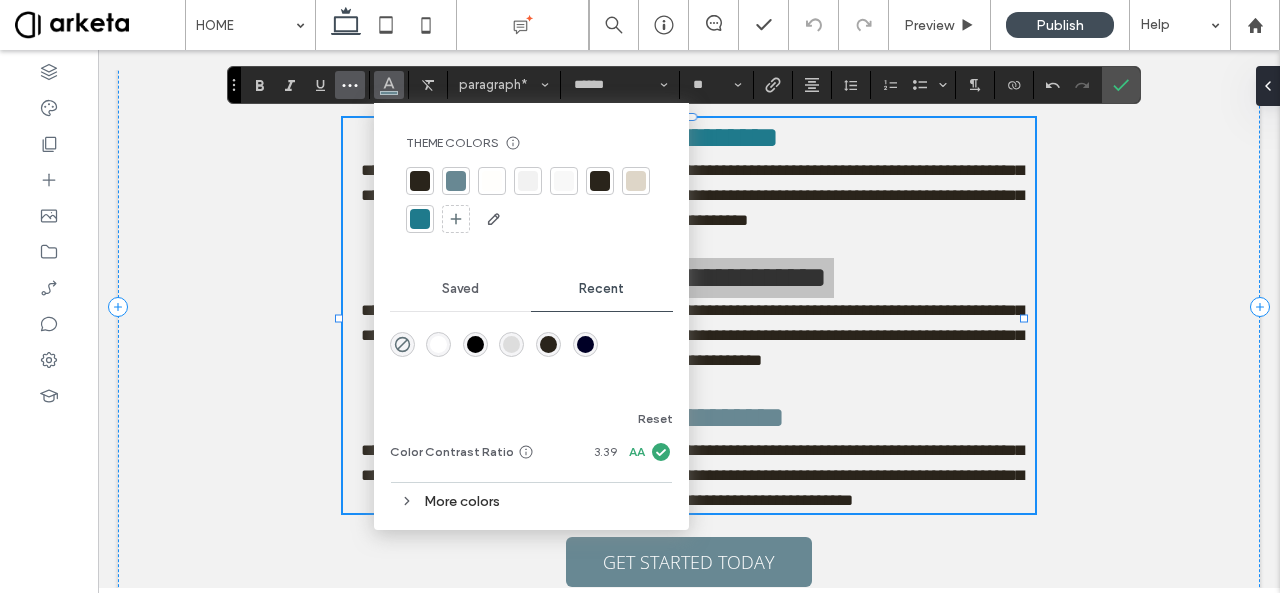 click 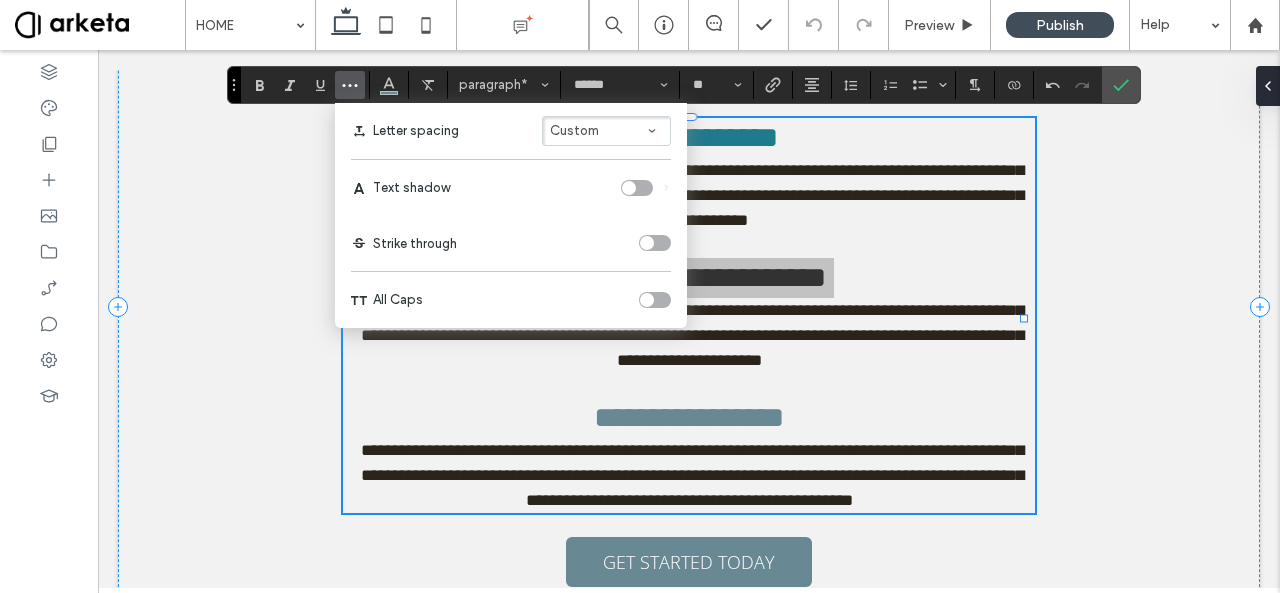 click at bounding box center [647, 300] 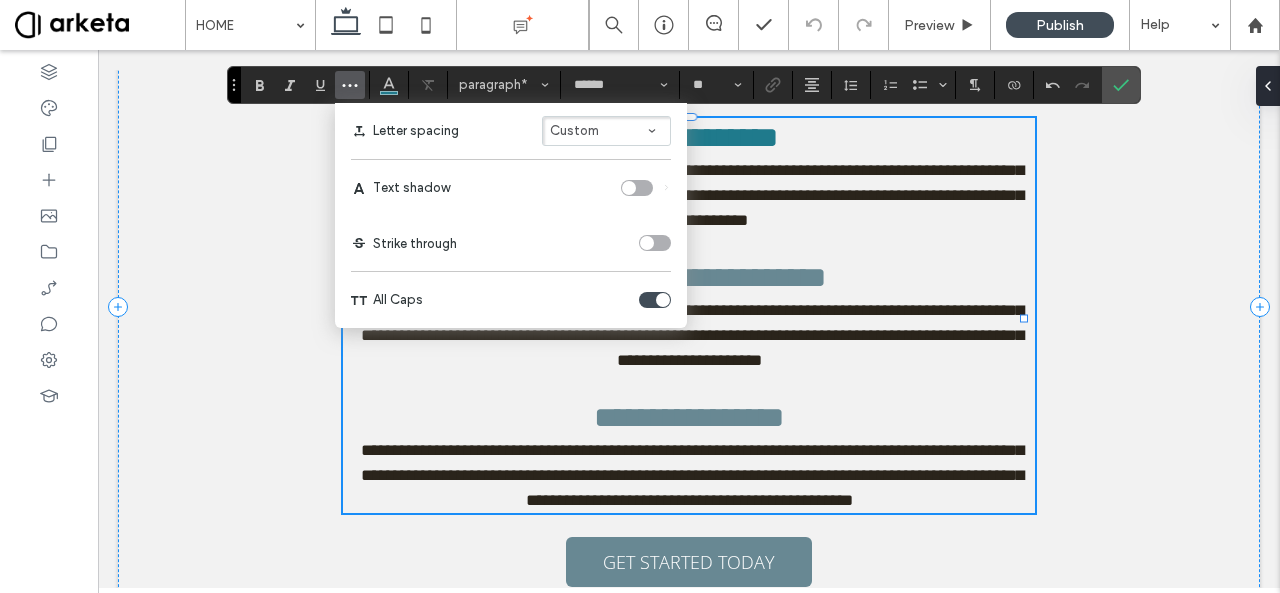 click on "**********" at bounding box center (689, 137) 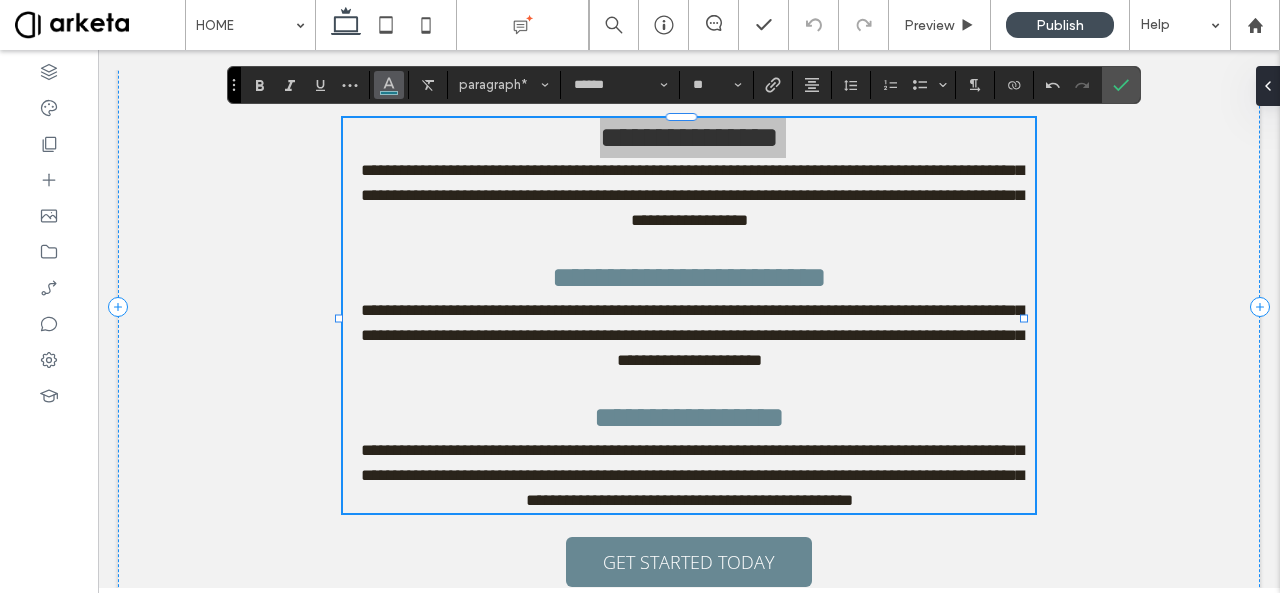 click at bounding box center (389, 85) 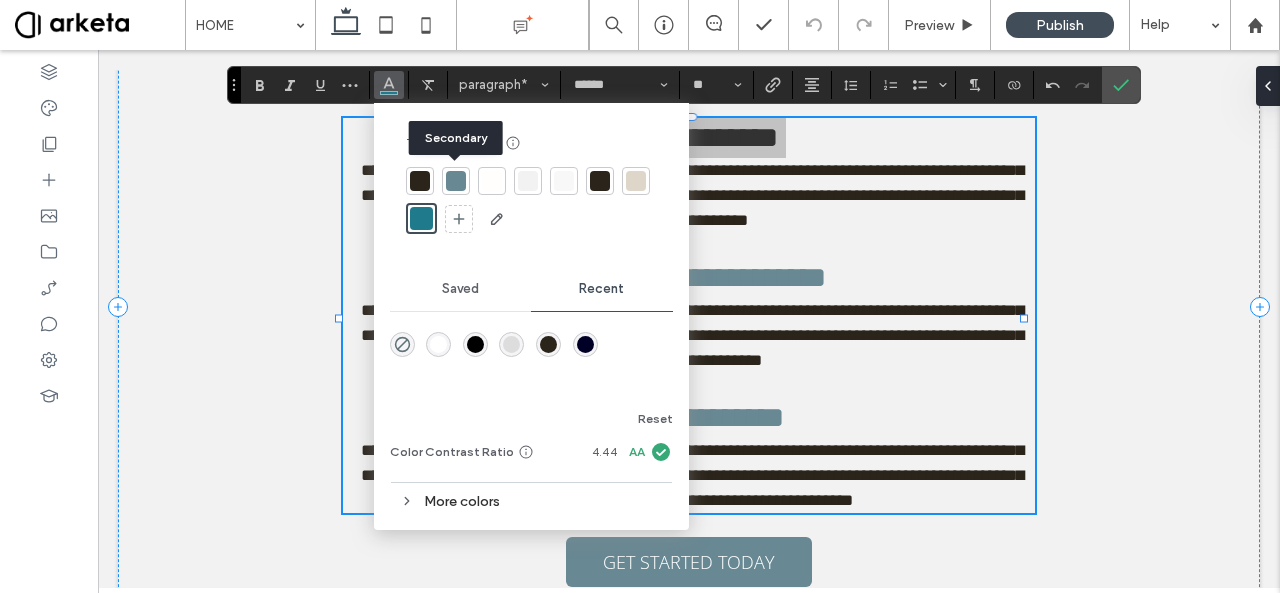 click at bounding box center (456, 181) 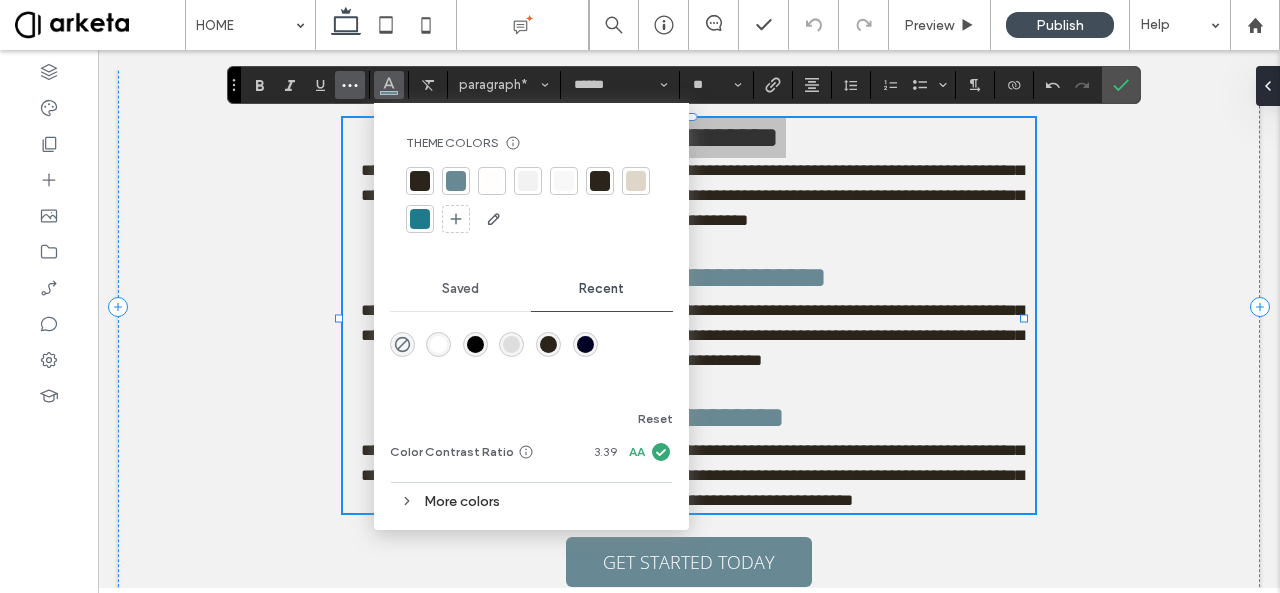 click 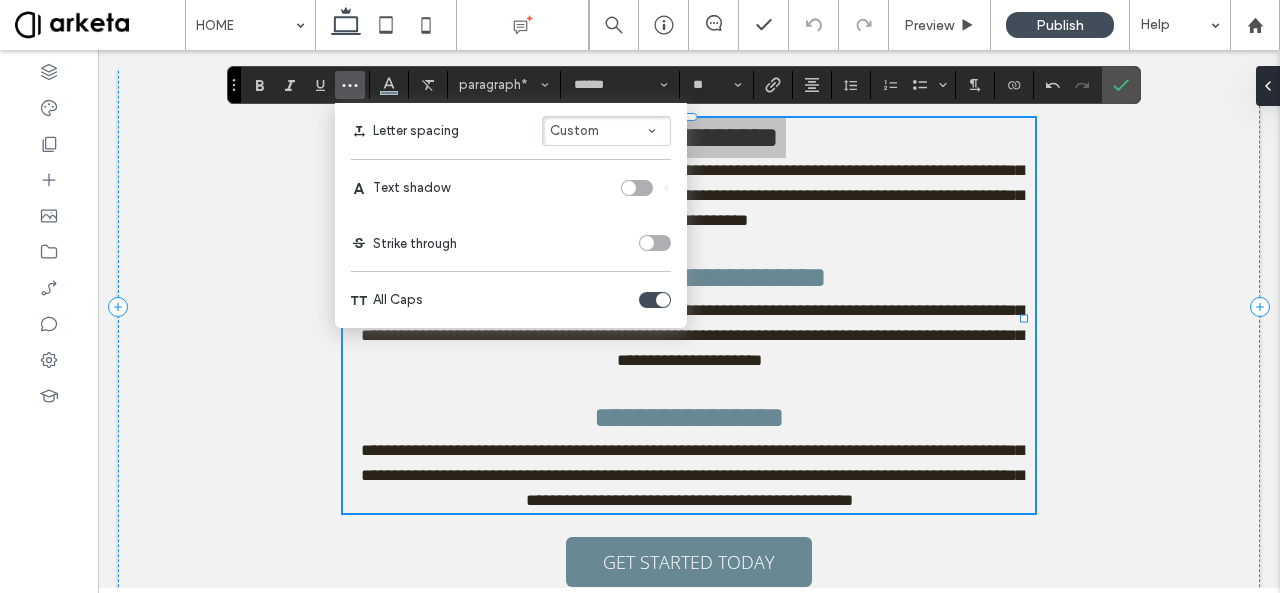 type 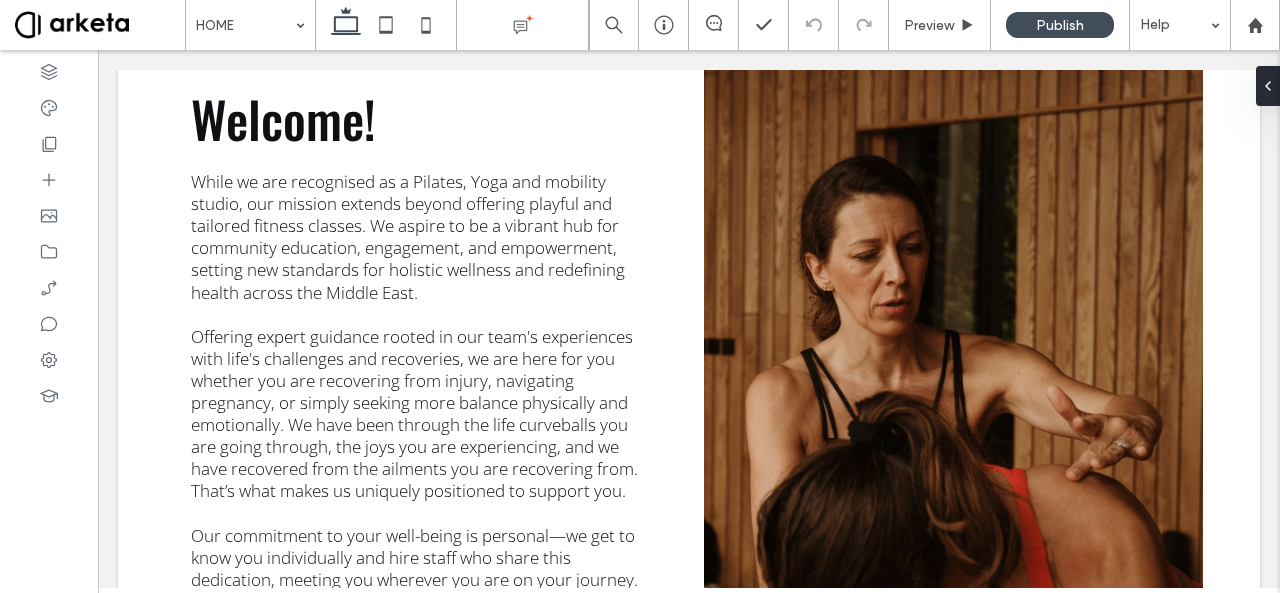 scroll, scrollTop: 2578, scrollLeft: 0, axis: vertical 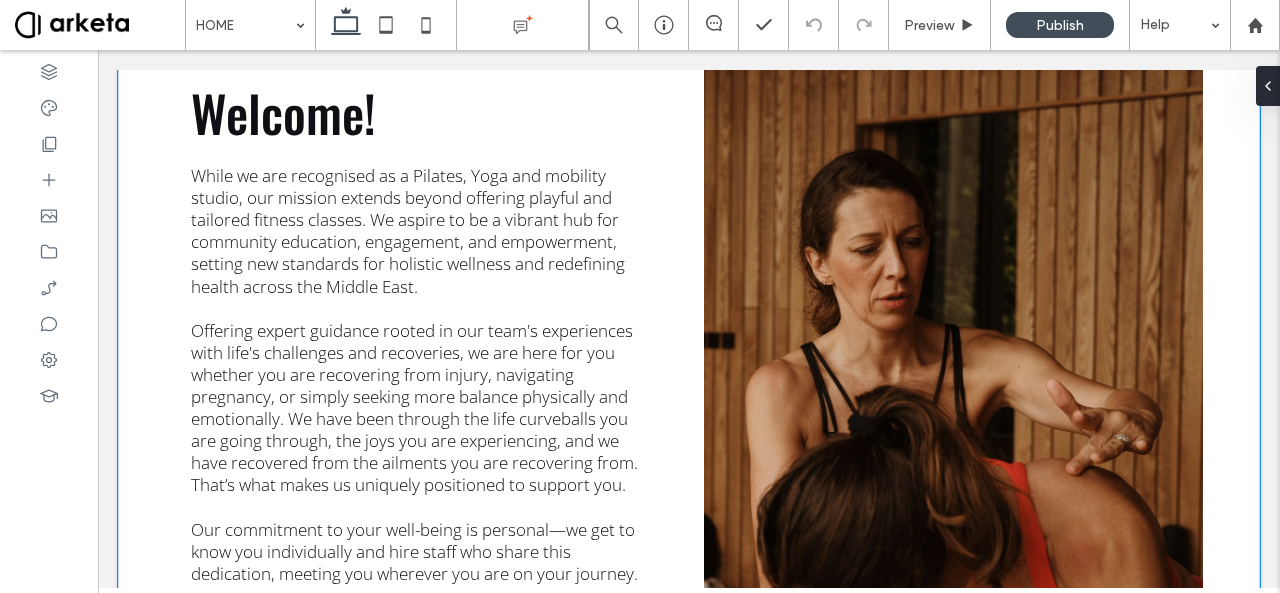 click on "Welcome!
While we are recognised as a Pilates, Yoga and mobility studio, our mission extends beyond offering playful and tailored fitness classes. We aspire to be a vibrant hub for community education, engagement, and empowerment, setting new standards for holistic wellness and redefining health across the Middle East. Offering expert guidance rooted in our team's experiences with life's challenges and recoveries, we are here for you whether you are recovering from injury, navigating pregnancy, or simply seeking more balance physically and emotionally. We have been through the life curveballs you are going through, the joys you are experiencing, and we have recovered from the ailments you are recovering from. That’s what makes us uniquely positioned to support you.
MEET OUR TEAM" at bounding box center [689, 394] 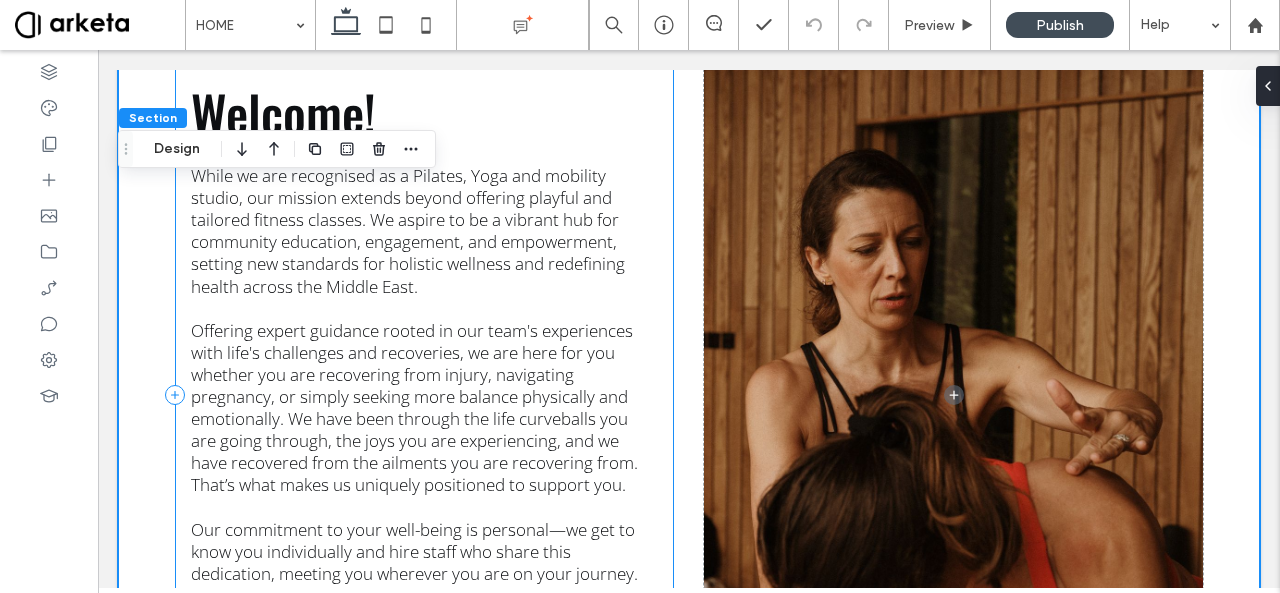 click on "Welcome!
While we are recognised as a Pilates, Yoga and mobility studio, our mission extends beyond offering playful and tailored fitness classes. We aspire to be a vibrant hub for community education, engagement, and empowerment, setting new standards for holistic wellness and redefining health across the Middle East. Offering expert guidance rooted in our team's experiences with life's challenges and recoveries, we are here for you whether you are recovering from injury, navigating pregnancy, or simply seeking more balance physically and emotionally. We have been through the life curveballs you are going through, the joys you are experiencing, and we have recovered from the ailments you are recovering from. That’s what makes us uniquely positioned to support you.
MEET OUR TEAM" at bounding box center (424, 394) 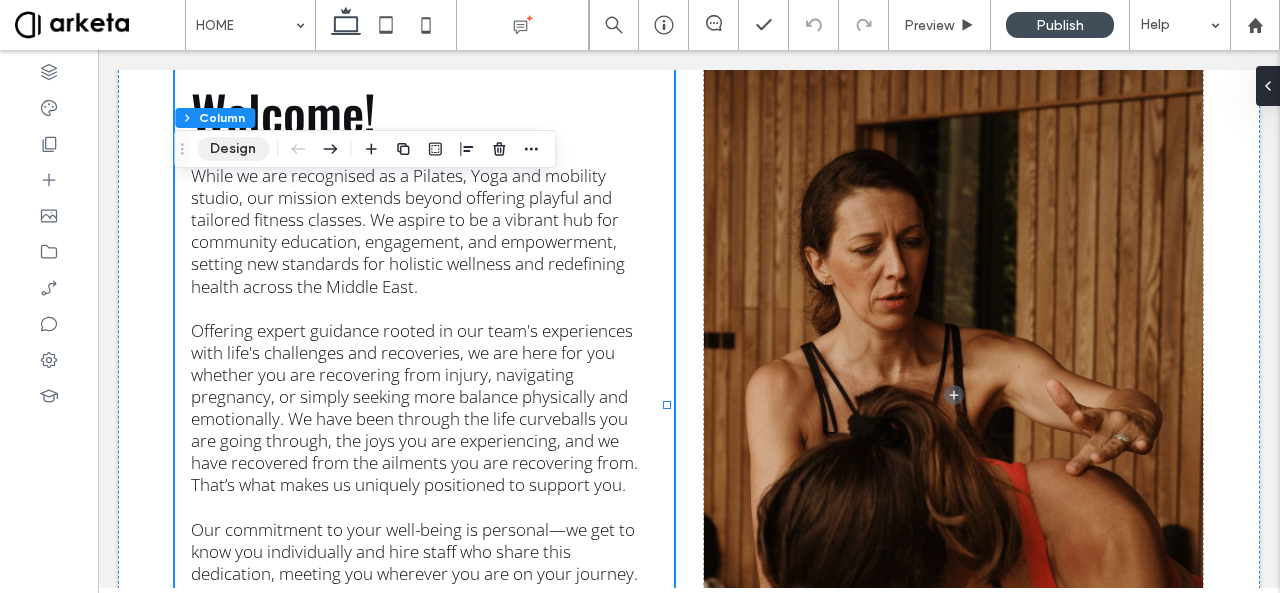 click on "Design" at bounding box center (233, 149) 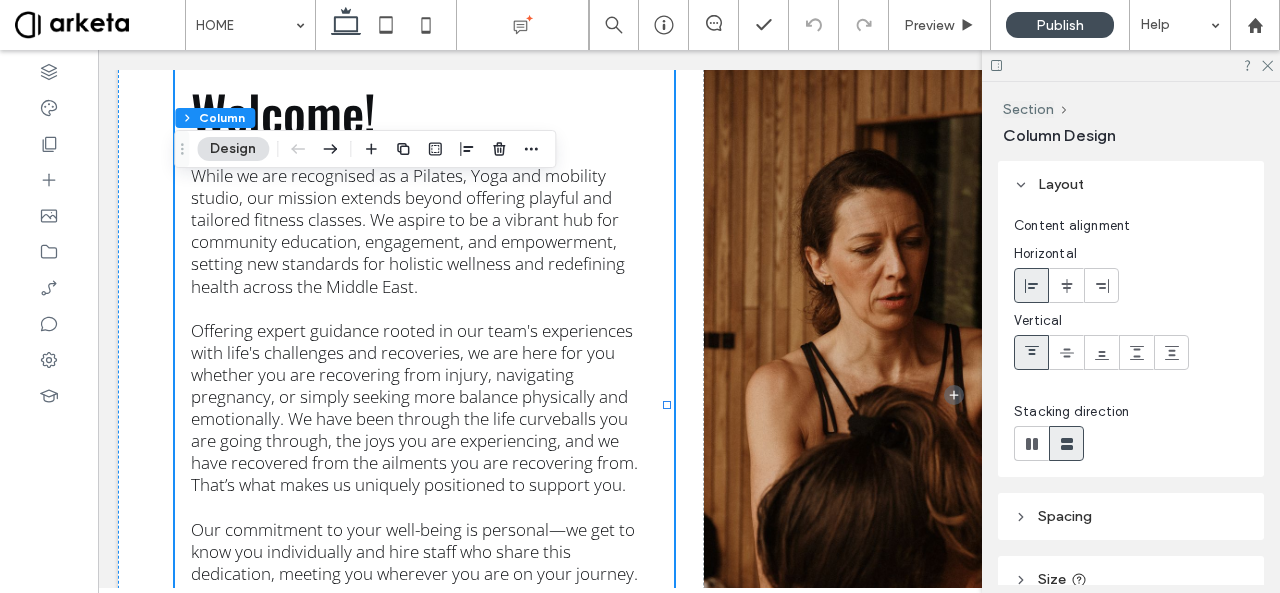 scroll, scrollTop: 222, scrollLeft: 0, axis: vertical 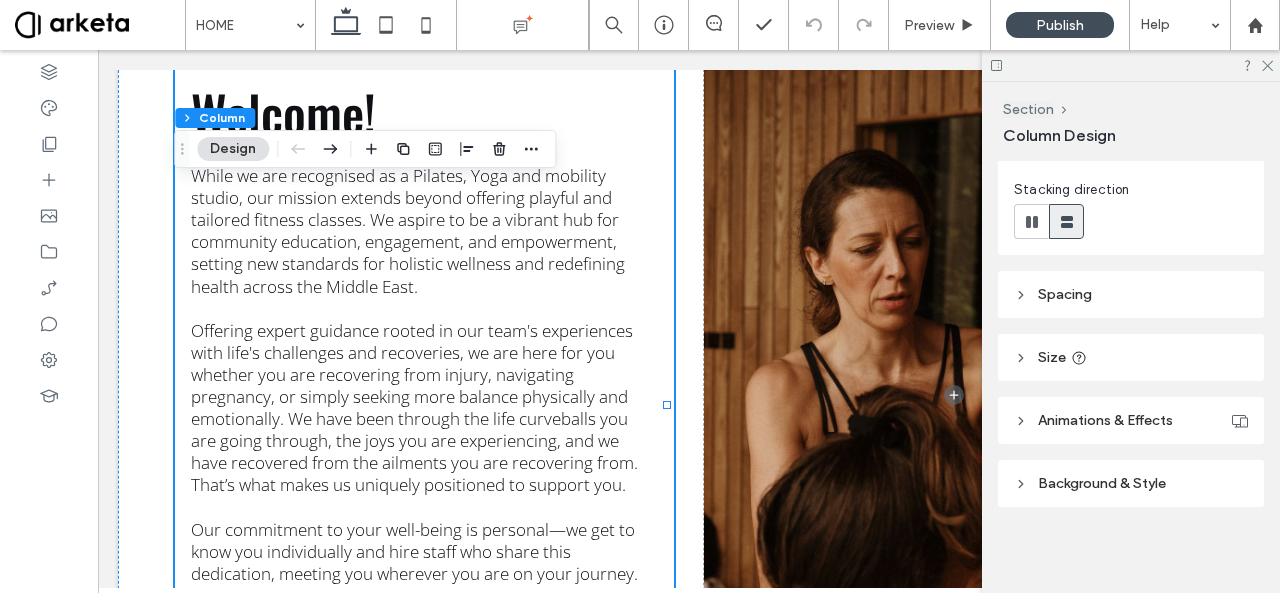 click on "Spacing" at bounding box center [1065, 294] 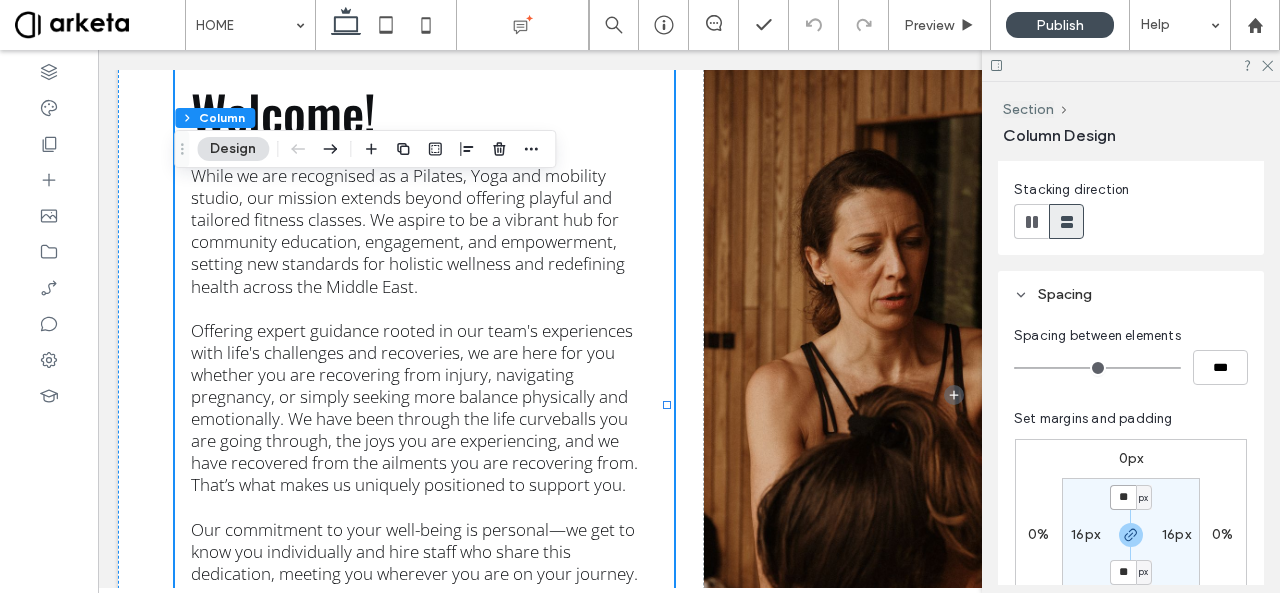 click on "**" at bounding box center [1123, 497] 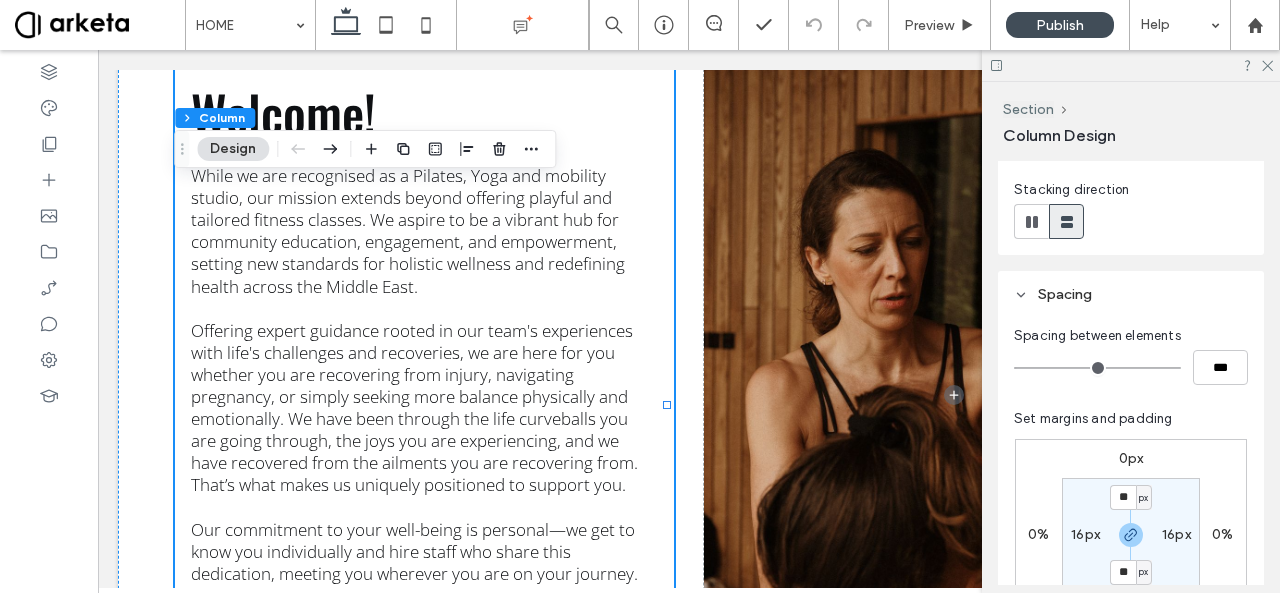 click on "16px" at bounding box center [1085, 534] 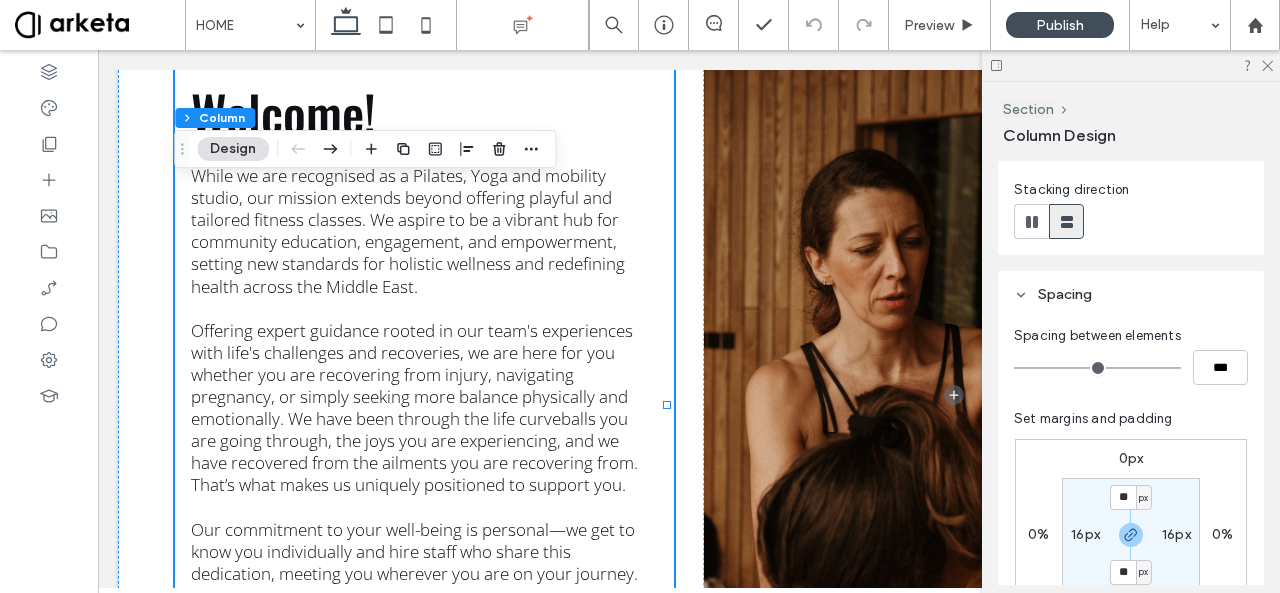 type on "**" 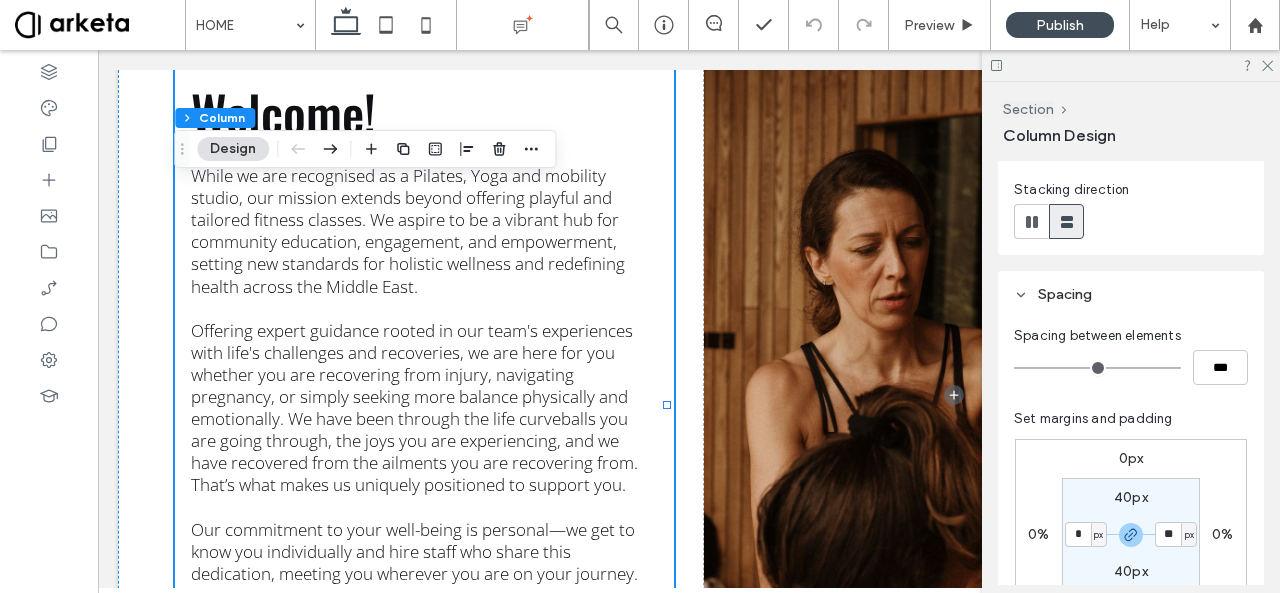 type on "*" 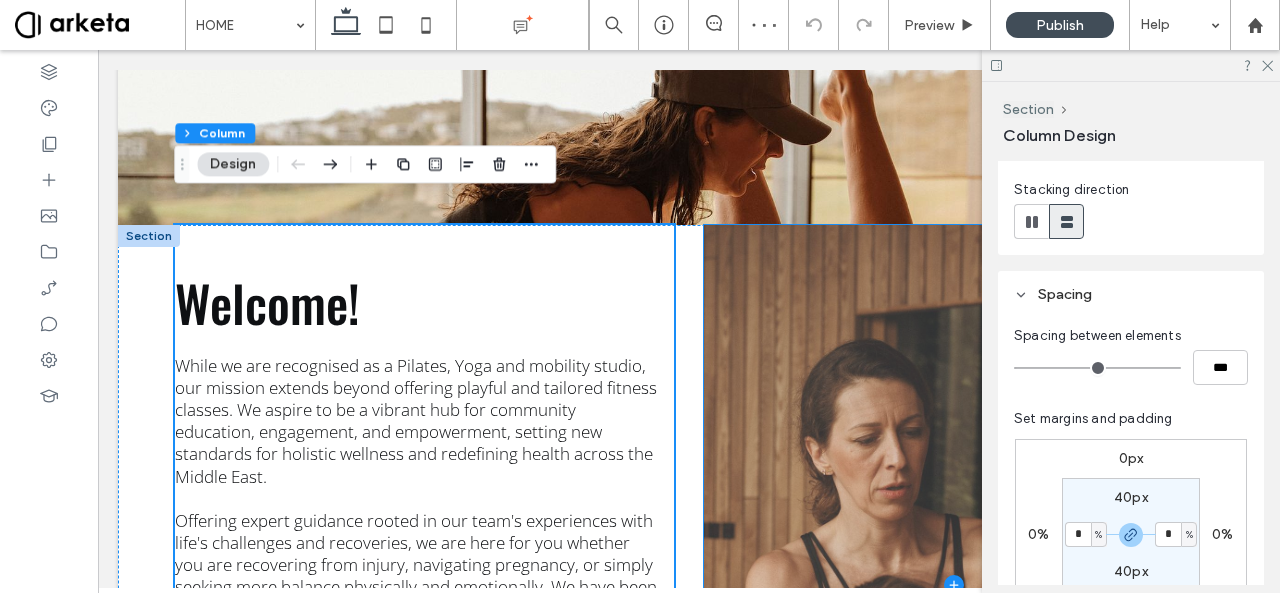 scroll, scrollTop: 2388, scrollLeft: 0, axis: vertical 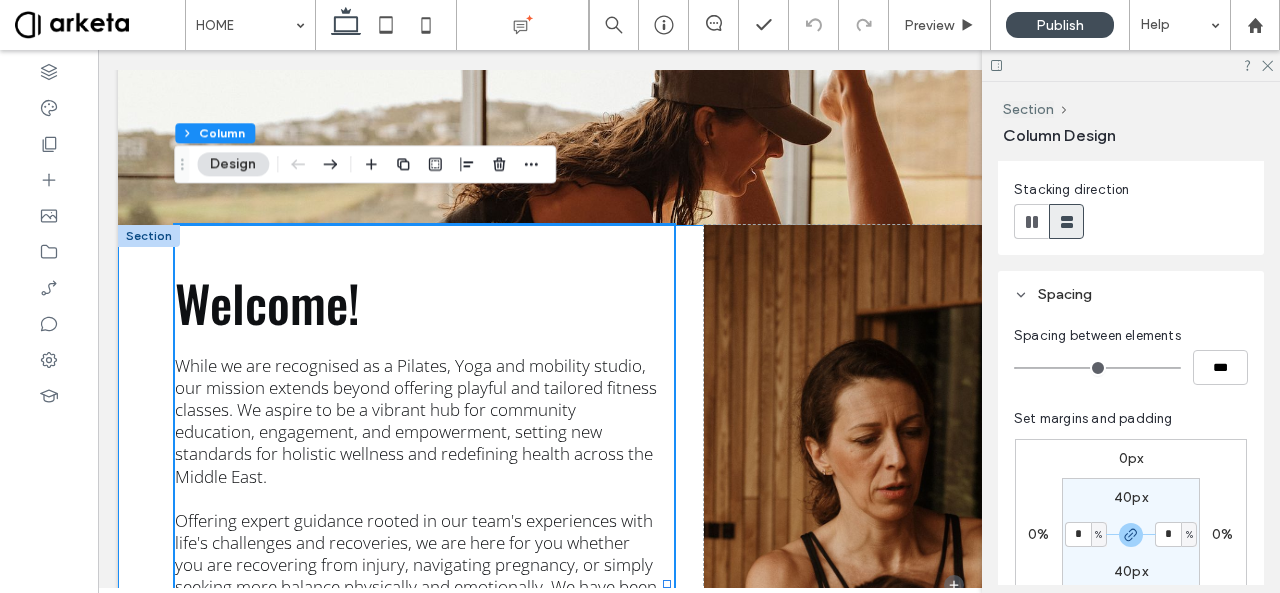 click on "Welcome!
While we are recognised as a Pilates, Yoga and mobility studio, our mission extends beyond offering playful and tailored fitness classes. We aspire to be a vibrant hub for community education, engagement, and empowerment, setting new standards for holistic wellness and redefining health across the Middle East. Offering expert guidance rooted in our team's experiences with life's challenges and recoveries, we are here for you whether you are recovering from injury, navigating pregnancy, or simply seeking more balance physically and emotionally. We have been through the life curveballs you are going through, the joys you are experiencing, and we have recovered from the ailments you are recovering from. That’s what makes us uniquely positioned to support you.
MEET OUR TEAM" at bounding box center [689, 584] 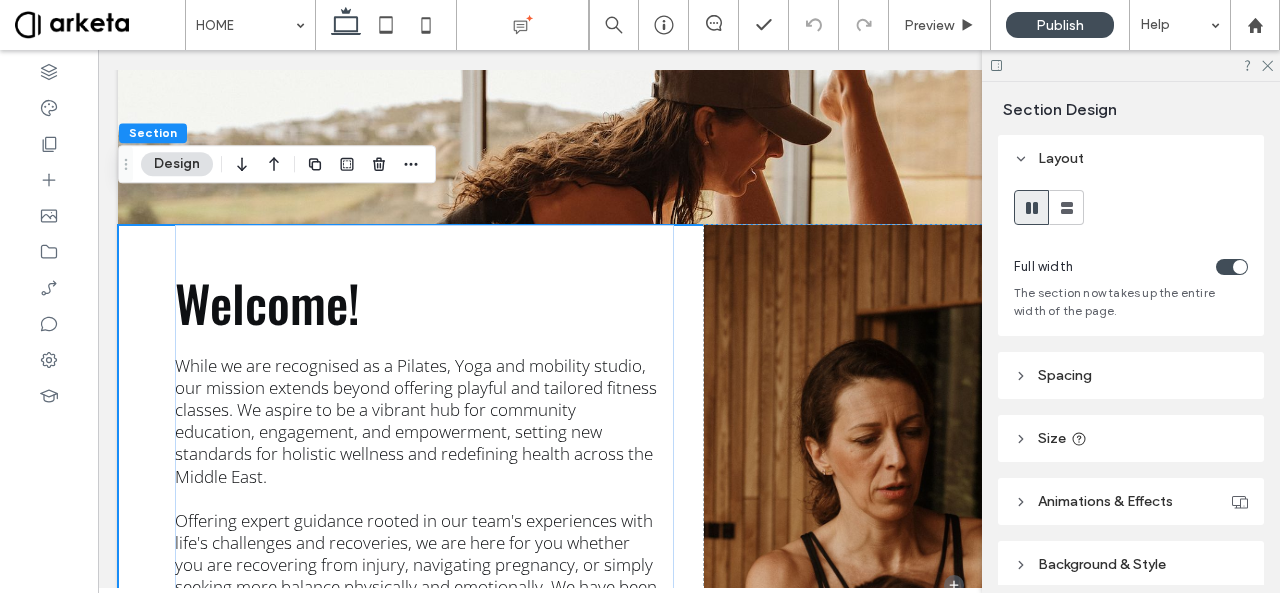 scroll, scrollTop: 82, scrollLeft: 0, axis: vertical 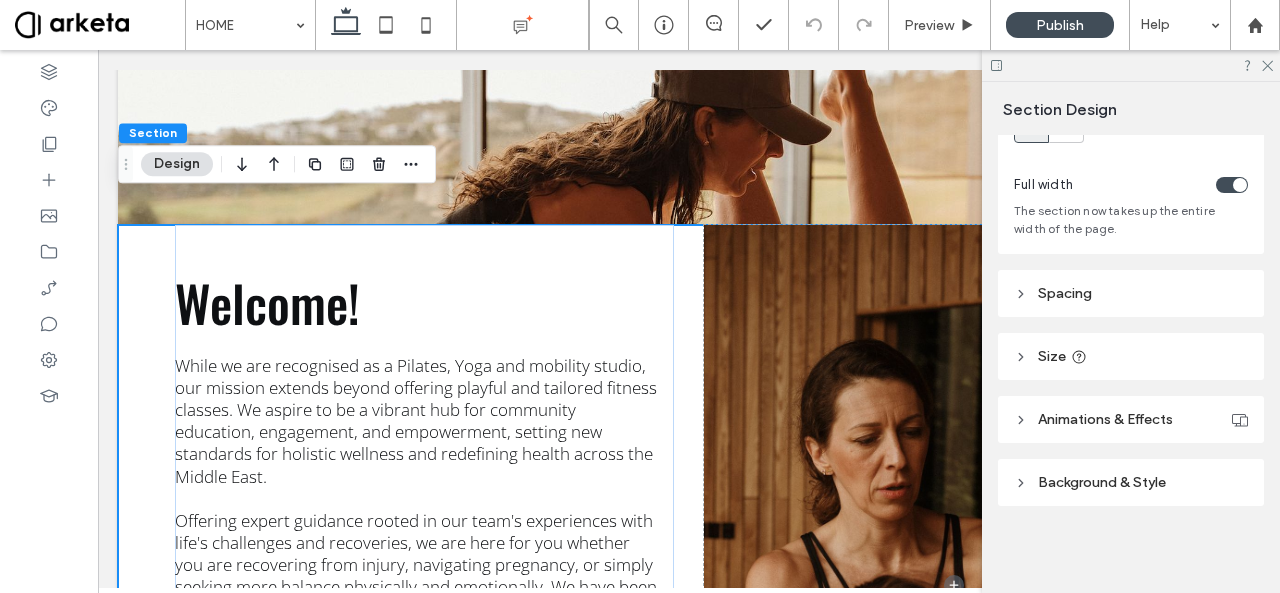 click on "Spacing" at bounding box center [1065, 293] 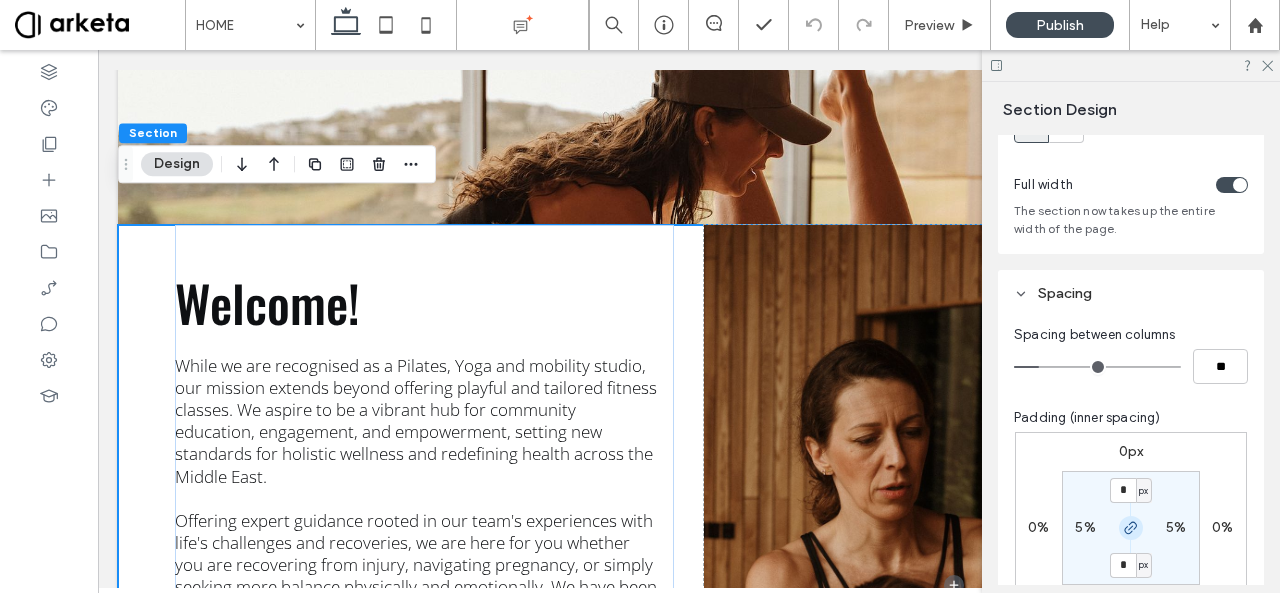 click 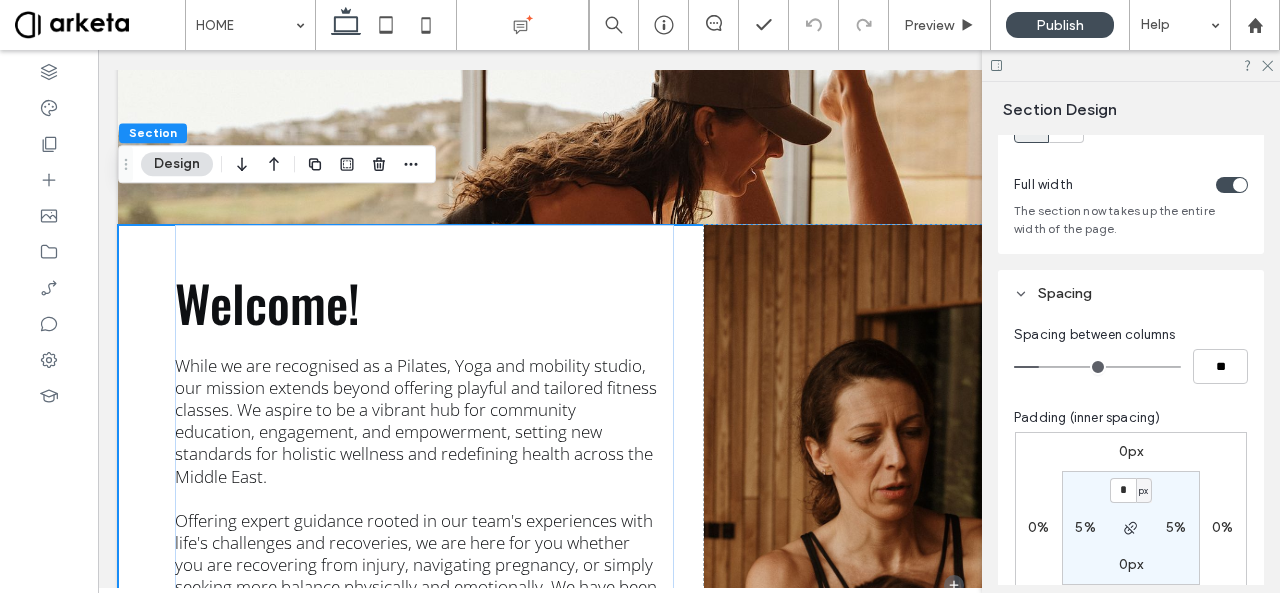 click on "5%" at bounding box center [1176, 527] 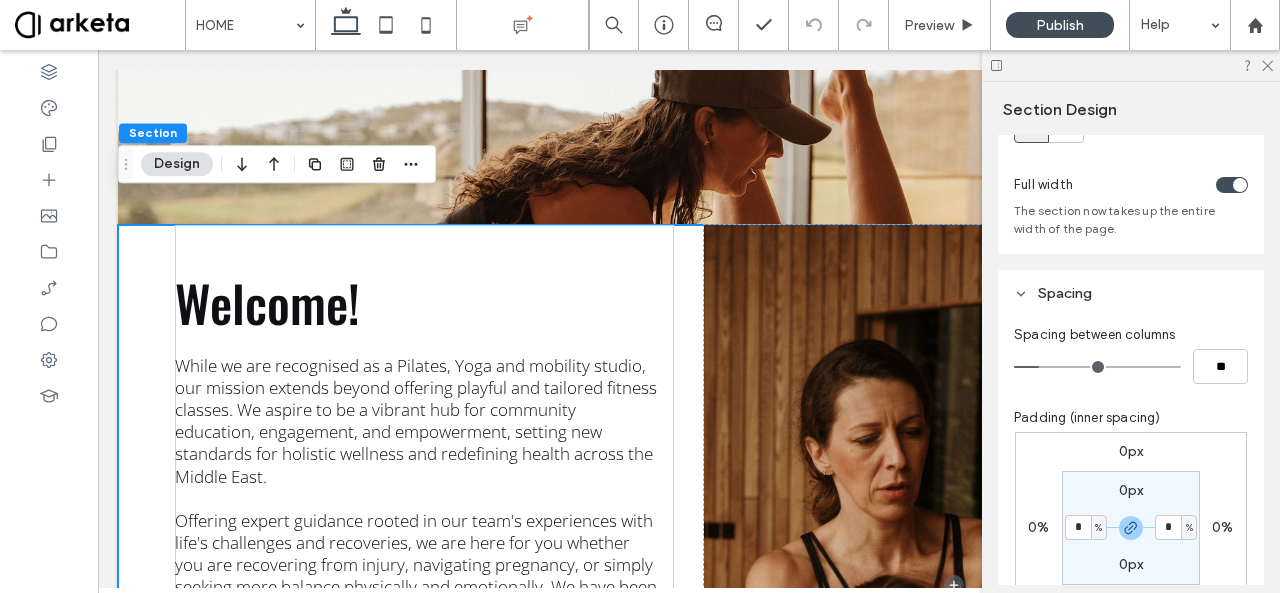type on "*" 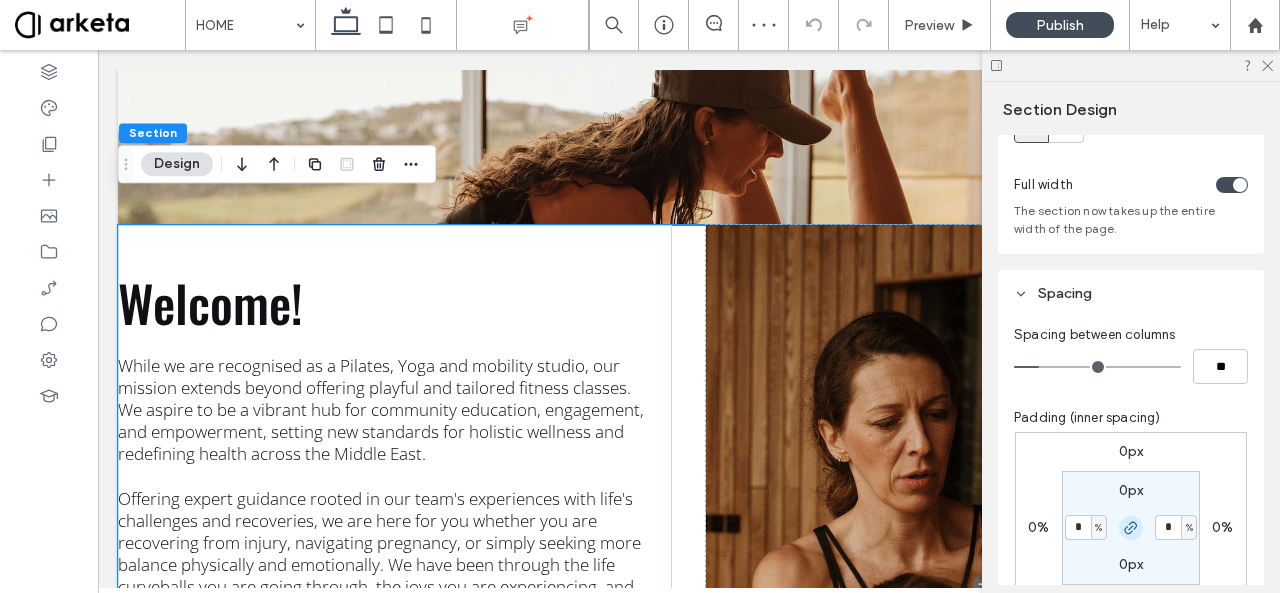 click 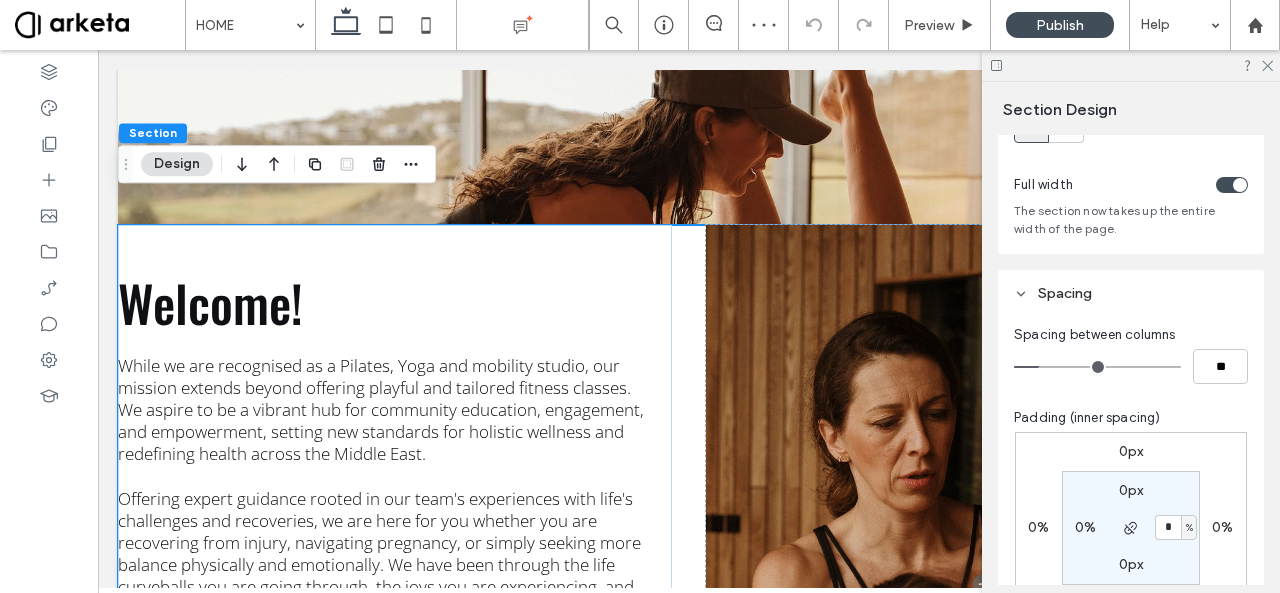 click on "0%" at bounding box center (1085, 527) 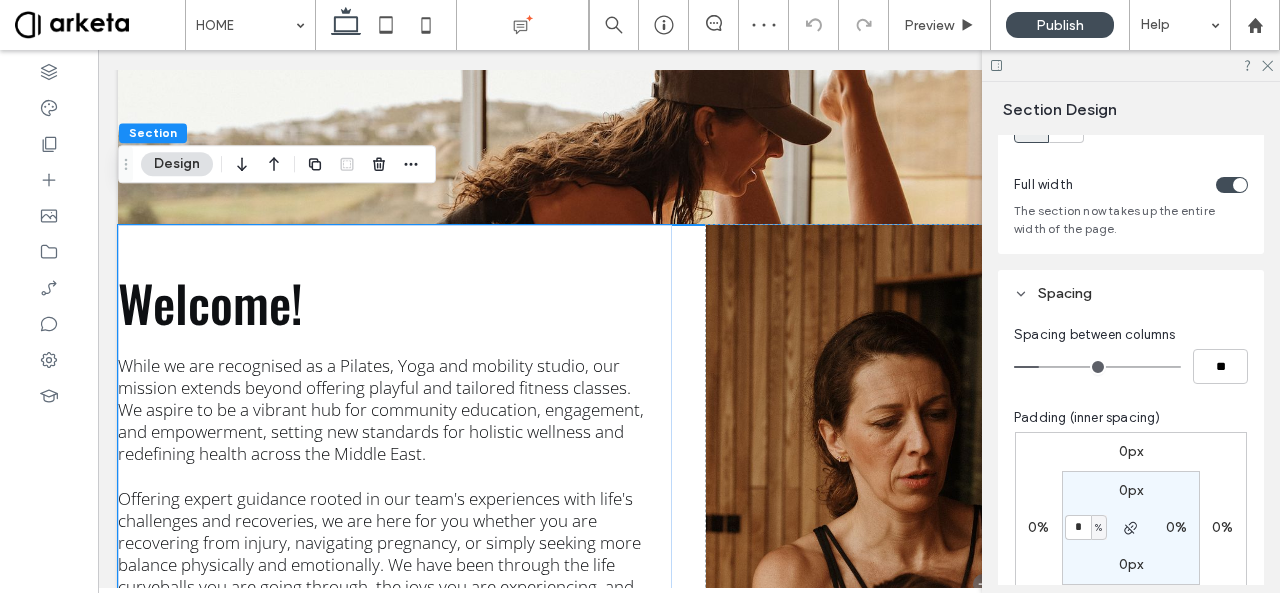 type on "*" 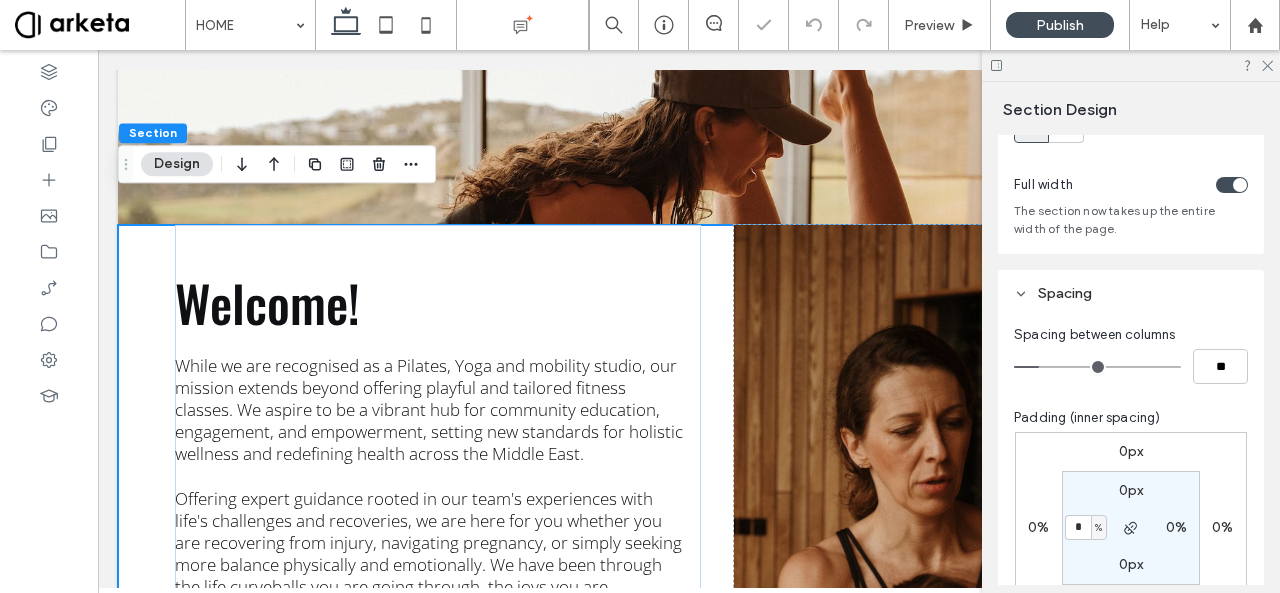 click on "Welcome!
While we are recognised as a Pilates, Yoga and mobility studio, our mission extends beyond offering playful and tailored fitness classes. We aspire to be a vibrant hub for community education, engagement, and empowerment, setting new standards for holistic wellness and redefining health across the Middle East. Offering expert guidance rooted in our team's experiences with life's challenges and recoveries, we are here for you whether you are recovering from injury, navigating pregnancy, or simply seeking more balance physically and emotionally. We have been through the life curveballs you are going through, the joys you are experiencing, and we have recovered from the ailments you are recovering from. That’s what makes us uniquely positioned to support you.
MEET OUR TEAM" at bounding box center [689, 583] 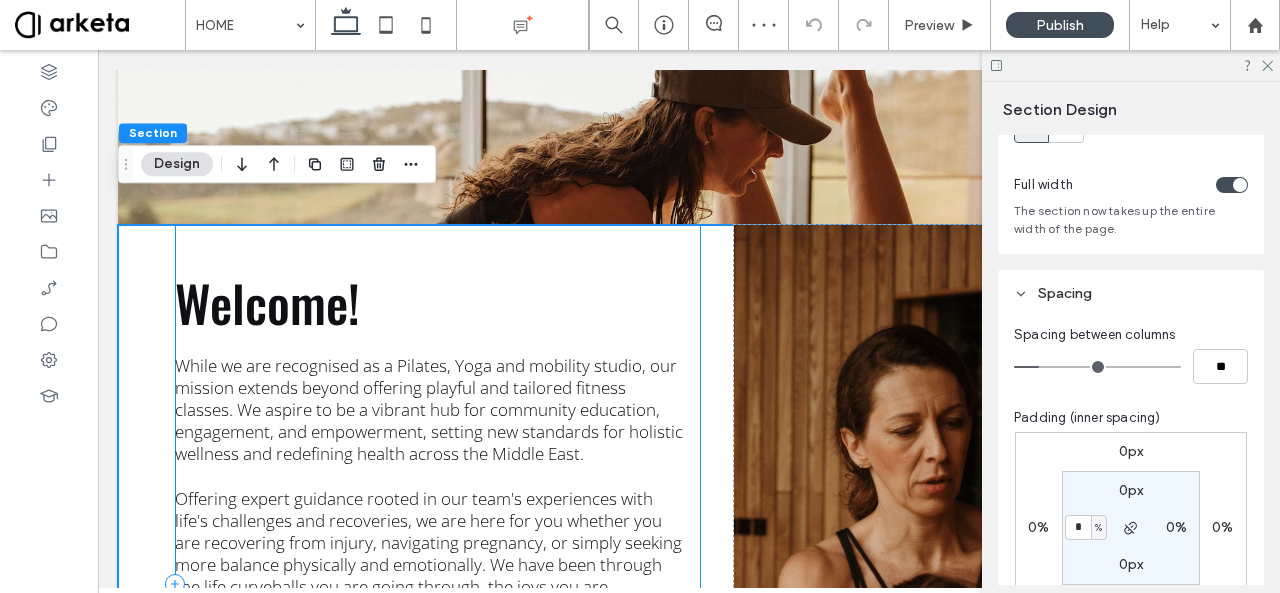click on "Welcome!
While we are recognised as a Pilates, Yoga and mobility studio, our mission extends beyond offering playful and tailored fitness classes. We aspire to be a vibrant hub for community education, engagement, and empowerment, setting new standards for holistic wellness and redefining health across the Middle East. Offering expert guidance rooted in our team's experiences with life's challenges and recoveries, we are here for you whether you are recovering from injury, navigating pregnancy, or simply seeking more balance physically and emotionally. We have been through the life curveballs you are going through, the joys you are experiencing, and we have recovered from the ailments you are recovering from. That’s what makes us uniquely positioned to support you.
MEET OUR TEAM" at bounding box center (438, 583) 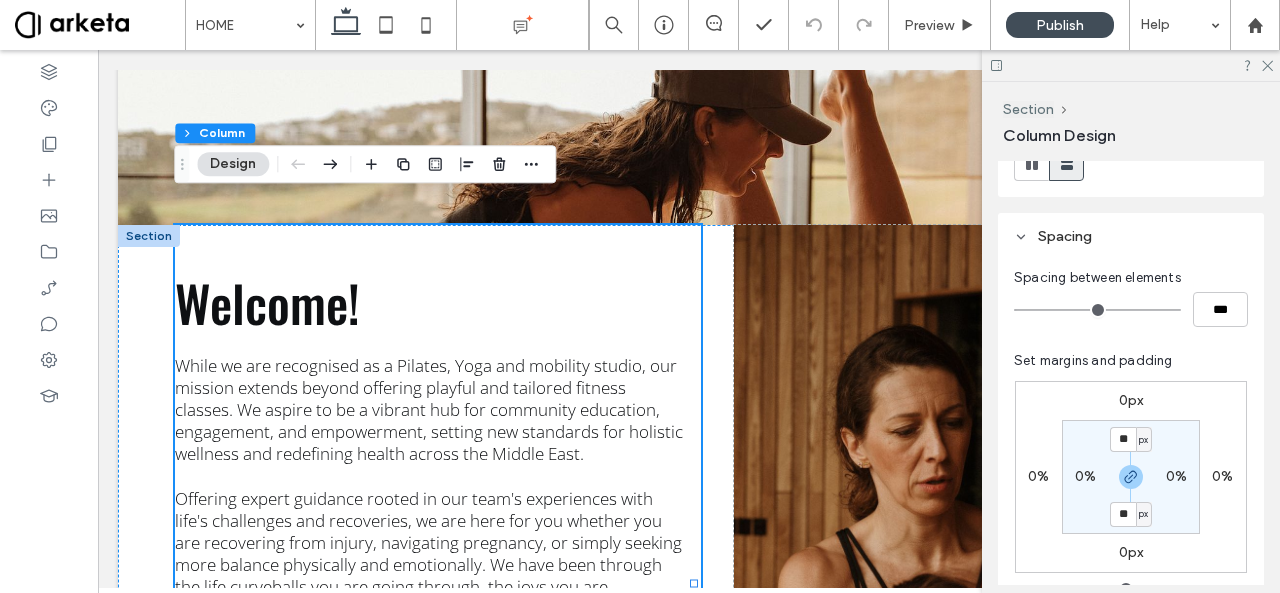 scroll, scrollTop: 283, scrollLeft: 0, axis: vertical 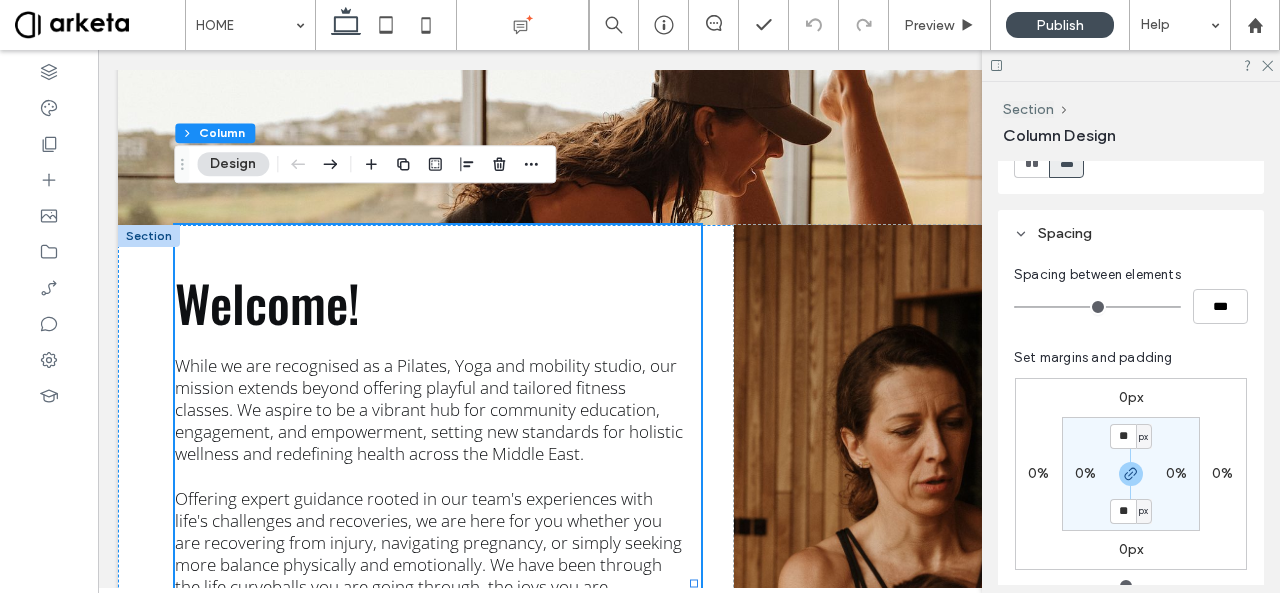 click on "0%" at bounding box center [1085, 473] 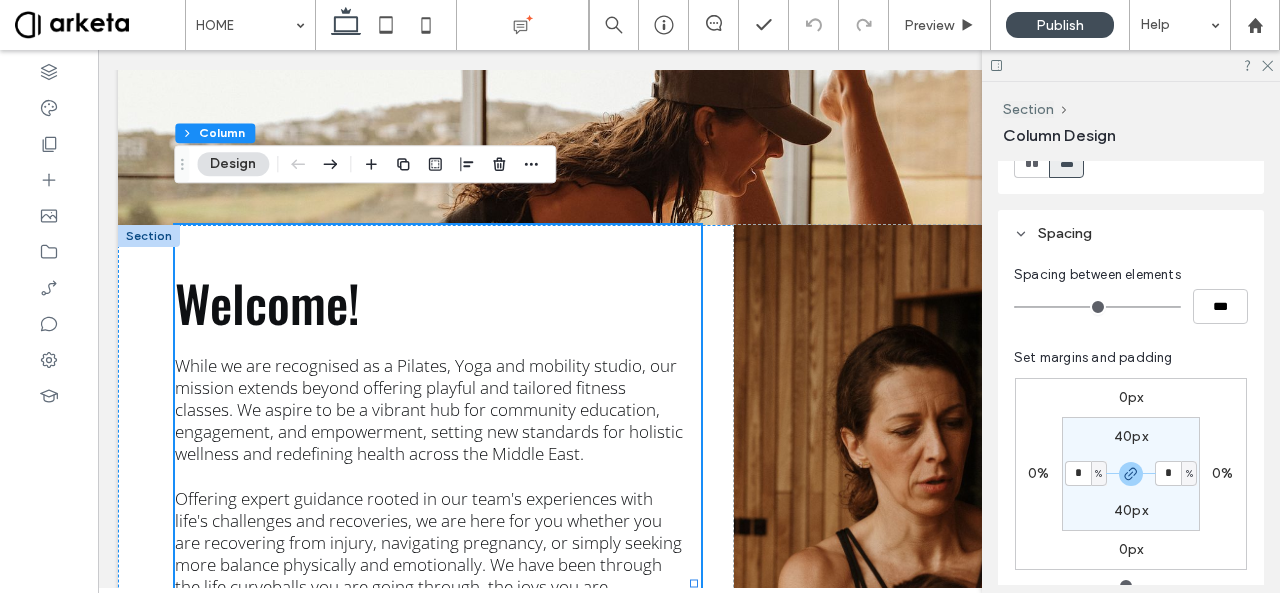 type on "*" 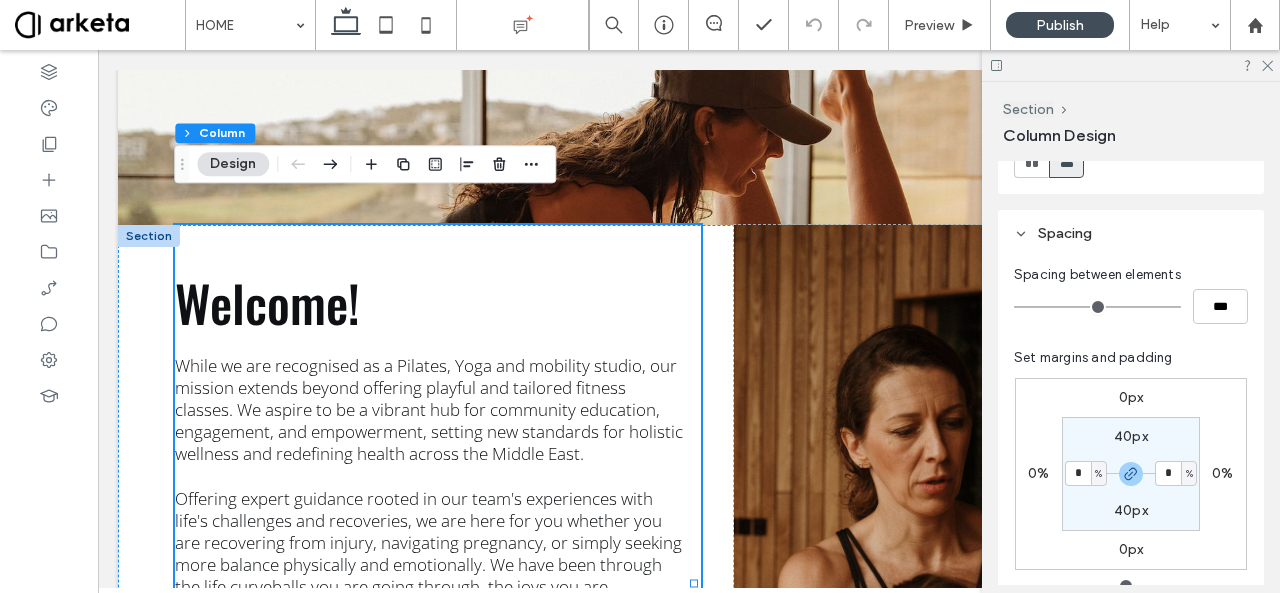 click on "%" at bounding box center [1098, 474] 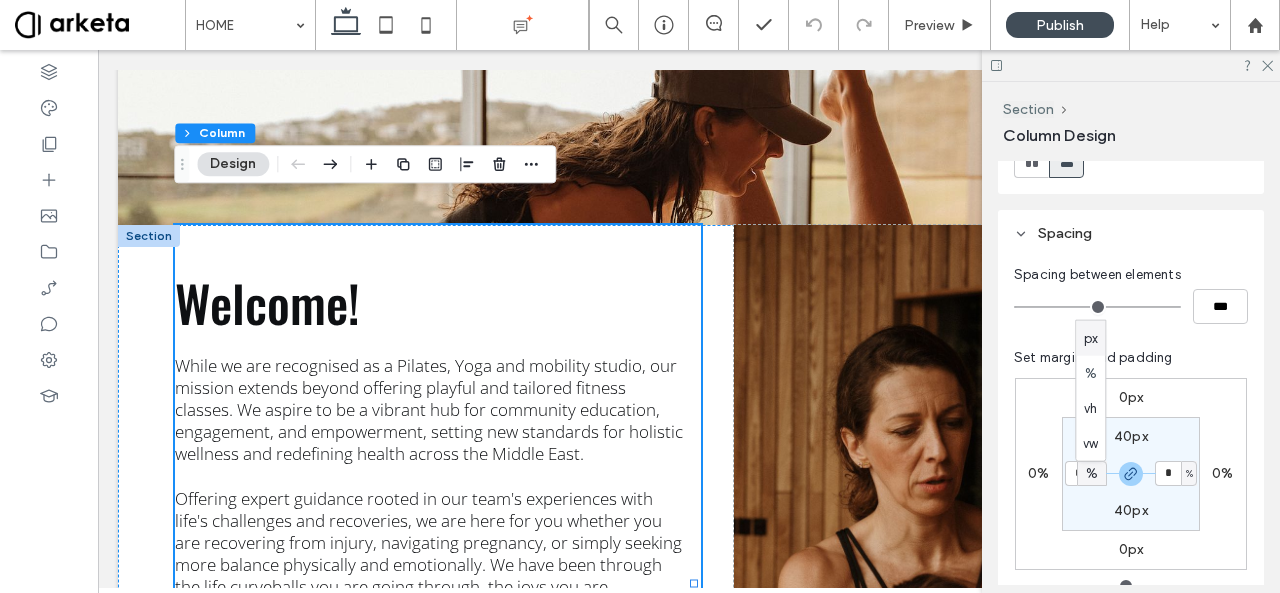 click on "px" at bounding box center [1091, 338] 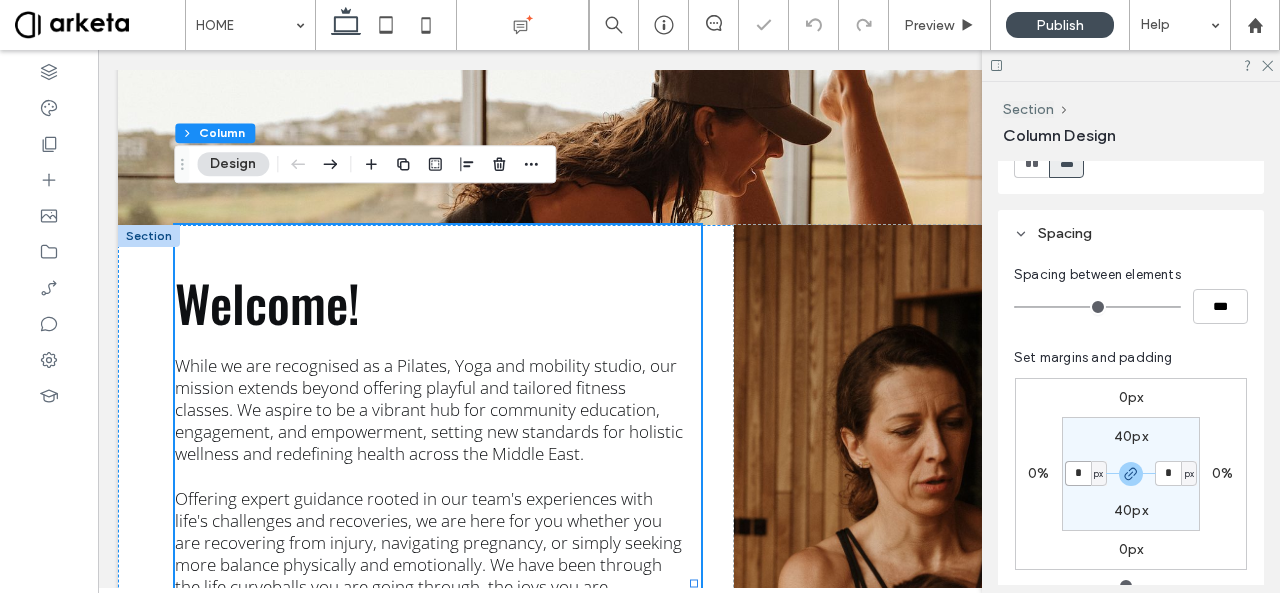 click on "*" at bounding box center (1078, 473) 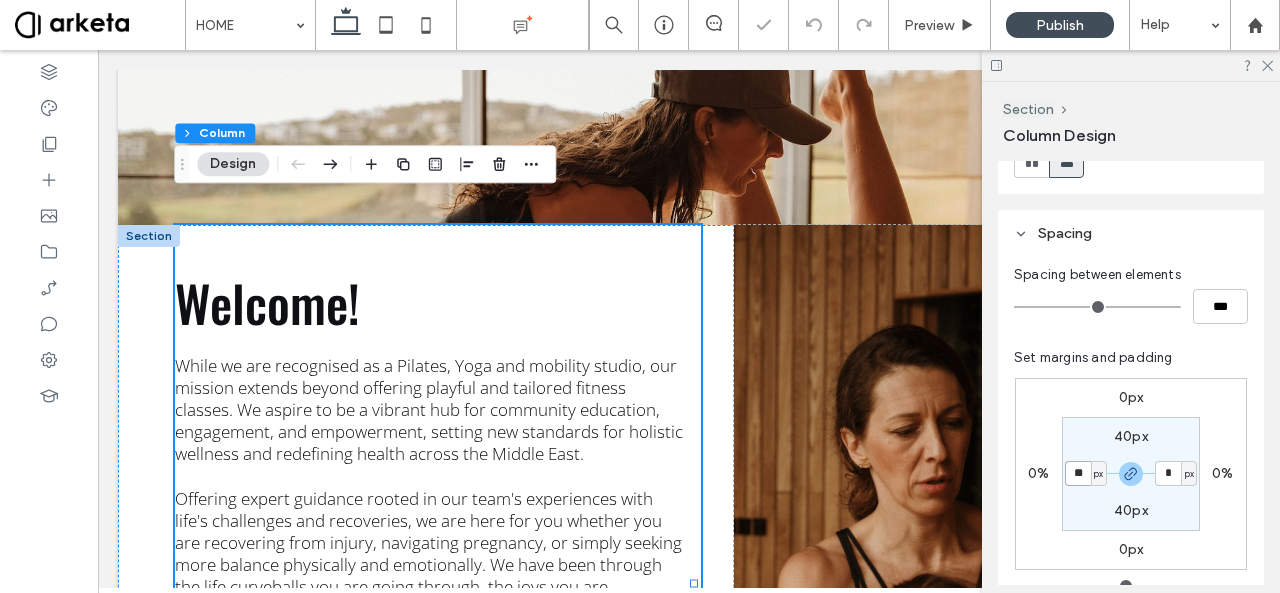 type on "**" 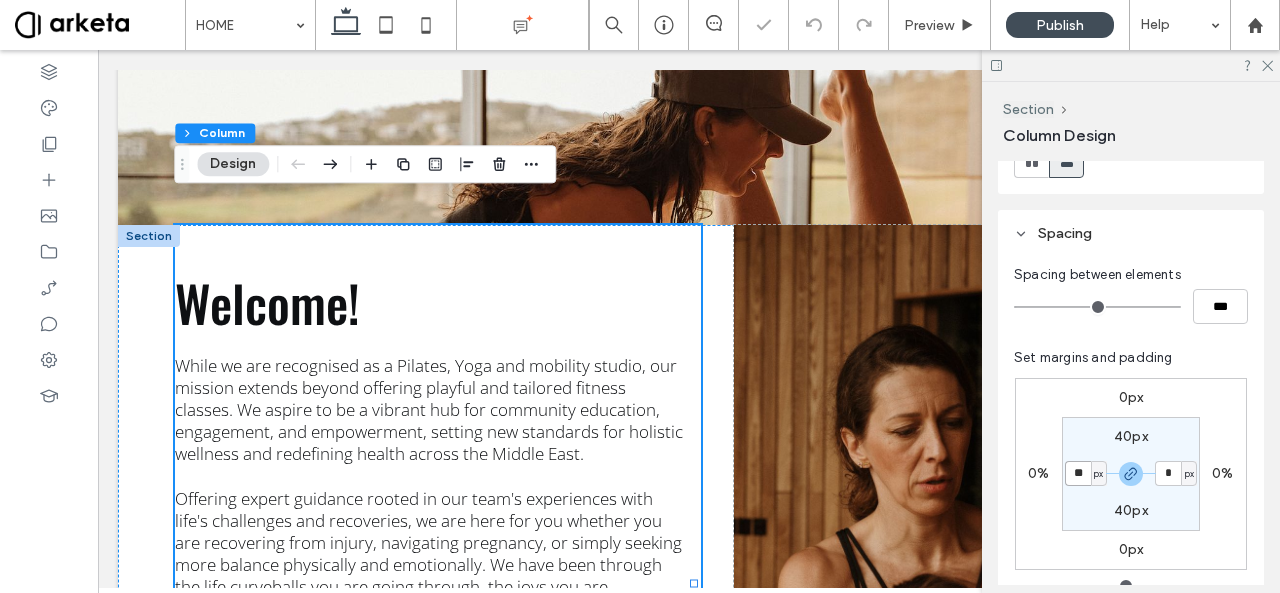 type on "**" 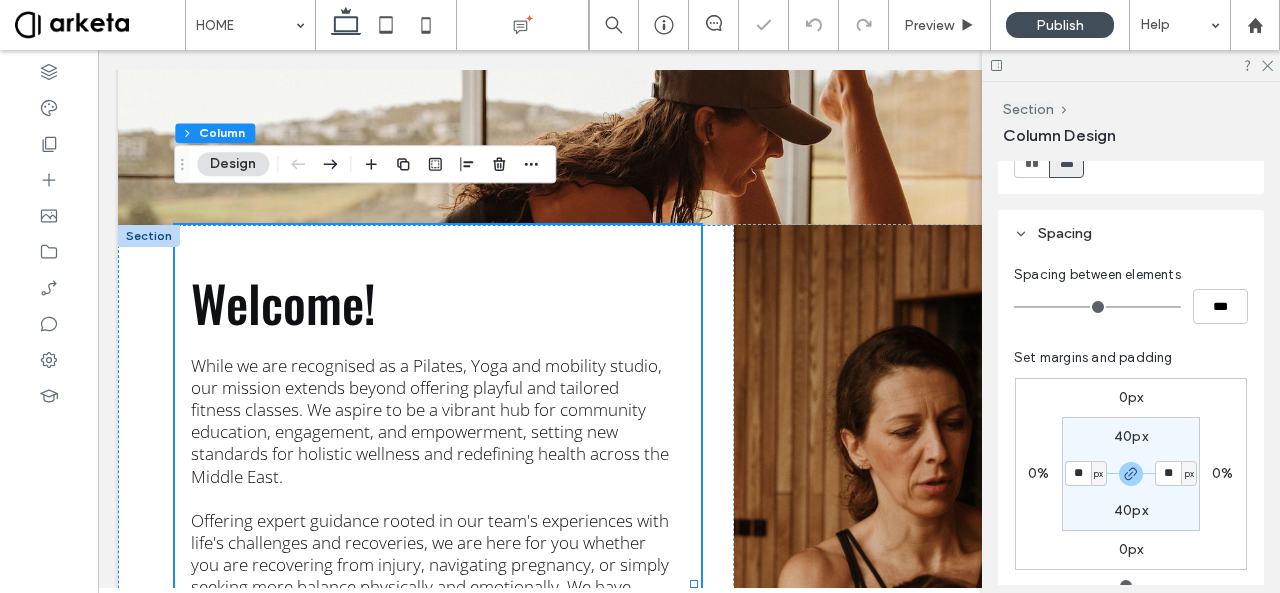 click on "Set margins and padding 0px 0% 0px 0% 40px ** px 40px ** px Reset padding" at bounding box center [1131, 489] 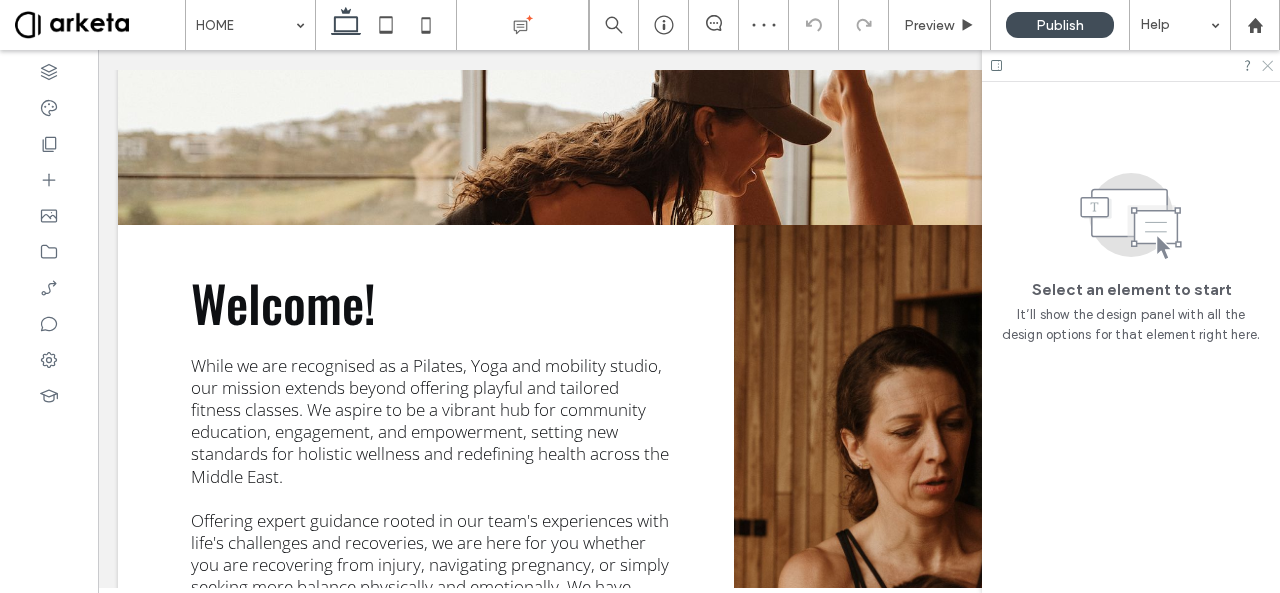 click 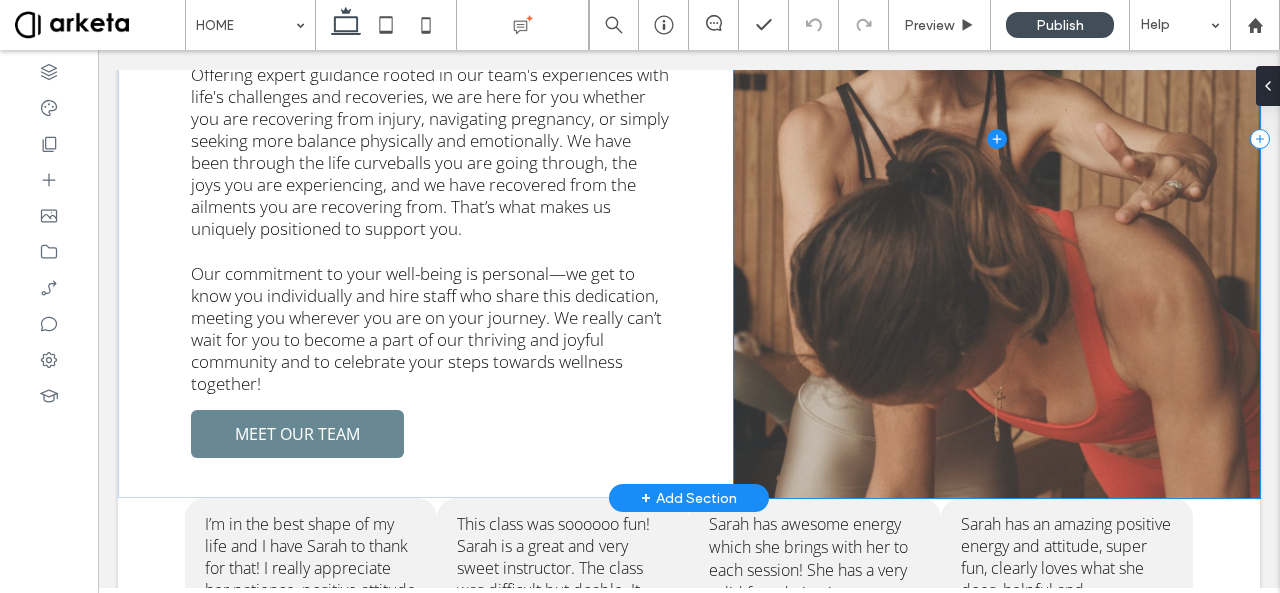 scroll, scrollTop: 2887, scrollLeft: 0, axis: vertical 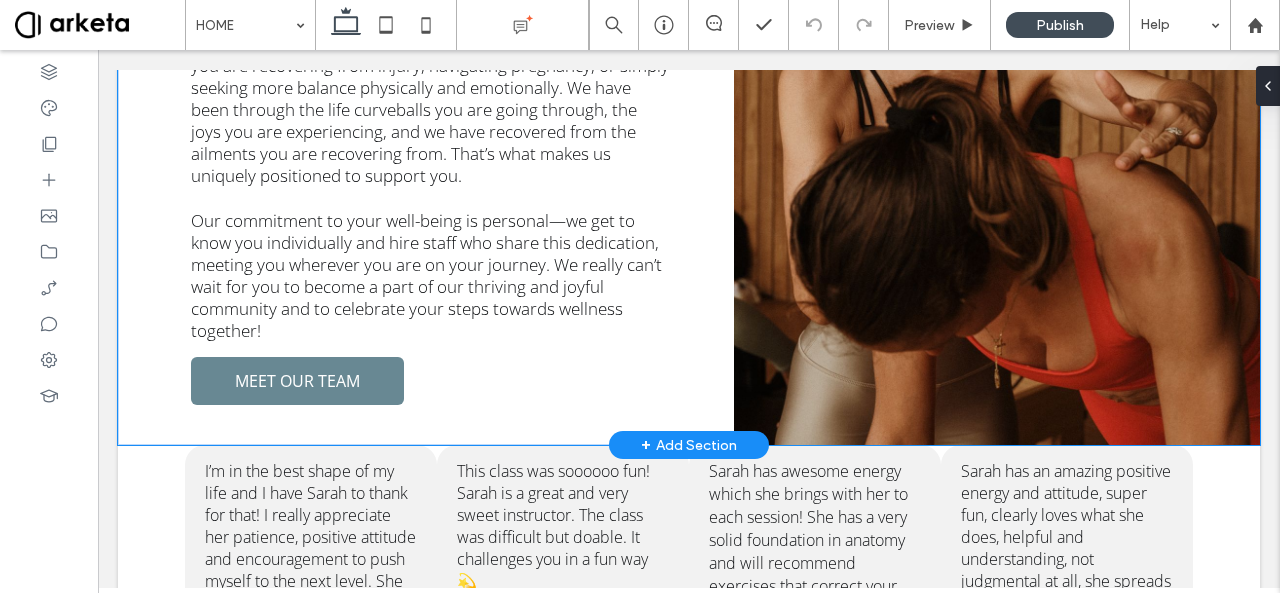 click on "Welcome!
While we are recognised as a Pilates, Yoga and mobility studio, our mission extends beyond offering playful and tailored fitness classes. We aspire to be a vibrant hub for community education, engagement, and empowerment, setting new standards for holistic wellness and redefining health across the Middle East. Offering expert guidance rooted in our team's experiences with life's challenges and recoveries, we are here for you whether you are recovering from injury, navigating pregnancy, or simply seeking more balance physically and emotionally. We have been through the life curveballs you are going through, the joys you are experiencing, and we have recovered from the ailments you are recovering from. That’s what makes us uniquely positioned to support you.
MEET OUR TEAM" at bounding box center [689, 85] 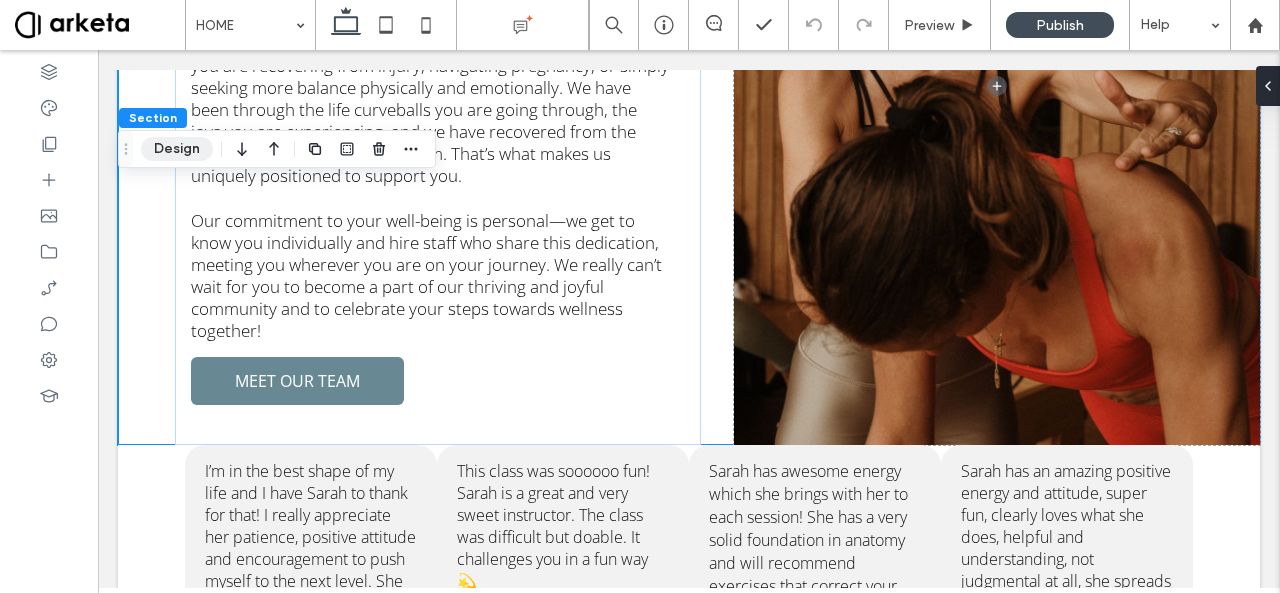 click on "Design" at bounding box center (177, 149) 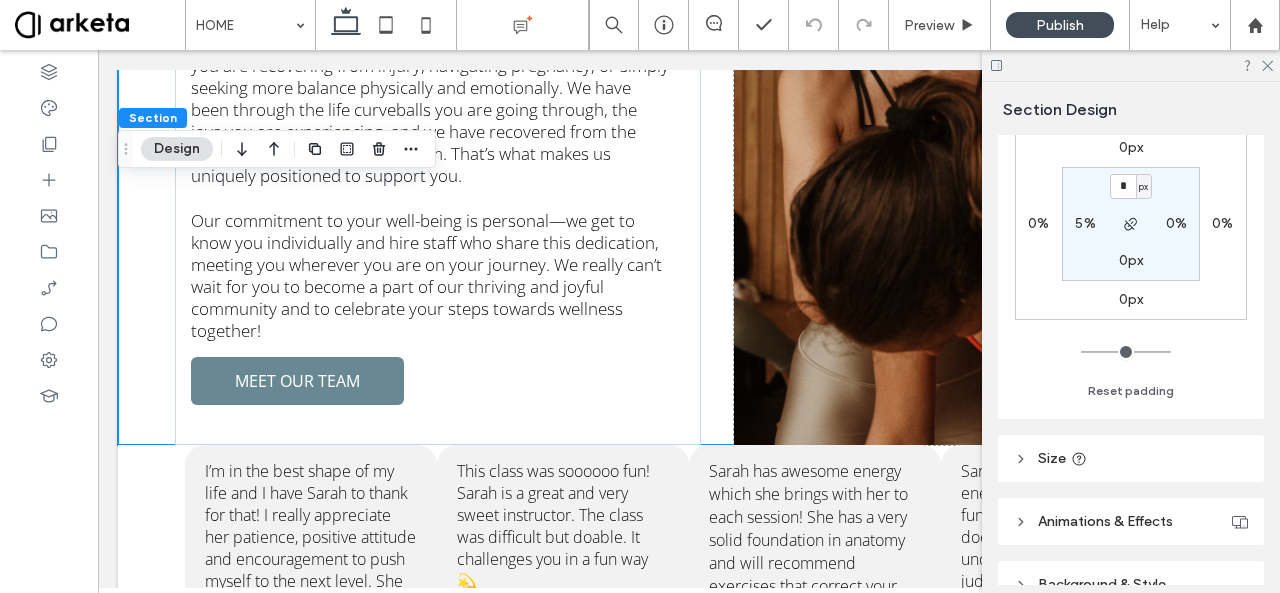 scroll, scrollTop: 488, scrollLeft: 0, axis: vertical 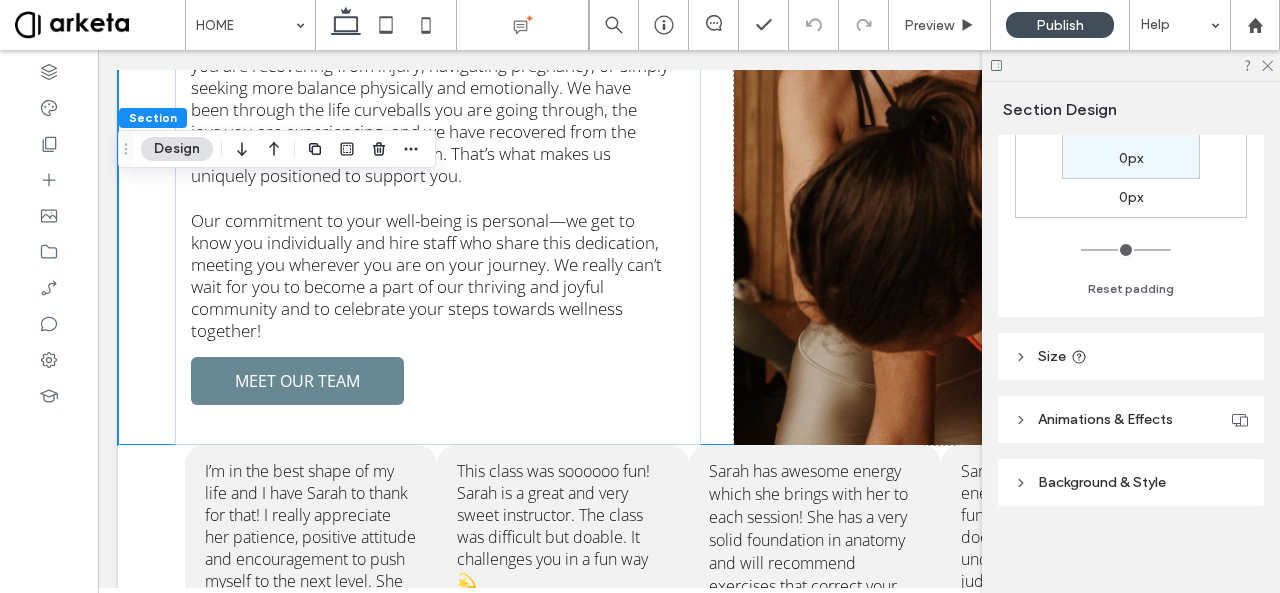 click on "Background & Style" at bounding box center (1131, 482) 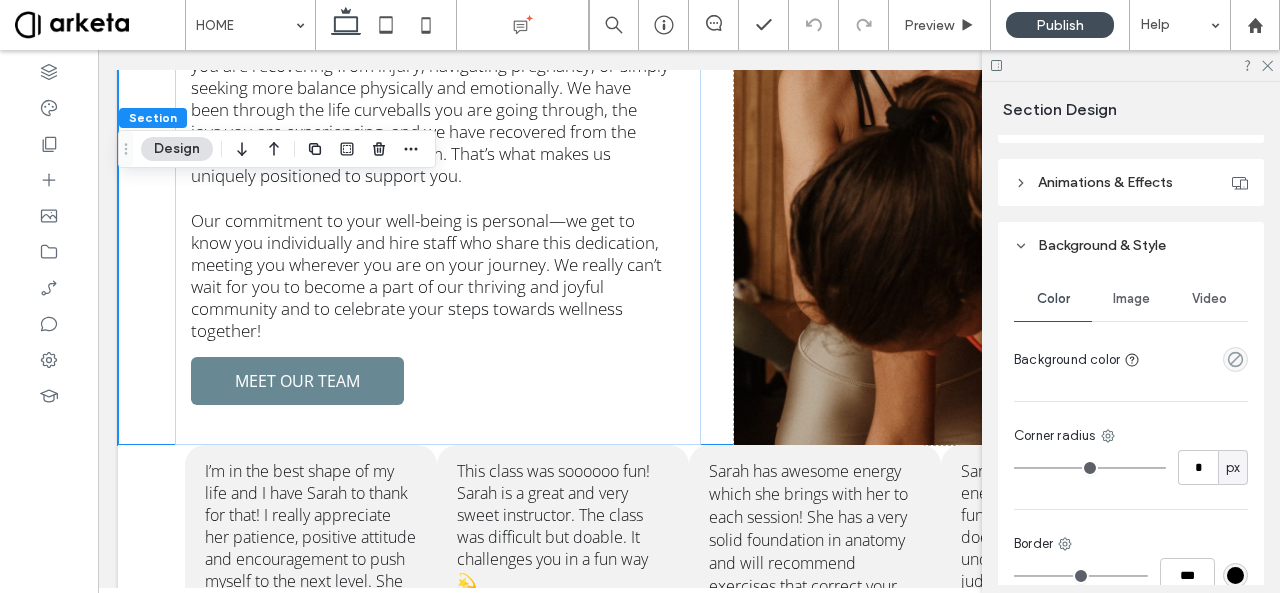 scroll, scrollTop: 749, scrollLeft: 0, axis: vertical 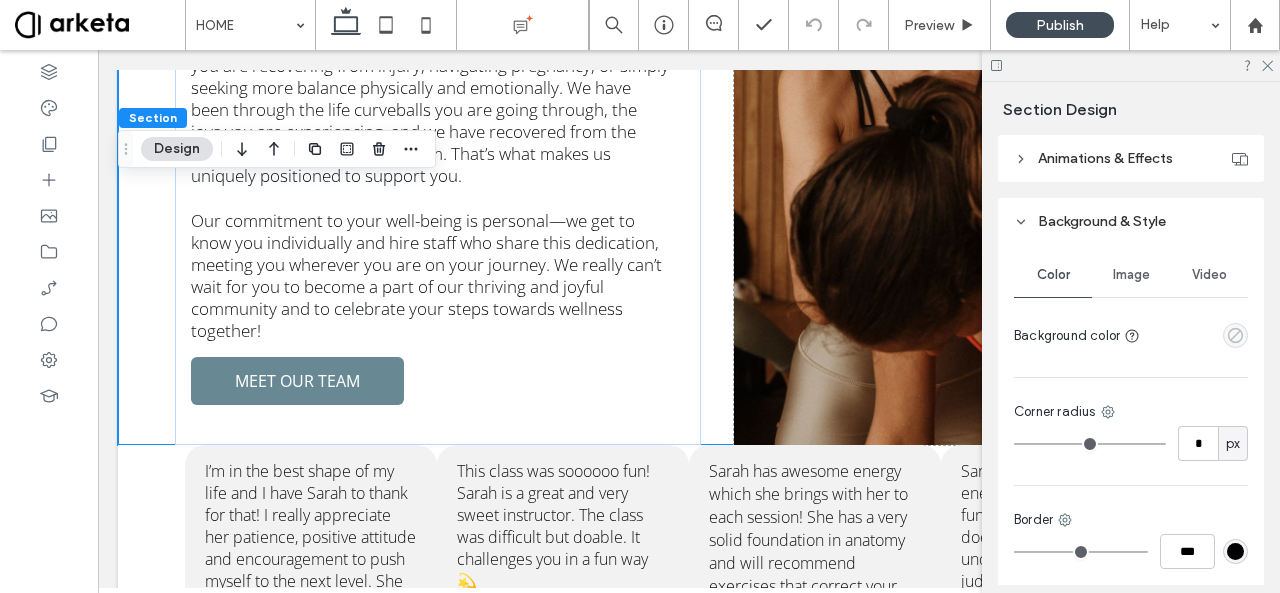 click 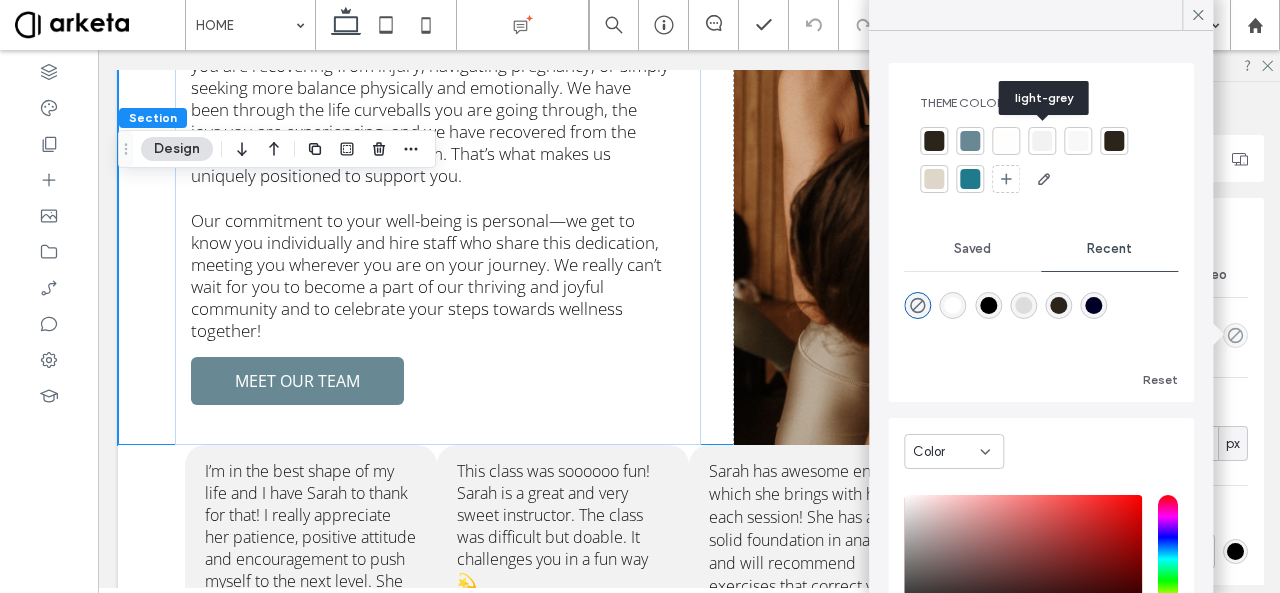 click at bounding box center (1042, 141) 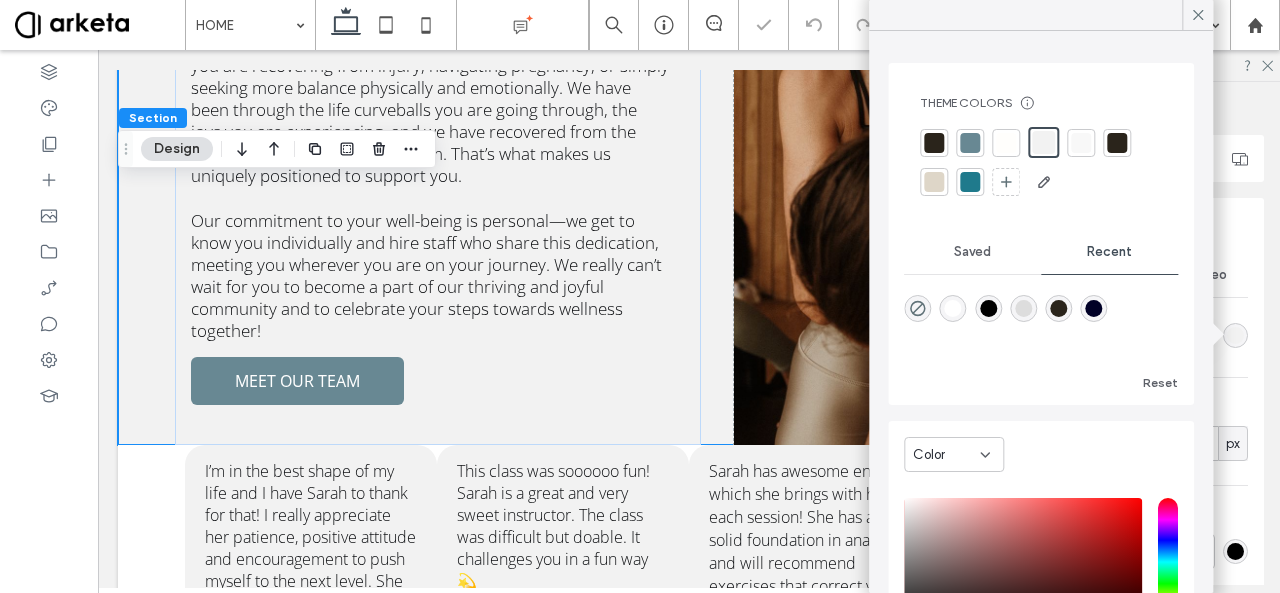 drag, startPoint x: 1048, startPoint y: 145, endPoint x: 1103, endPoint y: 209, distance: 84.38602 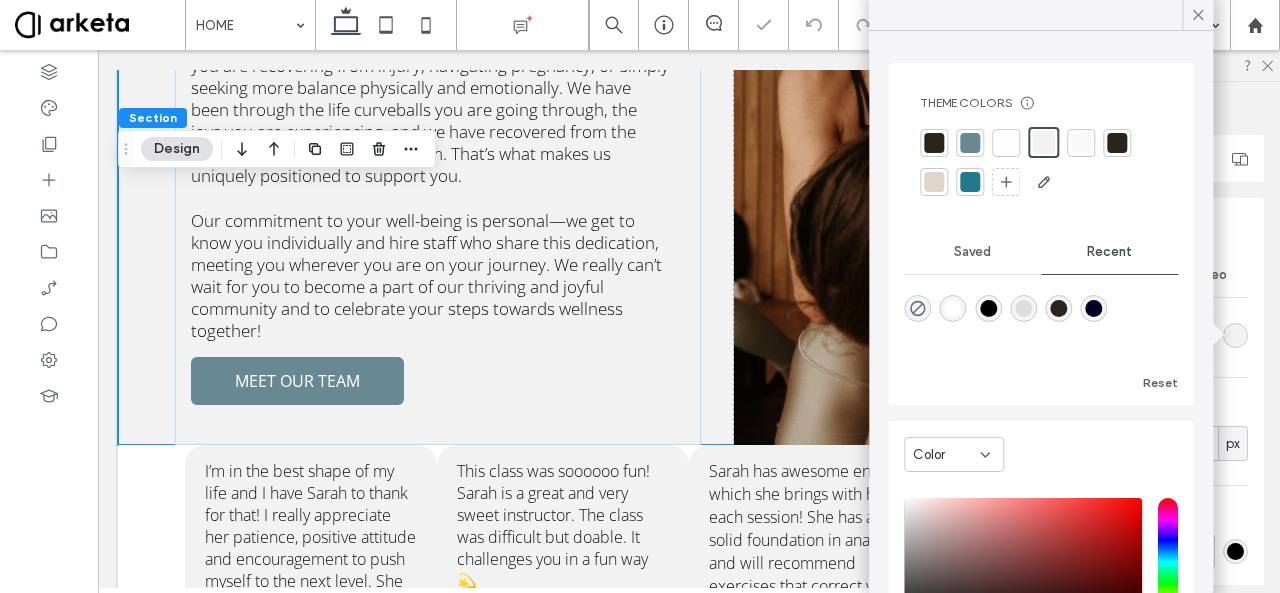 click on "Theme Colors Save time with Theme Colors Create a color palette to instantly add or change colors of connected site elements.    Learn more" at bounding box center (1041, 146) 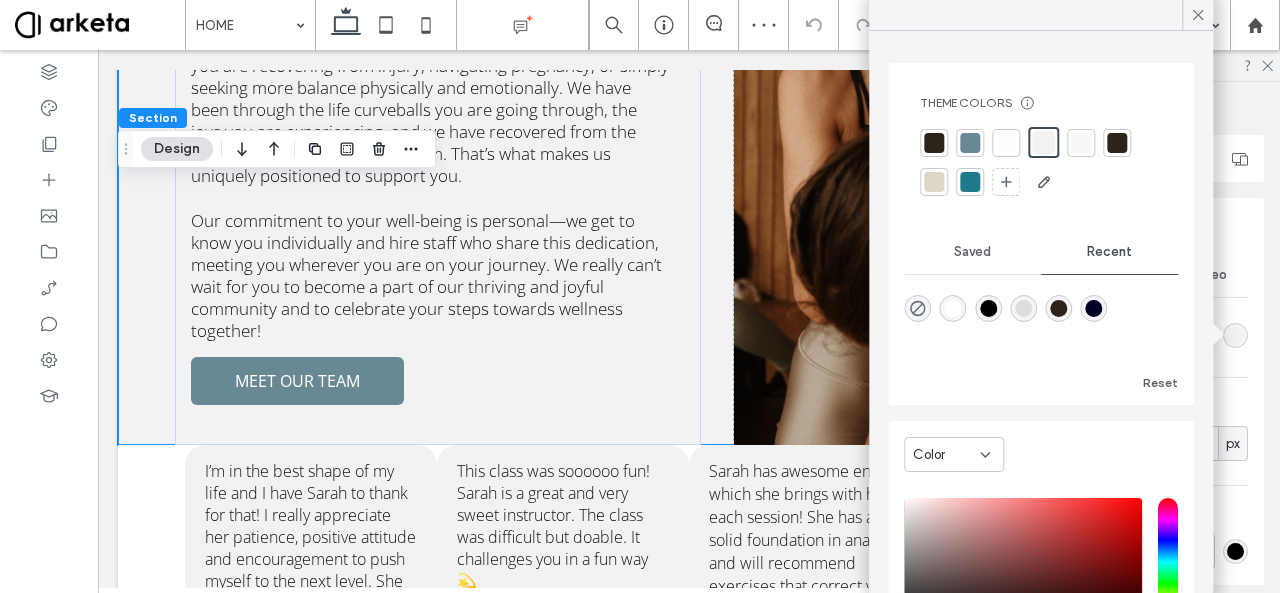 click on "Theme Colors Save time with Theme Colors Create a color palette to instantly add or change colors of connected site elements.    Learn more" at bounding box center [1041, 146] 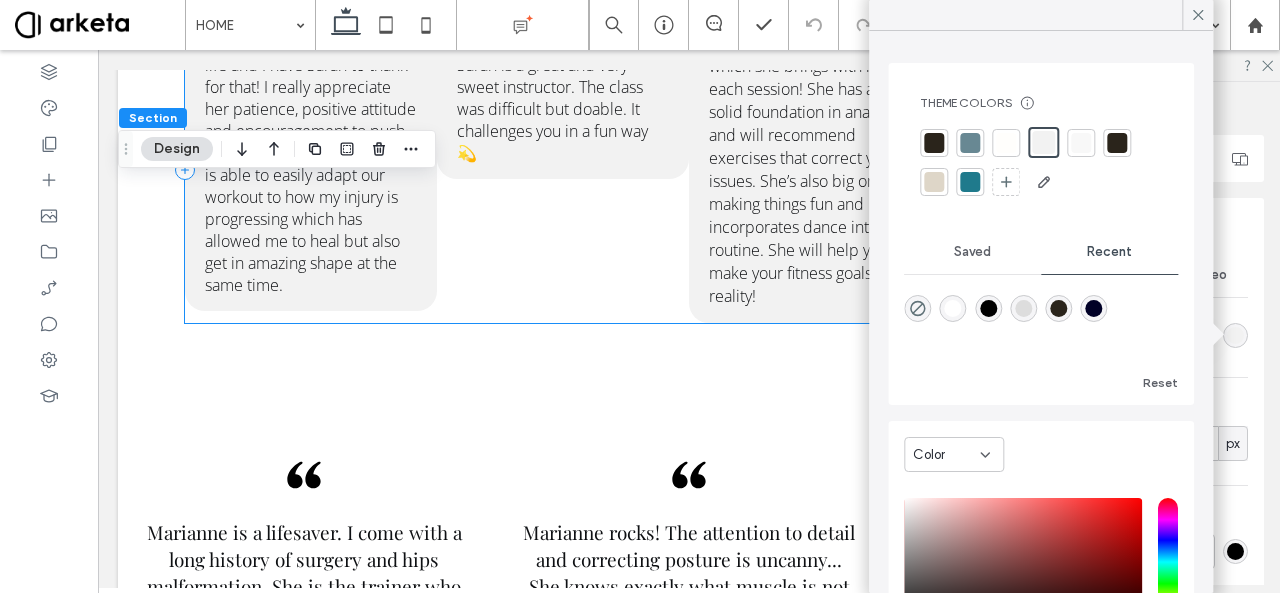 scroll, scrollTop: 3314, scrollLeft: 0, axis: vertical 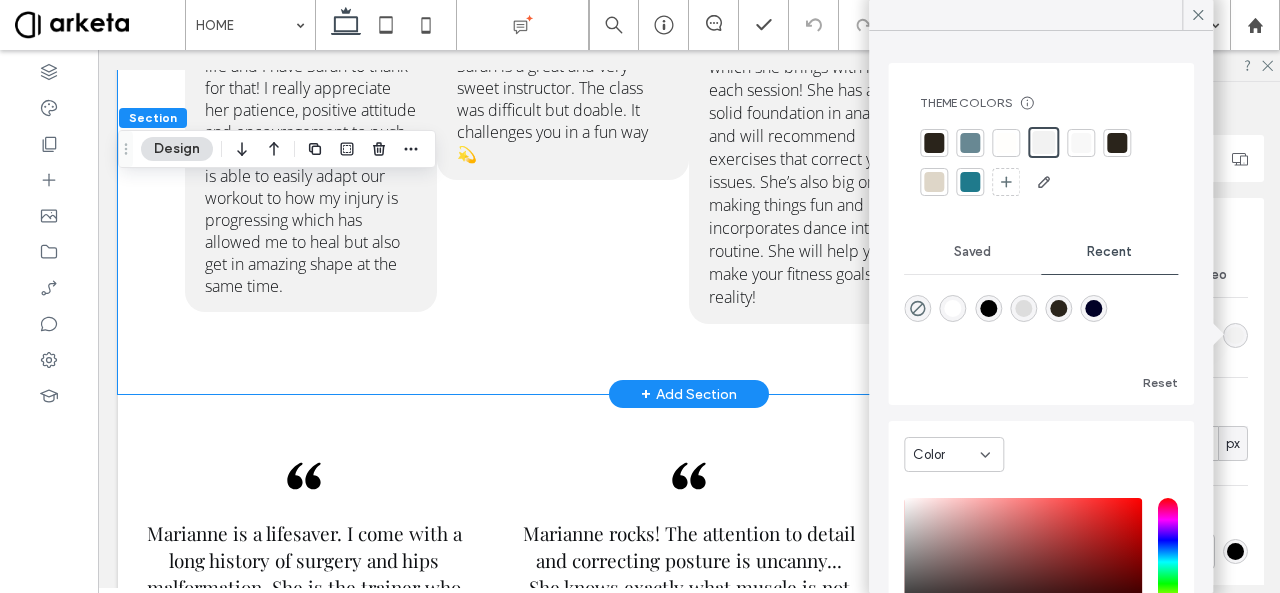 click on "I’m in the best shape of my life and I have Sarah to thank for that! I really appreciate her patience, positive attitude and encouragement to push myself to the next level. She is able to easily adapt our workout to how my injury is progressing which has allowed me to heal but also get in amazing shape at the same time.
This class was soooooo fun! Sarah is a great and very sweet instructor. The class was difficult but doable. It challenges you in a fun way 💫
Sarah has awesome energy which she brings with her to each session! She has a very solid foundation in anatomy and will recommend exercises that correct your issues. She’s also big on making things fun and incorporates dance into our routine. She will help you make your fitness goals a reality!
Sarah has an amazing positive energy and attitude, super fun, clearly loves what she does, helpful and understanding, not judgmental at all, she spreads the joy of dance and movement." at bounding box center (689, 206) 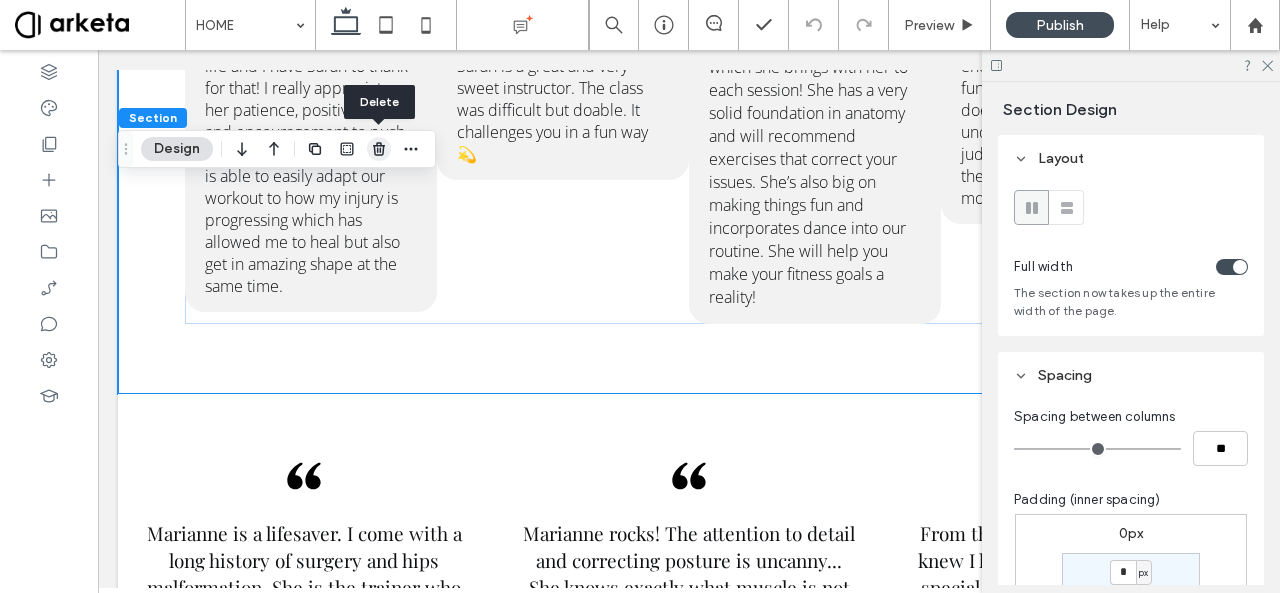 click 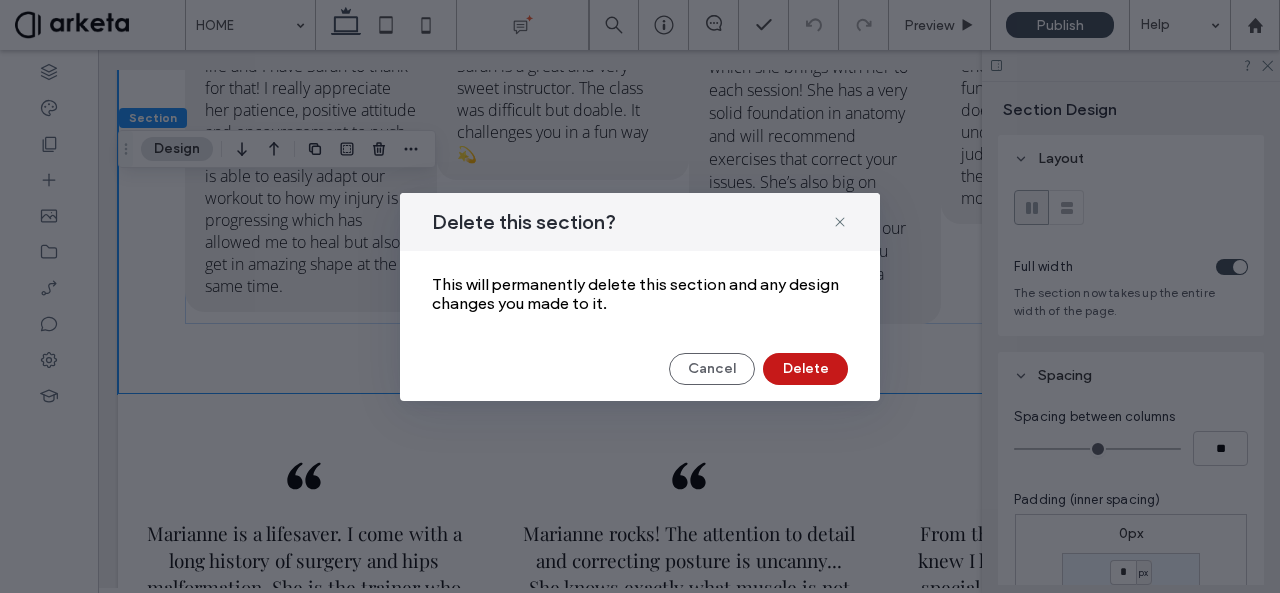 click on "Delete" at bounding box center (805, 369) 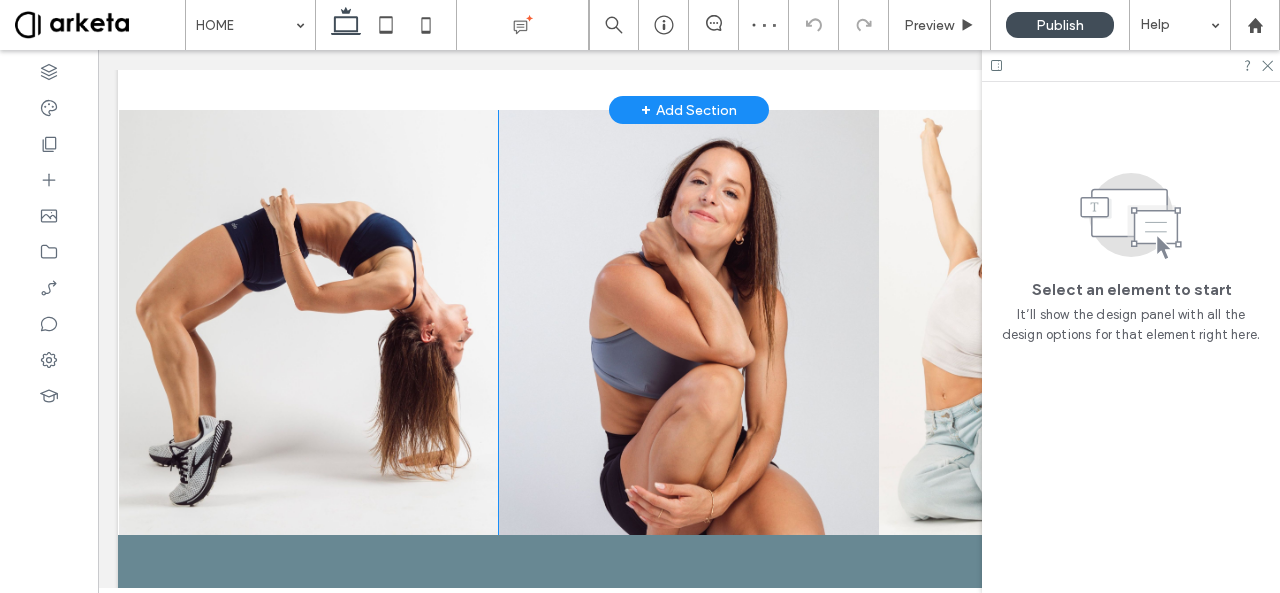 scroll, scrollTop: 3728, scrollLeft: 0, axis: vertical 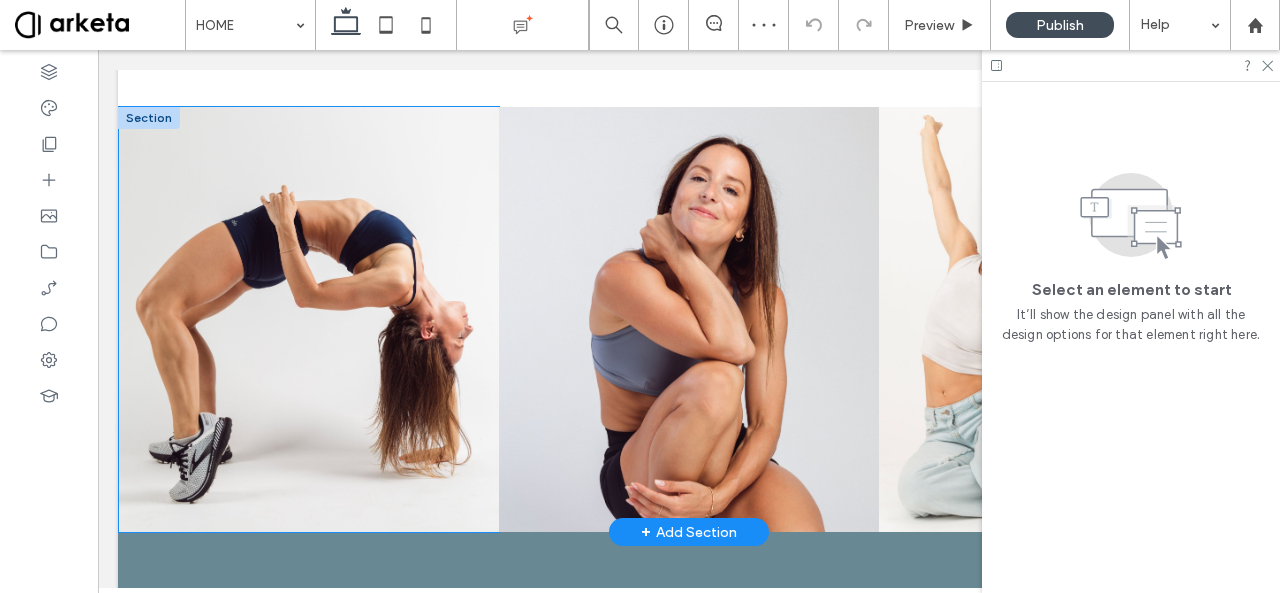 click at bounding box center [309, 319] 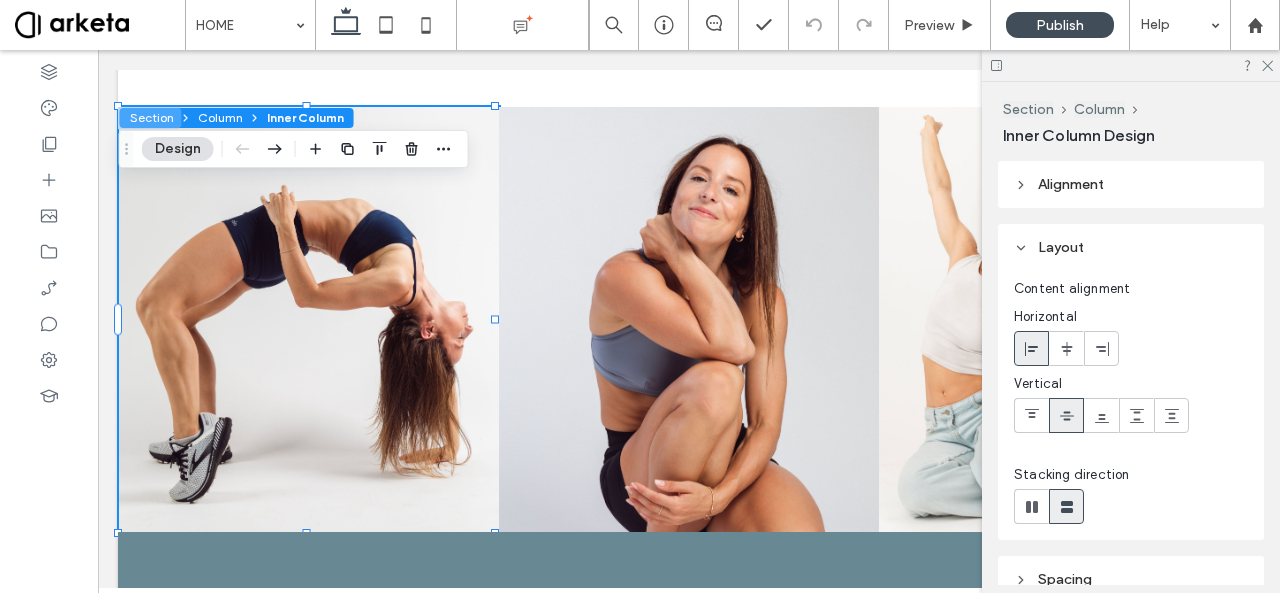 click on "Section" at bounding box center (151, 118) 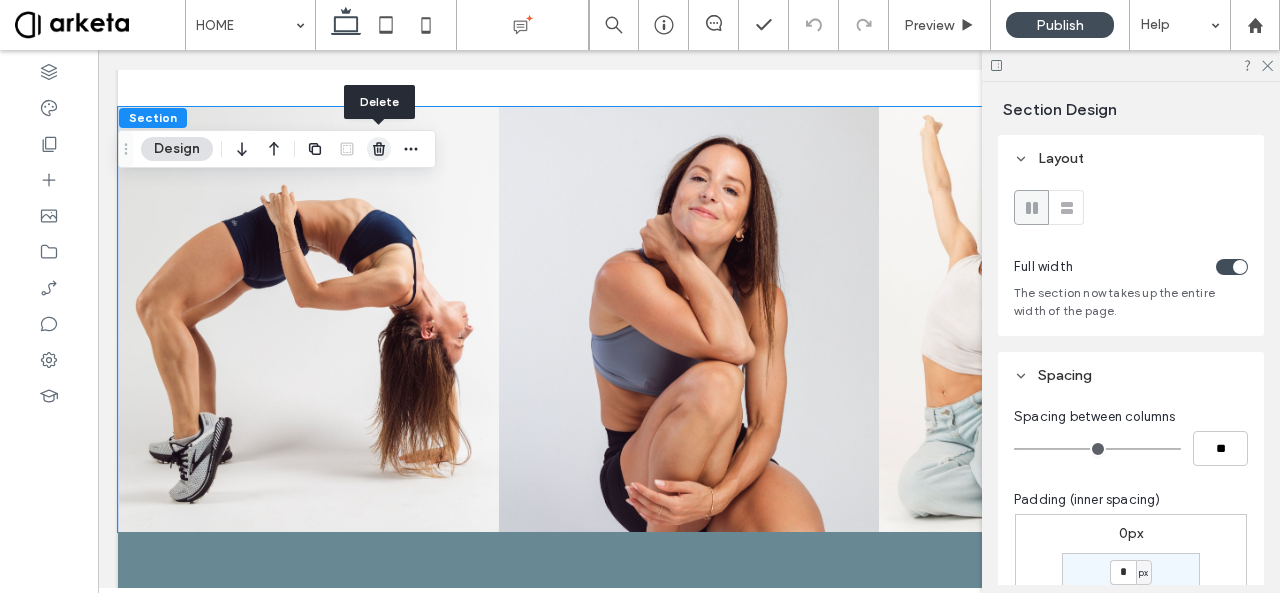 click 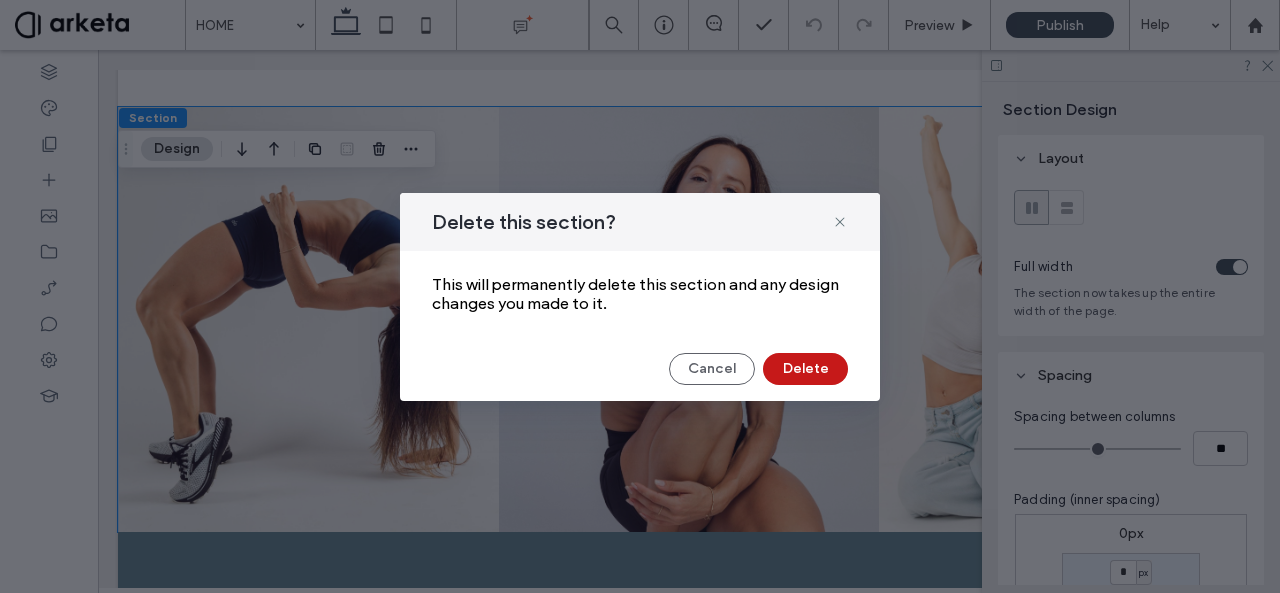 click on "Delete" at bounding box center (805, 369) 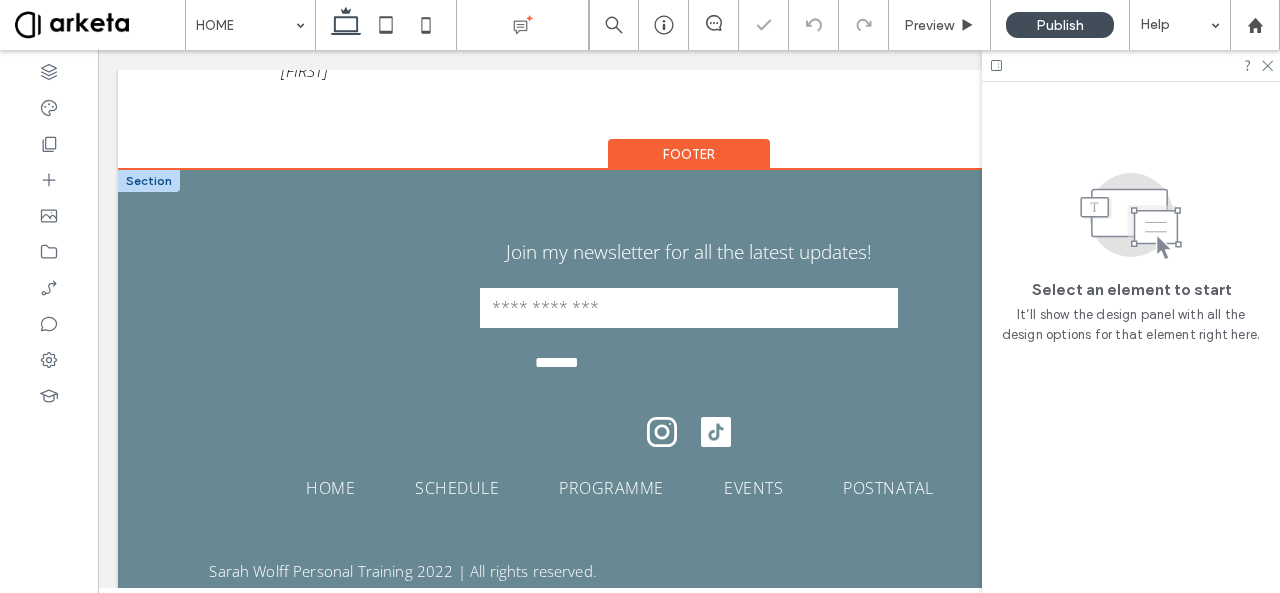 scroll, scrollTop: 3352, scrollLeft: 0, axis: vertical 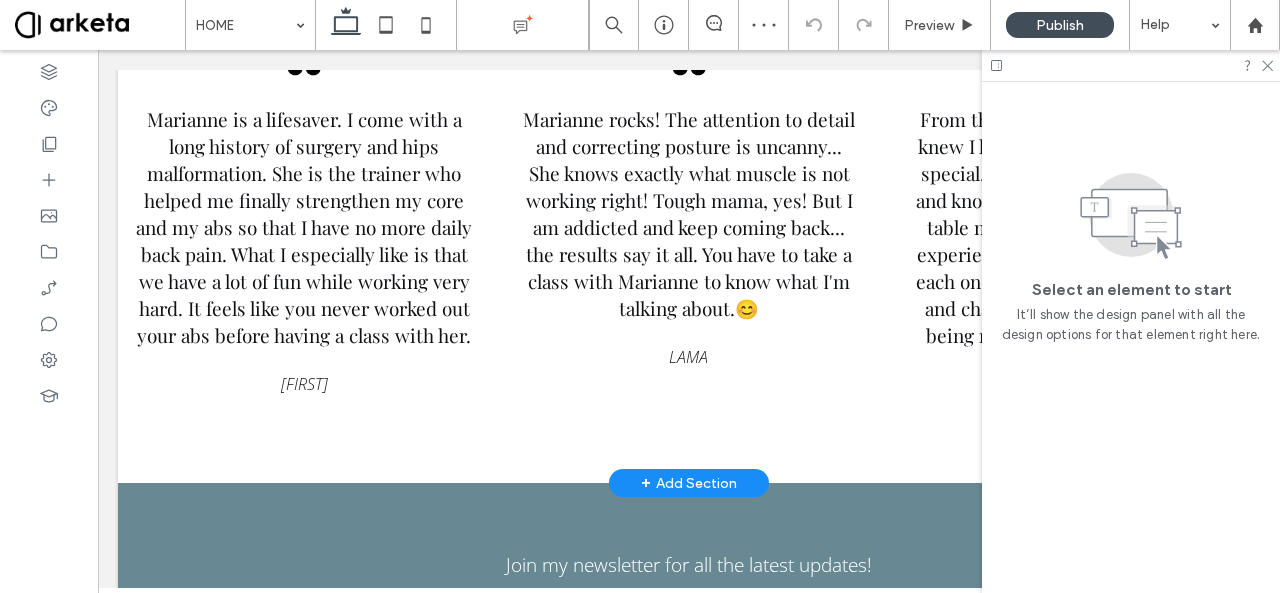 click on "+ Add Section" at bounding box center (689, 483) 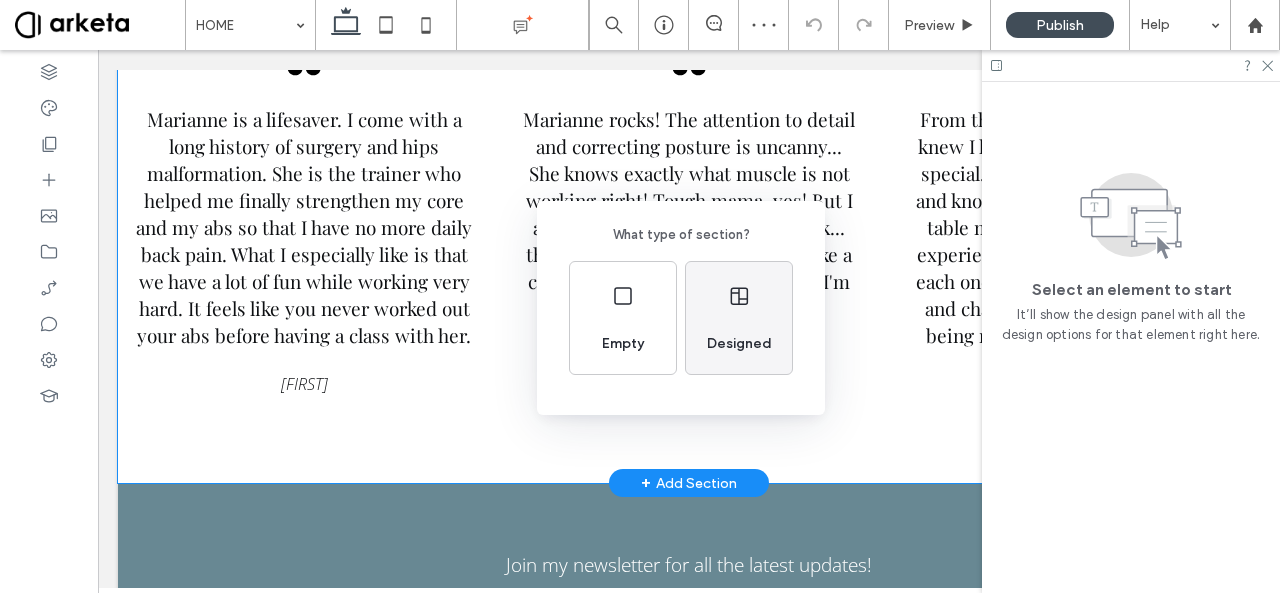 click on "Designed" at bounding box center [739, 318] 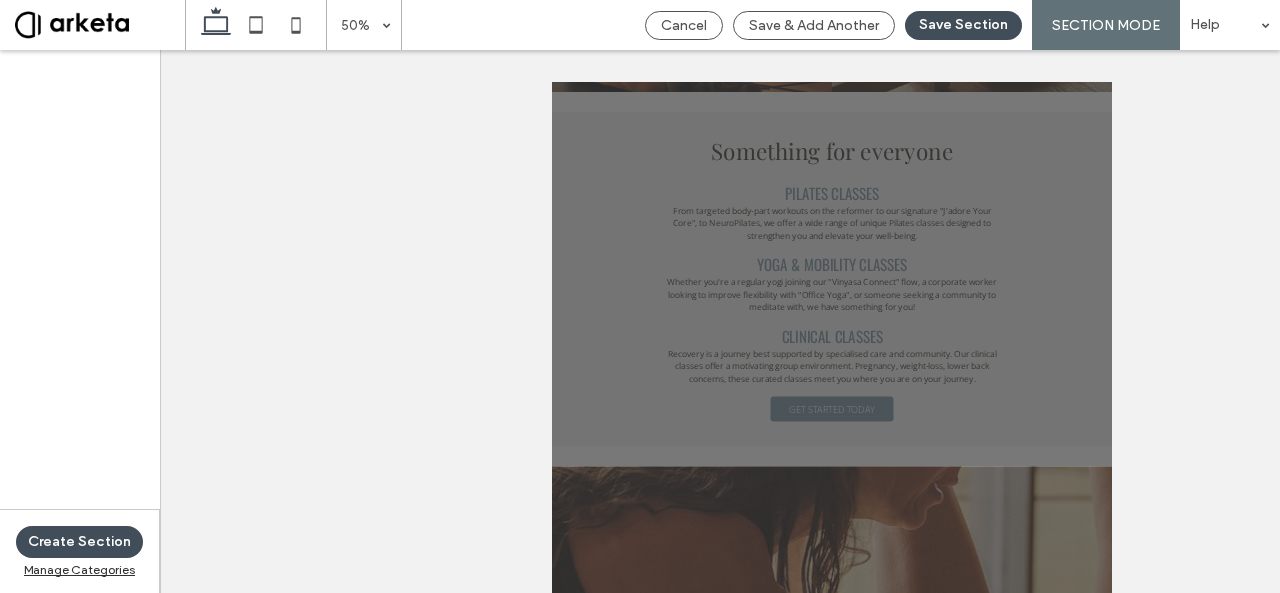 scroll, scrollTop: 5330, scrollLeft: 0, axis: vertical 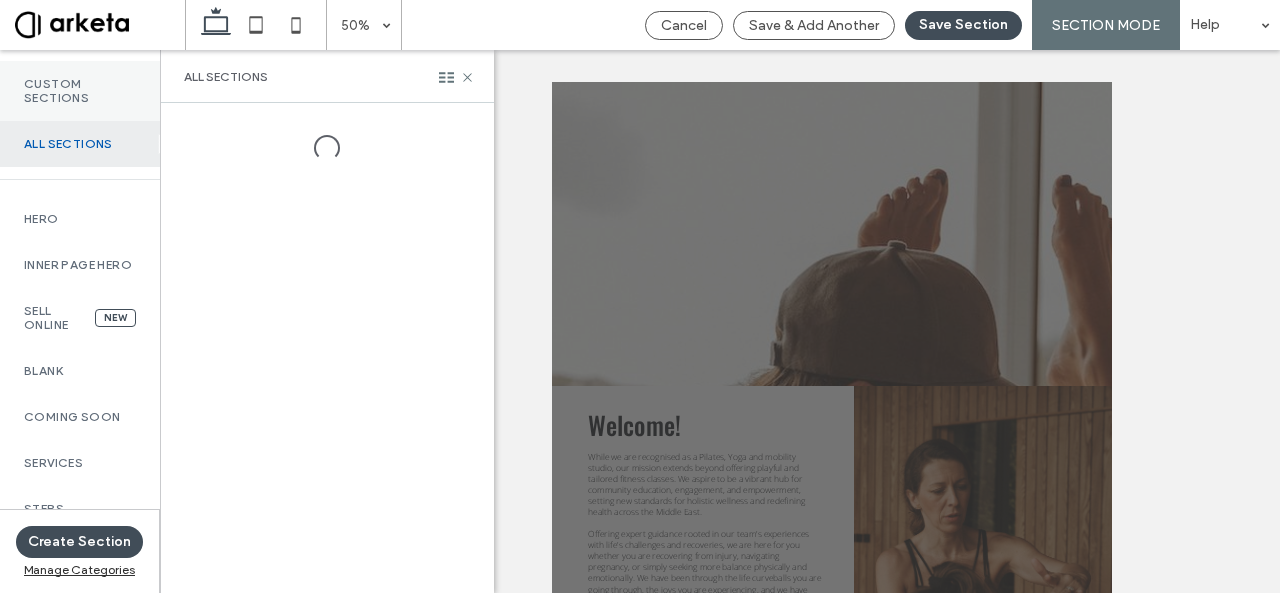 click on "Custom Sections" at bounding box center (80, 91) 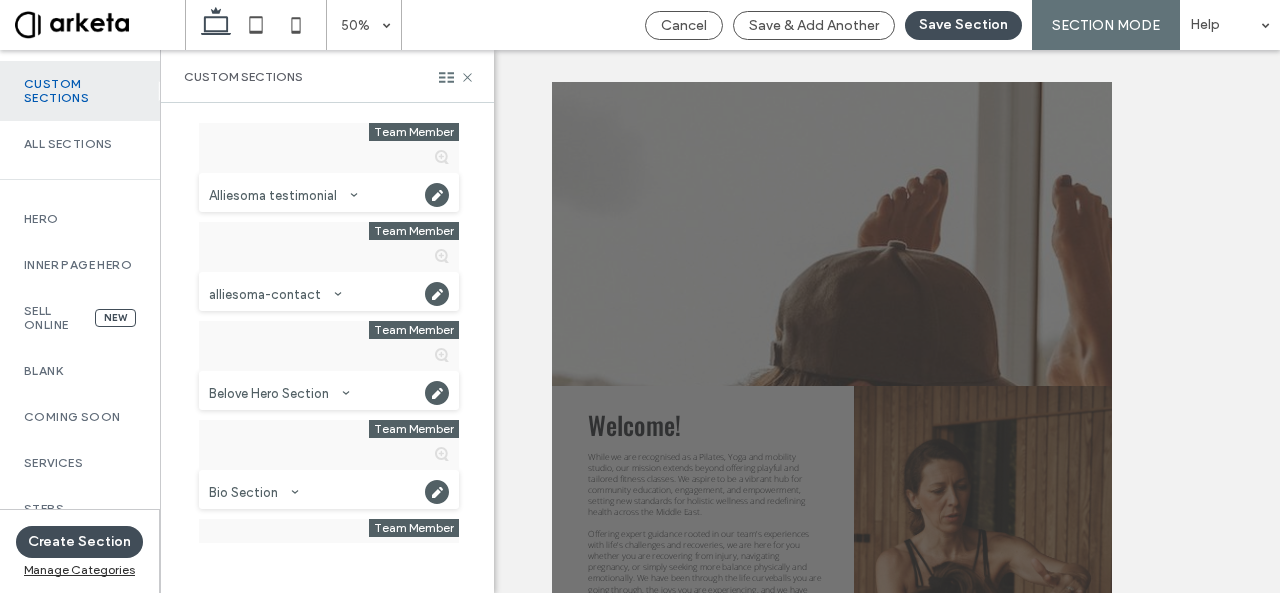 click on "Custom Sections" at bounding box center (80, 91) 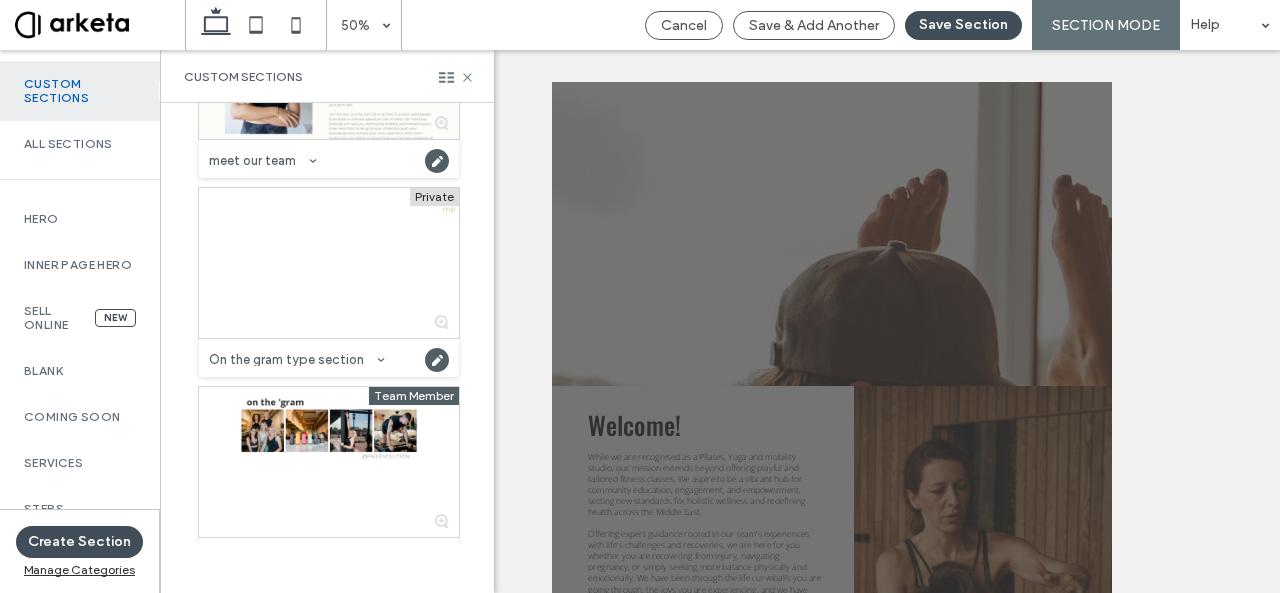 scroll, scrollTop: 7323, scrollLeft: 0, axis: vertical 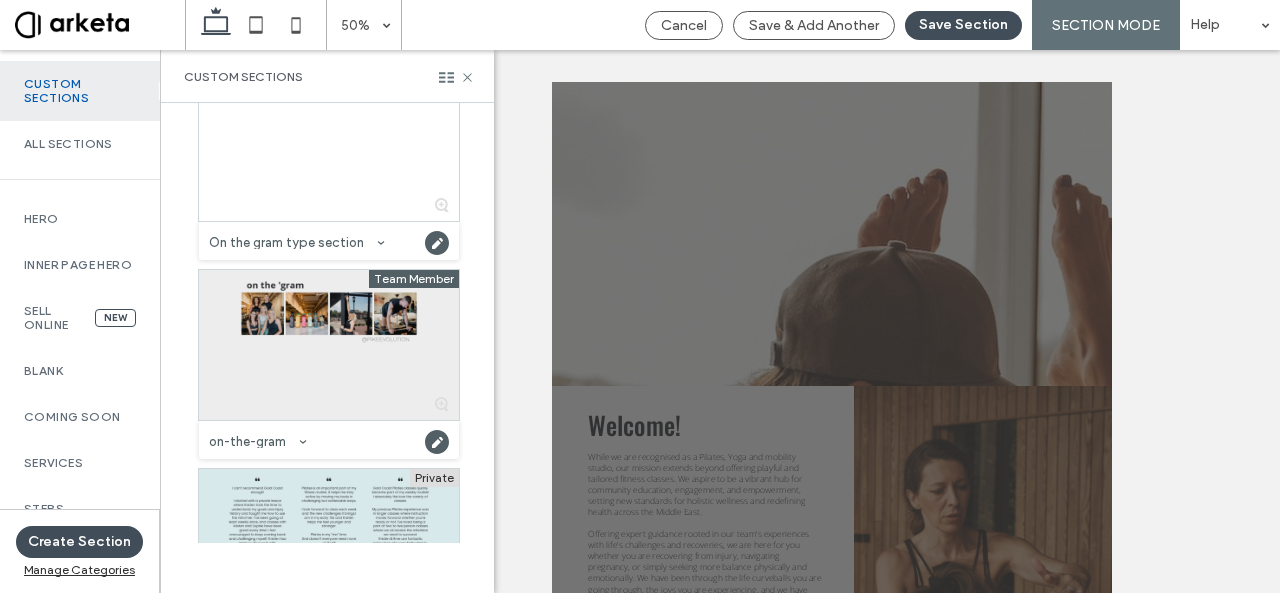 click at bounding box center [329, 345] 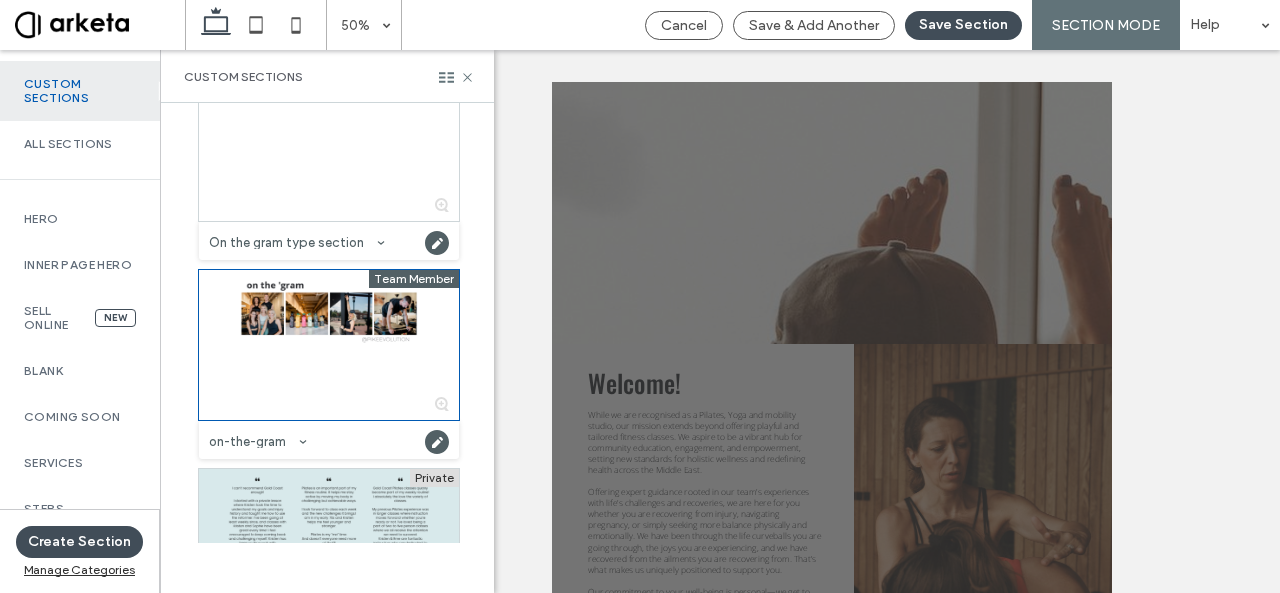 scroll, scrollTop: 5414, scrollLeft: 0, axis: vertical 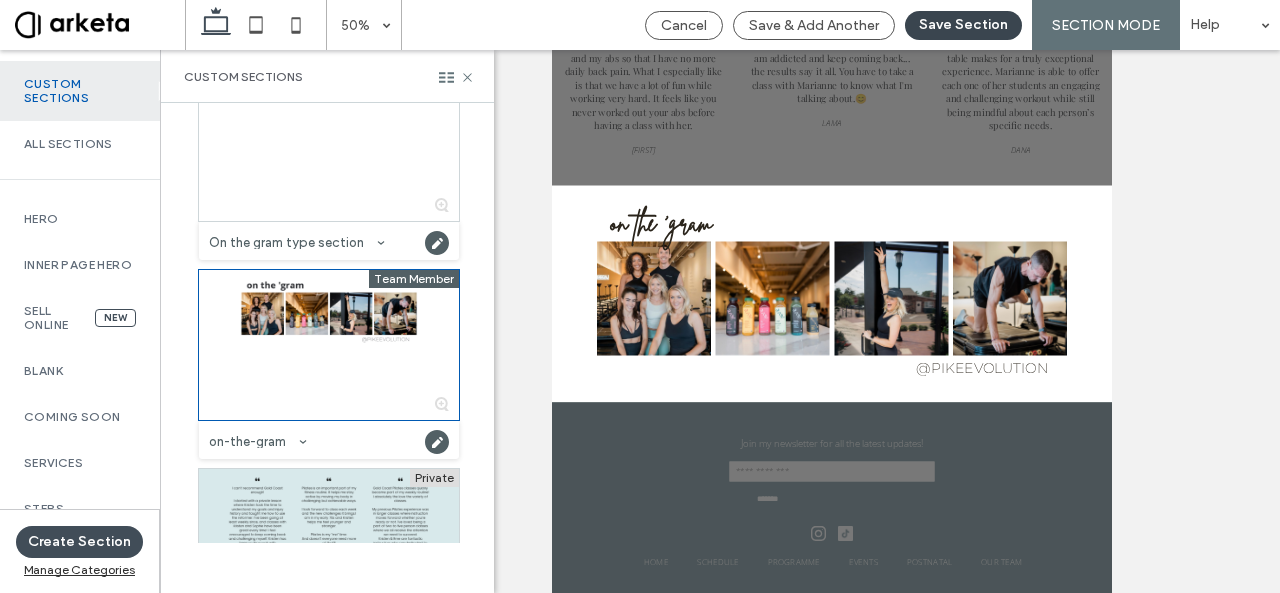 click on "Save Section" at bounding box center (963, 25) 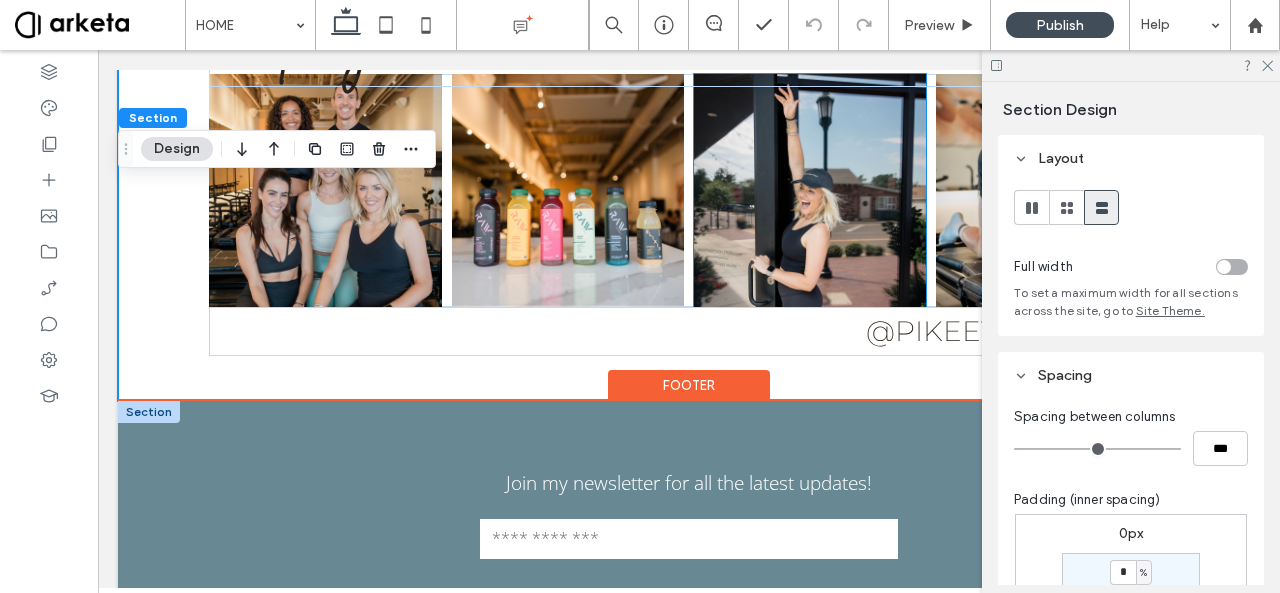 scroll, scrollTop: 3804, scrollLeft: 0, axis: vertical 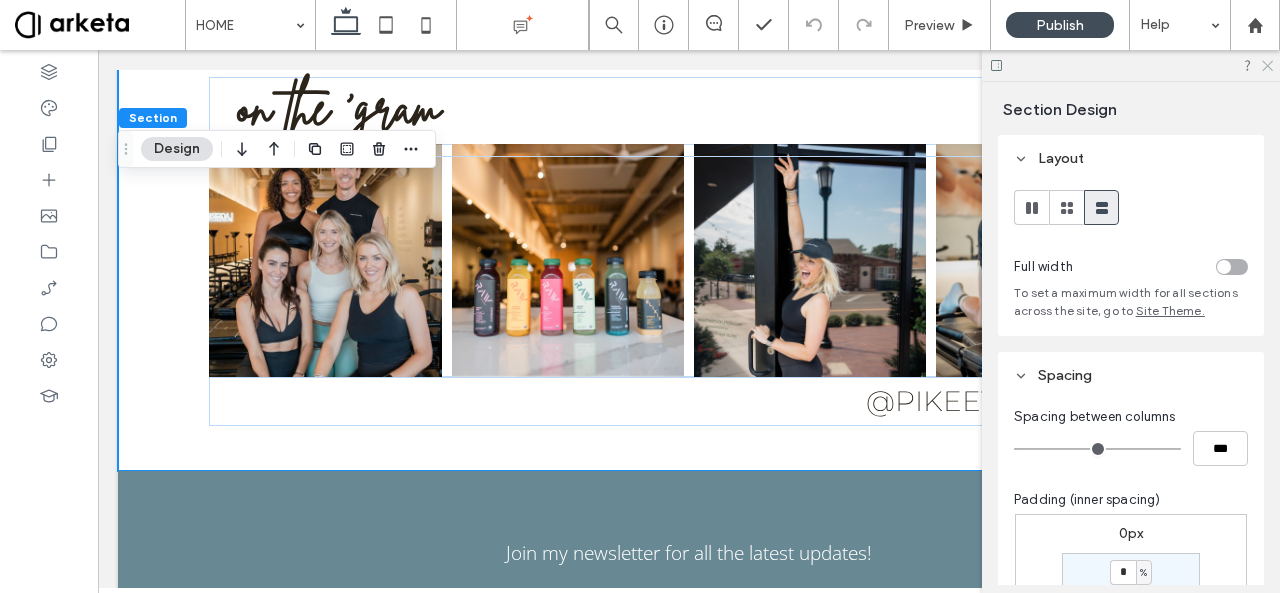 click 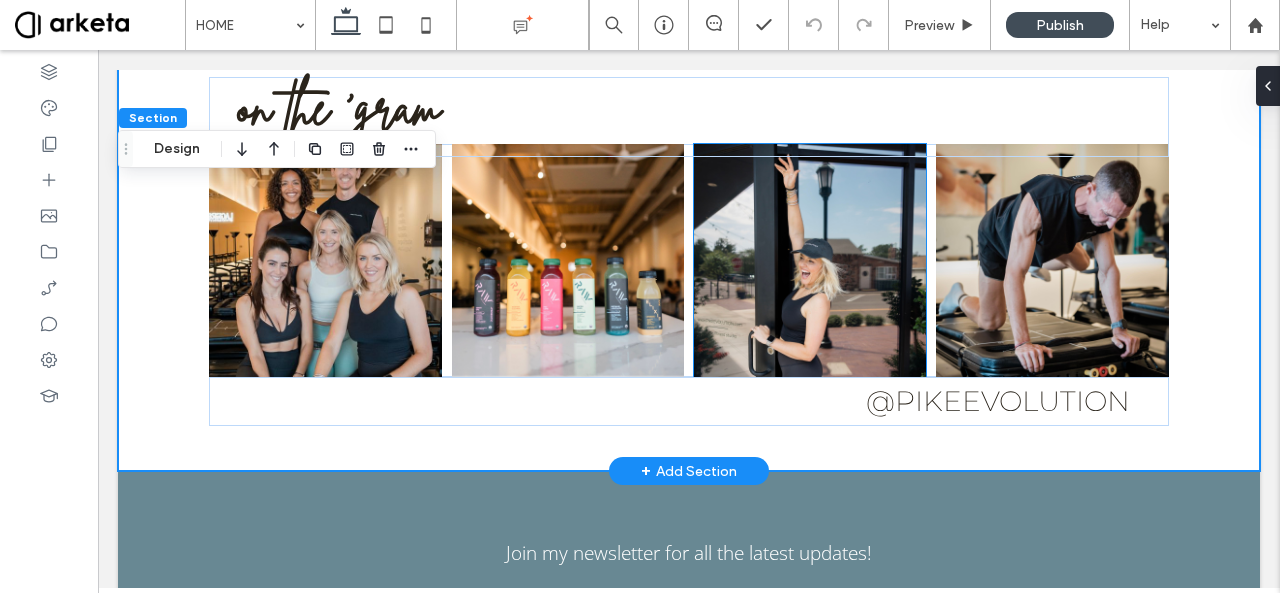 scroll, scrollTop: 3643, scrollLeft: 0, axis: vertical 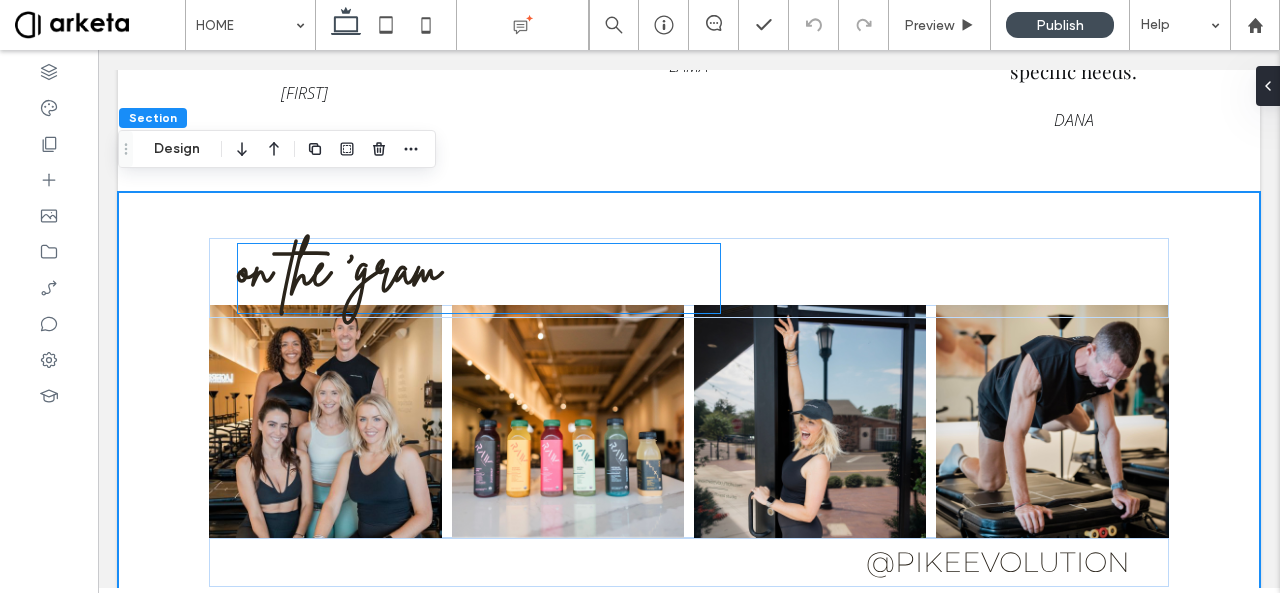 click on "on the 'gram" at bounding box center [339, 269] 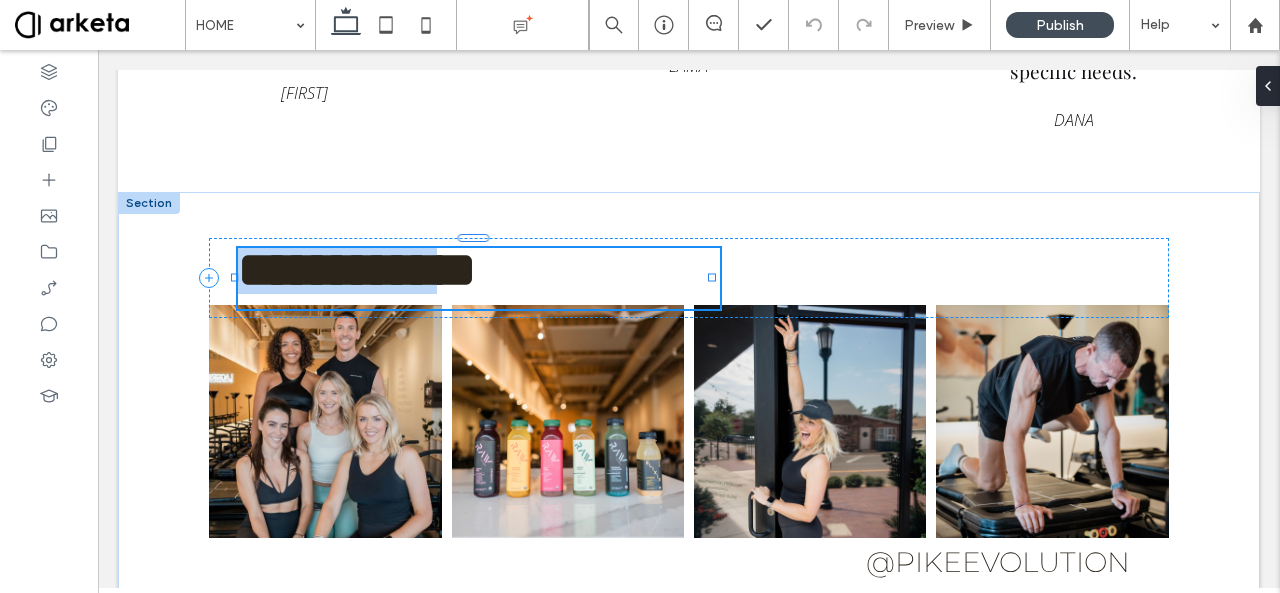 type on "**********" 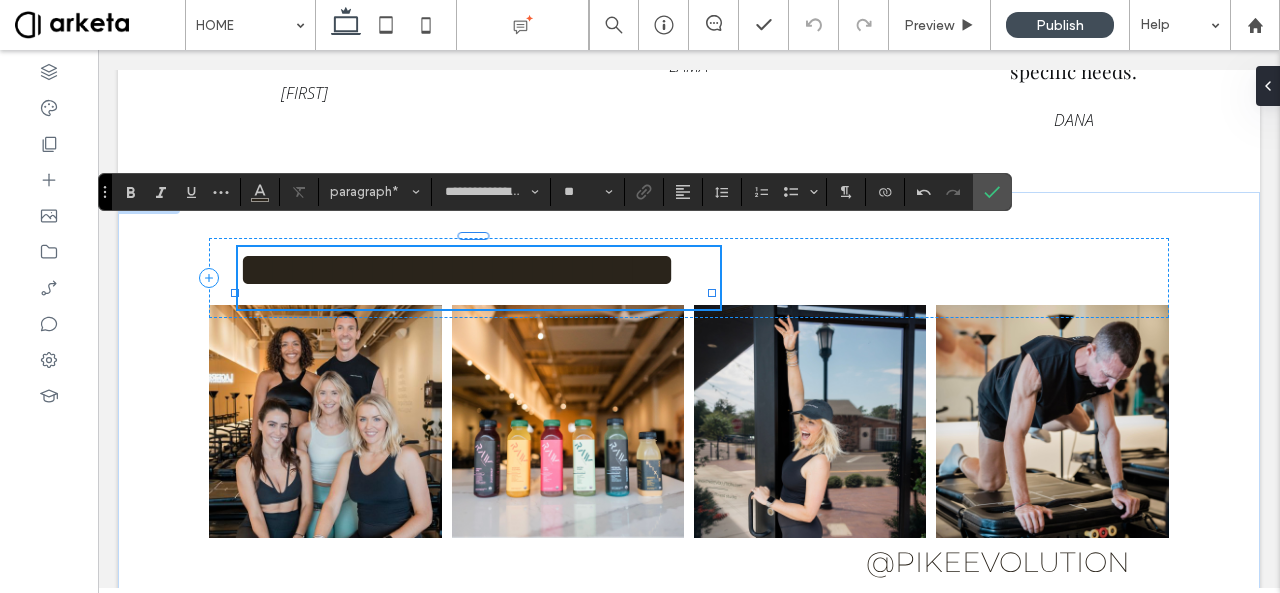 type on "*******" 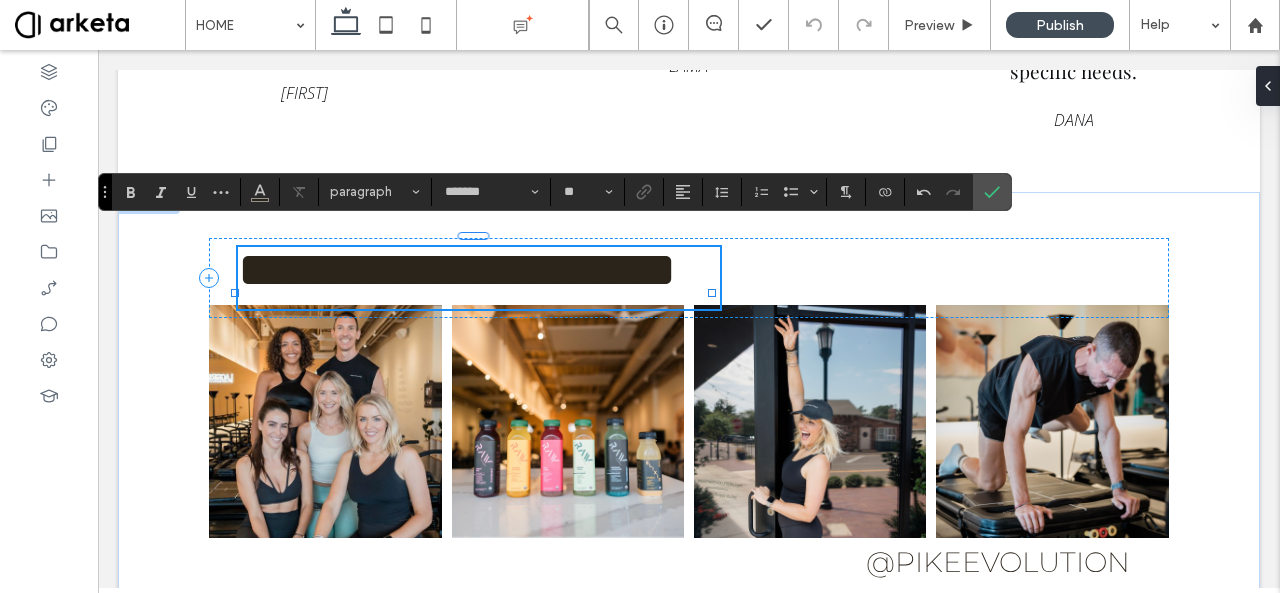 type on "**" 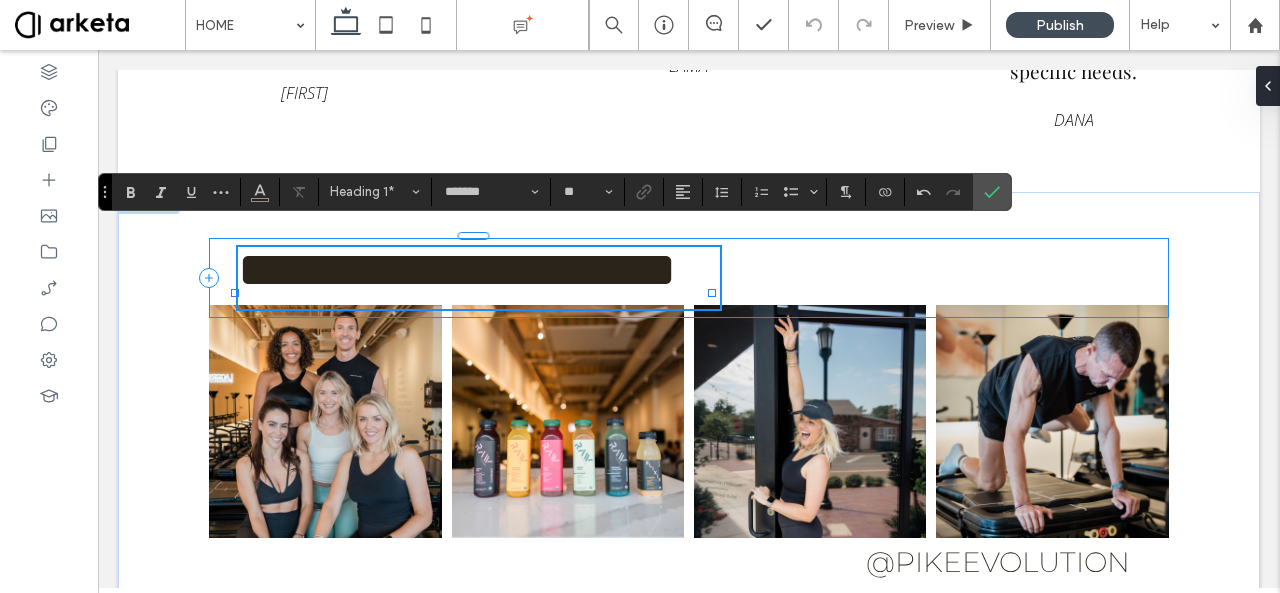 click on "**********" at bounding box center (688, 278) 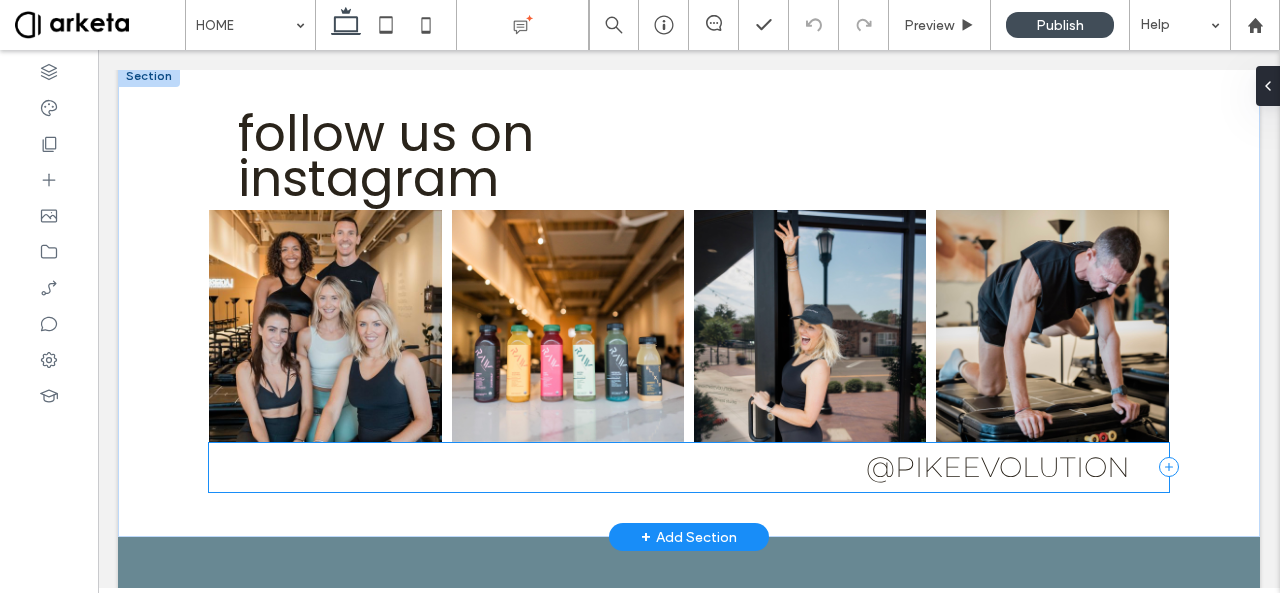 scroll, scrollTop: 3846, scrollLeft: 0, axis: vertical 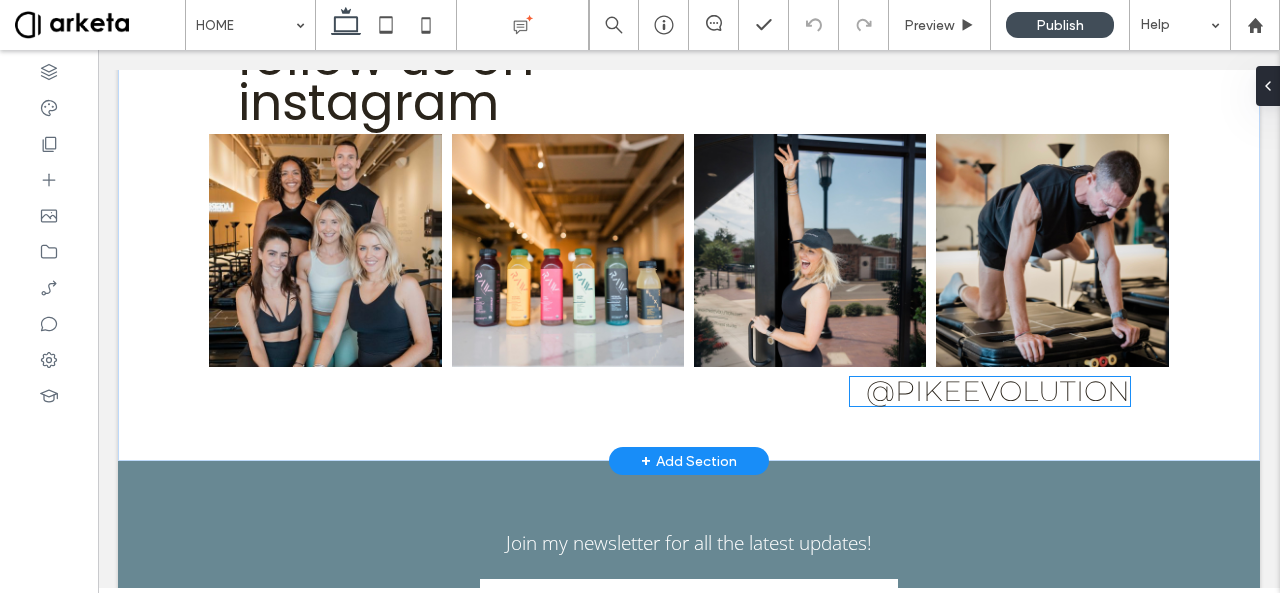 click on "@pikeEVOLUTION" at bounding box center (998, 391) 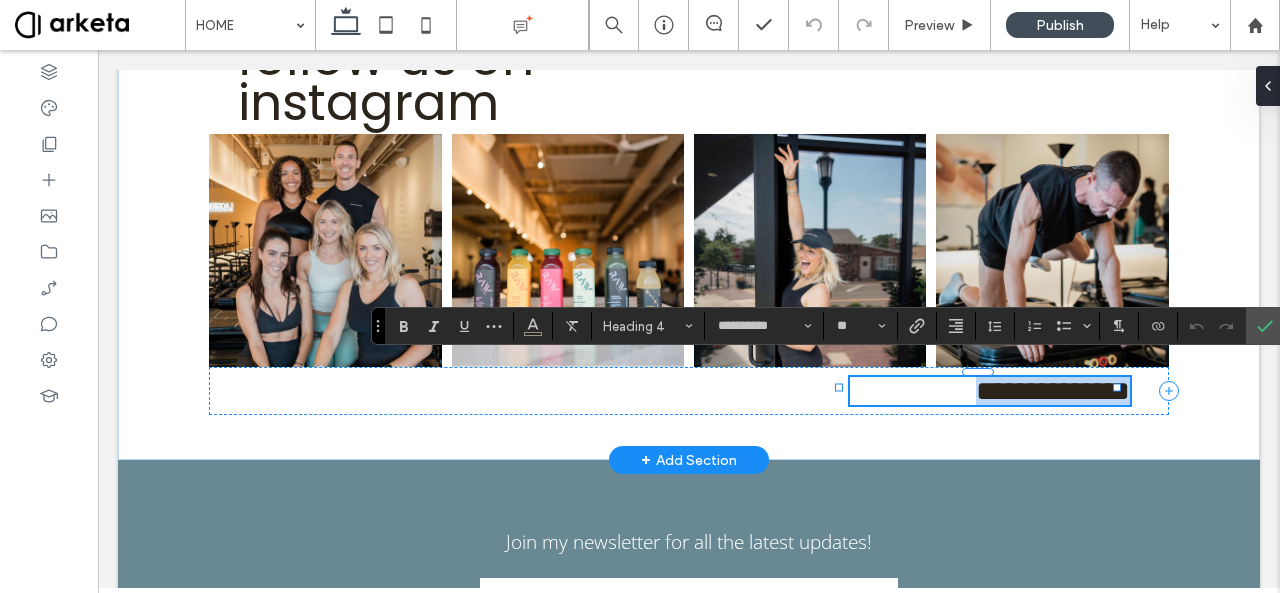type on "**********" 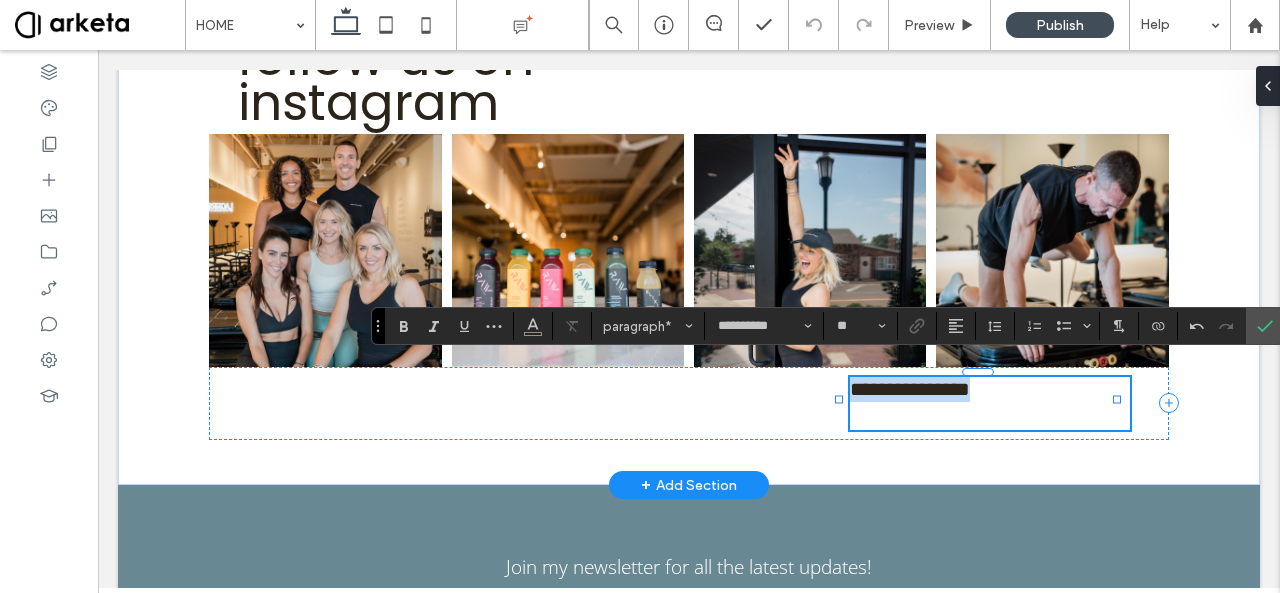 type on "*******" 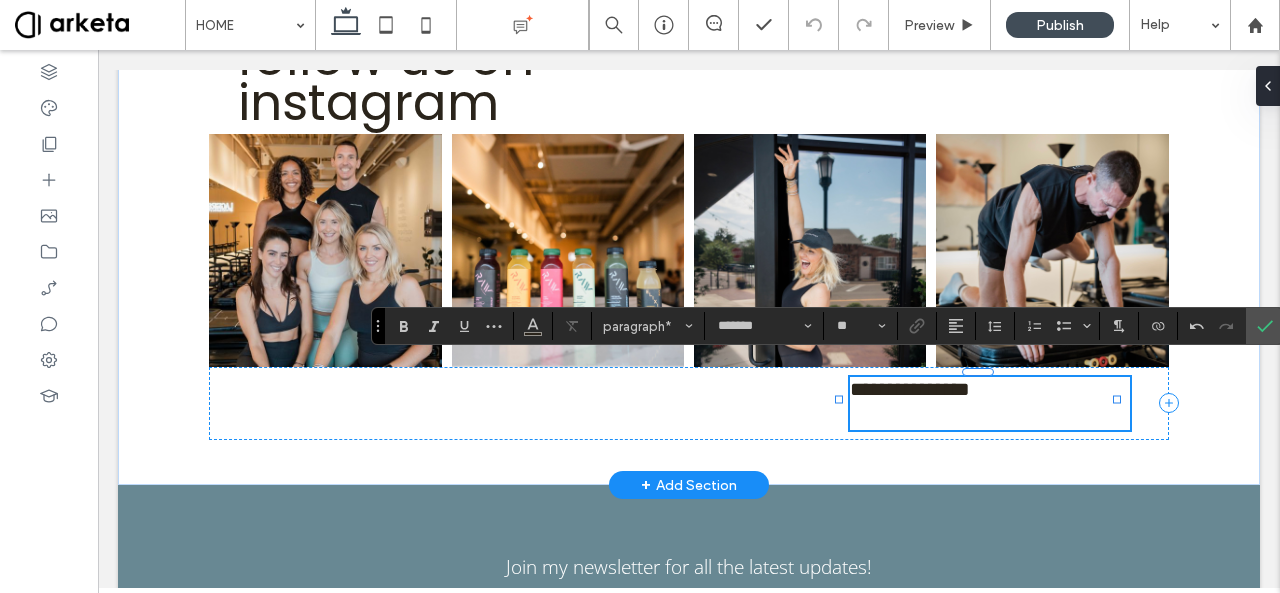 scroll, scrollTop: 0, scrollLeft: 0, axis: both 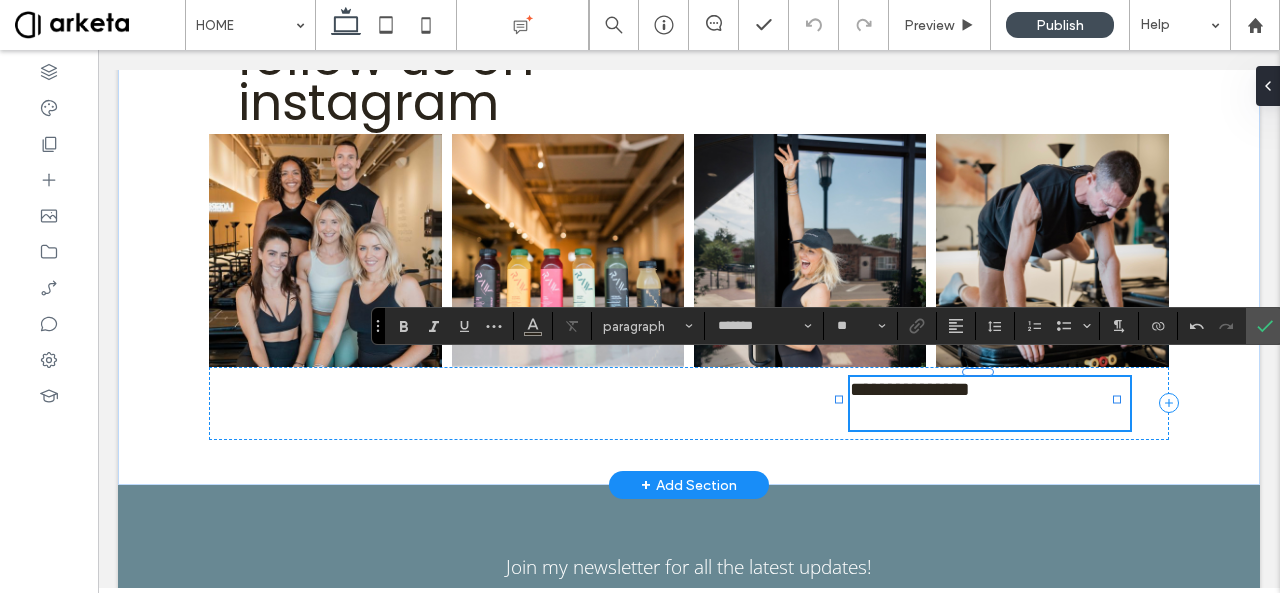 type on "**" 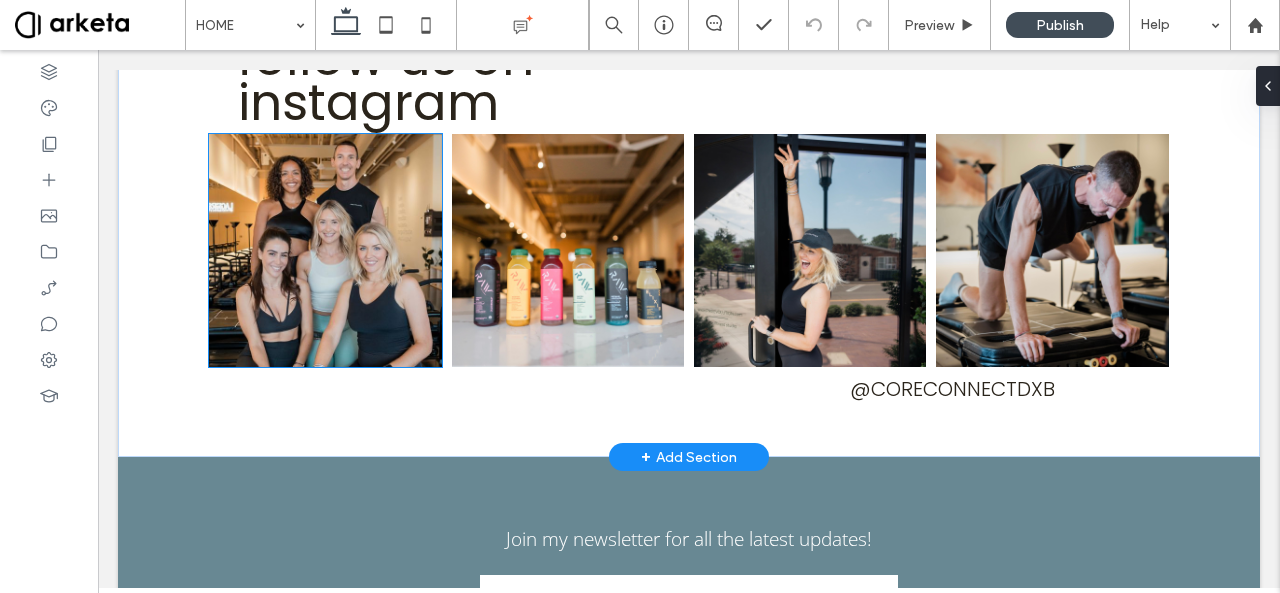 click at bounding box center [325, 250] 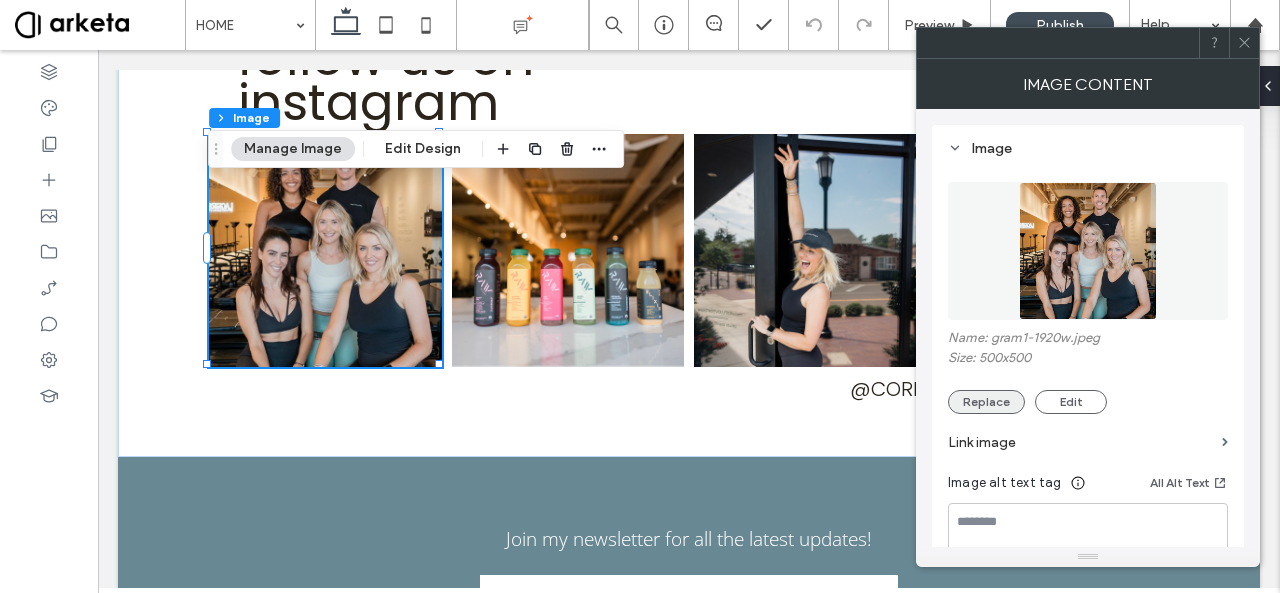 click on "Replace" at bounding box center [986, 402] 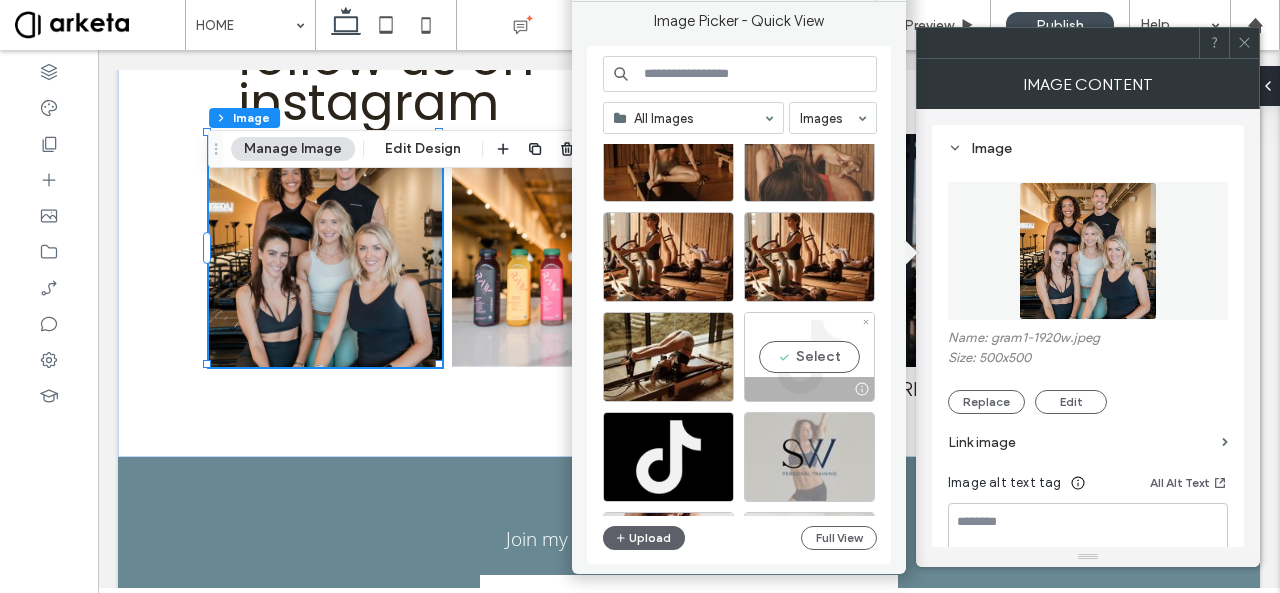 scroll, scrollTop: 1064, scrollLeft: 0, axis: vertical 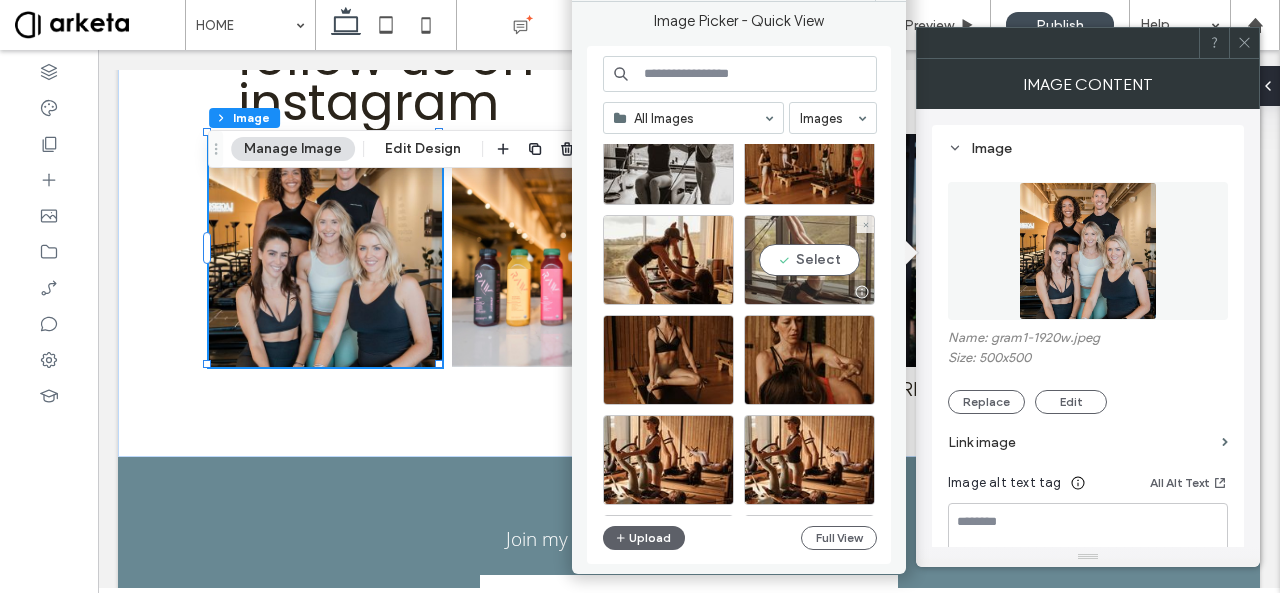 click on "Select" at bounding box center [809, 260] 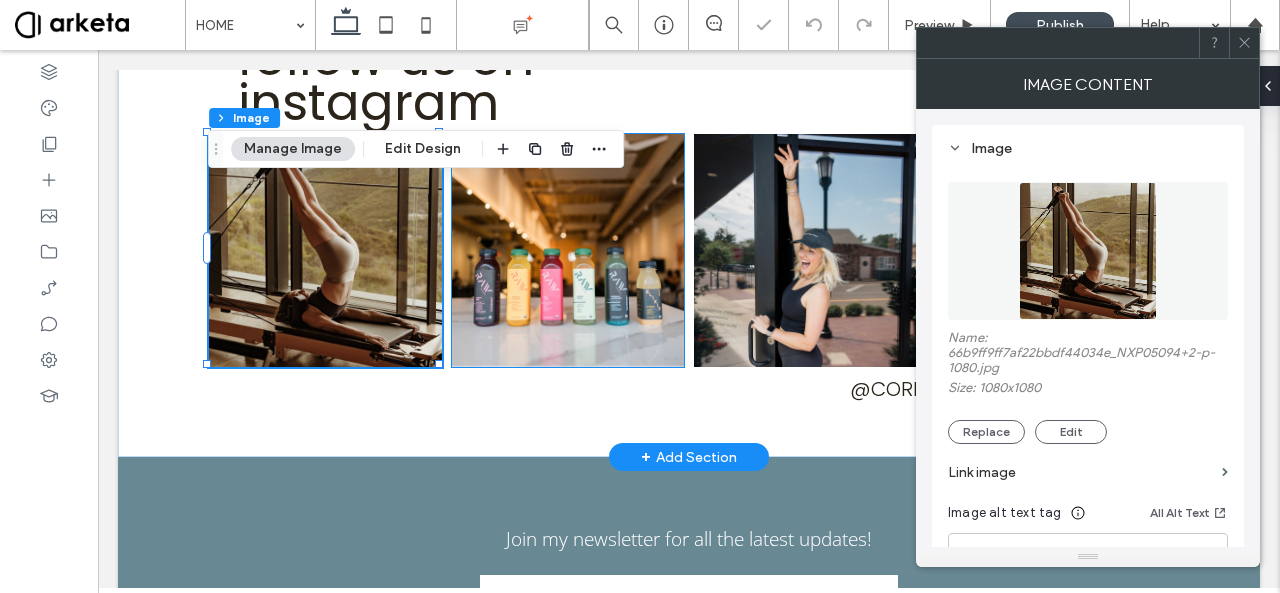 click at bounding box center (568, 250) 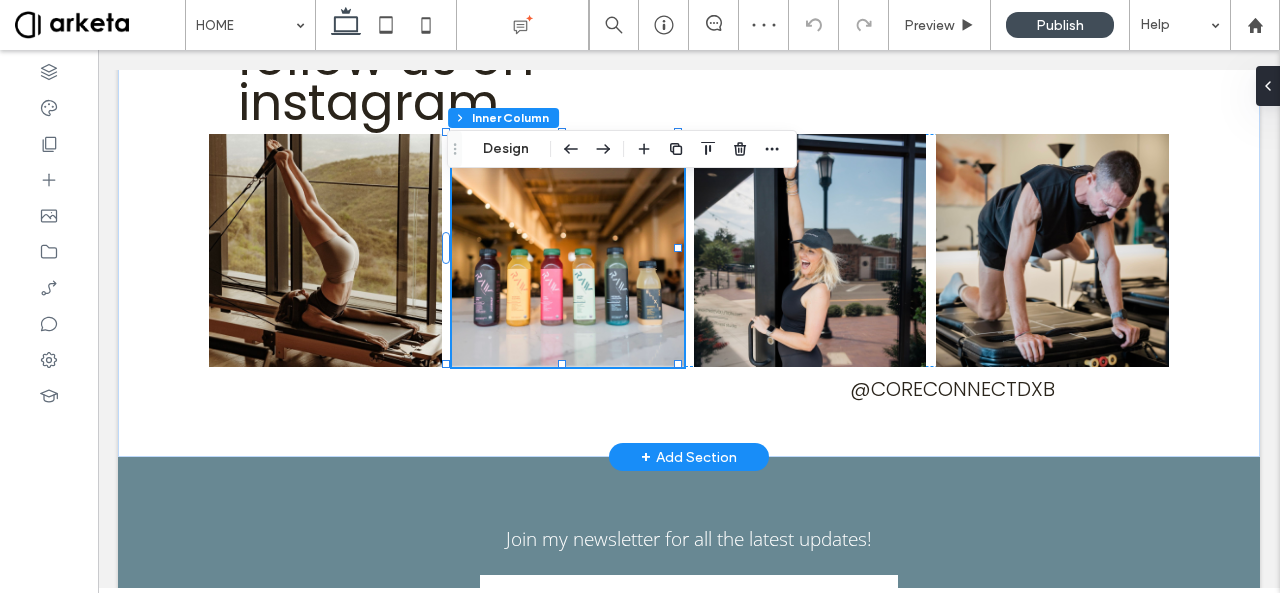 click at bounding box center (568, 250) 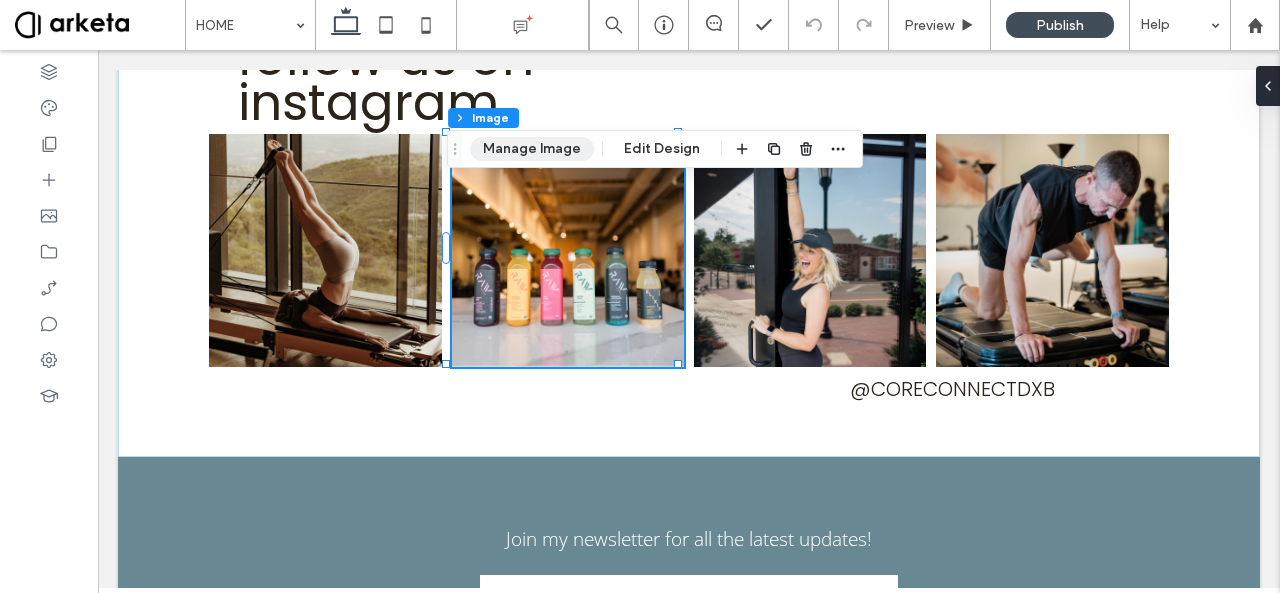 click on "Manage Image" at bounding box center [532, 149] 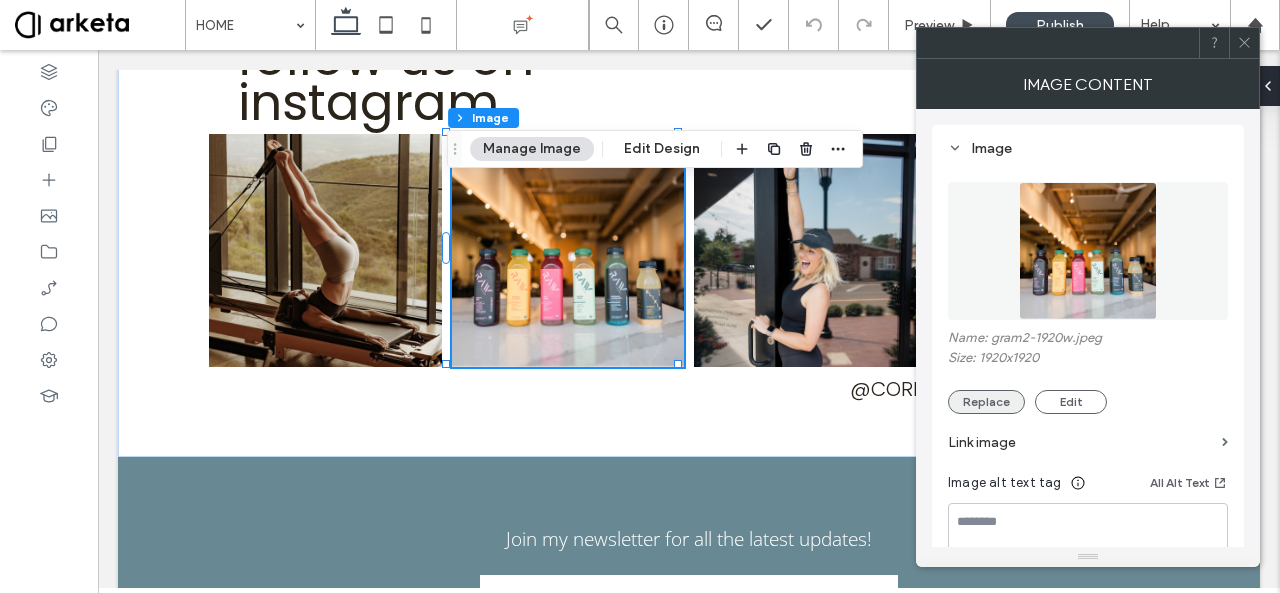 click on "Replace" at bounding box center (986, 402) 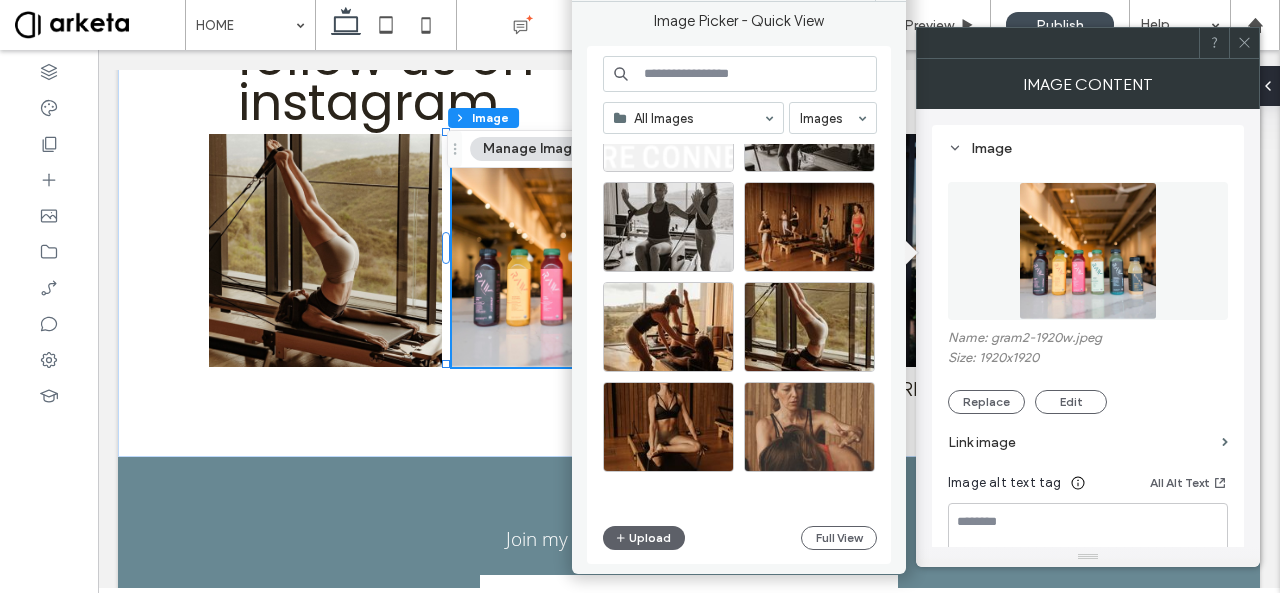 scroll, scrollTop: 650, scrollLeft: 0, axis: vertical 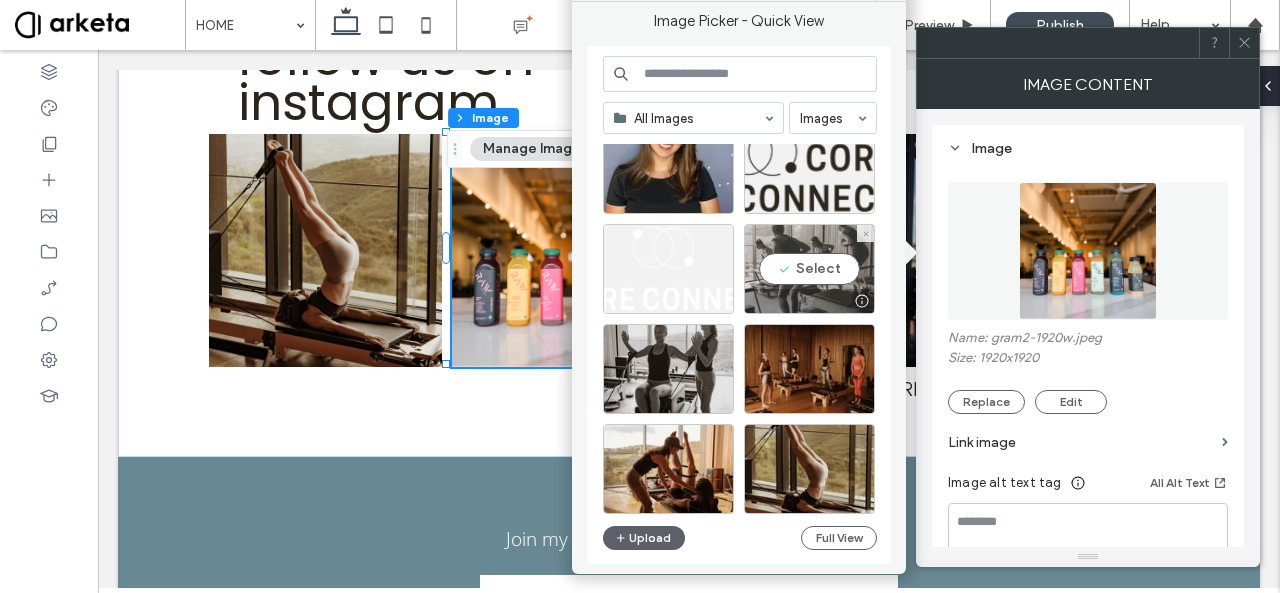 click on "Select" at bounding box center [809, 269] 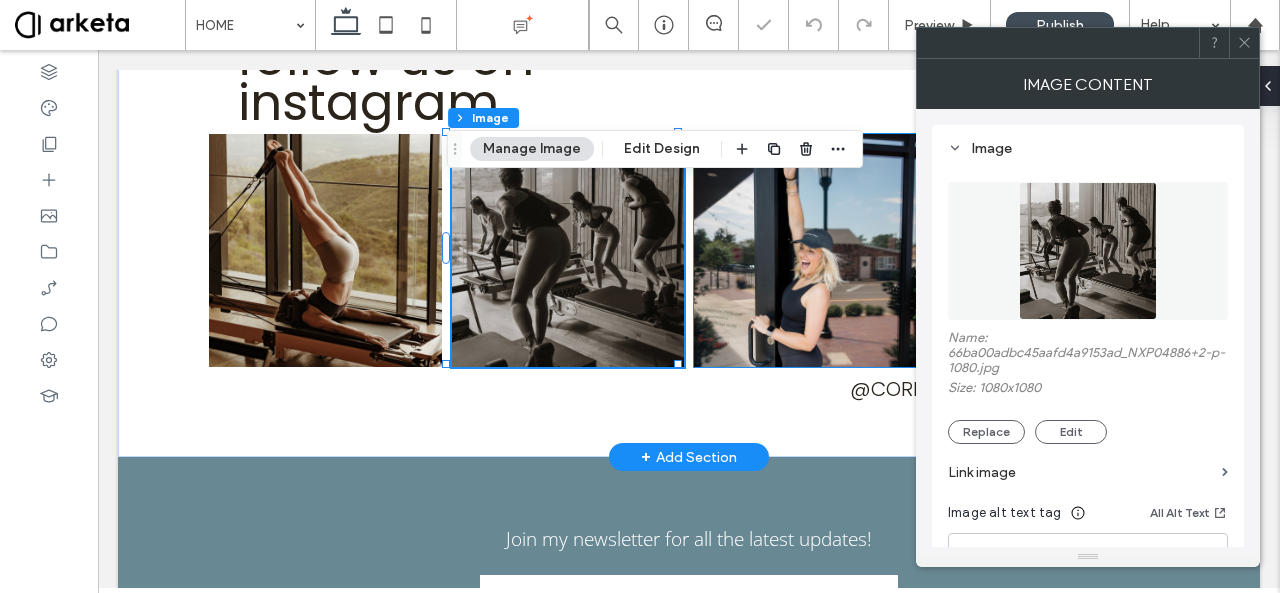 click at bounding box center (810, 250) 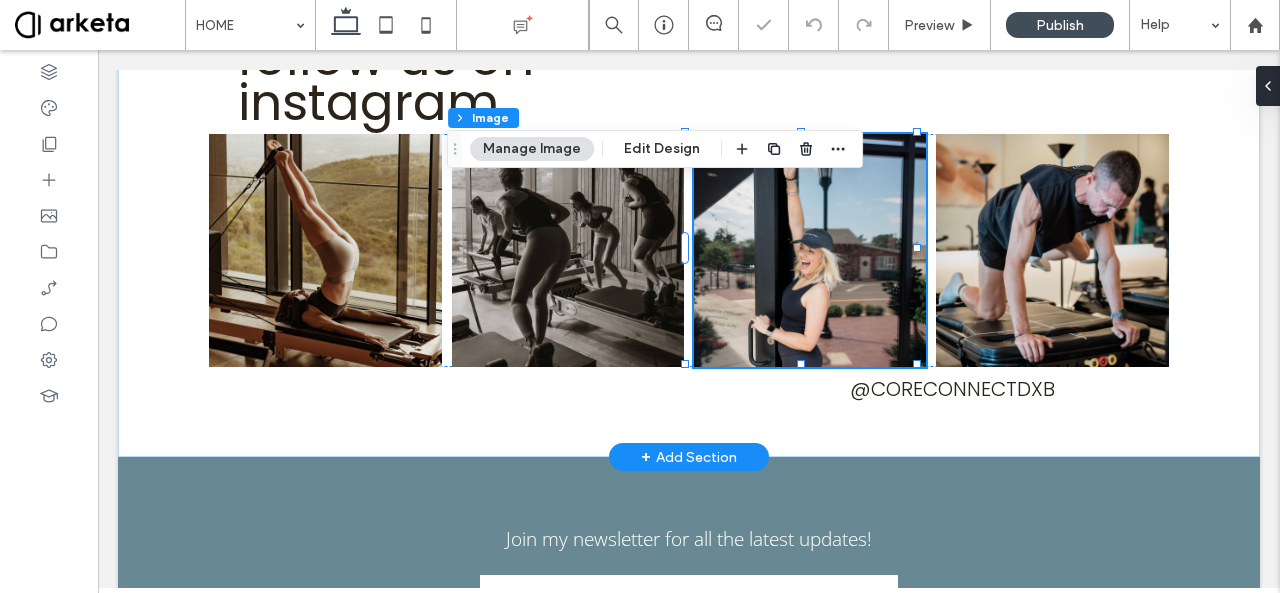 click at bounding box center (810, 250) 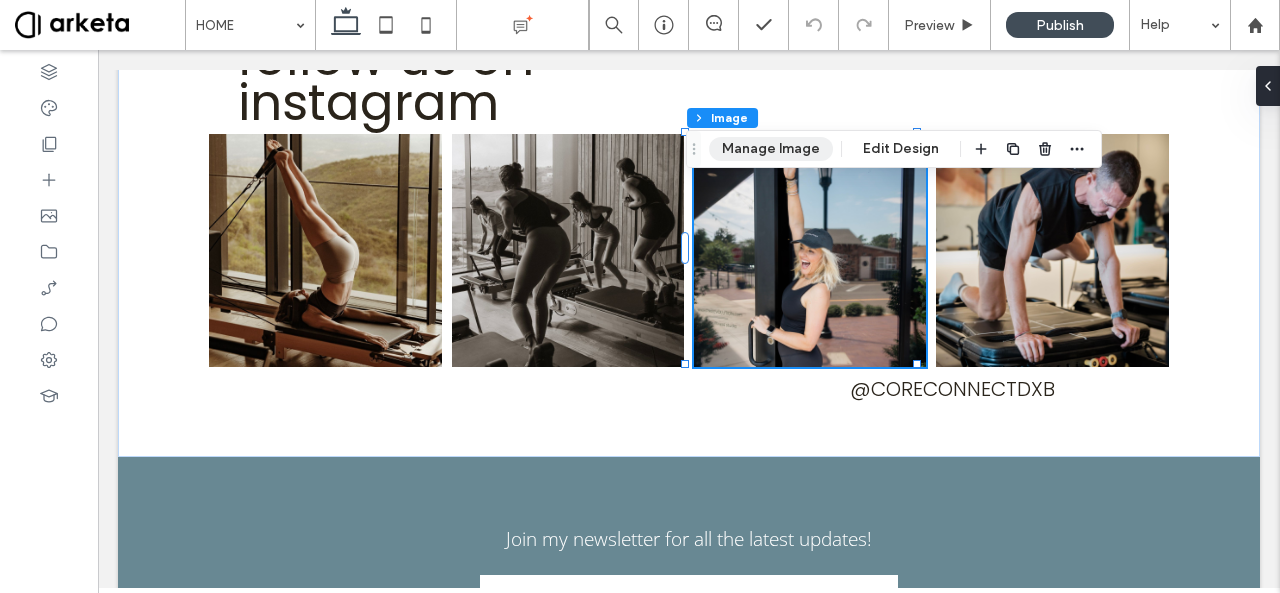 click on "Manage Image" at bounding box center [771, 149] 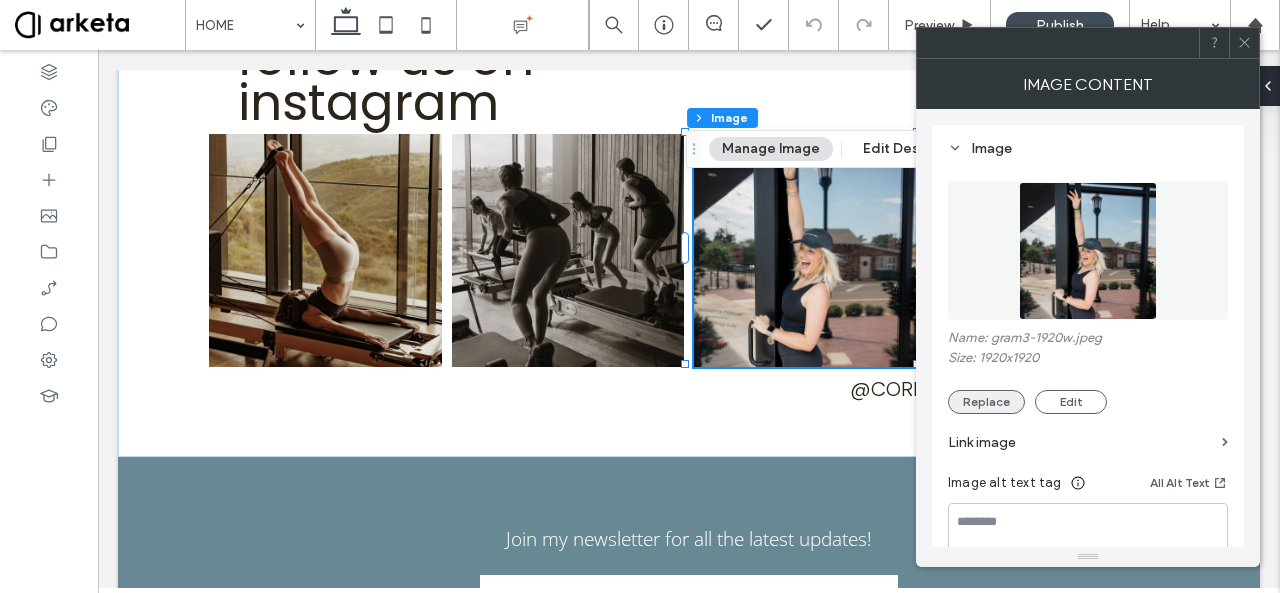 click on "Replace" at bounding box center [986, 402] 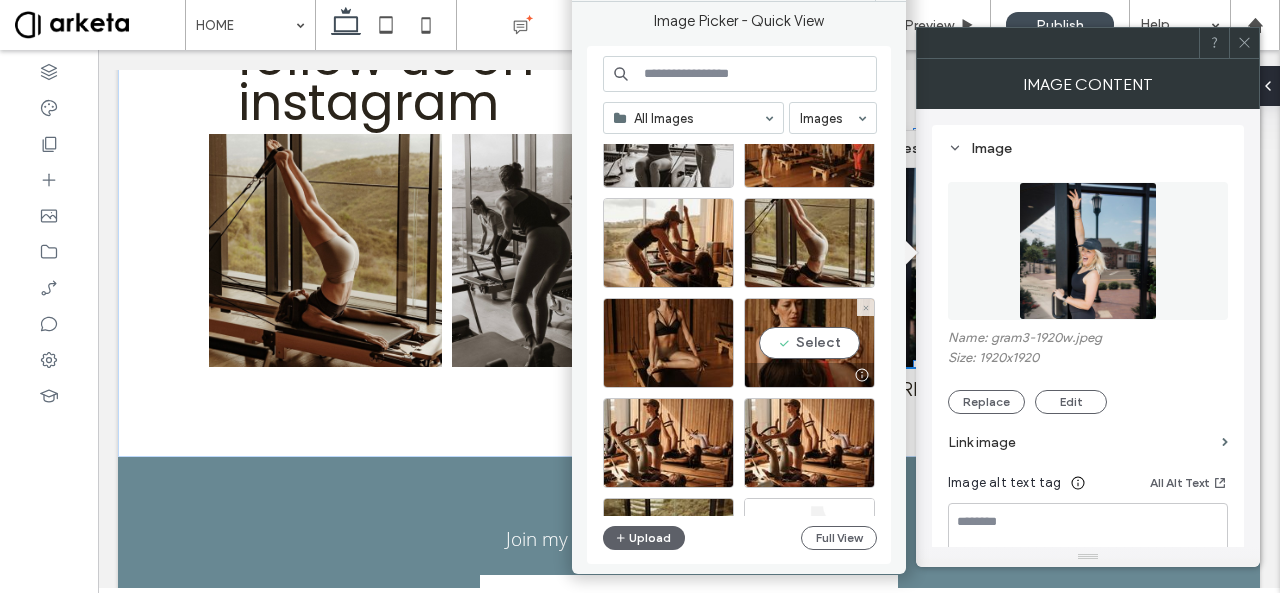 scroll, scrollTop: 880, scrollLeft: 0, axis: vertical 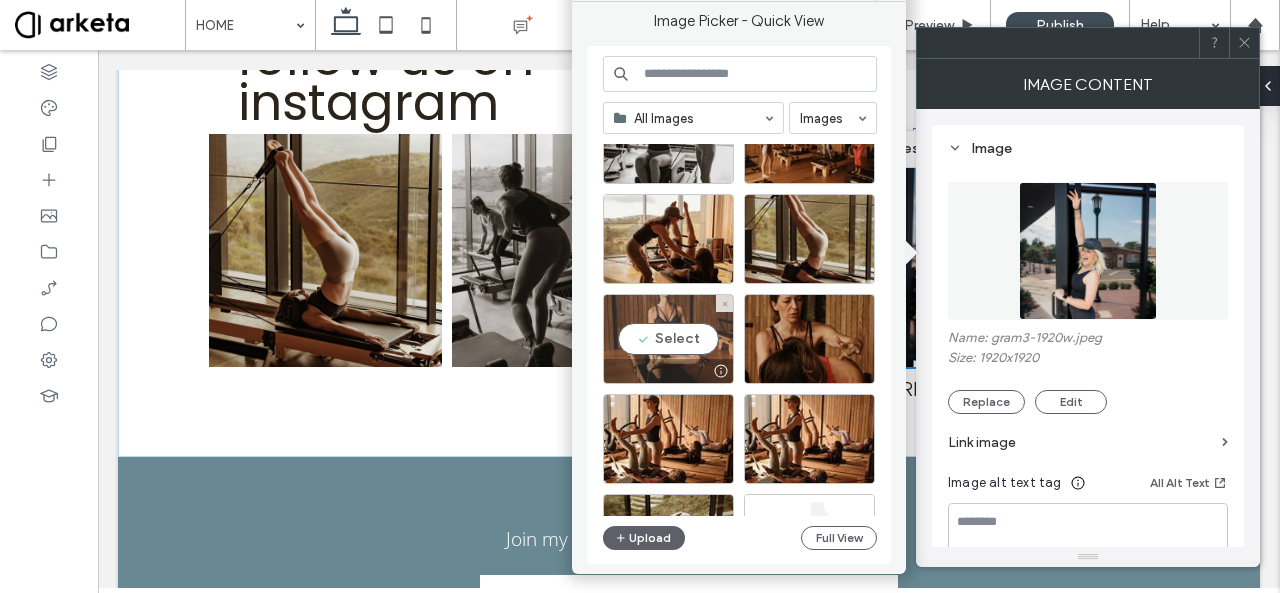 click on "Select" at bounding box center (668, 339) 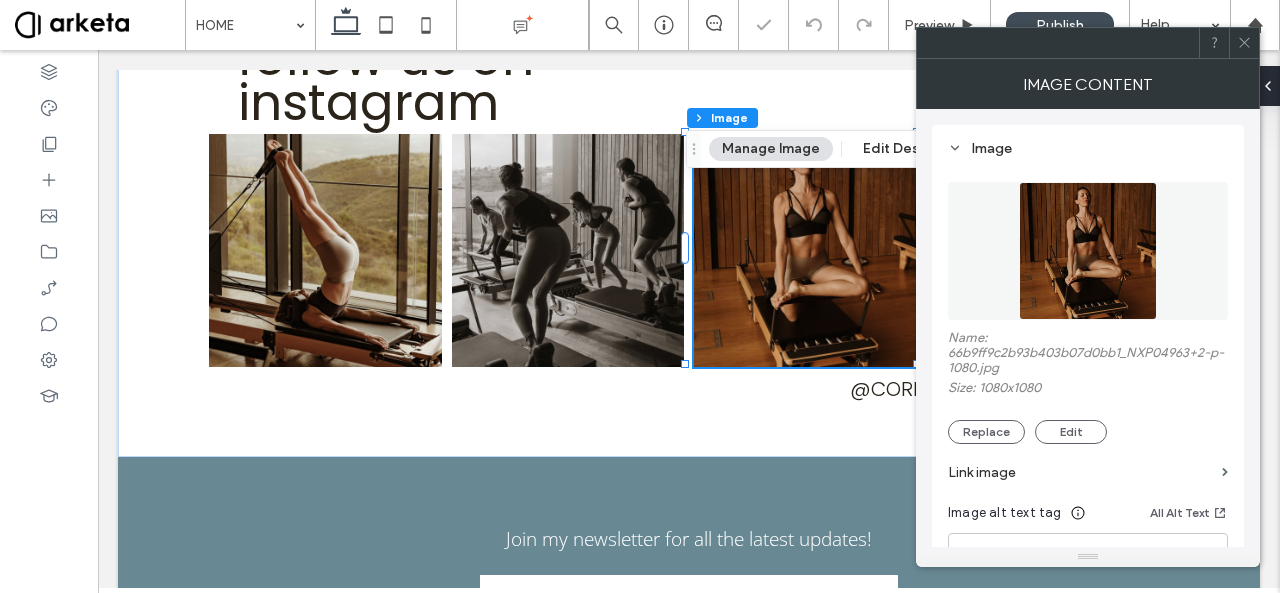 click at bounding box center (1244, 43) 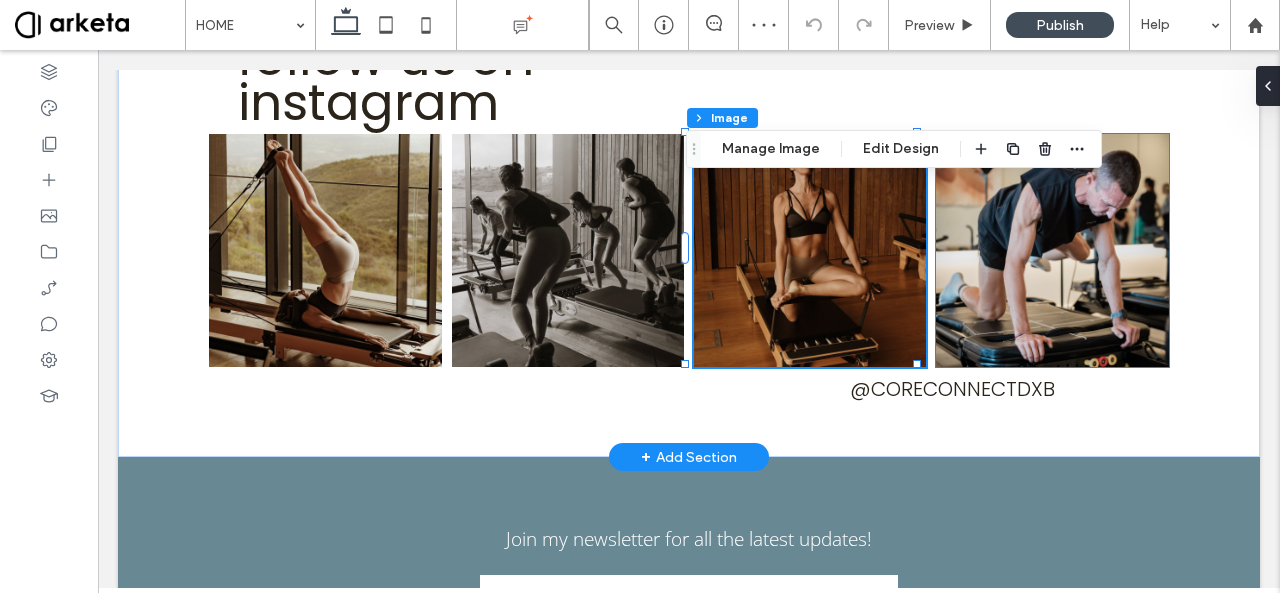 click at bounding box center [1052, 250] 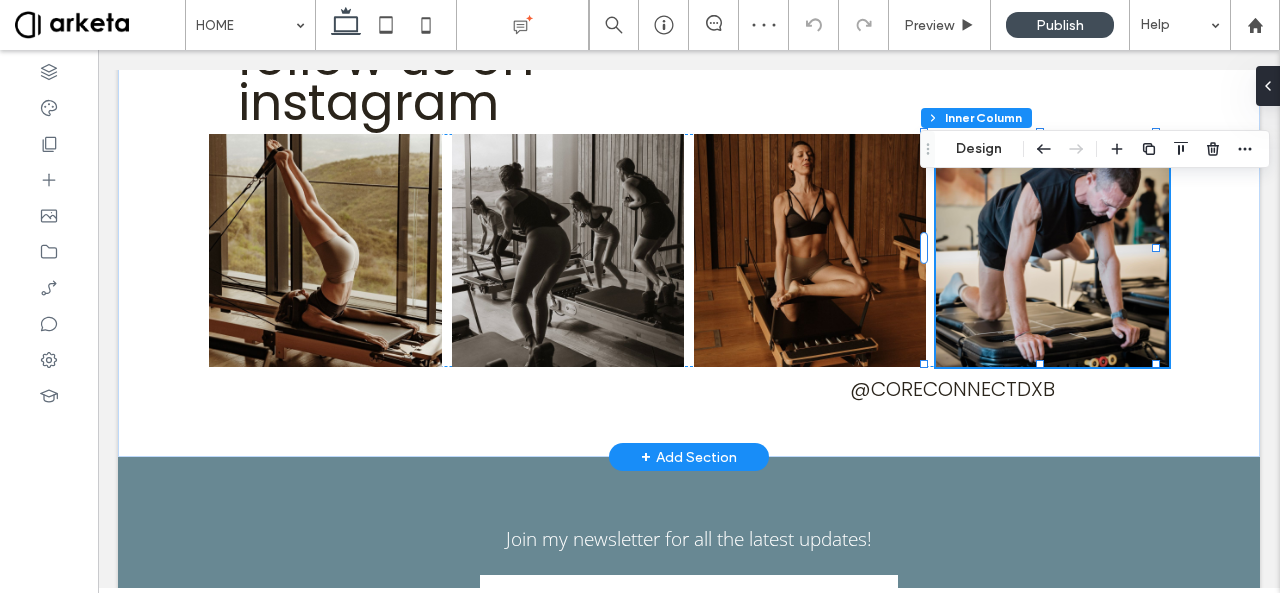 click at bounding box center [1052, 250] 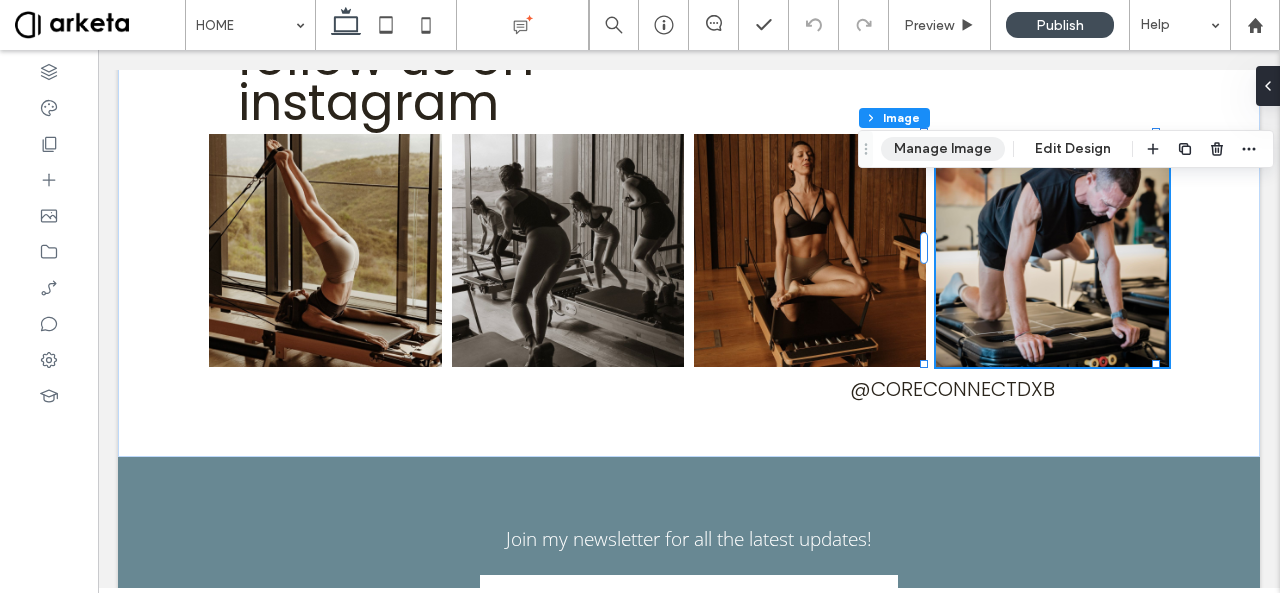 click on "Manage Image" at bounding box center (943, 149) 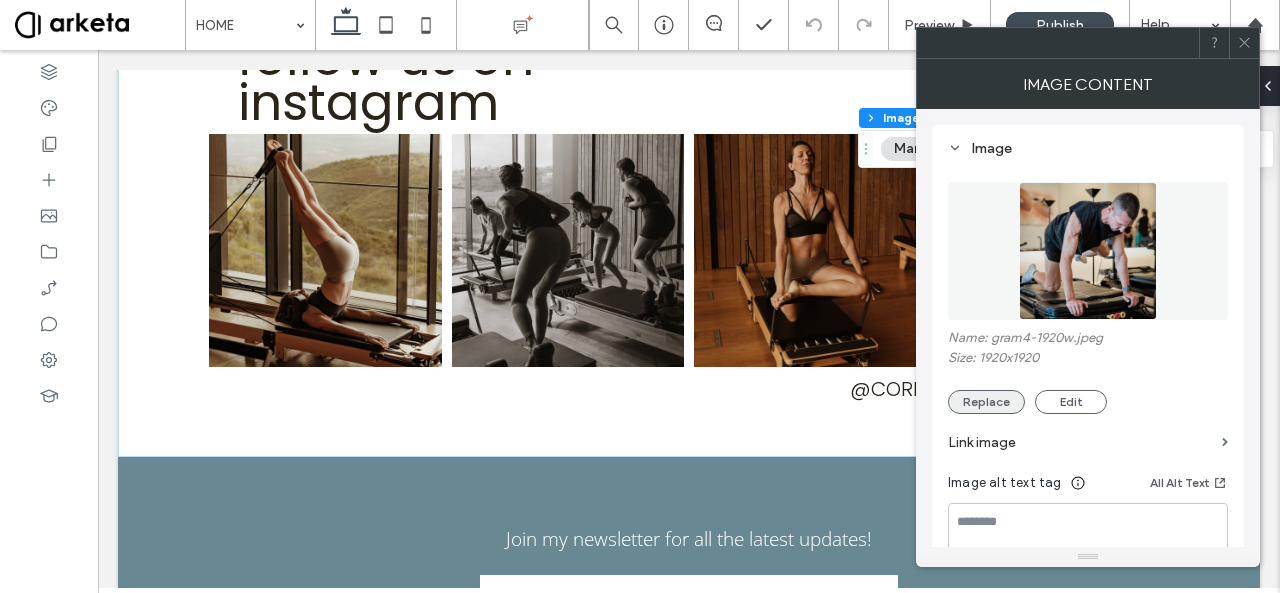 click on "Replace" at bounding box center (986, 402) 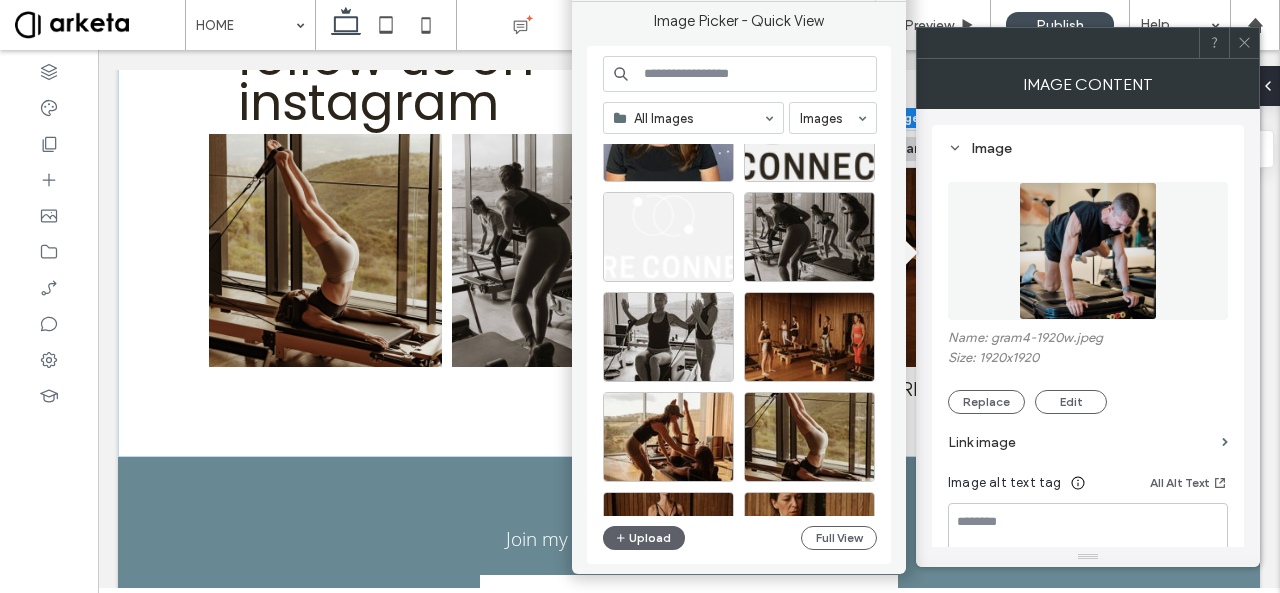 scroll, scrollTop: 686, scrollLeft: 0, axis: vertical 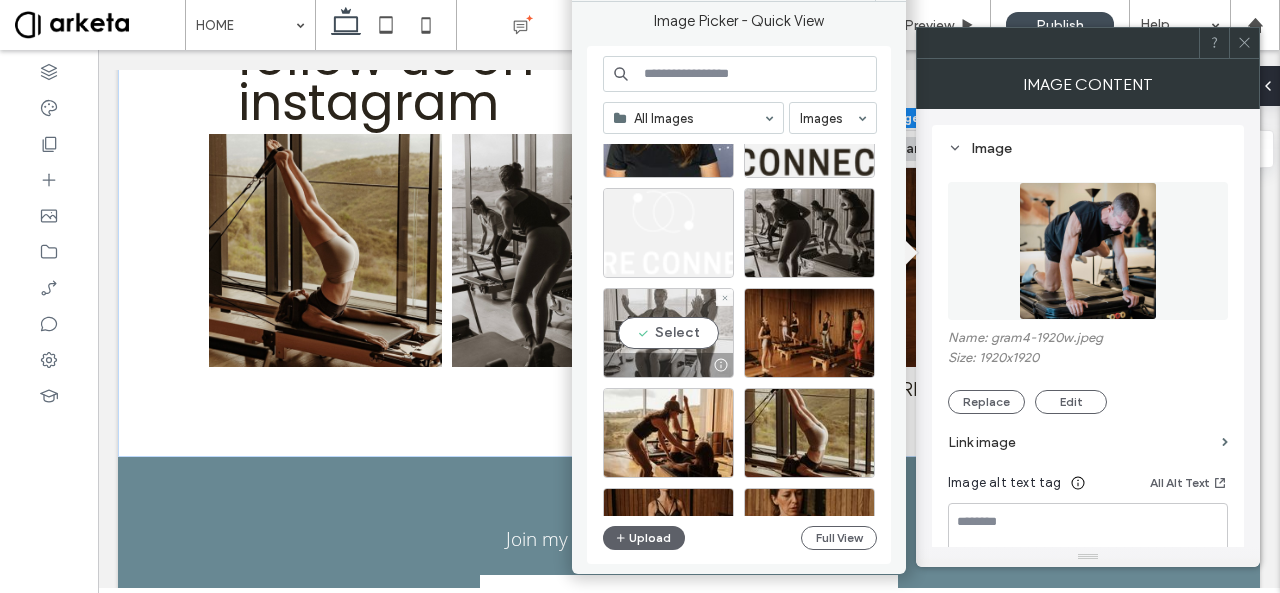 click on "Select" at bounding box center [668, 333] 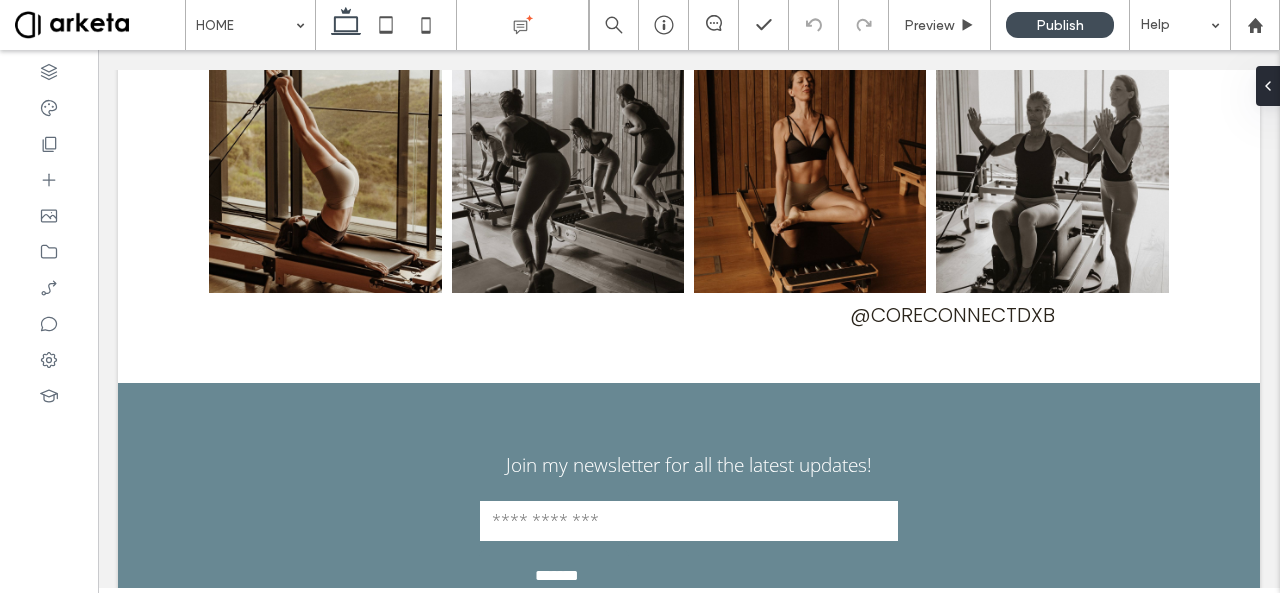 scroll, scrollTop: 4138, scrollLeft: 0, axis: vertical 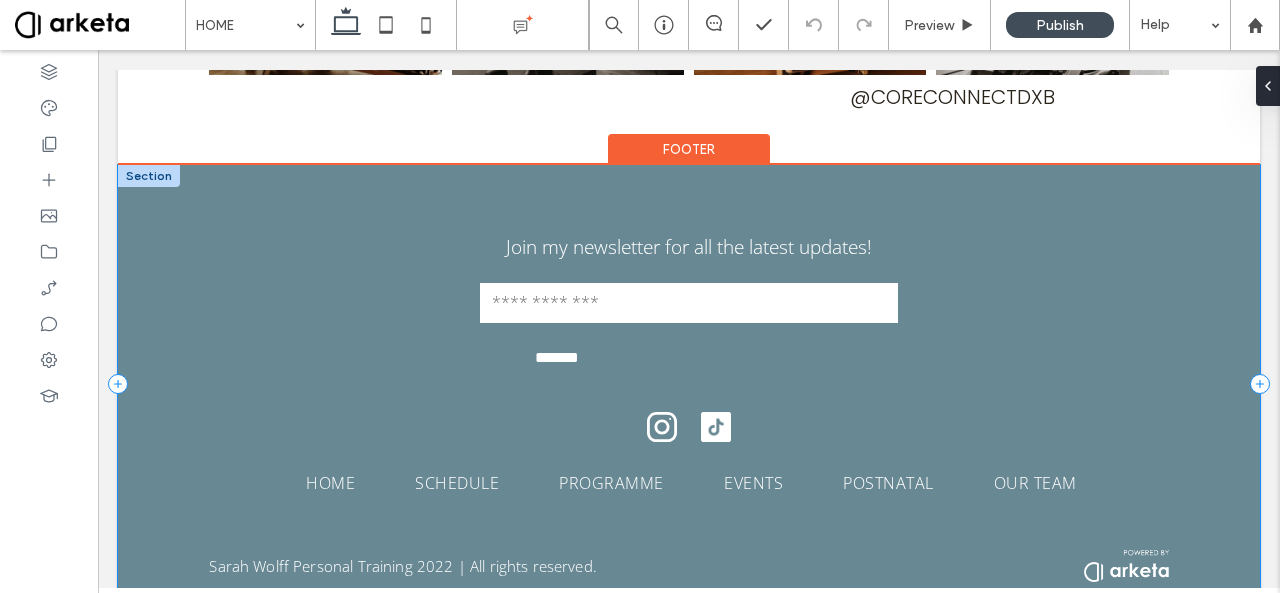 click on "Join my newsletter for all the latest updates!
Contact Us
Email:
*******
Thank you for contacting us. We will get back to you as soon as possible.
Oops, there was an error sending your message. Please try again later.
HOME
SCHEDULE
PROGRAMME
EVENTS
POSTNATAL
OUR TEAM
HOME
SCHEDULE
PROGRAMME
EVENTS
POSTNATAL
OUR TEAM
Sarah Wolff Personal Training 2022 | All rights reserved." at bounding box center (689, 383) 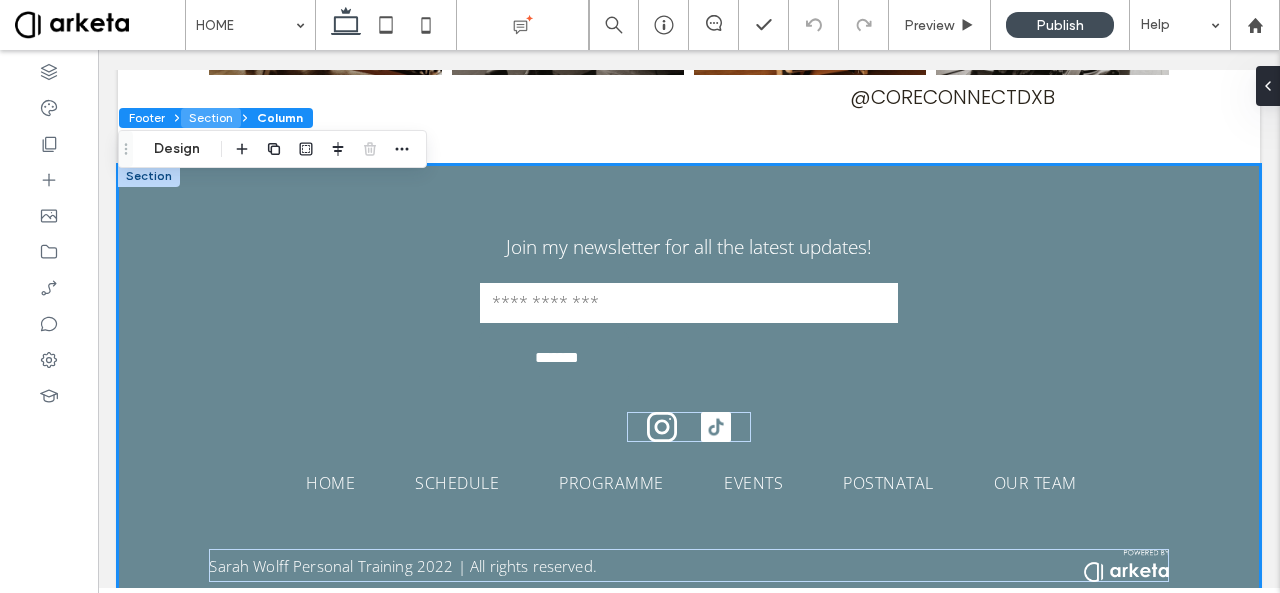 drag, startPoint x: 189, startPoint y: 112, endPoint x: 204, endPoint y: 89, distance: 27.45906 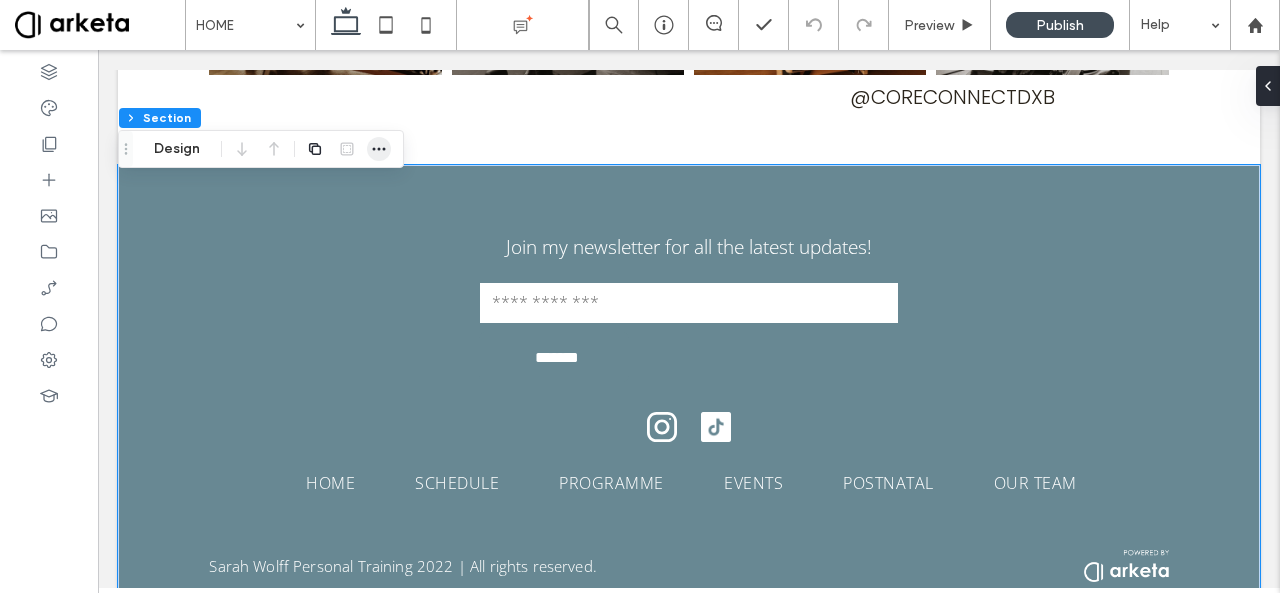 click 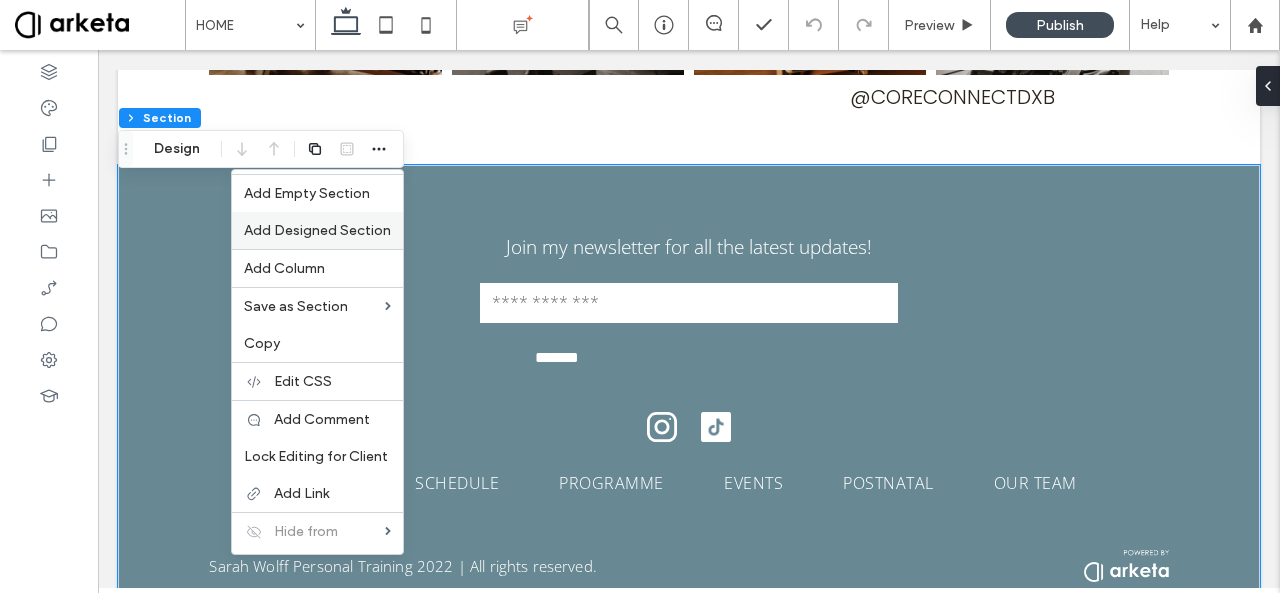click on "Add Designed Section" at bounding box center (317, 230) 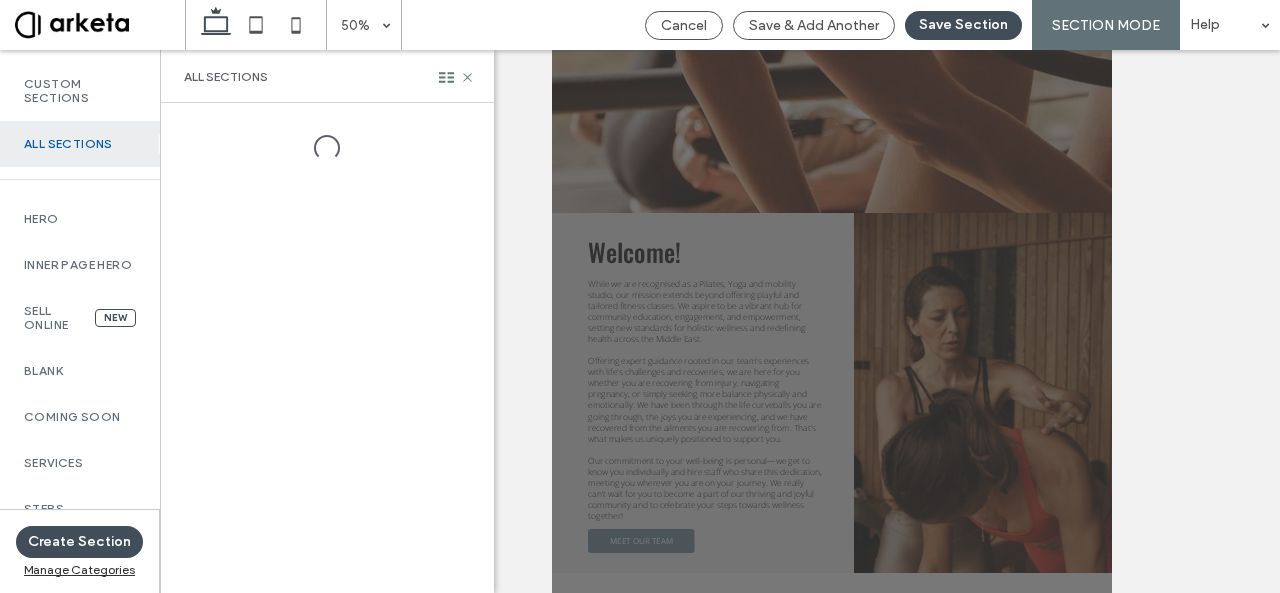 scroll, scrollTop: 5784, scrollLeft: 0, axis: vertical 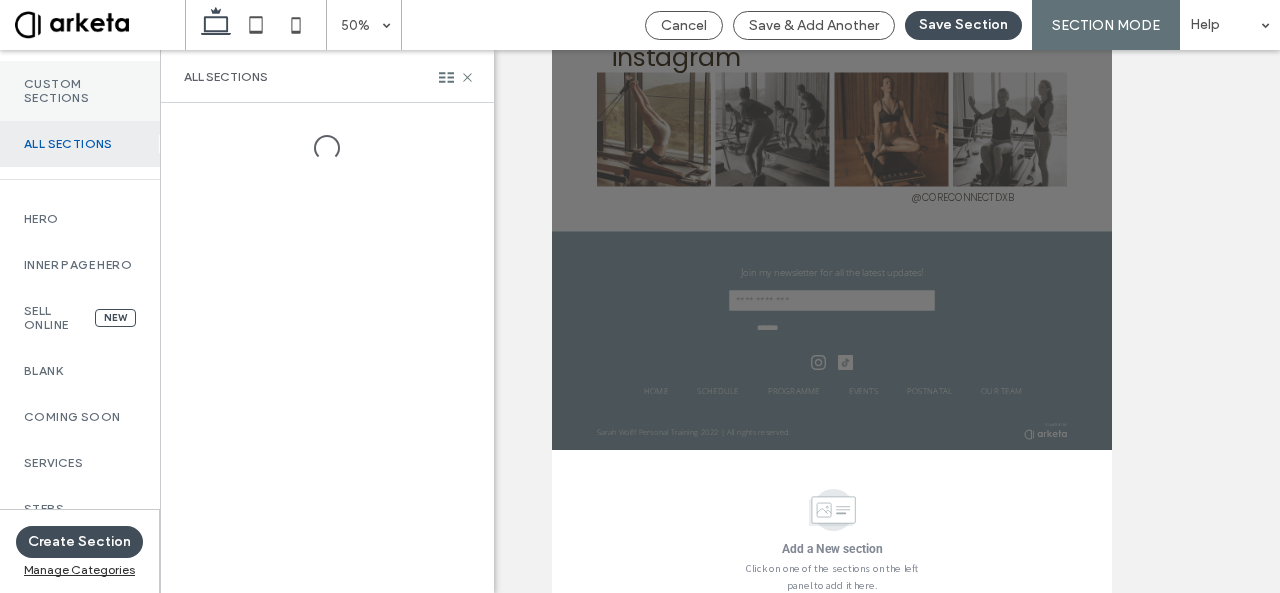 click on "Custom Sections" at bounding box center [80, 91] 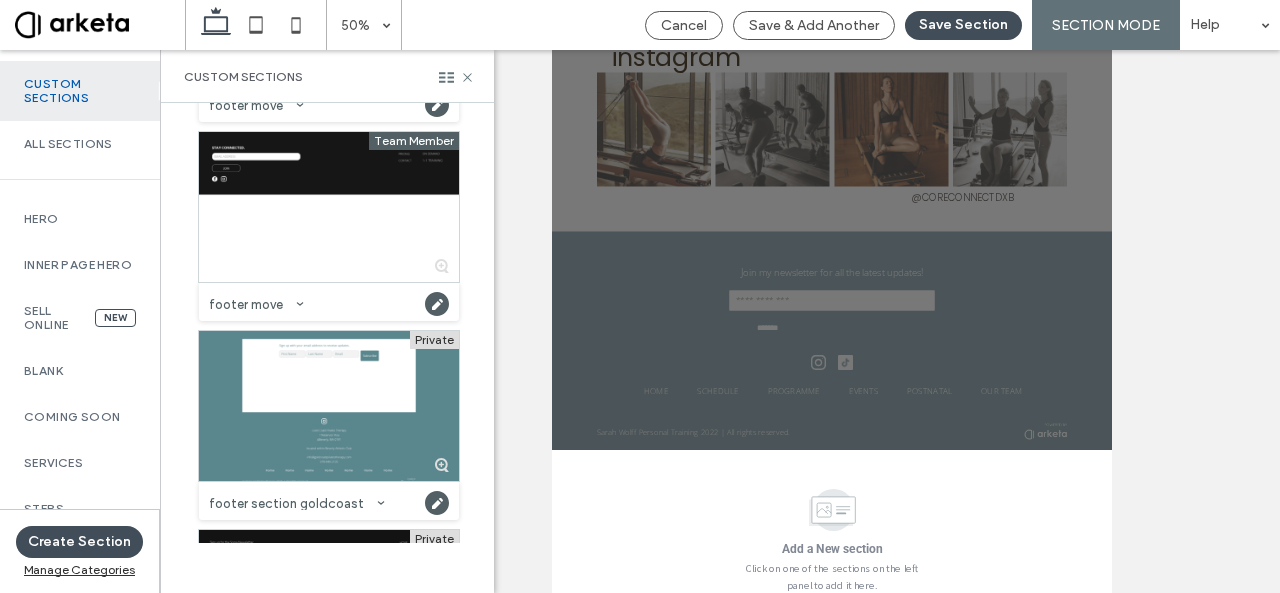 scroll, scrollTop: 3770, scrollLeft: 0, axis: vertical 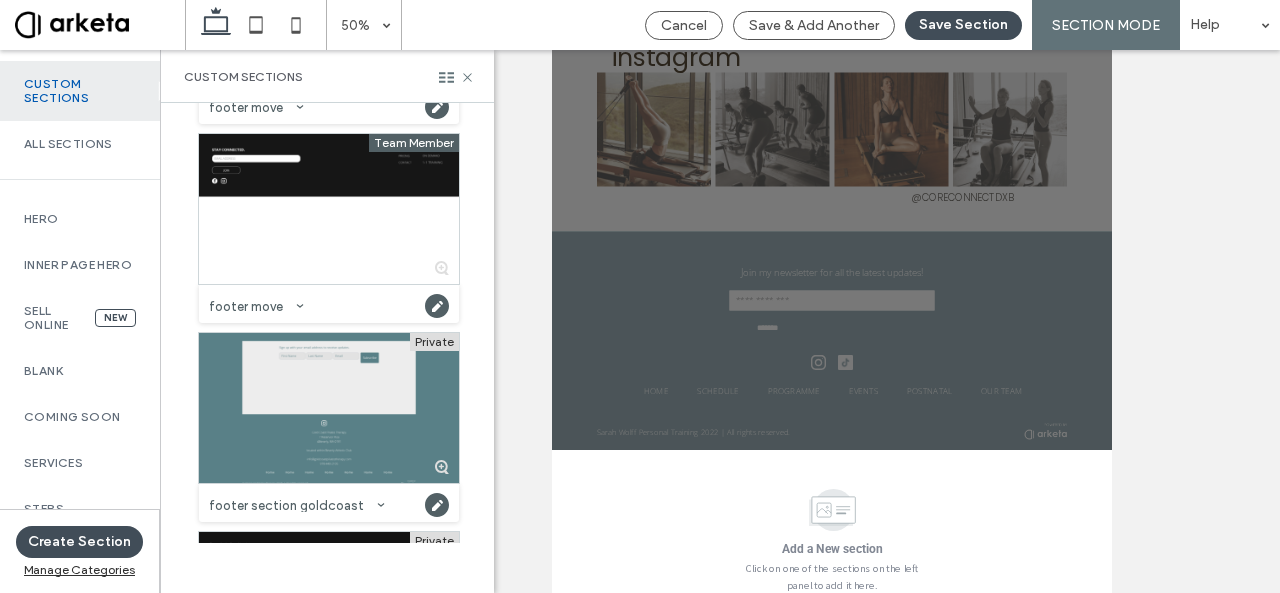 click at bounding box center (329, 408) 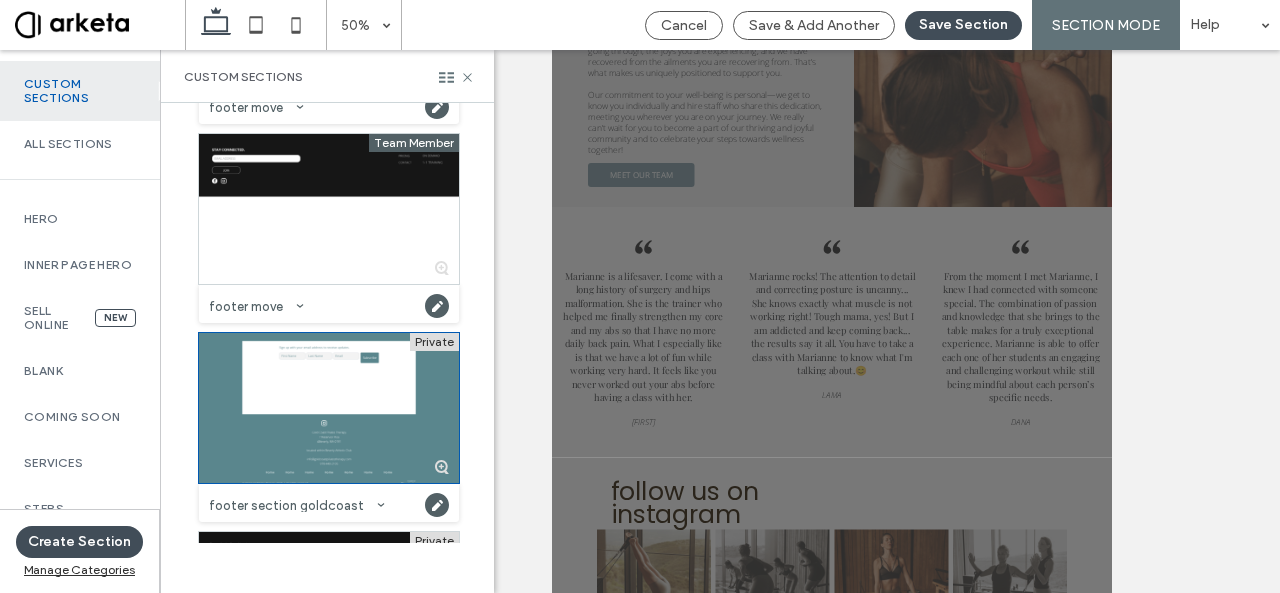 scroll, scrollTop: 399, scrollLeft: 0, axis: vertical 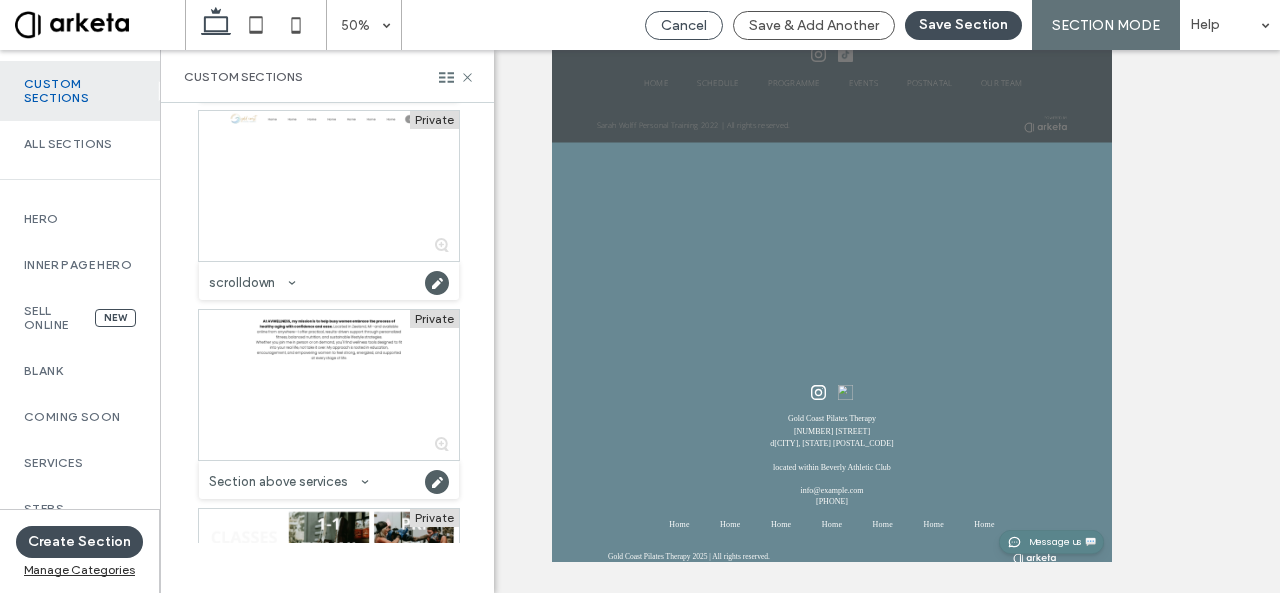 click on "Cancel" at bounding box center [684, 25] 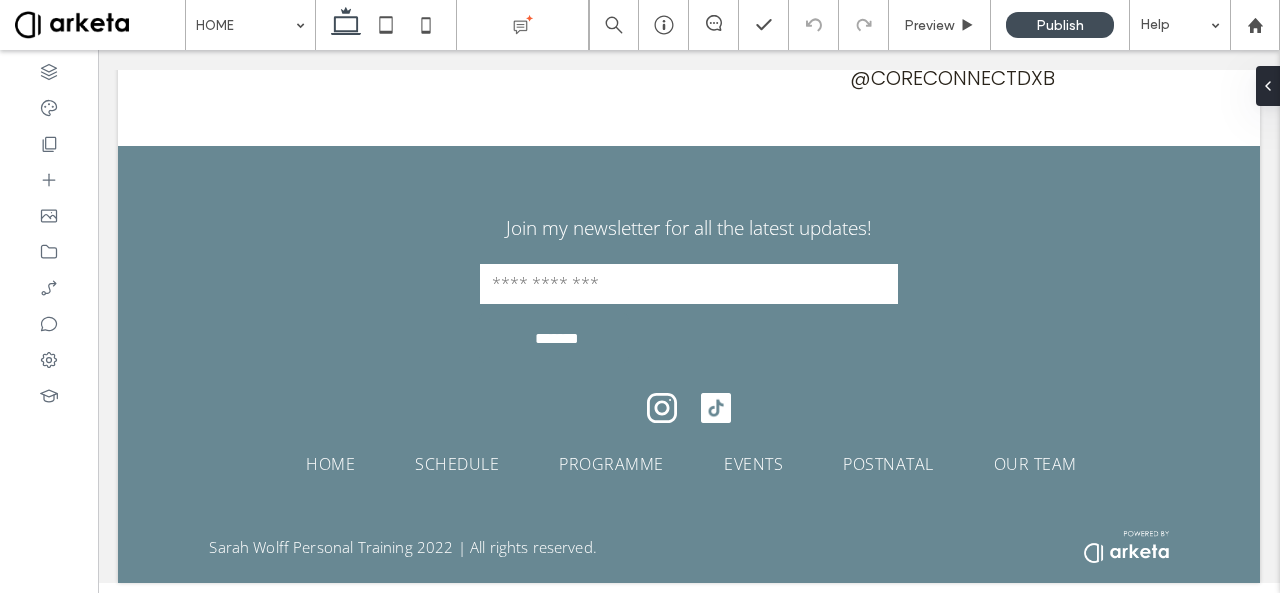 scroll, scrollTop: 4138, scrollLeft: 0, axis: vertical 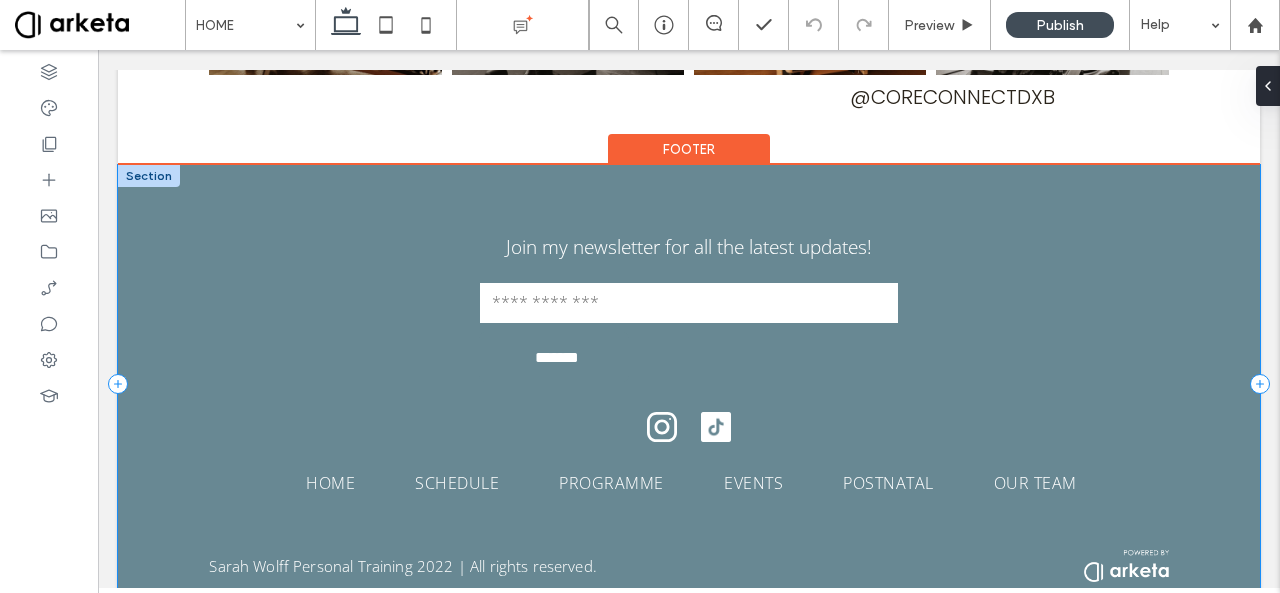 click on "Join my newsletter for all the latest updates!
Contact Us
Email:
*******
Thank you for contacting us. We will get back to you as soon as possible.
Oops, there was an error sending your message. Please try again later.
HOME
SCHEDULE
PROGRAMME
EVENTS
POSTNATAL
OUR TEAM
HOME
SCHEDULE
PROGRAMME
EVENTS
POSTNATAL
OUR TEAM
Sarah Wolff Personal Training 2022 | All rights reserved." at bounding box center (689, 383) 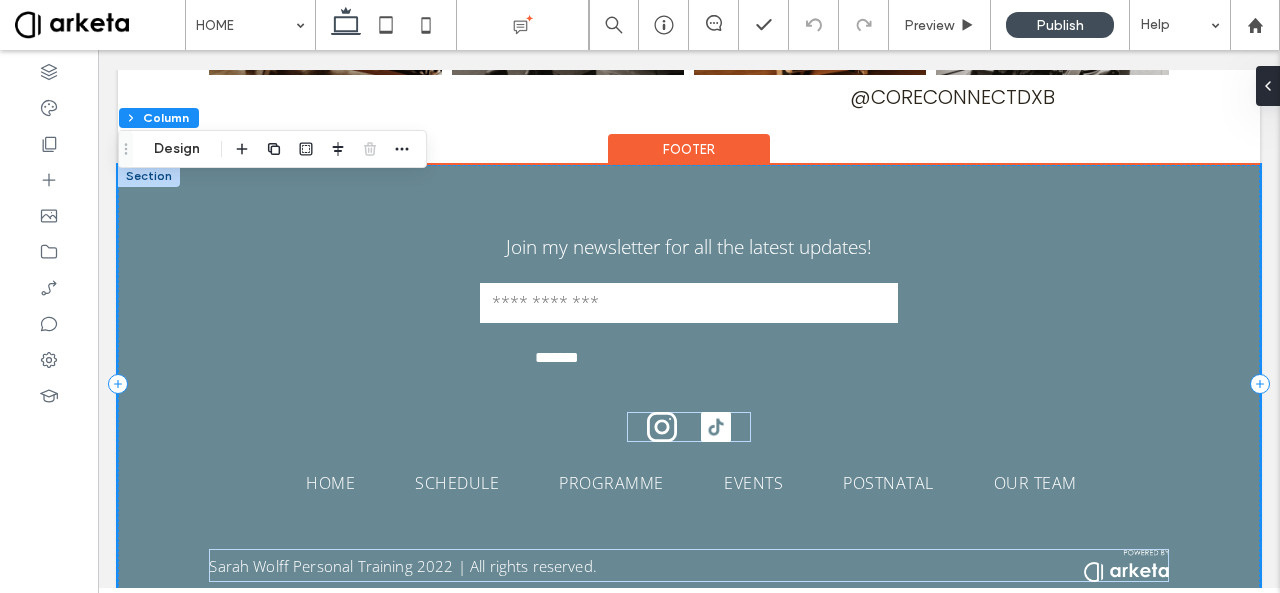click on "Join my newsletter for all the latest updates!
Contact Us
Email:
*******
Thank you for contacting us. We will get back to you as soon as possible.
Oops, there was an error sending your message. Please try again later.
HOME
SCHEDULE
PROGRAMME
EVENTS
POSTNATAL
OUR TEAM
HOME
SCHEDULE
PROGRAMME
EVENTS
POSTNATAL
OUR TEAM
Sarah Wolff Personal Training 2022 | All rights reserved." at bounding box center [689, 383] 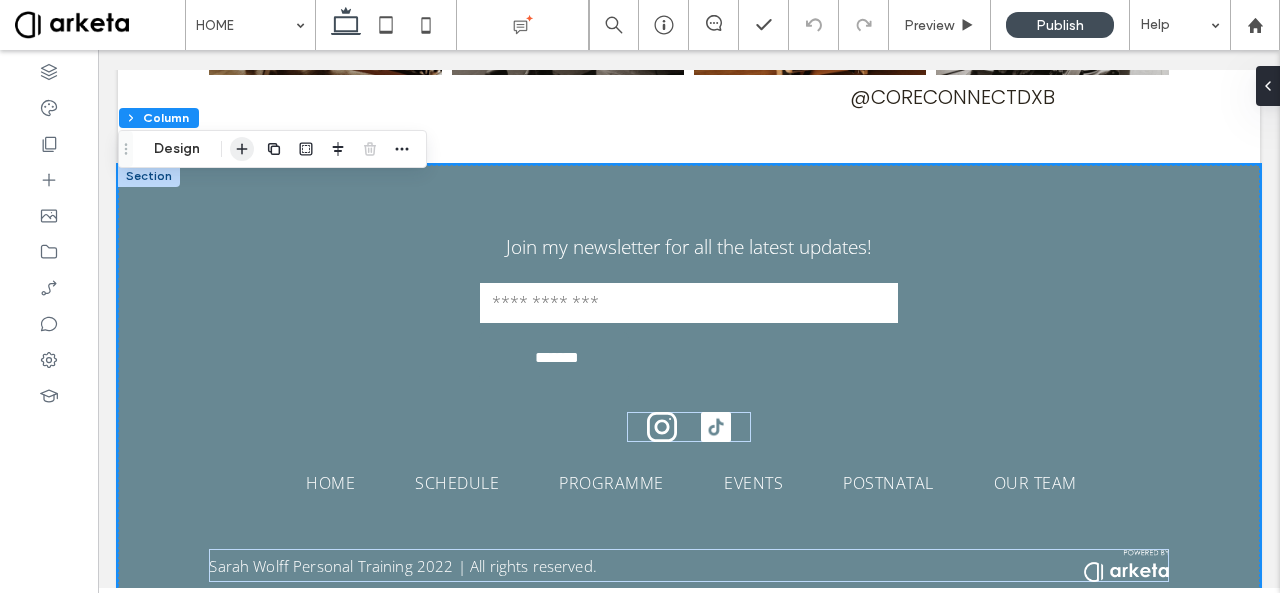 click 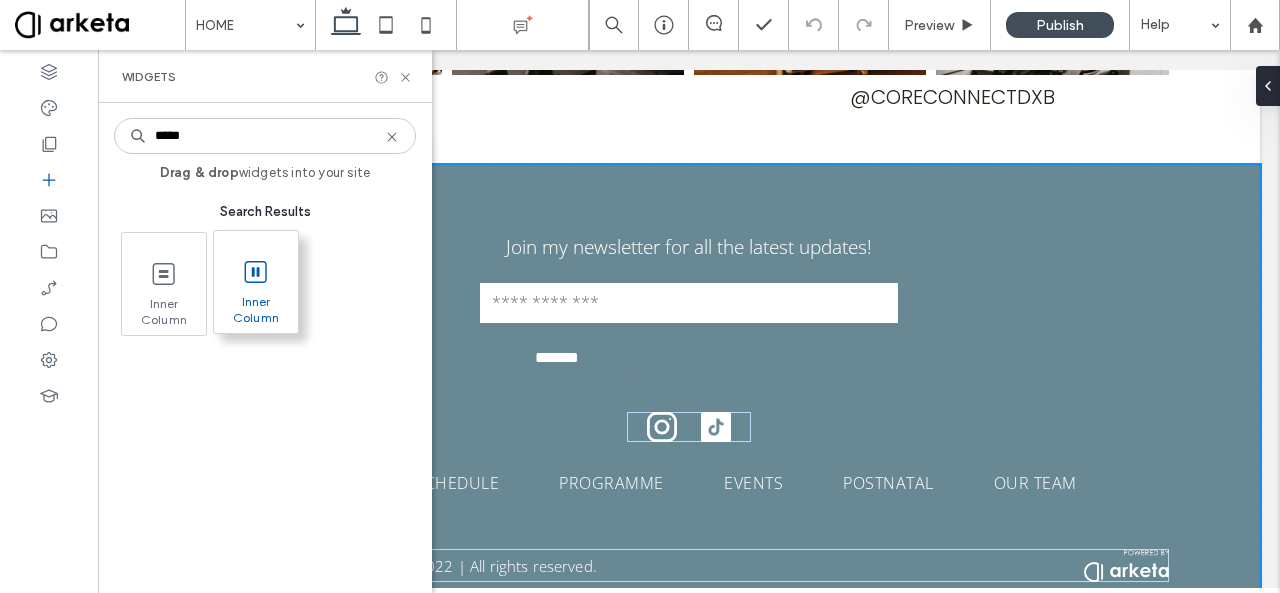 type on "*****" 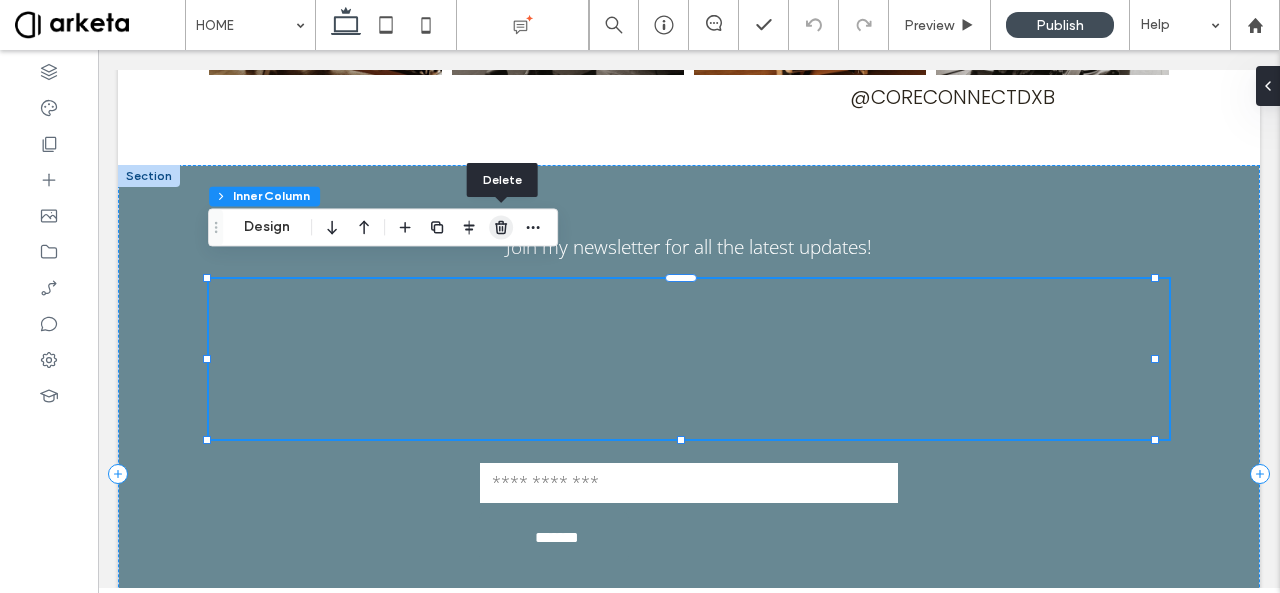 drag, startPoint x: 499, startPoint y: 232, endPoint x: 482, endPoint y: 227, distance: 17.720045 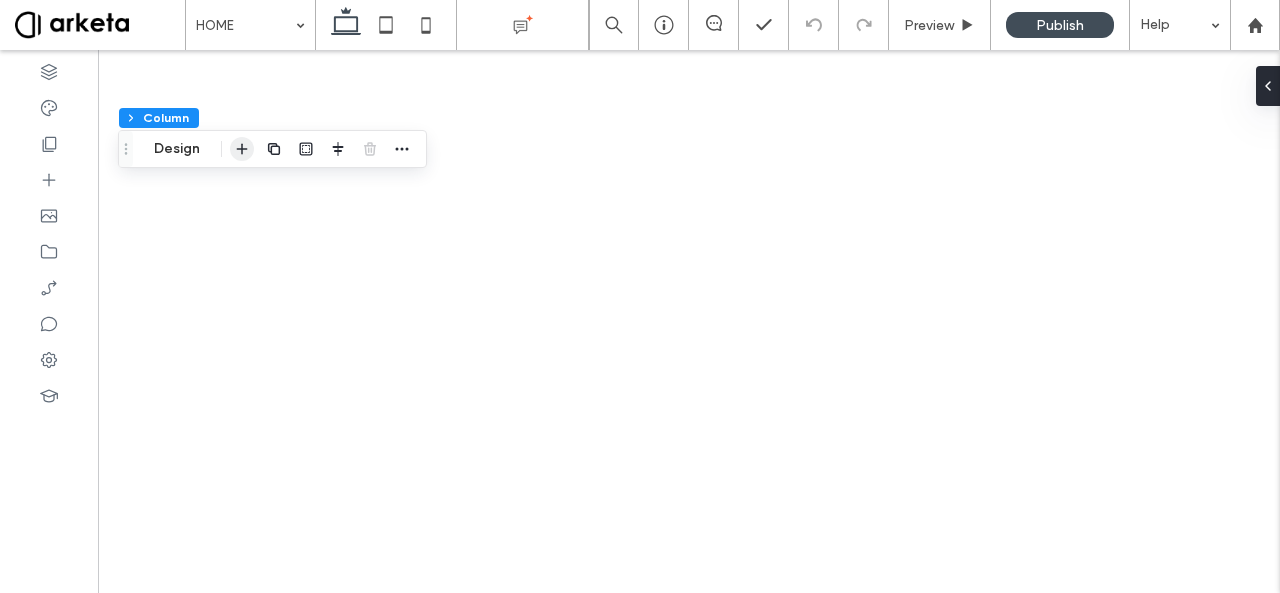 click 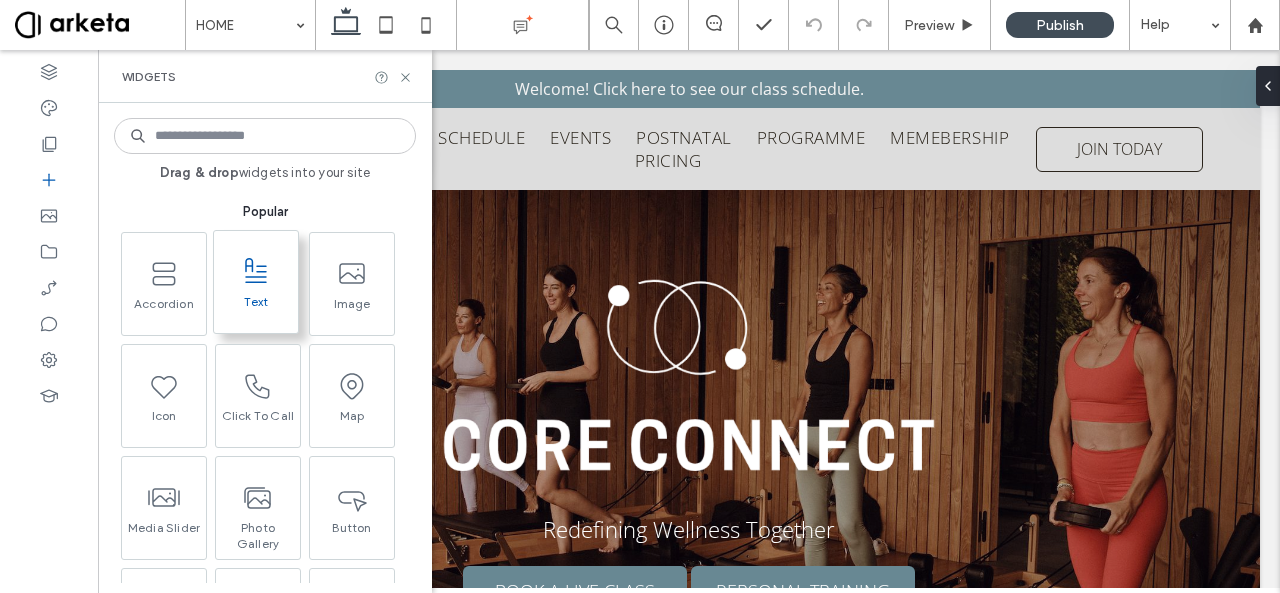 scroll, scrollTop: 4138, scrollLeft: 0, axis: vertical 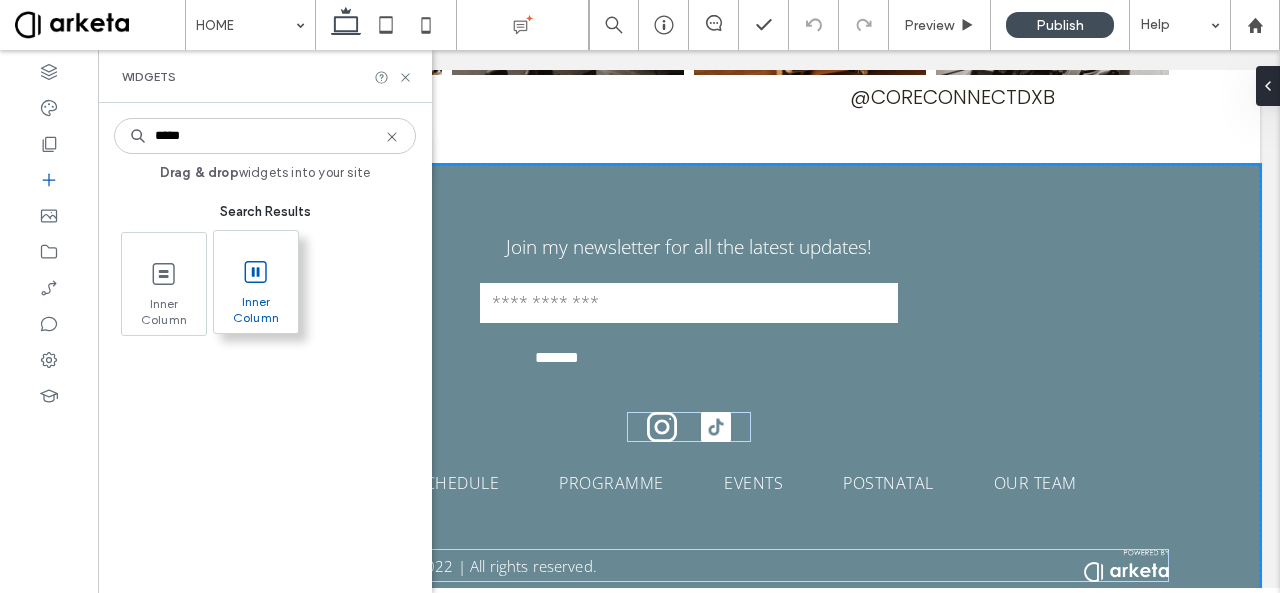 type on "*****" 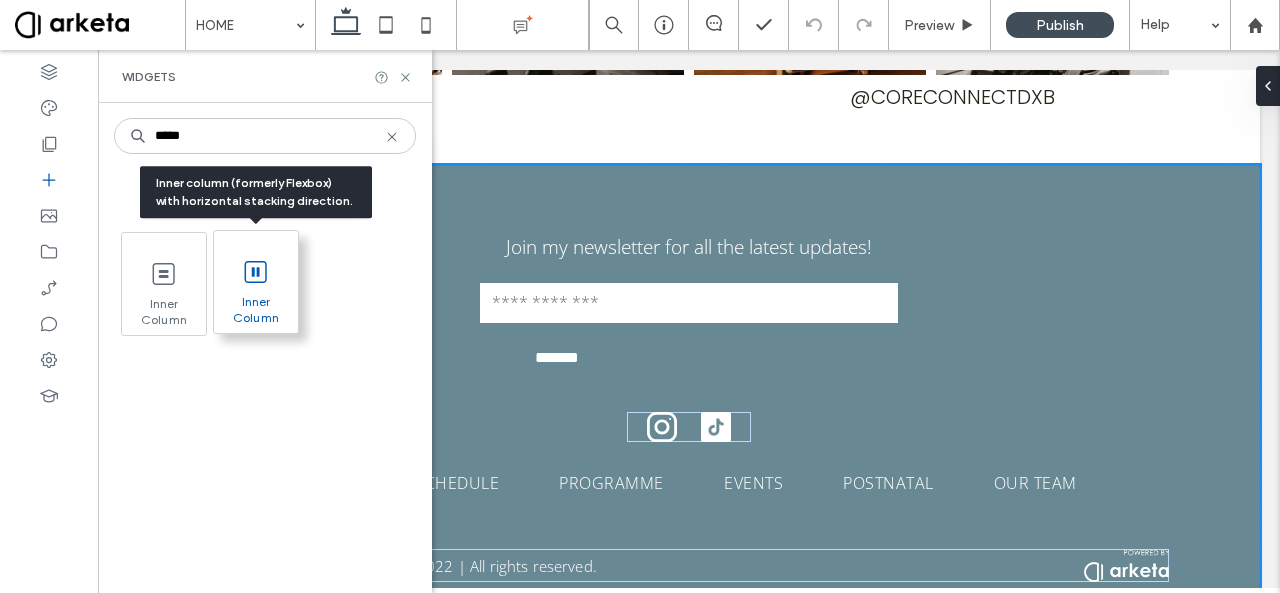 click on "Inner Column" at bounding box center (256, 308) 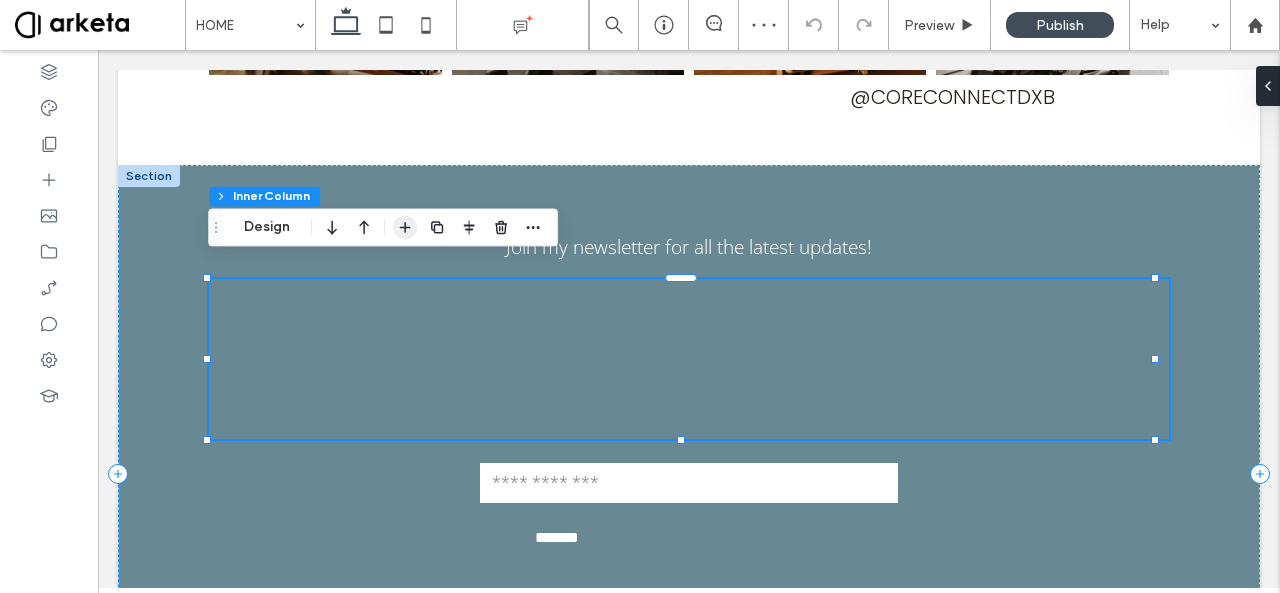 click at bounding box center (405, 227) 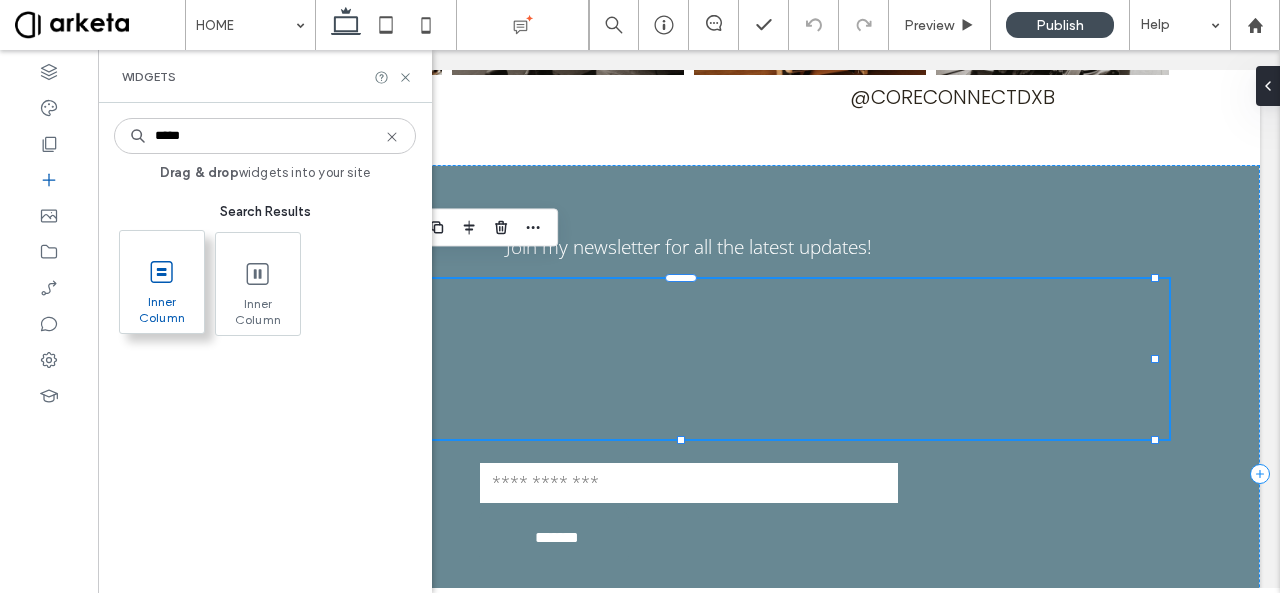 type on "*****" 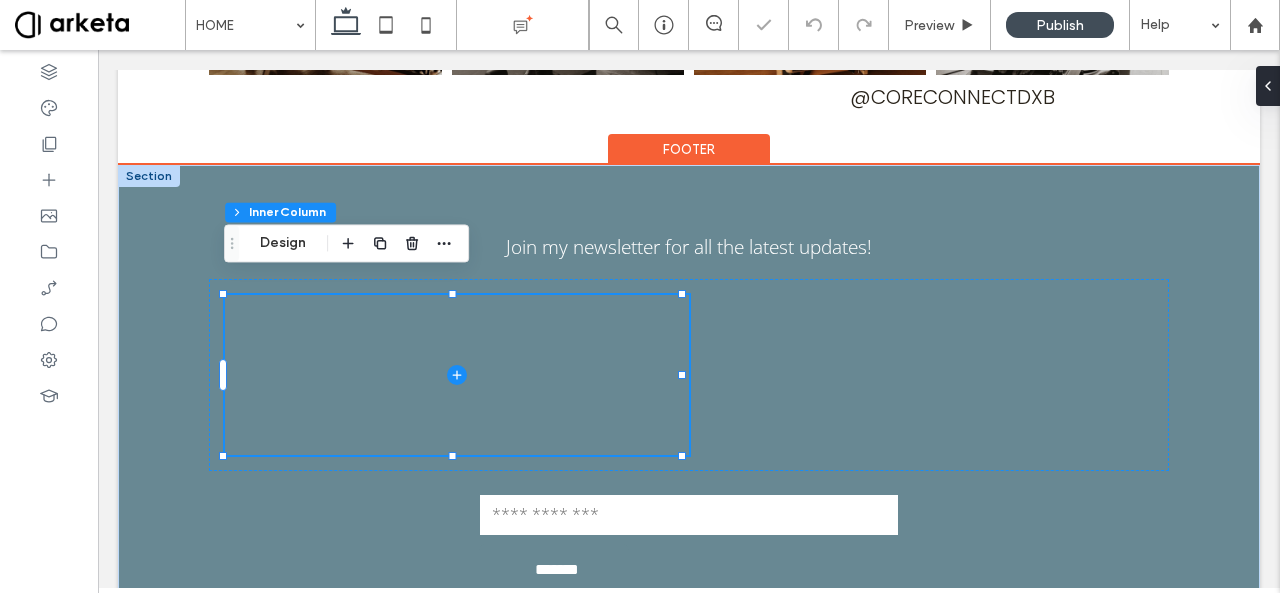 drag, startPoint x: 715, startPoint y: 225, endPoint x: 512, endPoint y: 339, distance: 232.81967 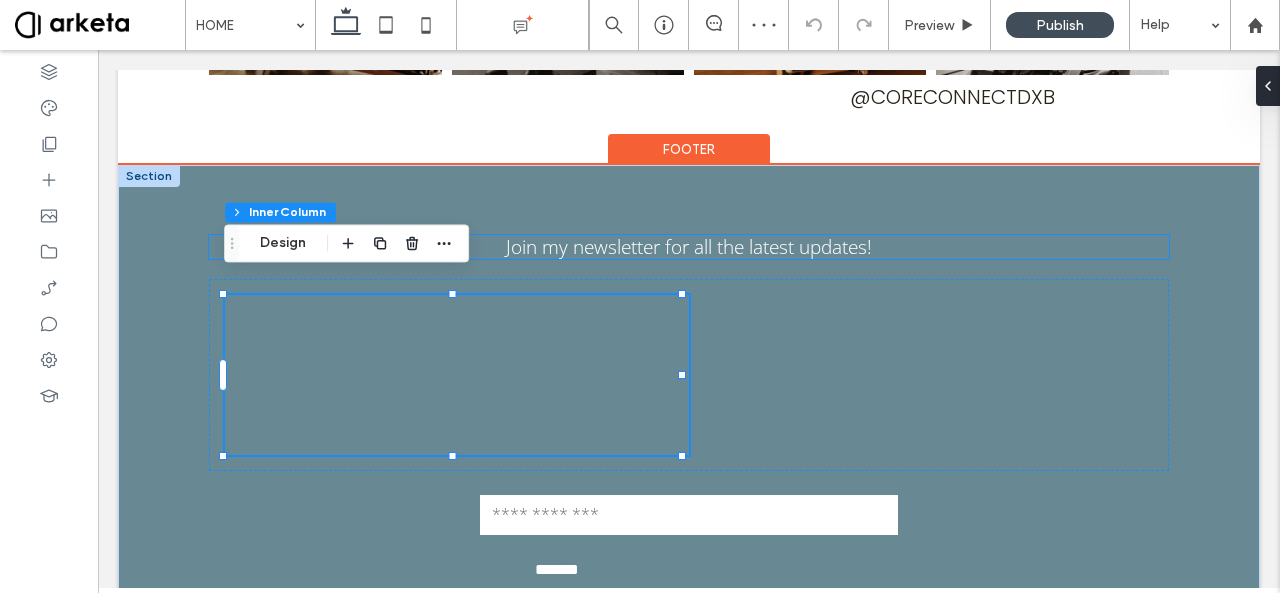 click on "Join my newsletter for all the latest updates!" at bounding box center [689, 247] 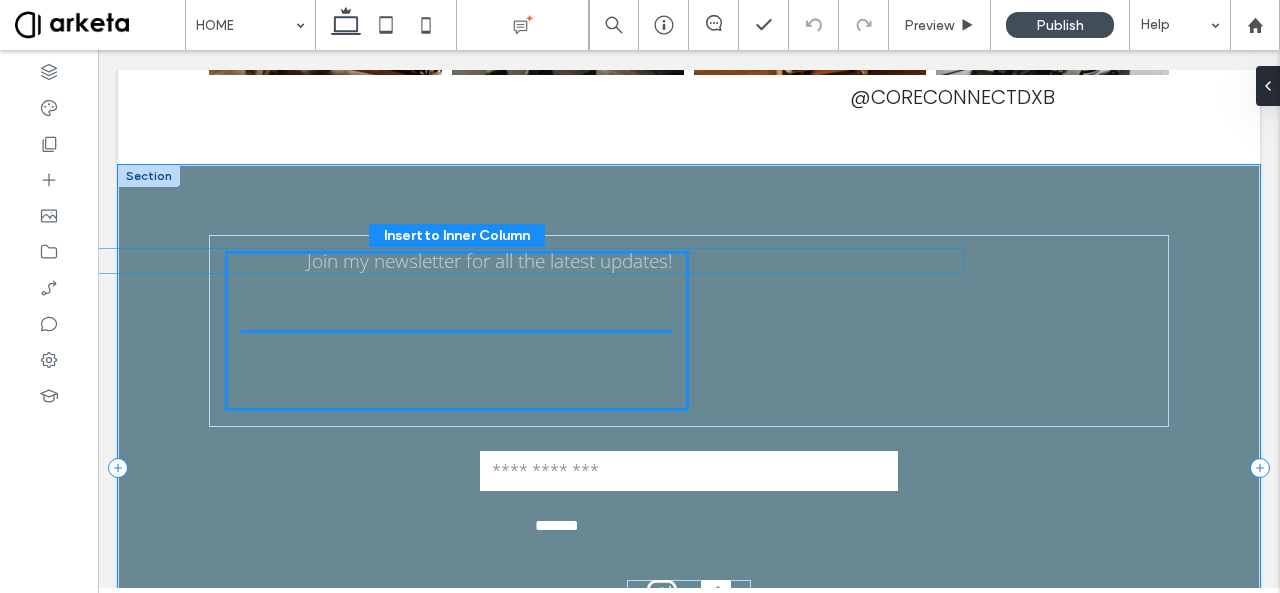 drag, startPoint x: 592, startPoint y: 226, endPoint x: 399, endPoint y: 251, distance: 194.61244 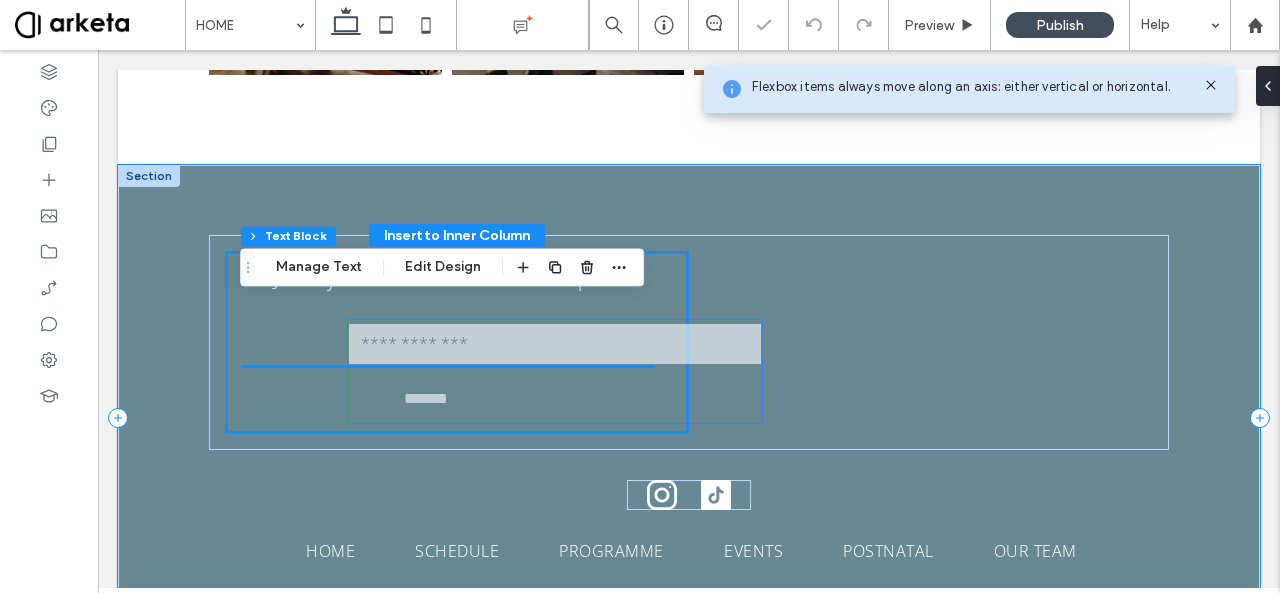 drag, startPoint x: 600, startPoint y: 463, endPoint x: 474, endPoint y: 354, distance: 166.60432 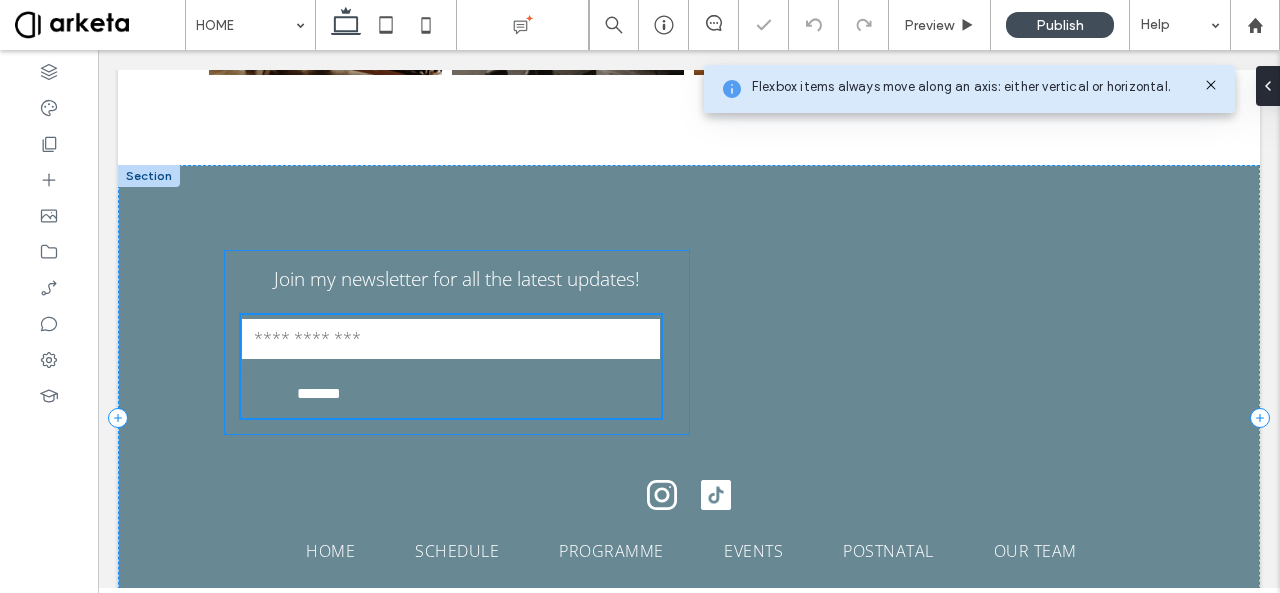 type on "**" 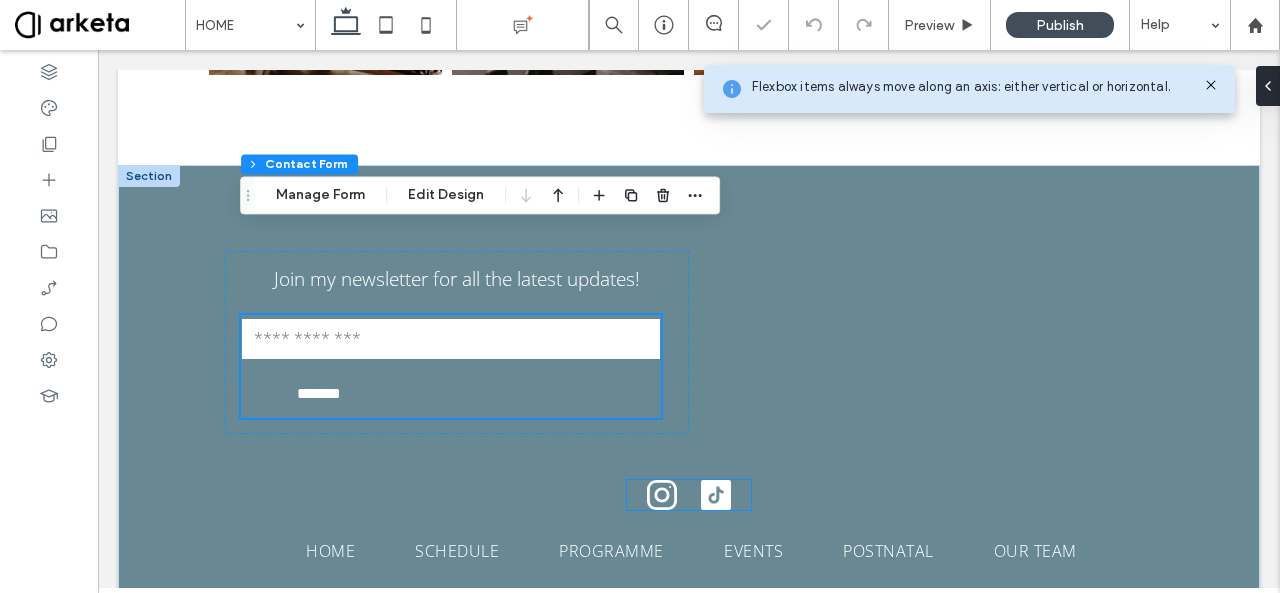 scroll, scrollTop: 4206, scrollLeft: 0, axis: vertical 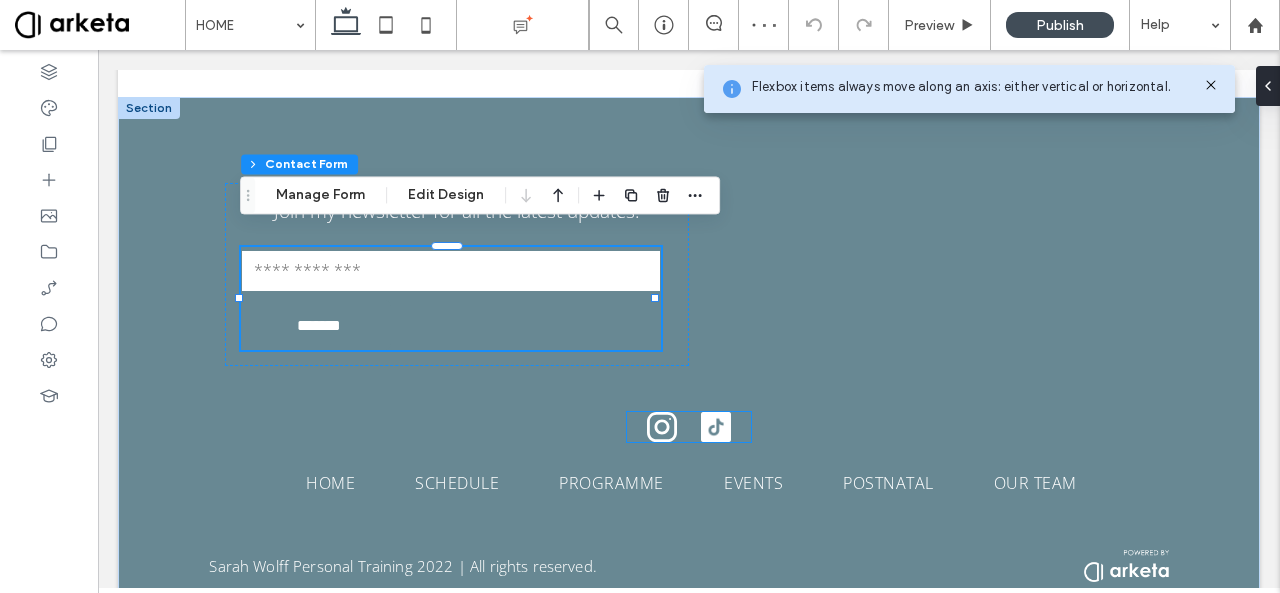 drag, startPoint x: 669, startPoint y: 400, endPoint x: 686, endPoint y: 413, distance: 21.400934 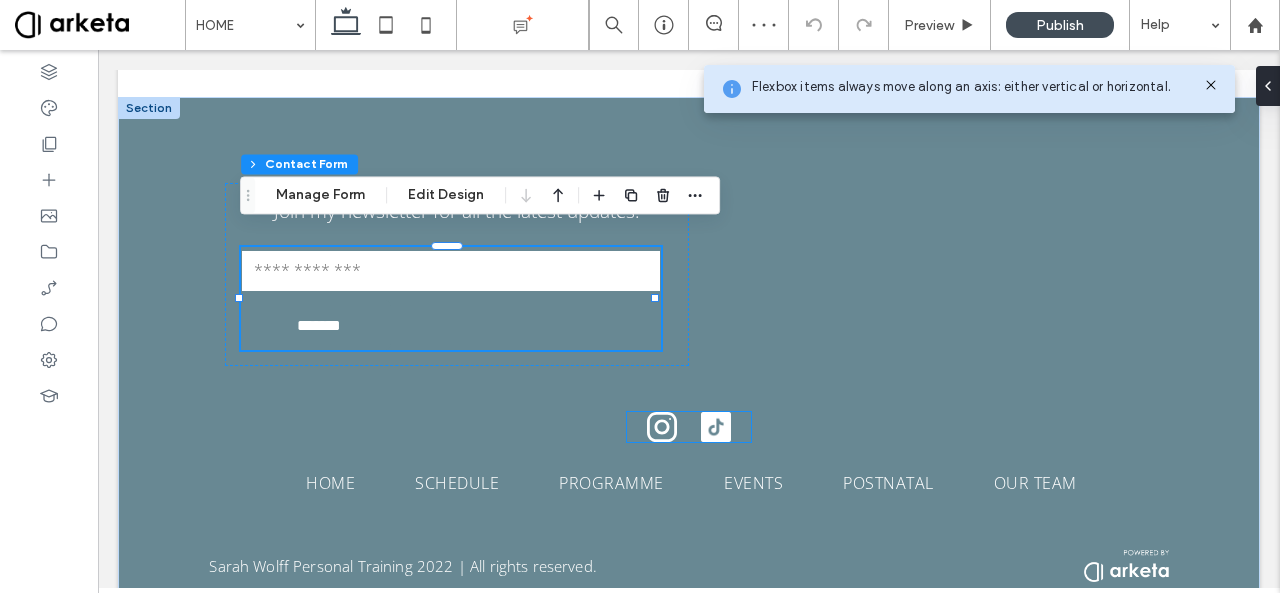 click at bounding box center [689, 427] 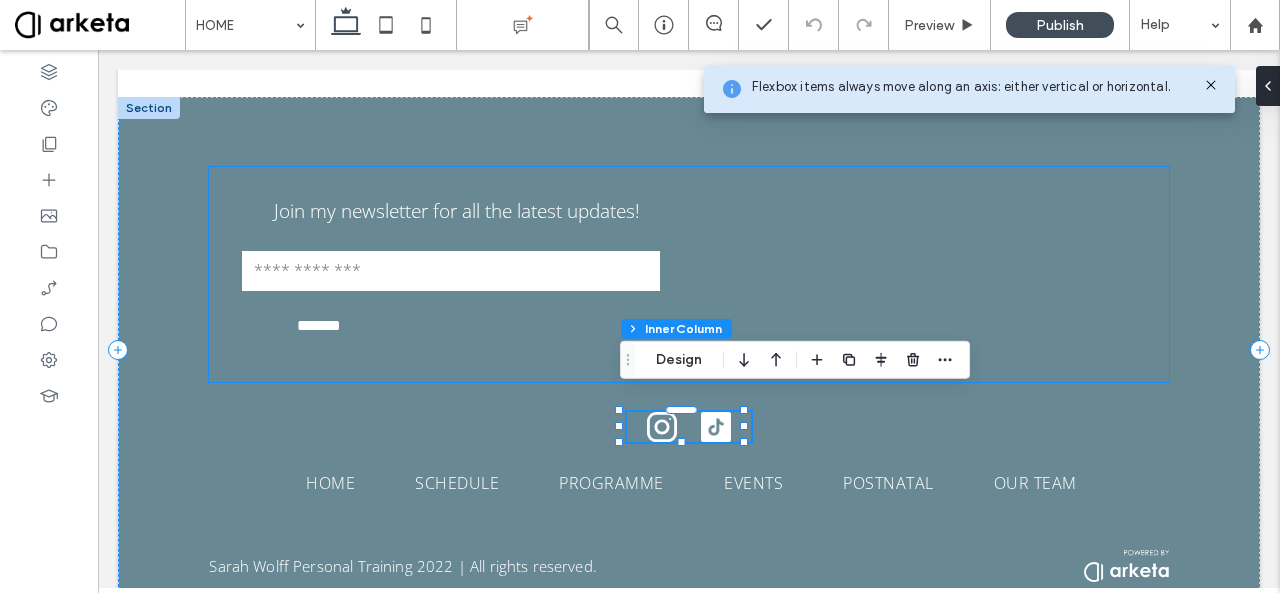 drag, startPoint x: 686, startPoint y: 413, endPoint x: 474, endPoint y: 268, distance: 256.8443 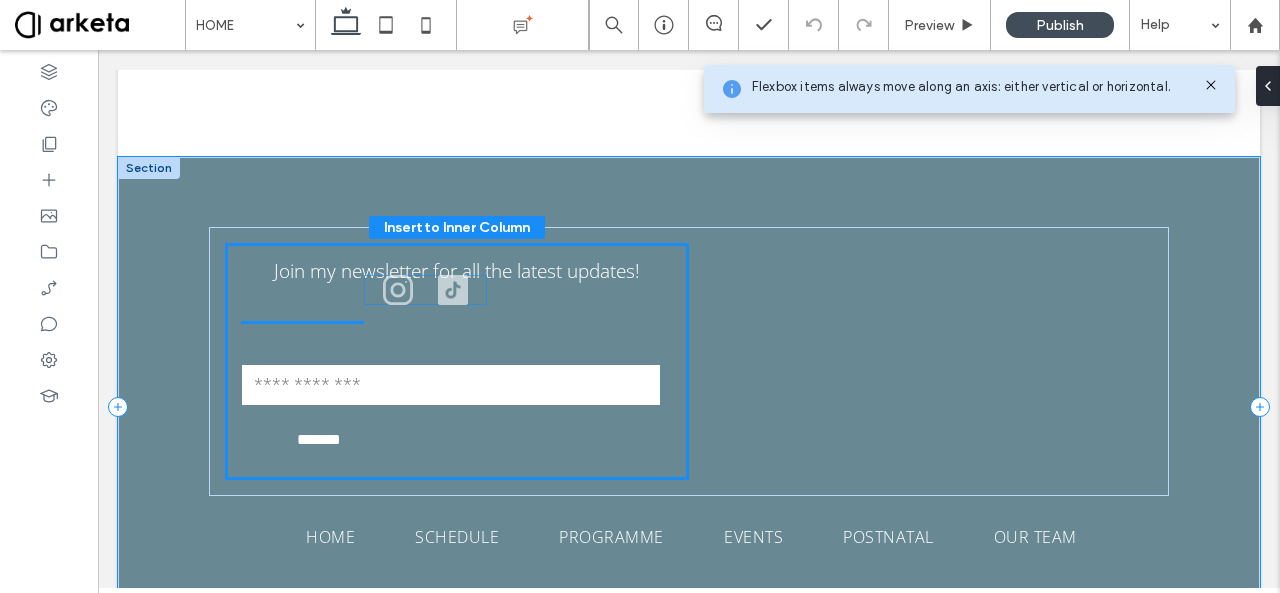 scroll, scrollTop: 4196, scrollLeft: 0, axis: vertical 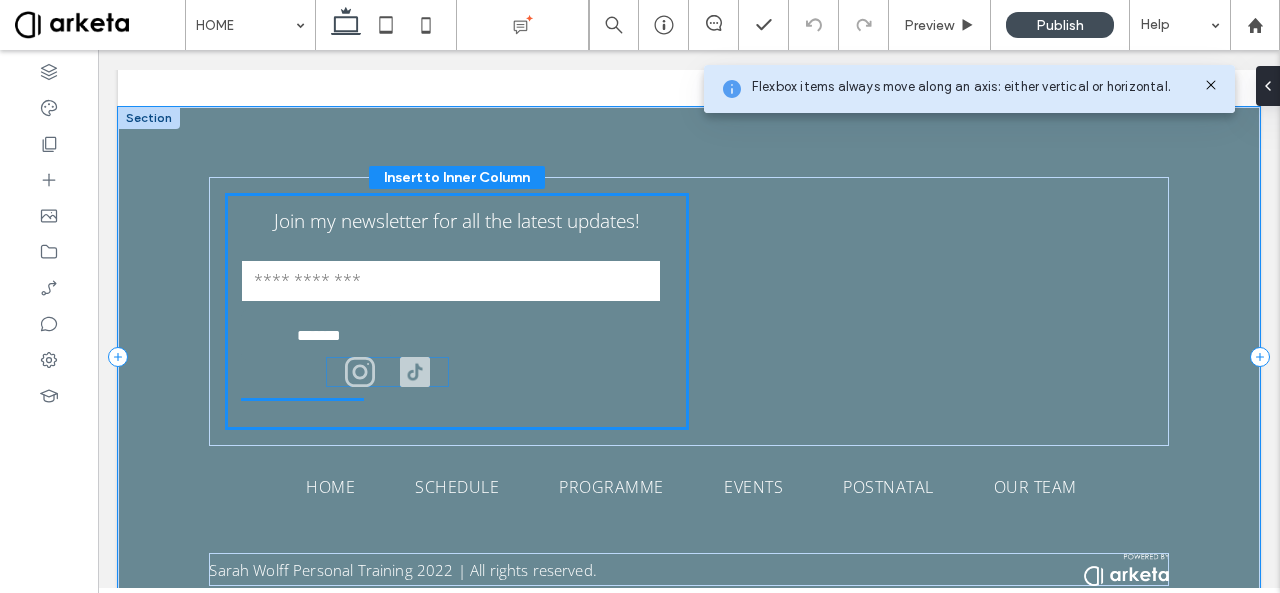 drag, startPoint x: 684, startPoint y: 421, endPoint x: 390, endPoint y: 383, distance: 296.44562 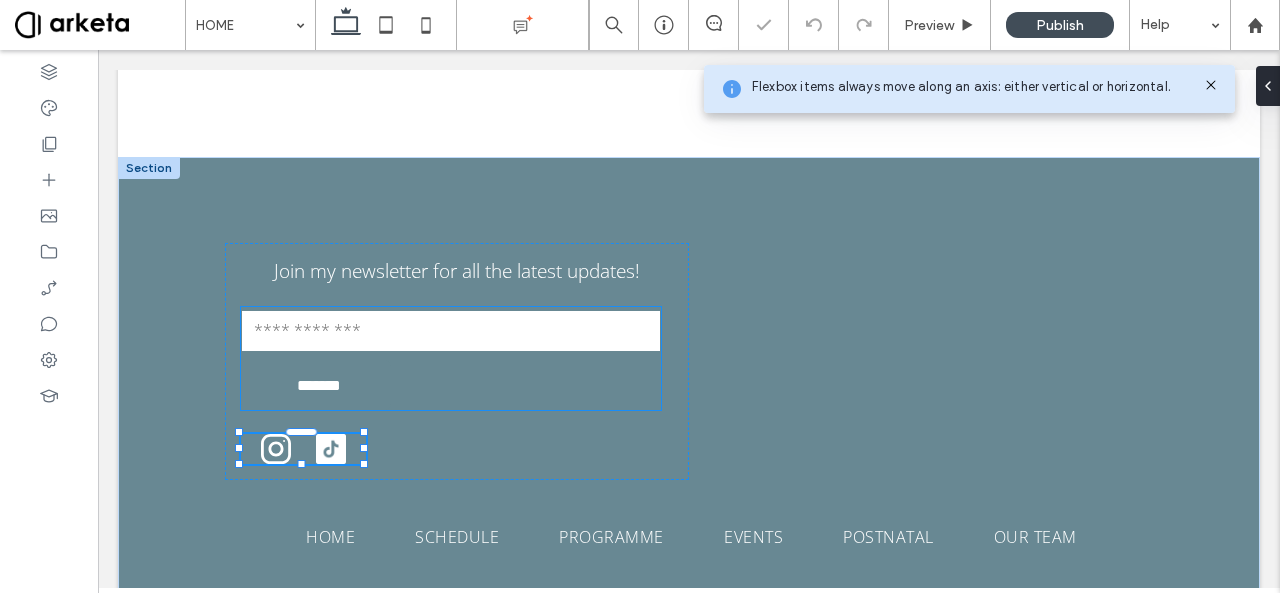 type on "**" 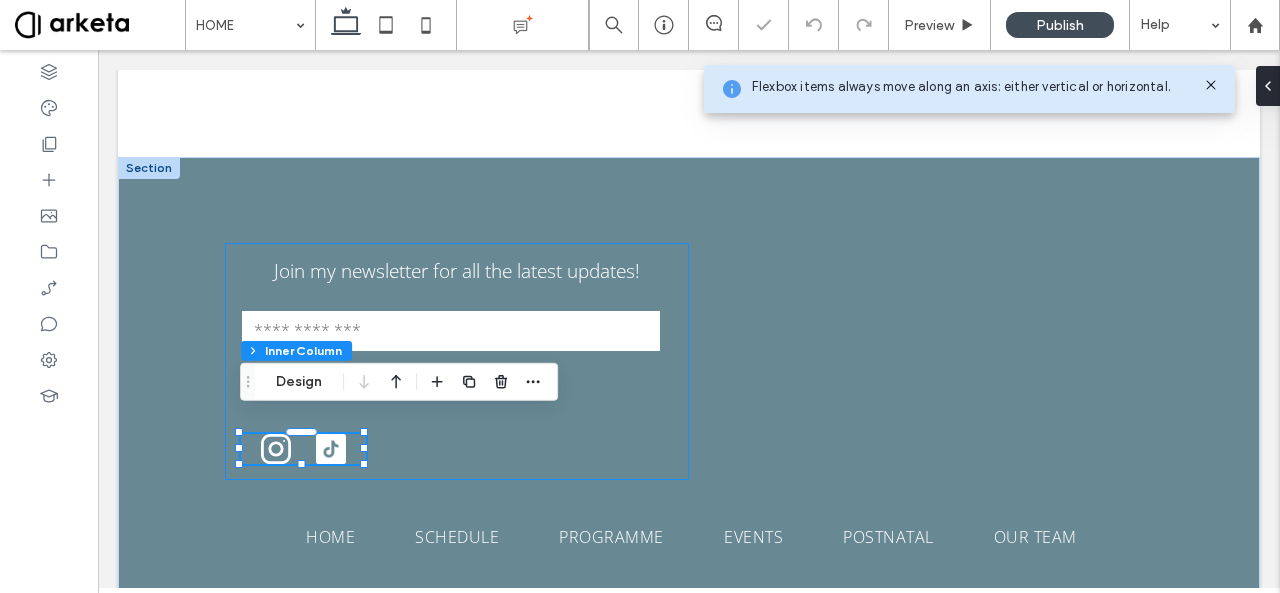 click on "Join my newsletter for all the latest updates!
Contact Us
Email:
*******
Thank you for contacting us. We will get back to you as soon as possible.
Oops, there was an error sending your message. Please try again later." at bounding box center (457, 361) 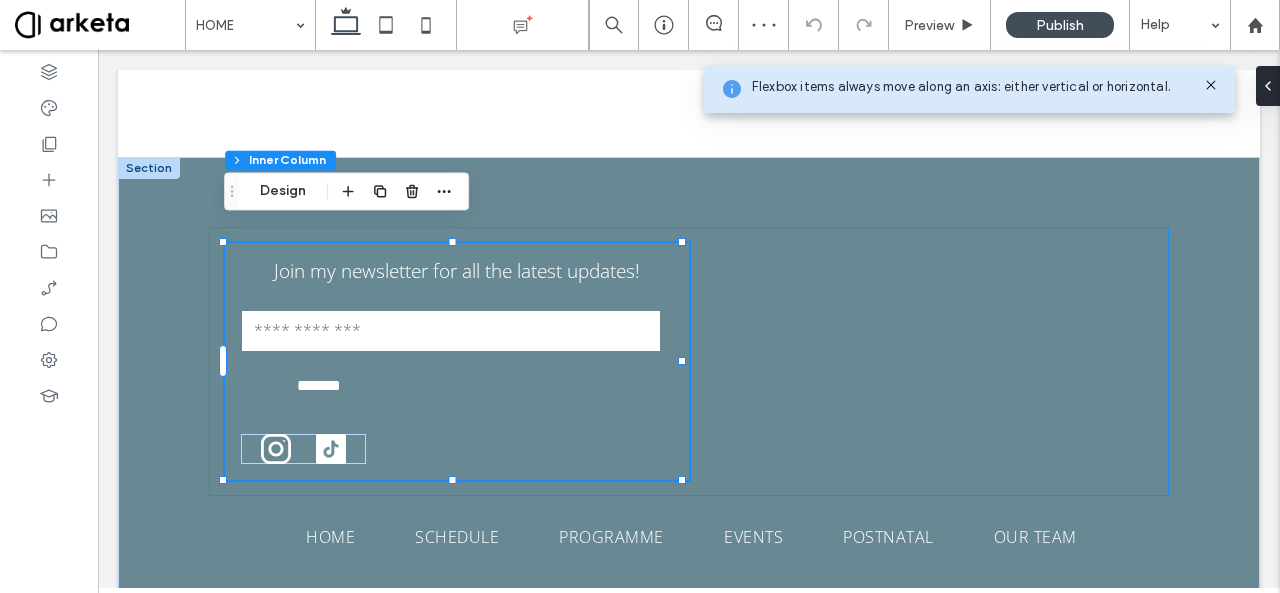 click on "Join my newsletter for all the latest updates!
Contact Us
Email:
*******
Thank you for contacting us. We will get back to you as soon as possible.
Oops, there was an error sending your message. Please try again later." at bounding box center (688, 361) 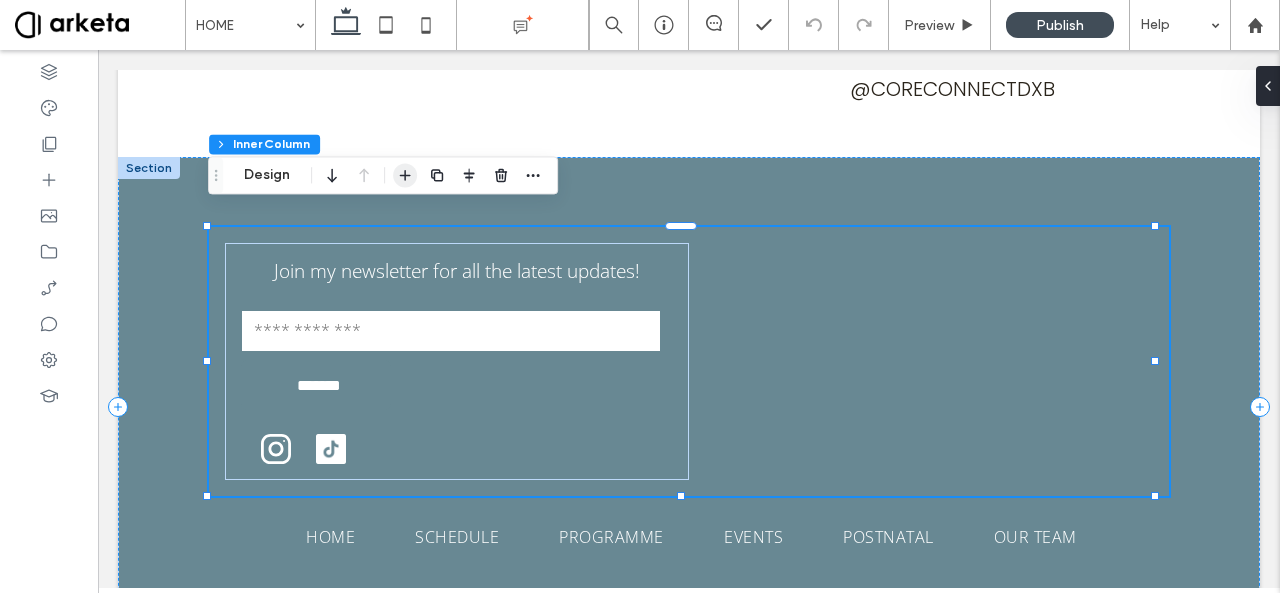 drag, startPoint x: 397, startPoint y: 172, endPoint x: 410, endPoint y: 256, distance: 85 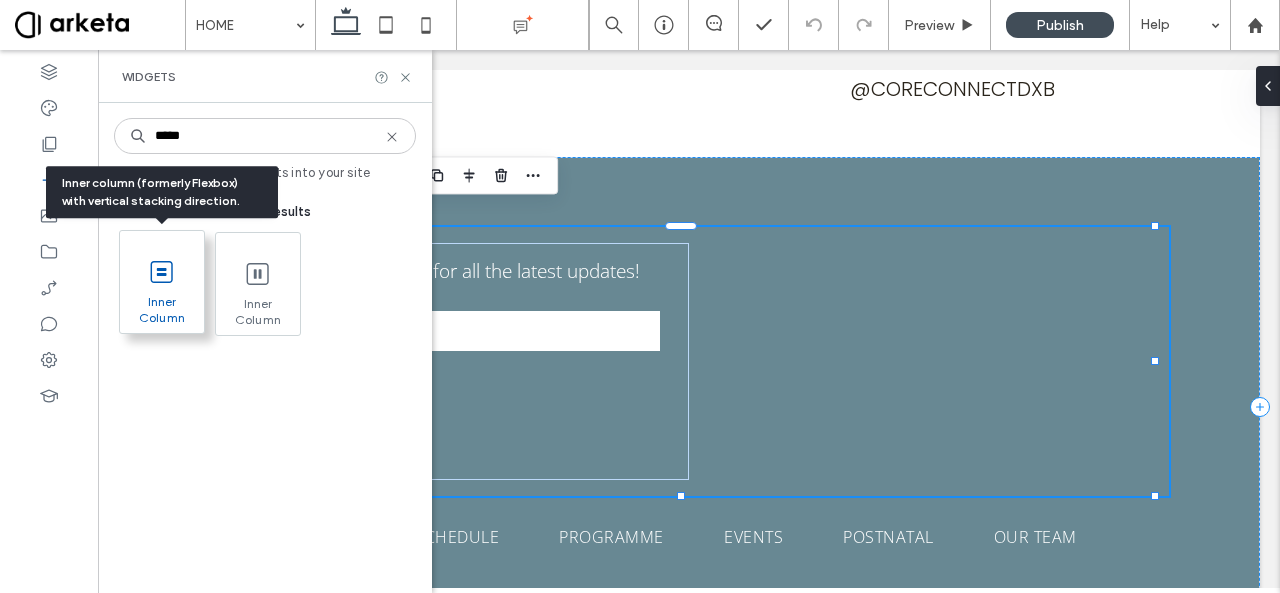 type on "*****" 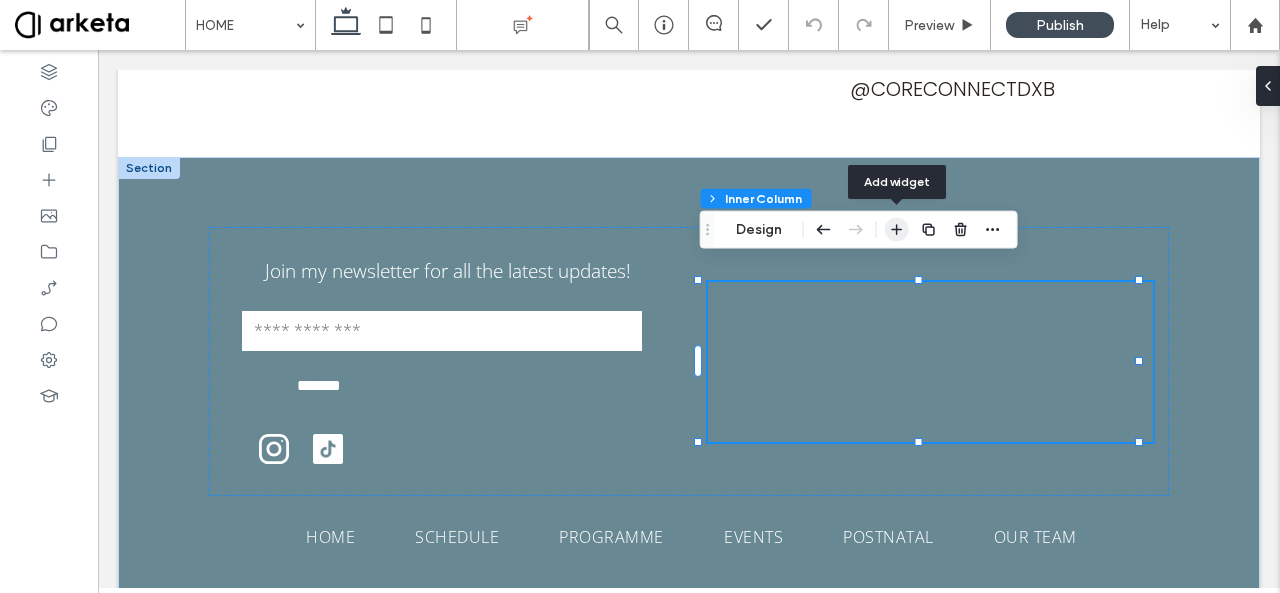 click 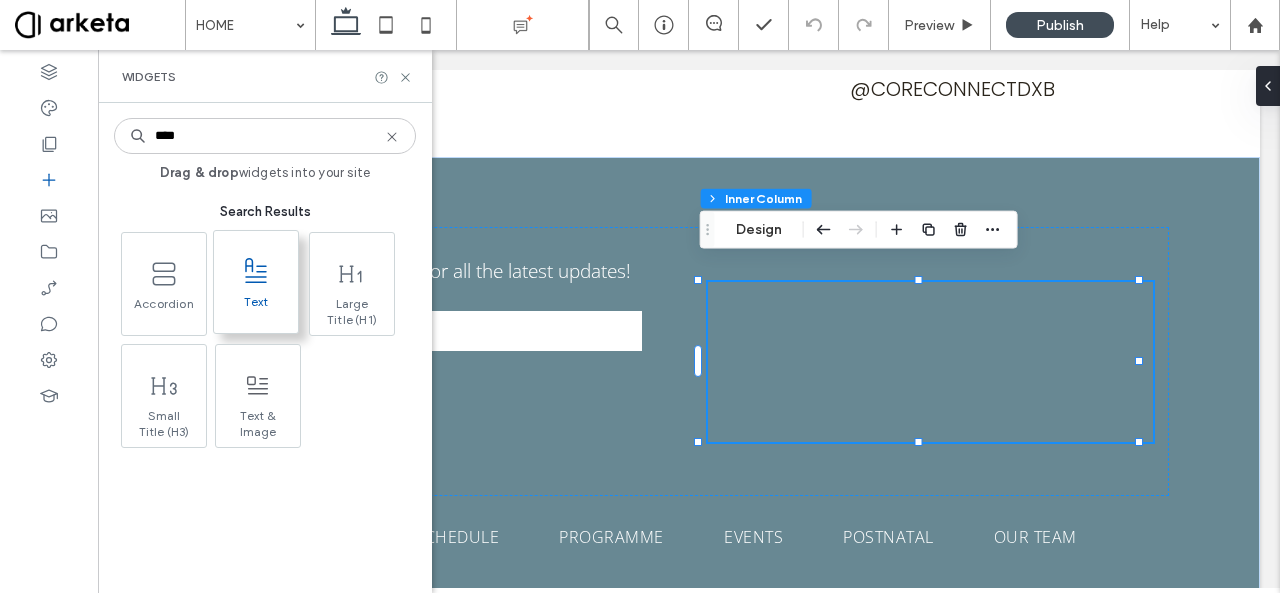 type on "****" 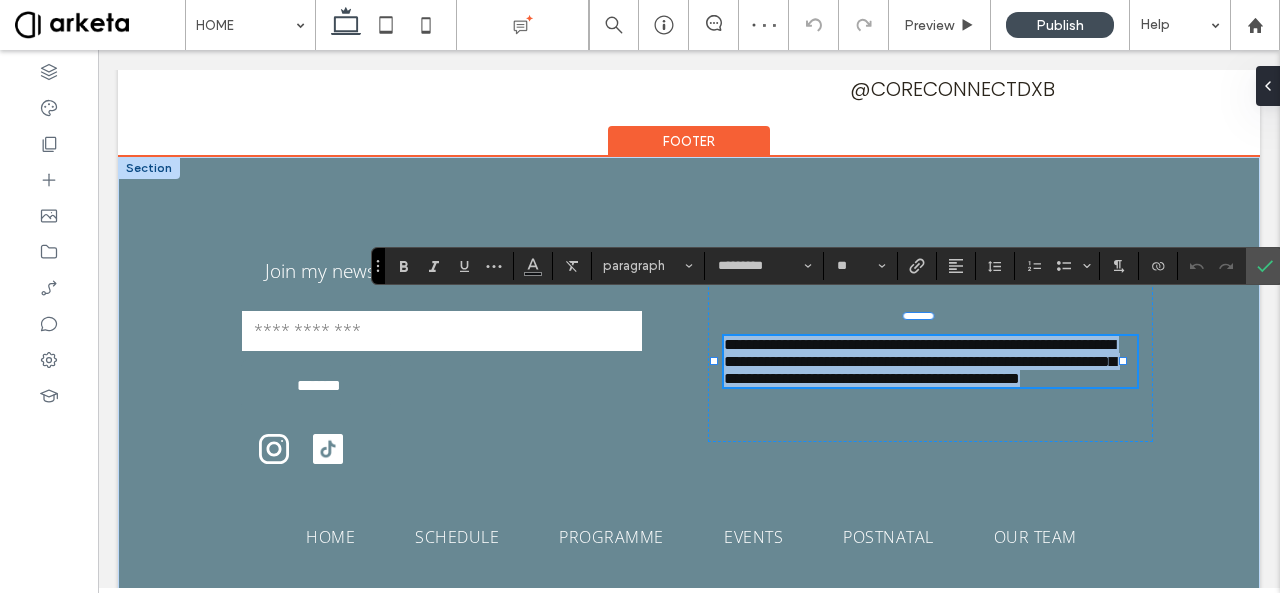 type on "*********" 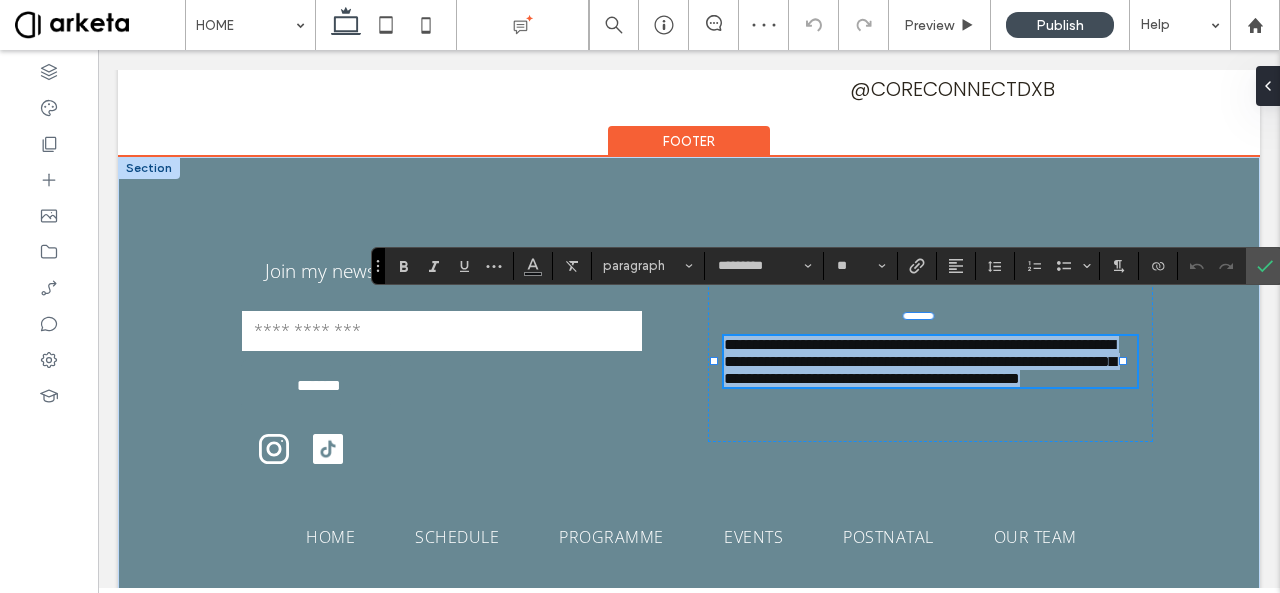 type on "**" 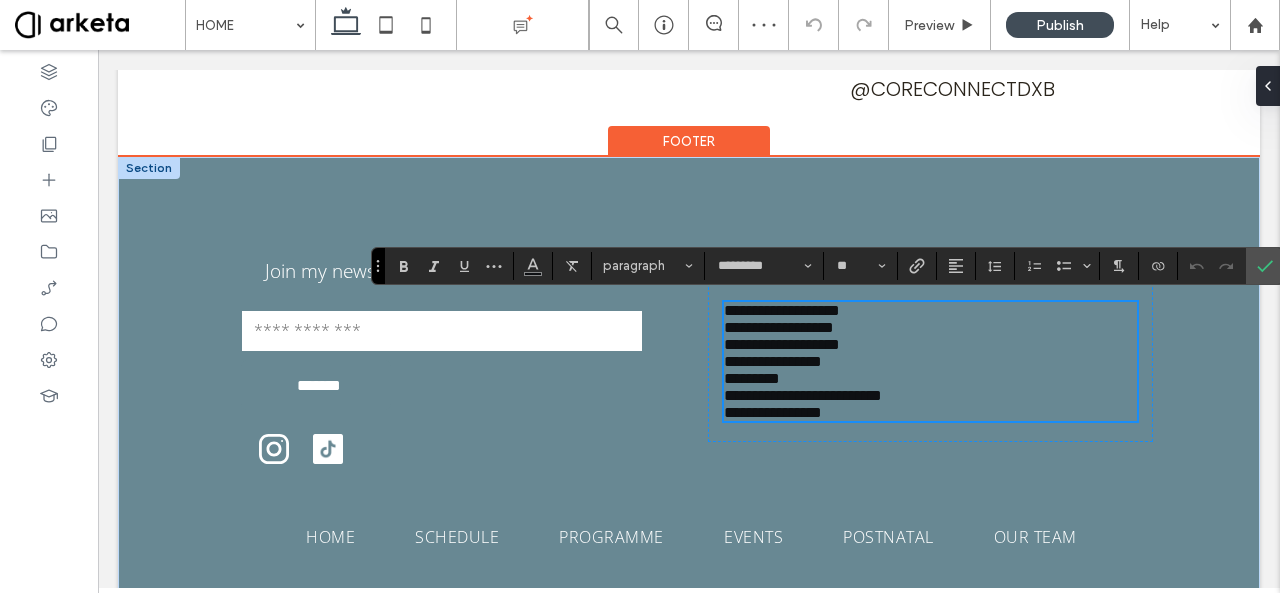 scroll, scrollTop: 0, scrollLeft: 0, axis: both 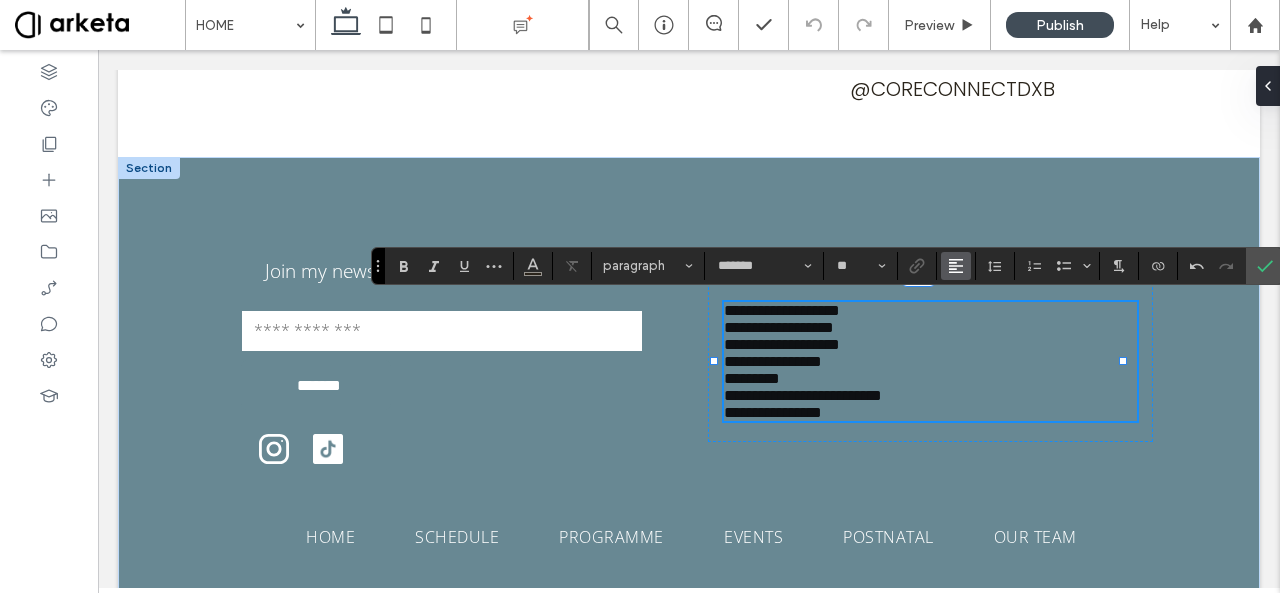 click 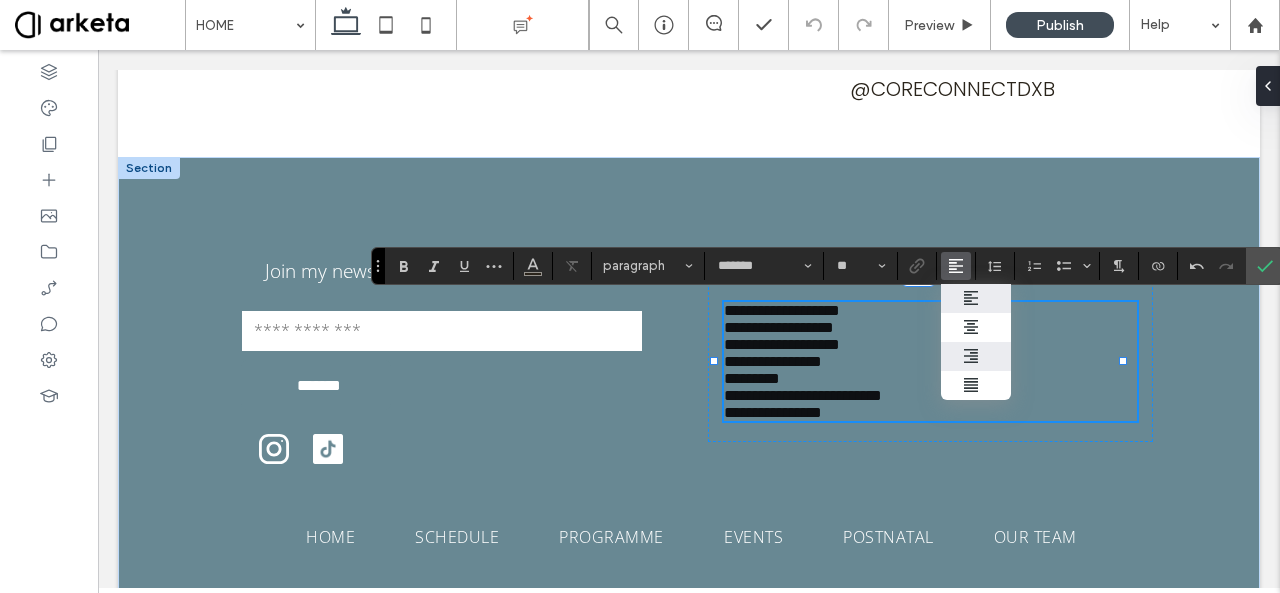 click 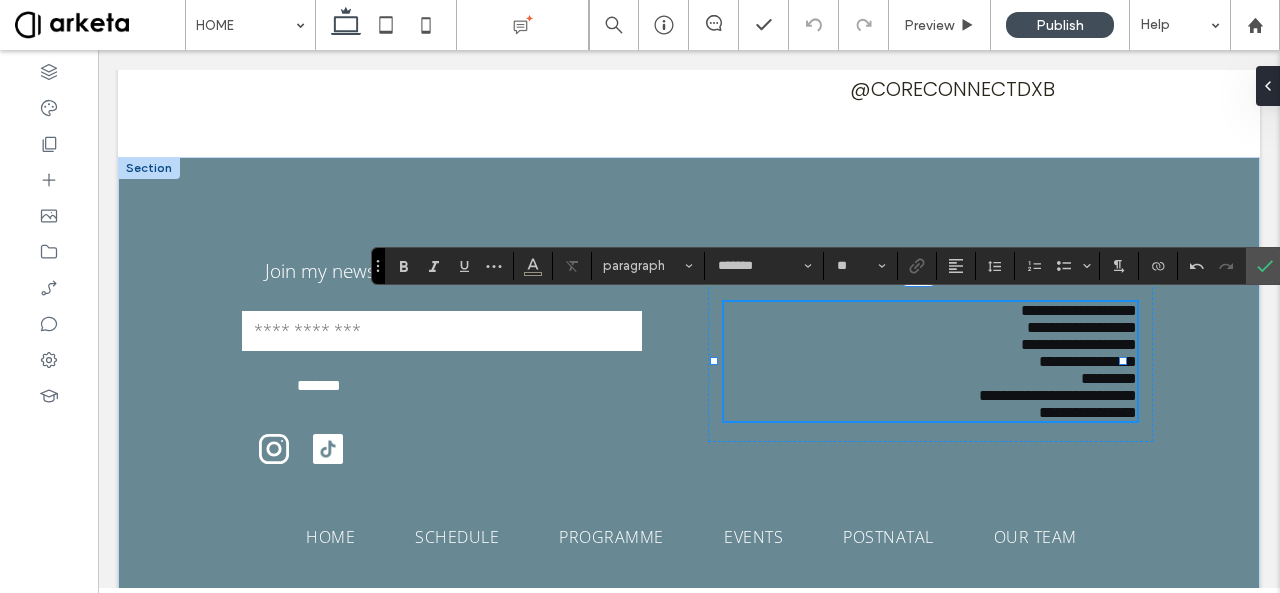 type on "*********" 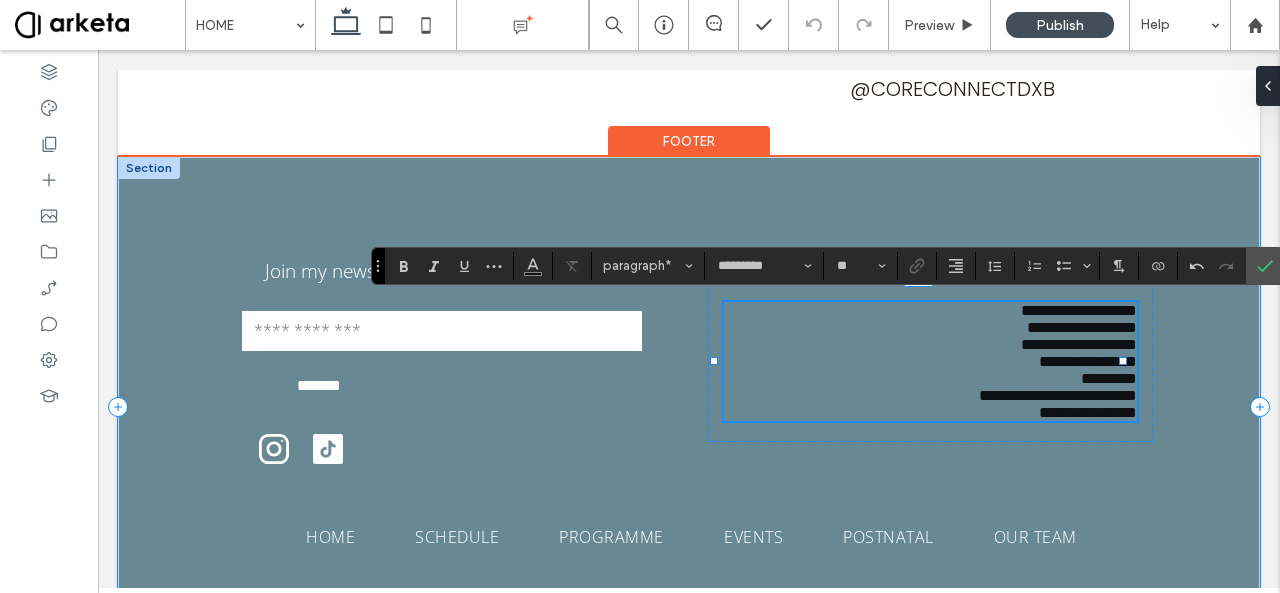 click on "**********" at bounding box center [689, 406] 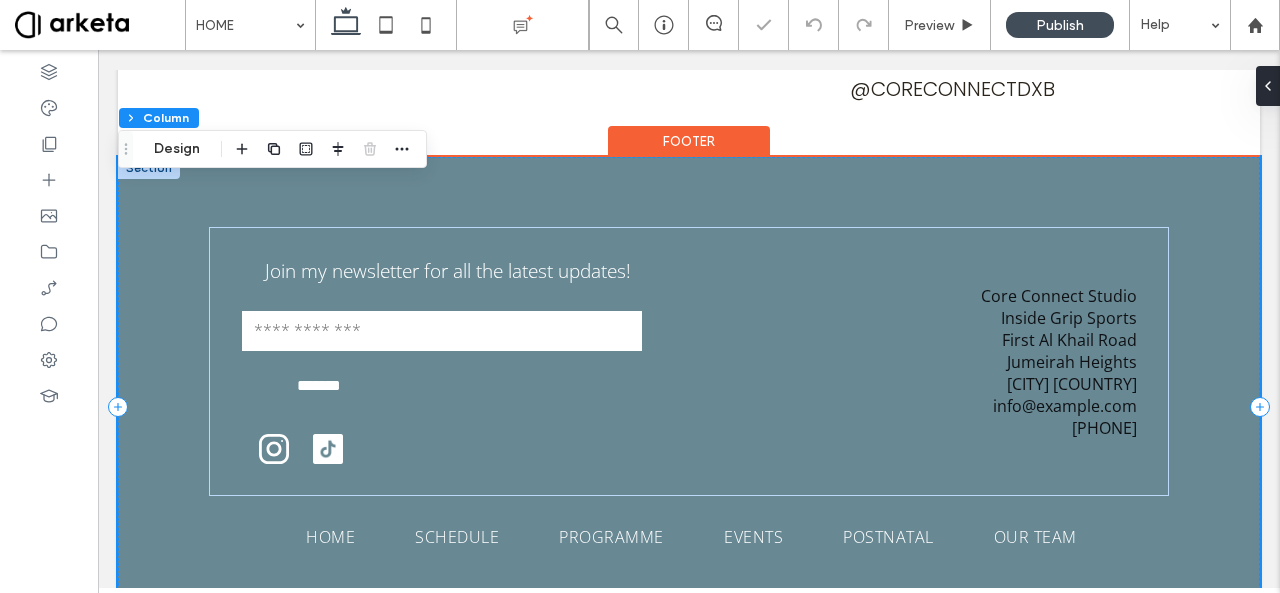 click on "HOME
SCHEDULE
PROGRAMME
EVENTS
POSTNATAL
OUR TEAM
HOME
SCHEDULE
PROGRAMME
EVENTS
POSTNATAL
OUR TEAM
Sarah Wolff Personal Training 2022 | All rights reserved.
Join my newsletter for all the latest updates!
Contact Us
Email:
*******
Thank you for contacting us. We will get back to you as soon as possible.
Oops, there was an error sending your message. Please try again later.
Core Connect Studio Inside Grip Sports First Al Khail Road Jumeirah Heights Dubai UAE info@coreconnectstudio.com +971 52 498 2998" at bounding box center (689, 406) 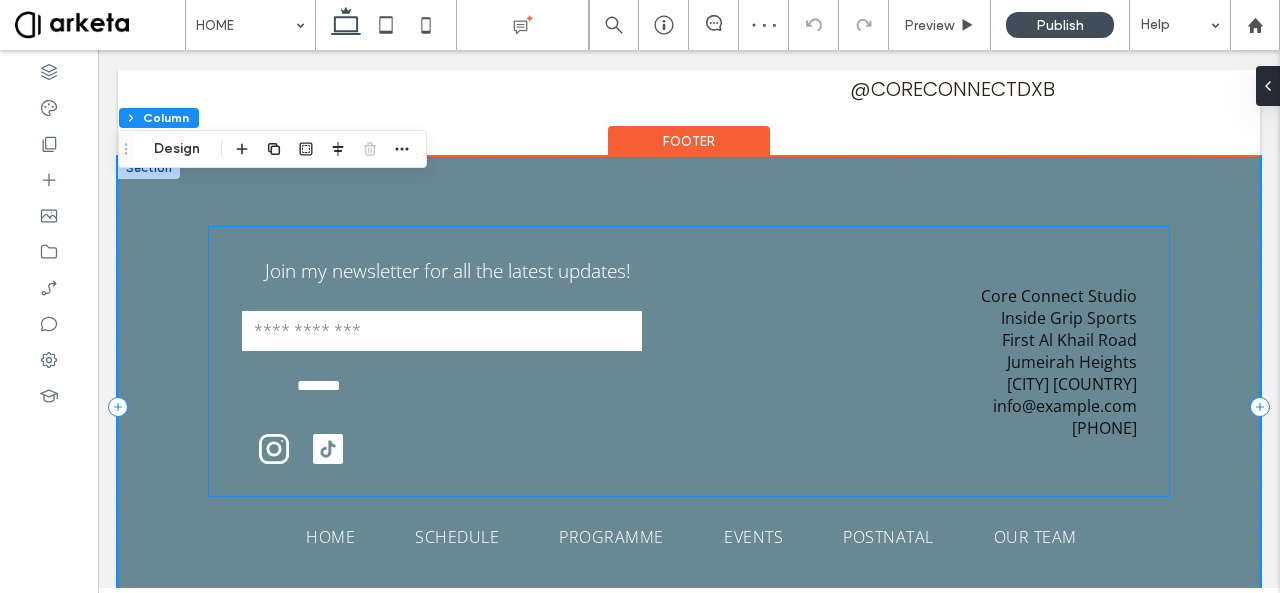 click on "Core Connect Studio Inside Grip Sports [STREET] [CITY] [COUNTRY] [EMAIL] [PHONE]" at bounding box center (1059, 362) 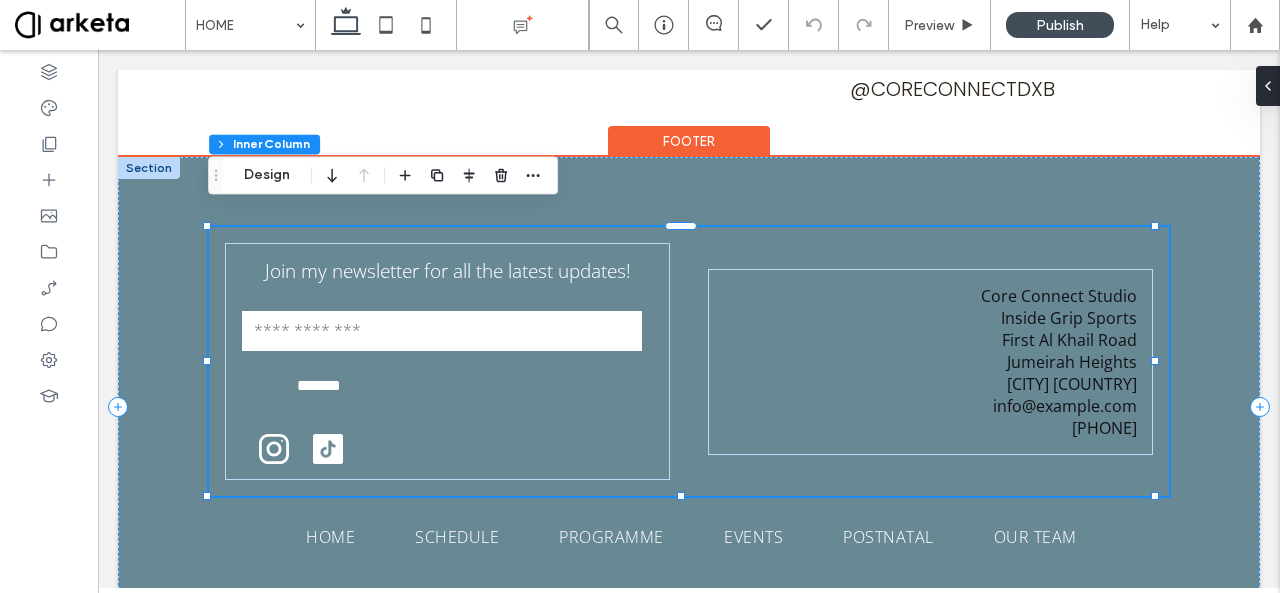 click on "Core Connect Studio Inside Grip Sports [STREET] [CITY] [COUNTRY] [EMAIL] [PHONE]" at bounding box center [1059, 362] 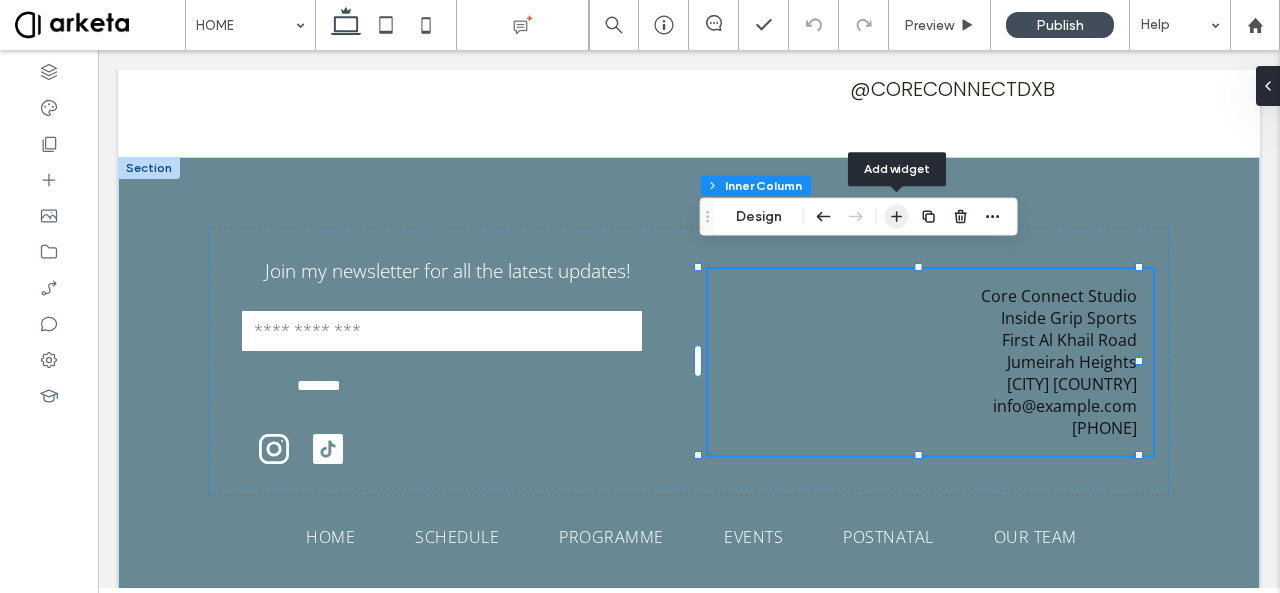 click 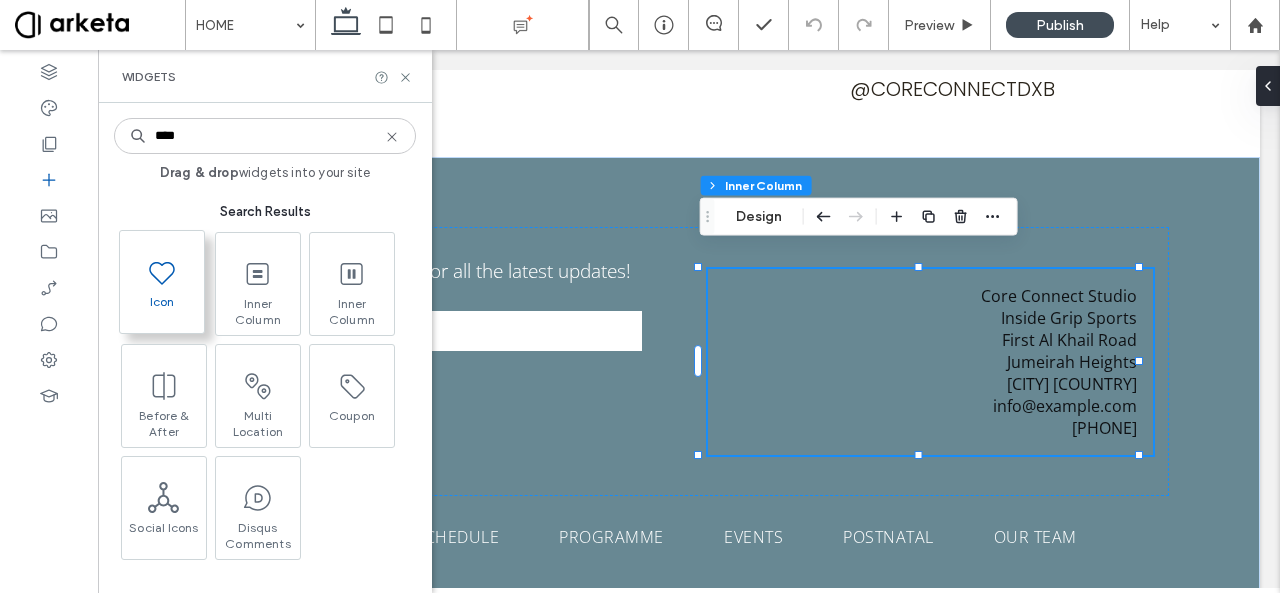 type on "****" 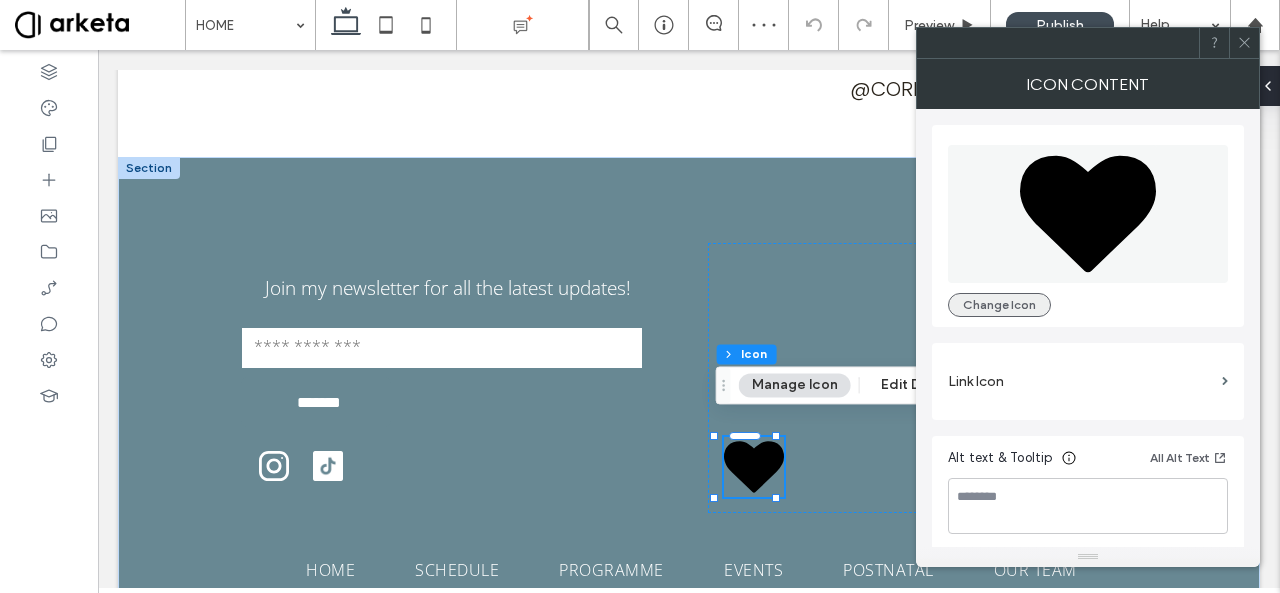 click on "Change Icon" at bounding box center [999, 305] 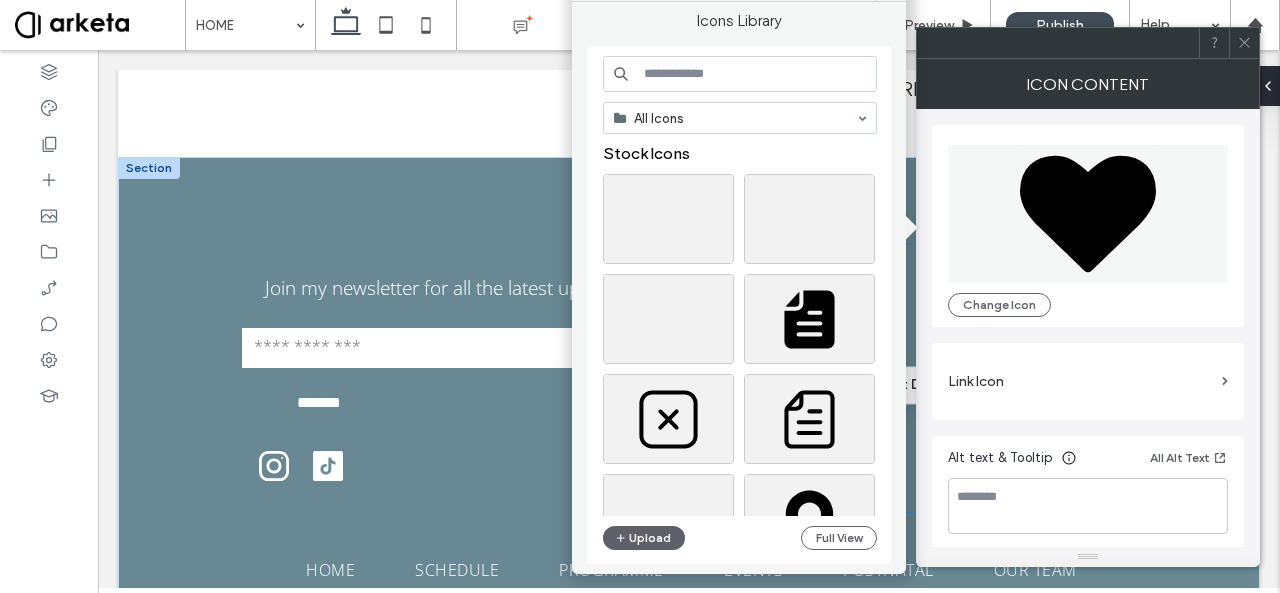 click at bounding box center [740, 74] 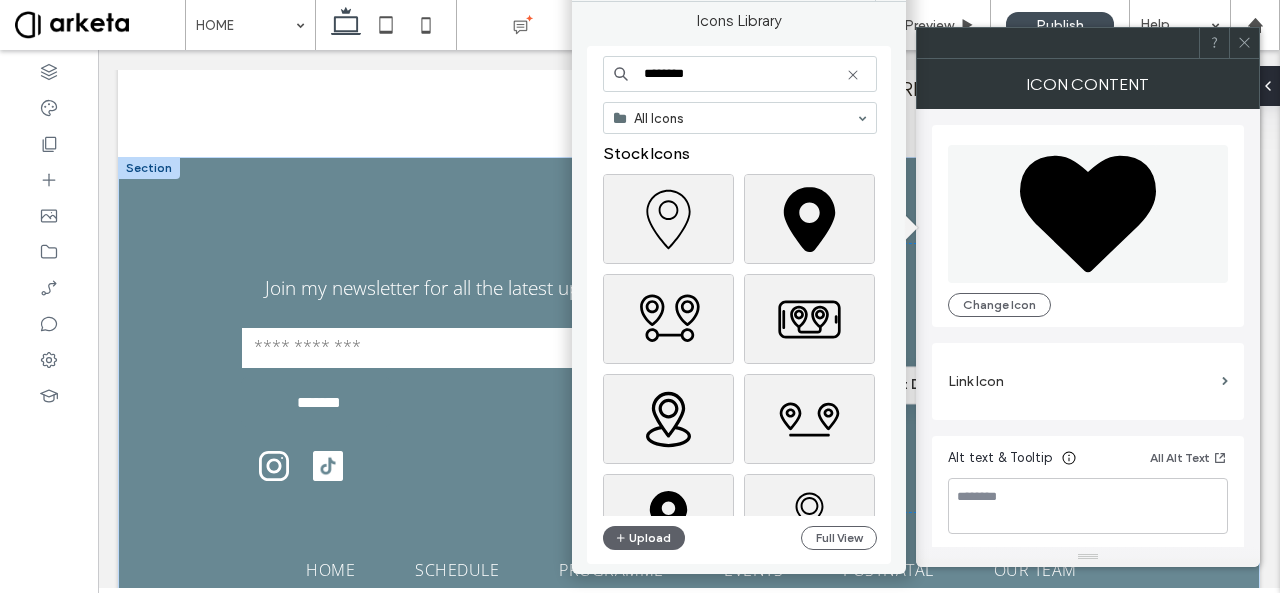 type on "********" 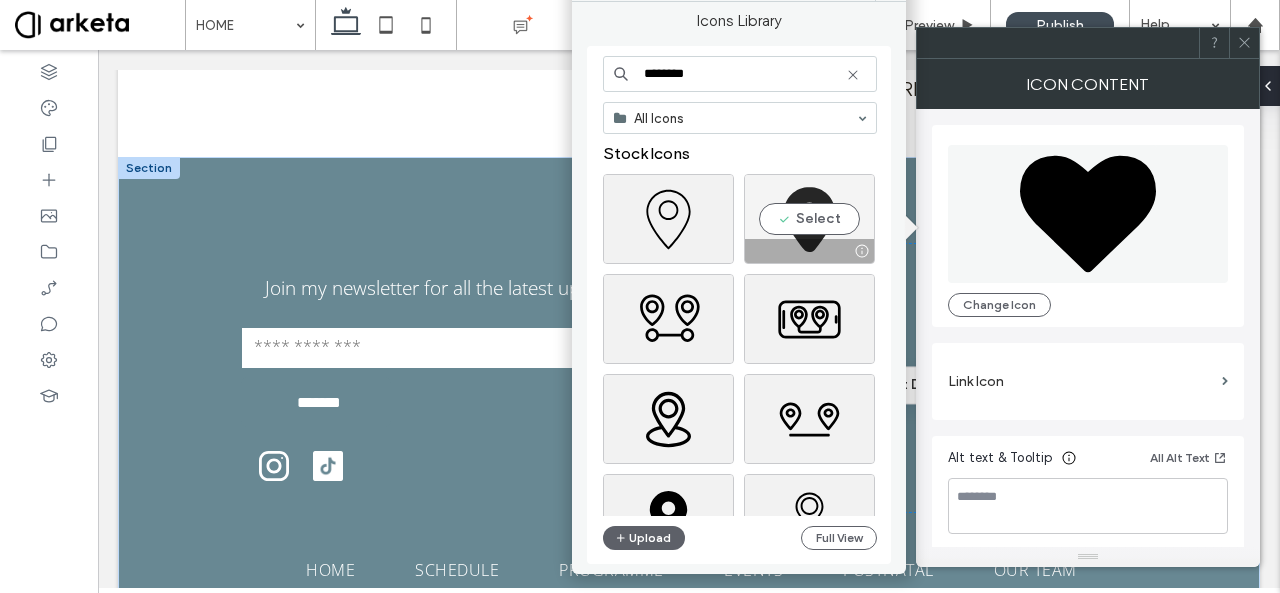 click on "Select" at bounding box center (809, 219) 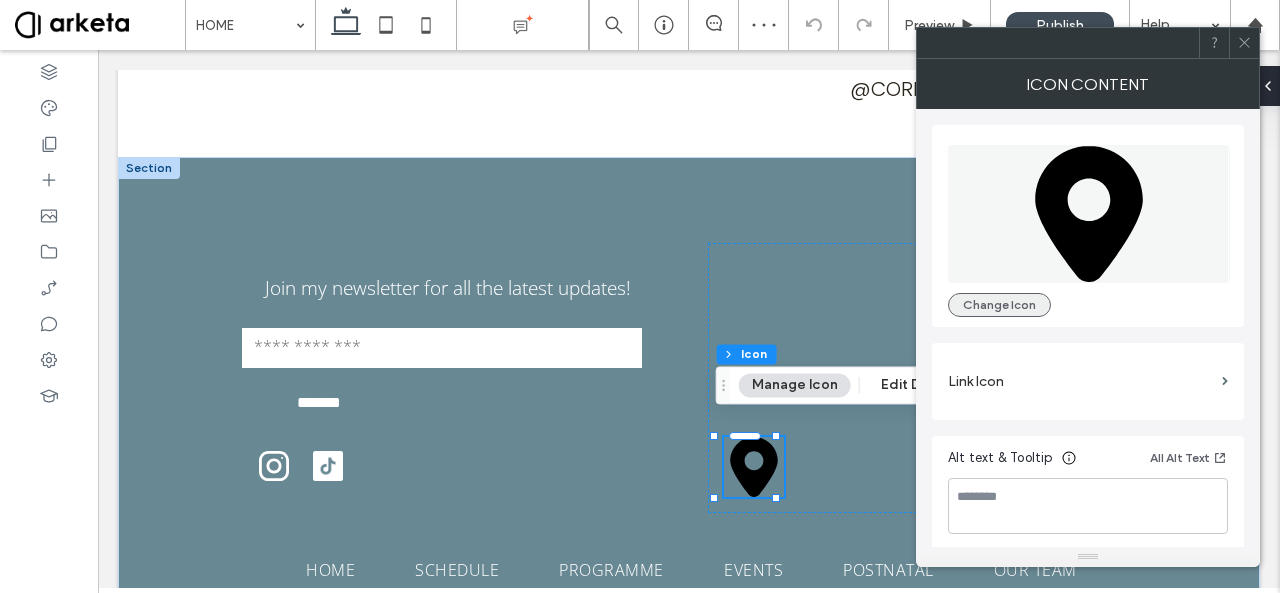 click on "Change Icon" at bounding box center (999, 305) 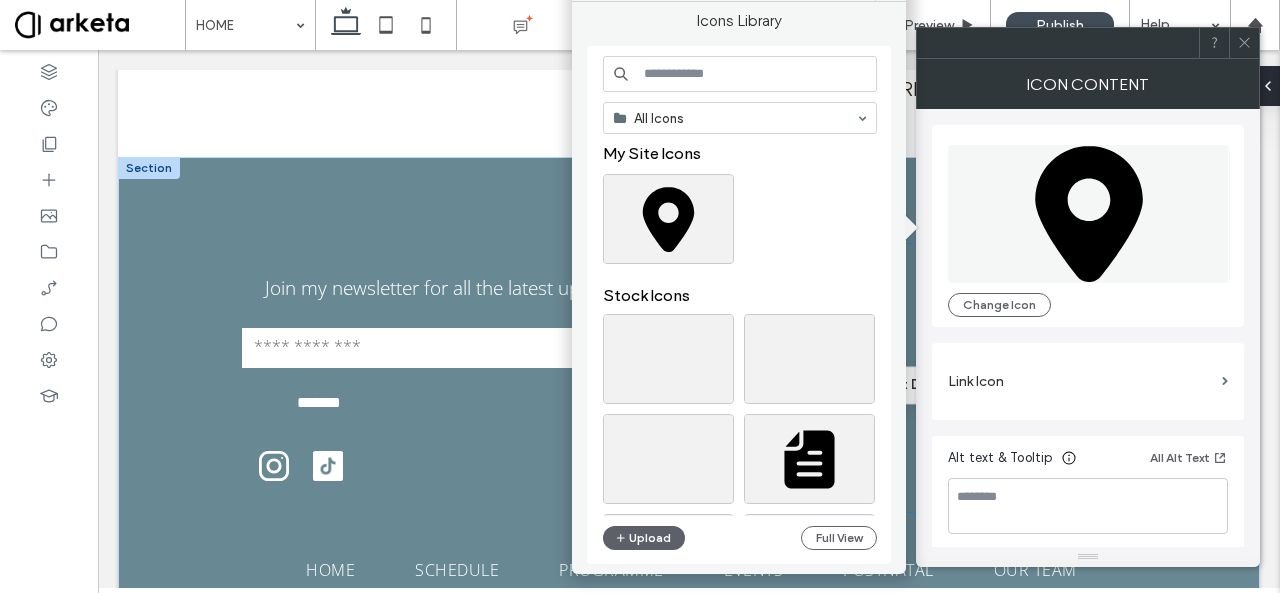click on "All Icons My Site Icons
Stock Icons Upload Full View" at bounding box center (739, 305) 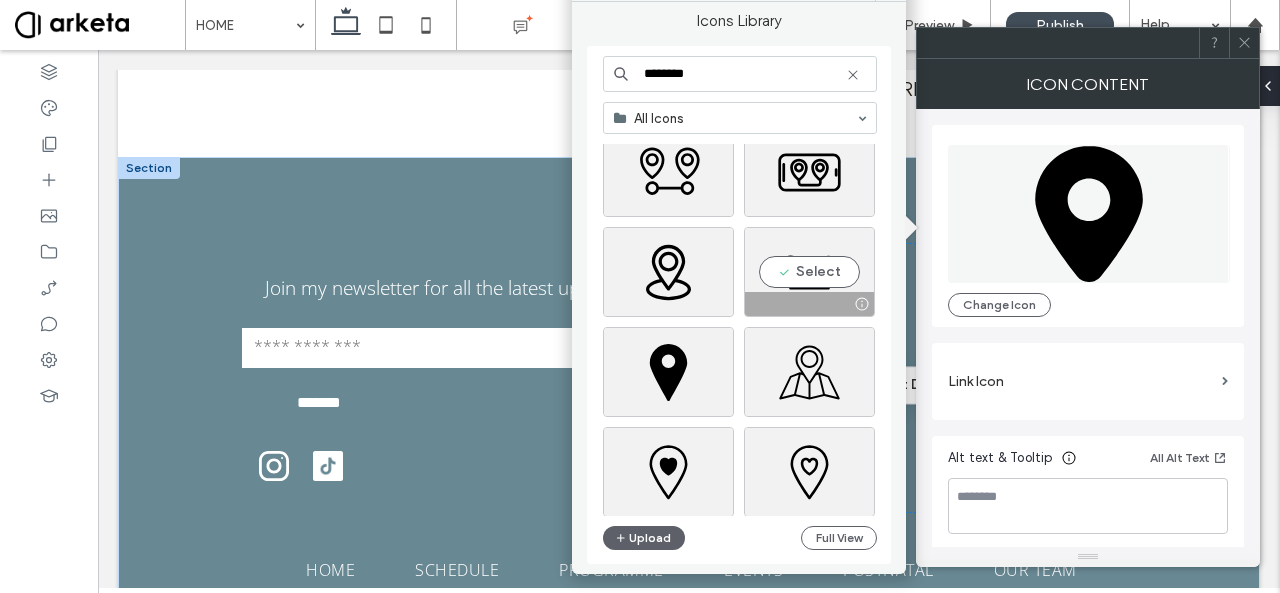 scroll, scrollTop: 313, scrollLeft: 0, axis: vertical 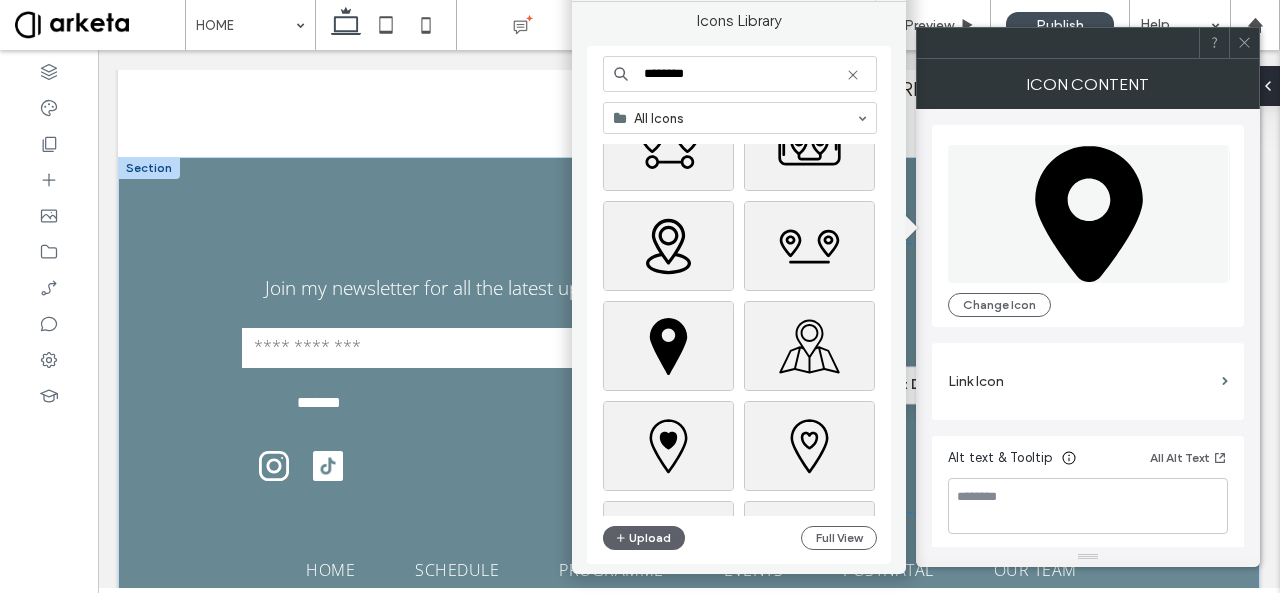type on "********" 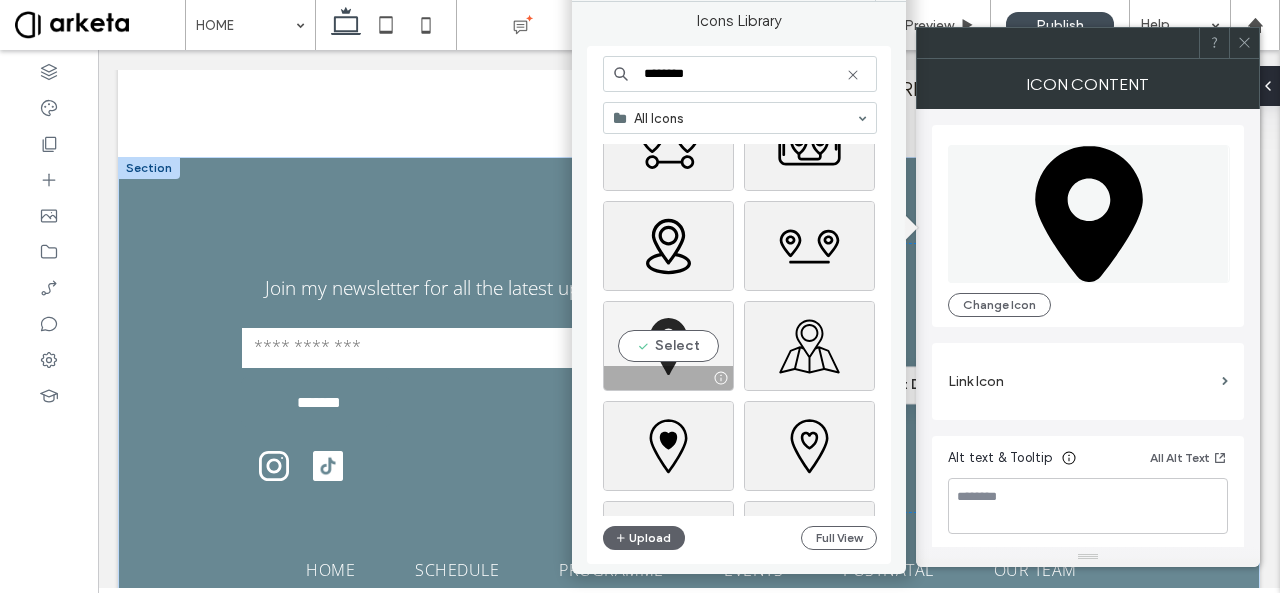 click at bounding box center [720, 378] 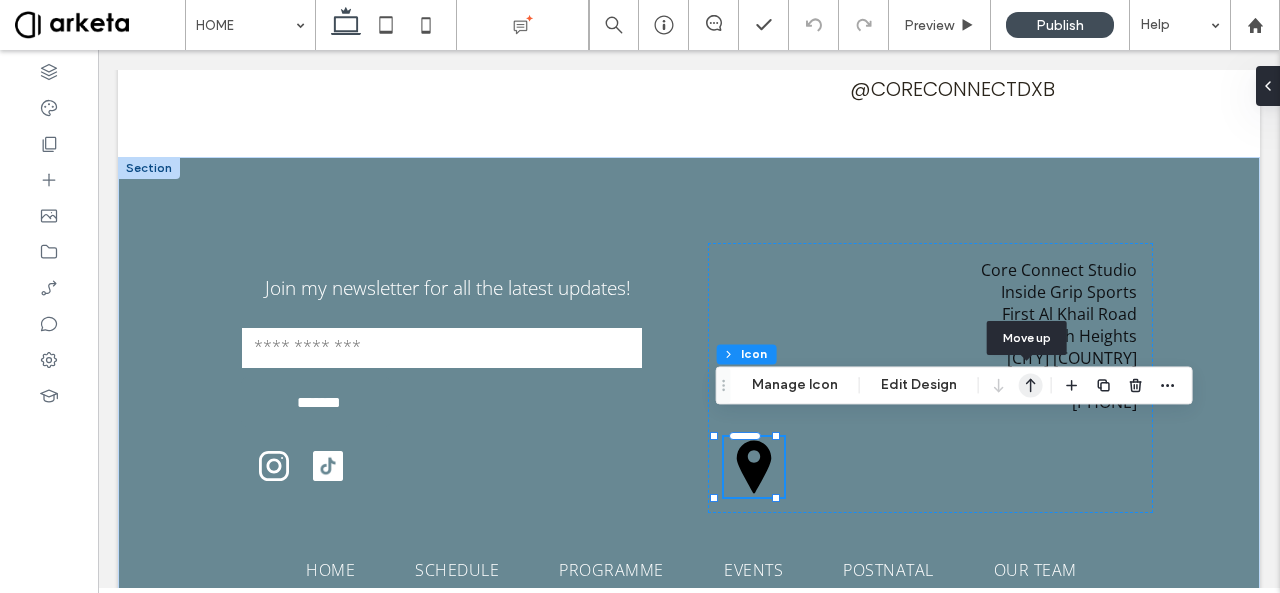 click 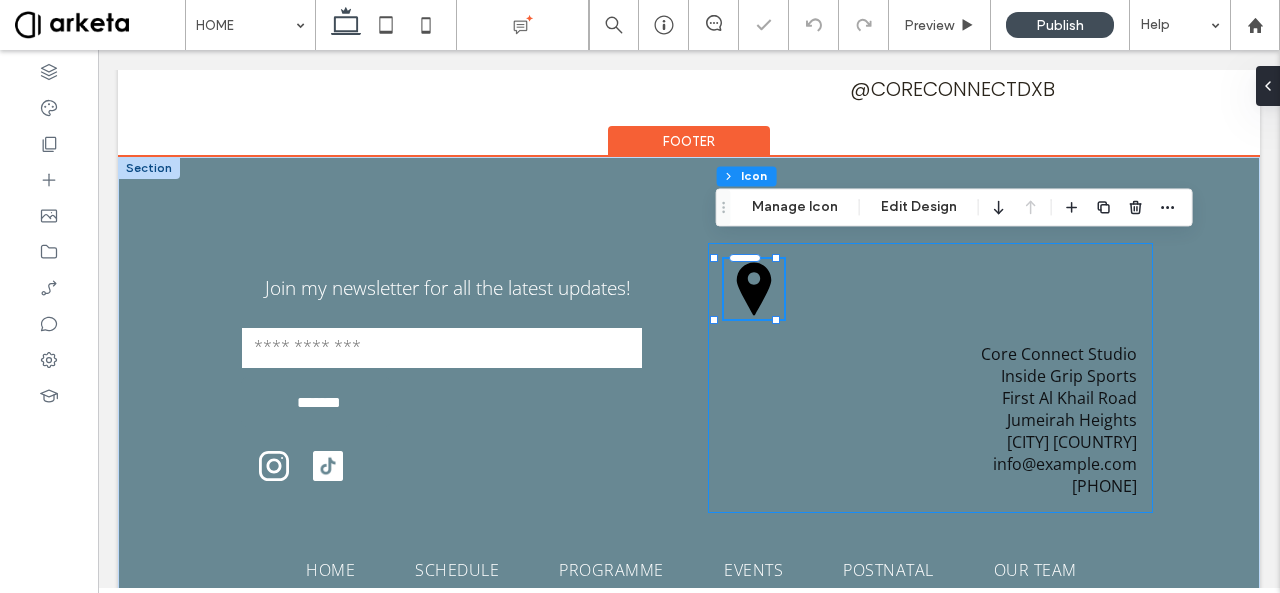 click on "Core Connect Studio Inside Grip Sports [STREET] [CITY] [COUNTRY] [EMAIL] [PHONE]" at bounding box center [930, 378] 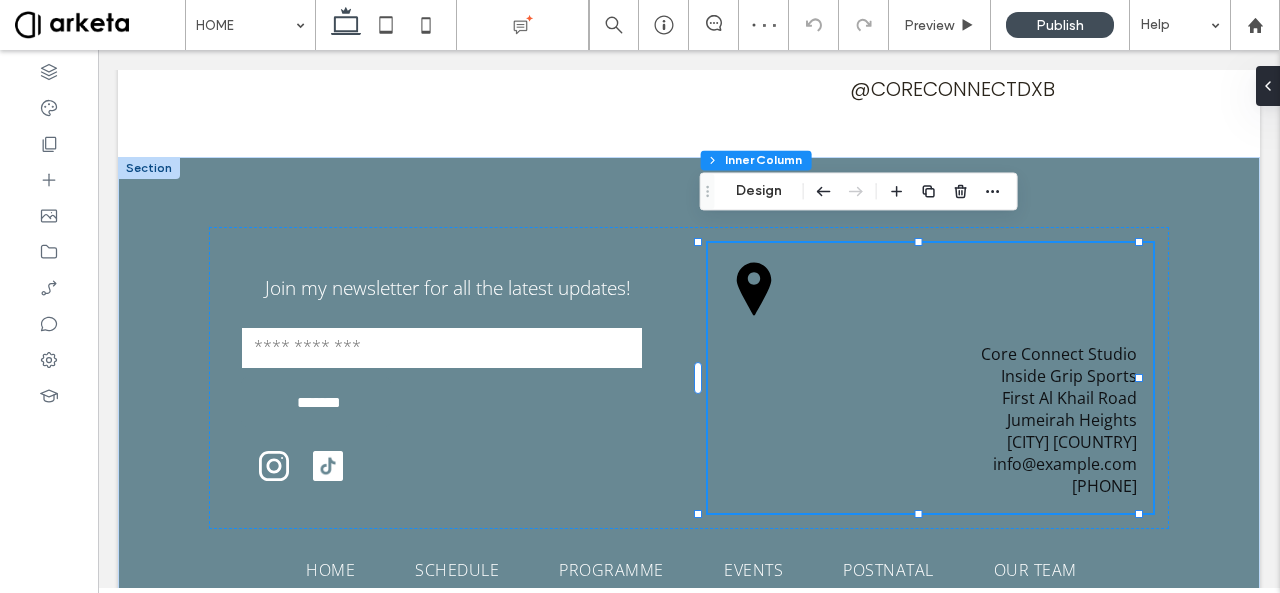 click on "Footer Section Column Inner Column Inner Column Design" at bounding box center (859, 191) 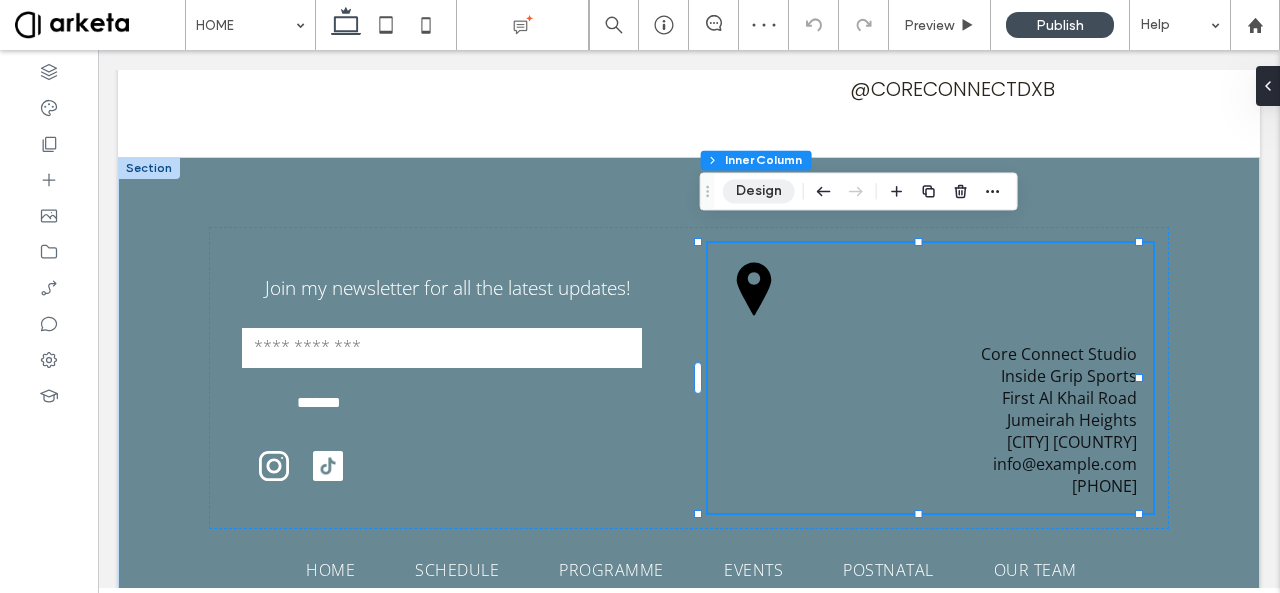 click on "Design" at bounding box center (759, 191) 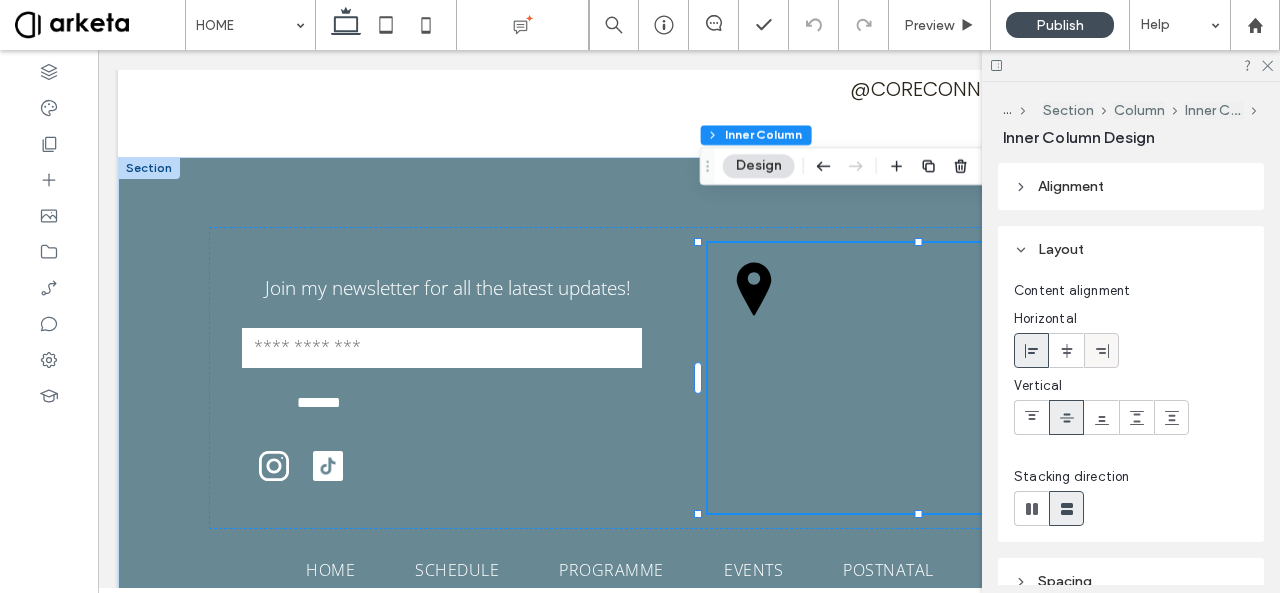click 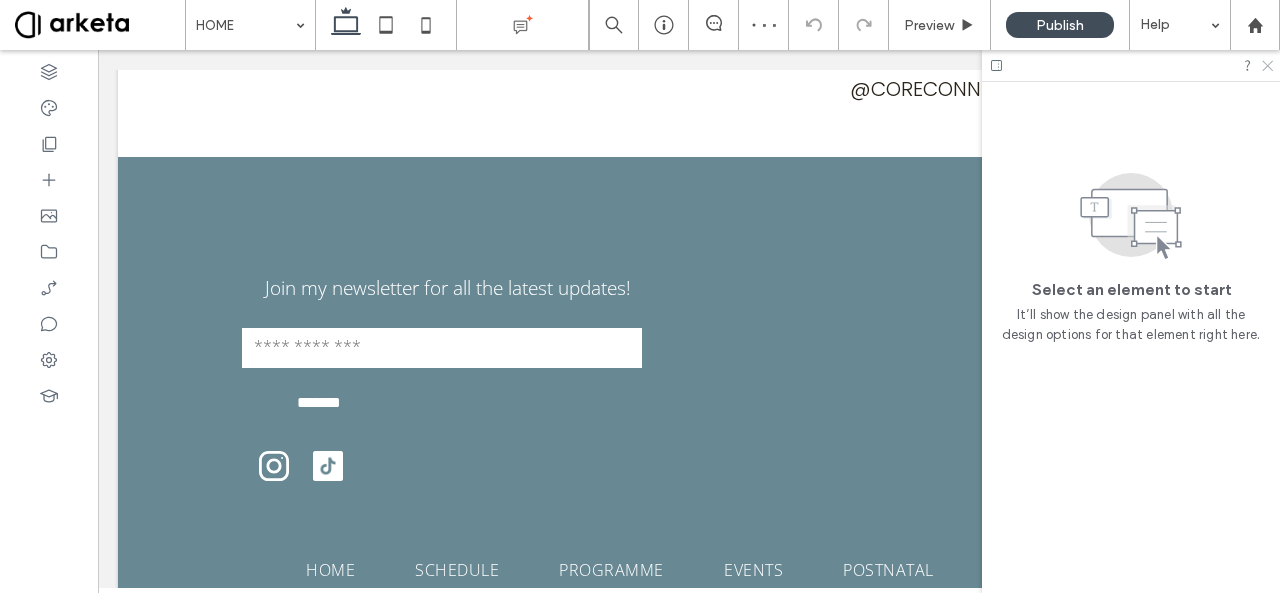 click 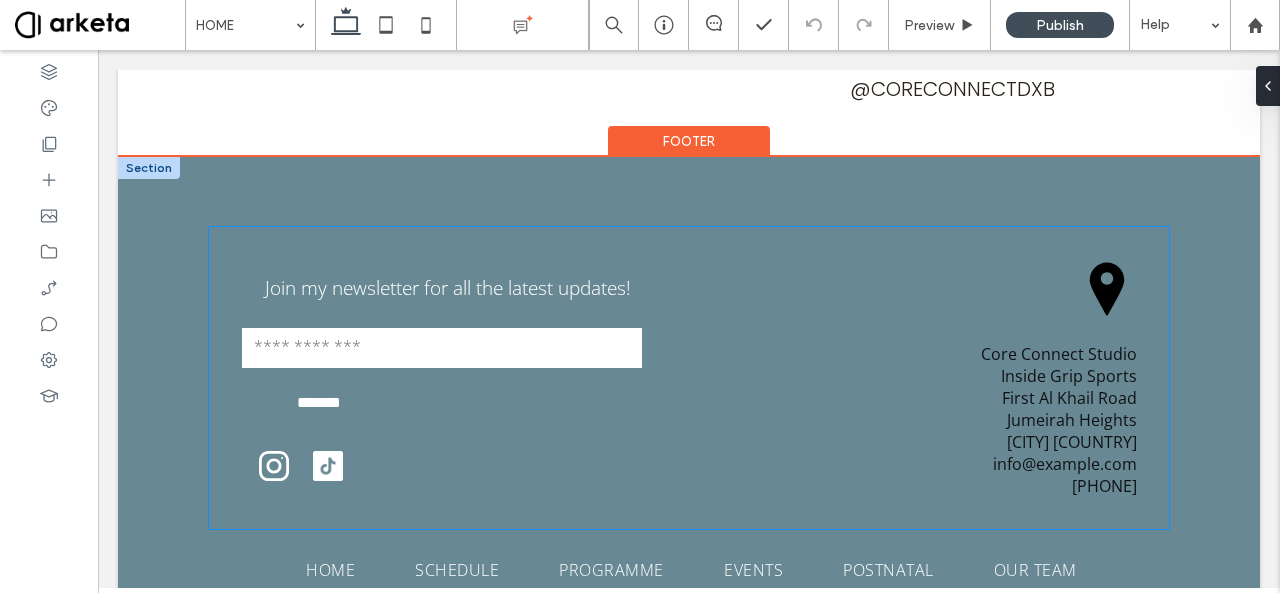 click on "Join my newsletter for all the latest updates!
Contact Us
Email:
*******
Thank you for contacting us. We will get back to you as soon as possible.
Oops, there was an error sending your message. Please try again later.
Core Connect Studio Inside Grip Sports First Al Khail Road Jumeirah Heights Dubai UAE info@coreconnectstudio.com +971 52 498 2998" at bounding box center (688, 378) 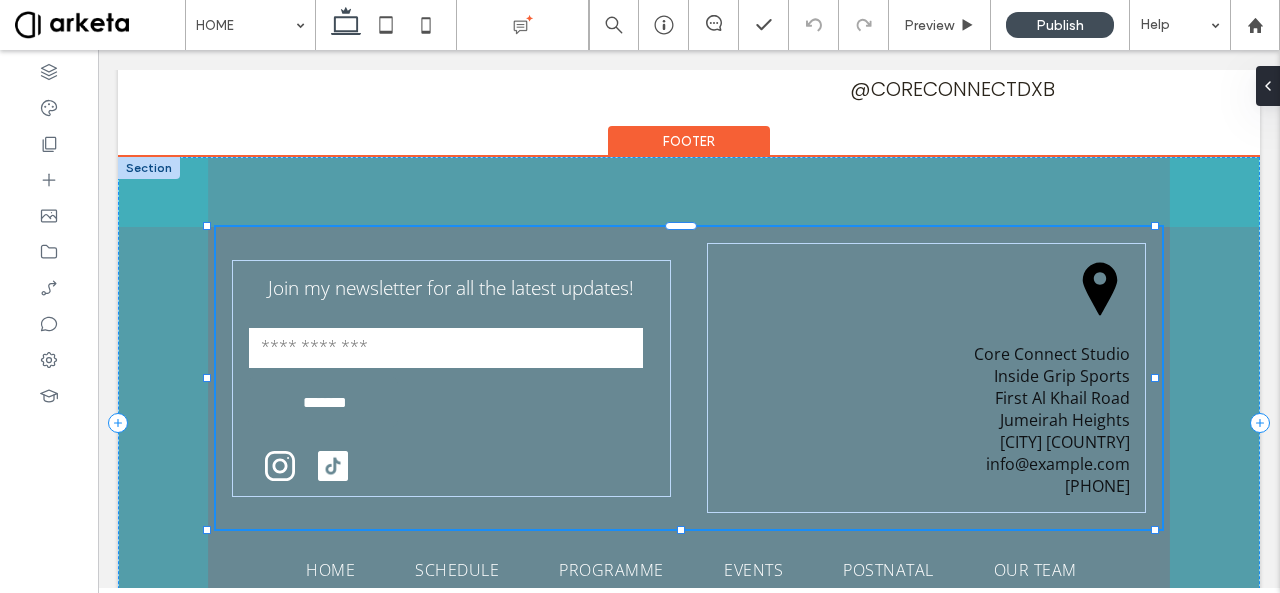 drag, startPoint x: 681, startPoint y: 511, endPoint x: 683, endPoint y: 379, distance: 132.01515 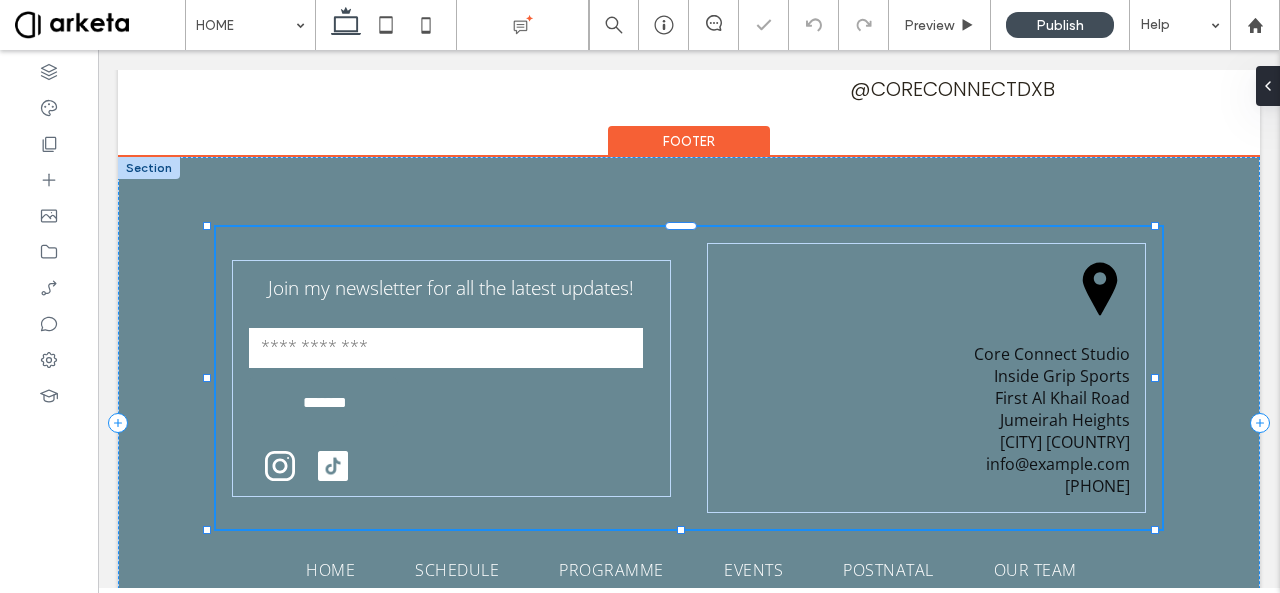 type on "***" 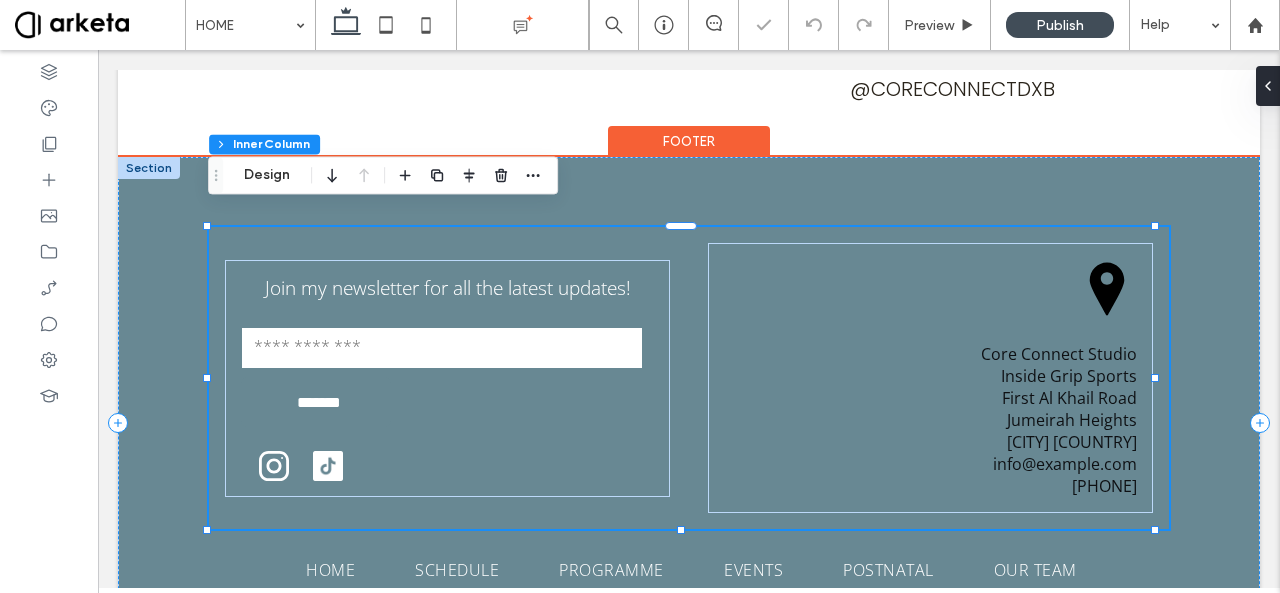 type on "***" 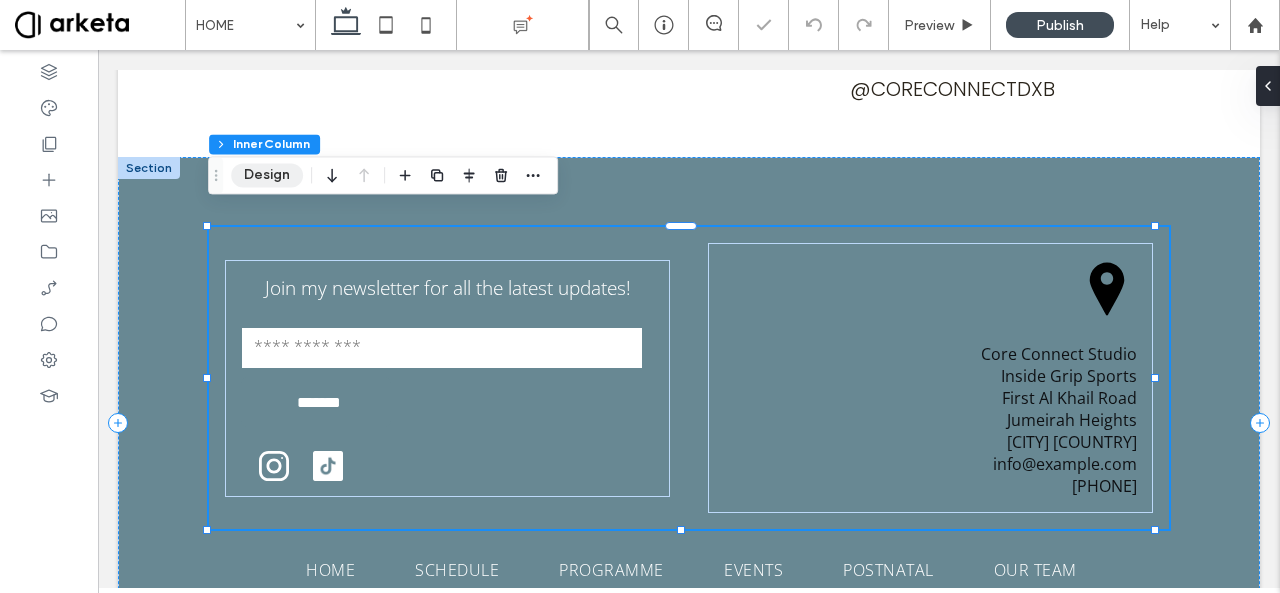 click on "Design" at bounding box center [267, 175] 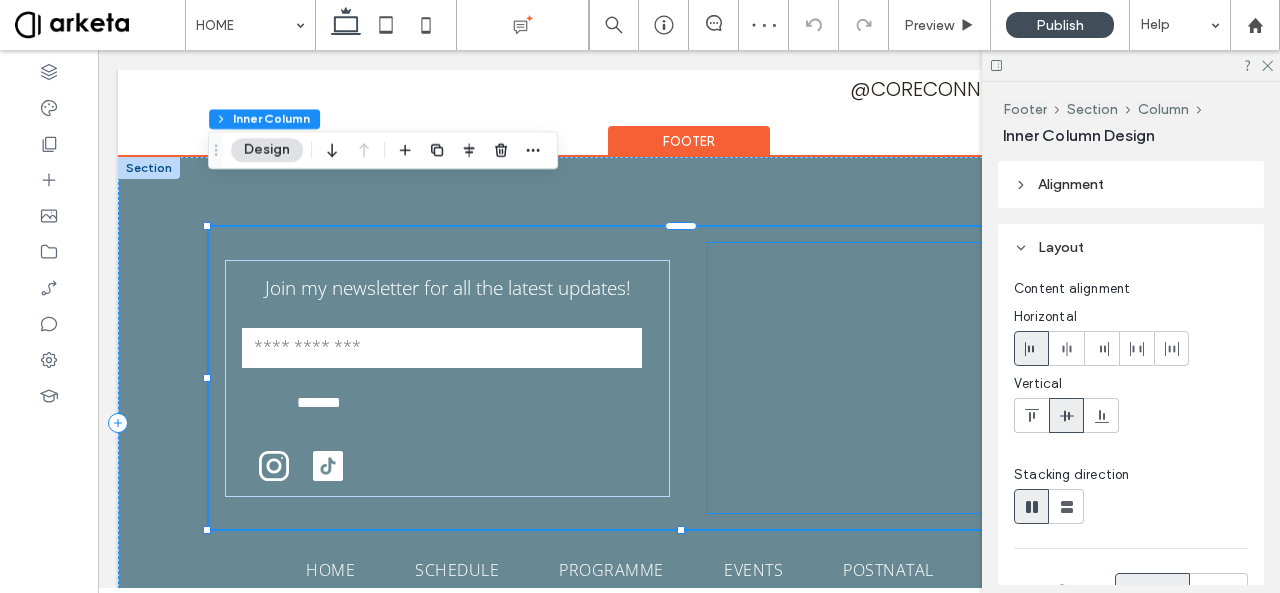 scroll, scrollTop: 4224, scrollLeft: 0, axis: vertical 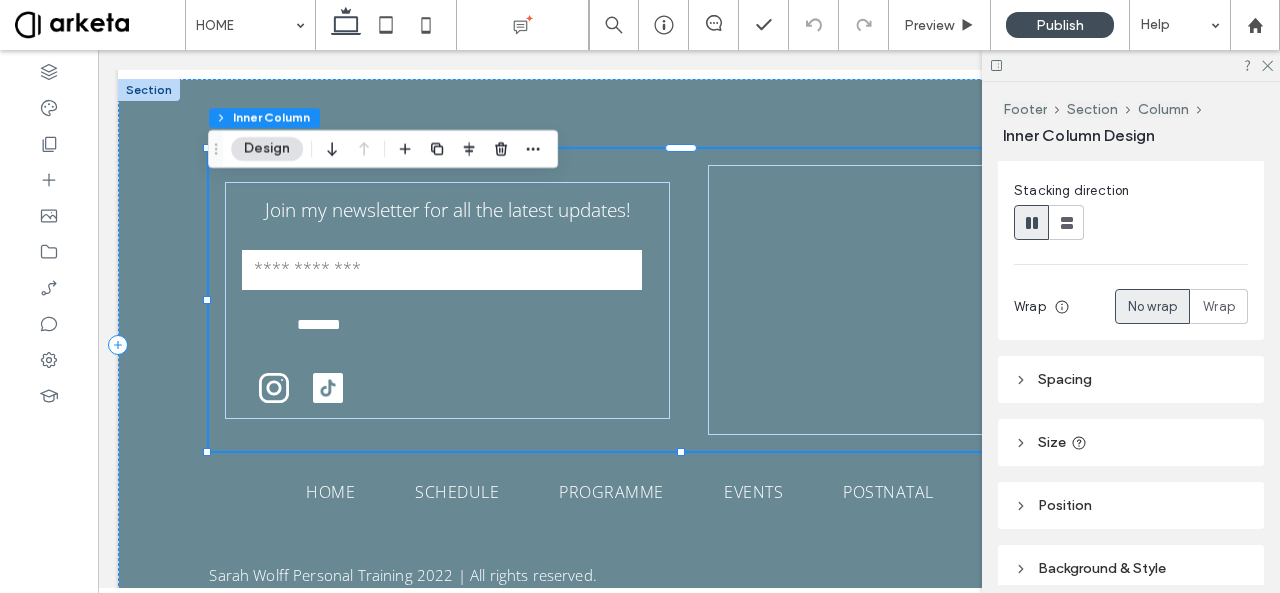 click on "Spacing" at bounding box center [1065, 379] 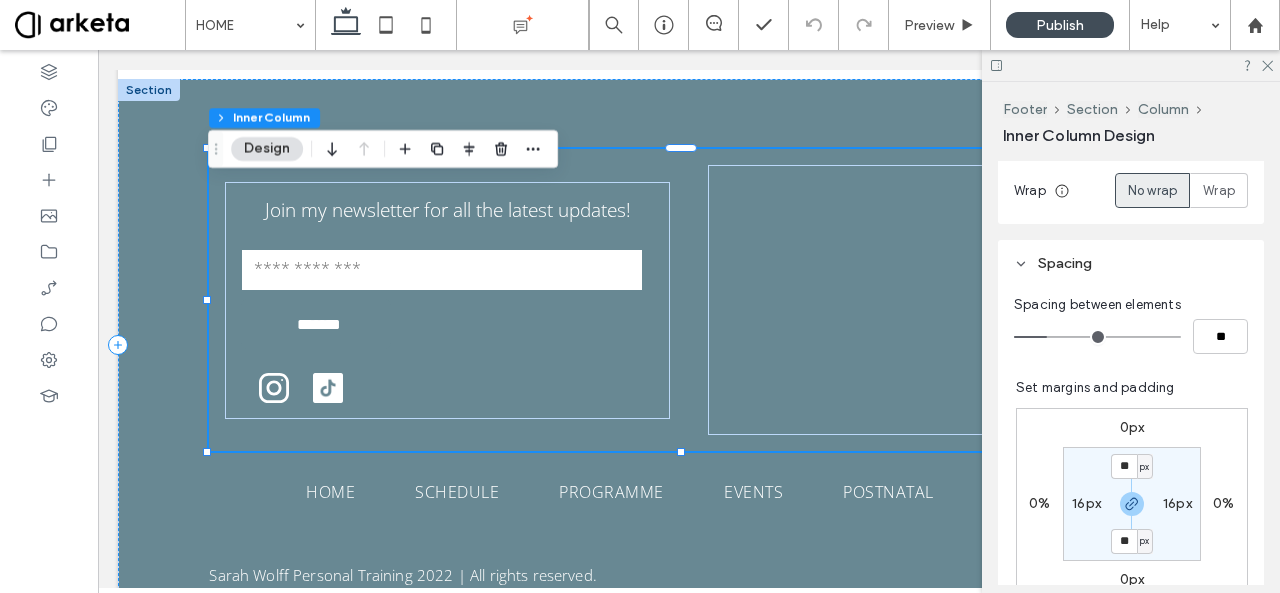 scroll, scrollTop: 403, scrollLeft: 0, axis: vertical 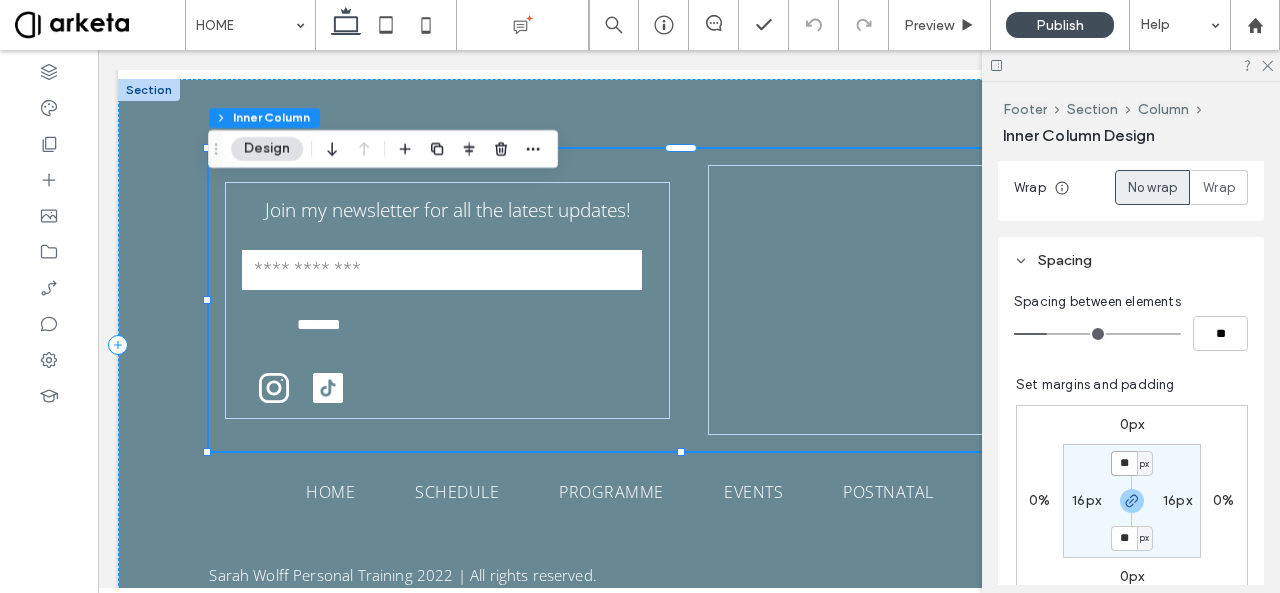 click on "**" at bounding box center [1124, 463] 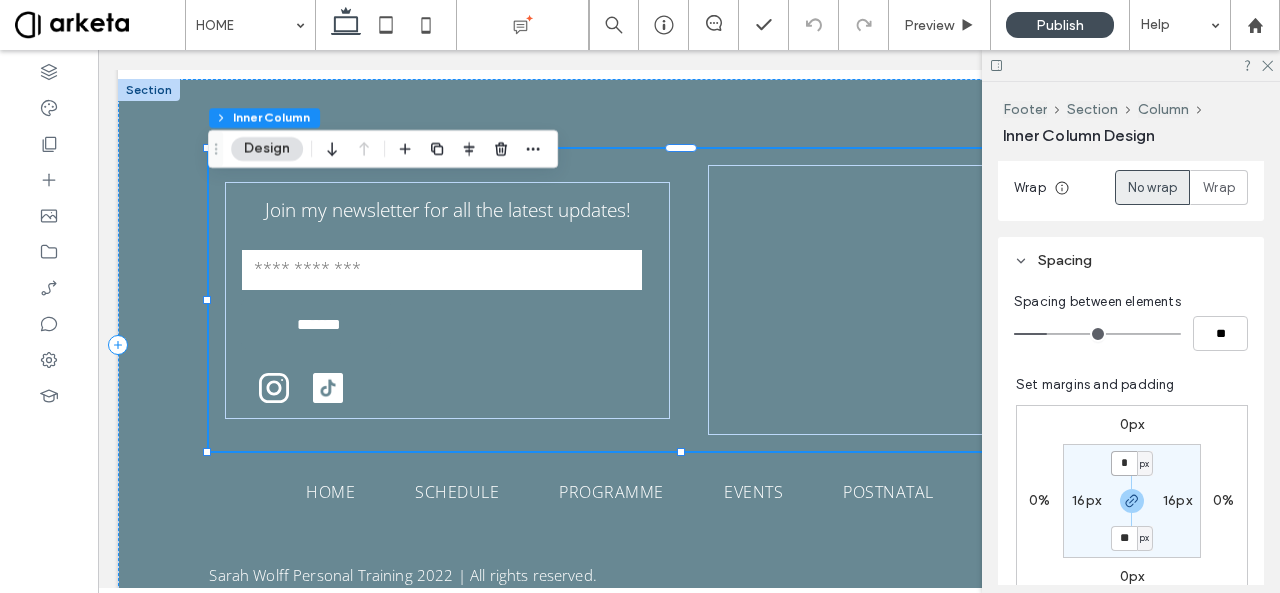 type on "*" 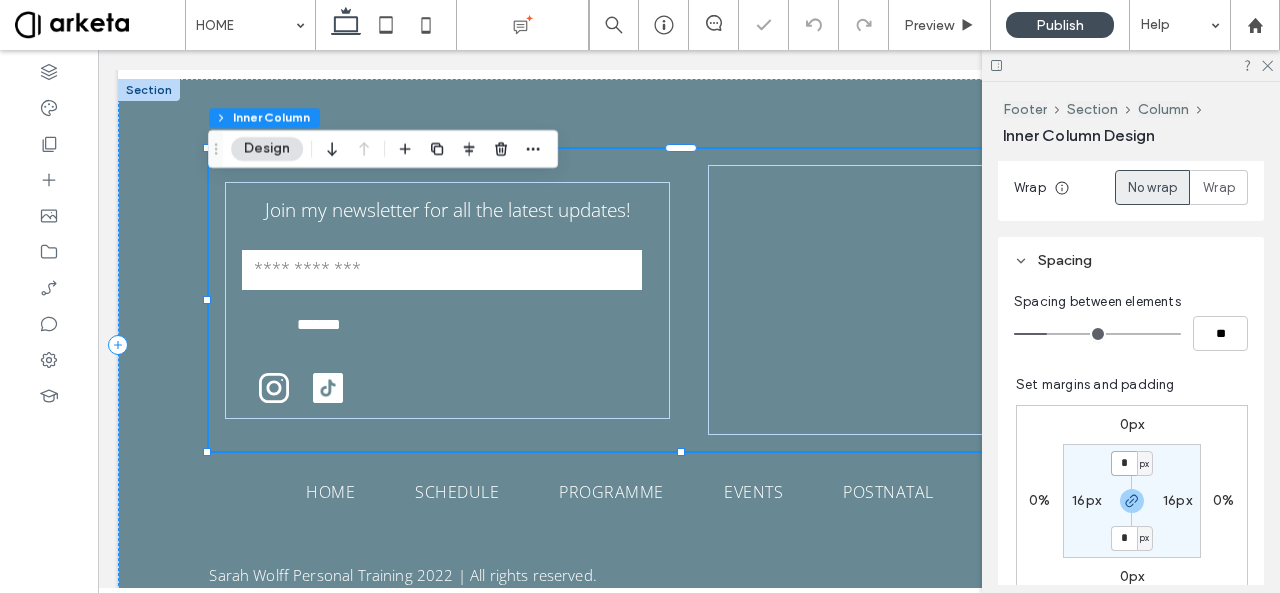 type on "*" 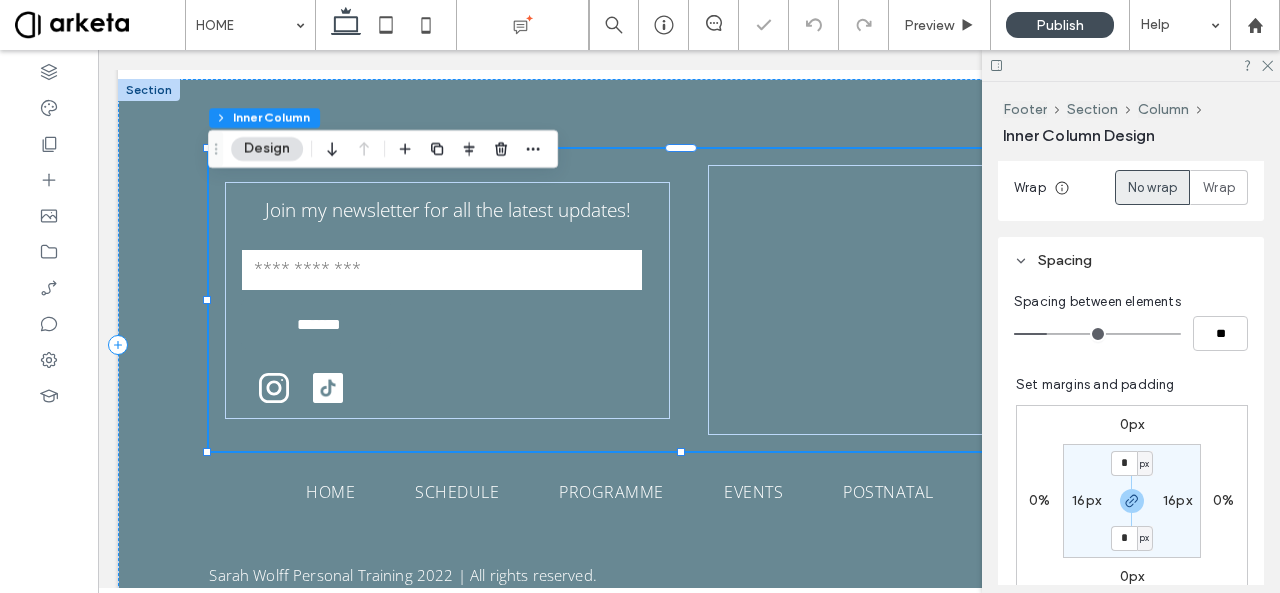 click on "16px" at bounding box center (1086, 500) 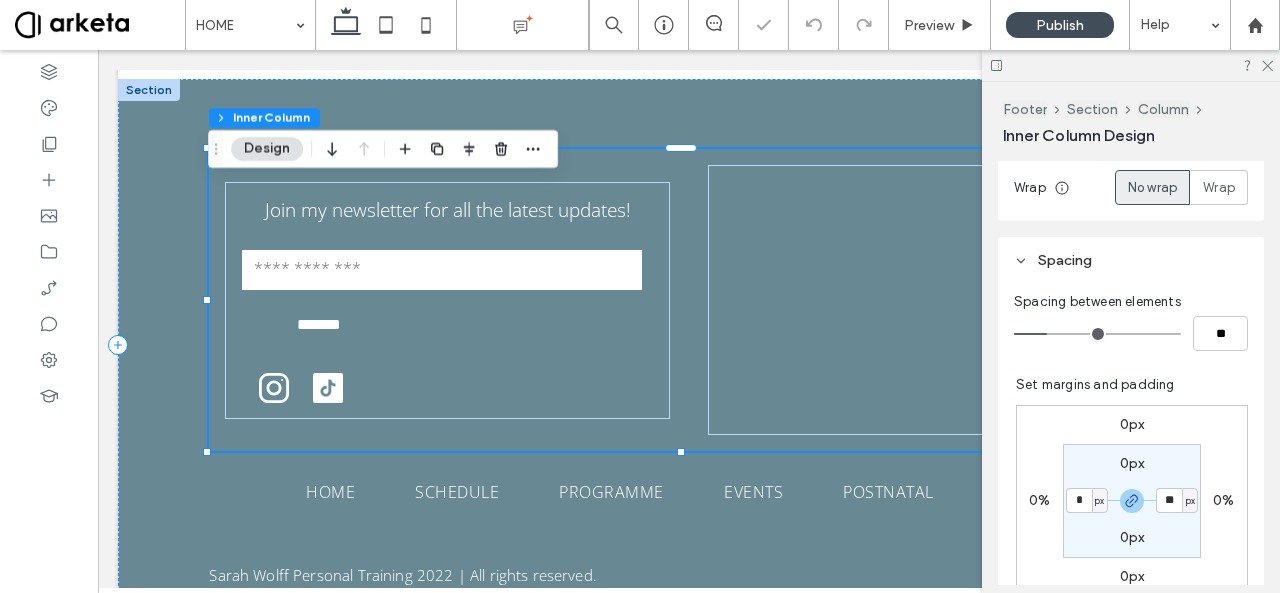 type on "*" 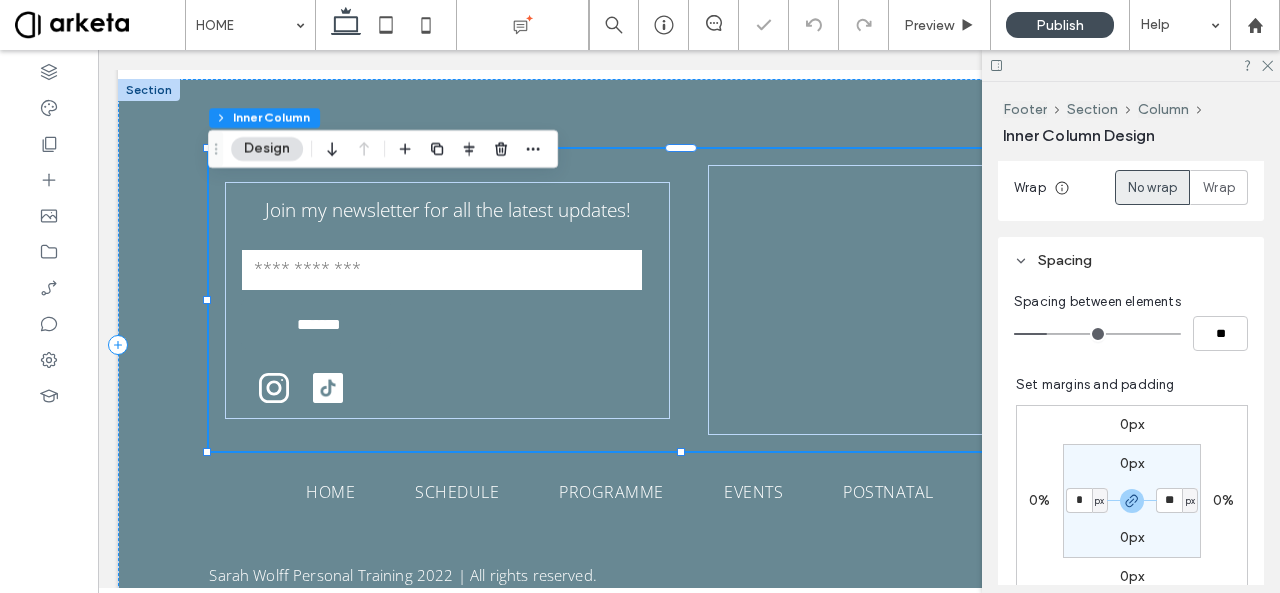 type on "*" 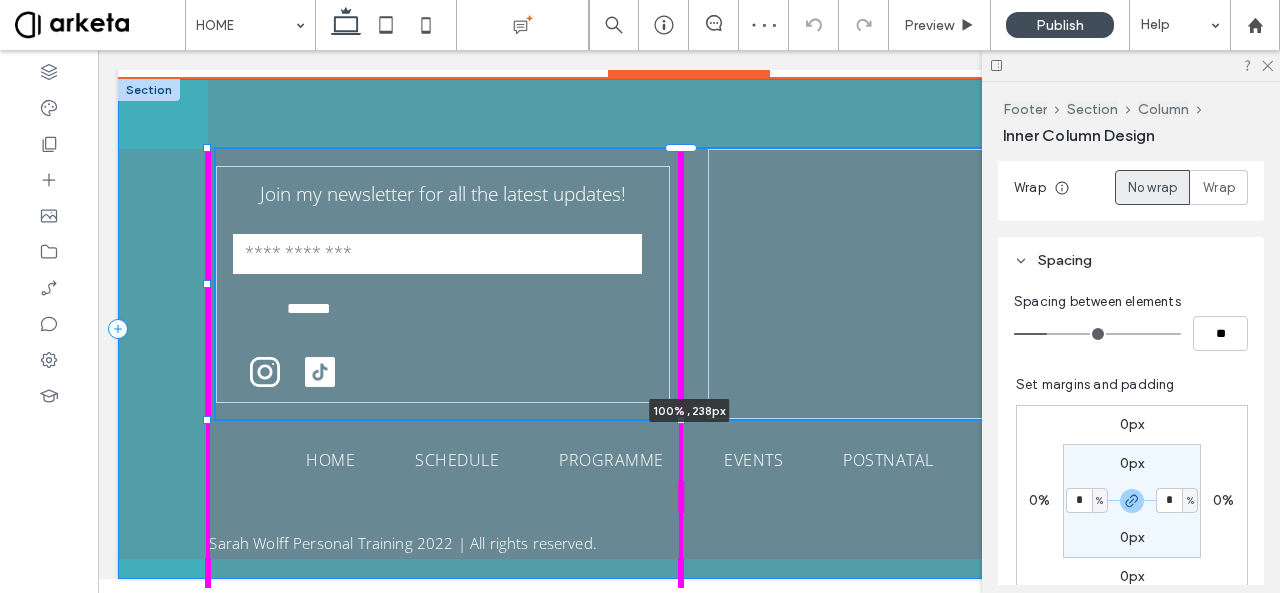 scroll, scrollTop: 0, scrollLeft: 0, axis: both 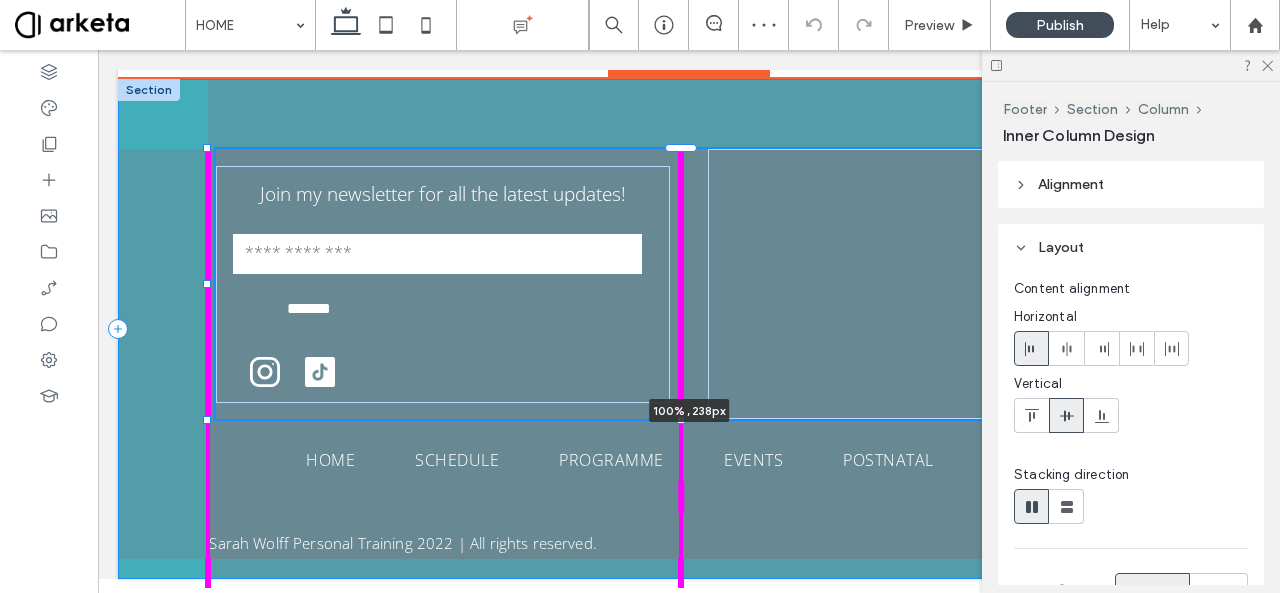 drag, startPoint x: 680, startPoint y: 407, endPoint x: 692, endPoint y: 261, distance: 146.49232 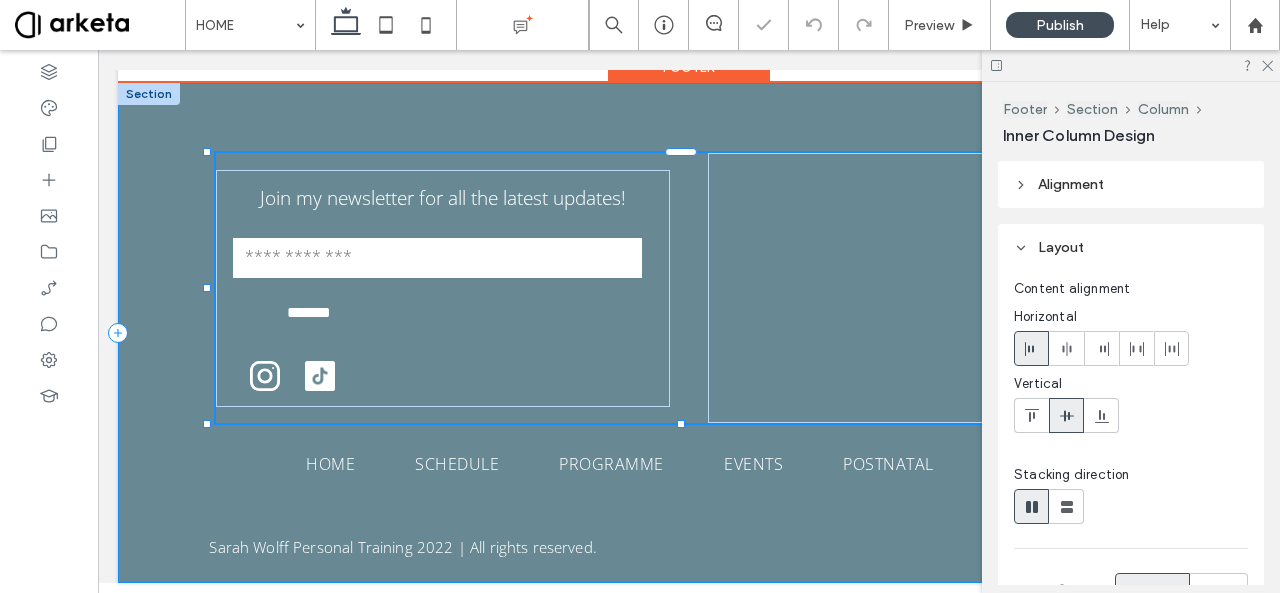 scroll, scrollTop: 4192, scrollLeft: 0, axis: vertical 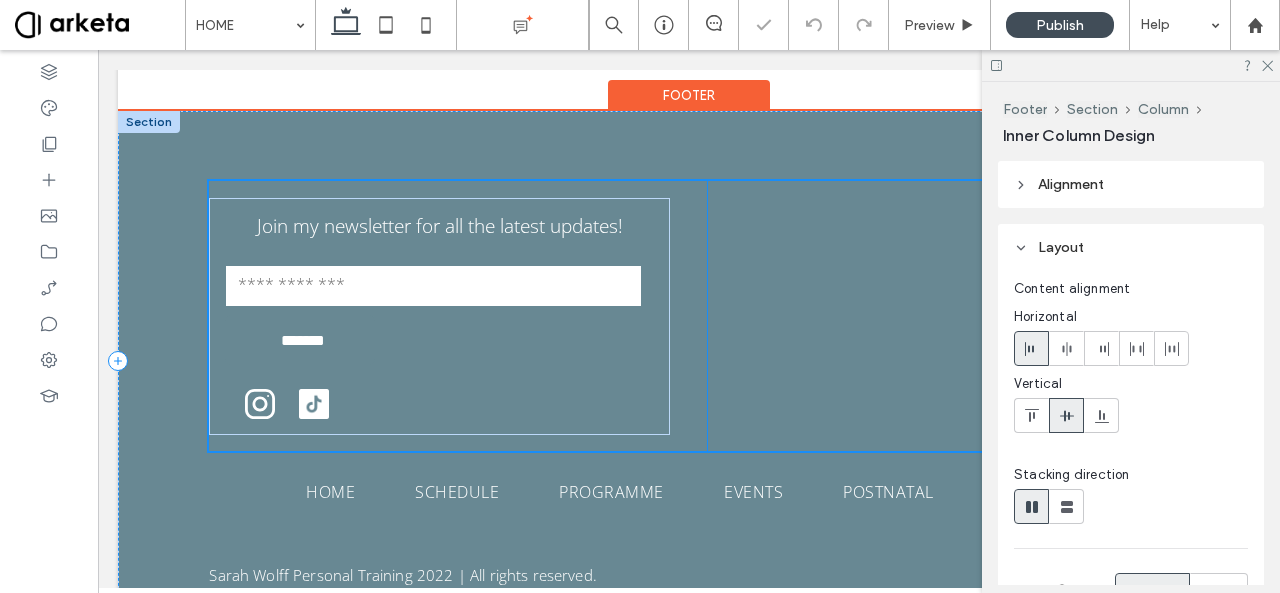 type on "***" 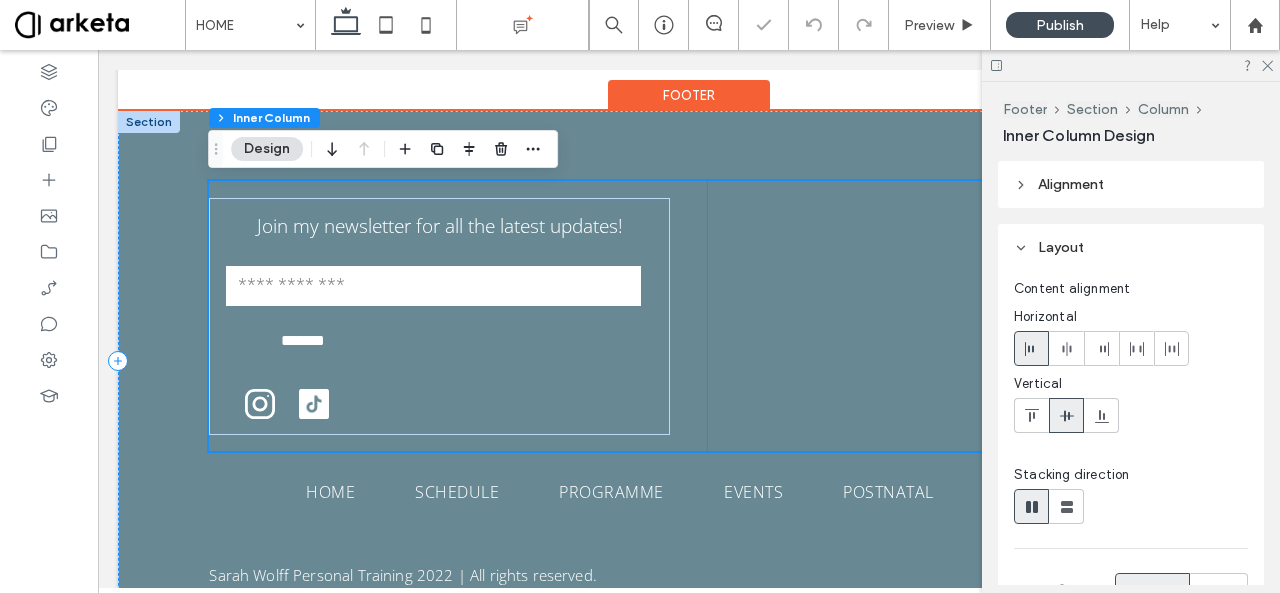 type on "***" 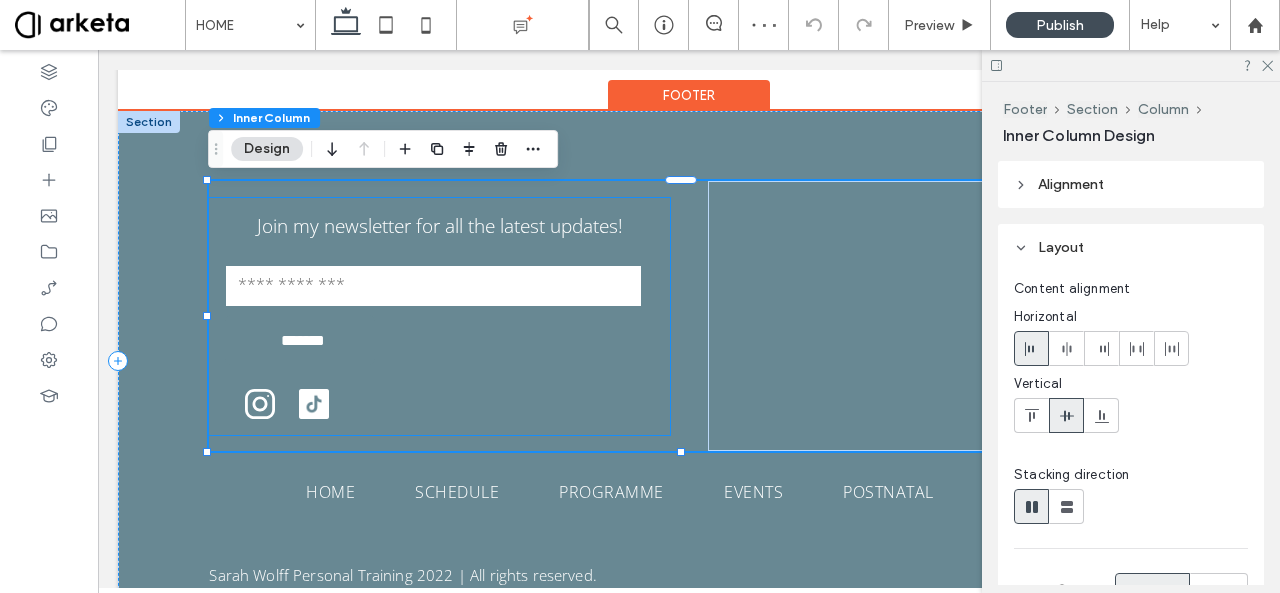 click on "Join my newsletter for all the latest updates!" at bounding box center [440, 226] 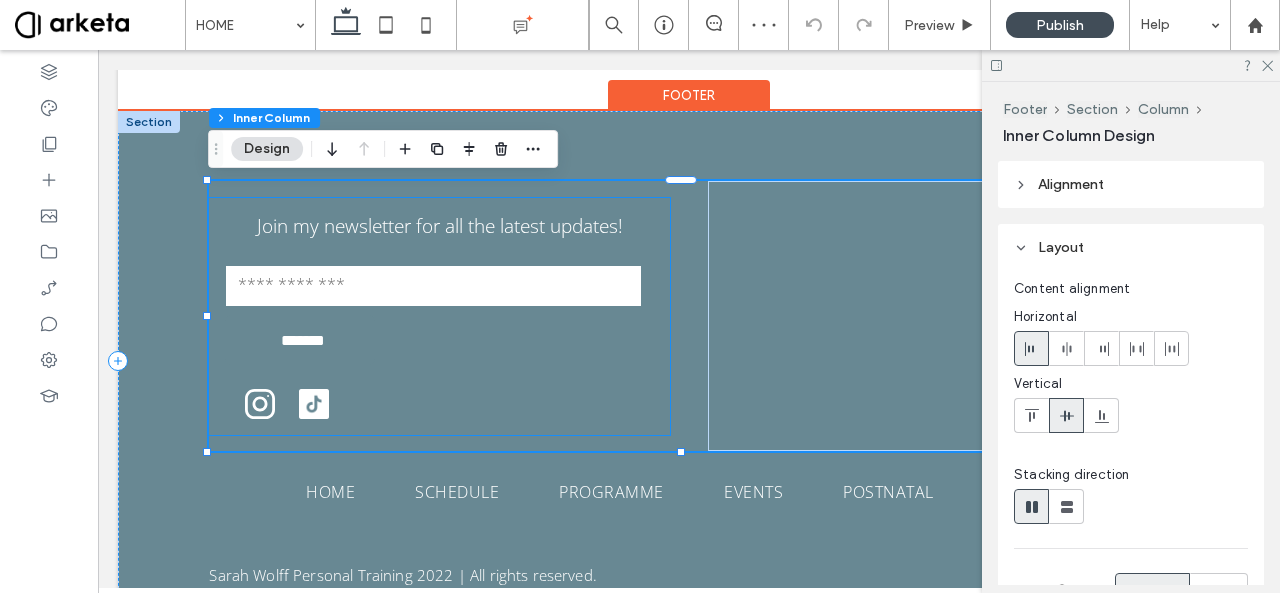 click on "Join my newsletter for all the latest updates!" at bounding box center (440, 226) 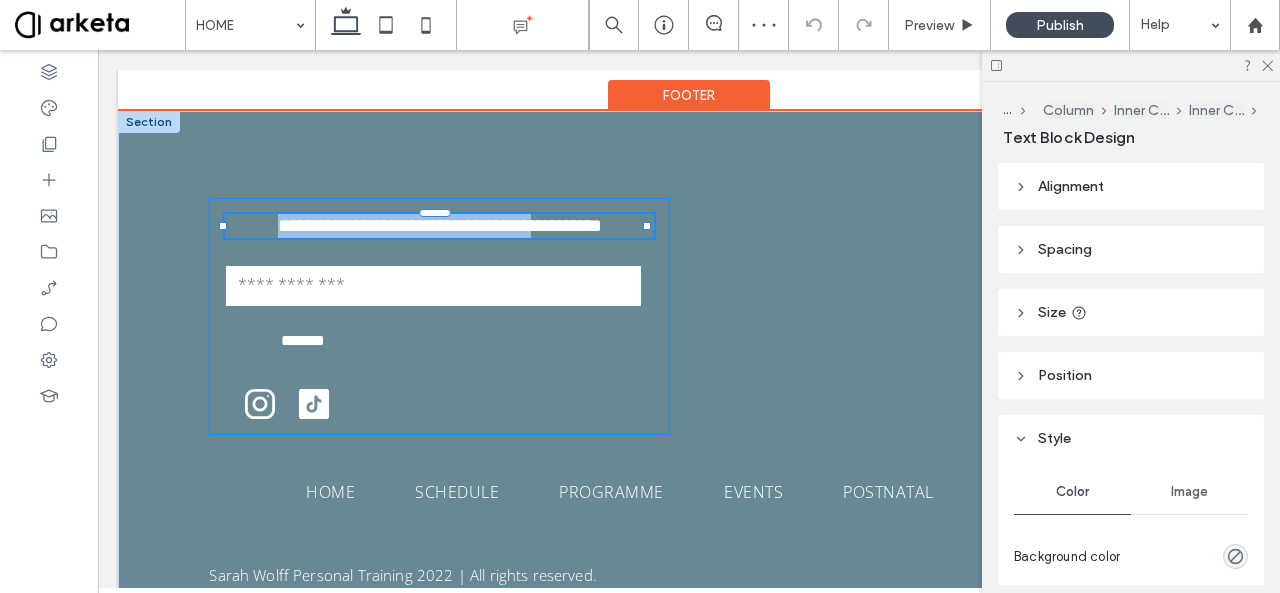 type on "*********" 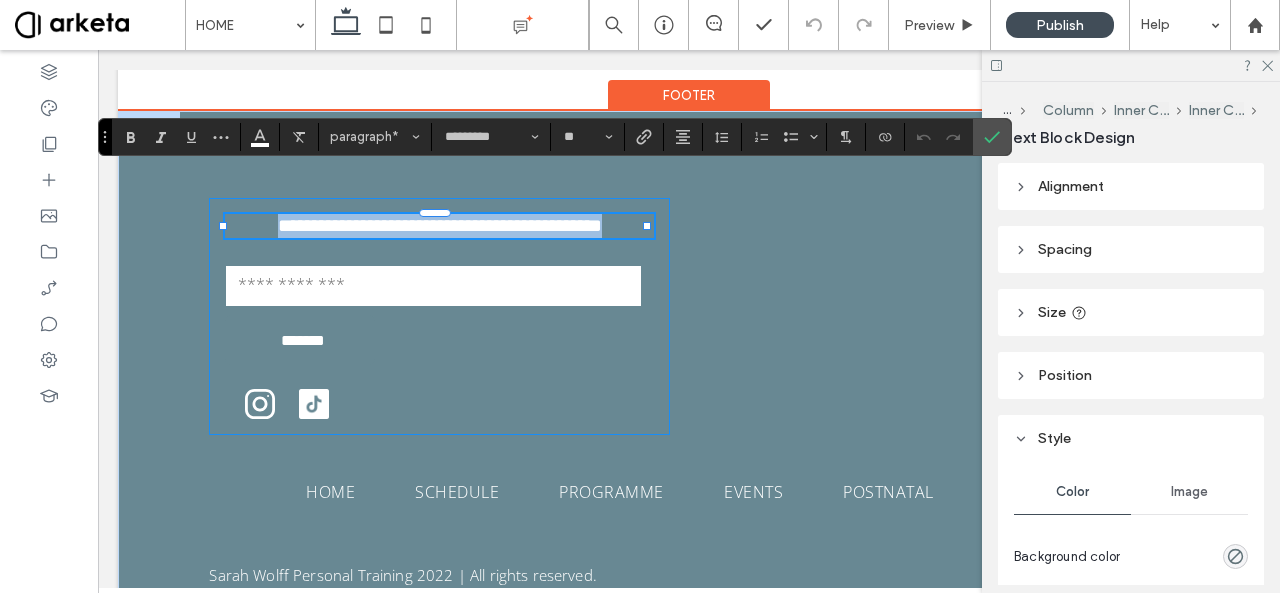 type 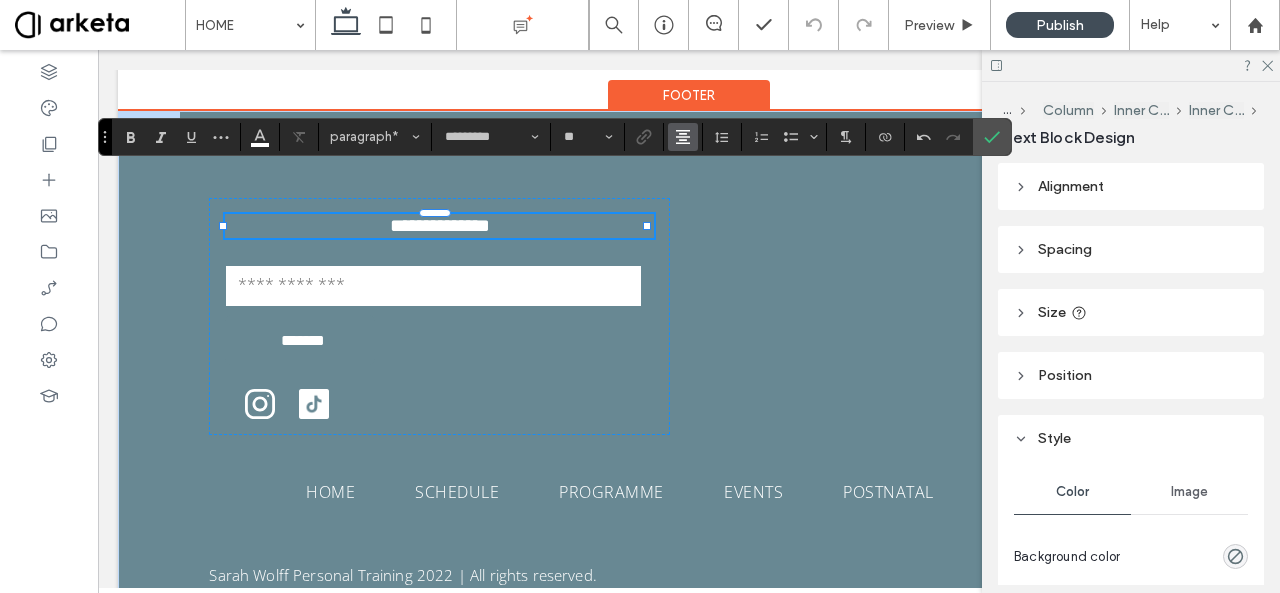 click 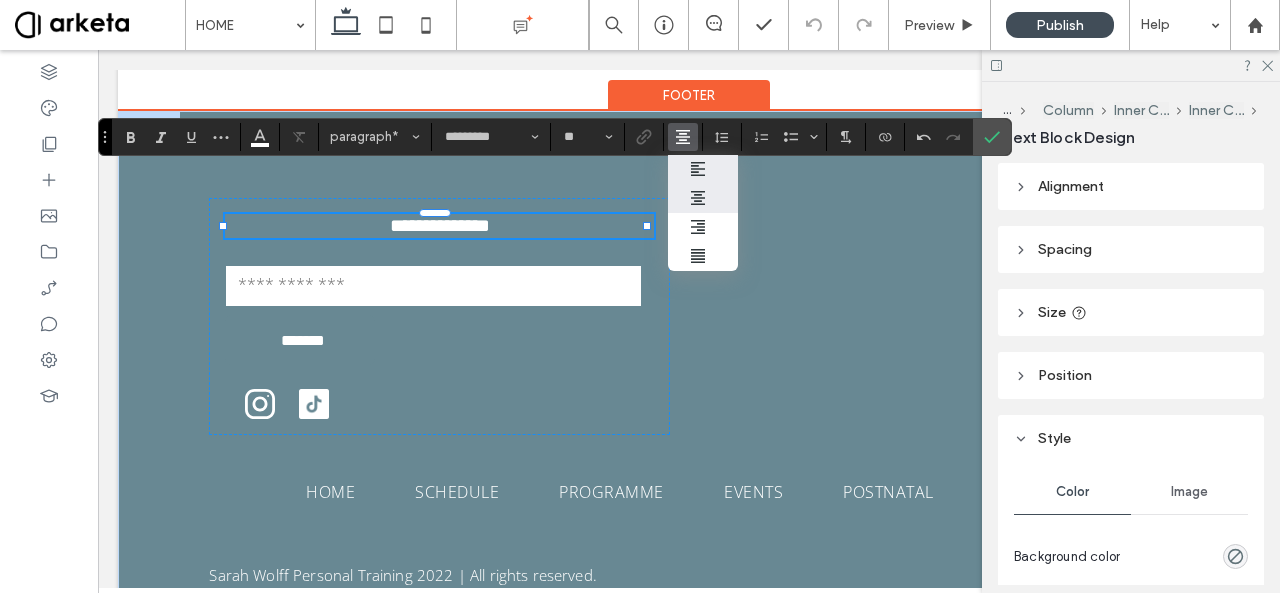 click 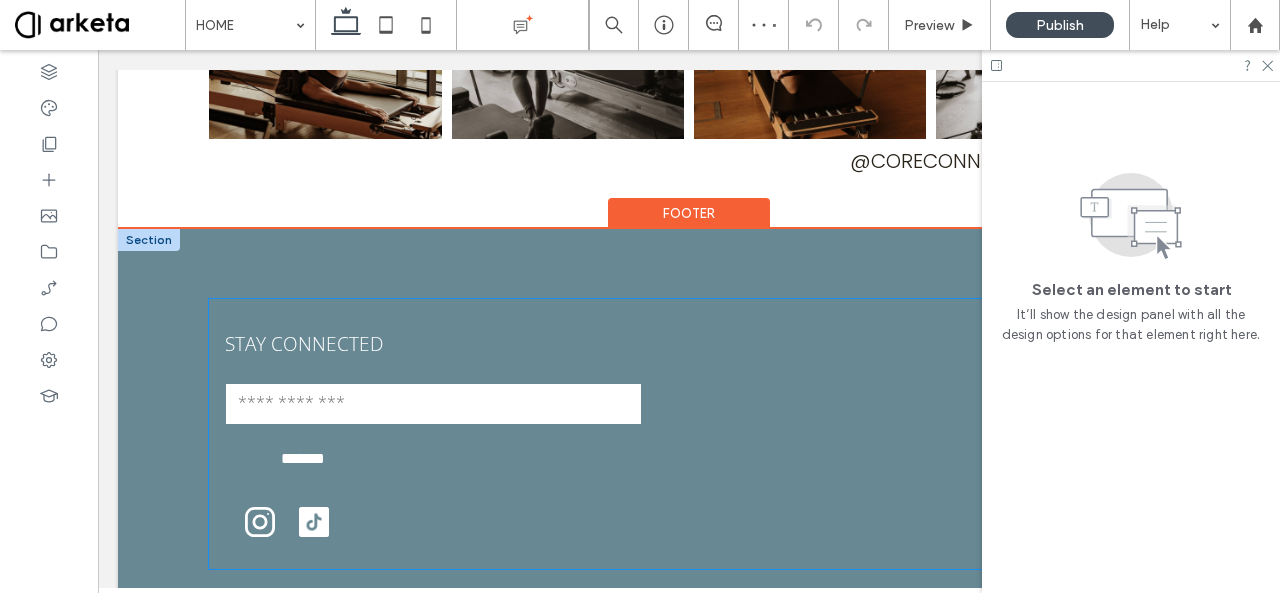 scroll, scrollTop: 4072, scrollLeft: 0, axis: vertical 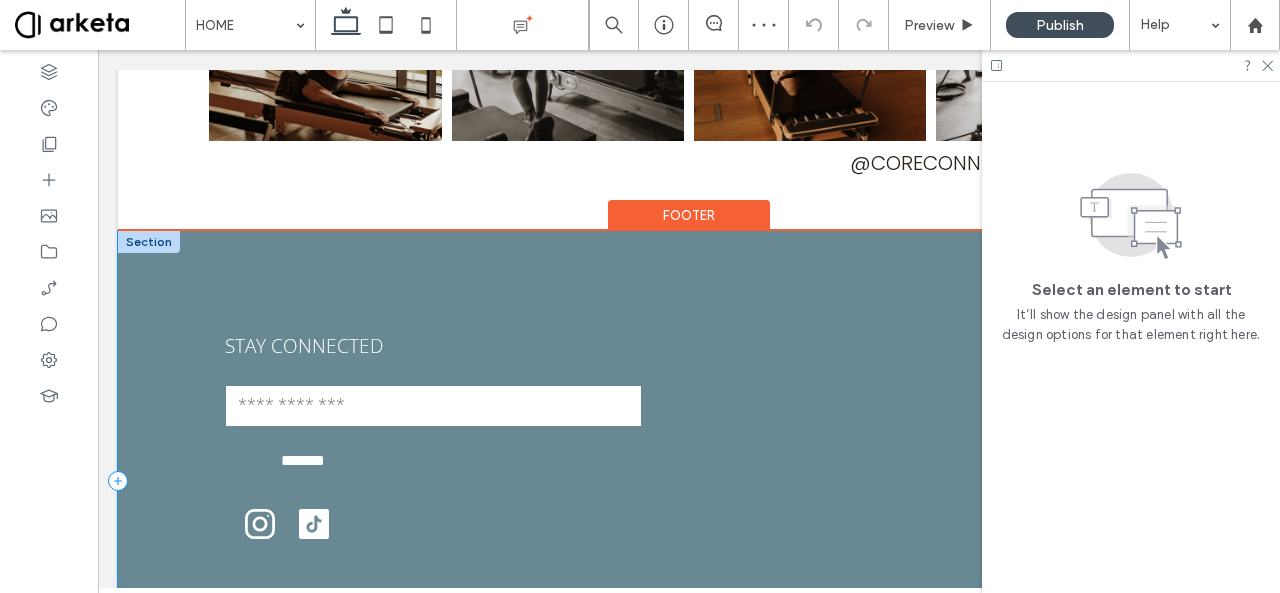 click on "HOME
SCHEDULE
PROGRAMME
EVENTS
POSTNATAL
OUR TEAM
HOME
SCHEDULE
PROGRAMME
EVENTS
POSTNATAL
OUR TEAM
Sarah Wolff Personal Training 2022 | All rights reserved.
STAY CONNECTED
Contact Us
Email:
*******
Thank you for contacting us. We will get back to you as soon as possible.
Oops, there was an error sending your message. Please try again later.
Core Connect Studio Inside Grip Sports First Al Khail Road Jumeirah Heights Dubai UAE info@coreconnectstudio.com +971 52 498 2998" at bounding box center (689, 481) 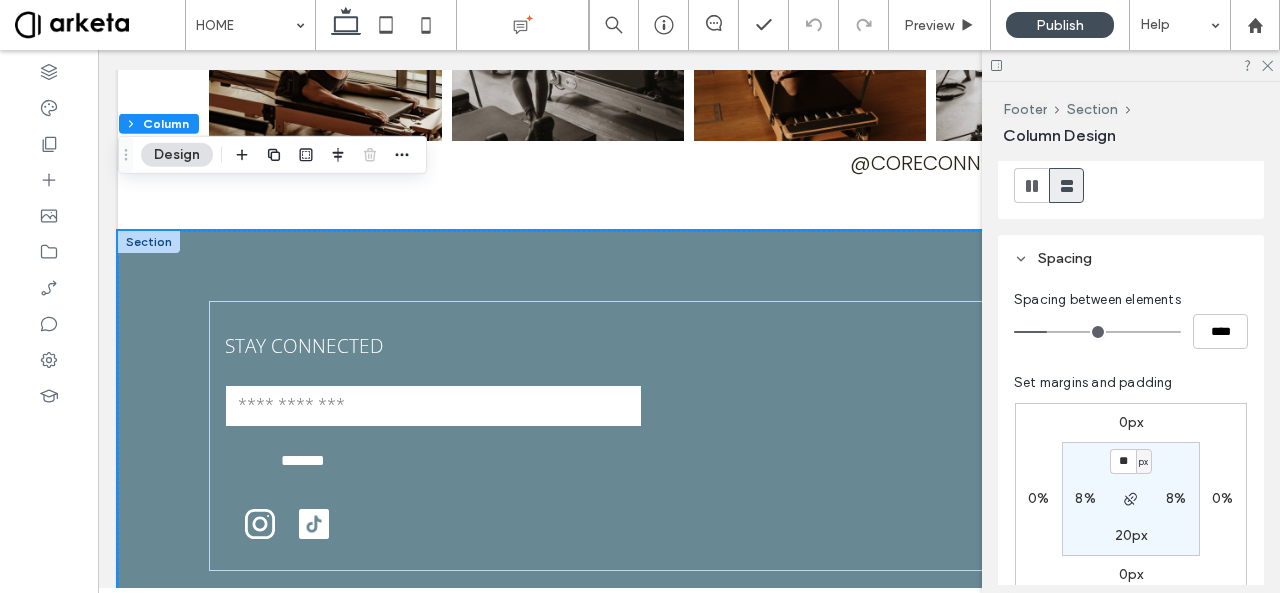 scroll, scrollTop: 310, scrollLeft: 0, axis: vertical 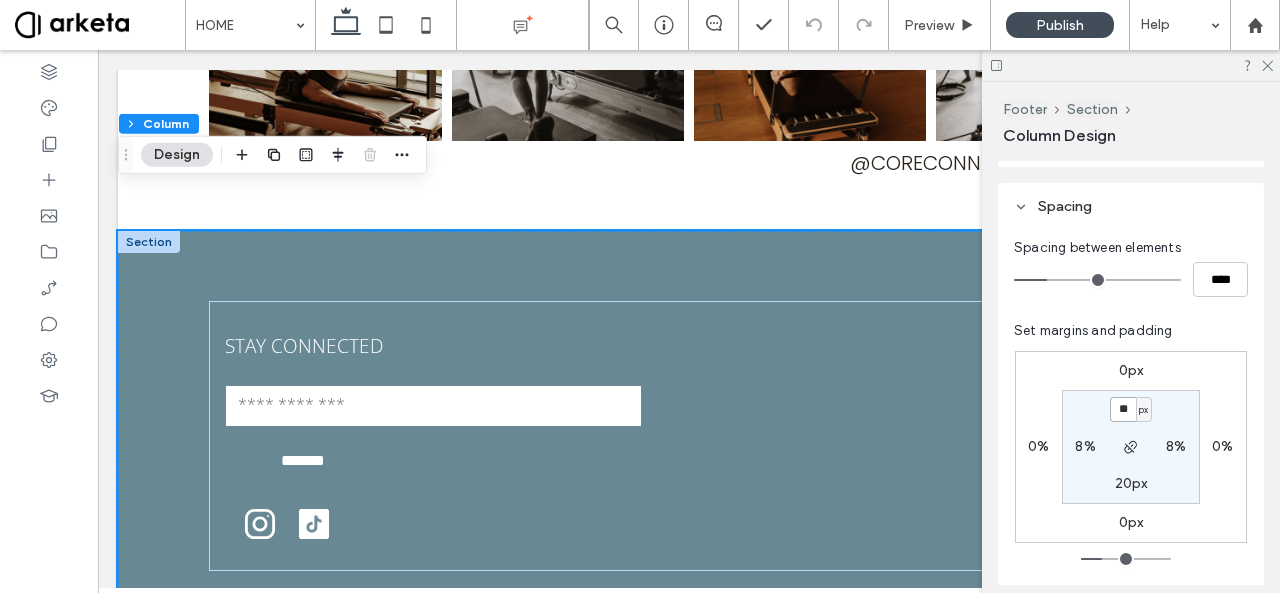 click on "**" at bounding box center (1123, 409) 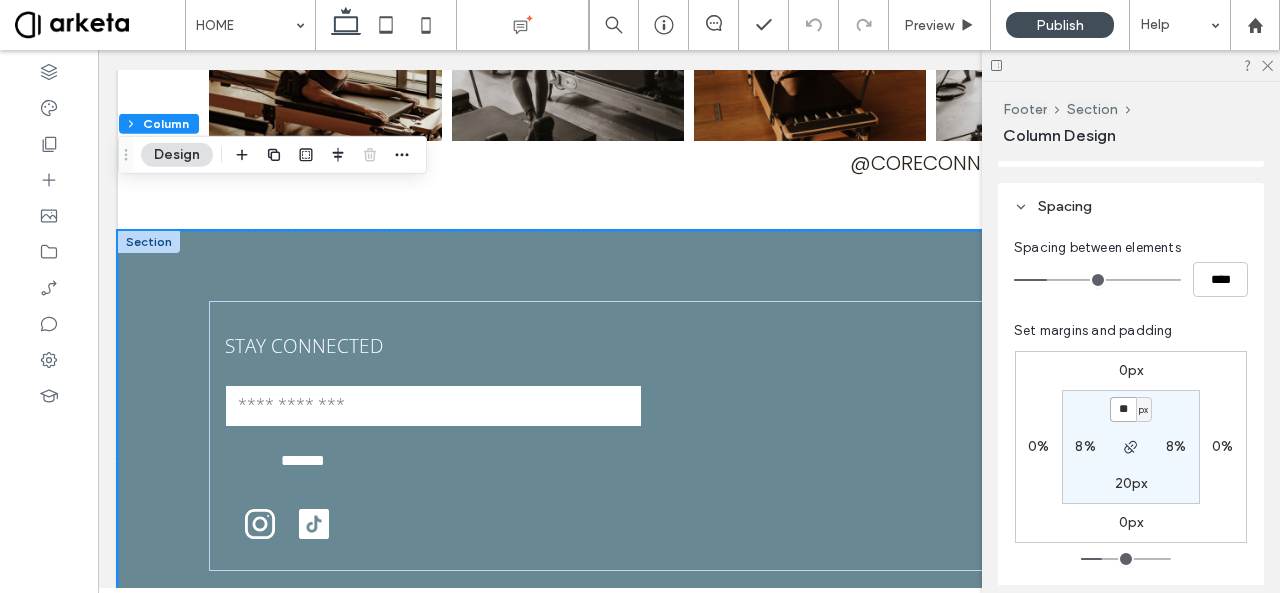 type on "**" 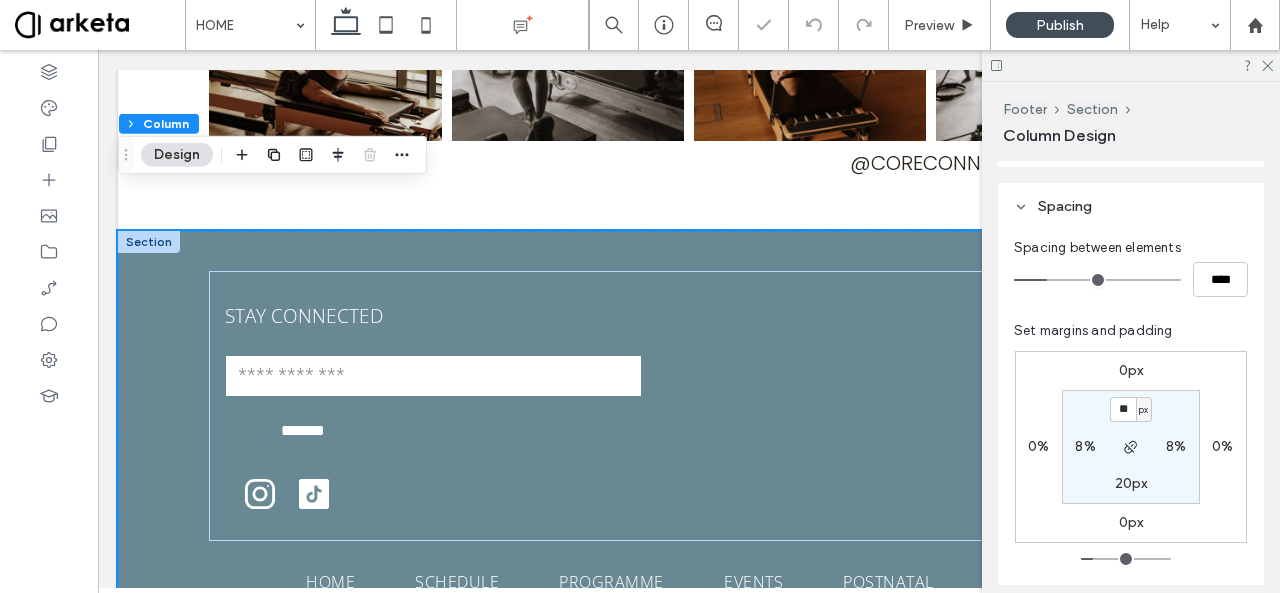 click on "0px 0% 0px 0% ** px 8% 20px 8% Reset padding" at bounding box center (1131, 472) 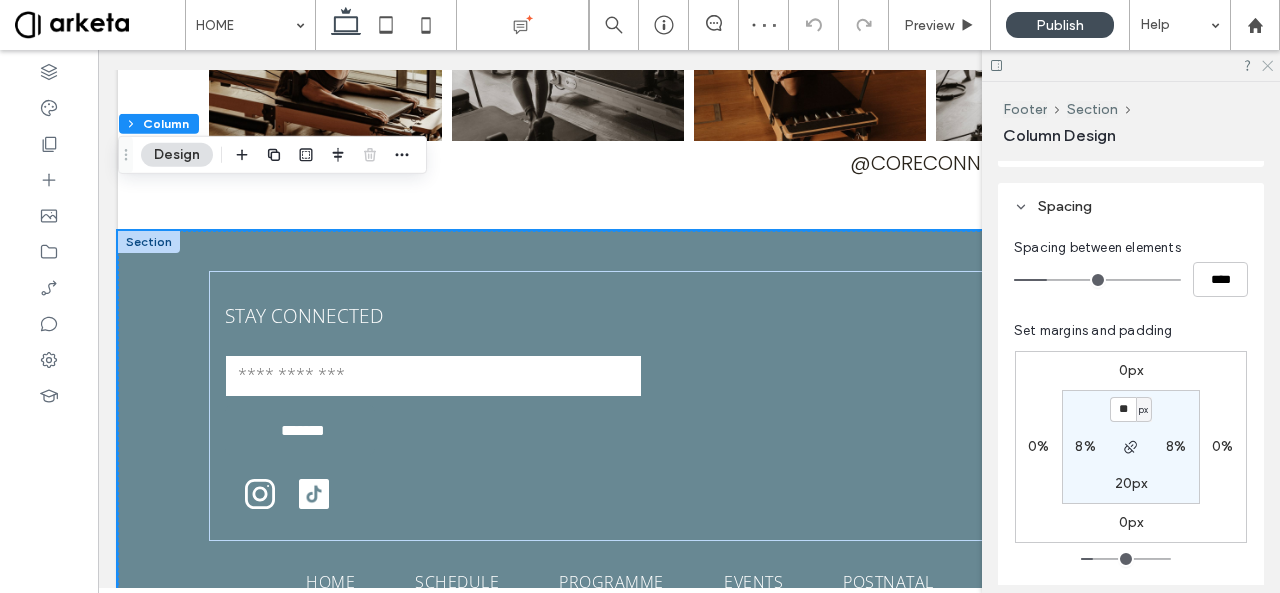 click 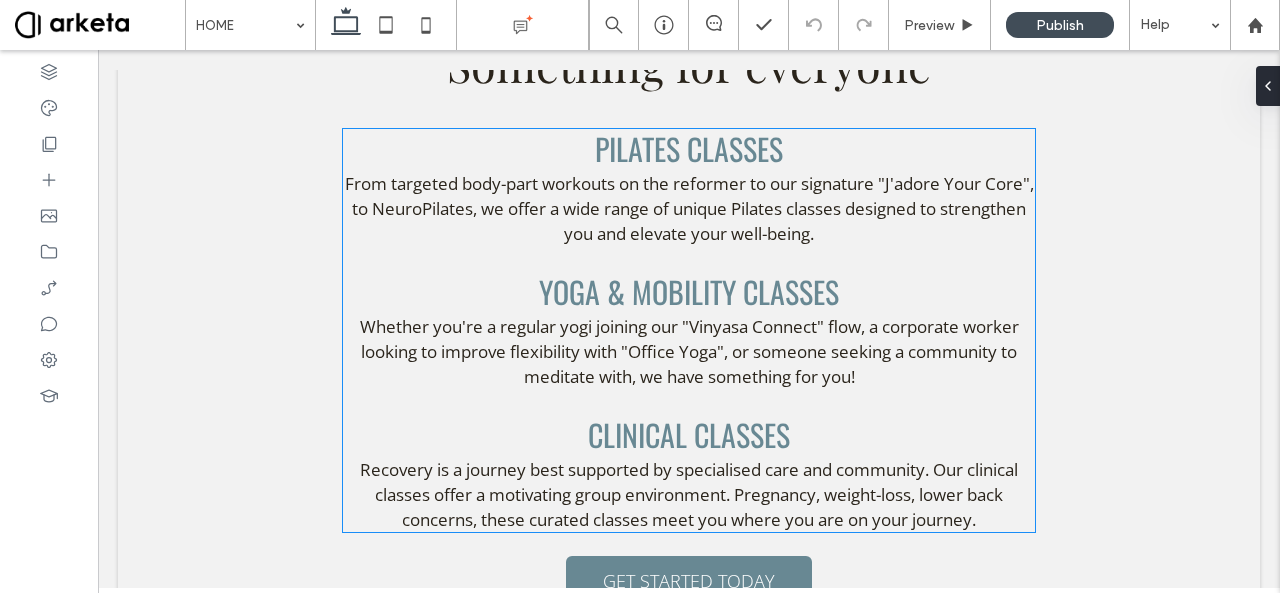scroll, scrollTop: 1542, scrollLeft: 0, axis: vertical 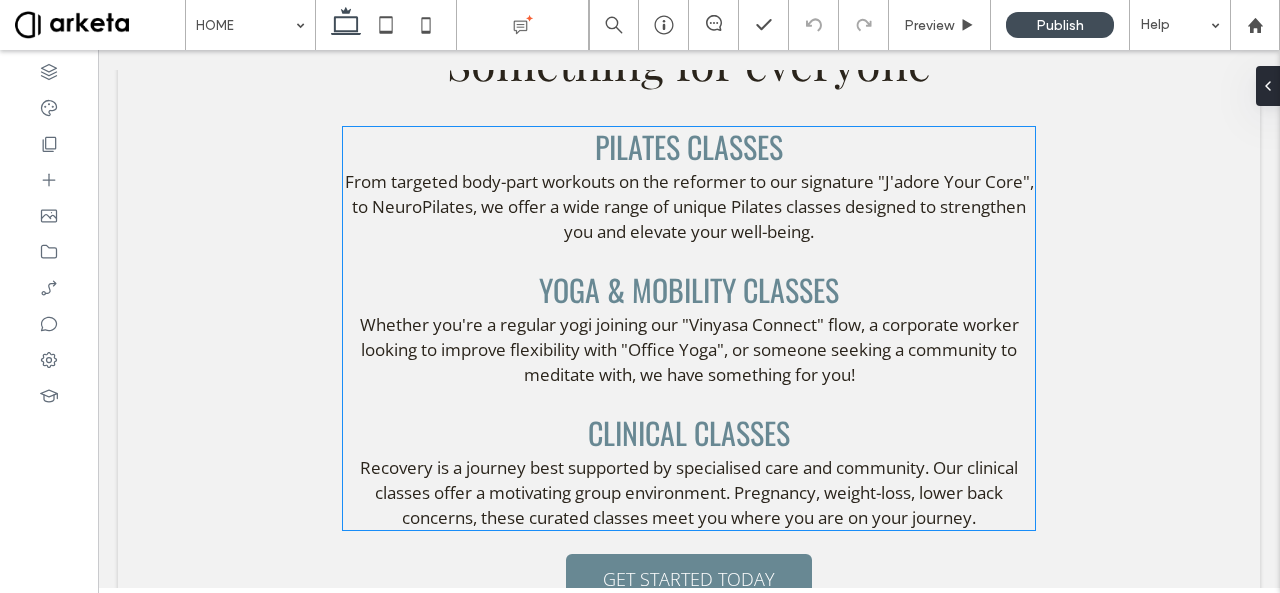 click on "PILATES Classes" at bounding box center (689, 146) 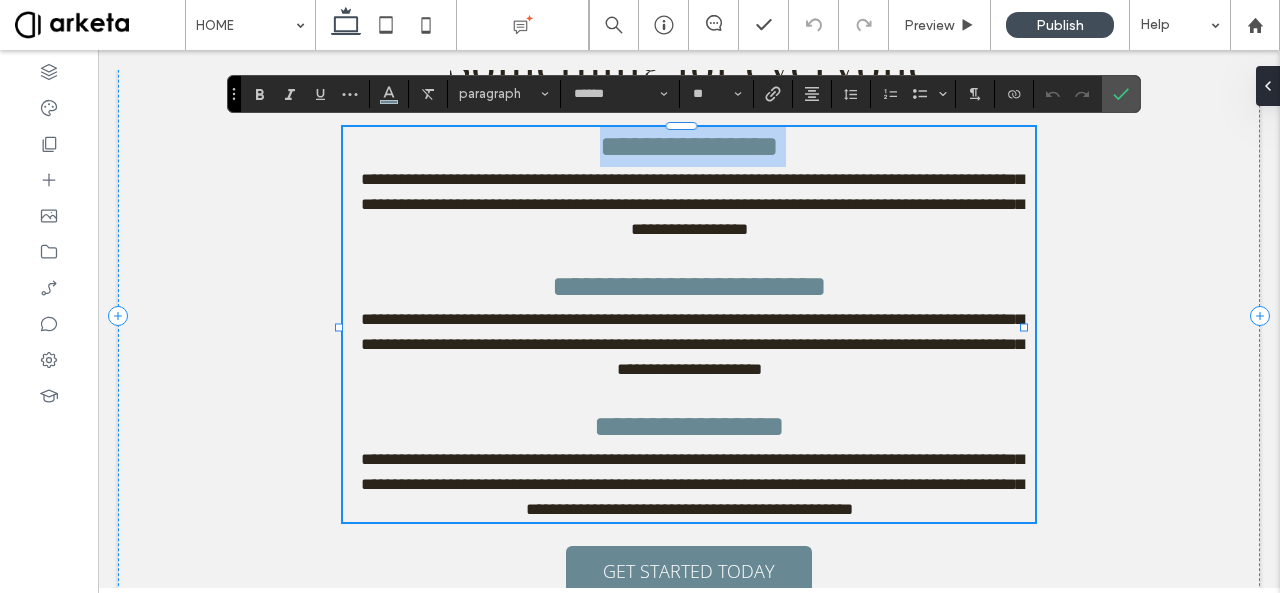 type on "******" 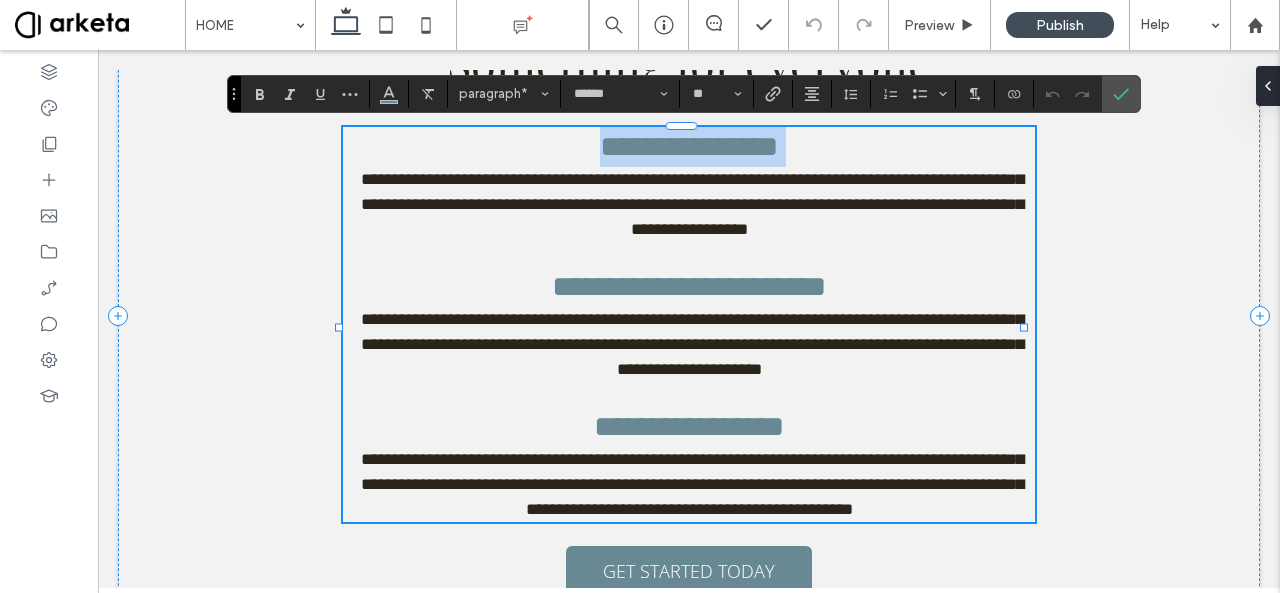 click on "**********" at bounding box center [689, 147] 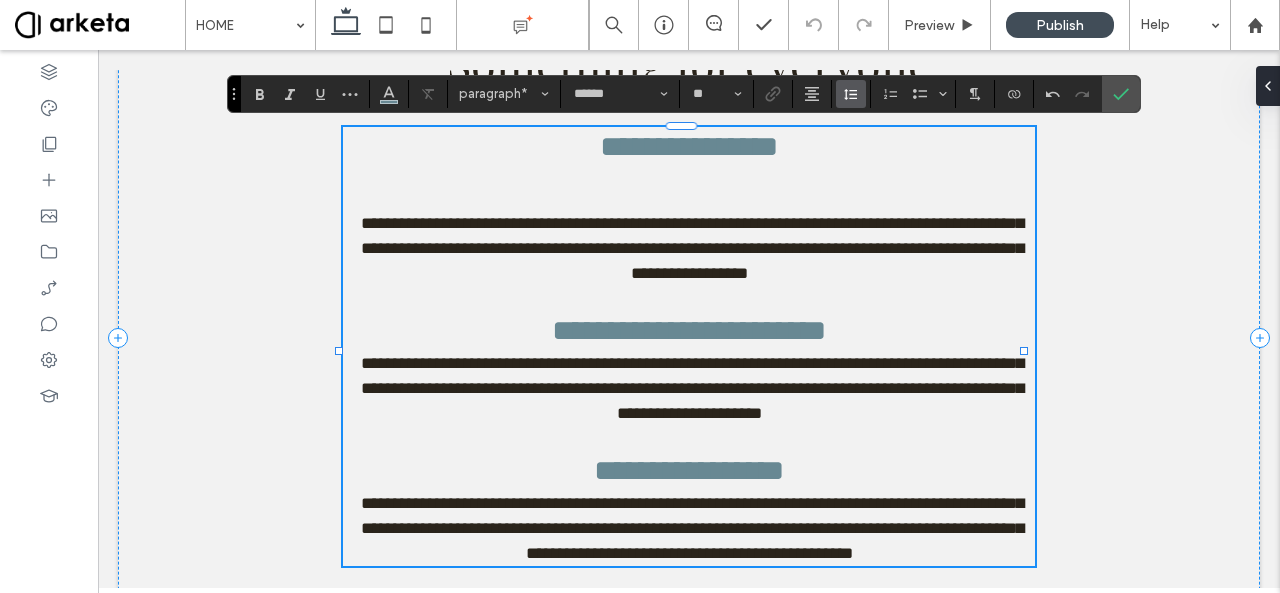 click at bounding box center [851, 94] 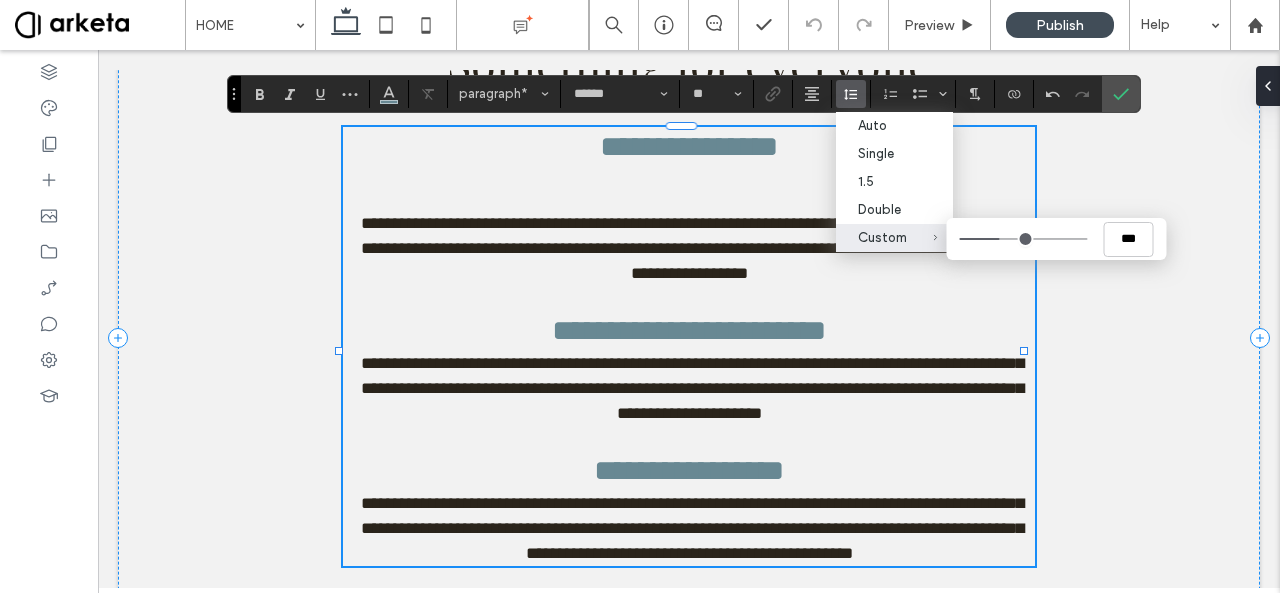 type on "***" 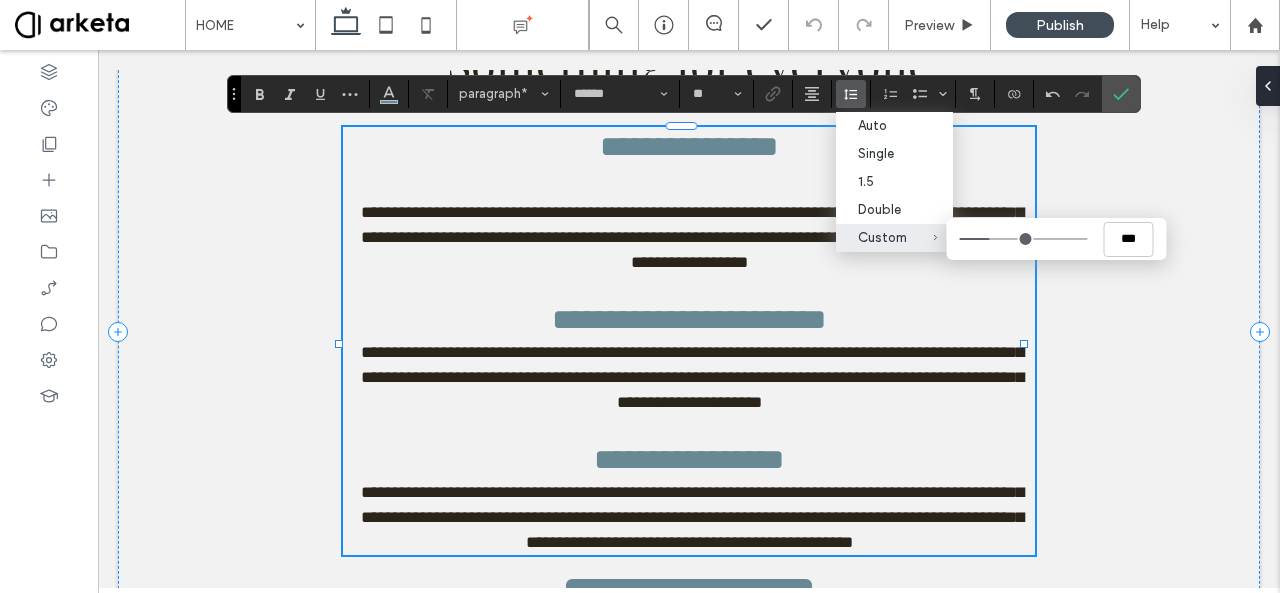 type on "*" 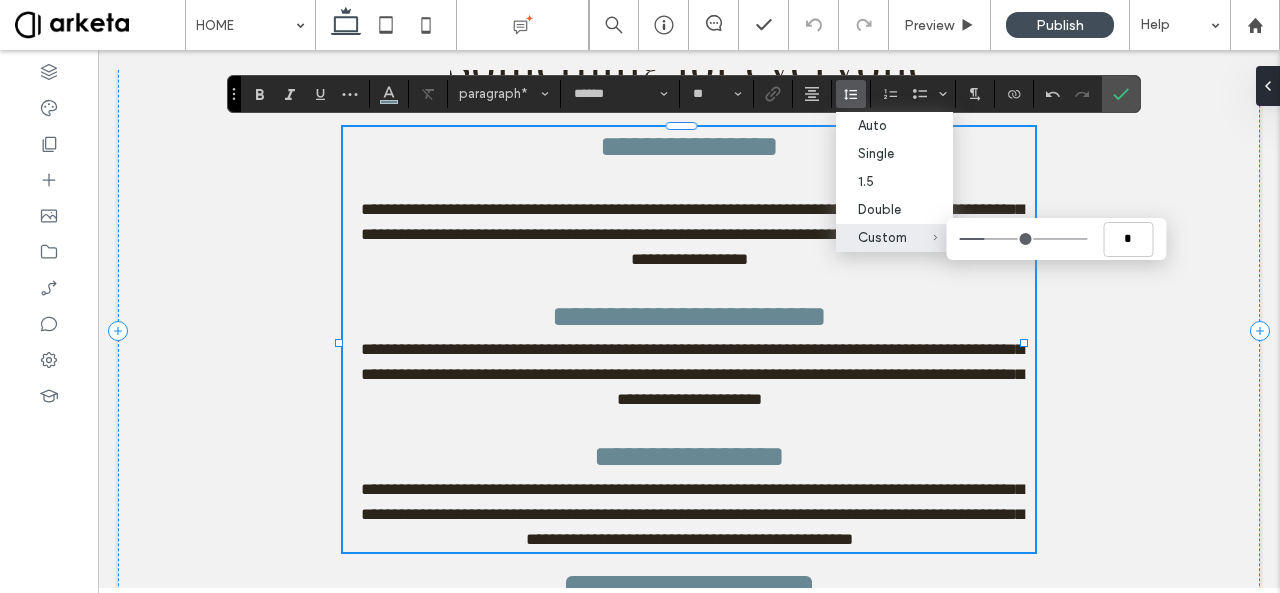 type on "***" 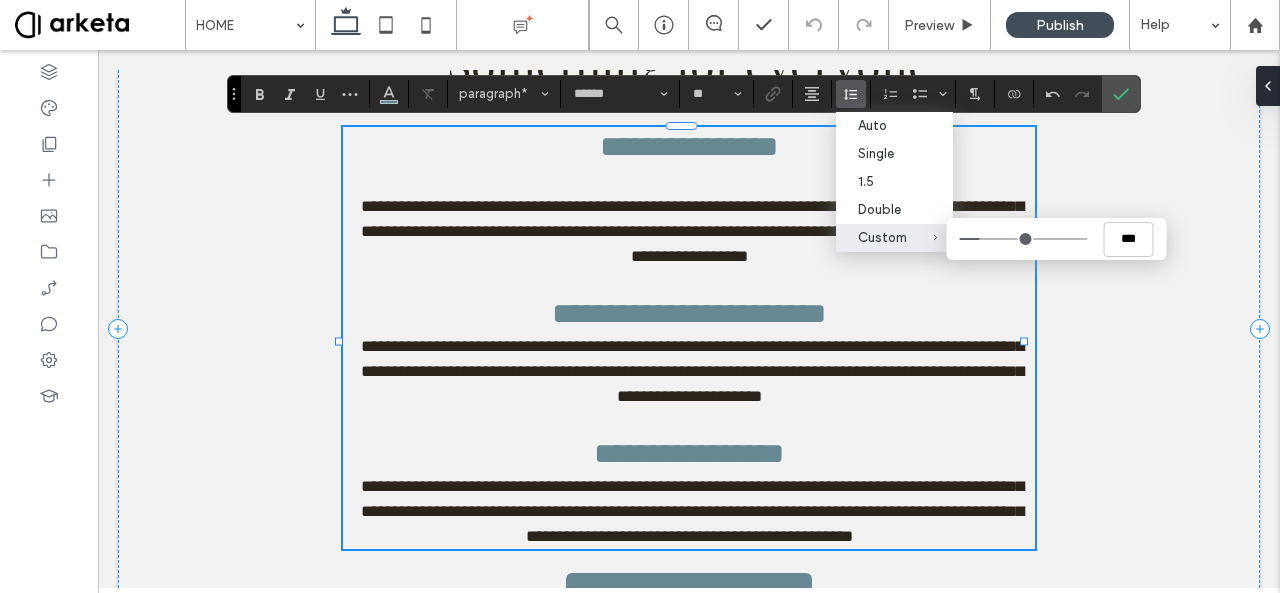 type on "***" 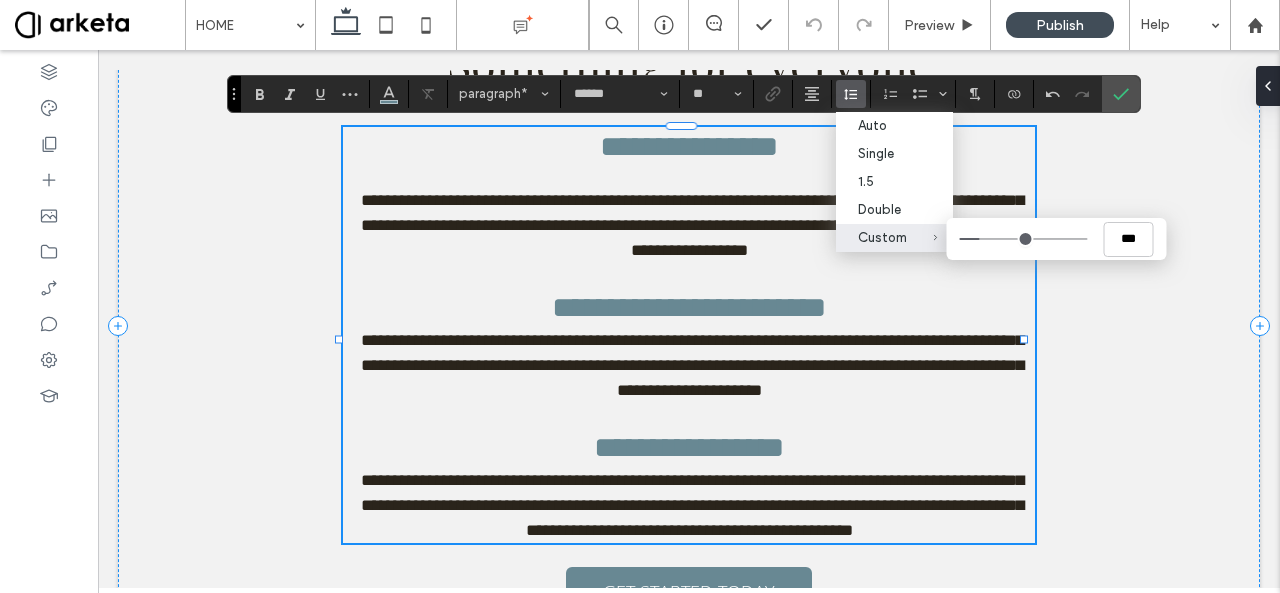 type on "***" 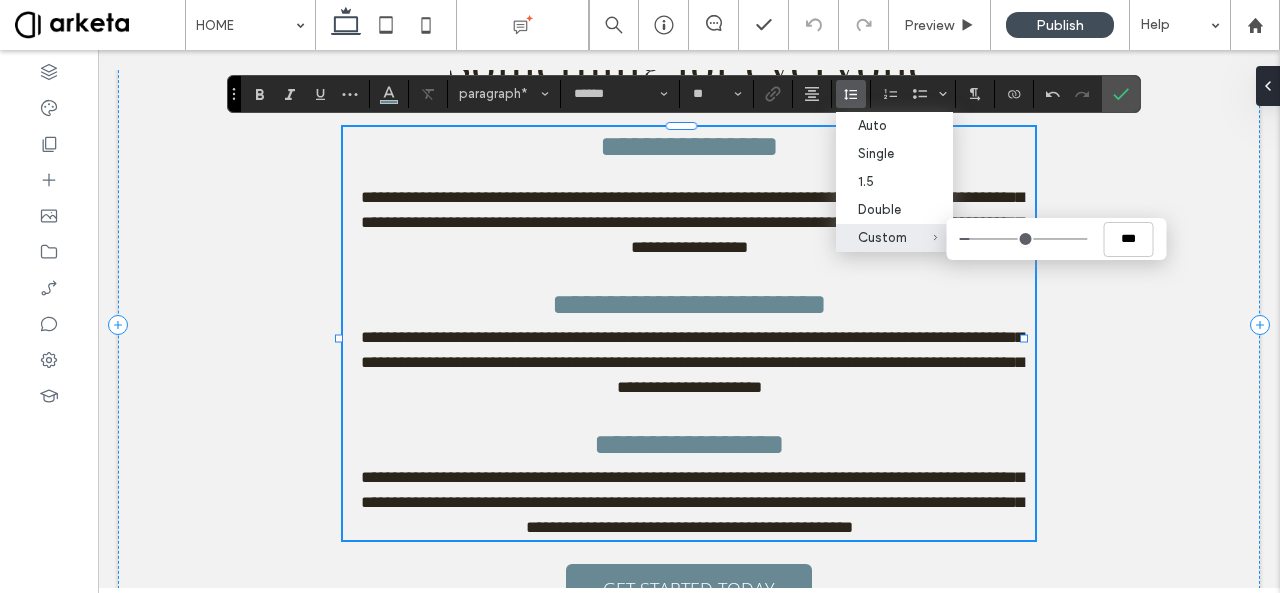 type on "***" 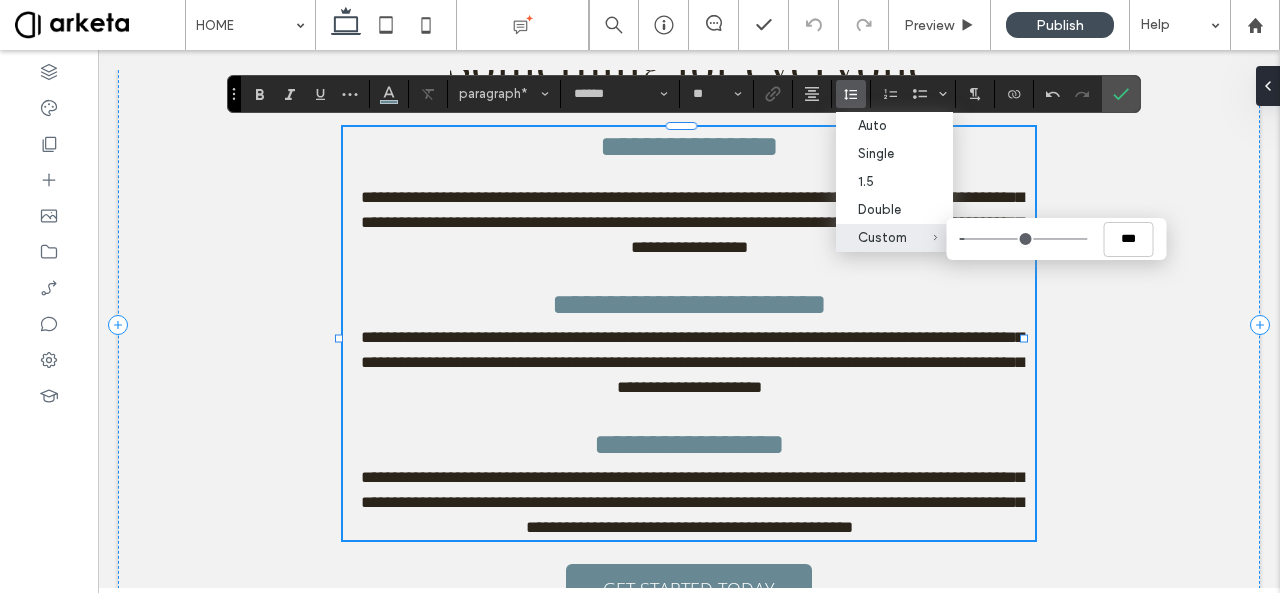 type on "***" 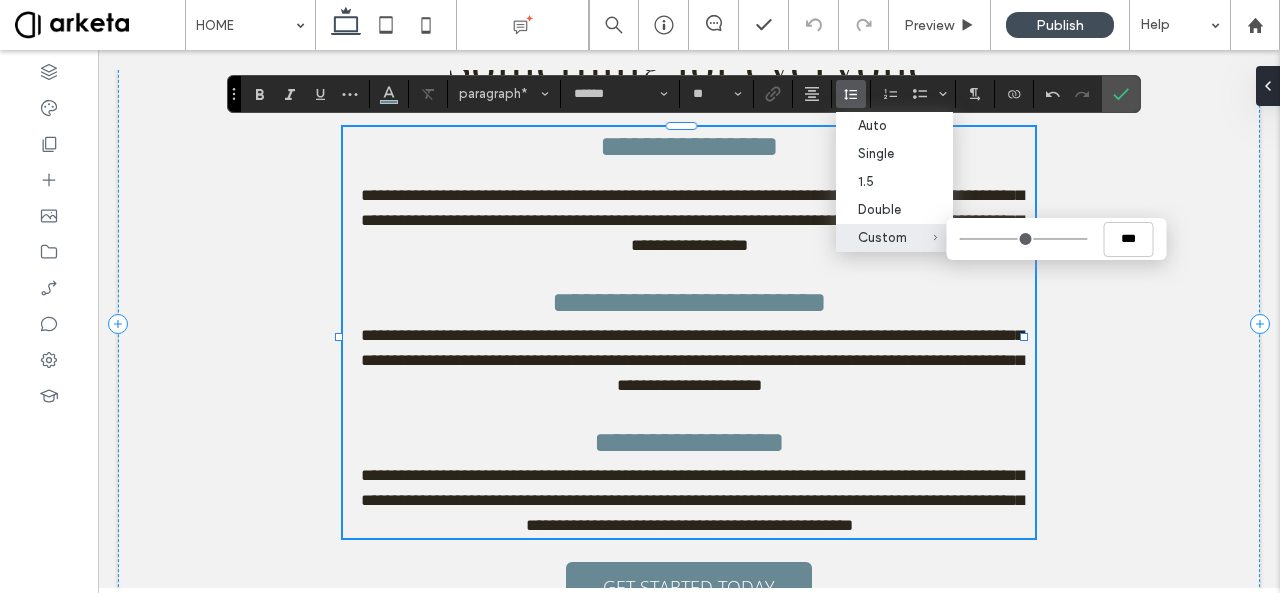 type on "***" 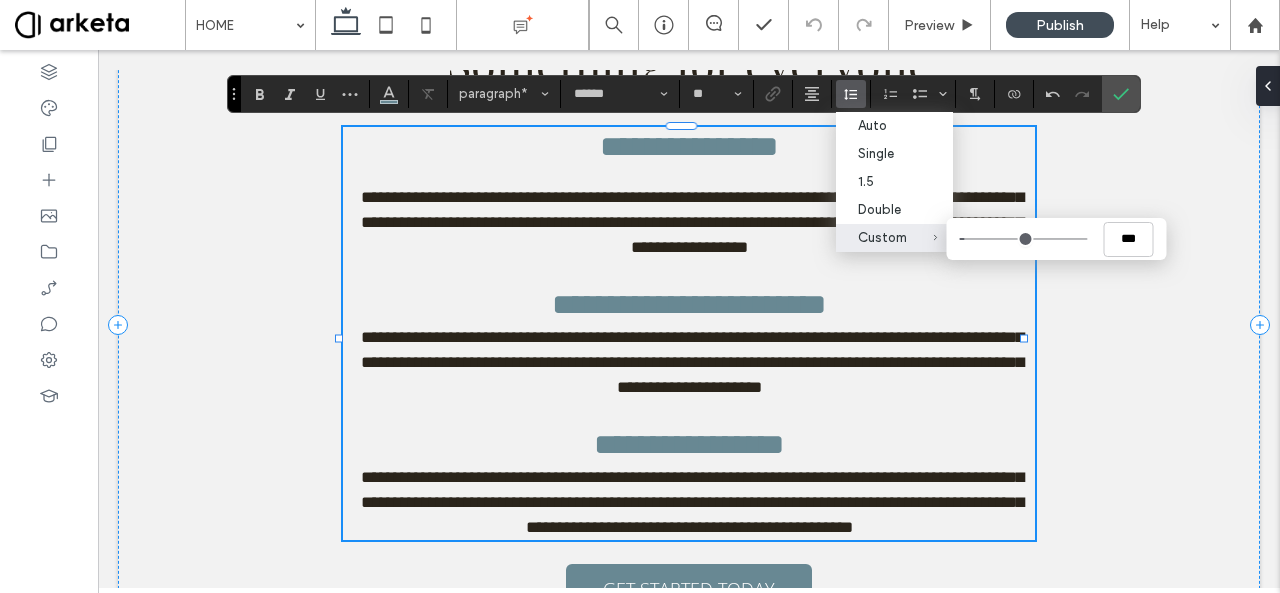 type on "***" 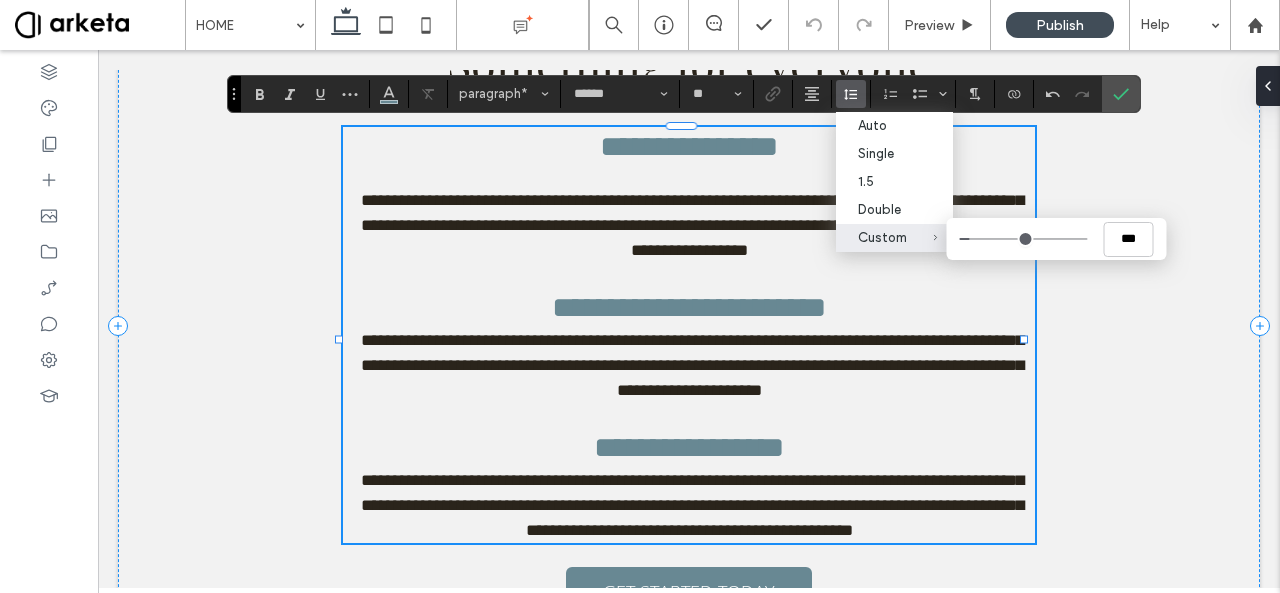 type on "***" 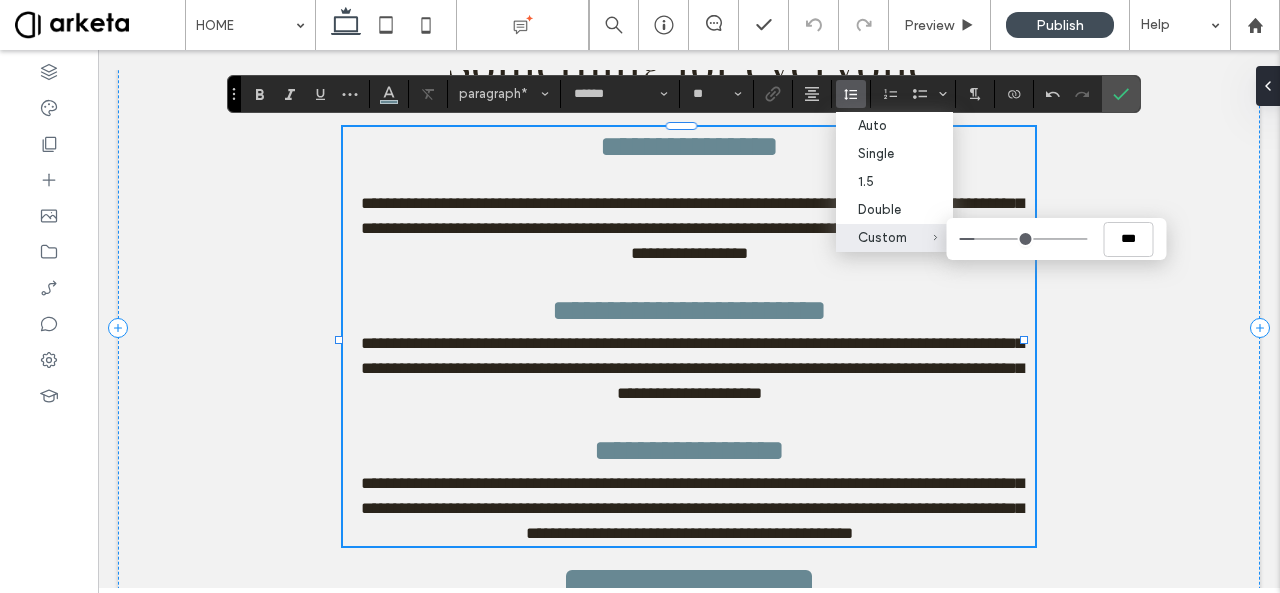 drag, startPoint x: 998, startPoint y: 245, endPoint x: 976, endPoint y: 243, distance: 22.090721 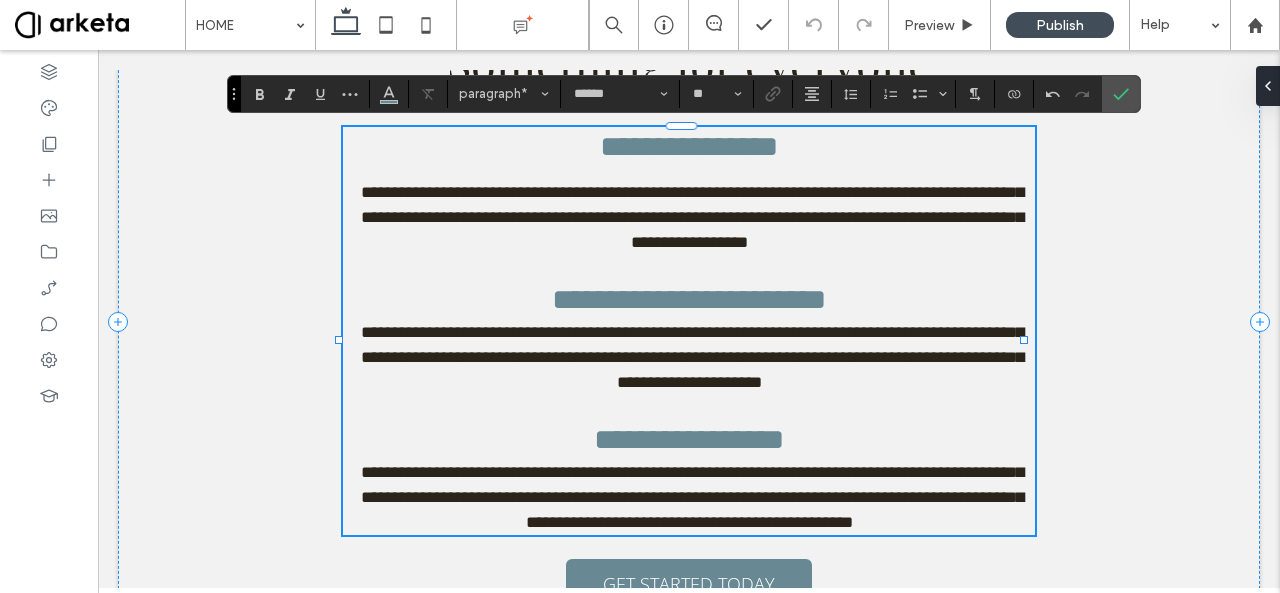 type on "*********" 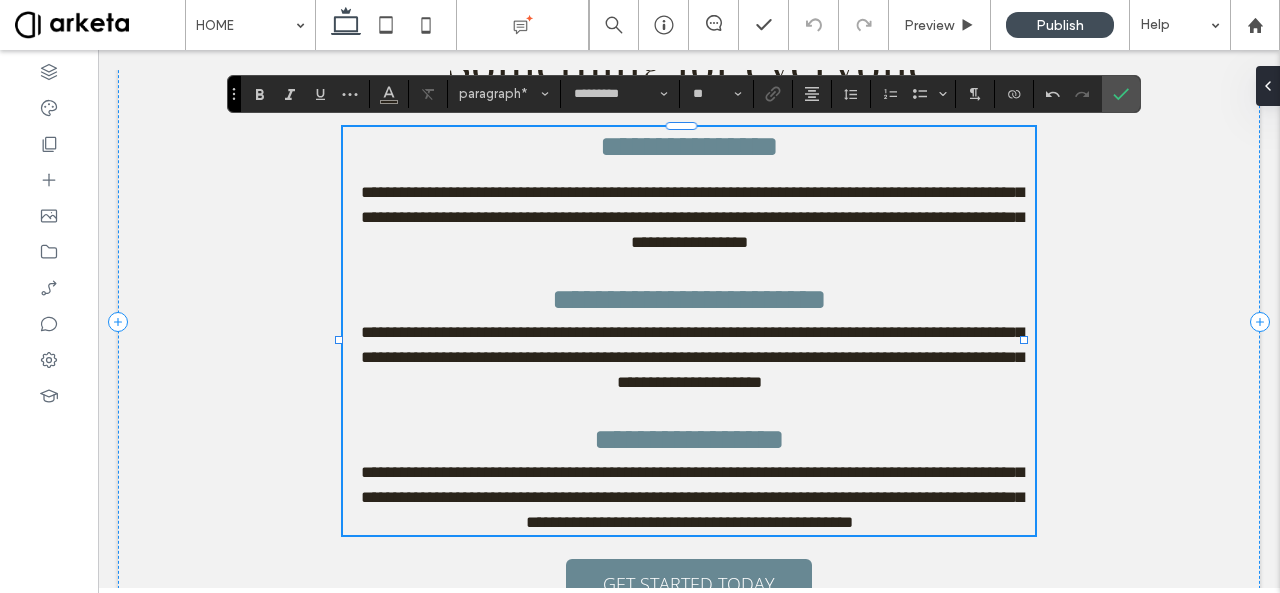 click on "**********" at bounding box center (689, 217) 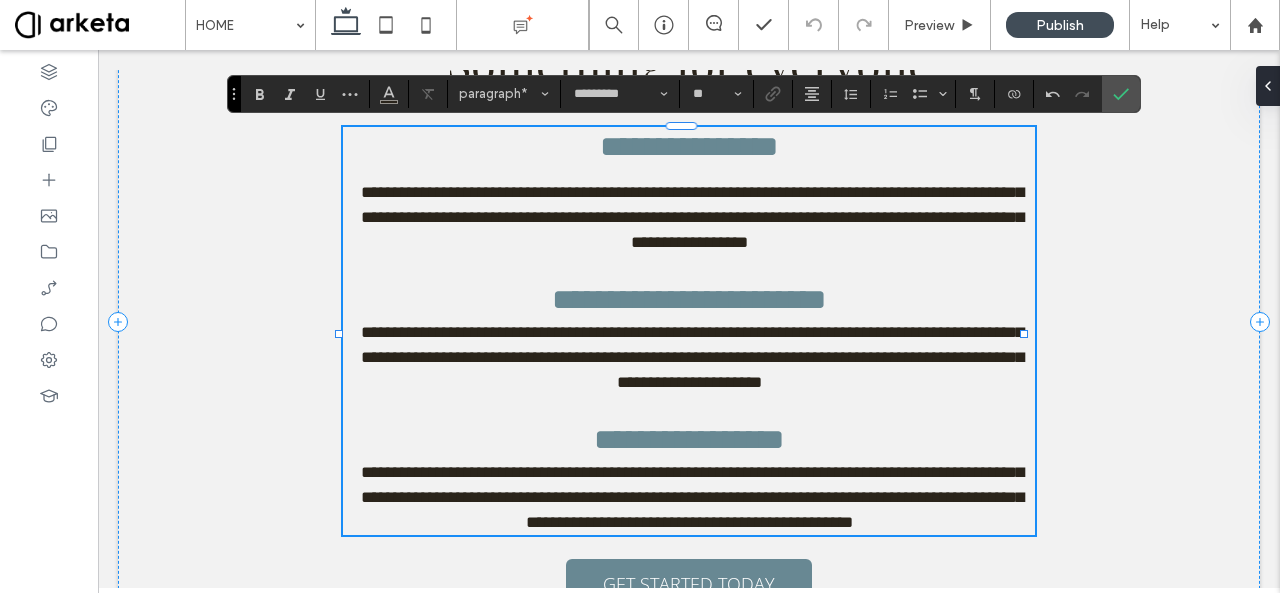 type on "******" 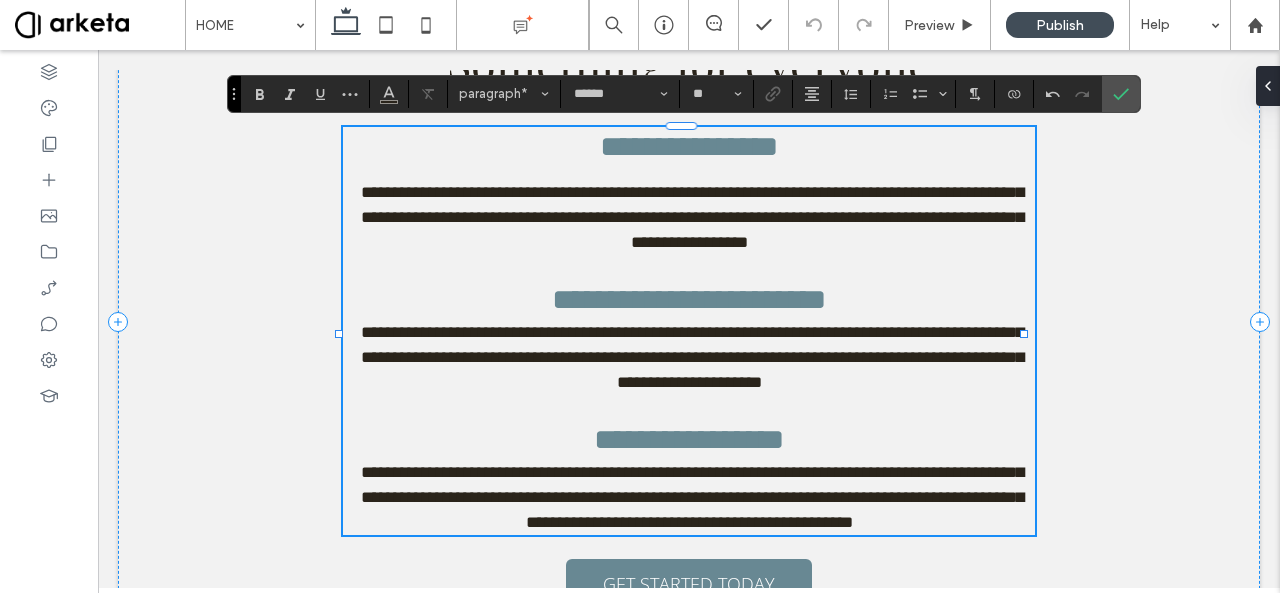 click on "**********" at bounding box center [689, 147] 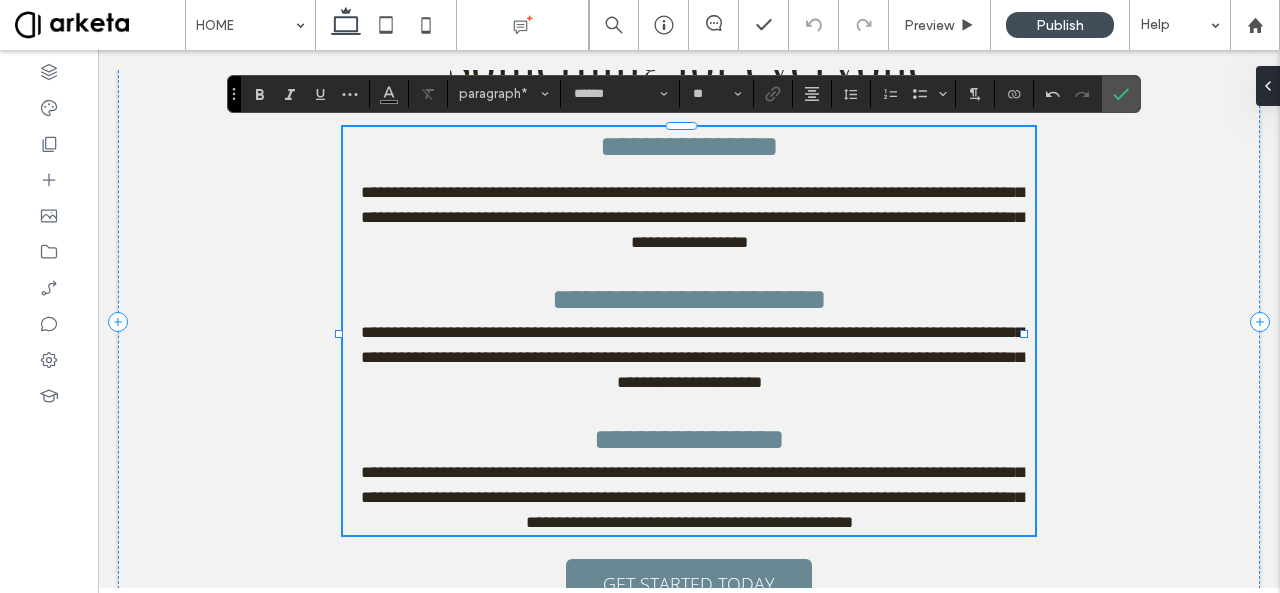 type on "*********" 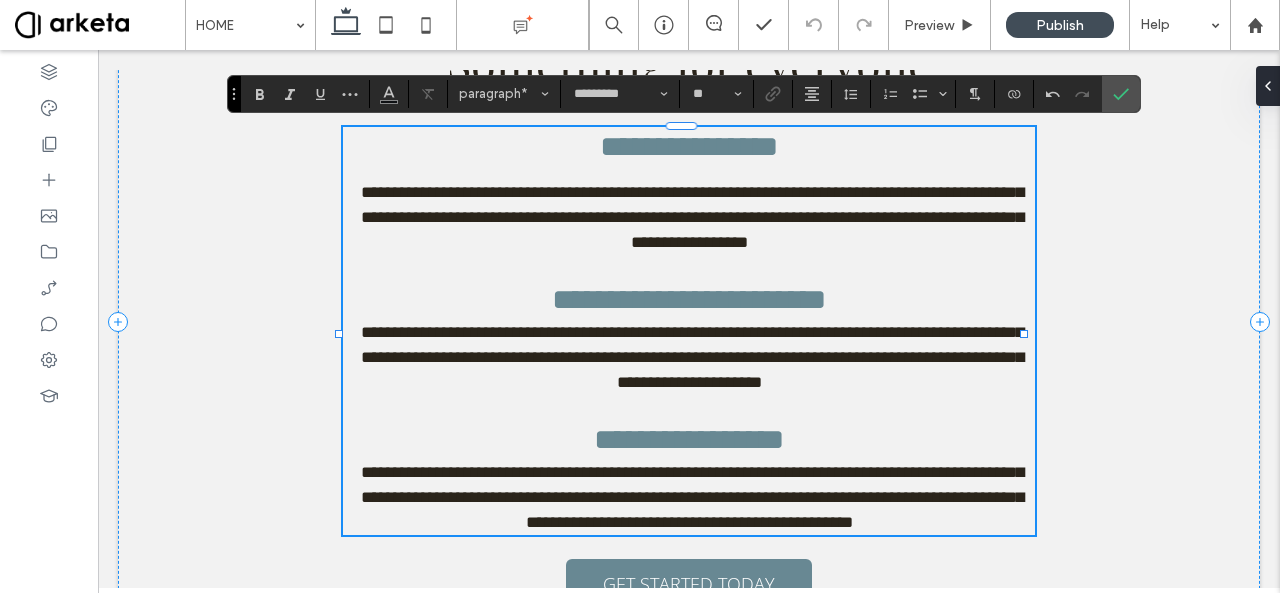 click on "﻿" at bounding box center [689, 173] 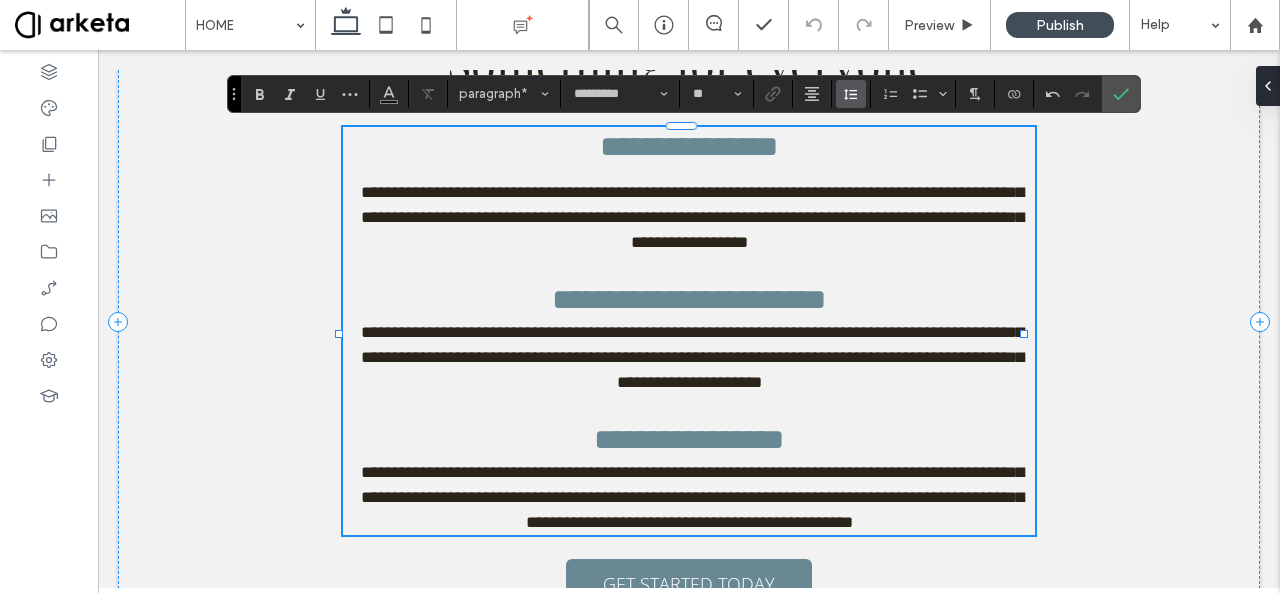 click 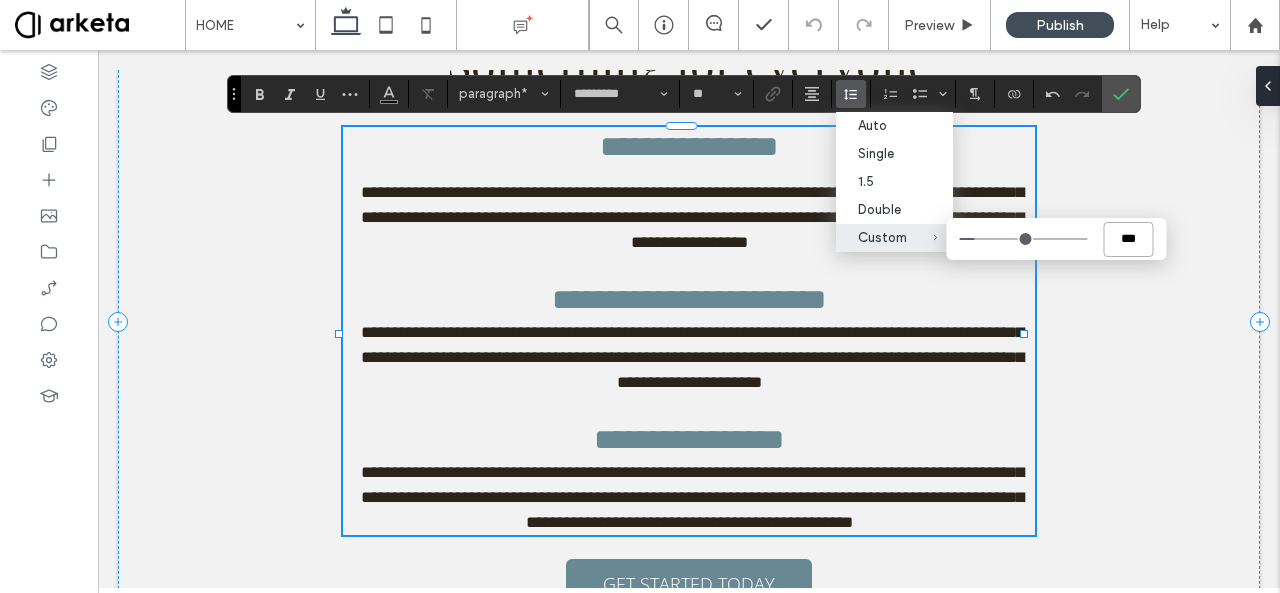 click on "***" at bounding box center (1128, 239) 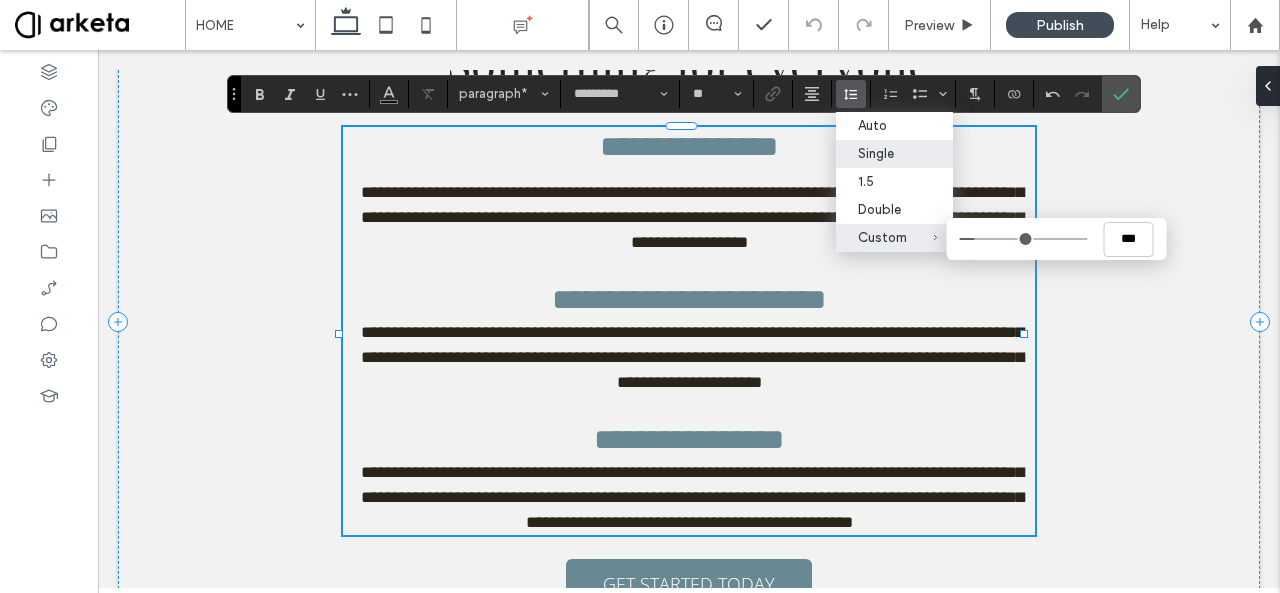 click on "Single" at bounding box center (882, 153) 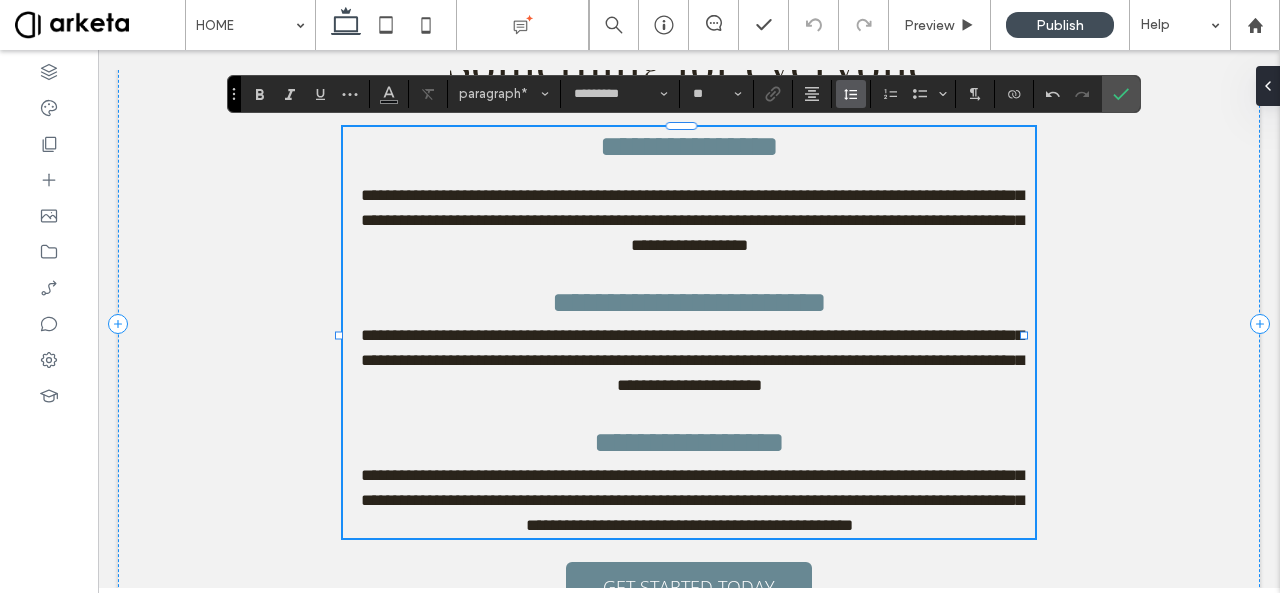 click at bounding box center [851, 94] 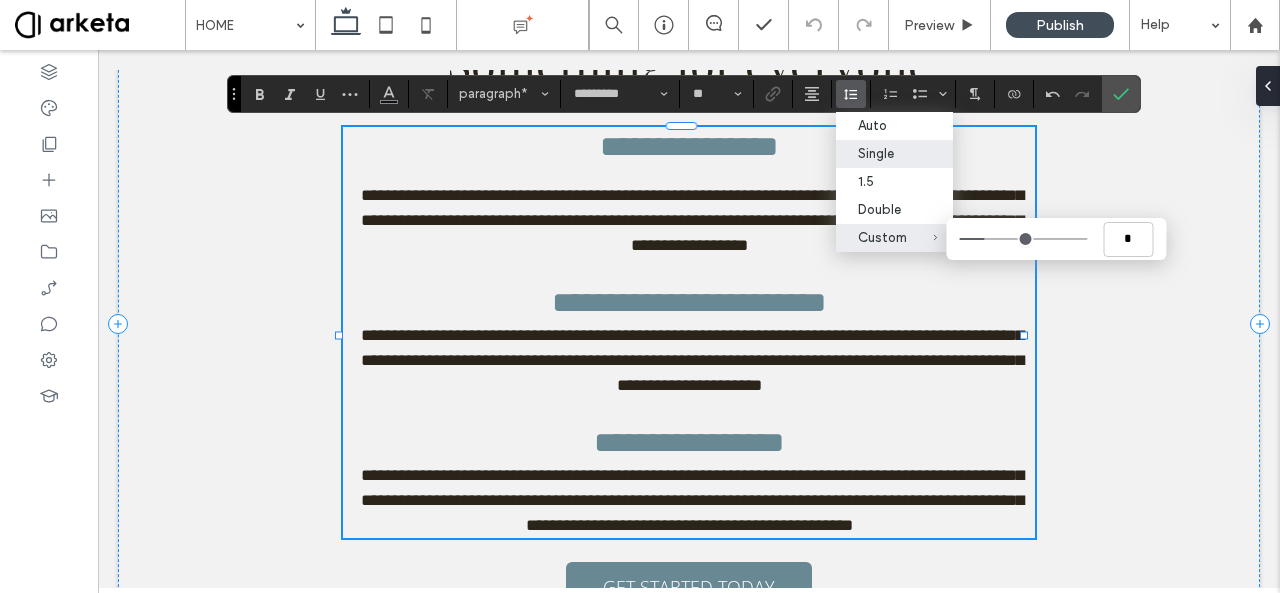 click on "Custom *" at bounding box center [882, 237] 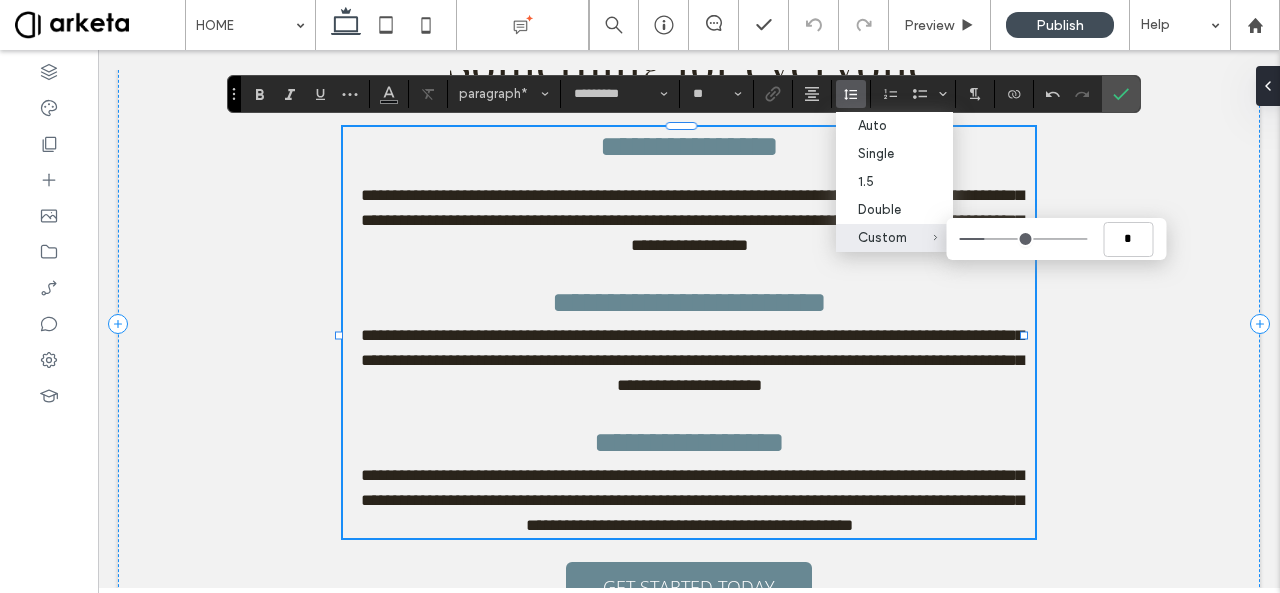 type on "***" 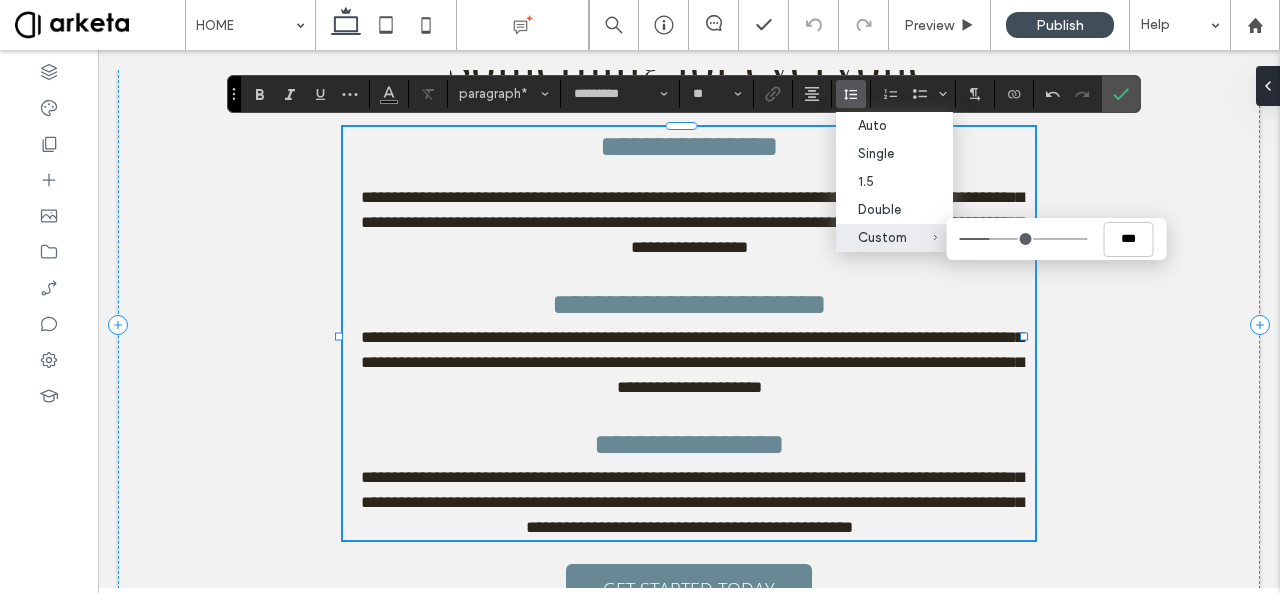 type on "***" 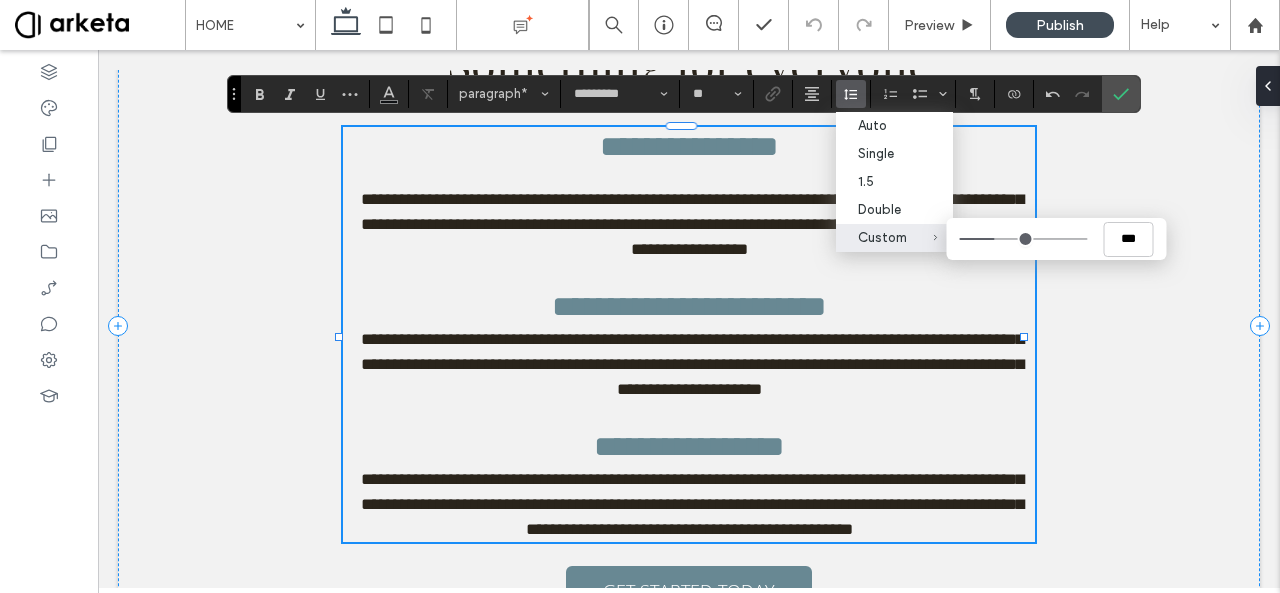 type on "***" 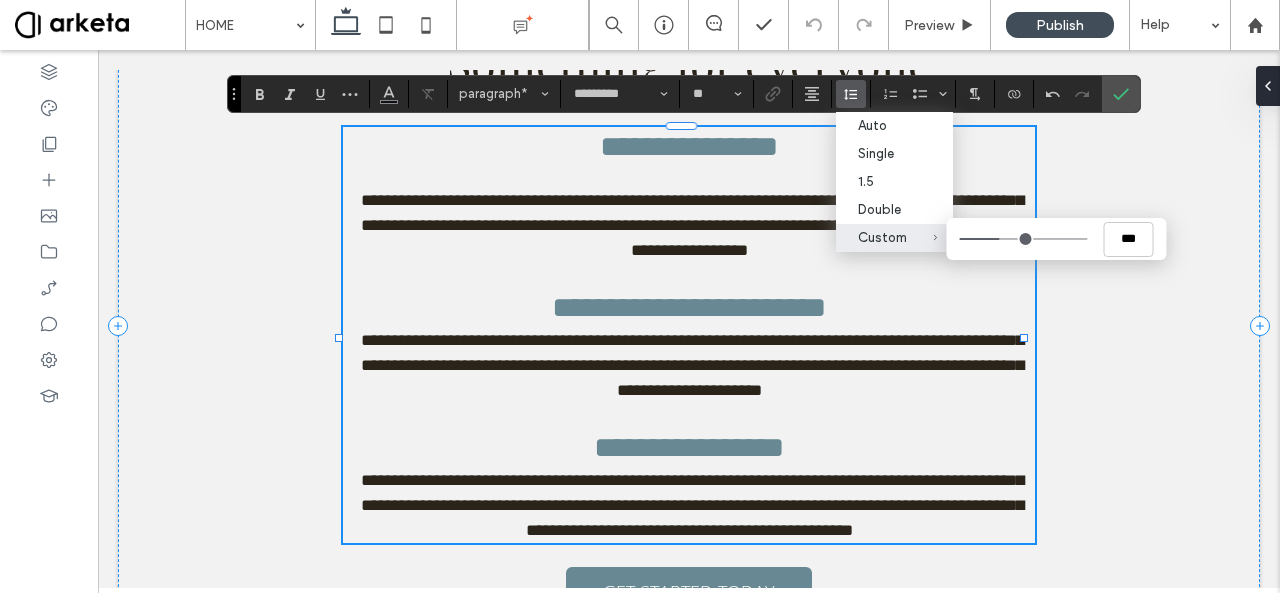 drag, startPoint x: 984, startPoint y: 245, endPoint x: 1000, endPoint y: 244, distance: 16.03122 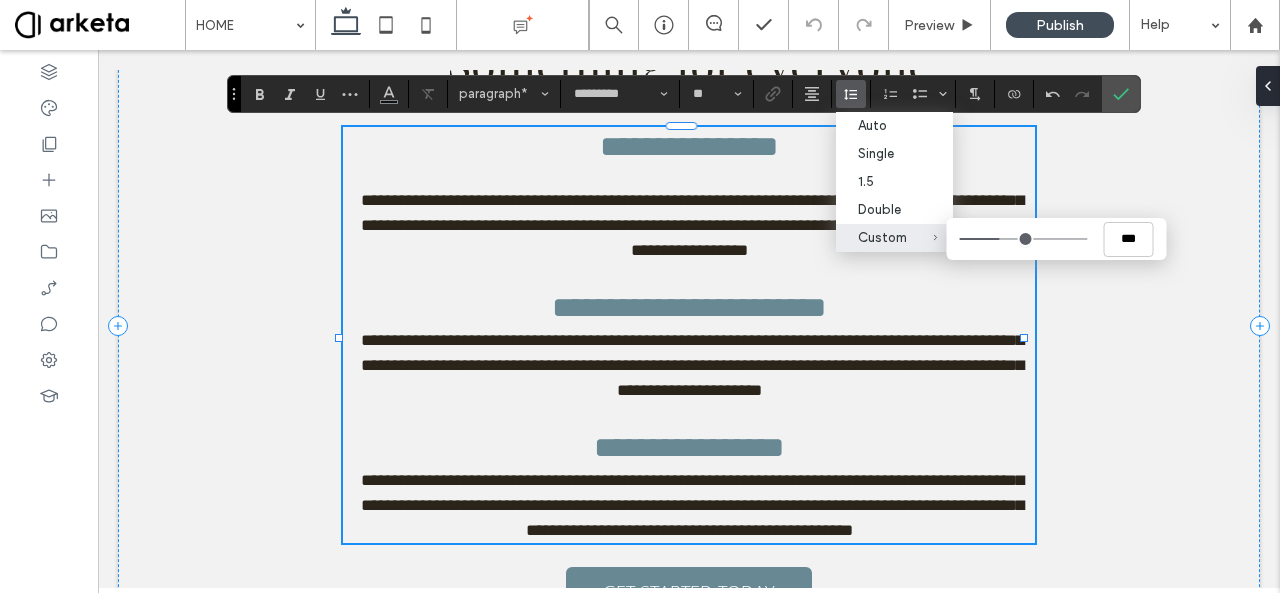 type on "***" 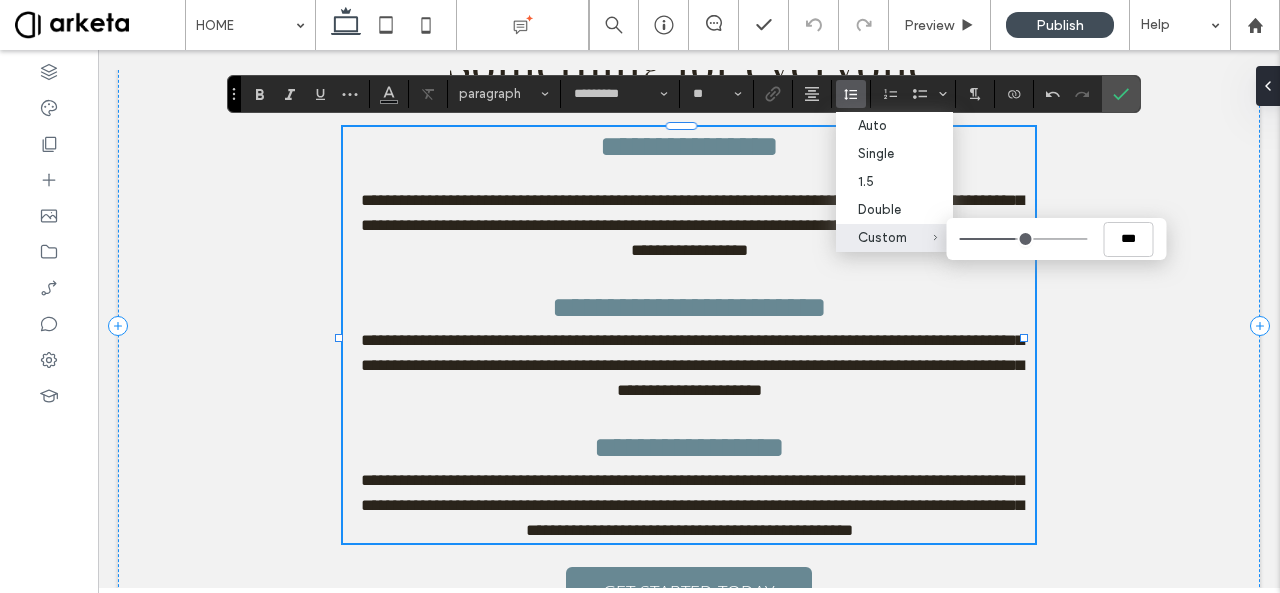 click at bounding box center [689, 275] 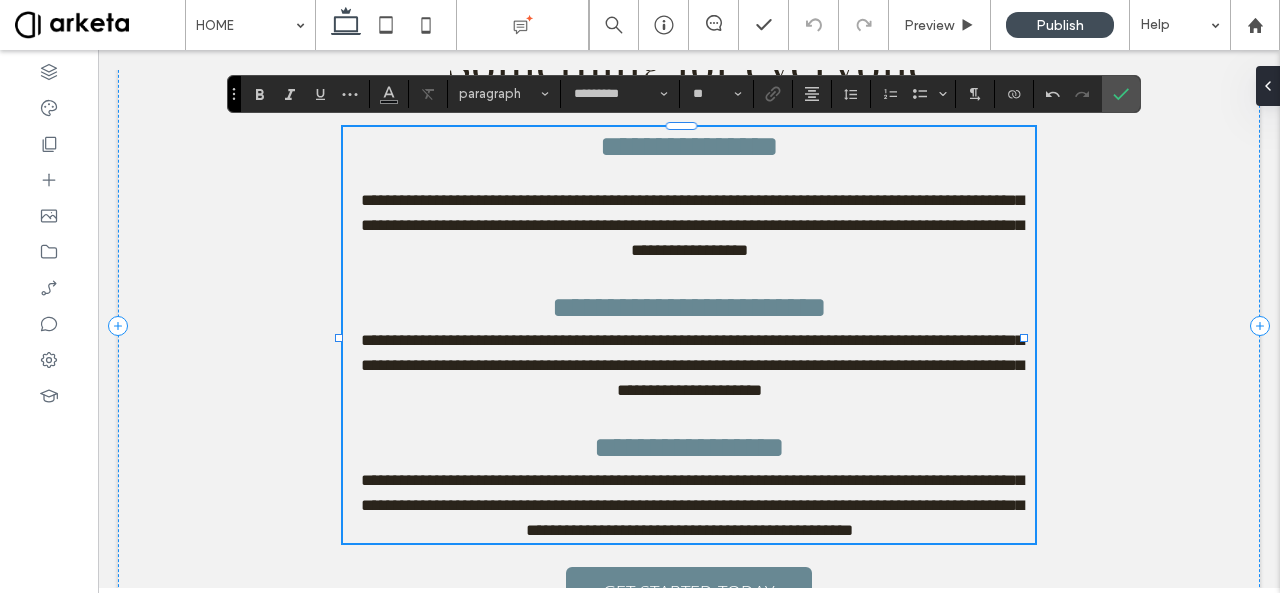 type on "******" 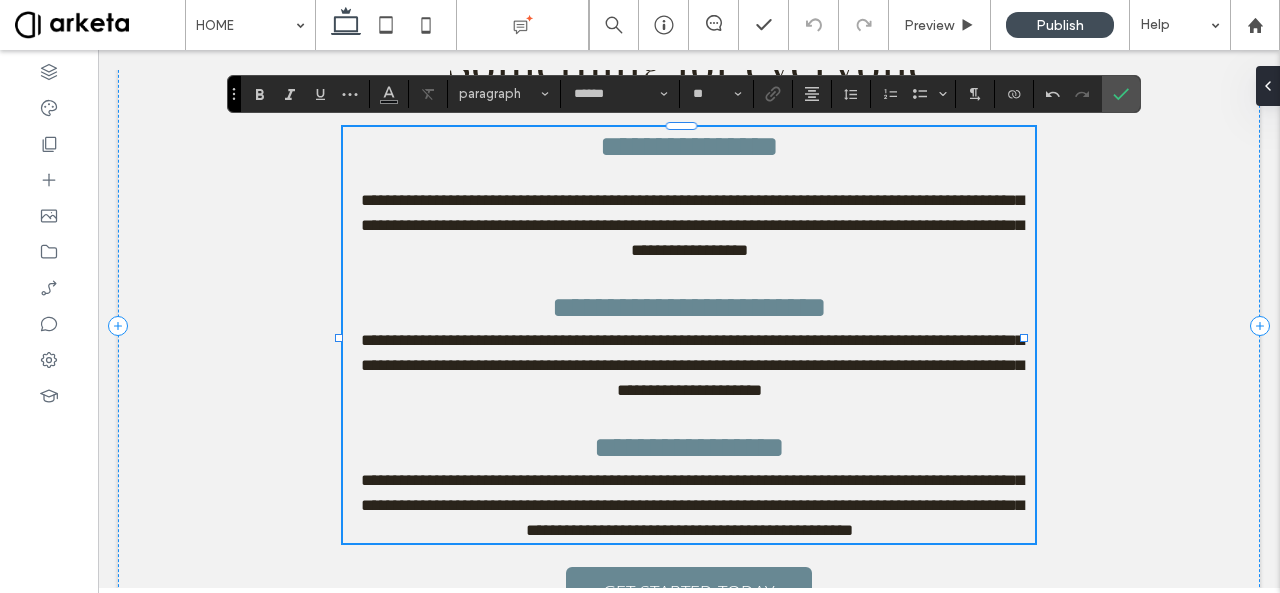 click on "**********" at bounding box center [689, 307] 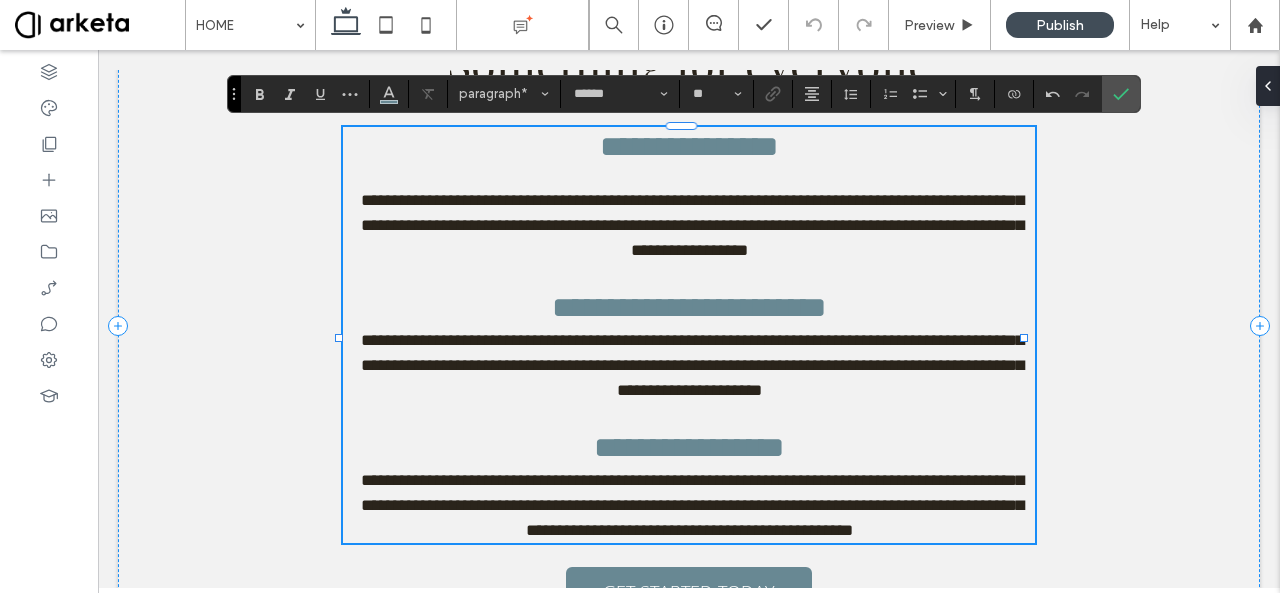 click on "**********" at bounding box center (689, 307) 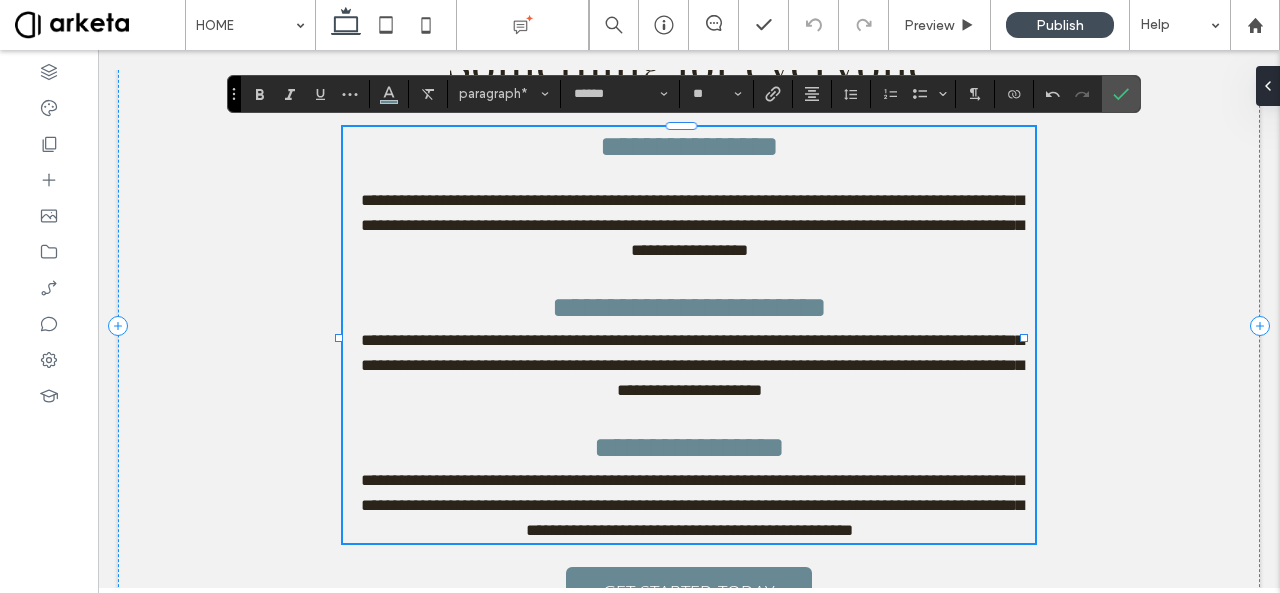click on "**********" at bounding box center [689, 146] 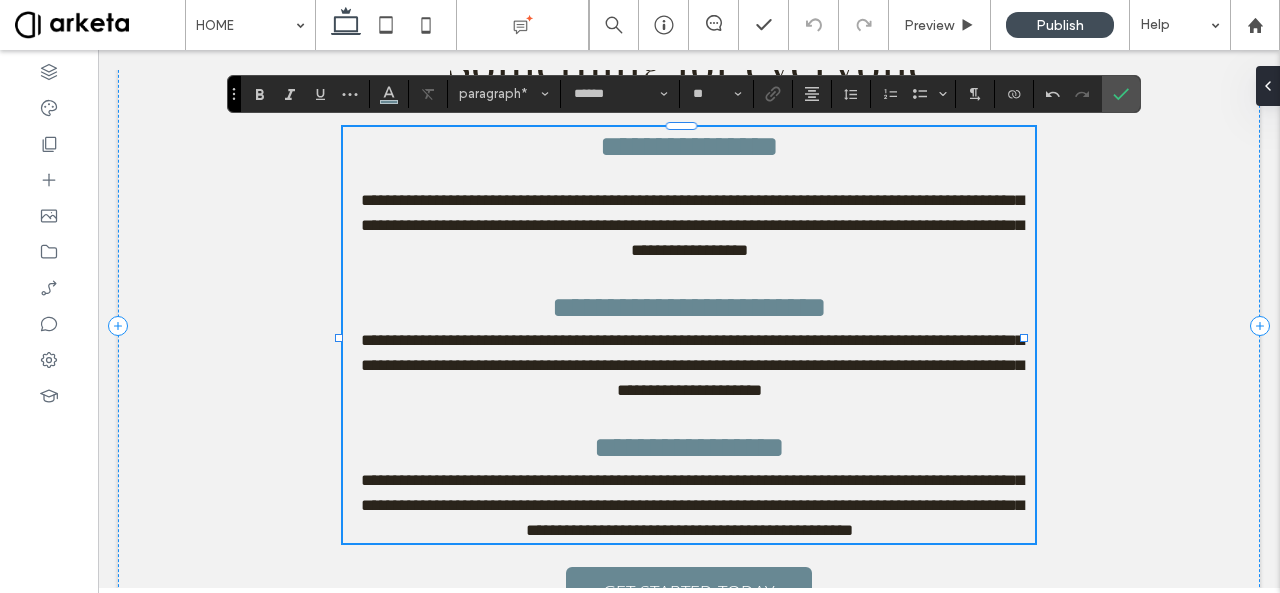 click on "**********" at bounding box center [689, 146] 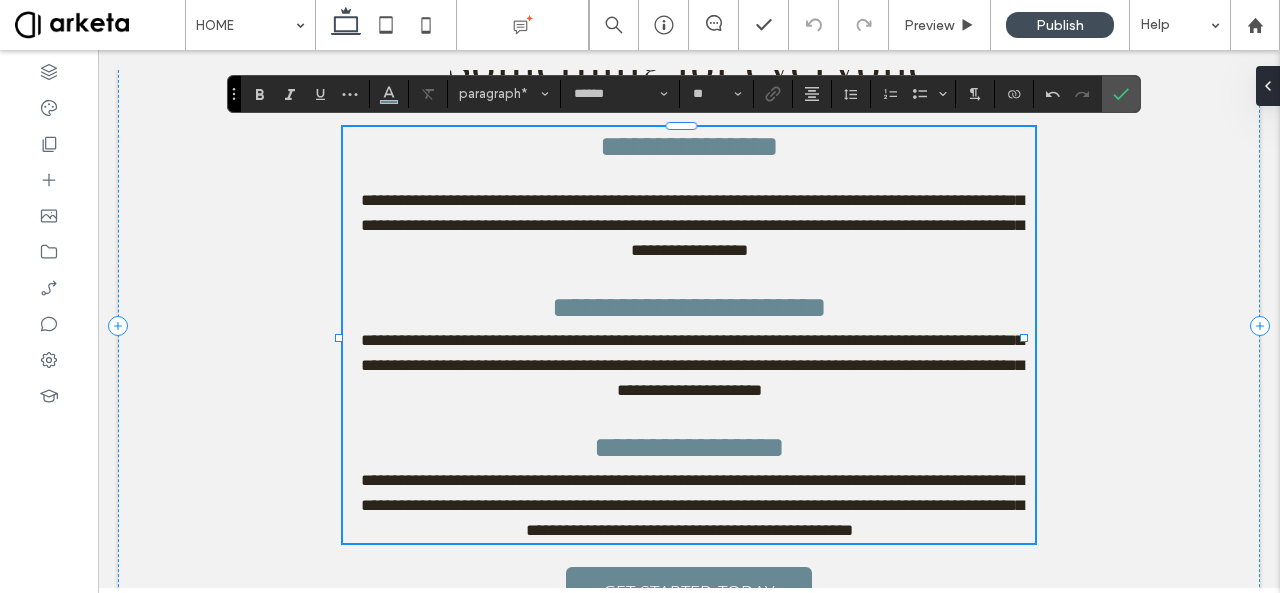 click on "**********" at bounding box center [689, 146] 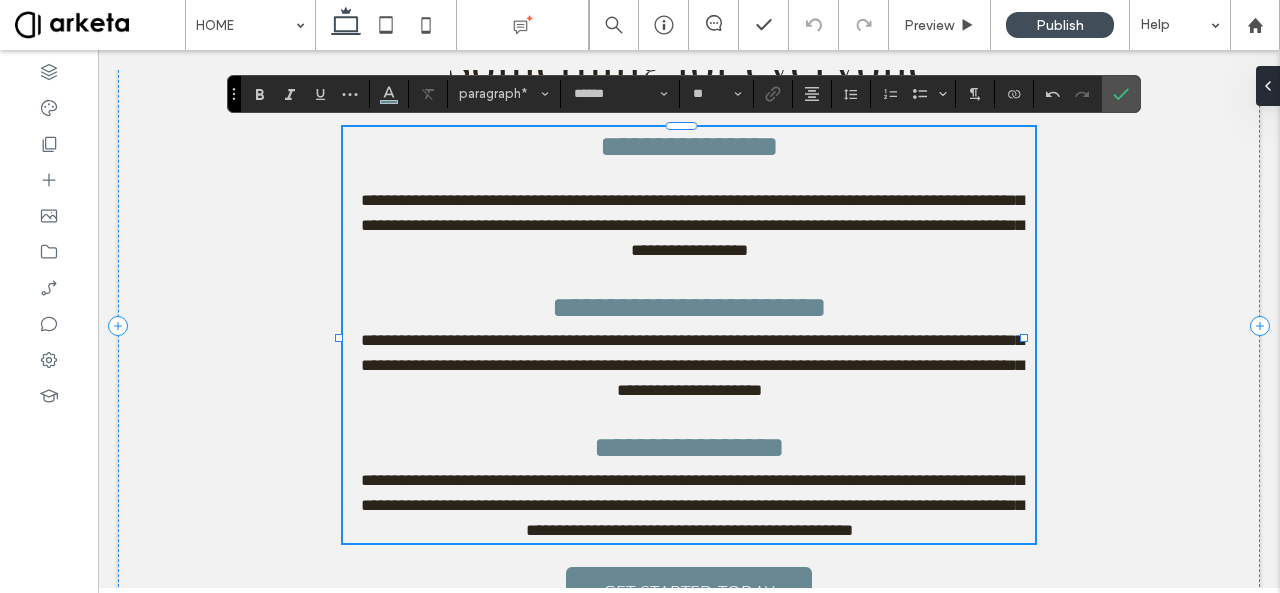 click on "**********" at bounding box center (689, 146) 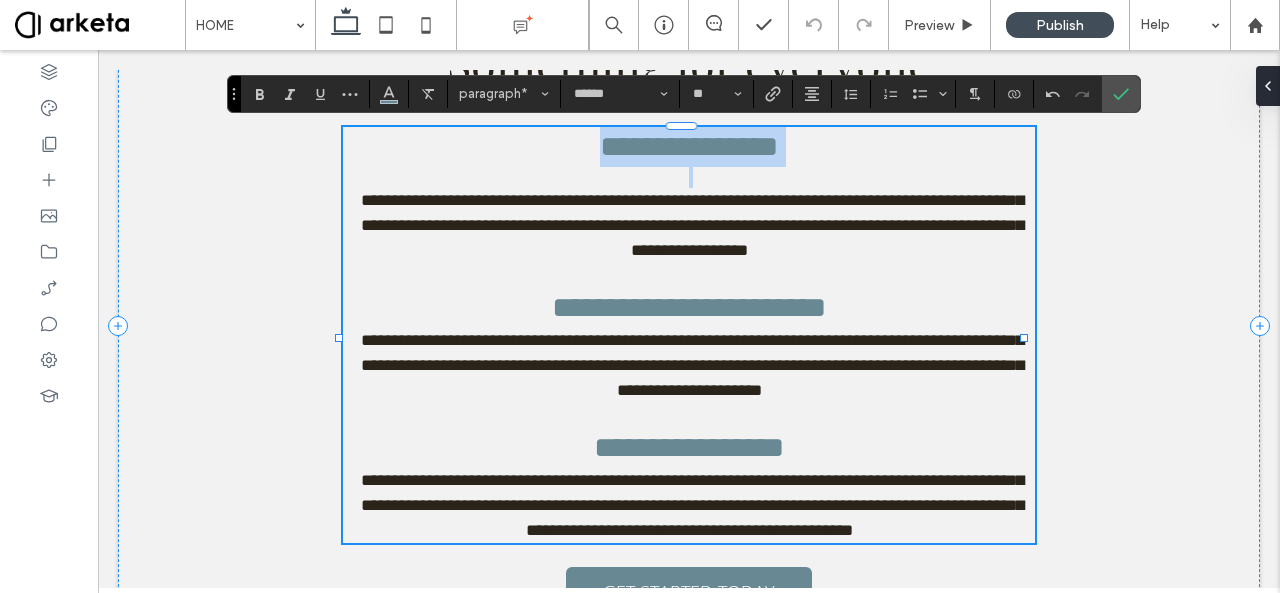 click on "**********" at bounding box center (689, 146) 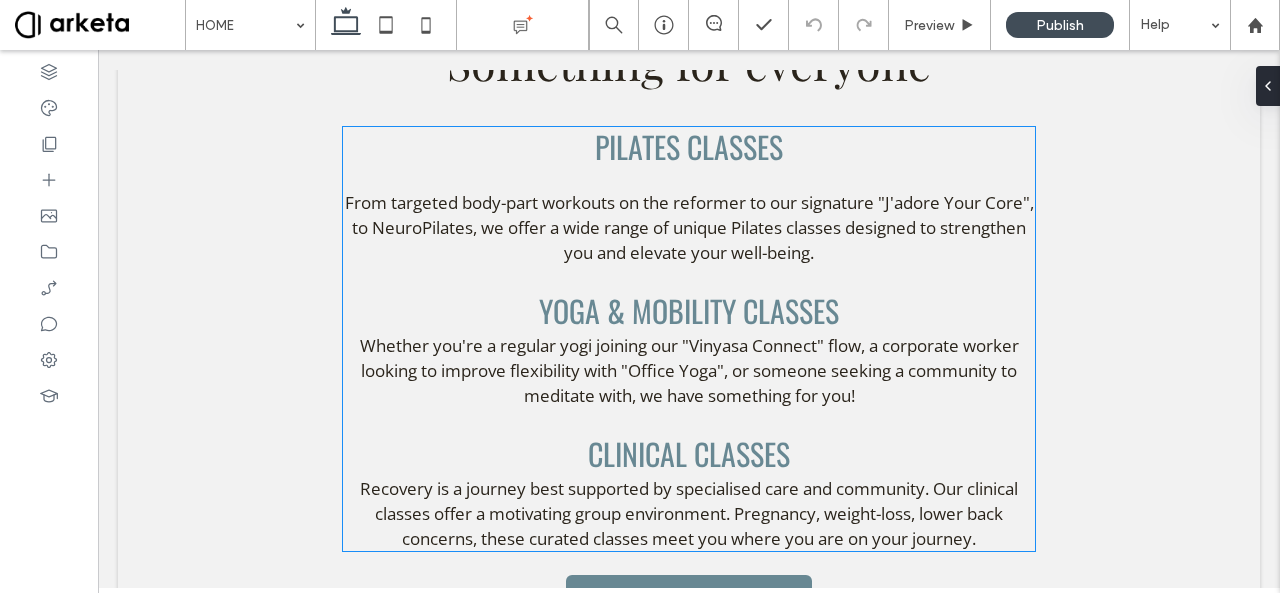 click on "YOGA & MOBILITY Classes" at bounding box center [689, 312] 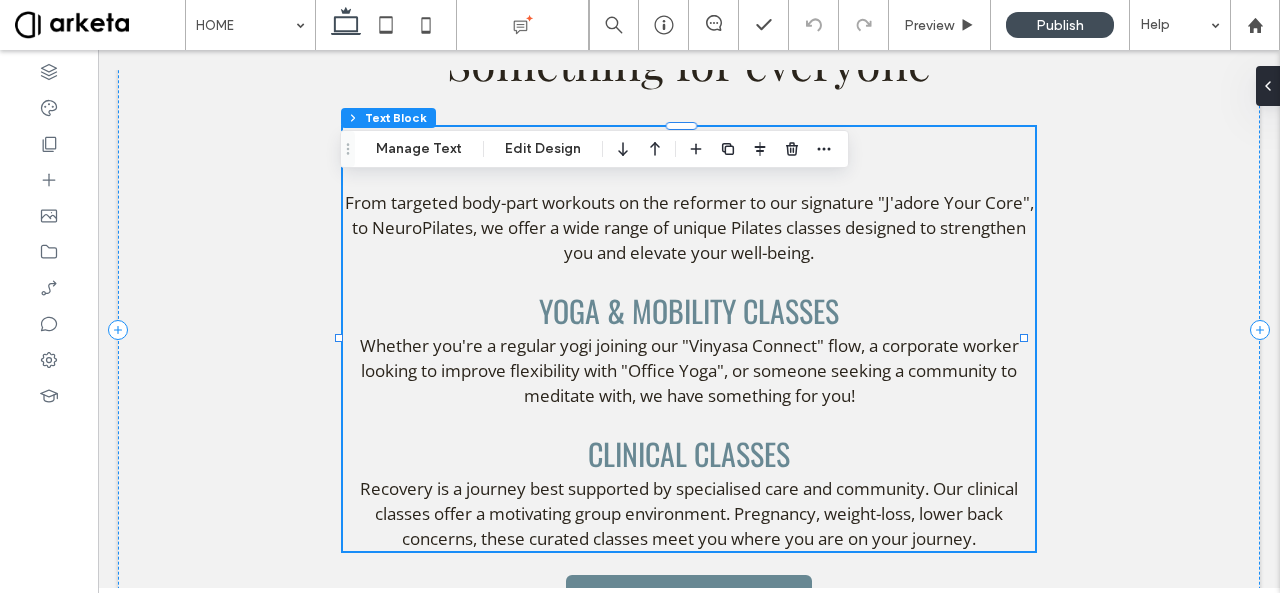 click on "PILATES Classes From targeted body-part workouts on the reformer to our signature "J'adore Your Core", to NeuroPilates, we offer a wide range of unique Pilates classes designed to strengthen you and elevate your well-being. YOGA & MOBILITY Classes Whether you're a regular yogi joining our "Vinyasa Connect" flow, a corporate worker looking to improve flexibility with "Office Yoga", or someone seeking a community to meditate with, we have something for you! CLINICAL Classes Recovery is a journey best supported by specialised care and community. Our clinical classes offer a motivating group environment. Pregnancy, weight-loss, lower back concerns, these curated classes meet you where you are on your journey." at bounding box center (689, 339) 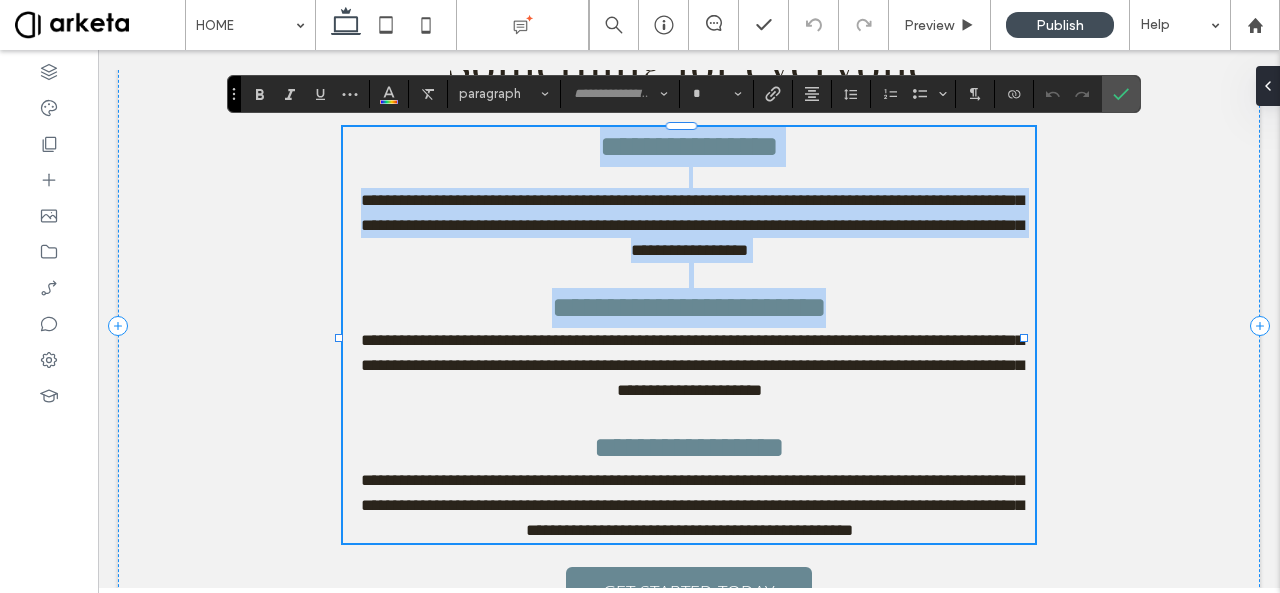 click on "**********" at bounding box center (689, 308) 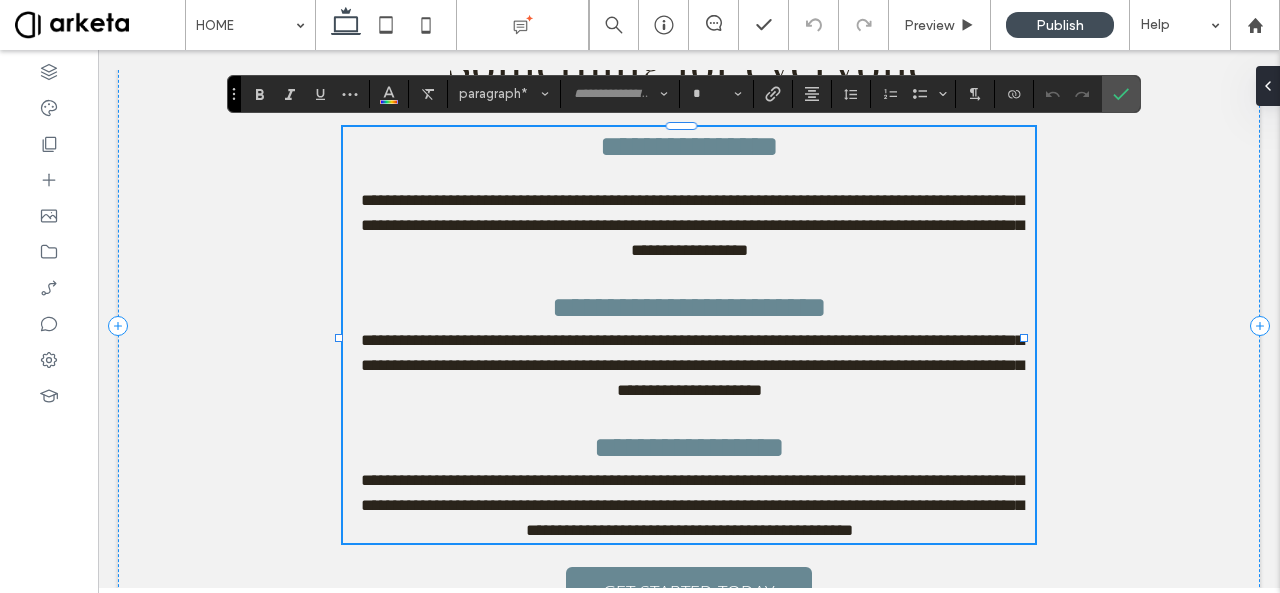 type on "******" 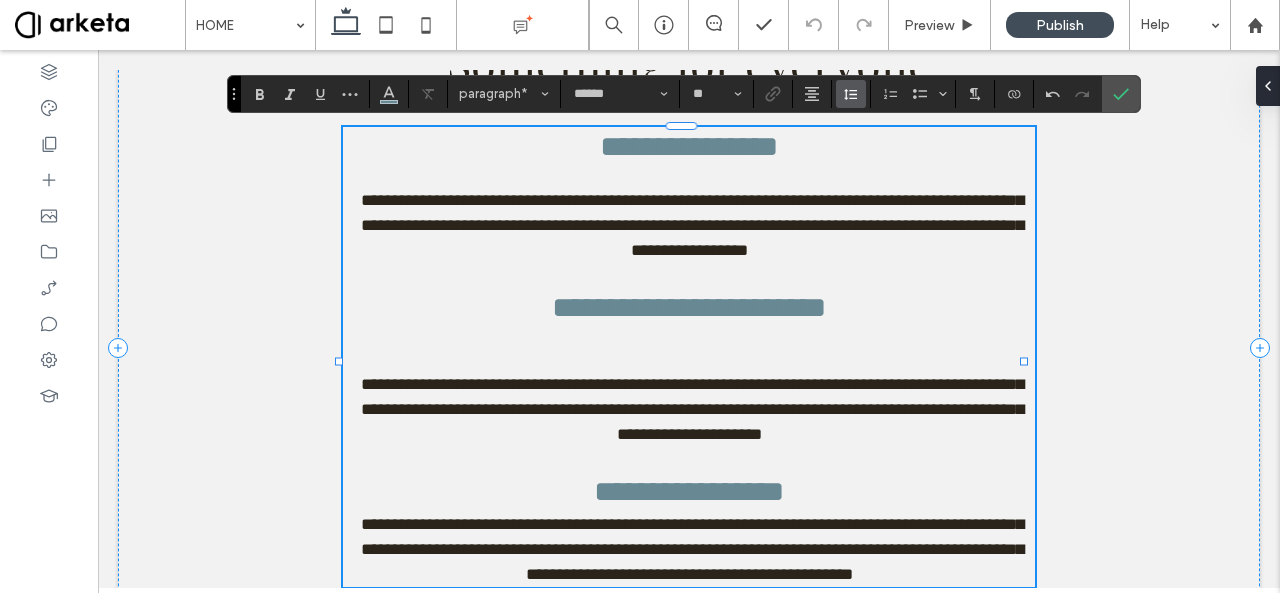 click 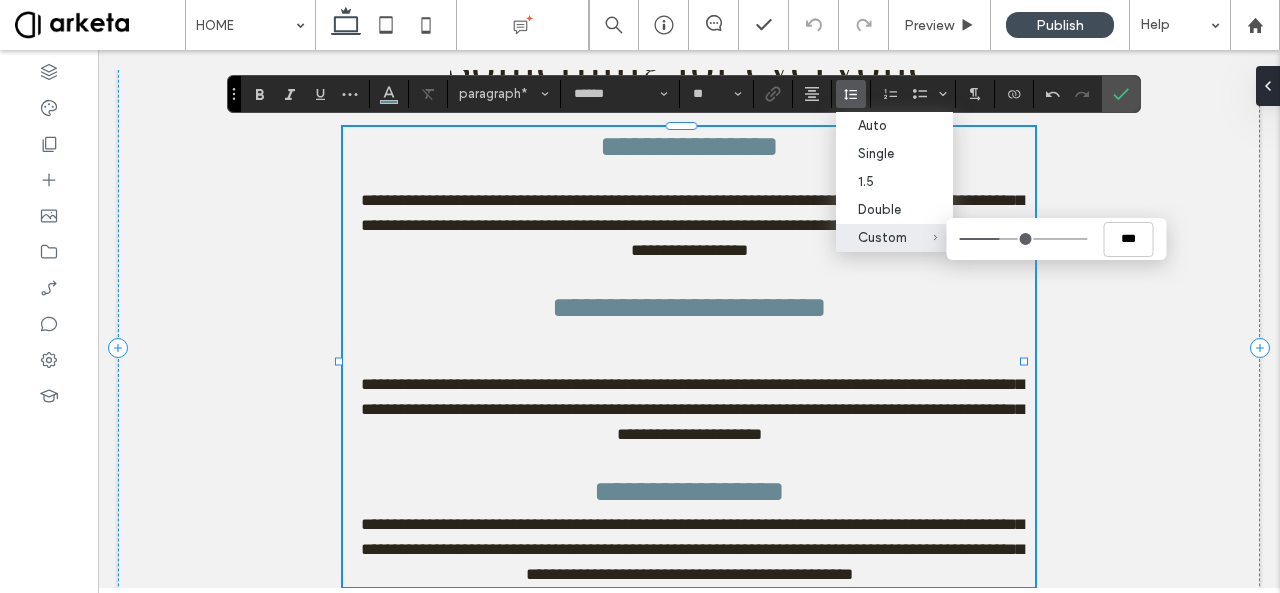 type on "***" 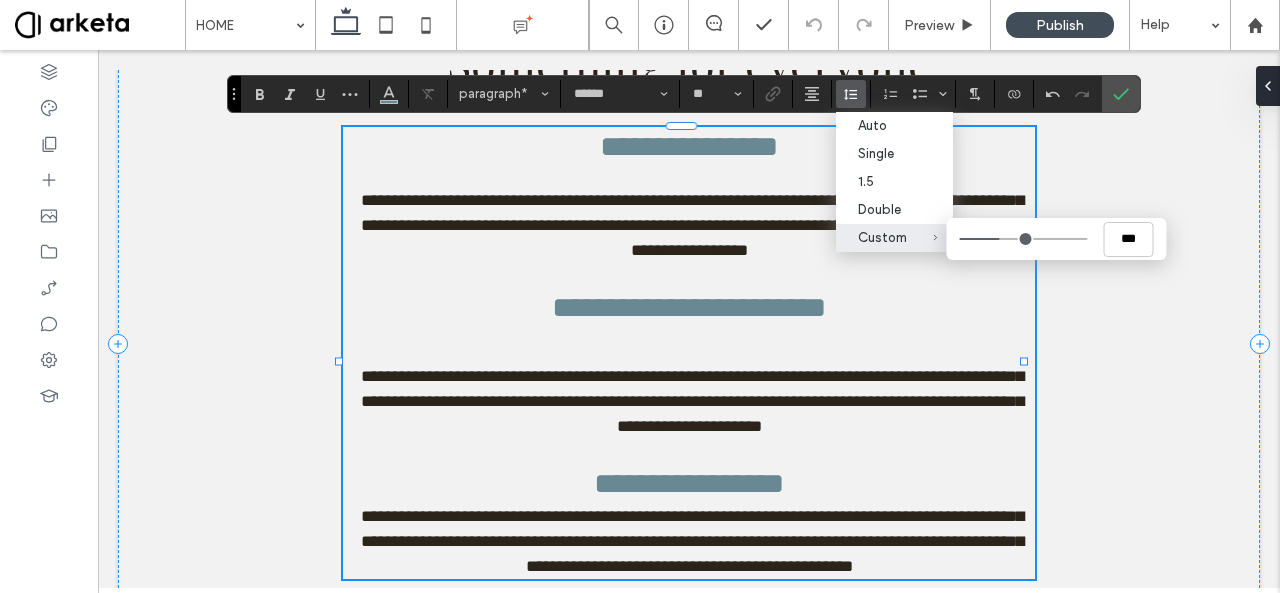type on "***" 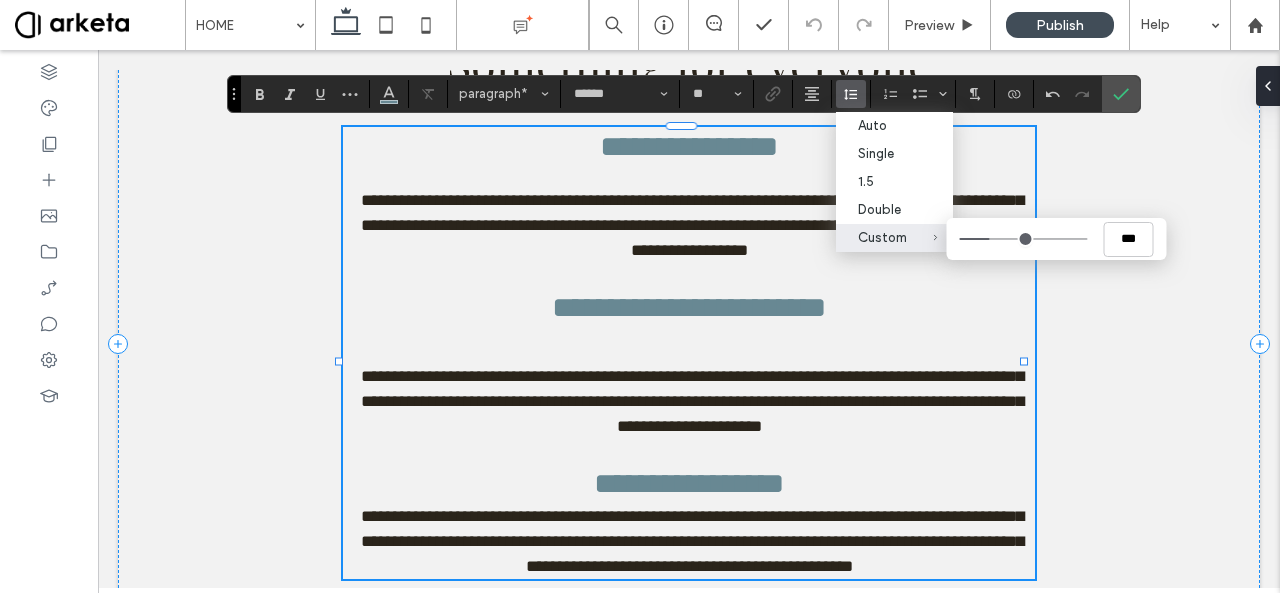 type on "*" 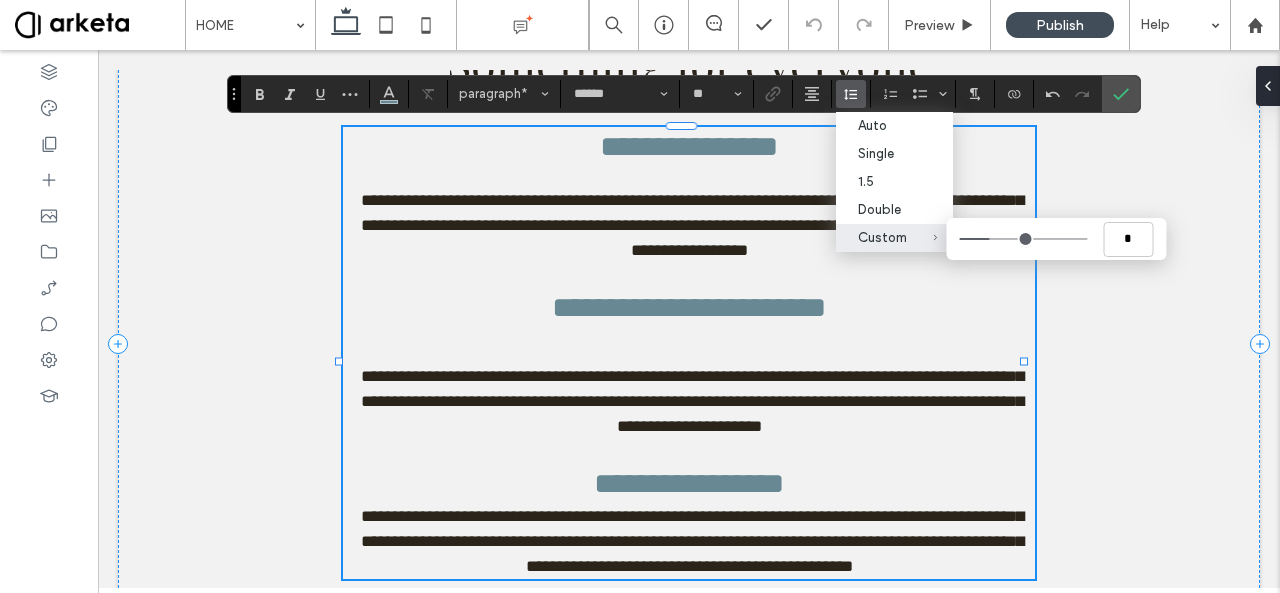 type on "***" 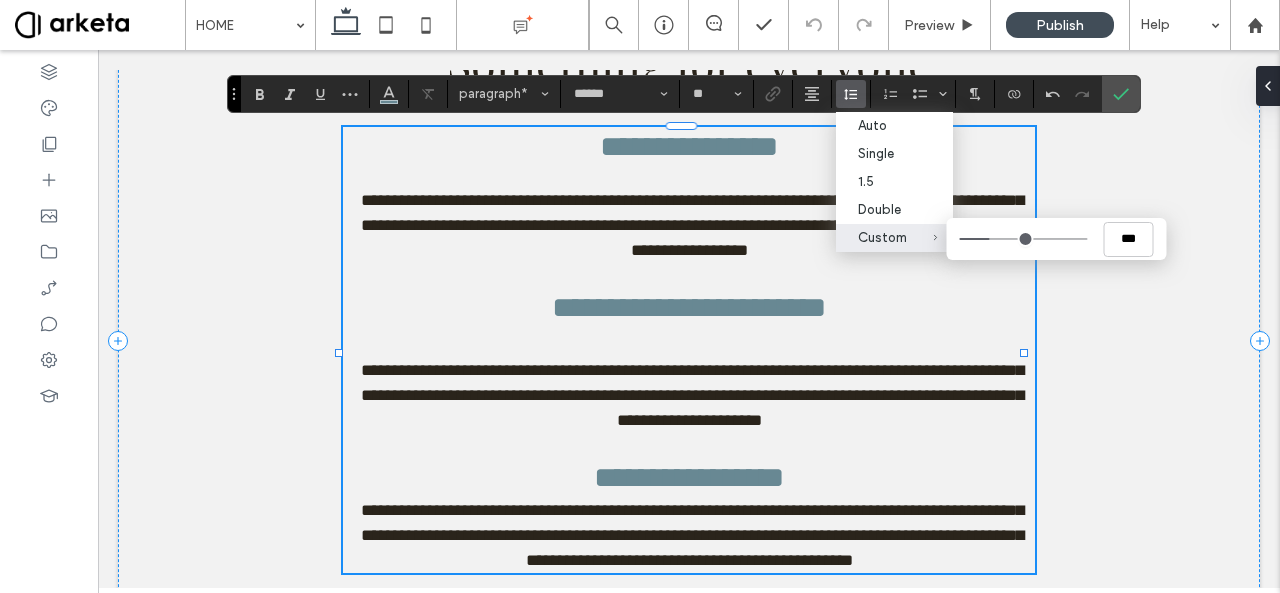 type on "*" 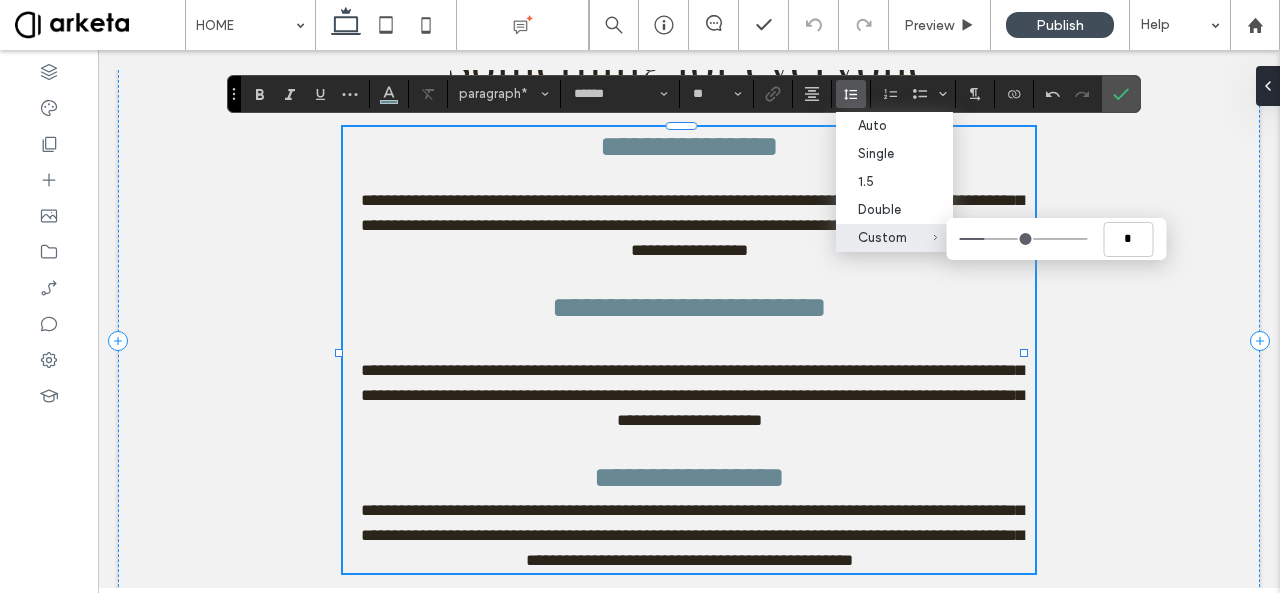 type on "***" 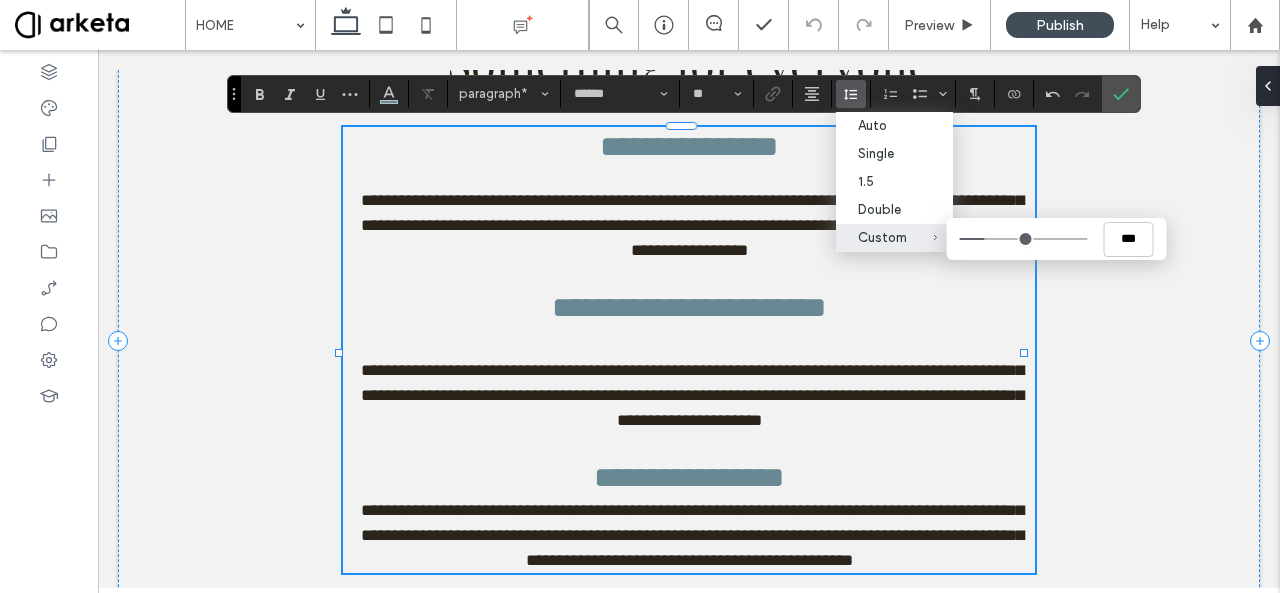 type on "***" 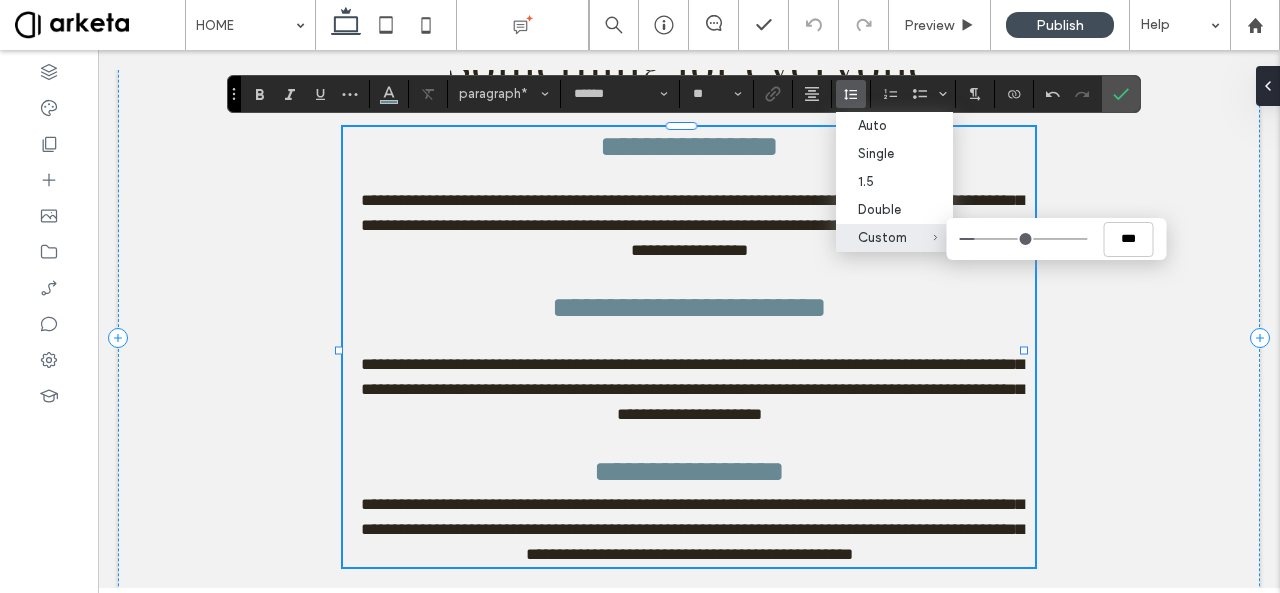 drag, startPoint x: 993, startPoint y: 241, endPoint x: 976, endPoint y: 246, distance: 17.720045 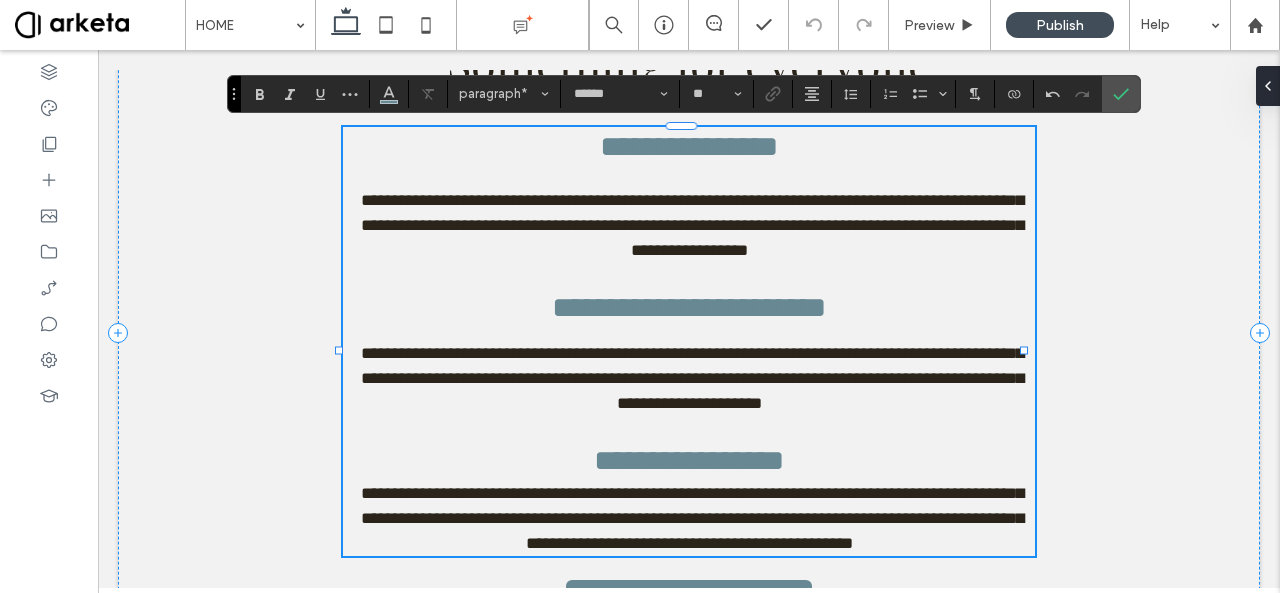 click on "**********" at bounding box center [689, 461] 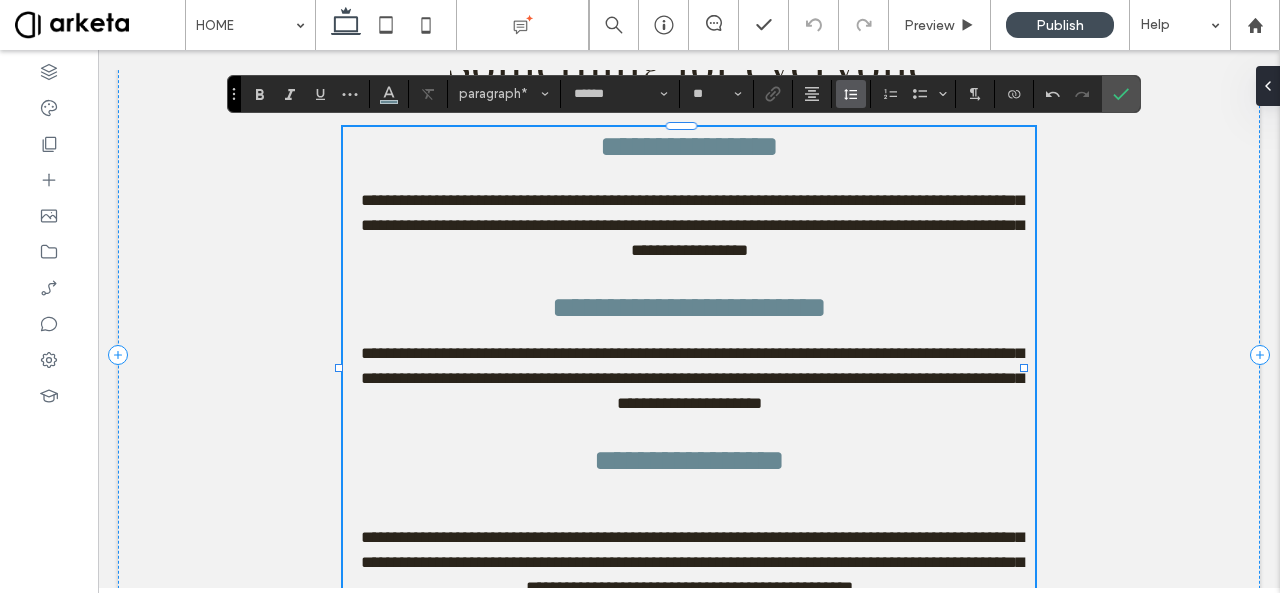 click 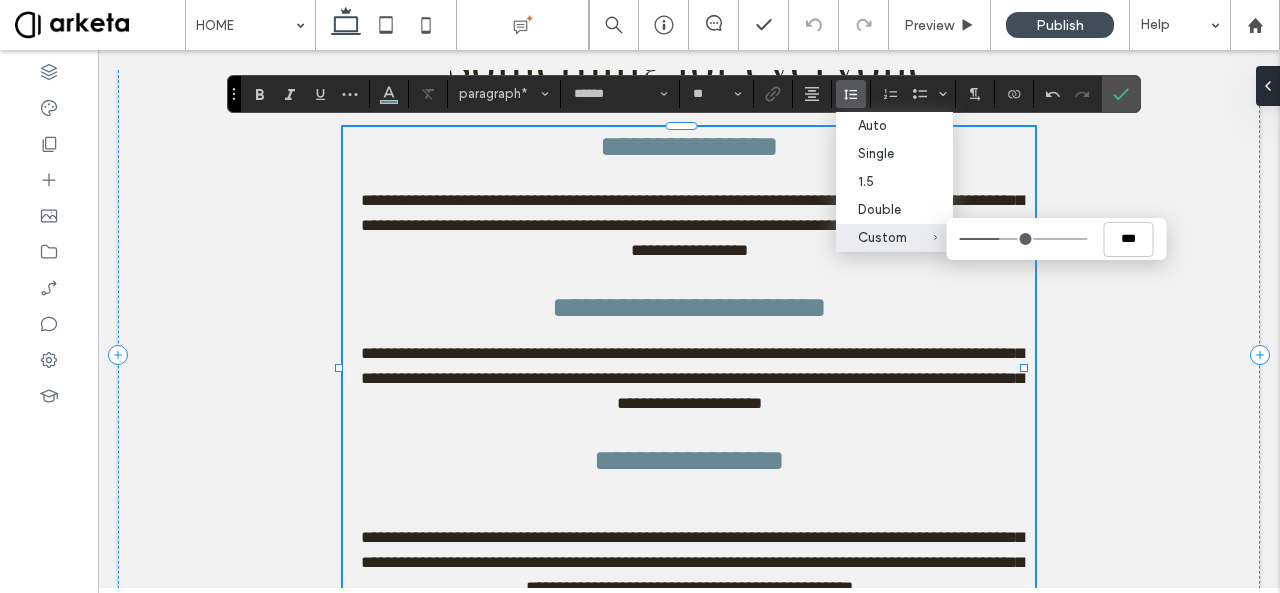 type on "***" 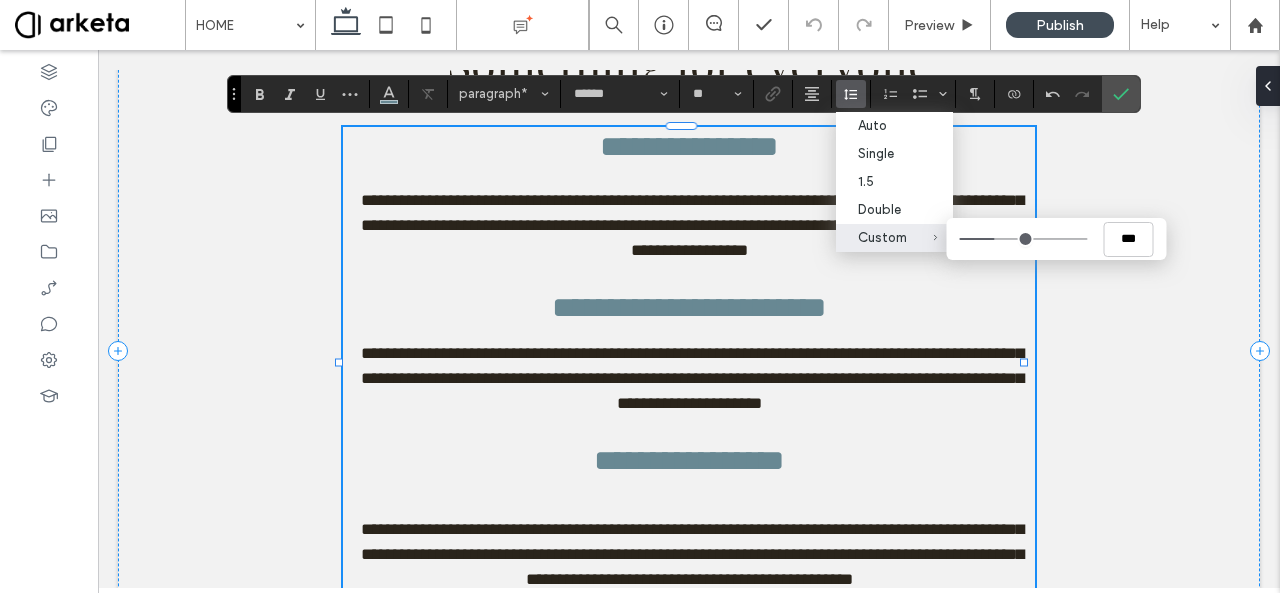 type on "*" 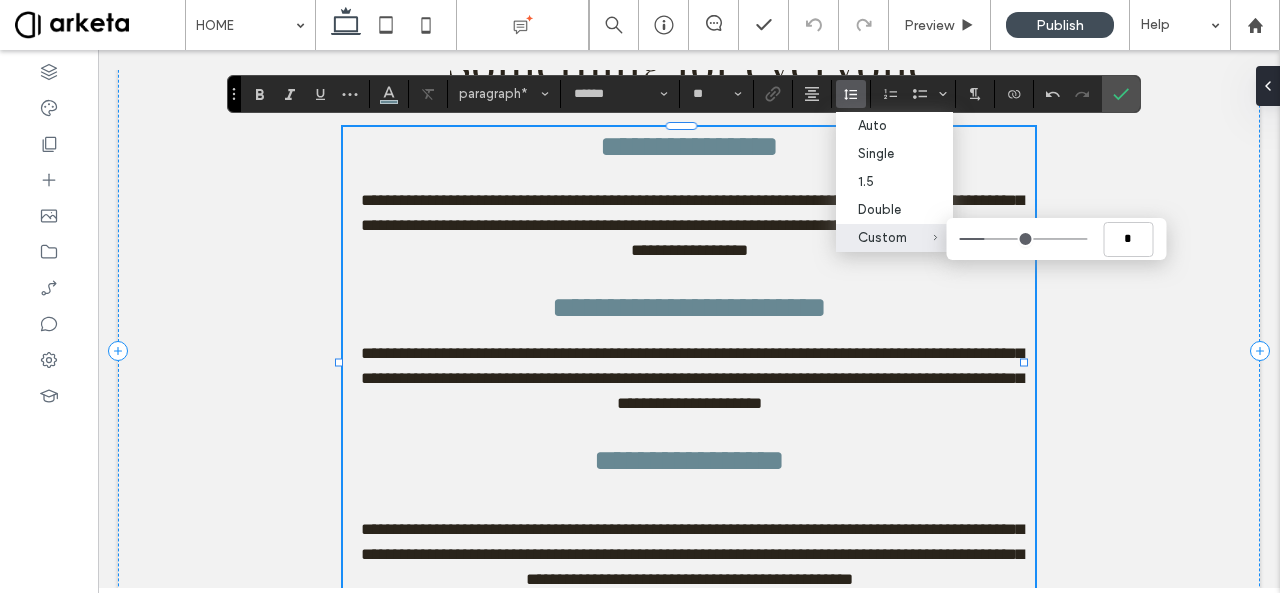 type on "*" 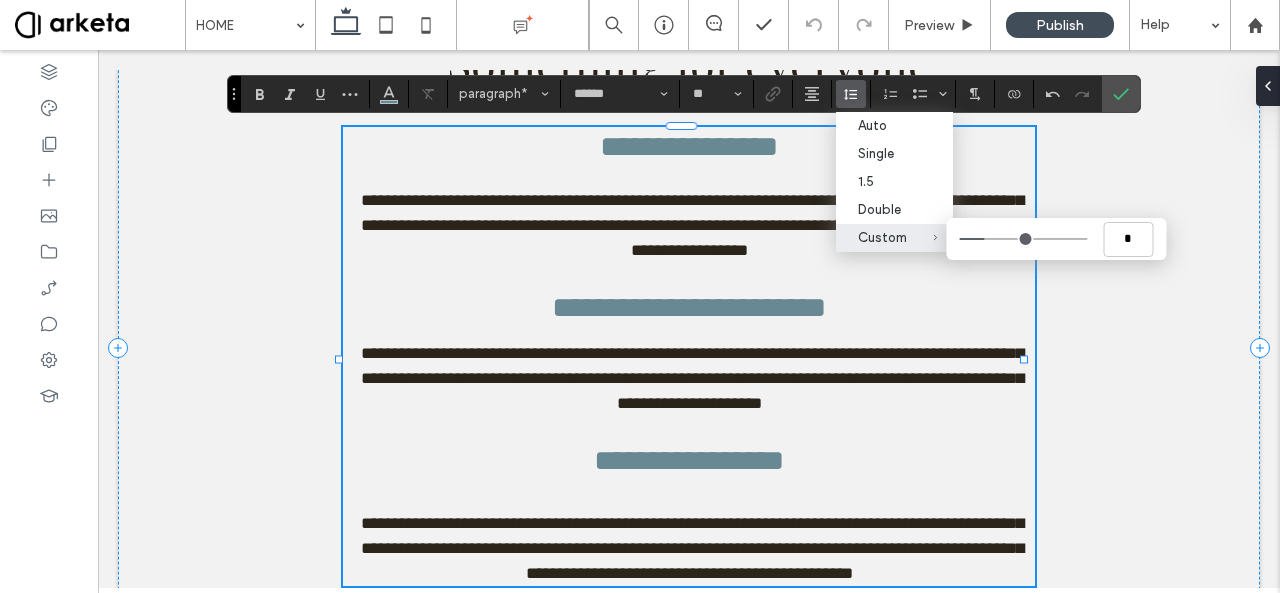 type on "***" 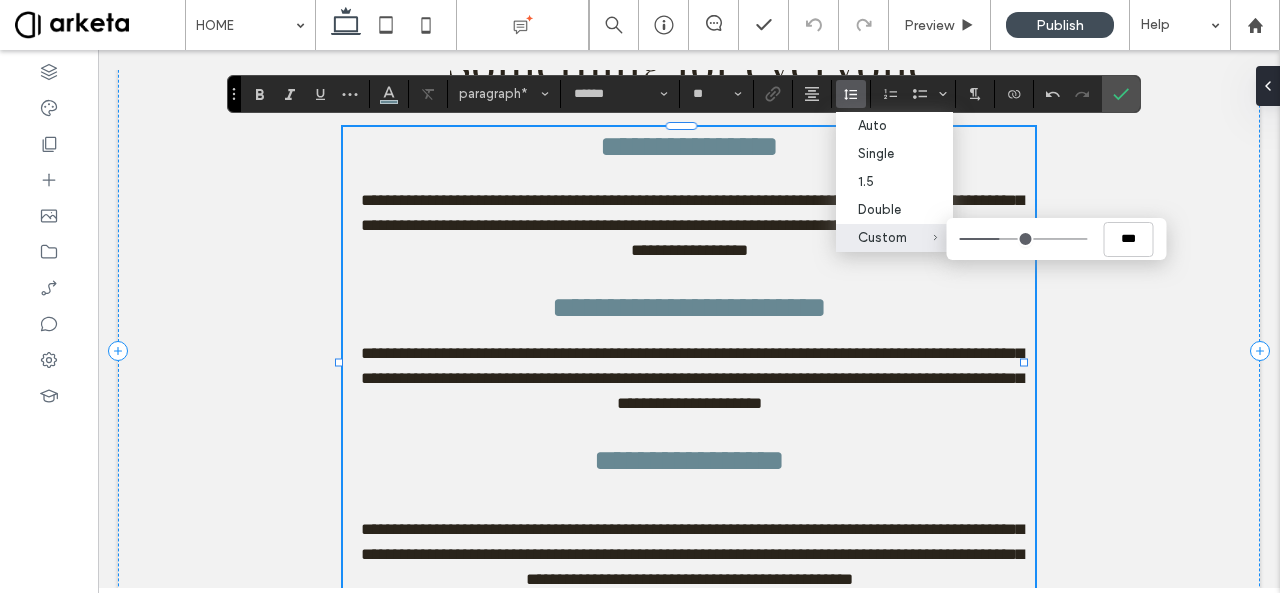 type on "***" 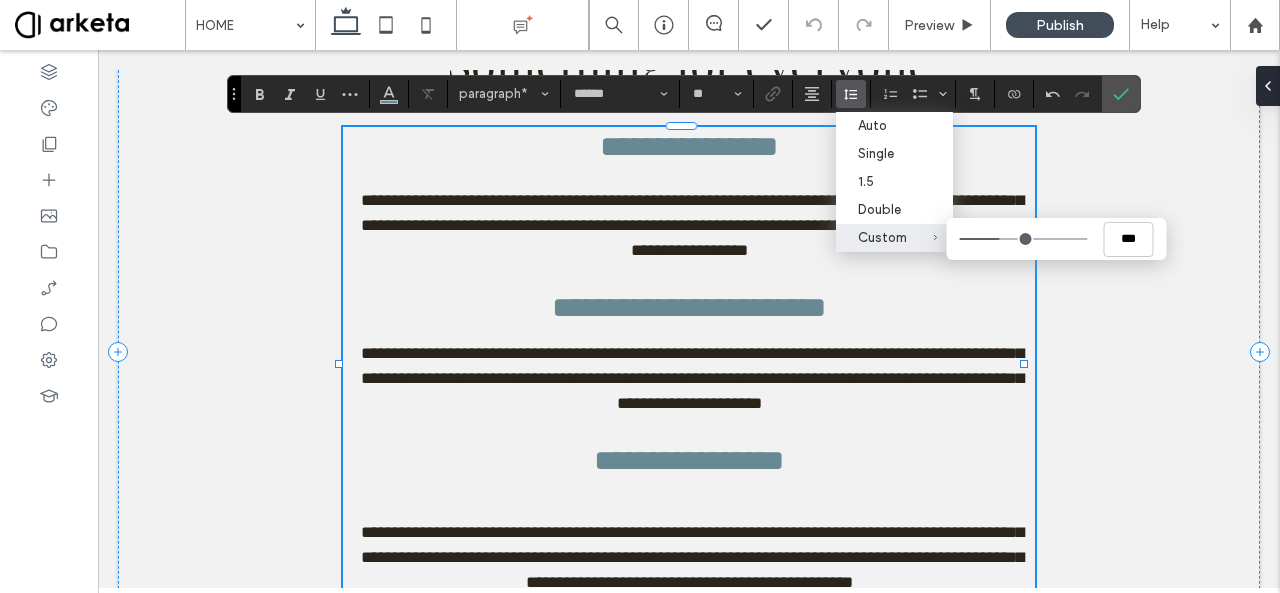 type on "***" 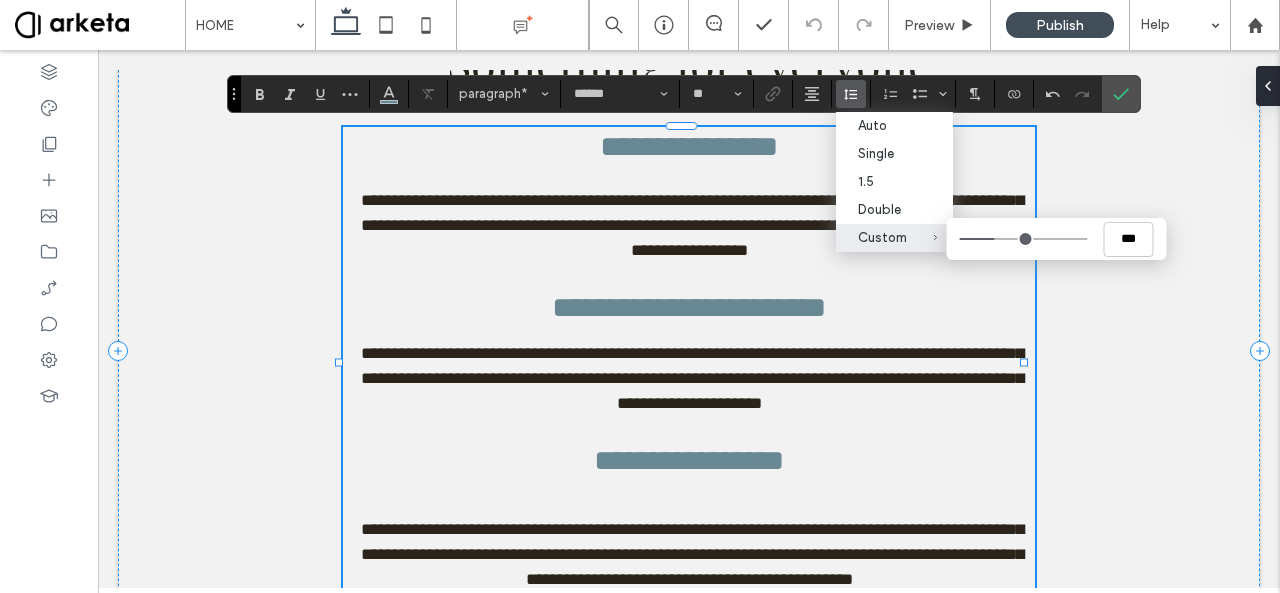 type on "***" 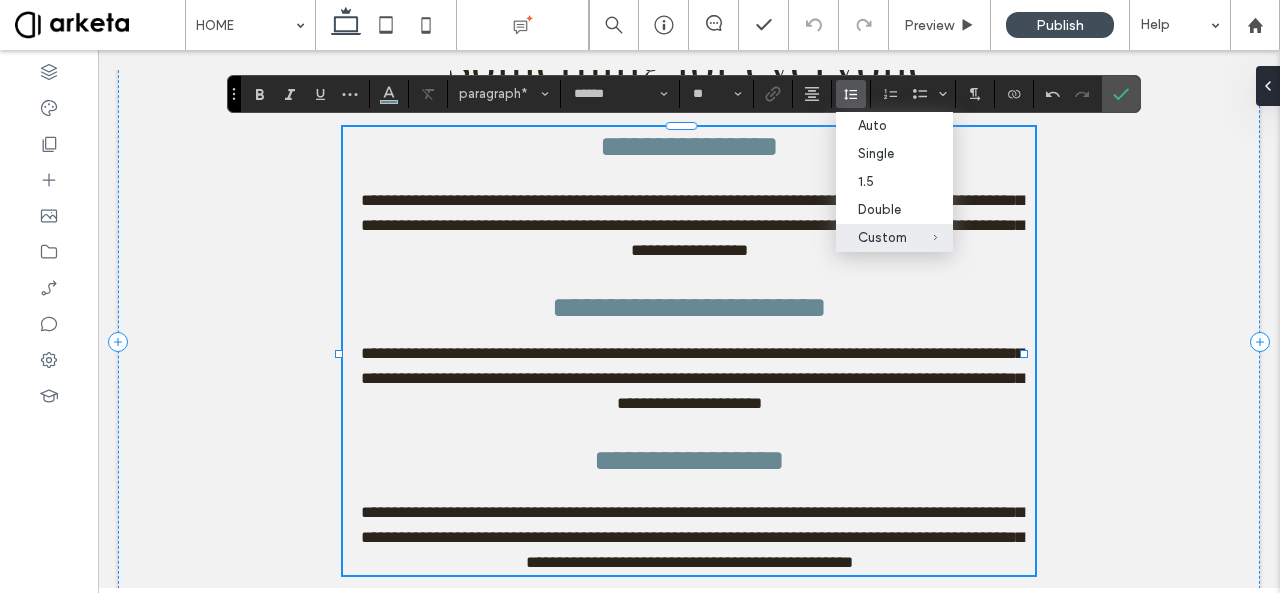 click on "**********" at bounding box center [689, 146] 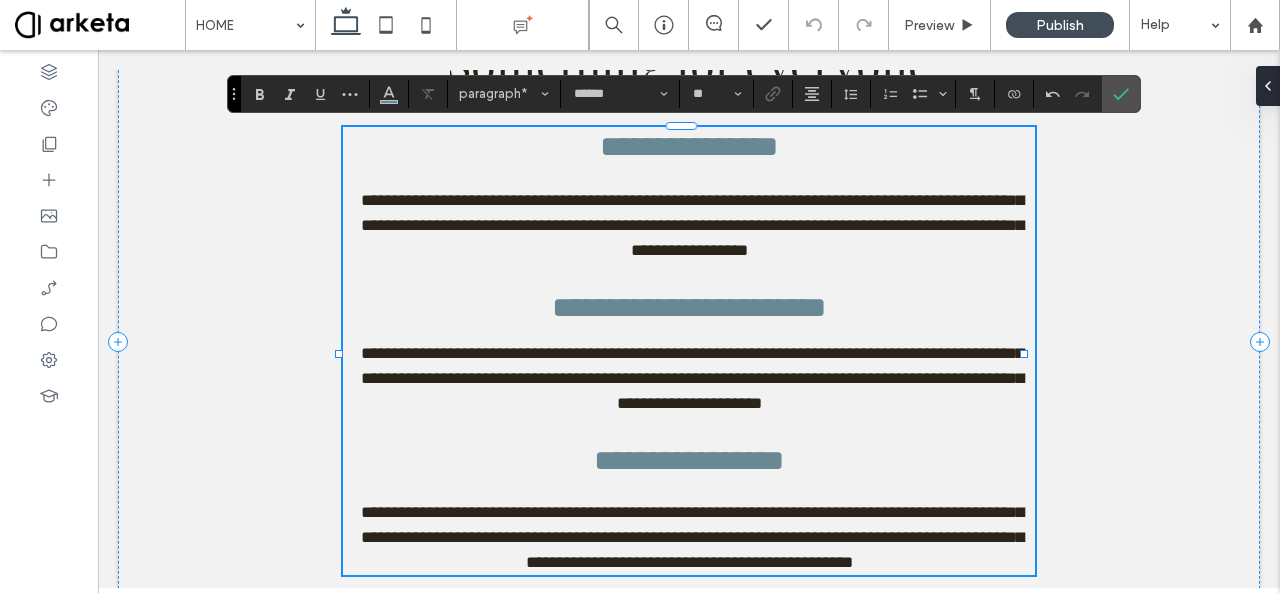 click on "**********" at bounding box center [689, 146] 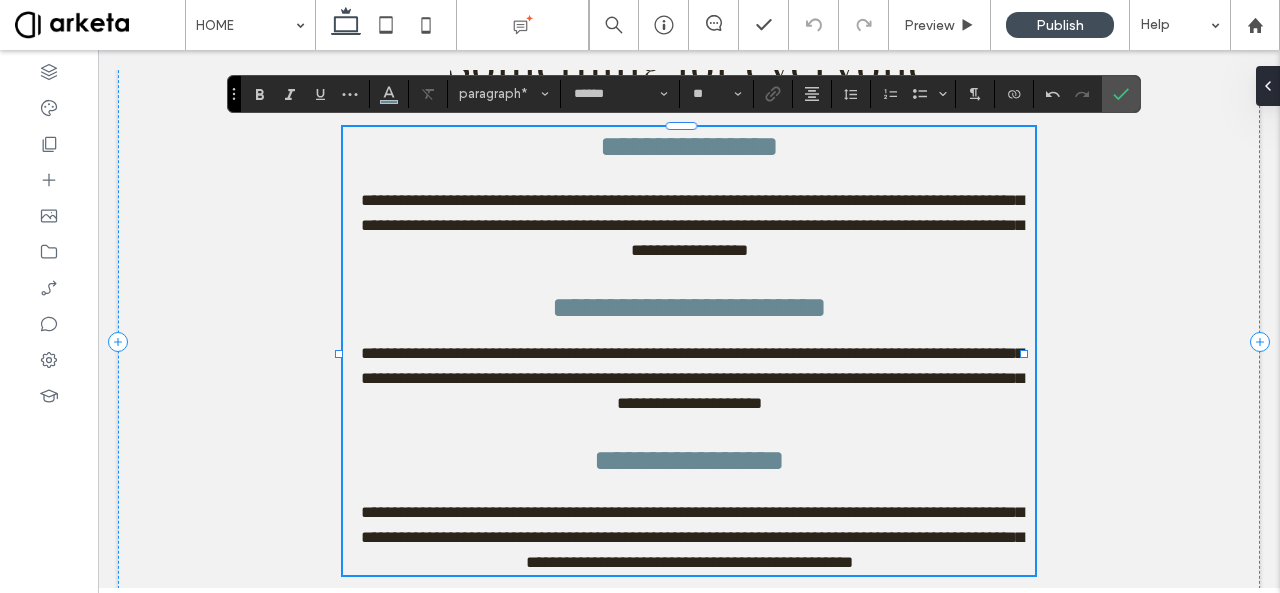 click on "**********" at bounding box center [689, 307] 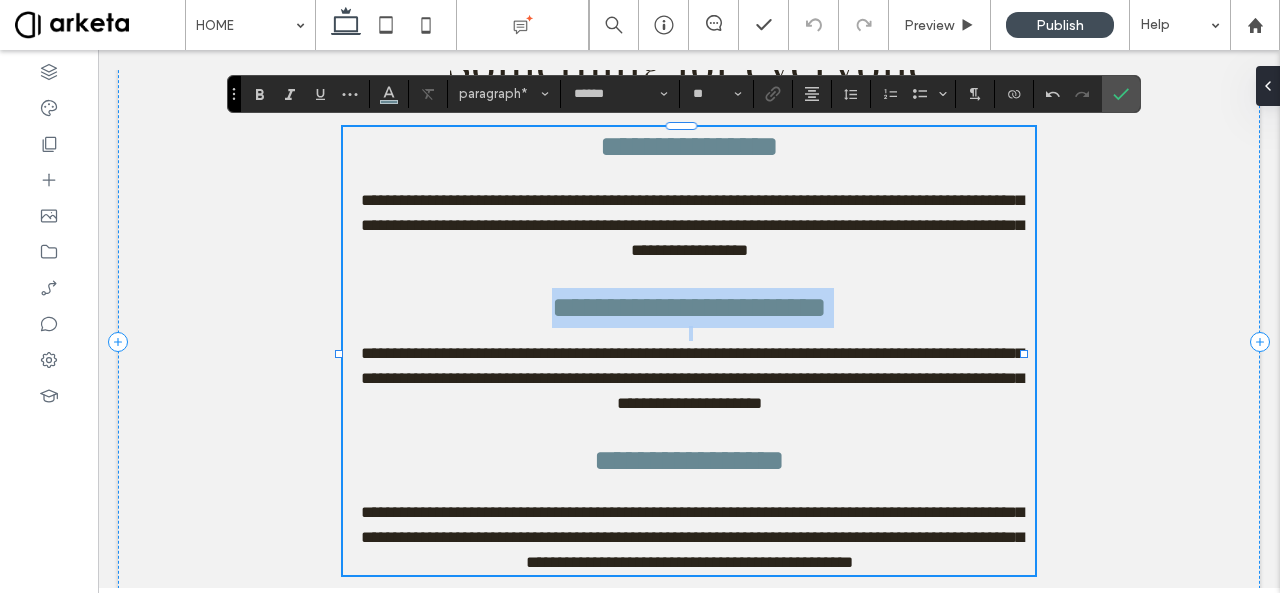 click on "**********" at bounding box center (689, 307) 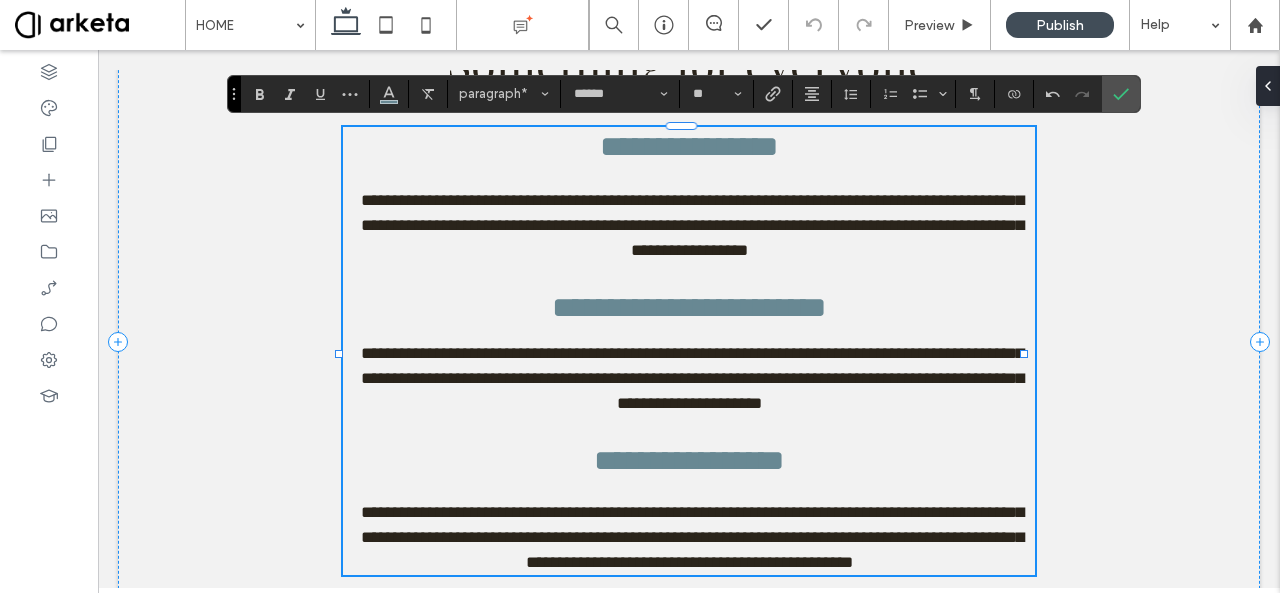 click on "**********" at bounding box center [689, 146] 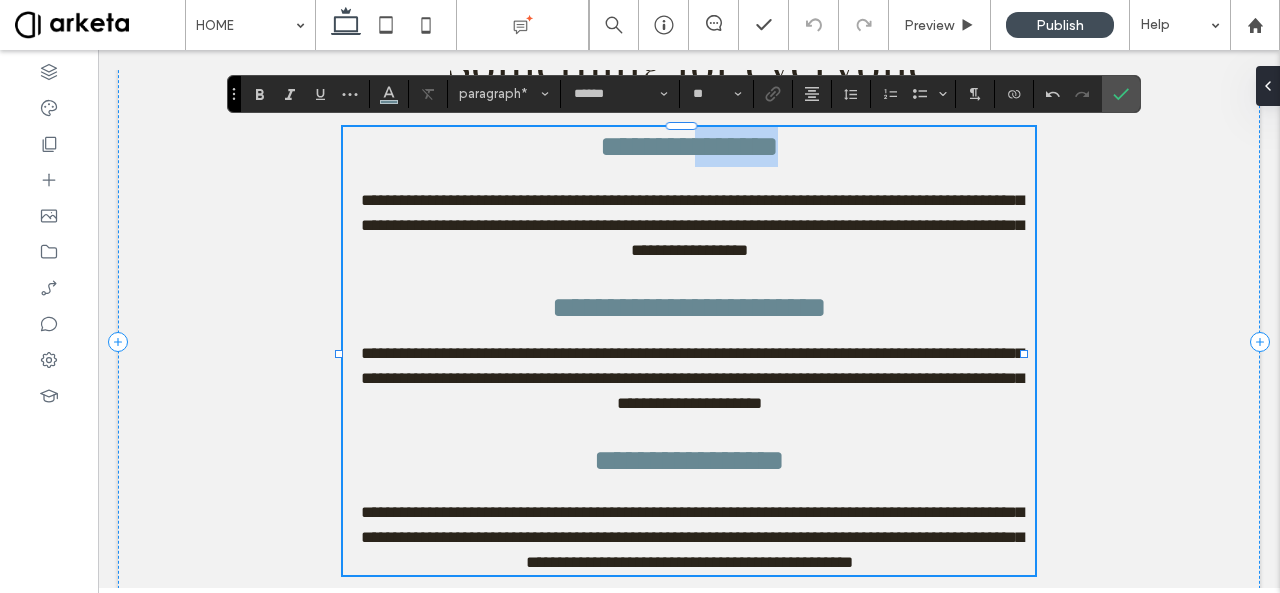 click on "**********" at bounding box center (689, 146) 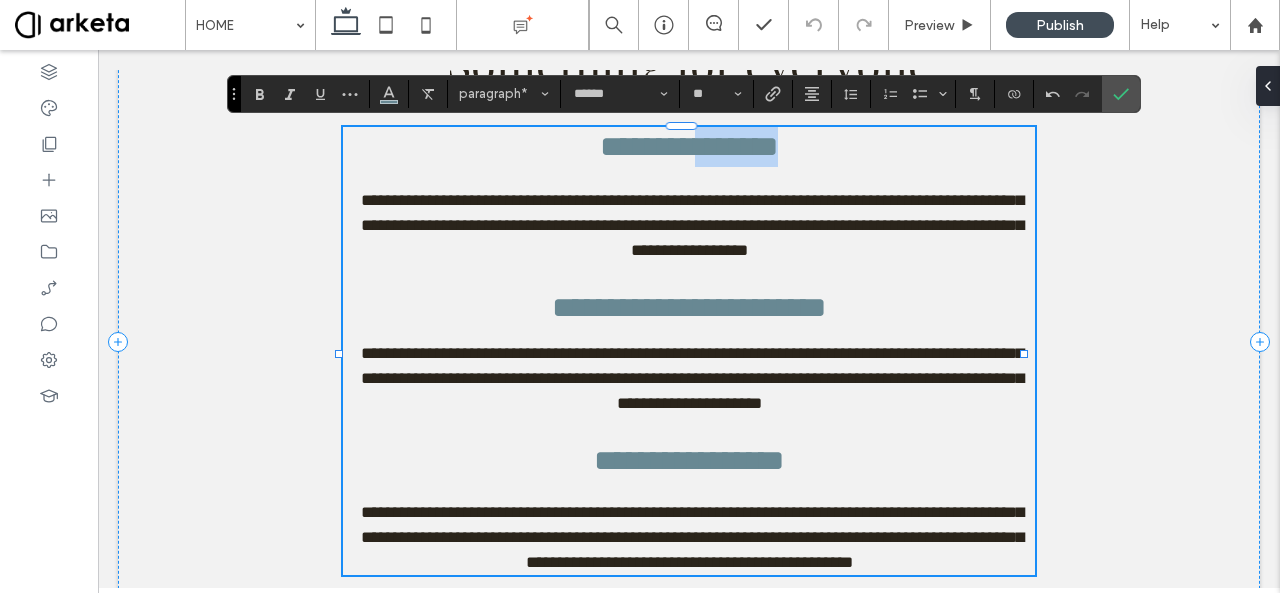 click on "**********" at bounding box center (689, 147) 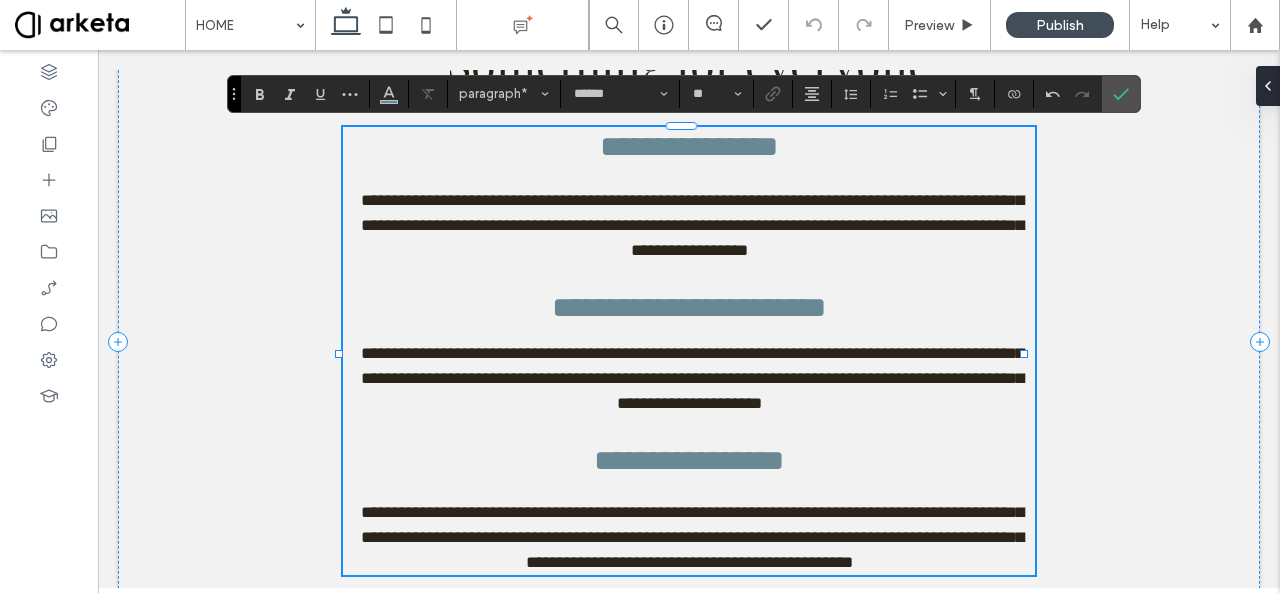 type on "*********" 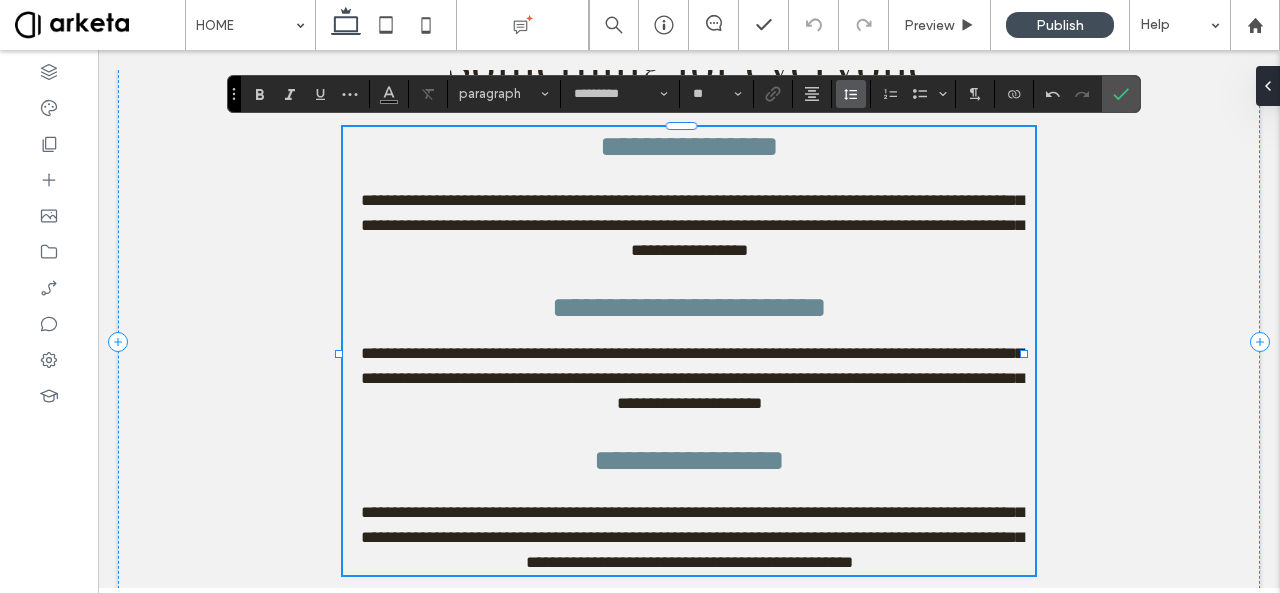 click 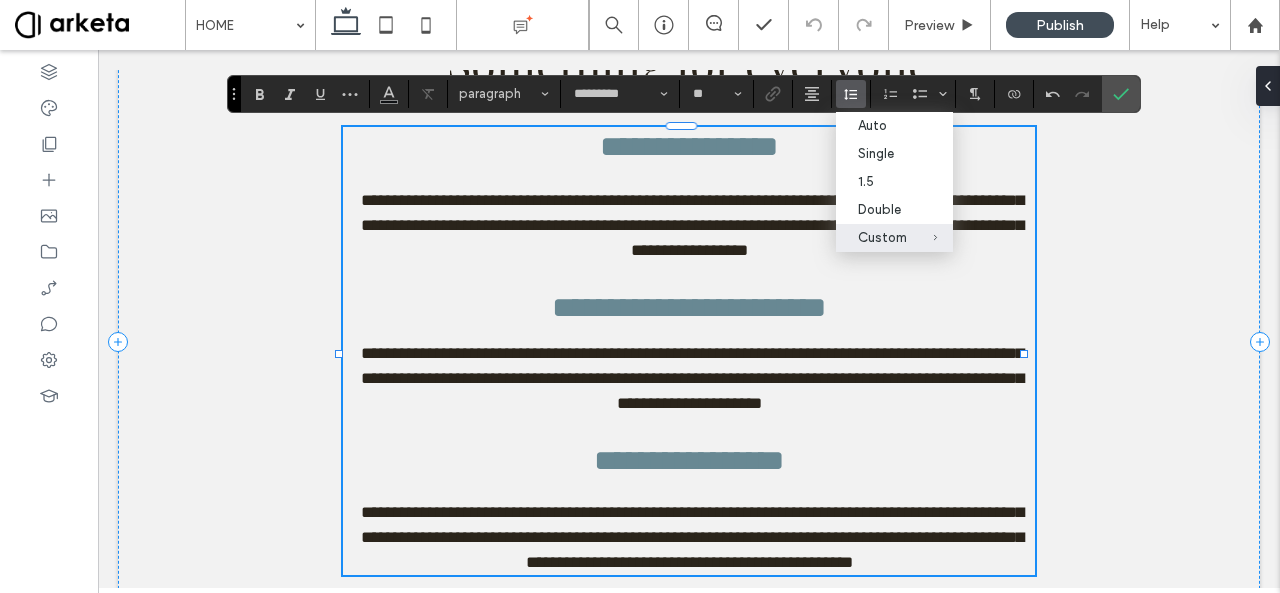 type on "******" 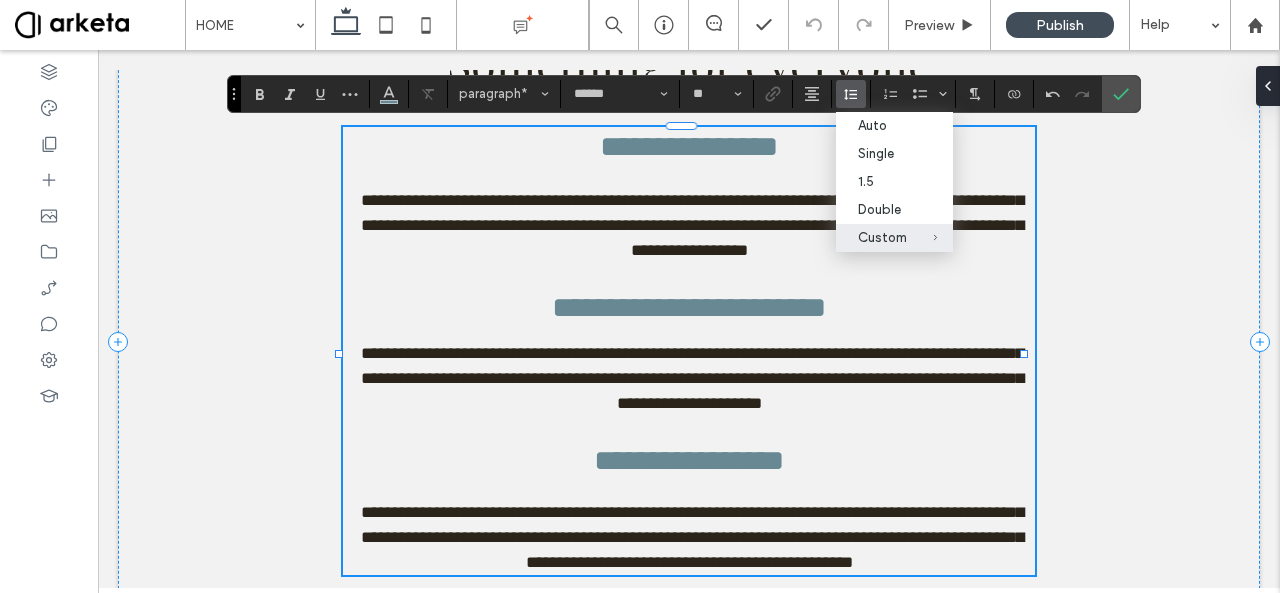 click on "**********" at bounding box center (689, 307) 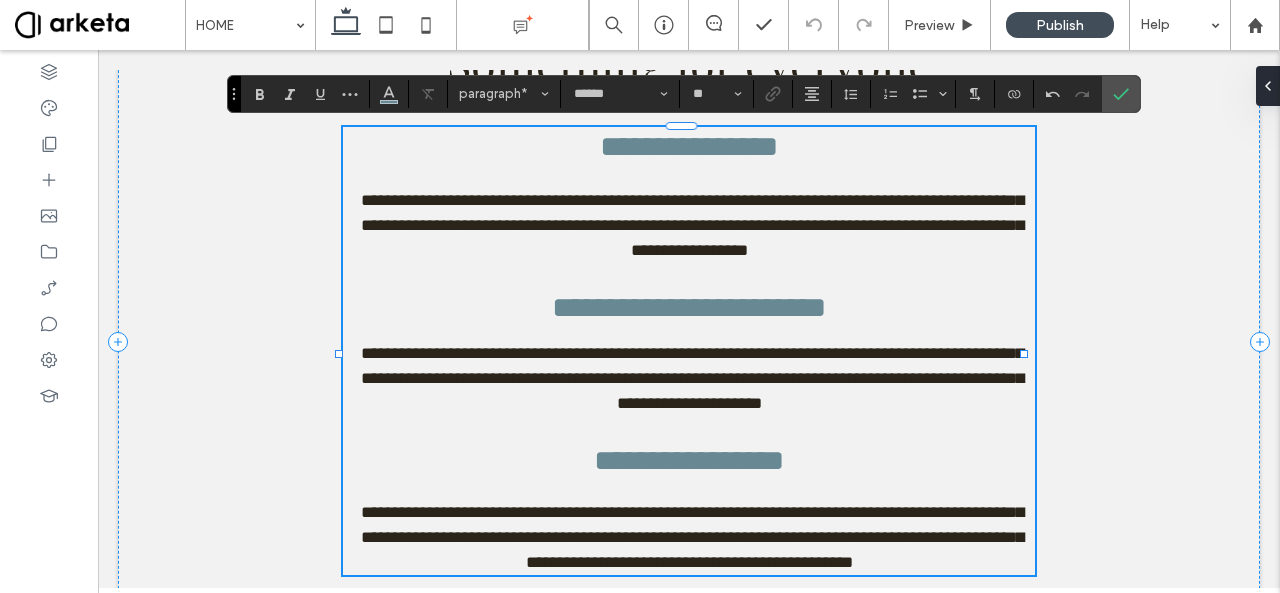 click on "**********" at bounding box center [689, 308] 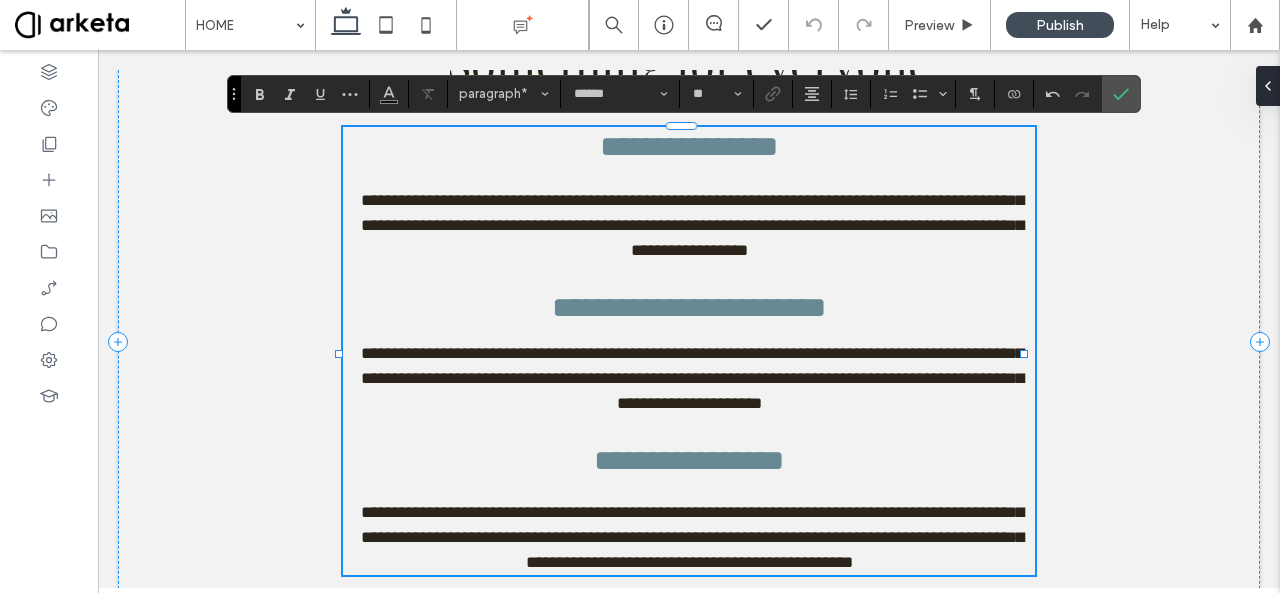 type on "*********" 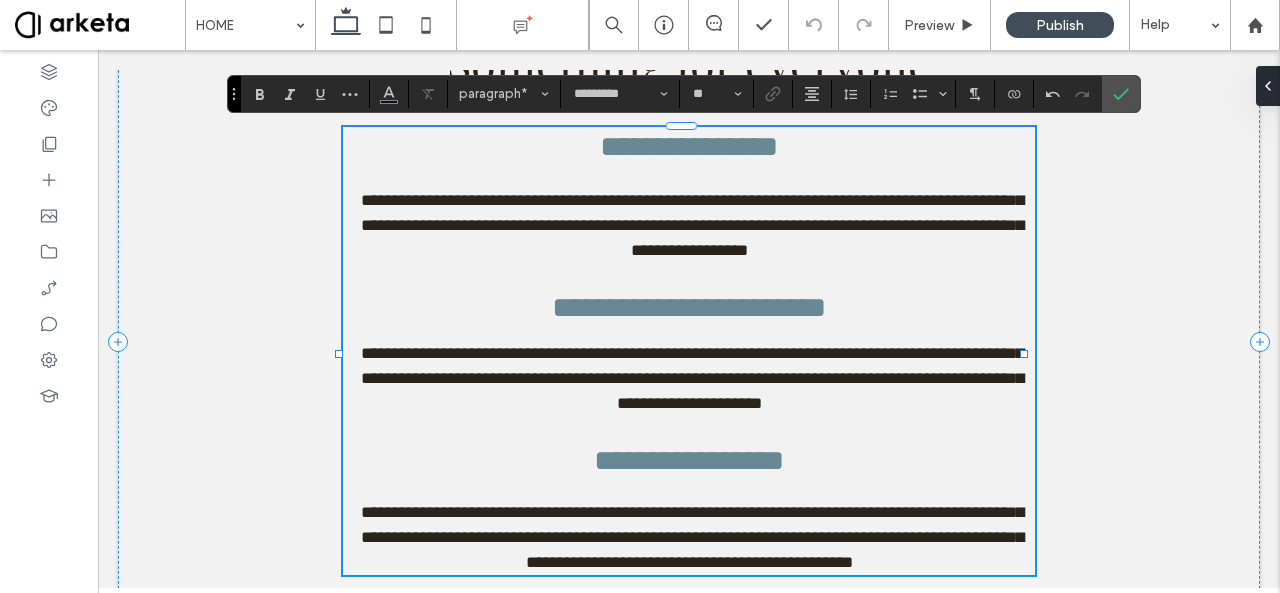 click at bounding box center (689, 334) 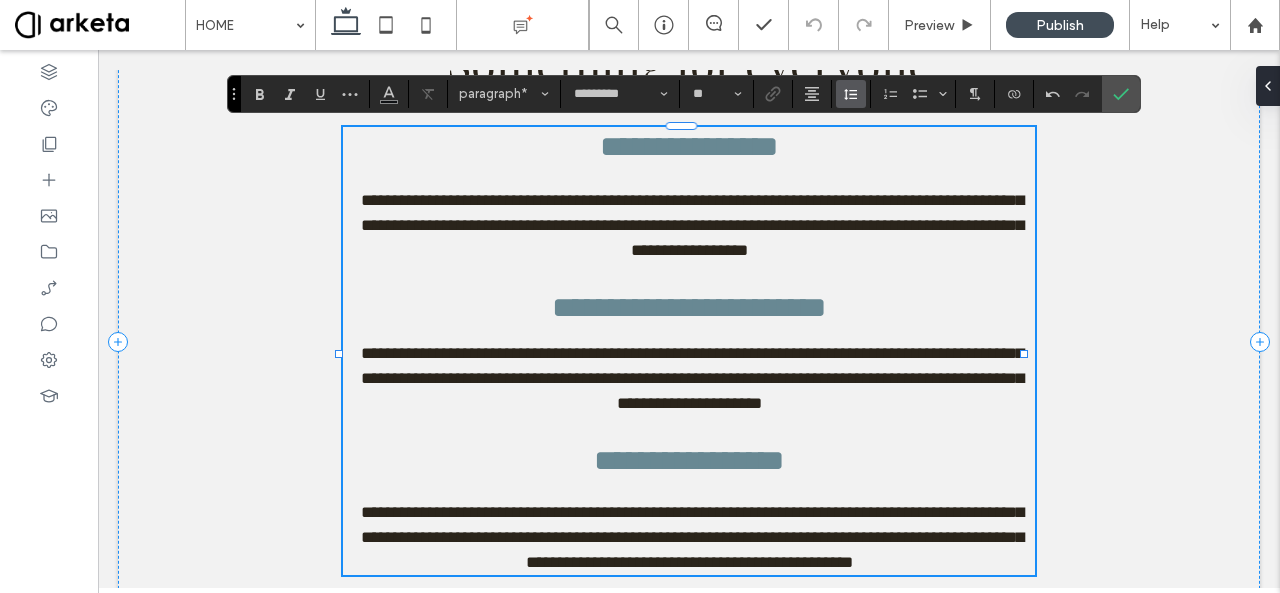 click 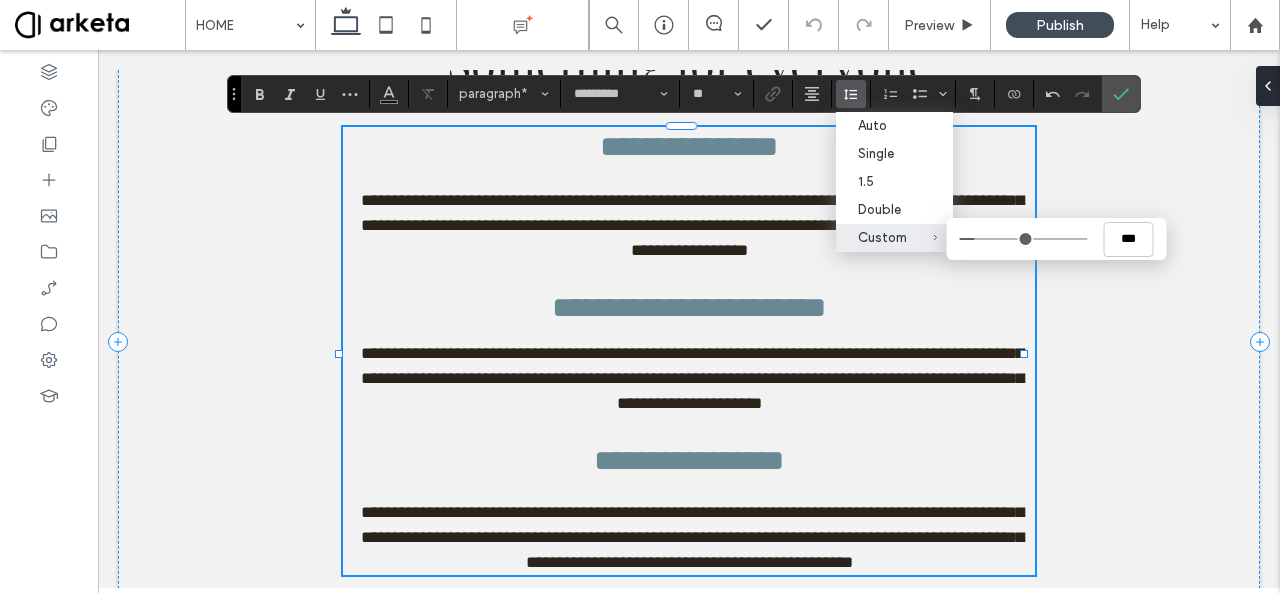 type on "***" 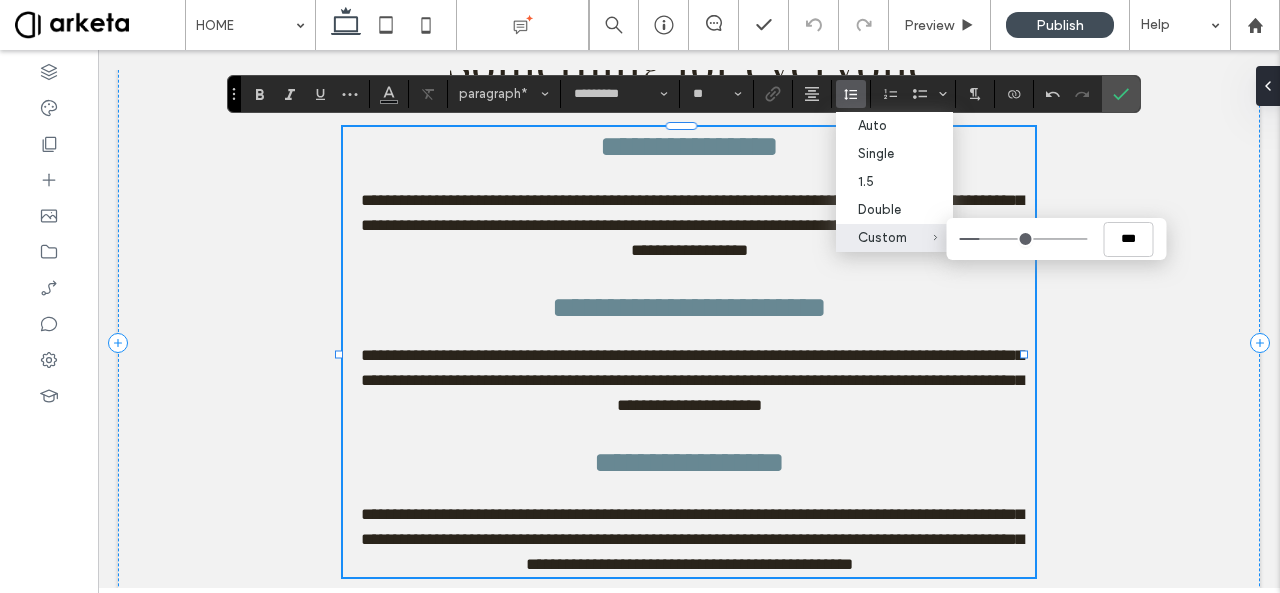 type on "*" 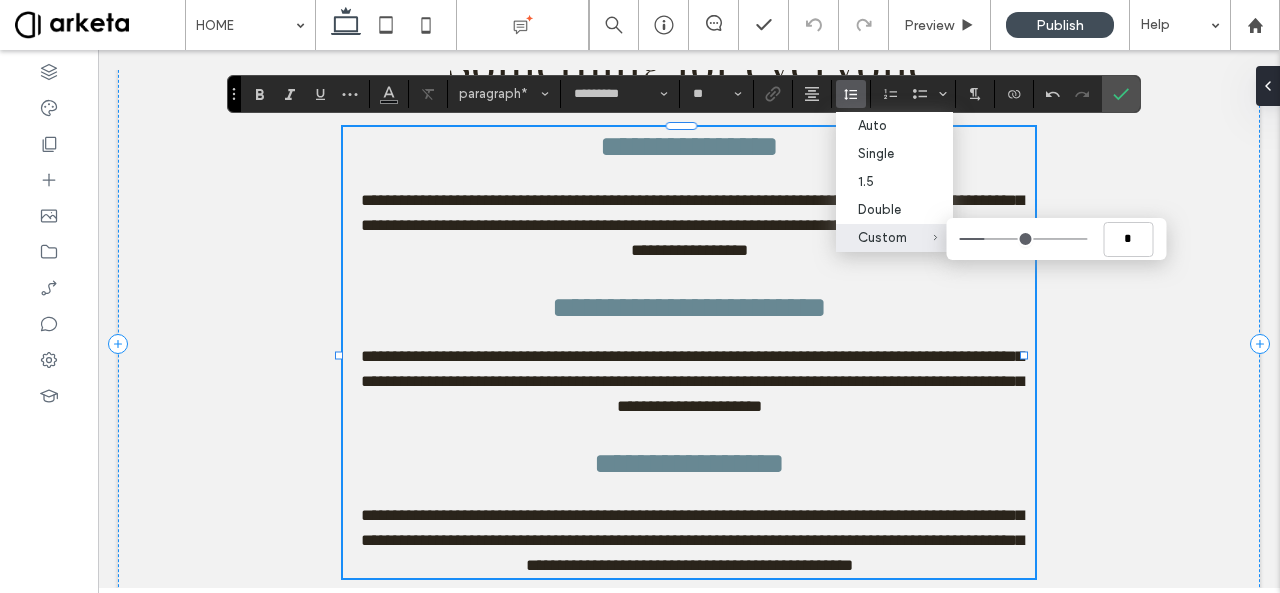 type on "***" 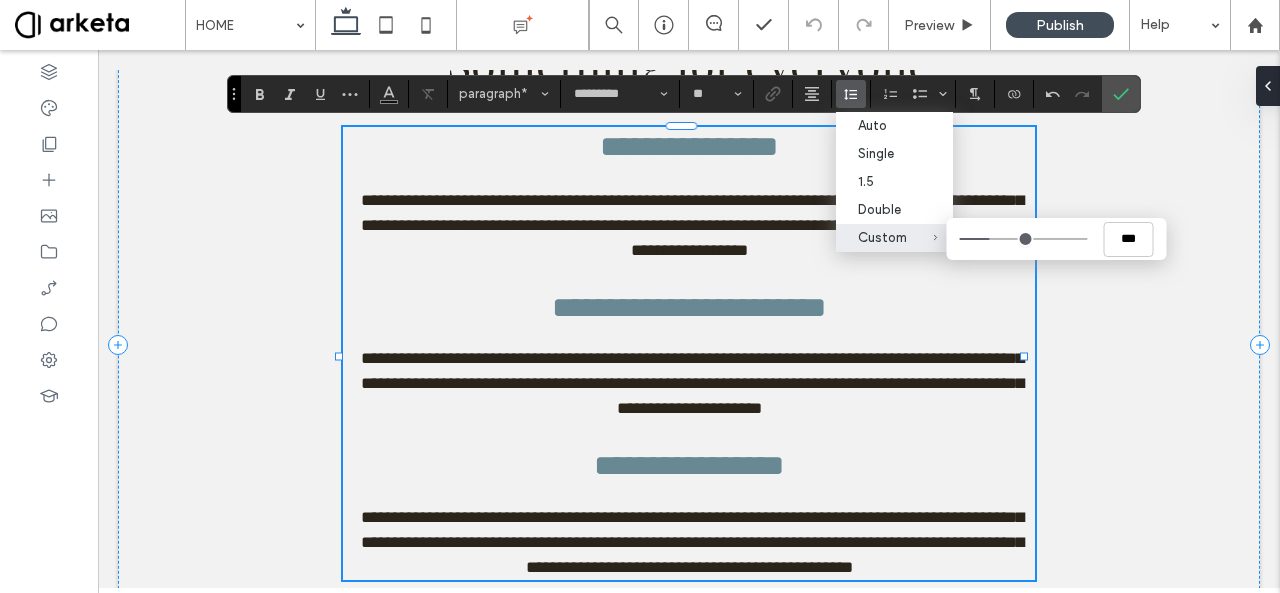type on "***" 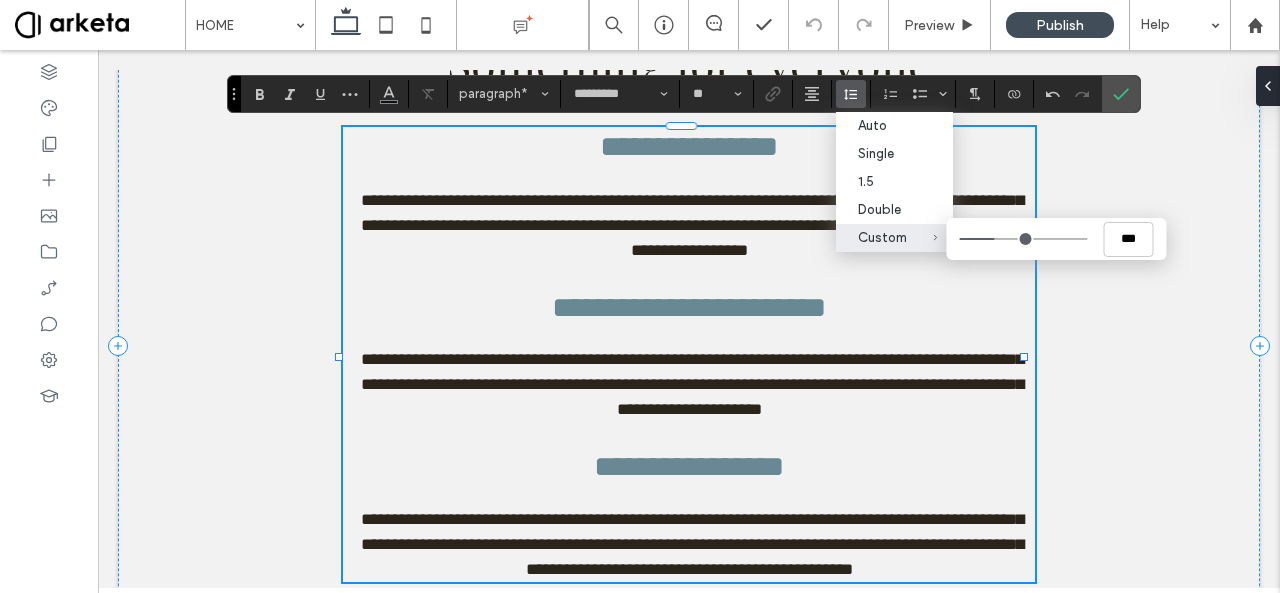 type on "***" 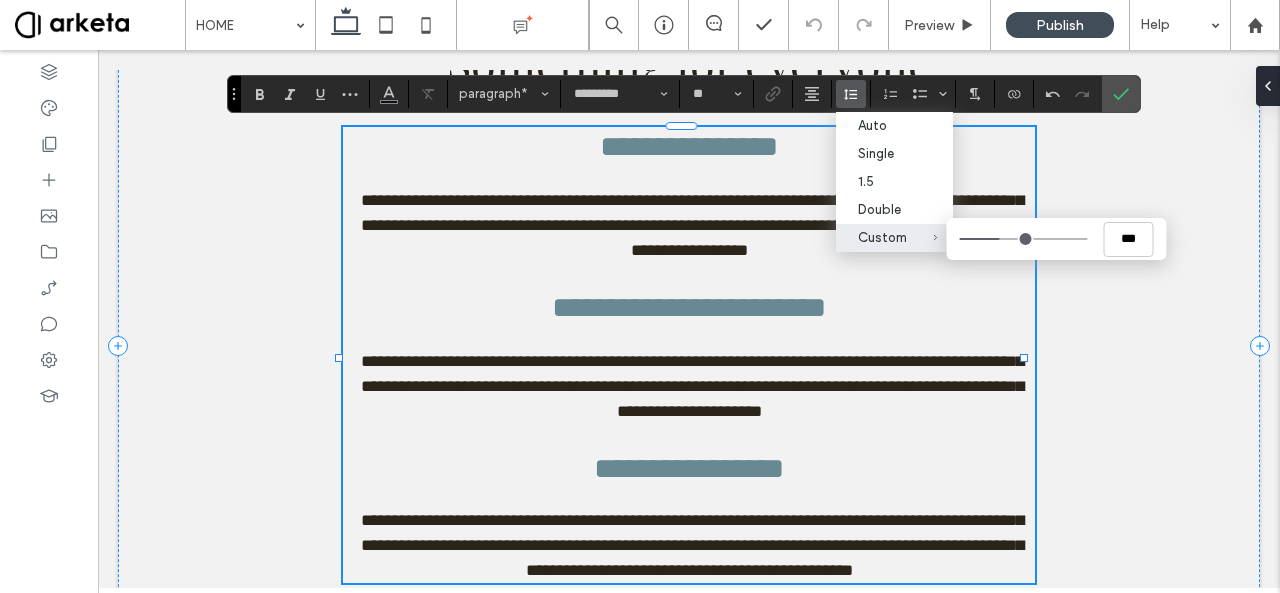 drag, startPoint x: 974, startPoint y: 243, endPoint x: 998, endPoint y: 246, distance: 24.186773 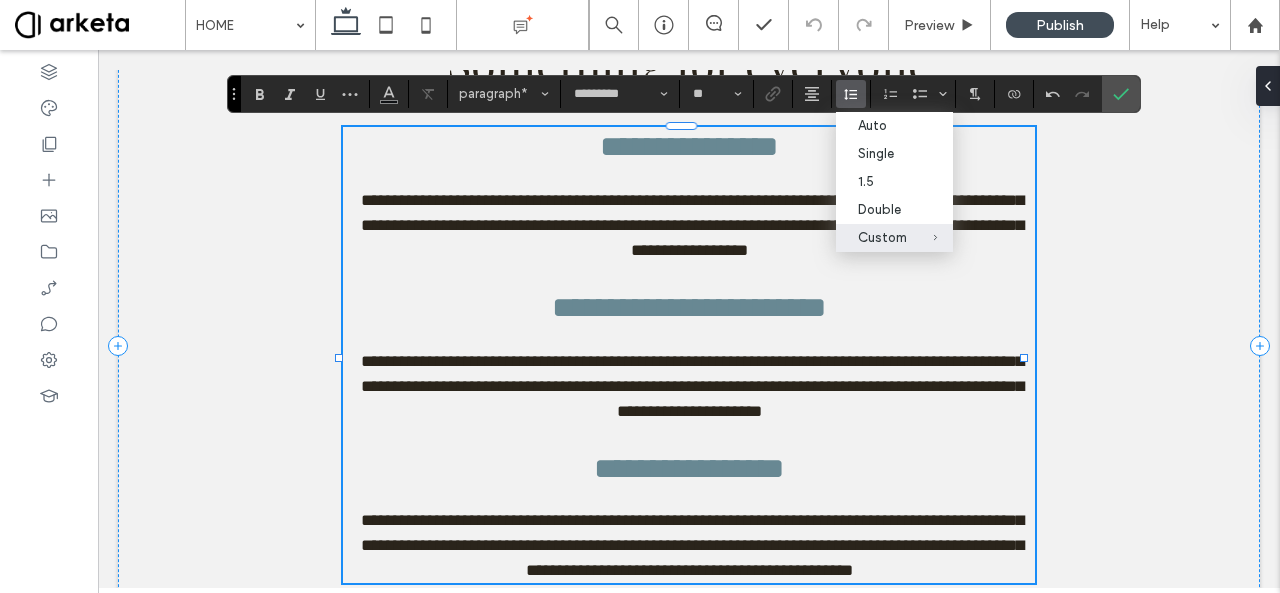 click on "﻿" at bounding box center [689, 498] 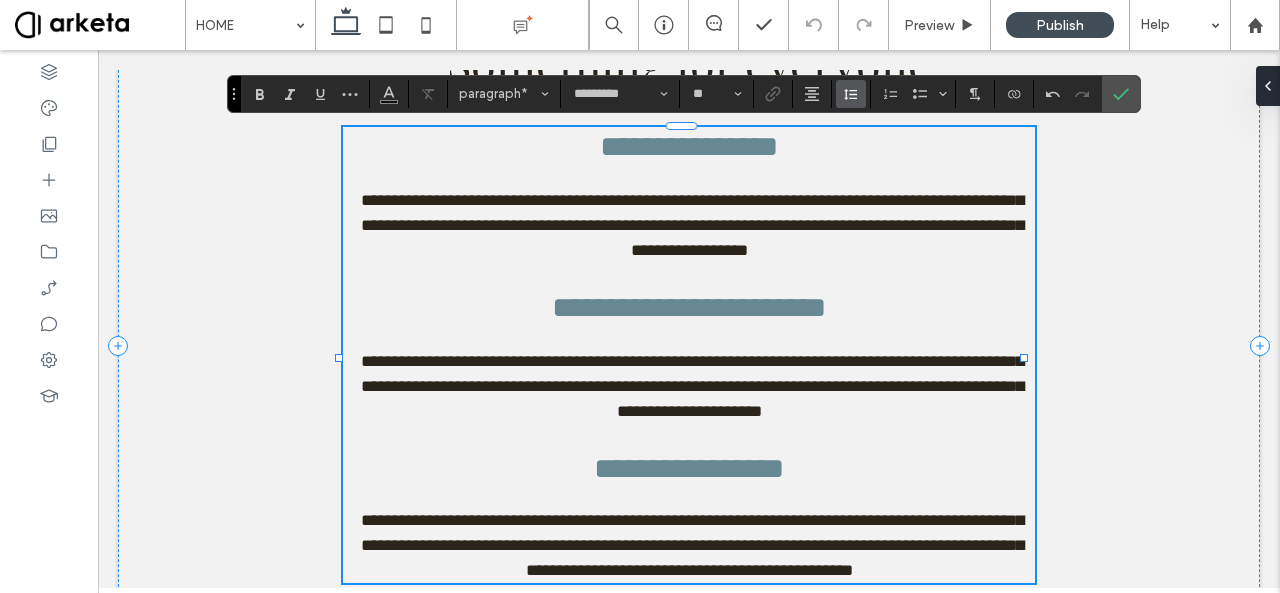 click at bounding box center [851, 94] 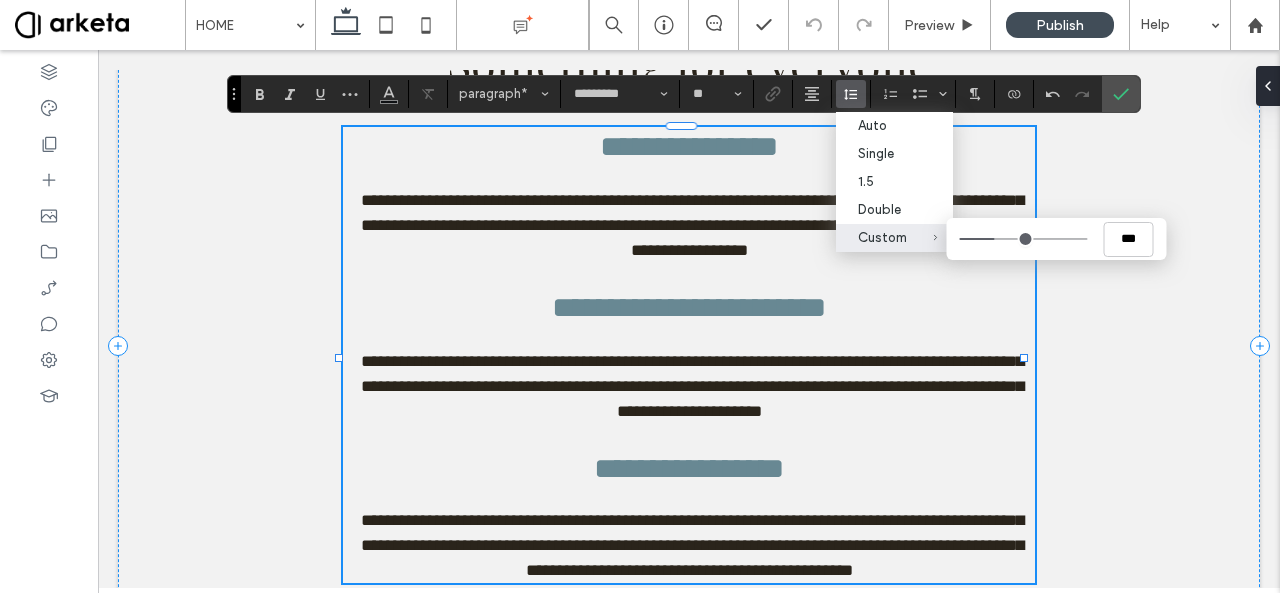 type on "***" 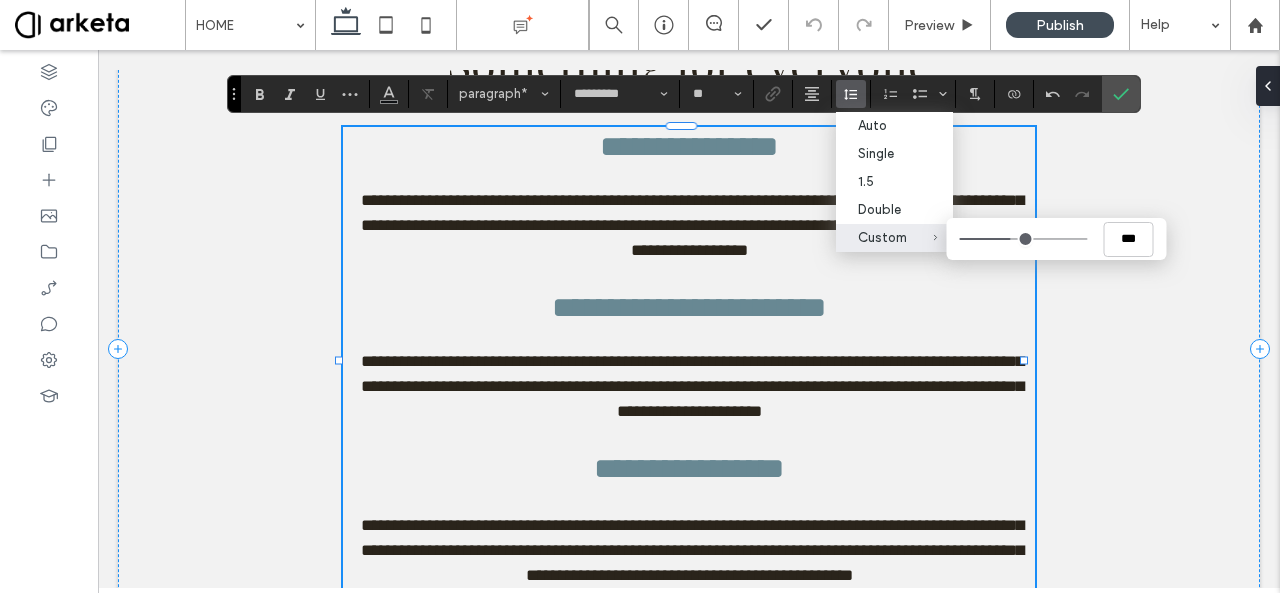 type on "***" 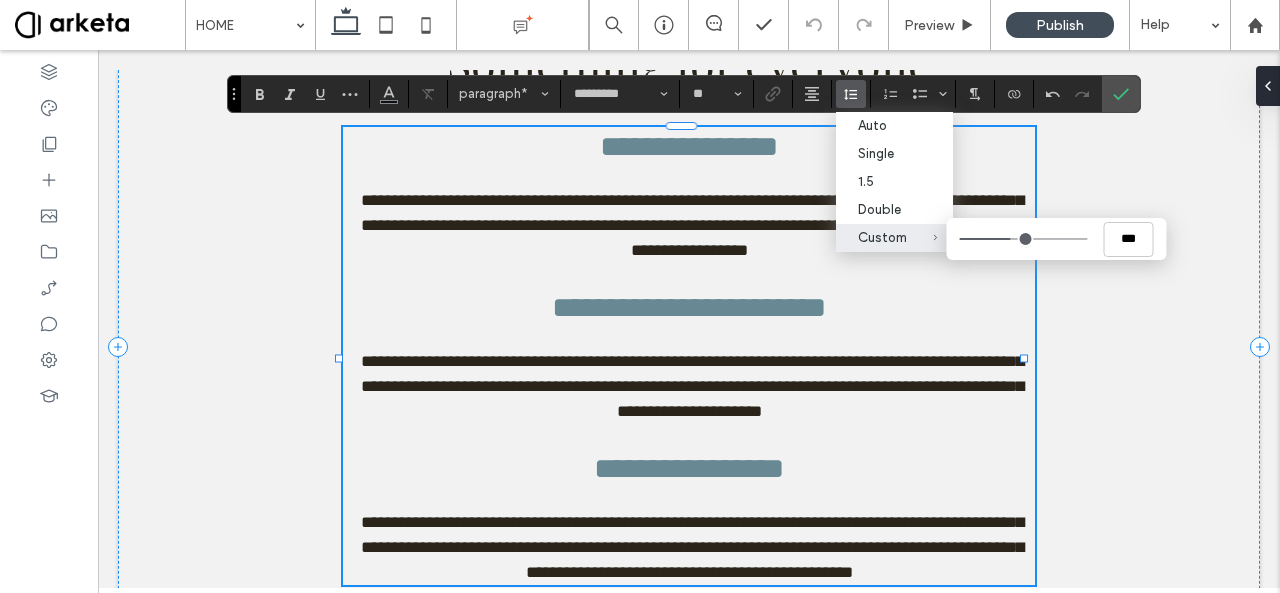 type on "***" 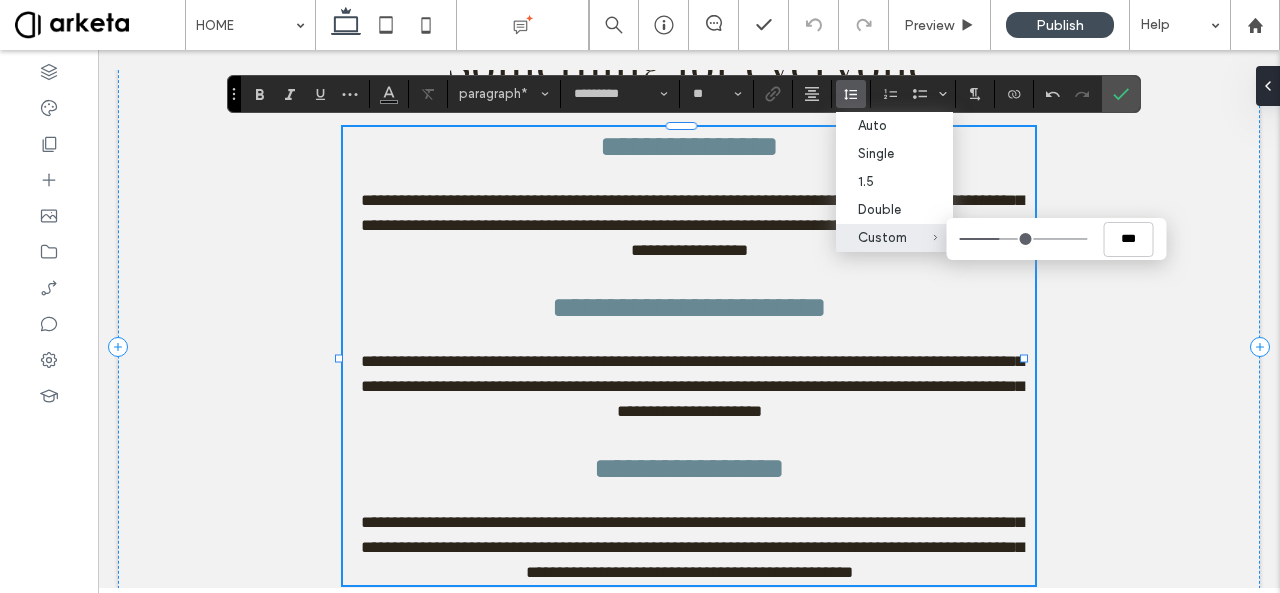 type on "***" 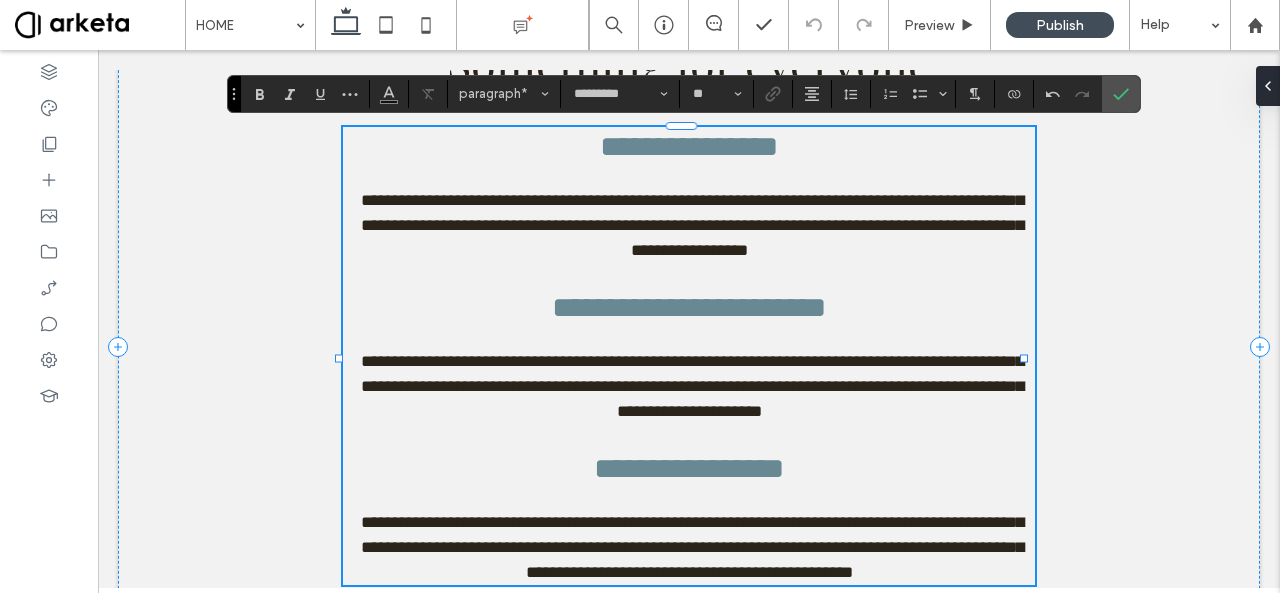 type on "**" 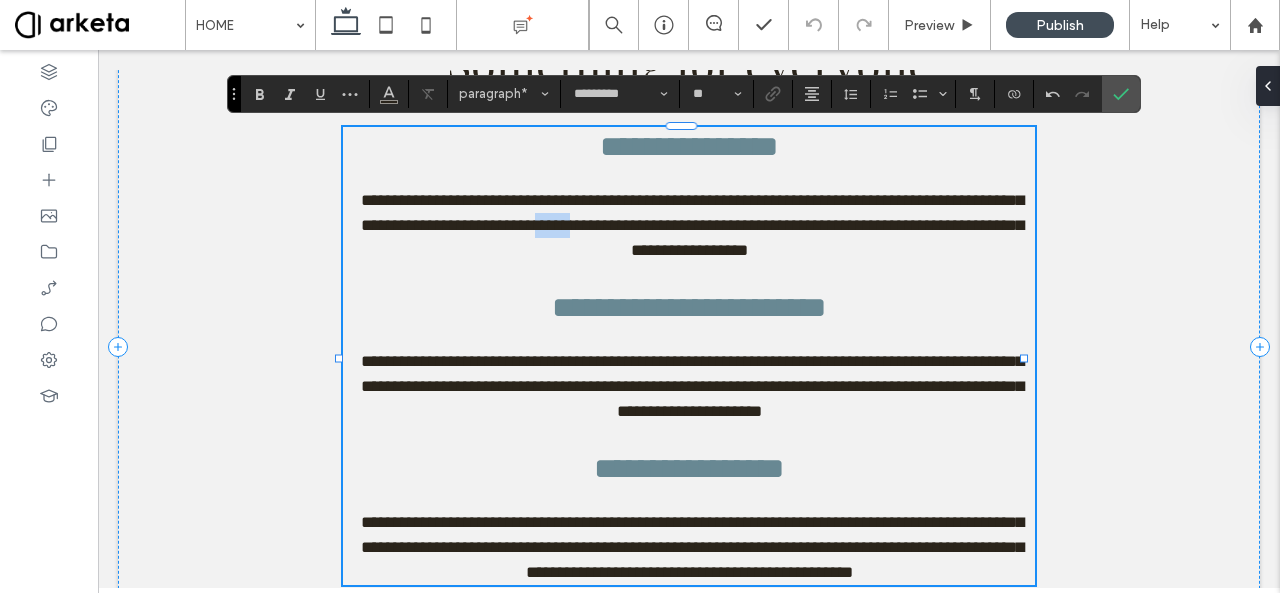 click on "**********" at bounding box center [692, 225] 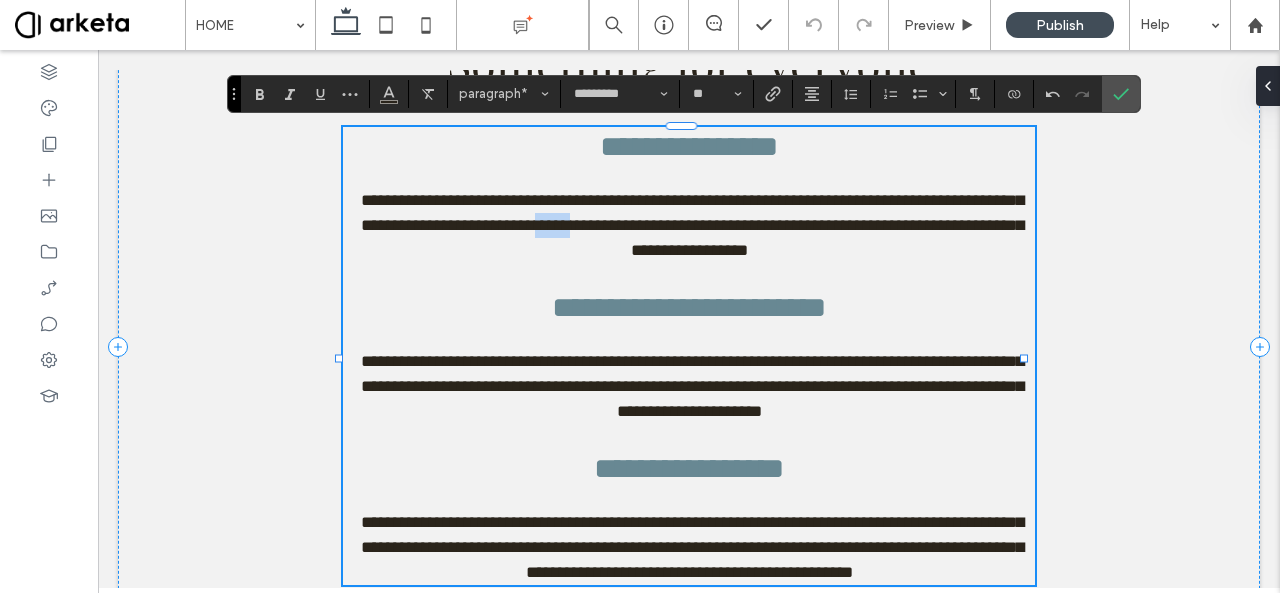 click on "**********" at bounding box center (692, 225) 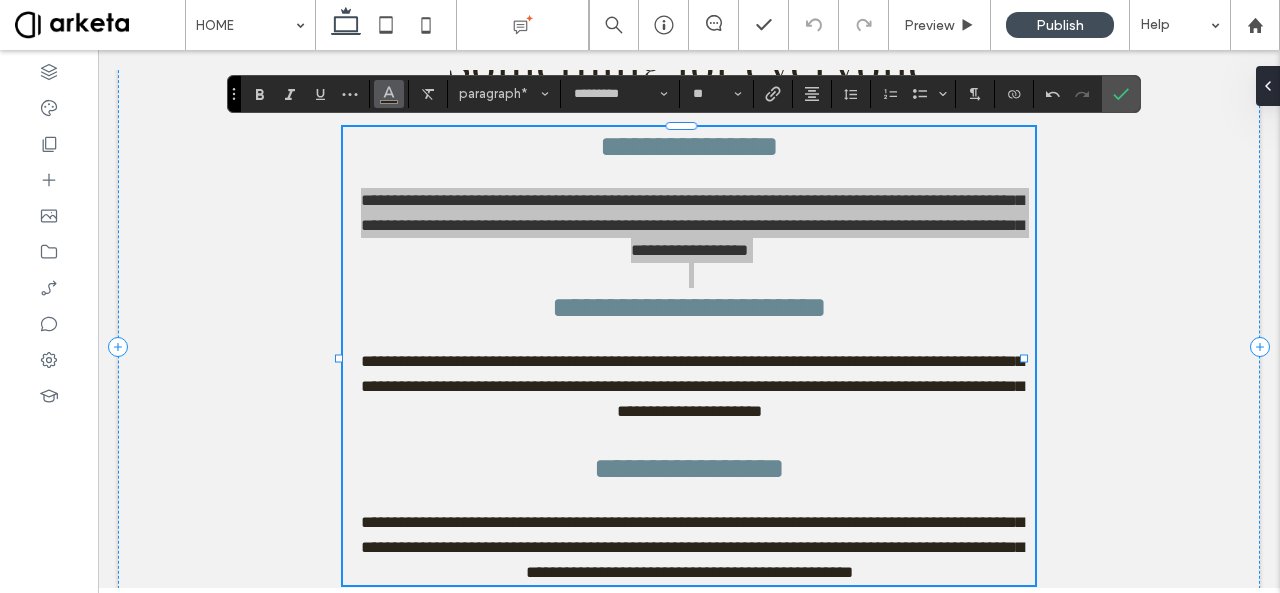 click 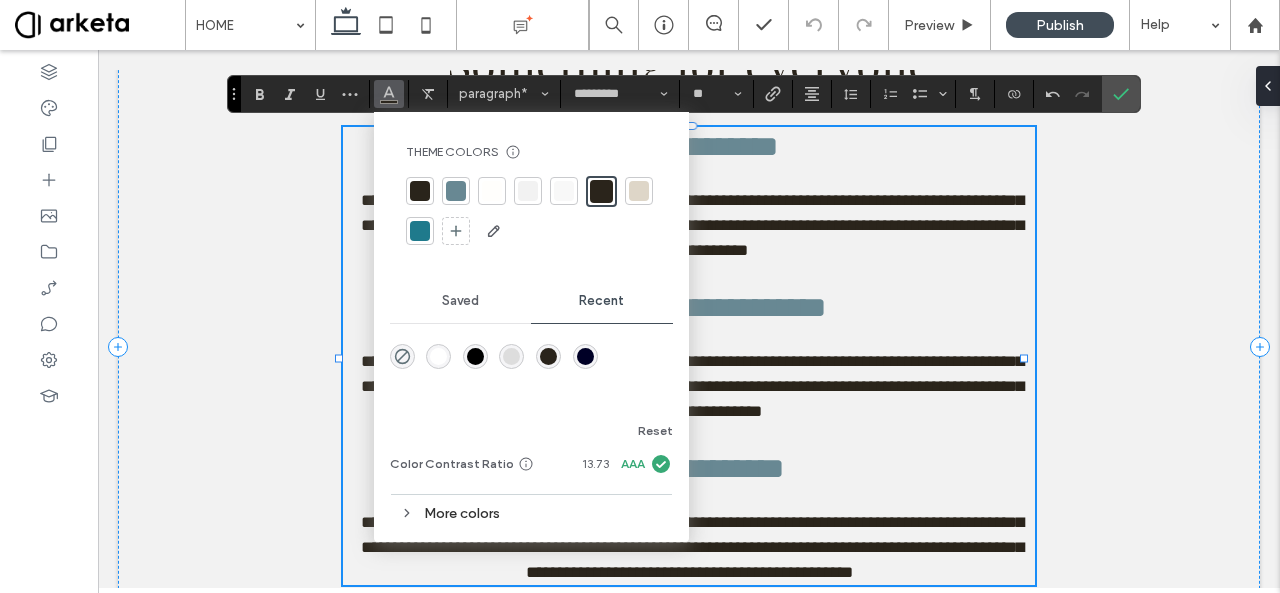 click on "**********" at bounding box center [692, 386] 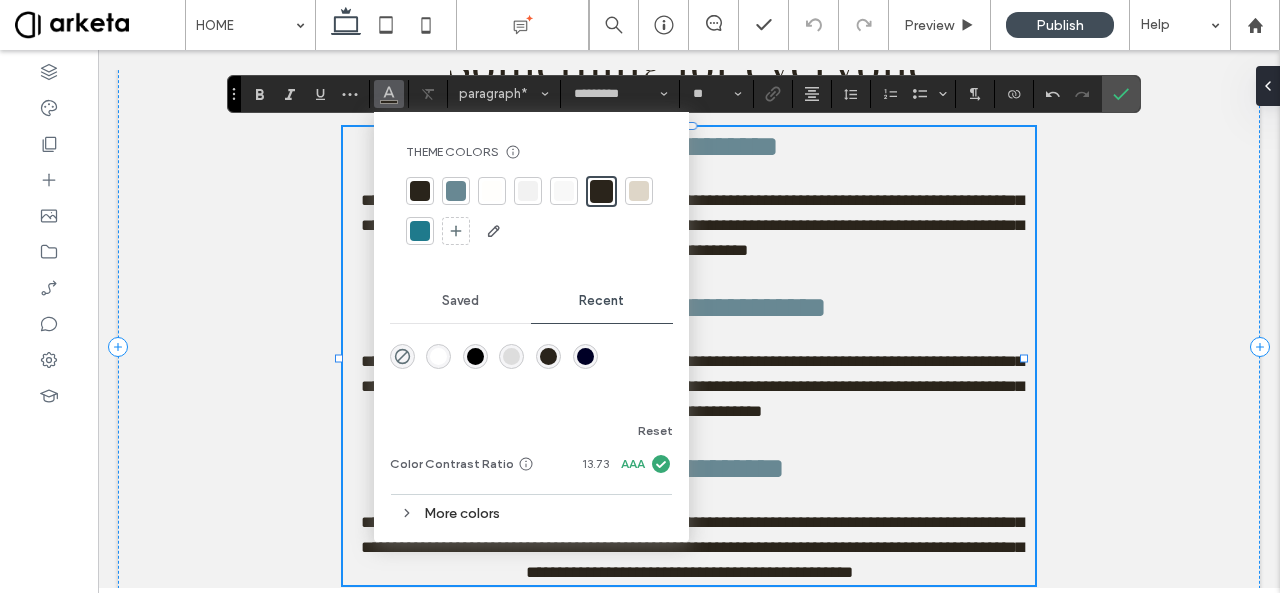 click on "**********" at bounding box center (692, 386) 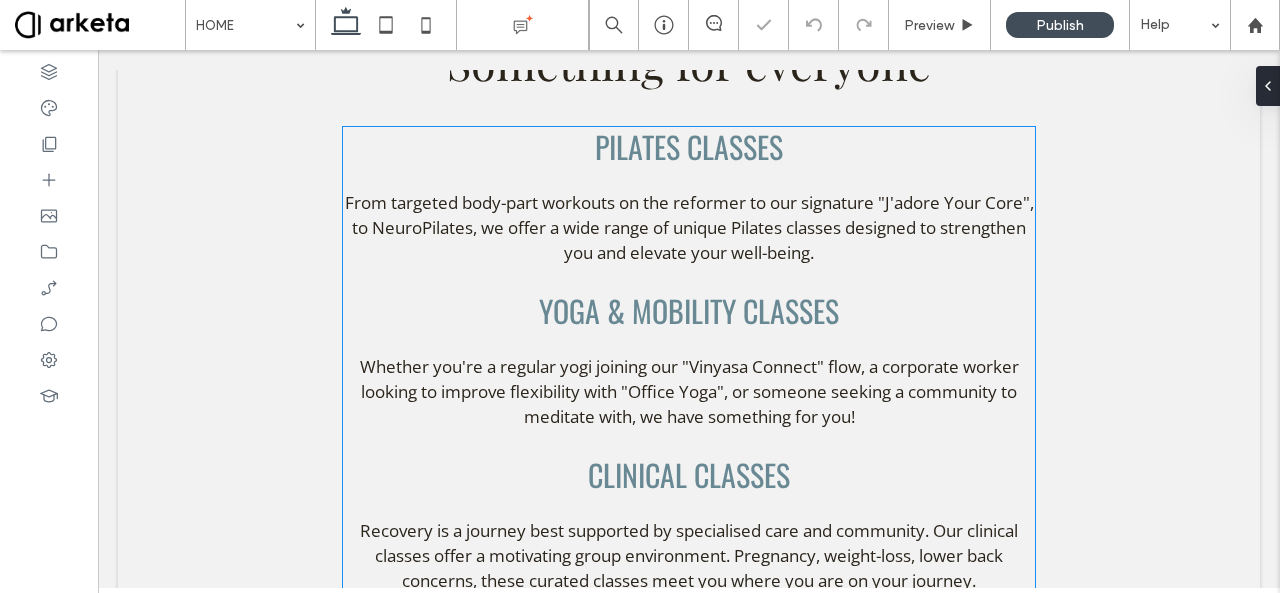 click on "From targeted body-part workouts on the reformer to our signature "J'adore Your Core", to NeuroPilates, we offer a wide range of unique Pilates classes designed to strengthen you and elevate your well-being." at bounding box center [689, 227] 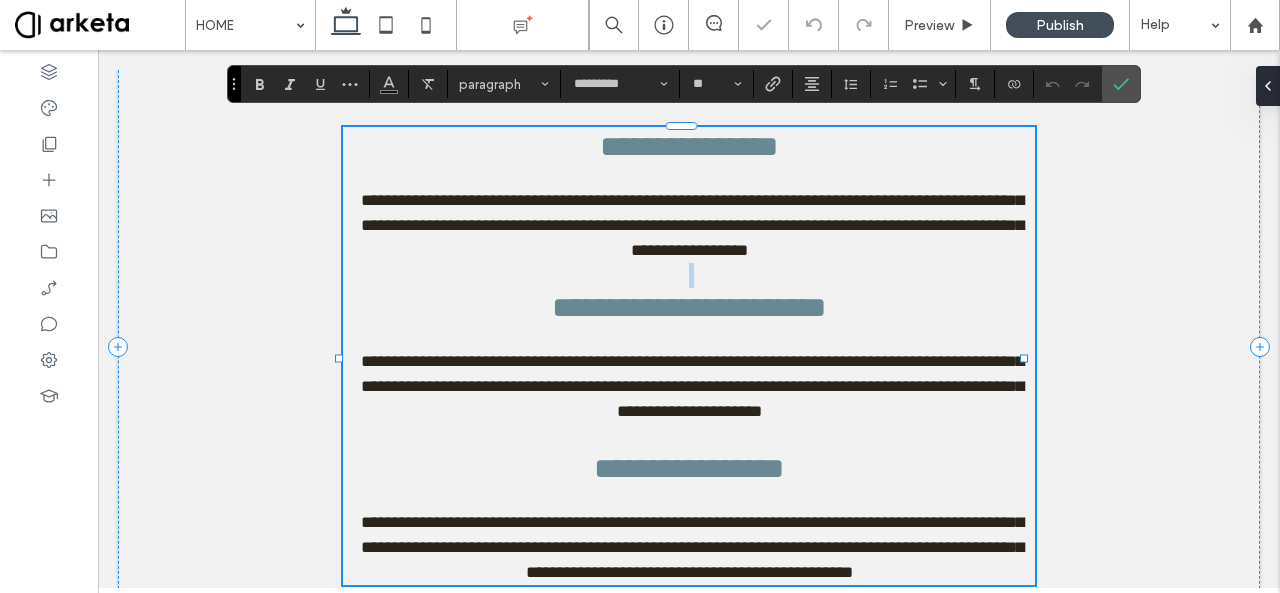 scroll, scrollTop: 1582, scrollLeft: 0, axis: vertical 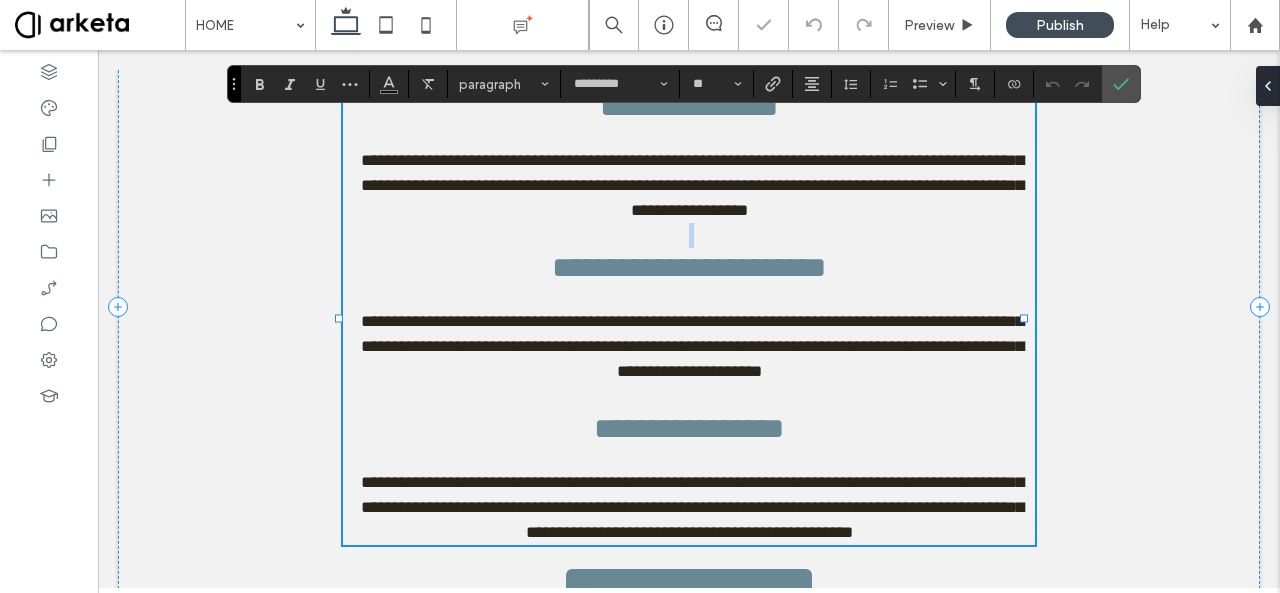 type on "*********" 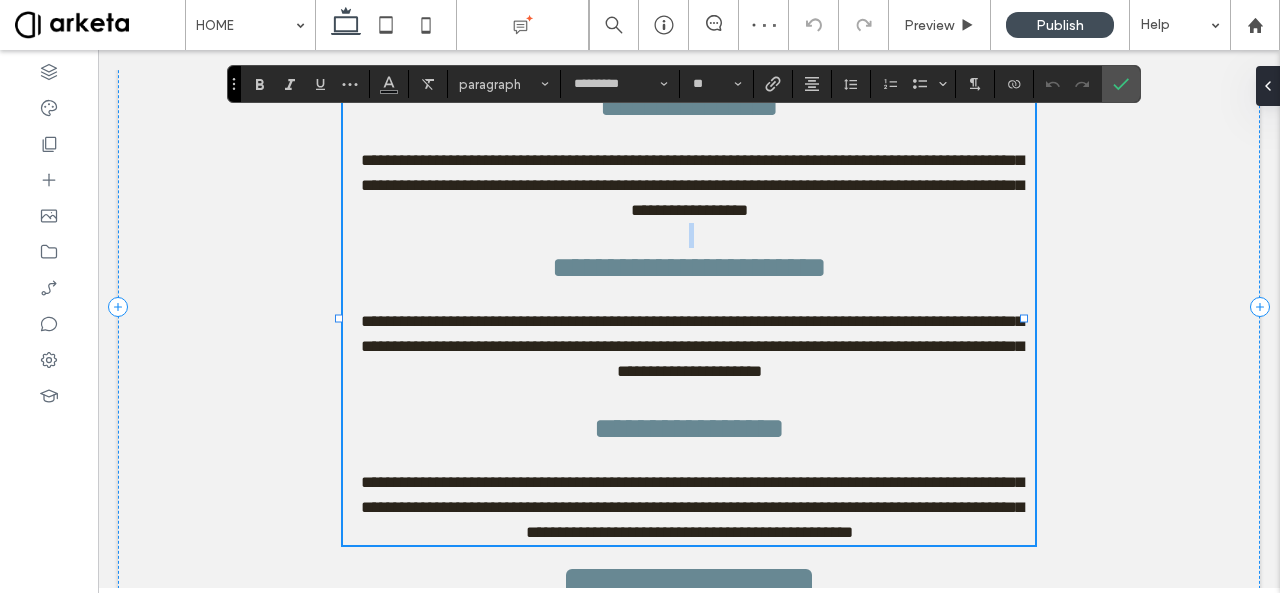 type on "**" 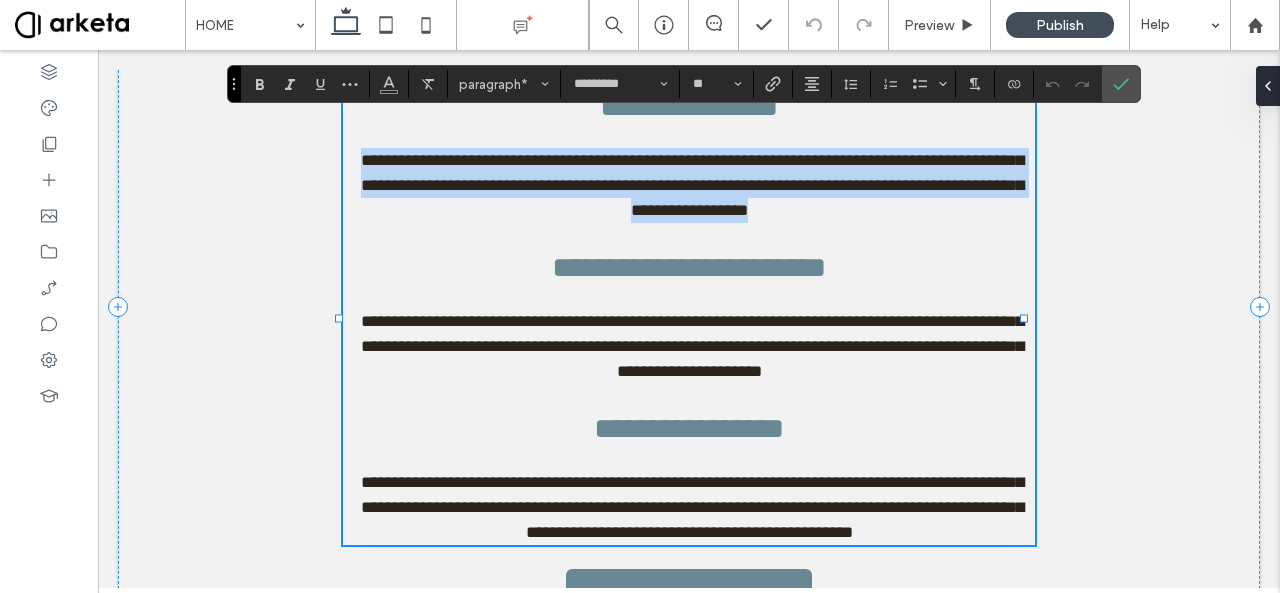 drag, startPoint x: 860, startPoint y: 211, endPoint x: 356, endPoint y: 165, distance: 506.09485 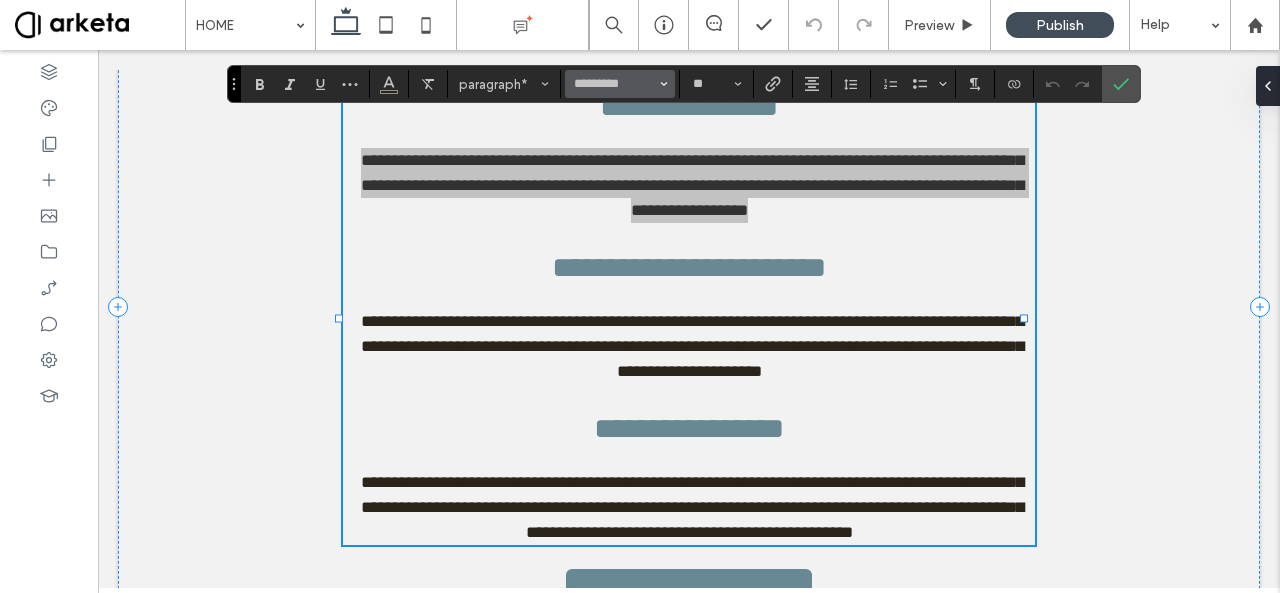 click on "*********" at bounding box center (620, 84) 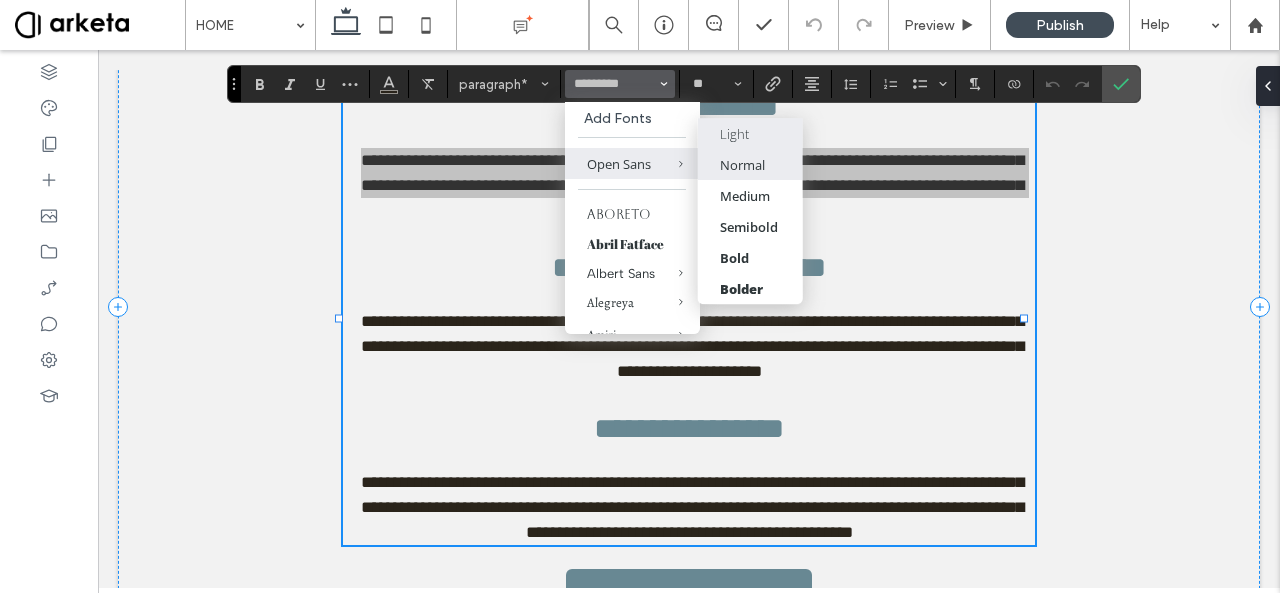 click on "Light" at bounding box center (749, 134) 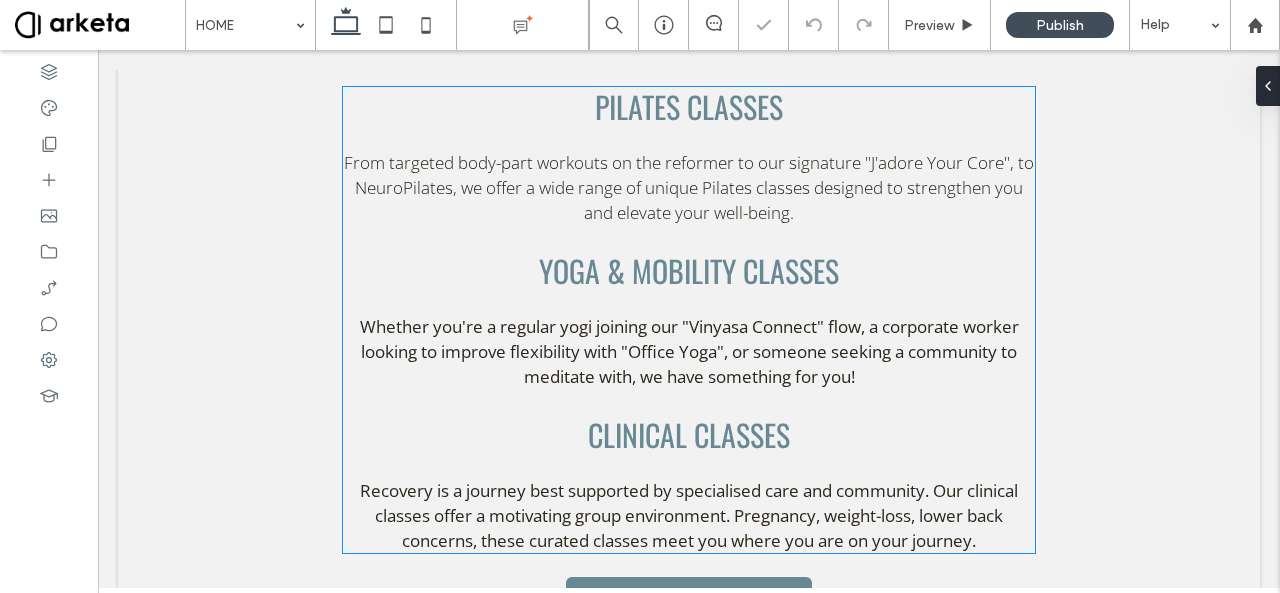click on "Whether you're a regular yogi joining our "Vinyasa Connect" flow, a corporate worker looking to improve flexibility with "Office Yoga", or someone seeking a community to meditate with, we have something for you!" at bounding box center [689, 351] 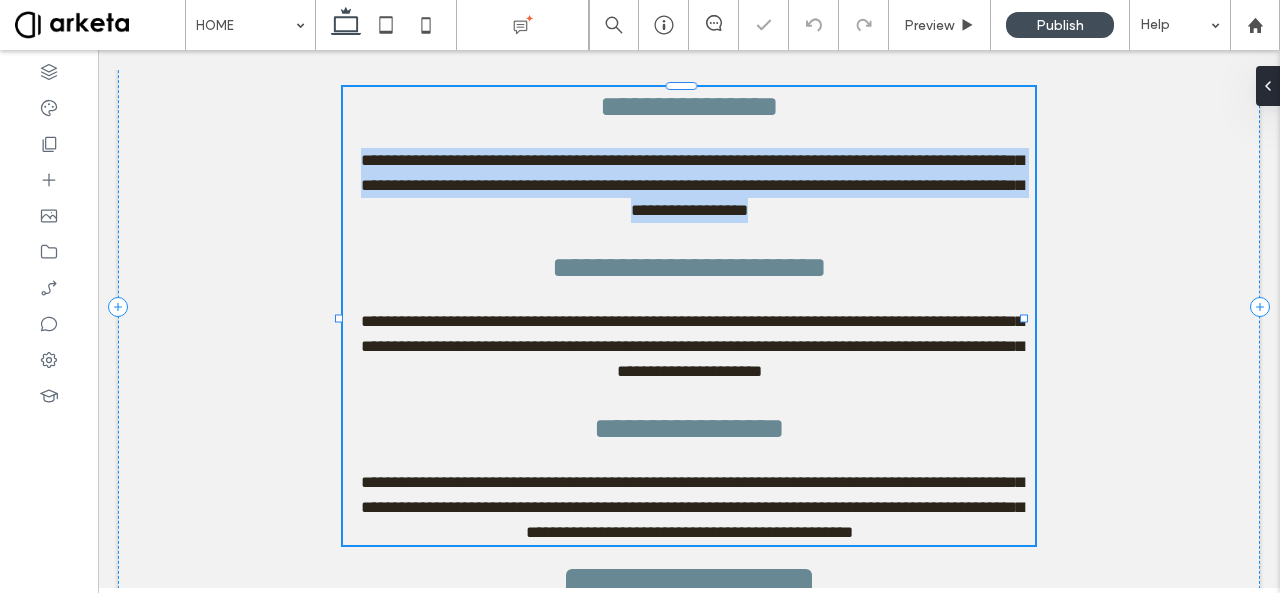 type on "*********" 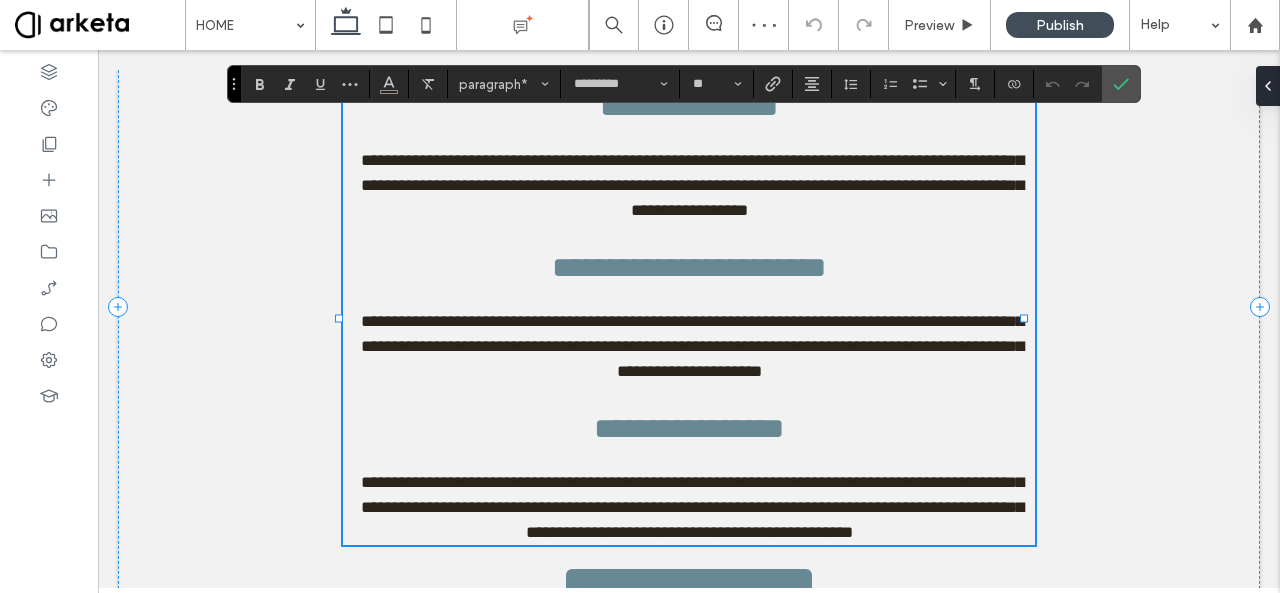 click on "**********" at bounding box center (689, 346) 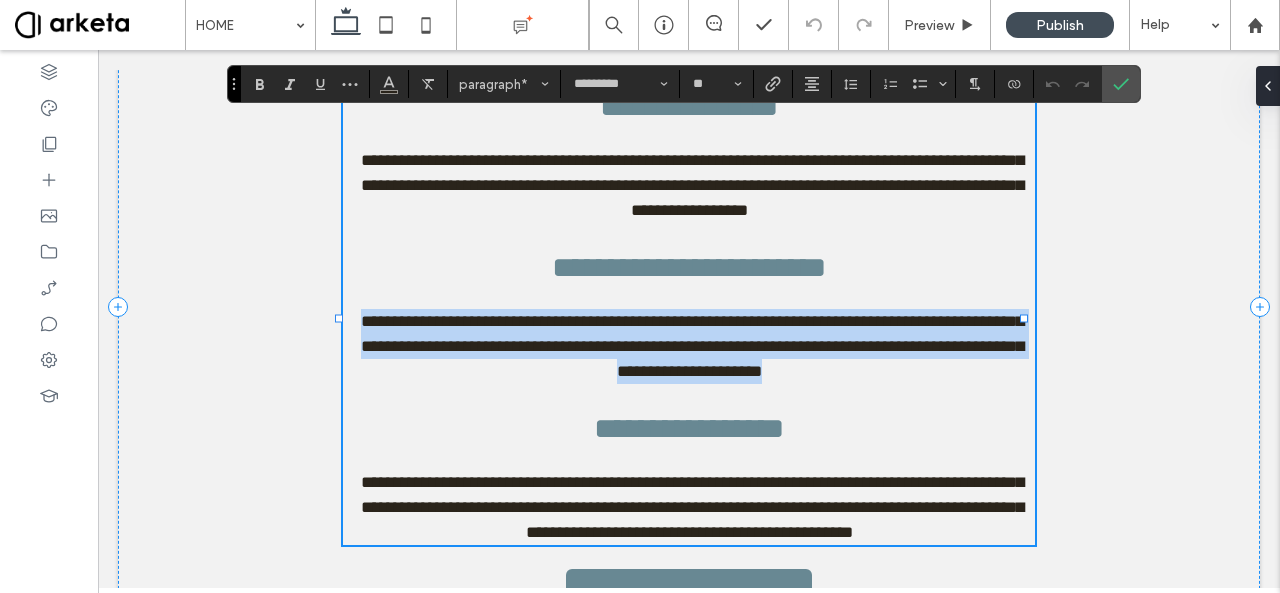 drag, startPoint x: 862, startPoint y: 371, endPoint x: 349, endPoint y: 324, distance: 515.1485 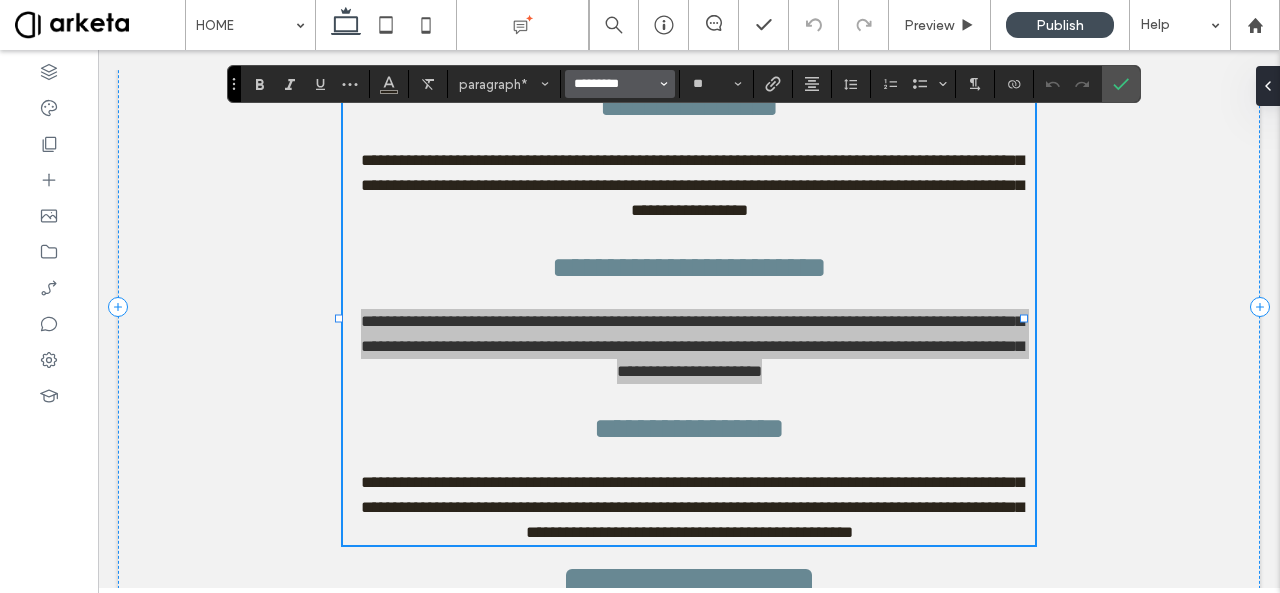 click on "*********" at bounding box center [614, 84] 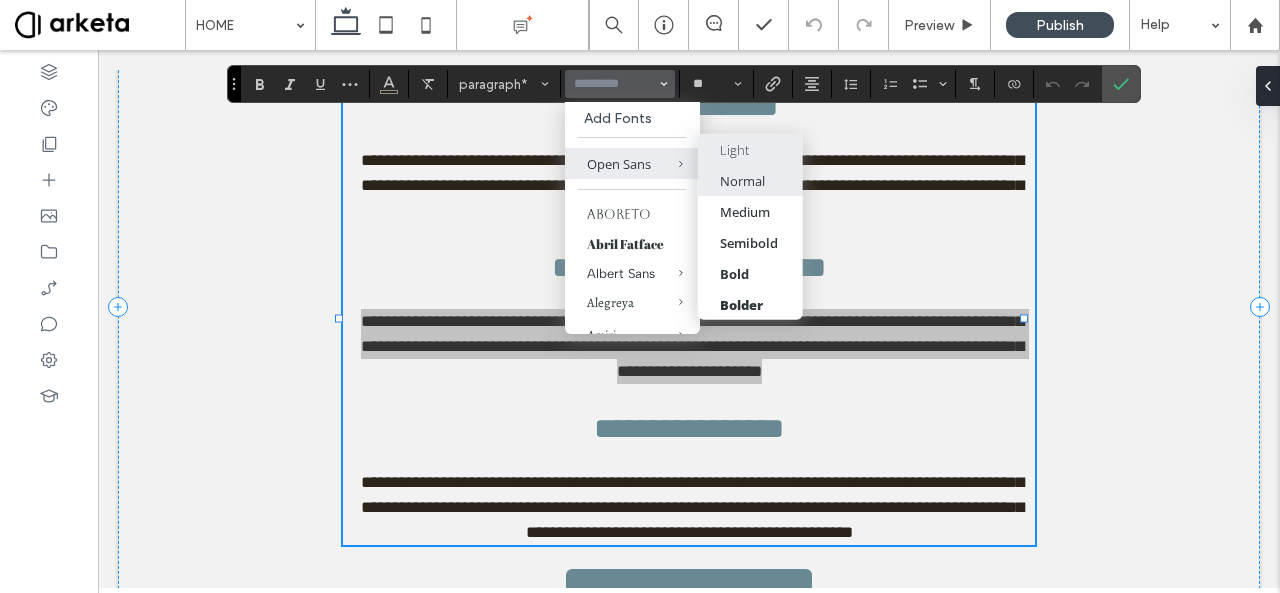 click on "Light" at bounding box center [749, 149] 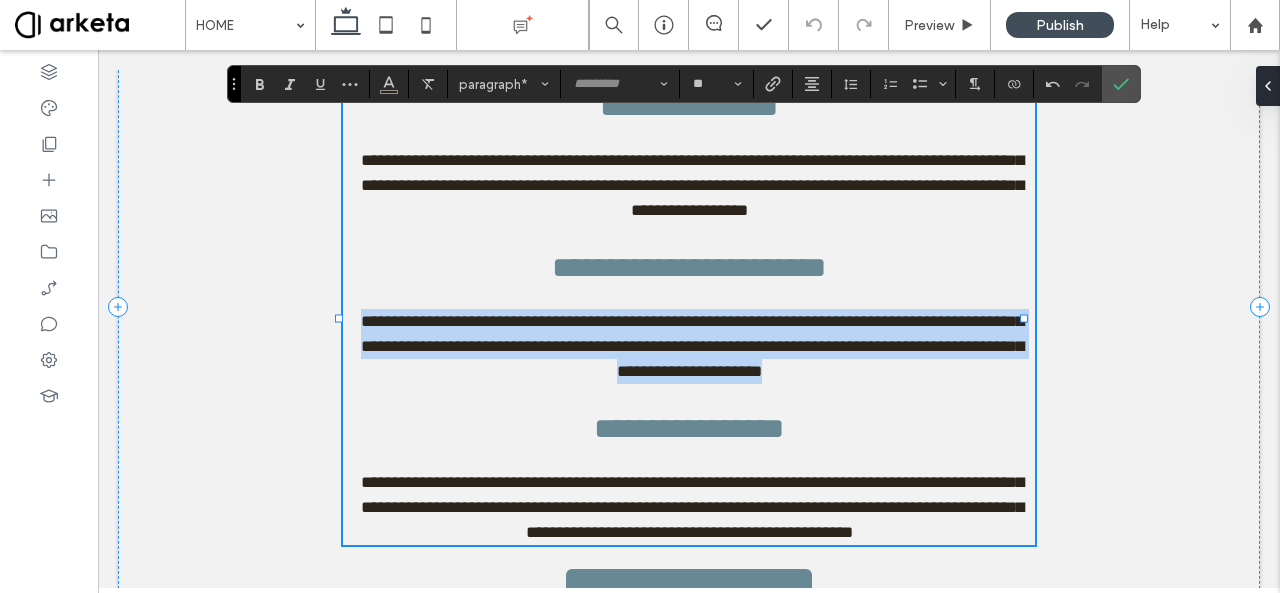 type on "*********" 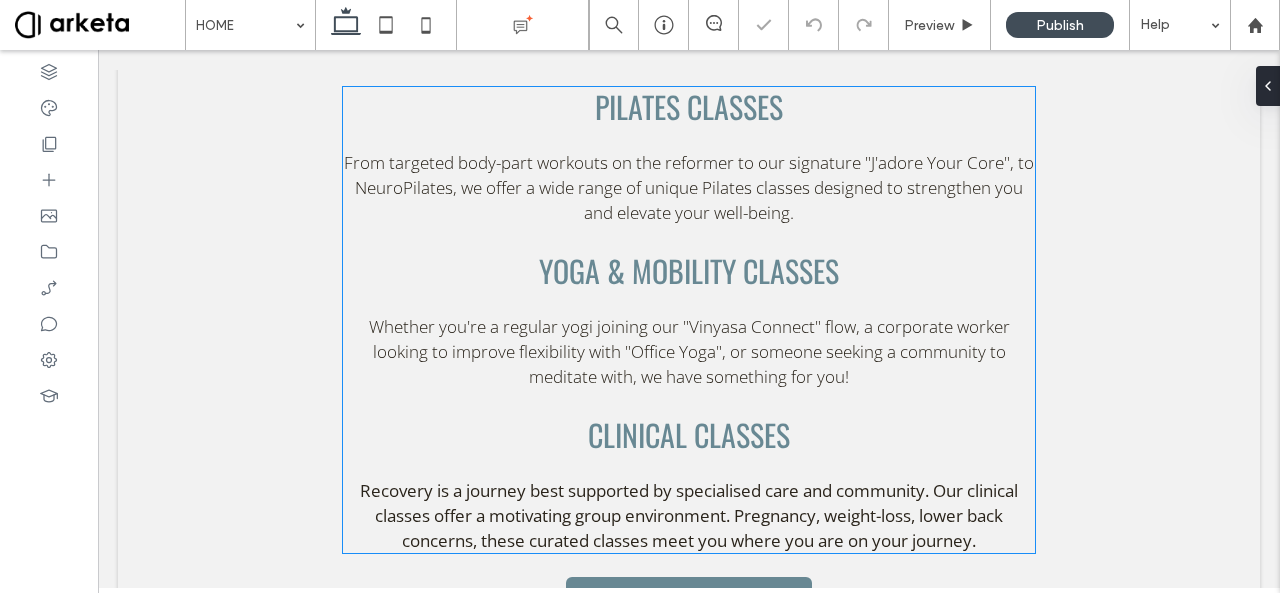 click on "Recovery is a journey best supported by specialised care and community. Our clinical classes offer a motivating group environment. Pregnancy, weight-loss, lower back concerns, these curated classes meet you where you are on your journey." at bounding box center (689, 515) 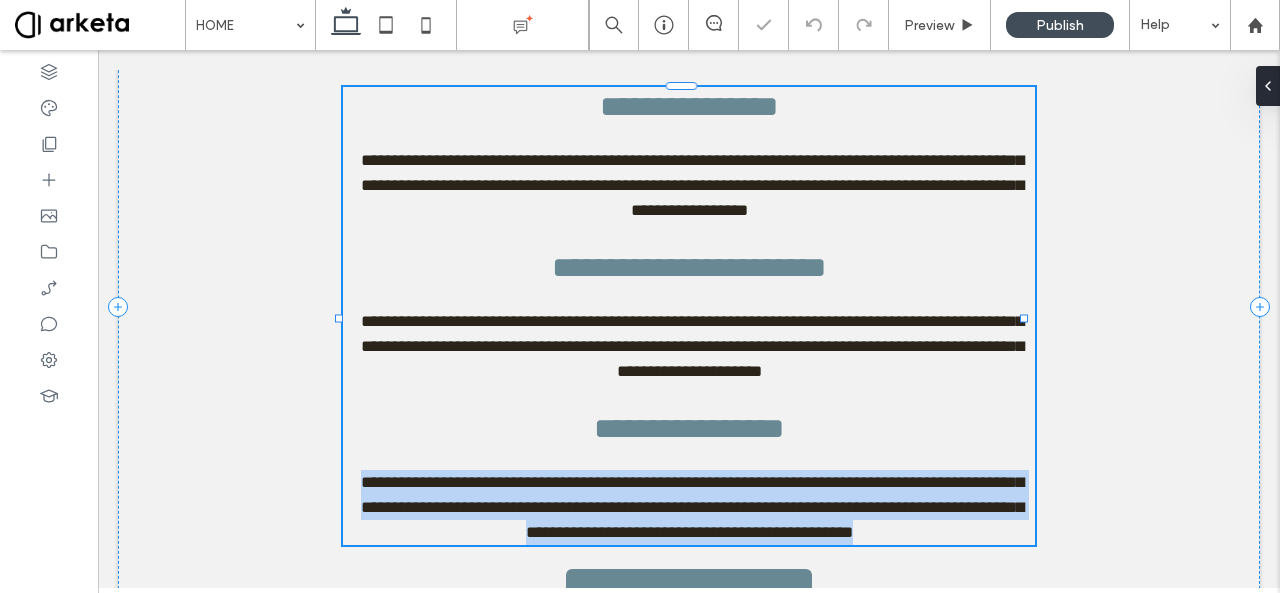 type on "*********" 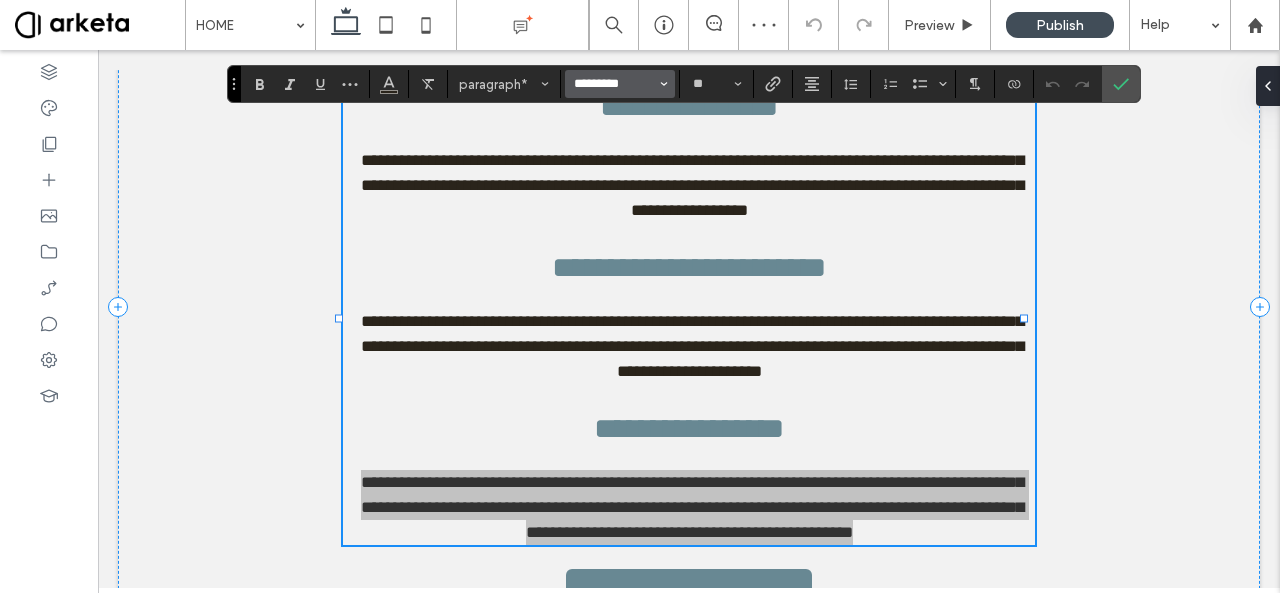 click on "*********" at bounding box center (614, 84) 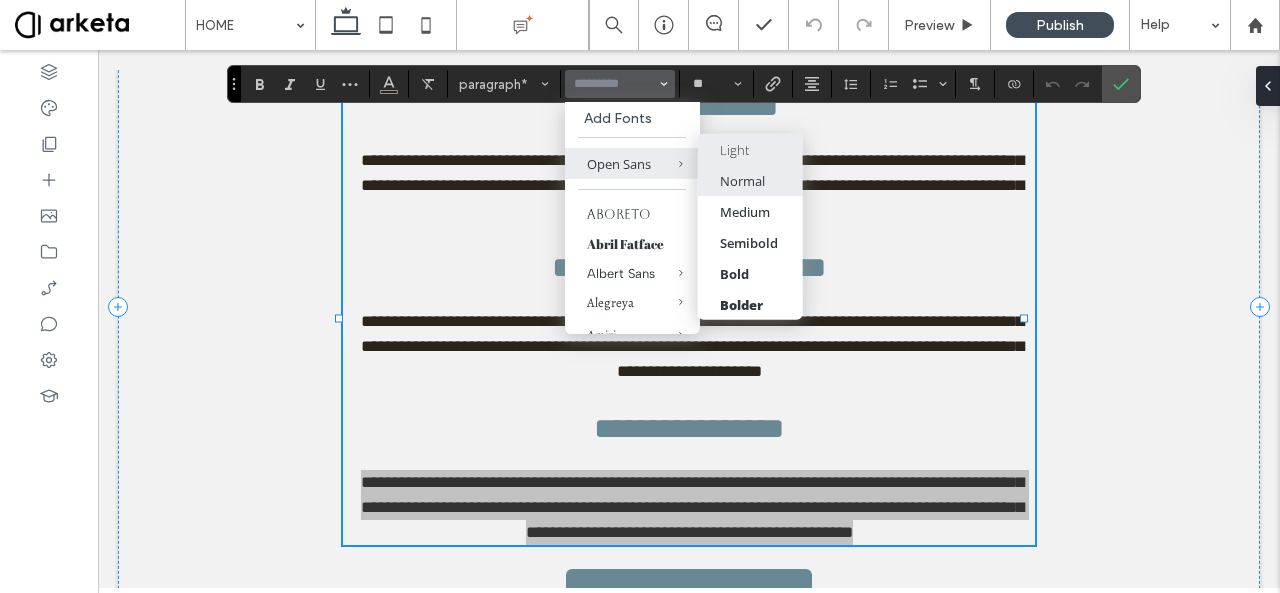 click on "Light" at bounding box center (733, 149) 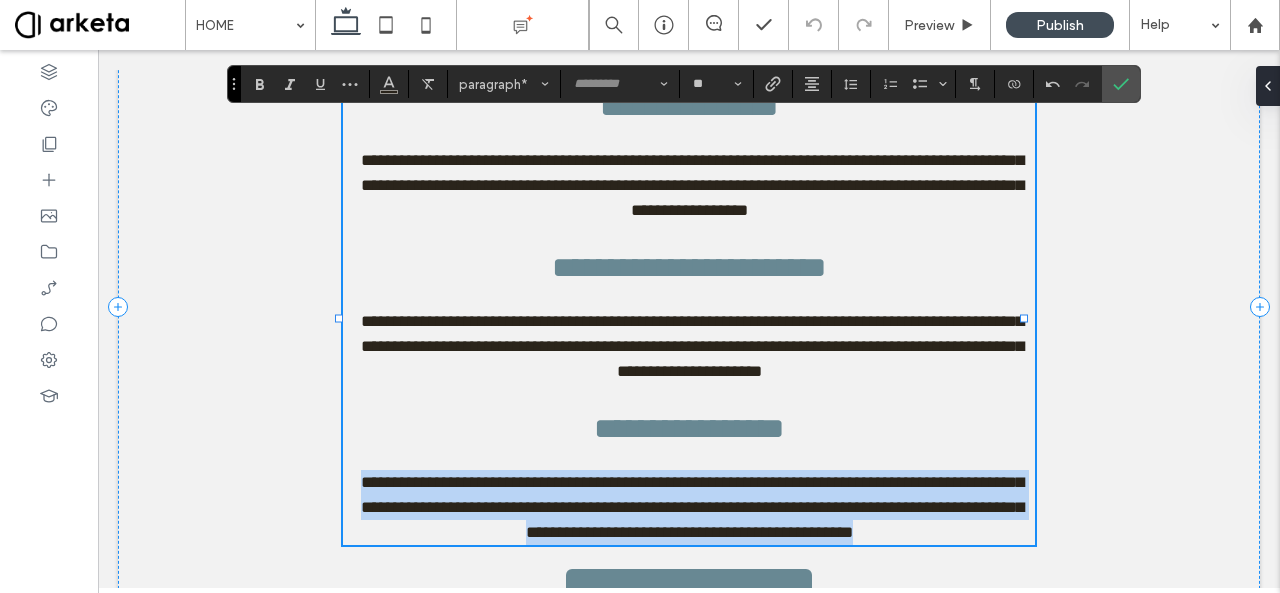 type on "*********" 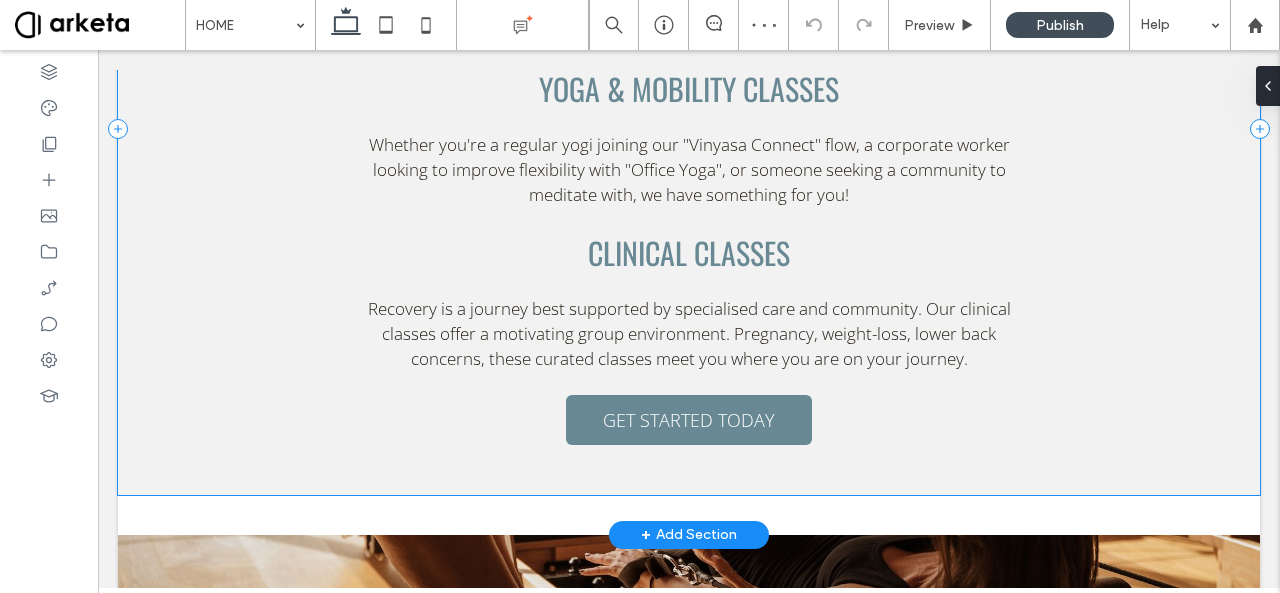 scroll, scrollTop: 1766, scrollLeft: 0, axis: vertical 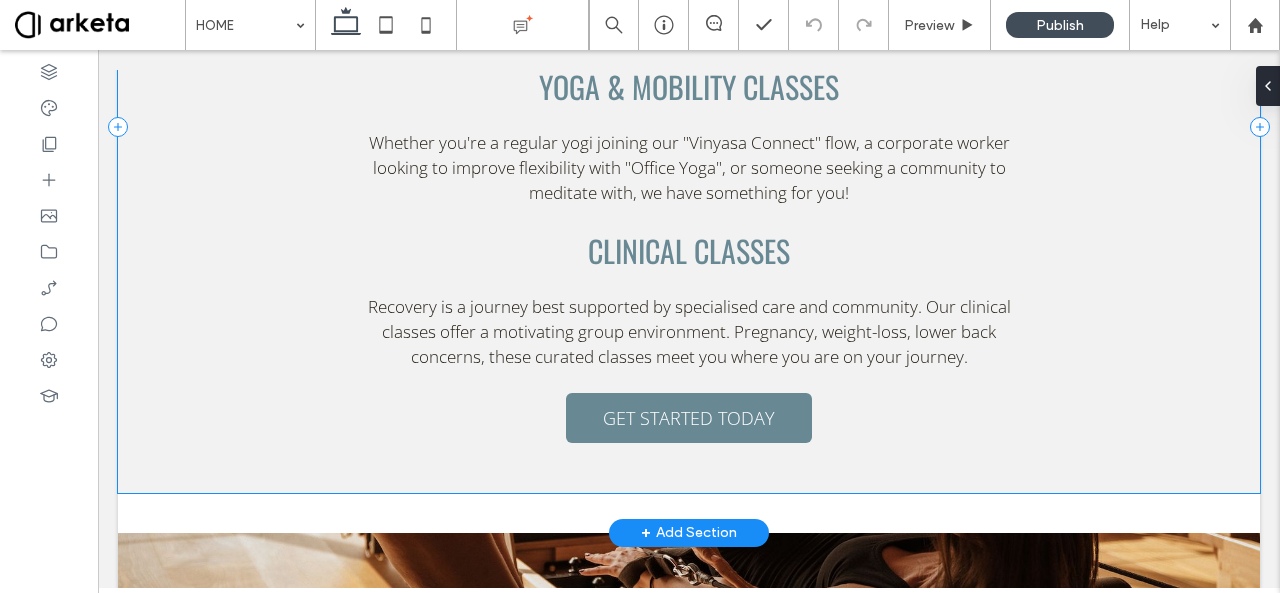 click on "Something for everyone
PILATES Classes From targeted body-part workouts on the reformer to our signature "J'adore Your Core", to NeuroPilates, we offer a wide range of unique Pilates classes designed to strengthen you and elevate your well-being. YOGA & MOBILITY Classes Whether you're a regular yogi joining our "Vinyasa Connect" flow, a corporate worker looking to improve flexibility with "Office Yoga", or someone seeking a community to meditate with, we have something for you! CLINICAL Classes Recovery is a journey best supported by specialised care and community. Our clinical classes offer a motivating group environment. Pregnancy, weight-loss, lower back concerns, these curated classes meet you where you are on your journey.
GET STARTED TODAY" at bounding box center [689, 126] 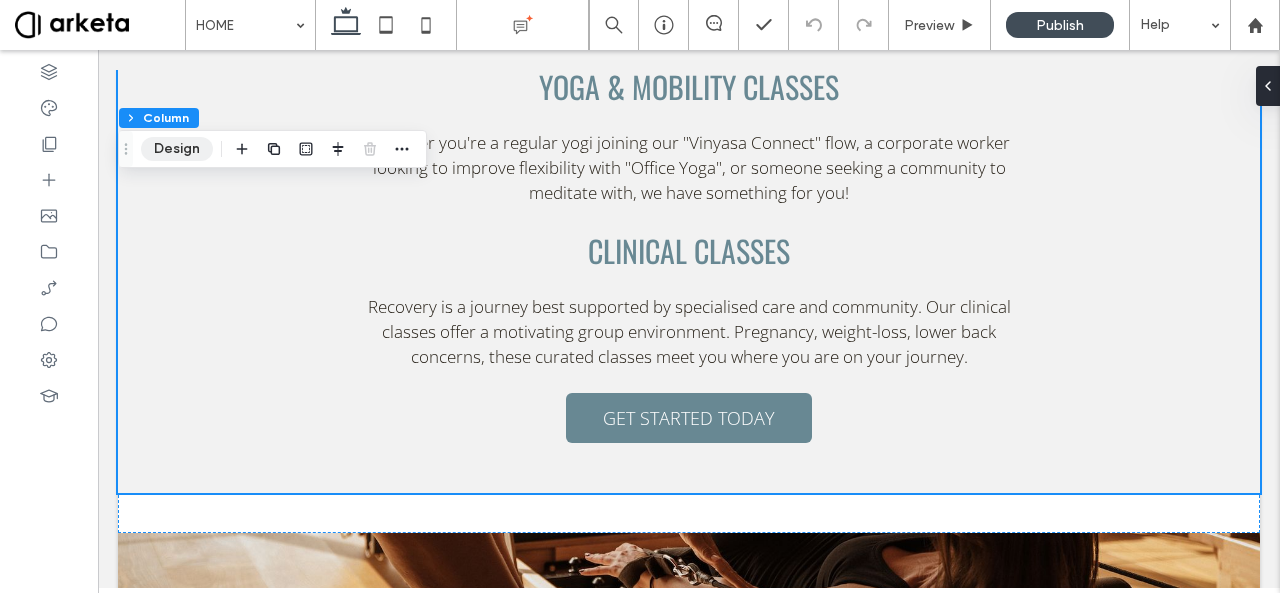 click on "Design" at bounding box center (177, 149) 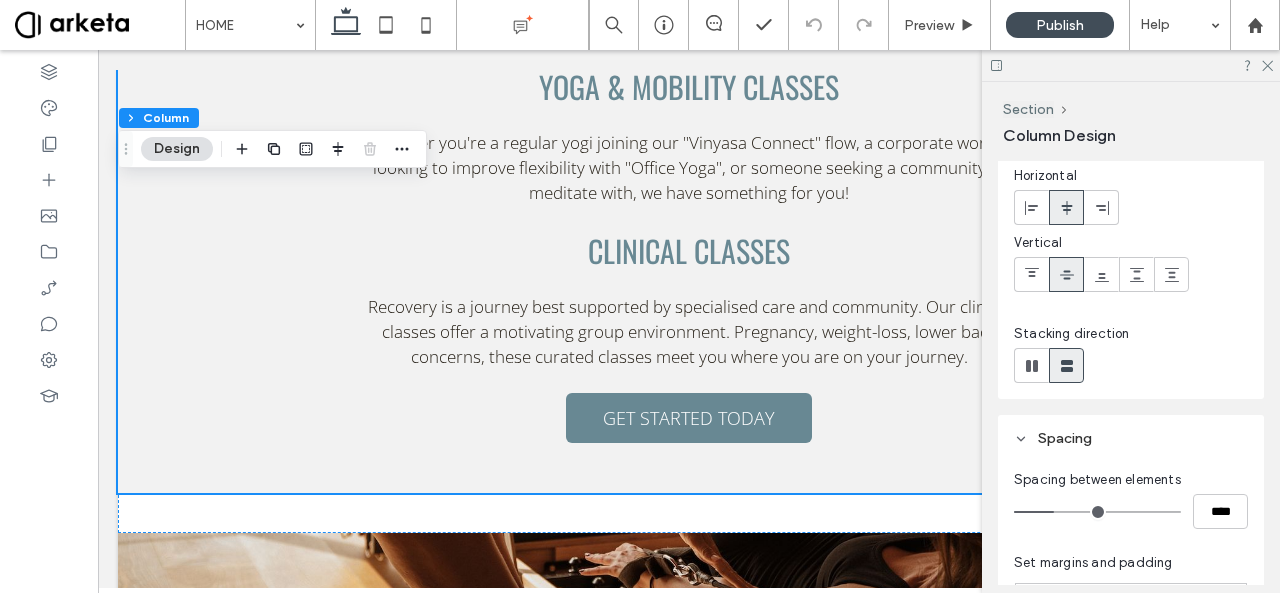 scroll, scrollTop: 79, scrollLeft: 0, axis: vertical 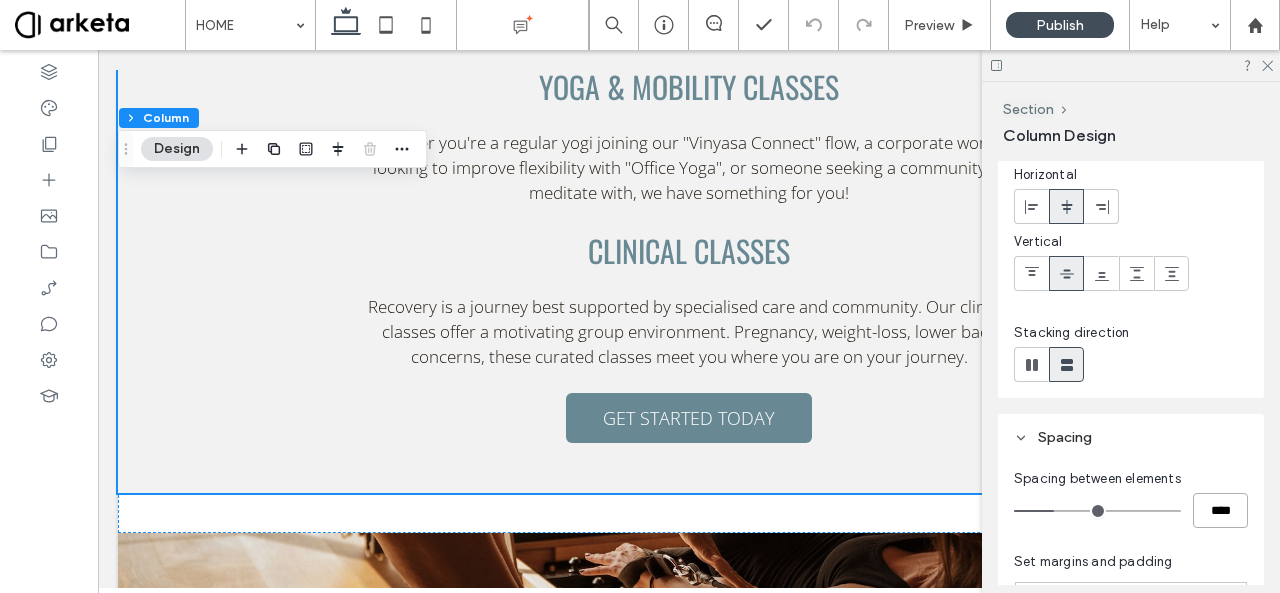 click on "****" at bounding box center (1220, 510) 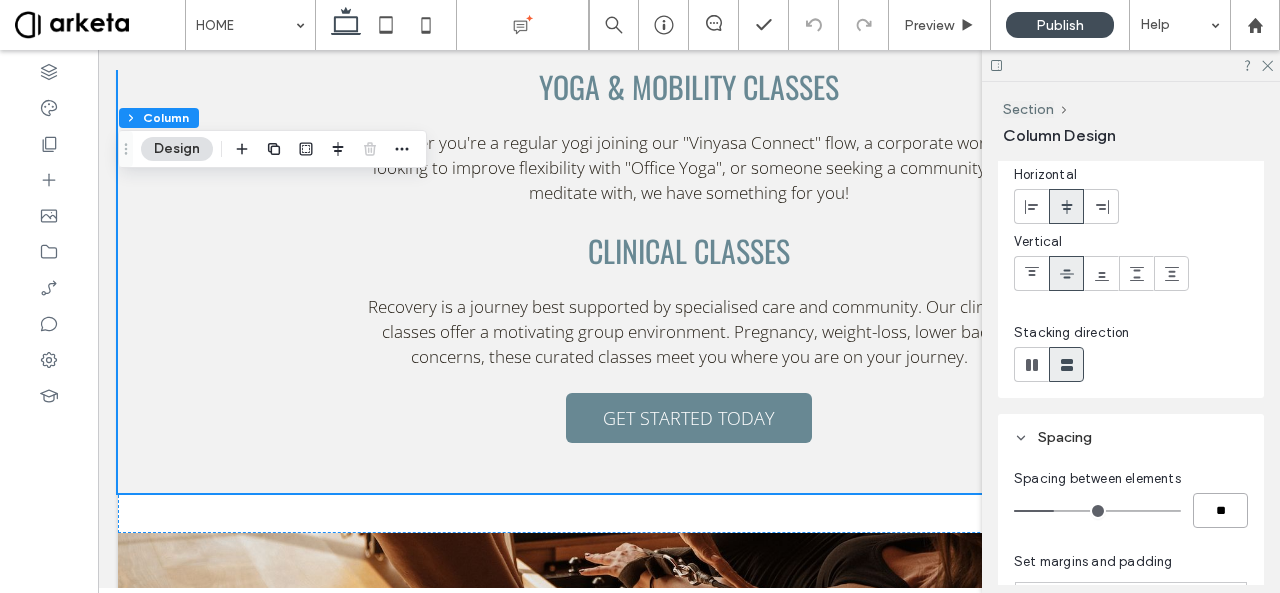 type on "**" 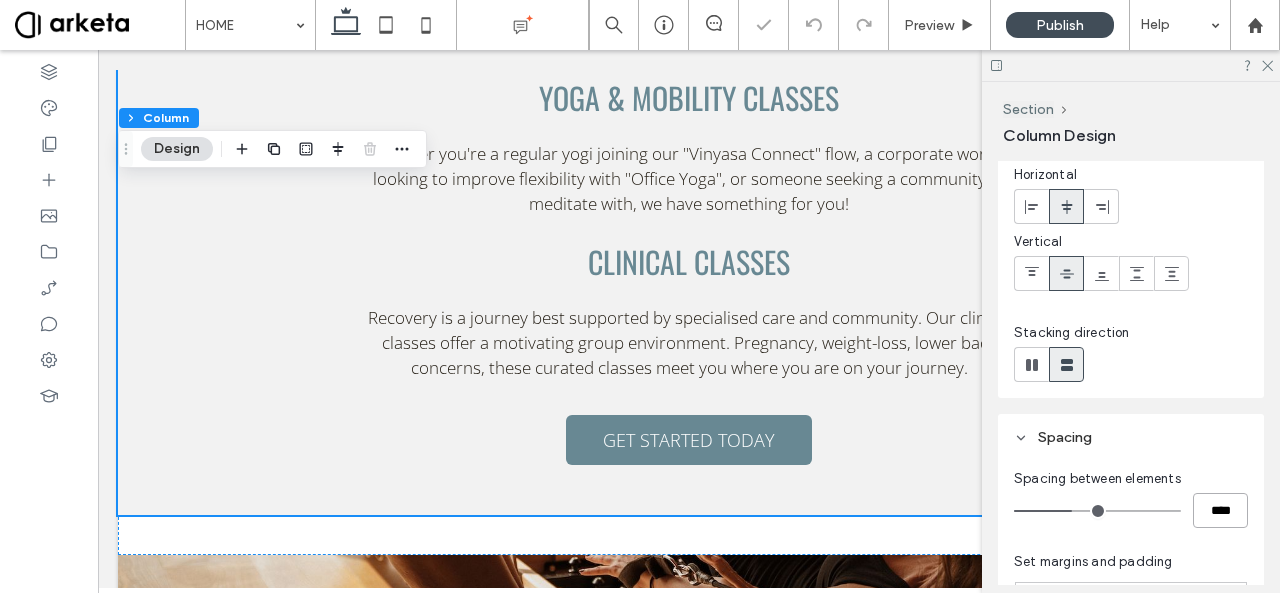 scroll, scrollTop: 1777, scrollLeft: 0, axis: vertical 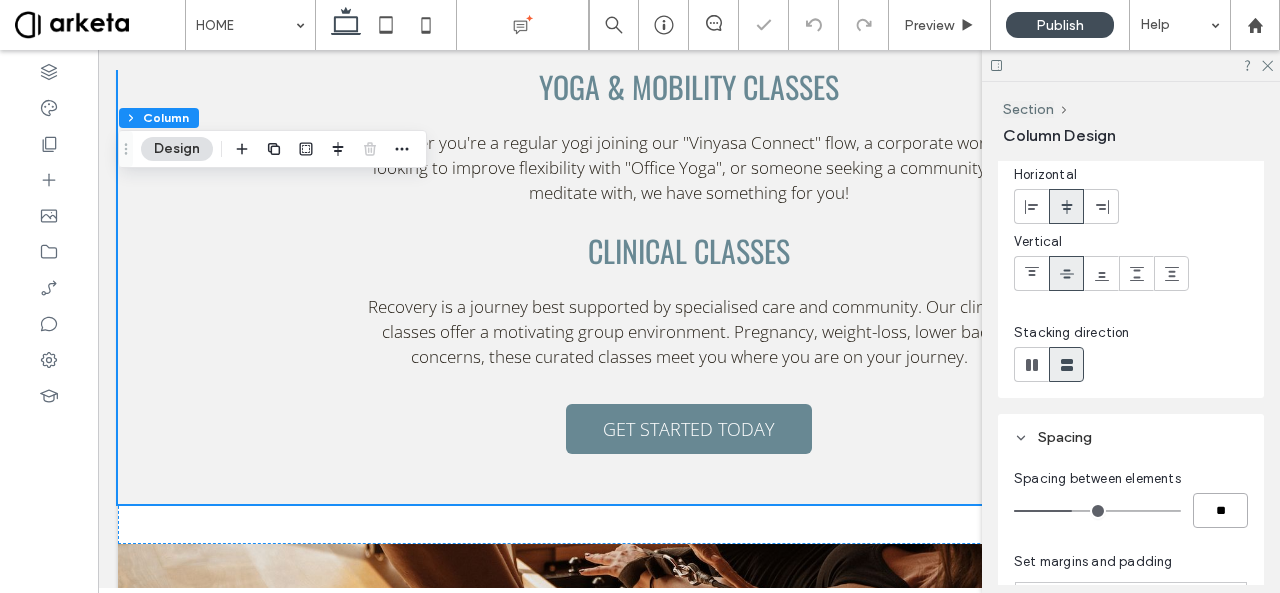 type on "**" 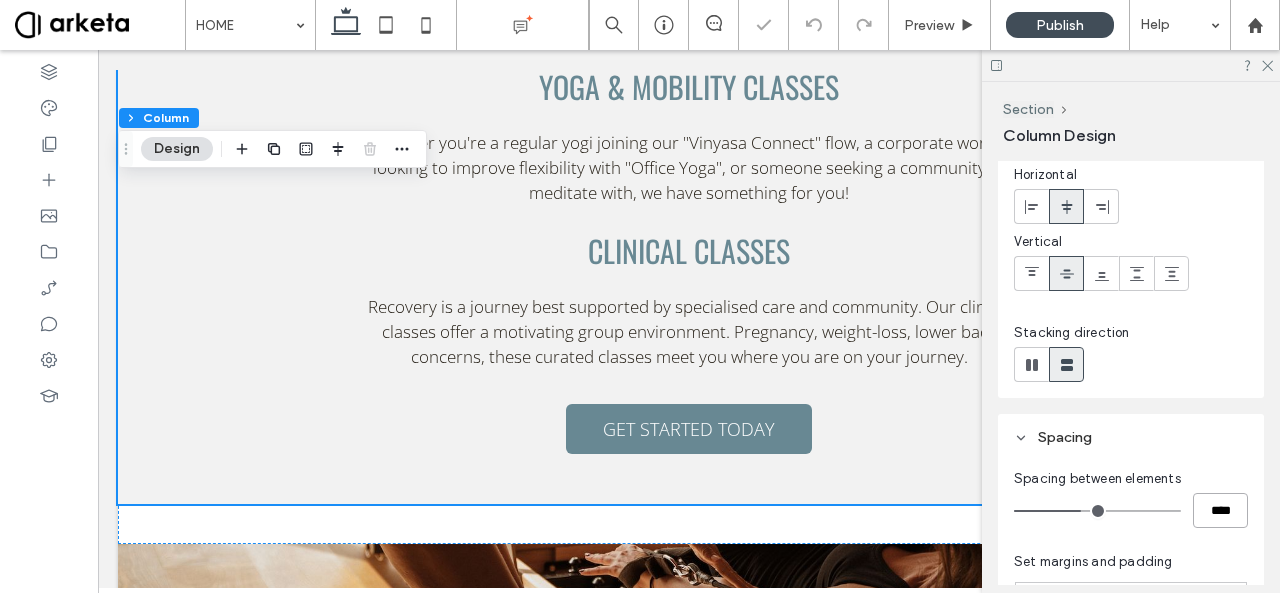 scroll, scrollTop: 1782, scrollLeft: 0, axis: vertical 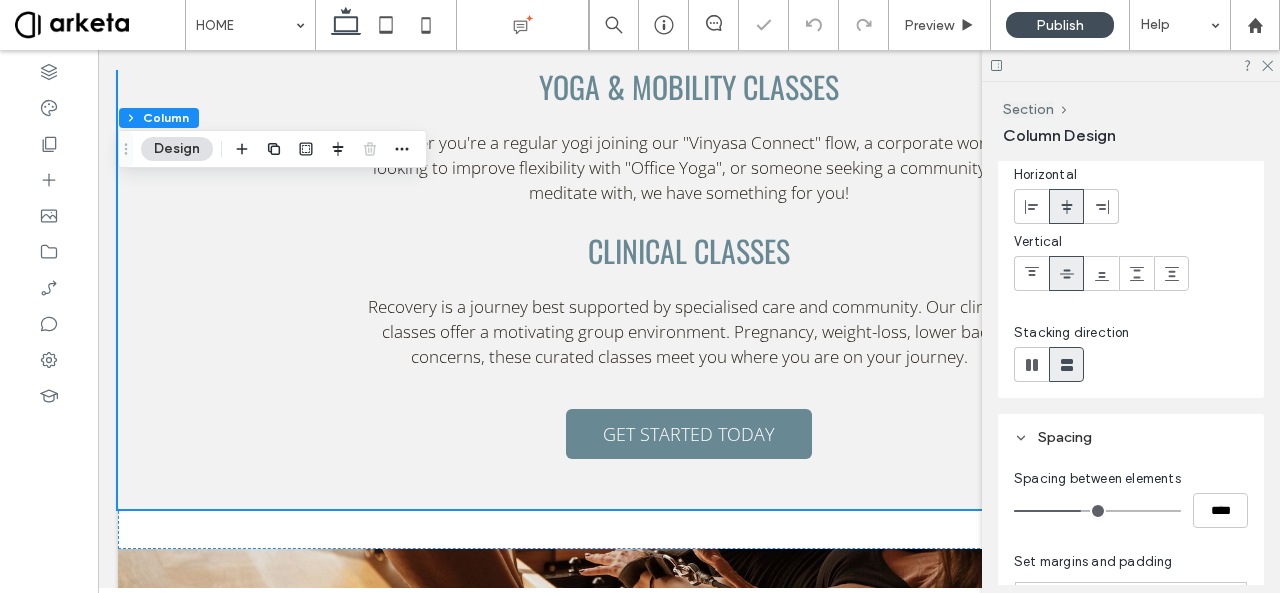 click on "Spacing" at bounding box center [1131, 437] 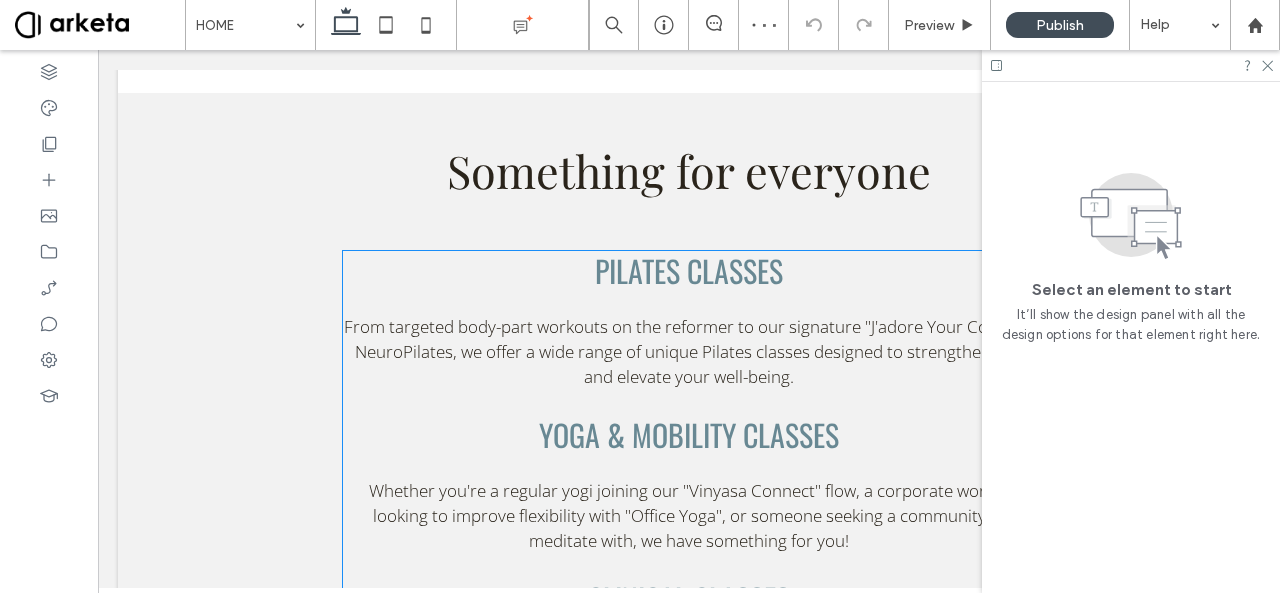 scroll, scrollTop: 1421, scrollLeft: 0, axis: vertical 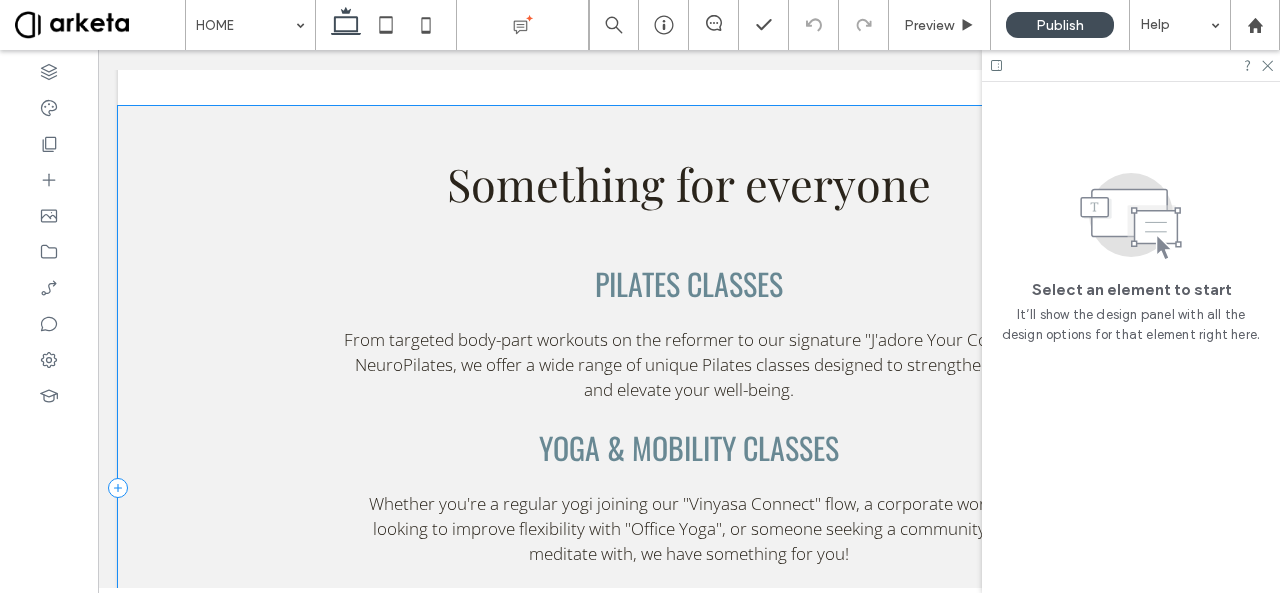 click on "Something for everyone
PILATES Classes From targeted body-part workouts on the reformer to our signature "J'adore Your Core", to NeuroPilates, we offer a wide range of unique Pilates classes designed to strengthen you and elevate your well-being. YOGA & MOBILITY Classes Whether you're a regular yogi joining our "Vinyasa Connect" flow, a corporate worker looking to improve flexibility with "Office Yoga", or someone seeking a community to meditate with, we have something for you! CLINICAL Classes Recovery is a journey best supported by specialised care and community. Our clinical classes offer a motivating group environment. Pregnancy, weight-loss, lower back concerns, these curated classes meet you where you are on your journey.
GET STARTED TODAY" at bounding box center (689, 487) 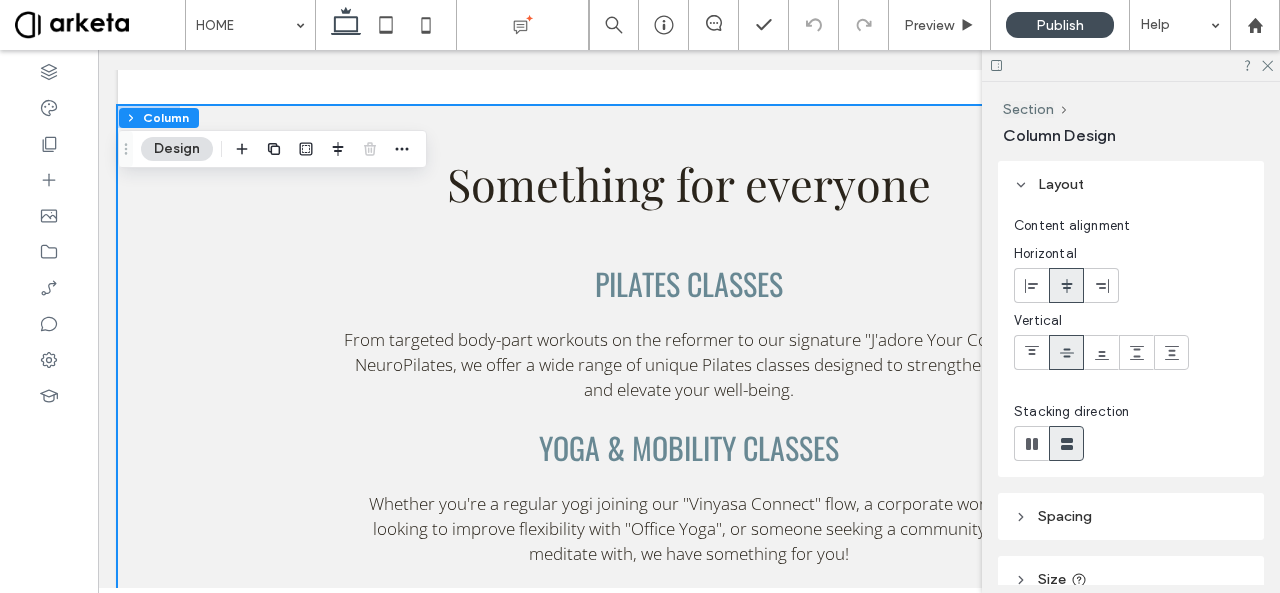 scroll, scrollTop: 222, scrollLeft: 0, axis: vertical 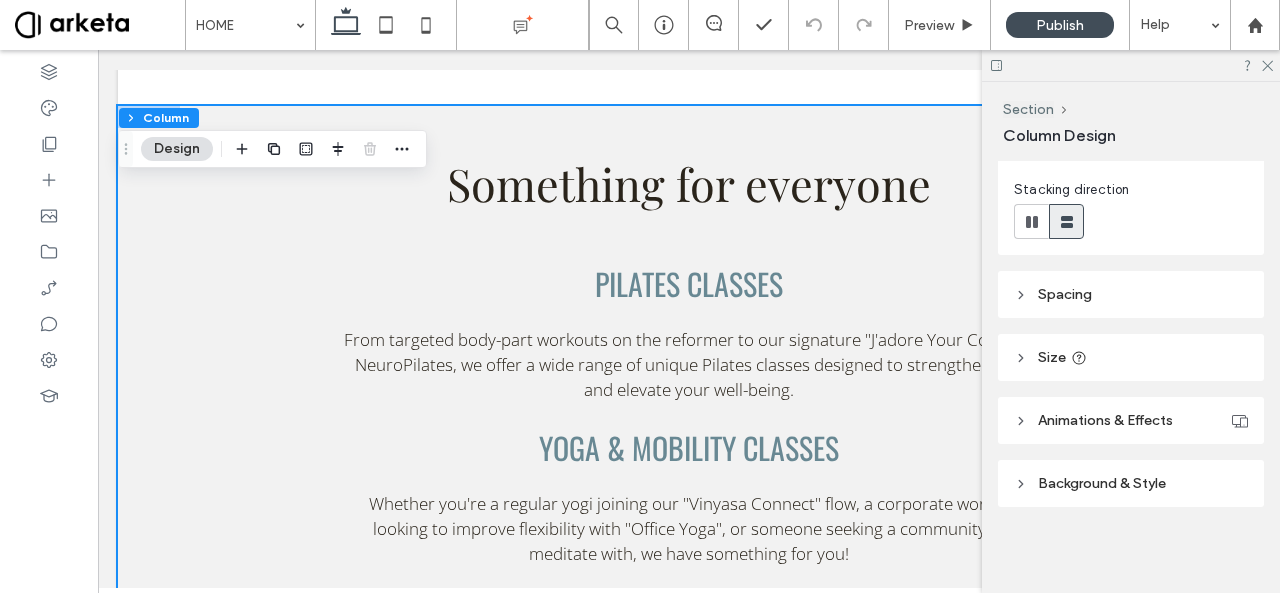 click on "Spacing" at bounding box center (1065, 294) 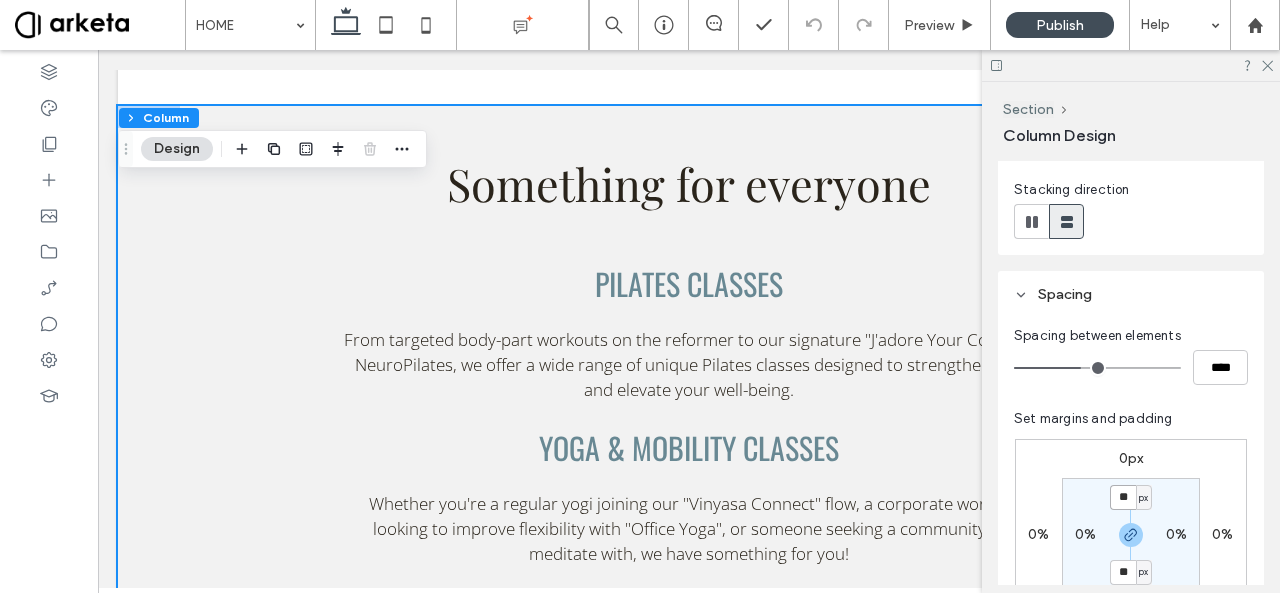 click on "**" at bounding box center (1123, 497) 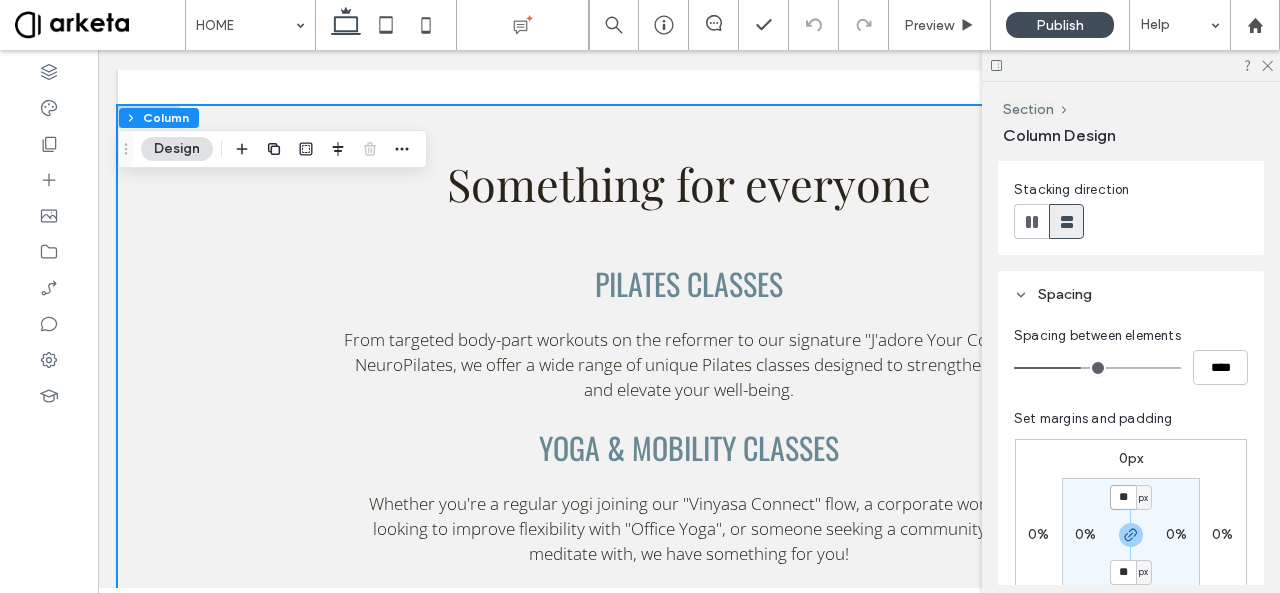 type on "**" 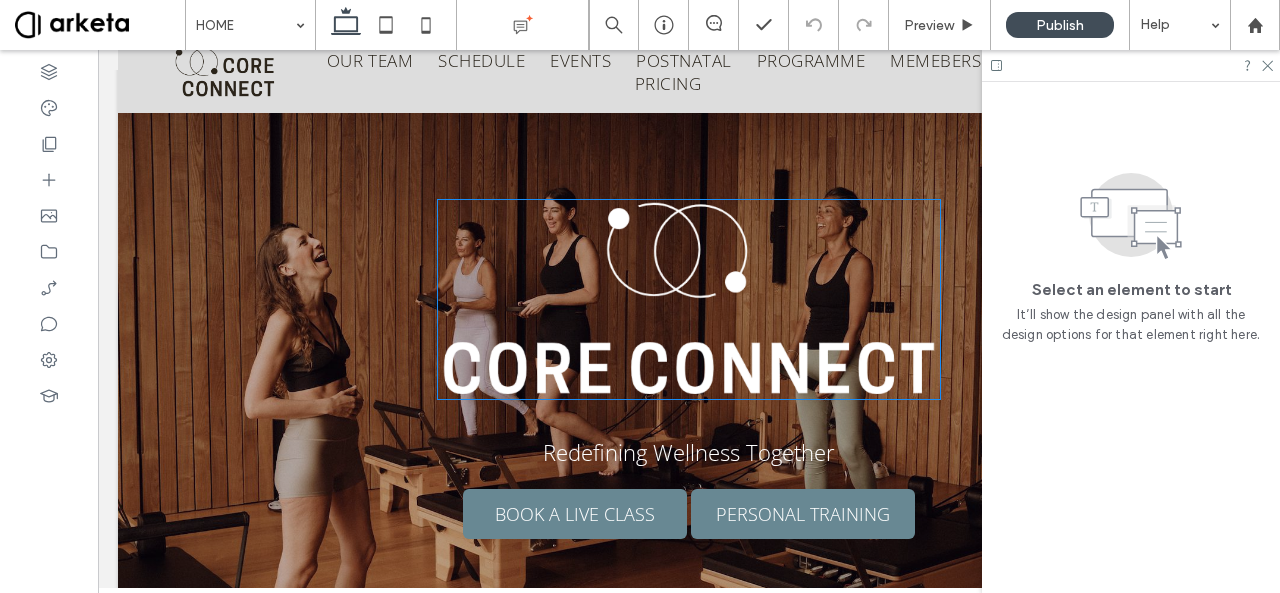 scroll, scrollTop: 0, scrollLeft: 0, axis: both 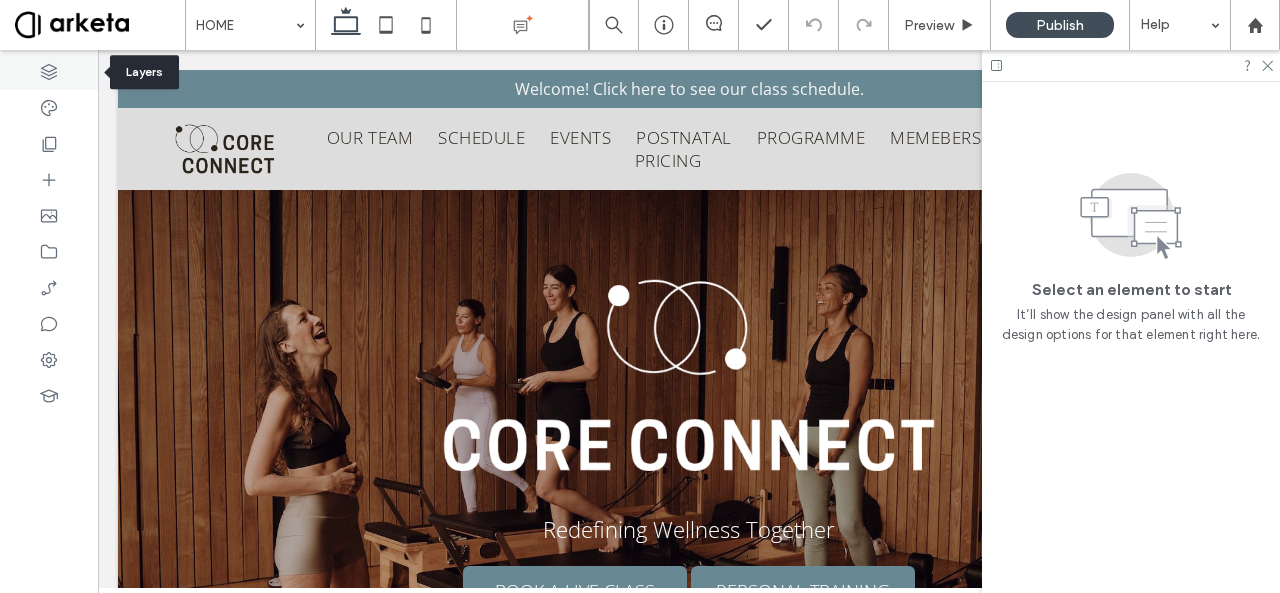 click 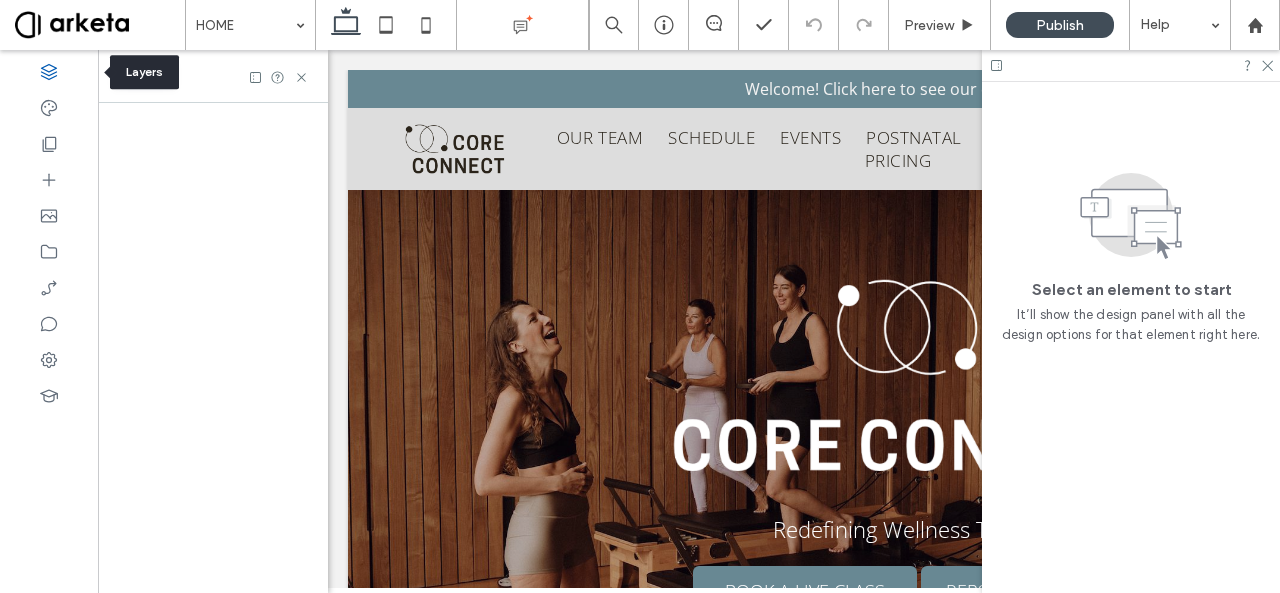 scroll, scrollTop: 0, scrollLeft: 528, axis: horizontal 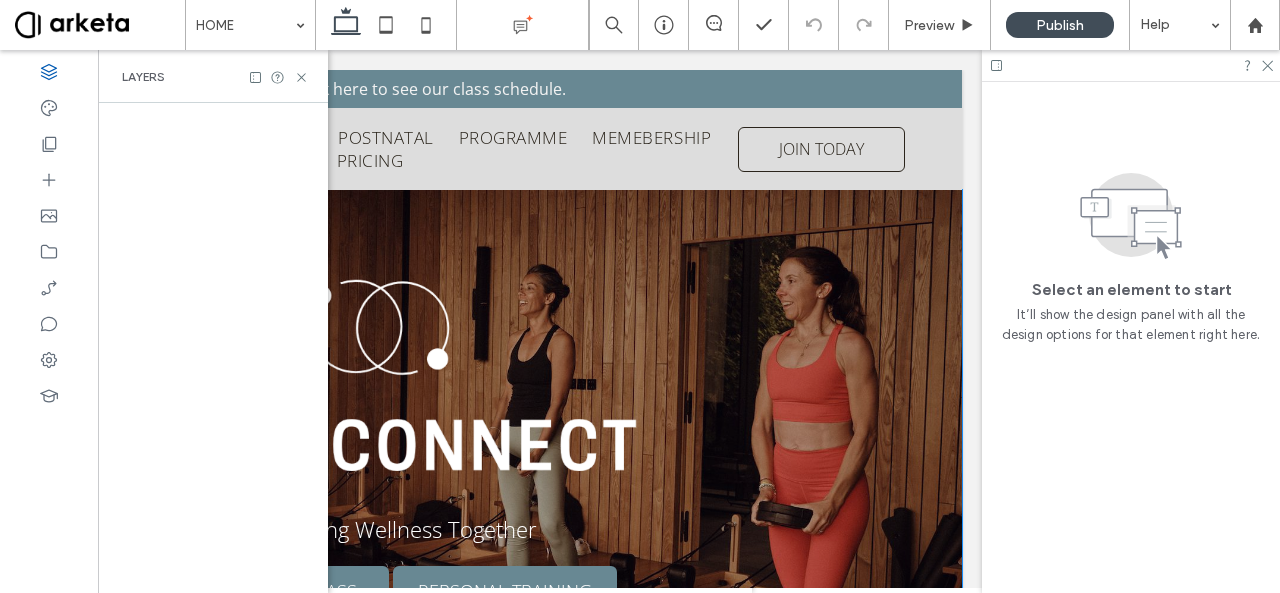 click on "Redefining Wellness Together
BOOK A LIVE CLASS
PERSONAL TRAINING" at bounding box center (391, 445) 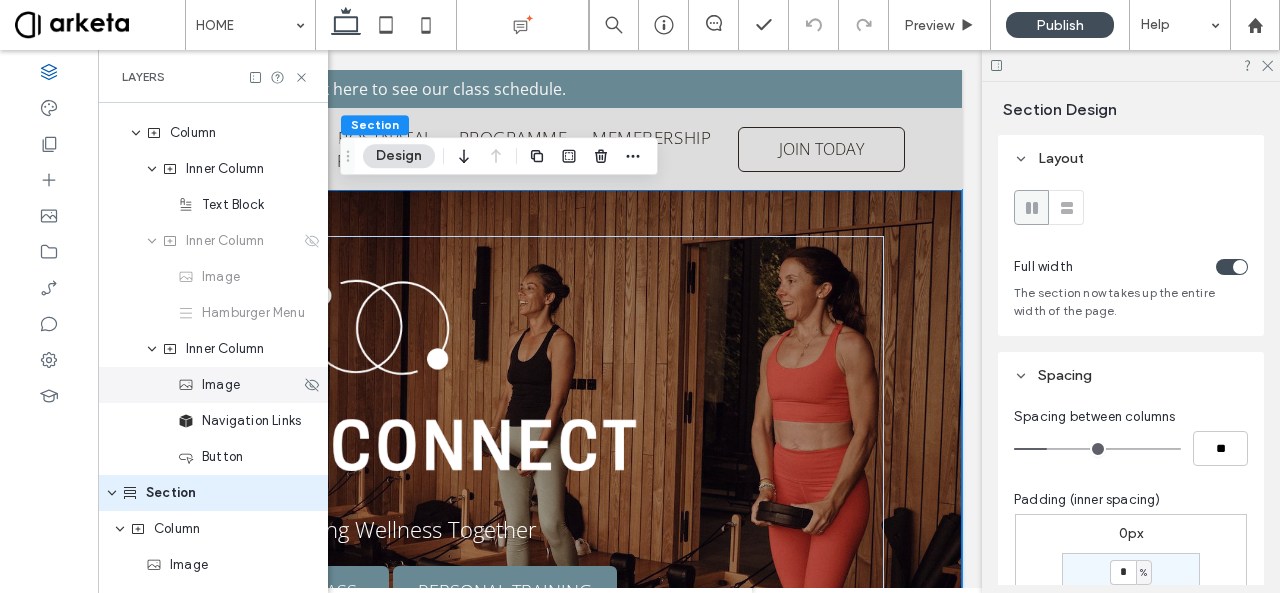 scroll, scrollTop: 62, scrollLeft: 0, axis: vertical 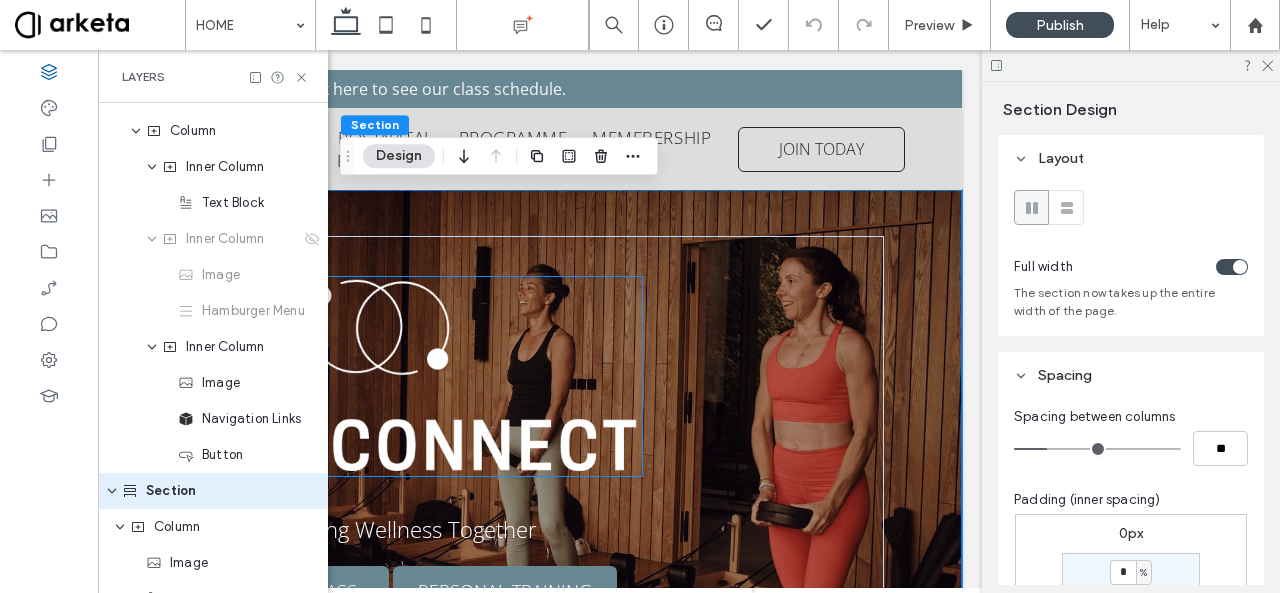 click at bounding box center (390, 376) 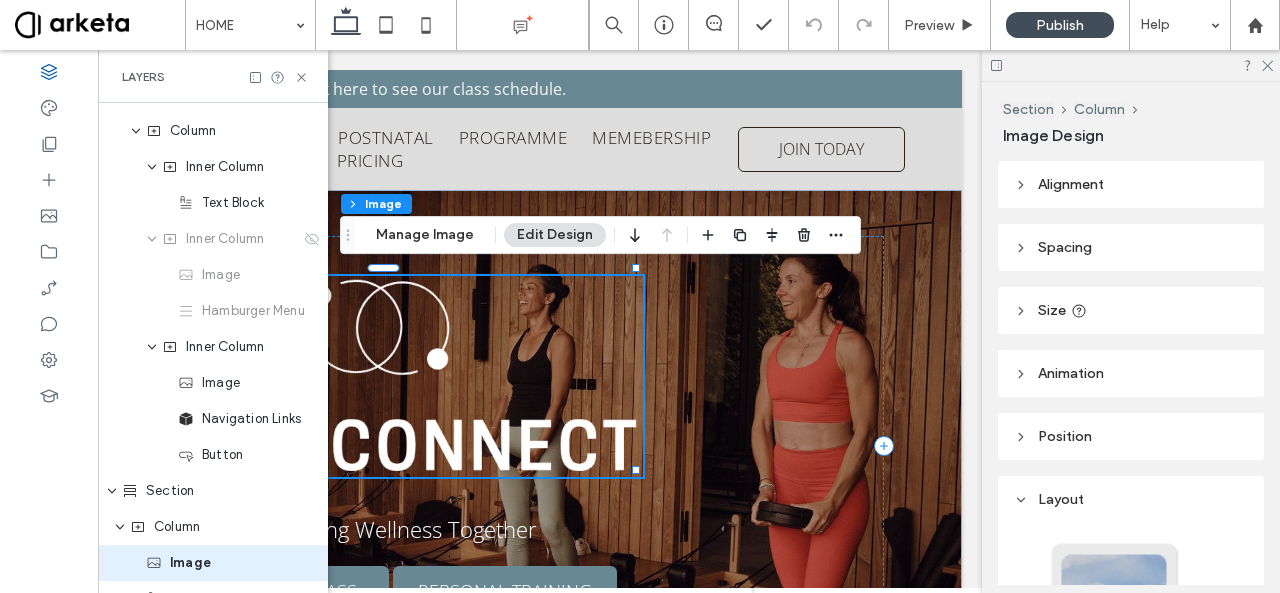 scroll, scrollTop: 276, scrollLeft: 0, axis: vertical 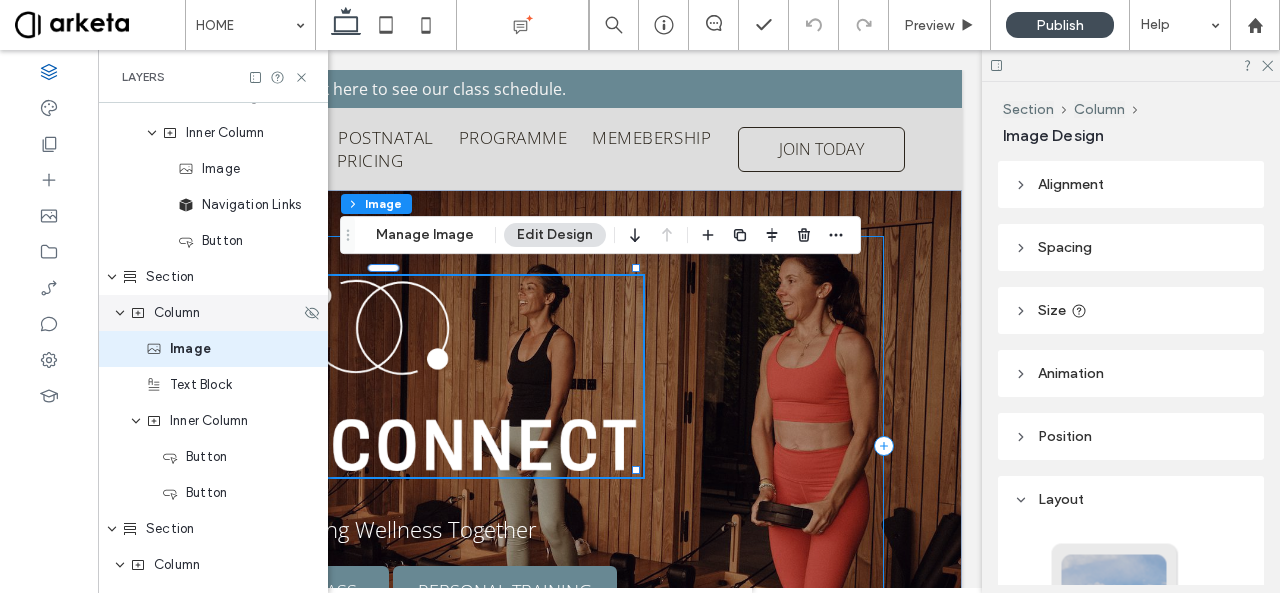 click 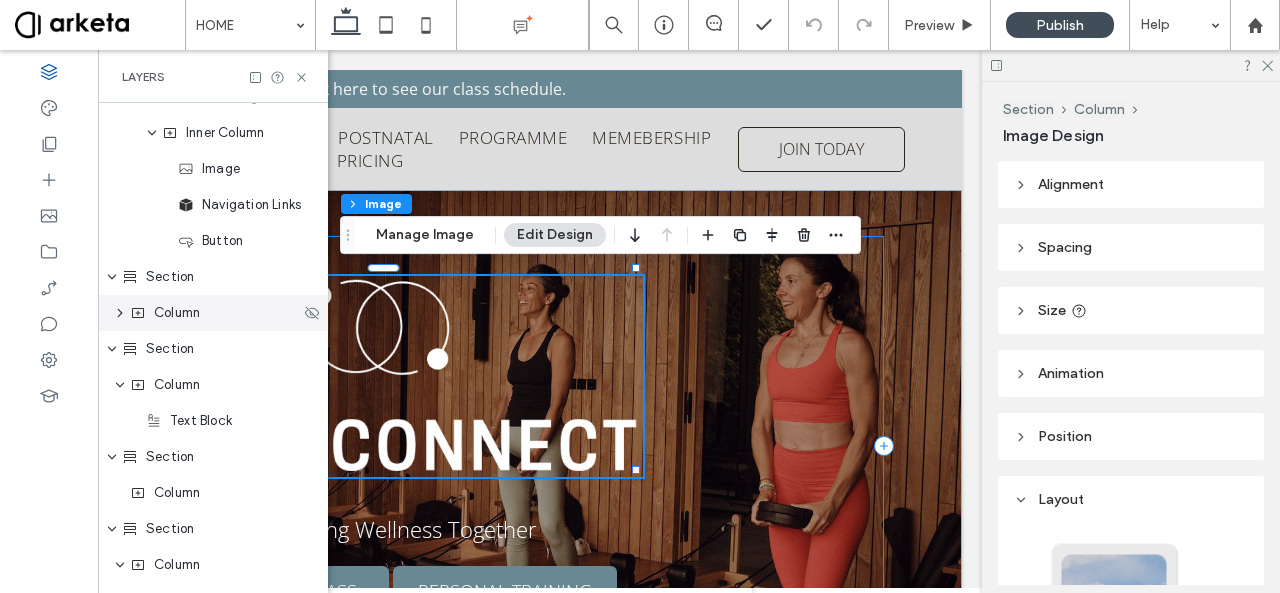 click 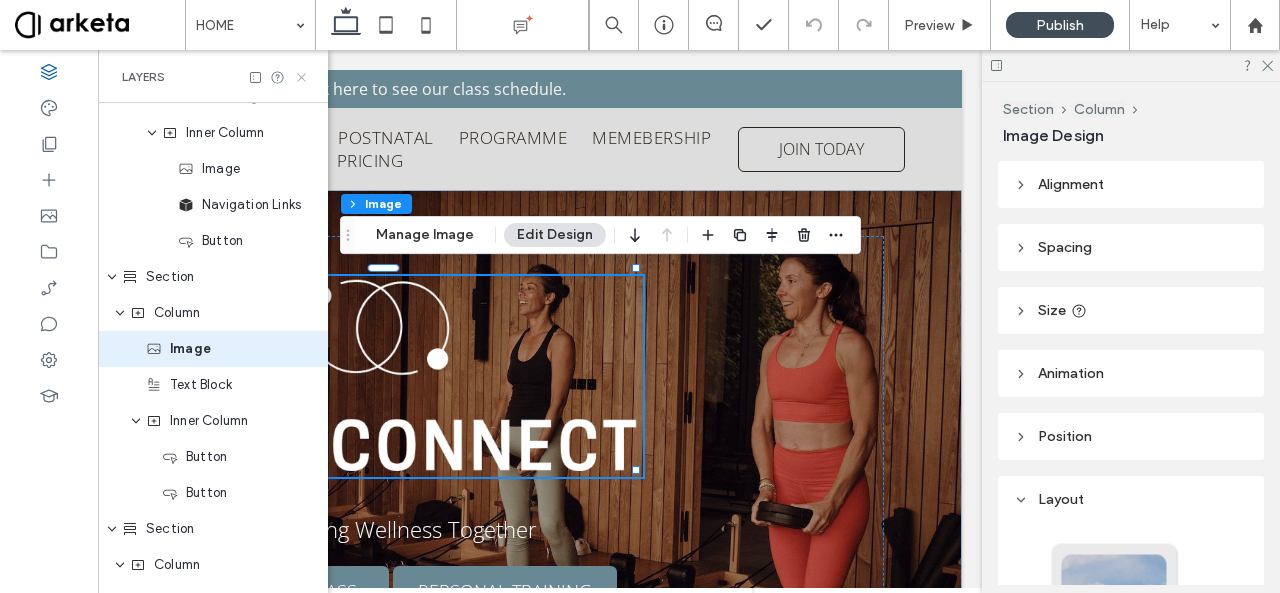 click 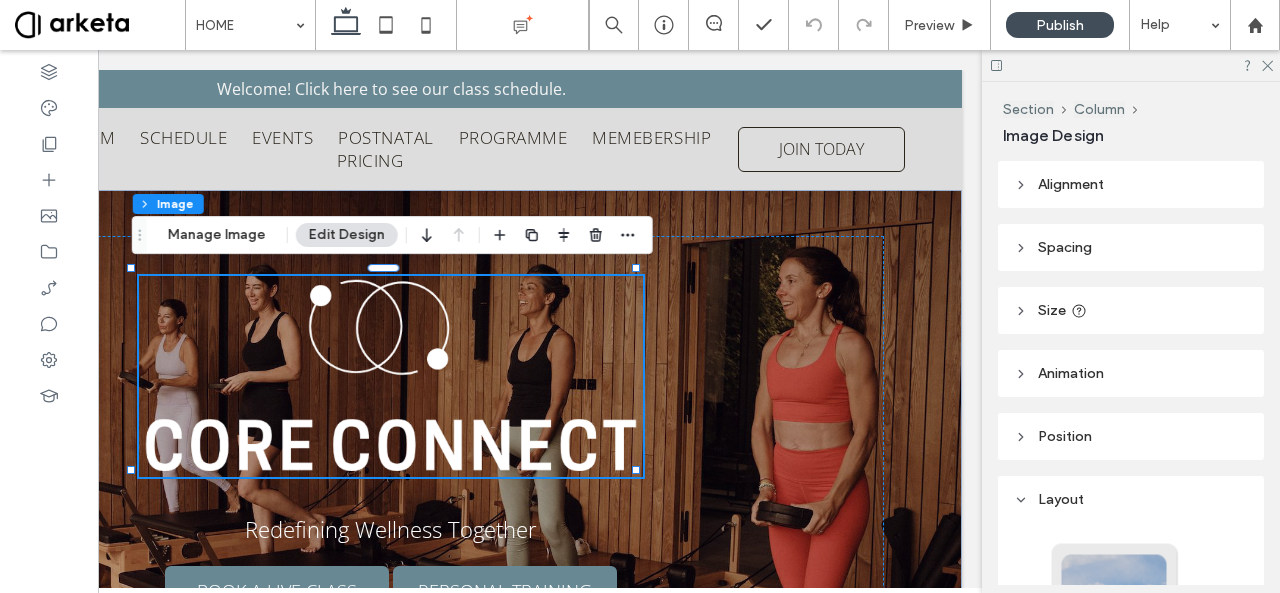 scroll, scrollTop: 0, scrollLeft: 298, axis: horizontal 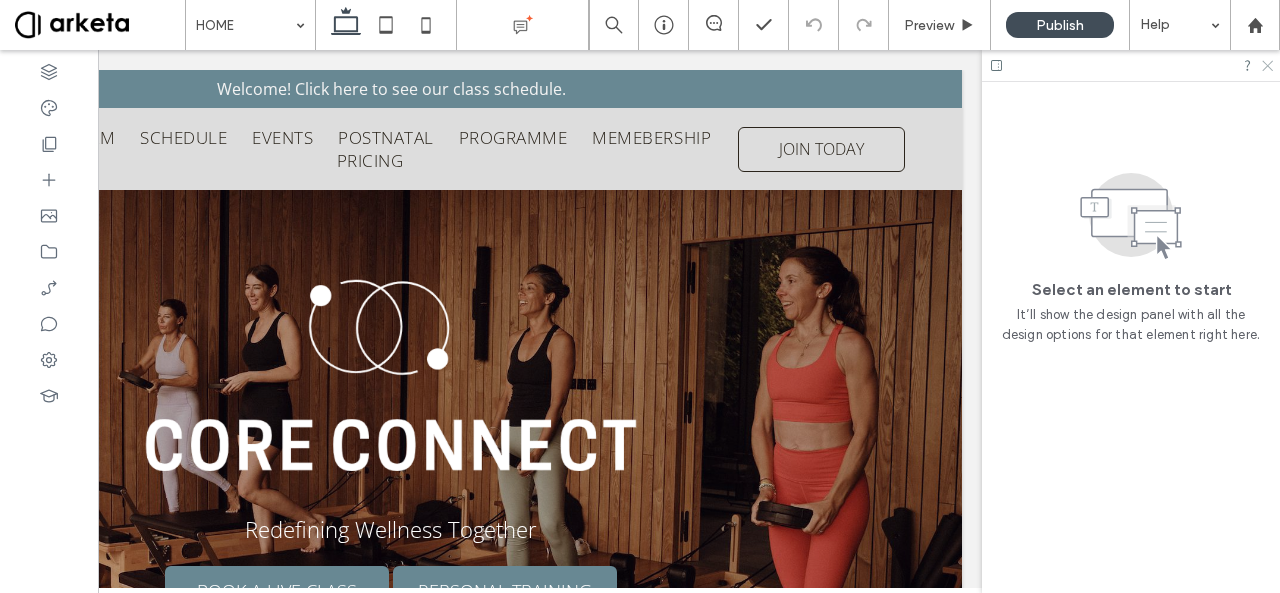 click 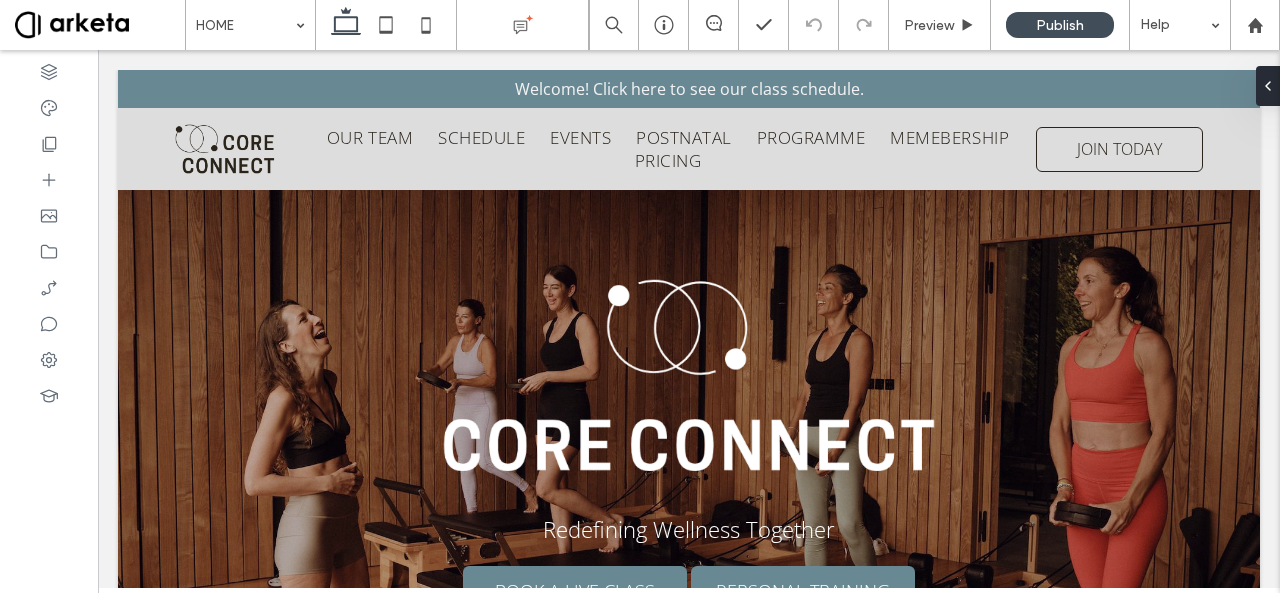 scroll, scrollTop: 0, scrollLeft: 0, axis: both 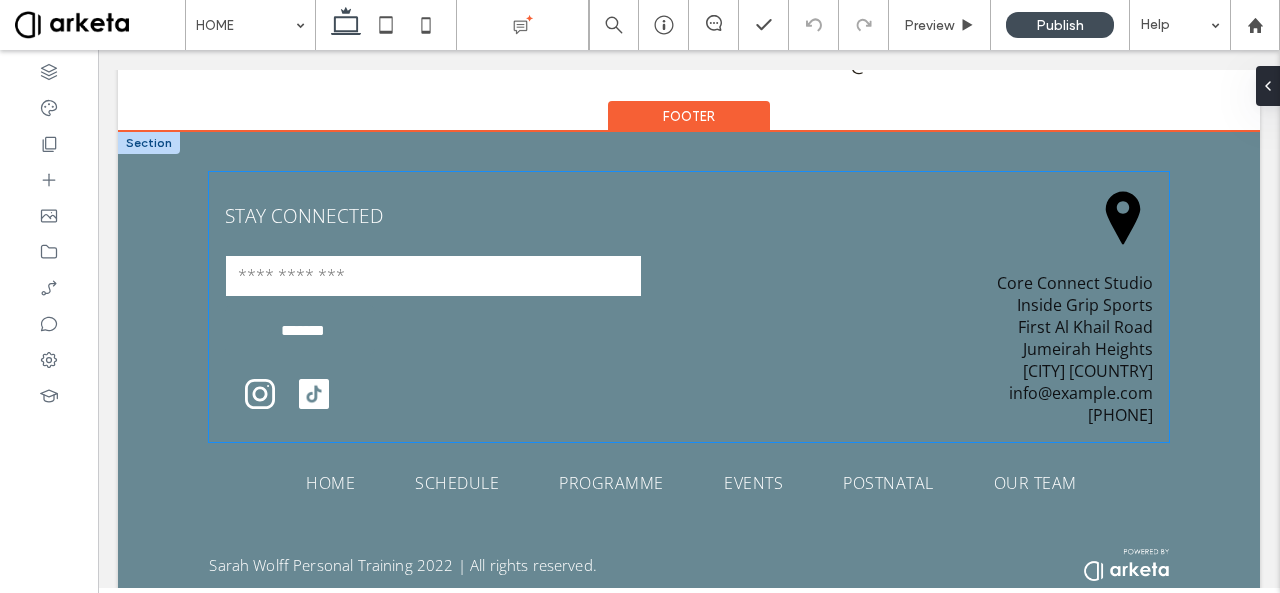 click 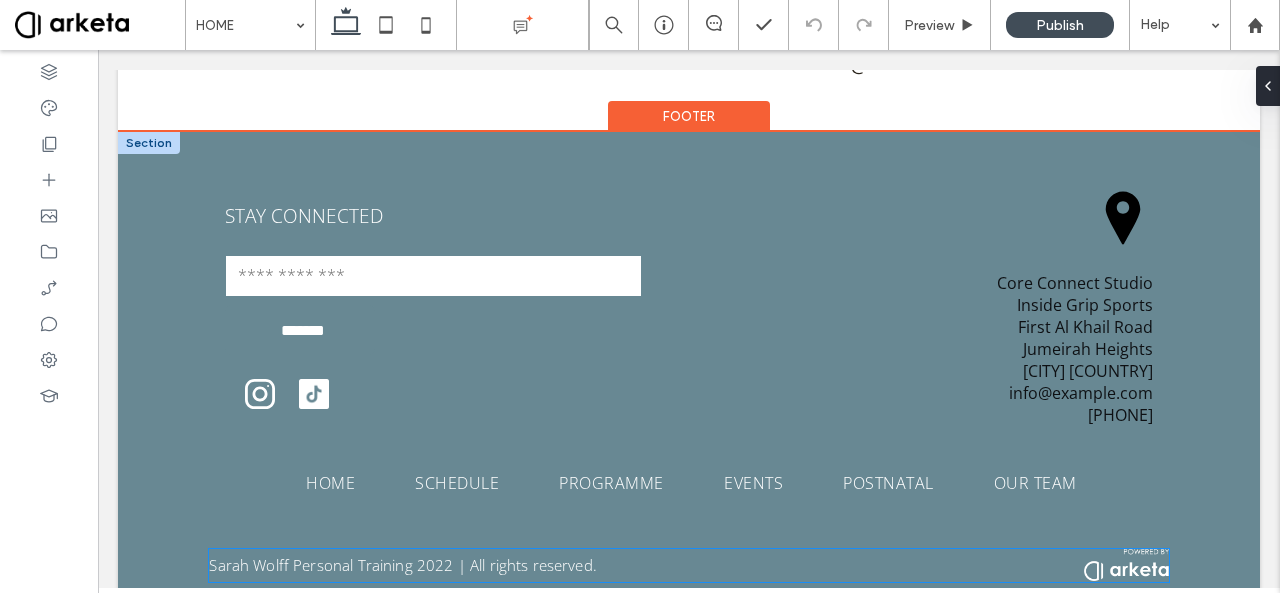 click on "Sarah Wolff Personal Training 2022 | All rights reserved." at bounding box center (403, 565) 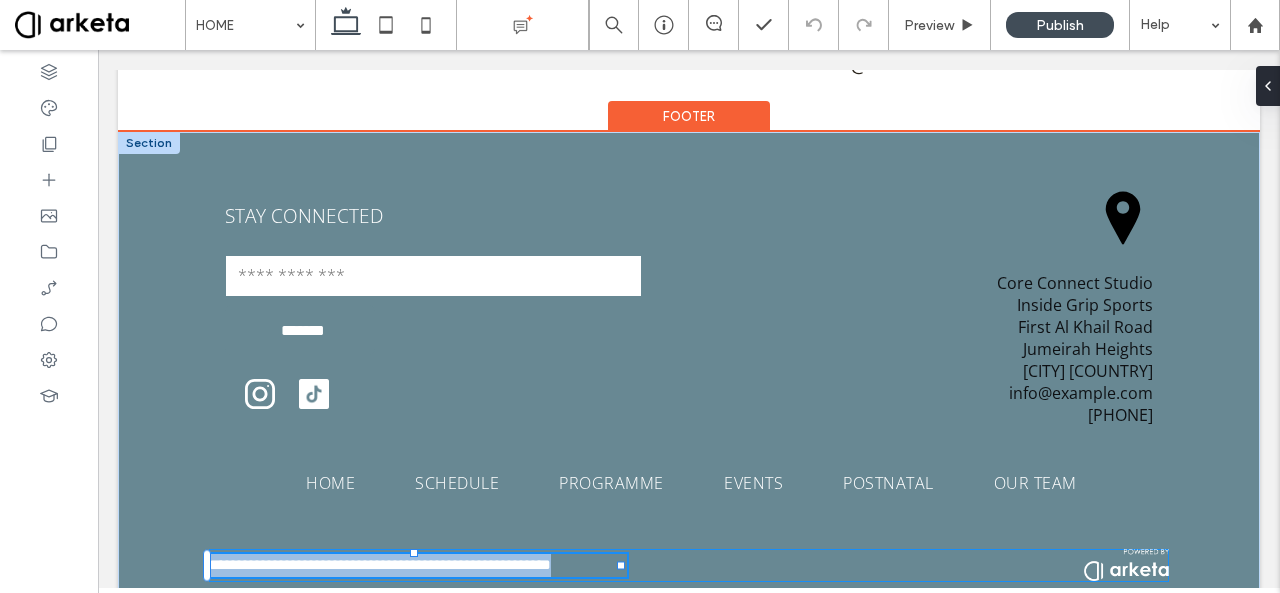 type on "*********" 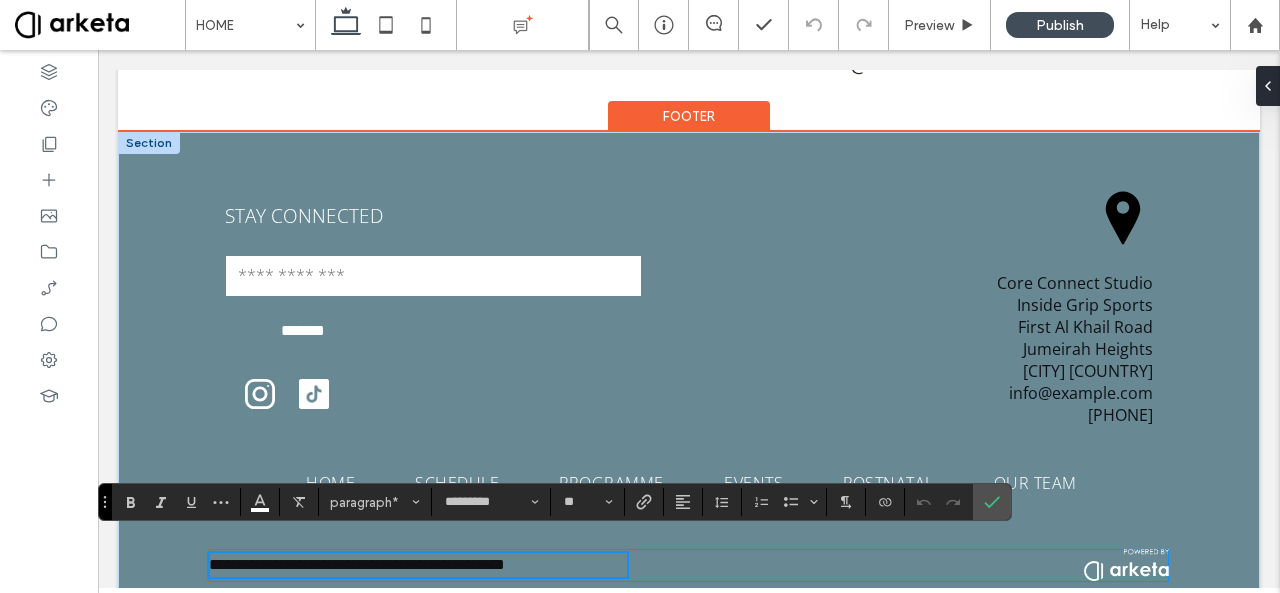 type on "*******" 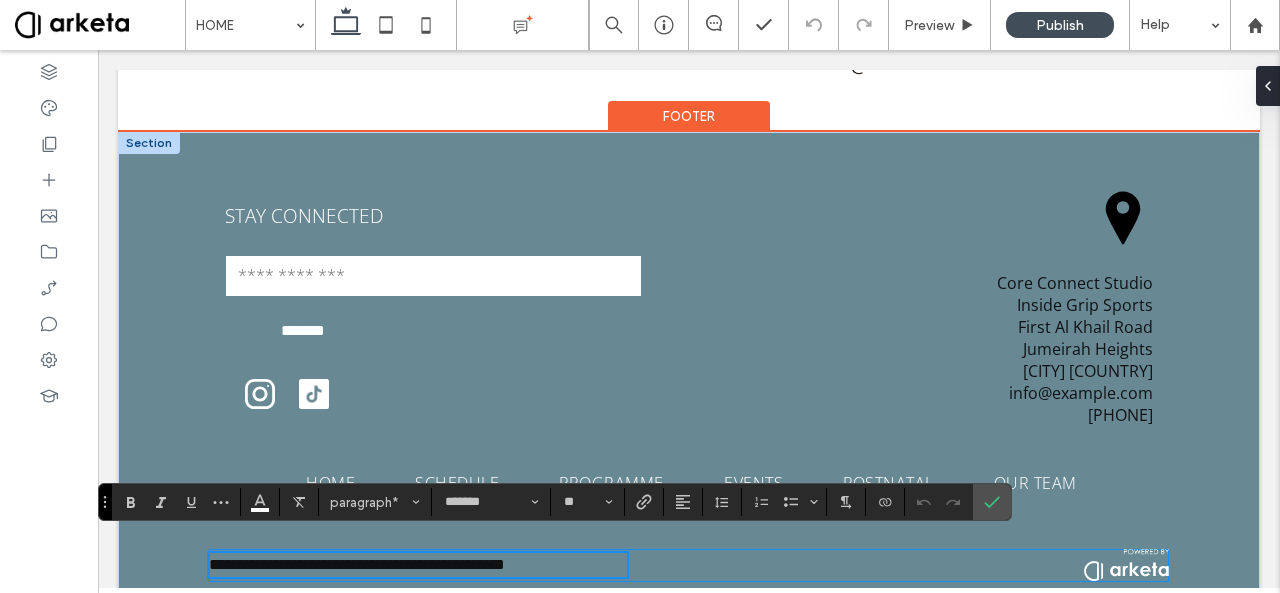 scroll, scrollTop: 0, scrollLeft: 0, axis: both 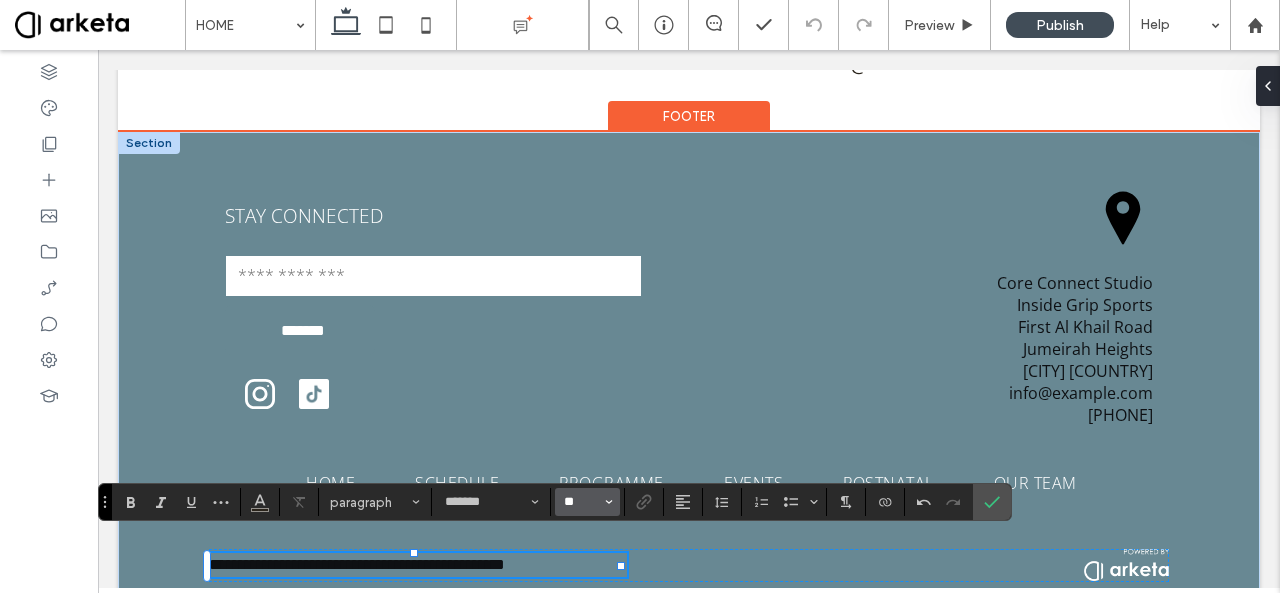 click on "**" at bounding box center (581, 502) 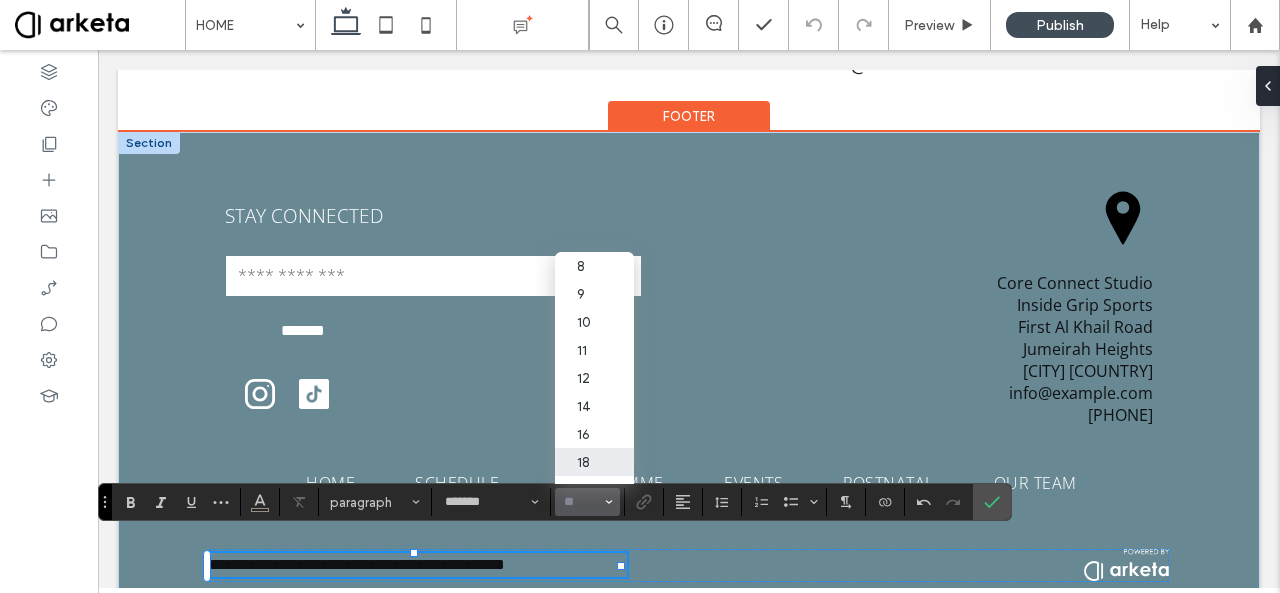 type on "*" 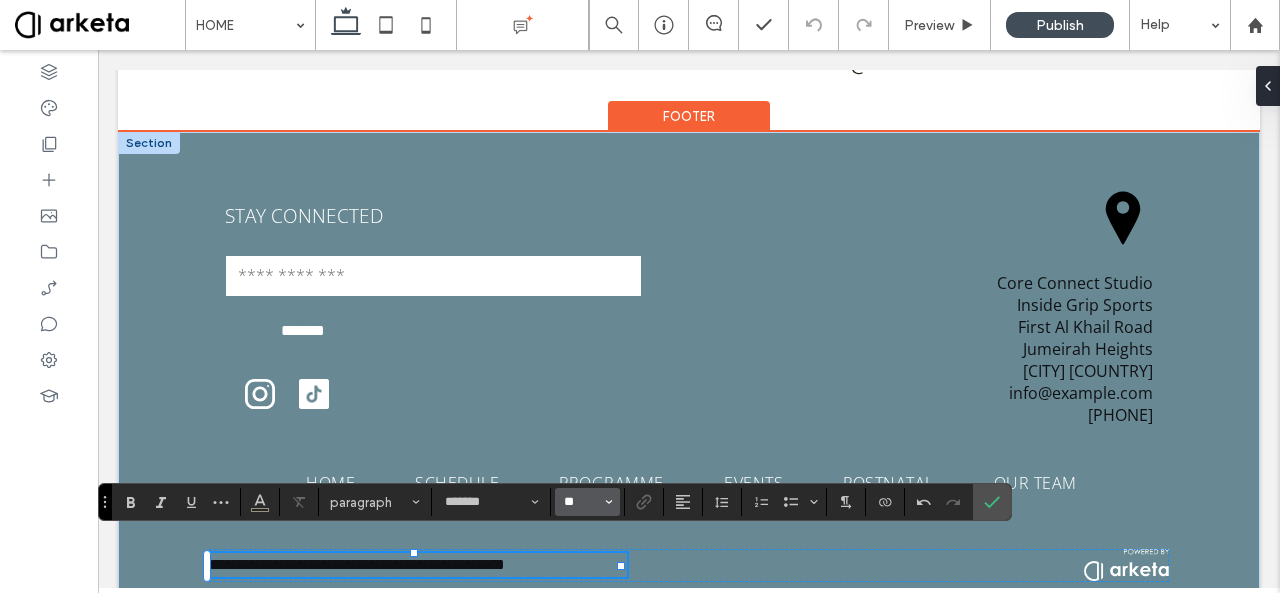 type on "**" 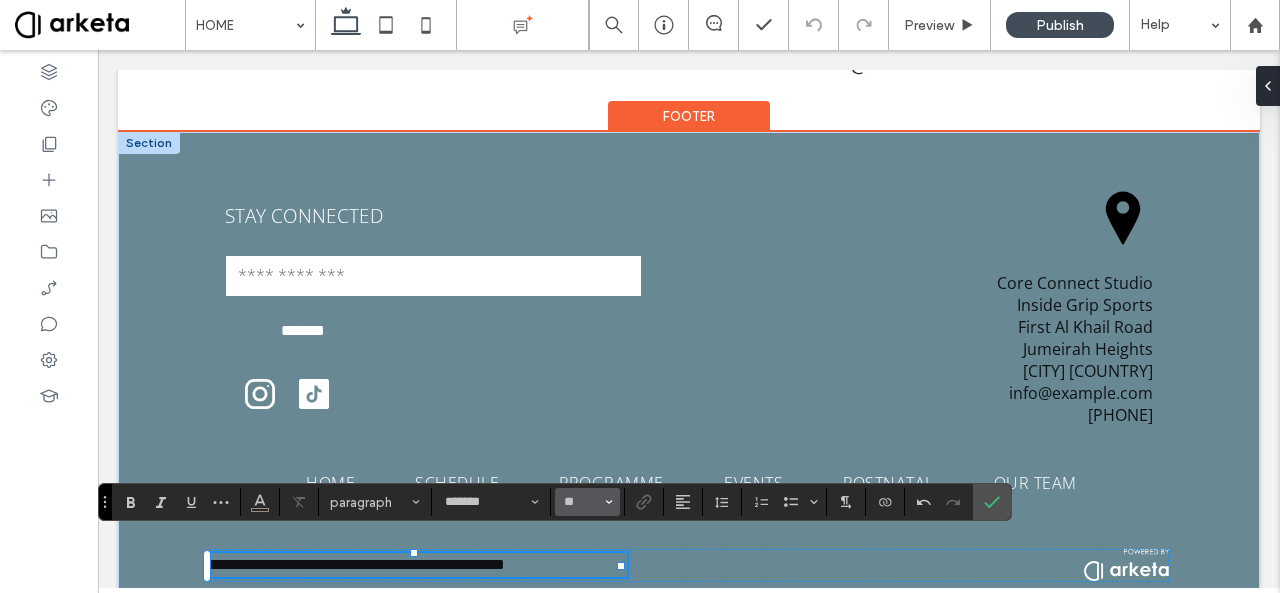 type on "*********" 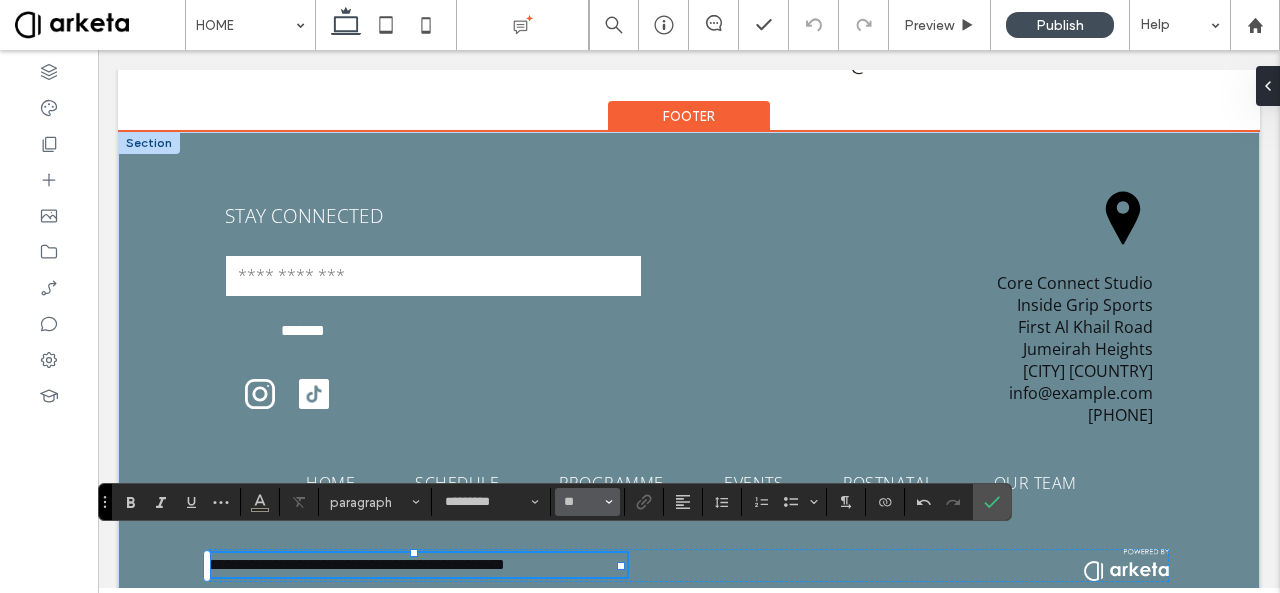 type on "**" 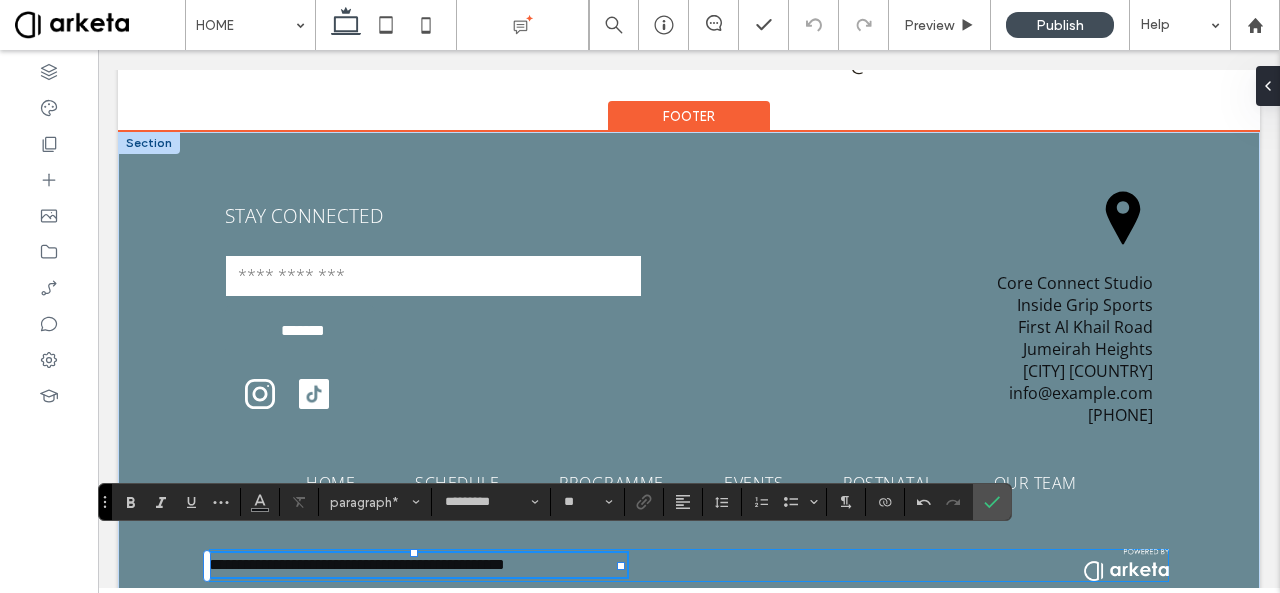 click on "**********" at bounding box center (688, 565) 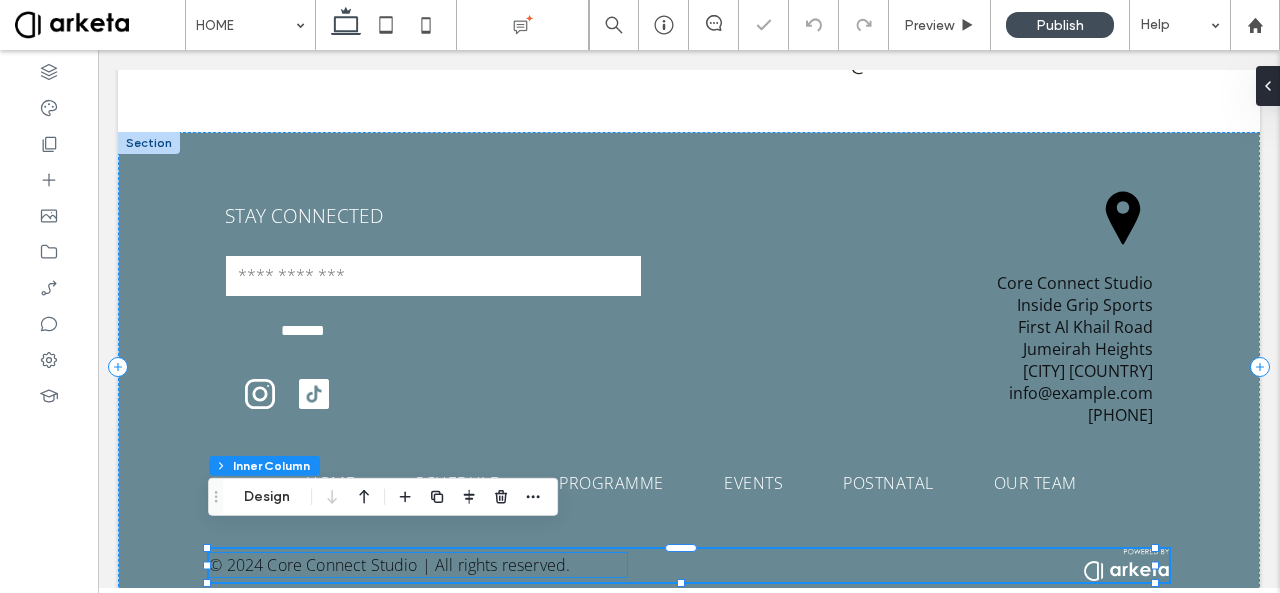 click on "© 2024 Core Connect Studio | All rights reserved." at bounding box center (389, 565) 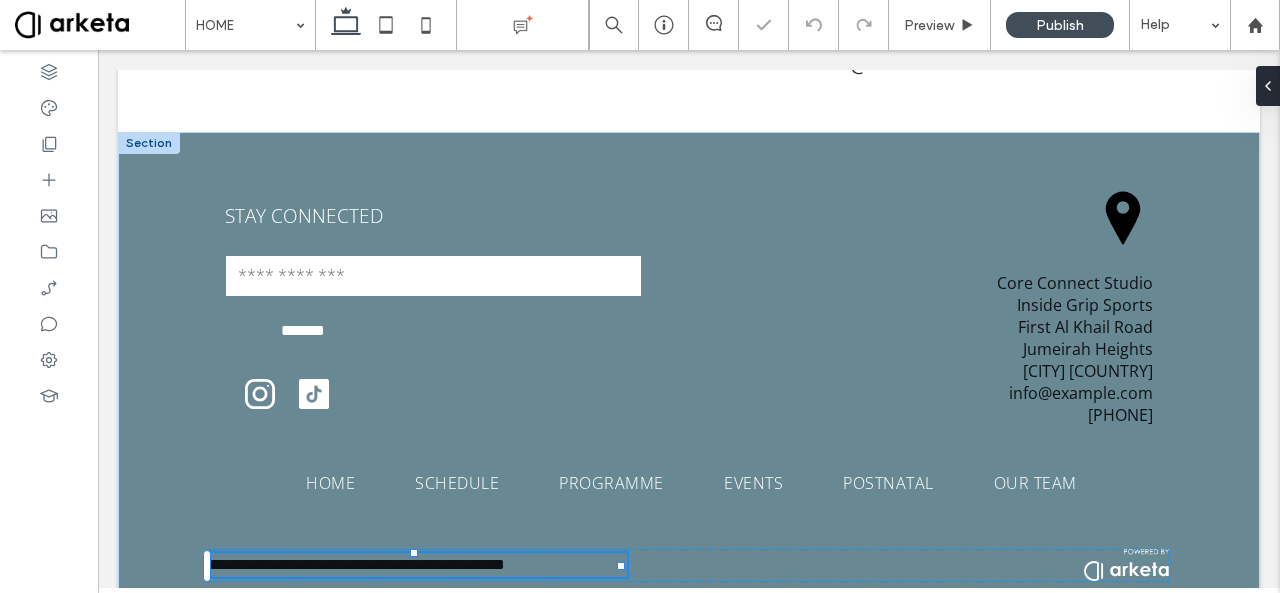 type on "*********" 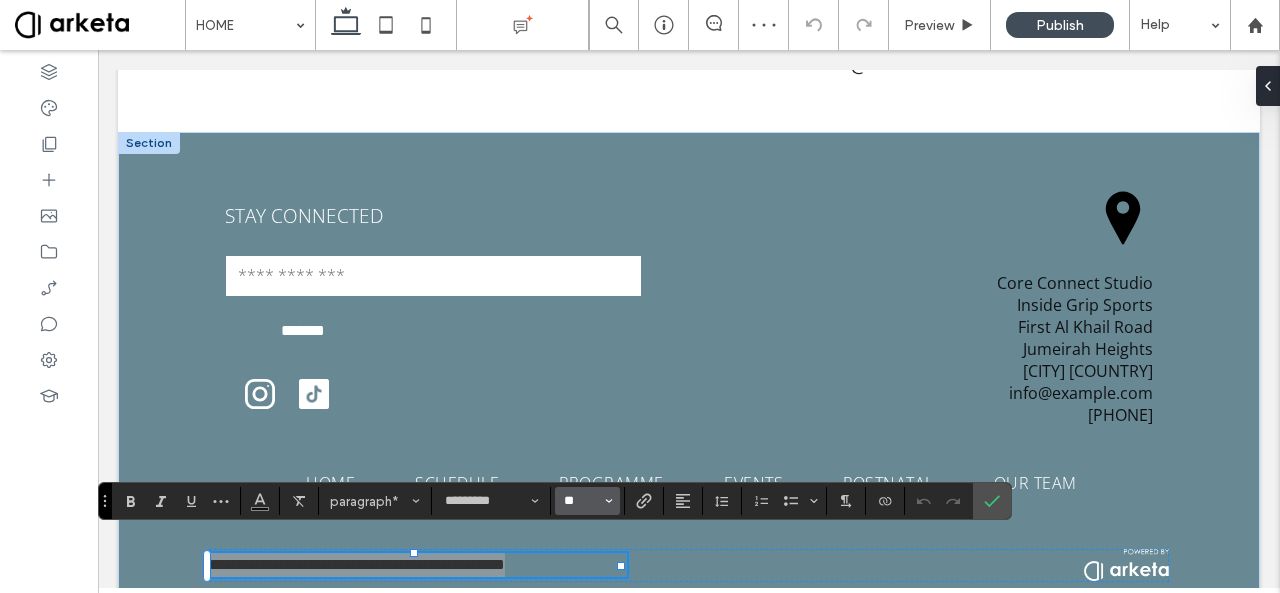 type on "***" 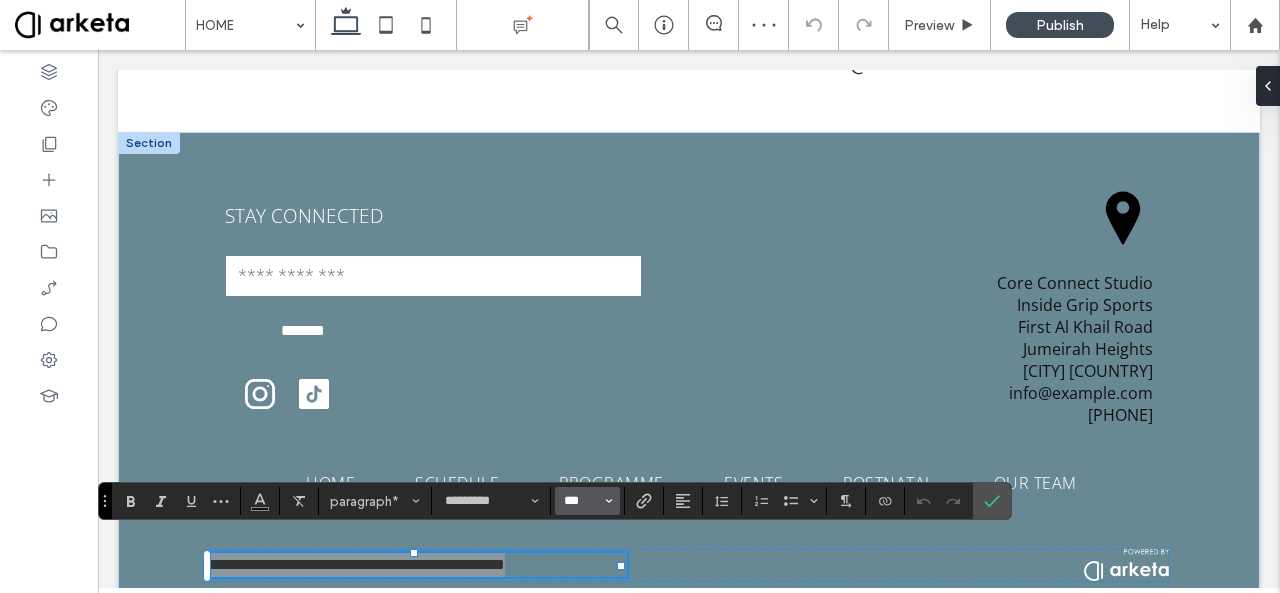 click on "***" at bounding box center (581, 501) 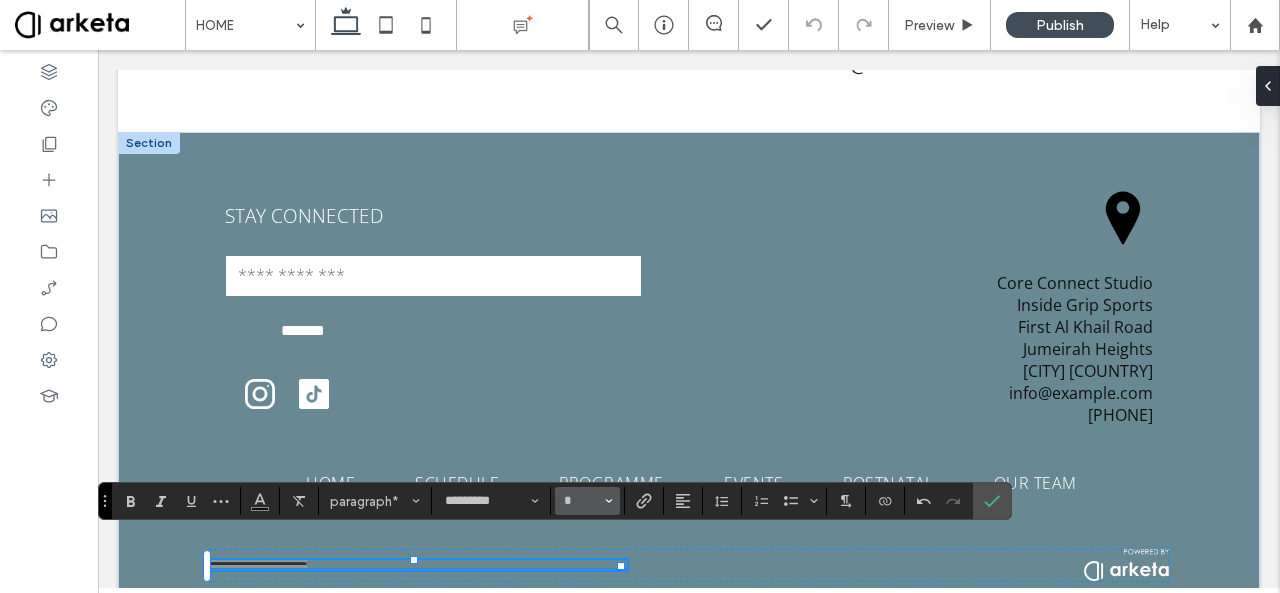 click on "*" at bounding box center [587, 501] 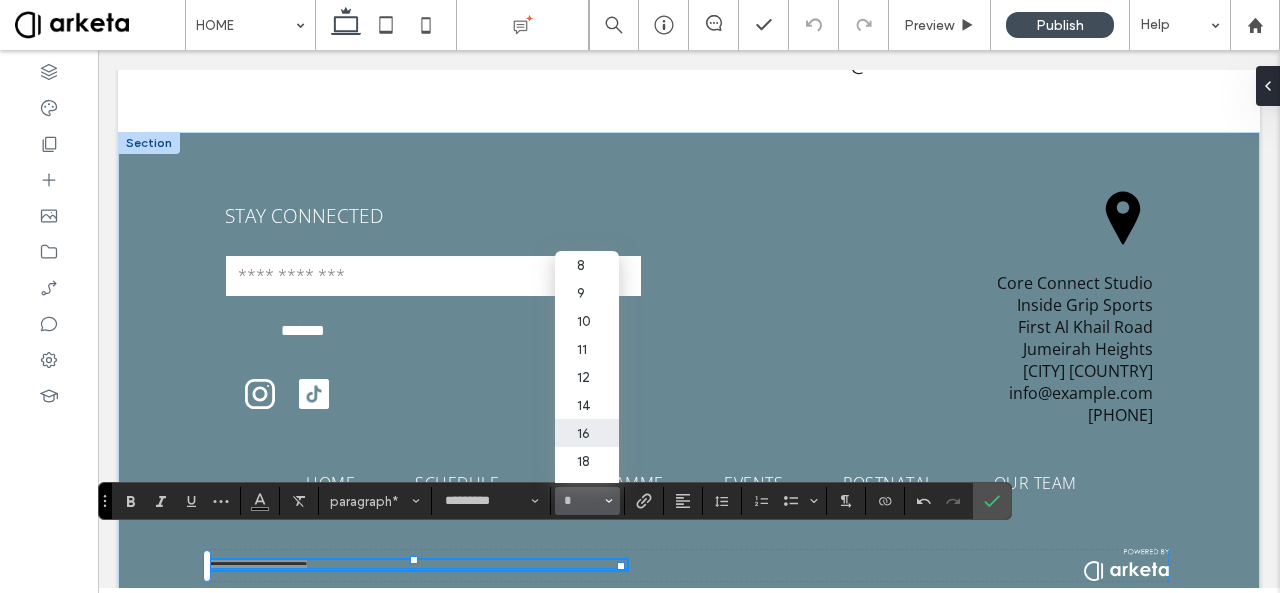 click on "16" at bounding box center (587, 433) 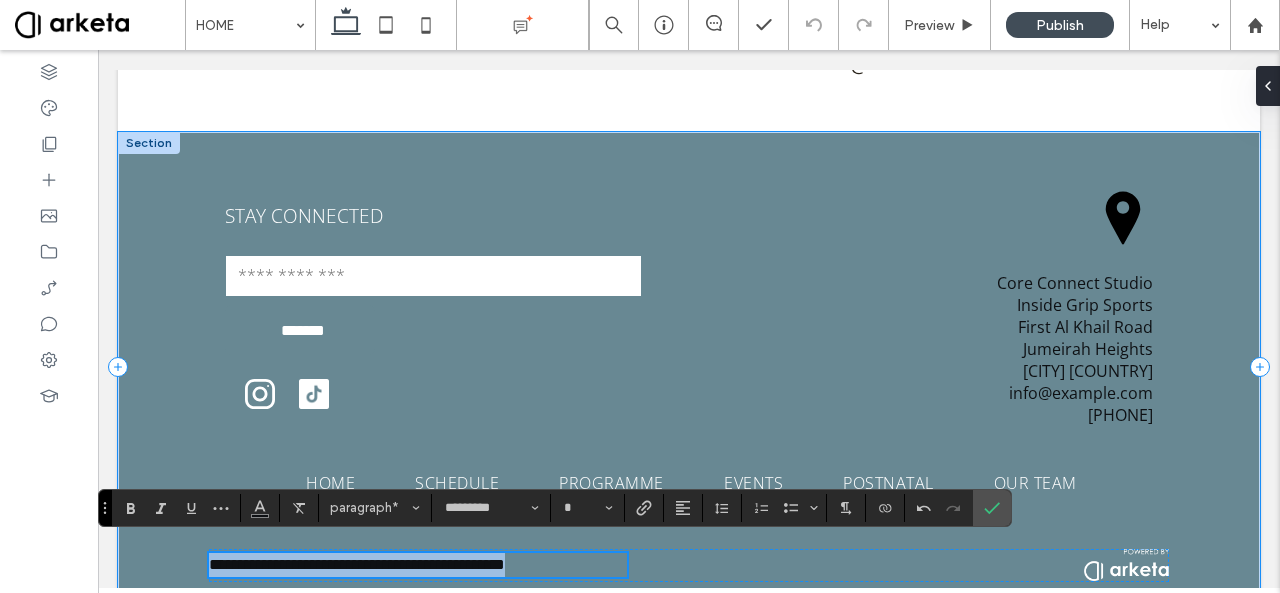 type on "**" 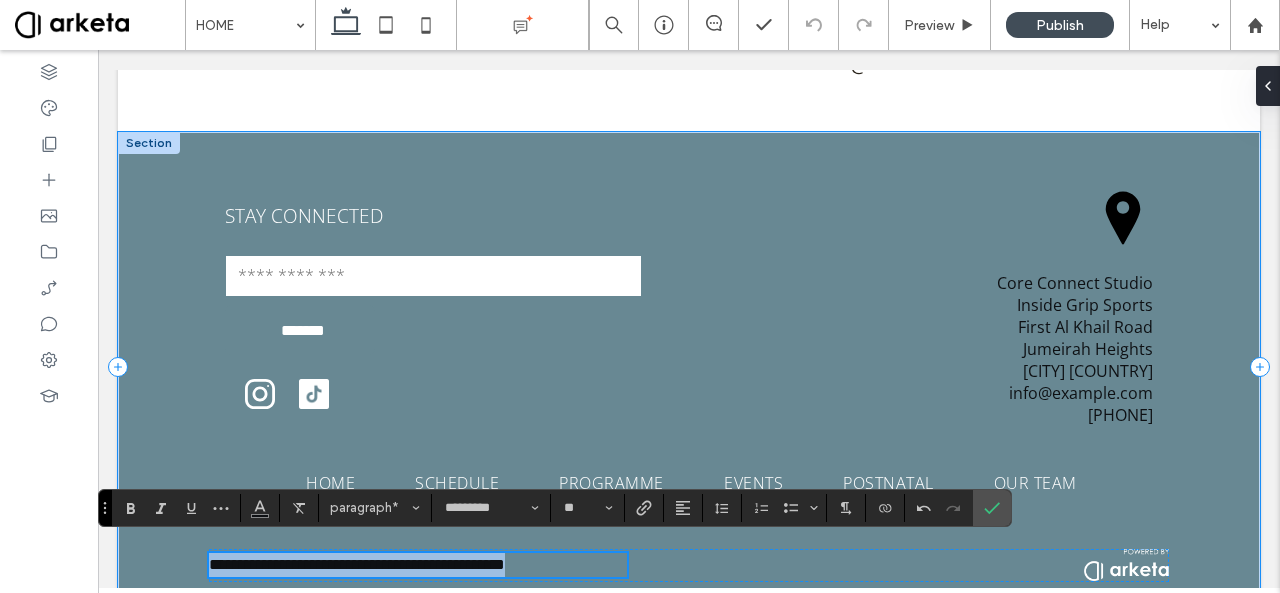 scroll, scrollTop: 4300, scrollLeft: 0, axis: vertical 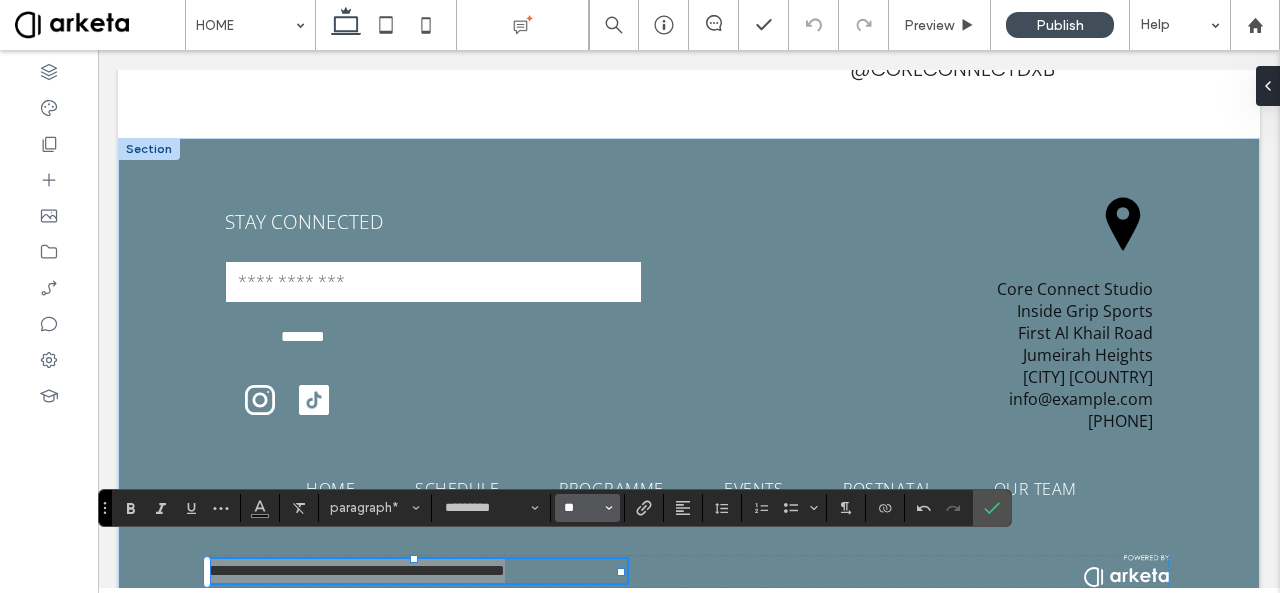click on "**" at bounding box center (581, 508) 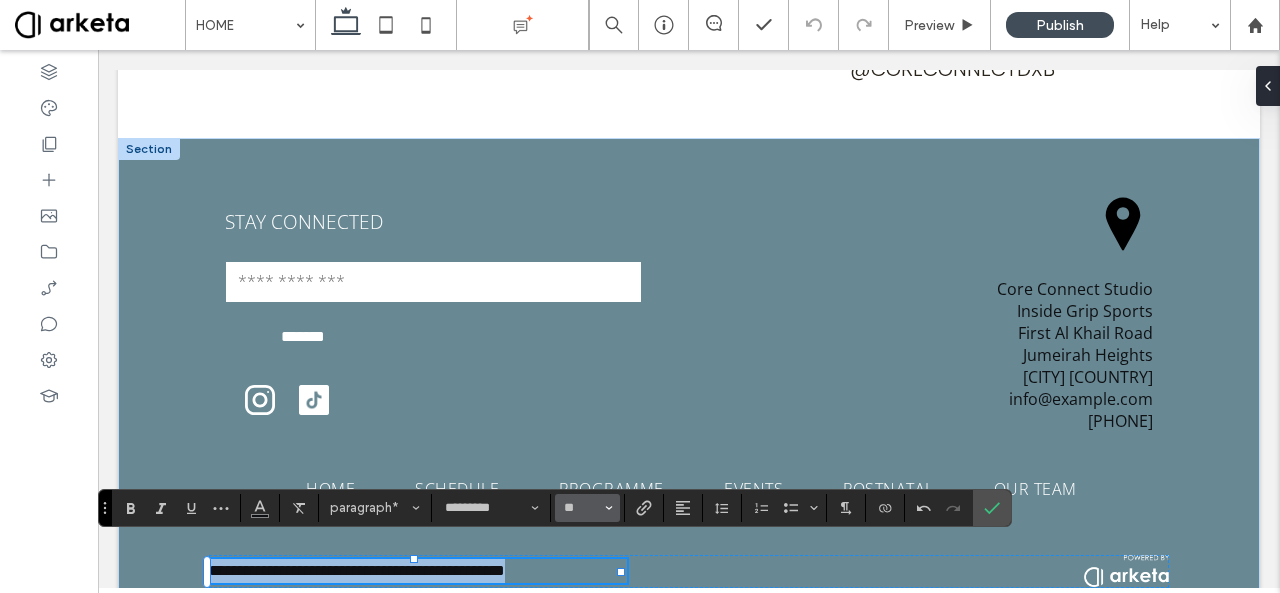 type on "**" 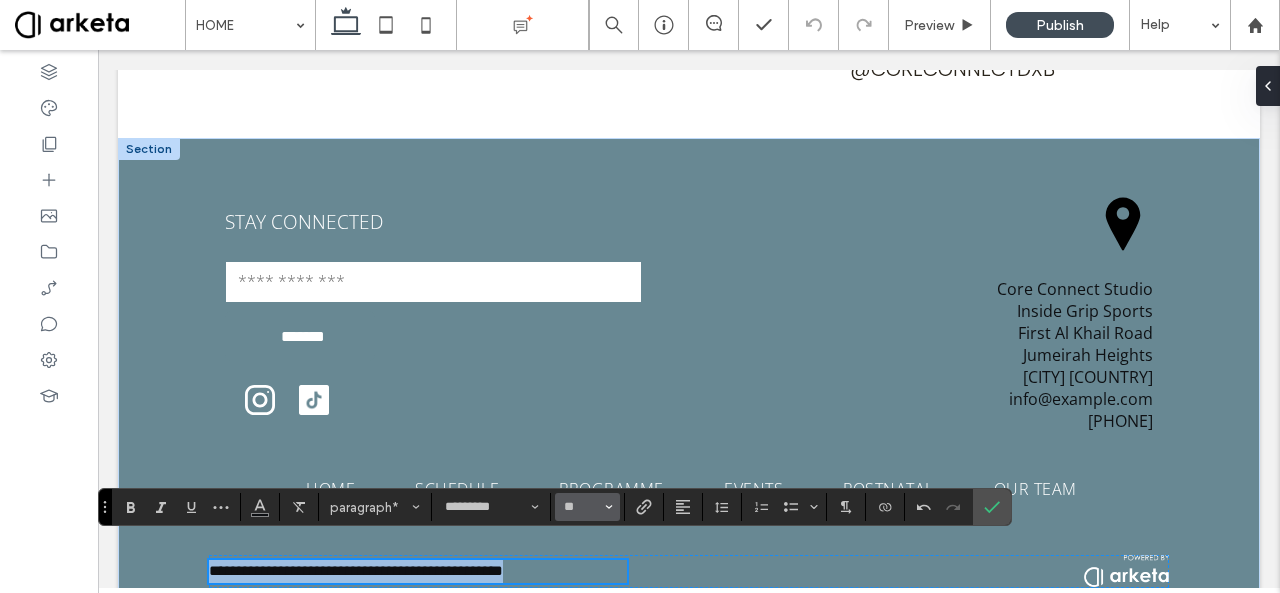 scroll, scrollTop: 4300, scrollLeft: 0, axis: vertical 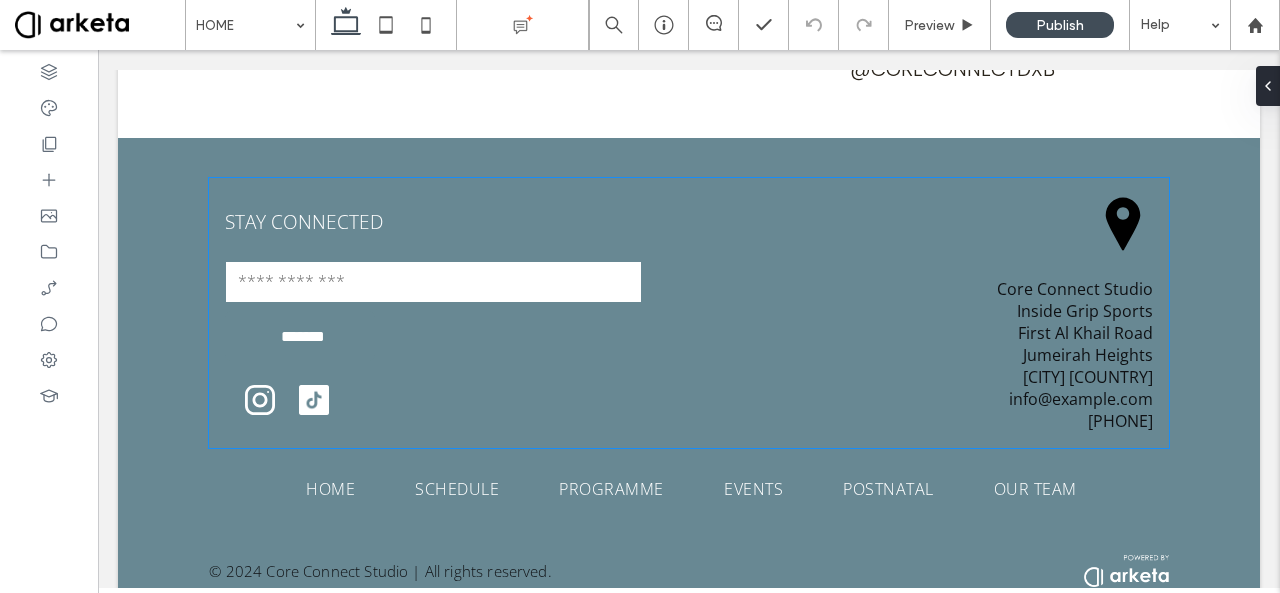click on "STAY CONNECTED" at bounding box center (304, 222) 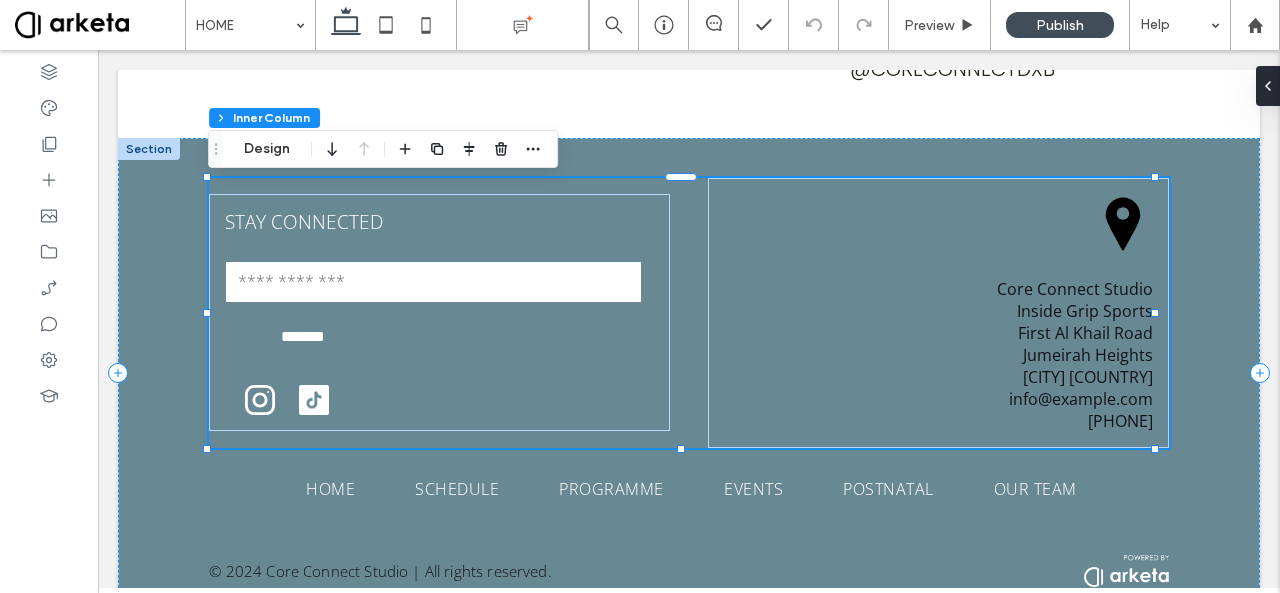 click on "STAY CONNECTED" at bounding box center (304, 222) 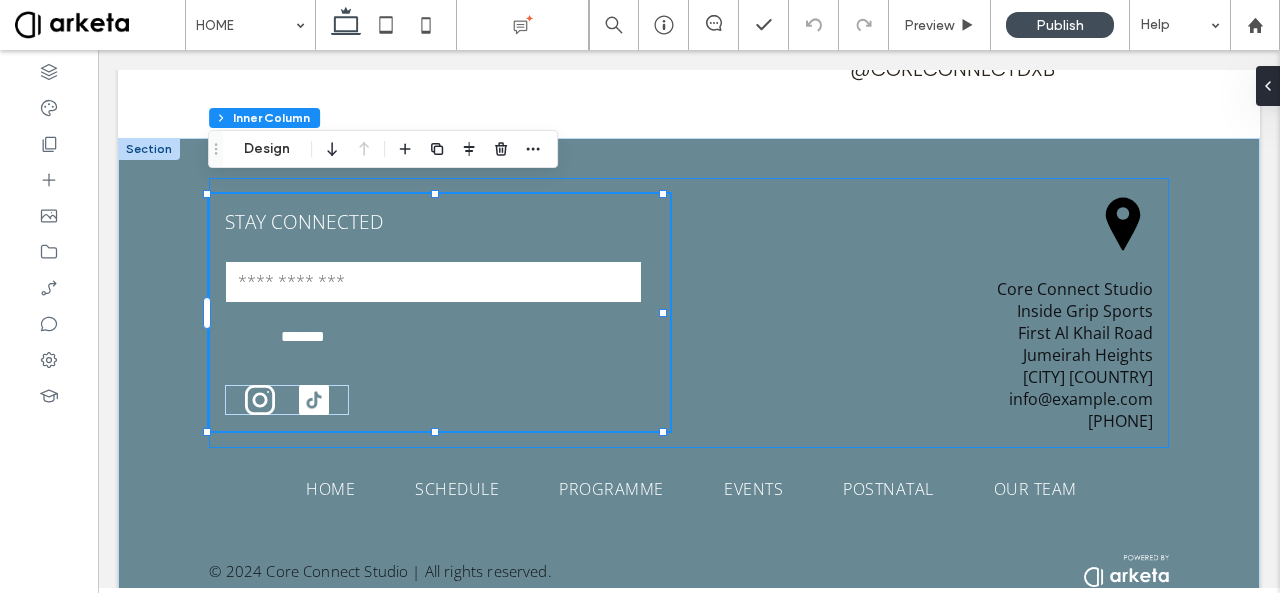 click on "STAY CONNECTED" at bounding box center (304, 222) 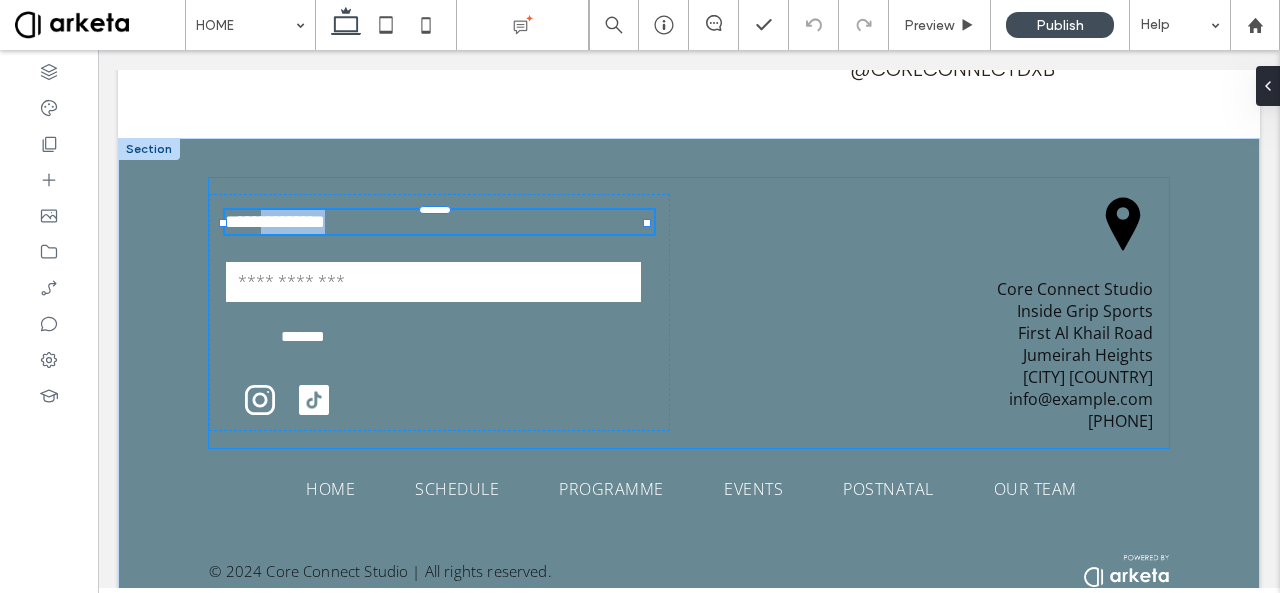 type on "*********" 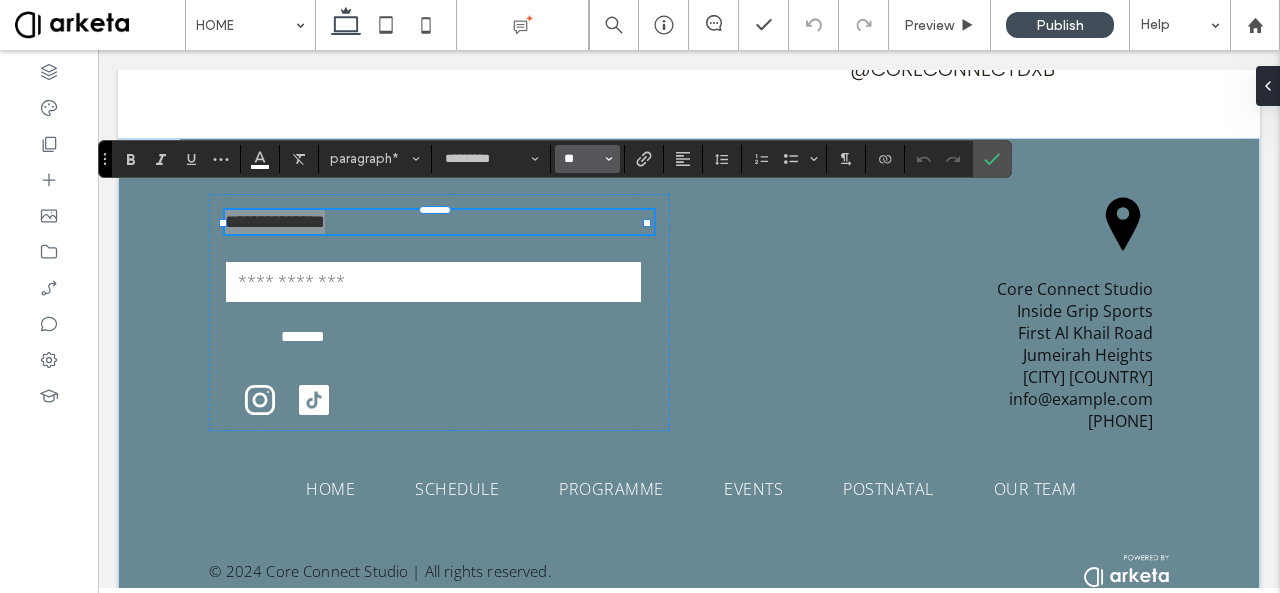click on "**" at bounding box center (581, 159) 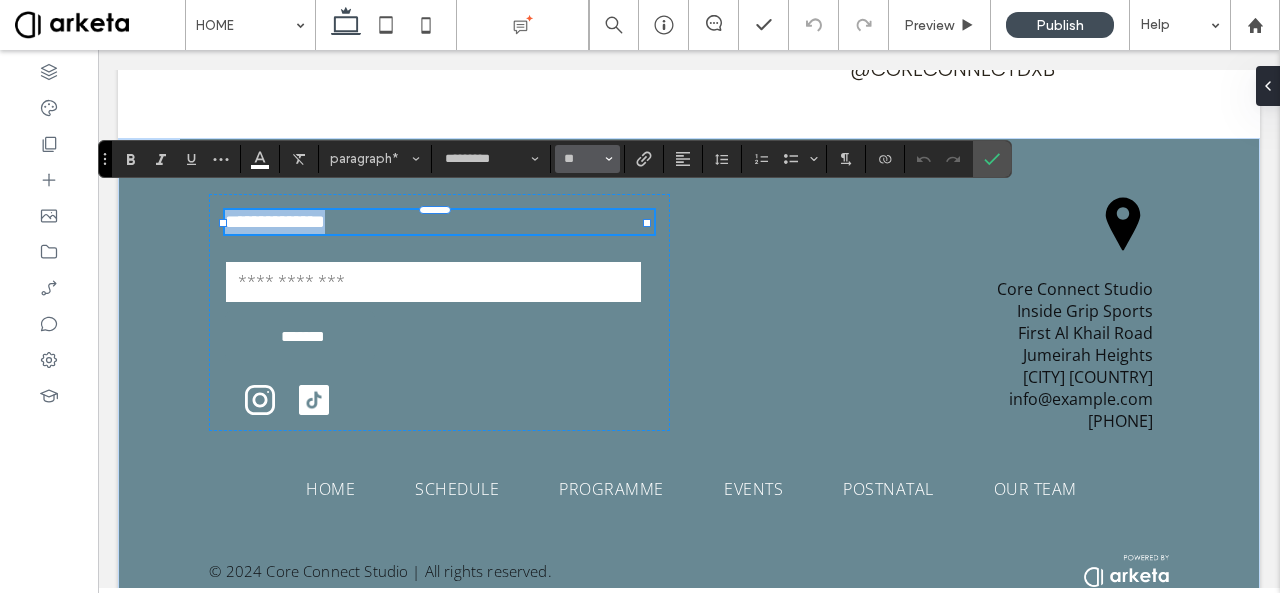 type on "**" 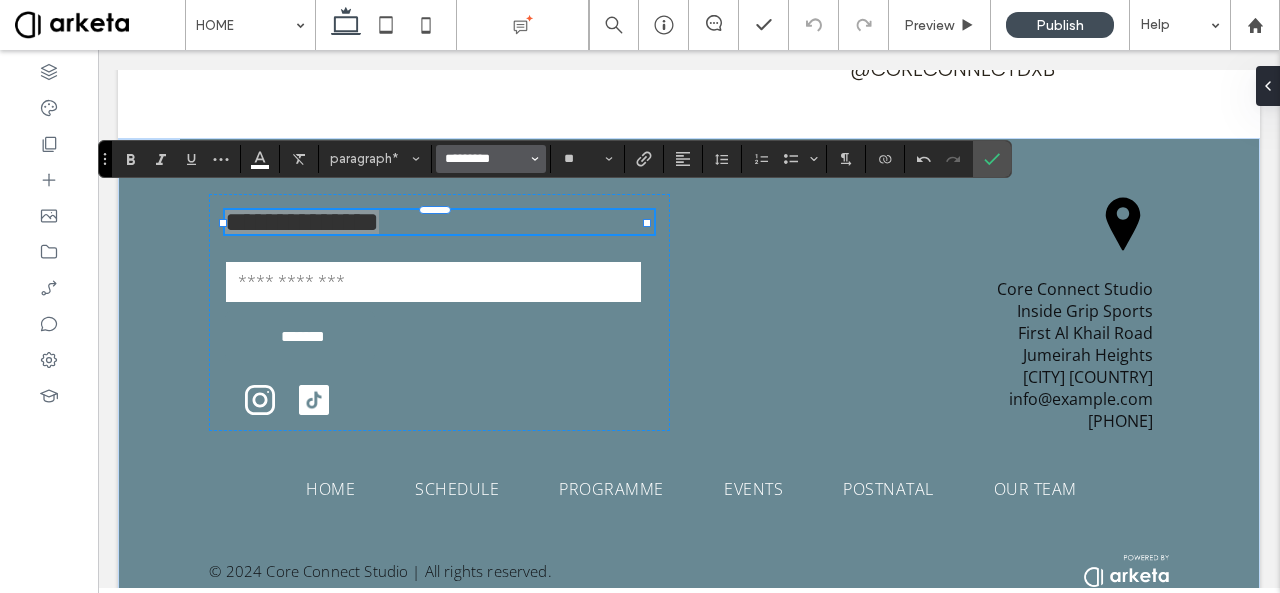 click on "*********" at bounding box center (485, 159) 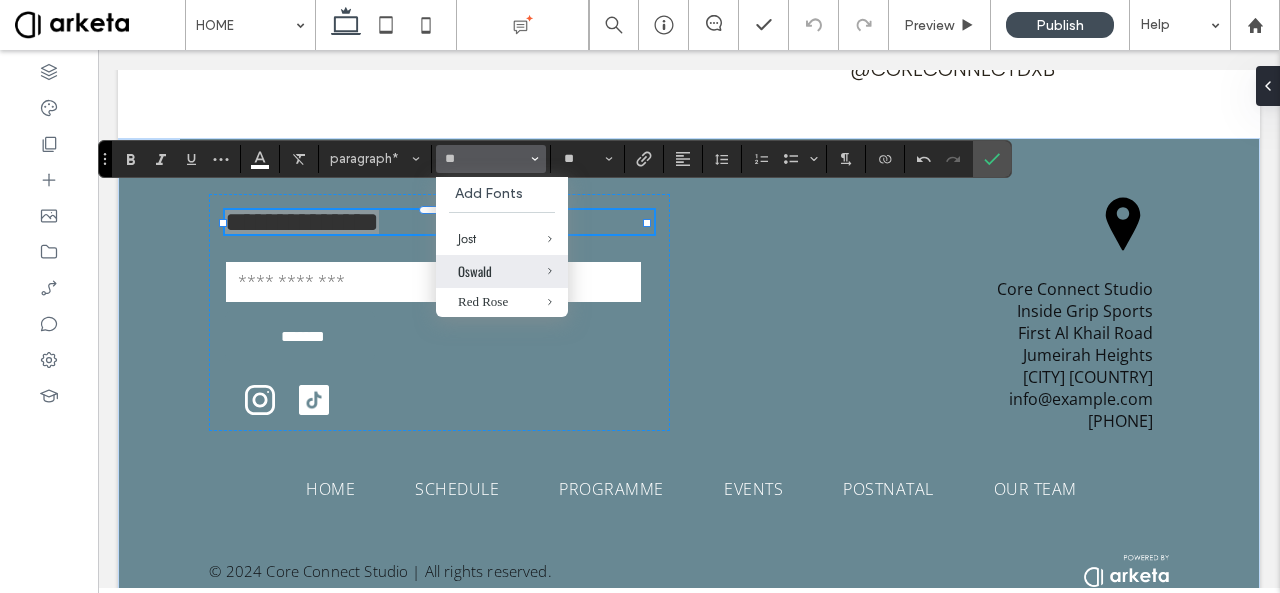 click on "Oswald" at bounding box center [502, 271] 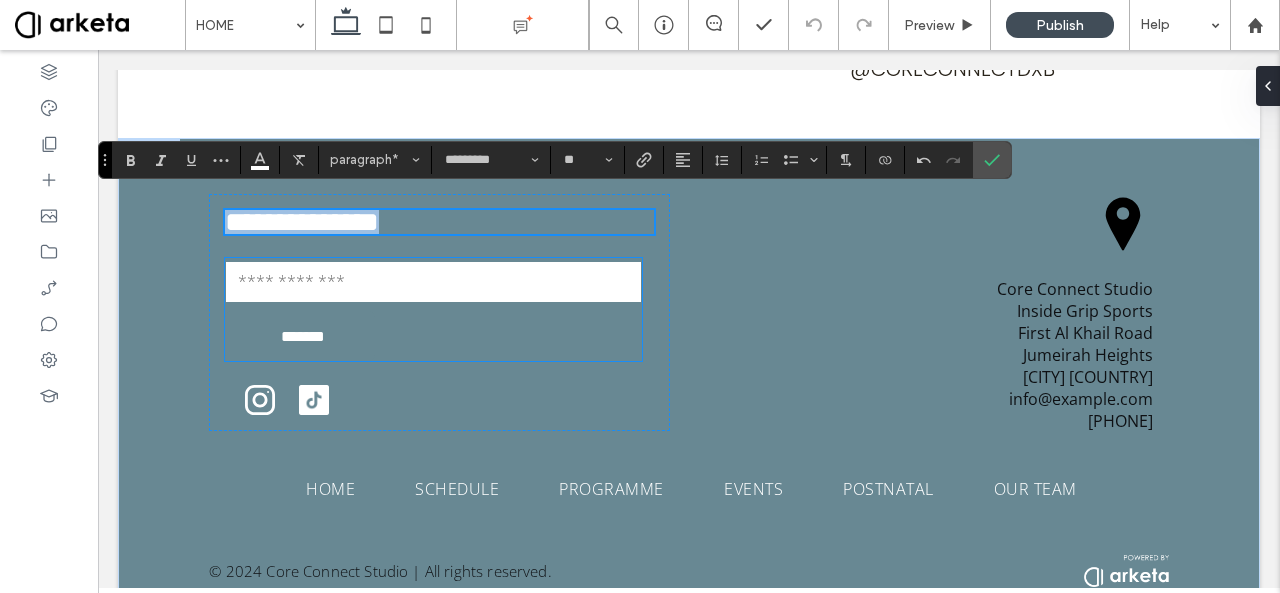 type on "******" 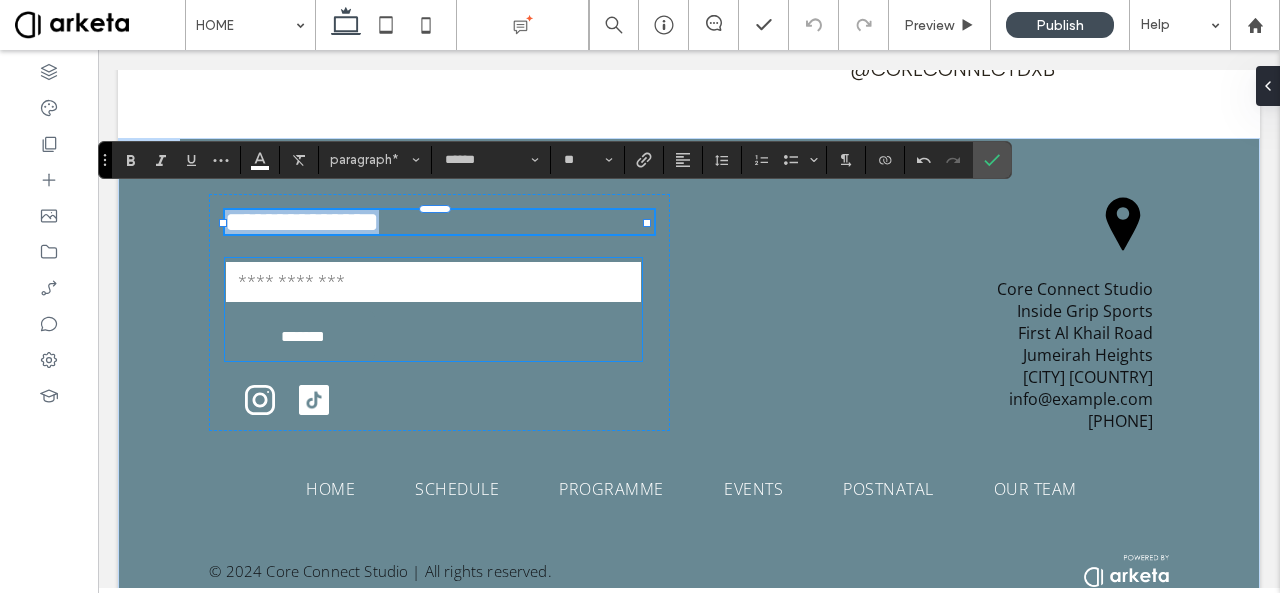 scroll, scrollTop: 4299, scrollLeft: 0, axis: vertical 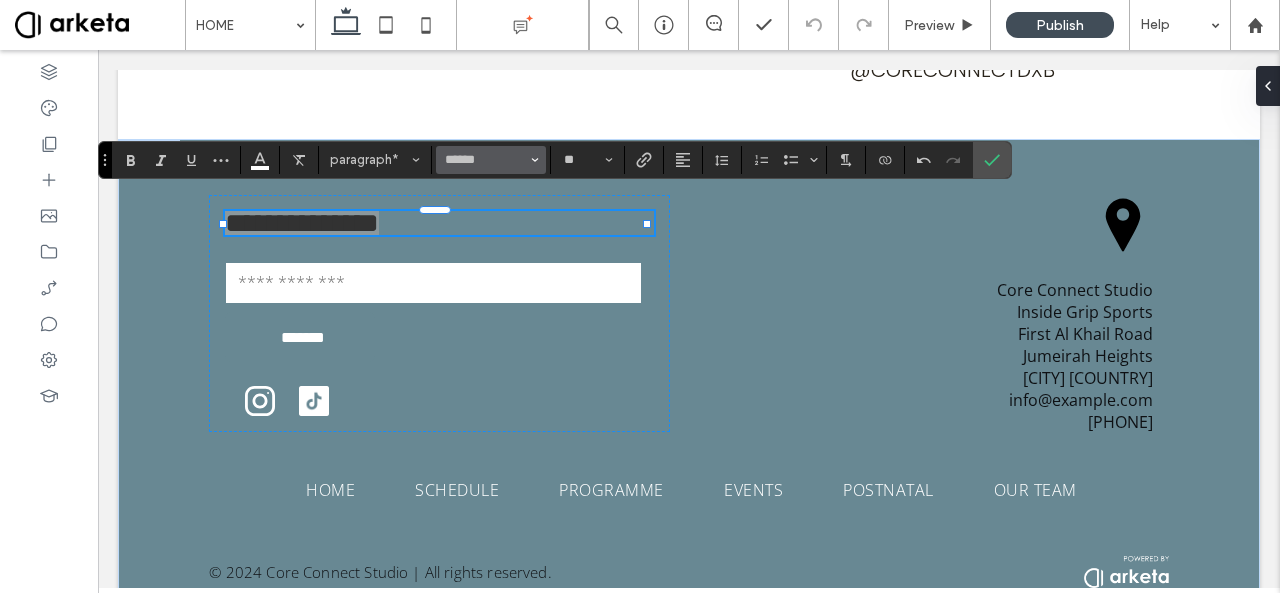 click 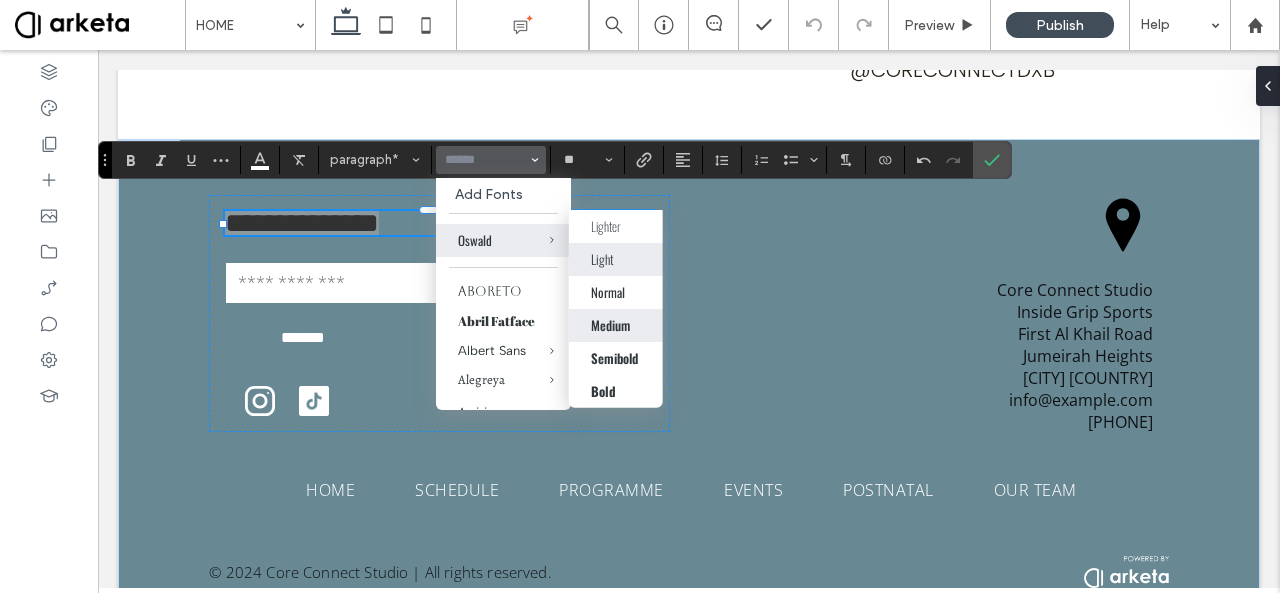 click on "Medium" at bounding box center (610, 325) 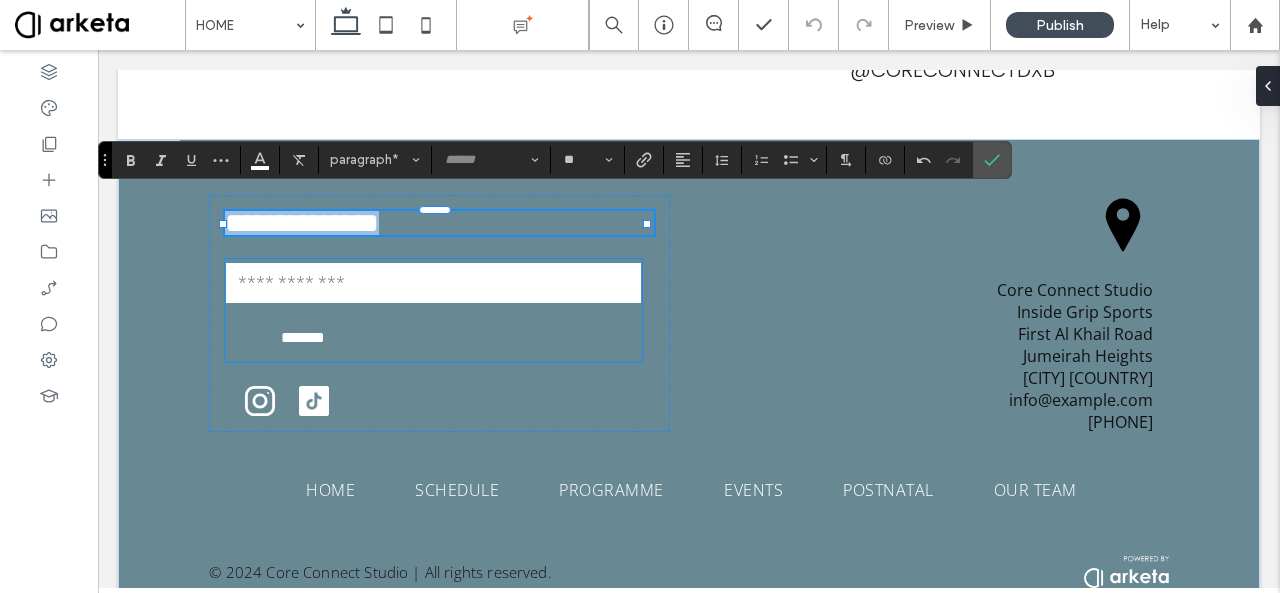 type on "******" 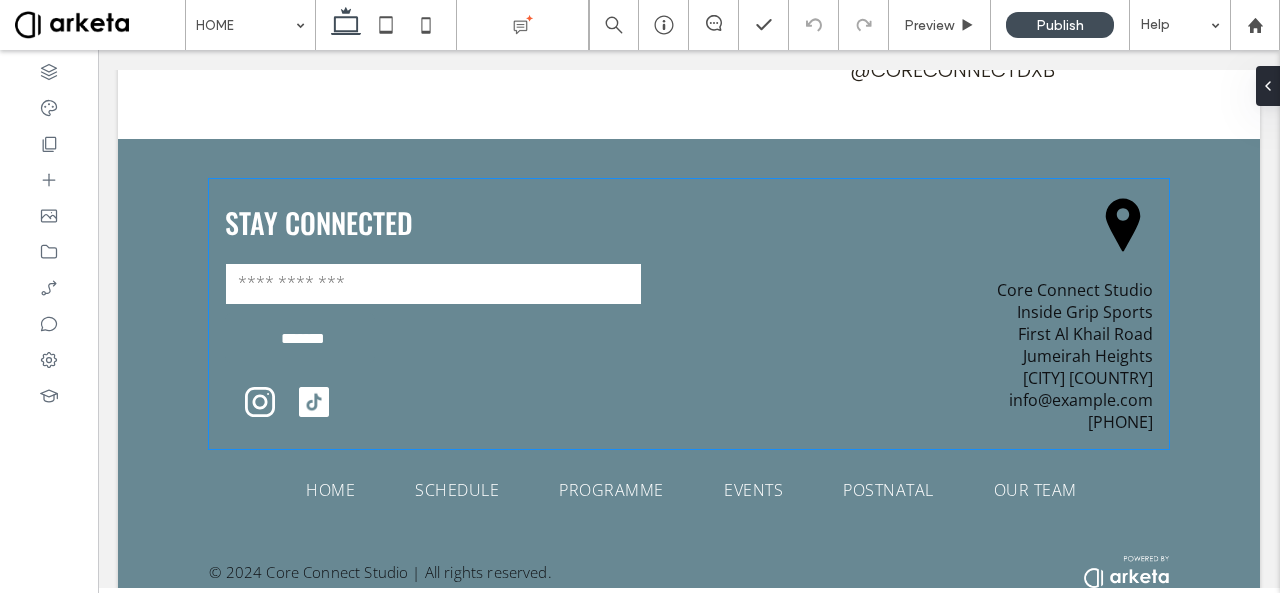 click on "STAY CONNECTED" at bounding box center [319, 222] 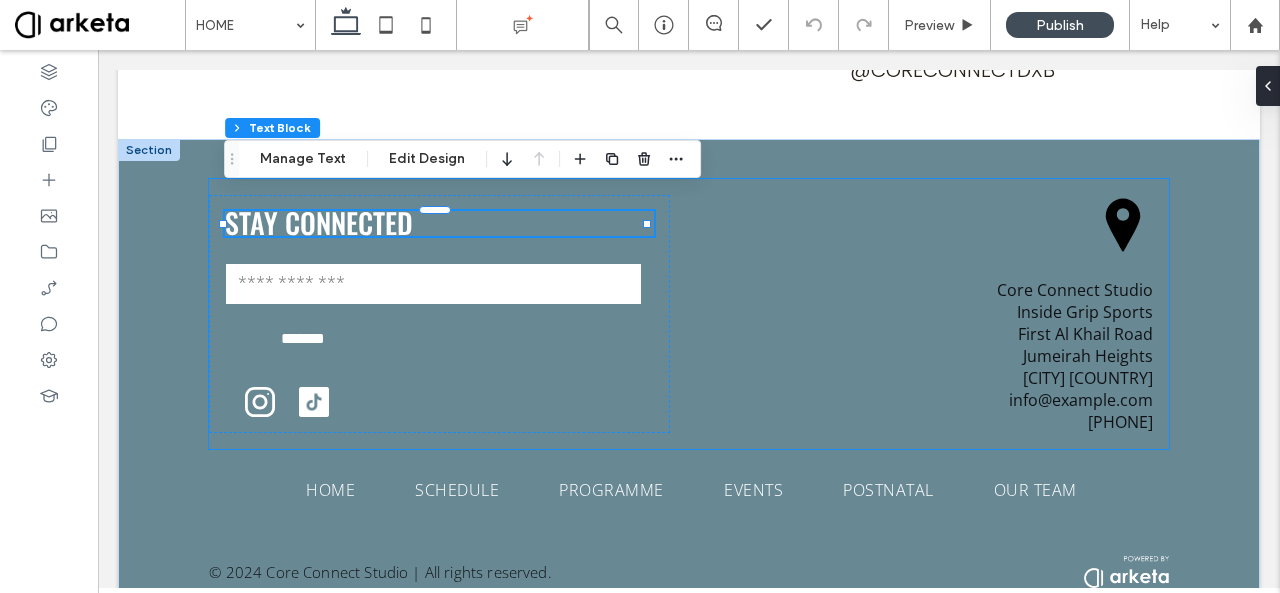 click on "STAY CONNECTED" at bounding box center [319, 222] 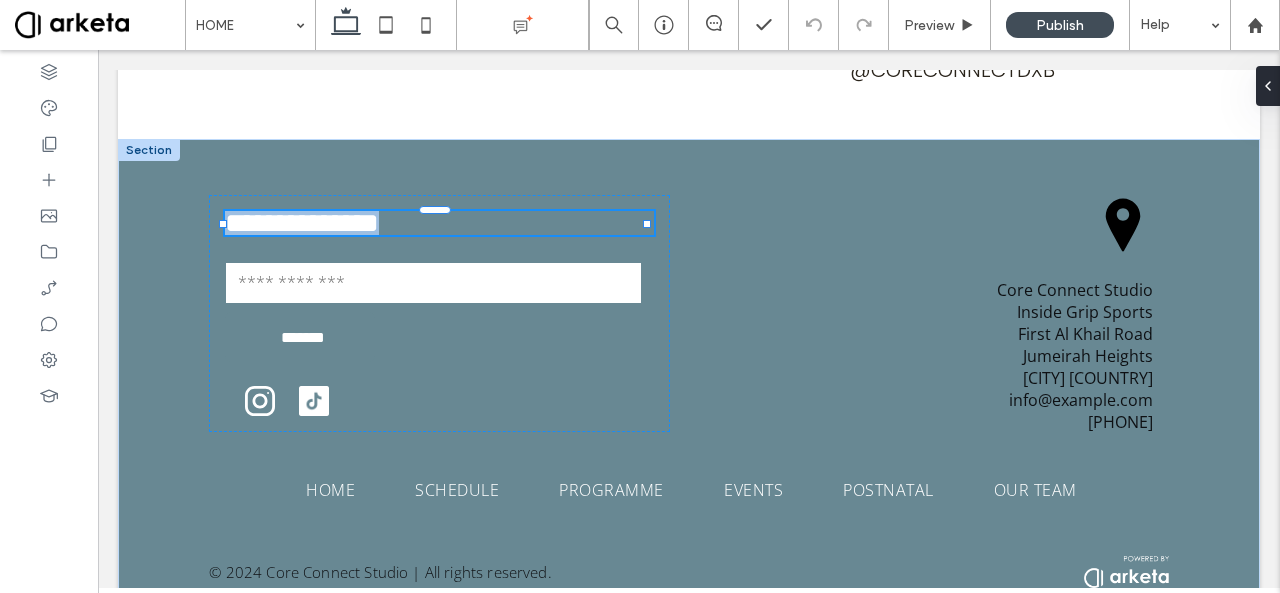 type on "******" 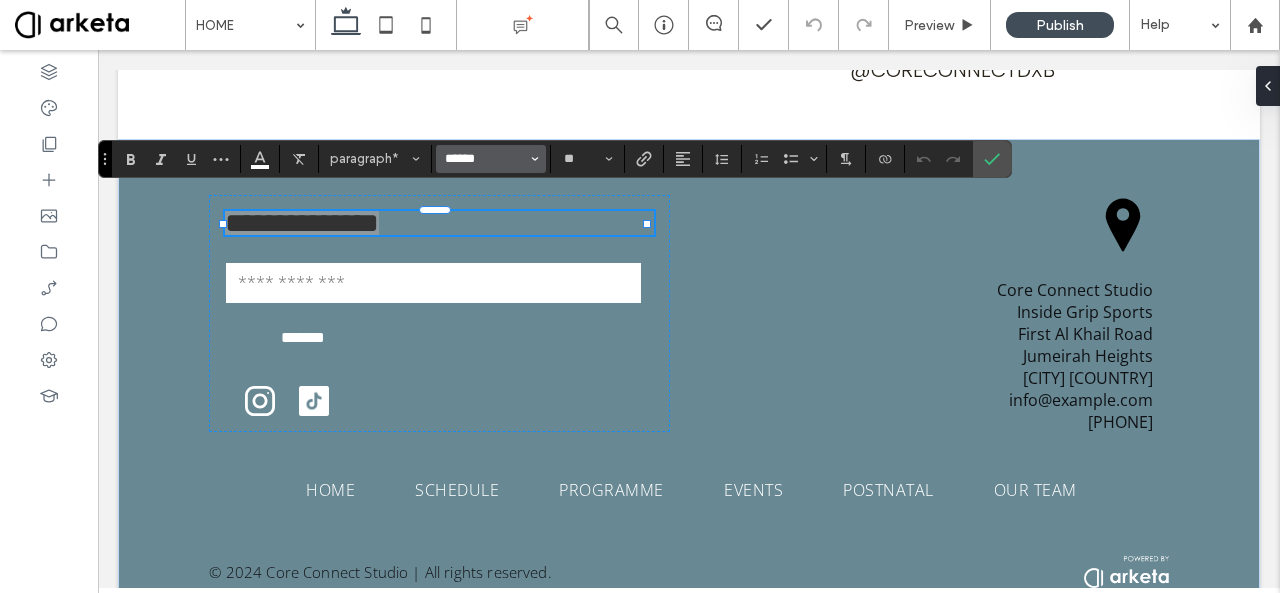 click on "******" at bounding box center (485, 159) 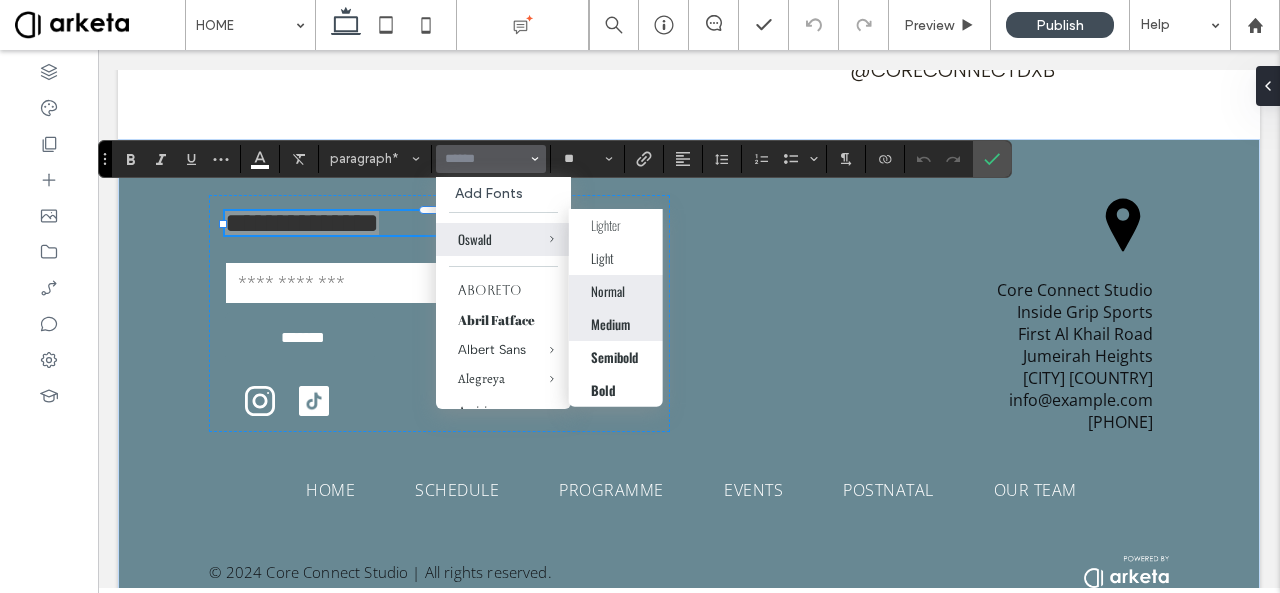 click on "Normal" at bounding box center [616, 291] 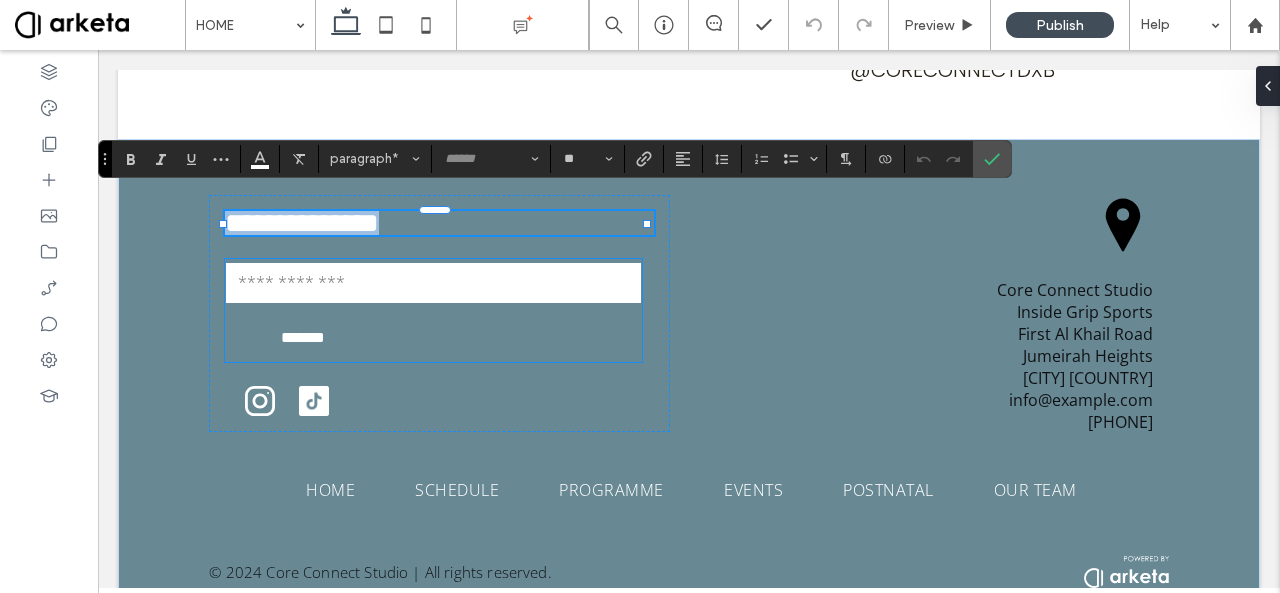 type on "******" 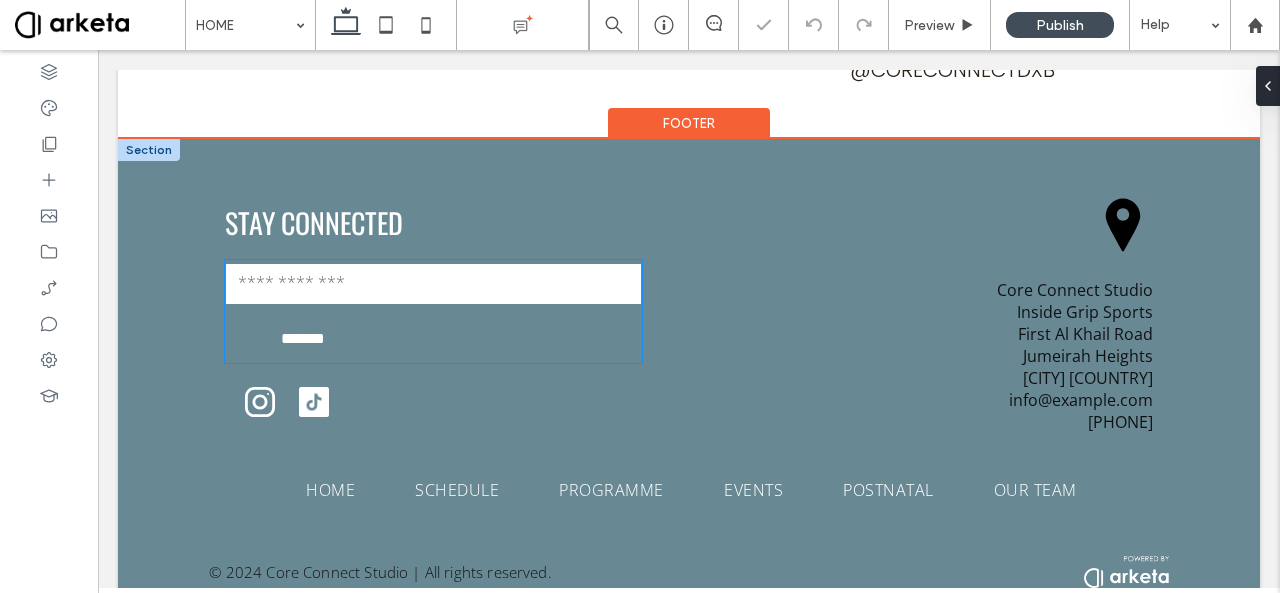 click on "*******" at bounding box center [302, 338] 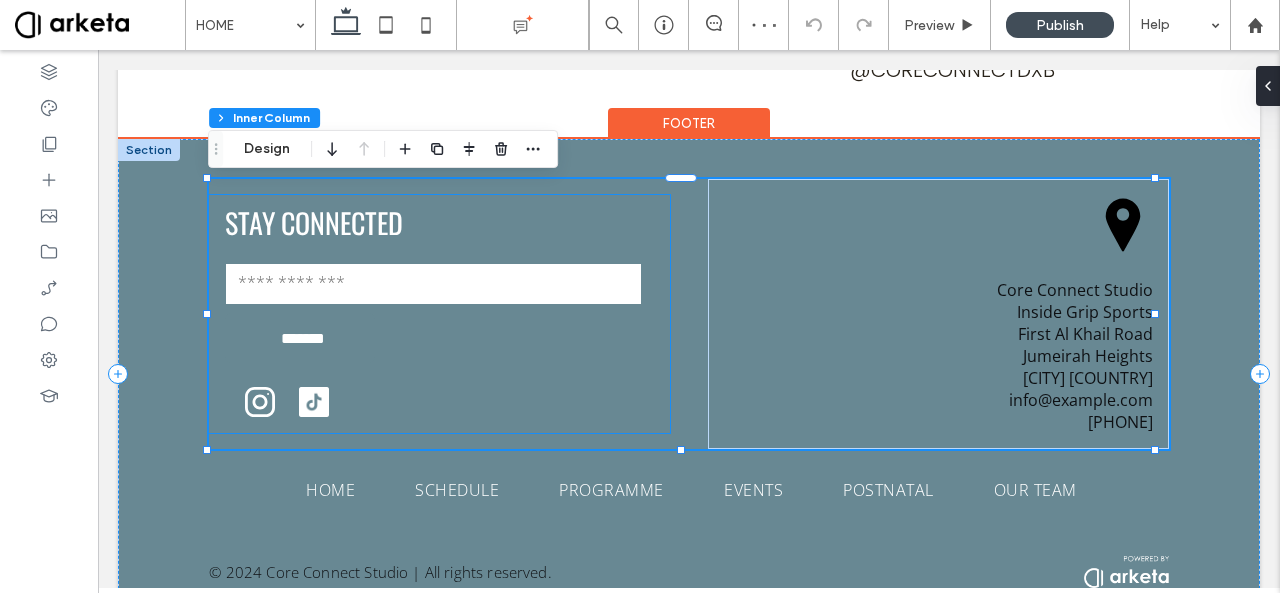 click on "*******" at bounding box center (302, 338) 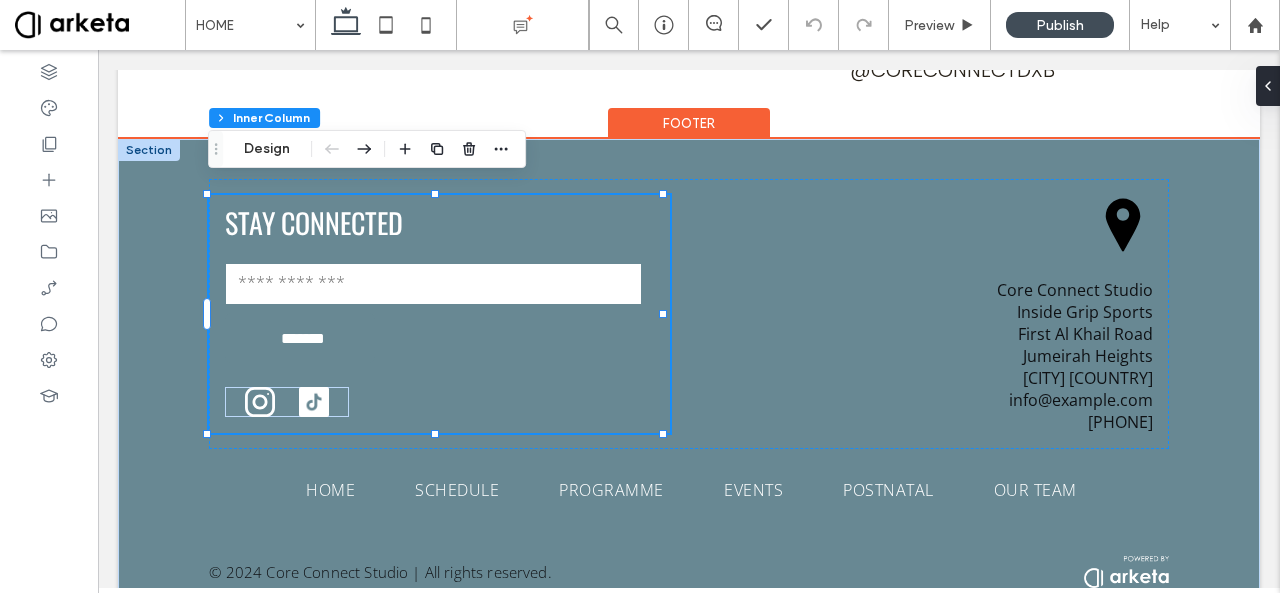 click on "*******" at bounding box center (302, 338) 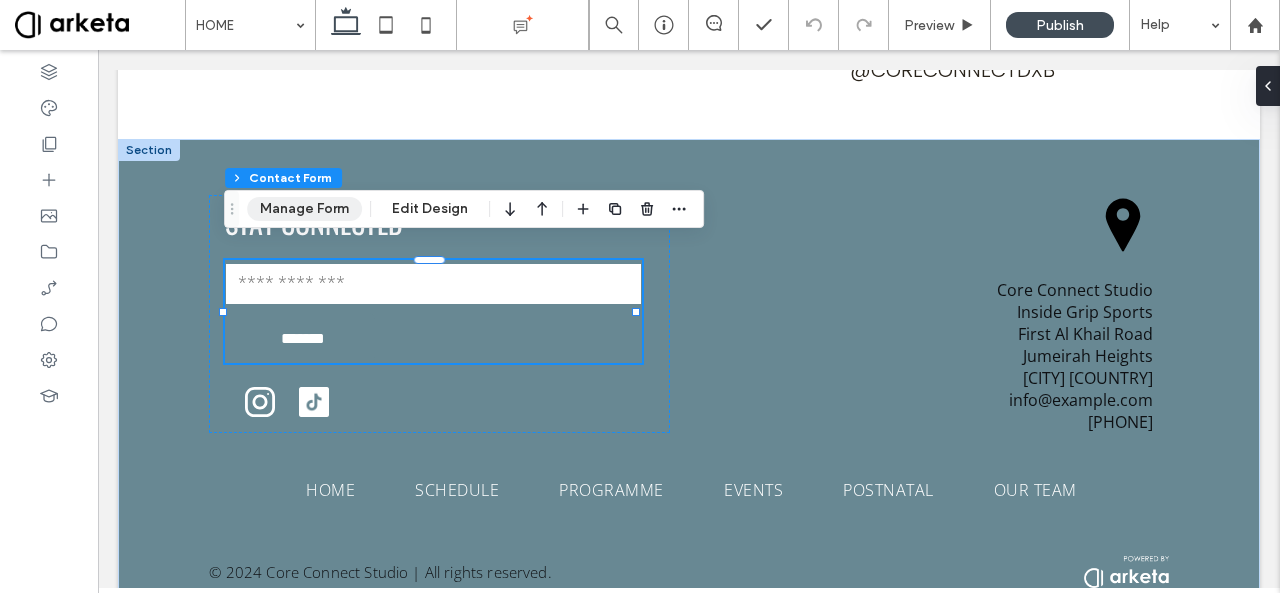 type on "*" 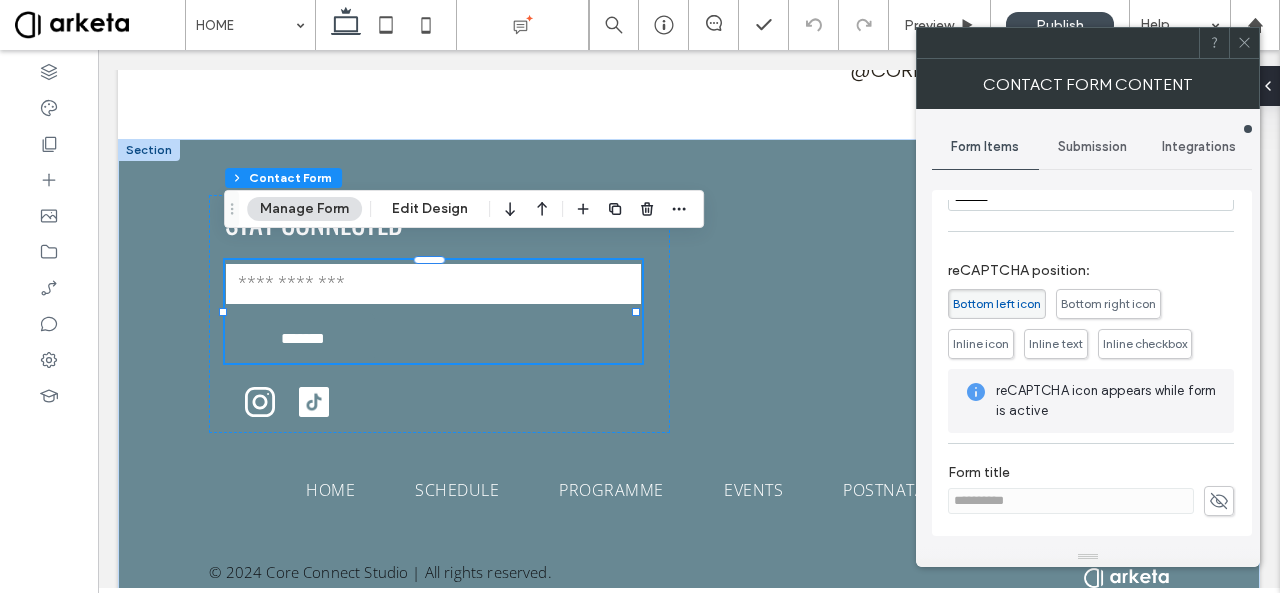scroll, scrollTop: 0, scrollLeft: 0, axis: both 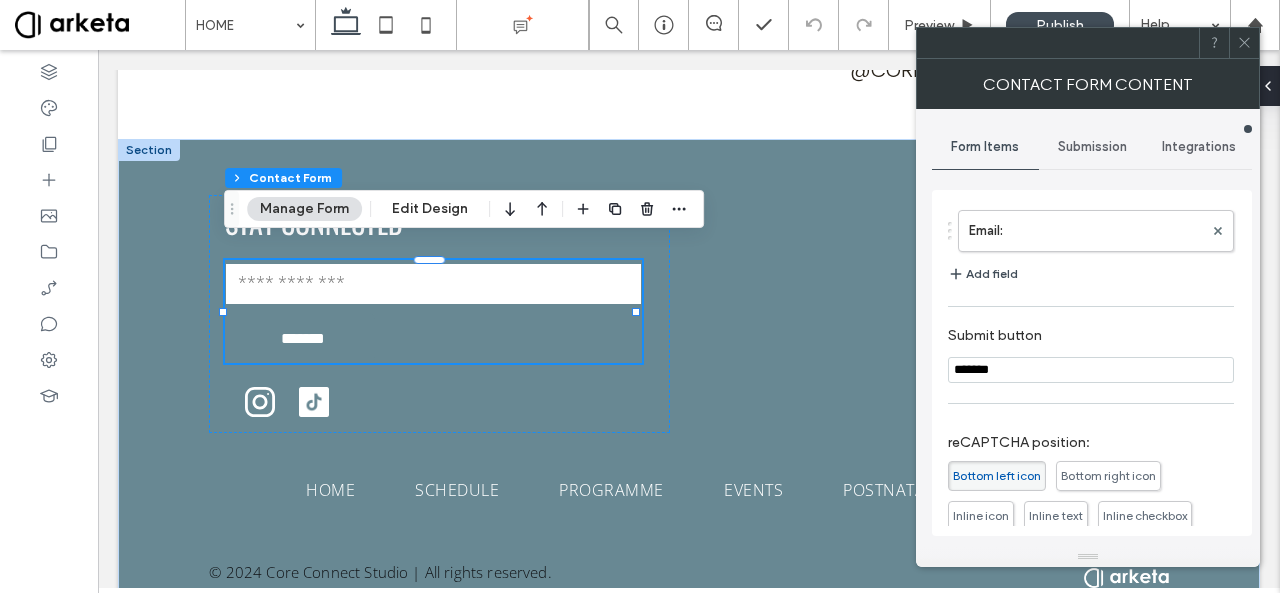 click on "*******" at bounding box center (1091, 370) 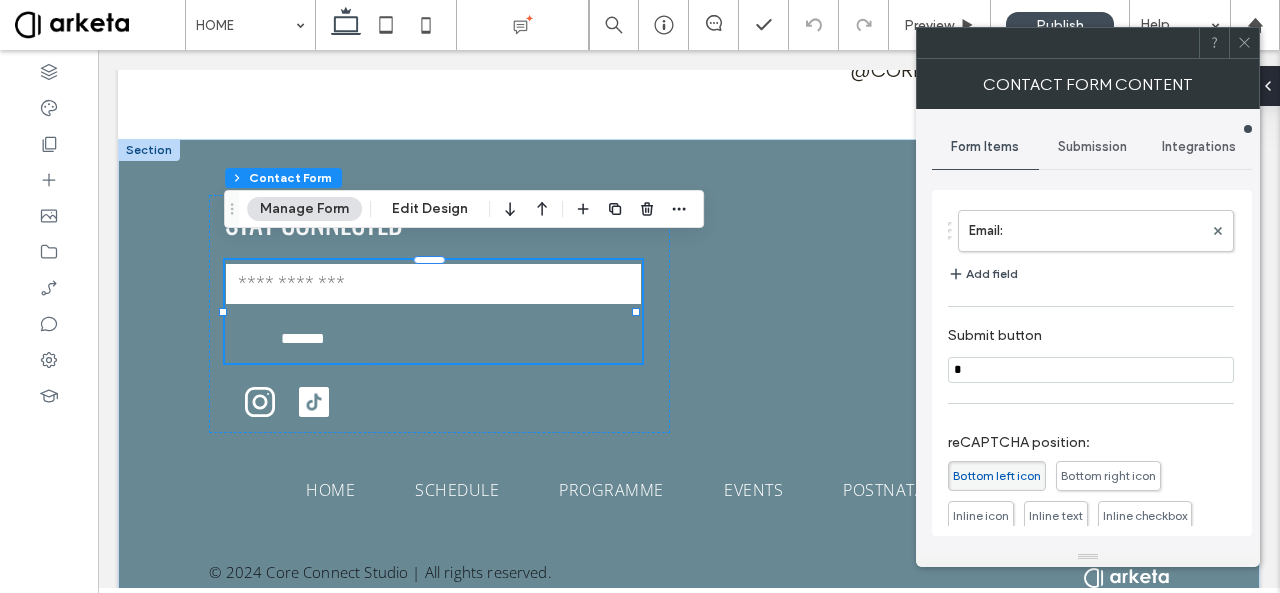 type on "*" 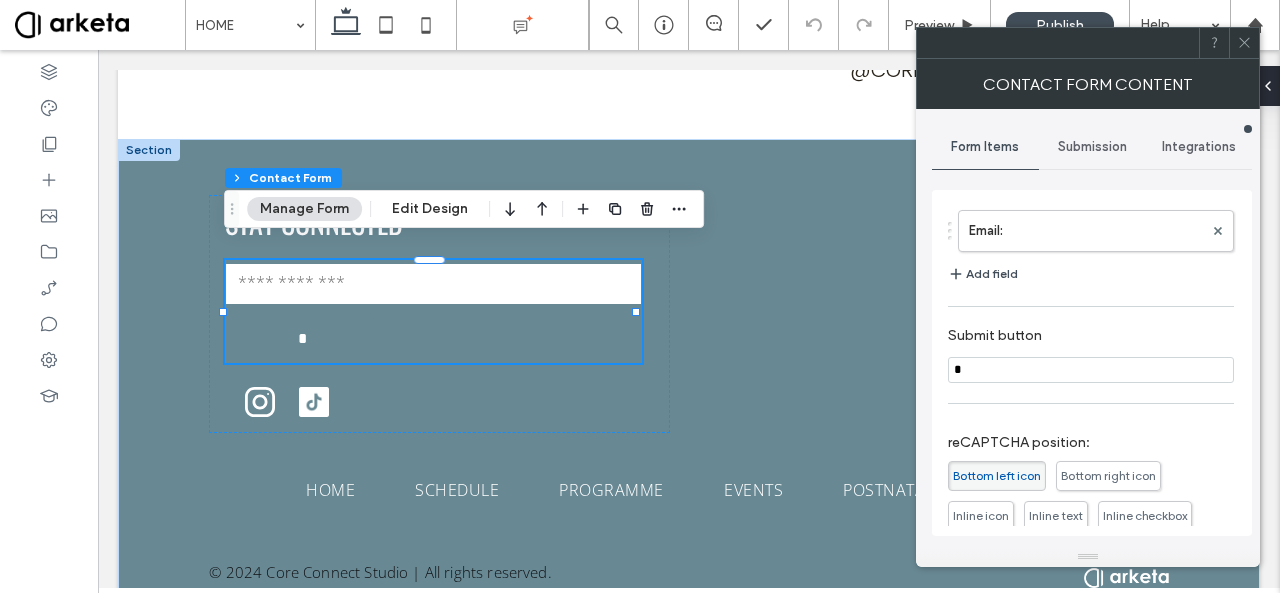 type on "**" 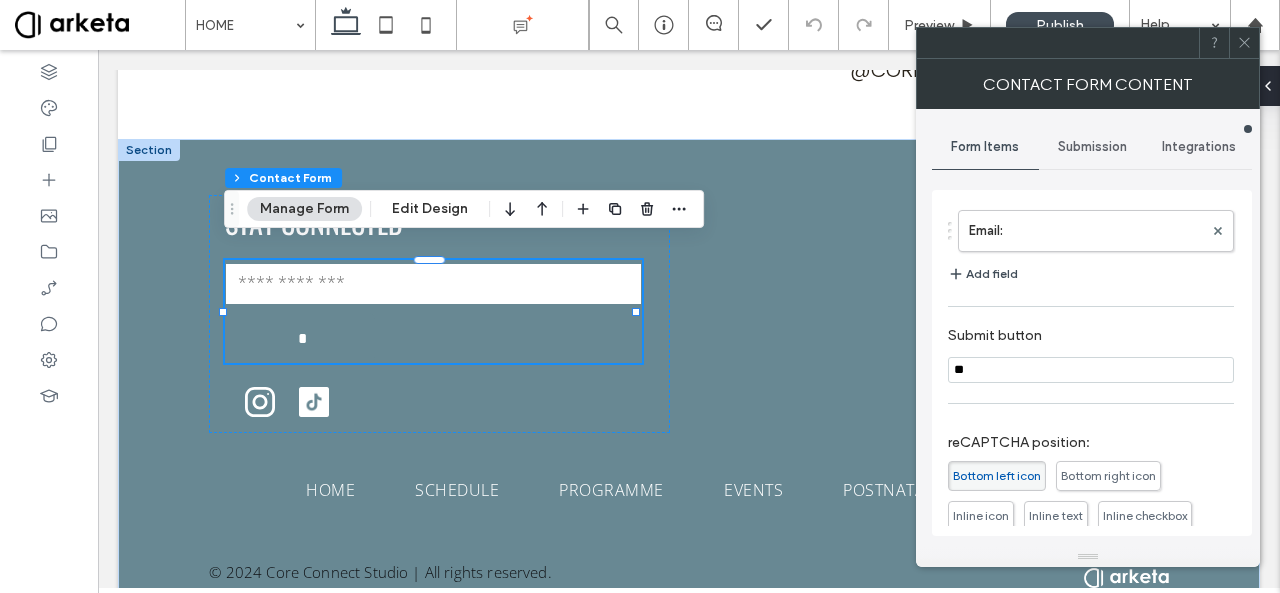 type on "**" 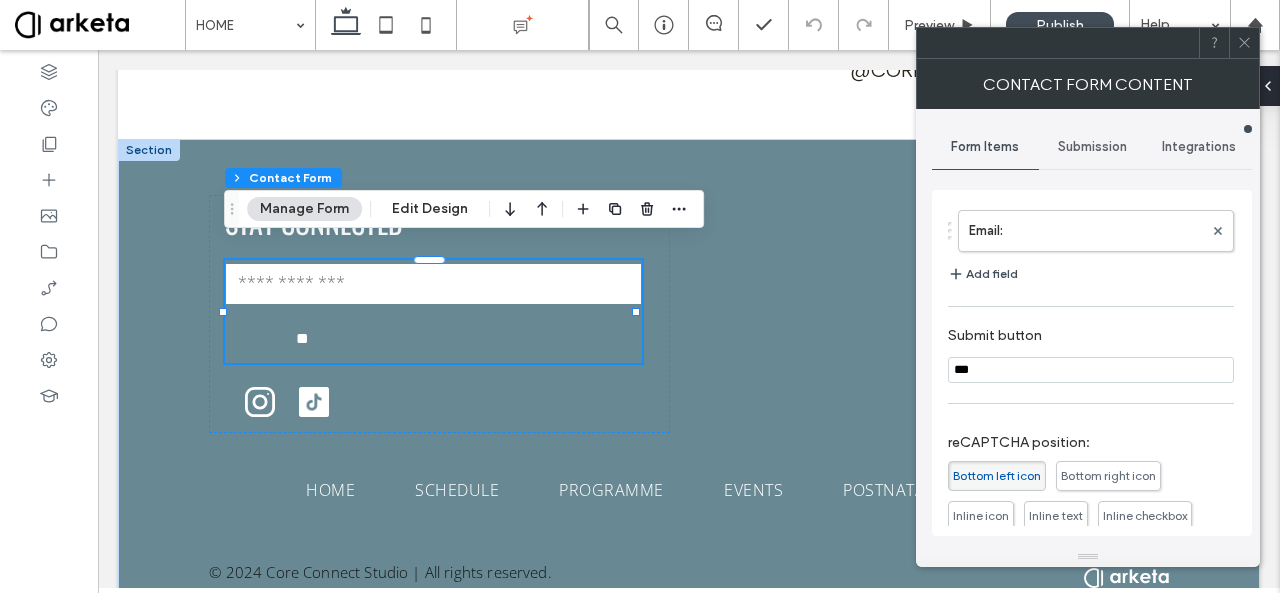 type on "****" 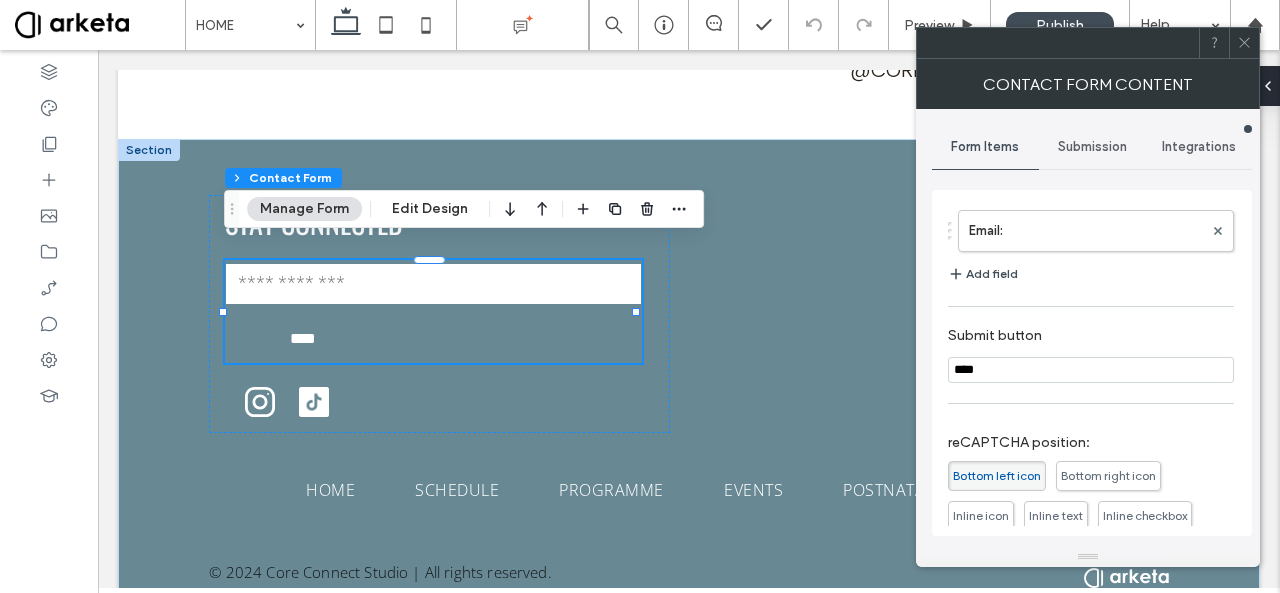 type on "****" 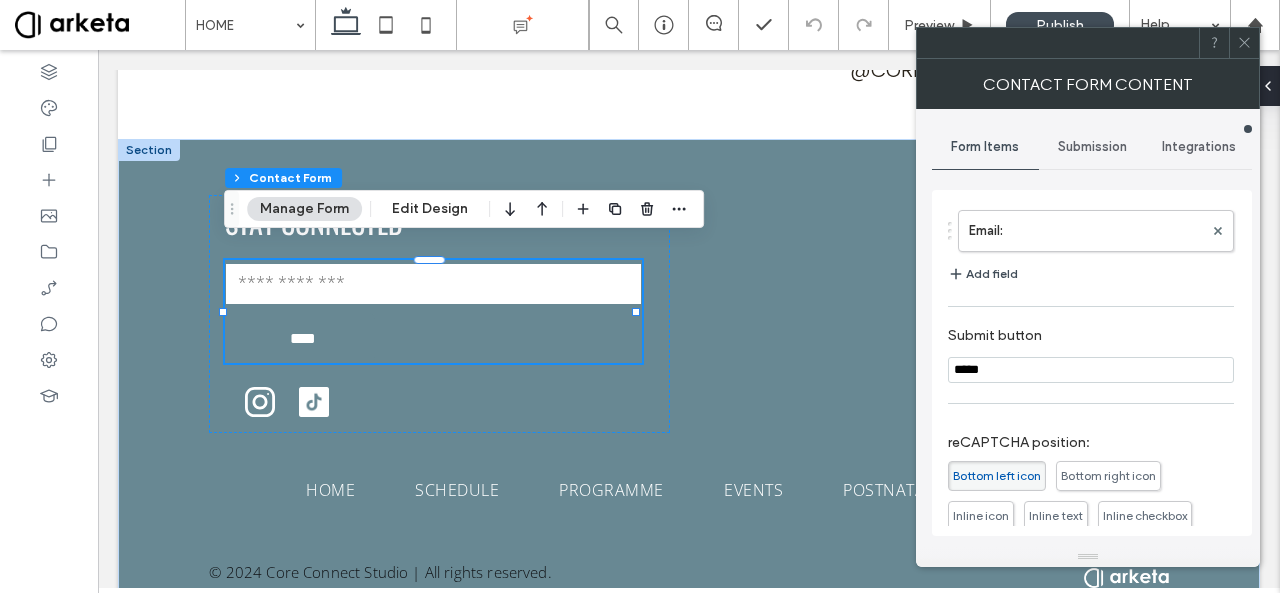 type on "****" 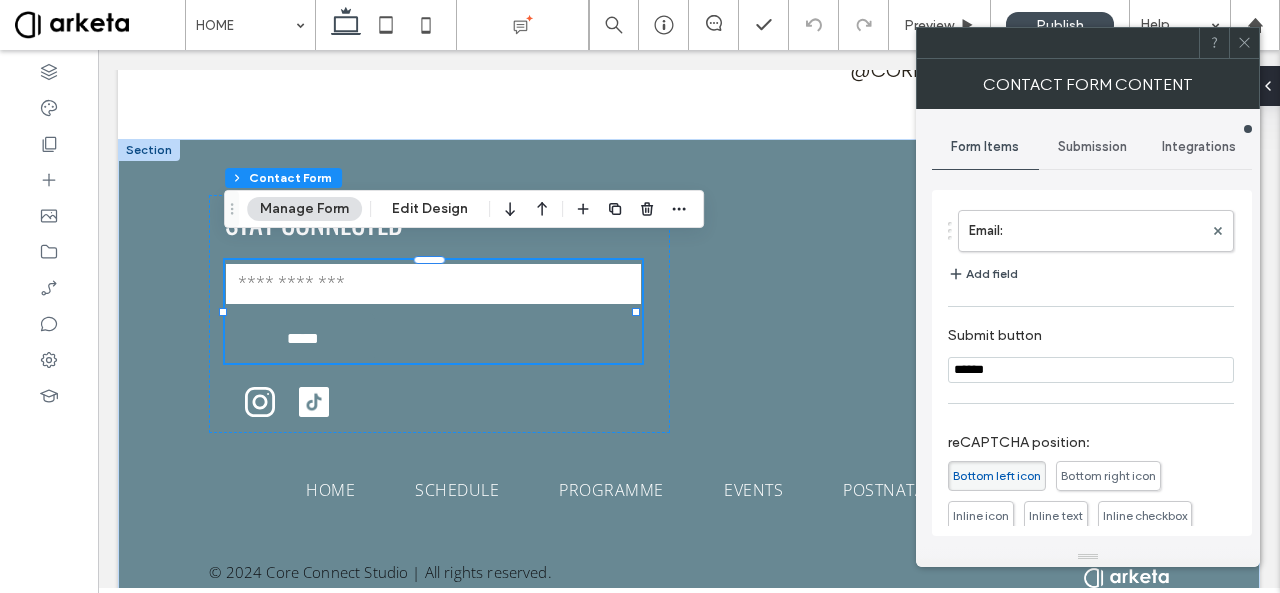 type on "******" 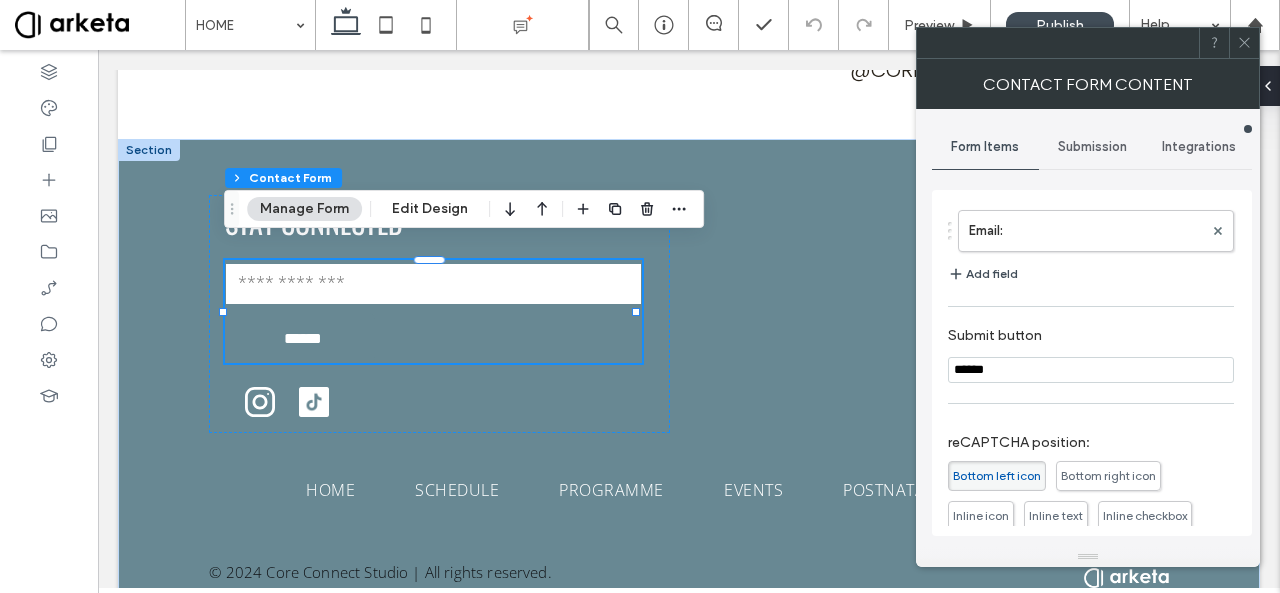 type on "*******" 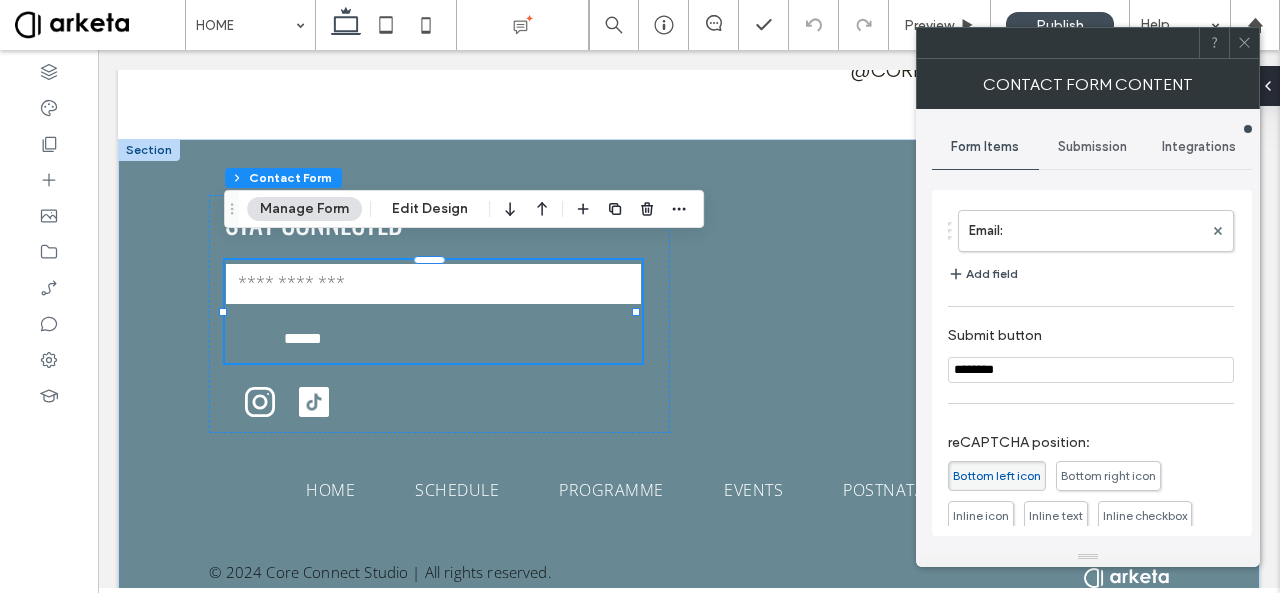 type on "********" 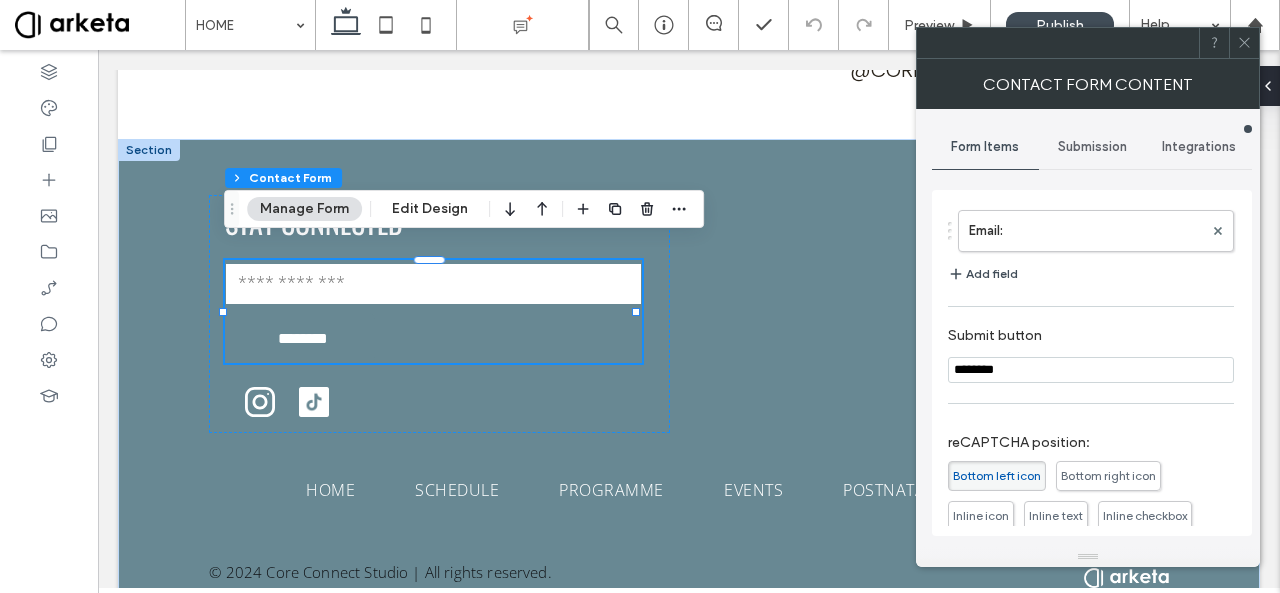type on "********" 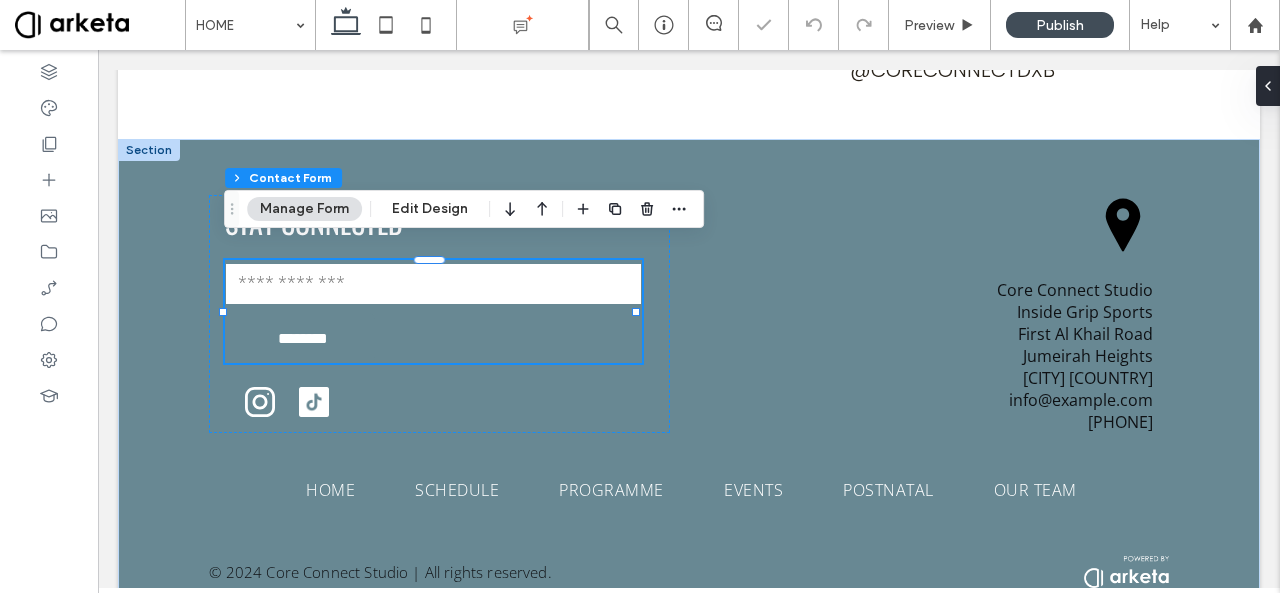 click on "Submit button ******** reCAPTCHA position: Bottom left icon Bottom right icon Inline icon Inline text Inline checkbox reCAPTCHA icon appears while form is active" at bounding box center [1091, 461] 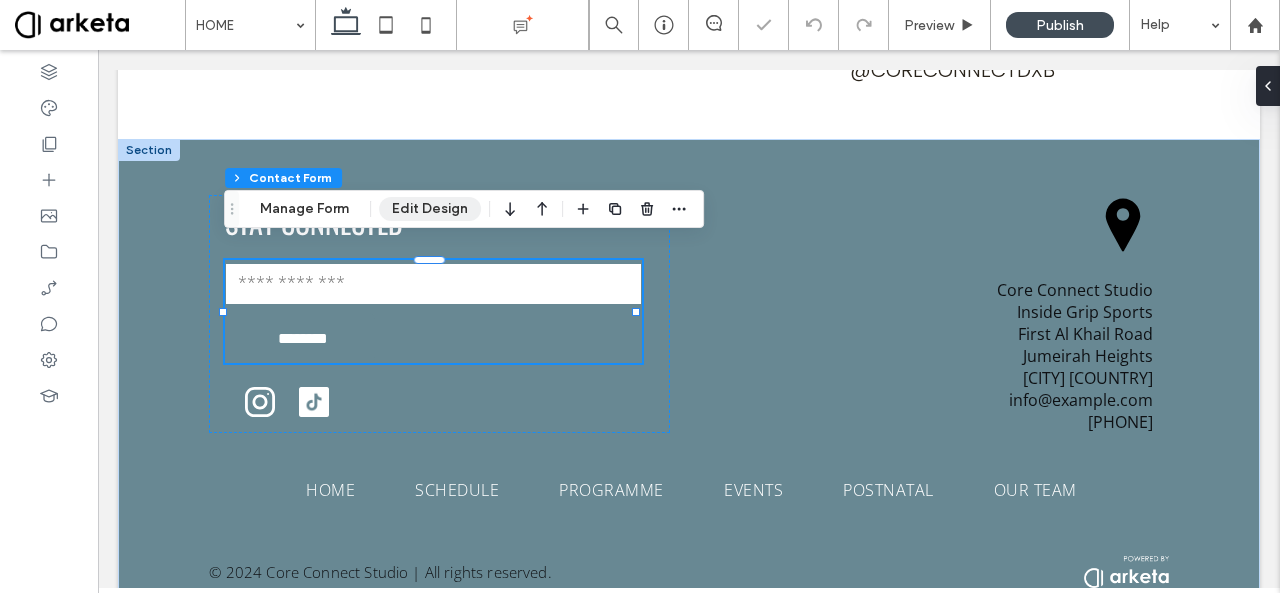drag, startPoint x: 420, startPoint y: 203, endPoint x: 1036, endPoint y: 424, distance: 654.44403 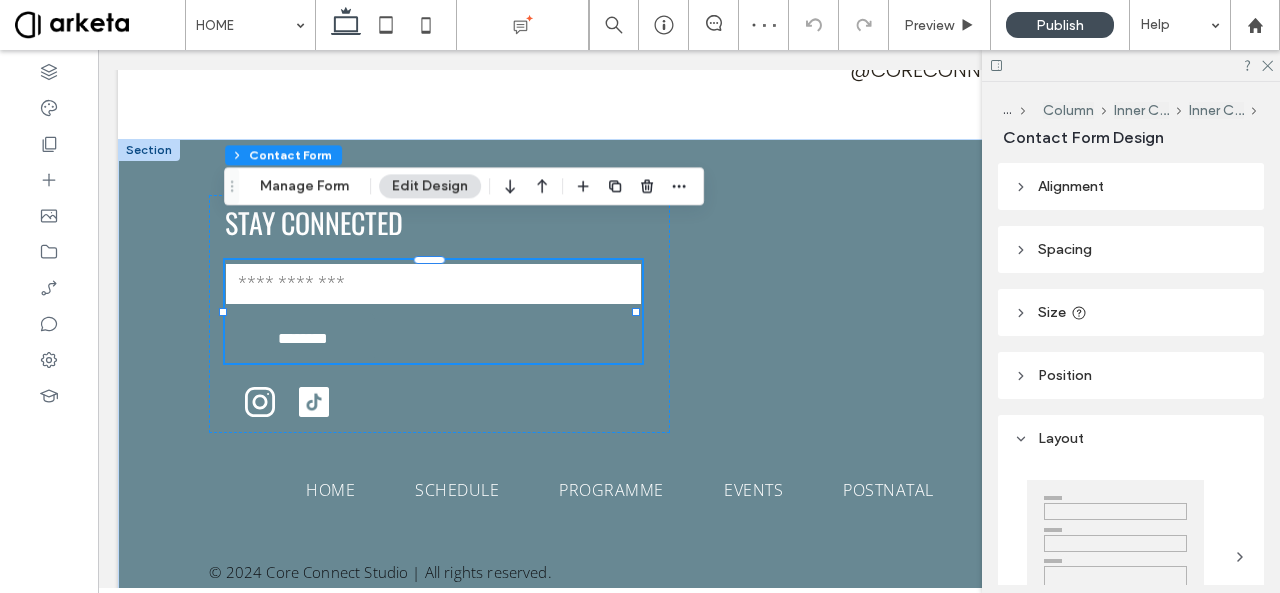 scroll, scrollTop: 4296, scrollLeft: 0, axis: vertical 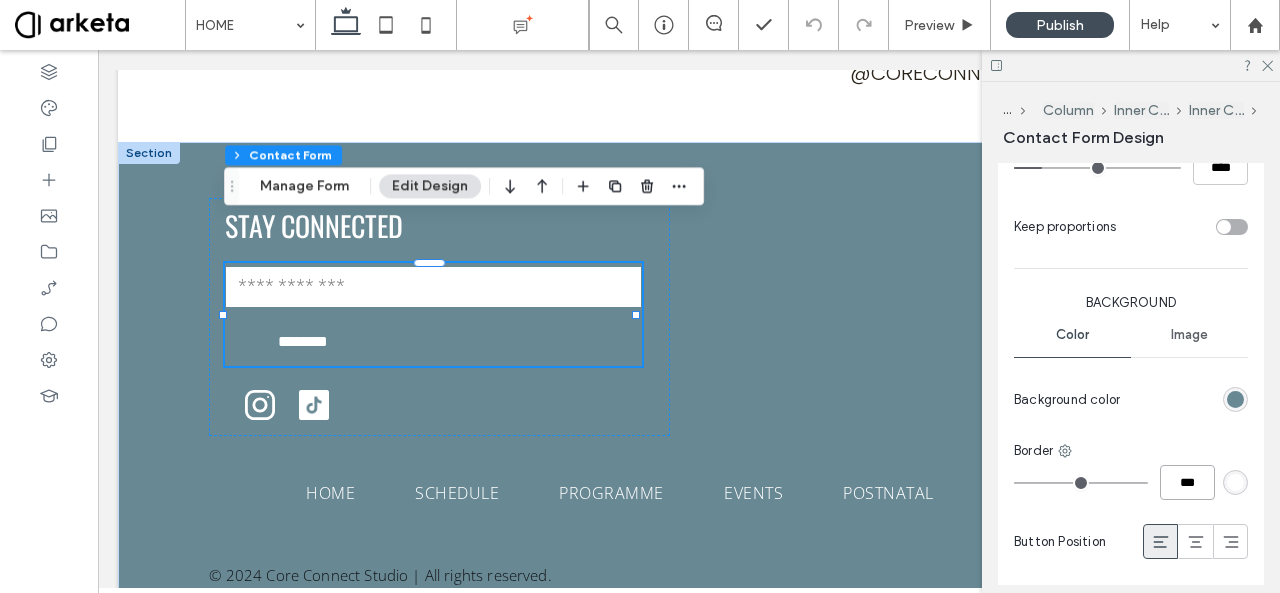 click on "***" at bounding box center (1187, 482) 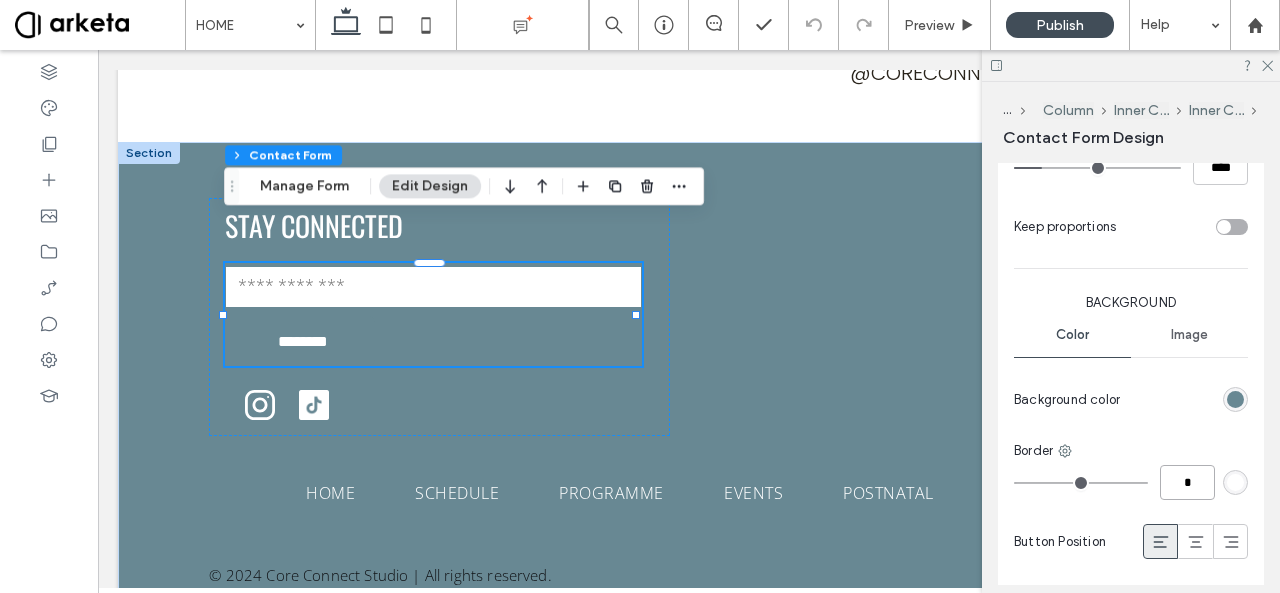 type on "***" 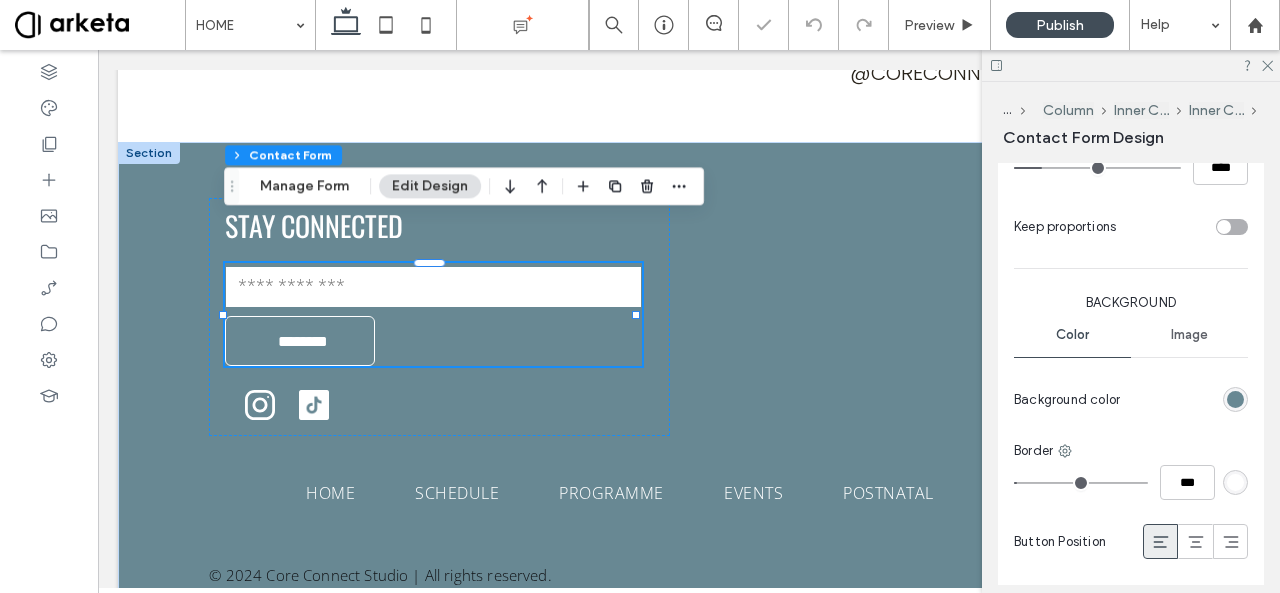 type on "*" 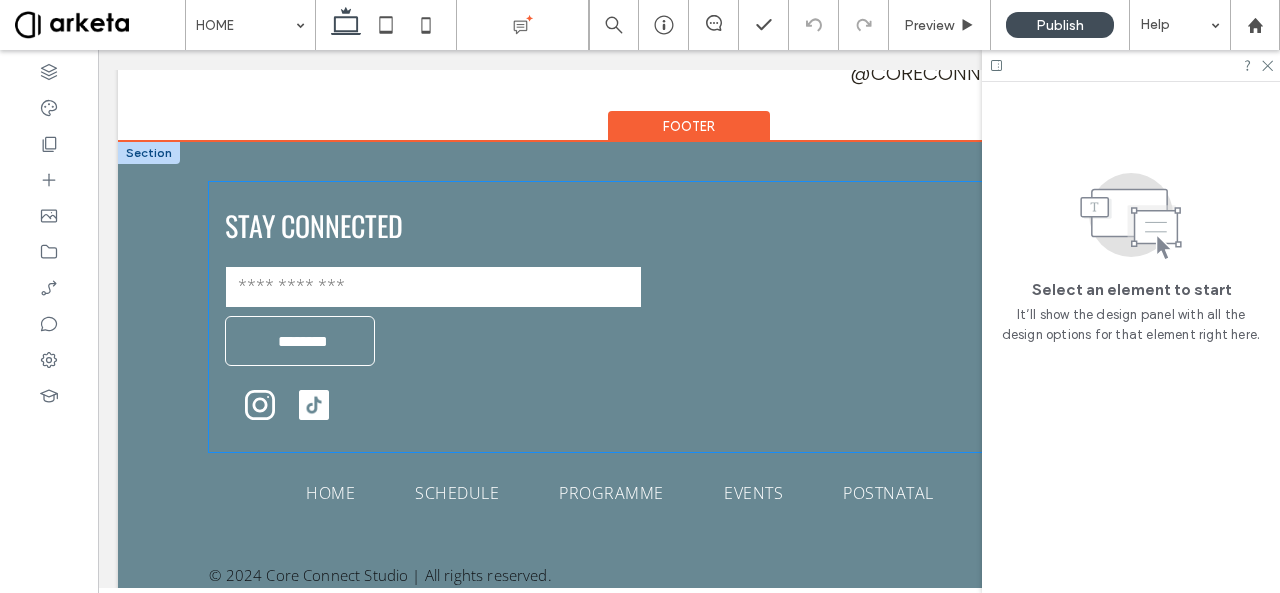 click at bounding box center (433, 287) 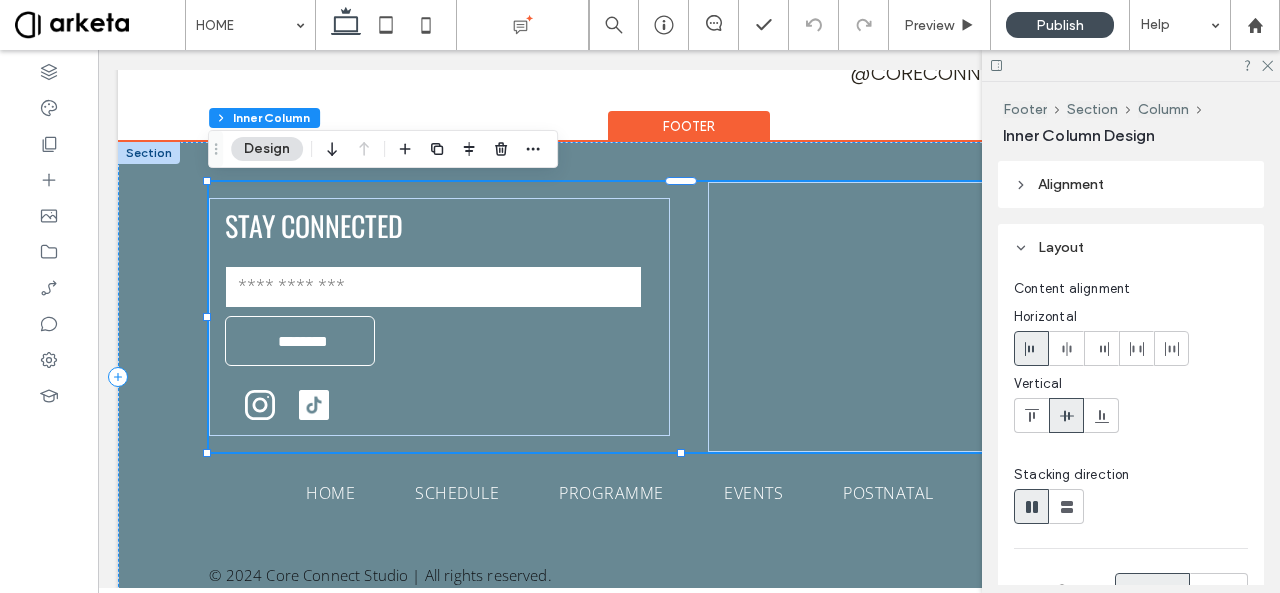 click at bounding box center [433, 287] 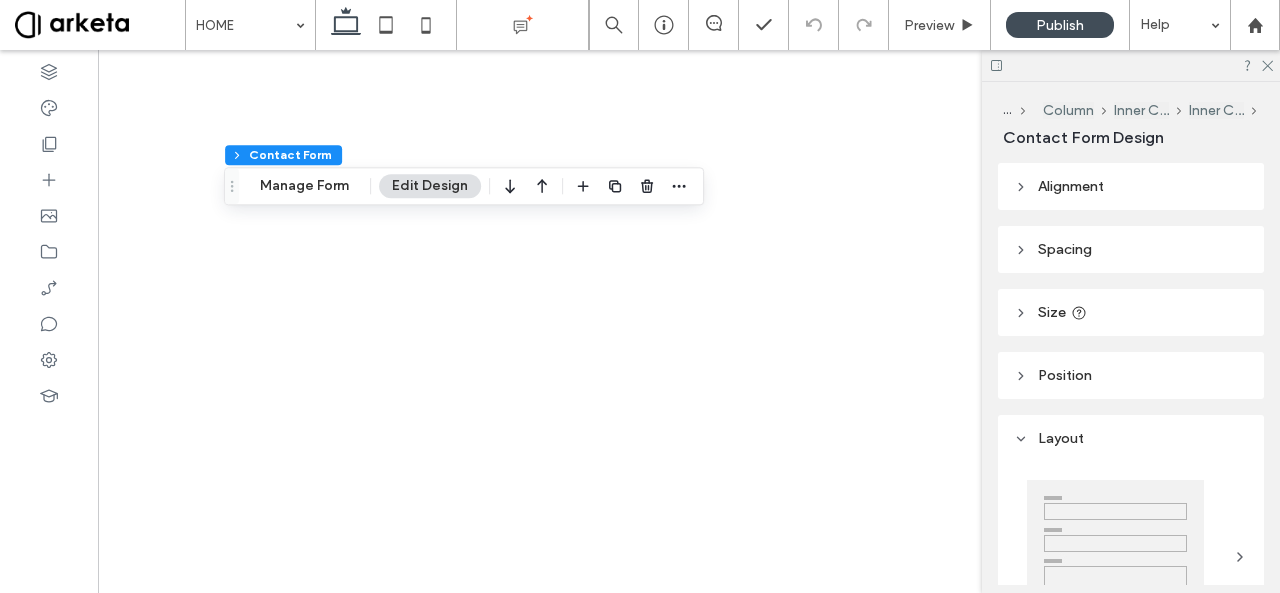 scroll, scrollTop: 0, scrollLeft: 0, axis: both 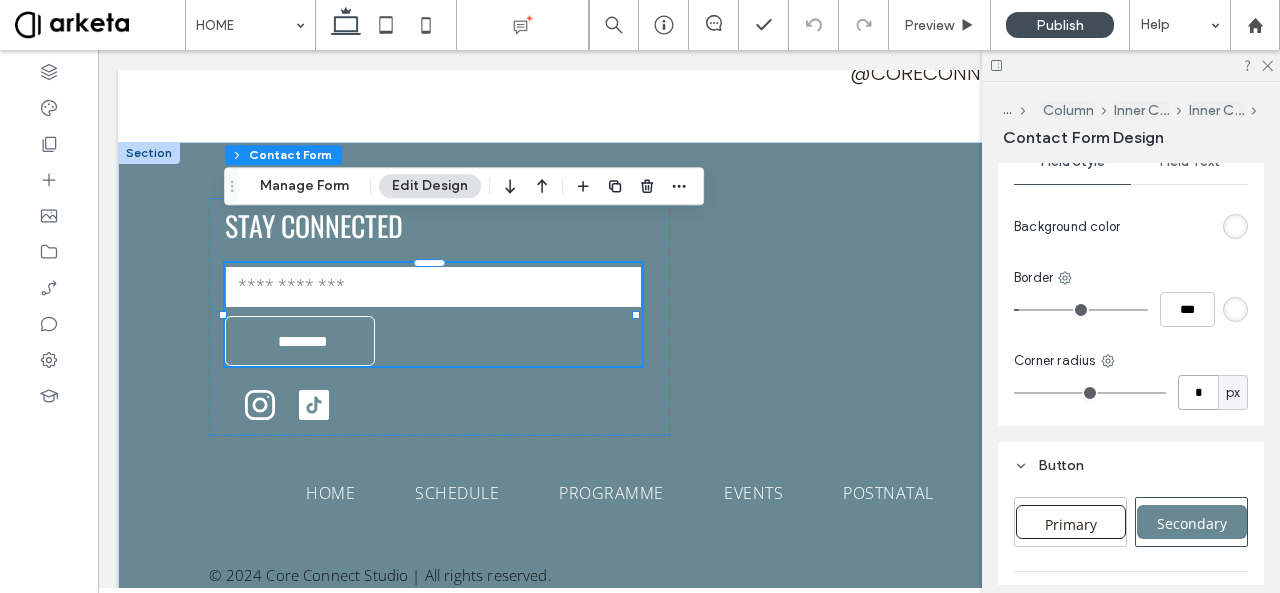 click on "*" at bounding box center (1198, 392) 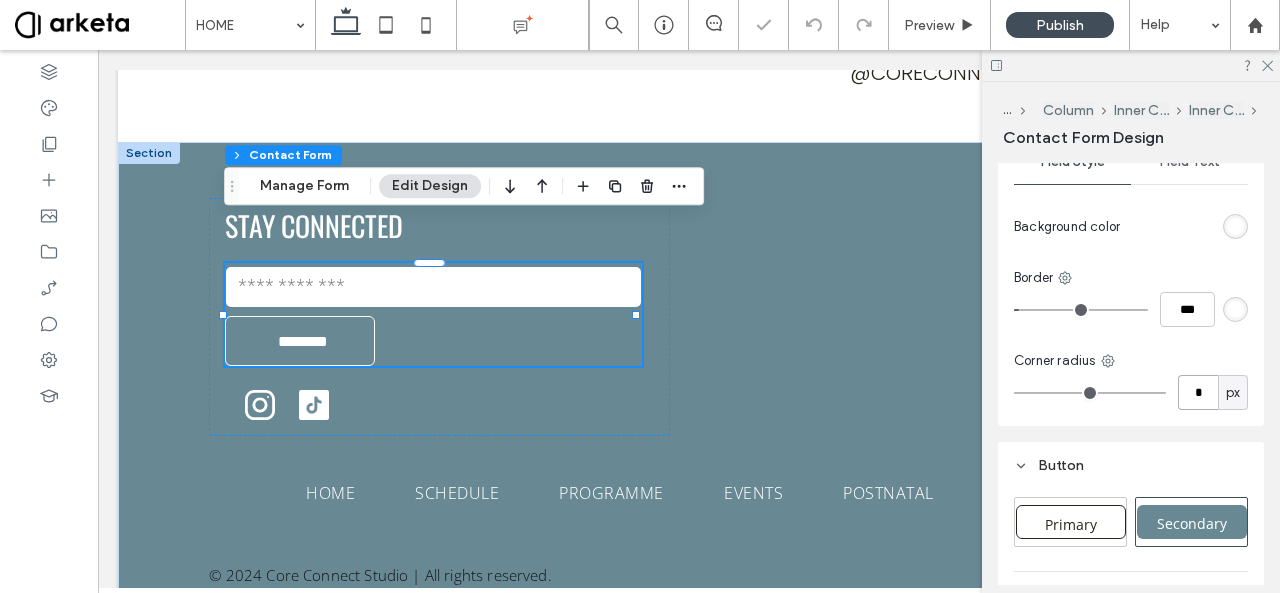 type on "*" 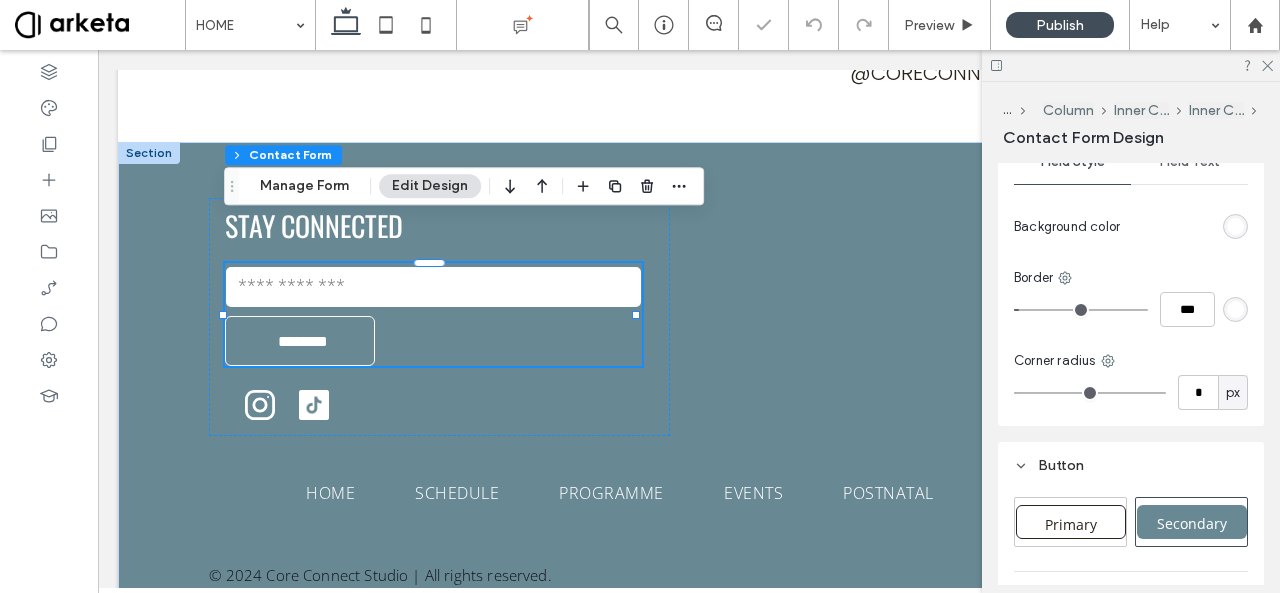 click on "Field Style Field Text Background color Border *** Corner radius * px" at bounding box center [1131, 279] 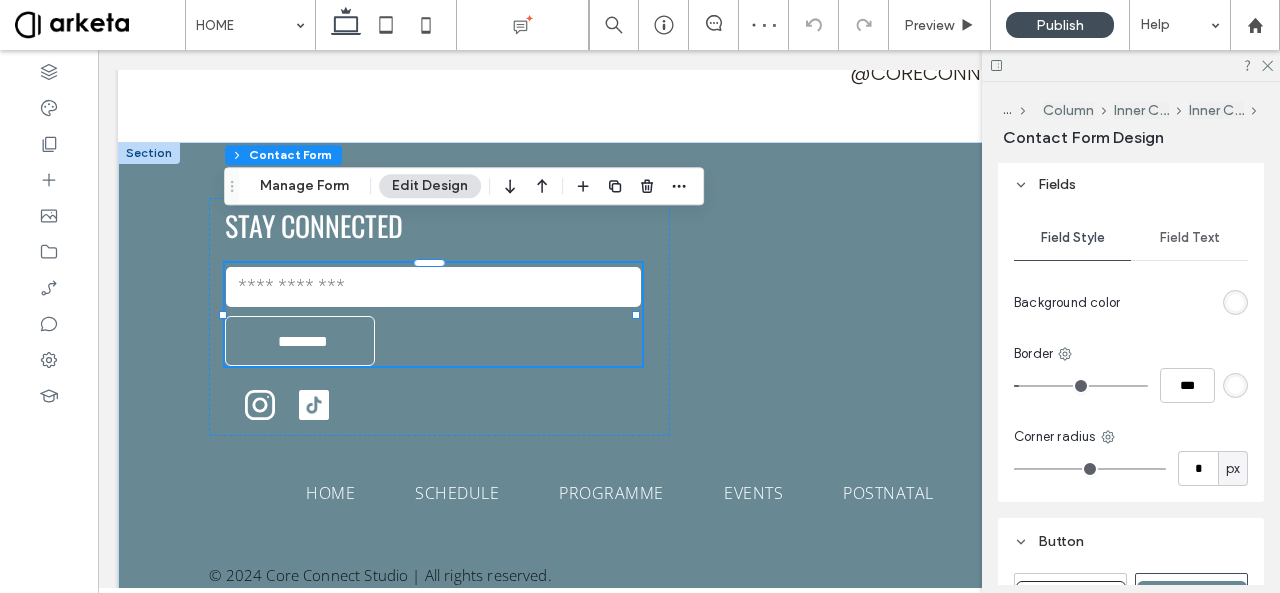 scroll, scrollTop: 634, scrollLeft: 0, axis: vertical 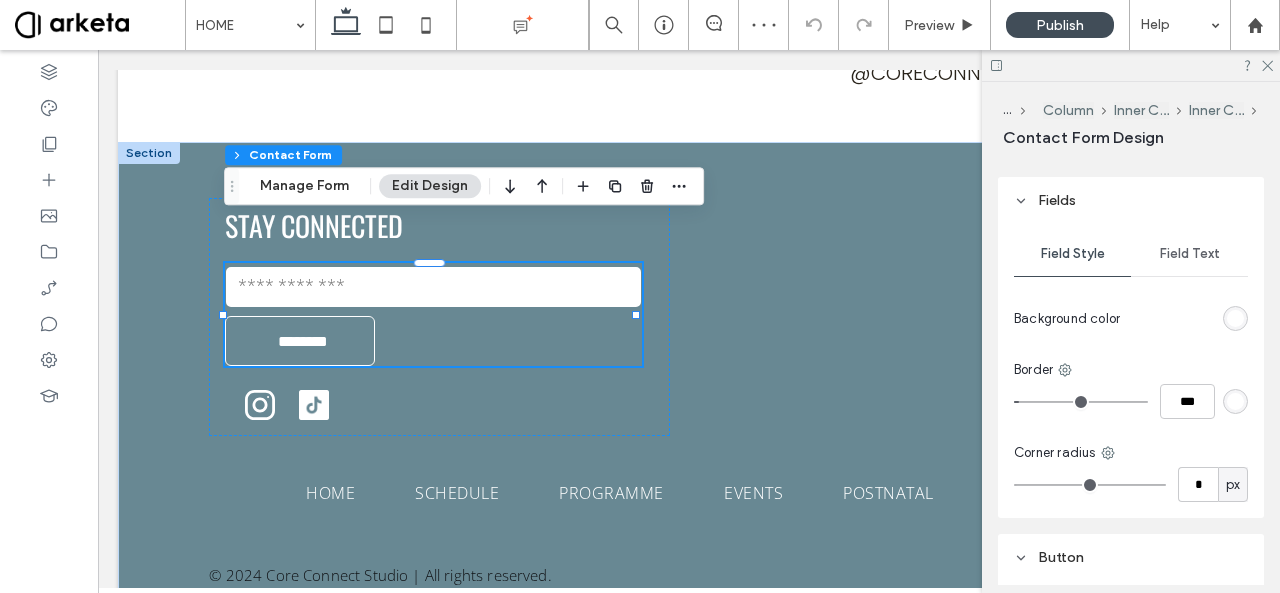 click on "Field Text" at bounding box center [1189, 254] 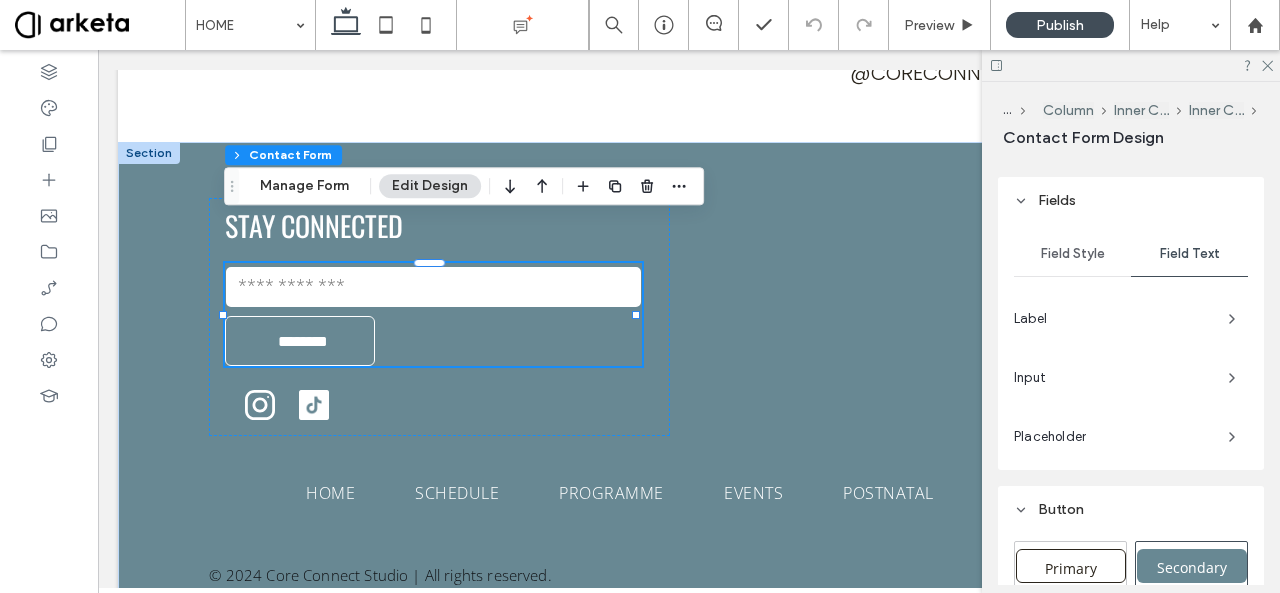 click on "Input" at bounding box center [1113, 378] 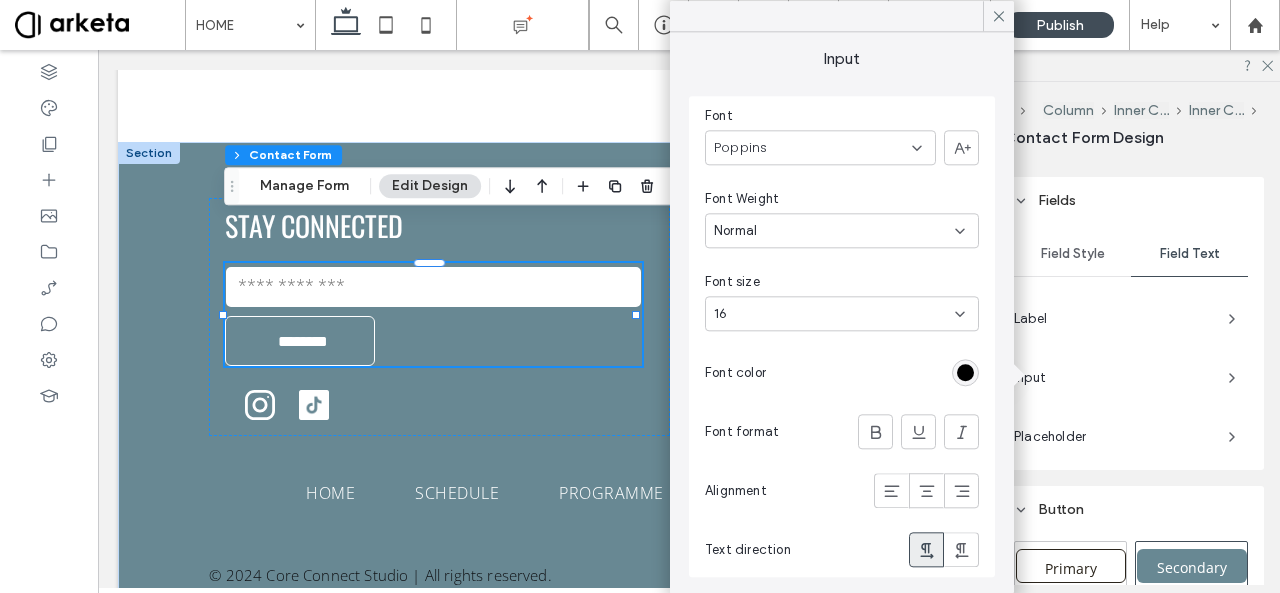 click on "Alignment Spacing Set margins and padding 0px 0% 0px 0% * px 0px * px 0px Reset padding Size Width **** % Height A More Size Options Position Position type Default Layout Form alignment Left Right Item Style Fields Field Style Field Text Label Input Placeholder Button Primary Secondary Button style Button text Width ***** Height **** Keep proportions Background Color Image Background color Border *** Button Position More design options Reset to Site Theme style Form Title Font Poppins Font Weight Bold Font size 25 Font color Font format Alignment Text direction Submission Message Font Poppins Font Weight Normal Font size 18 Font color Font format Alignment Text direction Frame Style Frame Style Color Image Background color Border *** Corner radius * px Space between elements" at bounding box center (1137, 374) 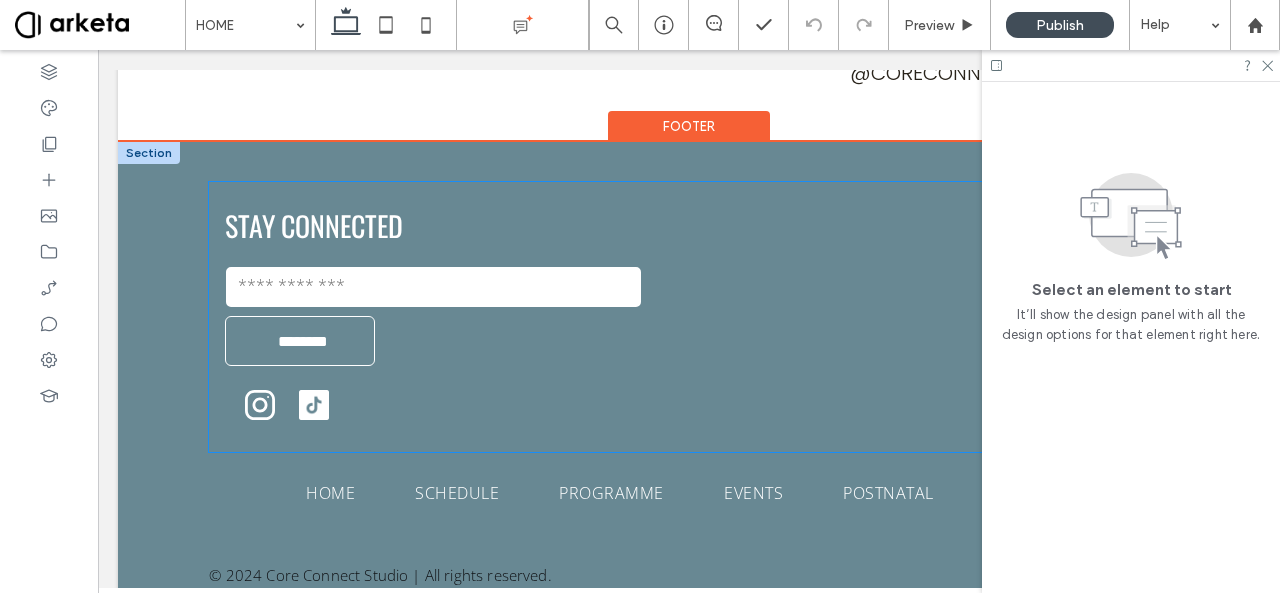 click on "STAY CONNECTED
Contact Us
Email:
********
Thank you for contacting us. We will get back to you as soon as possible.
Oops, there was an error sending your message. Please try again later." at bounding box center [439, 317] 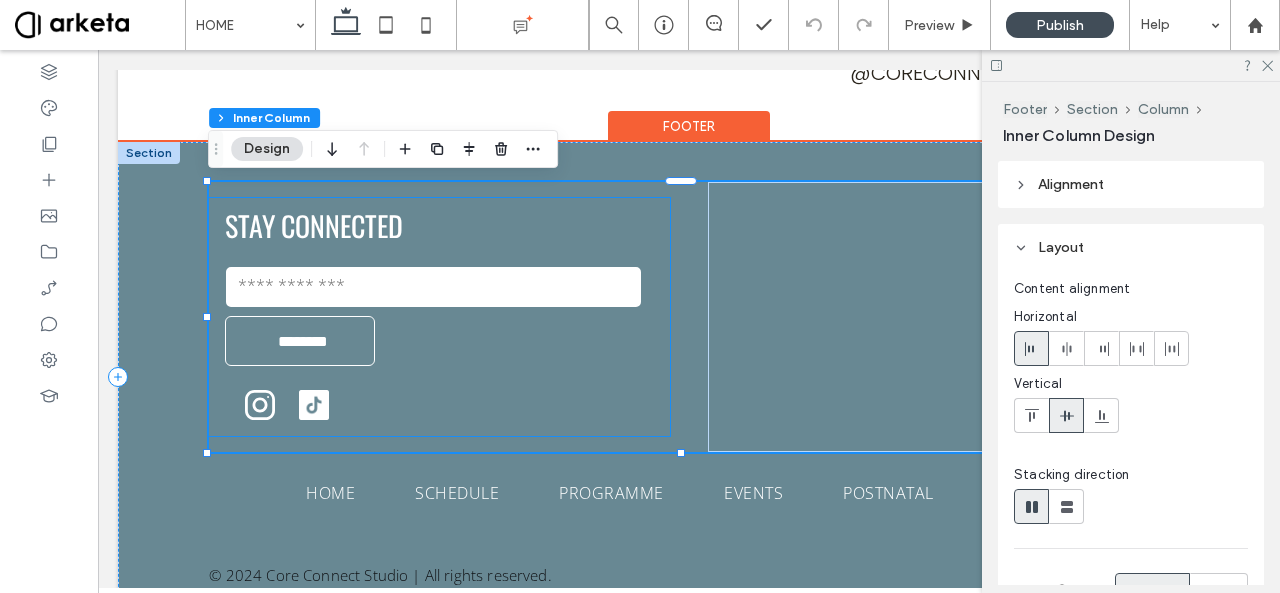 click at bounding box center (286, 405) 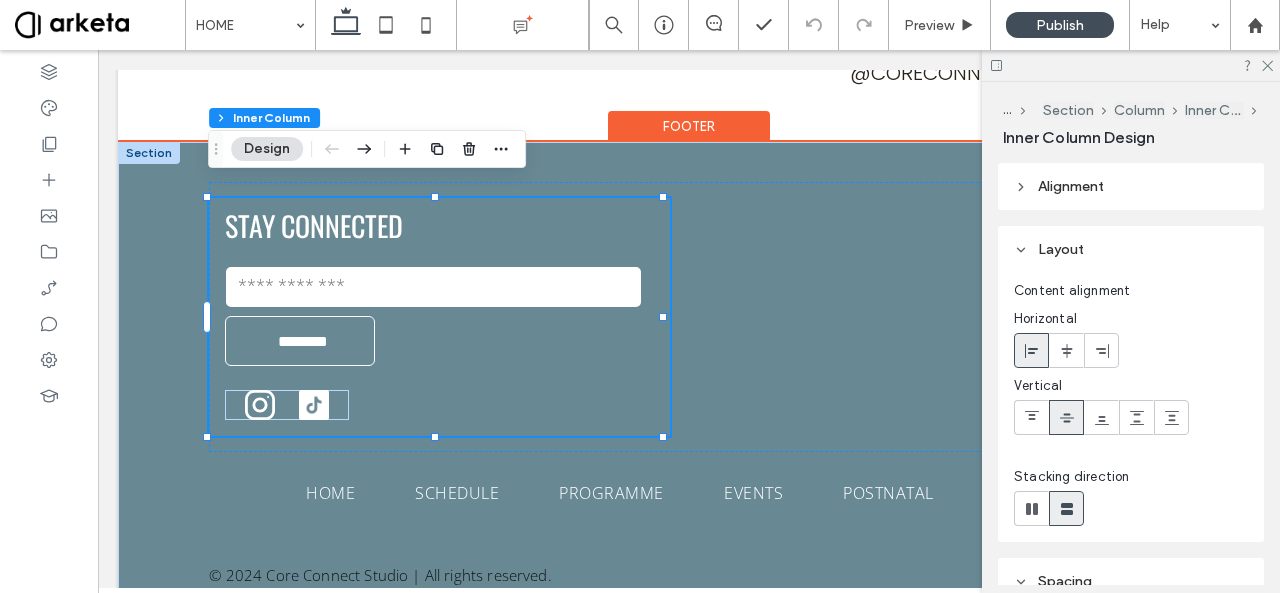 click at bounding box center (286, 405) 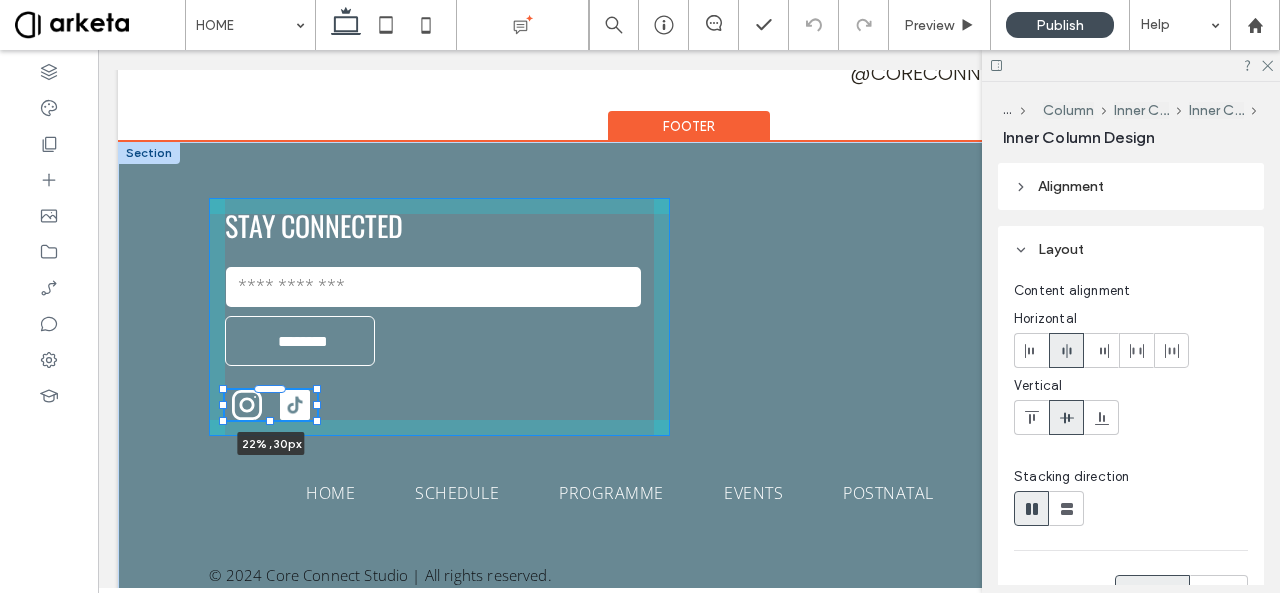 drag, startPoint x: 347, startPoint y: 361, endPoint x: 317, endPoint y: 364, distance: 30.149628 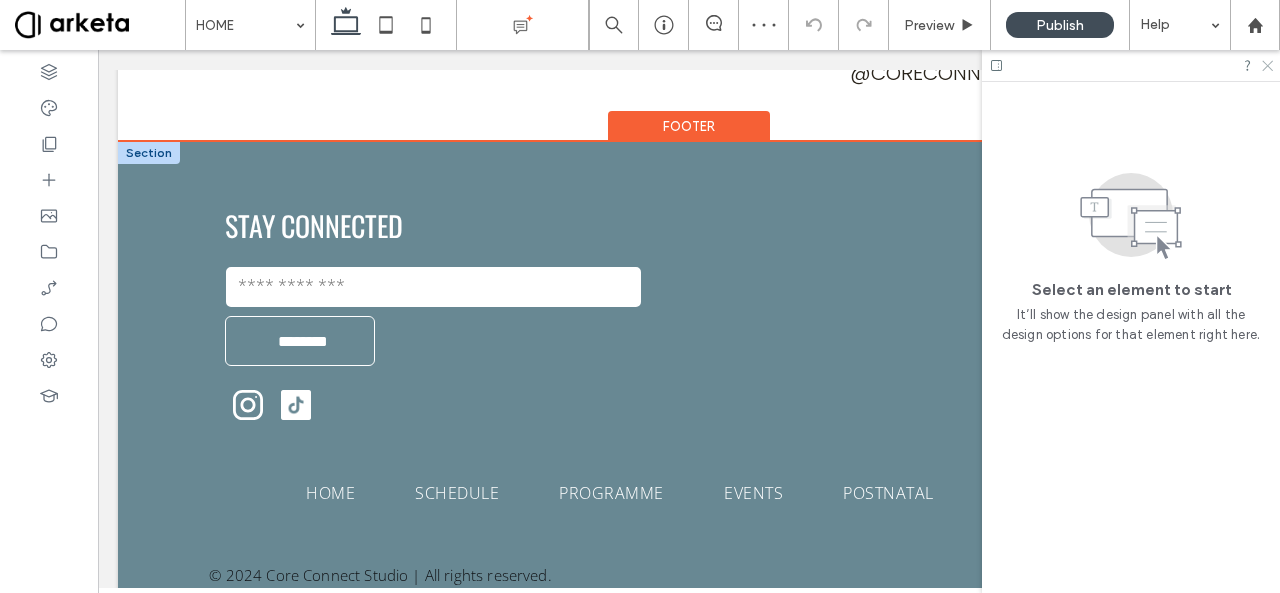 click 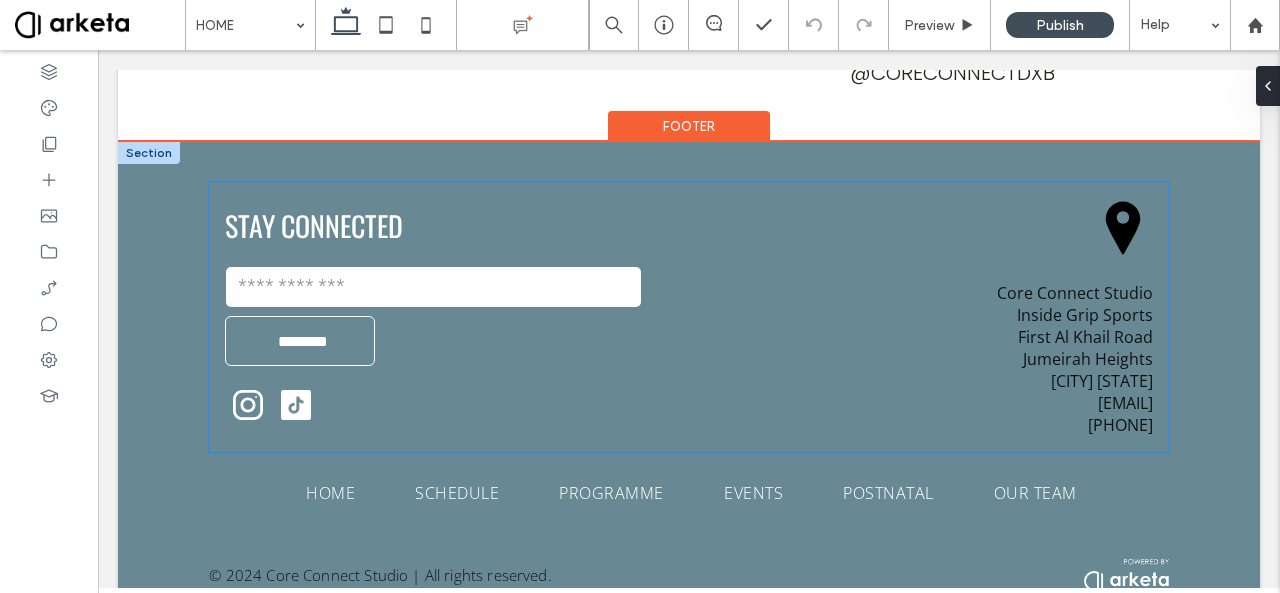 click 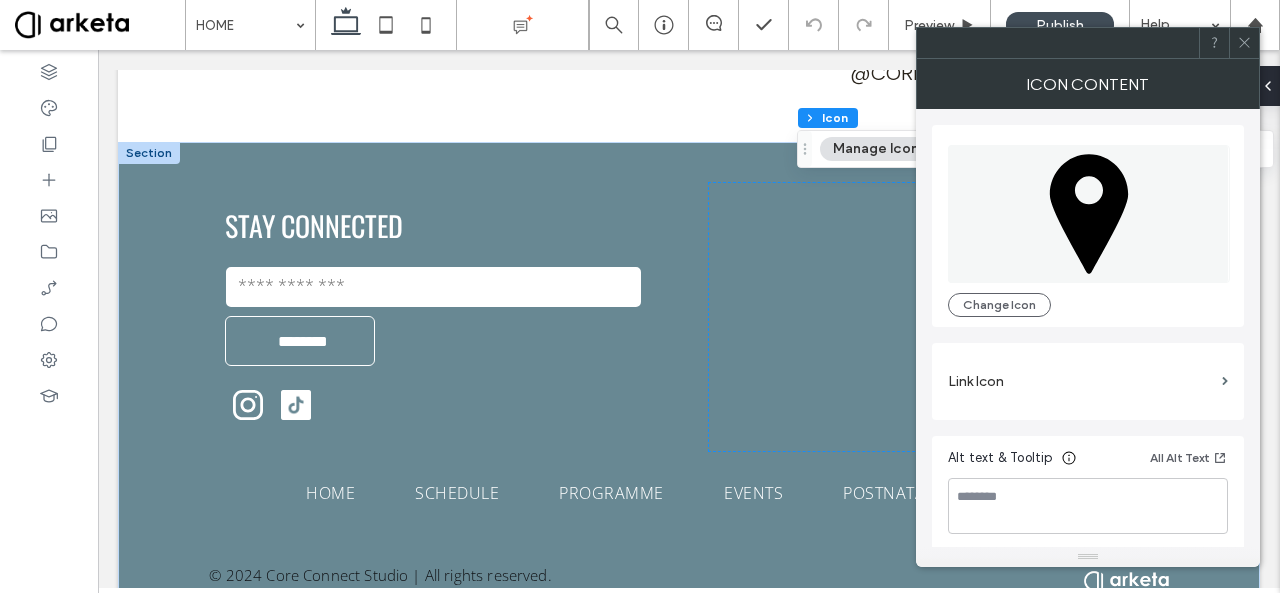 click 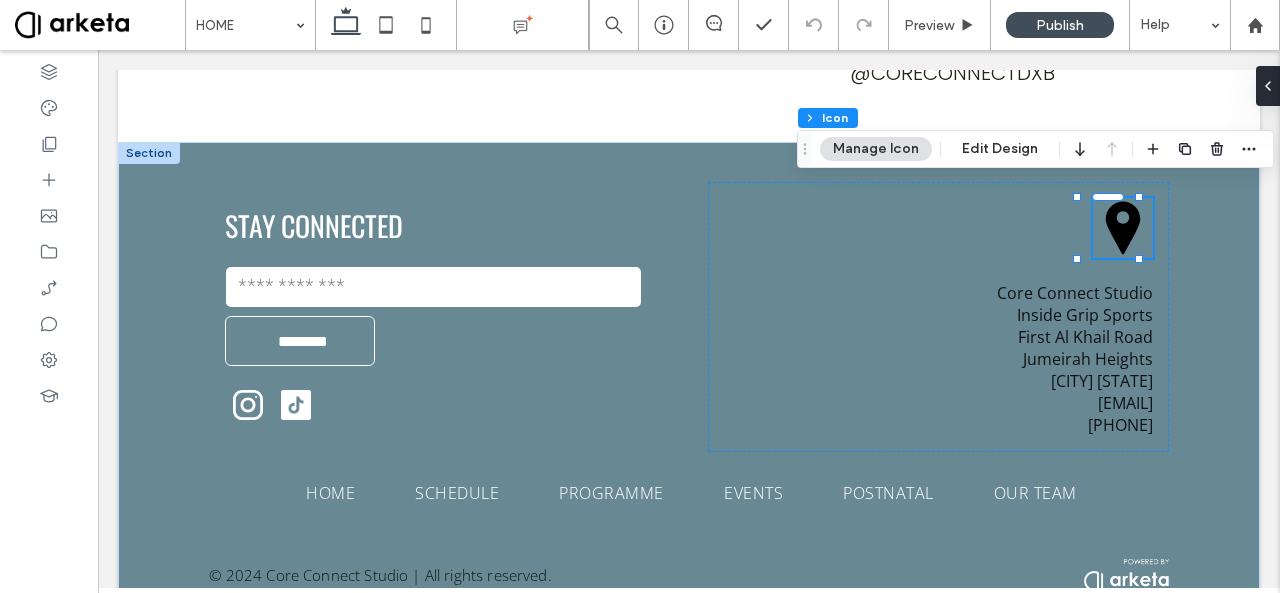 click 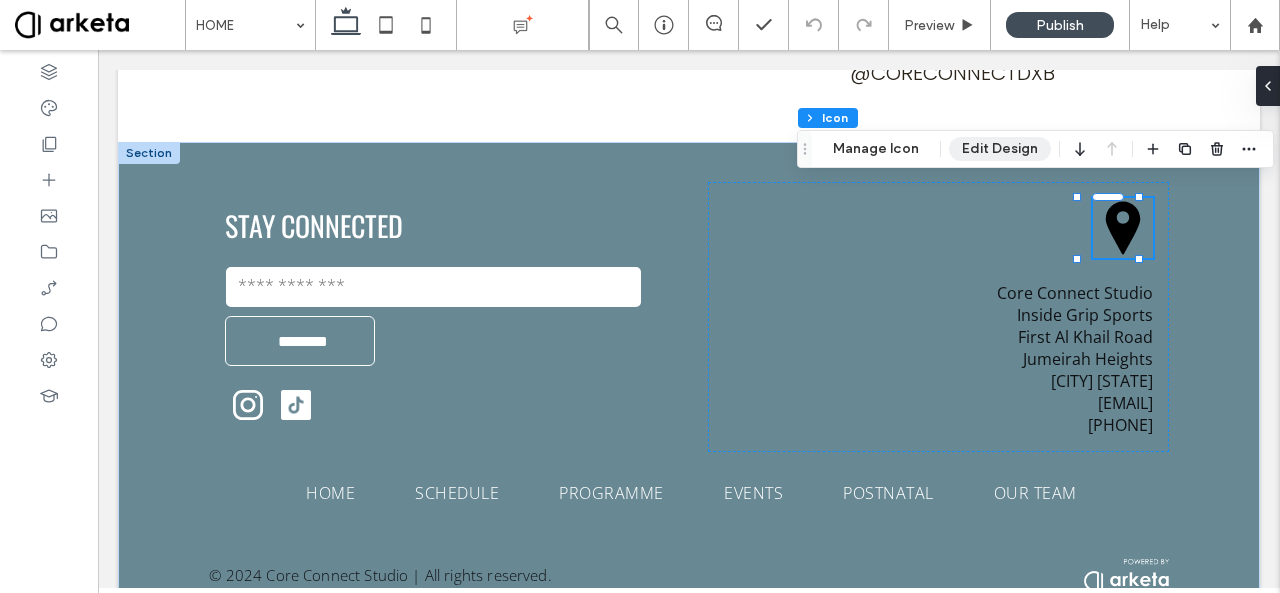click on "Edit Design" at bounding box center (1000, 149) 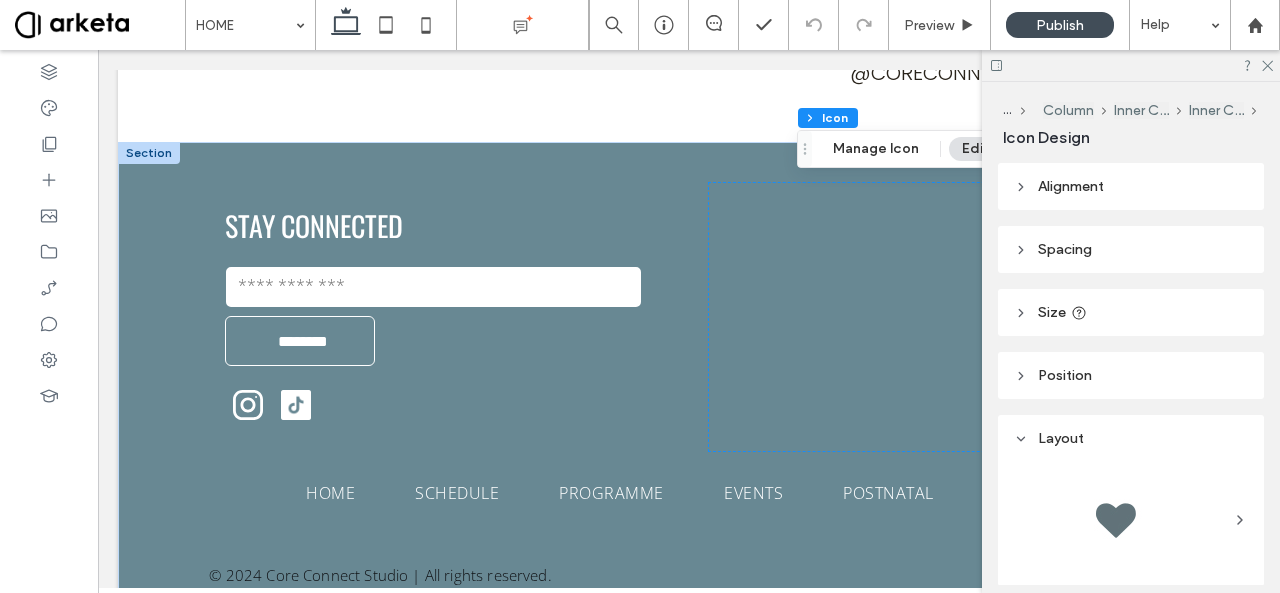 click 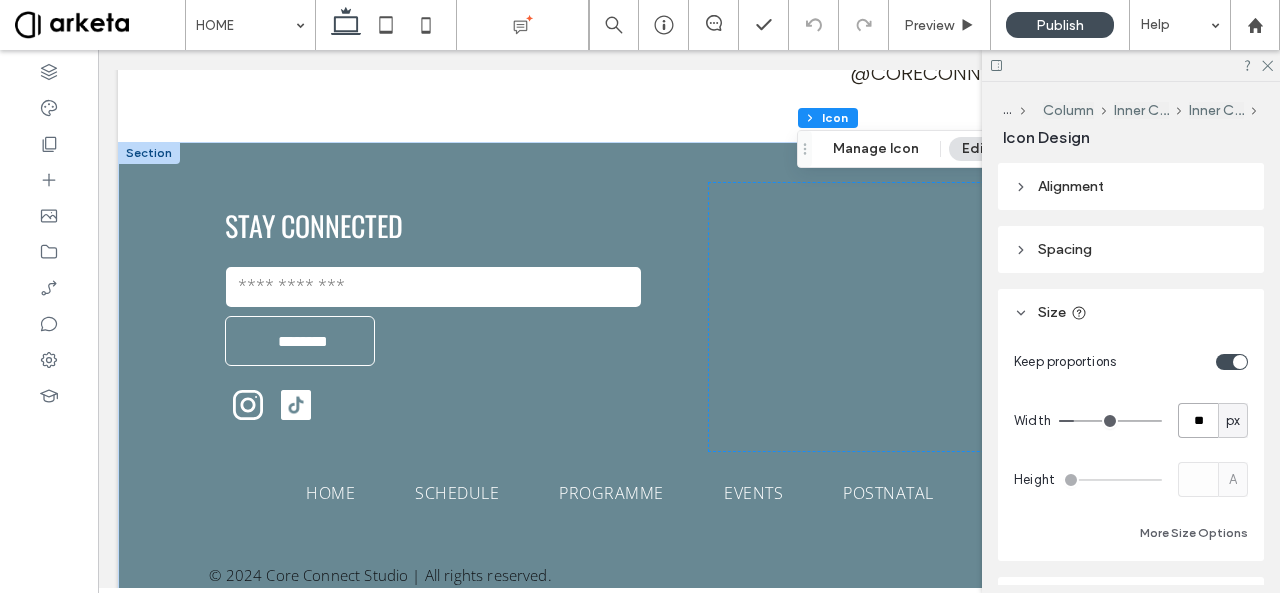 click on "**" at bounding box center (1198, 420) 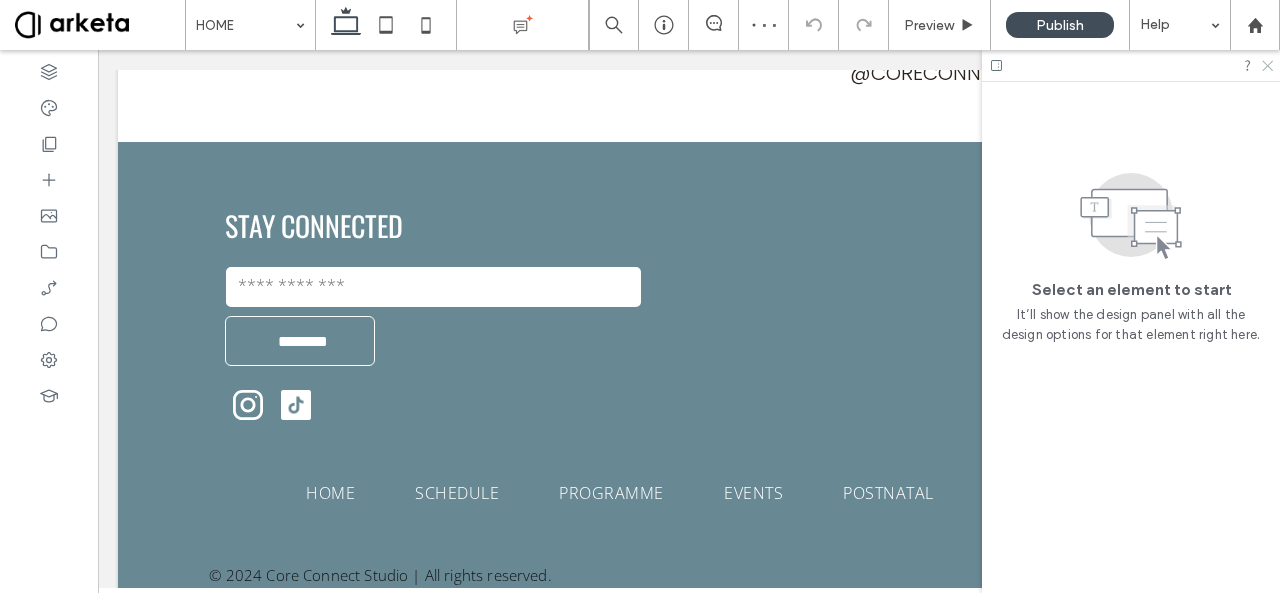 click 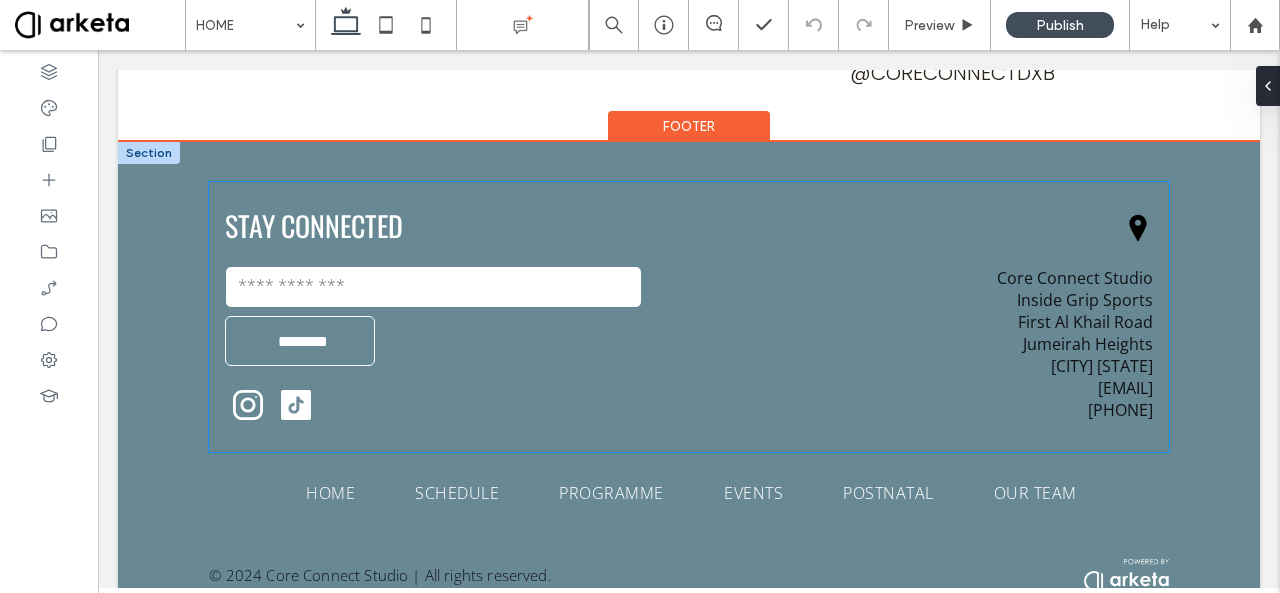 click on "First Al Khail Road" at bounding box center [1085, 322] 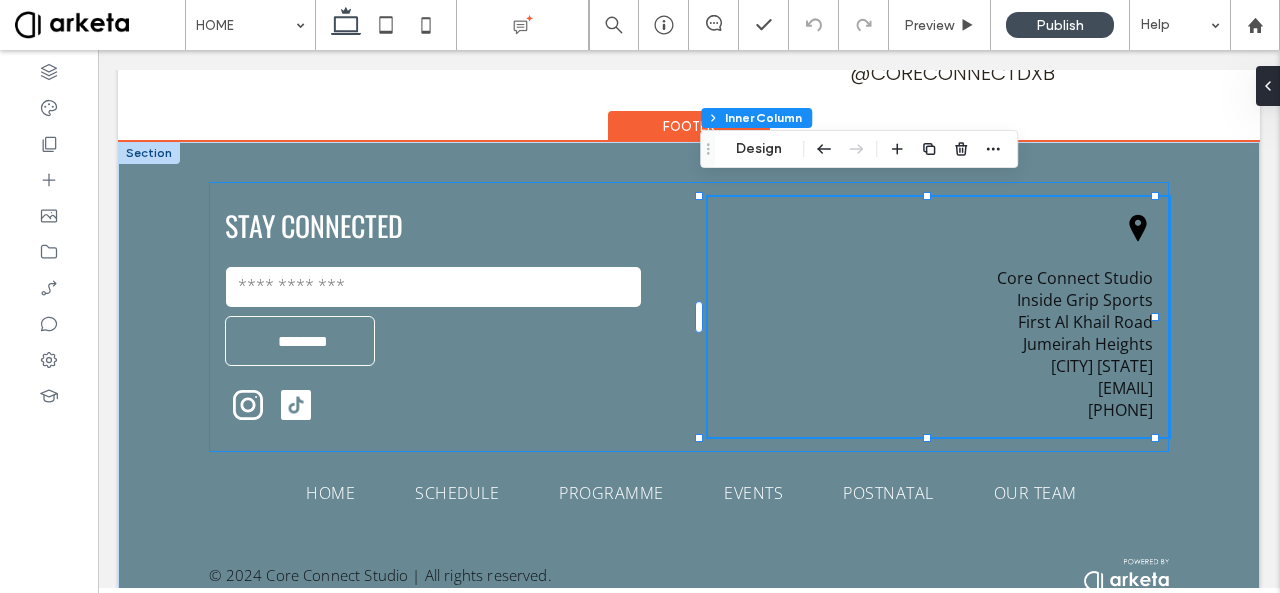 click on "First Al Khail Road" at bounding box center (1085, 322) 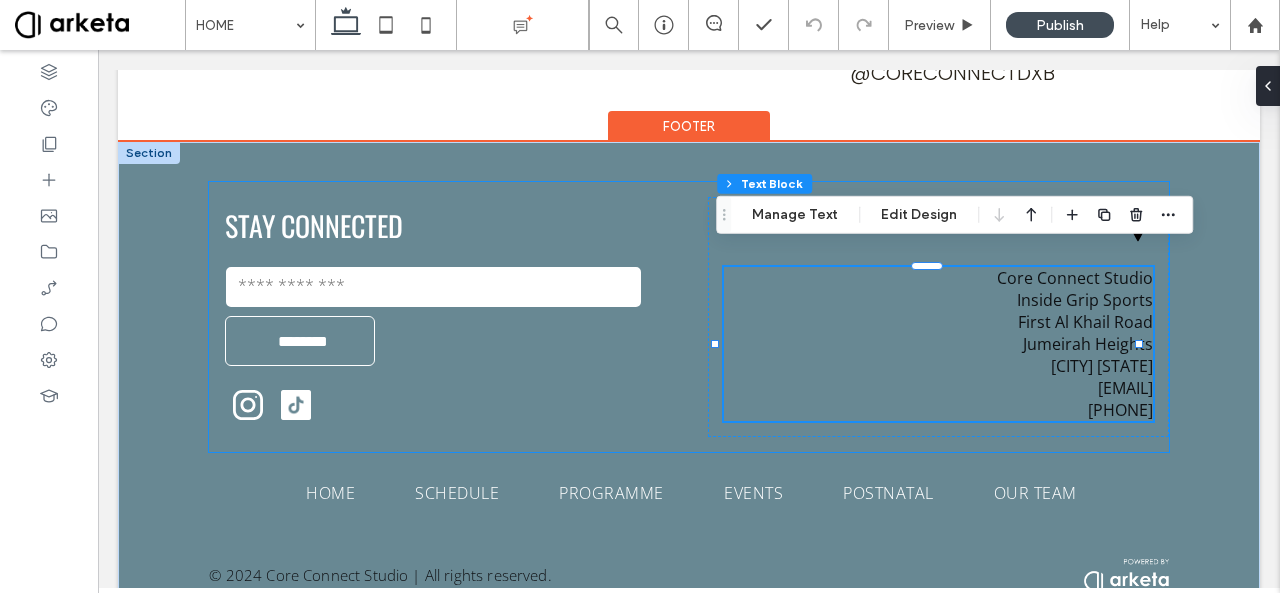 click on "First Al Khail Road" at bounding box center [1085, 322] 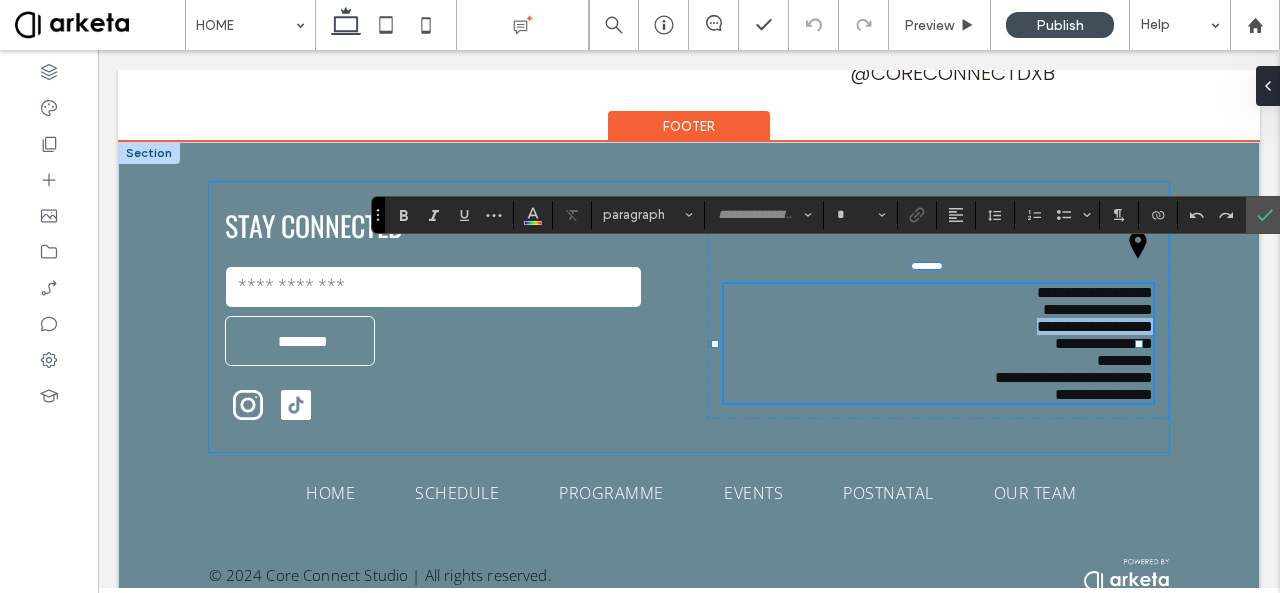type on "*********" 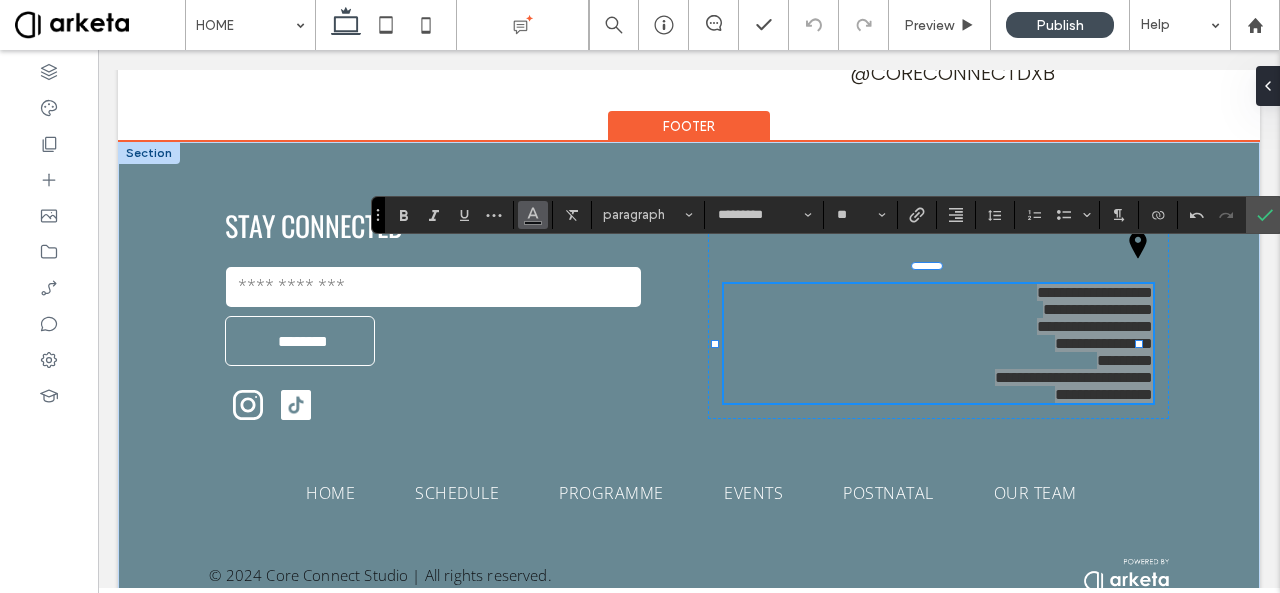 click 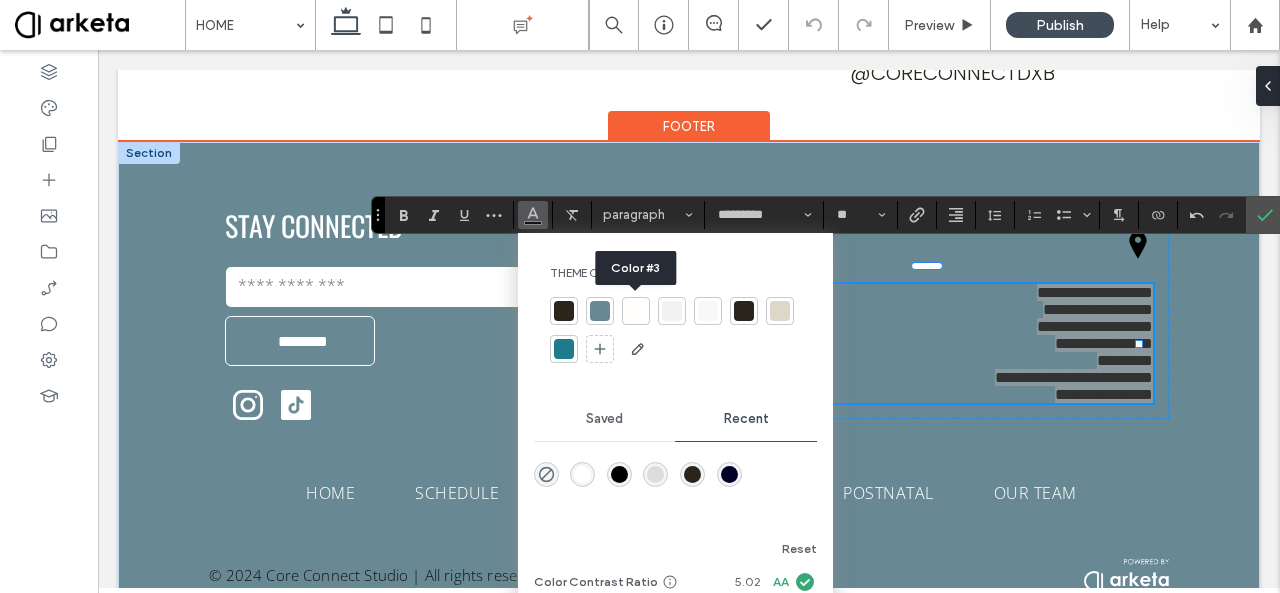 click at bounding box center (636, 311) 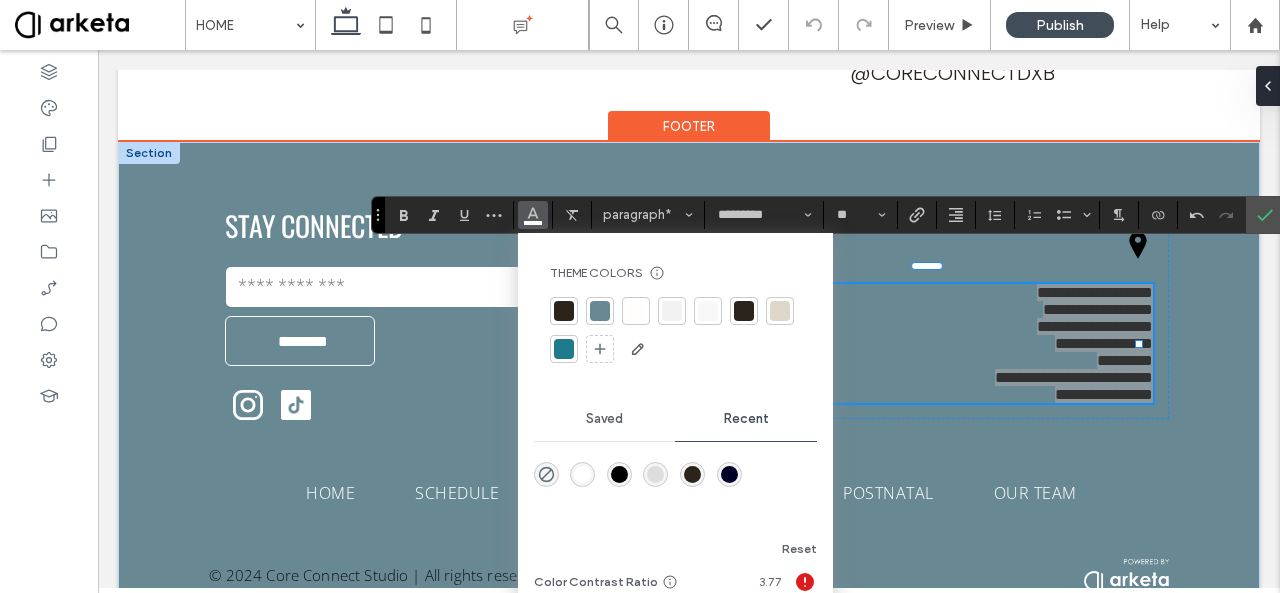 click at bounding box center (582, 474) 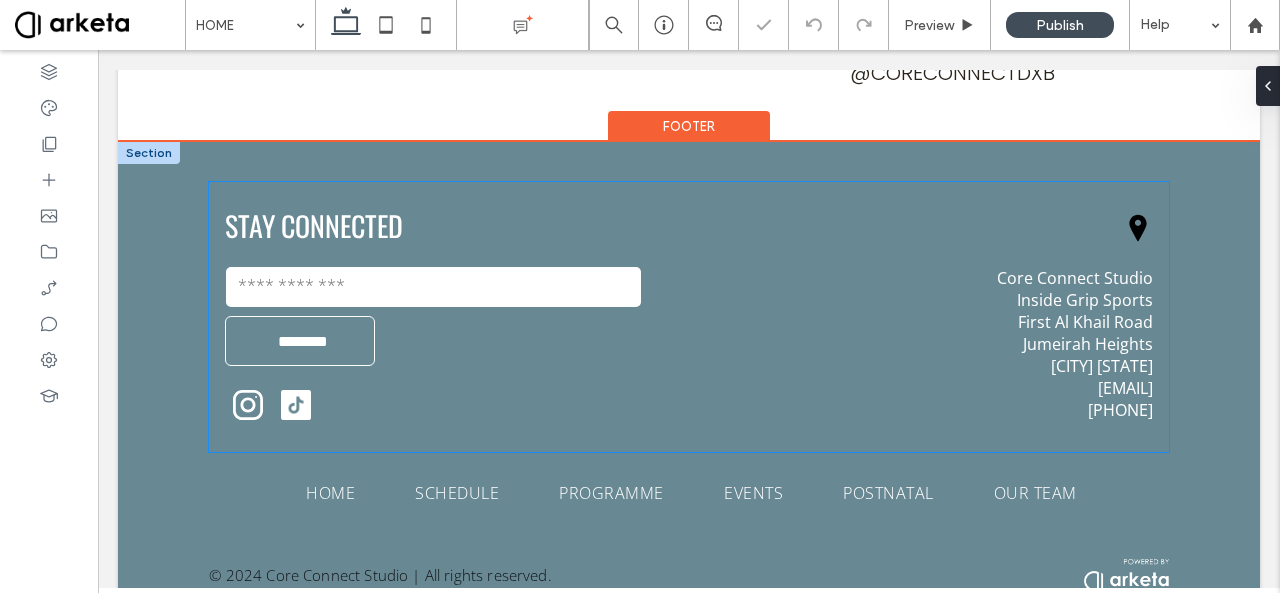 click 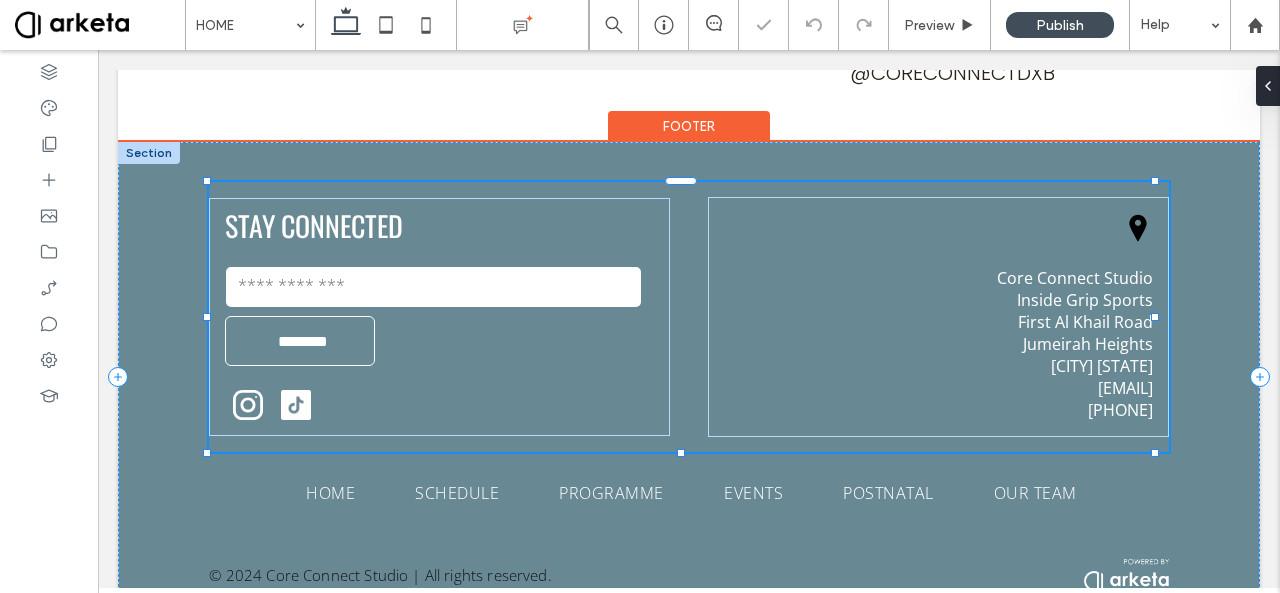 click 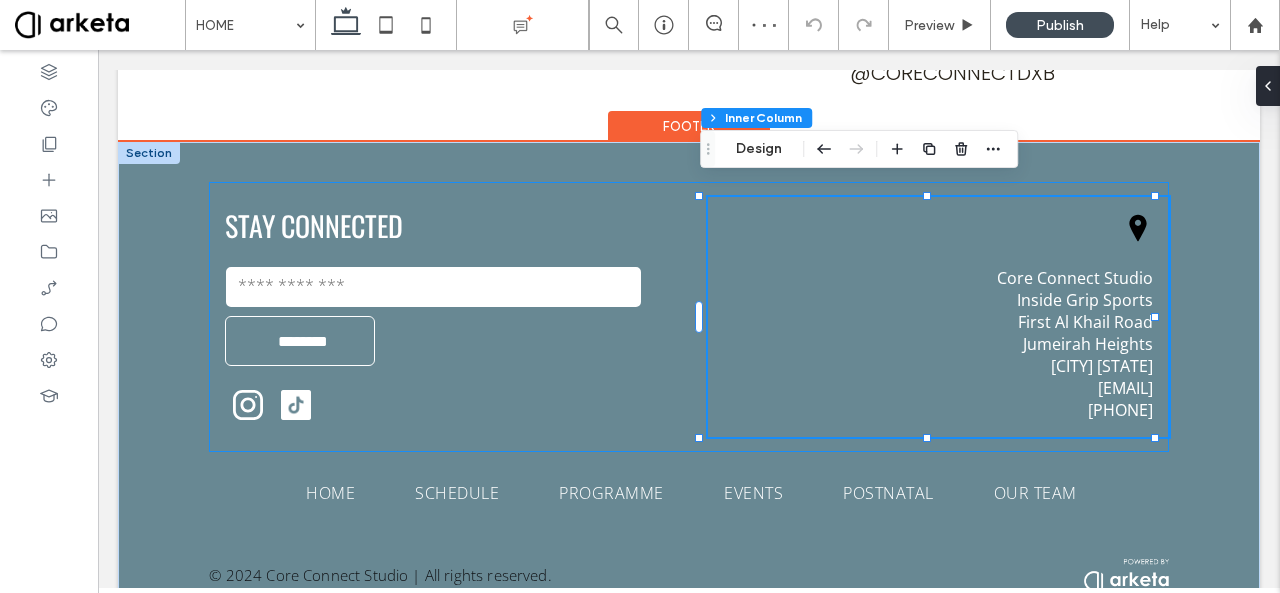 click 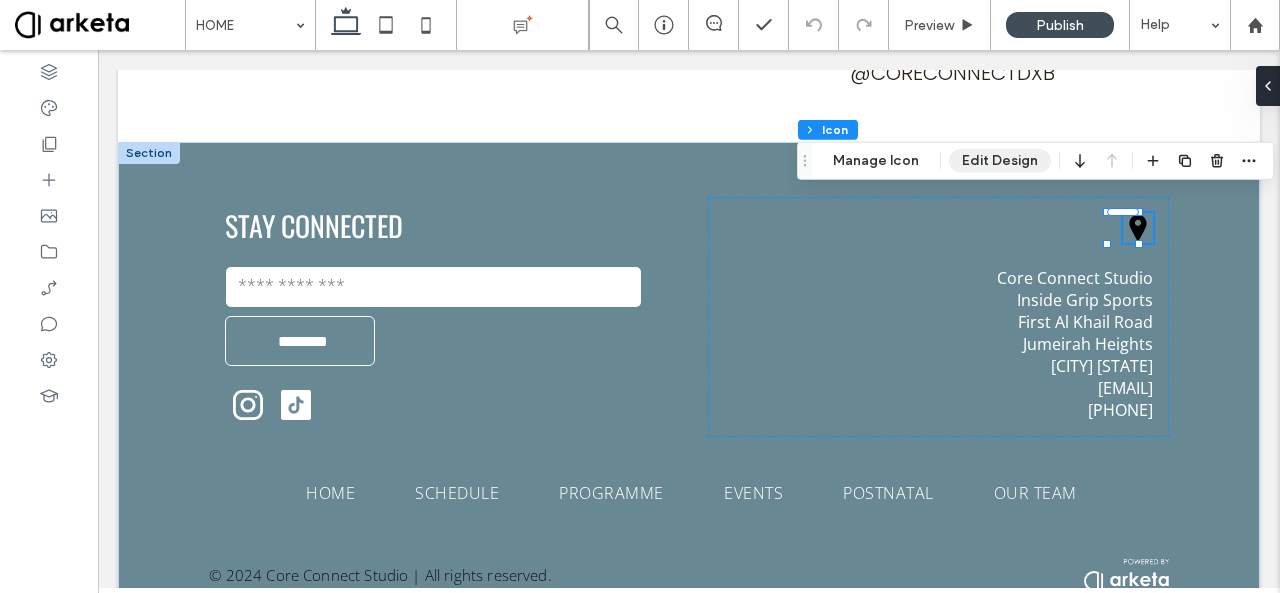 click on "Edit Design" at bounding box center [1000, 161] 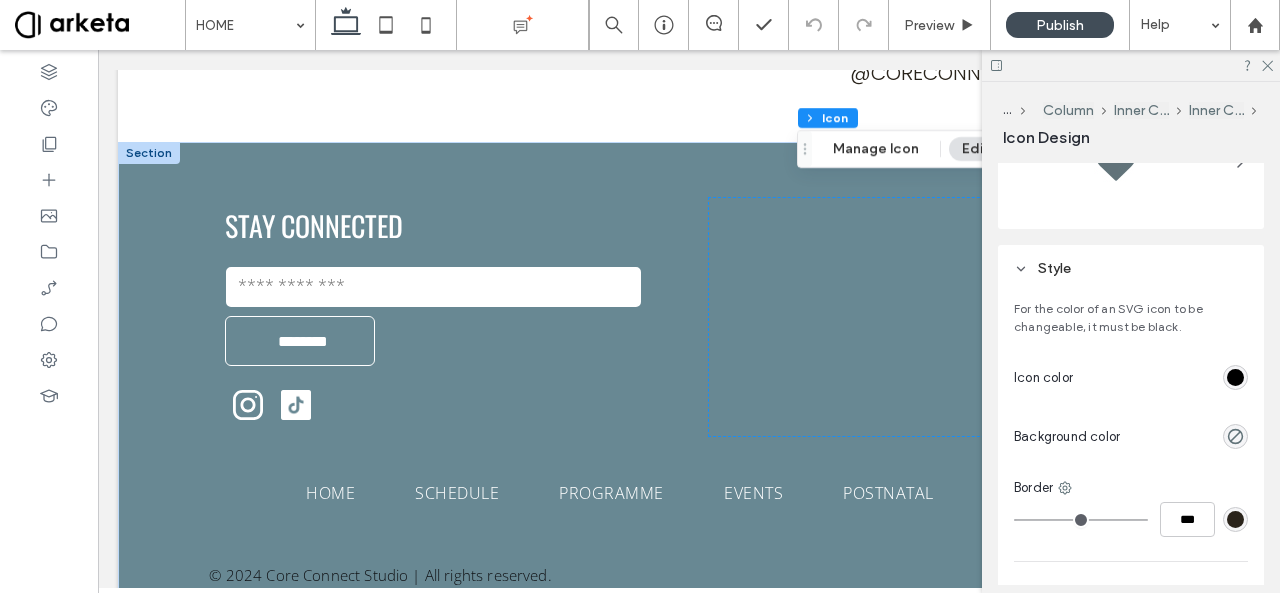 scroll, scrollTop: 570, scrollLeft: 0, axis: vertical 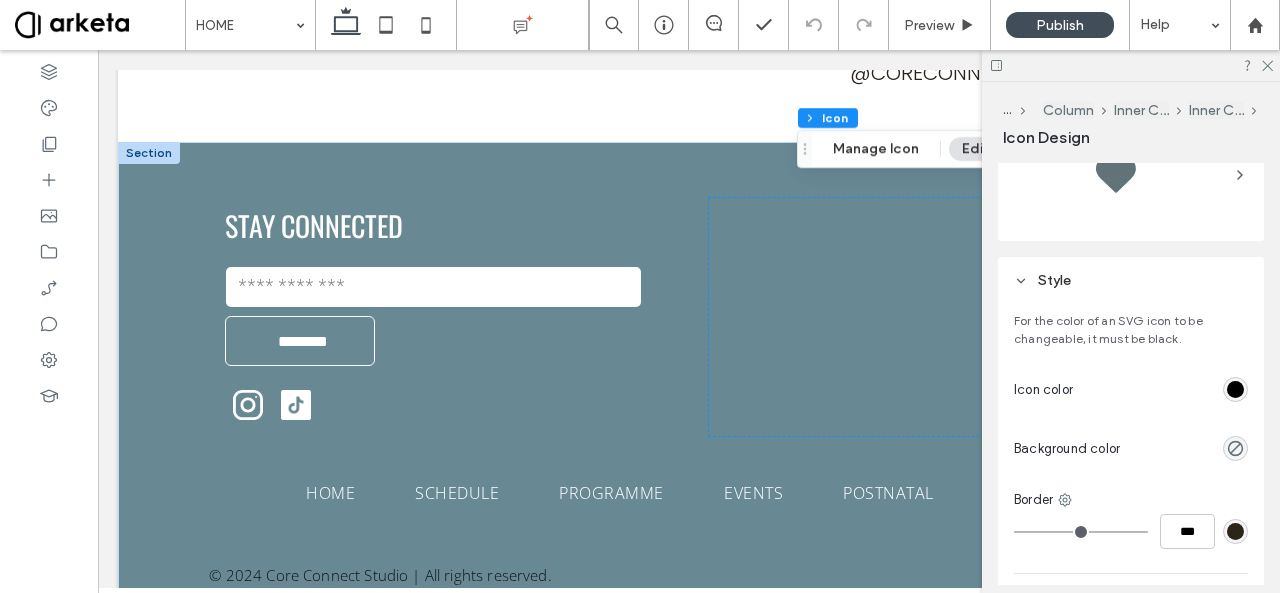 click at bounding box center (1235, 389) 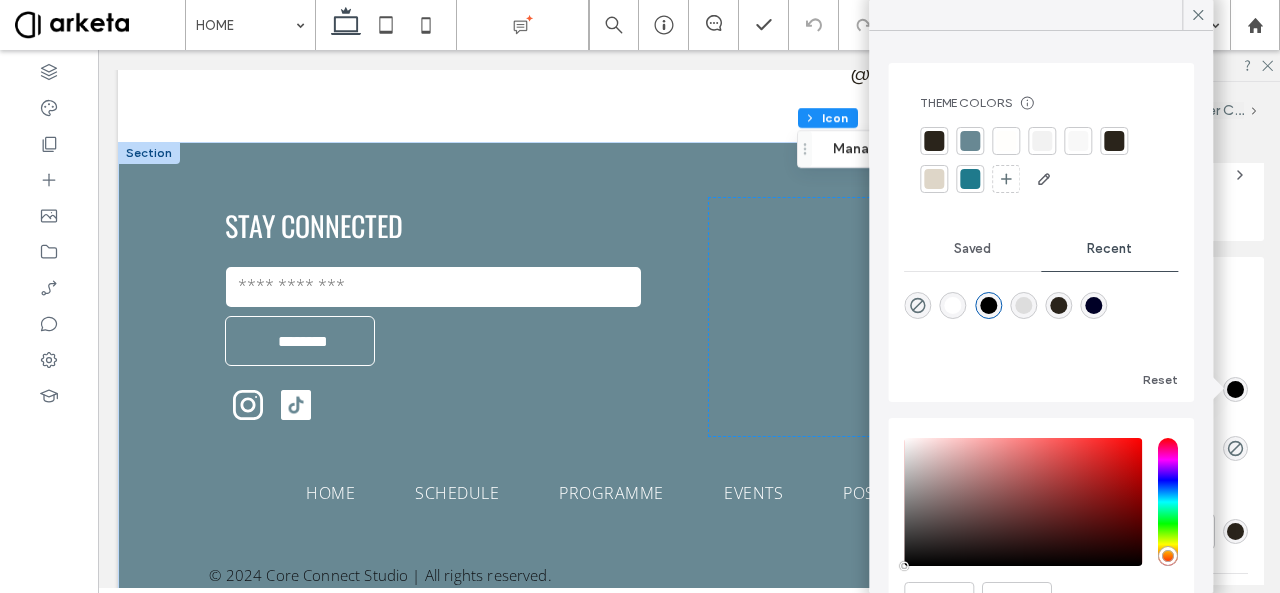 click at bounding box center (953, 305) 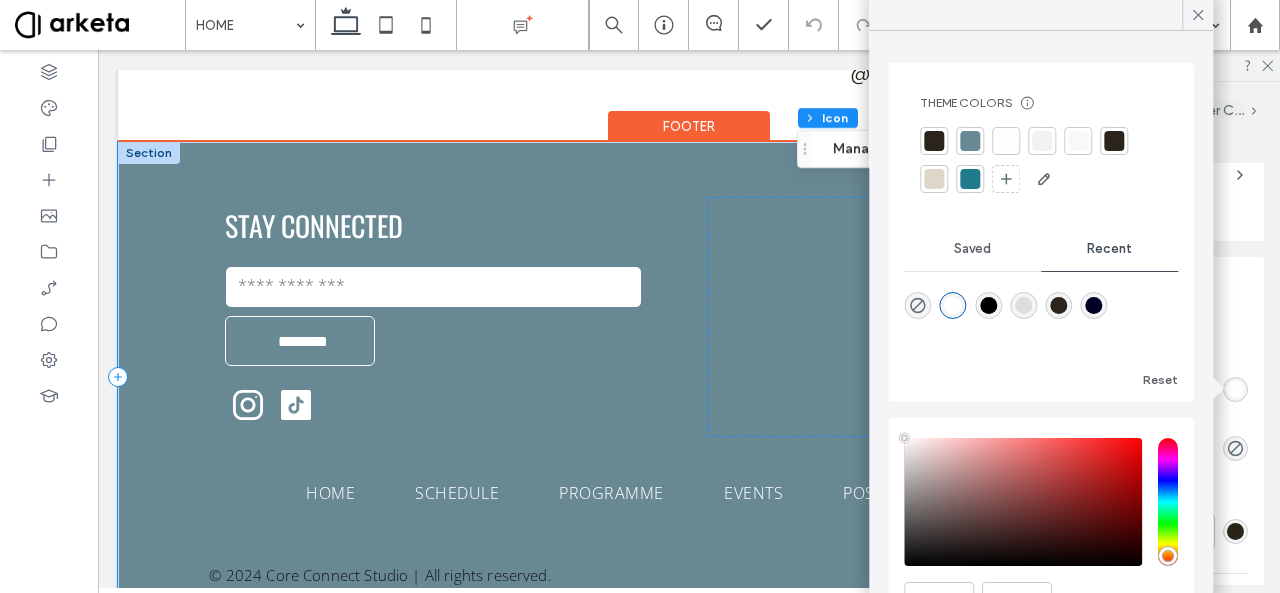 click on "HOME
SCHEDULE
PROGRAMME
EVENTS
POSTNATAL
OUR TEAM
HOME
SCHEDULE
PROGRAMME
EVENTS
POSTNATAL
OUR TEAM
© 2024 Core Connect Studio | All rights reserved.
STAY CONNECTED
Contact Us
Email:
********
Thank you for contacting us. We will get back to you as soon as possible.
Oops, there was an error sending your message. Please try again later.
Core Connect Studio Inside Grip Sports First Al Khail Road Jumeirah Heights Dubai UAE info@coreconnectstudio.com +971 52 498 2998" at bounding box center (689, 377) 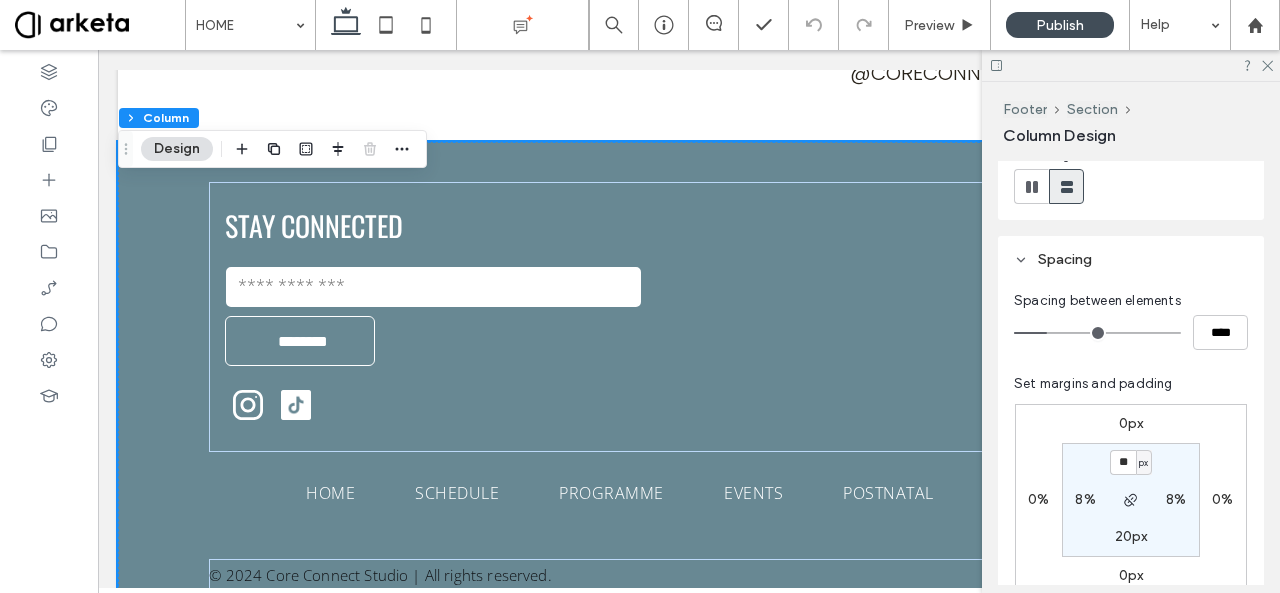 scroll, scrollTop: 286, scrollLeft: 0, axis: vertical 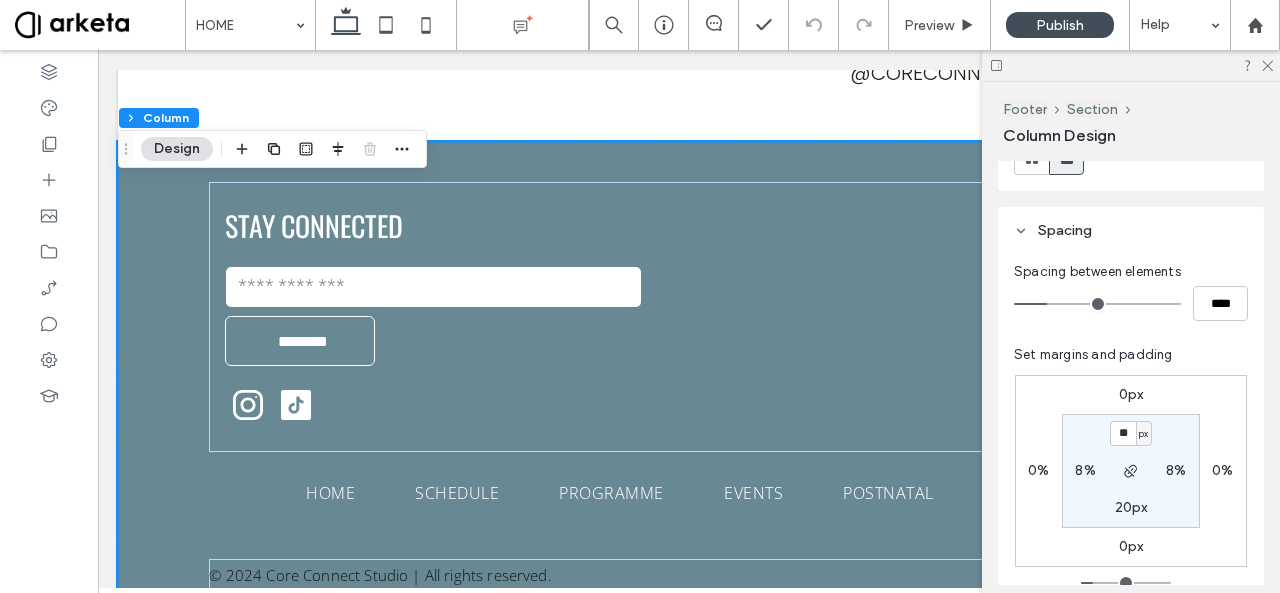 click on "8%" at bounding box center [1085, 470] 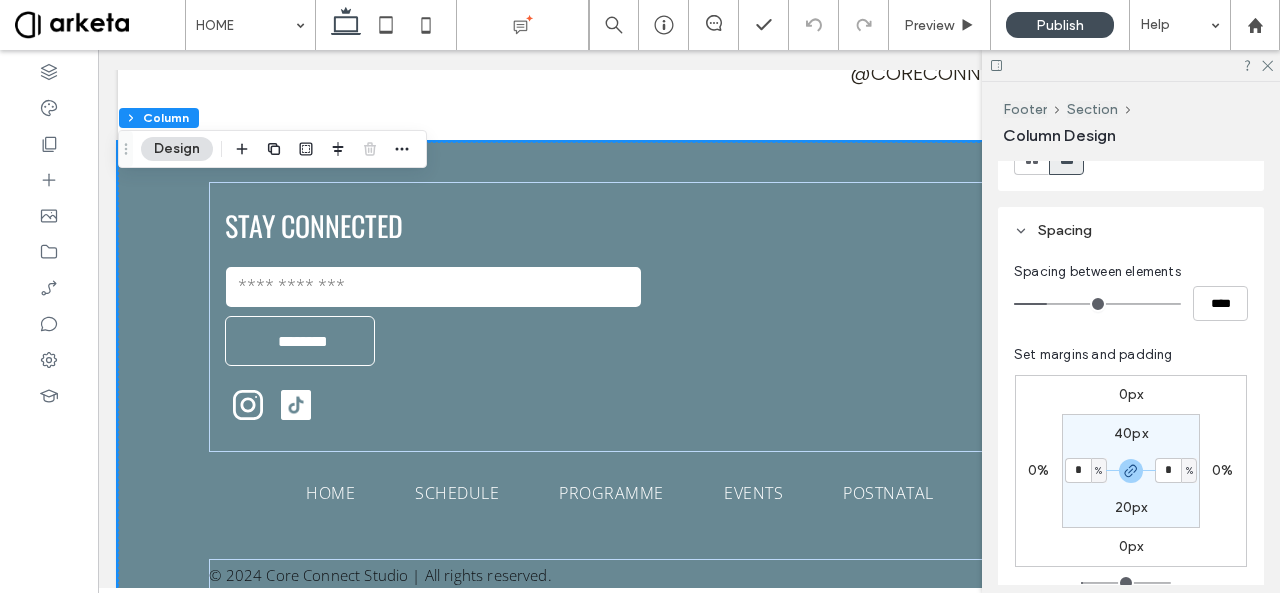 type on "*" 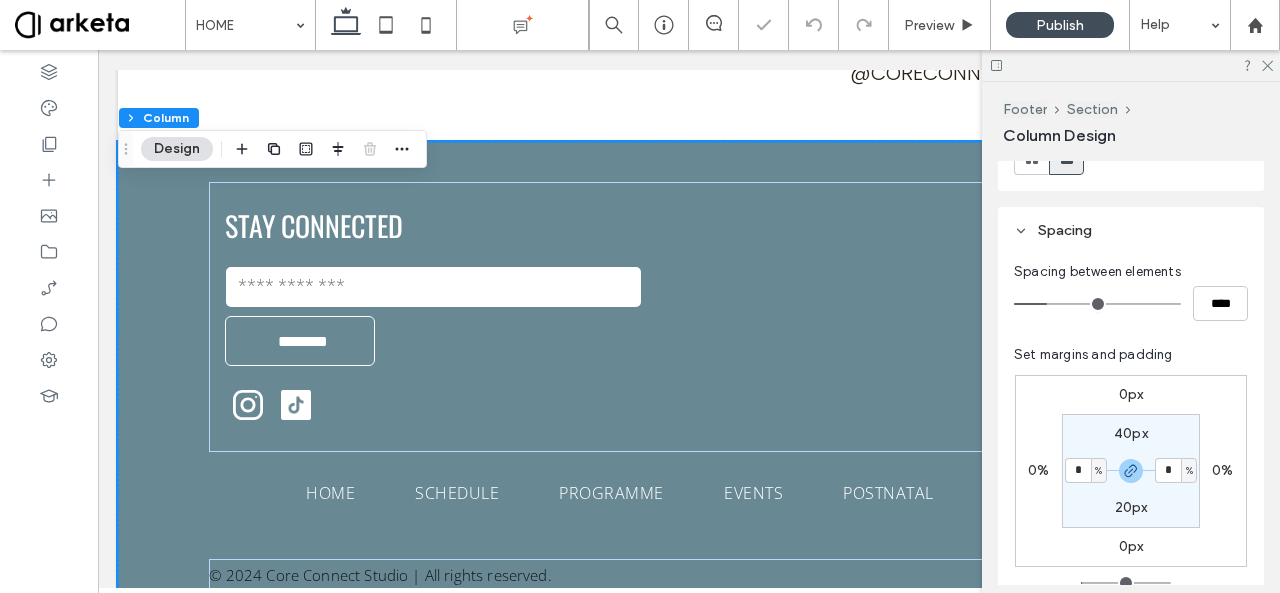 type on "*" 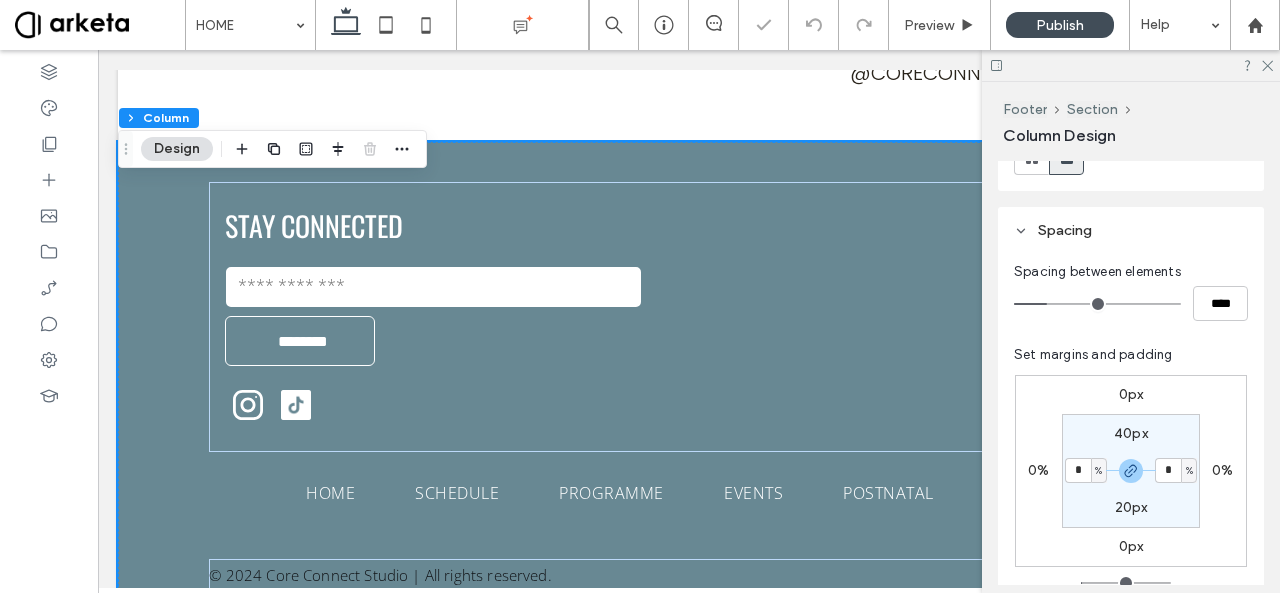 type on "*" 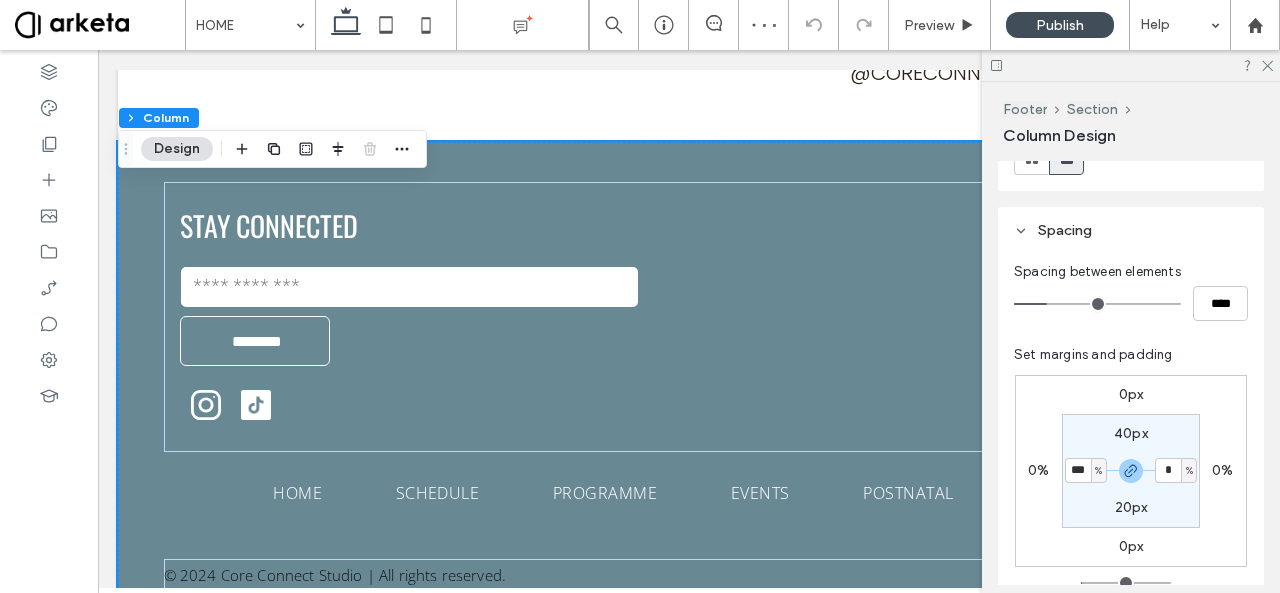type on "***" 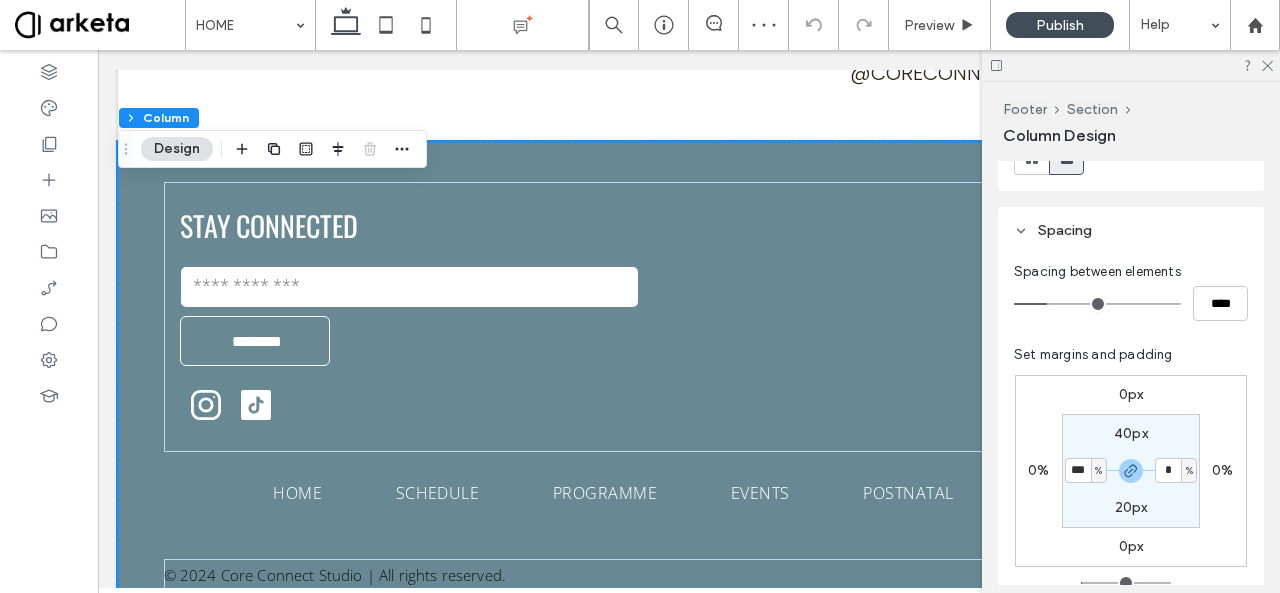 type on "*" 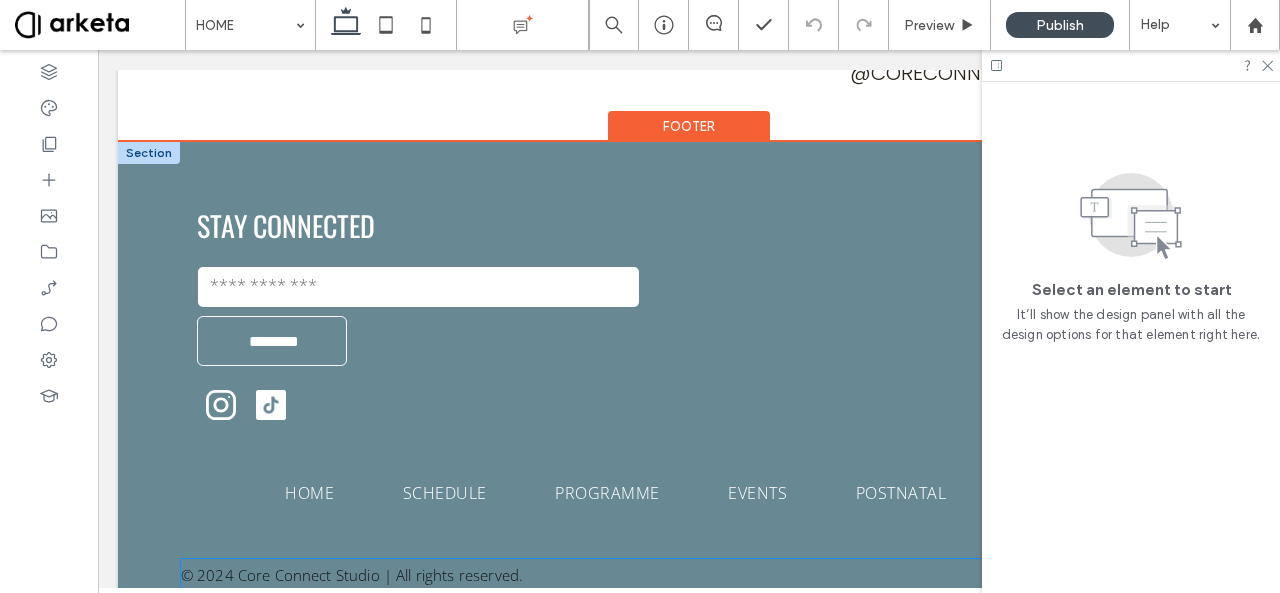 click on "© 2024 Core Connect Studio | All rights reserved." at bounding box center [352, 575] 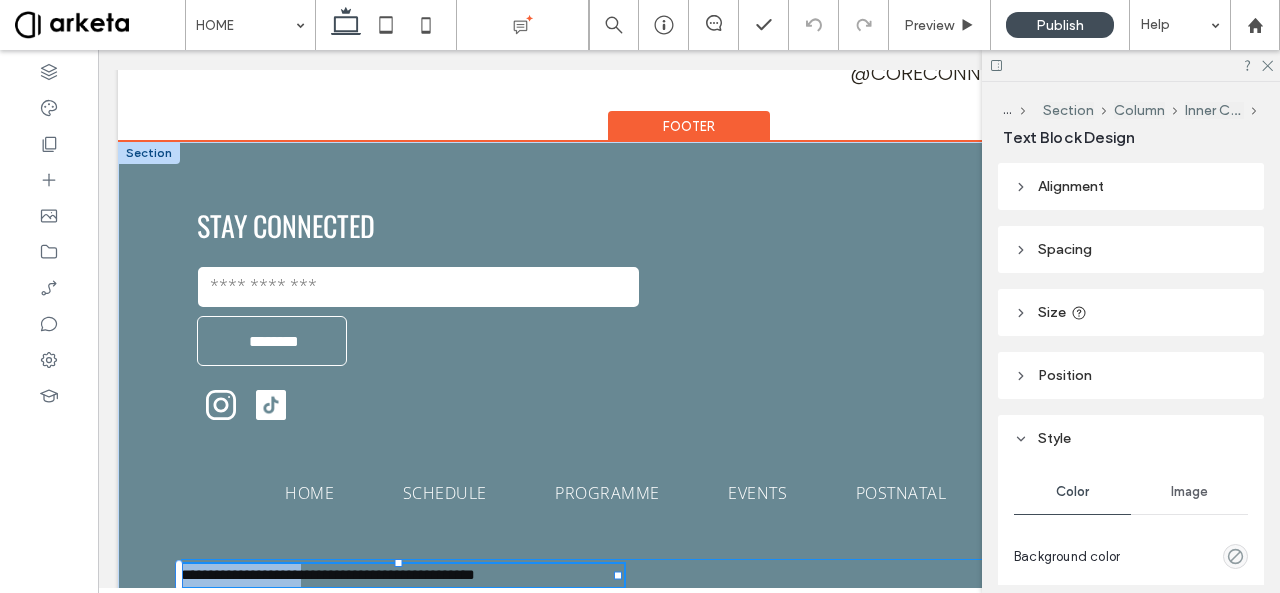 type on "*********" 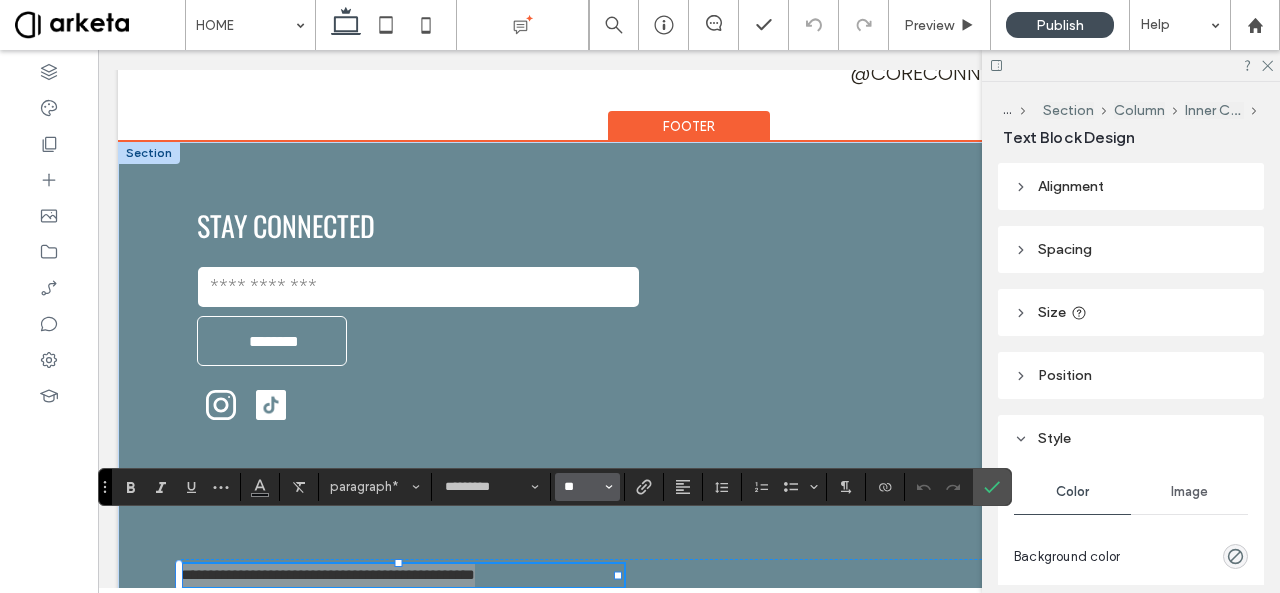 click on "**" at bounding box center [581, 487] 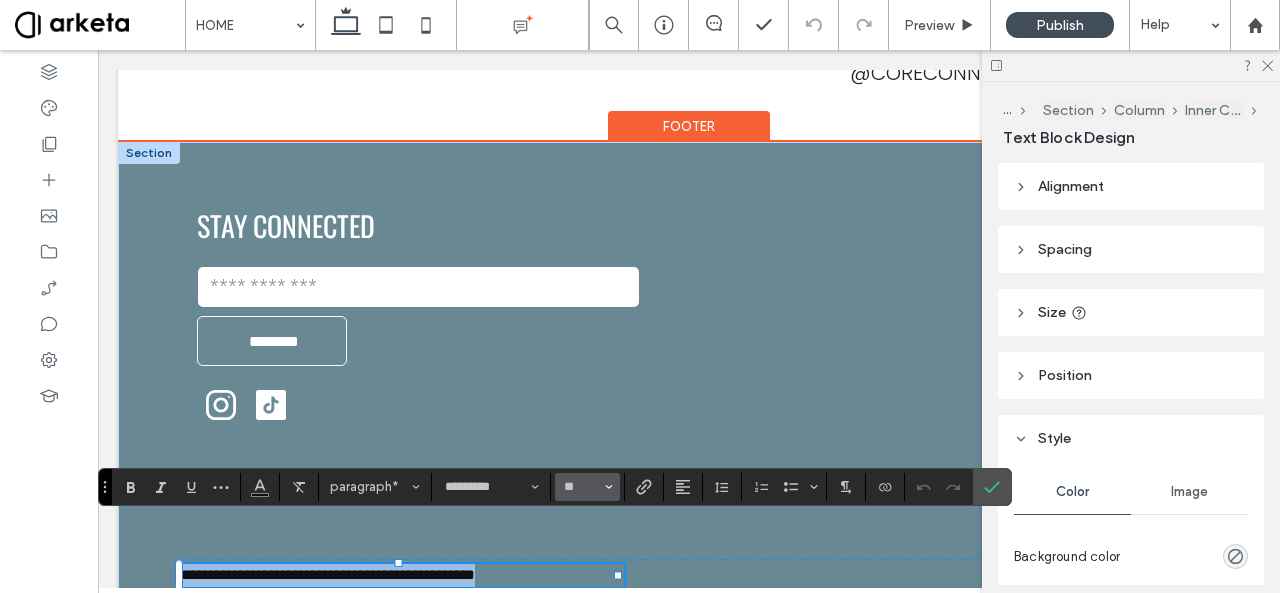type on "**" 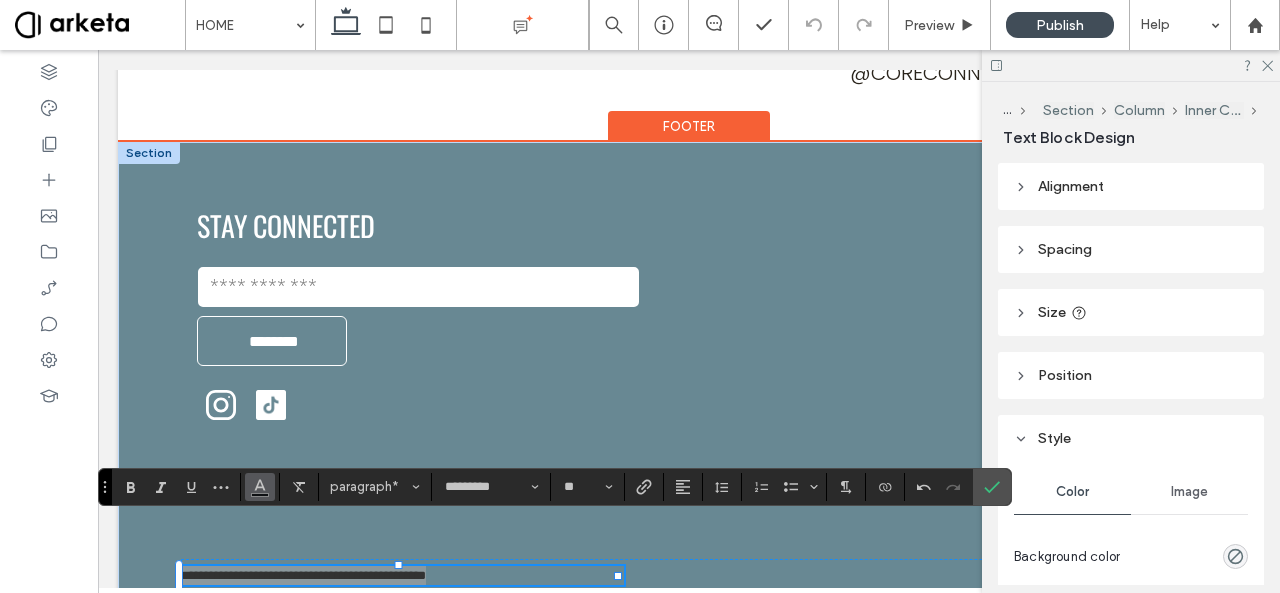 click 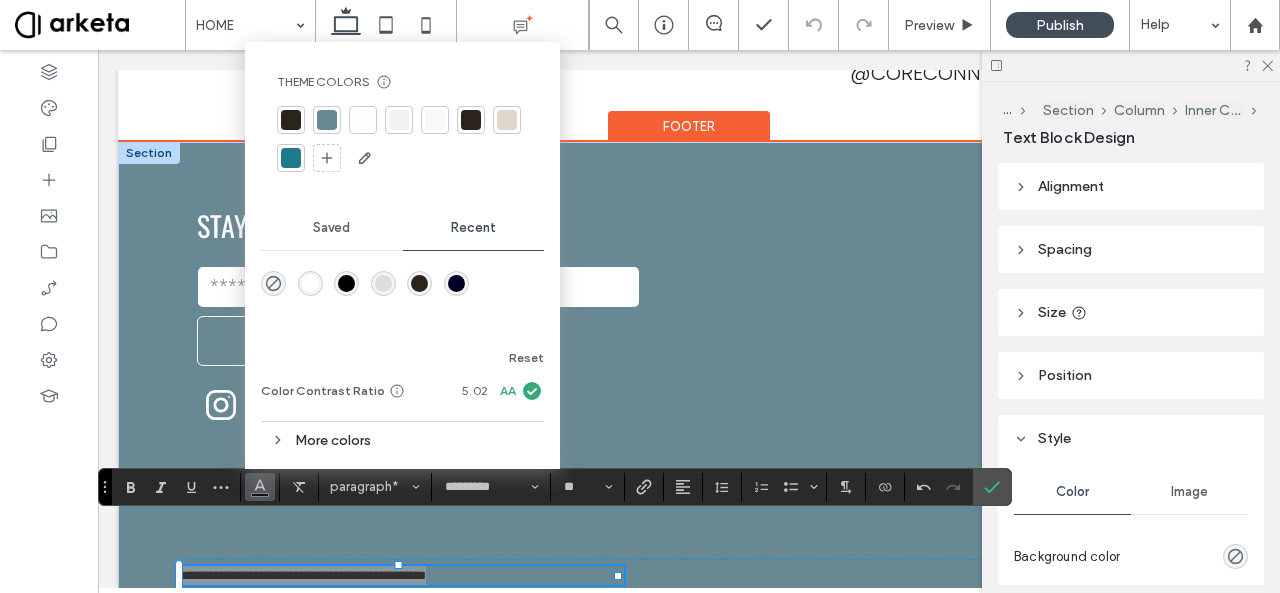 click at bounding box center [310, 283] 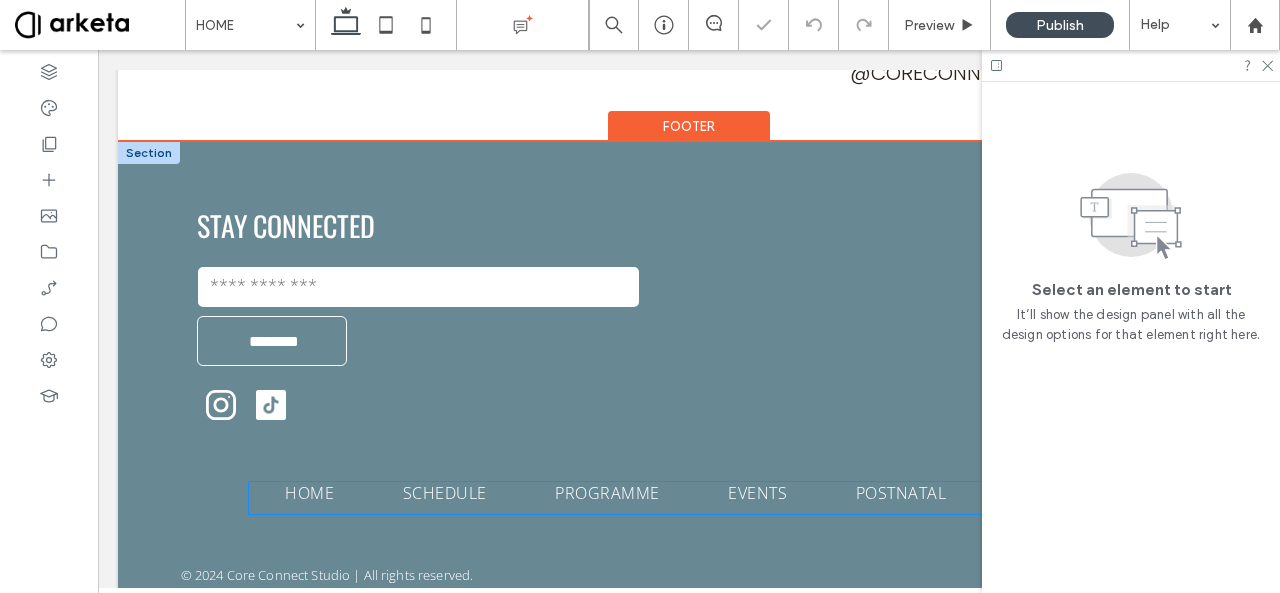 click on "PROGRAMME" at bounding box center (607, 493) 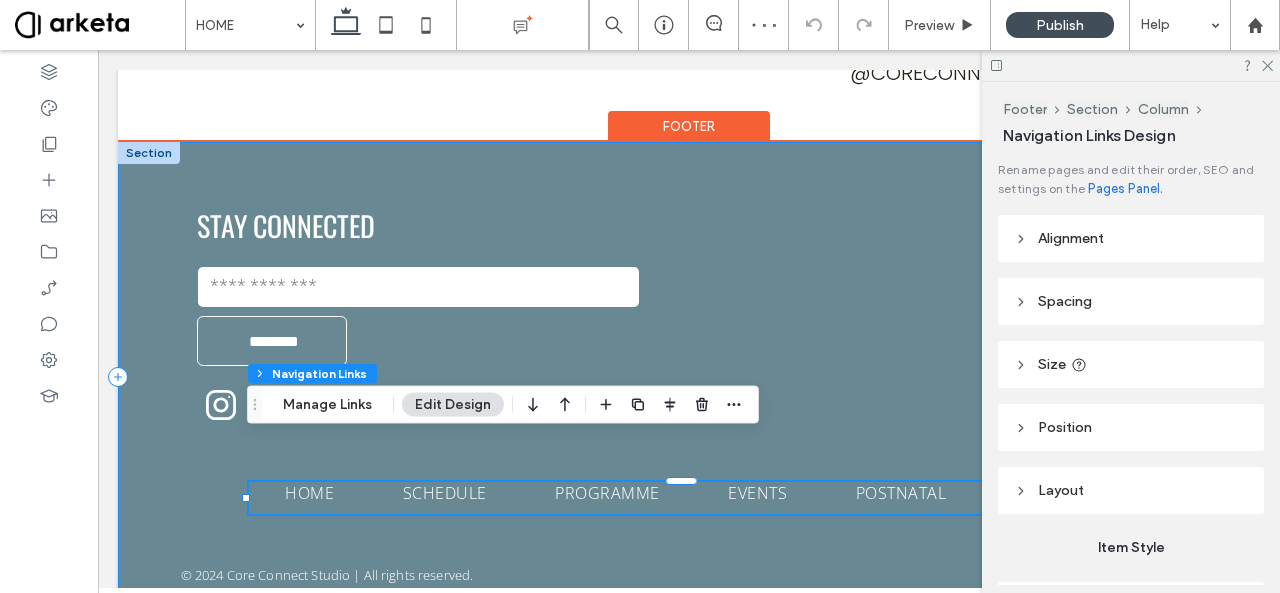 click on "Core Connect Studio Inside Grip Sports [STREET] [CITY] [COUNTRY] [EMAIL] [PHONE]" at bounding box center (689, 377) 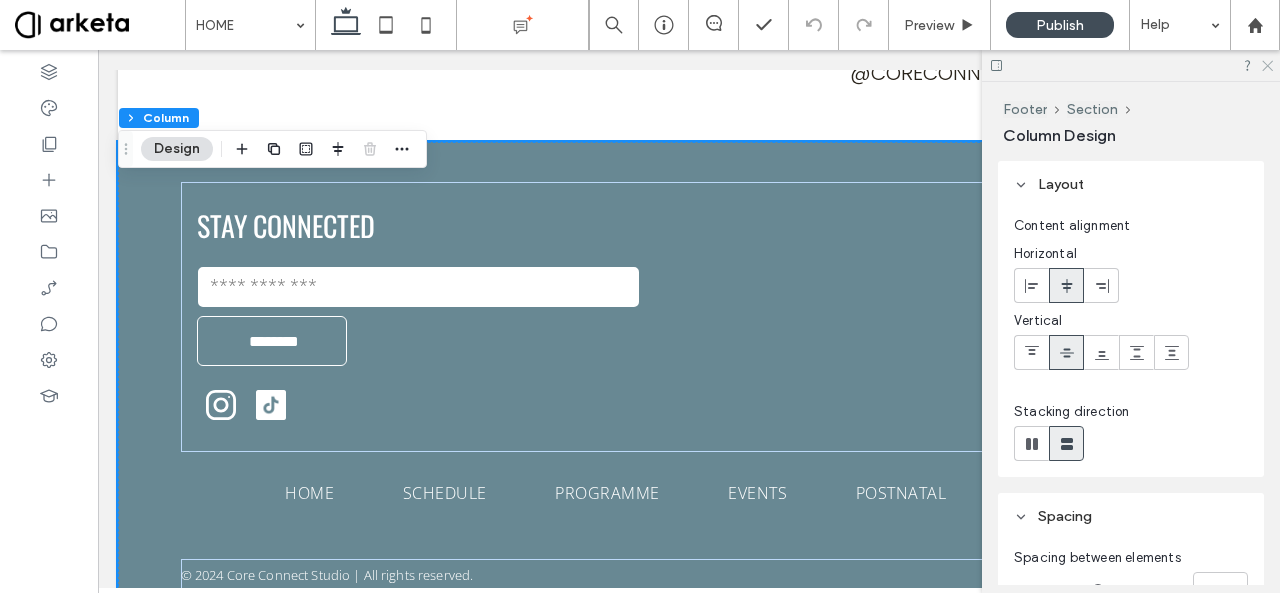 click 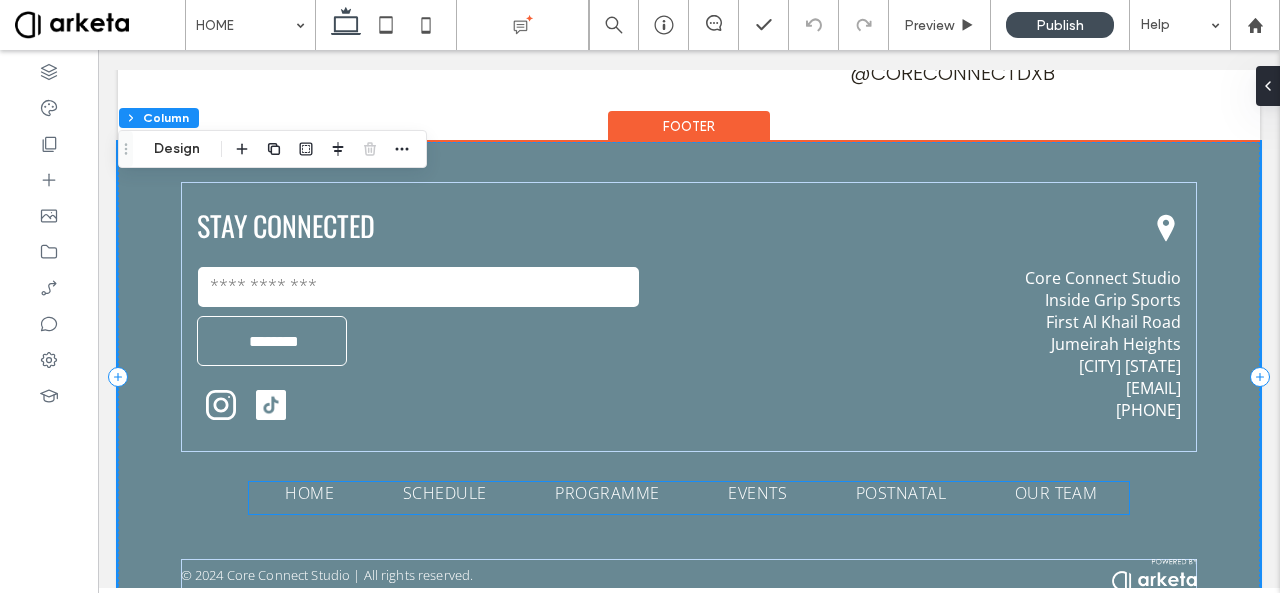 click on "OUR TEAM" at bounding box center (1056, 493) 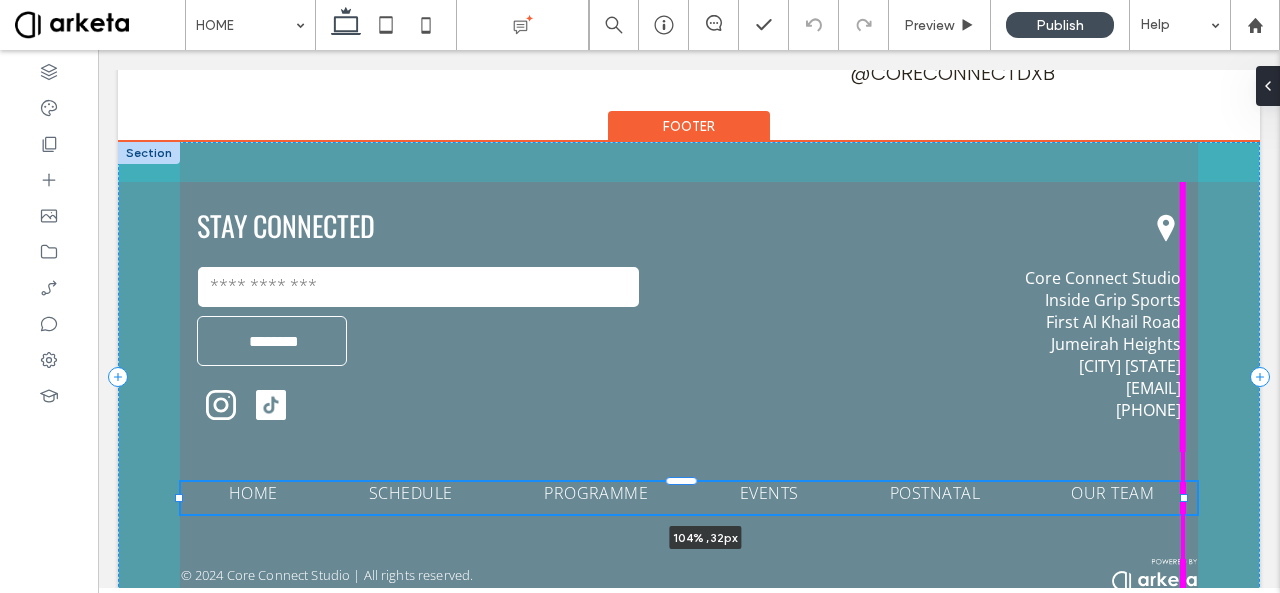 drag, startPoint x: 1116, startPoint y: 476, endPoint x: 1206, endPoint y: 449, distance: 93.96276 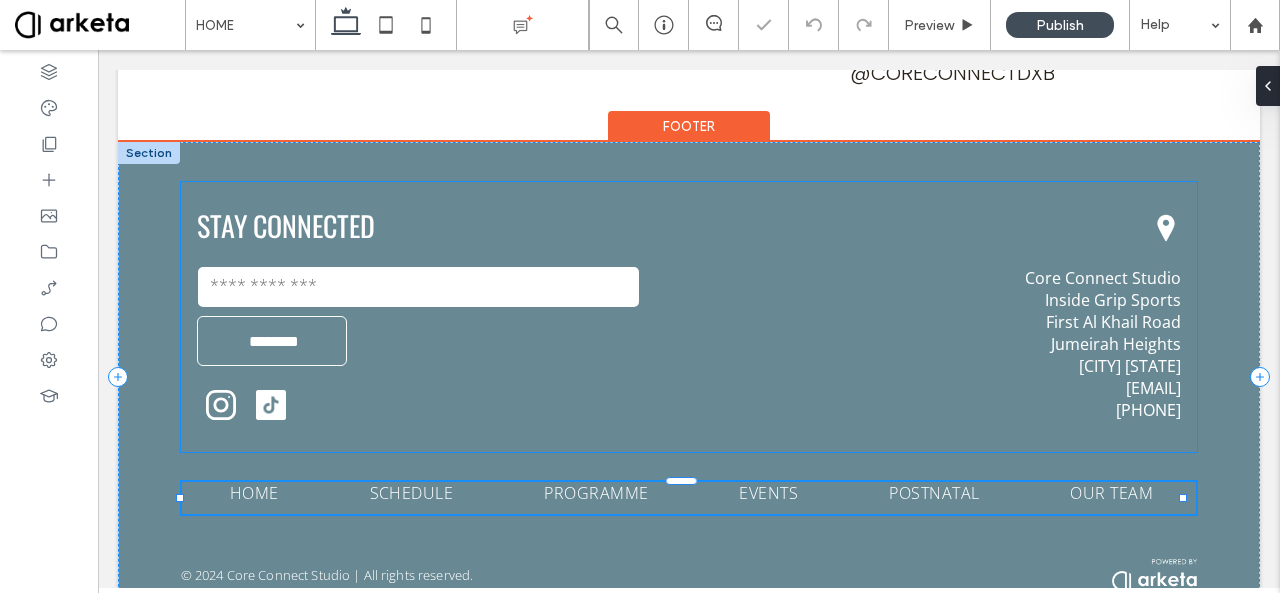type on "***" 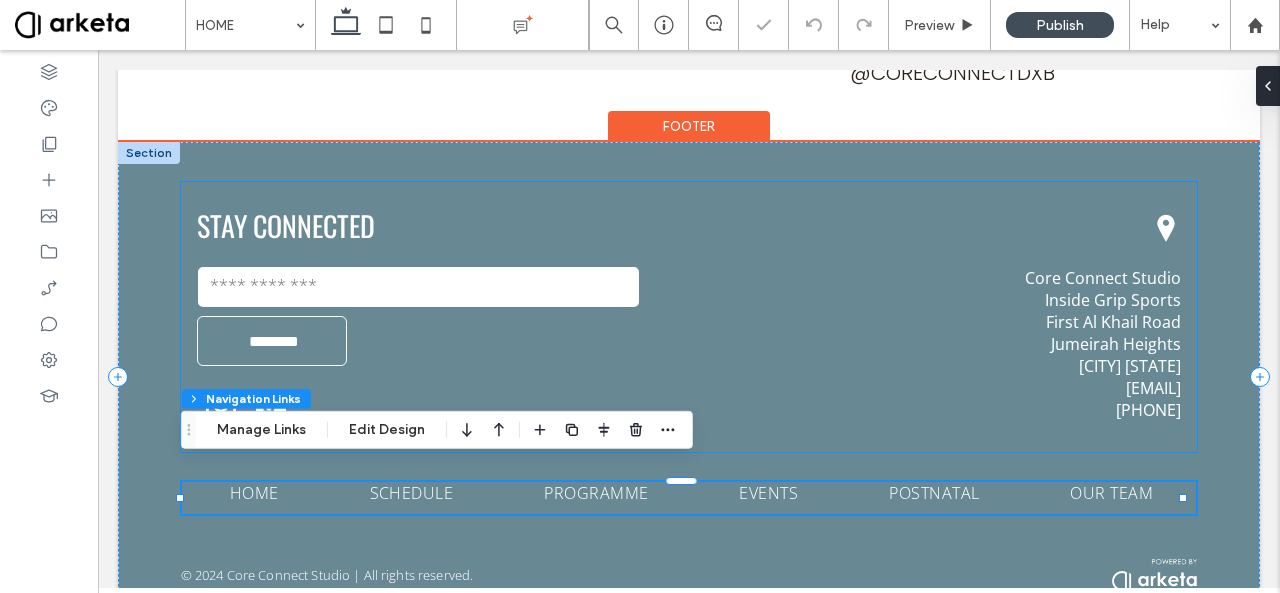 type on "****" 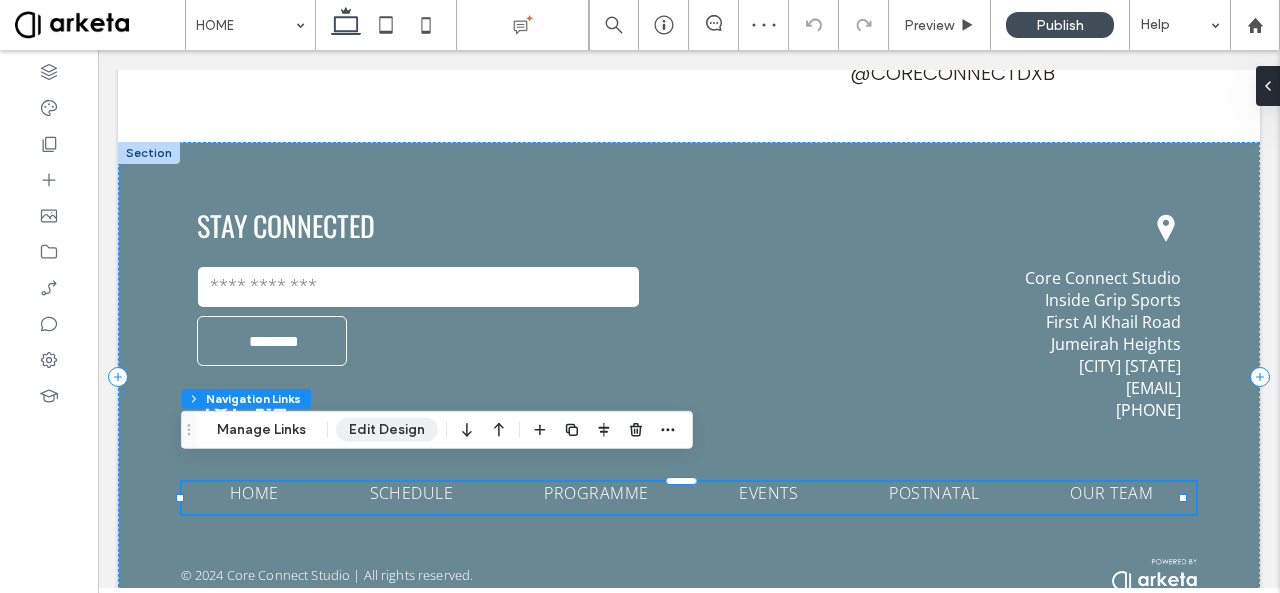 click on "Edit Design" at bounding box center [387, 430] 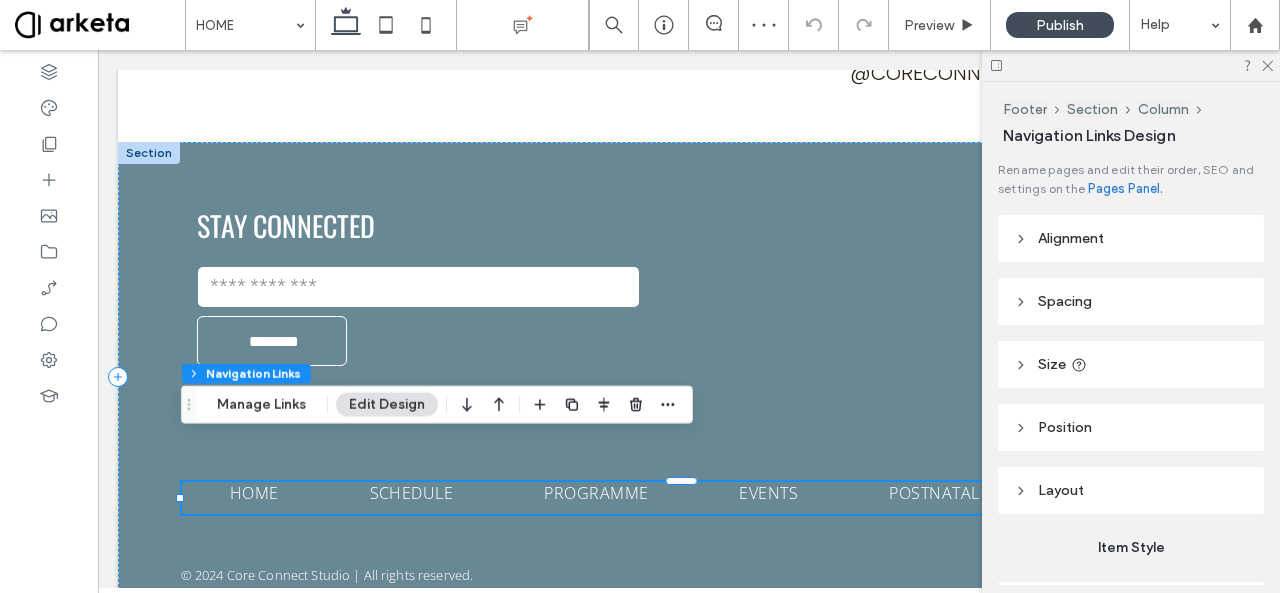 scroll, scrollTop: 184, scrollLeft: 0, axis: vertical 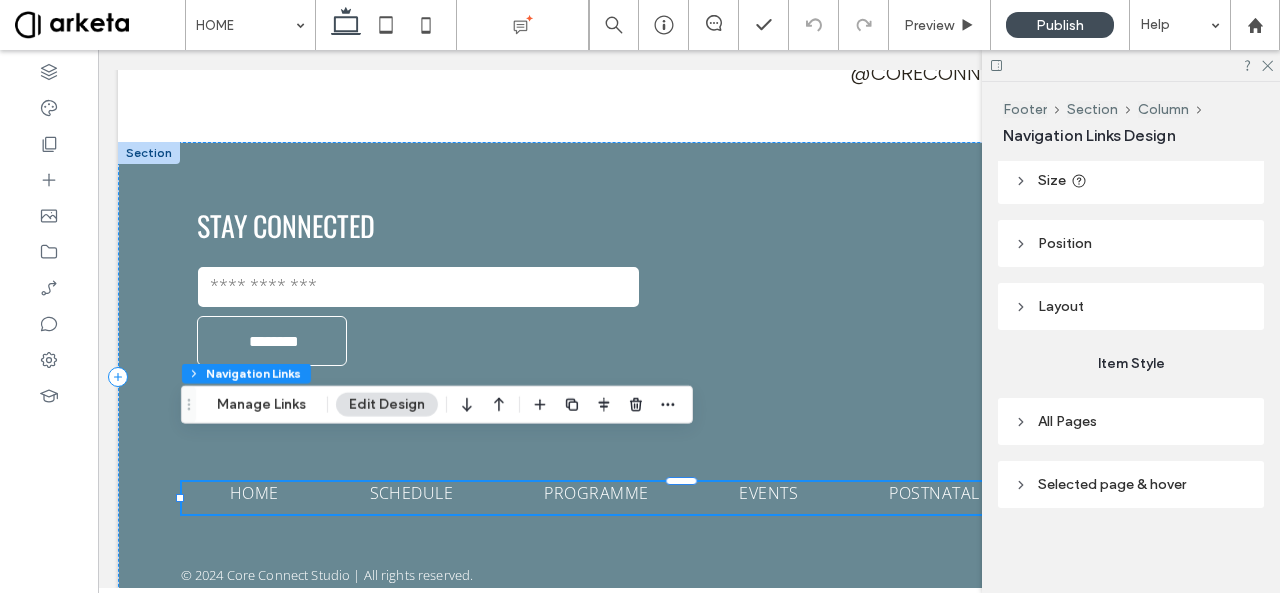 click on "All Pages" at bounding box center (1131, 421) 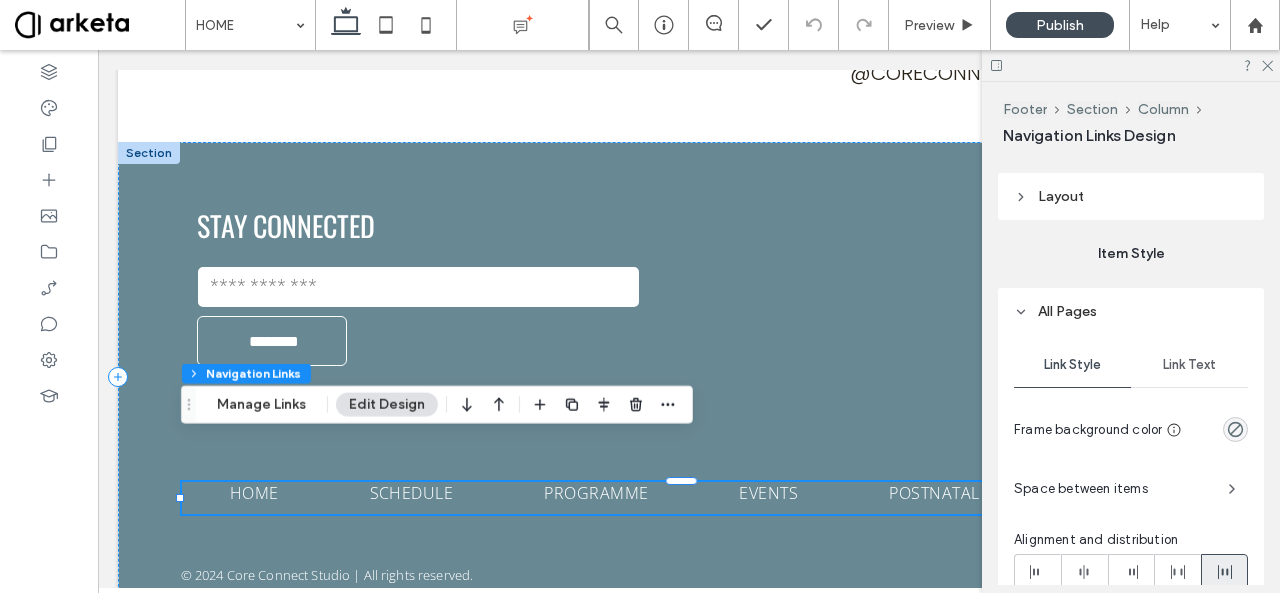 scroll, scrollTop: 364, scrollLeft: 0, axis: vertical 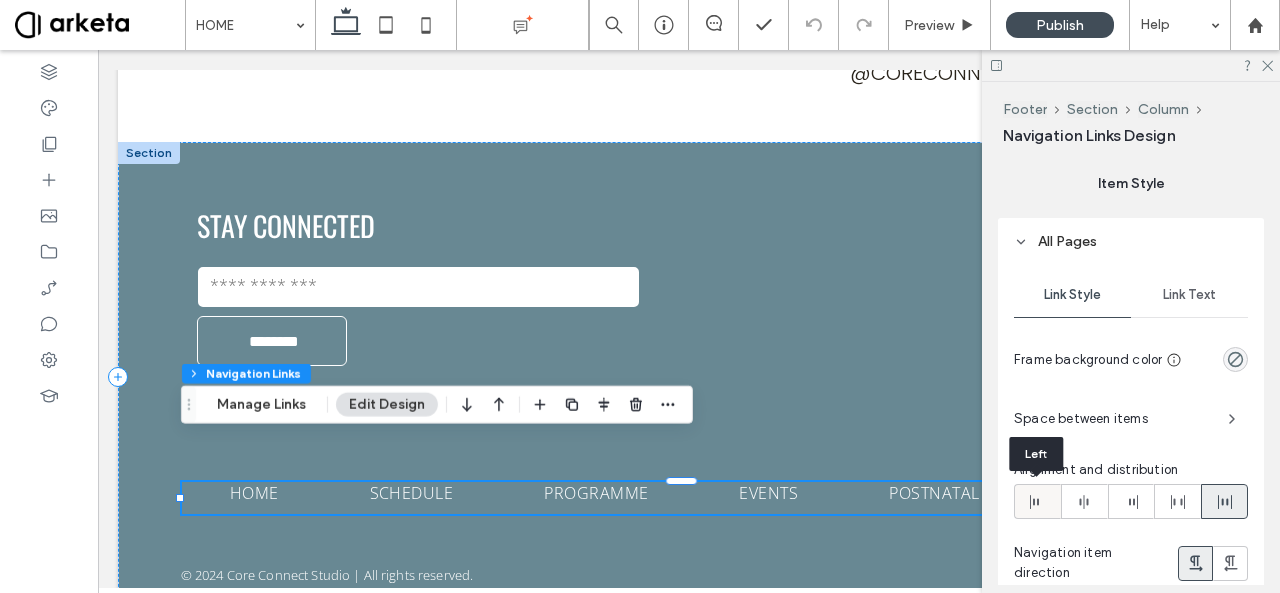 click at bounding box center (1037, 501) 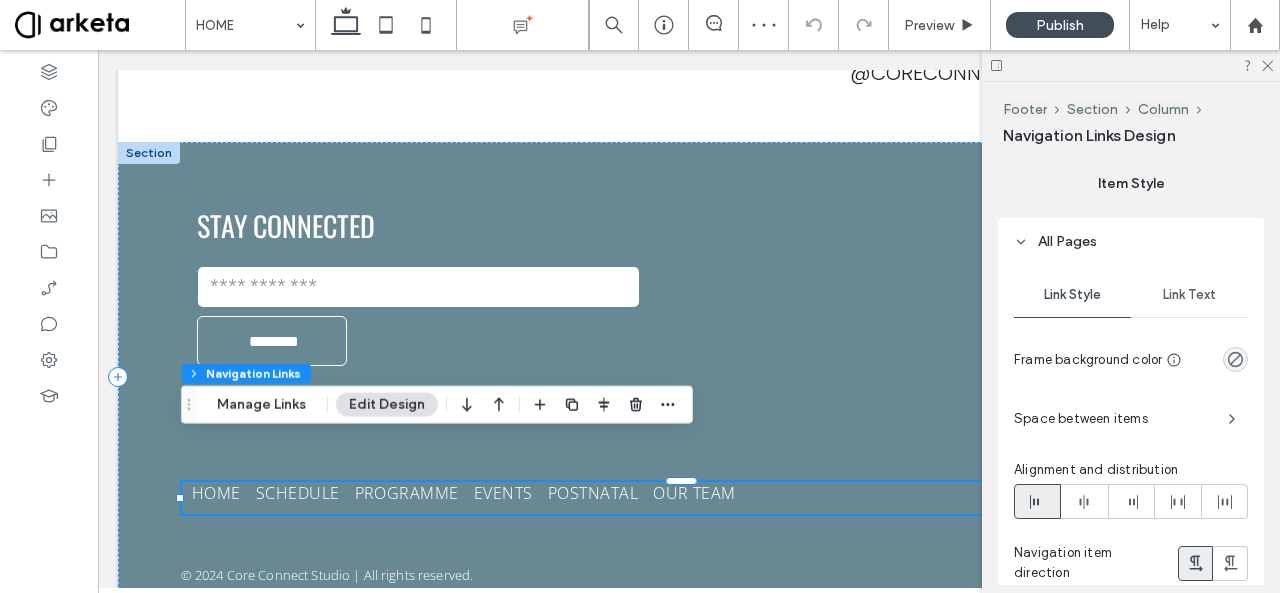 click on "Space between items" at bounding box center (1131, 419) 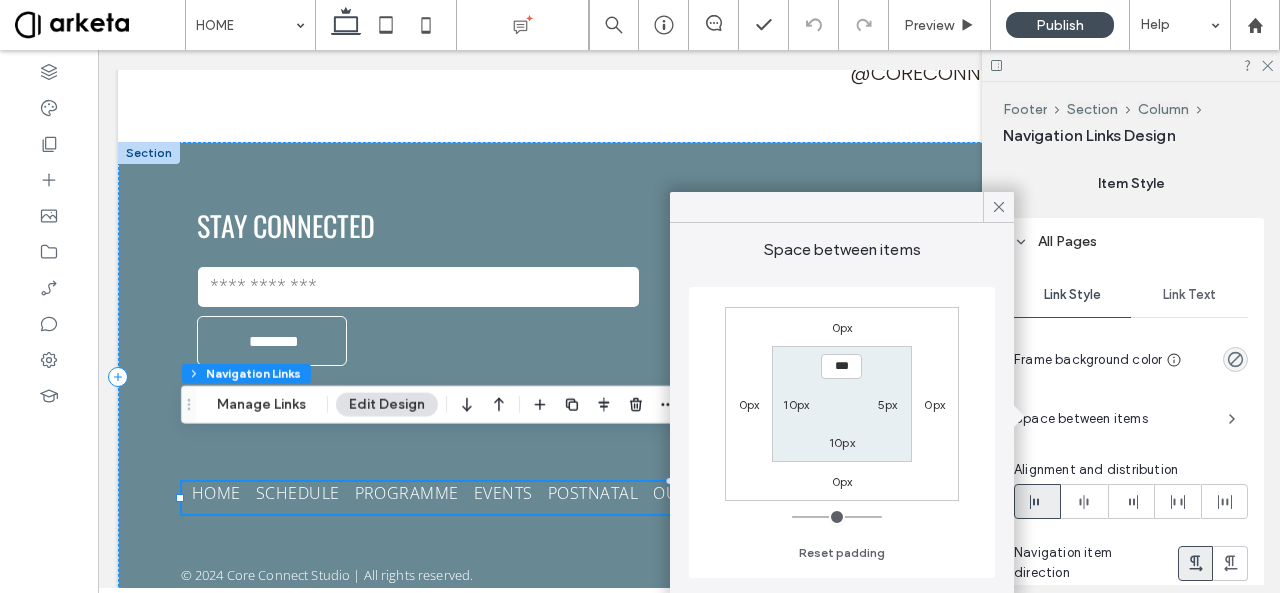 click on "10px" at bounding box center (796, 404) 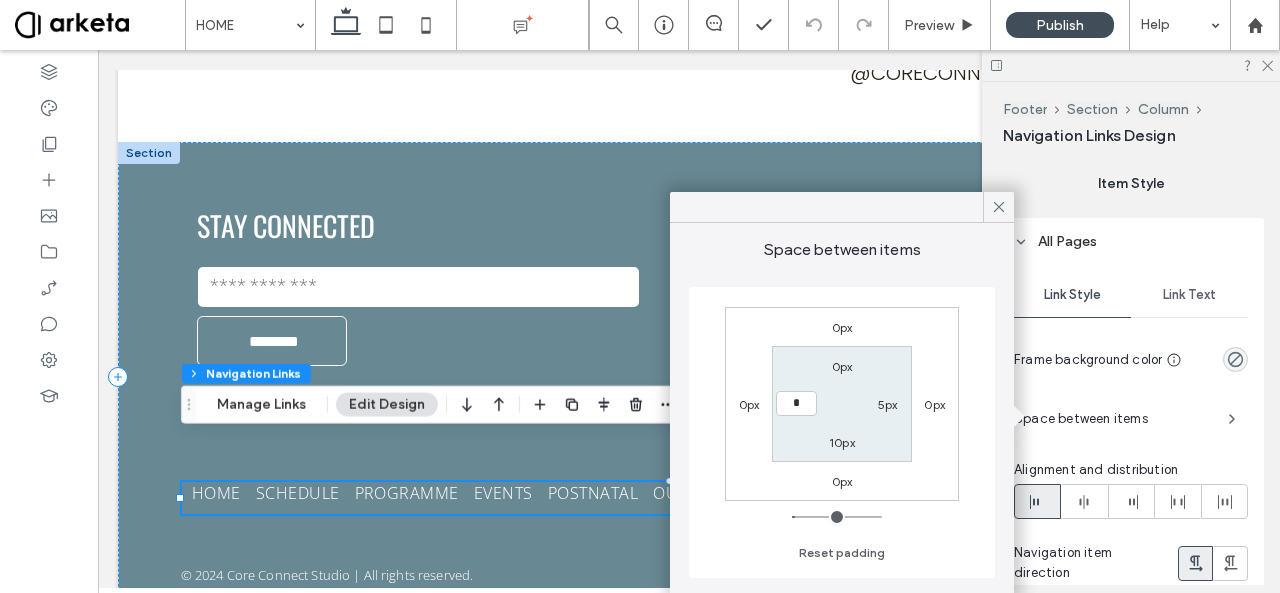 type on "***" 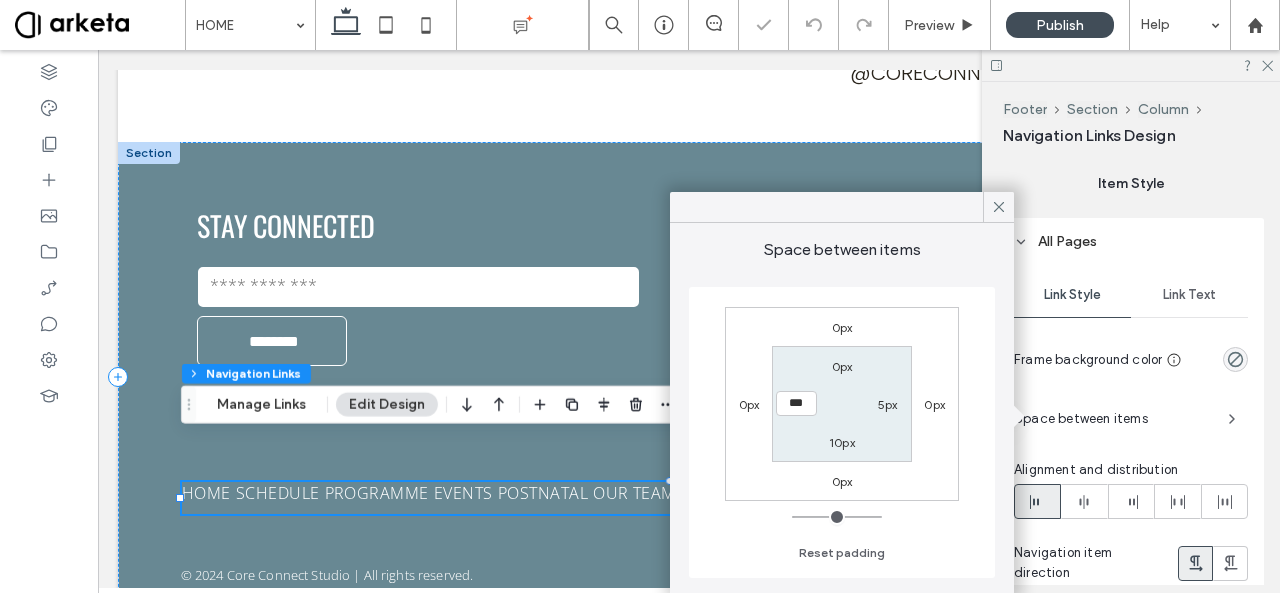 click on "5px" at bounding box center (888, 404) 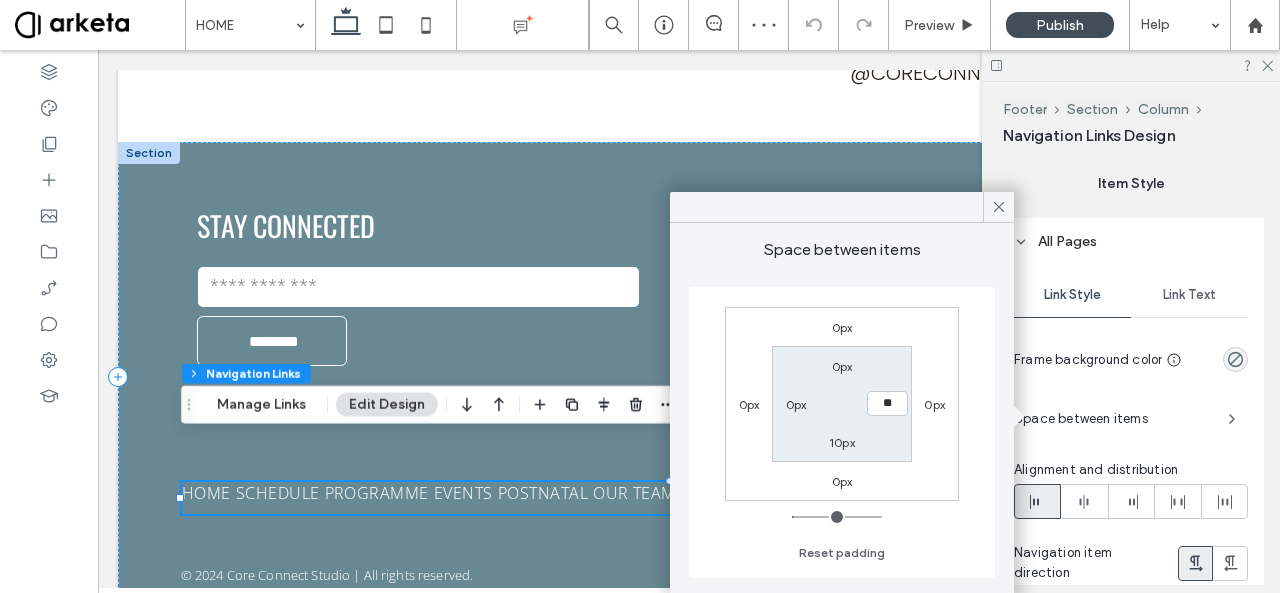 type on "**" 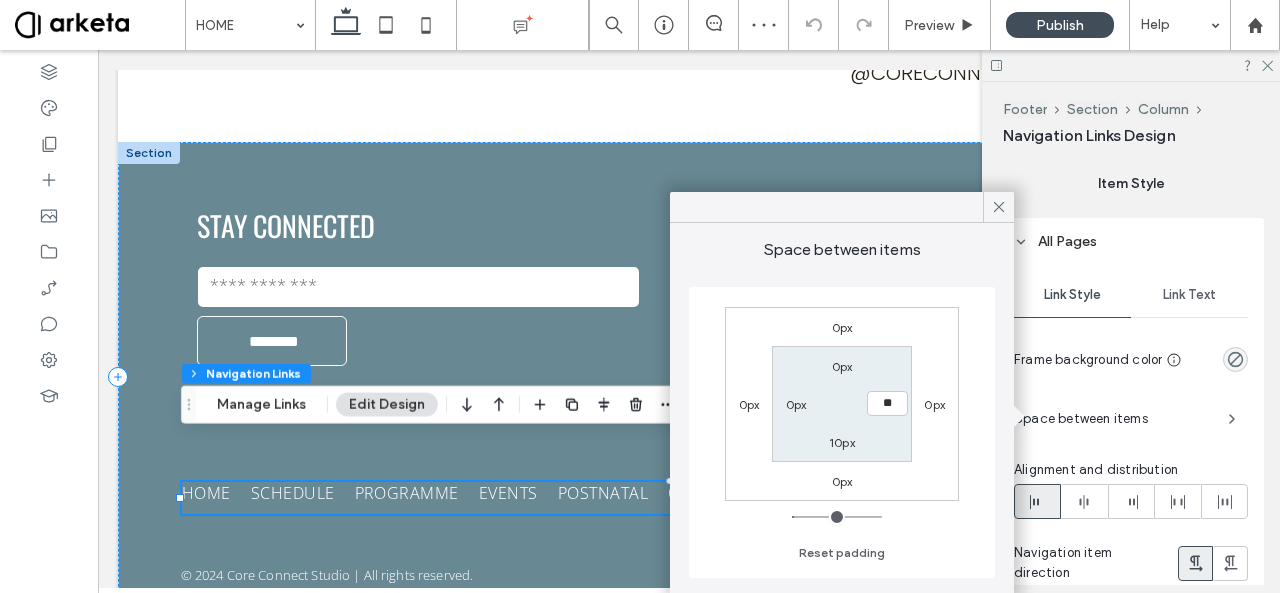type on "**" 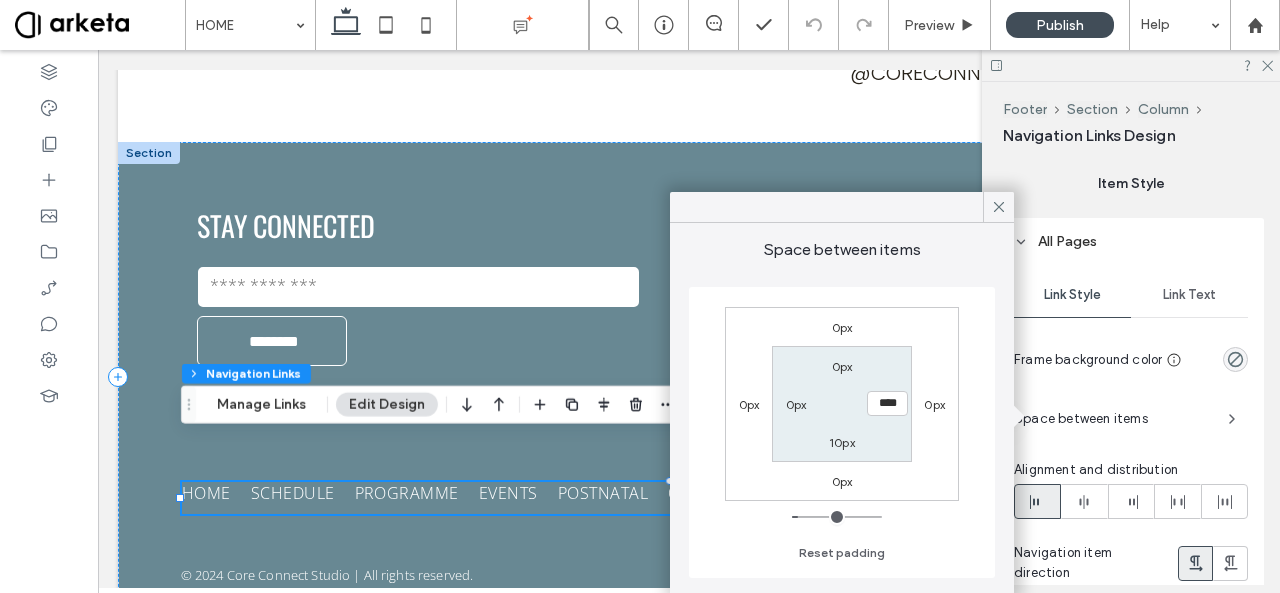 click on "Link Style Link Text Frame background color Space between items Alignment and distribution Navigation item direction Divider style None" at bounding box center (1131, 486) 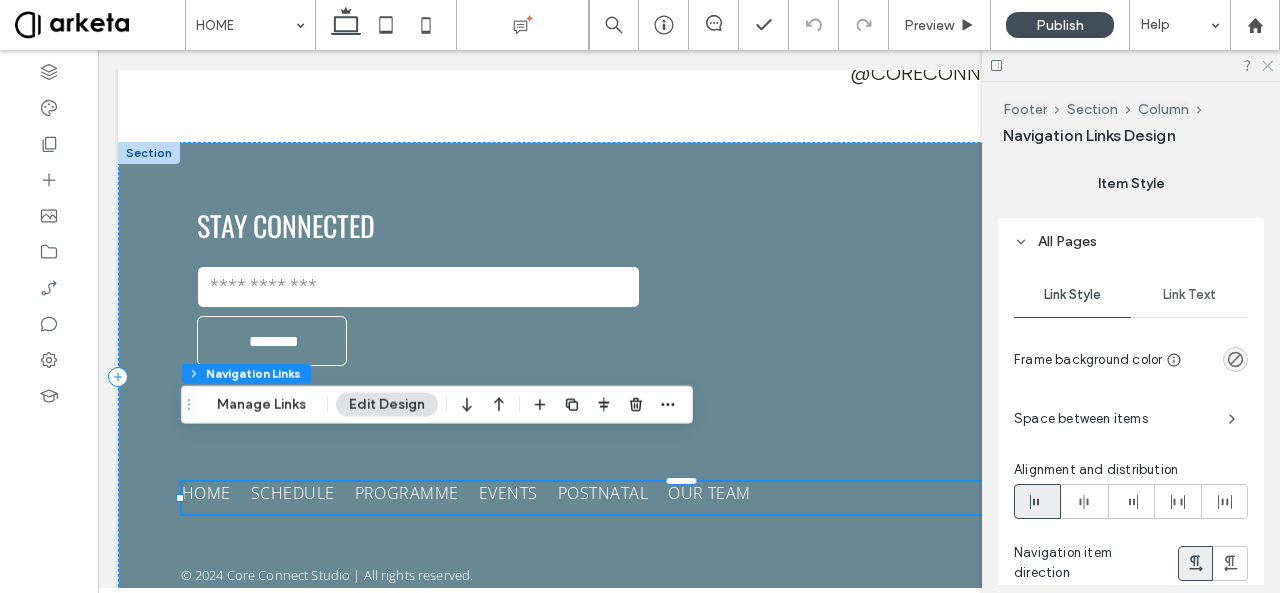 click 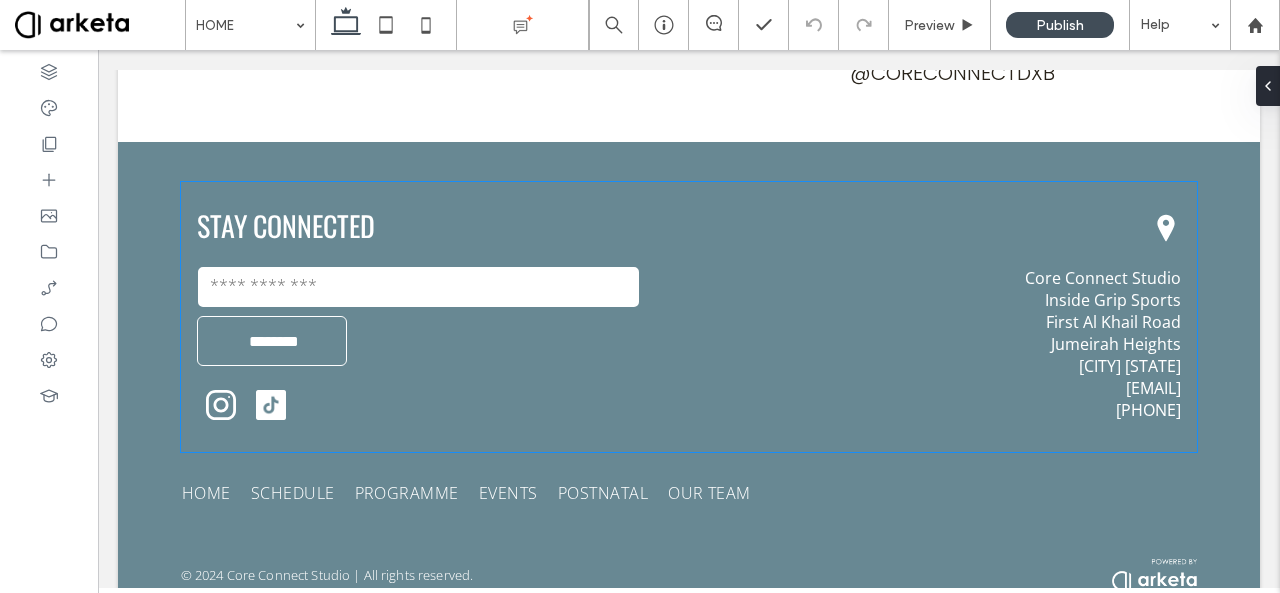 click on "Core Connect Studio Inside Grip Sports [STREET] [CITY] [COUNTRY] [EMAIL] [PHONE]" at bounding box center (1103, 344) 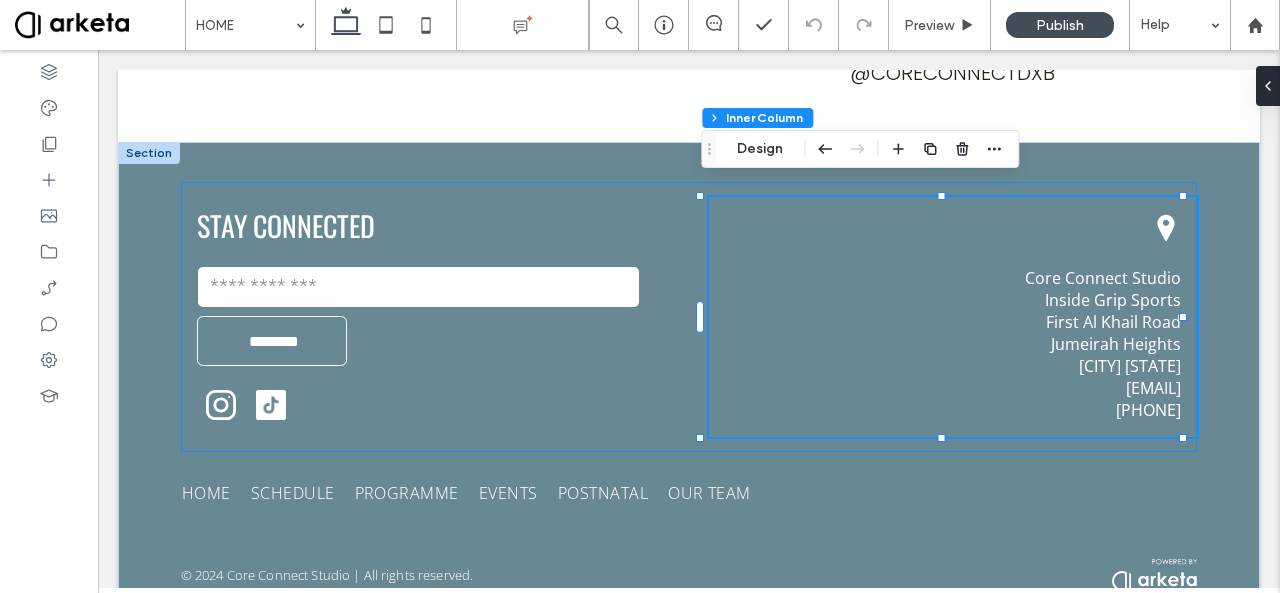 click on "Core Connect Studio Inside Grip Sports [STREET] [CITY] [COUNTRY] [EMAIL] [PHONE]" at bounding box center (1103, 344) 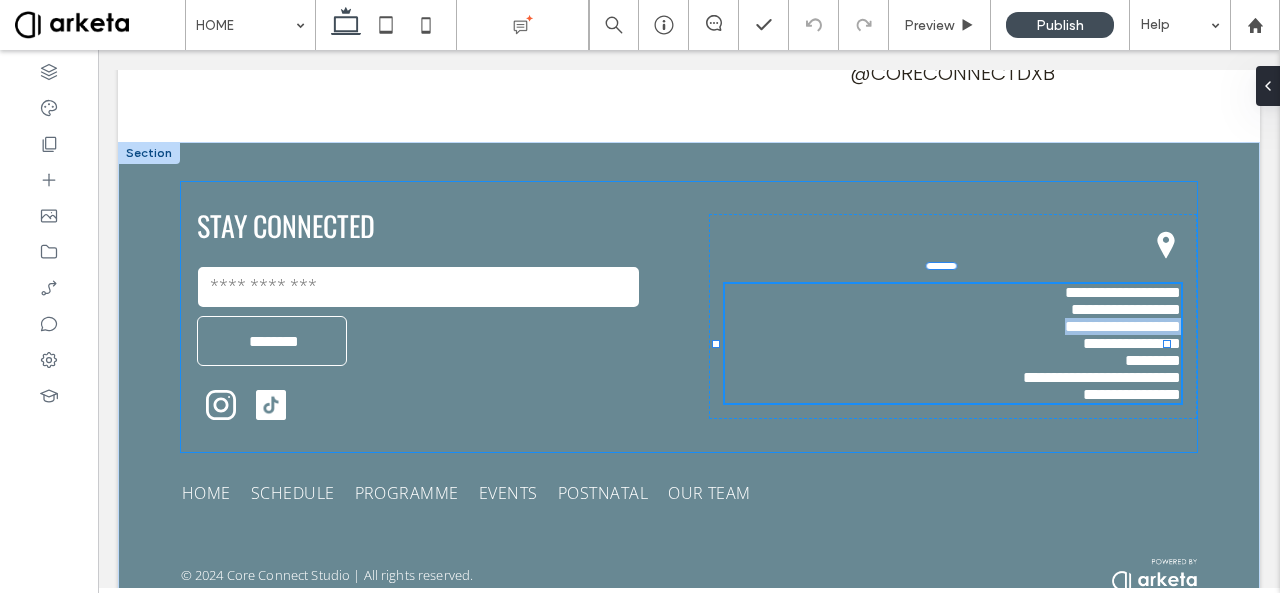 type on "*********" 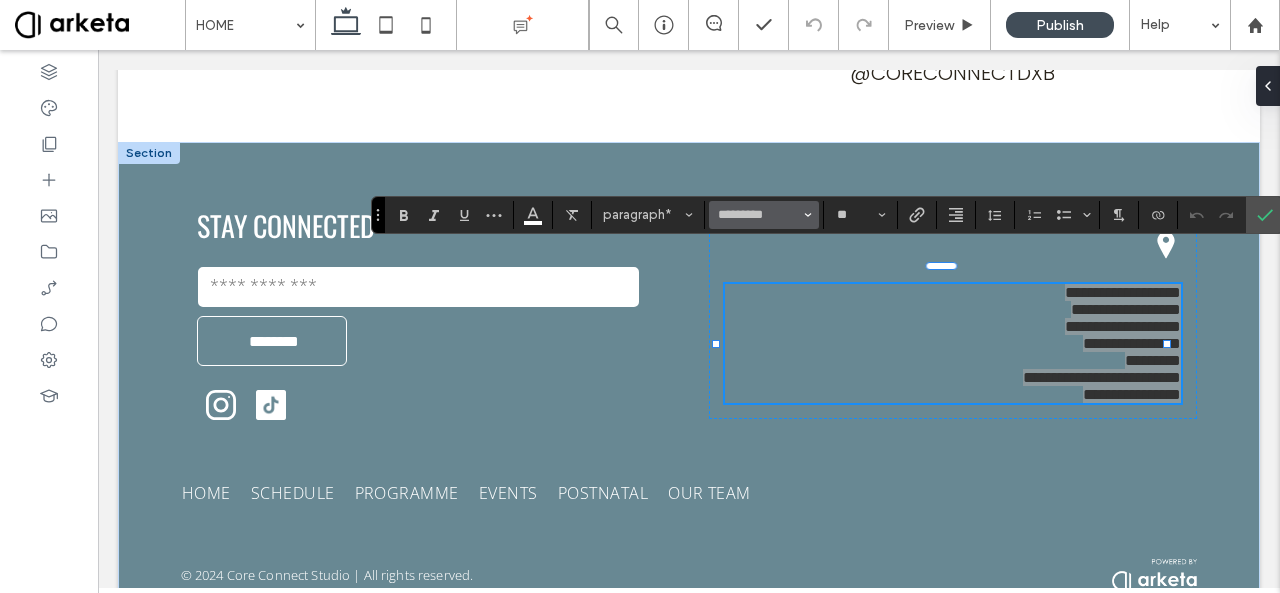 click 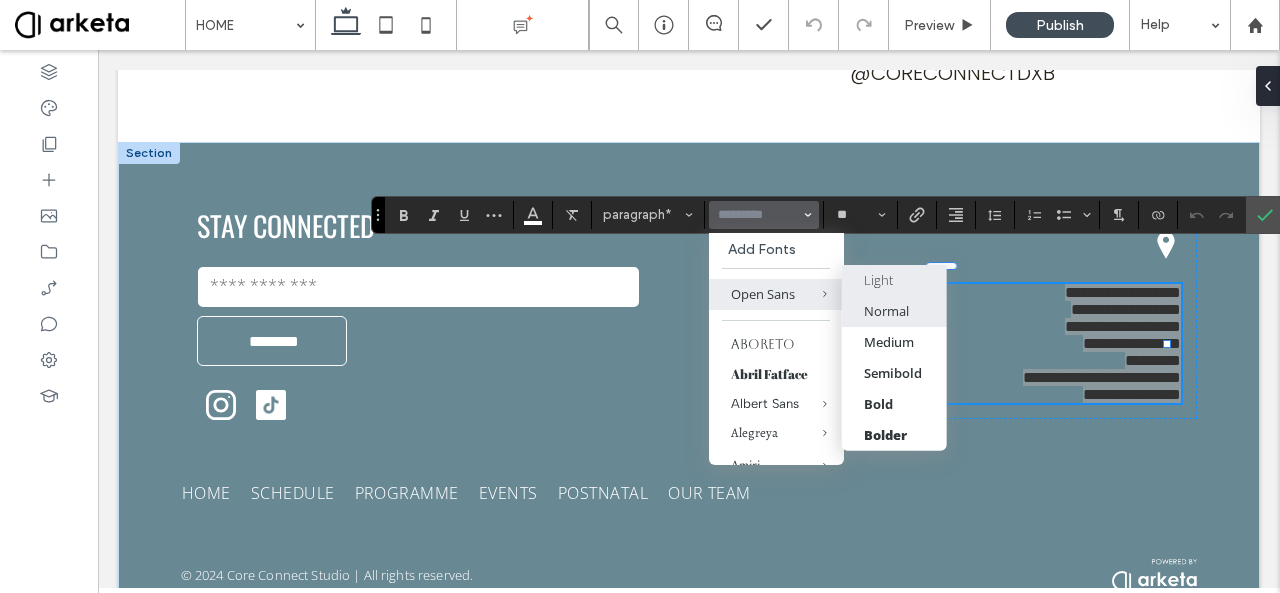 drag, startPoint x: 883, startPoint y: 283, endPoint x: 941, endPoint y: 296, distance: 59.439045 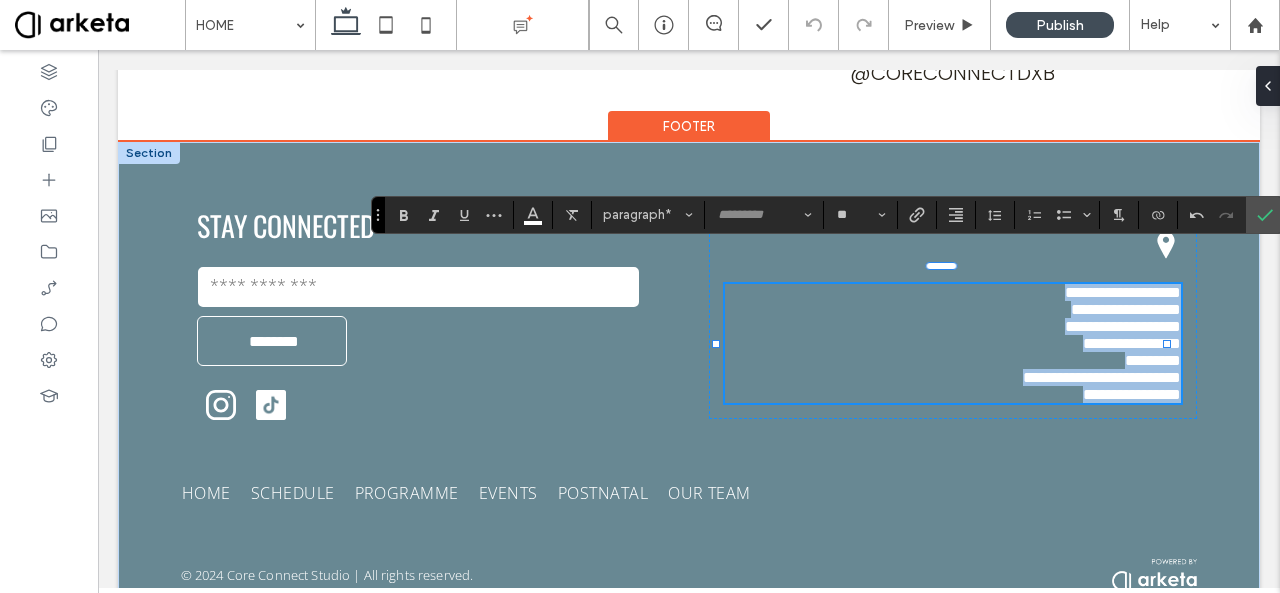 type on "*********" 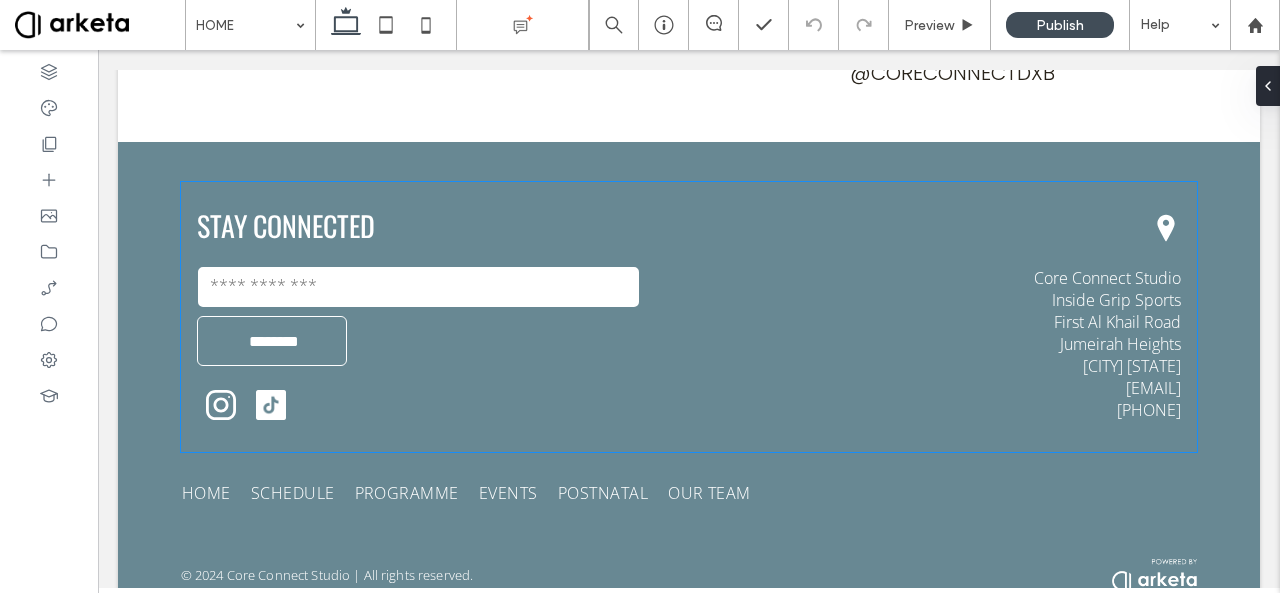click on "Core Connect Studio Inside Grip Sports [STREET] [CITY] [COUNTRY] [EMAIL] [PHONE]" at bounding box center [1107, 344] 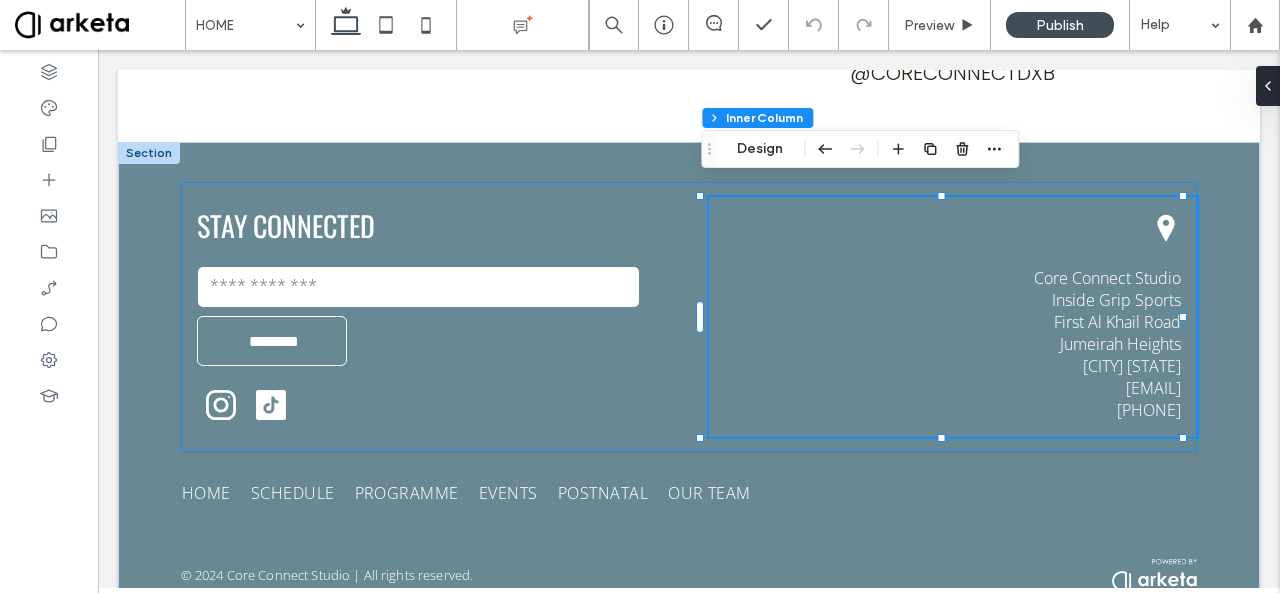 click on "Core Connect Studio Inside Grip Sports [STREET] [CITY] [COUNTRY] [EMAIL] [PHONE]" at bounding box center [1107, 344] 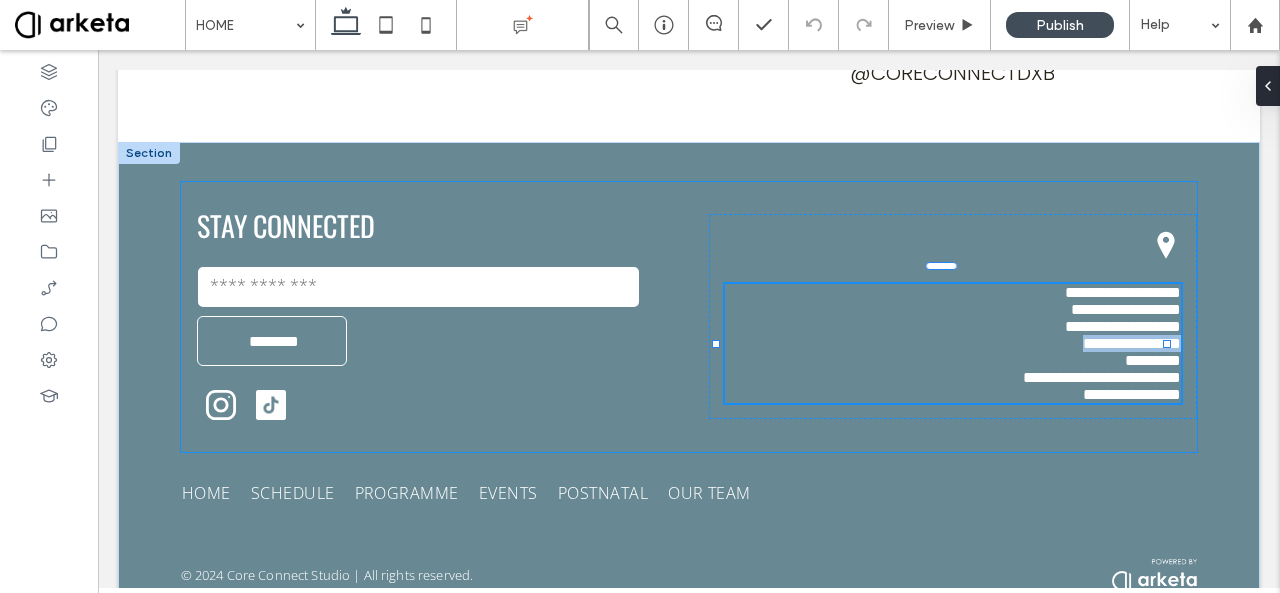 type on "*********" 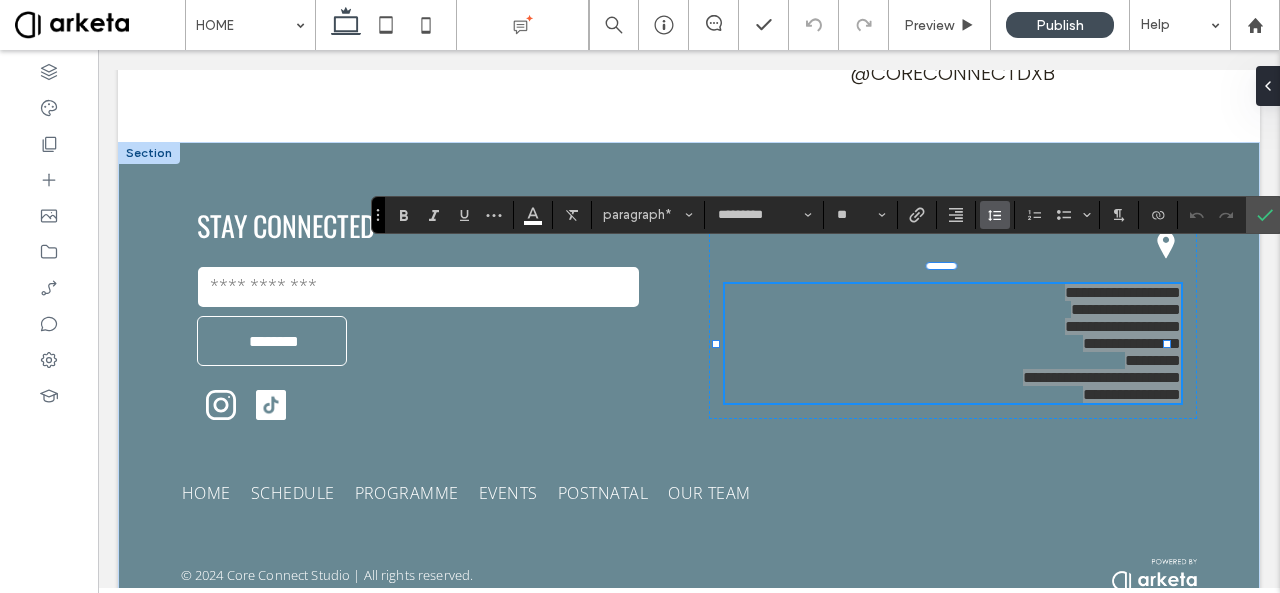click at bounding box center (995, 215) 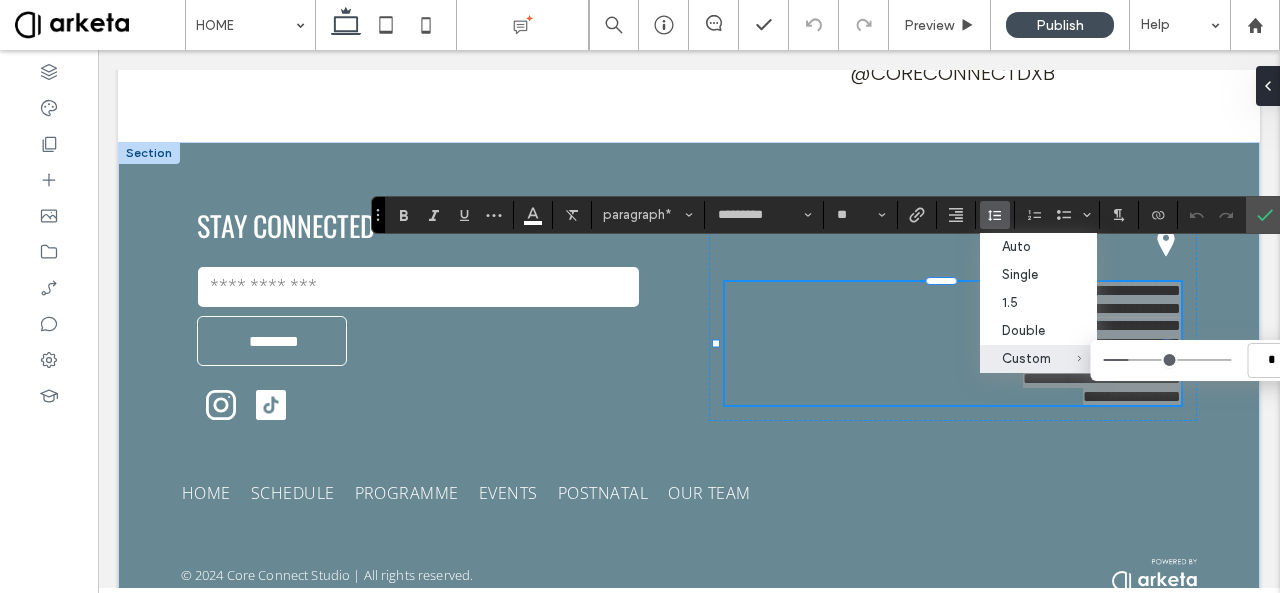 type on "***" 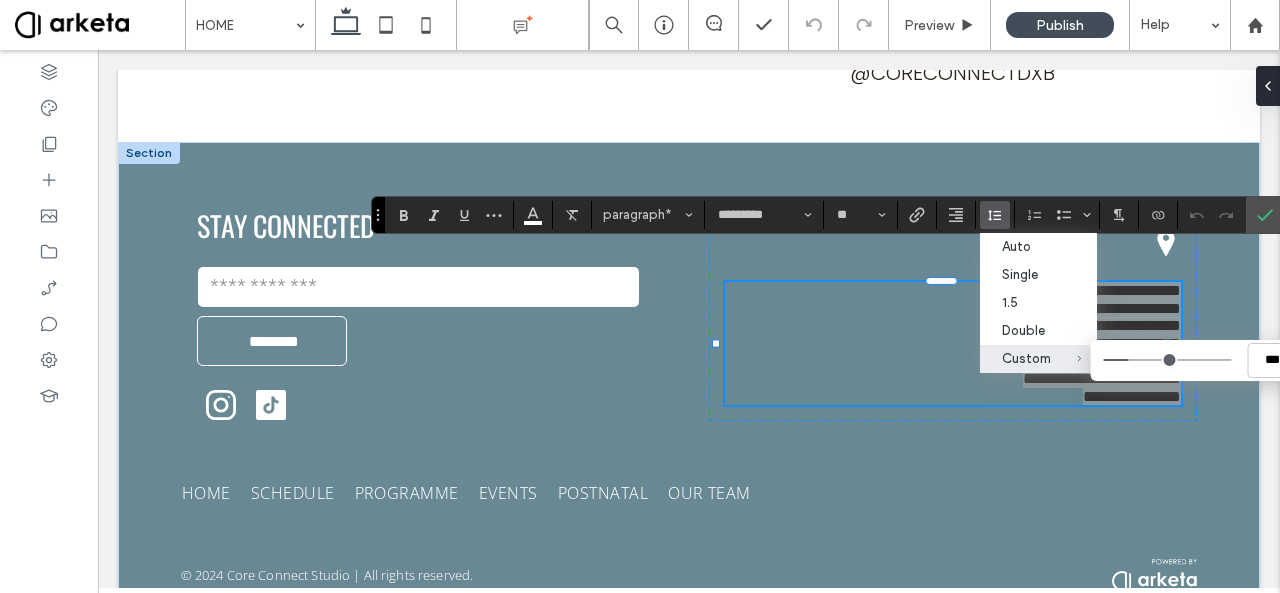 type on "***" 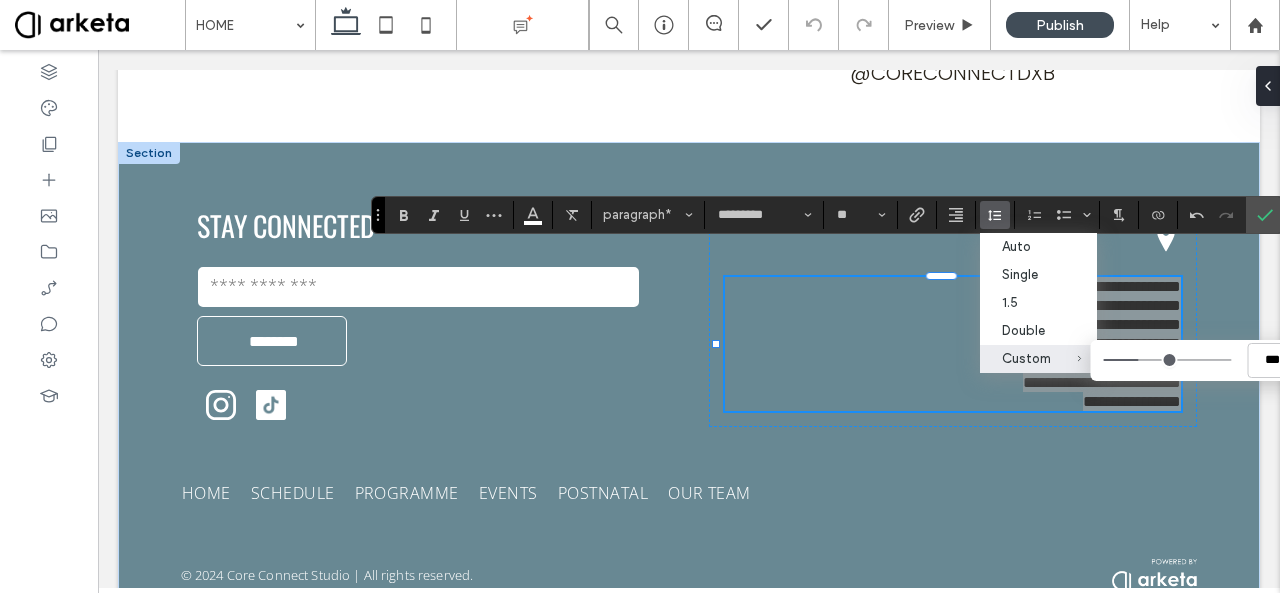 type on "***" 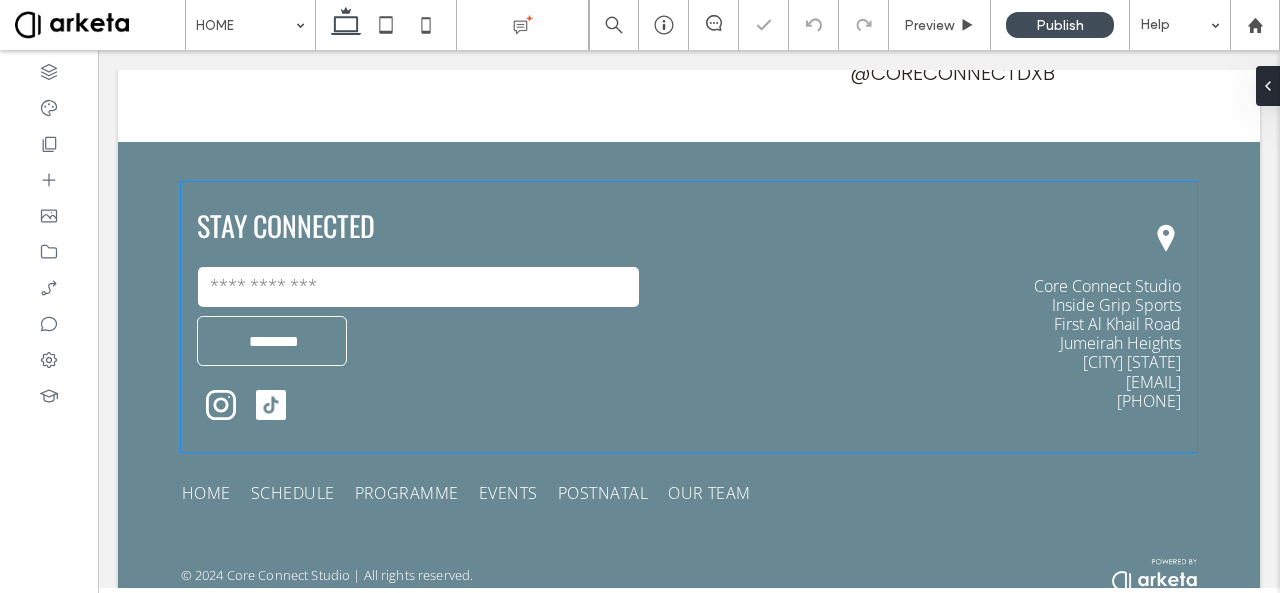 click on "Core Connect Studio Inside Grip Sports [STREET] [CITY] [COUNTRY] [EMAIL] [PHONE]" at bounding box center (1107, 343) 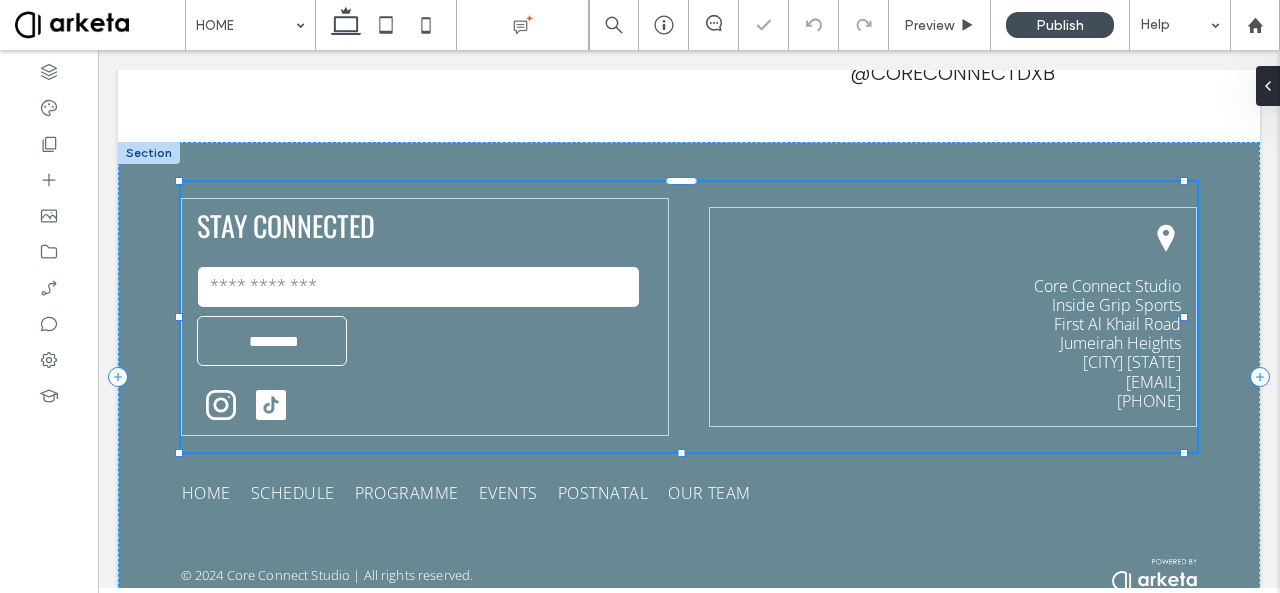 click on "Core Connect Studio Inside Grip Sports [STREET] [CITY] [COUNTRY] [EMAIL] [PHONE]" at bounding box center [1107, 343] 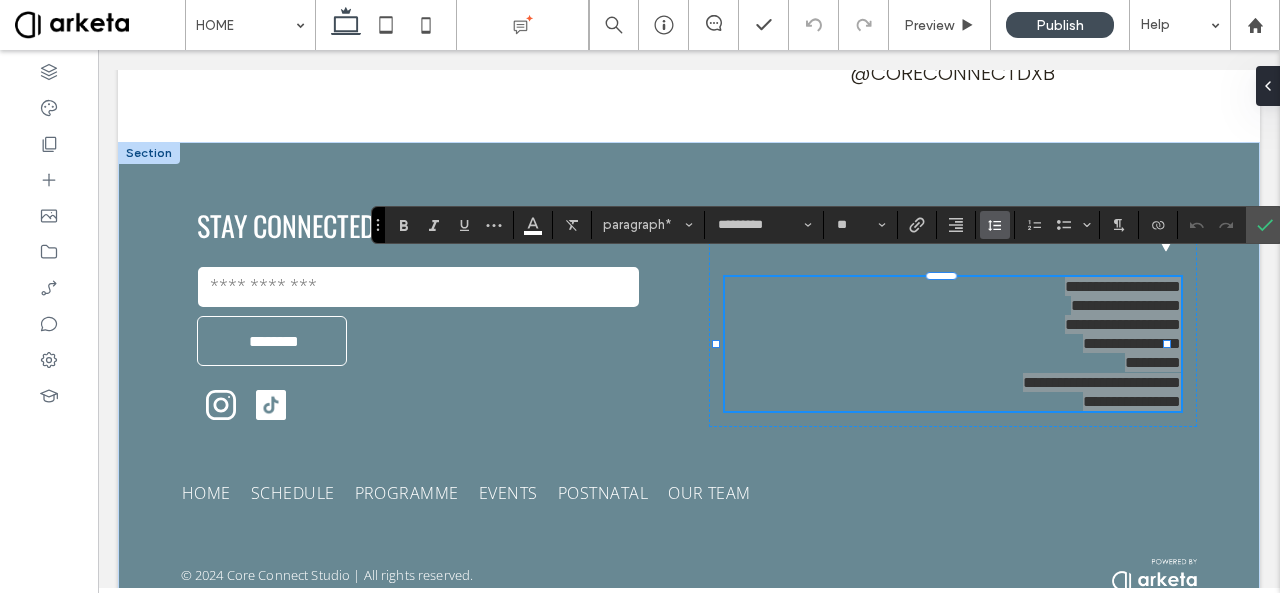 click 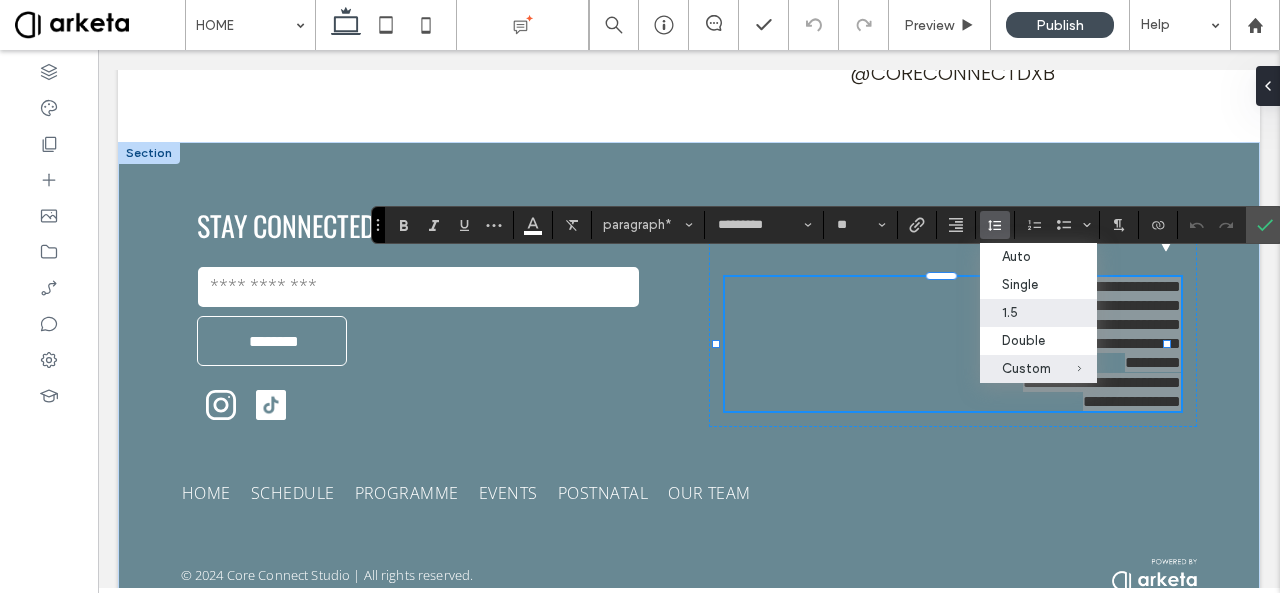 click on "1.5" at bounding box center [1038, 313] 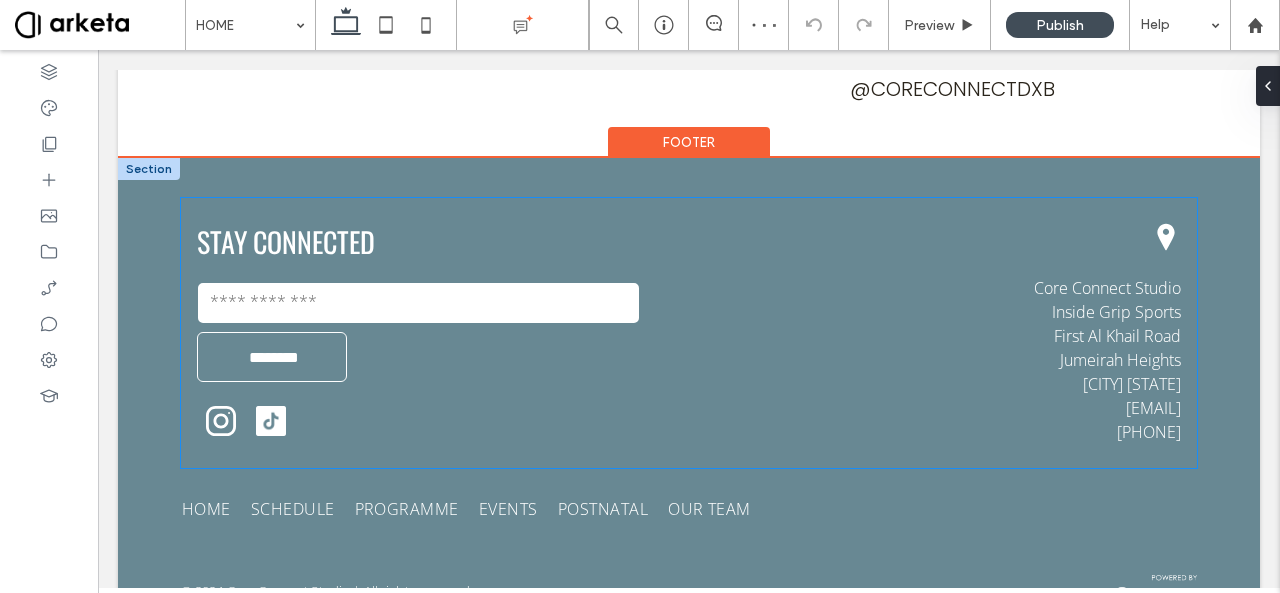 scroll, scrollTop: 4306, scrollLeft: 0, axis: vertical 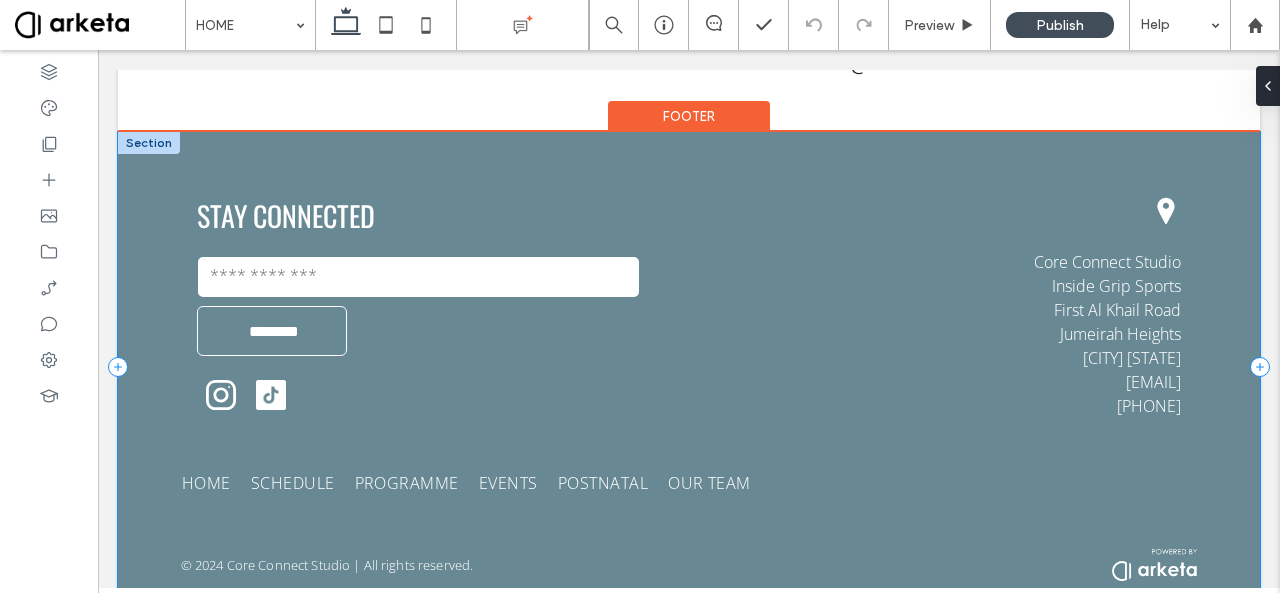 click on "Core Connect Studio Inside Grip Sports [STREET] [CITY] [COUNTRY] [EMAIL] [PHONE]" at bounding box center (689, 367) 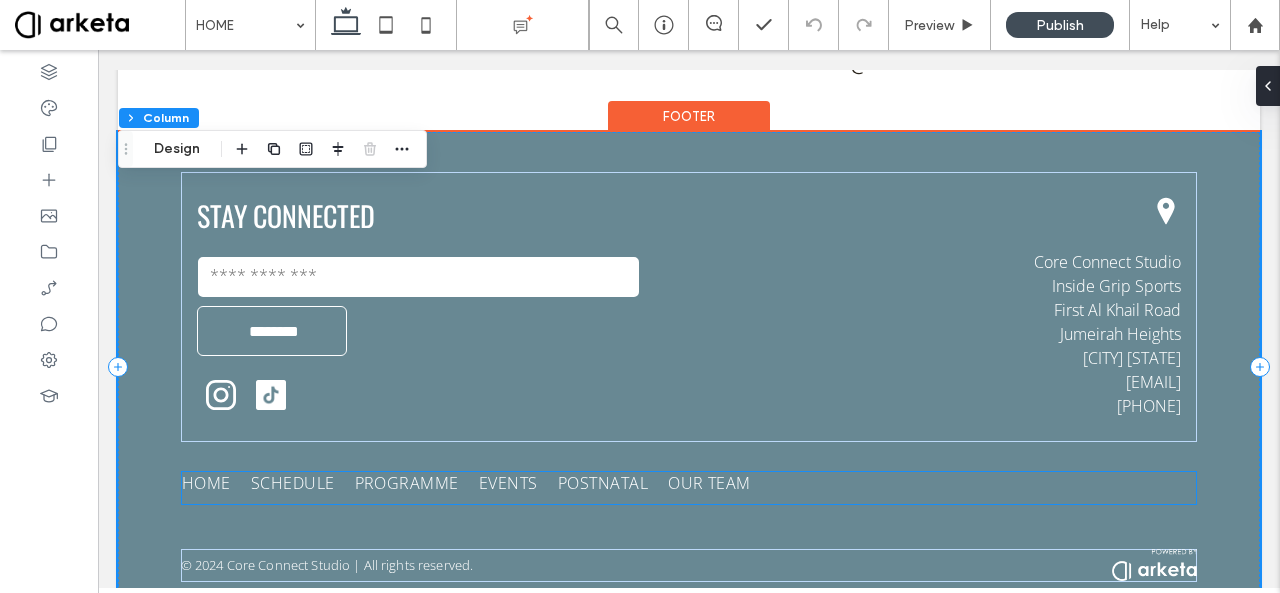 click on "EVENTS" at bounding box center (508, 483) 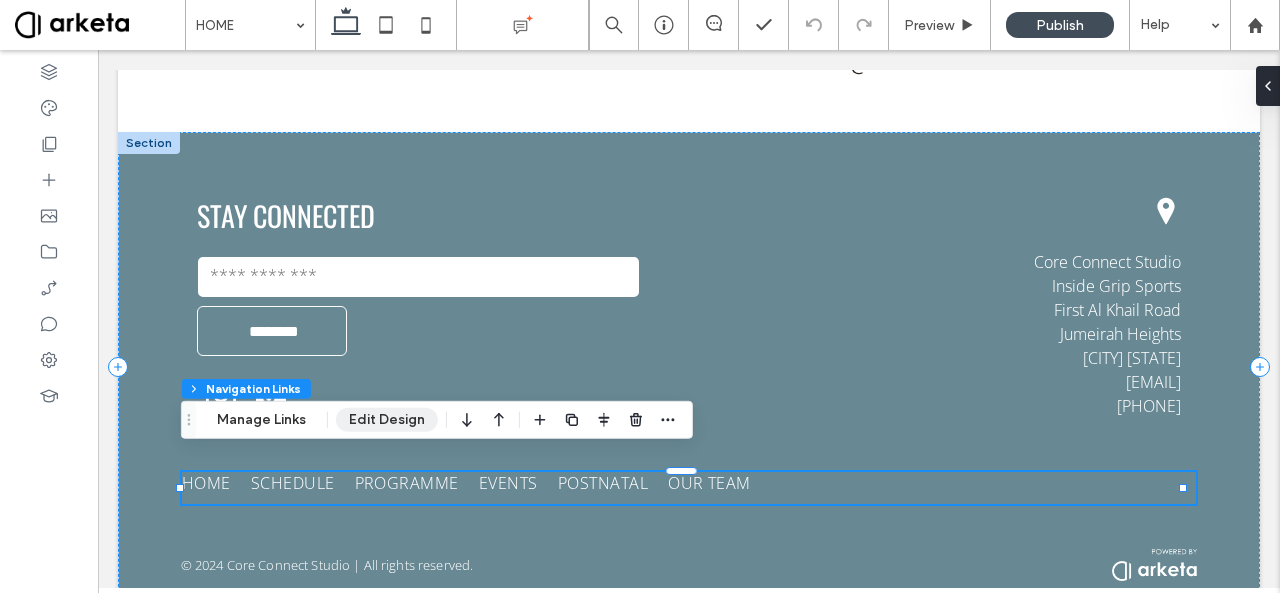click on "Edit Design" at bounding box center (387, 420) 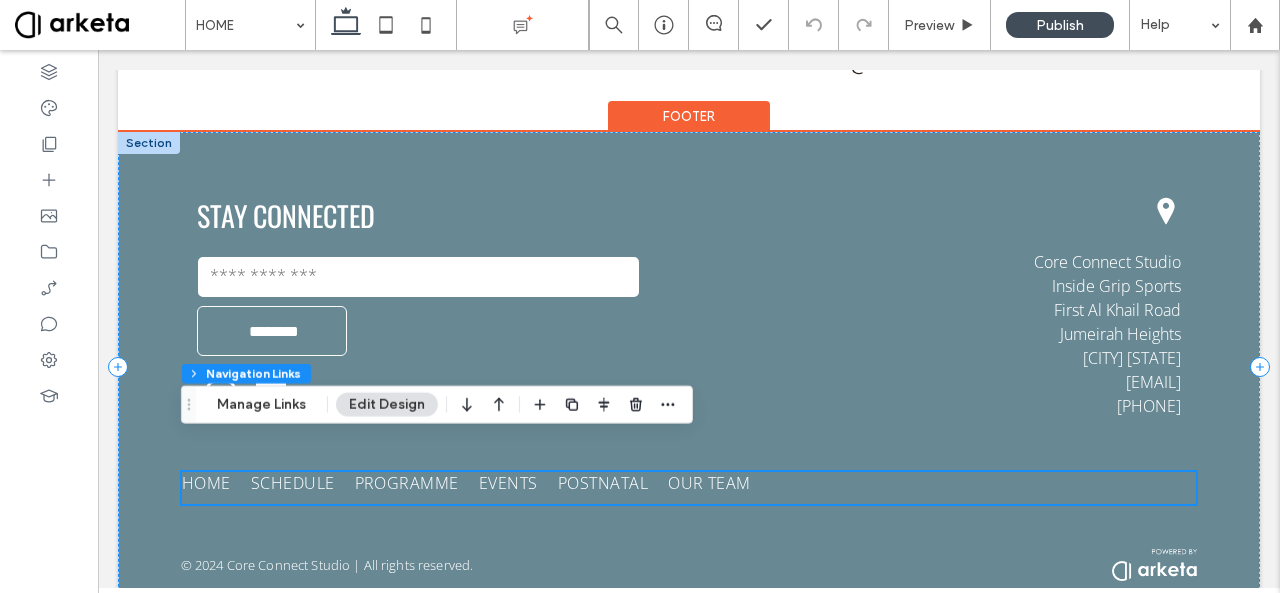scroll, scrollTop: 4296, scrollLeft: 0, axis: vertical 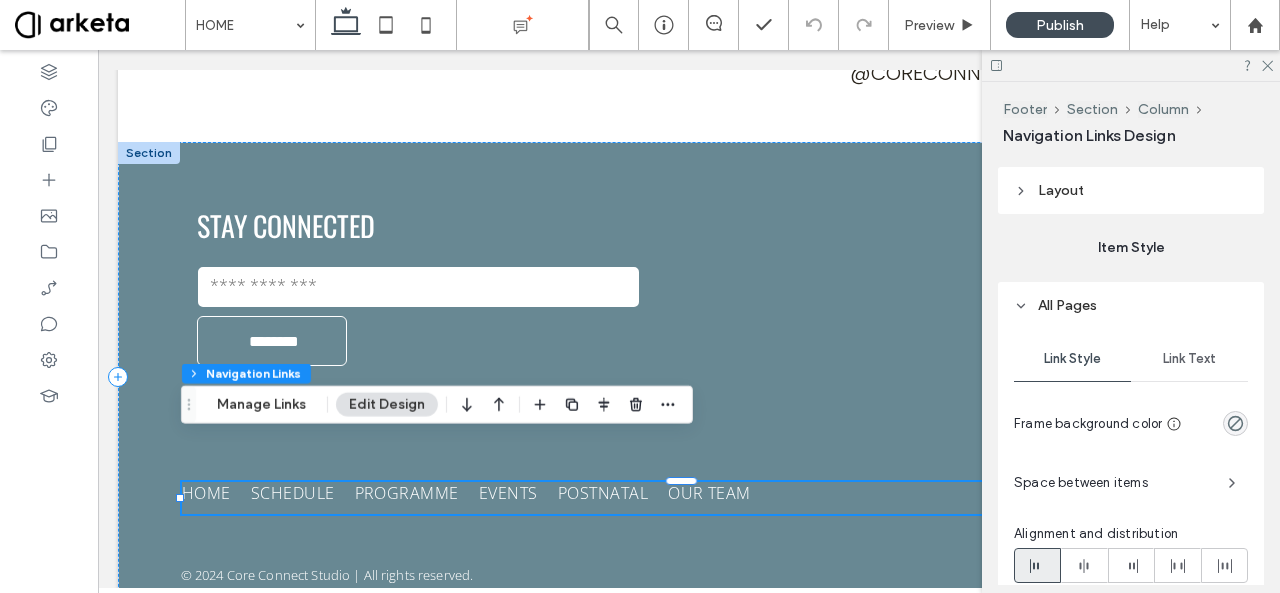 click on "Link Text" at bounding box center (1189, 359) 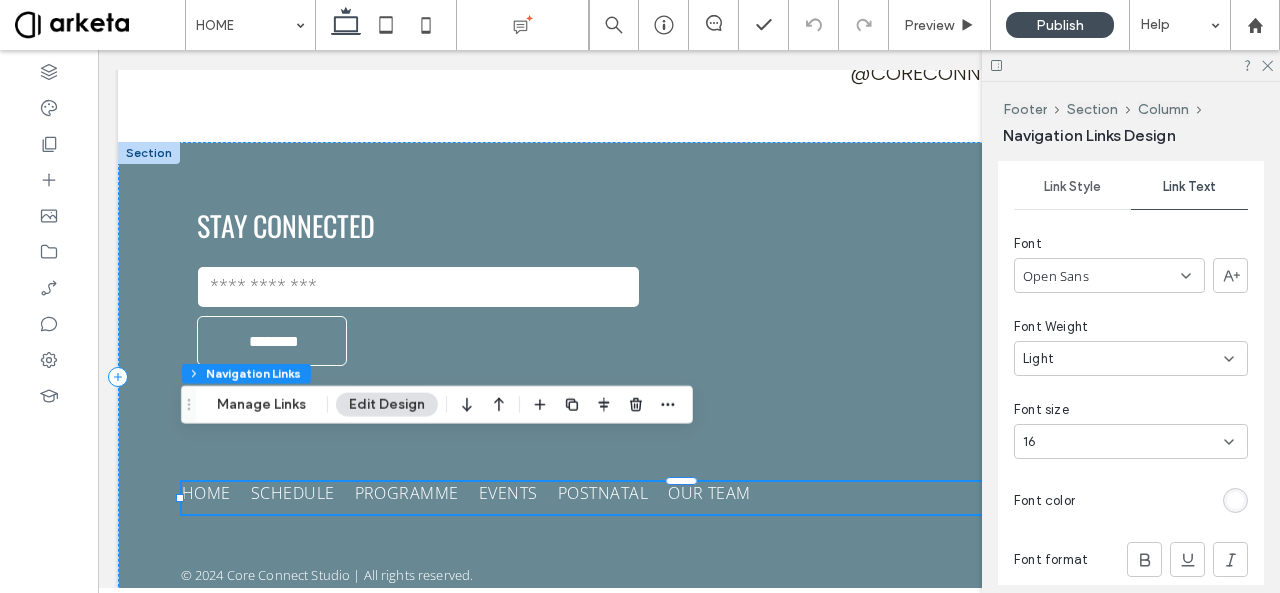 scroll, scrollTop: 474, scrollLeft: 0, axis: vertical 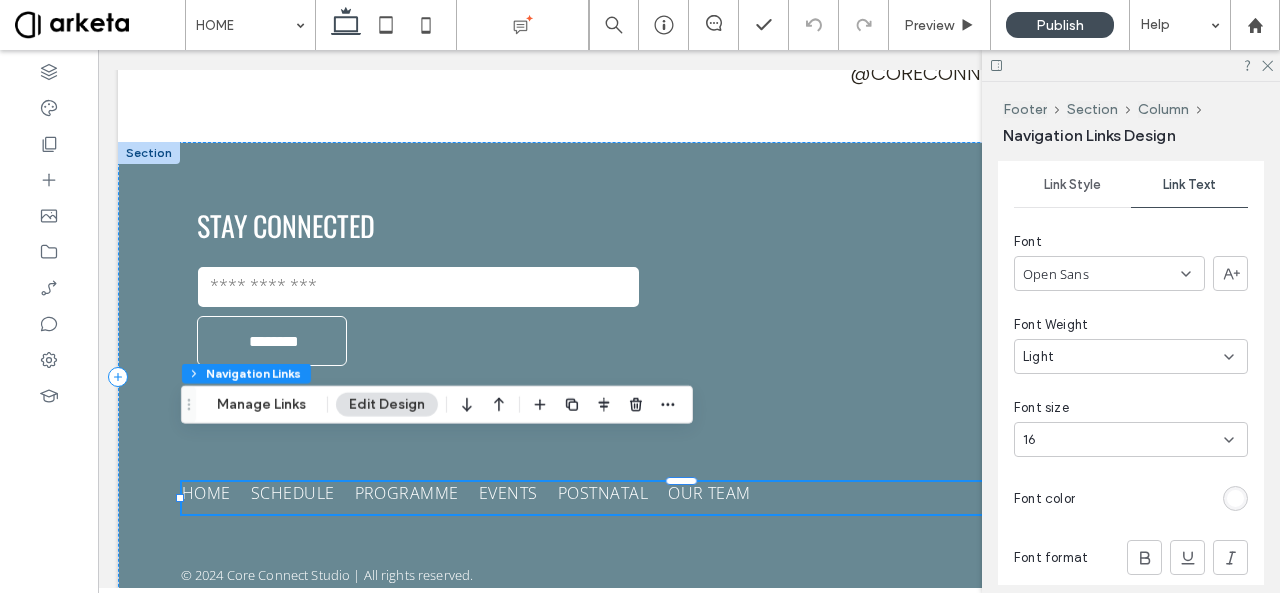 click on "16" at bounding box center (1029, 440) 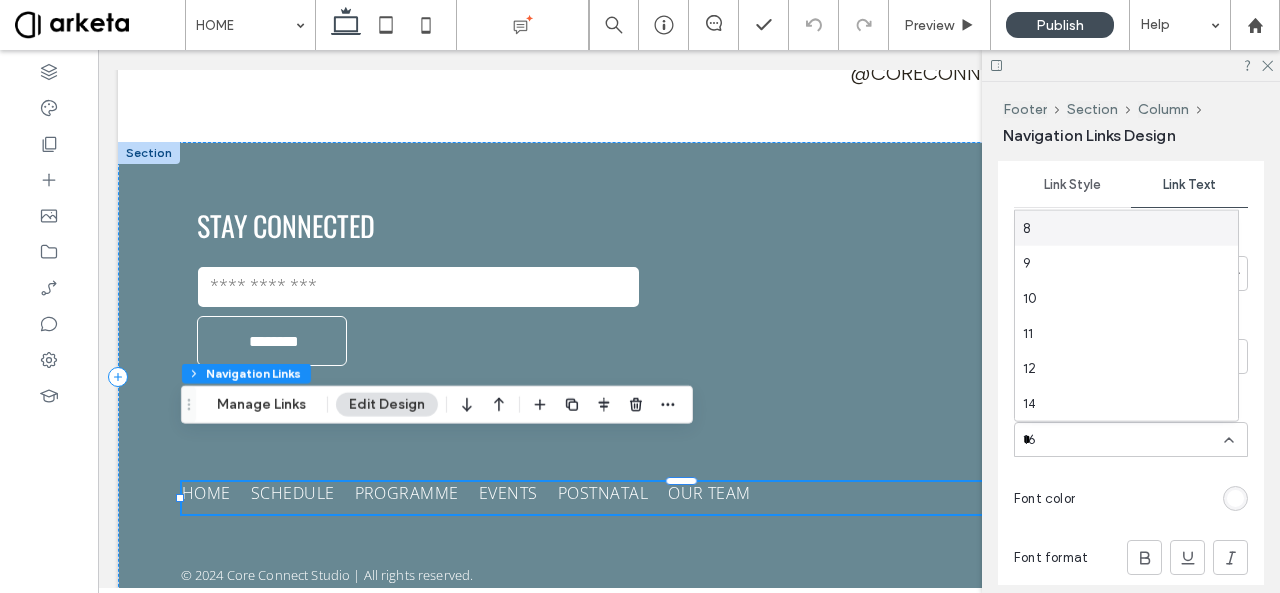 type on "**" 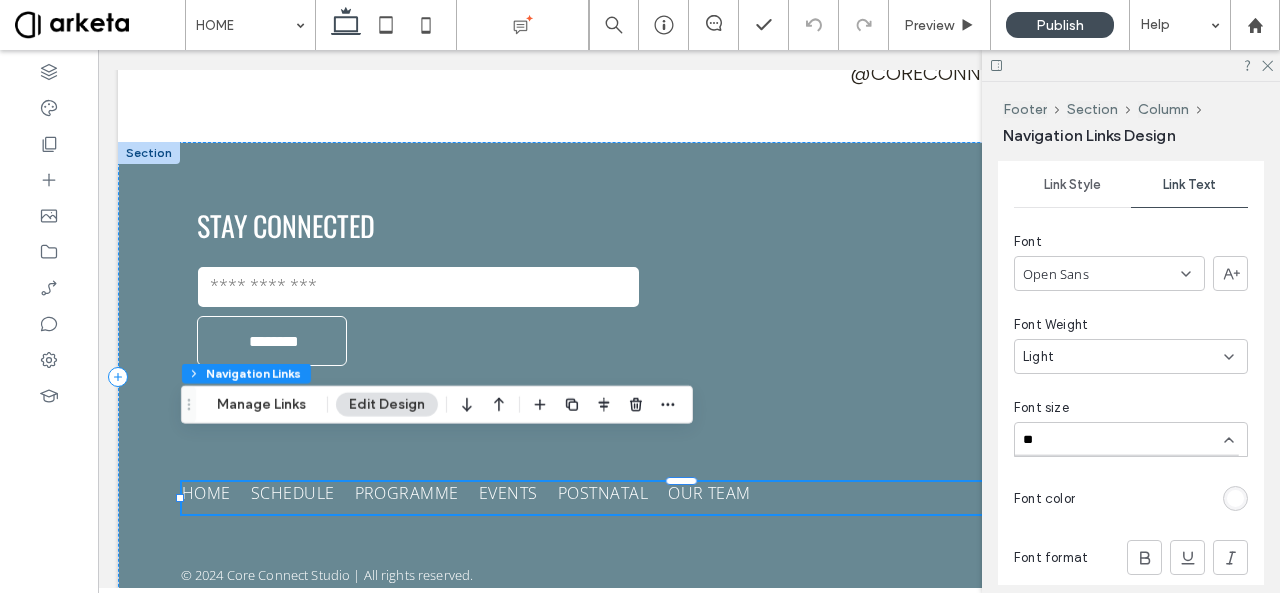 type 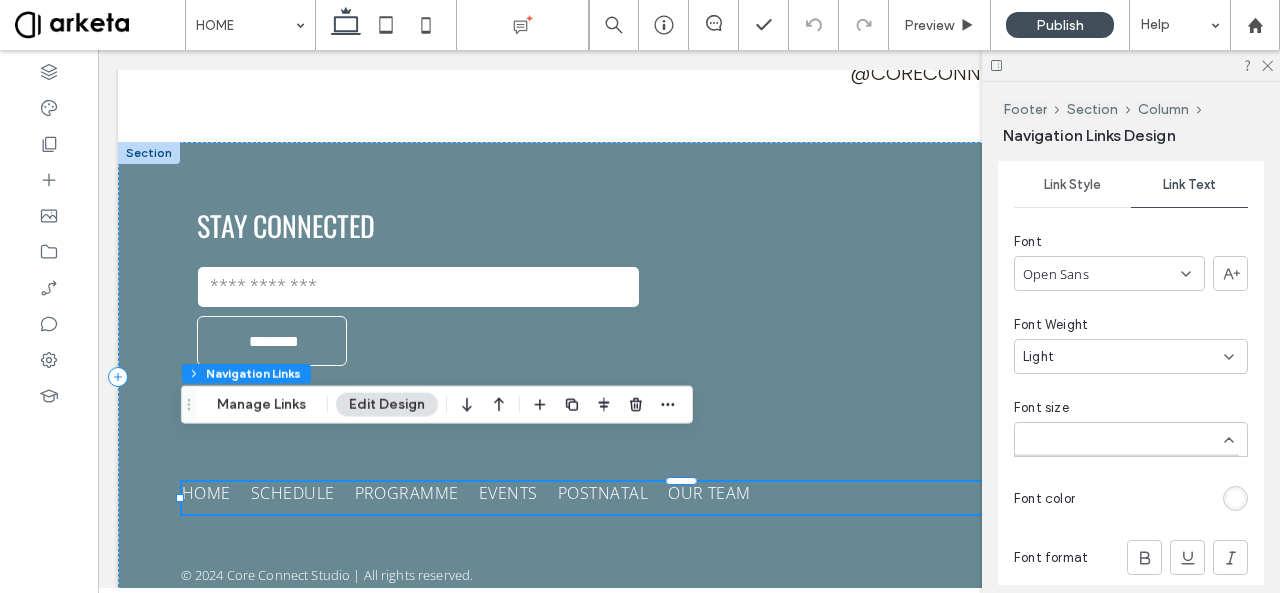 scroll, scrollTop: 4295, scrollLeft: 0, axis: vertical 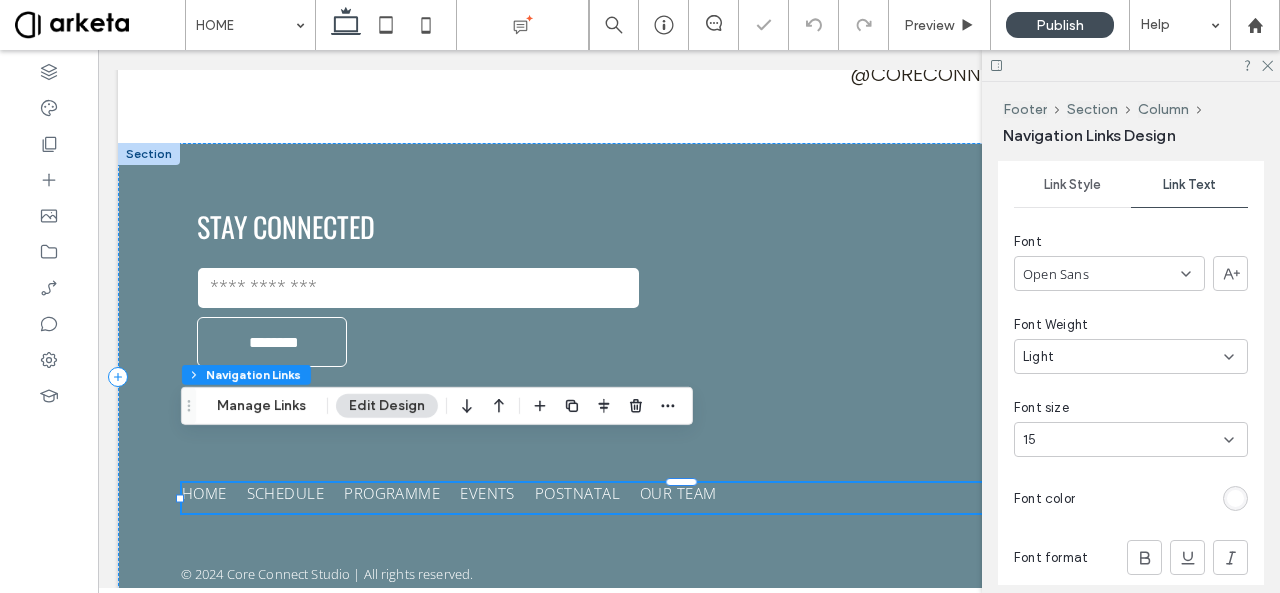 click at bounding box center [1165, 498] 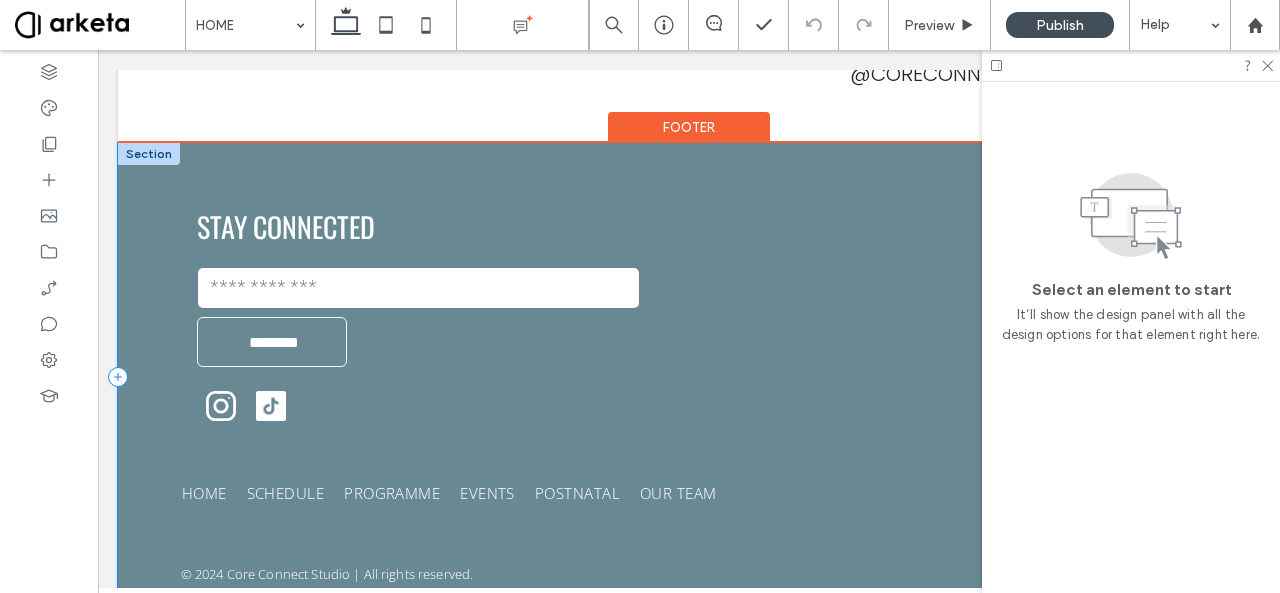 click on "Core Connect Studio Inside Grip Sports [STREET] [CITY] [COUNTRY] [EMAIL] [PHONE]" at bounding box center [689, 377] 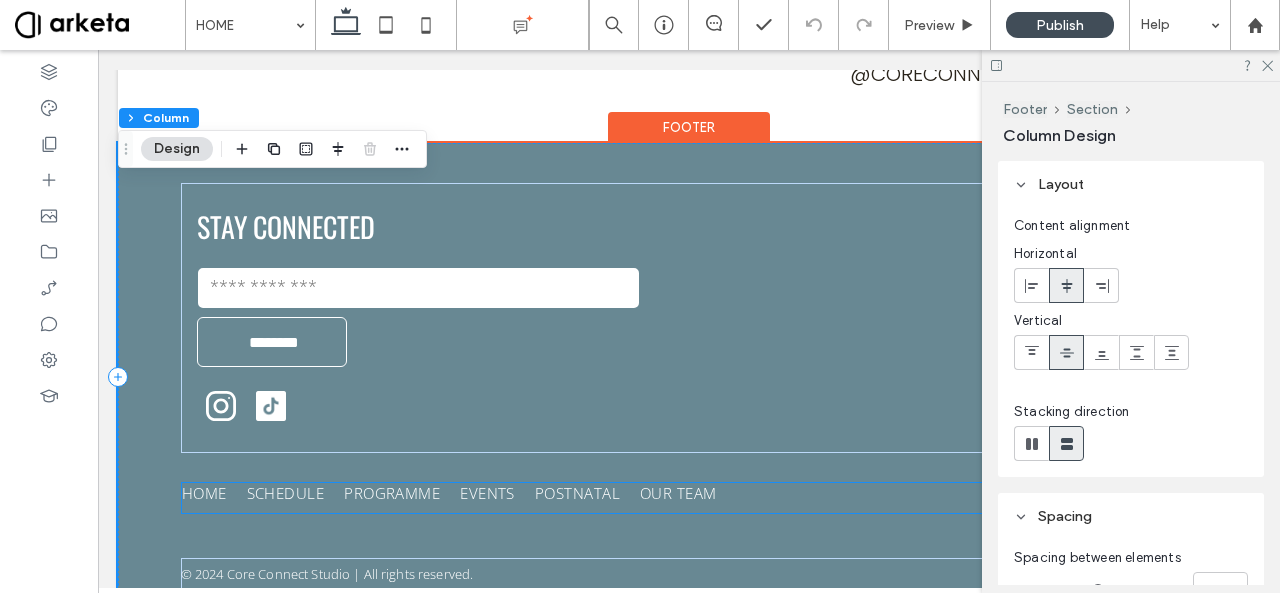 click on "HOME
SCHEDULE
PROGRAMME
EVENTS
POSTNATAL
OUR TEAM" at bounding box center [689, 498] 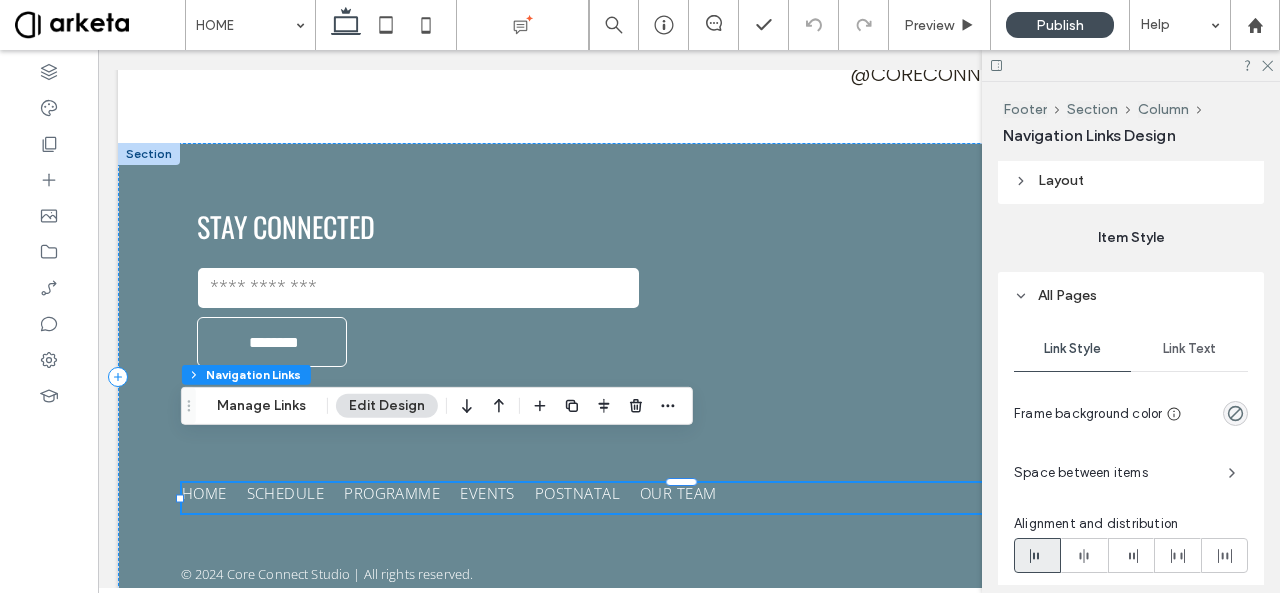 scroll, scrollTop: 0, scrollLeft: 0, axis: both 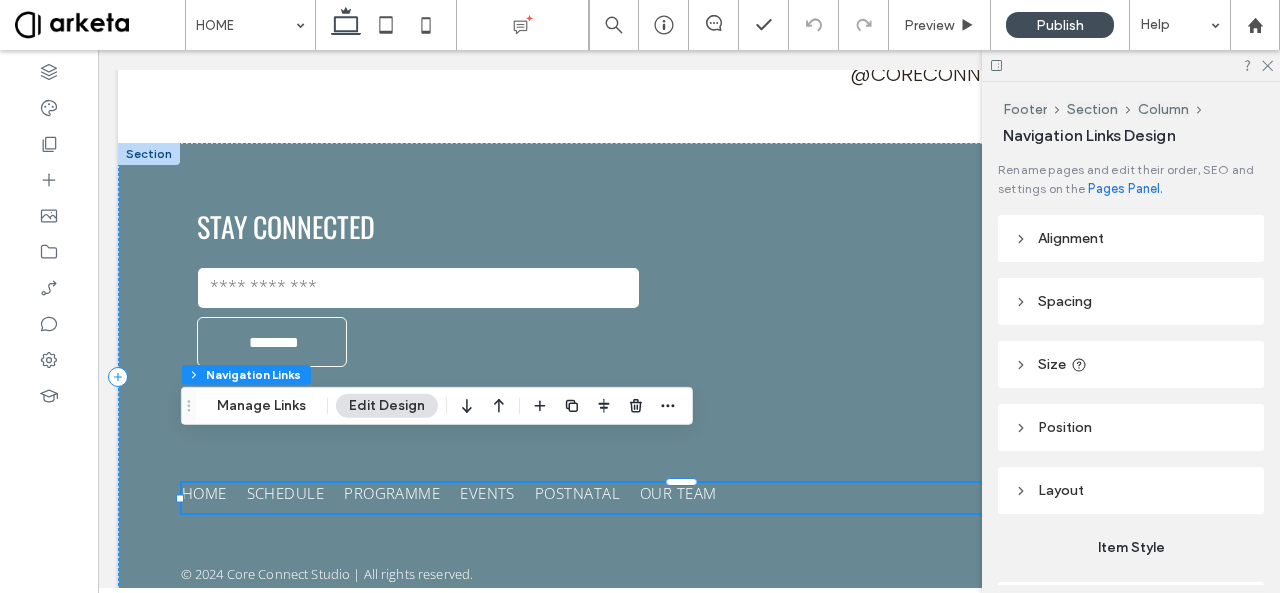 click on "Spacing" at bounding box center [1131, 301] 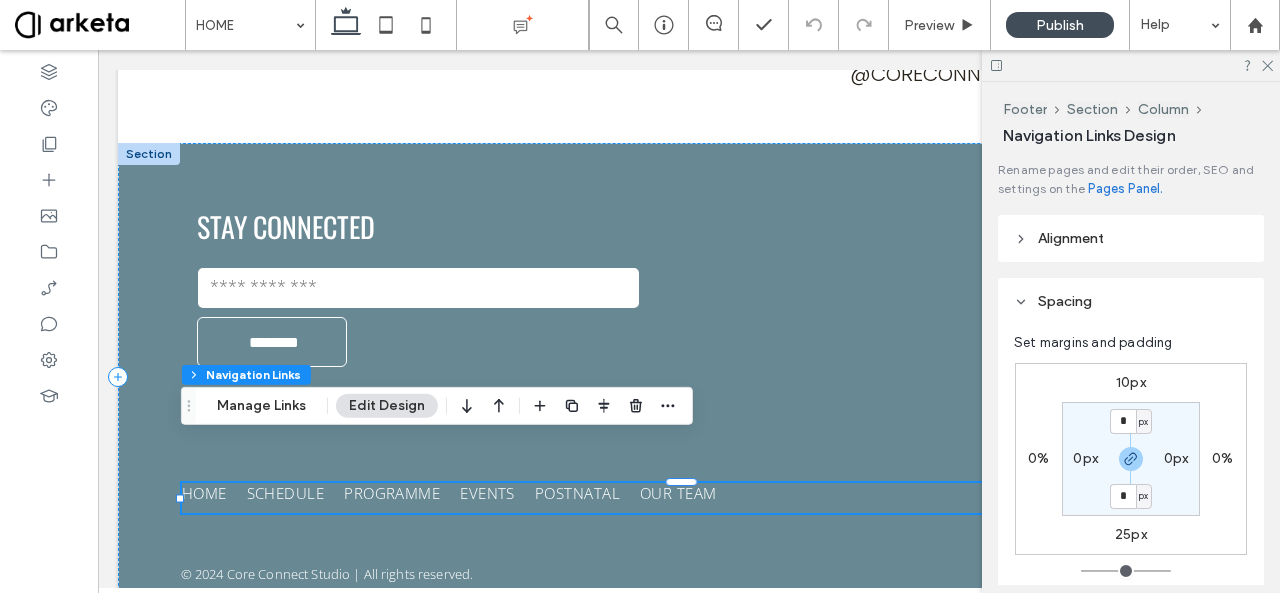 click on "25px" at bounding box center [1131, 534] 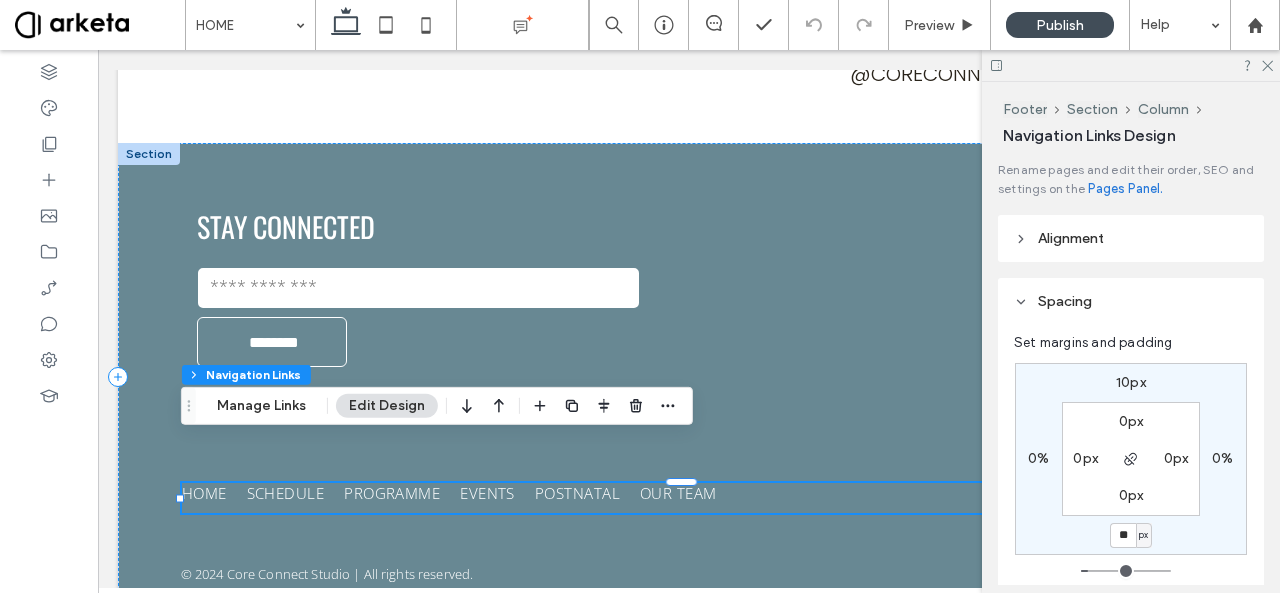 type on "**" 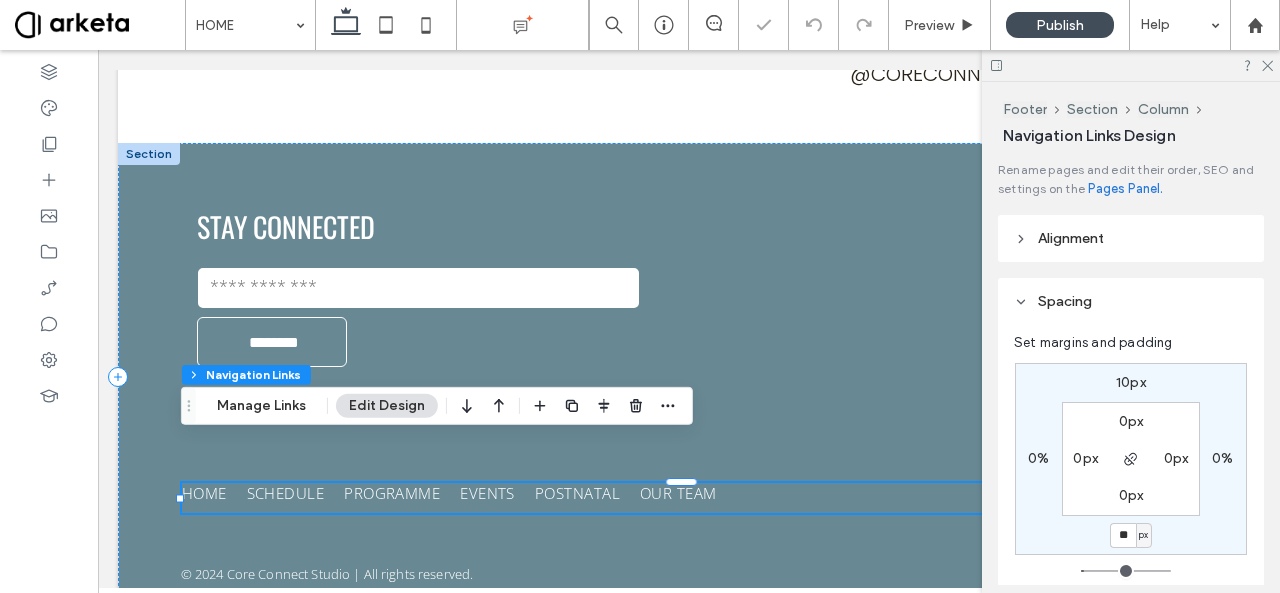 type on "**" 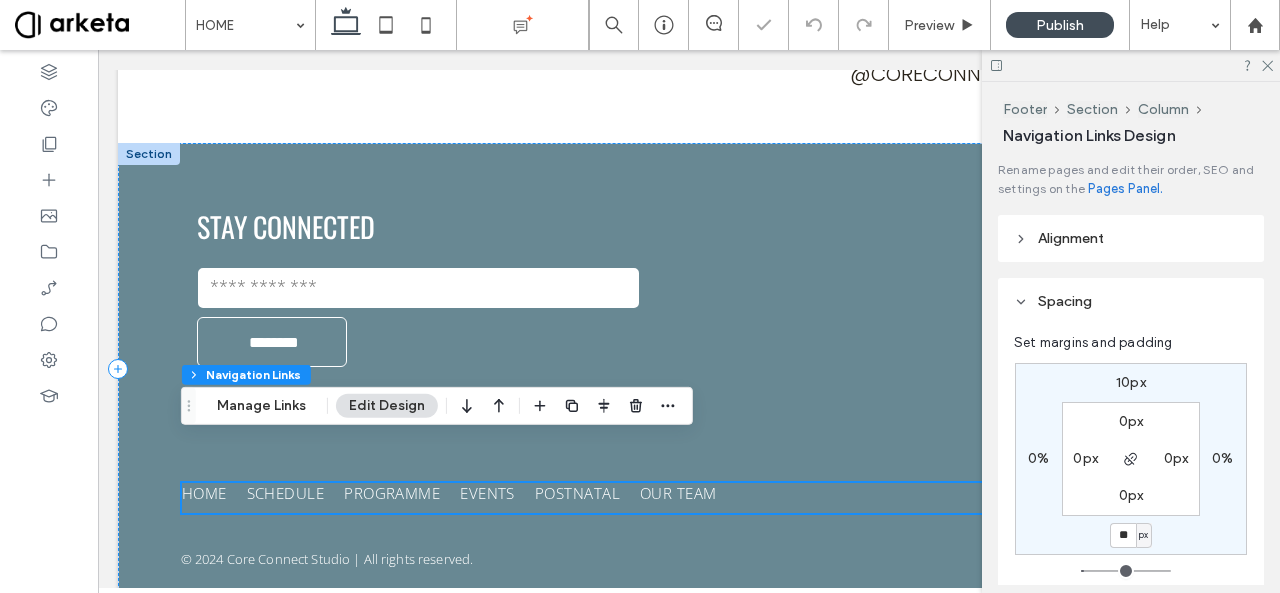 scroll, scrollTop: 4280, scrollLeft: 0, axis: vertical 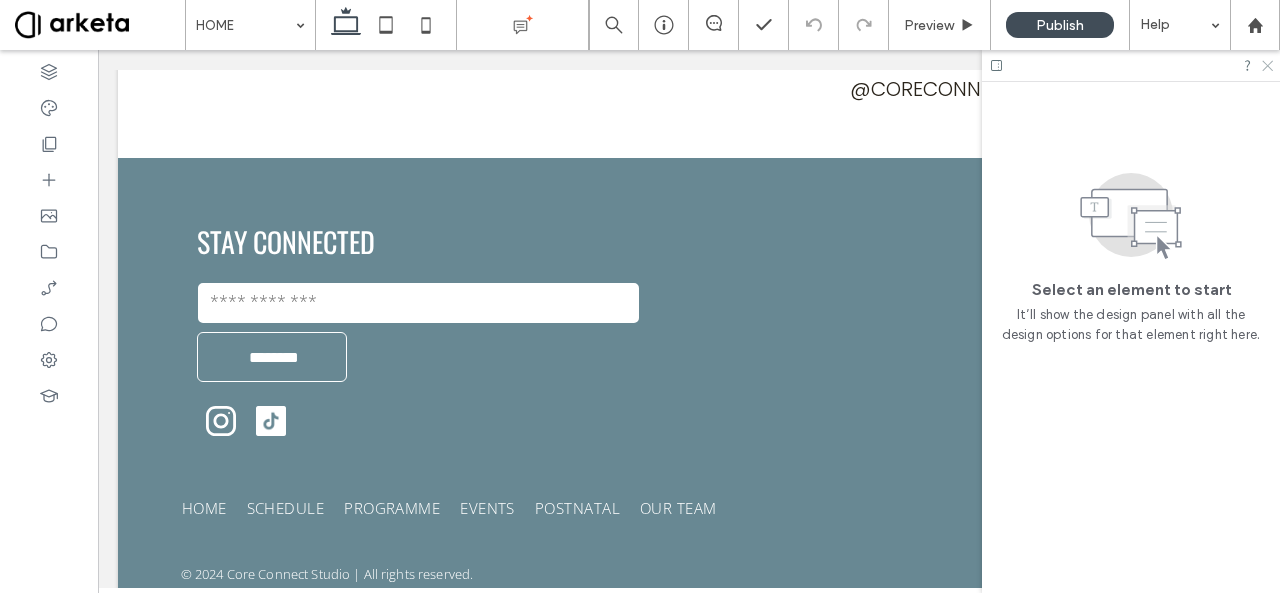 click 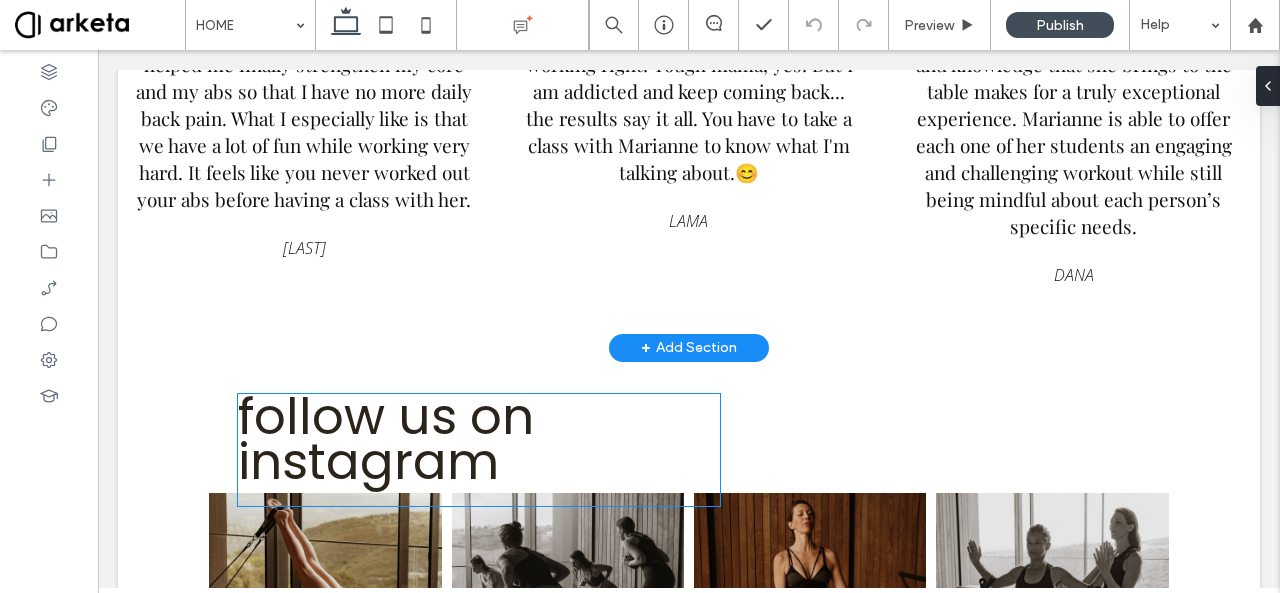 scroll, scrollTop: 3838, scrollLeft: 0, axis: vertical 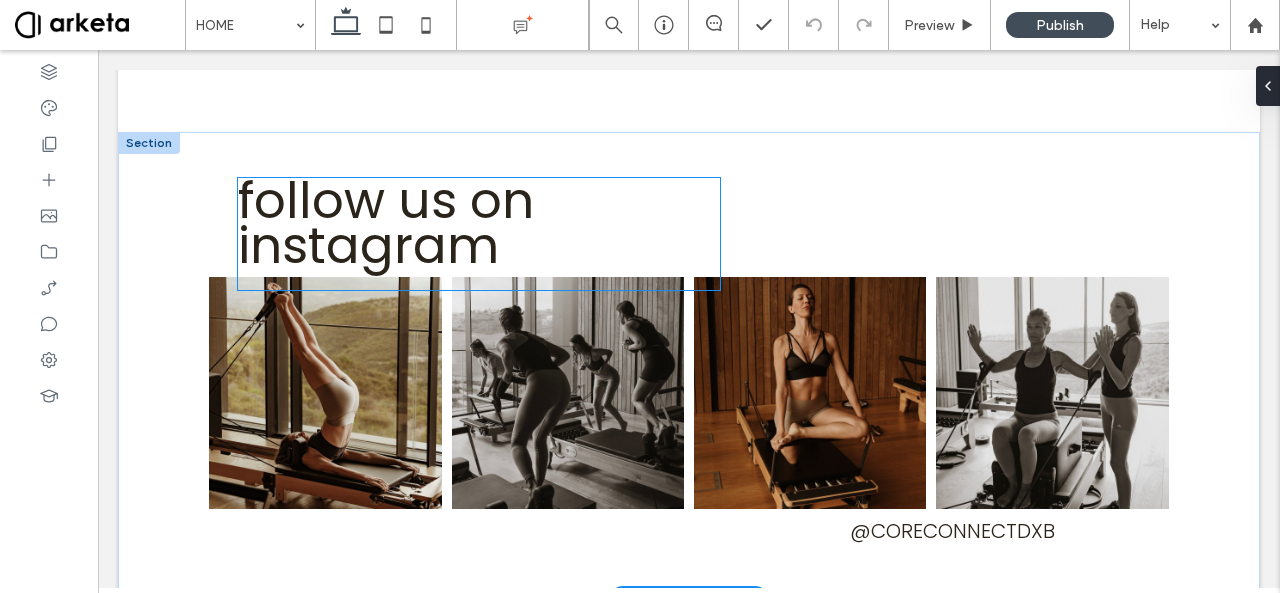 click on "follow us on instagram" at bounding box center (386, 223) 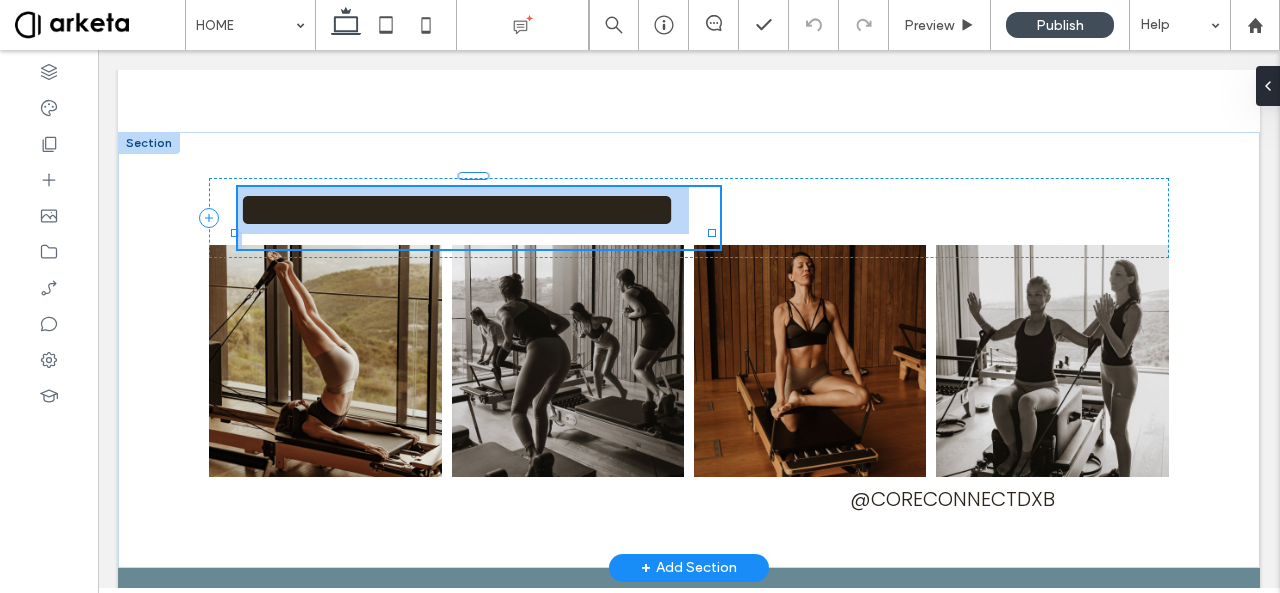 type on "*******" 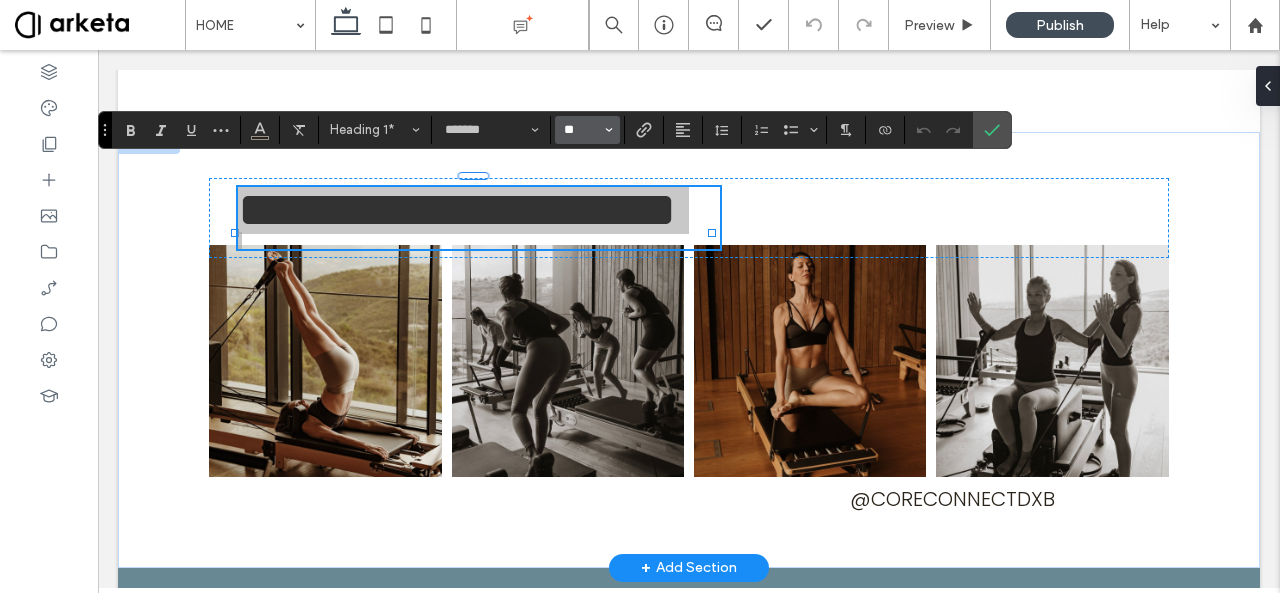 click on "**" at bounding box center (581, 130) 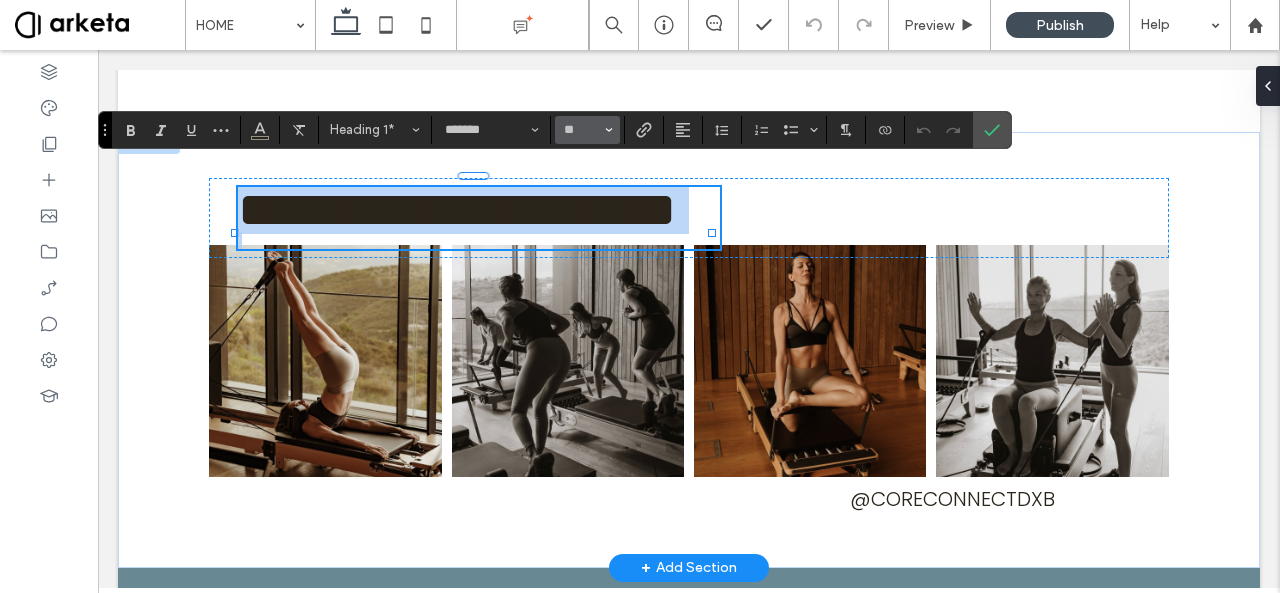 type on "**" 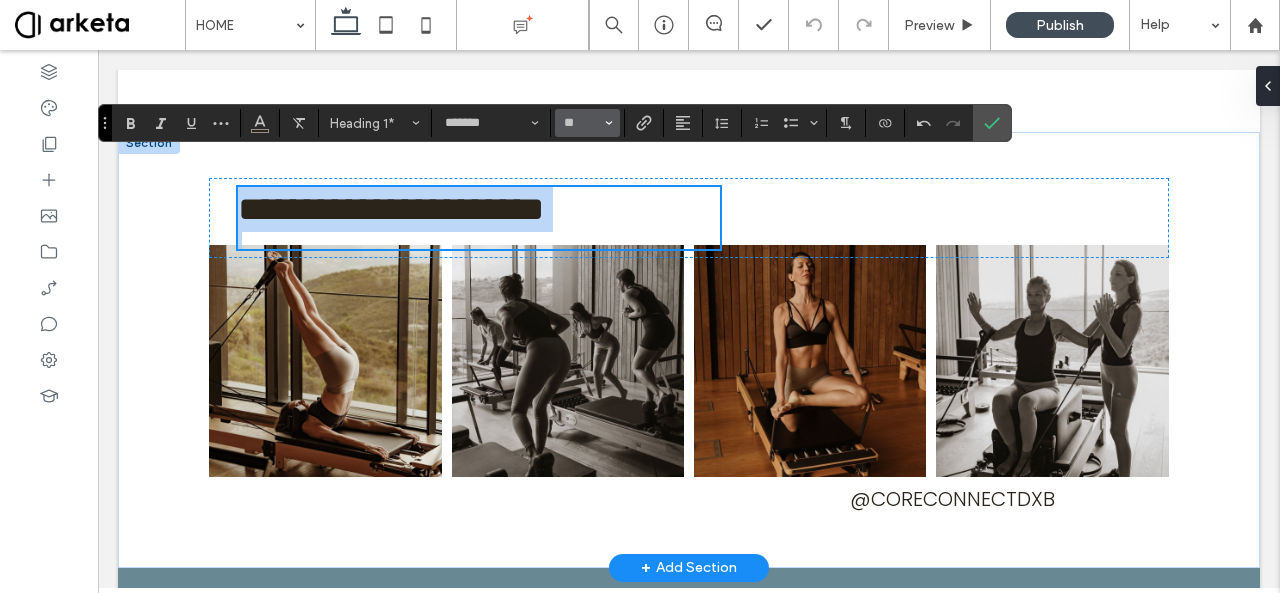 scroll, scrollTop: 3844, scrollLeft: 0, axis: vertical 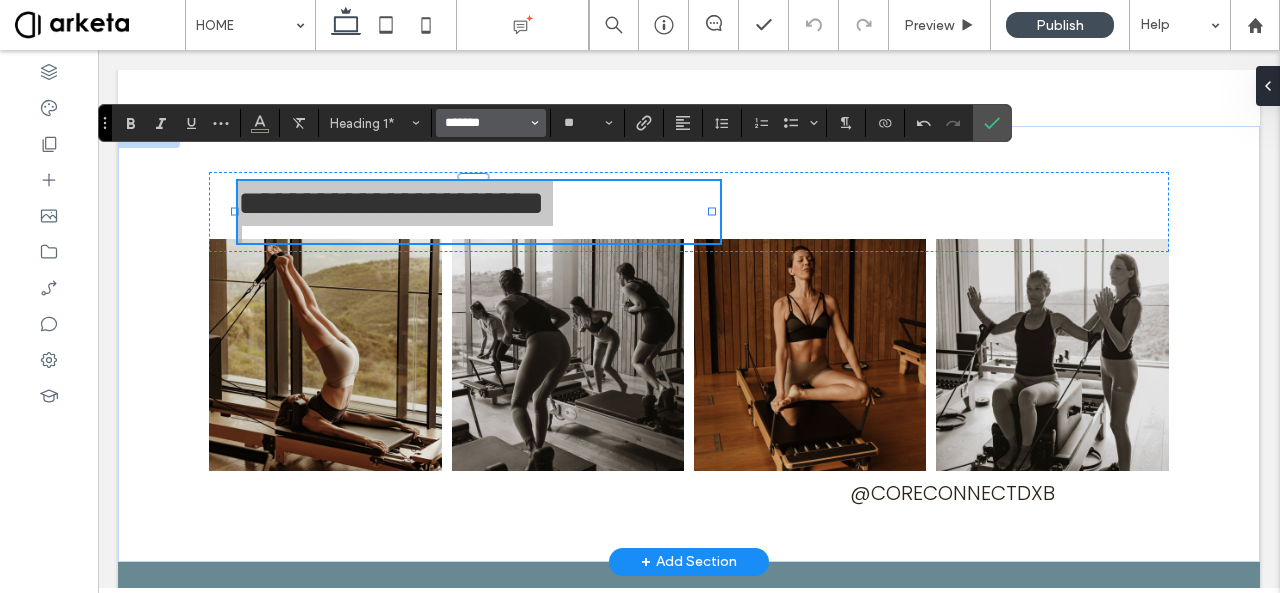 click on "*******" at bounding box center (485, 123) 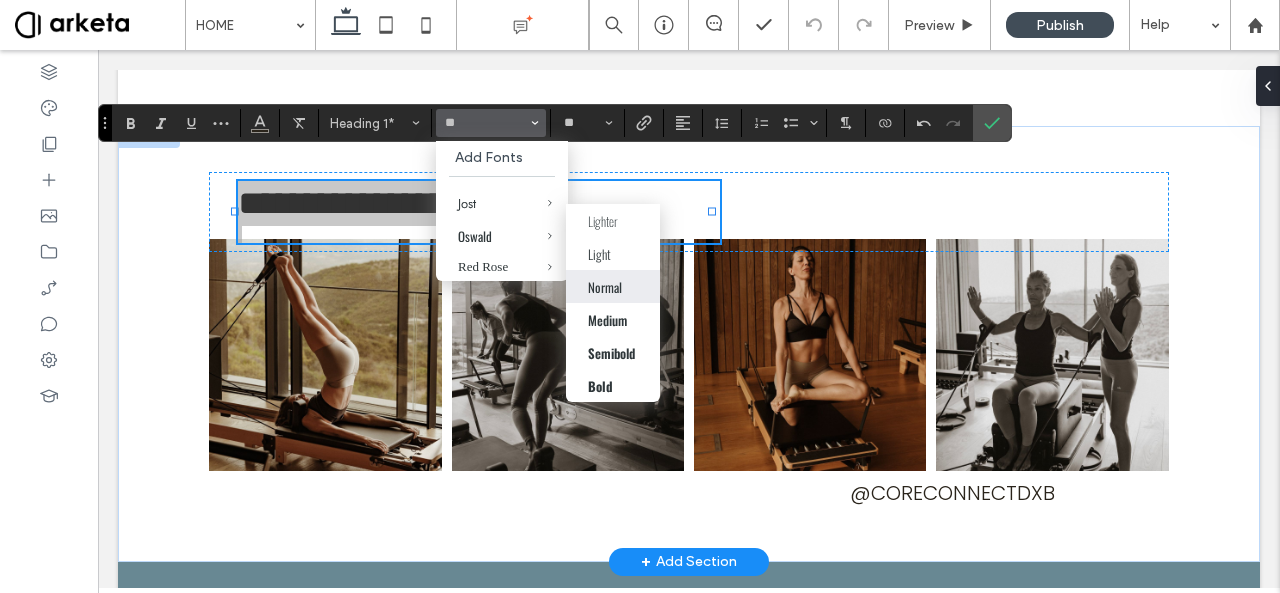 click on "Normal" at bounding box center [605, 287] 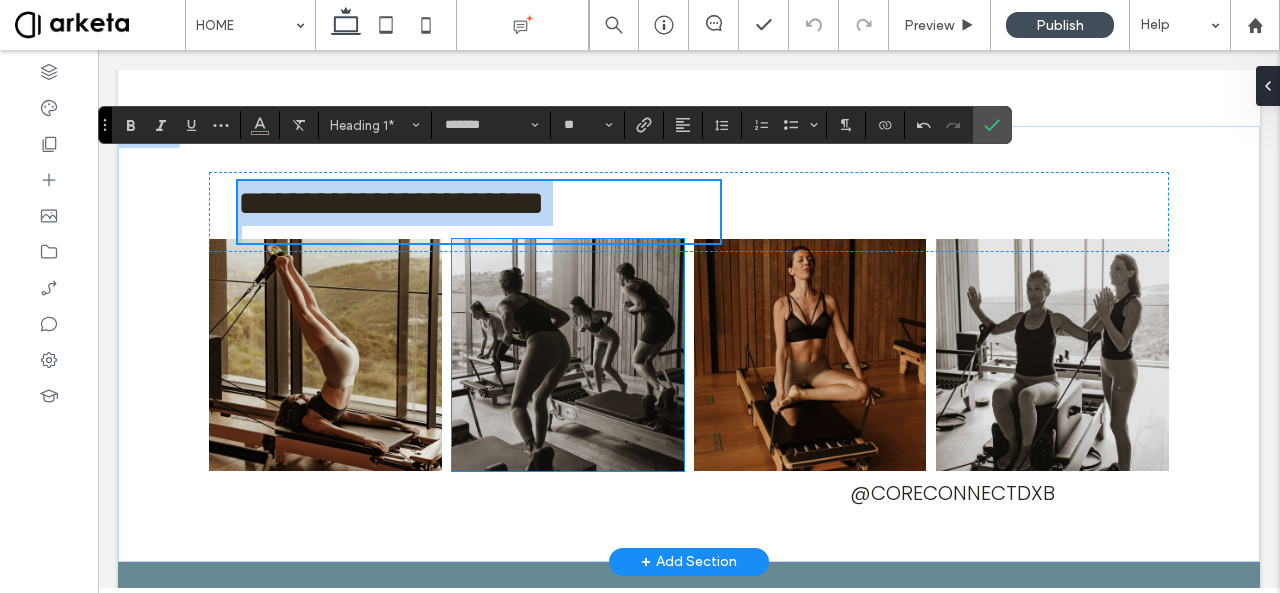 scroll, scrollTop: 3842, scrollLeft: 0, axis: vertical 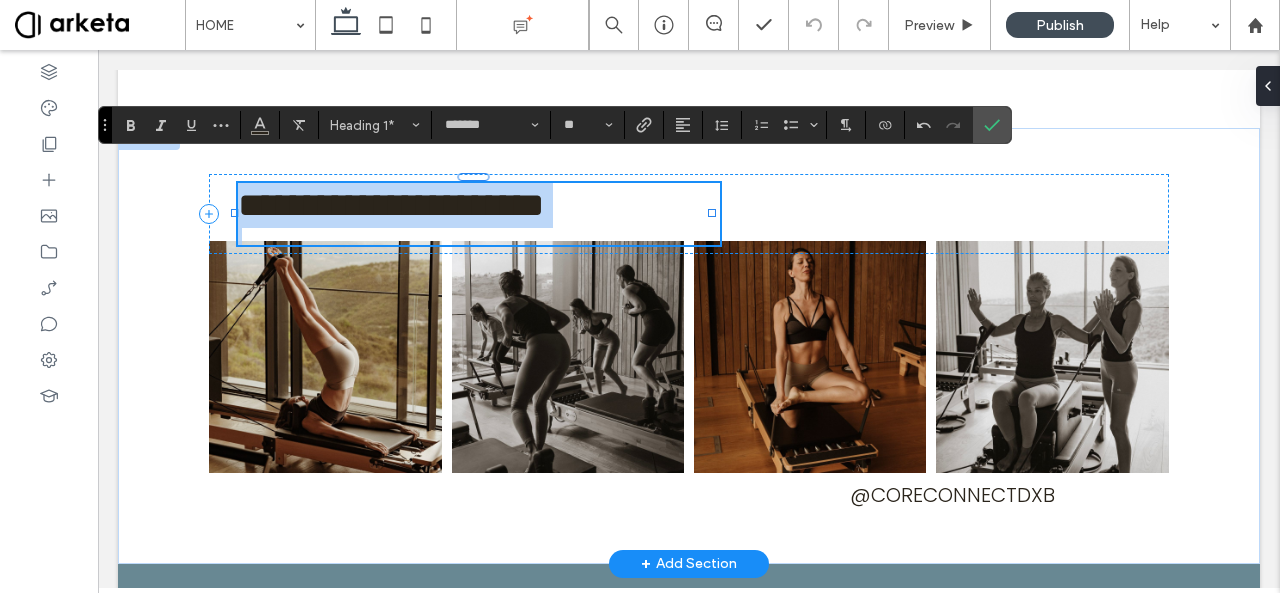 type on "******" 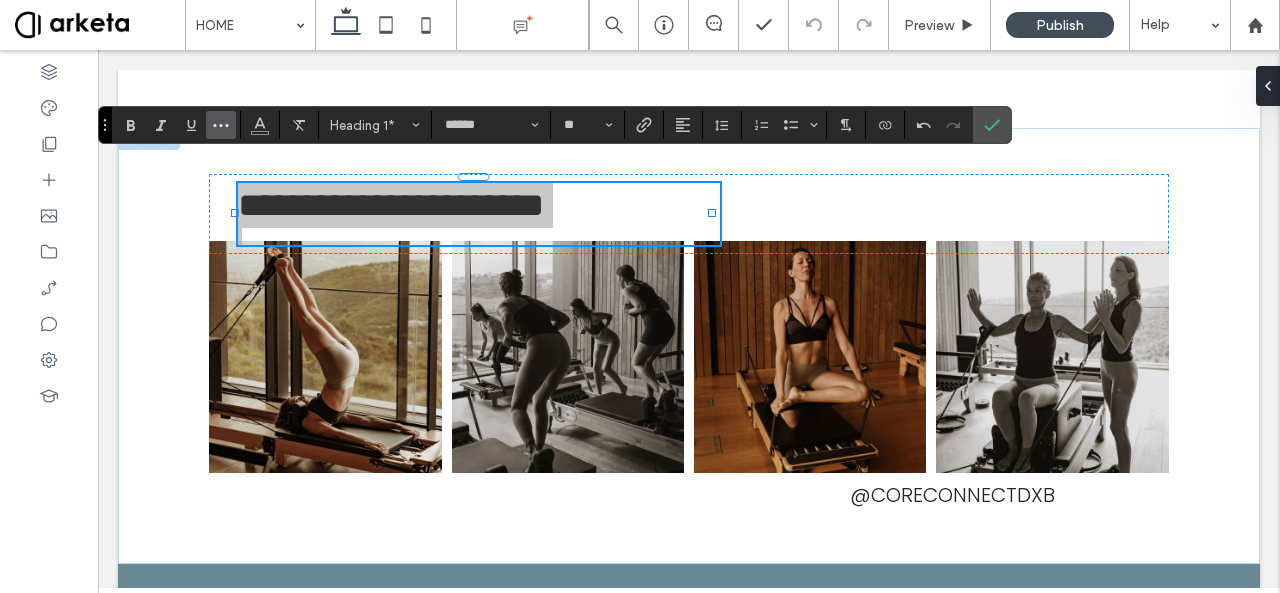 click at bounding box center [221, 125] 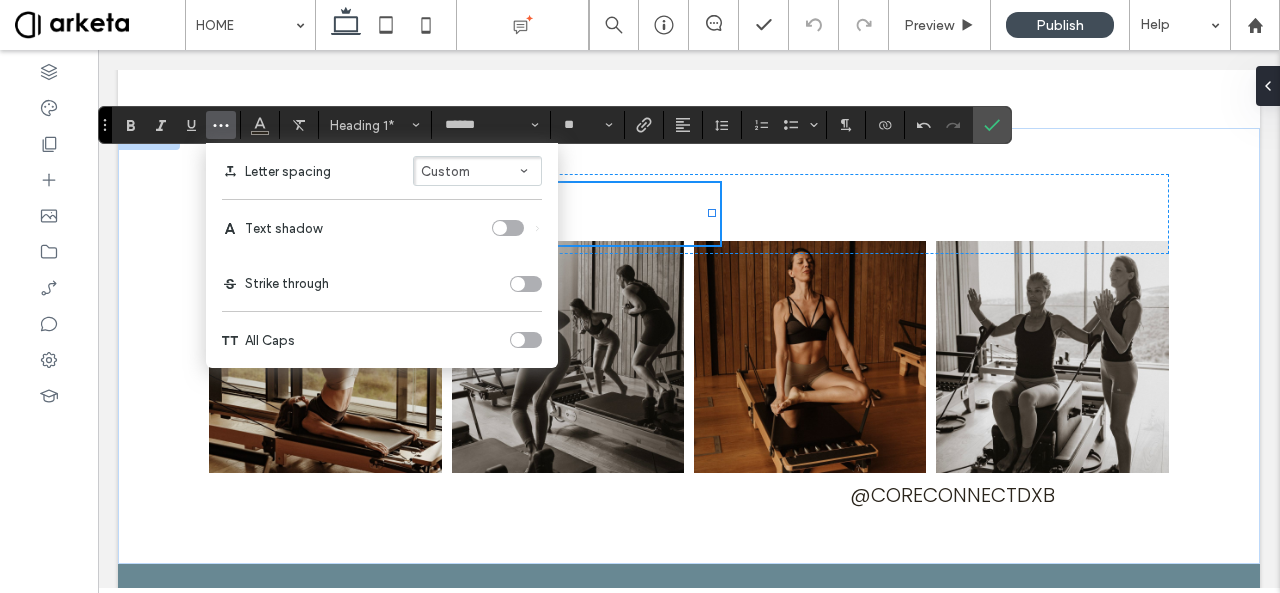 click at bounding box center (526, 340) 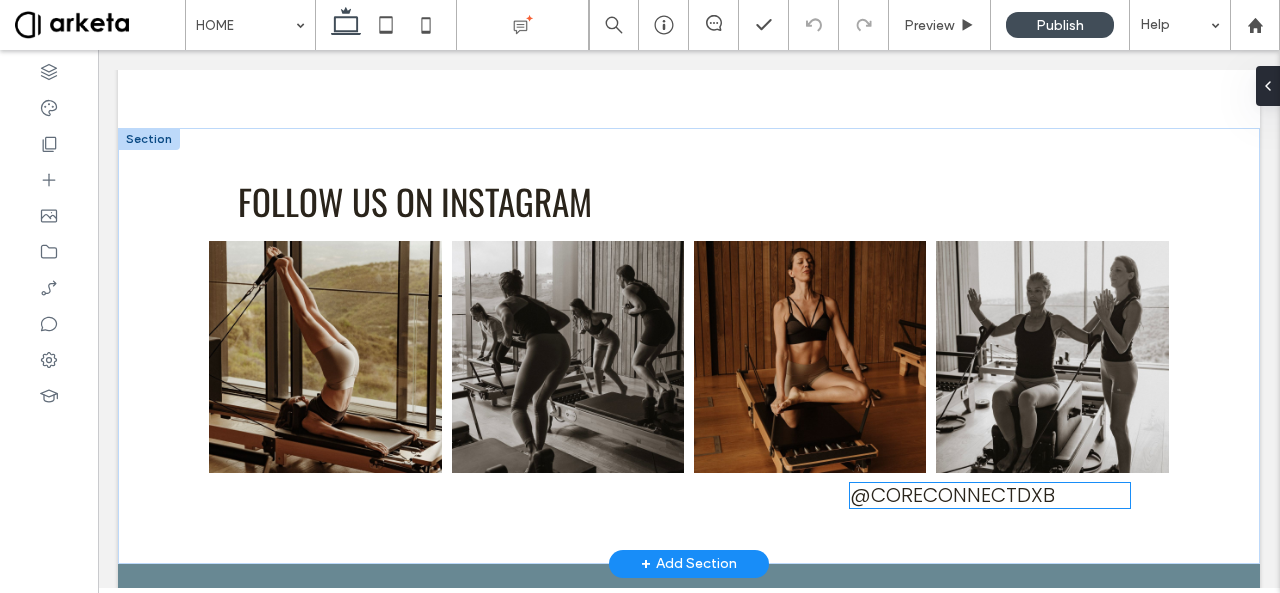 click on "@coreconnectdxb" at bounding box center (952, 495) 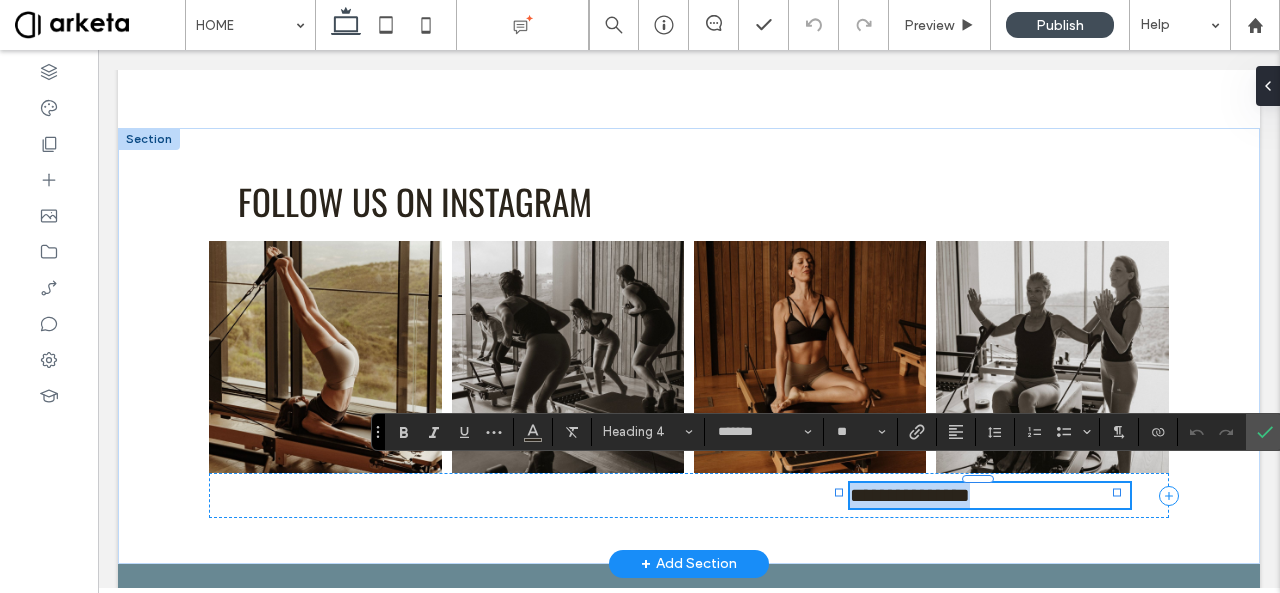 type on "*******" 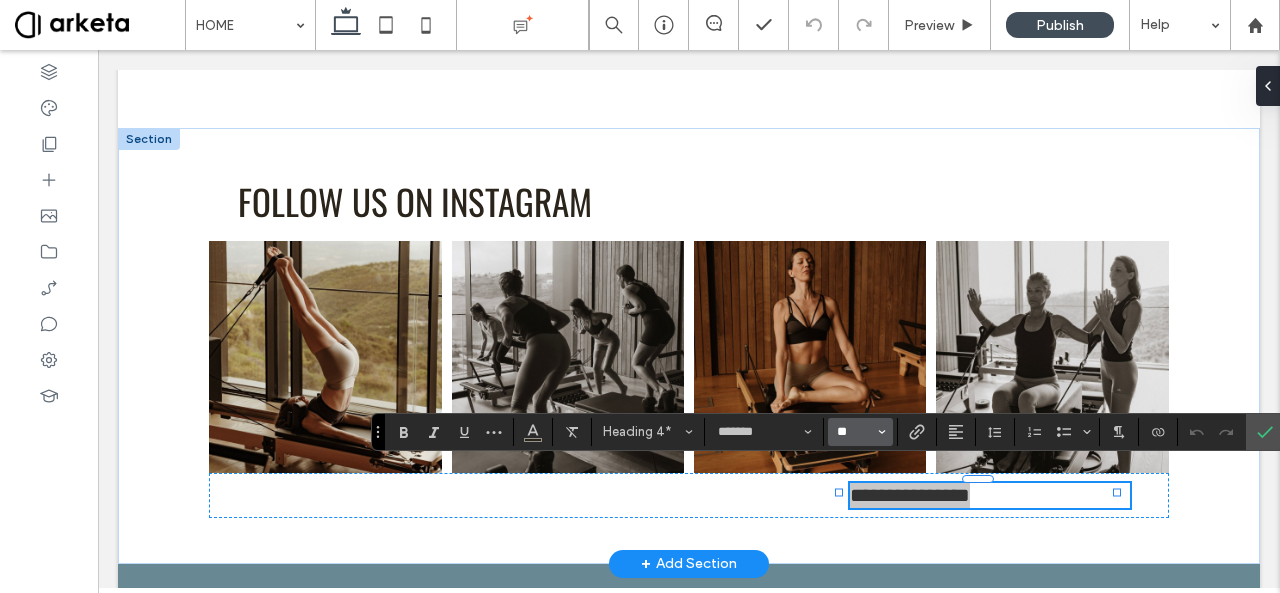 click on "**" at bounding box center [854, 432] 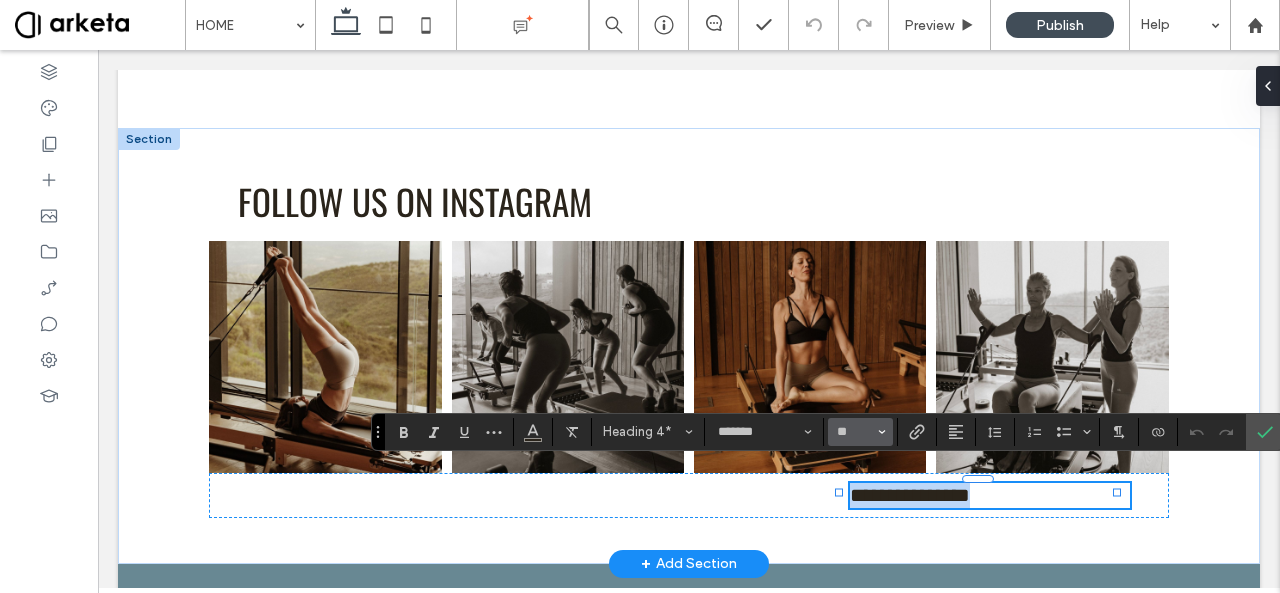 type on "**" 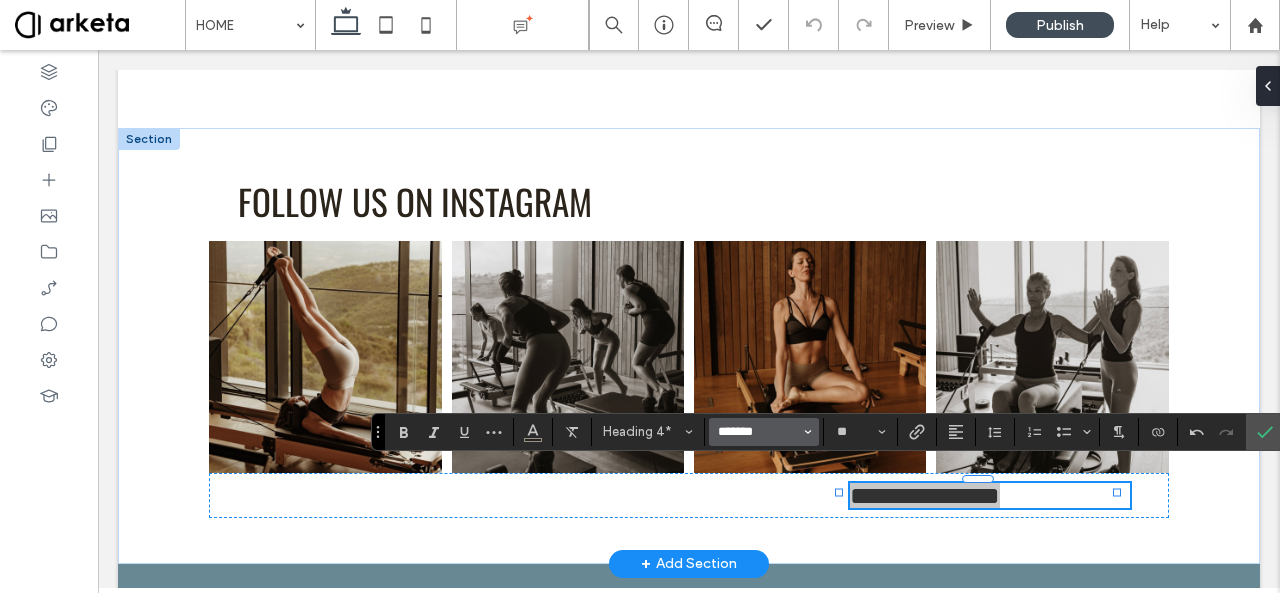 click on "*******" at bounding box center [758, 432] 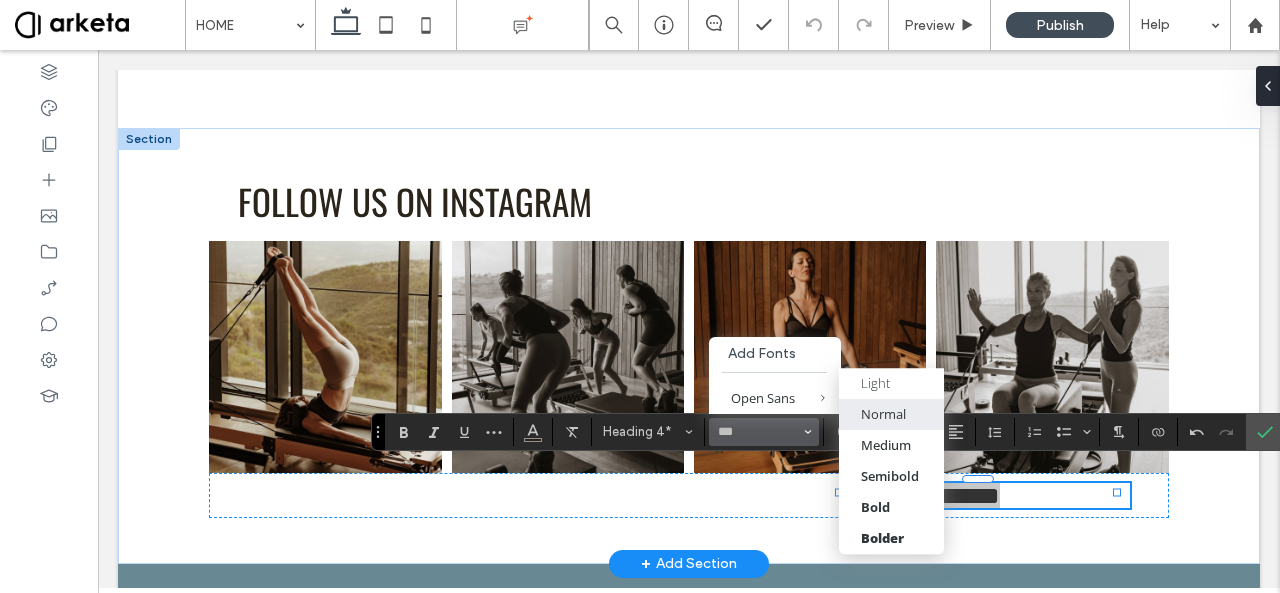 click on "Normal" at bounding box center (883, 415) 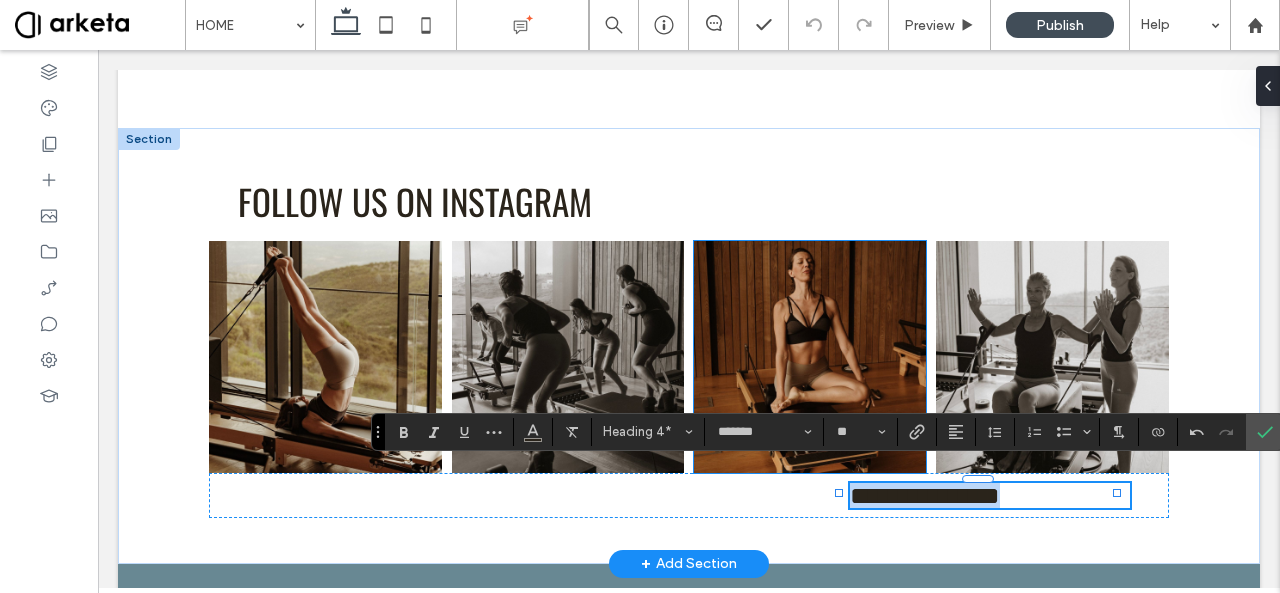 type on "*********" 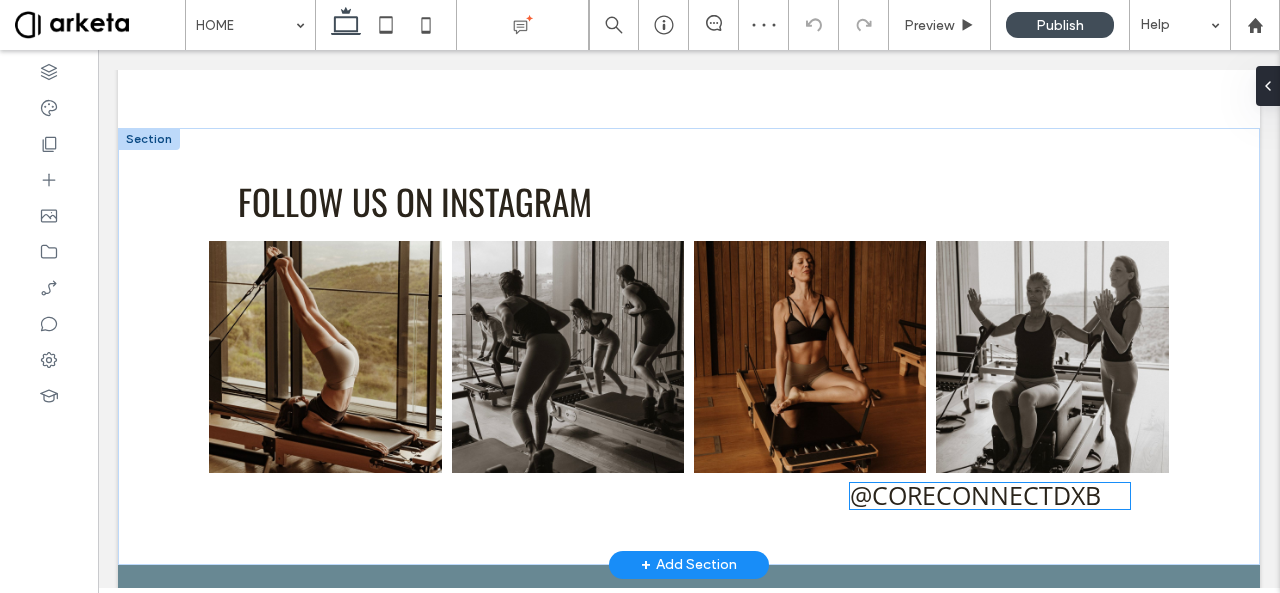click on "@coreconnectdxb" at bounding box center [975, 495] 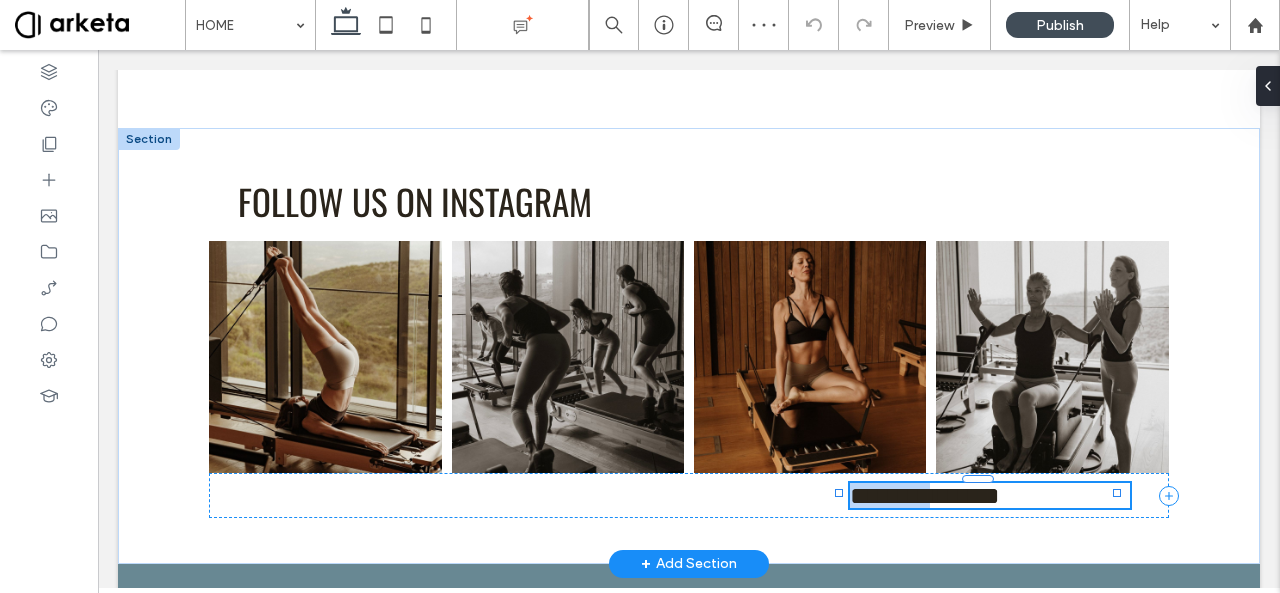 type on "*********" 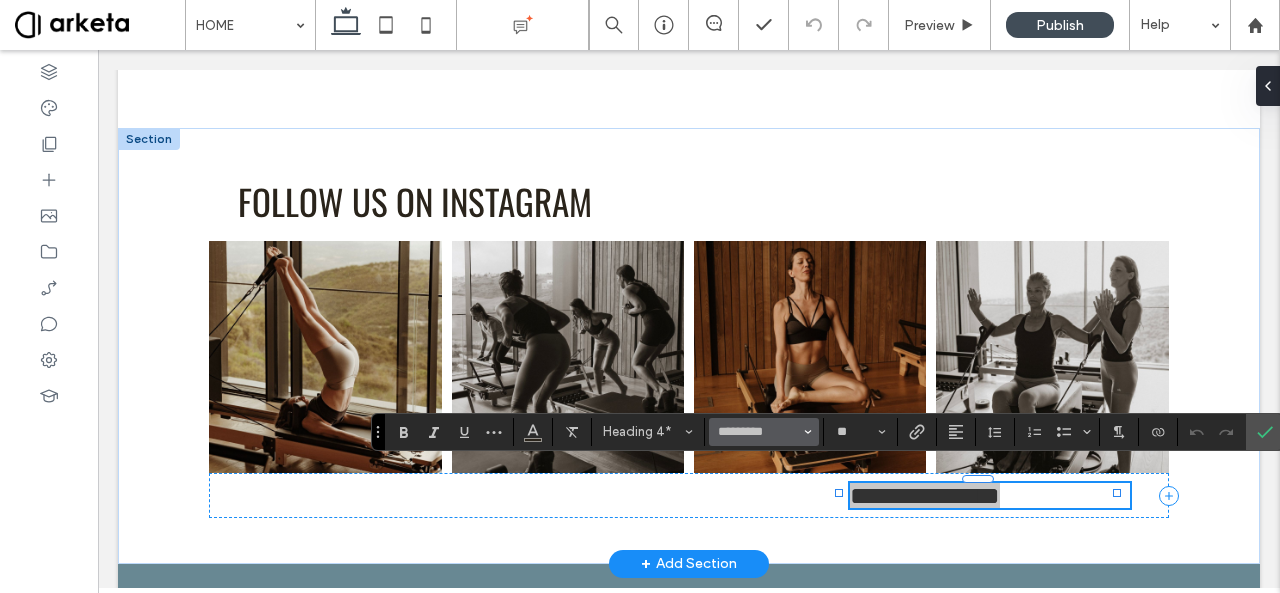 click on "*********" at bounding box center [764, 432] 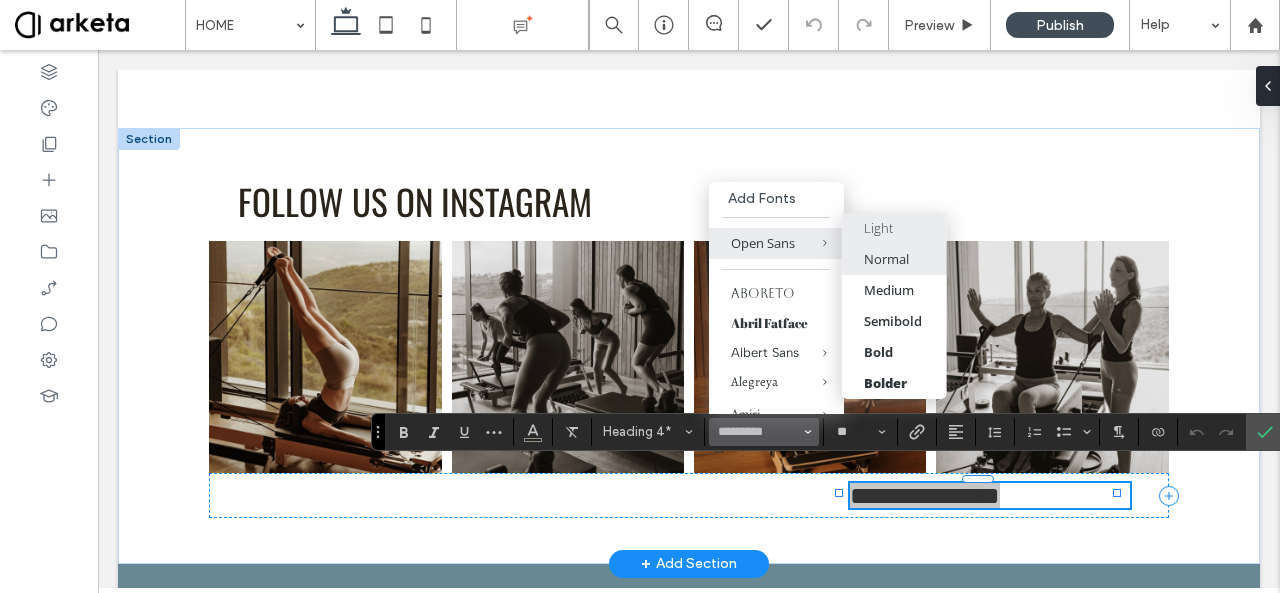 click on "Light" at bounding box center [893, 228] 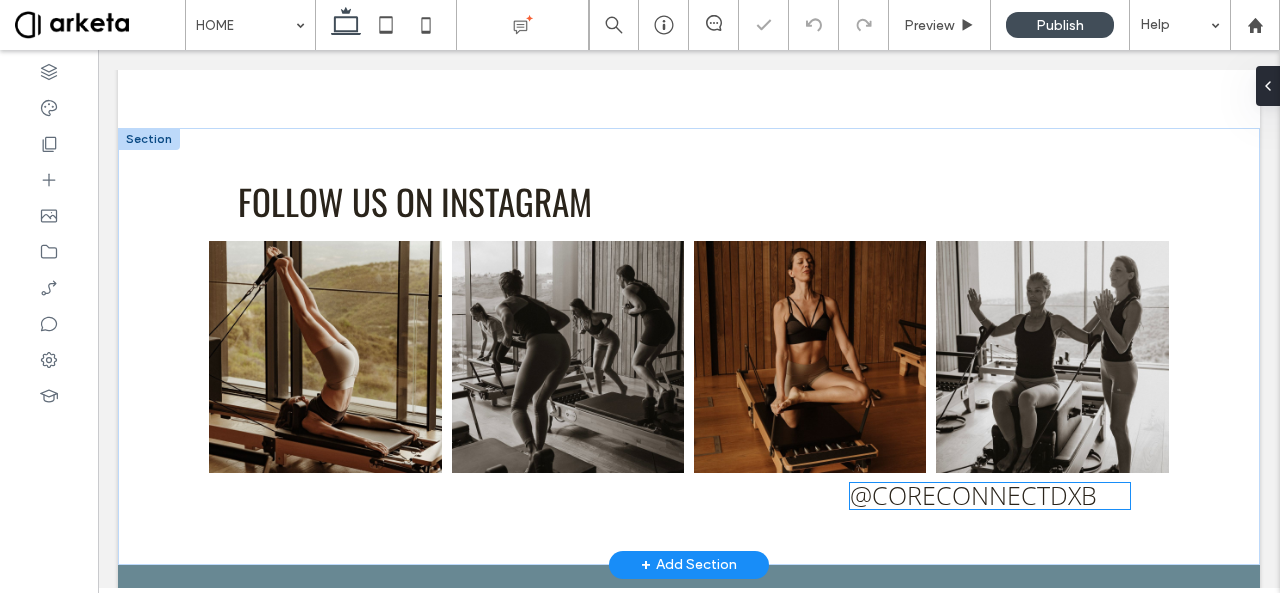 click on "@coreconnectdxb" at bounding box center (990, 496) 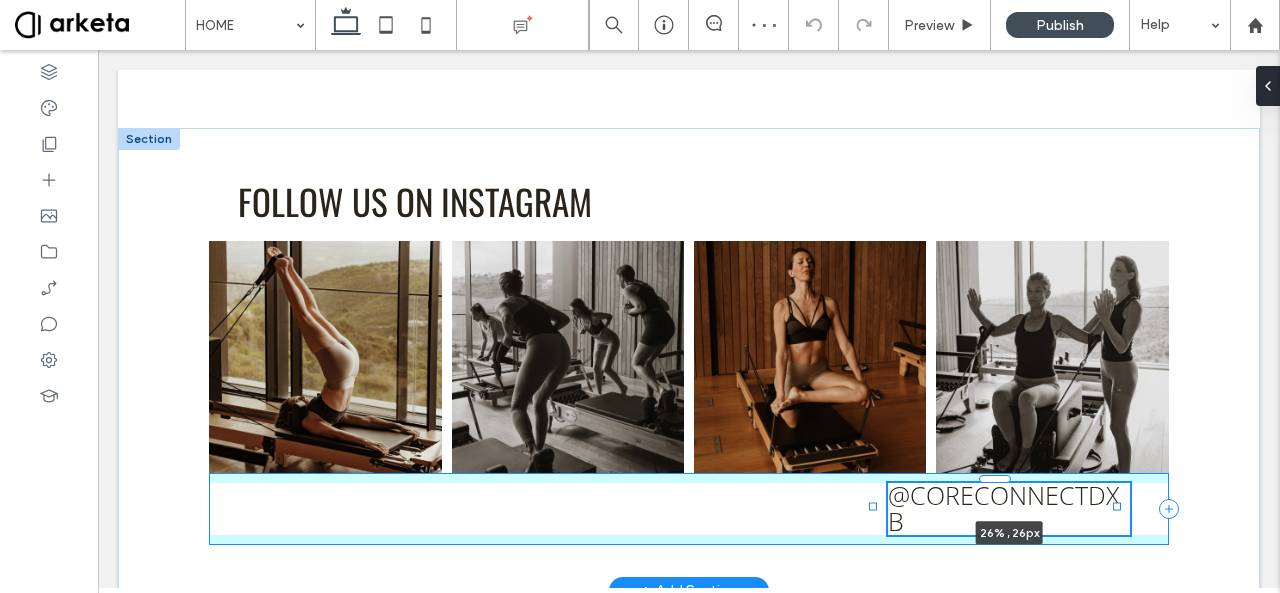 drag, startPoint x: 1118, startPoint y: 479, endPoint x: 1084, endPoint y: 486, distance: 34.713108 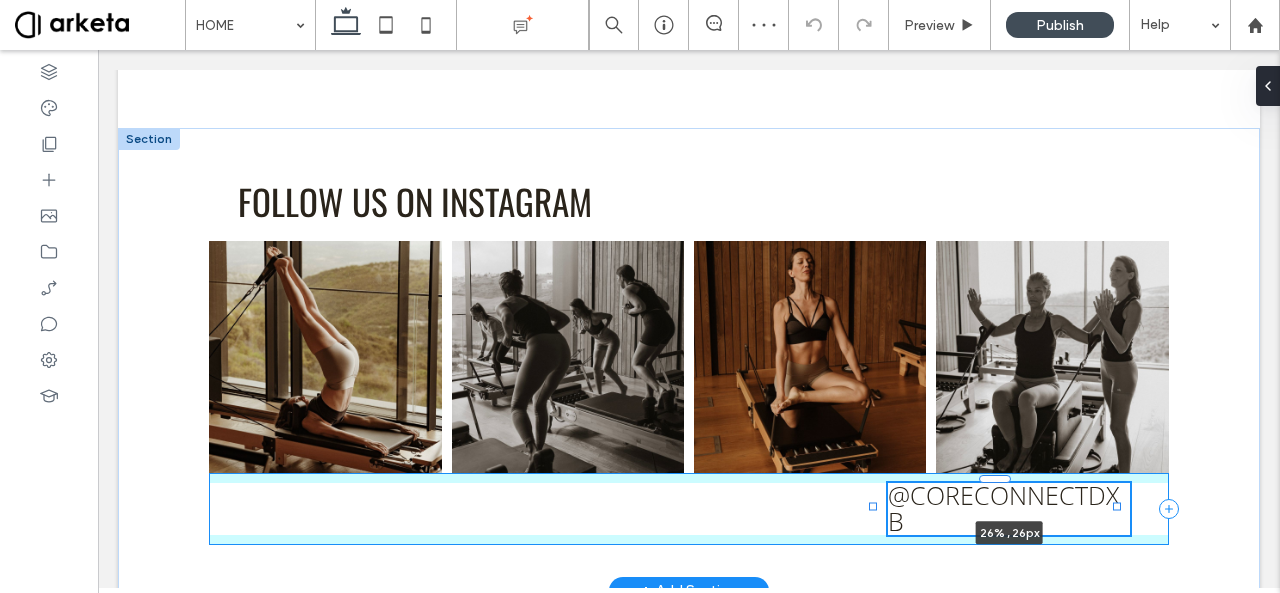 click on "follow us on instagram
@coreconnectdxb
26% , 26px" at bounding box center (689, 359) 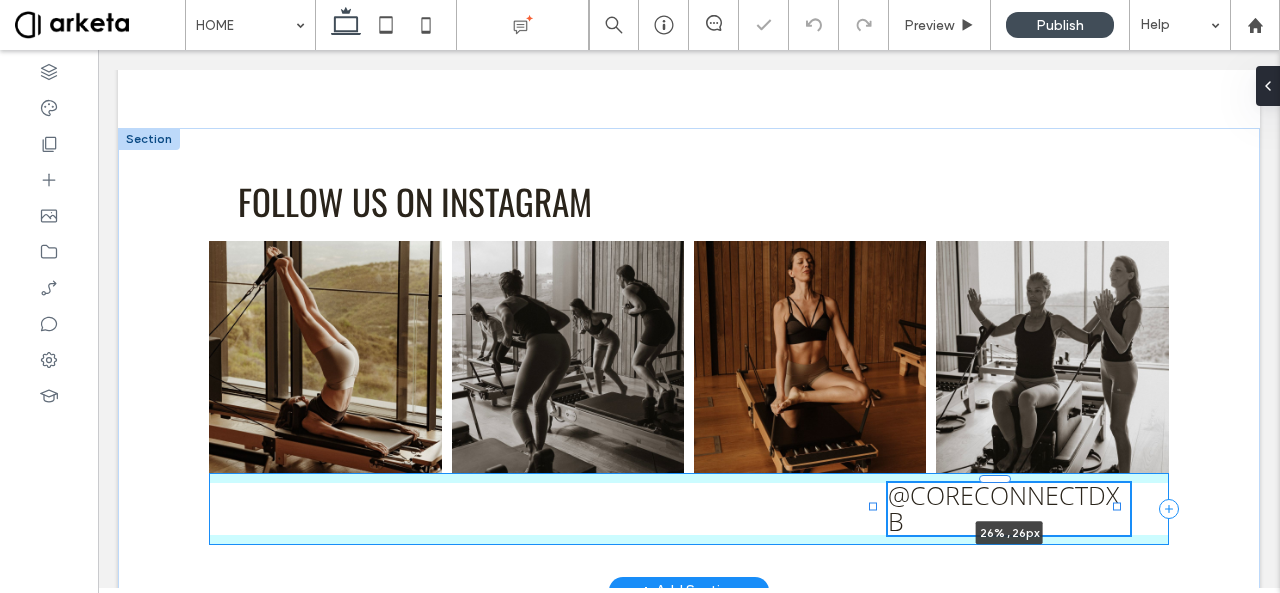 type on "**" 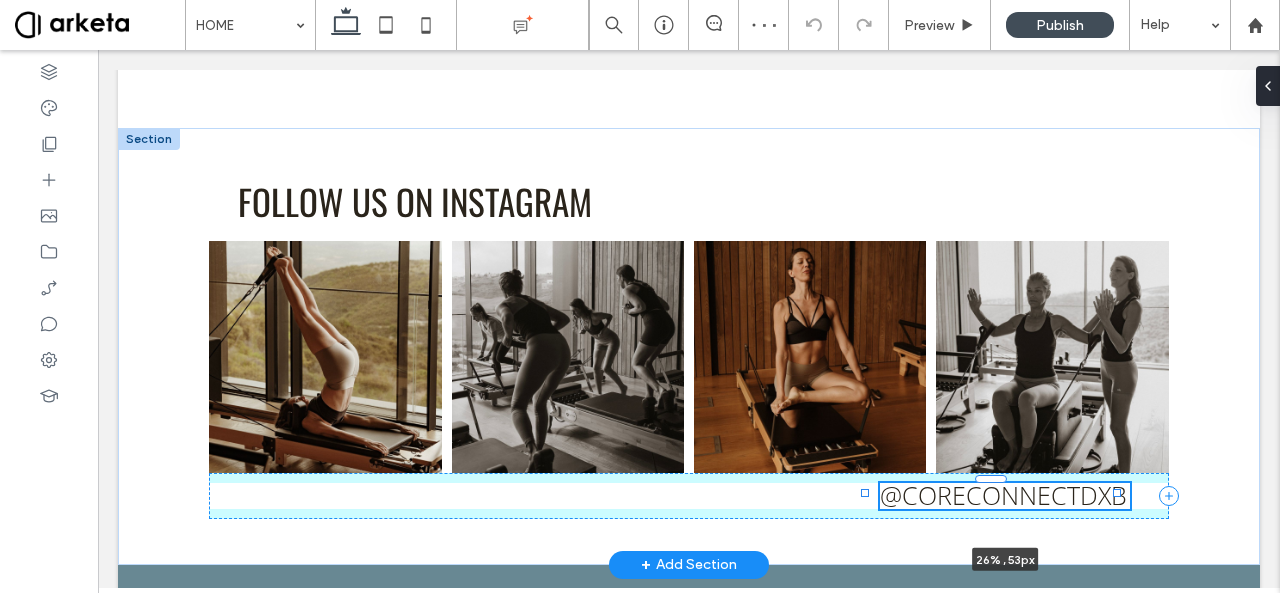 click on "follow us on instagram
@coreconnectdxb
26% , 53px" at bounding box center (689, 346) 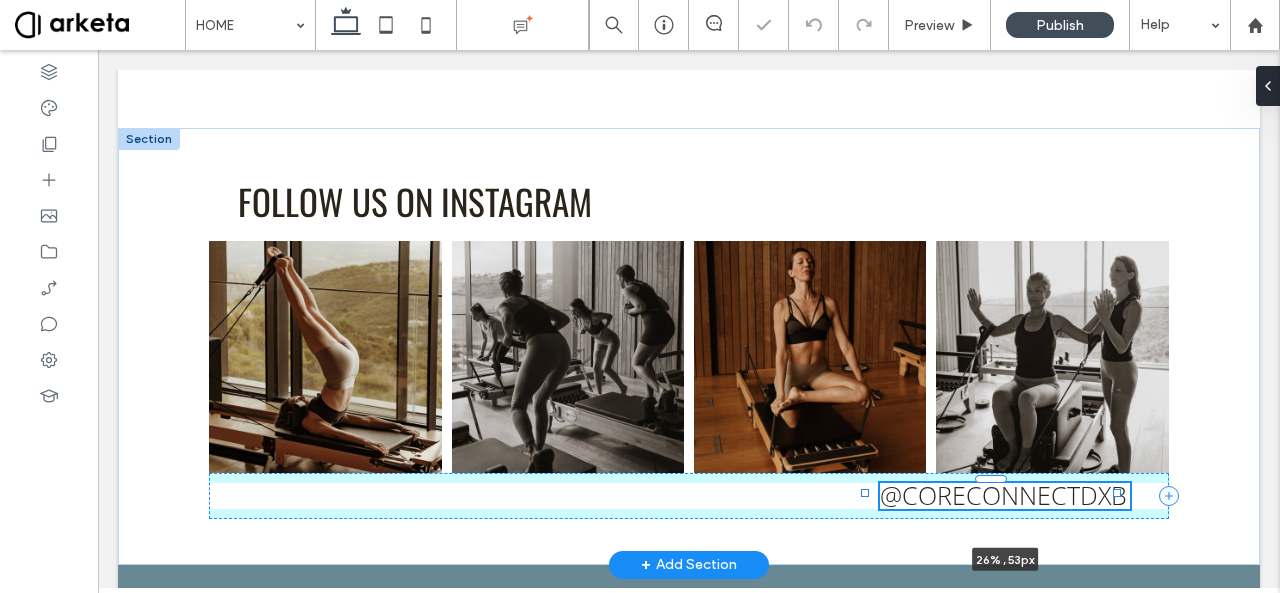 type on "****" 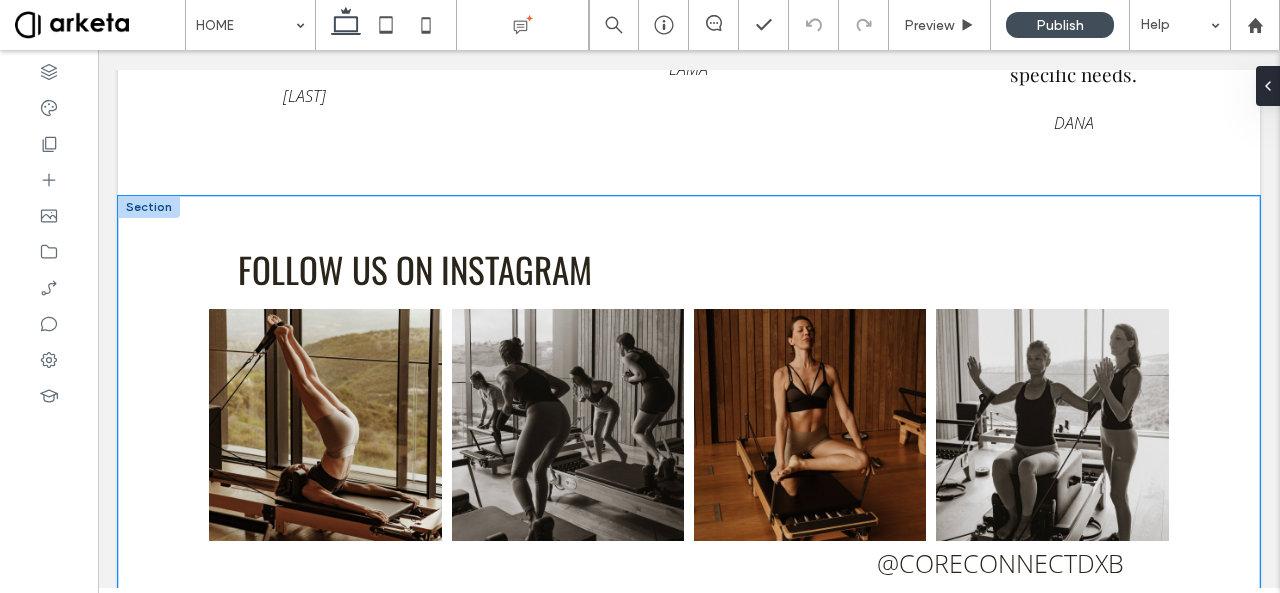 scroll, scrollTop: 3732, scrollLeft: 0, axis: vertical 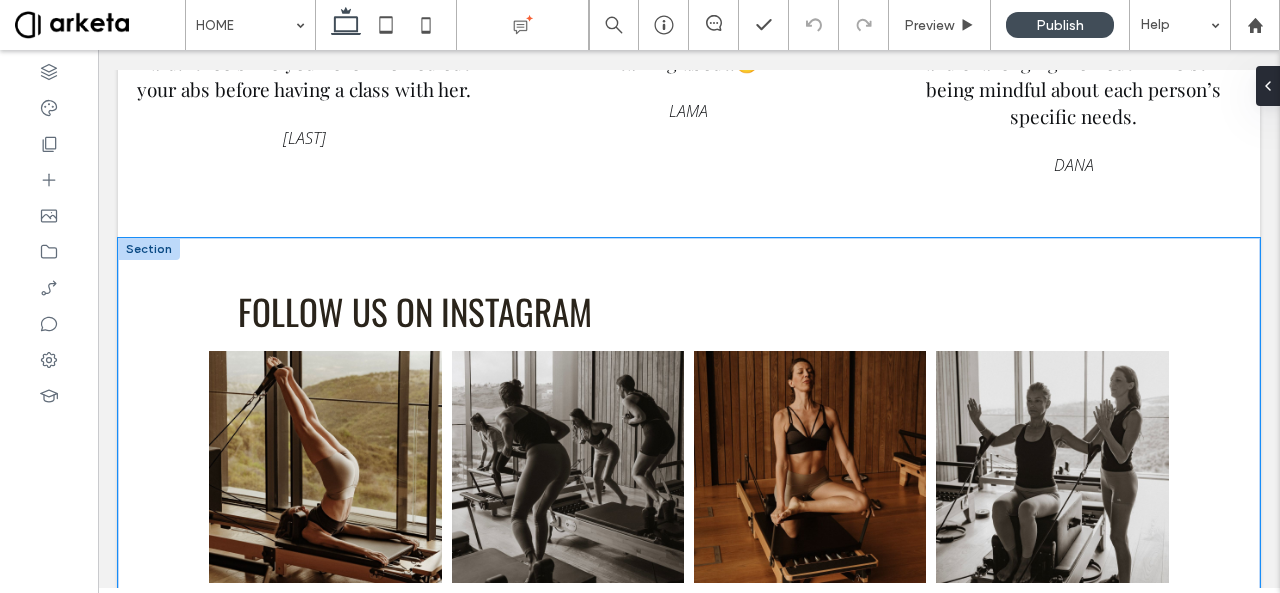 click on "follow us on instagram
@coreconnectdxb" at bounding box center (689, 456) 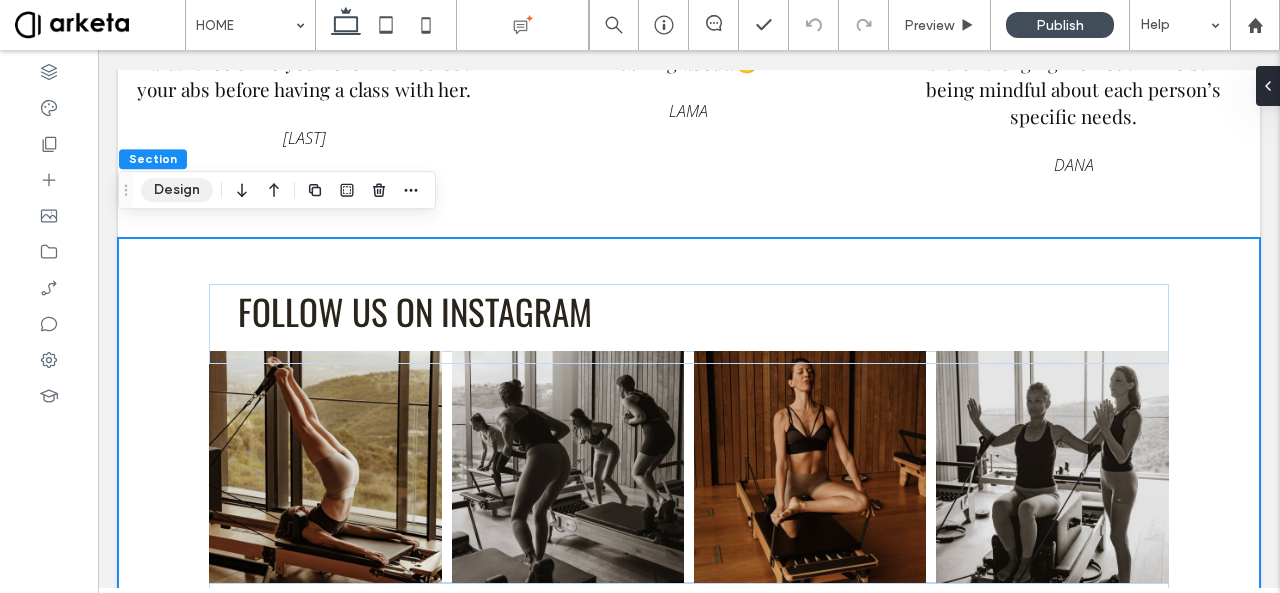 click on "Design" at bounding box center [177, 190] 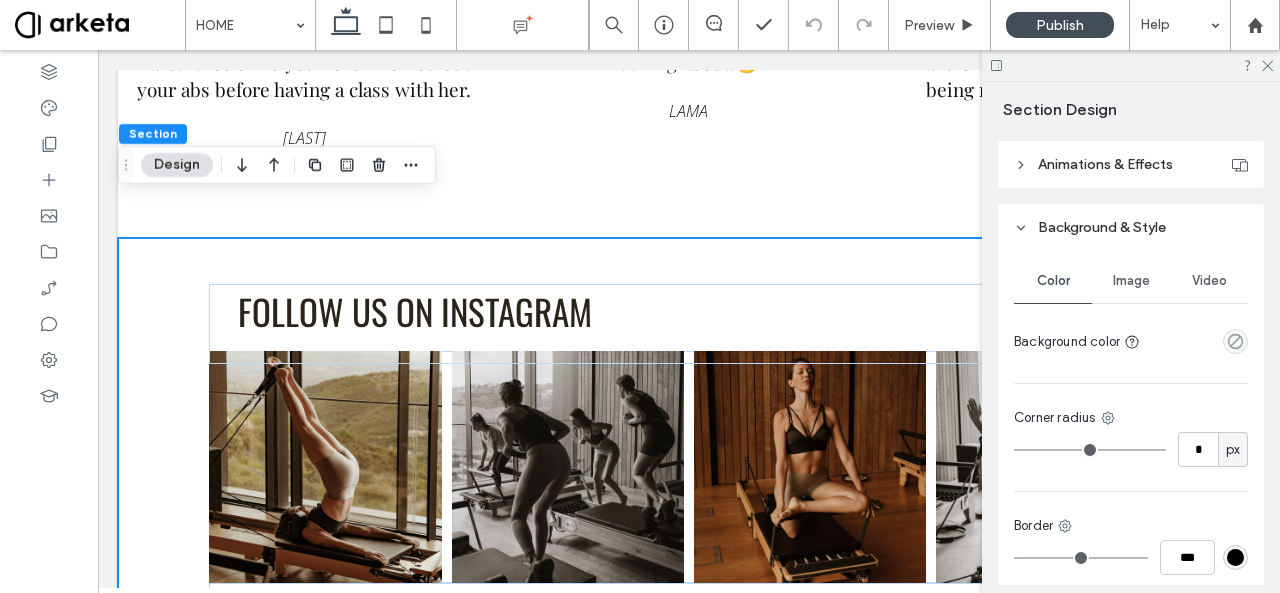 scroll, scrollTop: 682, scrollLeft: 0, axis: vertical 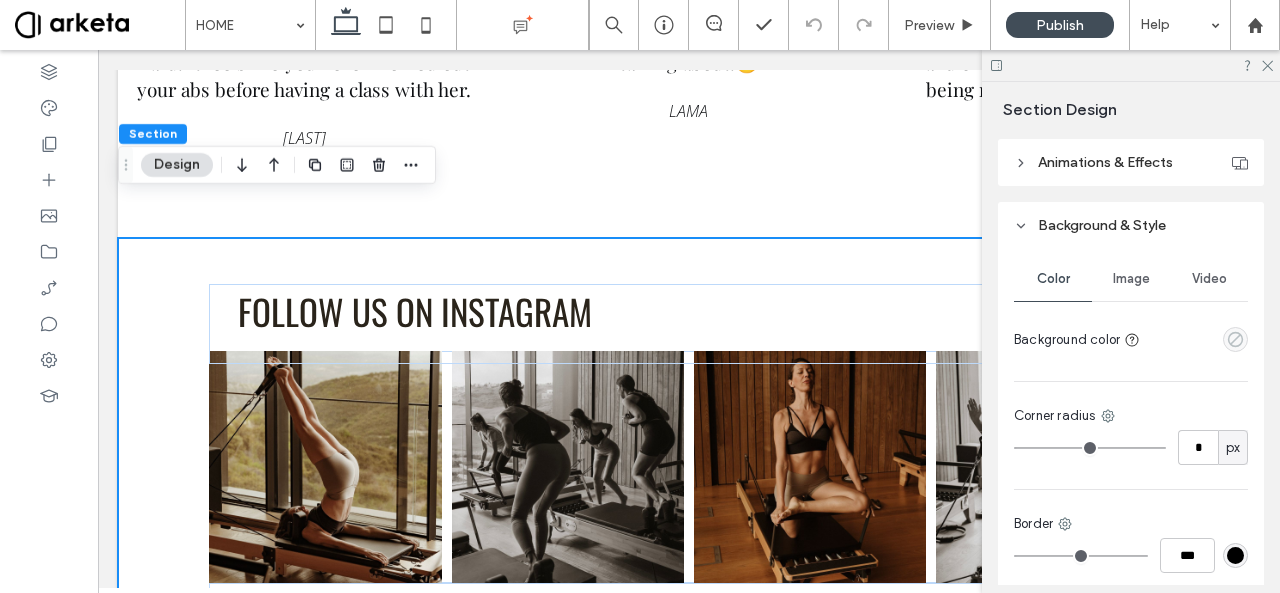 click 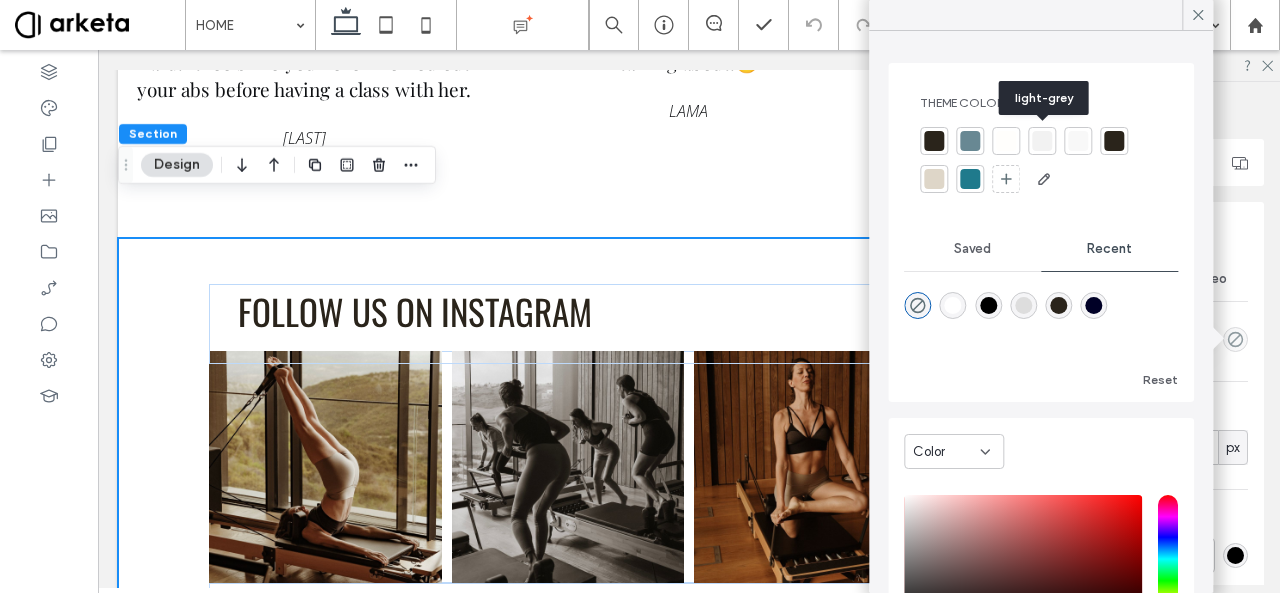 click at bounding box center [1042, 141] 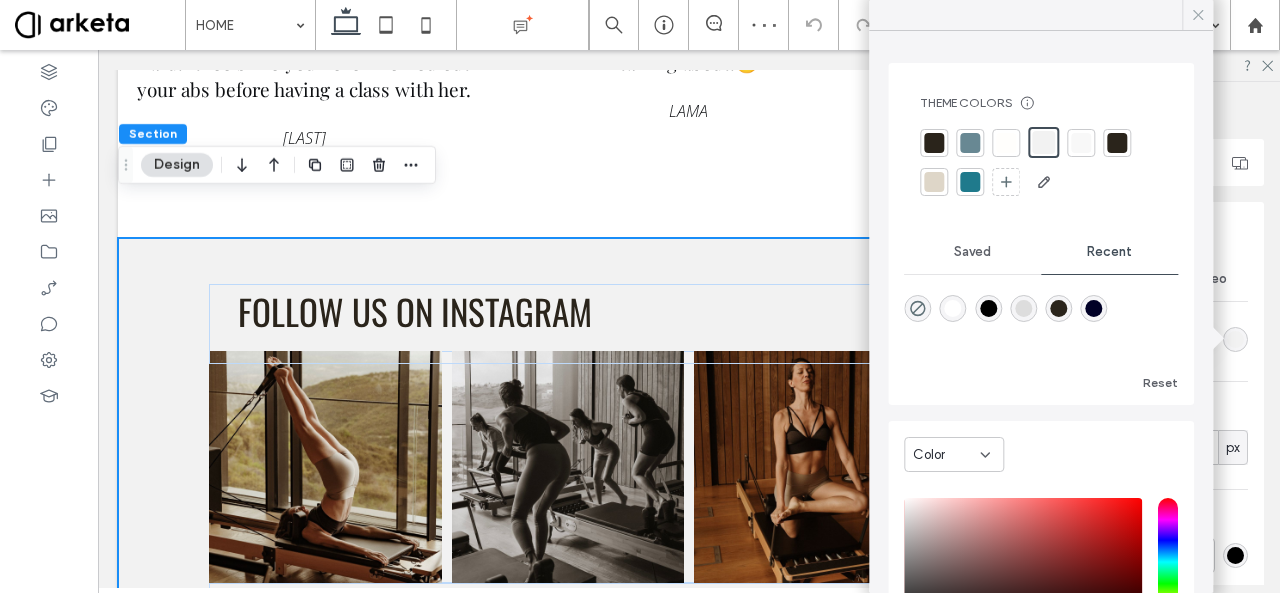 click 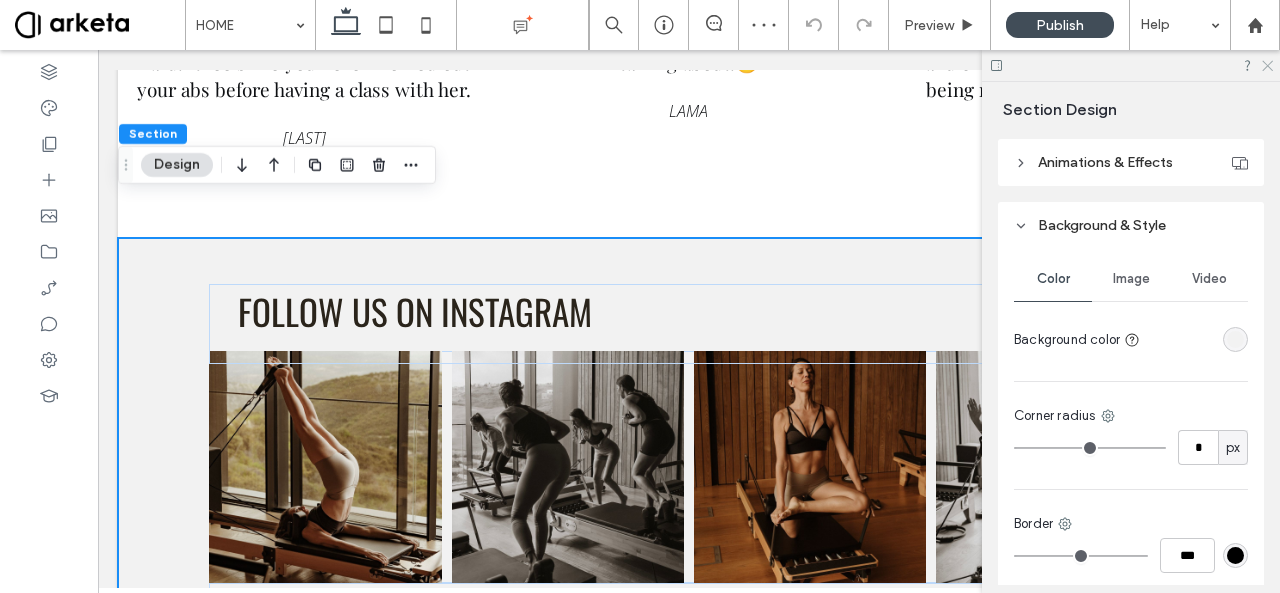 click 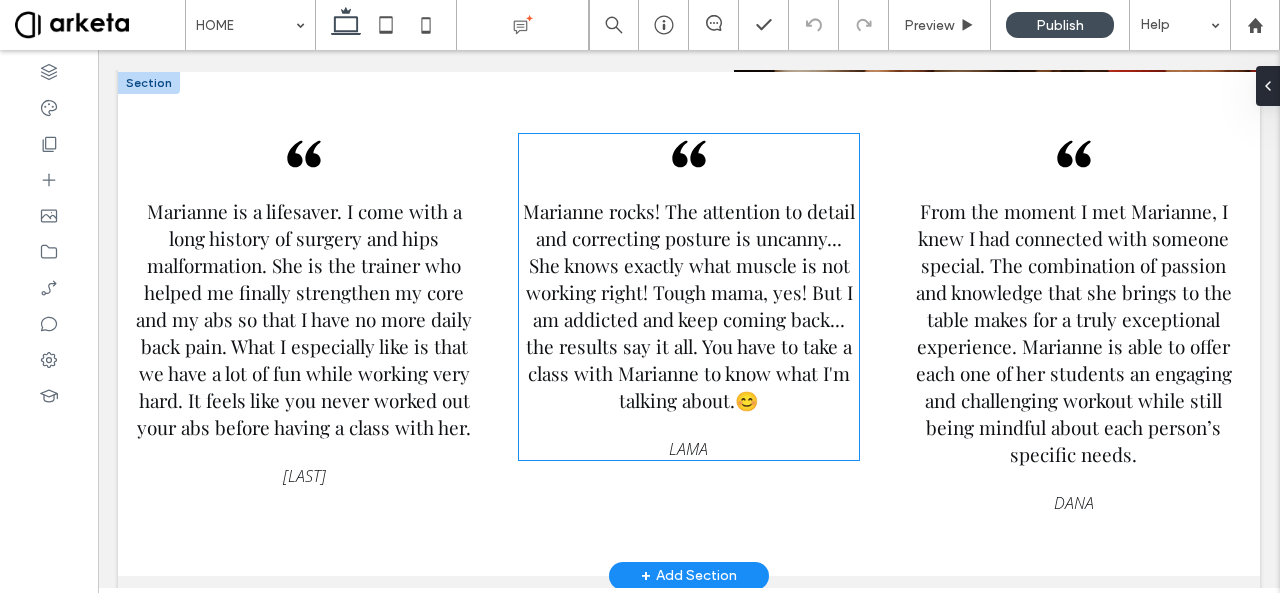 scroll, scrollTop: 3395, scrollLeft: 0, axis: vertical 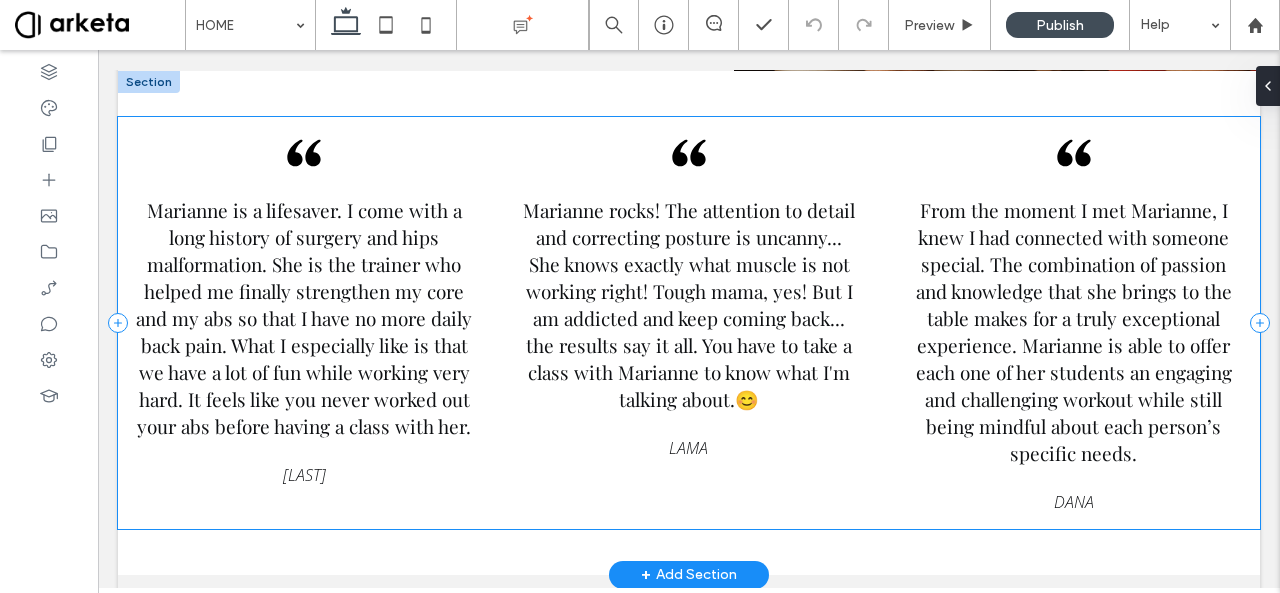 click on "Marianne is a lifesaver. I come with a long history of surgery and hips malformation. She is the trainer who helped me finally strengthen my core and my abs so that I have no more daily back pain. What I especially like is that we have a lot of fun while working very hard. It feels like you never worked out your abs before having a class with her.
CLAIRE
Marianne rocks! The attention to detail and correcting posture is uncanny... She knows exactly what muscle is not working right! Tough mama, yes! But I am addicted and keep coming back... the results say it all. You have to take a class with Marianne to know what I'm talking about.  😊
LAMA
DANA" at bounding box center [689, 323] 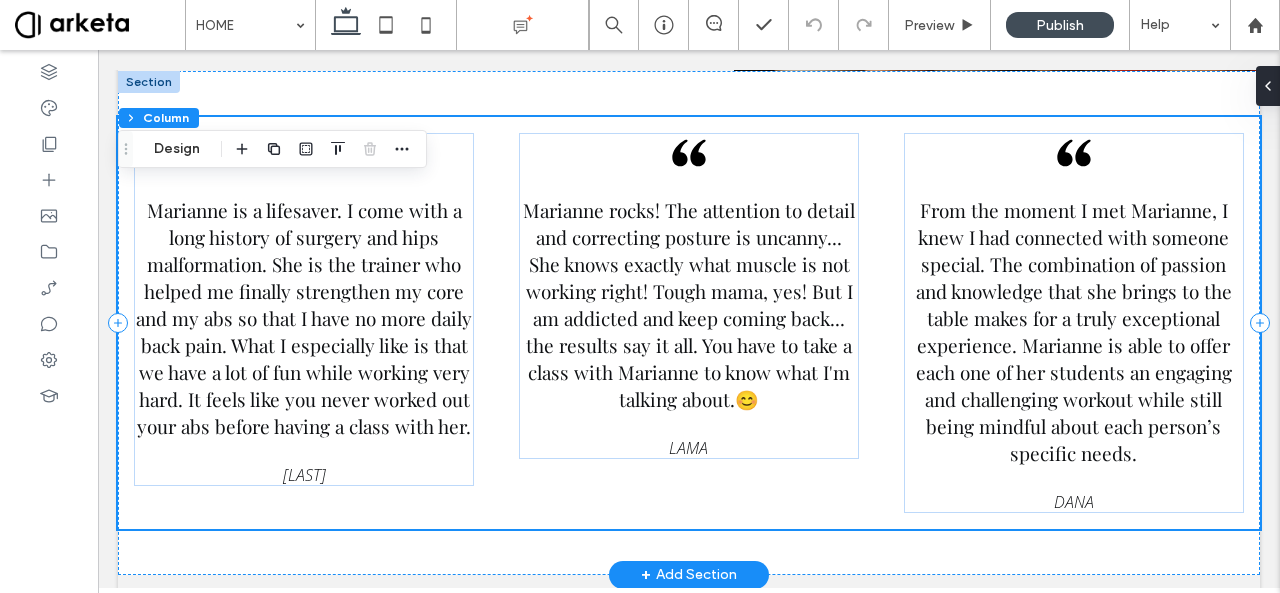 click on "Marianne is a lifesaver. I come with a long history of surgery and hips malformation. She is the trainer who helped me finally strengthen my core and my abs so that I have no more daily back pain. What I especially like is that we have a lot of fun while working very hard. It feels like you never worked out your abs before having a class with her.
CLAIRE
Marianne rocks! The attention to detail and correcting posture is uncanny... She knows exactly what muscle is not working right! Tough mama, yes! But I am addicted and keep coming back... the results say it all. You have to take a class with Marianne to know what I'm talking about.  😊
LAMA
DANA" at bounding box center [689, 323] 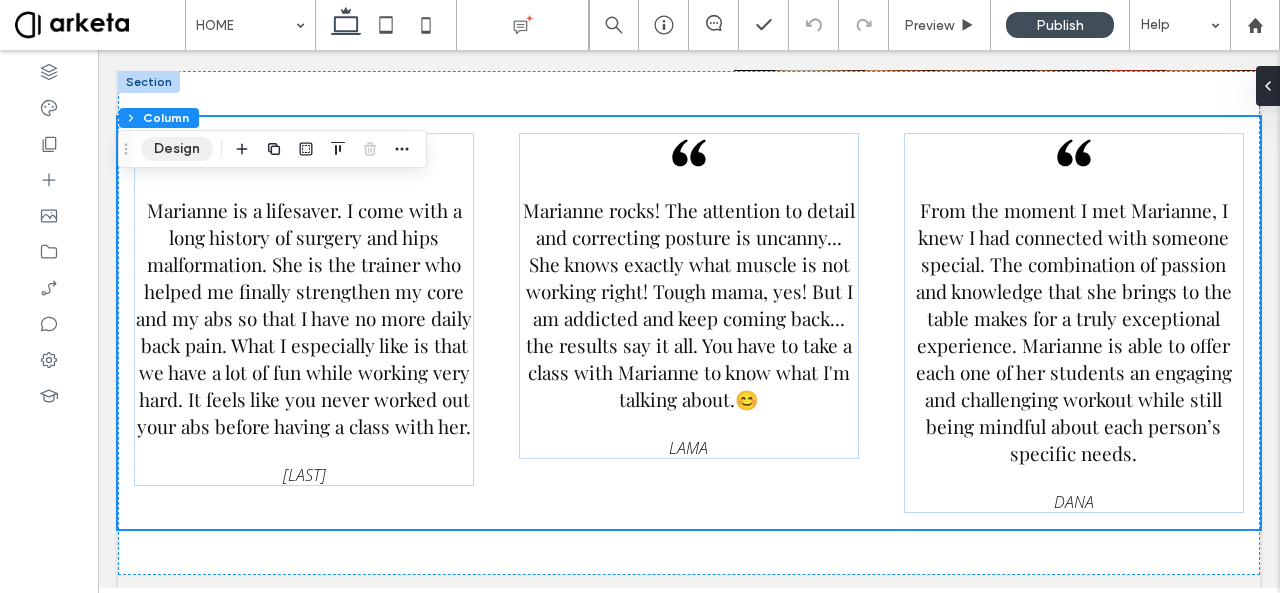 click on "Design" at bounding box center [177, 149] 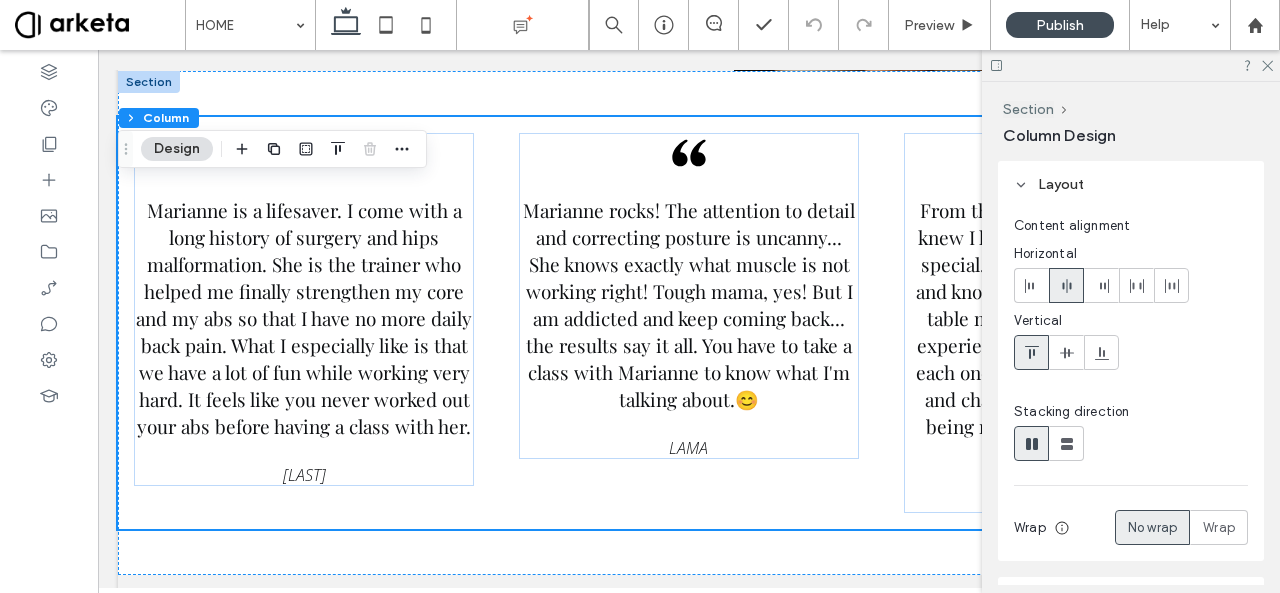 scroll, scrollTop: 374, scrollLeft: 0, axis: vertical 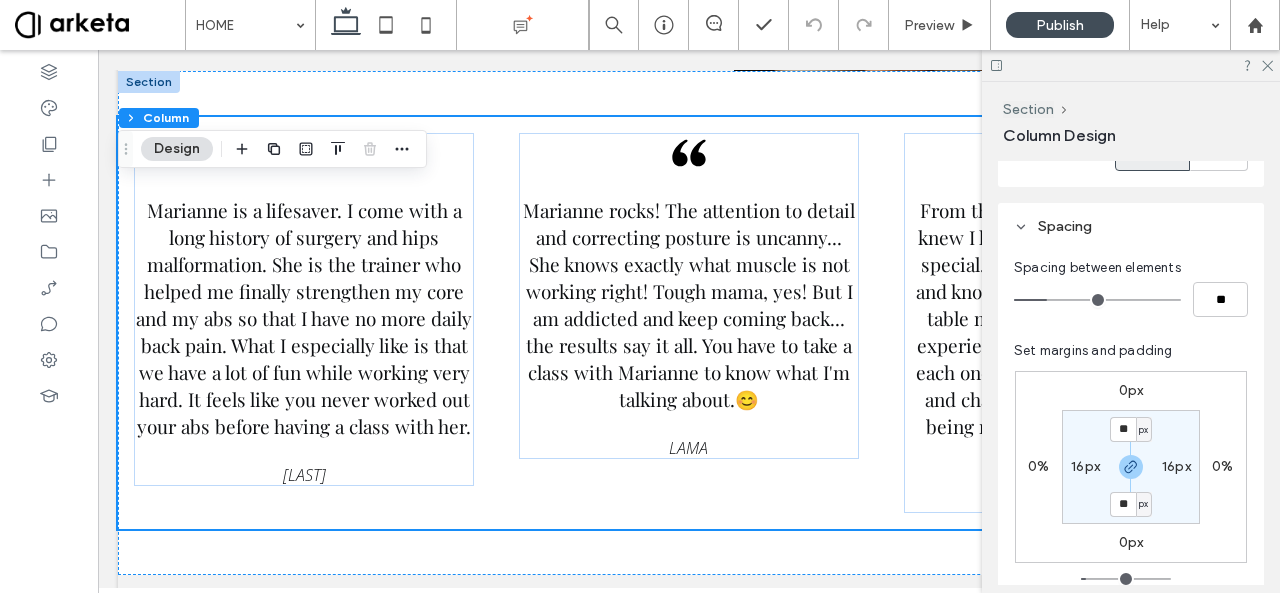 click on "16px" at bounding box center [1085, 466] 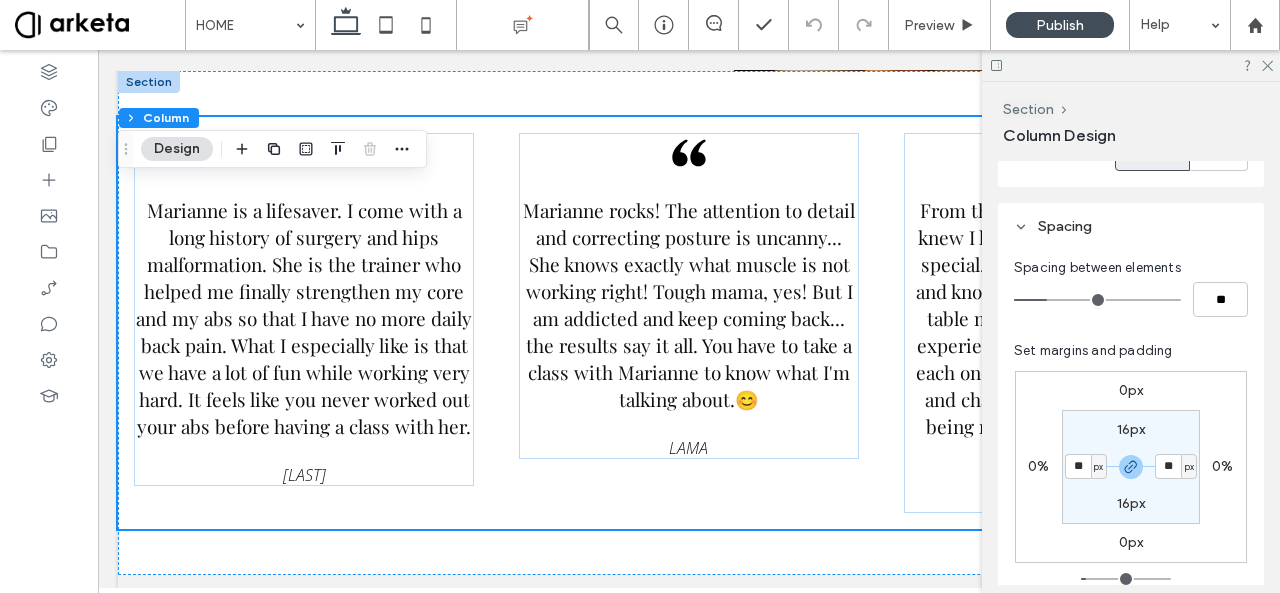 type on "**" 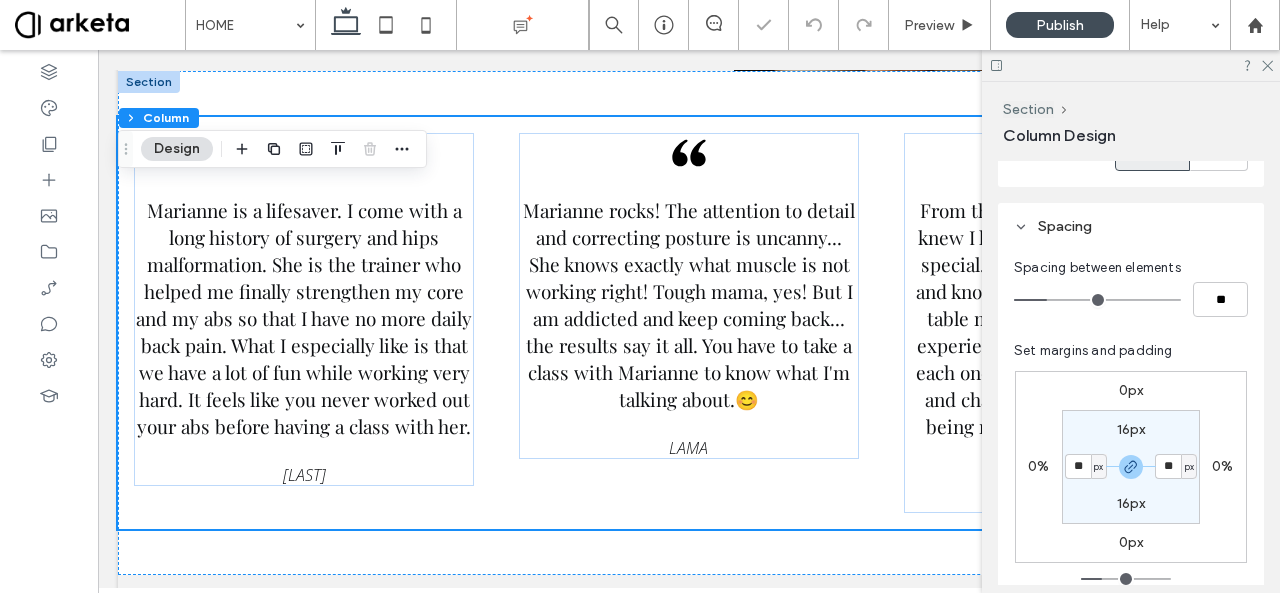 type on "**" 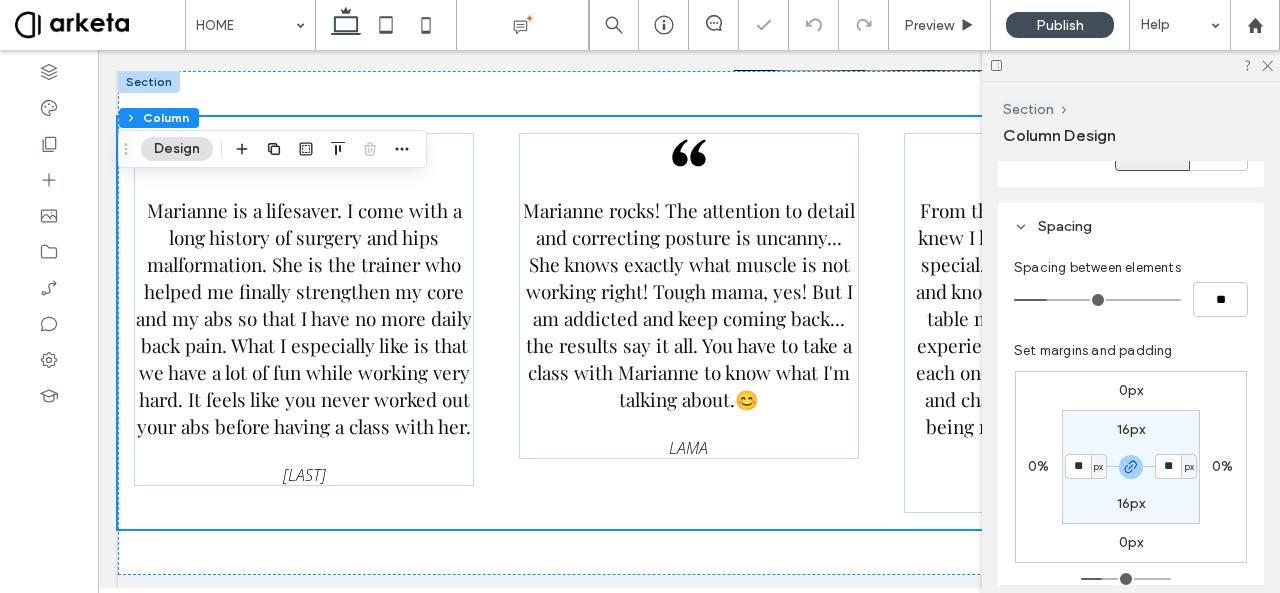 type on "**" 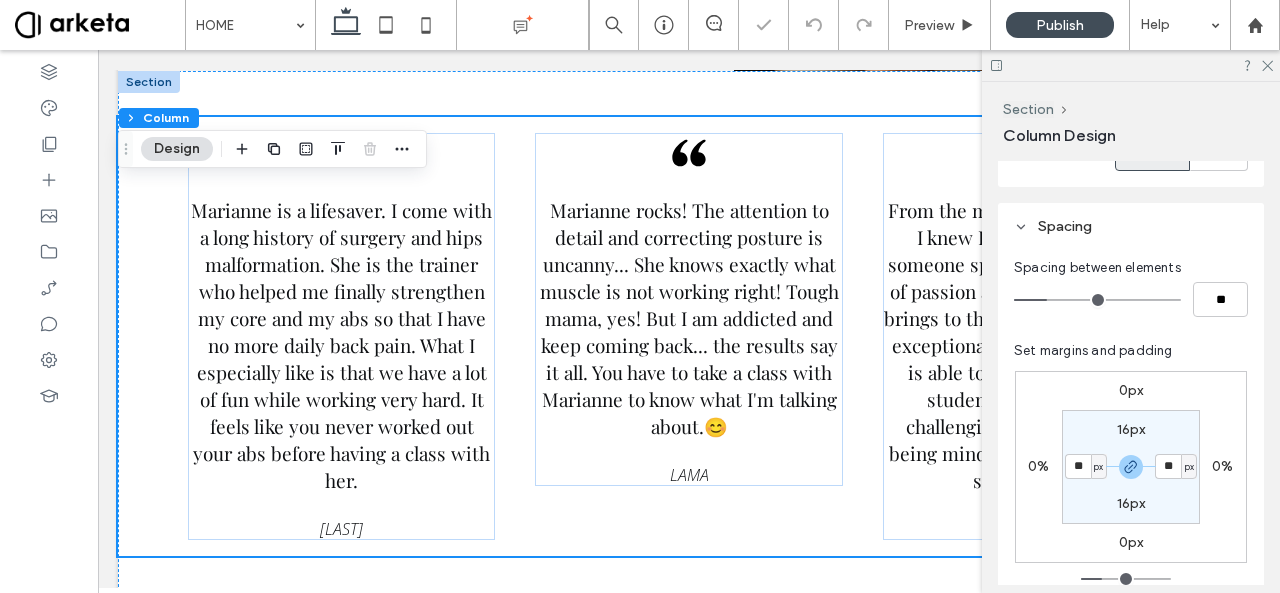click on "16px" at bounding box center (1131, 429) 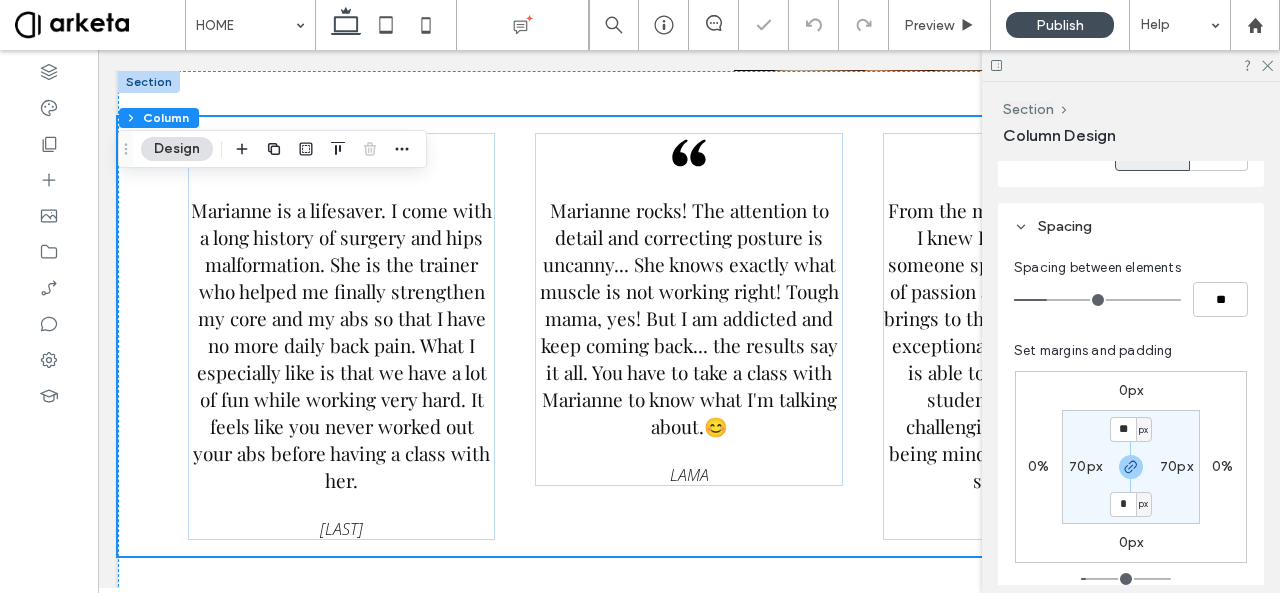 type on "*" 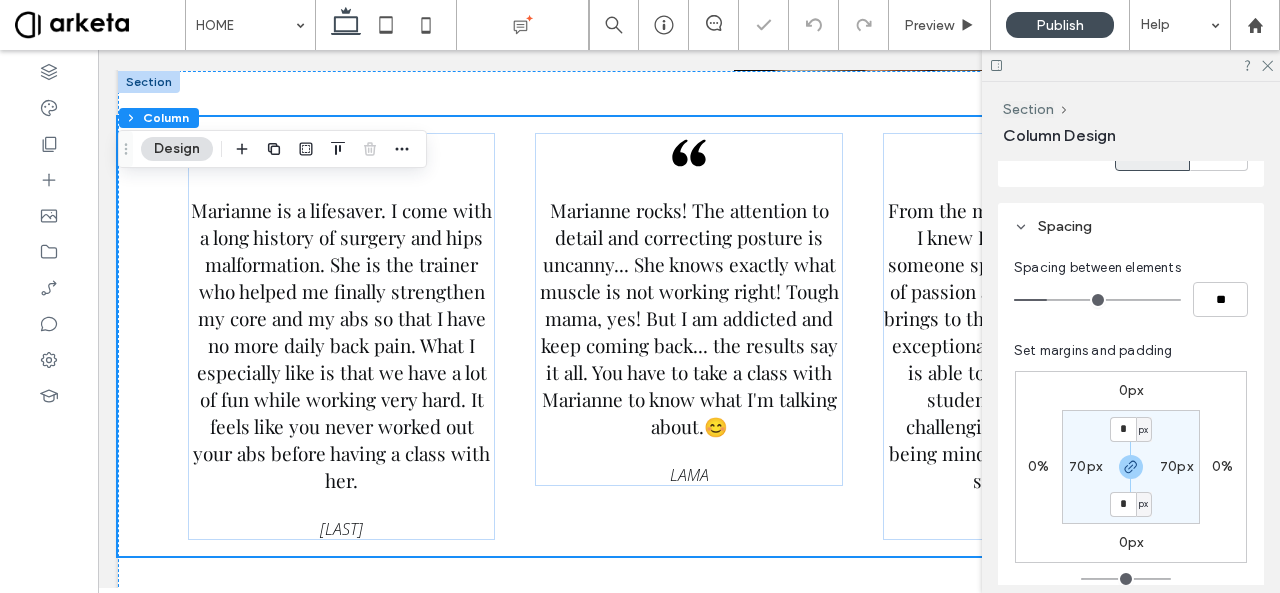 type on "*" 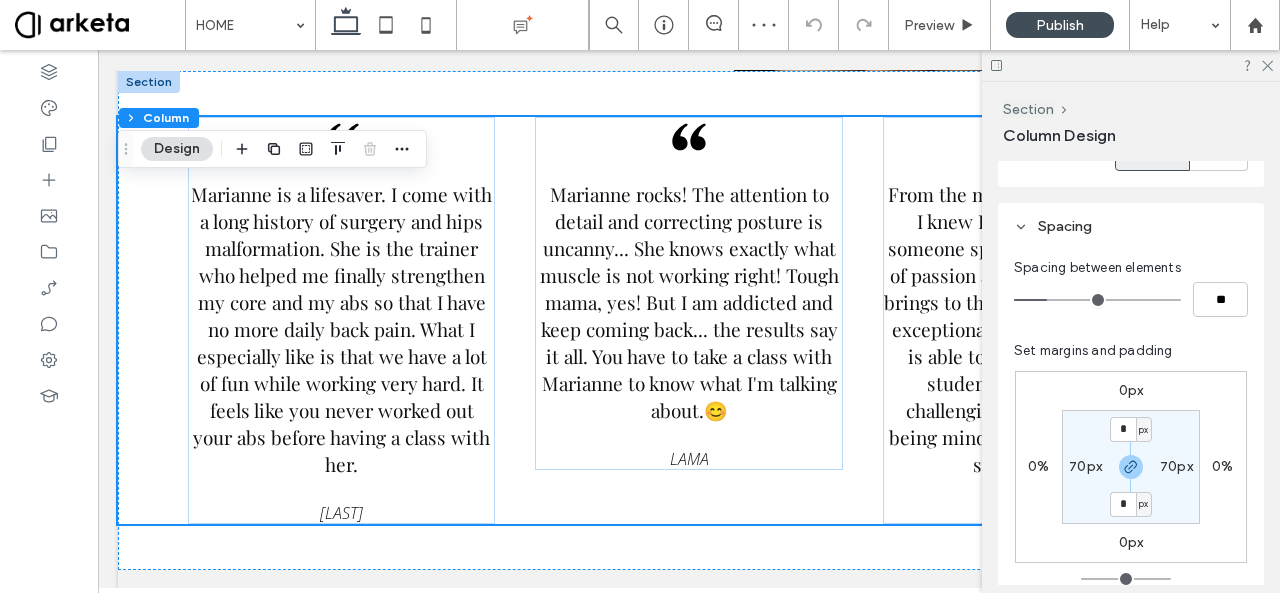 click on "70px" at bounding box center [1085, 466] 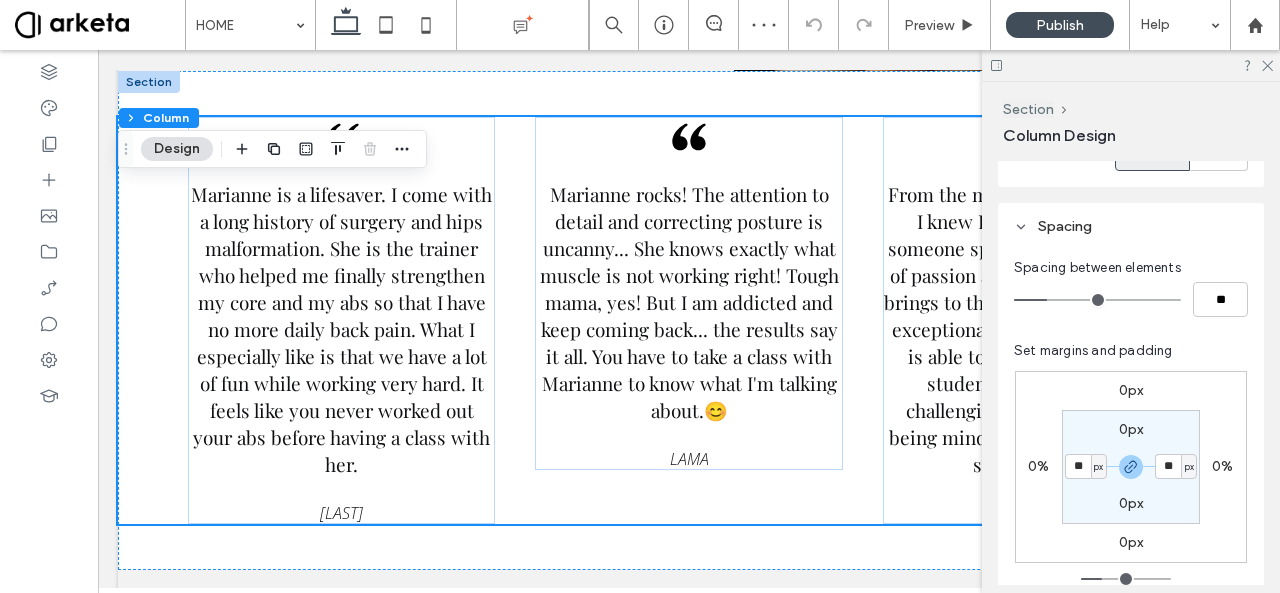 click on "px" at bounding box center [1098, 467] 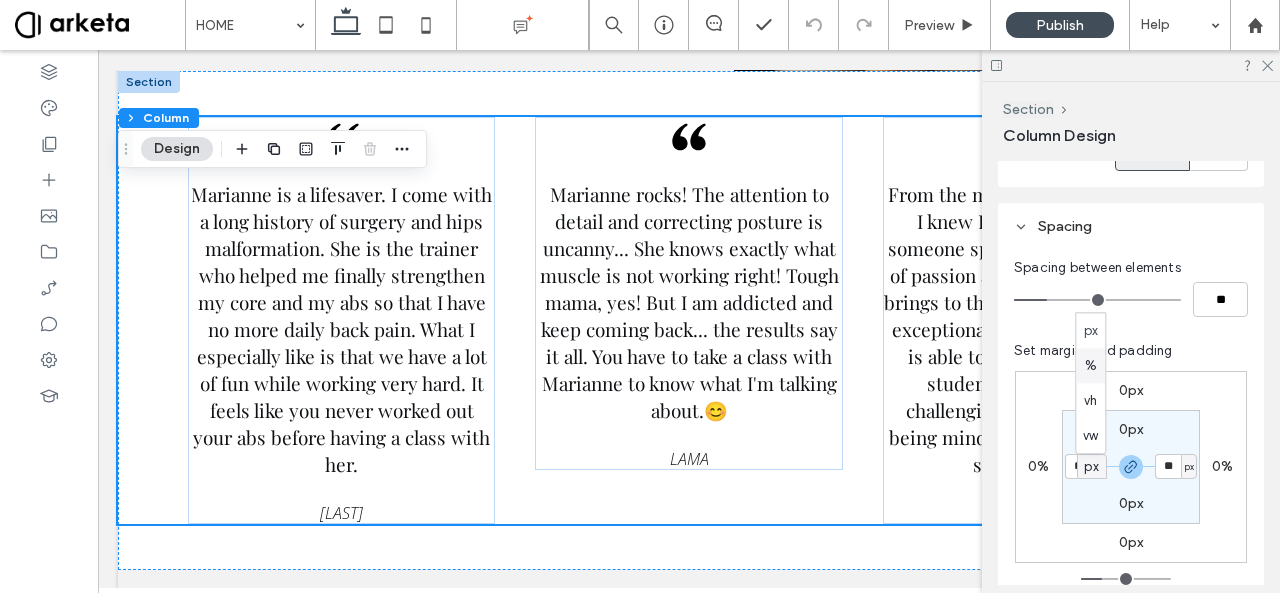 click on "%" at bounding box center (1090, 365) 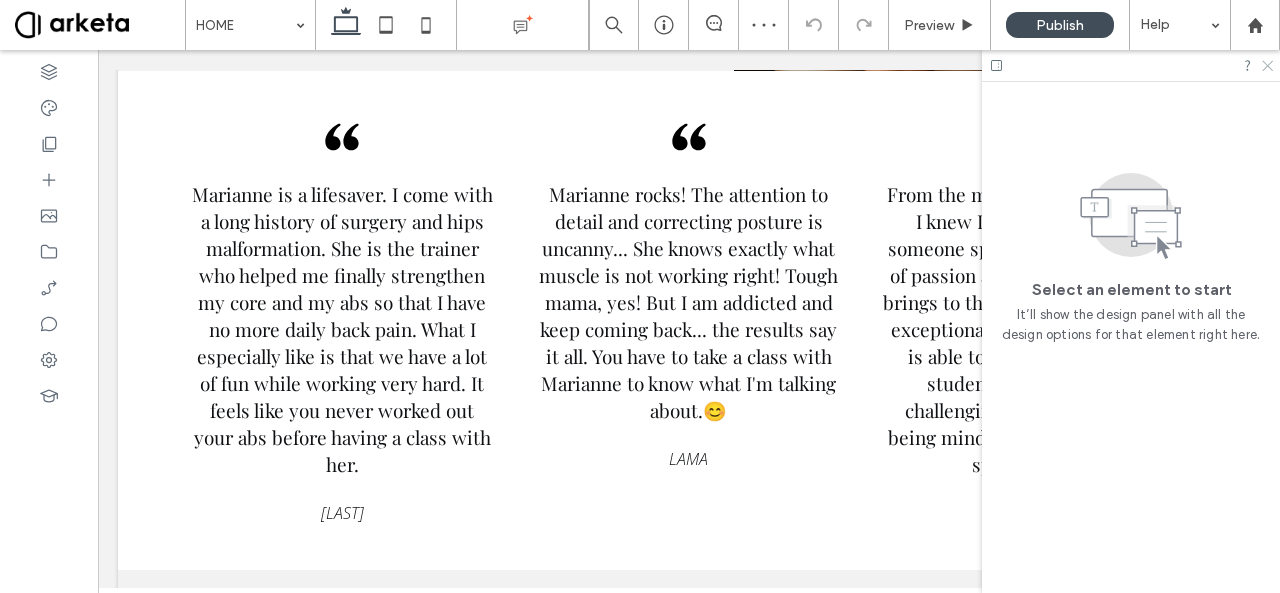 click 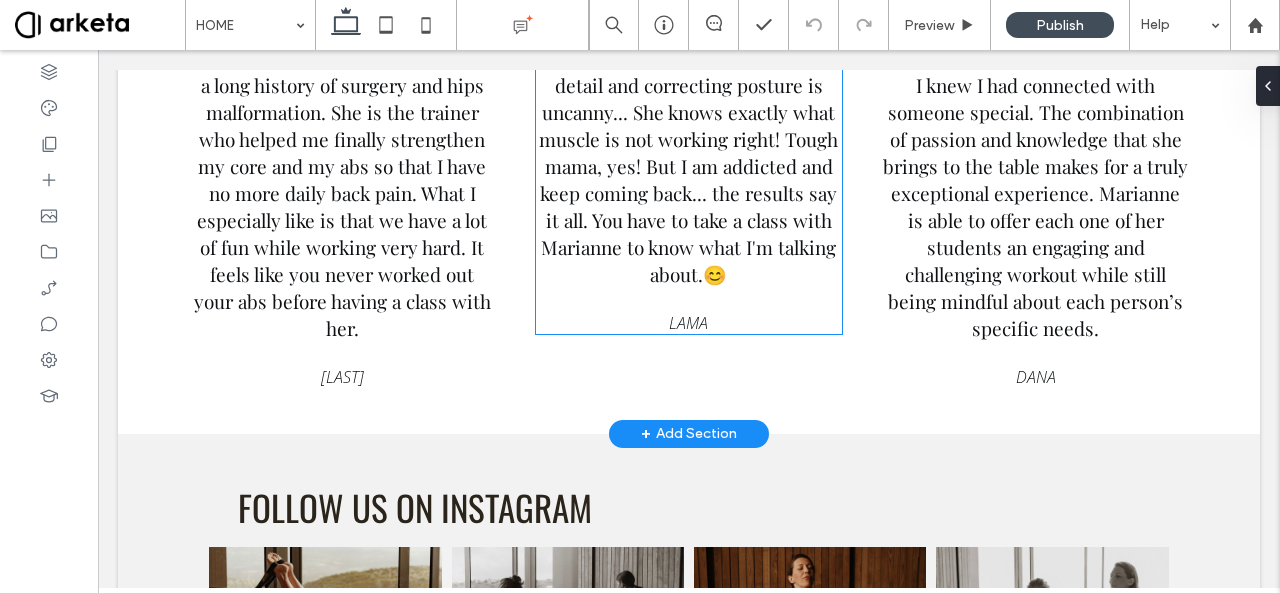 scroll, scrollTop: 3534, scrollLeft: 0, axis: vertical 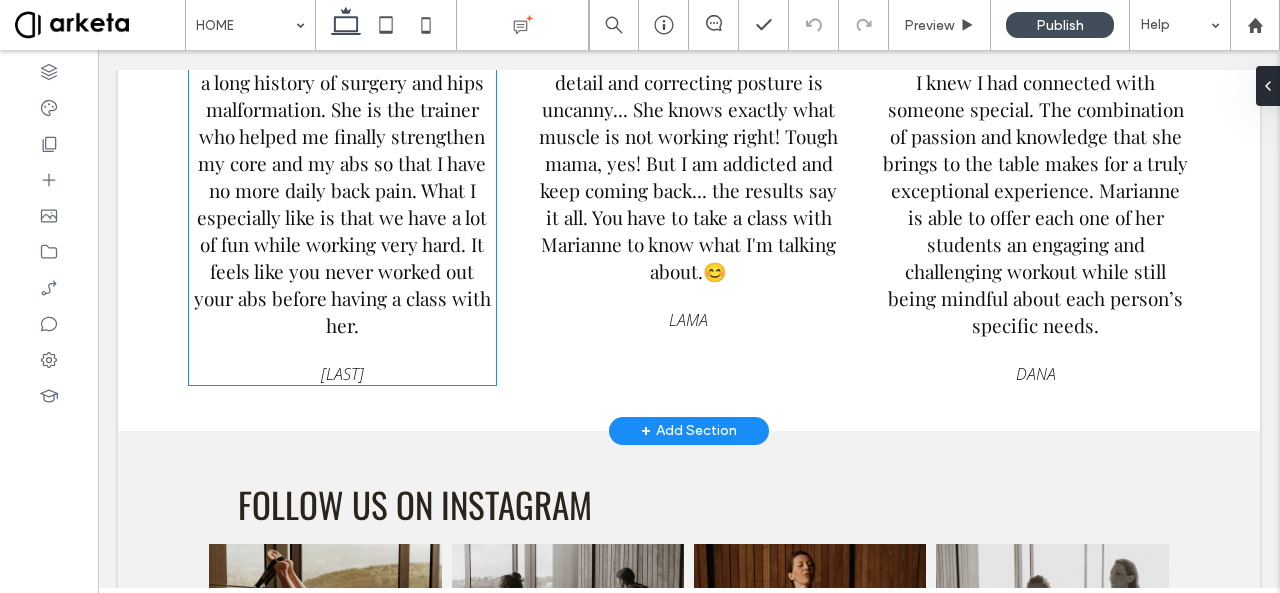 click on "[FIRSTNAME]" at bounding box center [342, 374] 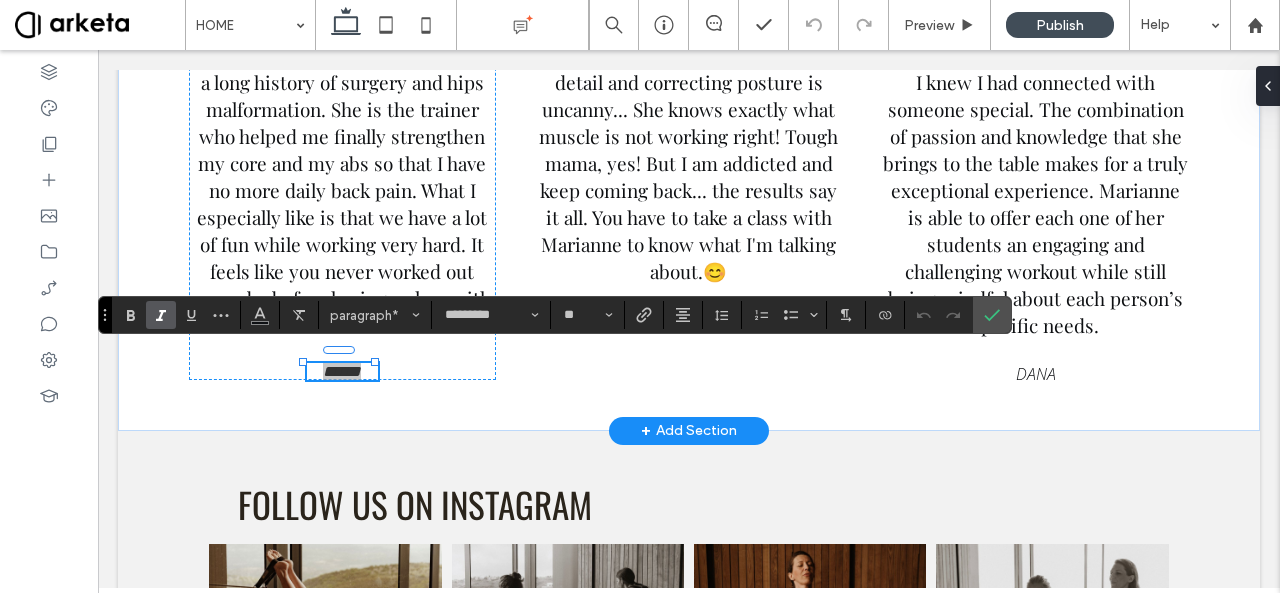 click 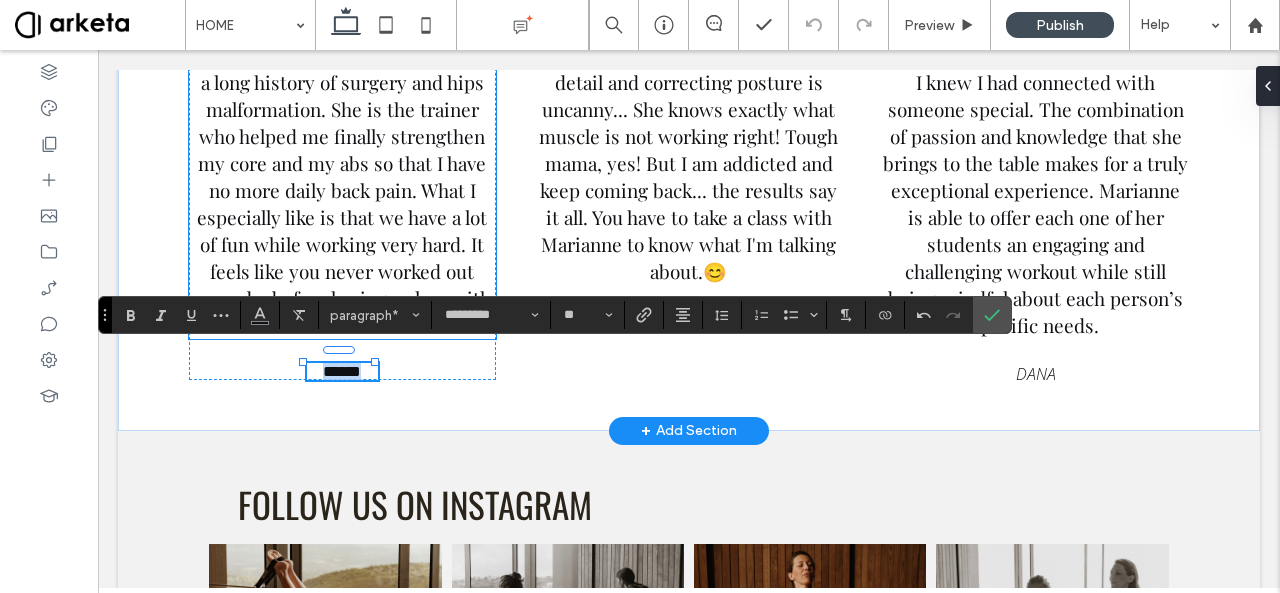 click on "Marianne is a lifesaver. I come with a long history of surgery and hips malformation. She is the trainer who helped me finally strengthen my core and my abs so that I have no more daily back pain. What I especially like is that we have a lot of fun while working very hard. It feels like you never worked out your abs before having a class with her." at bounding box center [342, 190] 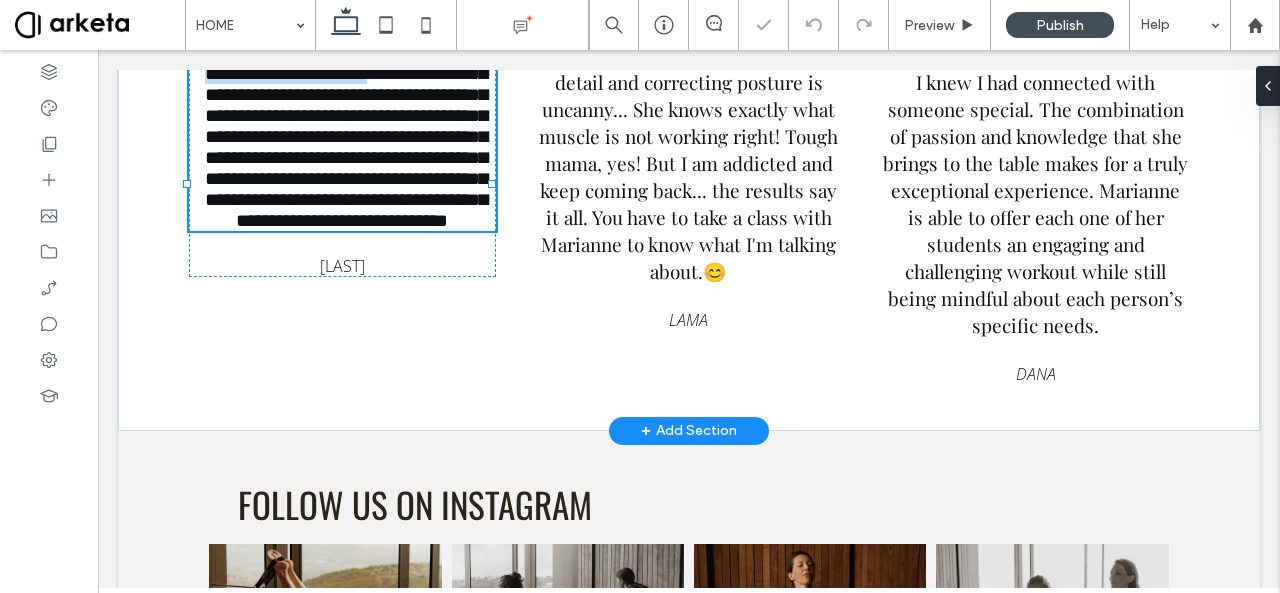 scroll, scrollTop: 3397, scrollLeft: 0, axis: vertical 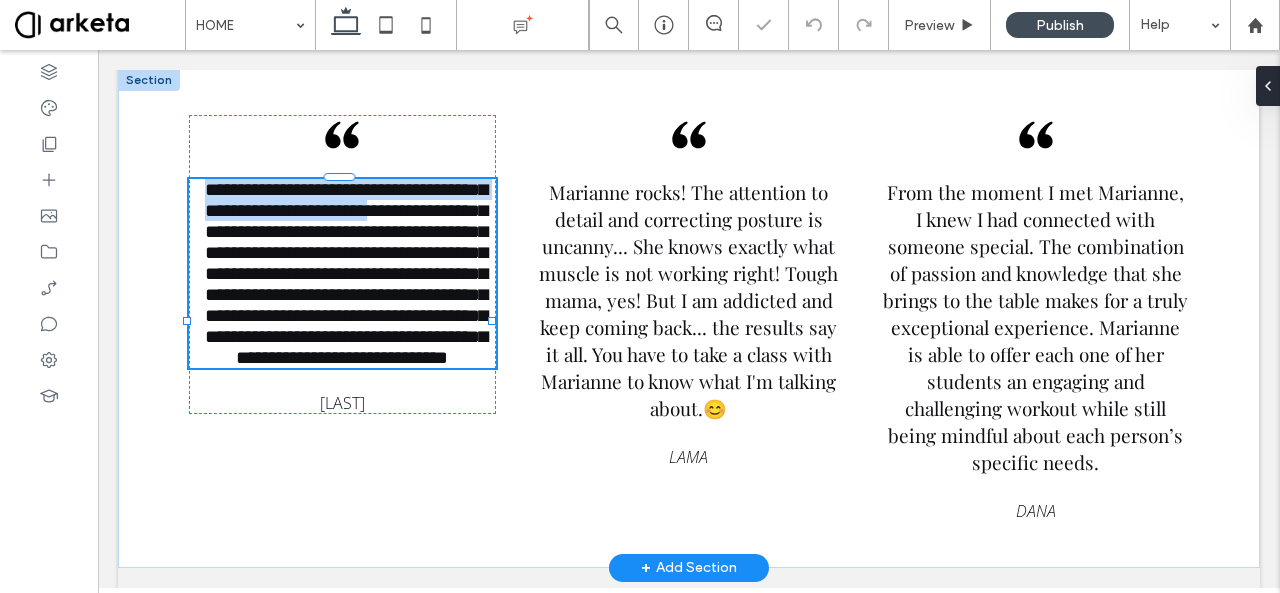type on "**********" 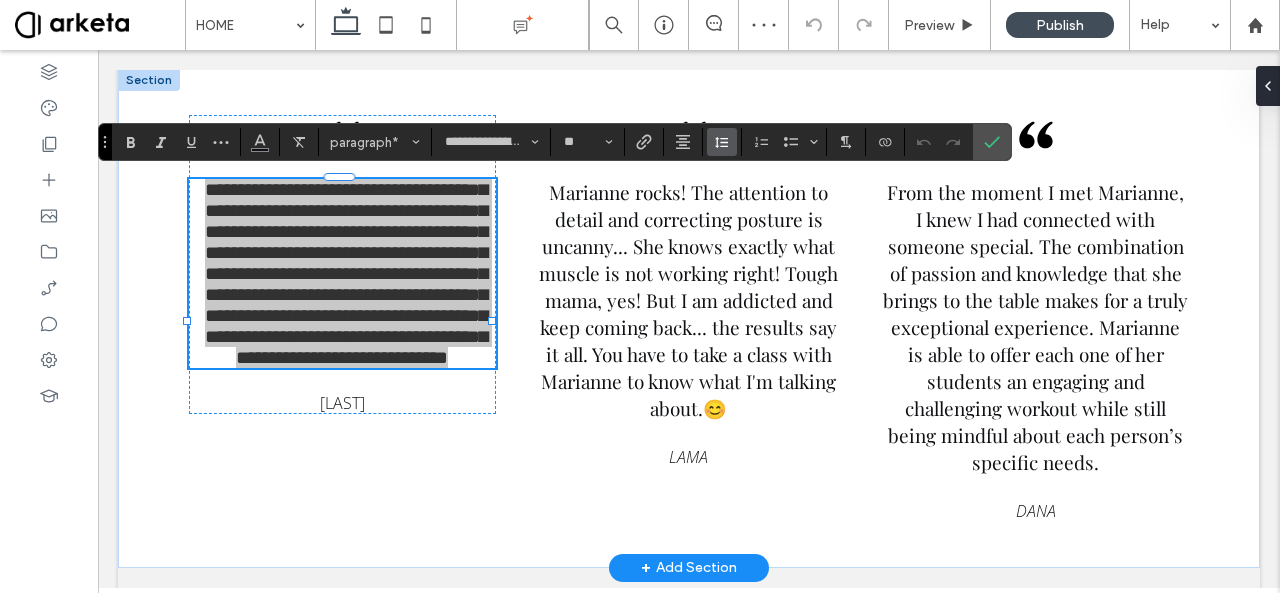 click 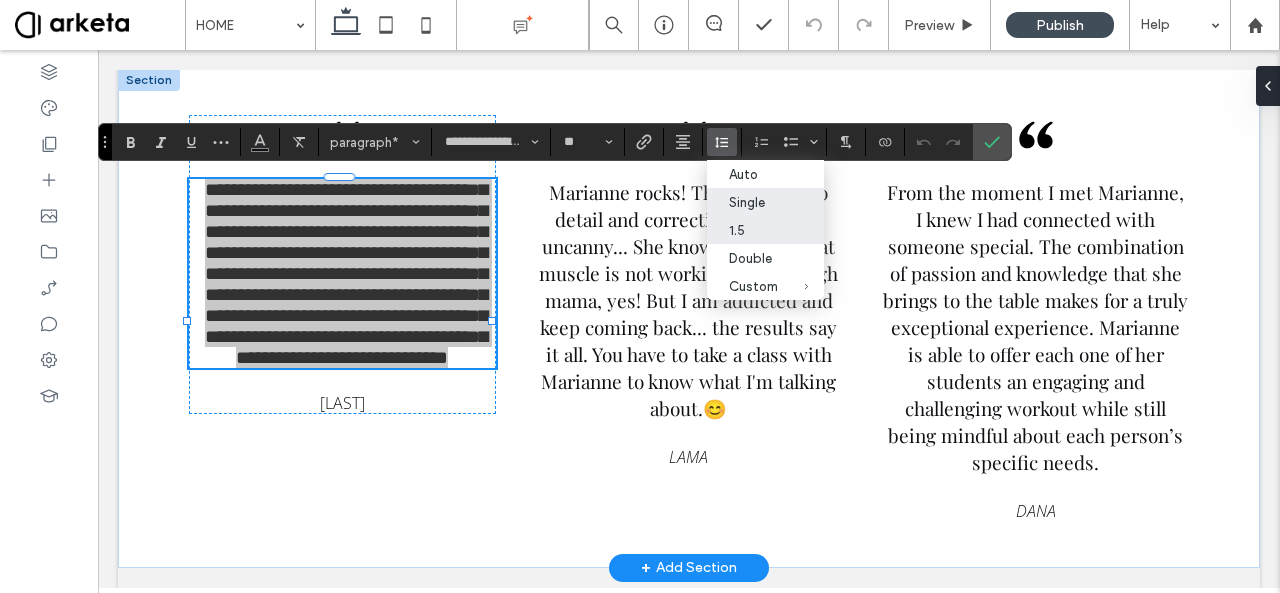 click on "1.5" at bounding box center [765, 230] 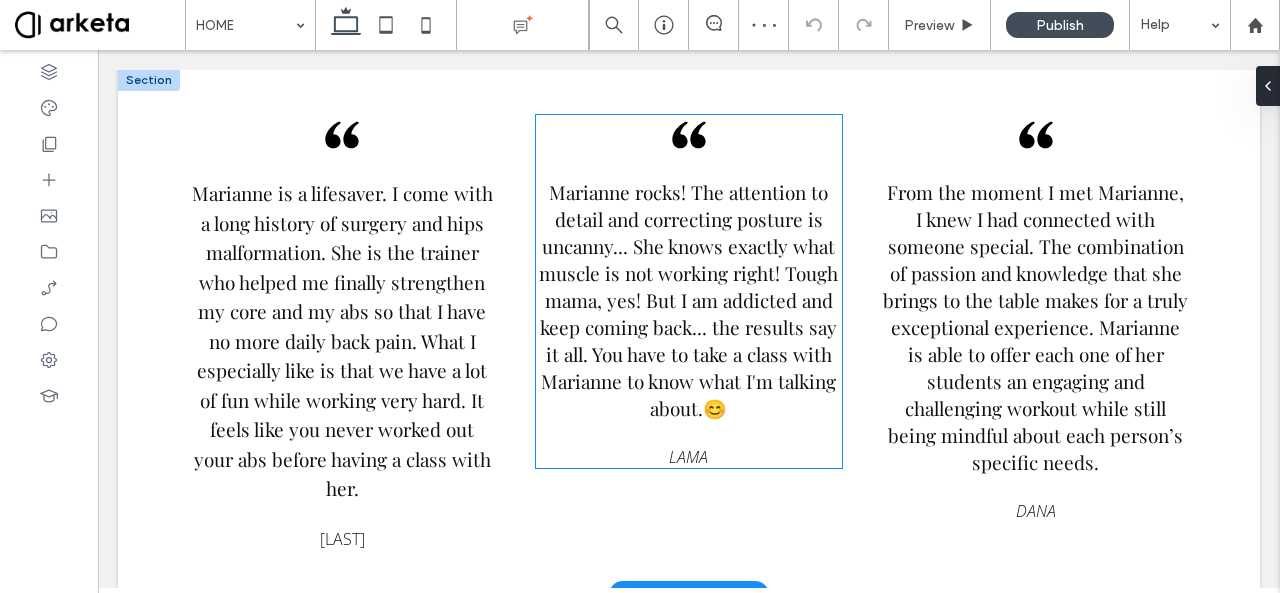 click on "Marianne rocks! The attention to detail and correcting posture is uncanny... She knows exactly what muscle is not working right! Tough mama, yes! But I am addicted and keep coming back... the results say it all. You have to take a class with Marianne to know what I'm talking about." at bounding box center [688, 300] 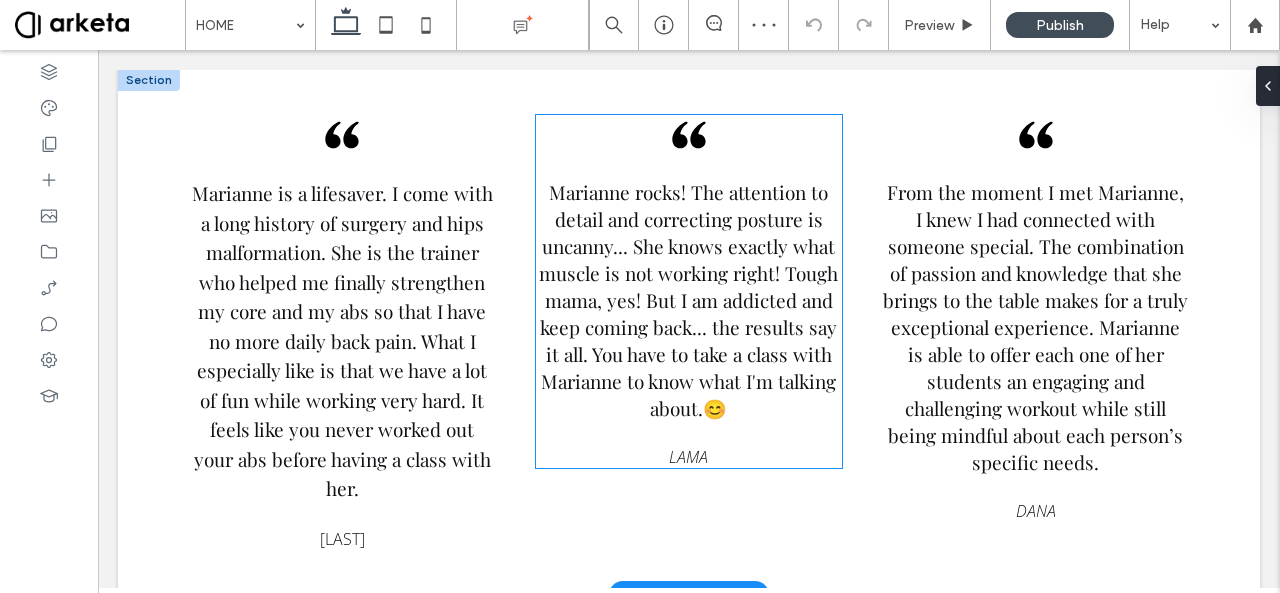 click on "Marianne rocks! The attention to detail and correcting posture is uncanny... She knows exactly what muscle is not working right! Tough mama, yes! But I am addicted and keep coming back... the results say it all. You have to take a class with Marianne to know what I'm talking about." at bounding box center (688, 300) 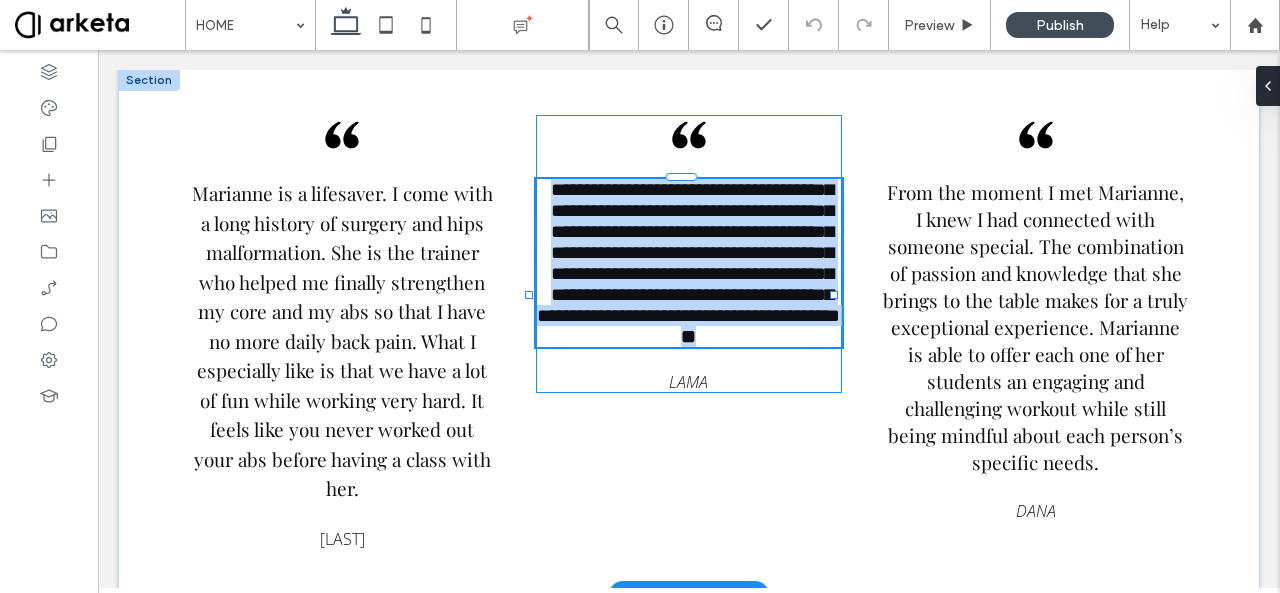 type on "**********" 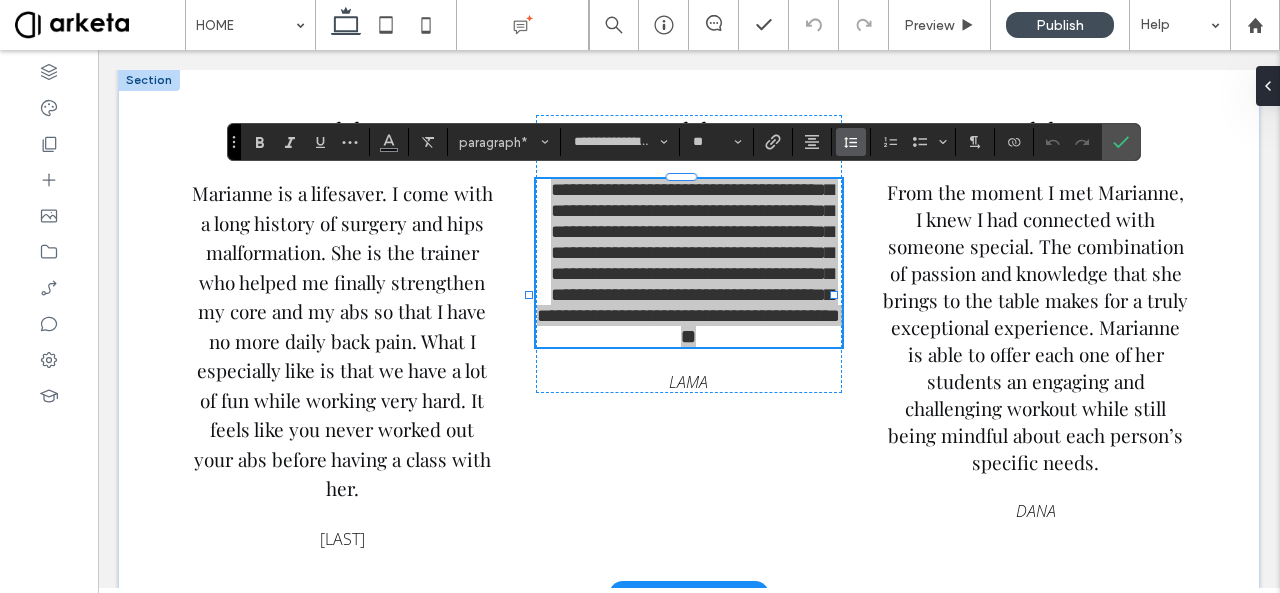 click 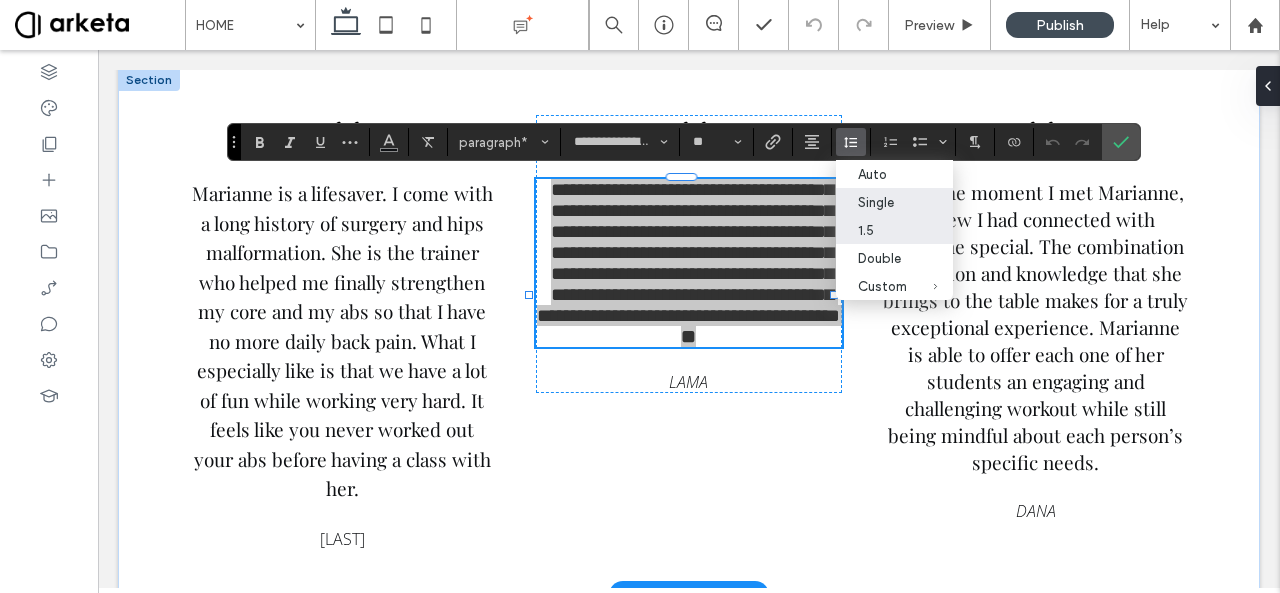 click on "1.5" at bounding box center [882, 230] 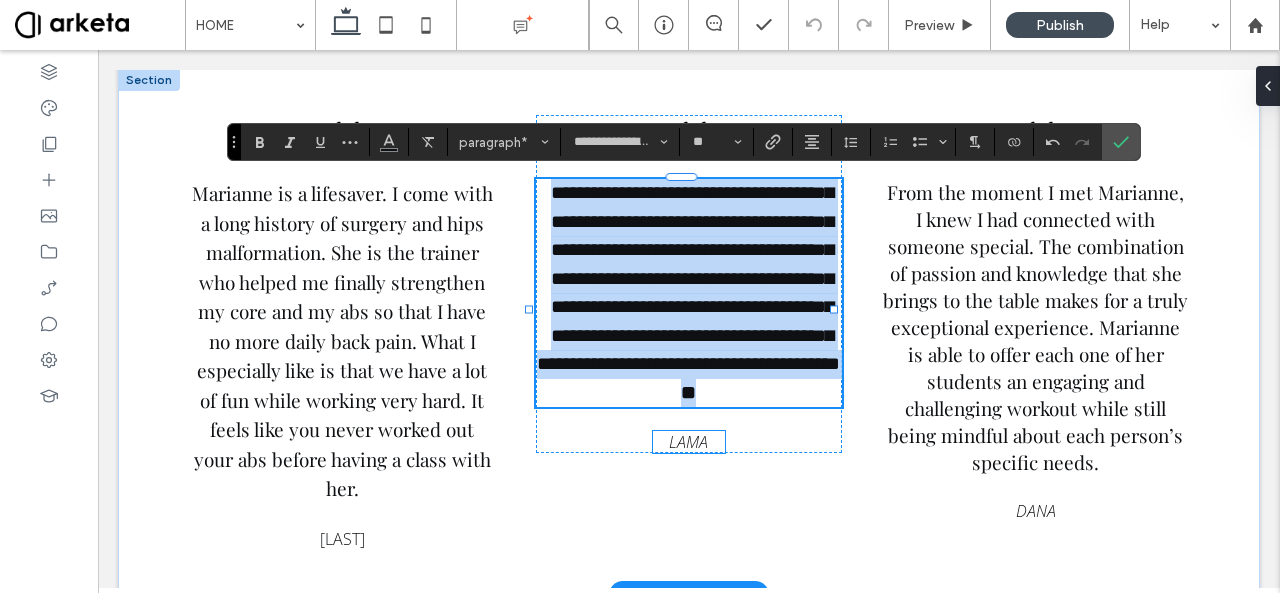 click on "LAMA" at bounding box center (688, 442) 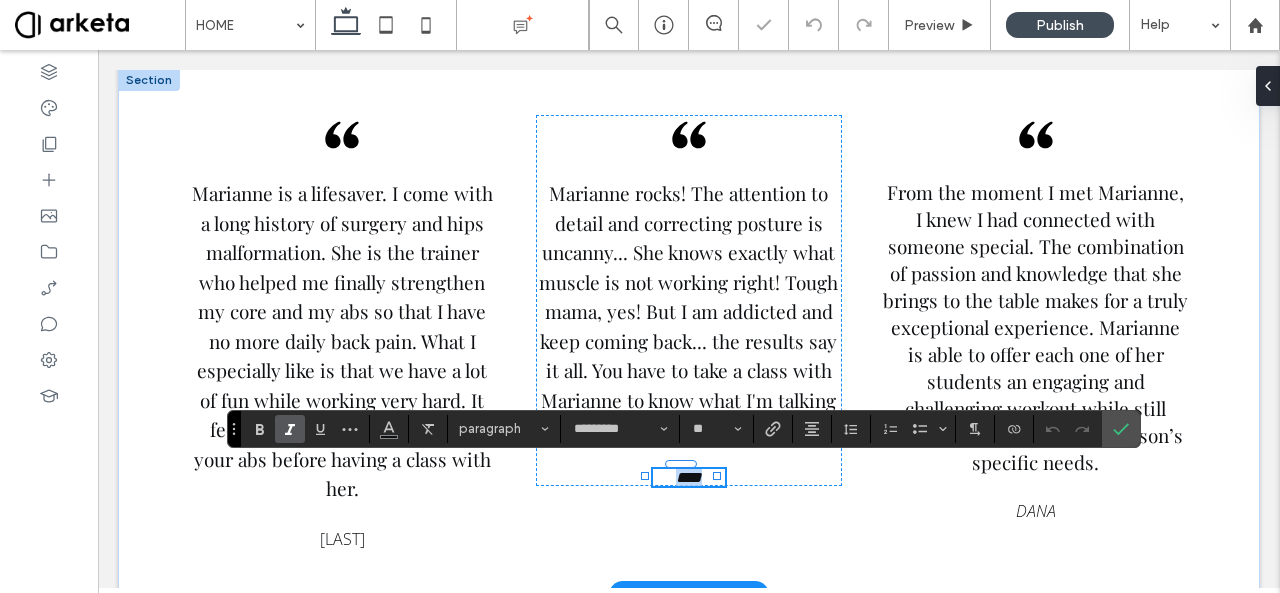 type on "*********" 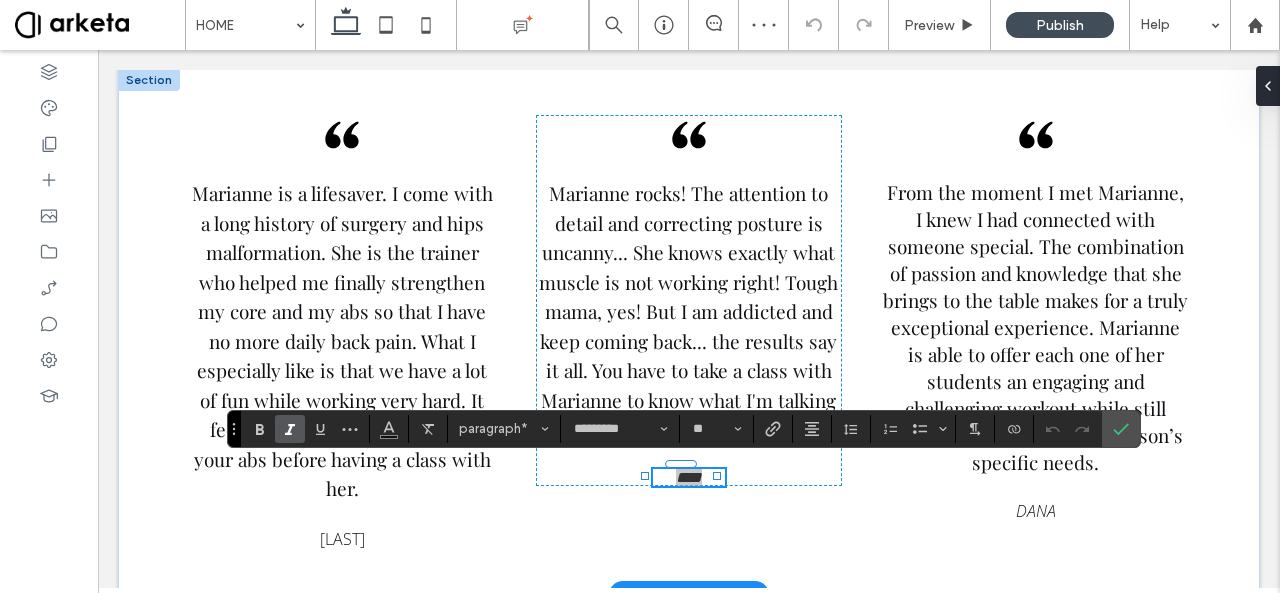 click 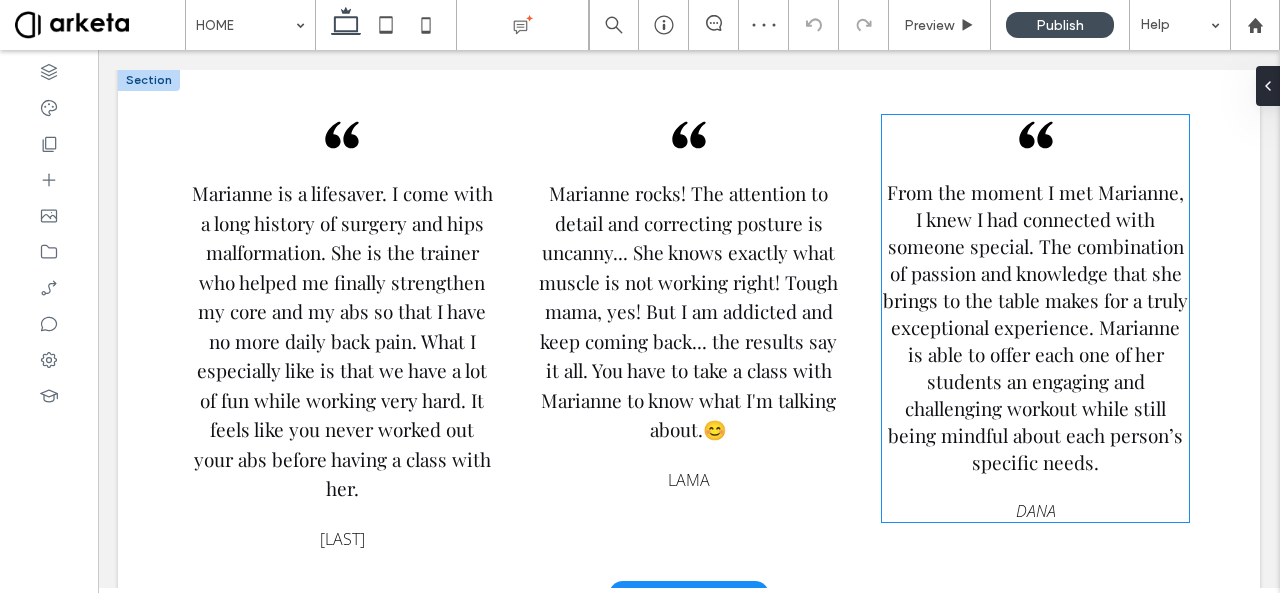 click on "From the moment I met Marianne, I knew I had connected with someone special. The combination of passion and knowledge that she brings to the table makes for a truly exceptional experience. Marianne is able to offer each one of her students an engaging and challenging workout while still being mindful about each person’s specific needs." at bounding box center (1035, 327) 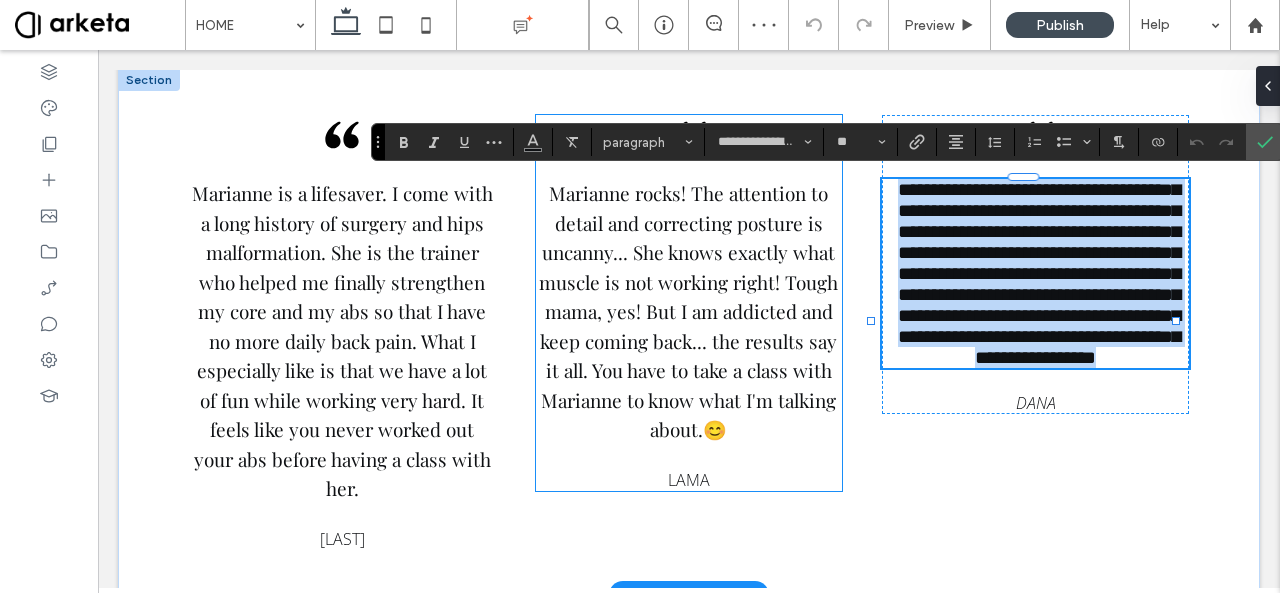 type on "**********" 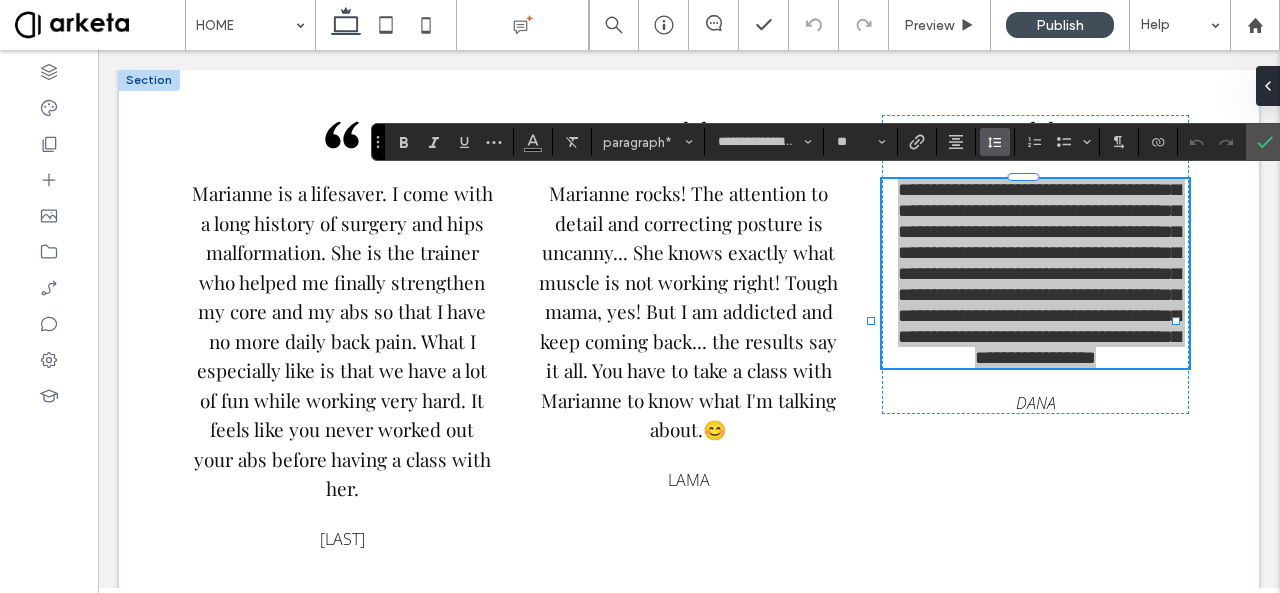 click at bounding box center [995, 142] 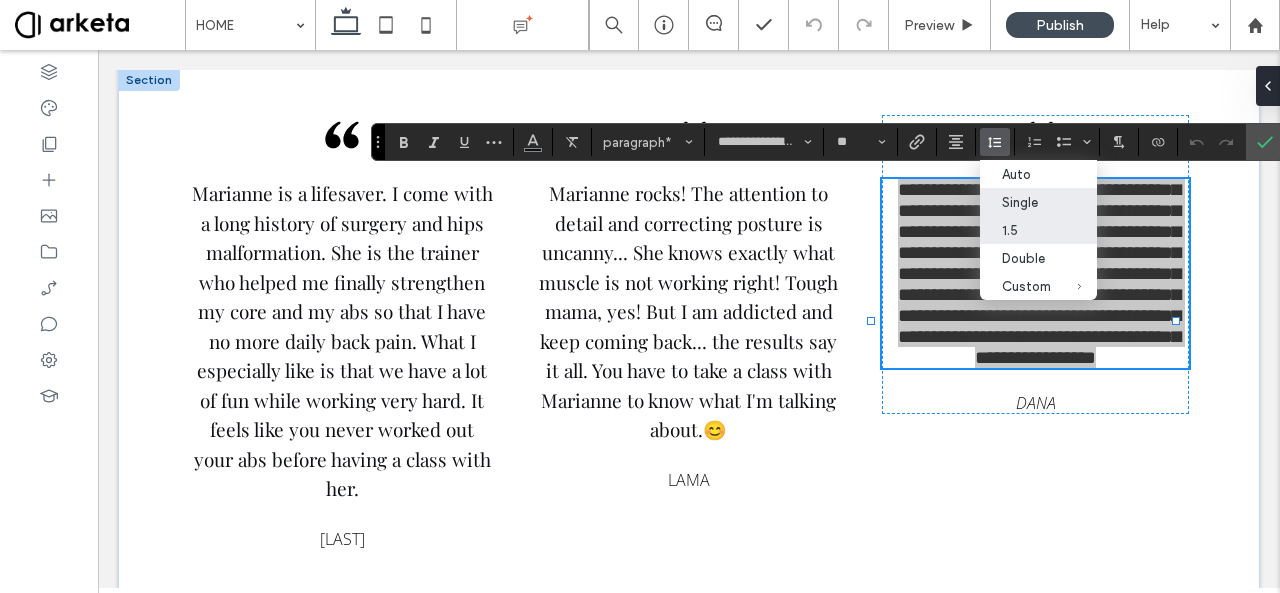 drag, startPoint x: 1025, startPoint y: 226, endPoint x: 927, endPoint y: 181, distance: 107.837845 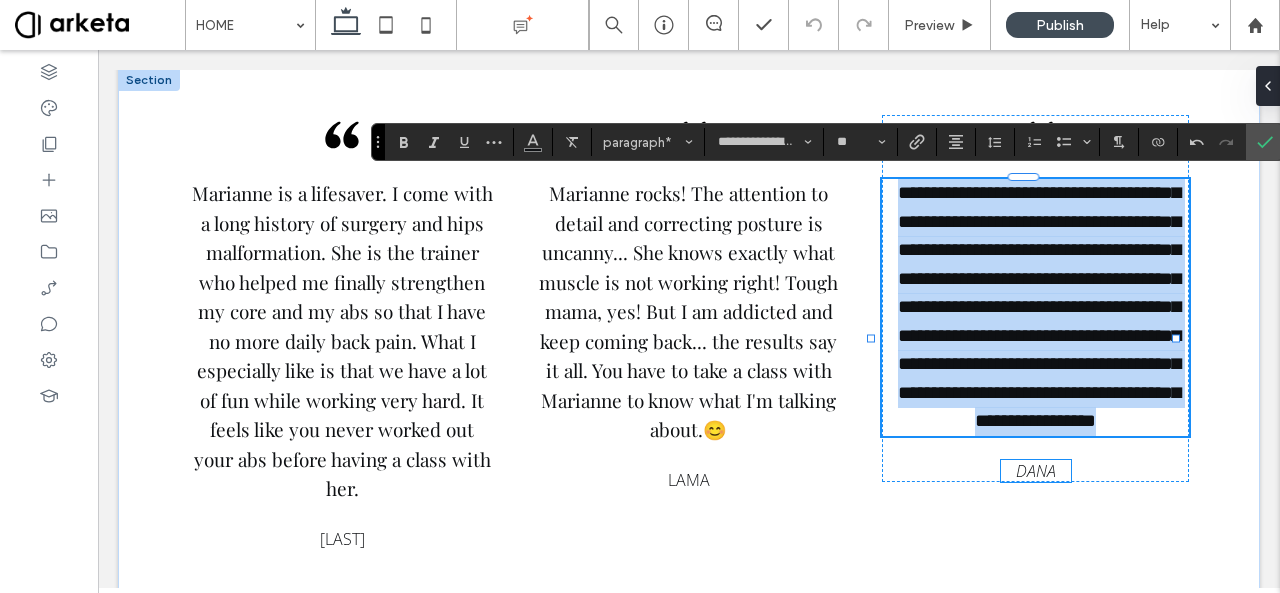 click on "DANA" at bounding box center [1036, 471] 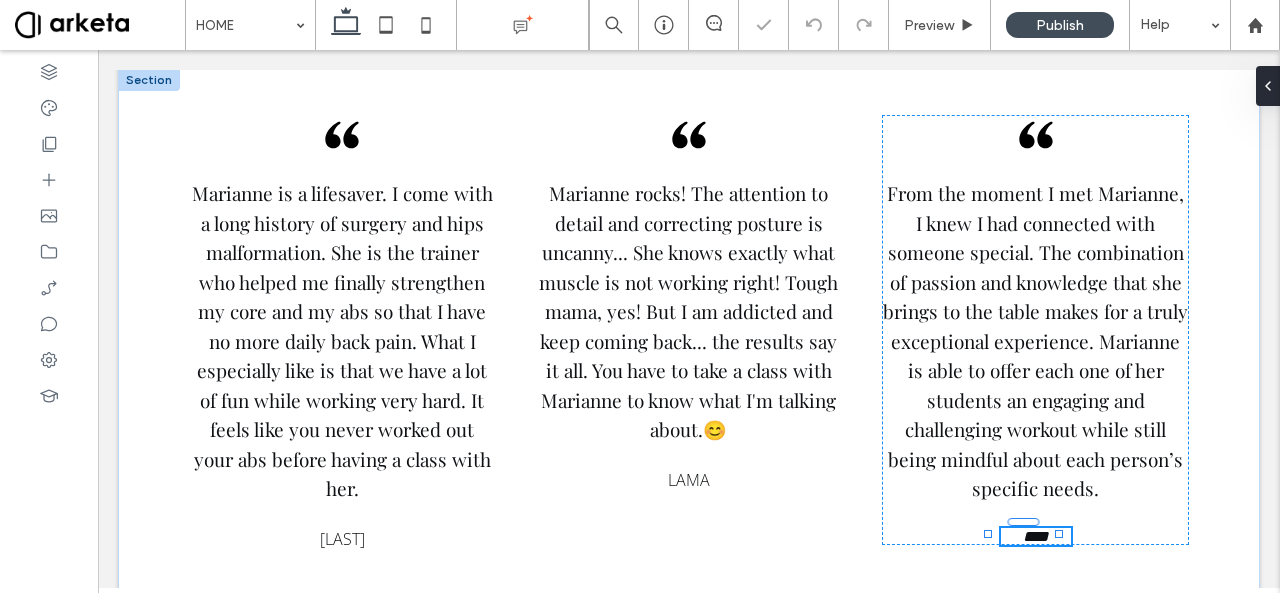 type on "*********" 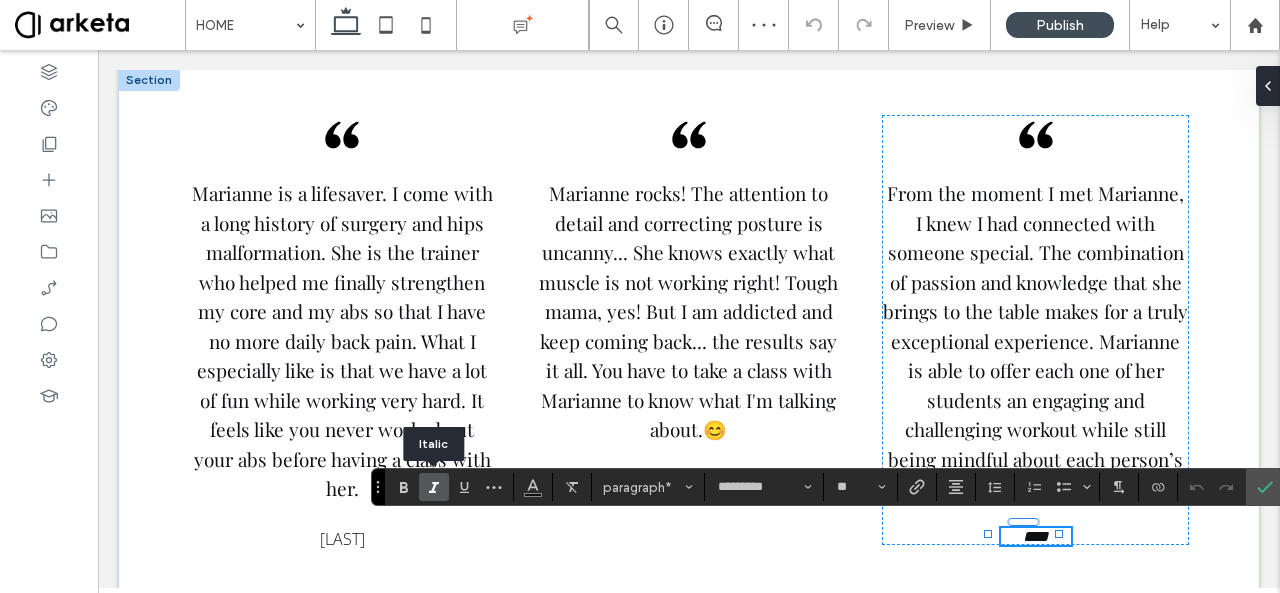 click 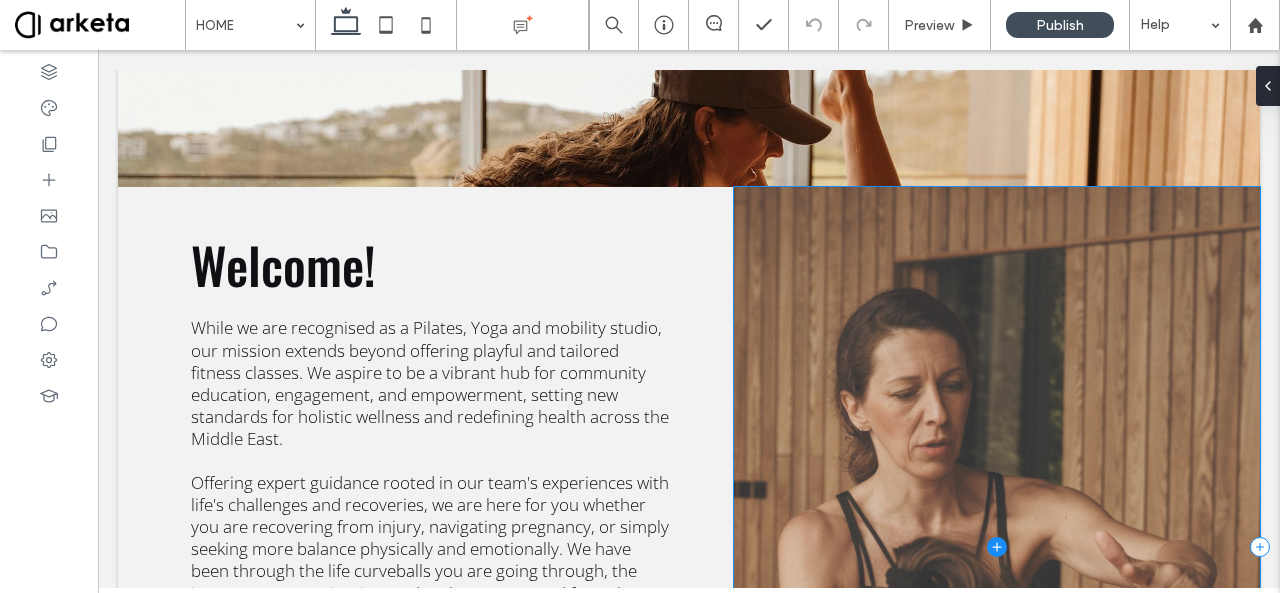 scroll, scrollTop: 2555, scrollLeft: 0, axis: vertical 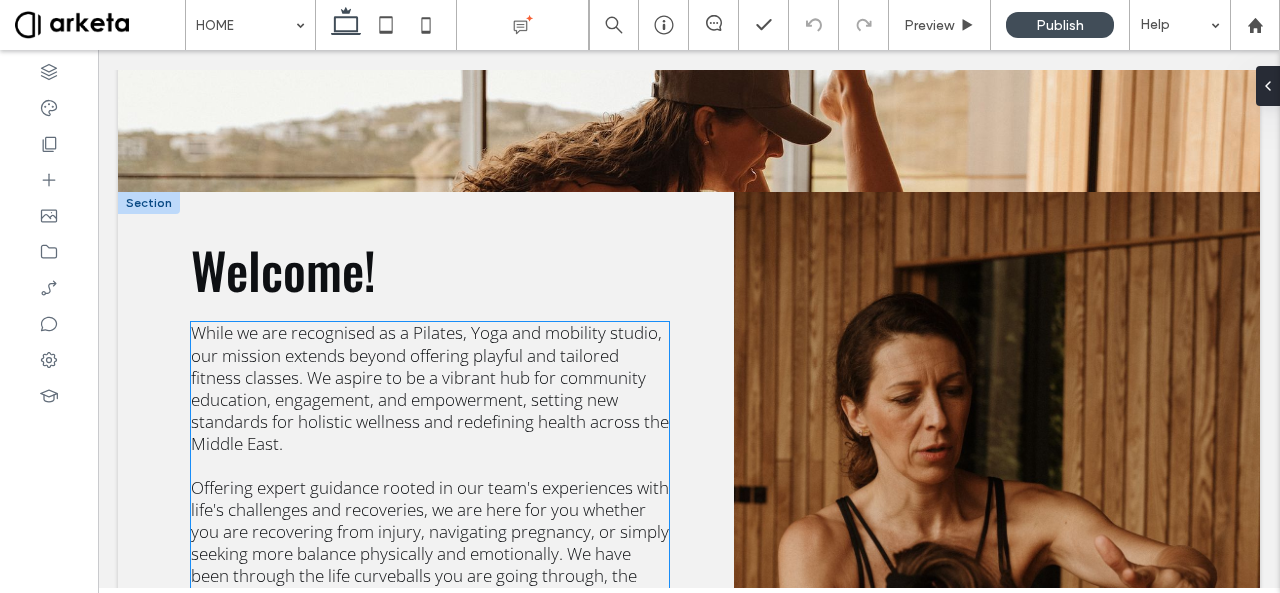click on "While we are recognised as a Pilates, Yoga and mobility studio, our mission extends beyond offering playful and tailored fitness classes. We aspire to be a vibrant hub for community education, engagement, and empowerment, setting new standards for holistic wellness and redefining health across the Middle East." at bounding box center (430, 387) 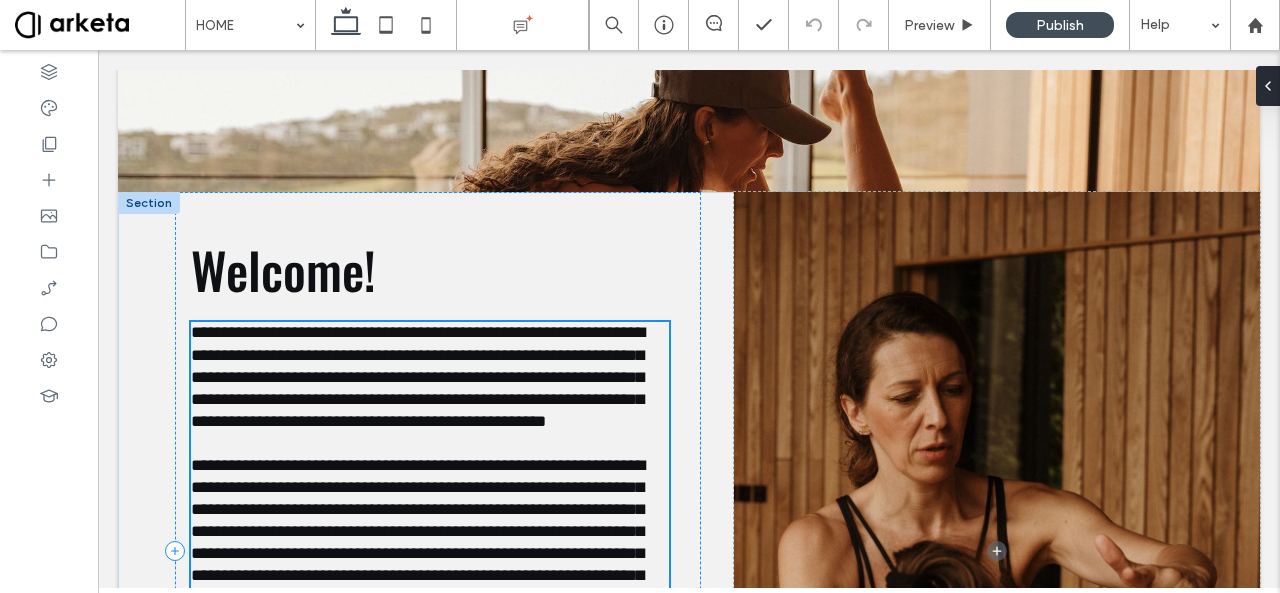 scroll, scrollTop: 2799, scrollLeft: 0, axis: vertical 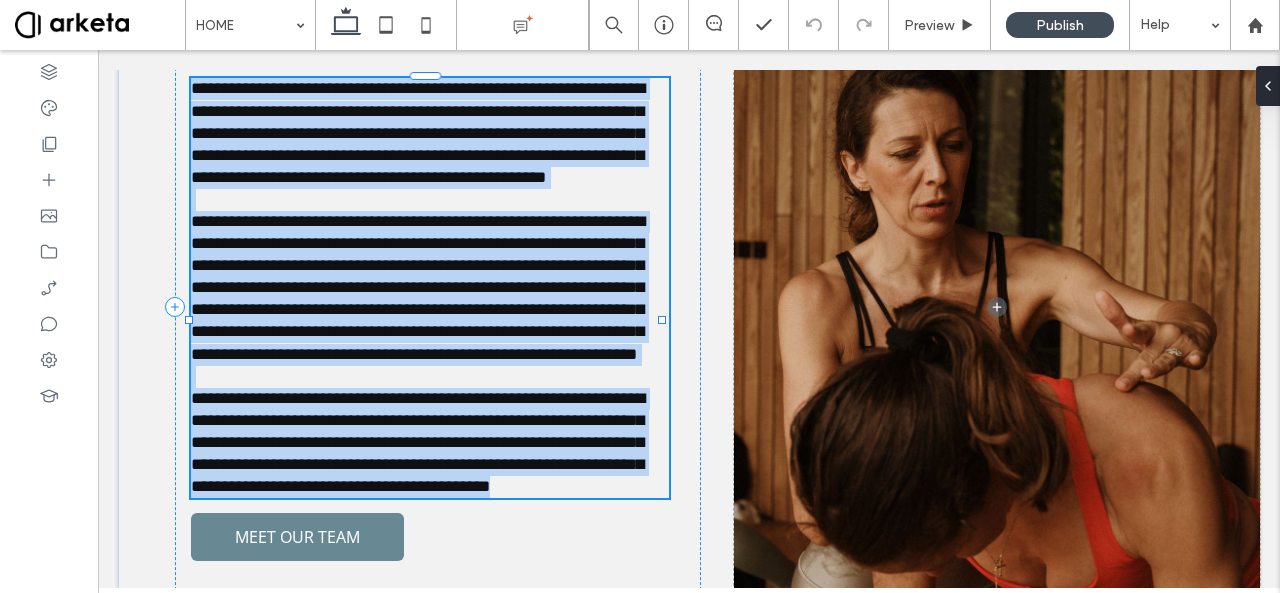 type on "*********" 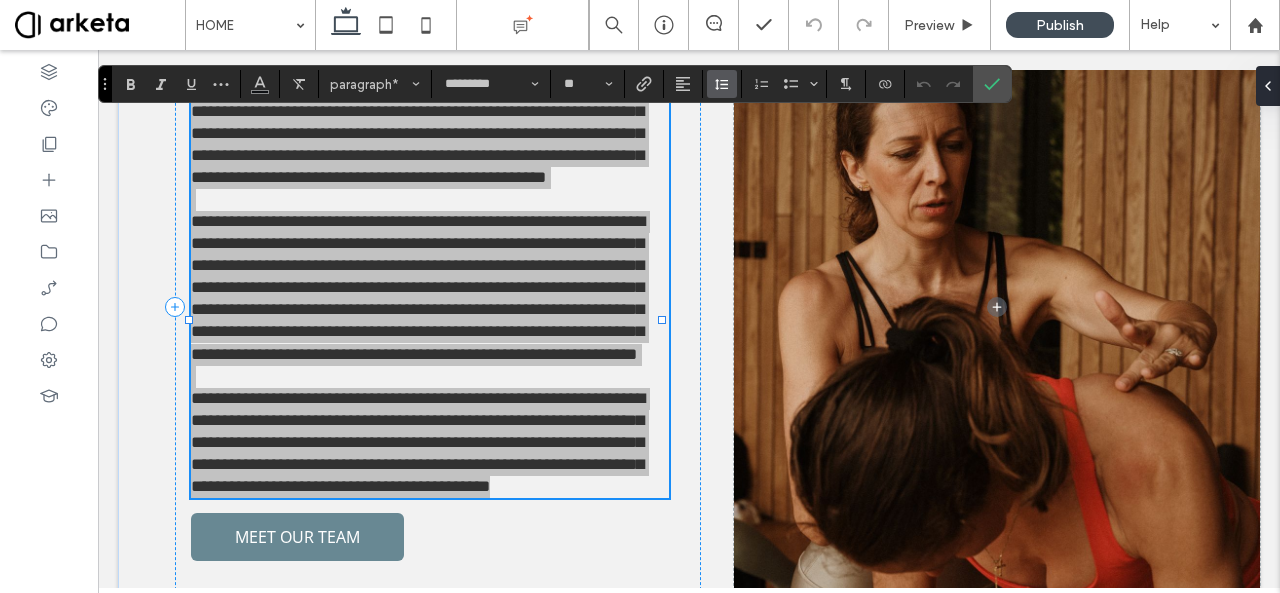 click 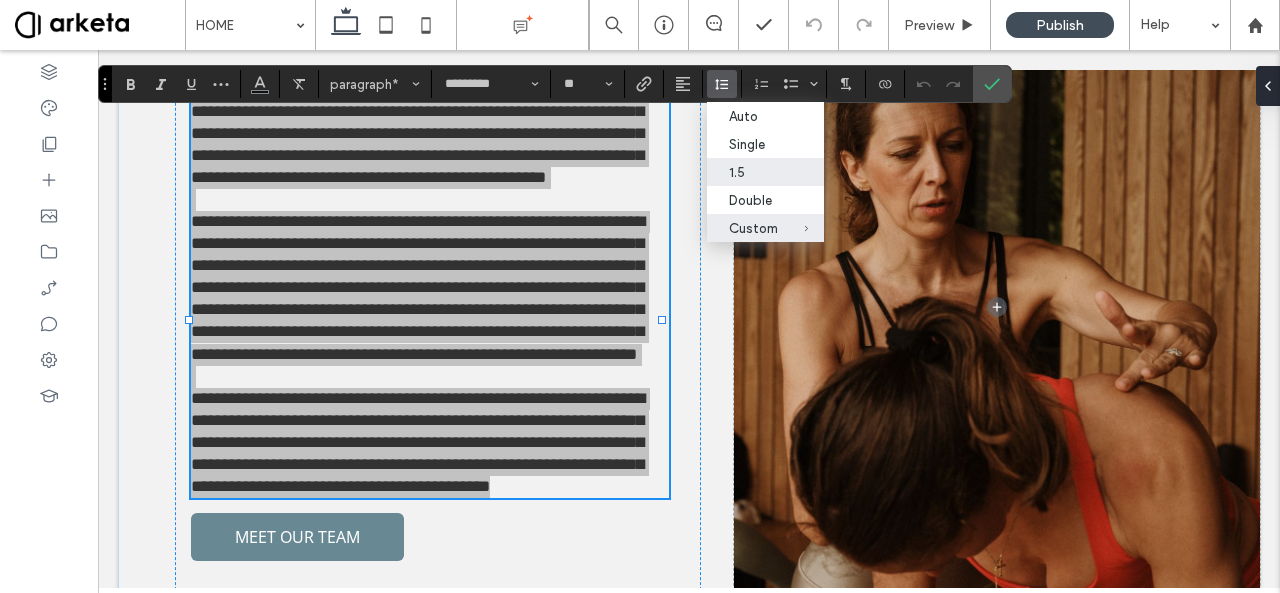click on "1.5" at bounding box center [765, 172] 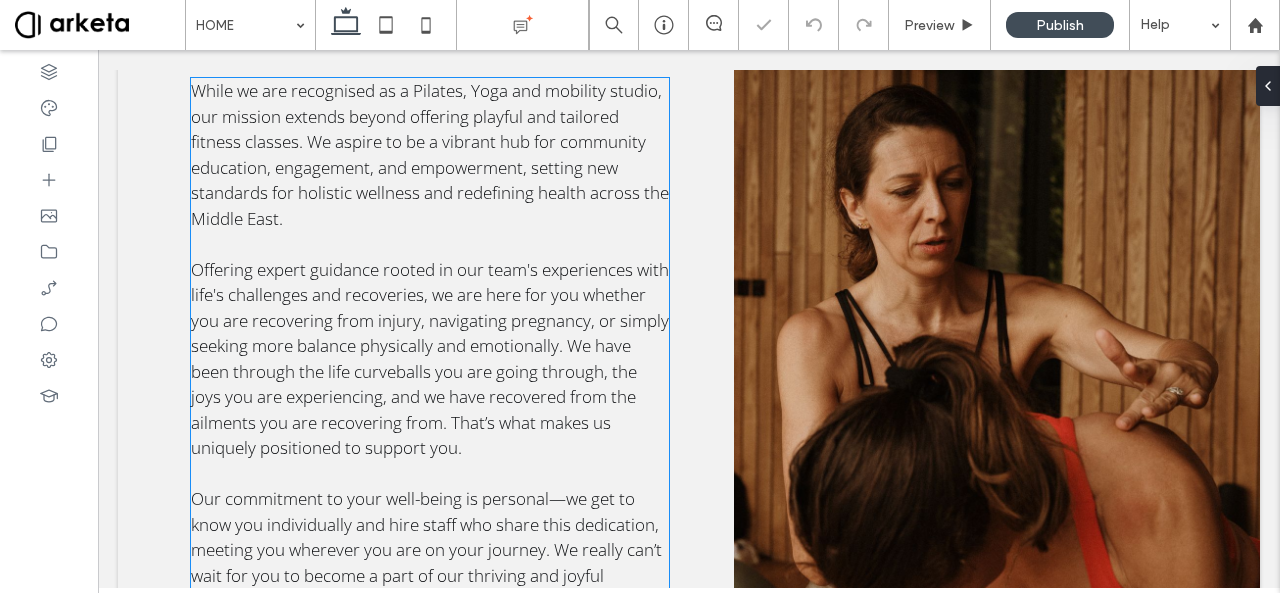 click on "Offering expert guidance rooted in our team's experiences with life's challenges and recoveries, we are here for you whether you are recovering from injury, navigating pregnancy, or simply seeking more balance physically and emotionally. We have been through the life curveballs you are going through, the joys you are experiencing, and we have recovered from the ailments you are recovering from. That’s what makes us uniquely positioned to support you." at bounding box center [430, 359] 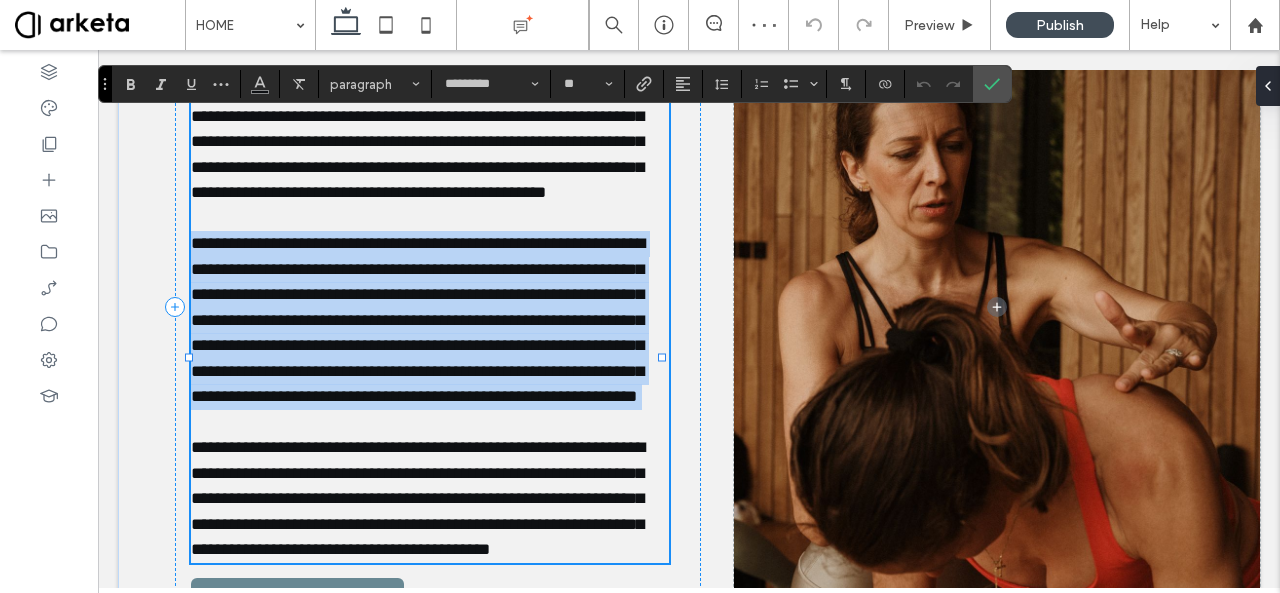 type on "*********" 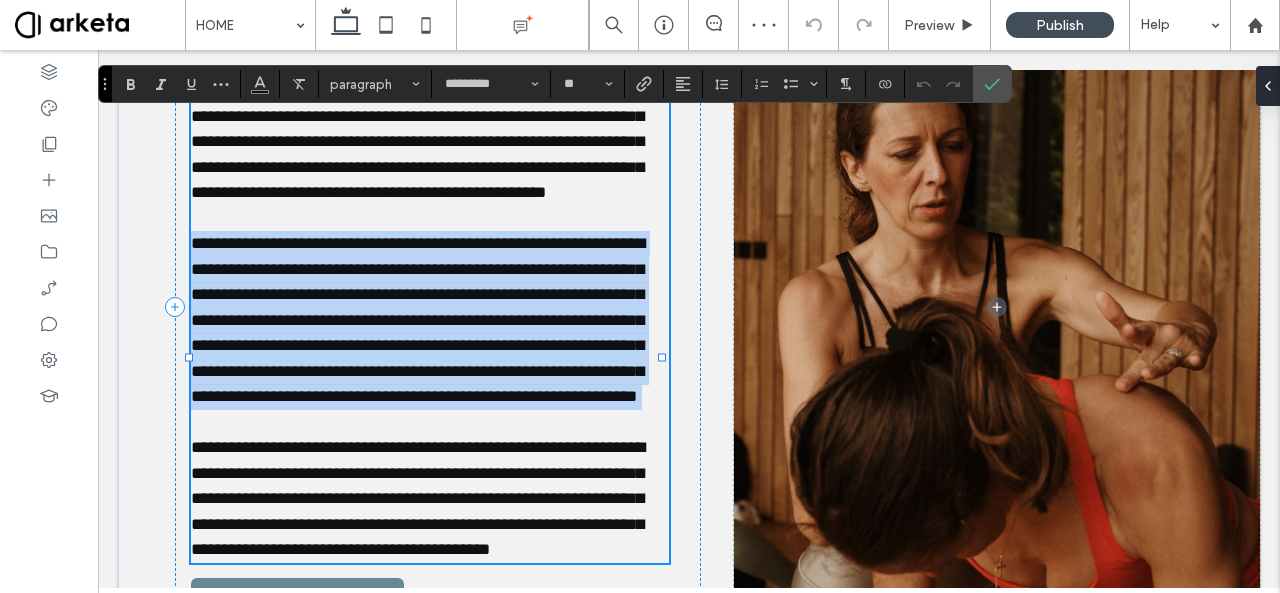 type on "**" 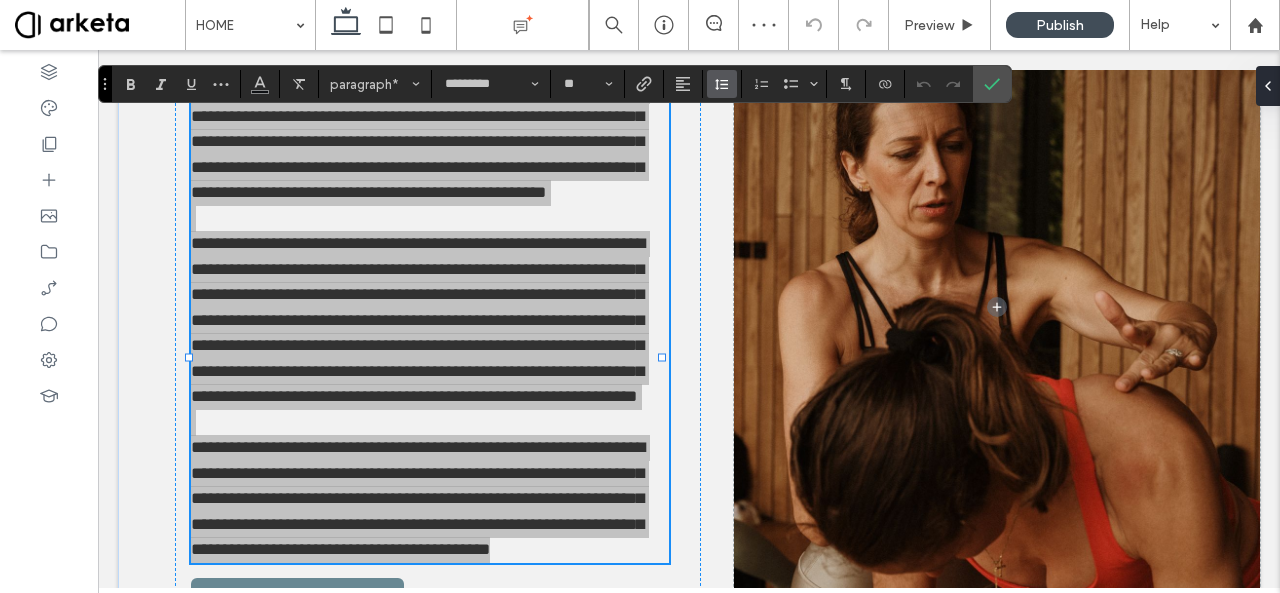 click at bounding box center (722, 84) 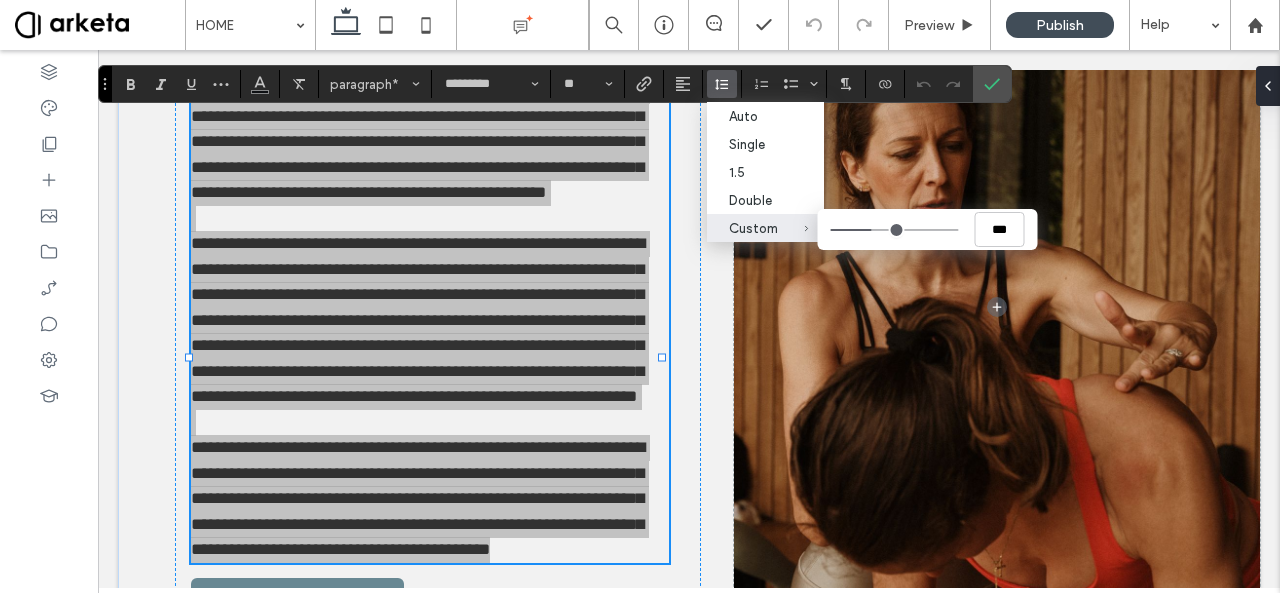 type on "***" 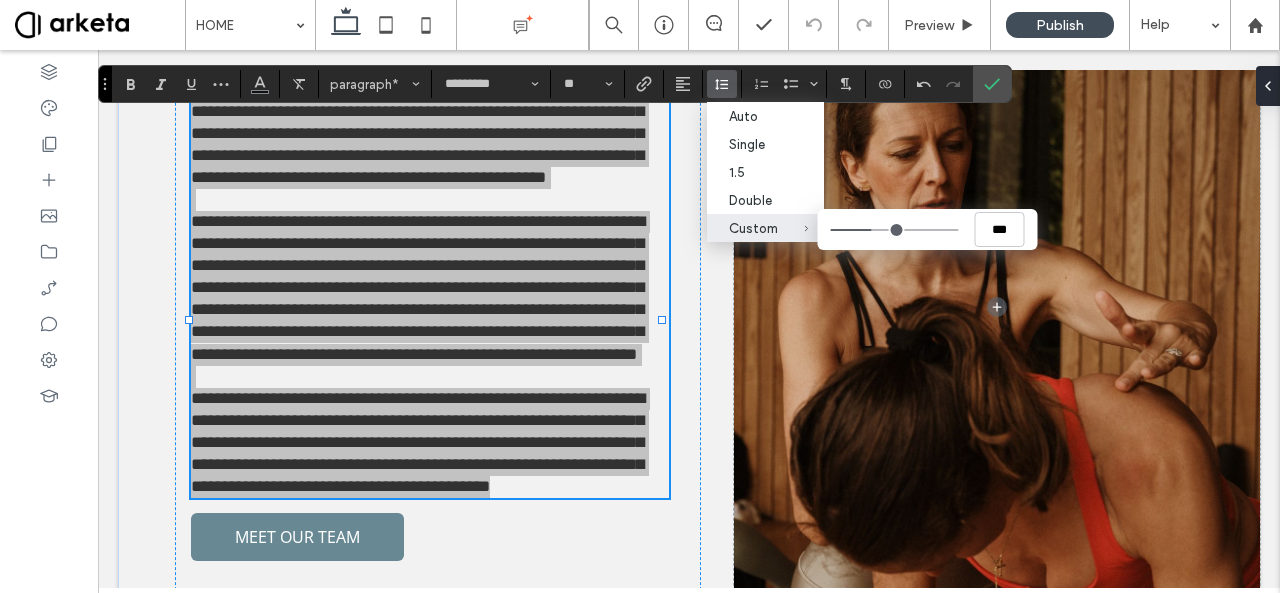 type on "***" 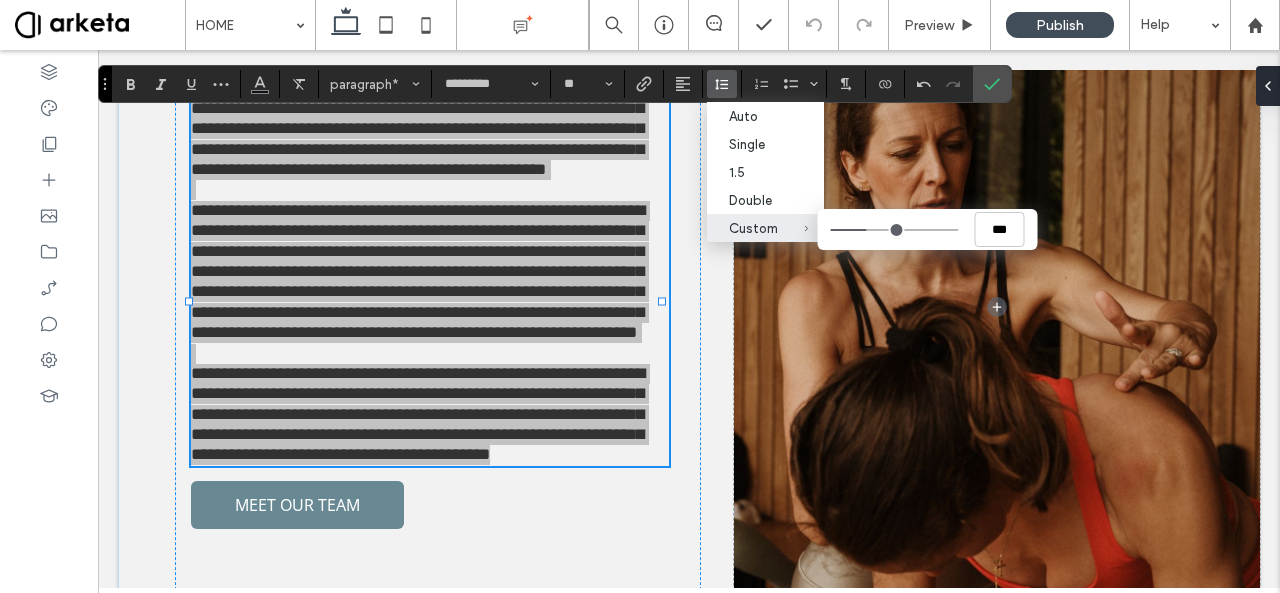 type on "***" 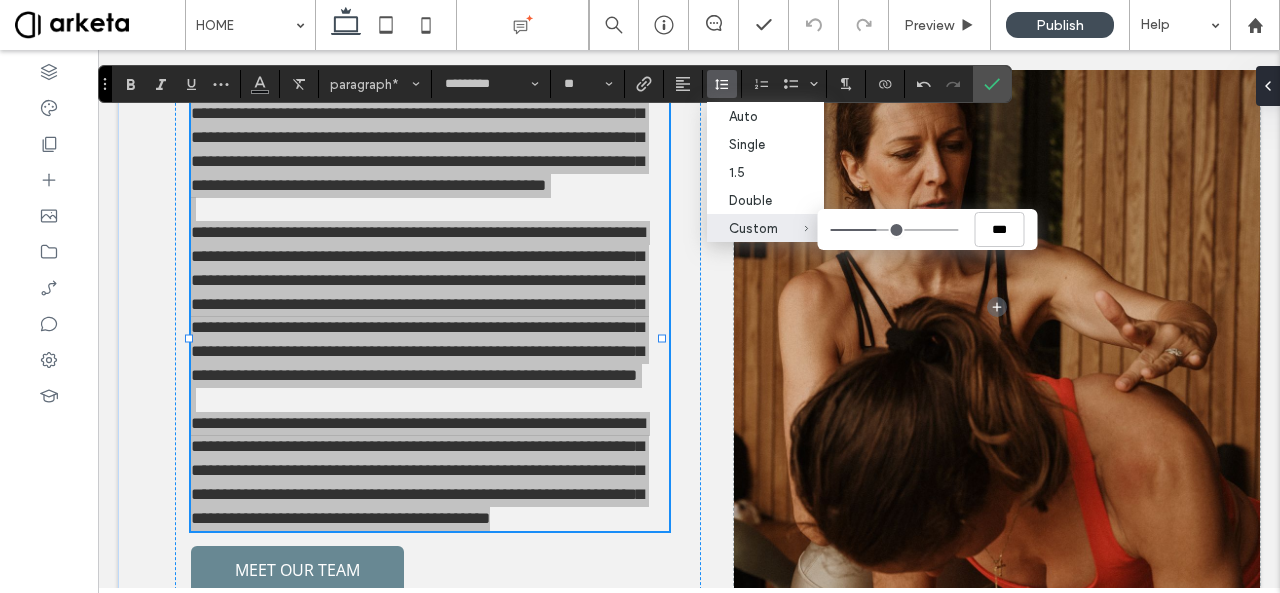 type on "***" 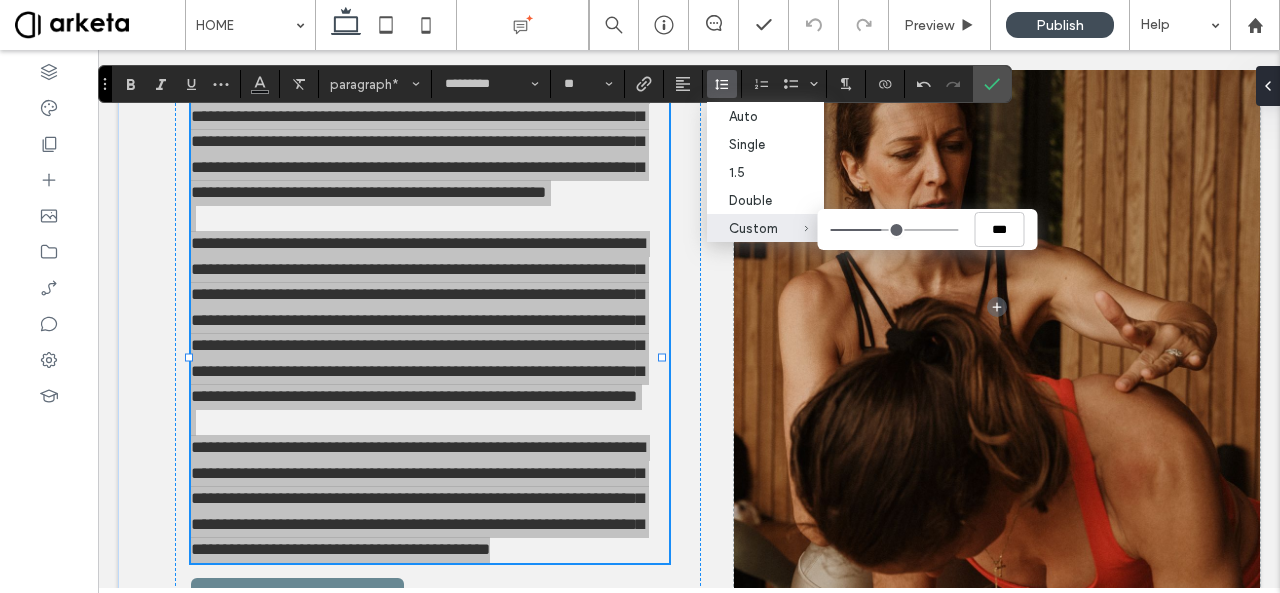 type on "***" 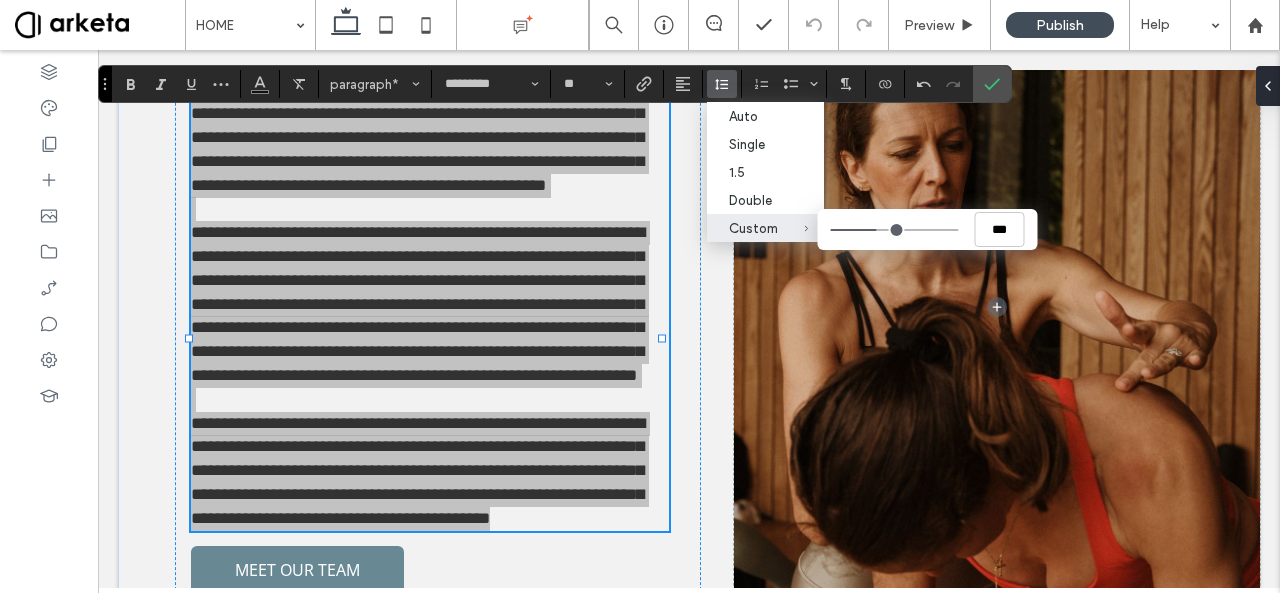 click on "Custom ***" at bounding box center [894, 230] 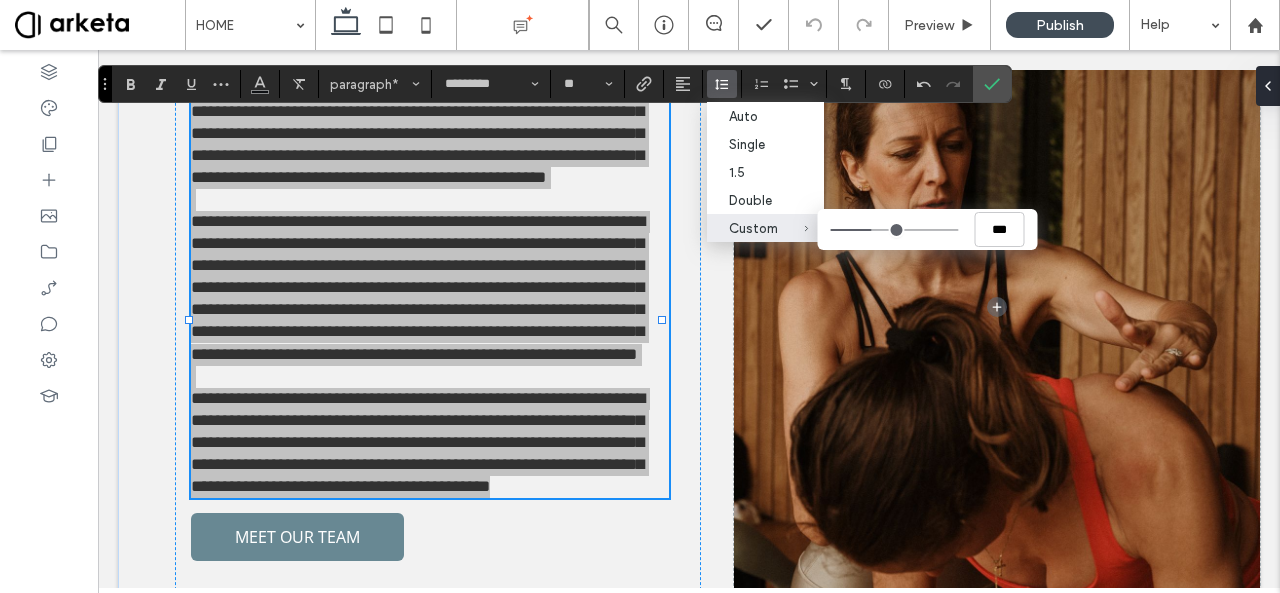 click on "Custom ***" at bounding box center (894, 230) 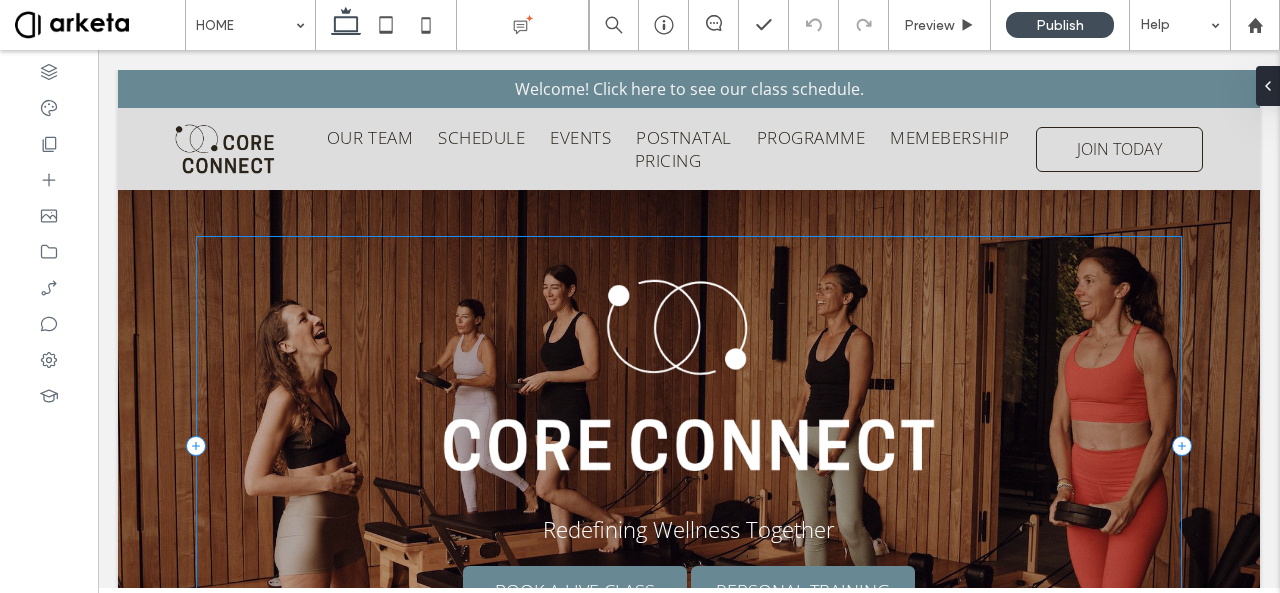 scroll, scrollTop: 166, scrollLeft: 0, axis: vertical 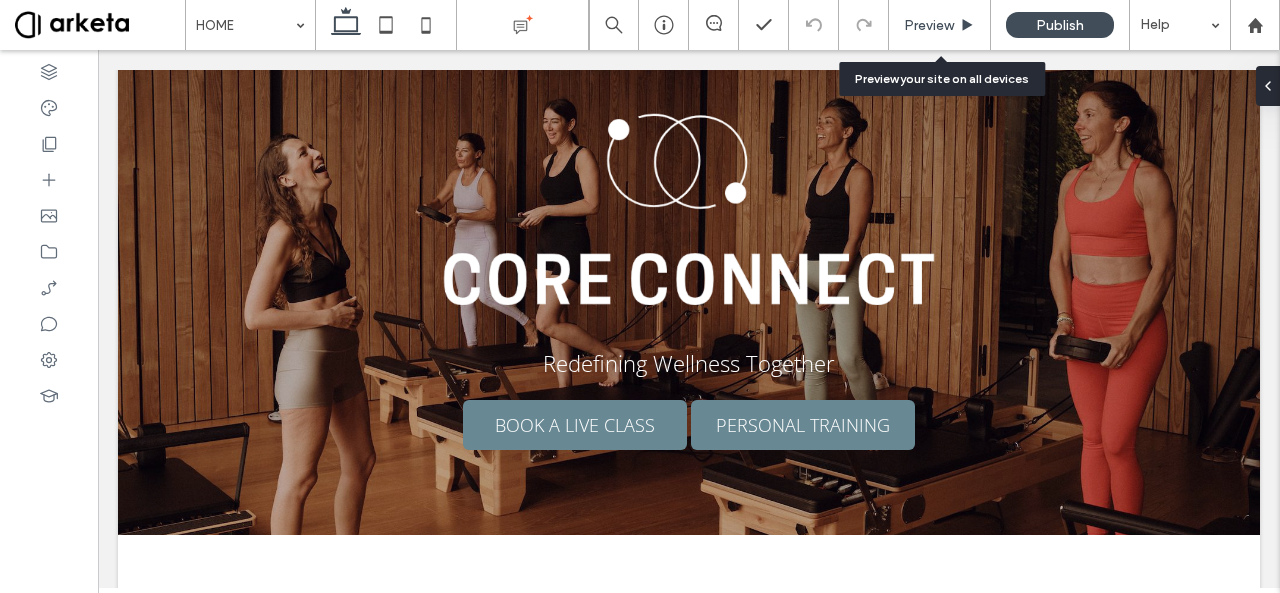 click on "Preview" at bounding box center [940, 25] 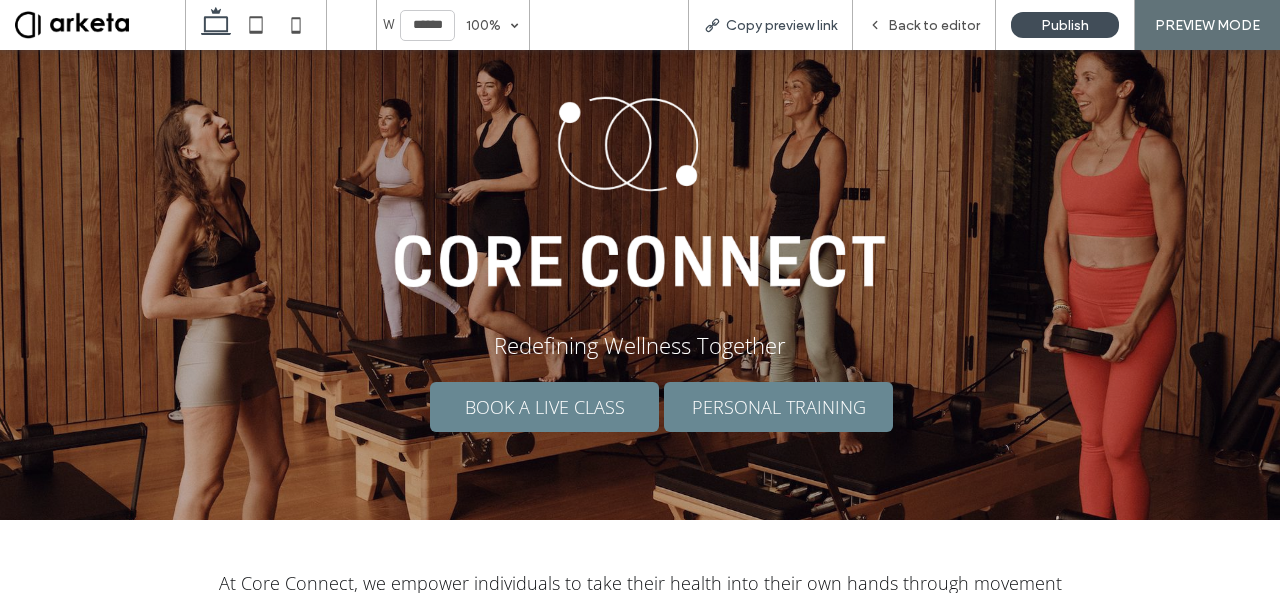 click on "Copy preview link" at bounding box center (781, 25) 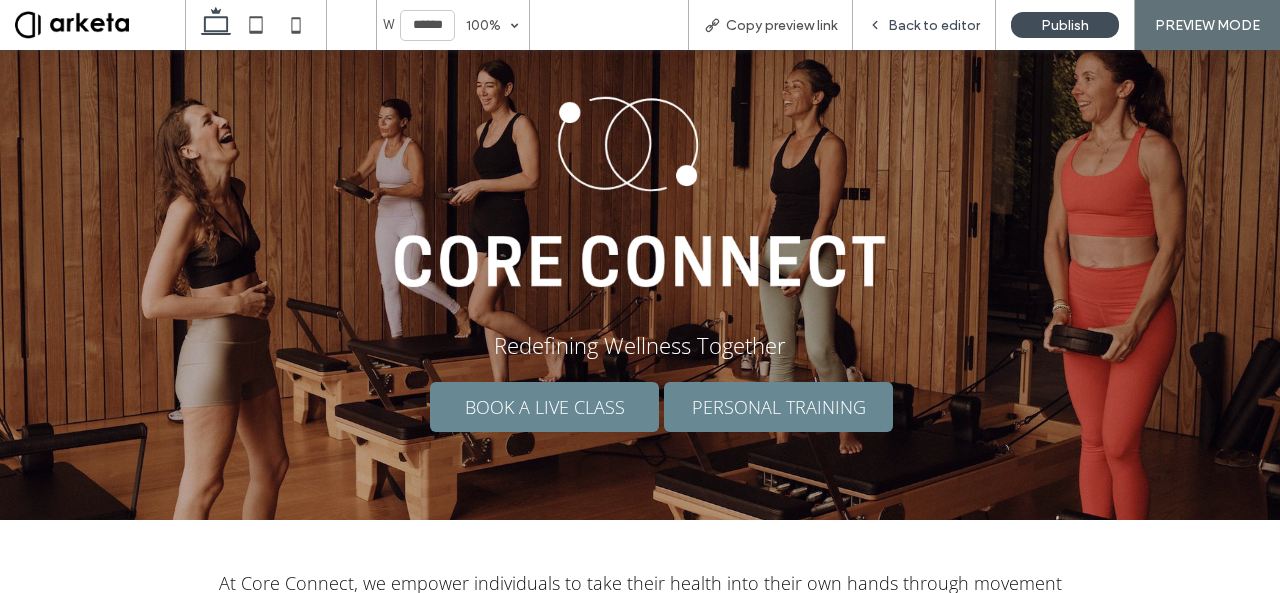 click on "Back to editor" at bounding box center [924, 25] 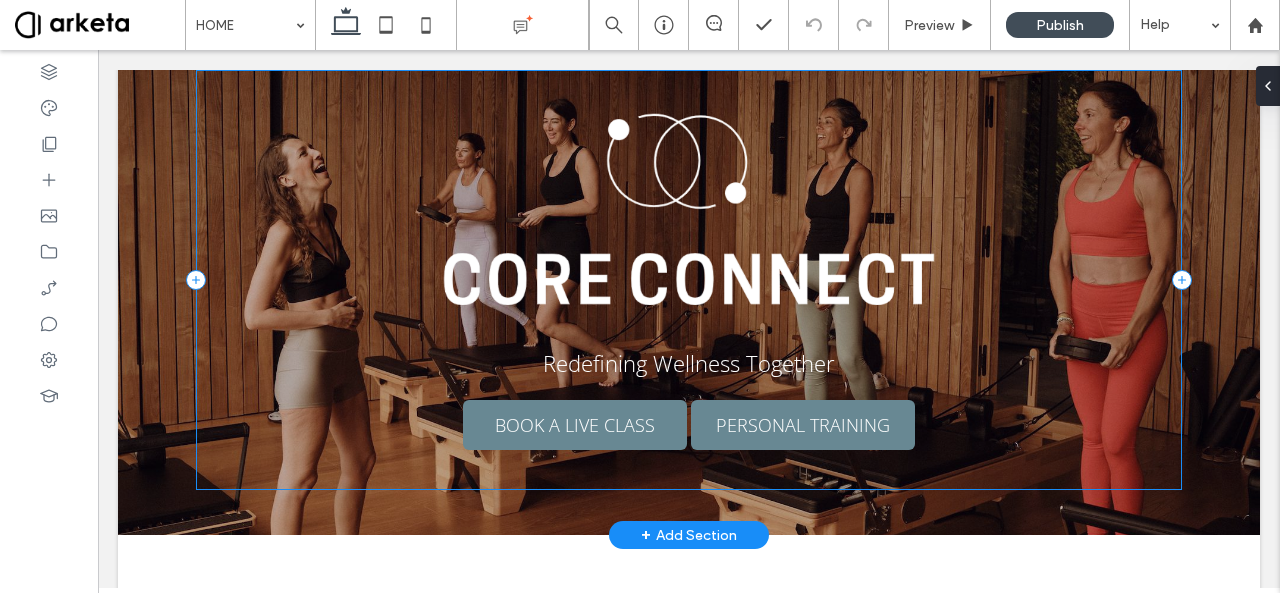scroll, scrollTop: 0, scrollLeft: 0, axis: both 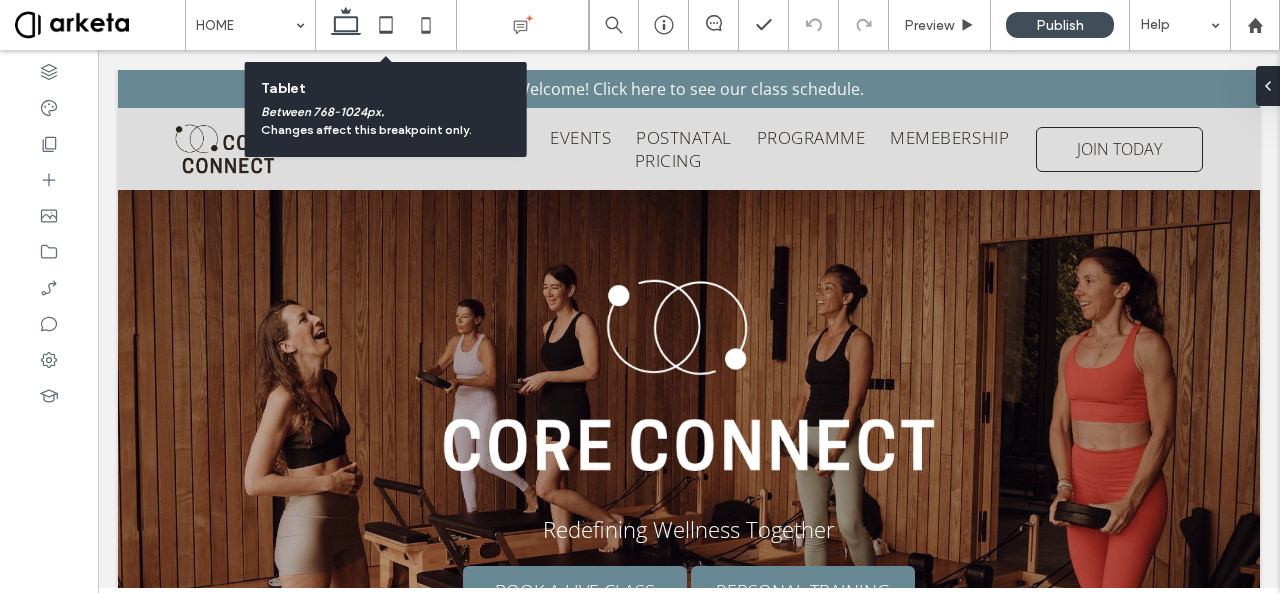 click 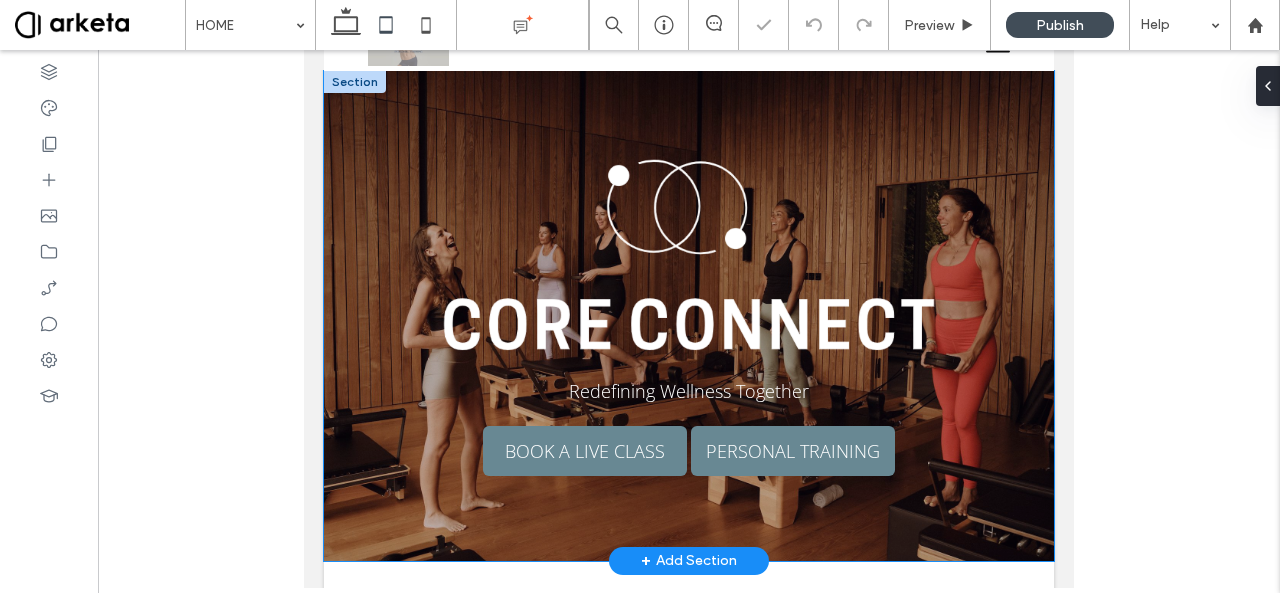 scroll, scrollTop: 0, scrollLeft: 0, axis: both 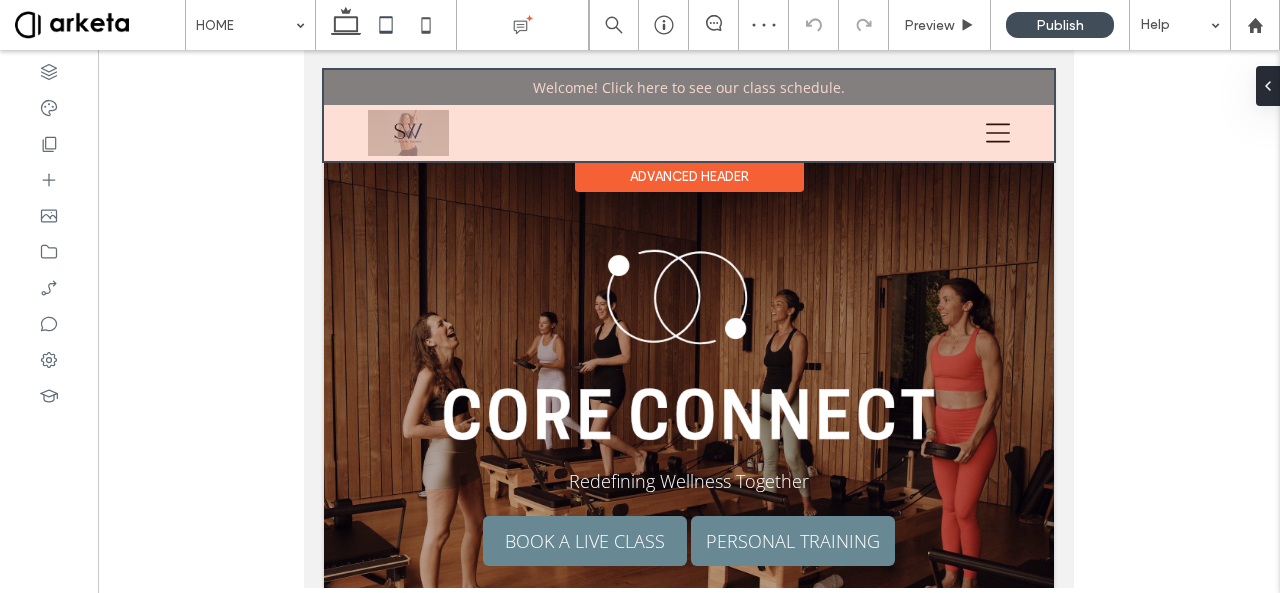 click at bounding box center (689, 115) 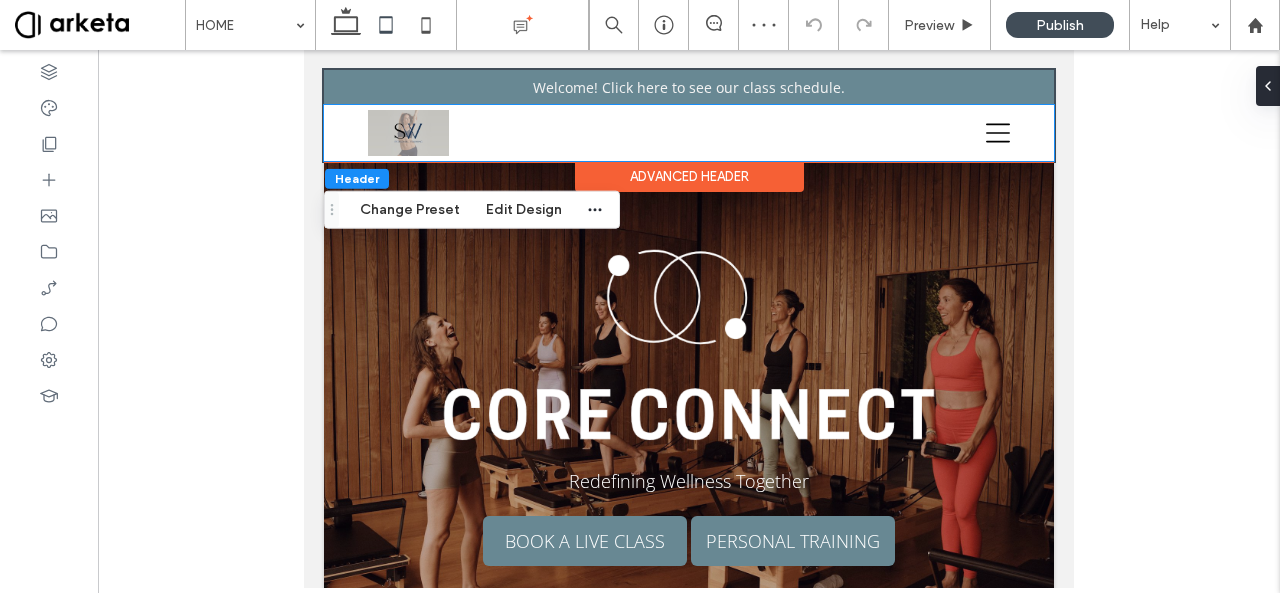 click at bounding box center [408, 133] 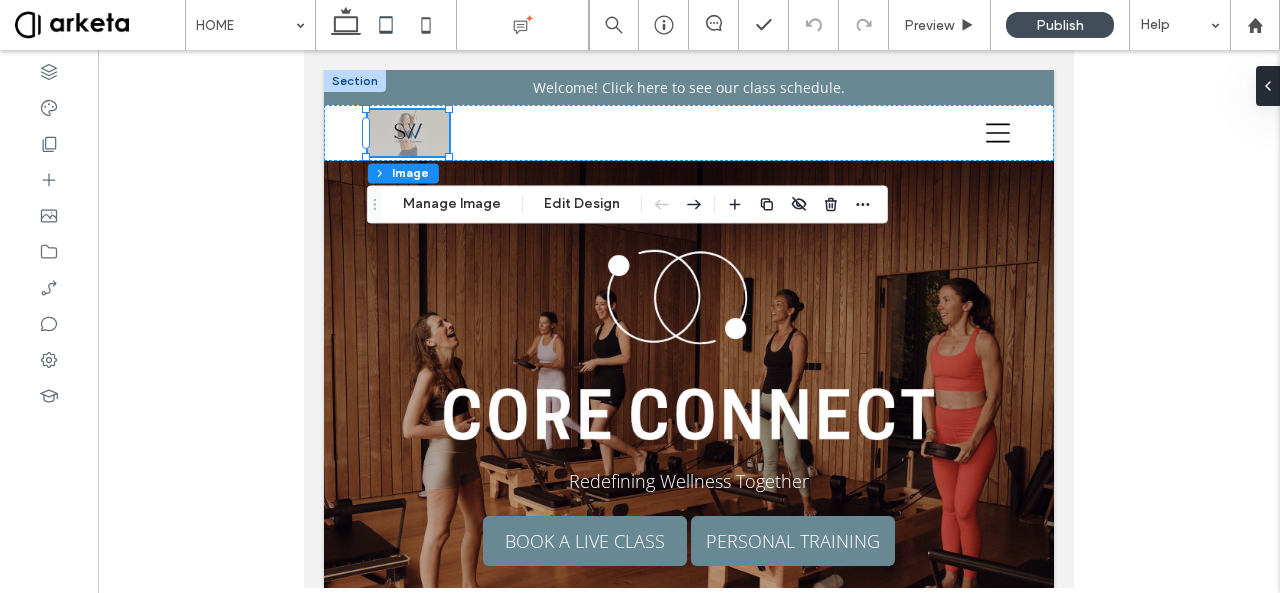 scroll, scrollTop: 0, scrollLeft: 0, axis: both 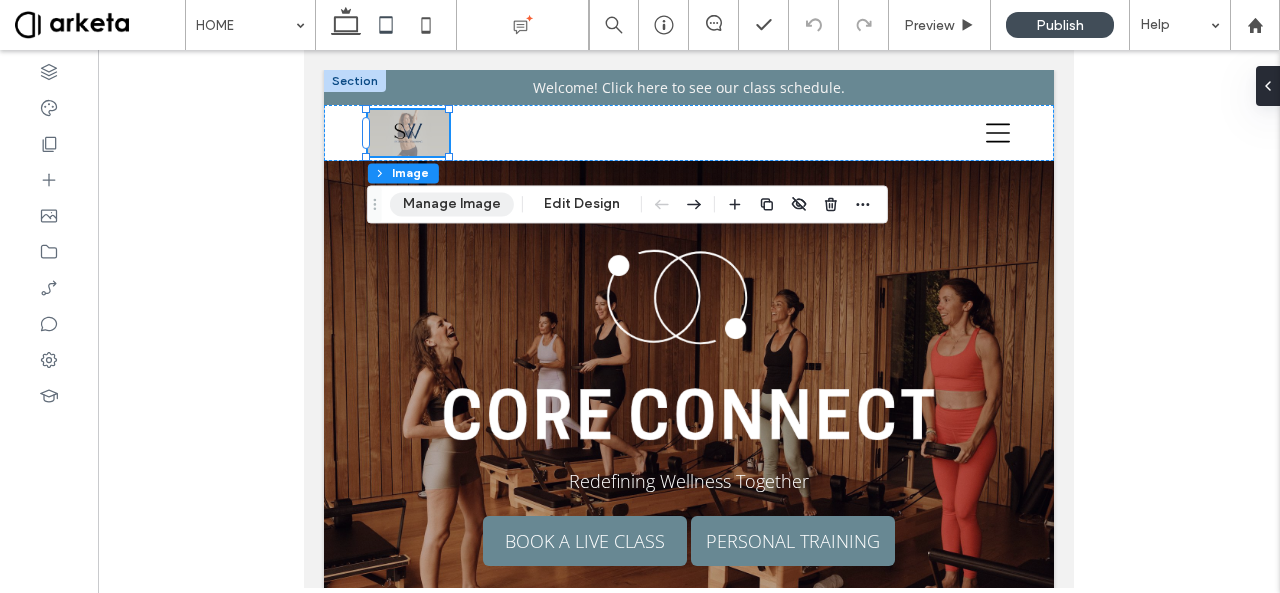 drag, startPoint x: 483, startPoint y: 203, endPoint x: 253, endPoint y: 203, distance: 230 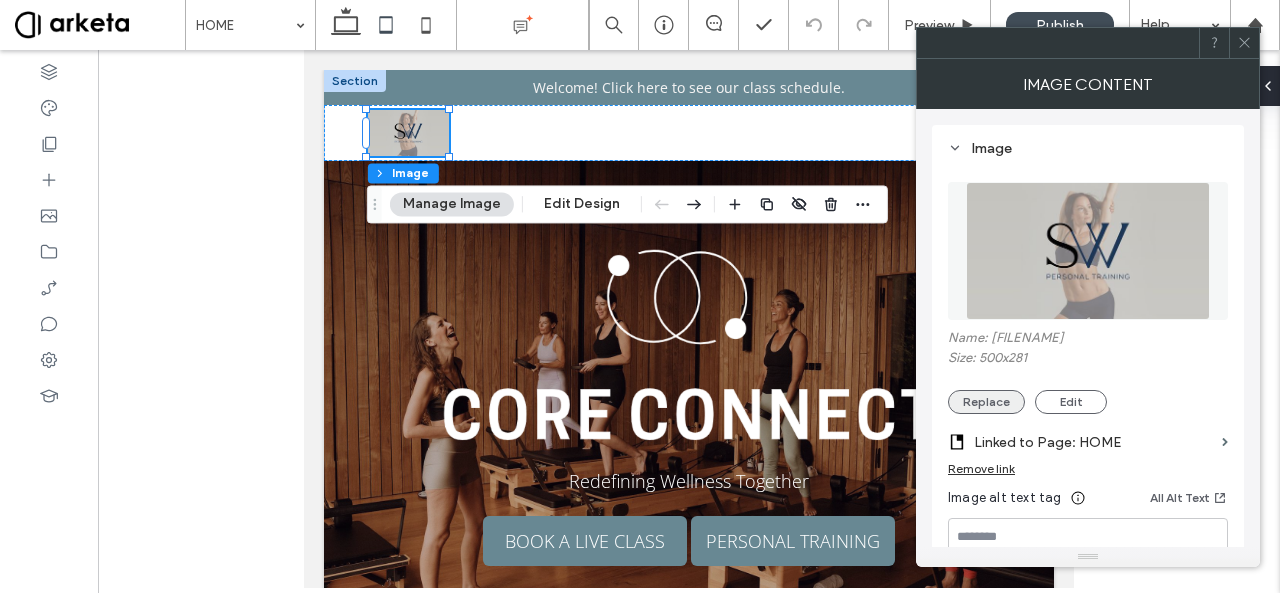 click on "Replace" at bounding box center (986, 402) 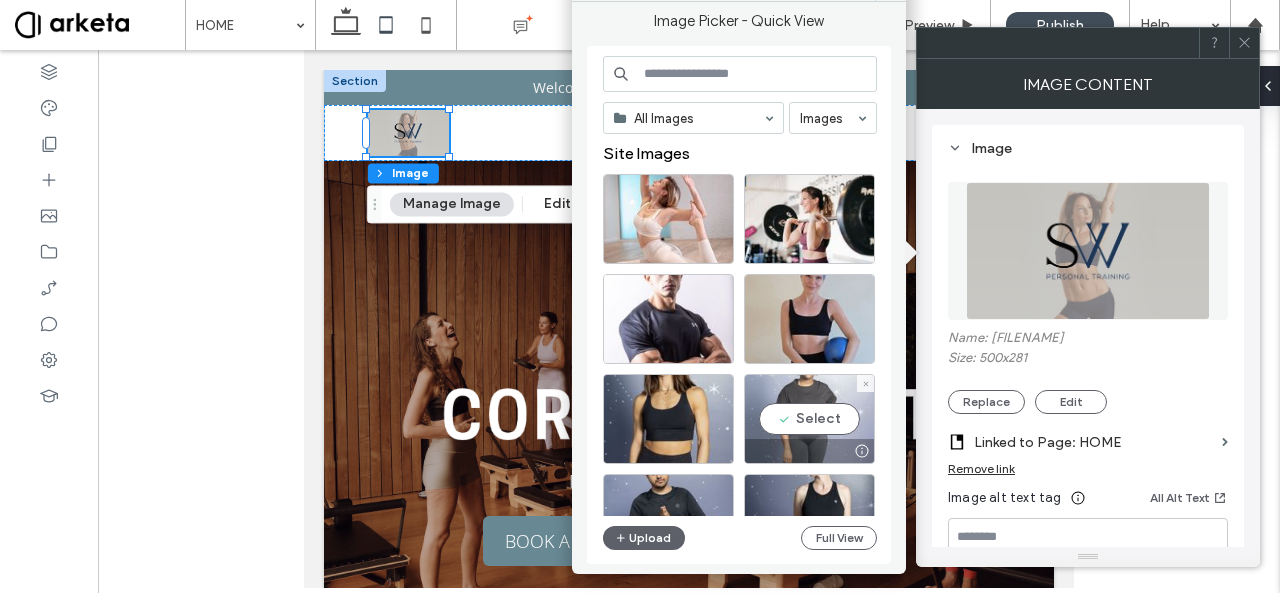 scroll, scrollTop: 574, scrollLeft: 0, axis: vertical 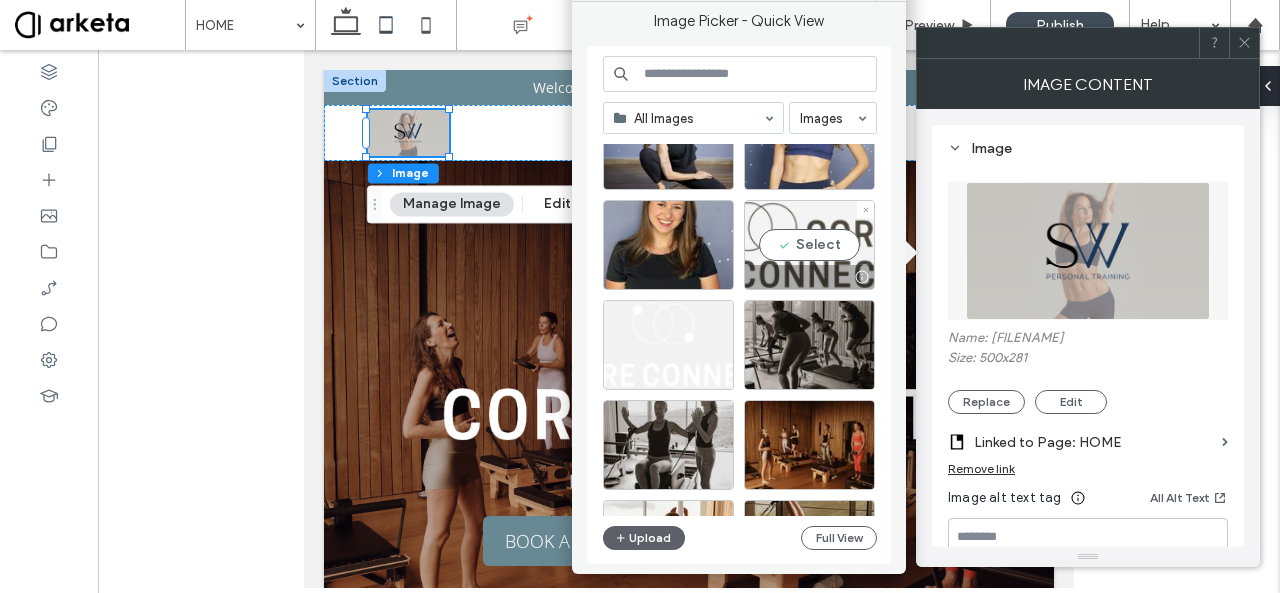 click on "Select" at bounding box center (809, 245) 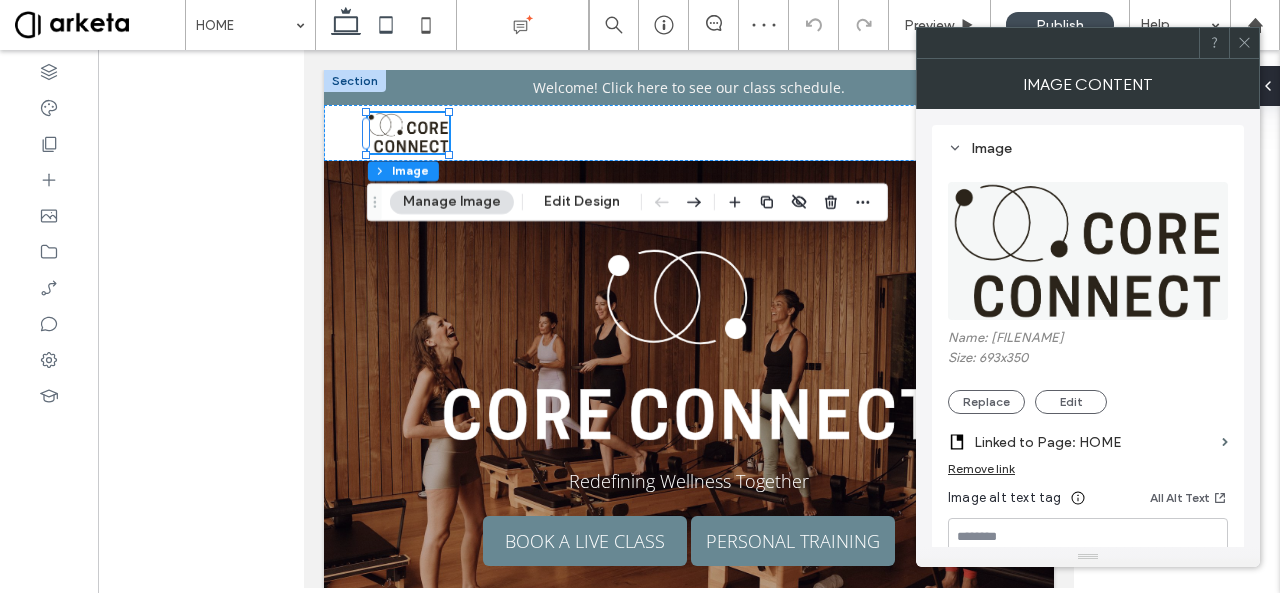 click 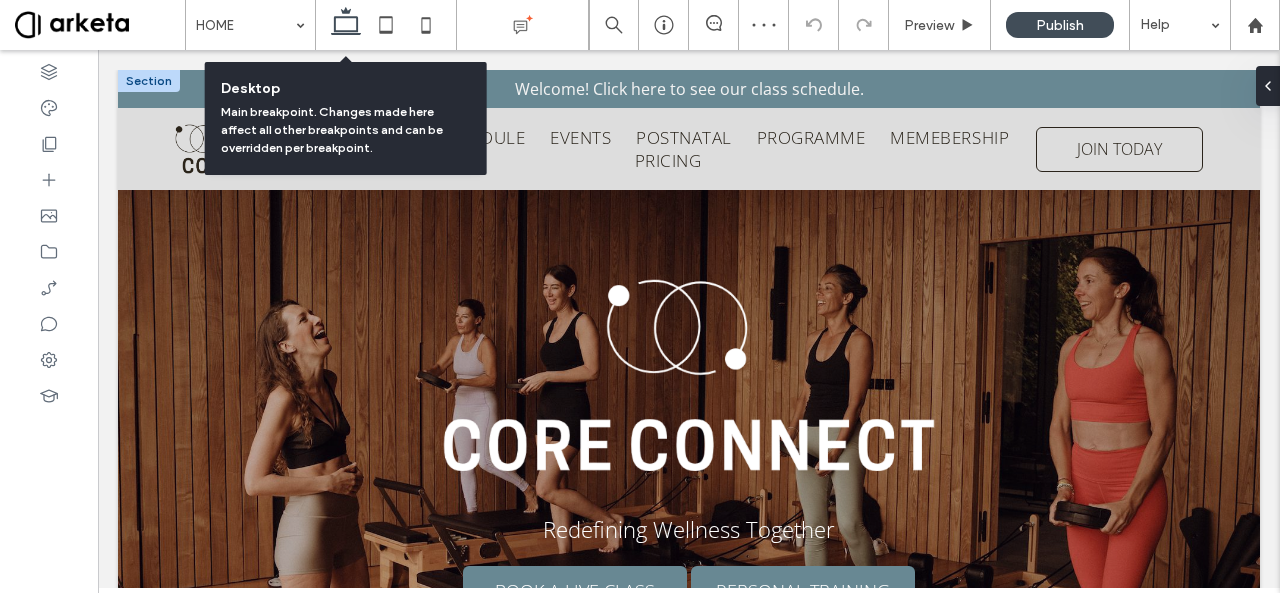 type on "**" 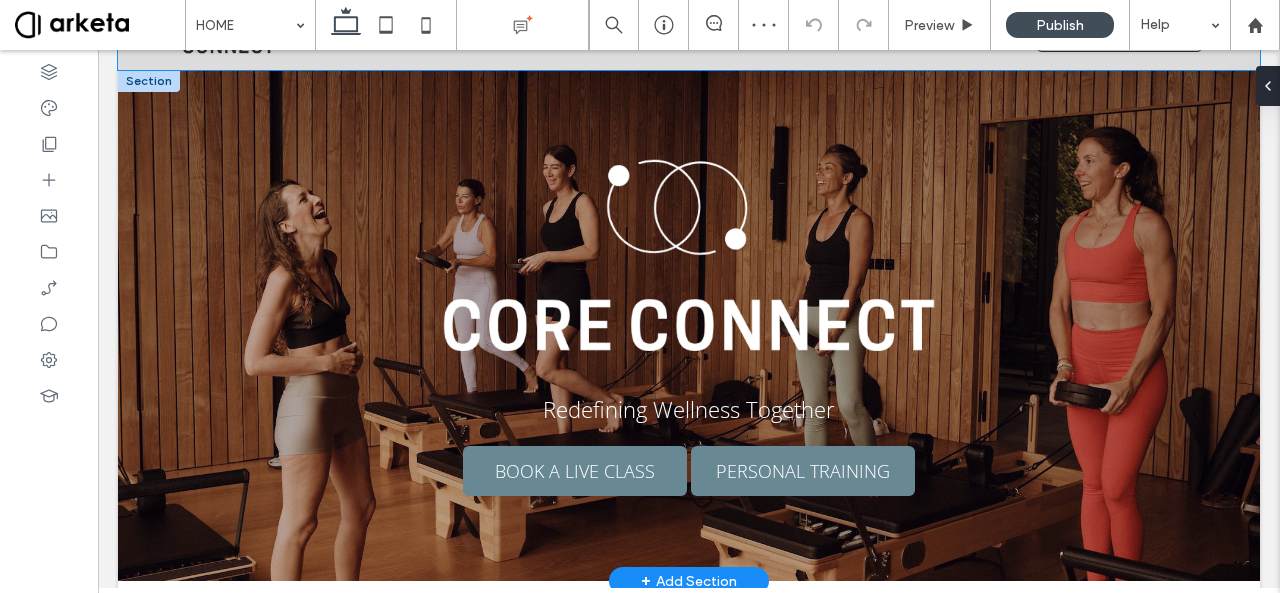 scroll, scrollTop: 0, scrollLeft: 0, axis: both 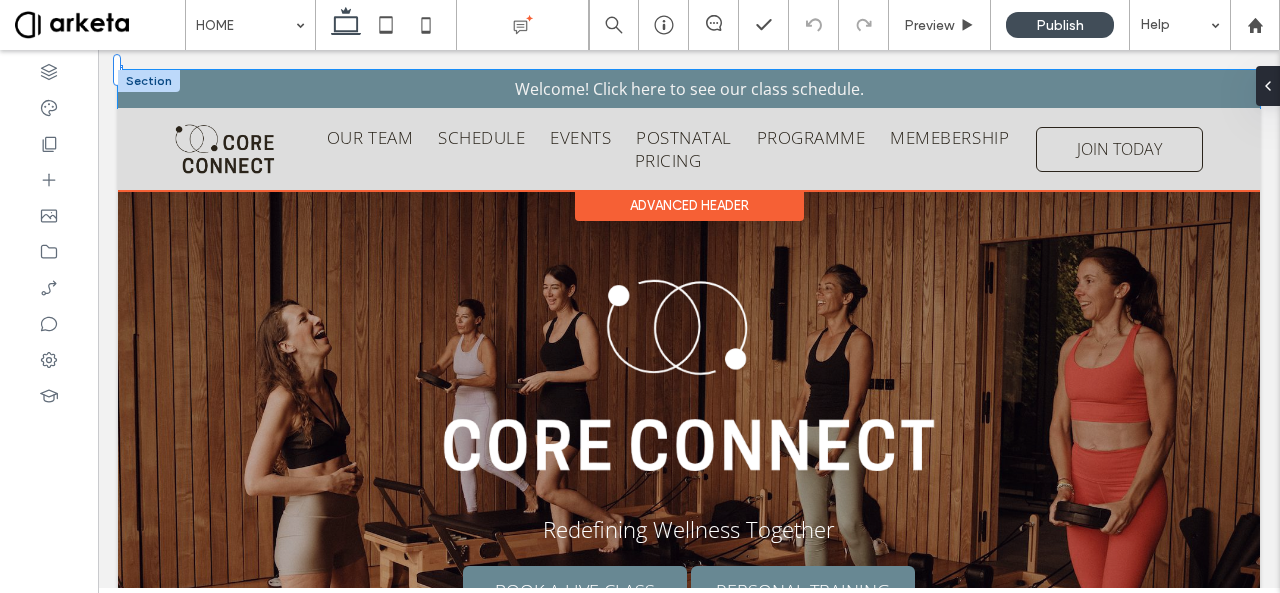 click on "Welcome! Click here to see our class schedule." at bounding box center [689, 89] 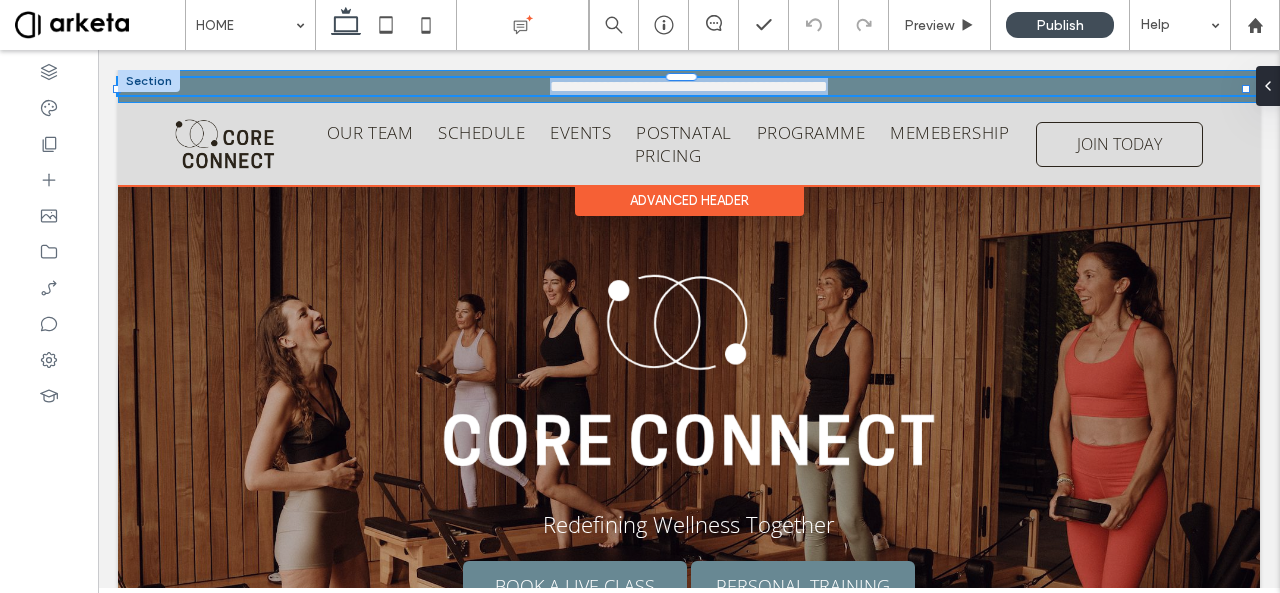 type on "*********" 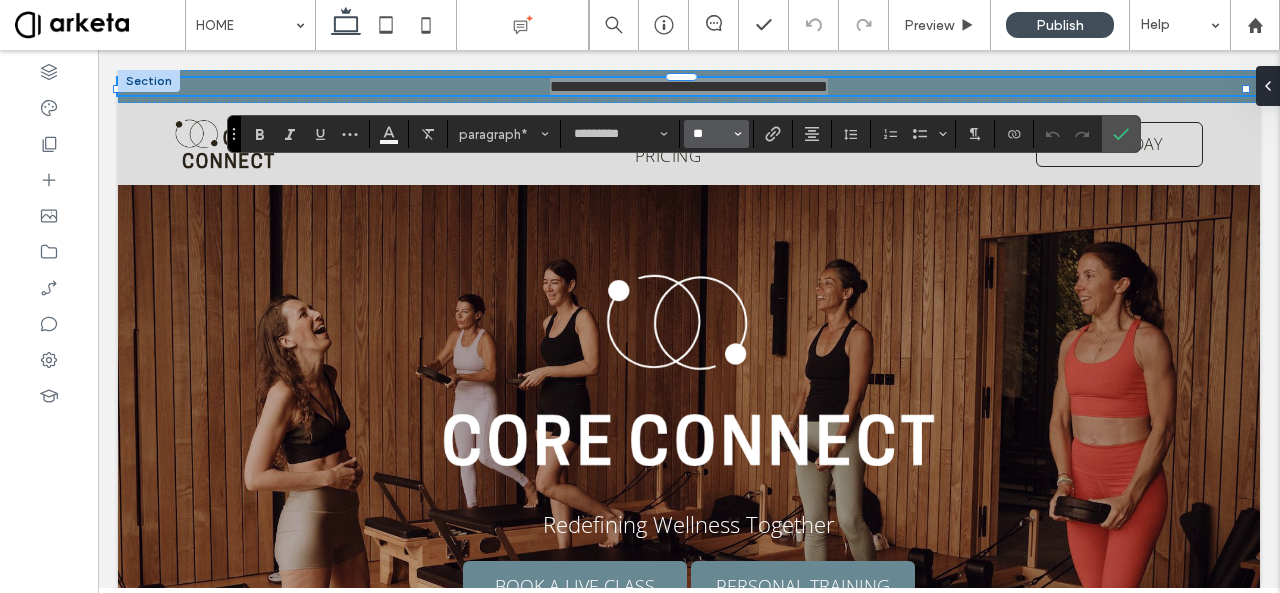 click on "**" at bounding box center [710, 134] 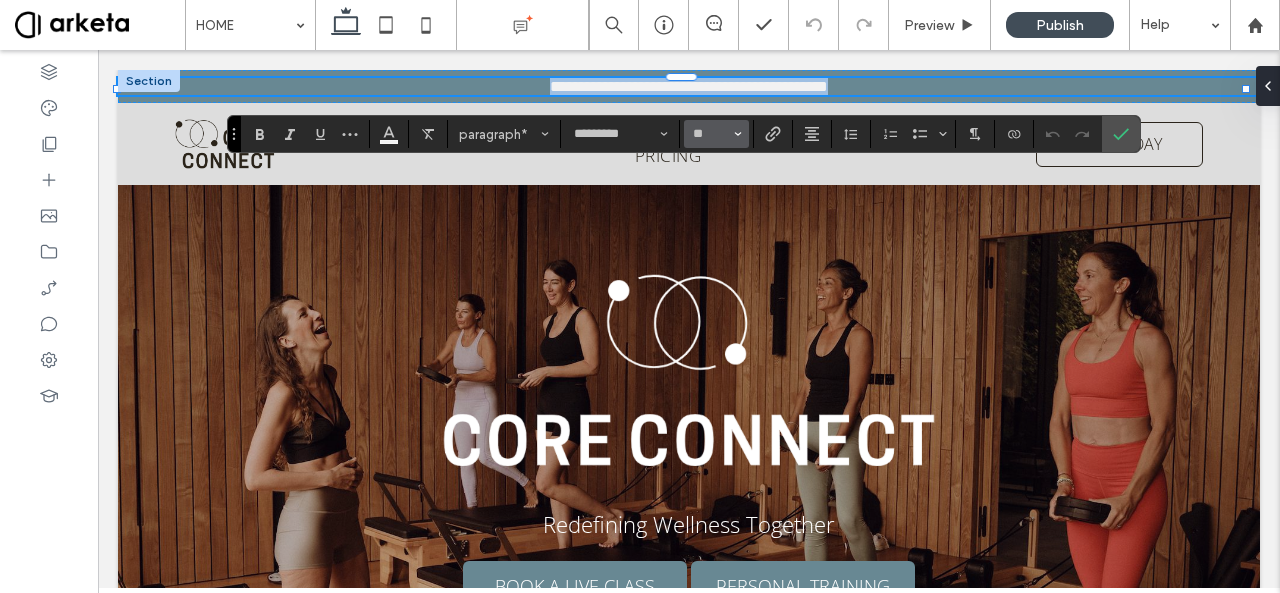 type on "**" 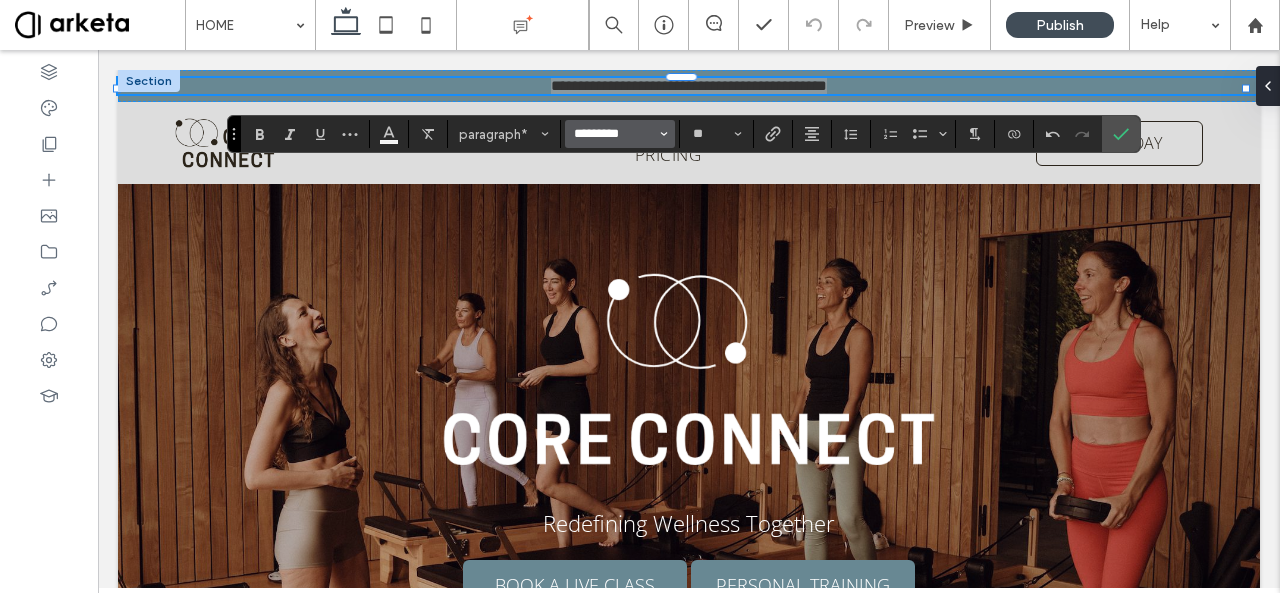 click on "*********" at bounding box center [614, 134] 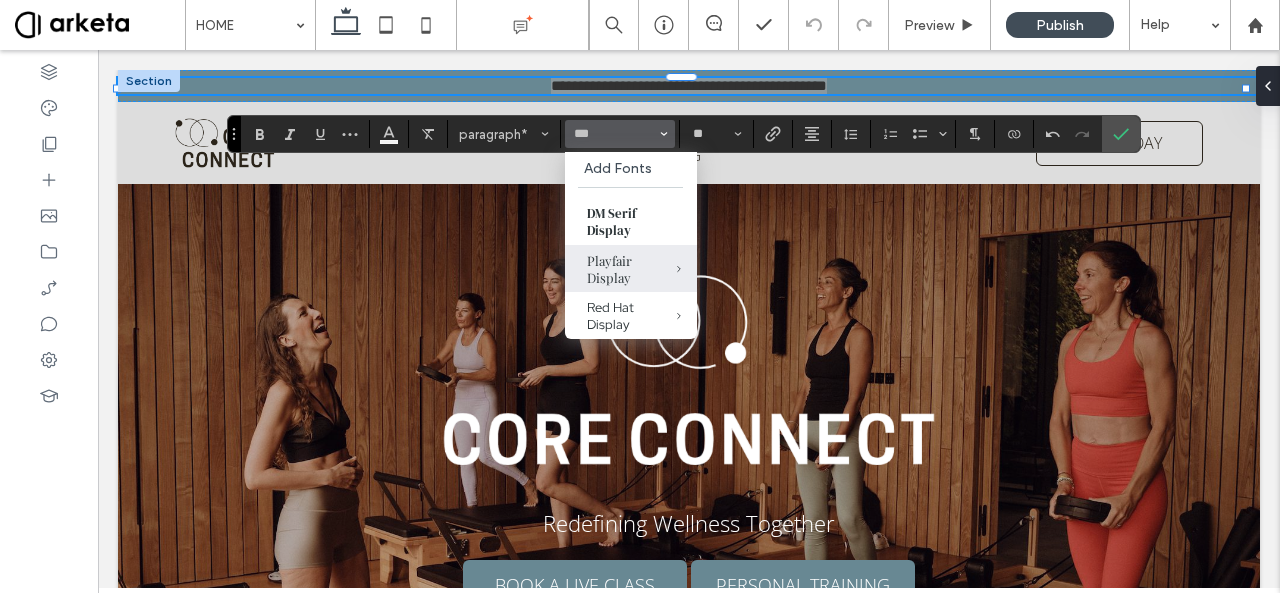 click on "Playfair Display" at bounding box center [631, 269] 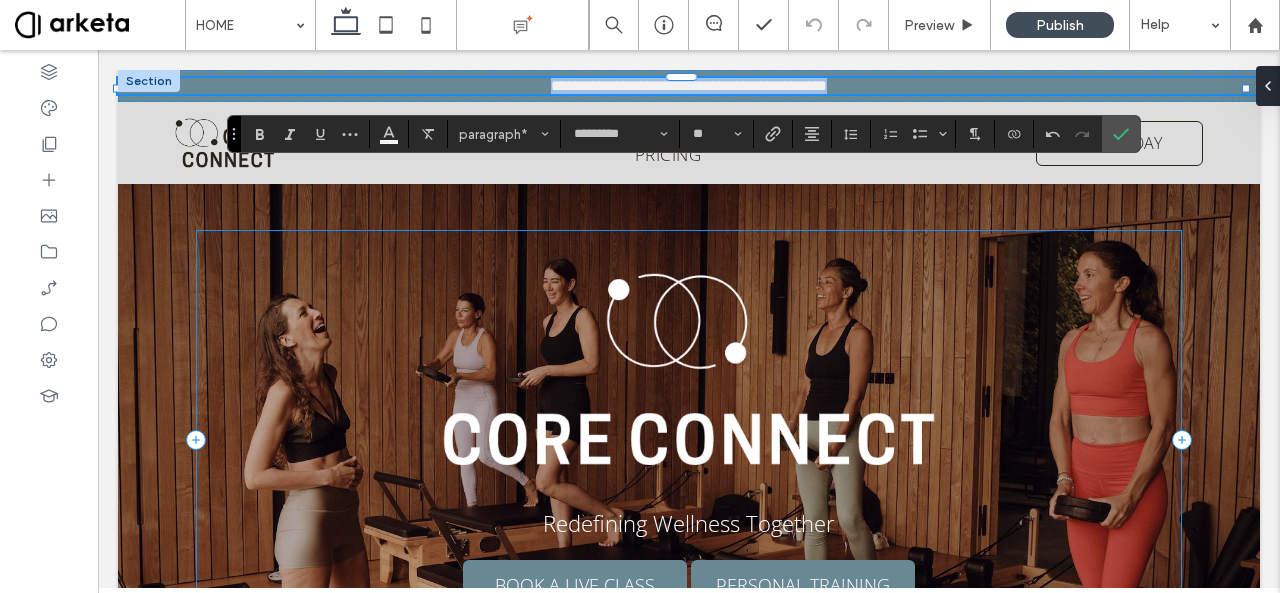 type on "**********" 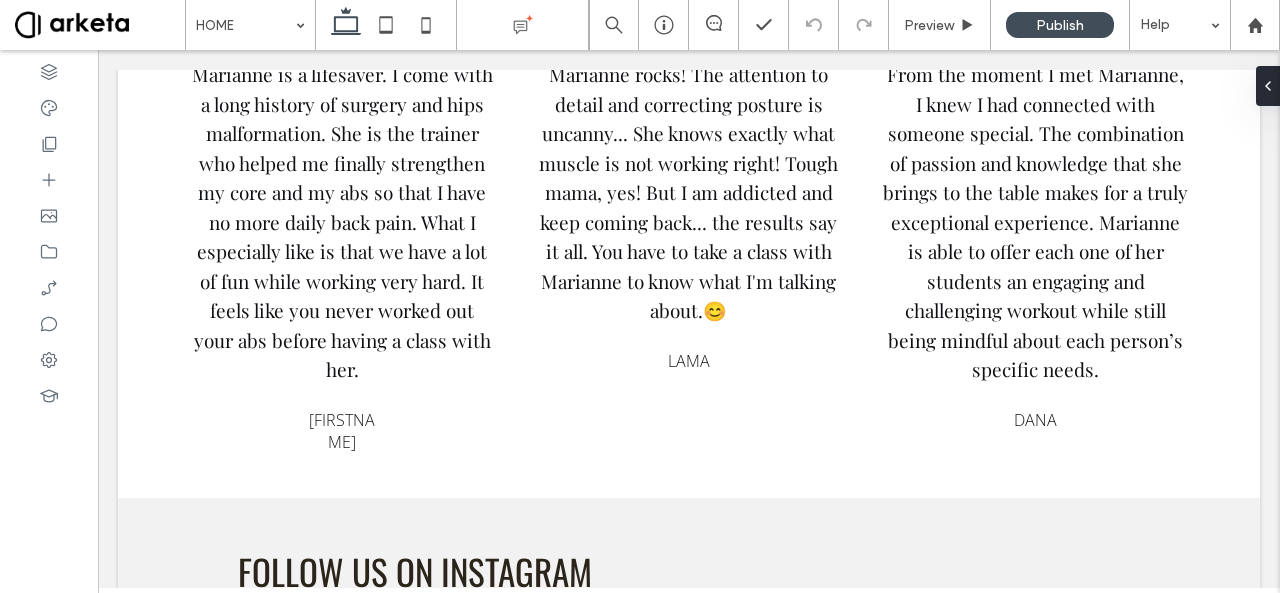 scroll, scrollTop: 4287, scrollLeft: 0, axis: vertical 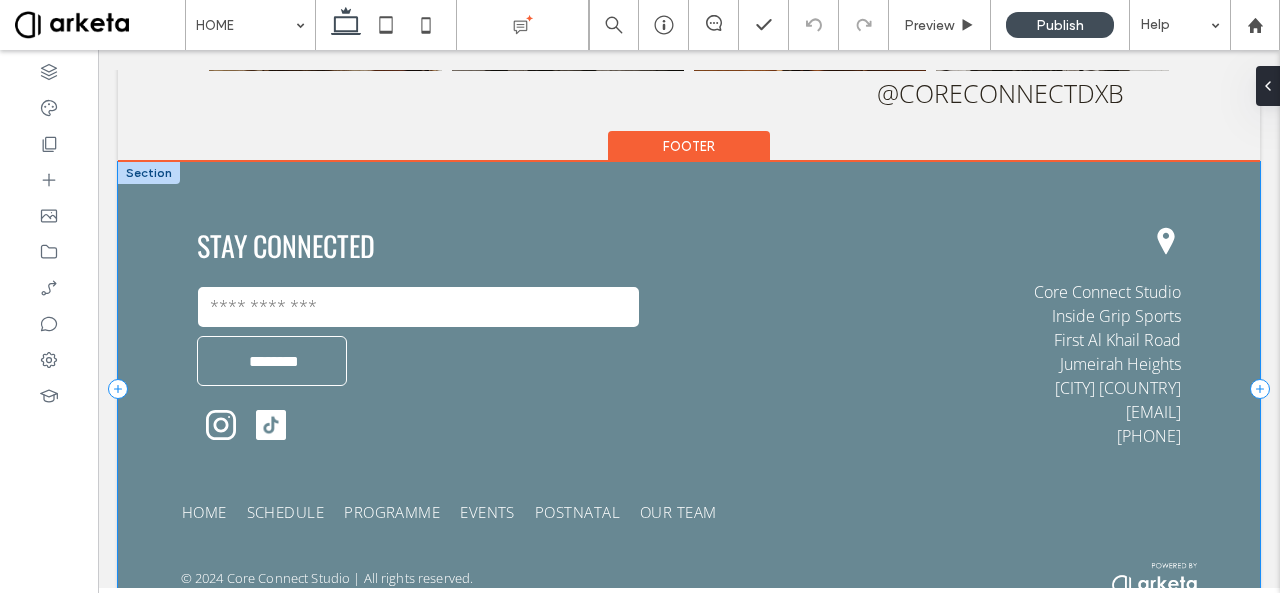 click on "Core Connect Studio Inside Grip Sports [STREET] [CITY] [COUNTRY] [EMAIL] [PHONE]" at bounding box center [689, 388] 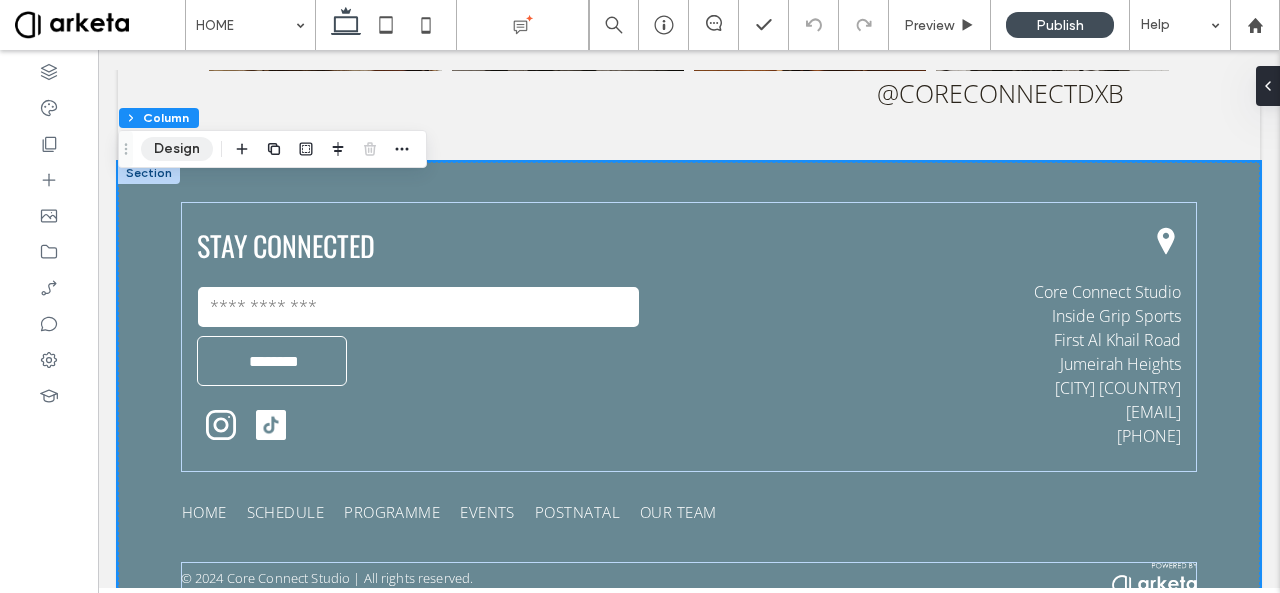 click on "Design" at bounding box center [177, 149] 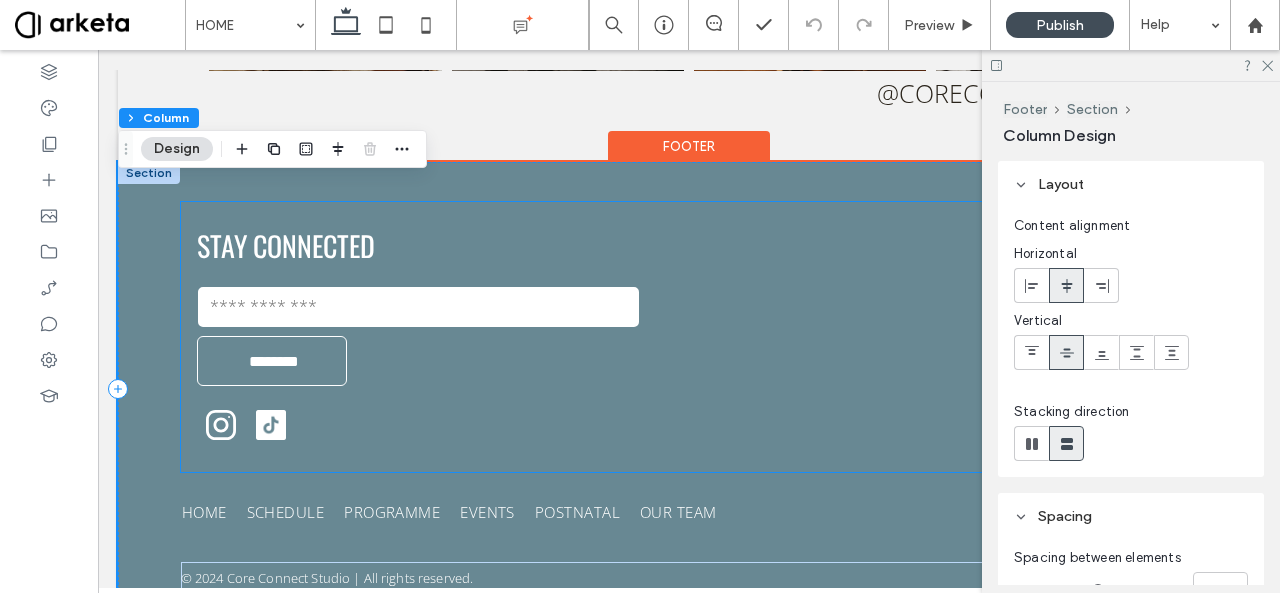 scroll, scrollTop: 4277, scrollLeft: 0, axis: vertical 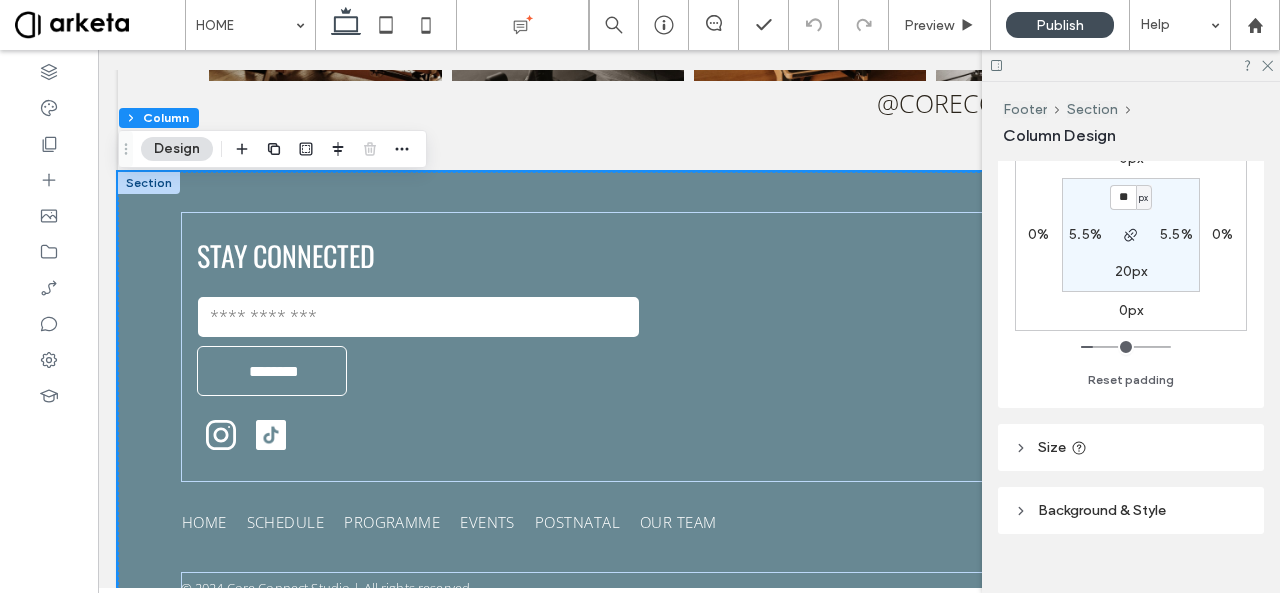 click on "5.5%" at bounding box center [1085, 234] 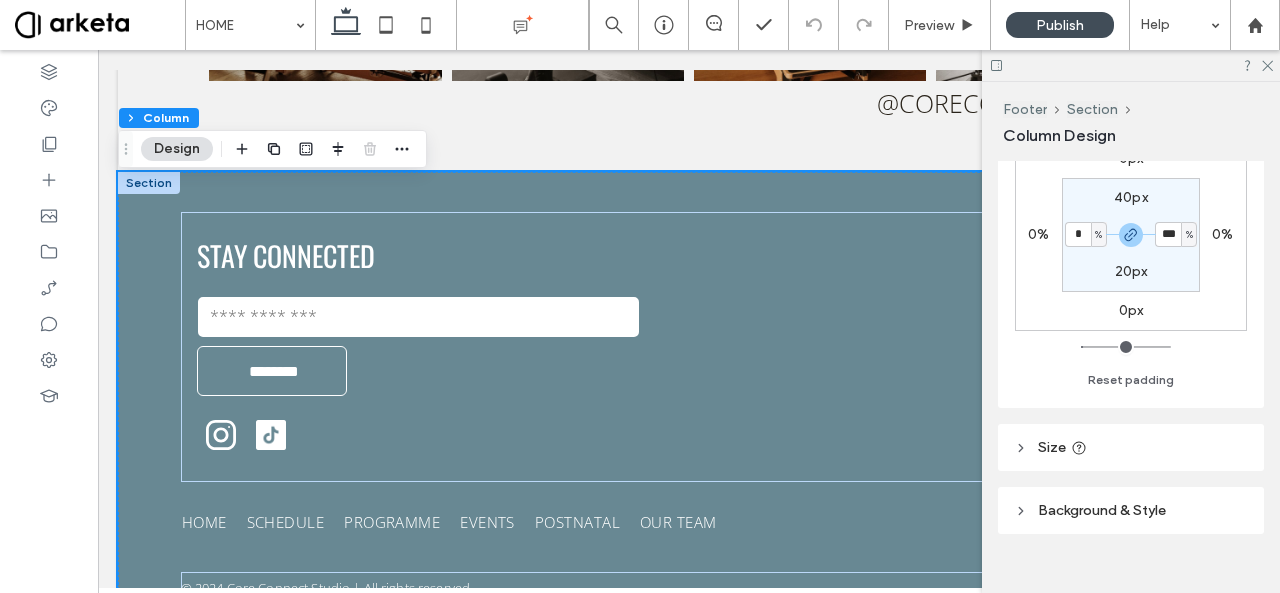 type on "*" 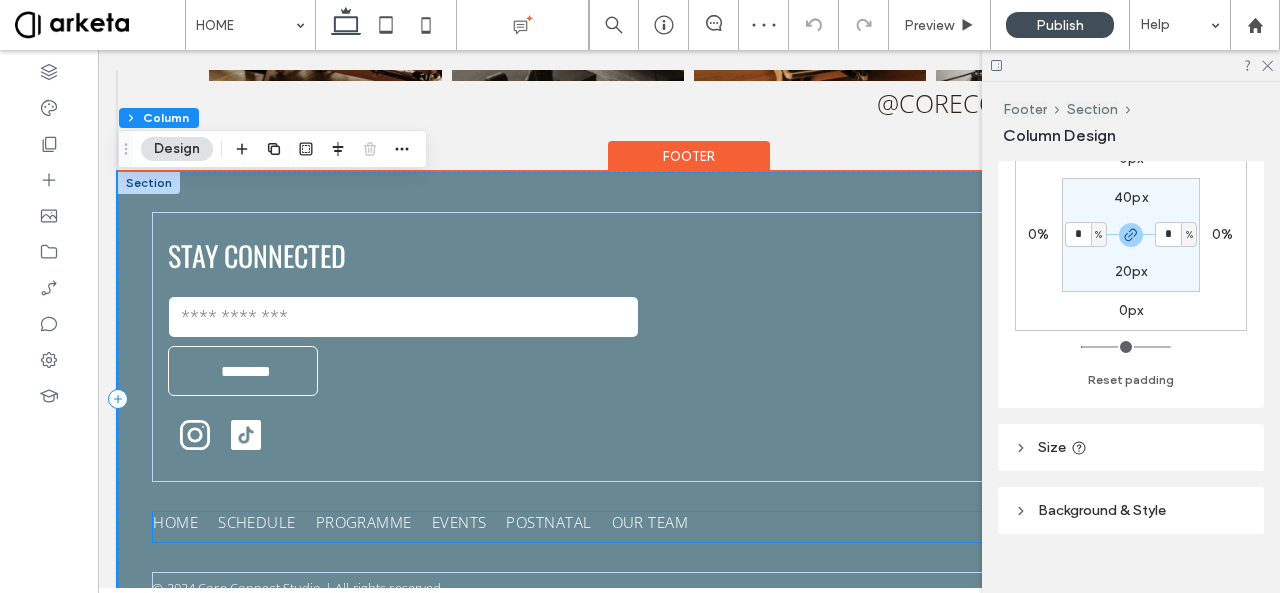 click on "EVENTS" at bounding box center [459, 522] 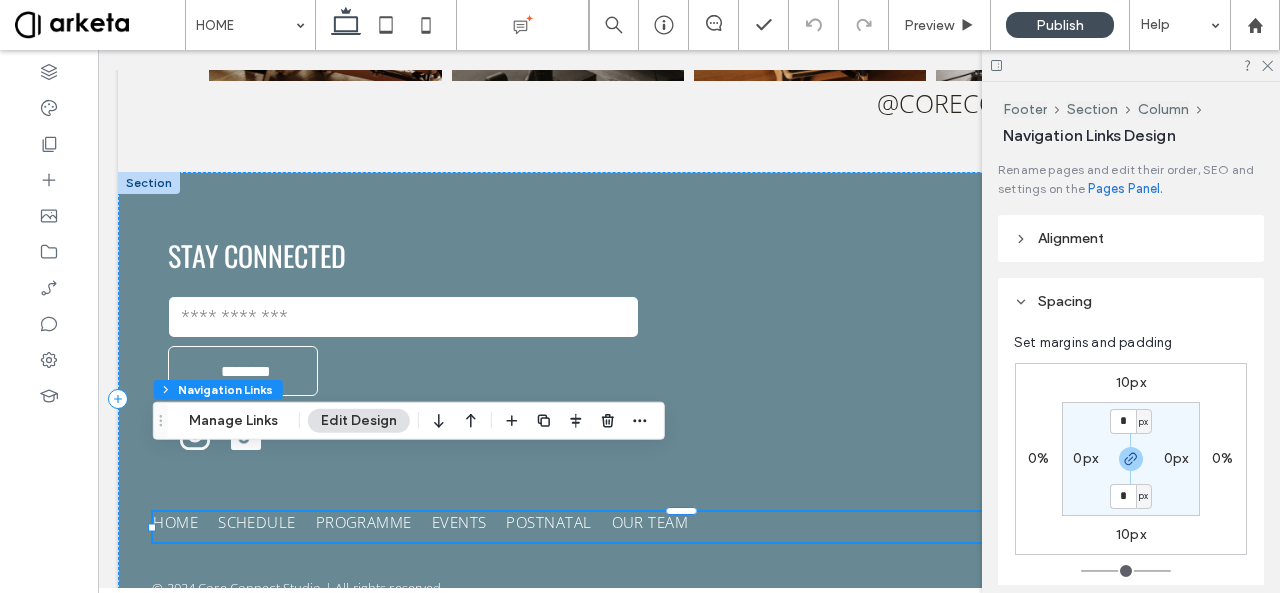 click on "10px 0% 10px 0% * px 0px * px 0px" at bounding box center [1131, 459] 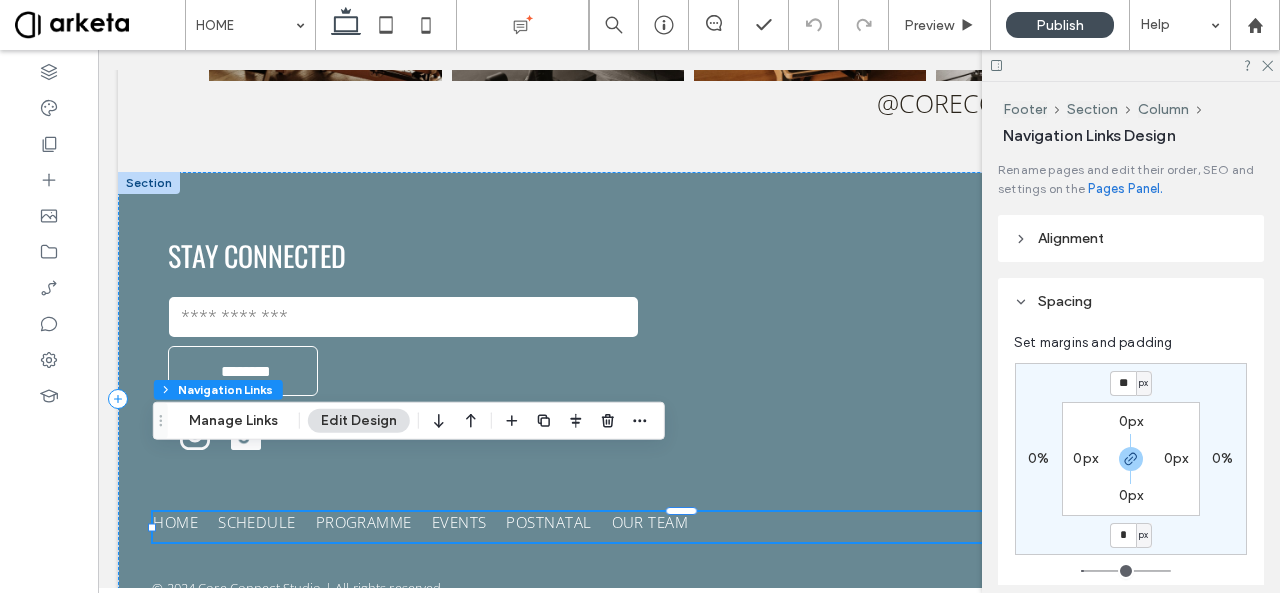 type on "*" 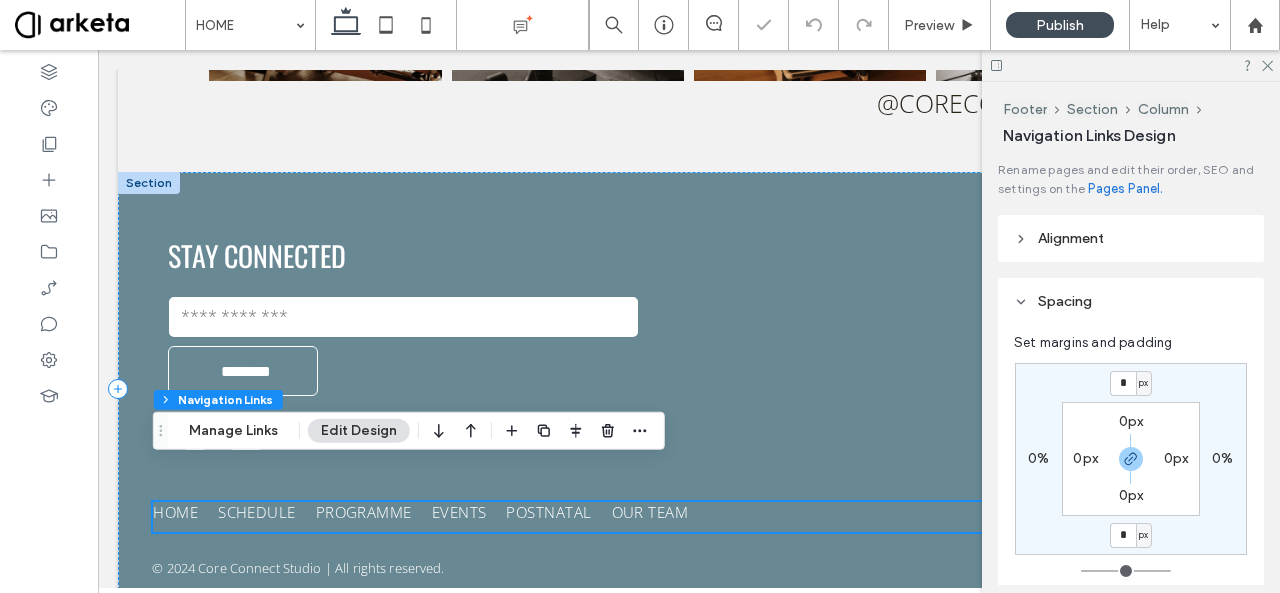 scroll, scrollTop: 4257, scrollLeft: 0, axis: vertical 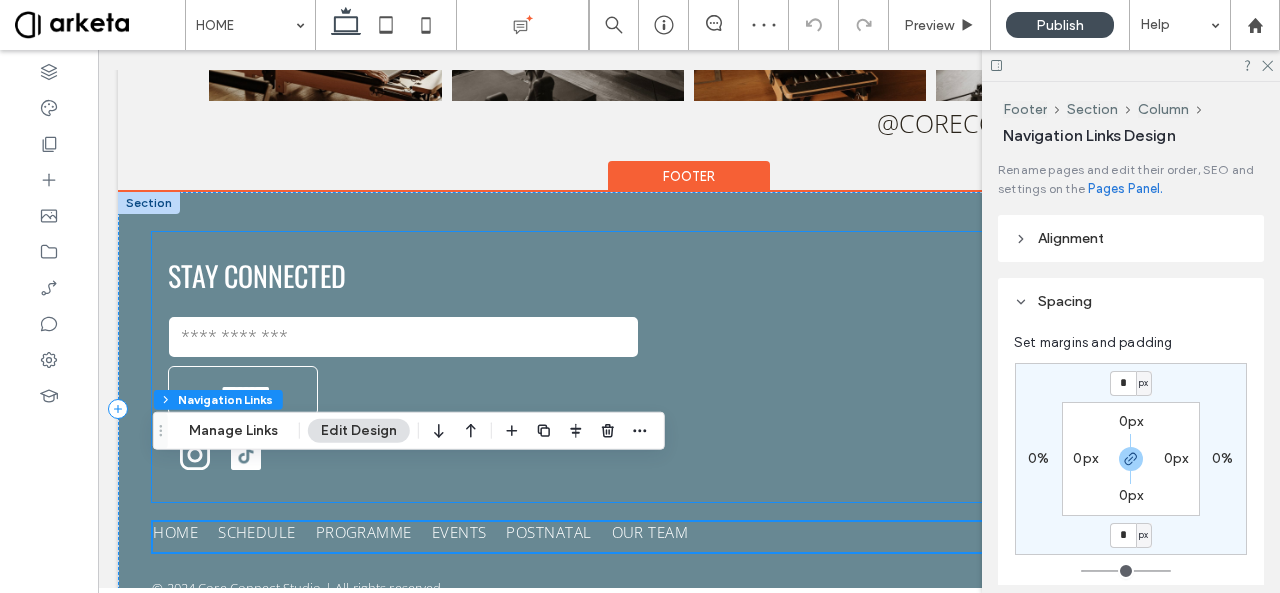 click on "Core Connect Studio Inside Grip Sports First Al Khail Road Jumeirah Heights Dubai UAE info@coreconnectstudio.com +971 52 498 2998" at bounding box center (967, 394) 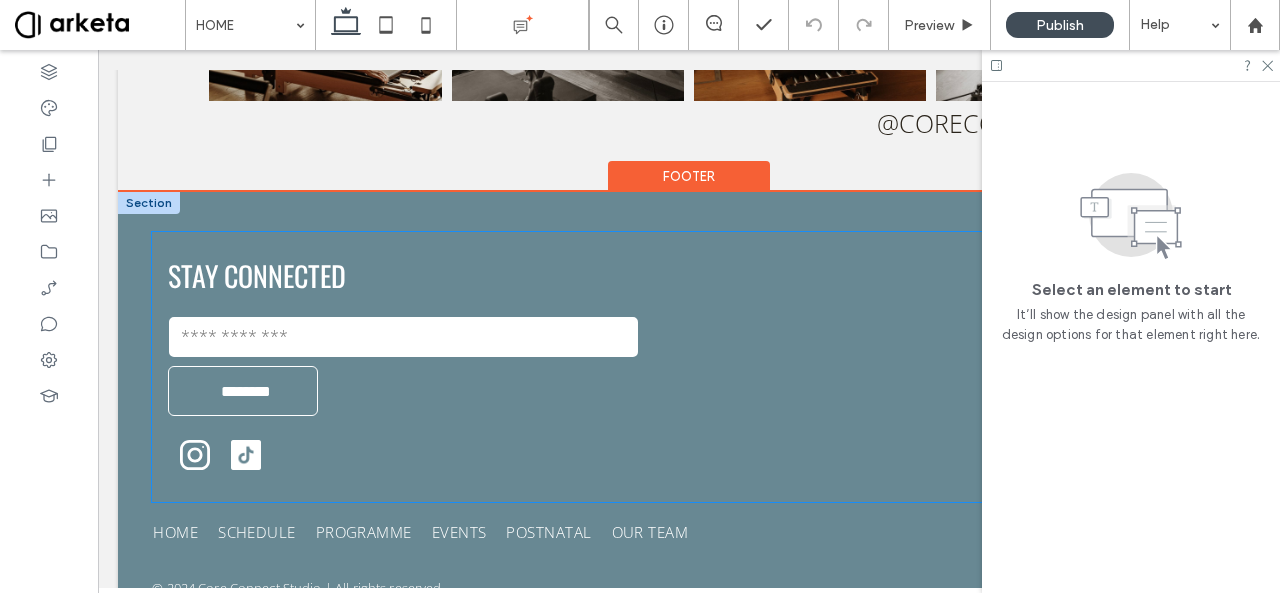 click on "Core Connect Studio Inside Grip Sports First Al Khail Road Jumeirah Heights Dubai UAE info@coreconnectstudio.com +971 52 498 2998" at bounding box center [967, 367] 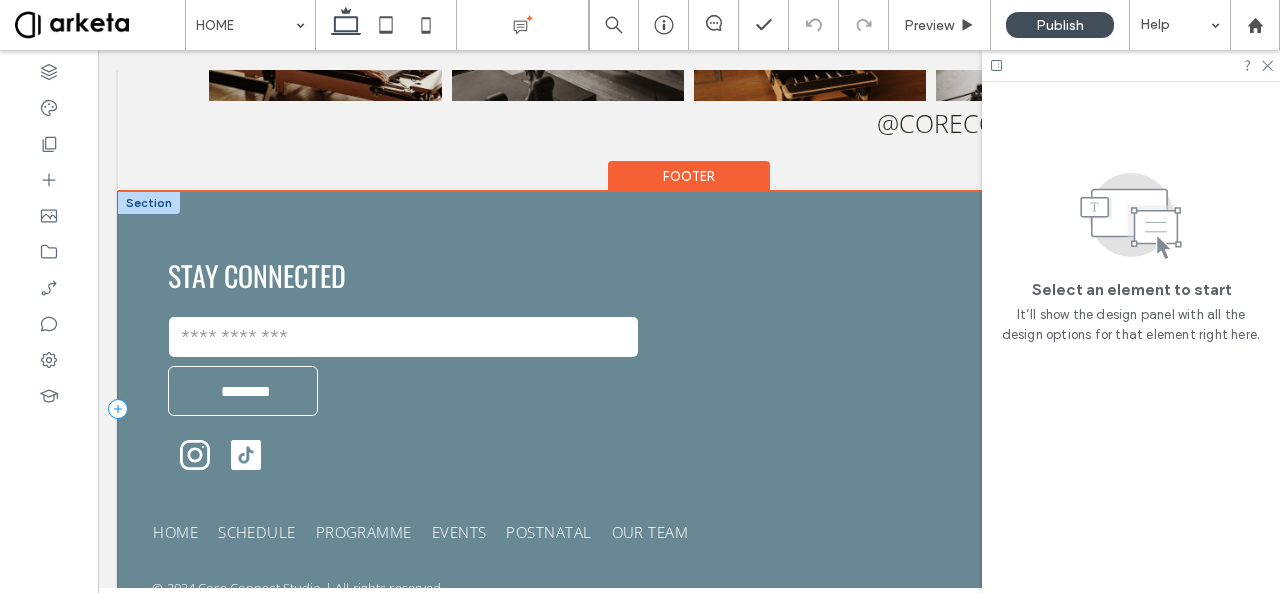 click on "HOME
SCHEDULE
PROGRAMME
EVENTS
POSTNATAL
OUR TEAM
HOME
SCHEDULE
PROGRAMME
EVENTS
POSTNATAL
OUR TEAM
© 2024 Core Connect Studio | All rights reserved.
STAY CONNECTED
Contact Us
Email:
********
Thank you for contacting us. We will get back to you as soon as possible.
Oops, there was an error sending your message. Please try again later.
Core Connect Studio Inside Grip Sports First Al Khail Road Jumeirah Heights Dubai UAE info@coreconnectstudio.com +971 52 498 2998" at bounding box center [689, 408] 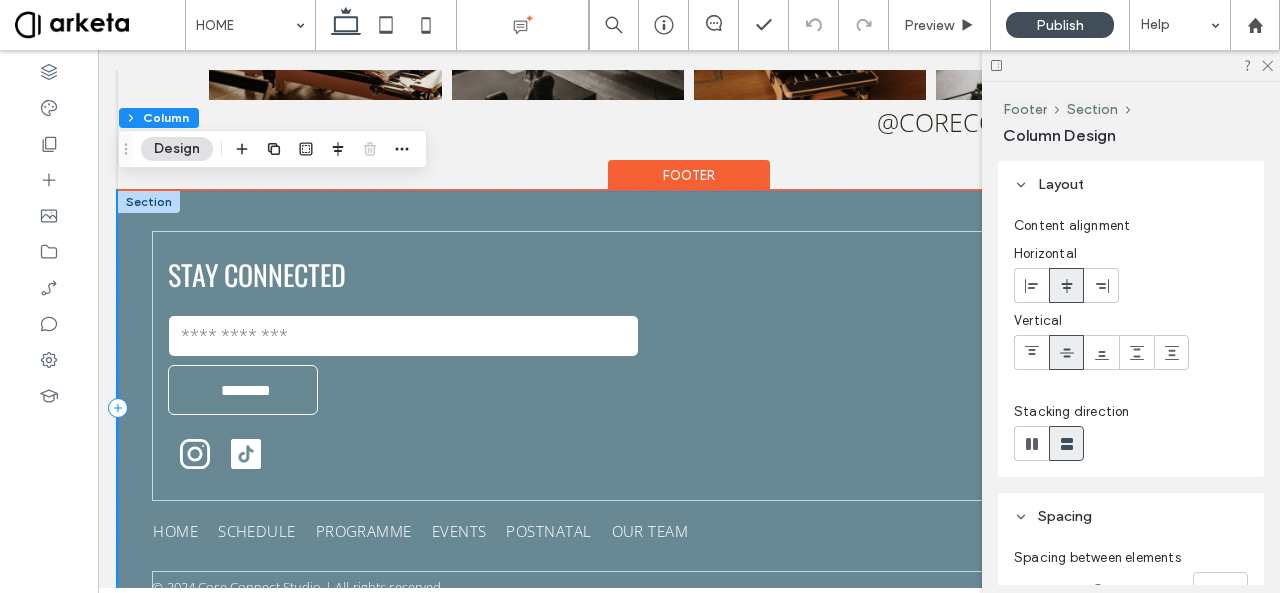 scroll, scrollTop: 4257, scrollLeft: 0, axis: vertical 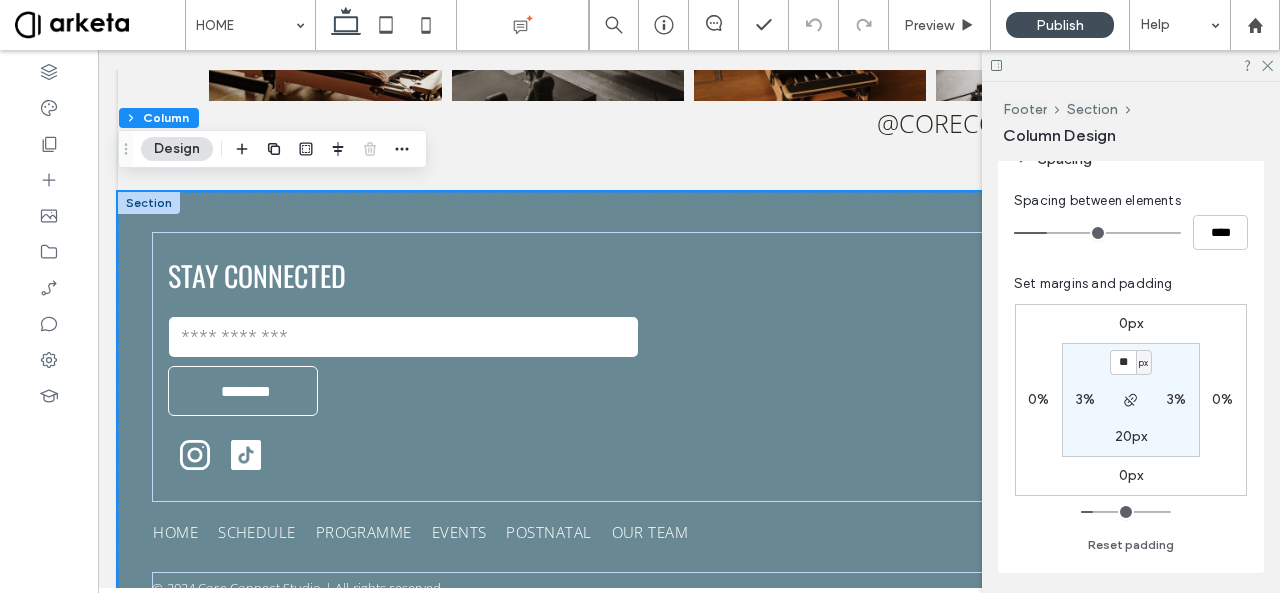 click on "3%" at bounding box center [1085, 399] 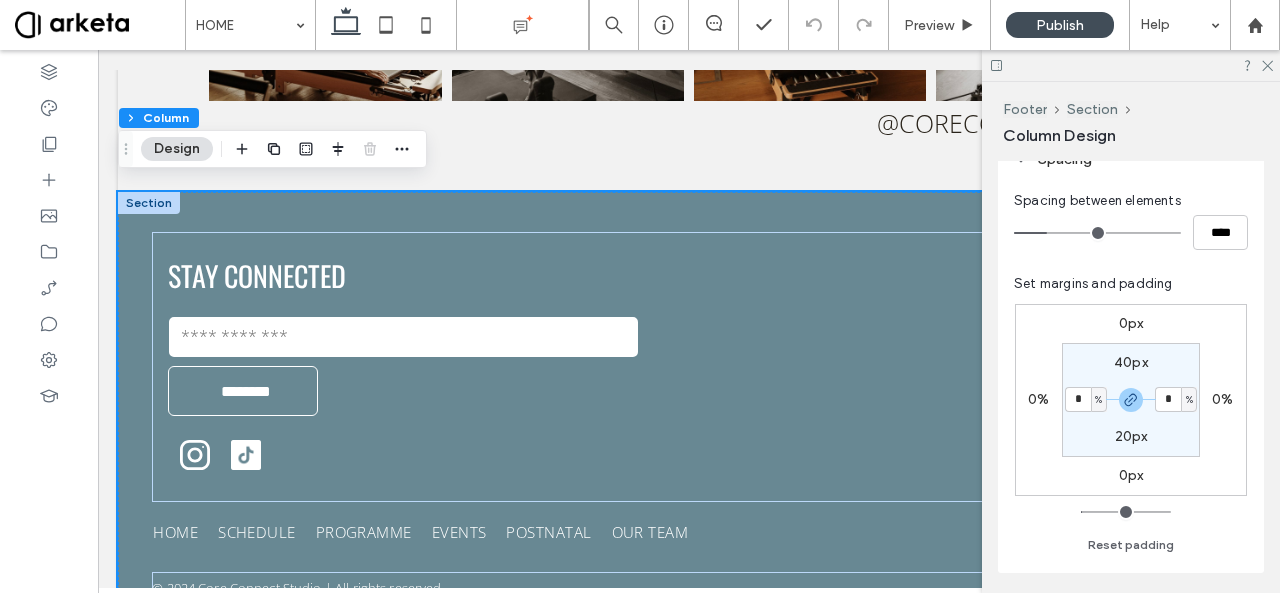 type on "*" 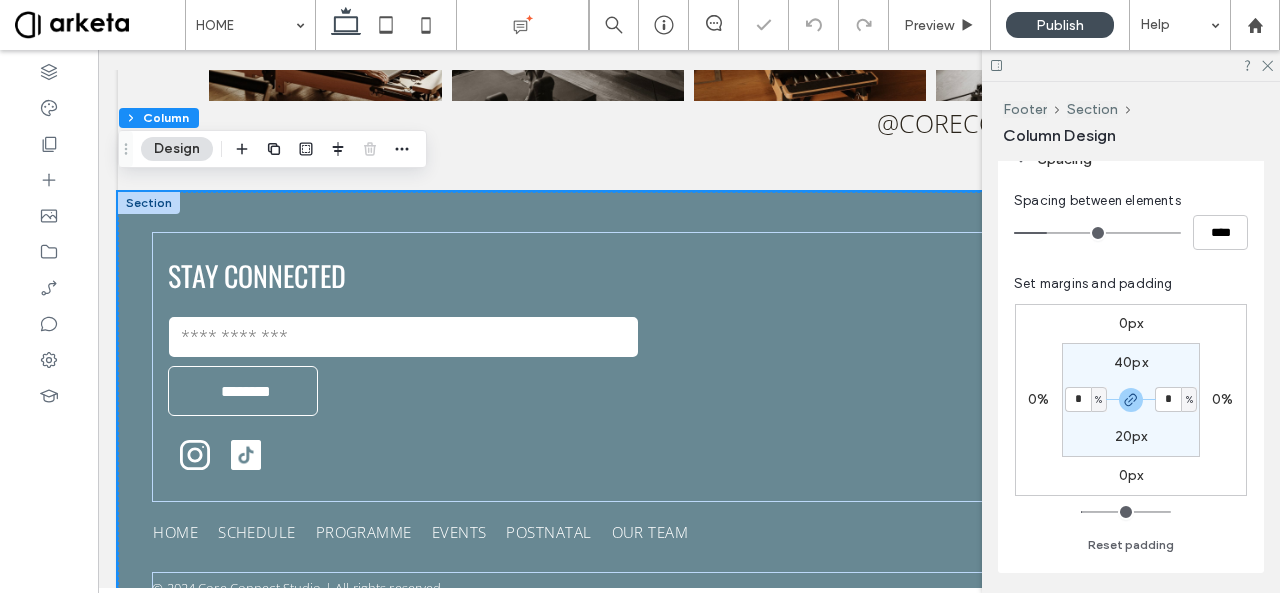 type on "*" 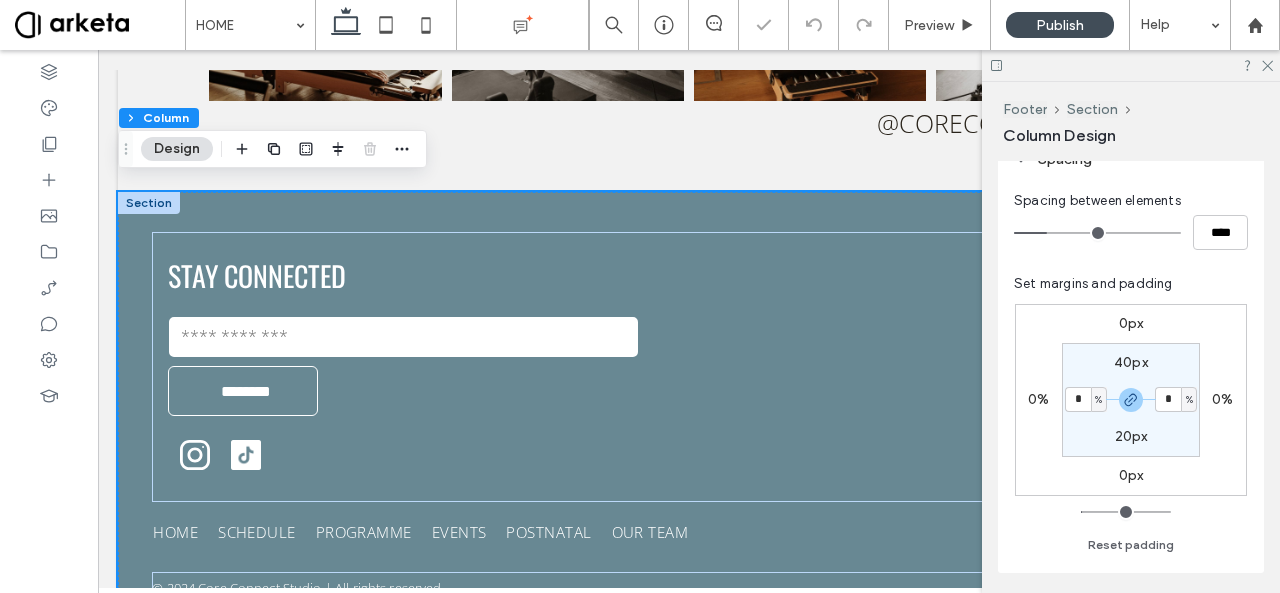 type on "*" 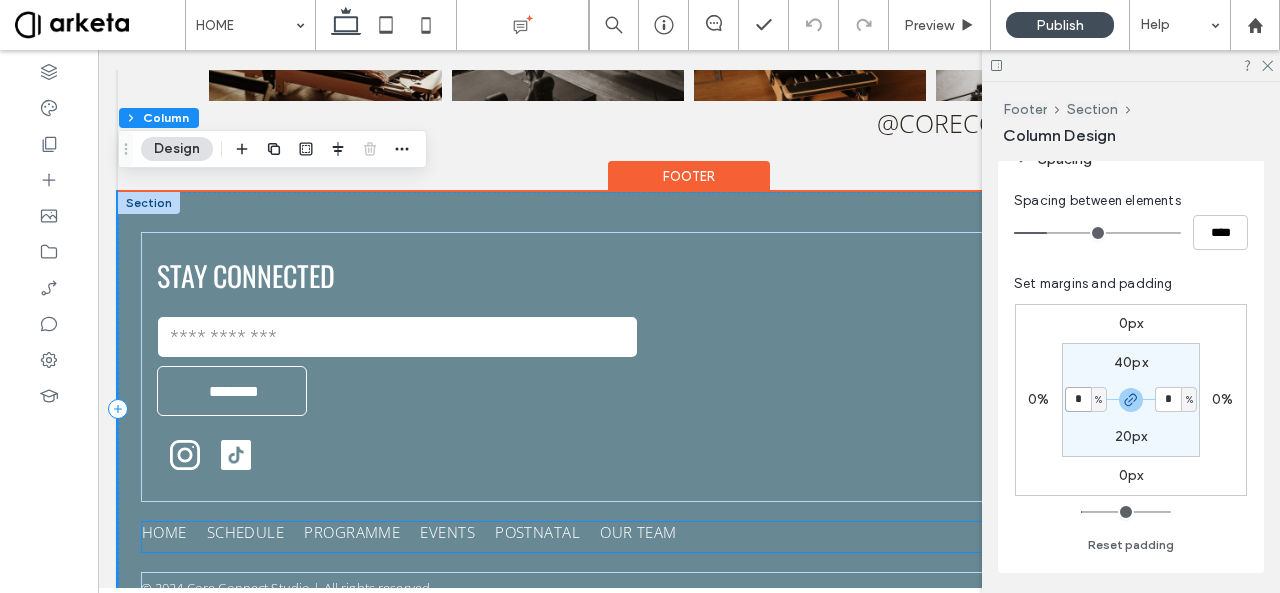 click on "EVENTS" at bounding box center [447, 532] 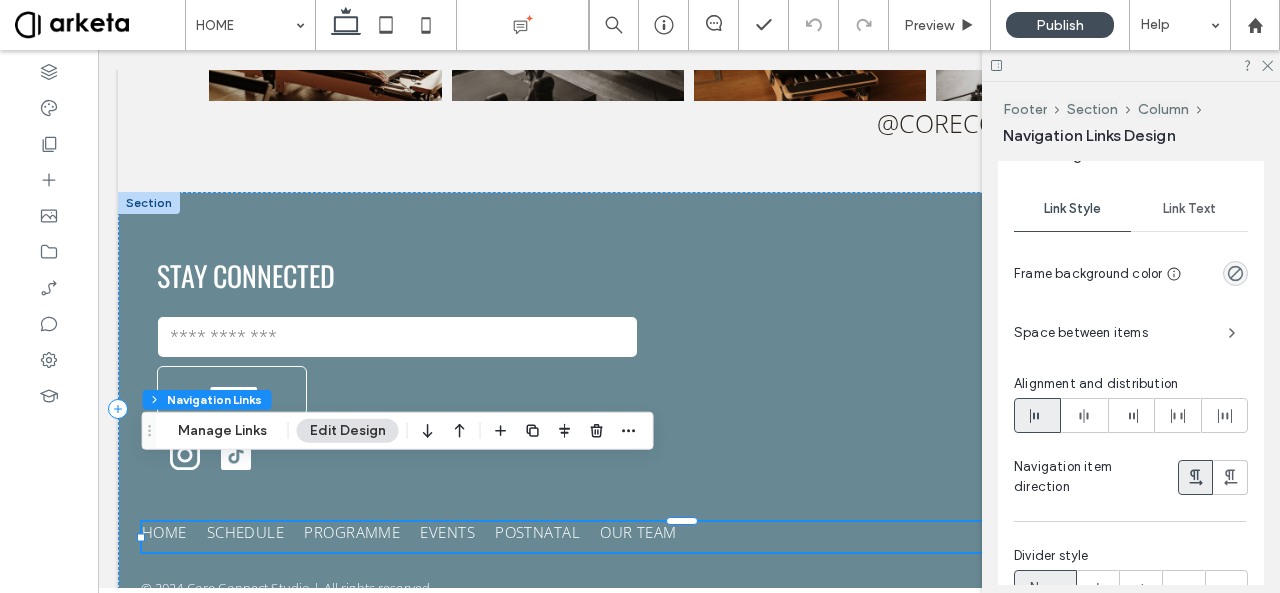 scroll, scrollTop: 759, scrollLeft: 0, axis: vertical 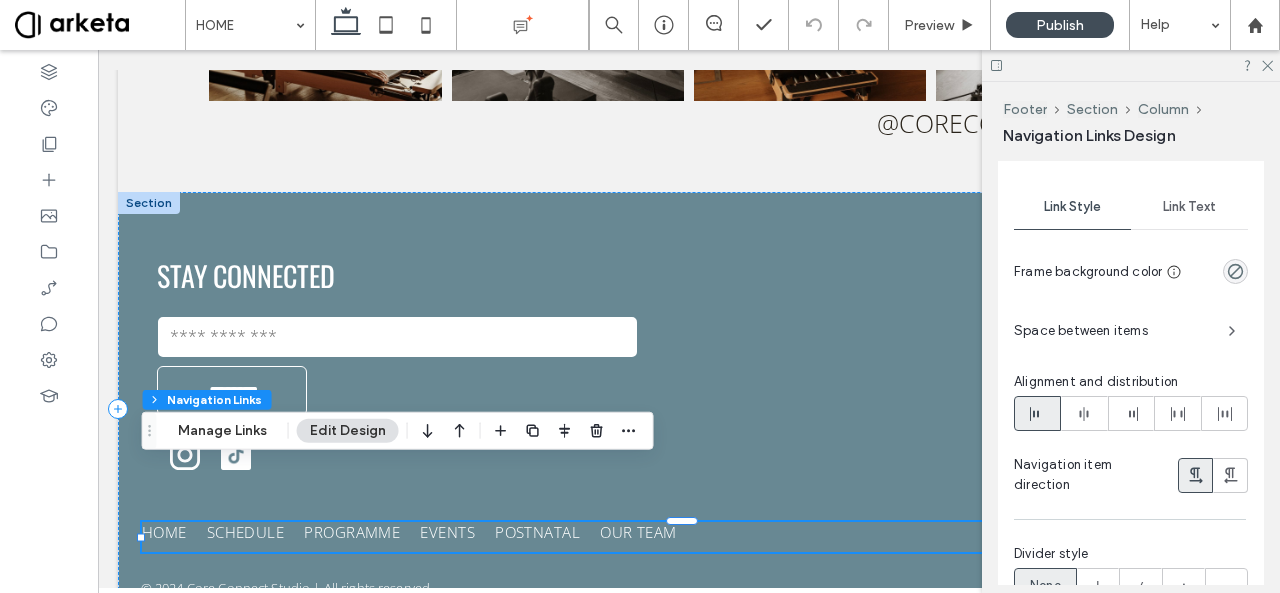 click on "Space between items" at bounding box center [1131, 331] 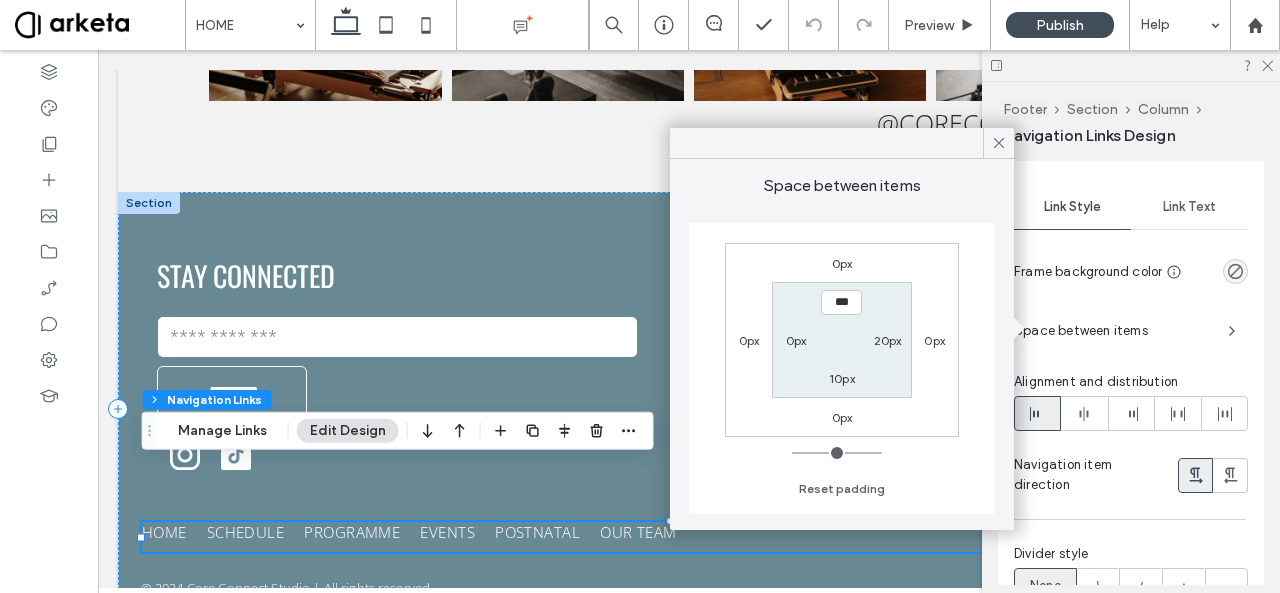 click on "20px" at bounding box center (888, 340) 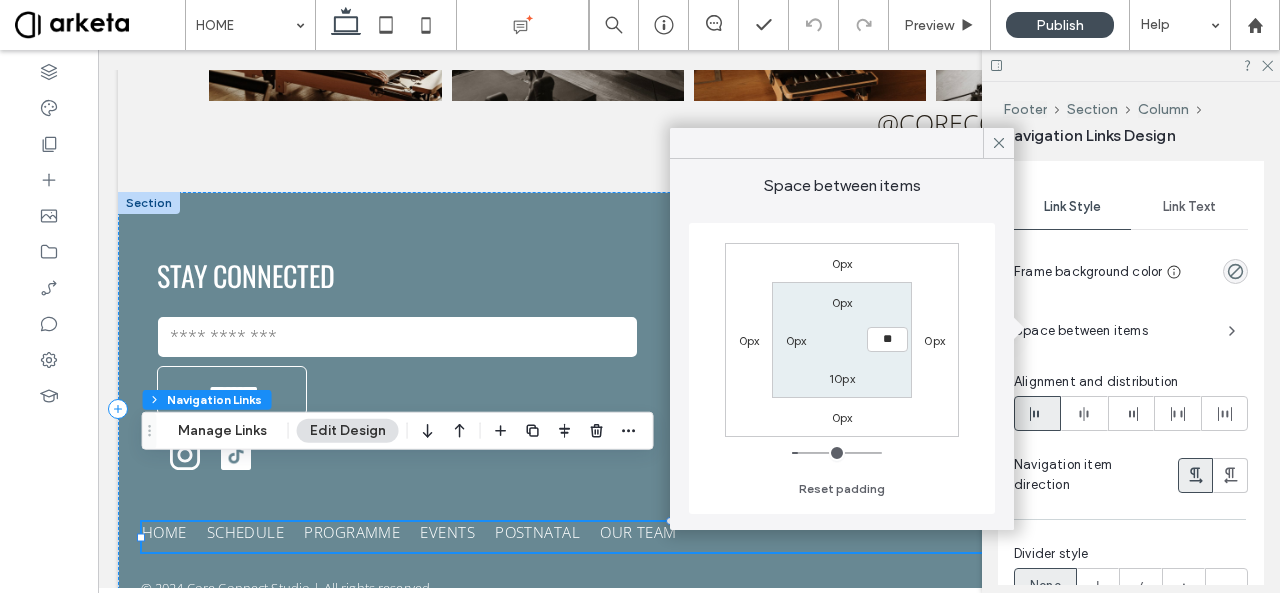 type on "**" 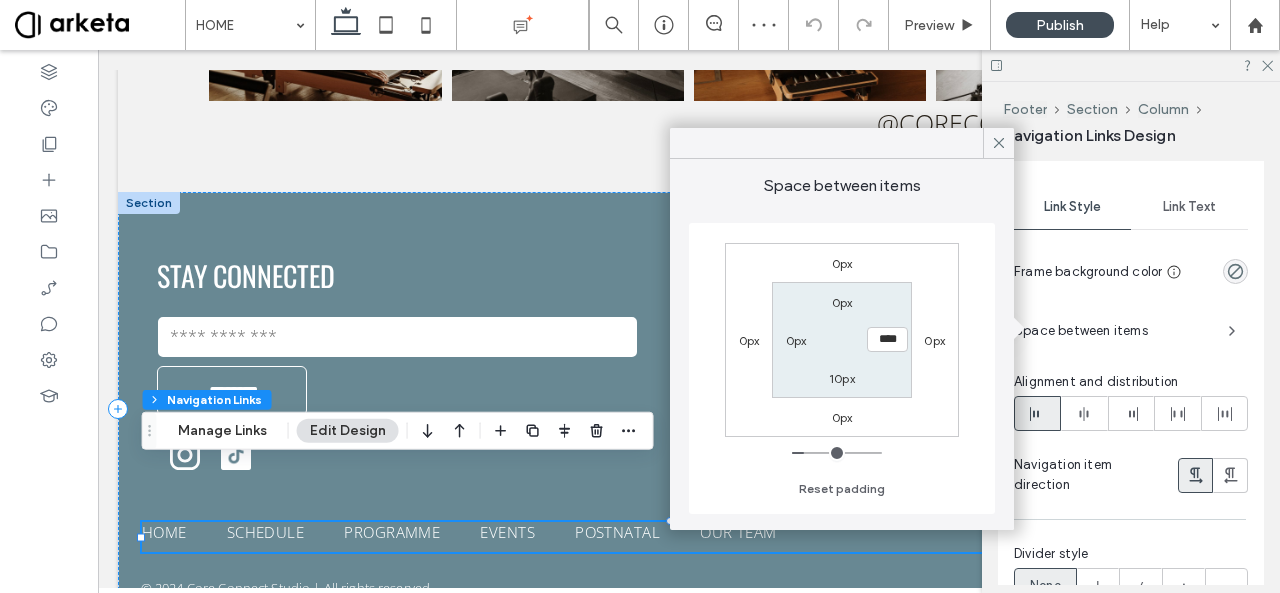 click on "Link Style Link Text Frame background color Space between items Alignment and distribution Navigation item direction Divider style None" at bounding box center [1131, 398] 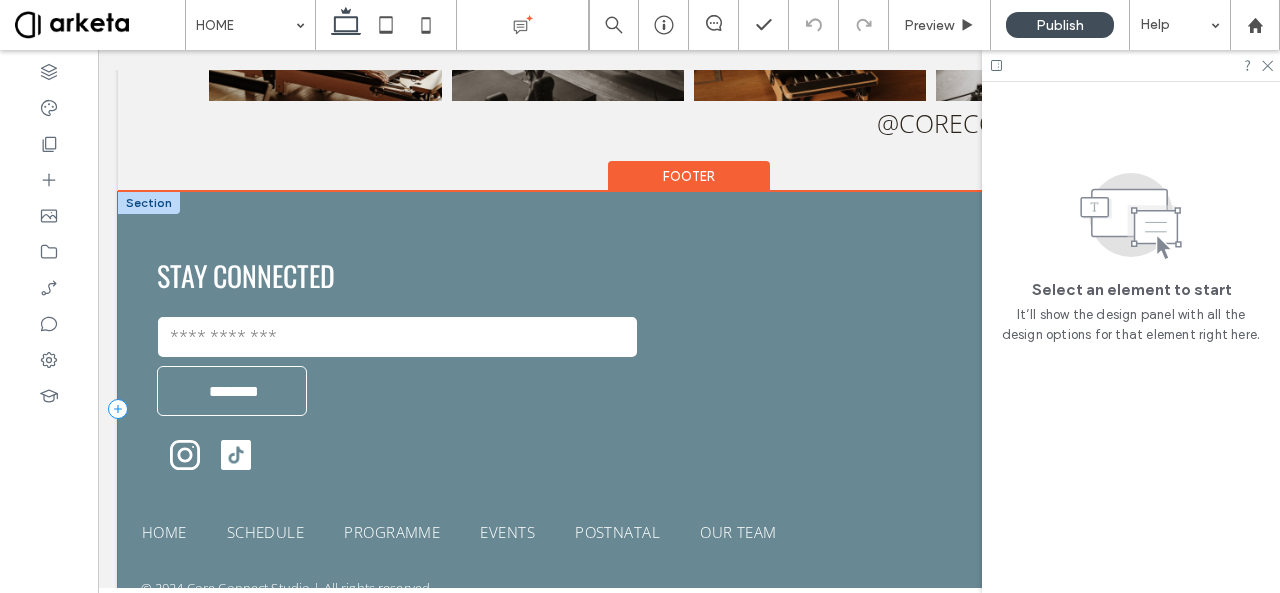 click on "HOME
SCHEDULE
PROGRAMME
EVENTS
POSTNATAL
OUR TEAM
HOME
SCHEDULE
PROGRAMME
EVENTS
POSTNATAL
OUR TEAM
© 2024 Core Connect Studio | All rights reserved.
STAY CONNECTED
Contact Us
Email:
********
Thank you for contacting us. We will get back to you as soon as possible.
Oops, there was an error sending your message. Please try again later.
Core Connect Studio Inside Grip Sports First Al Khail Road Jumeirah Heights Dubai UAE info@coreconnectstudio.com +971 52 498 2998" at bounding box center (689, 408) 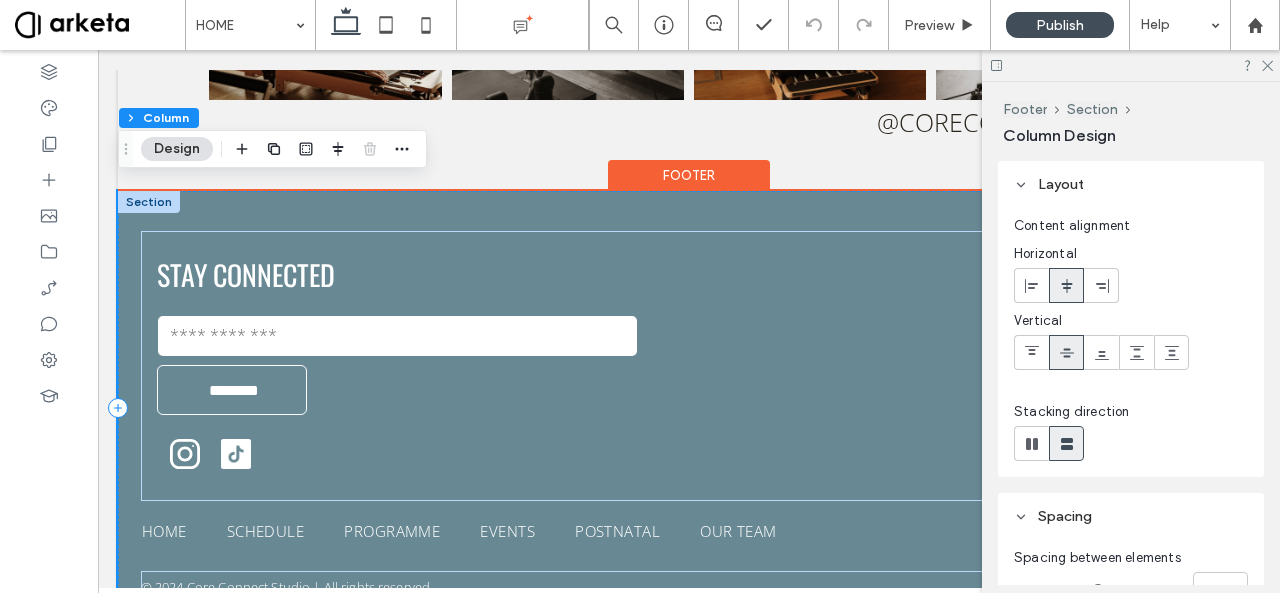 scroll, scrollTop: 4257, scrollLeft: 0, axis: vertical 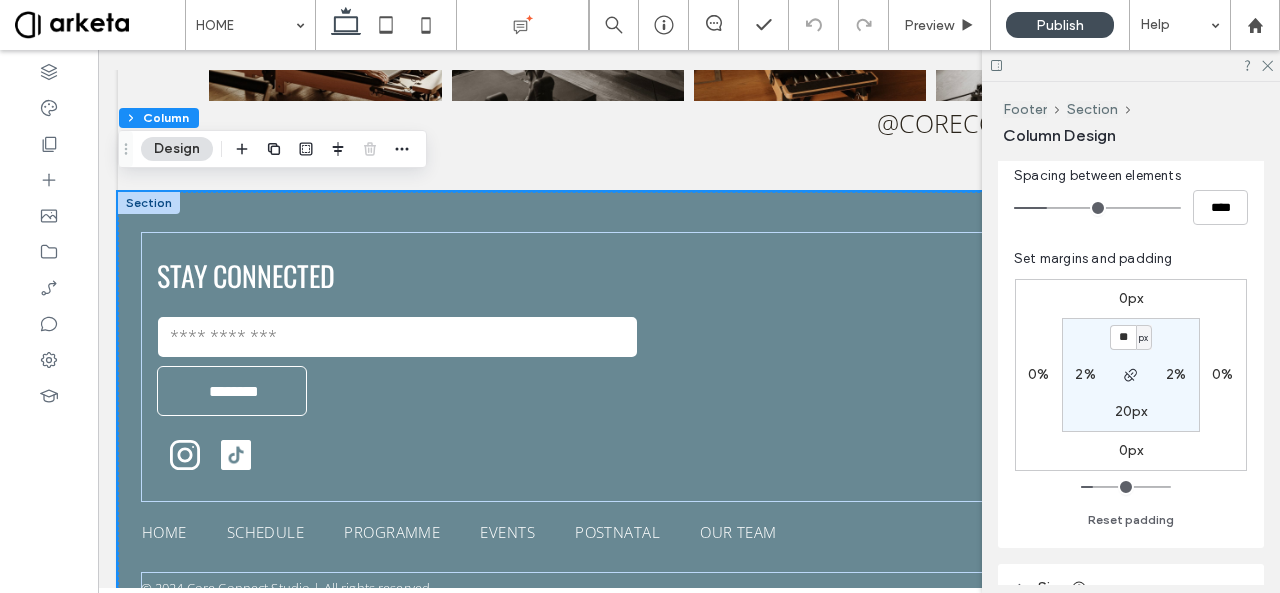 click on "2%" at bounding box center [1085, 374] 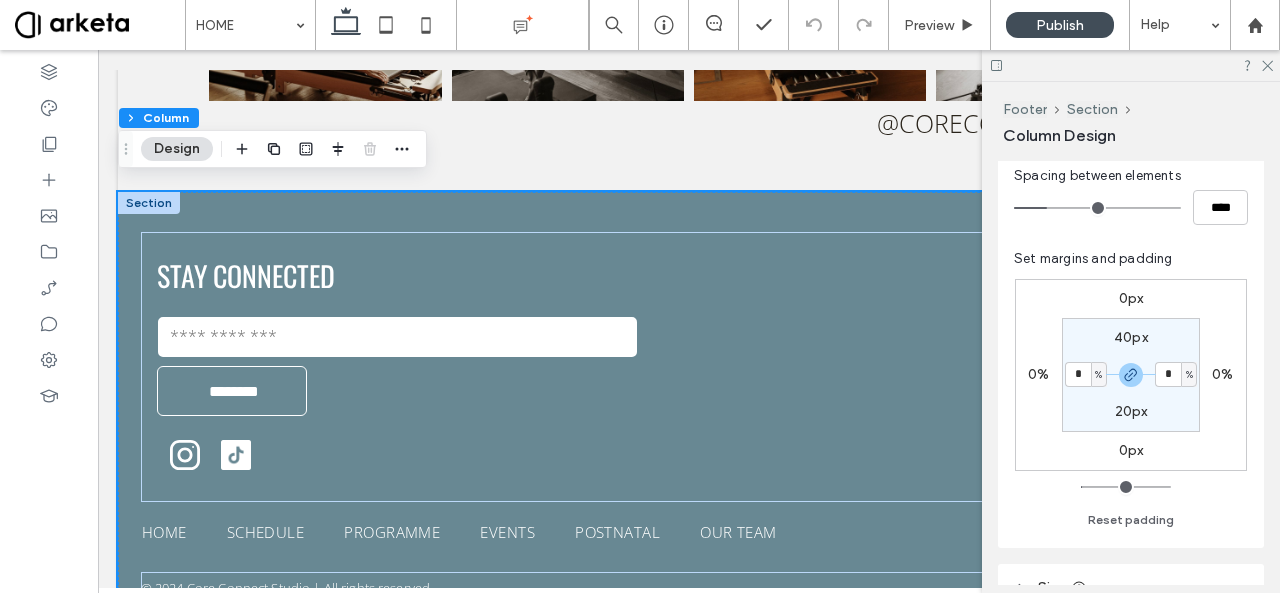 type on "*" 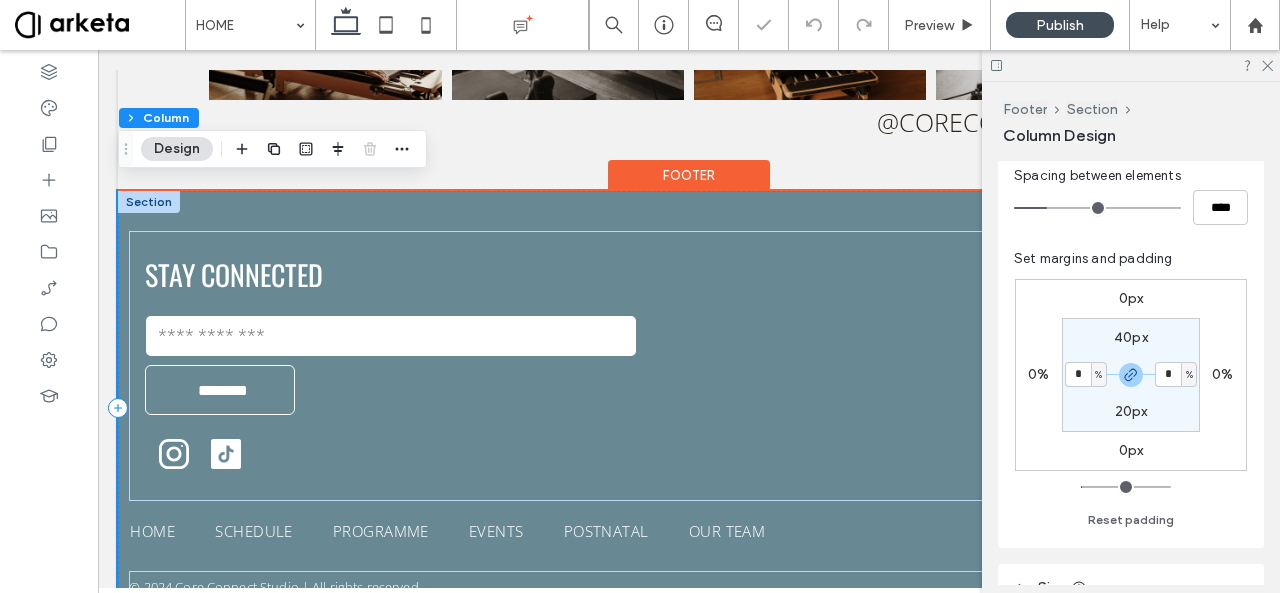 scroll, scrollTop: 4257, scrollLeft: 0, axis: vertical 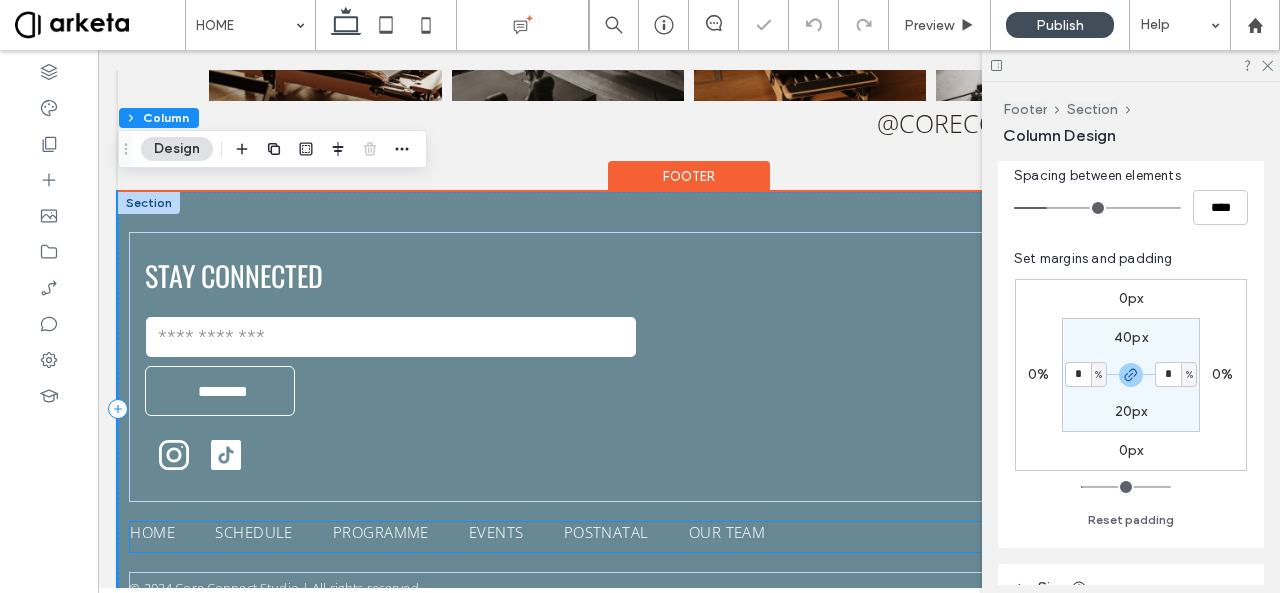 click on "SCHEDULE" at bounding box center [254, 532] 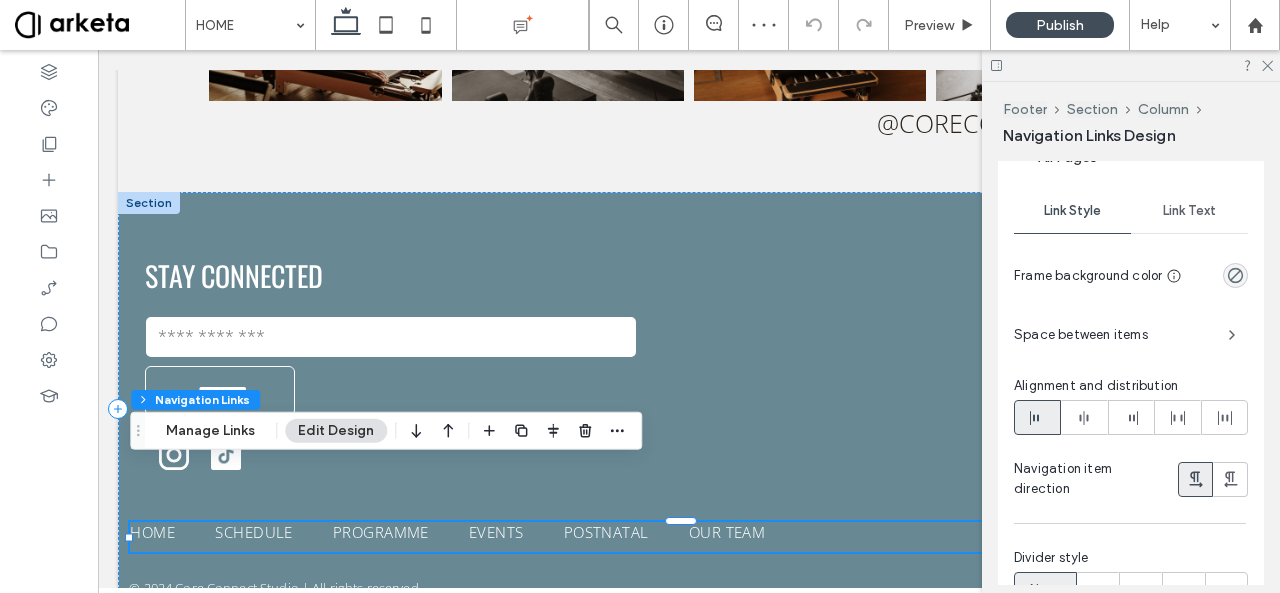 scroll, scrollTop: 757, scrollLeft: 0, axis: vertical 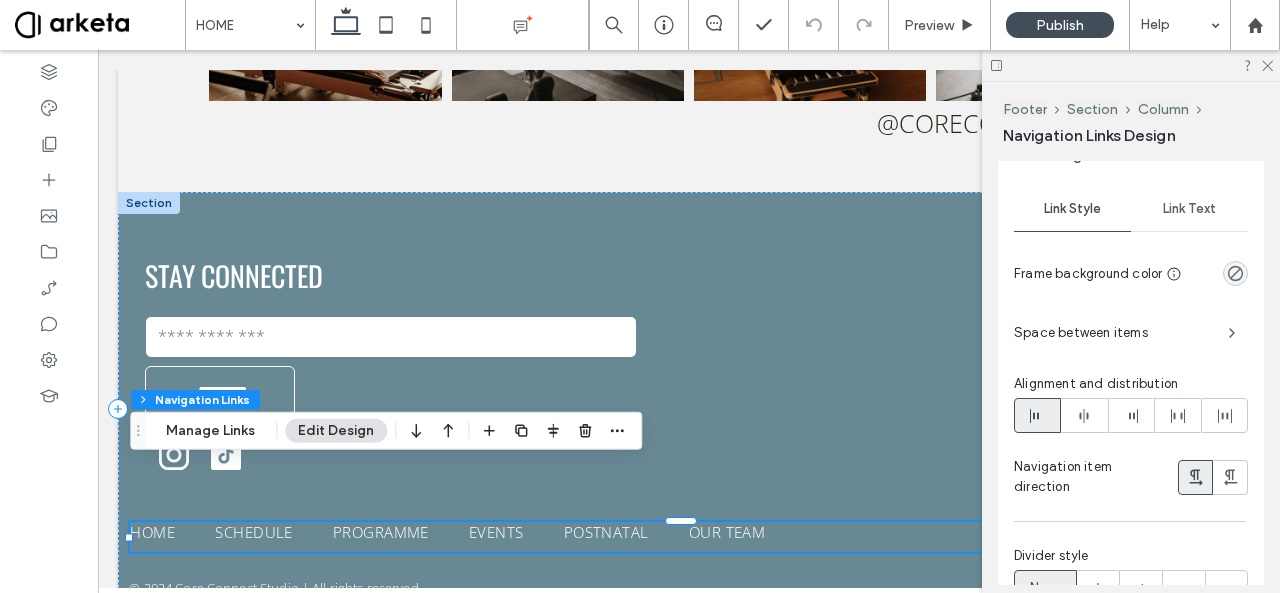 click on "Space between items" at bounding box center (1131, 333) 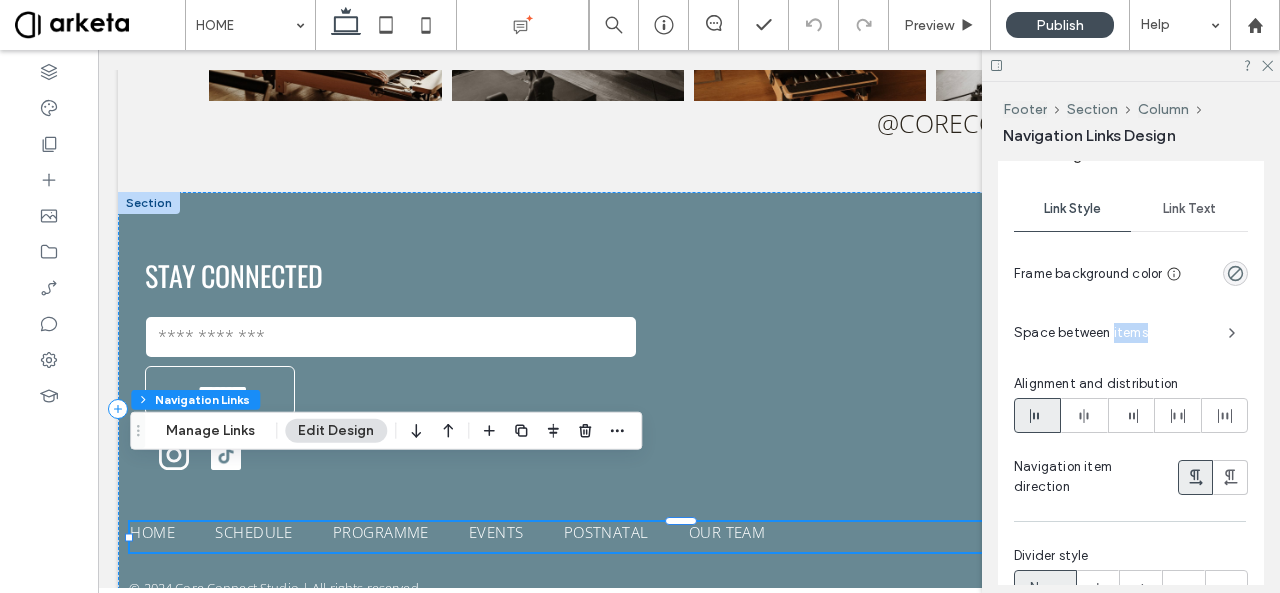 click on "Space between items" at bounding box center [1131, 333] 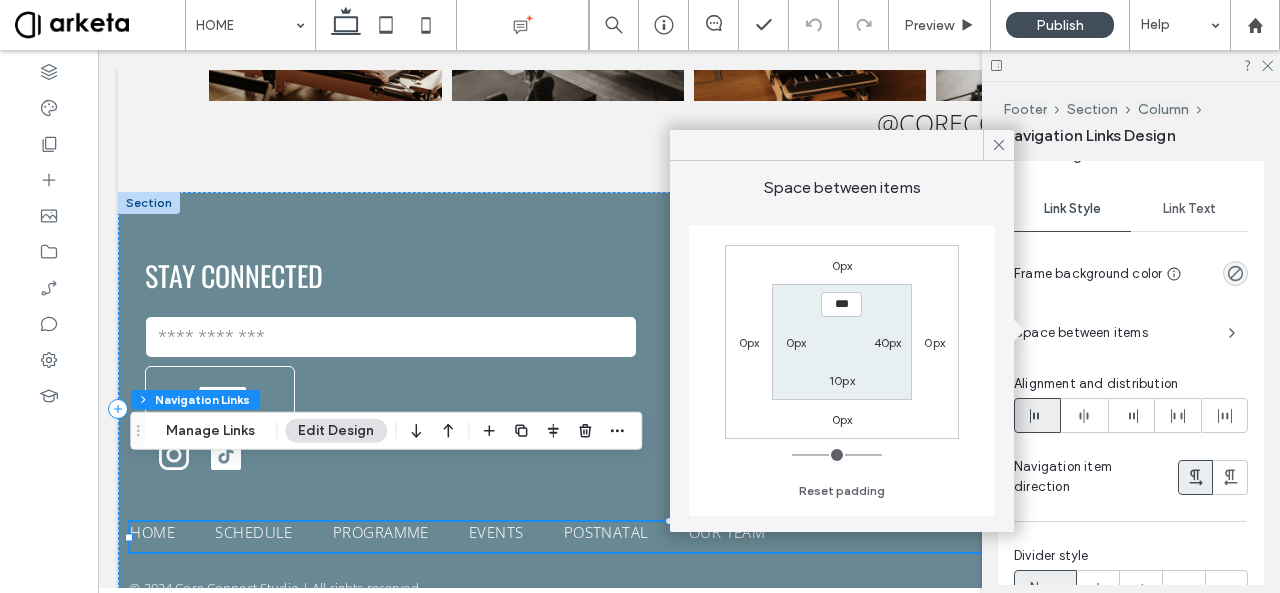 click on "40px" at bounding box center (888, 342) 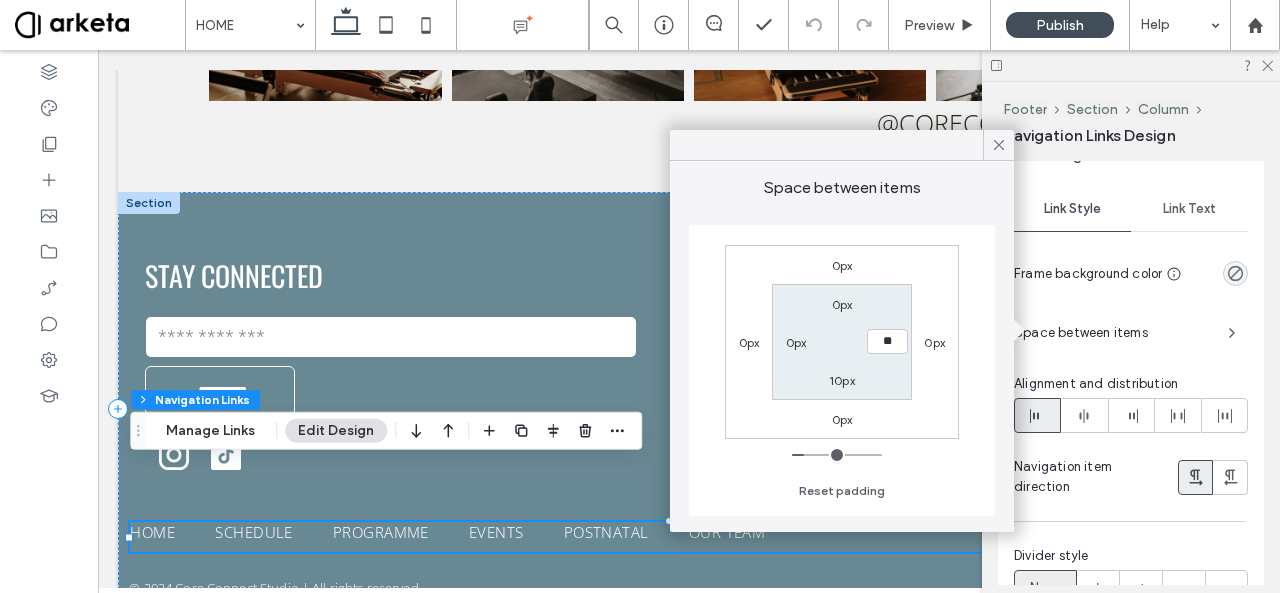 type on "**" 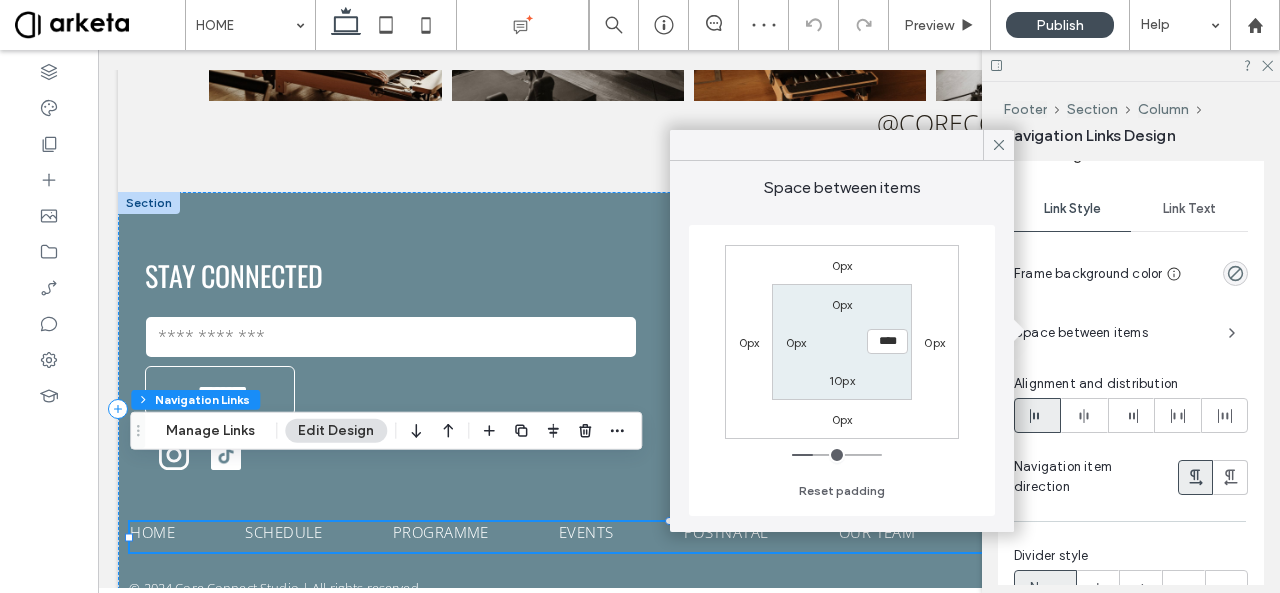 type on "****" 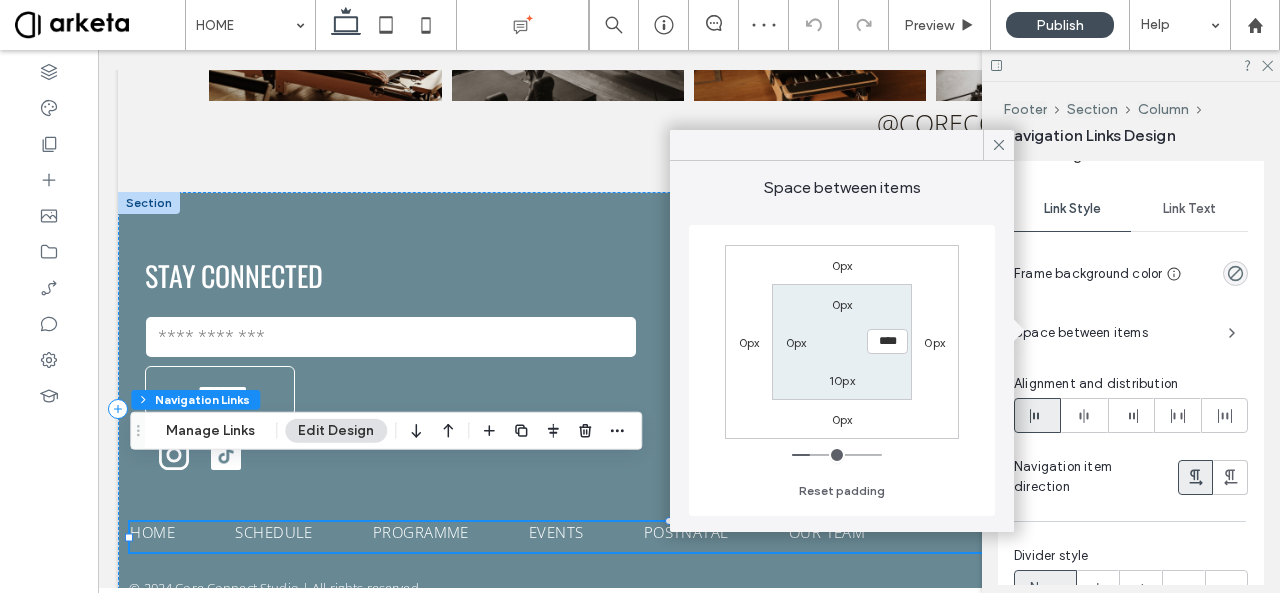 click on "Link Style Link Text Frame background color Space between items Alignment and distribution Navigation item direction Divider style None" at bounding box center [1131, 400] 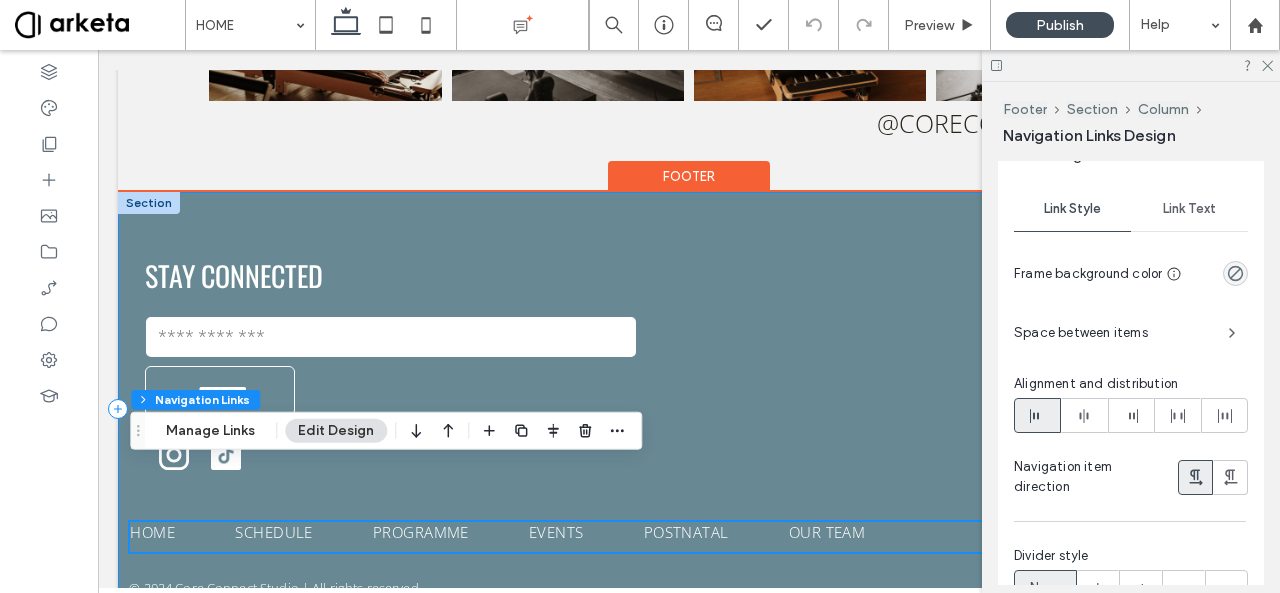 click on "HOME
SCHEDULE
PROGRAMME
EVENTS
POSTNATAL
OUR TEAM
HOME
SCHEDULE
PROGRAMME
EVENTS
POSTNATAL
OUR TEAM
© 2024 Core Connect Studio | All rights reserved.
STAY CONNECTED
Contact Us
Email:
********
Thank you for contacting us. We will get back to you as soon as possible.
Oops, there was an error sending your message. Please try again later.
Core Connect Studio Inside Grip Sports First Al Khail Road Jumeirah Heights Dubai UAE info@coreconnectstudio.com +971 52 498 2998" at bounding box center [689, 408] 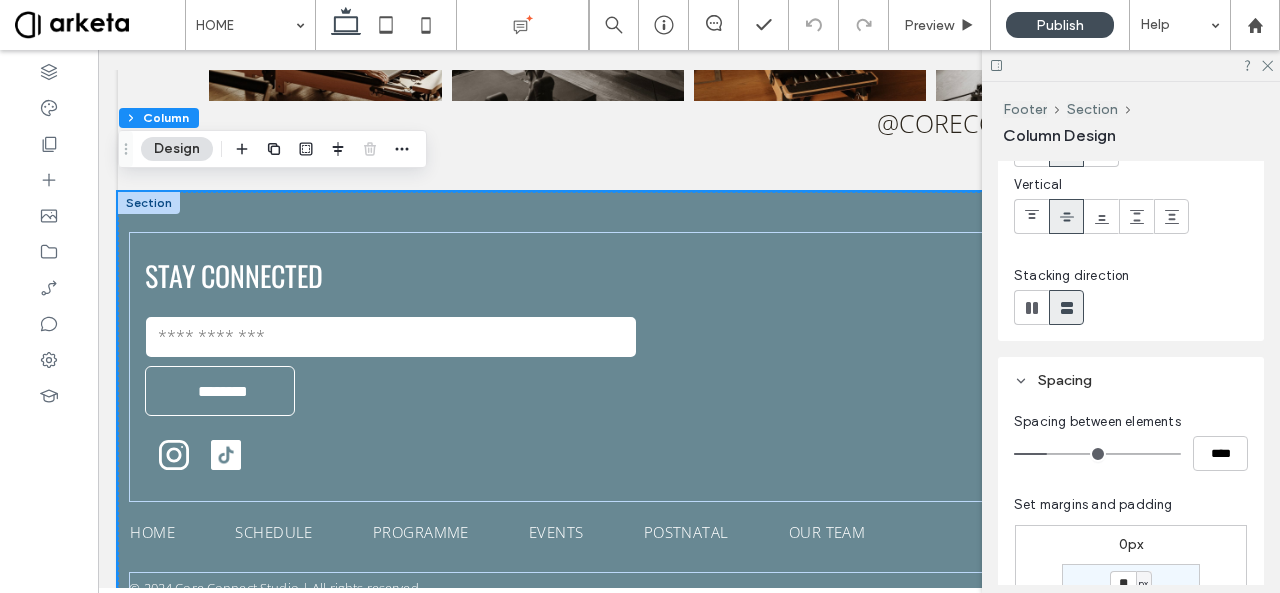 scroll, scrollTop: 137, scrollLeft: 0, axis: vertical 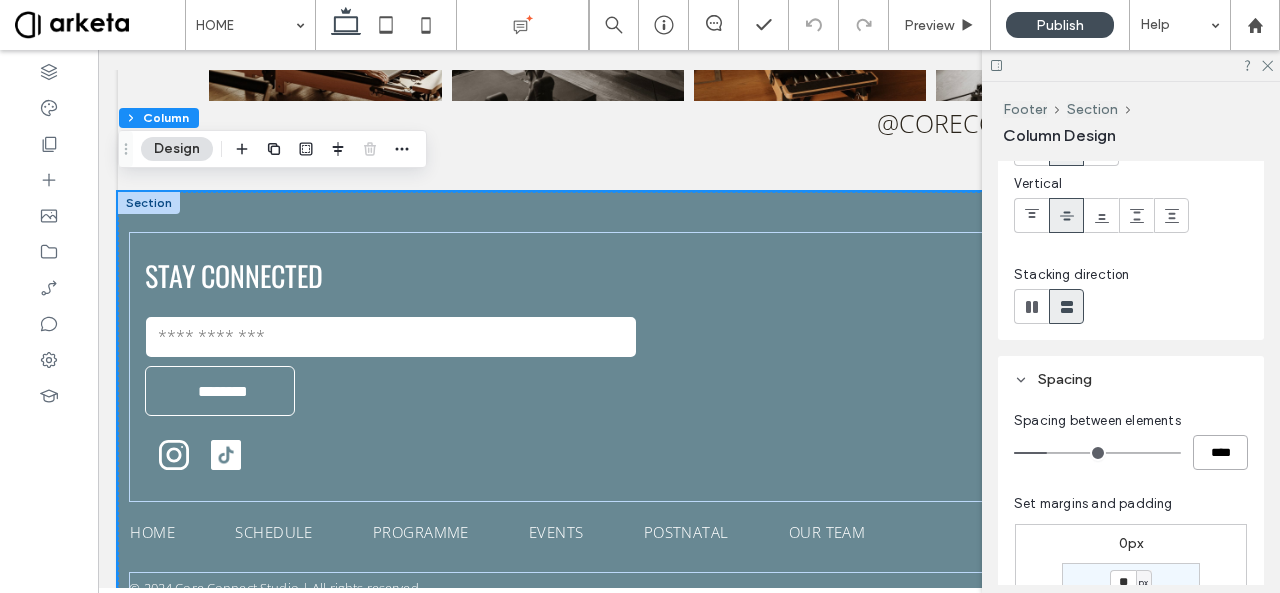 click on "****" at bounding box center (1220, 452) 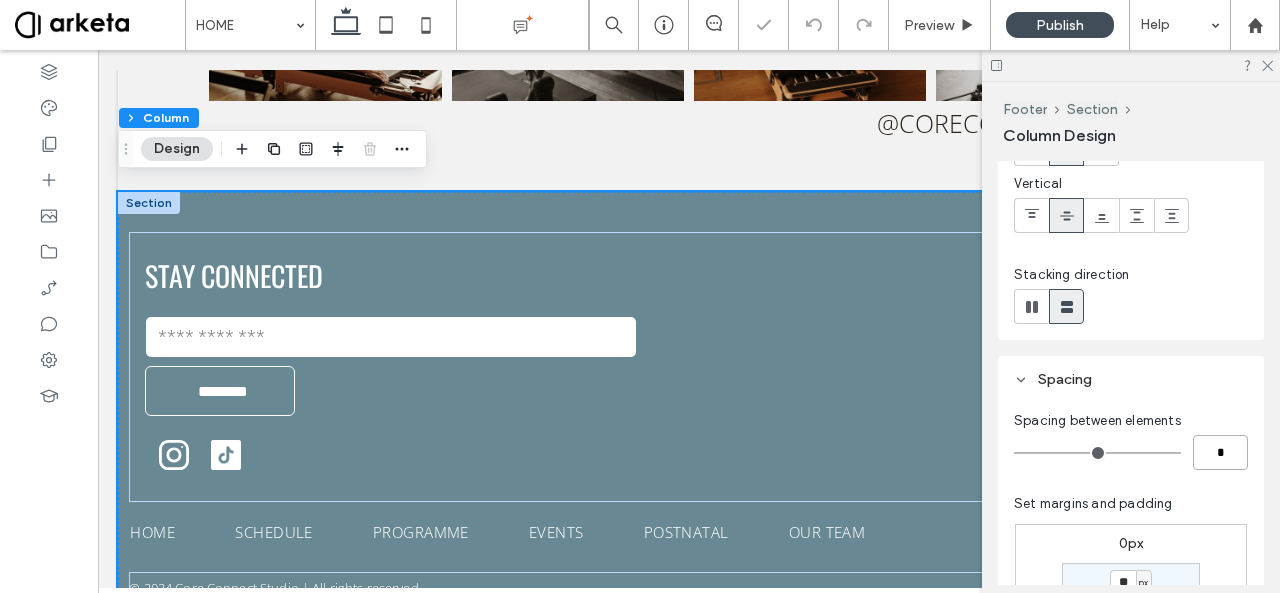 type on "***" 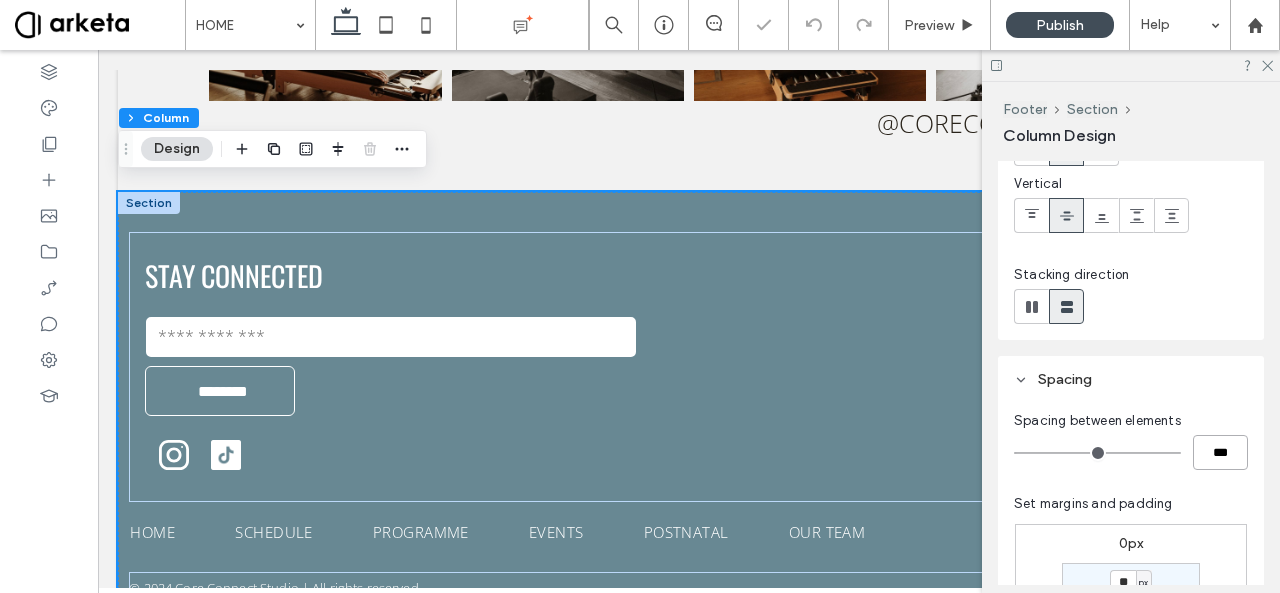 type on "*" 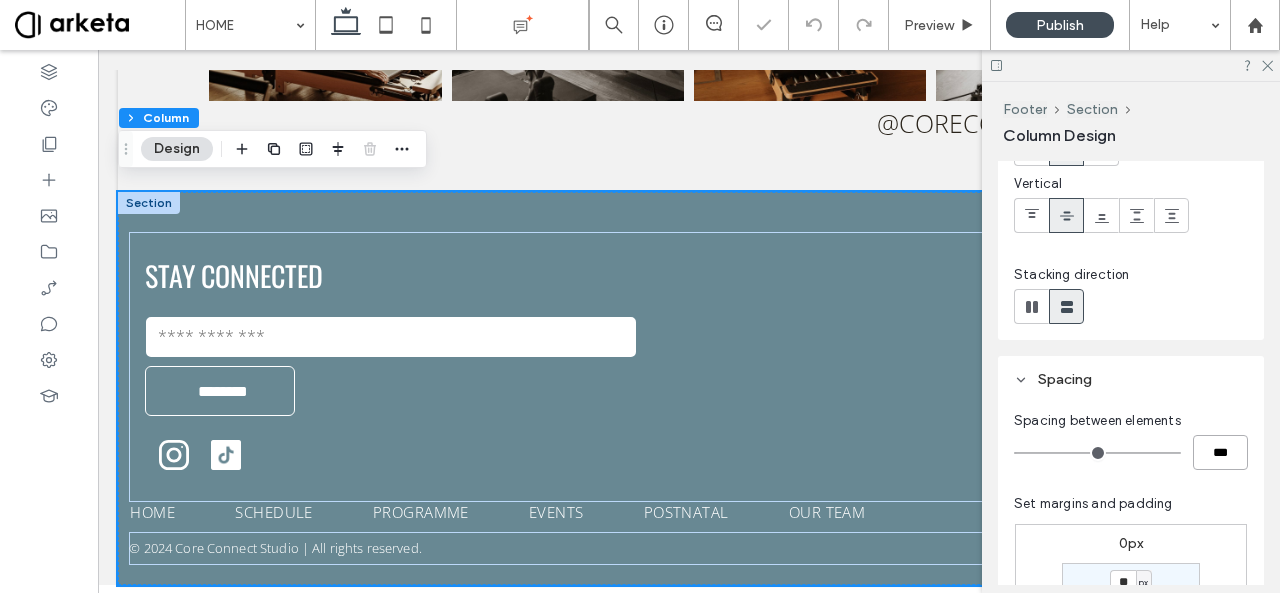 scroll, scrollTop: 4217, scrollLeft: 0, axis: vertical 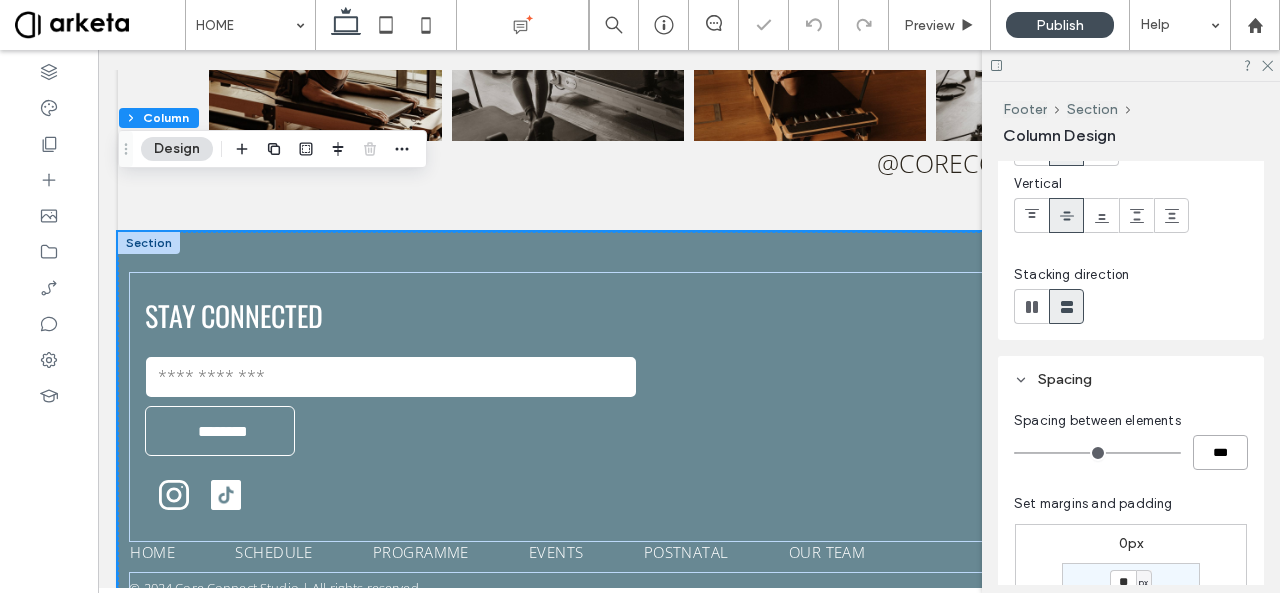 click on "***" at bounding box center (1220, 452) 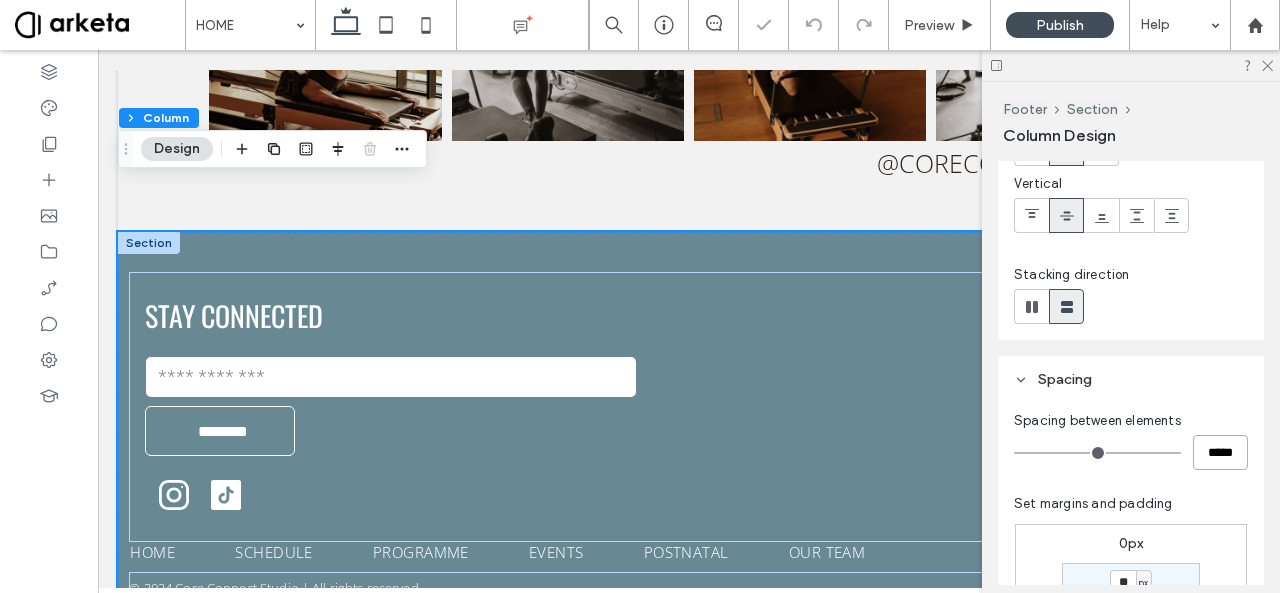 type on "*****" 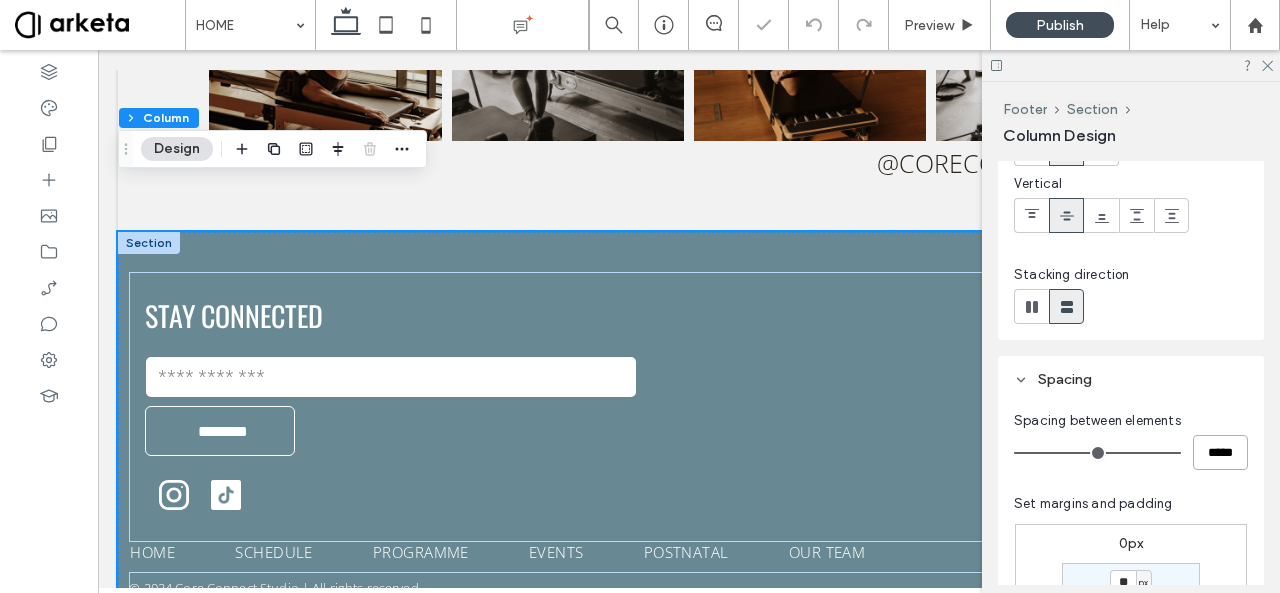 type on "***" 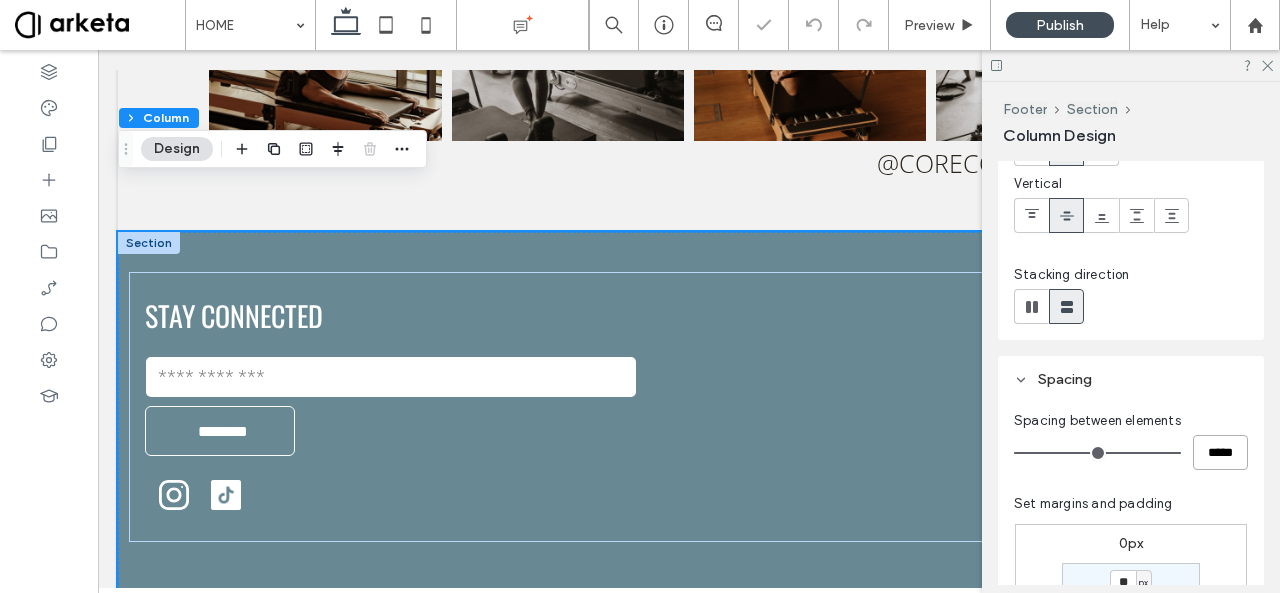 scroll, scrollTop: 4277, scrollLeft: 0, axis: vertical 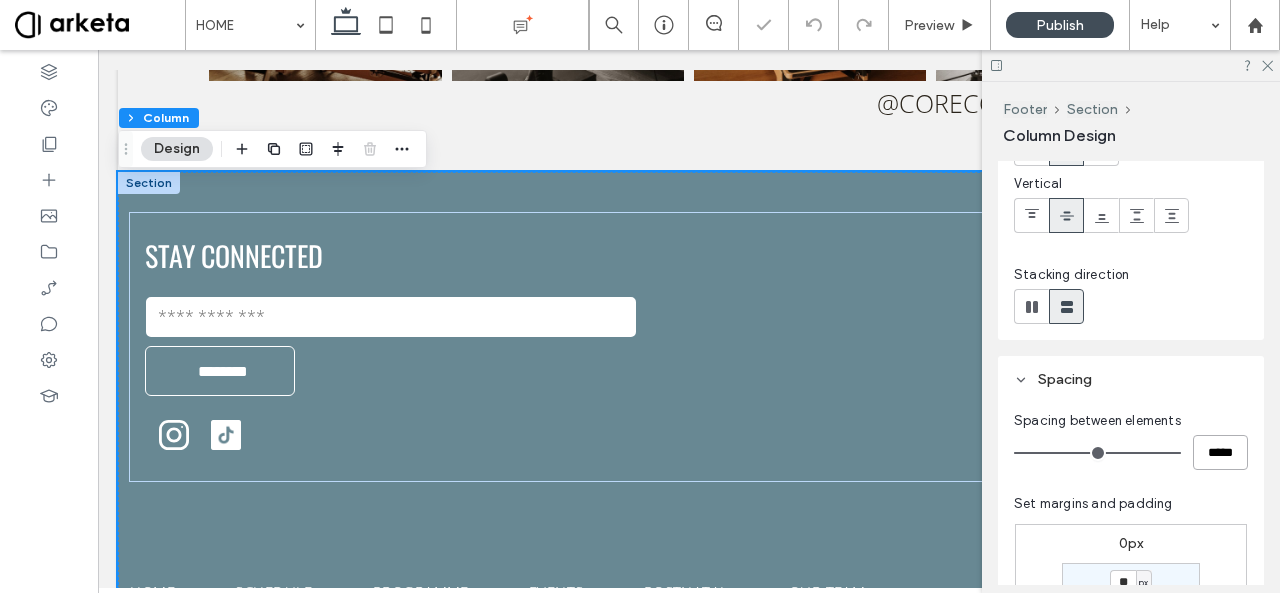 click on "*****" at bounding box center [1220, 452] 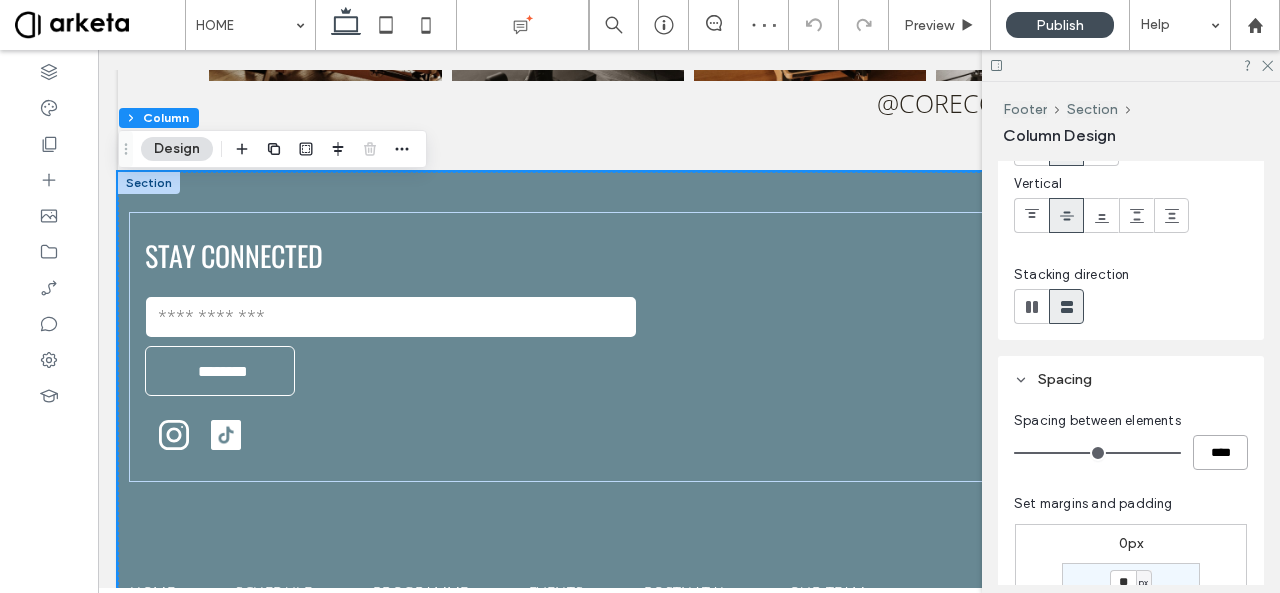 type on "****" 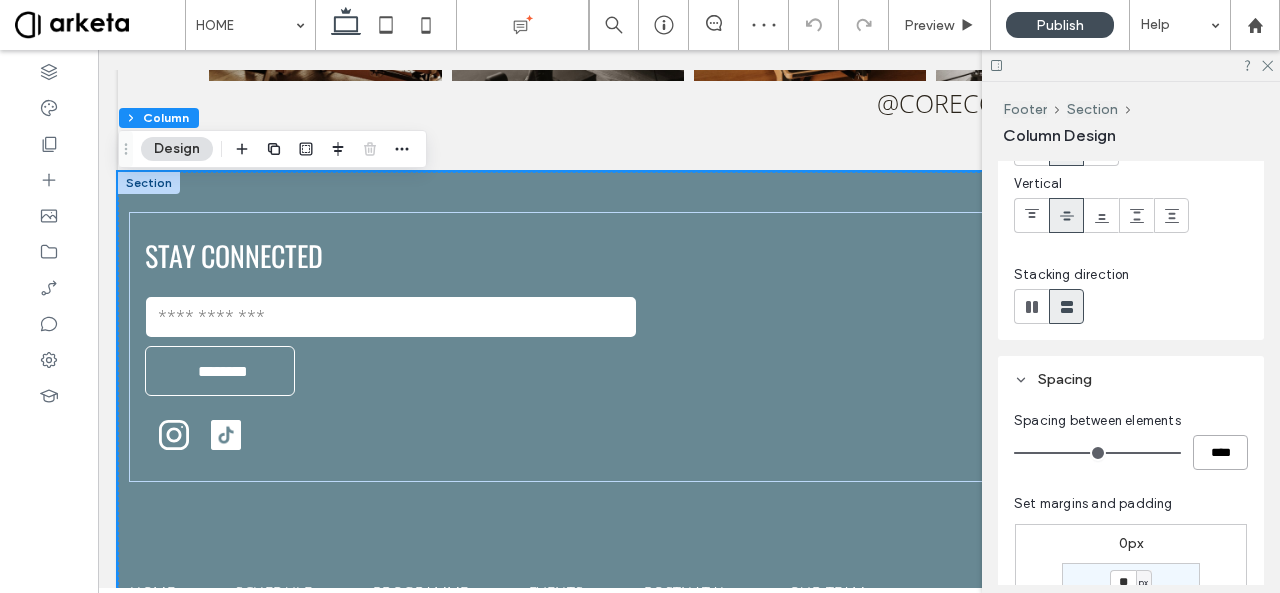 type on "**" 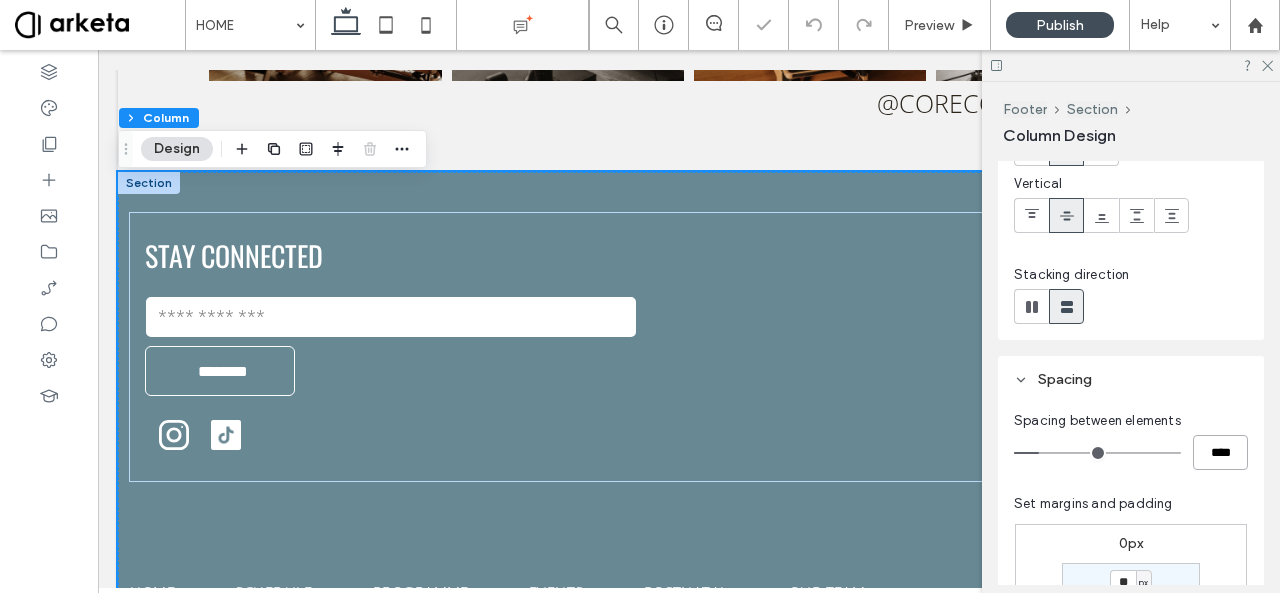scroll, scrollTop: 4247, scrollLeft: 0, axis: vertical 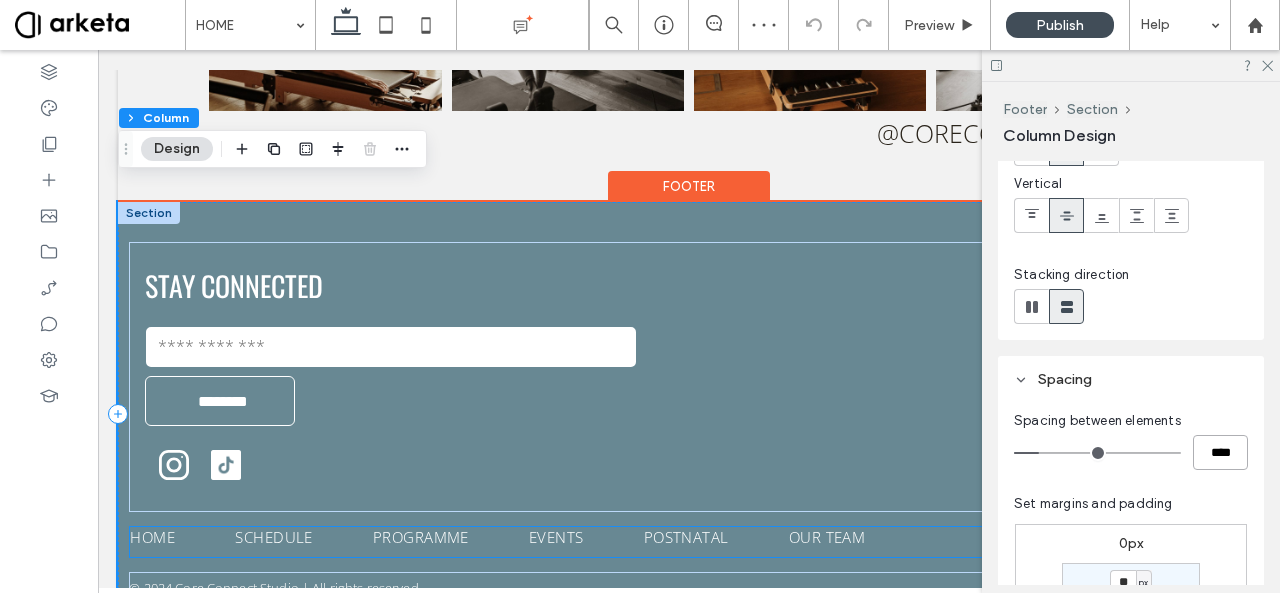 click on "POSTNATAL" at bounding box center [716, 542] 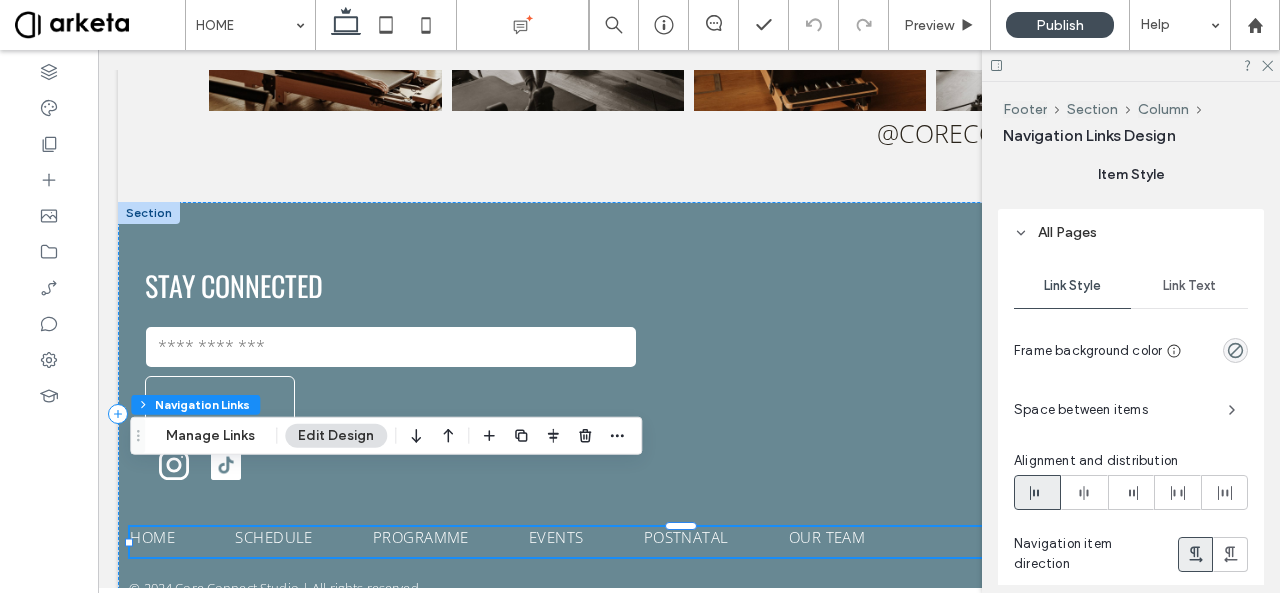 scroll, scrollTop: 687, scrollLeft: 0, axis: vertical 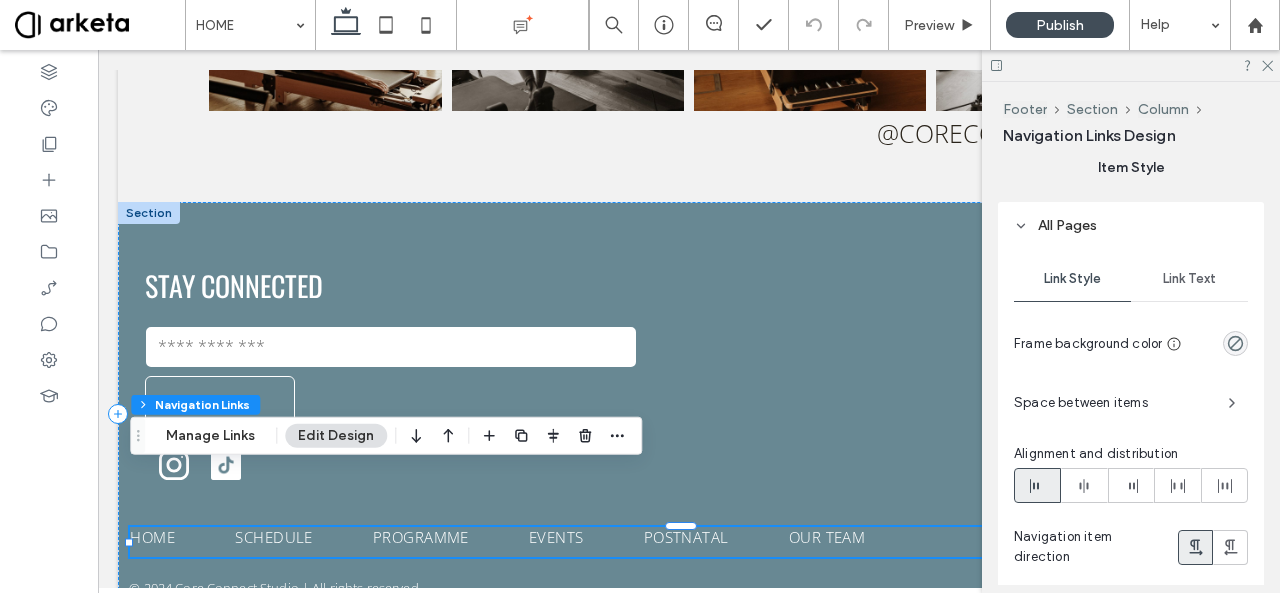 click on "Space between items" at bounding box center [1113, 403] 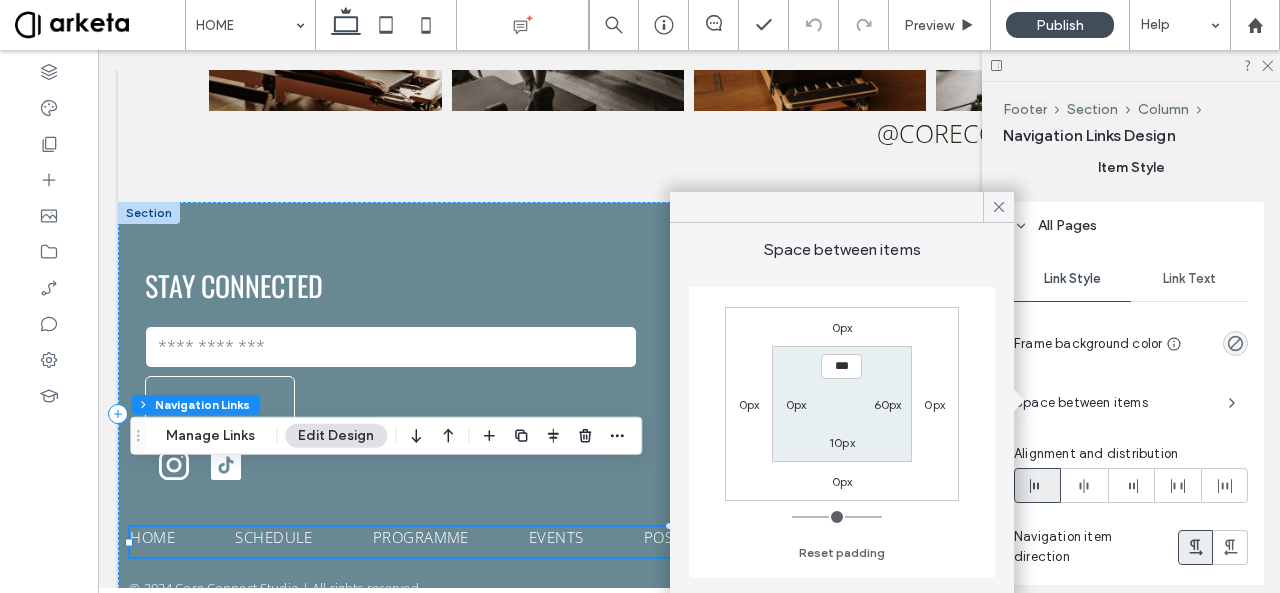 click on "10px" at bounding box center (842, 442) 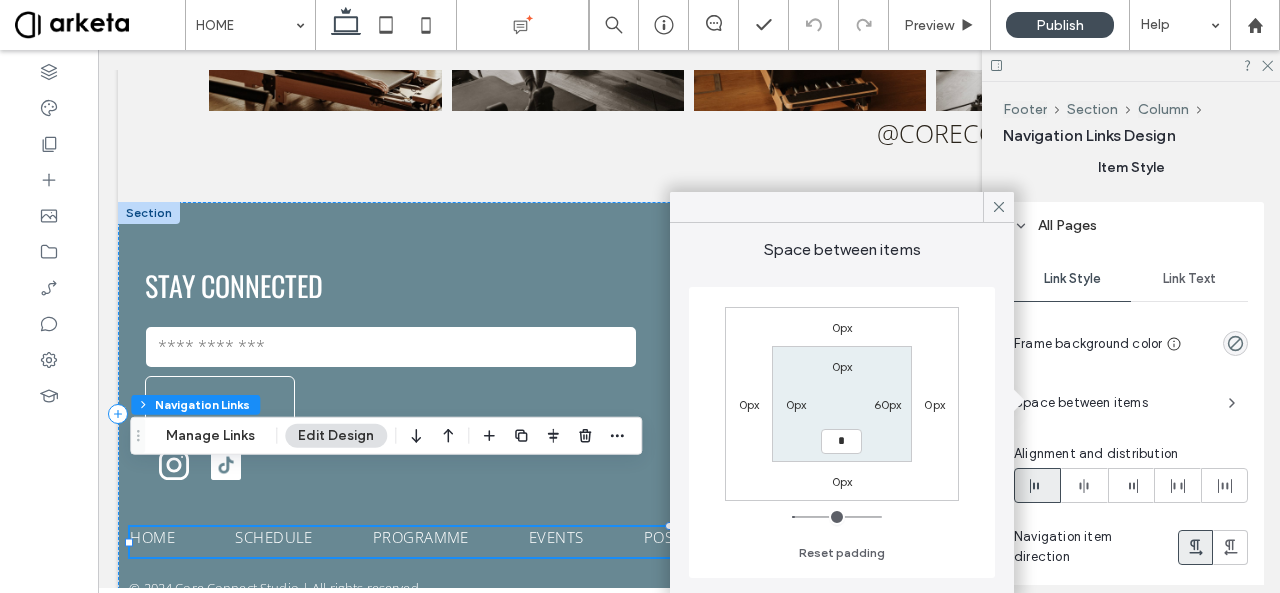 type on "*" 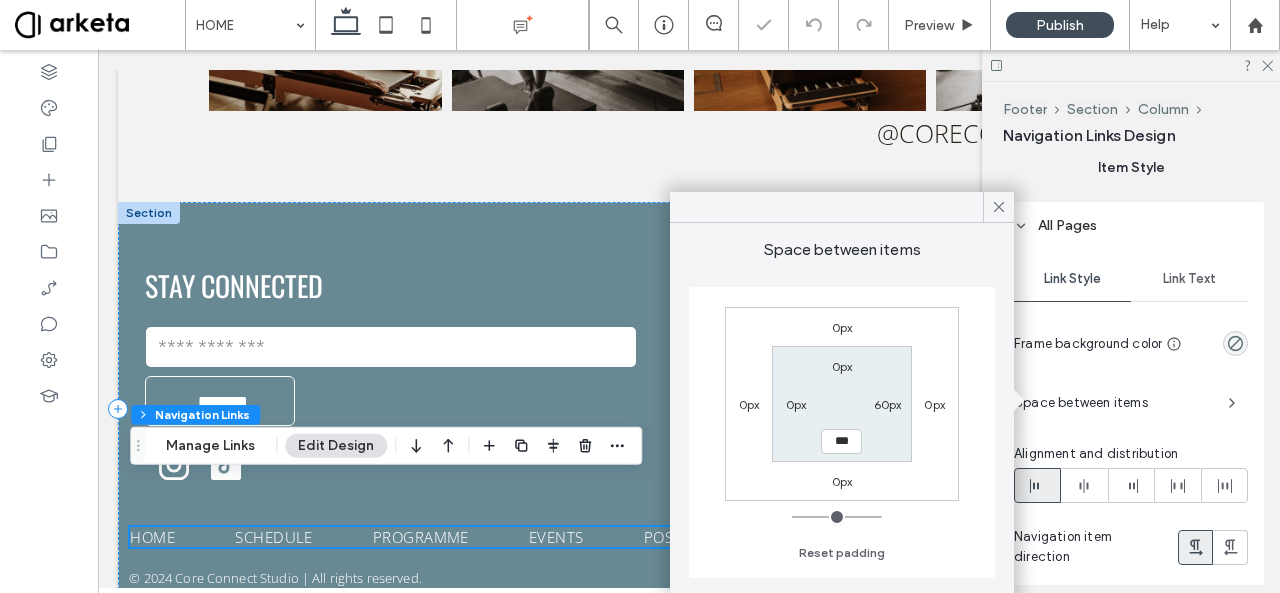 scroll, scrollTop: 4237, scrollLeft: 0, axis: vertical 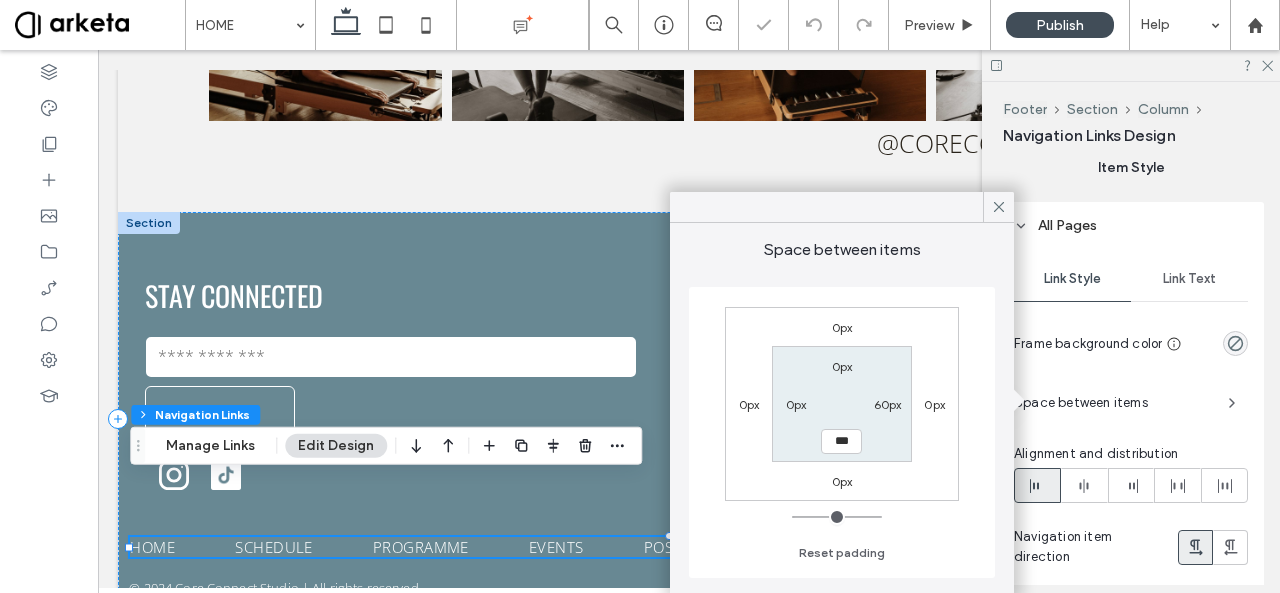 click on "Link Style Link Text Frame background color Space between items Alignment and distribution Navigation item direction Divider style None" at bounding box center [1131, 470] 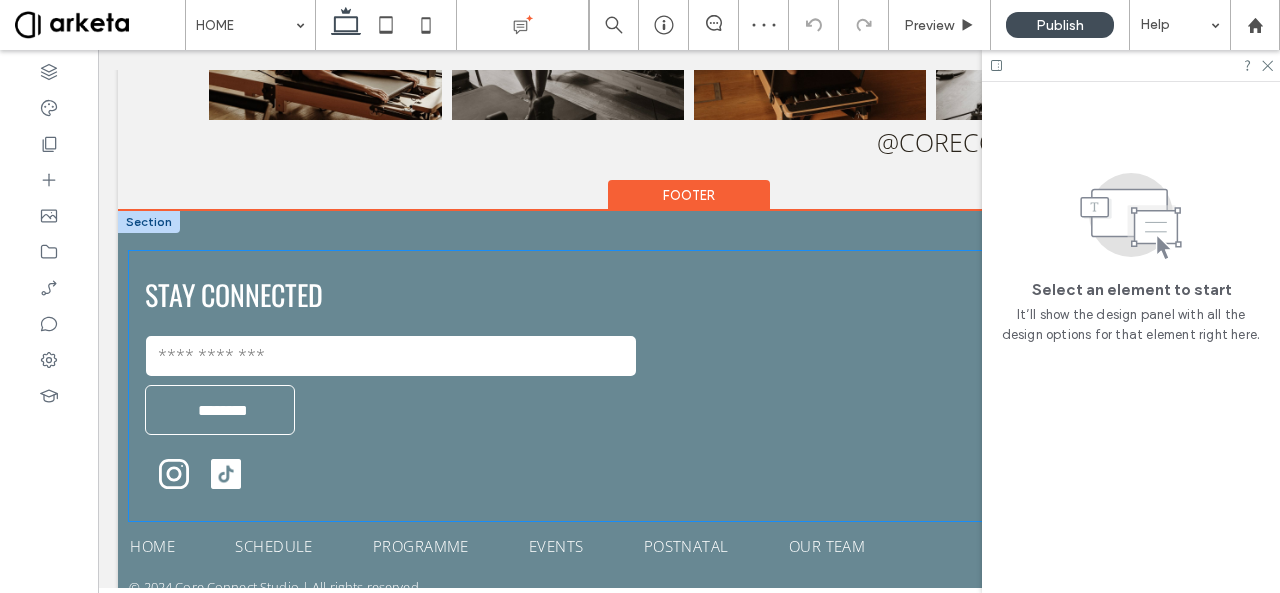 scroll, scrollTop: 4237, scrollLeft: 0, axis: vertical 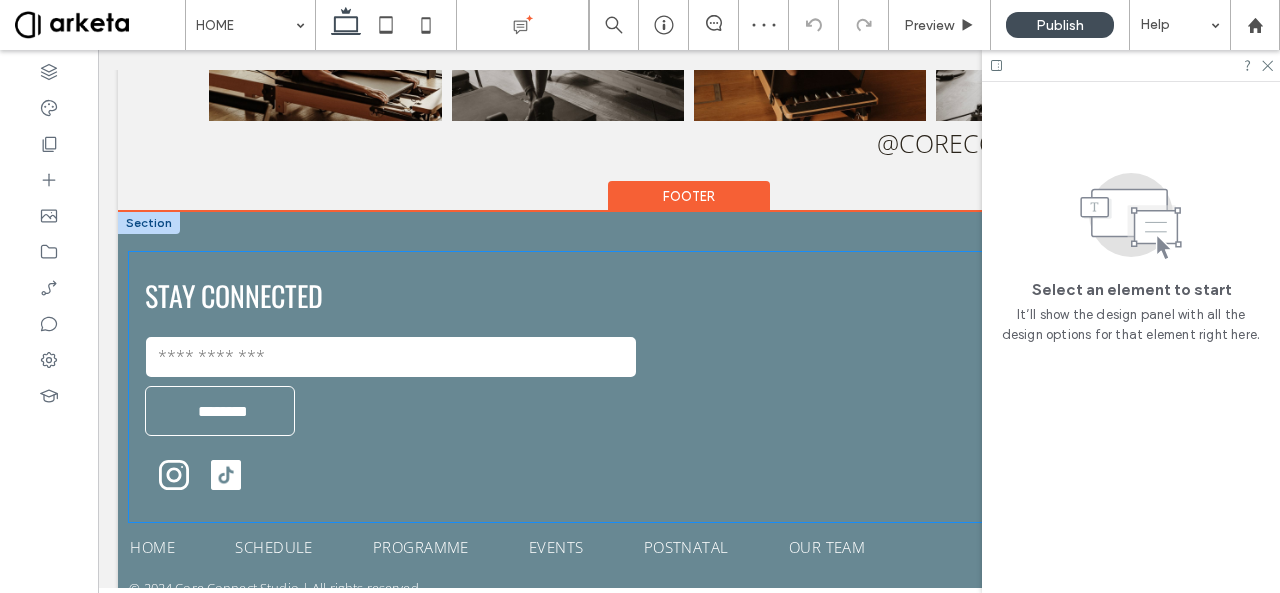 click at bounding box center [200, 475] 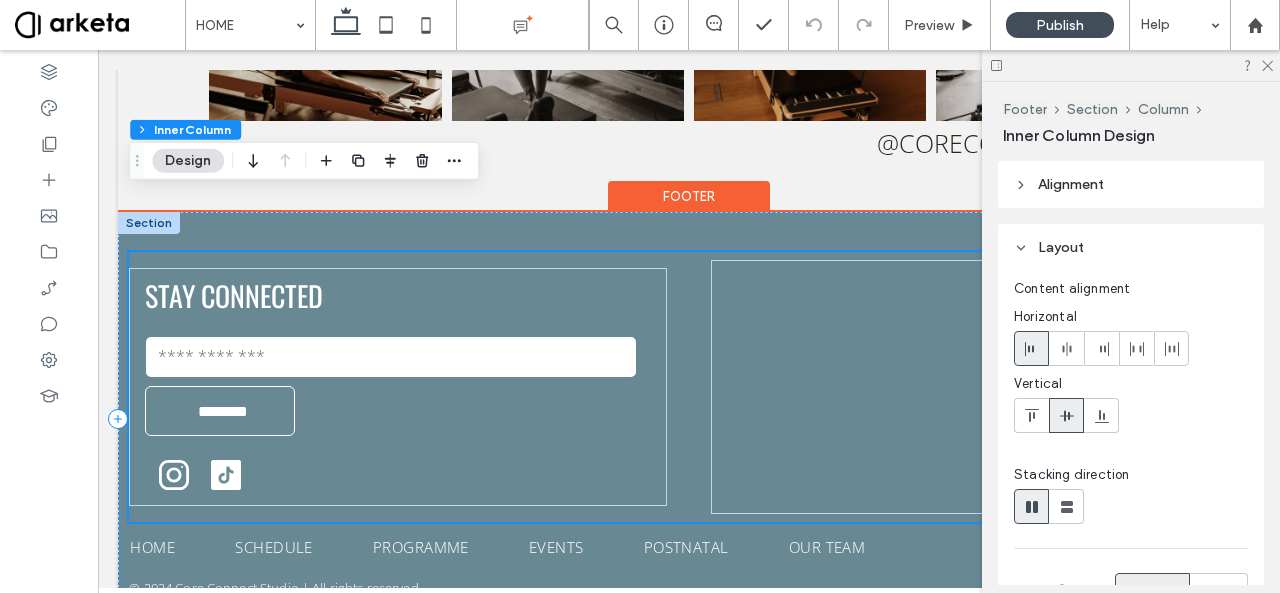click at bounding box center [200, 475] 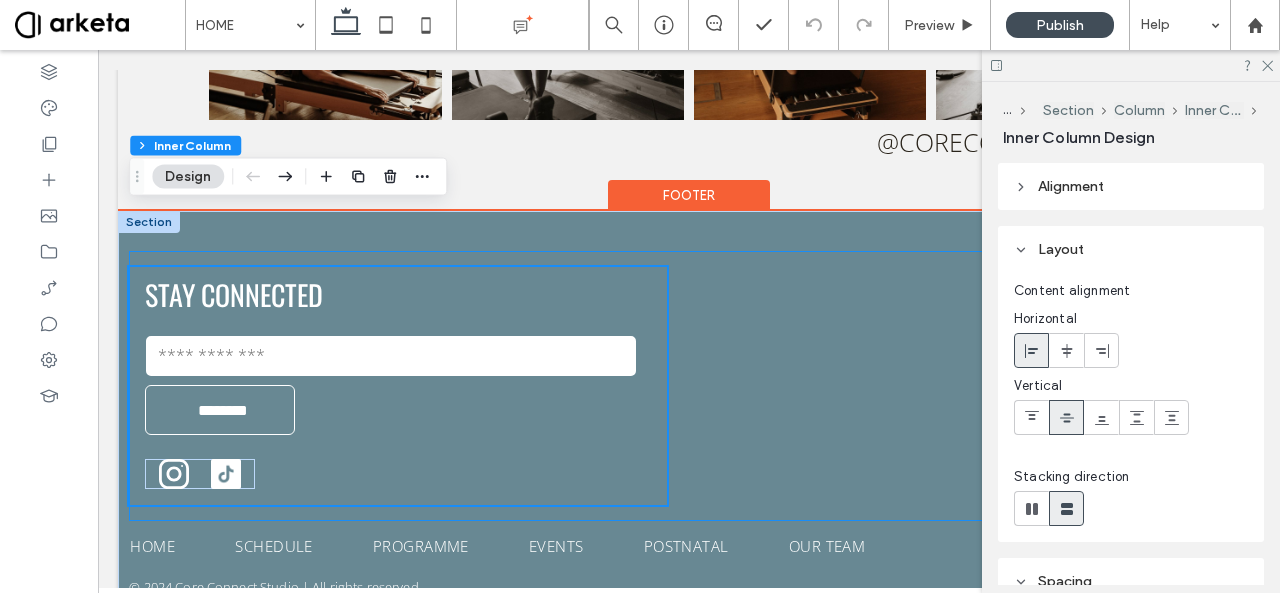 scroll, scrollTop: 4237, scrollLeft: 0, axis: vertical 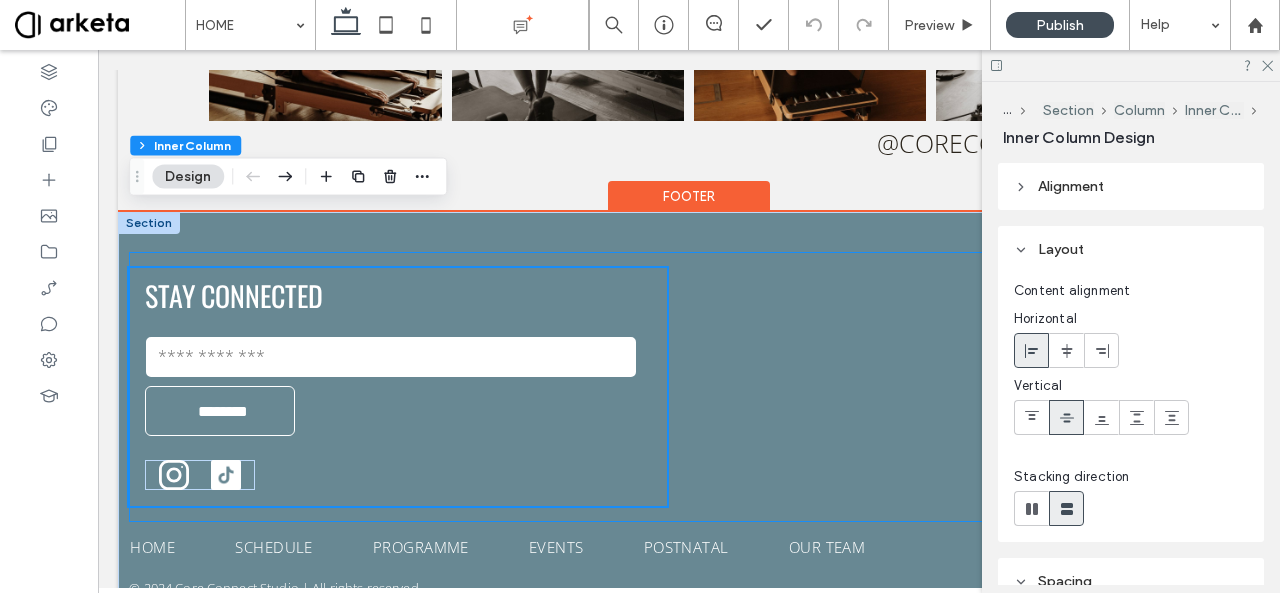 click at bounding box center (200, 475) 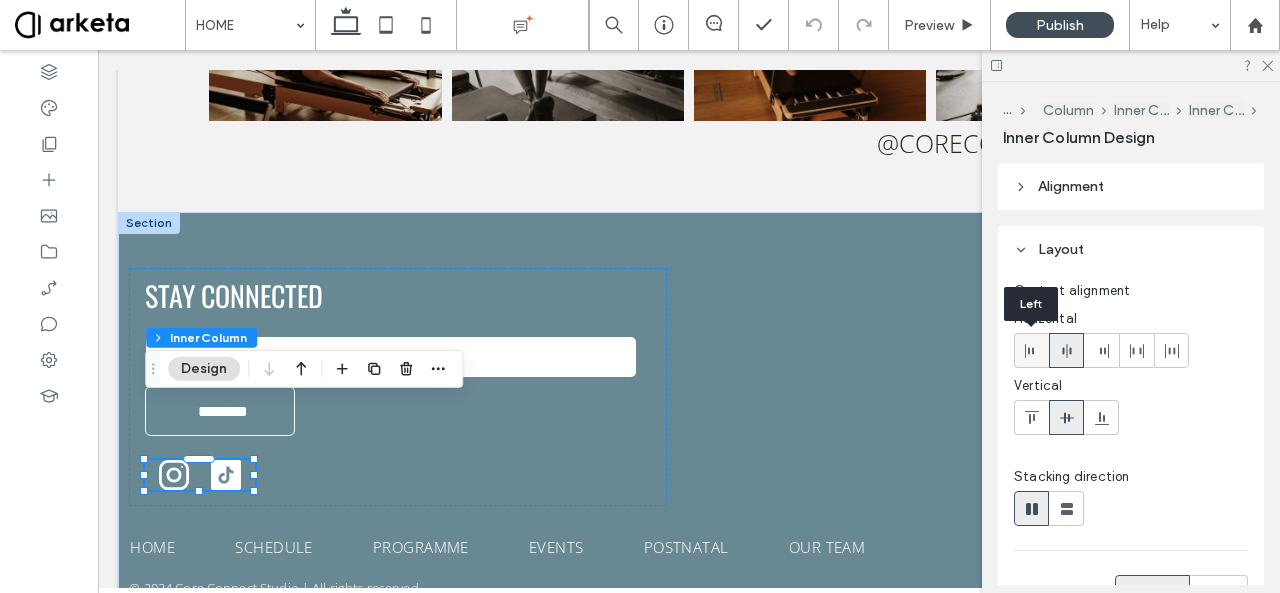 click 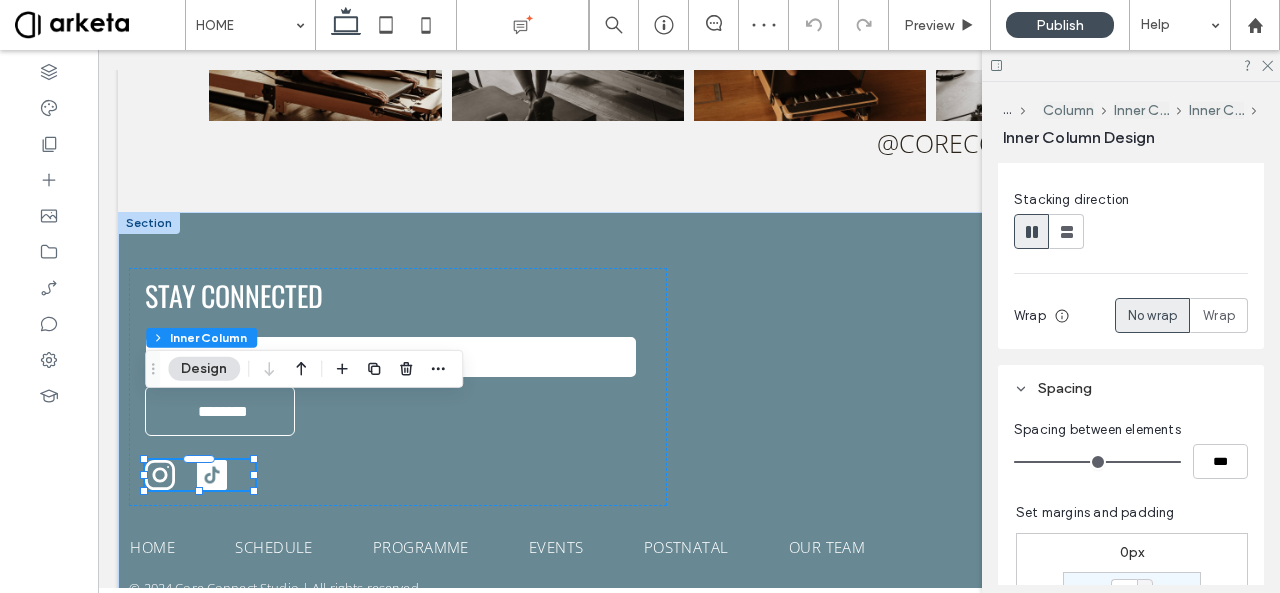 scroll, scrollTop: 278, scrollLeft: 0, axis: vertical 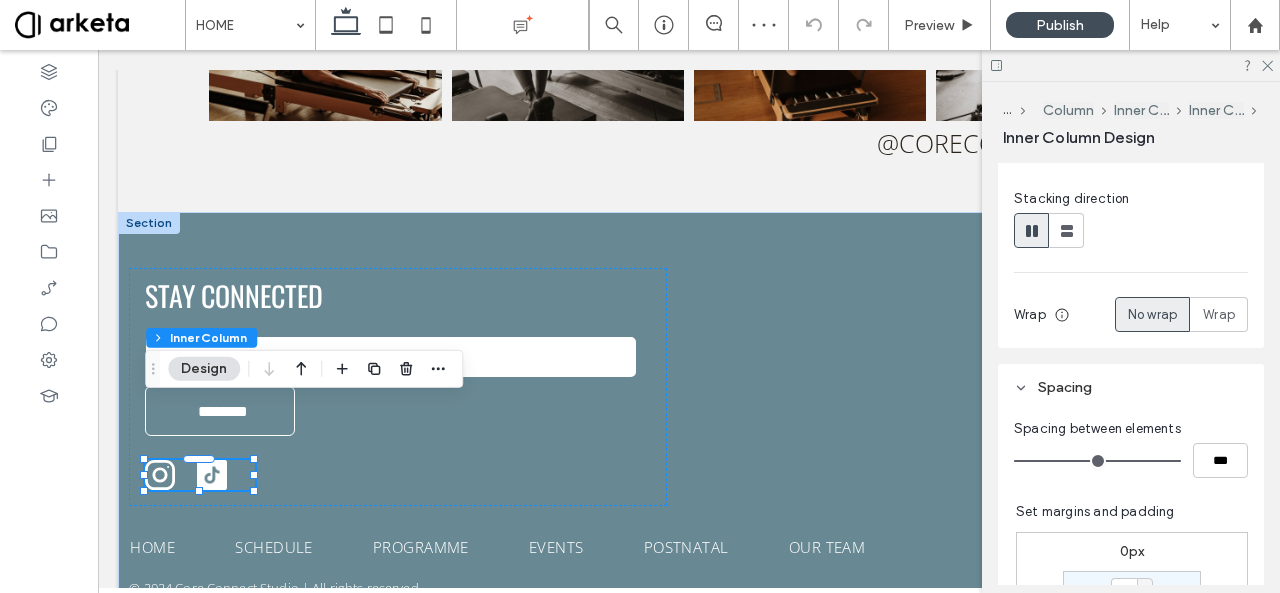 type on "**" 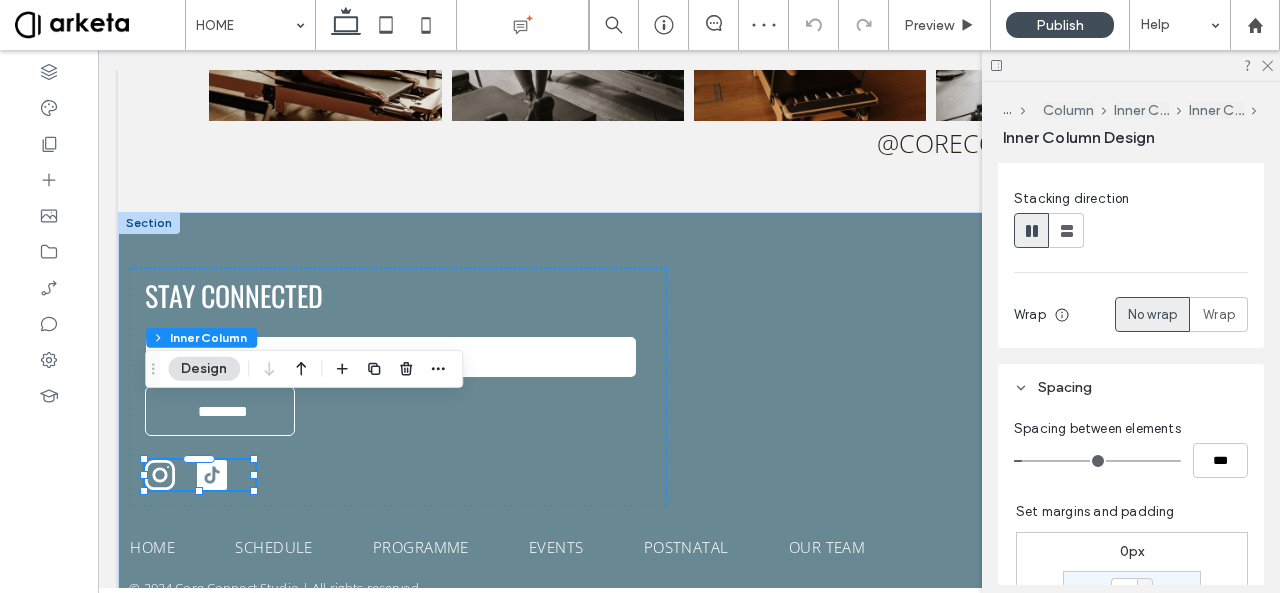 type on "*" 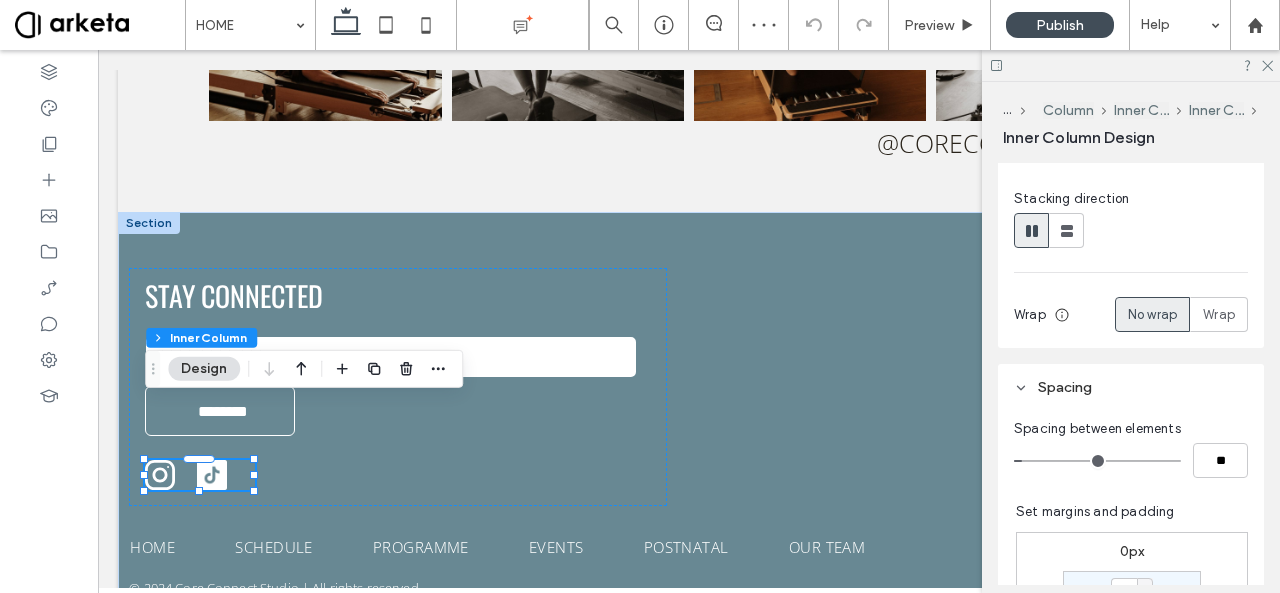 type on "**" 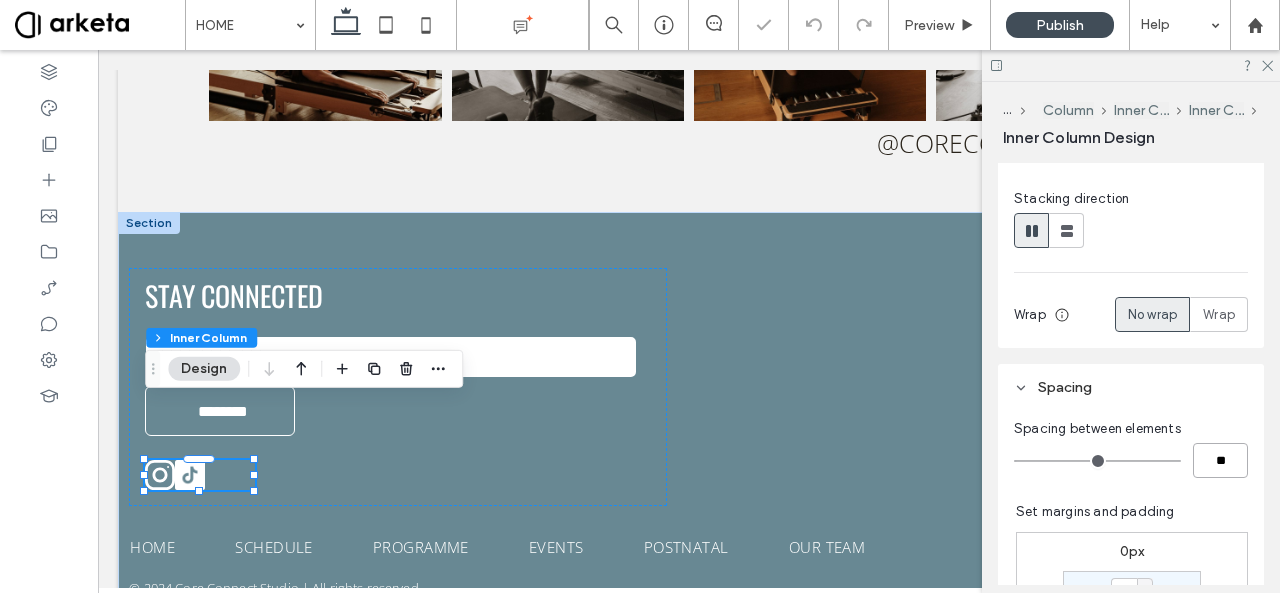 click on "**" at bounding box center (1220, 460) 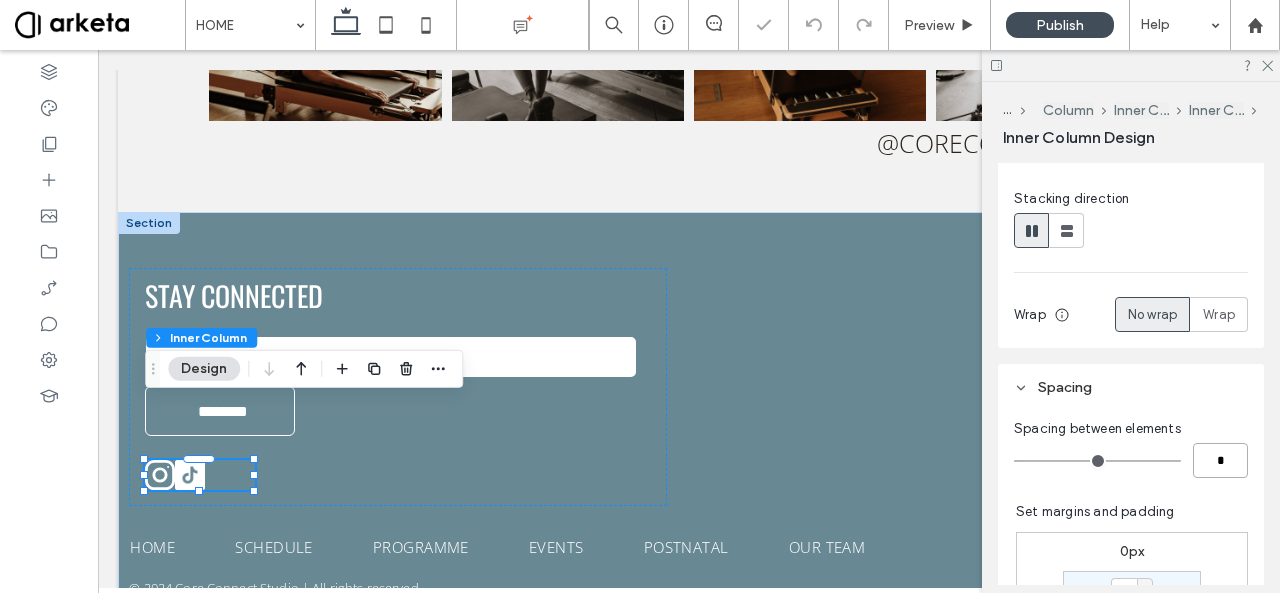 type on "*" 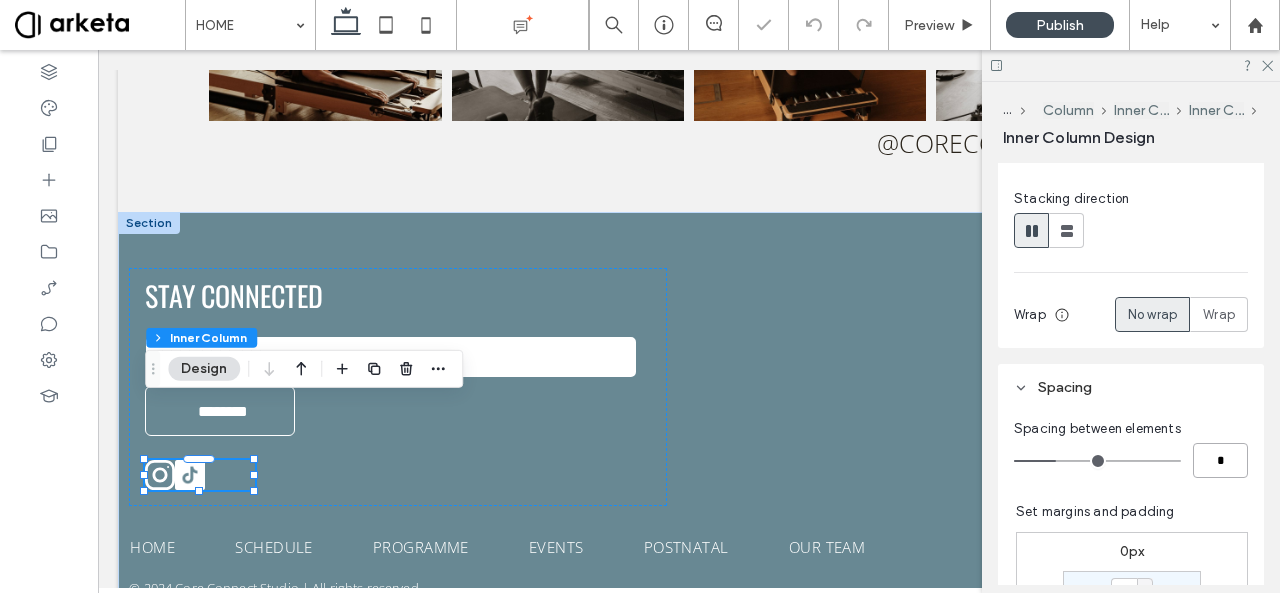 type on "*" 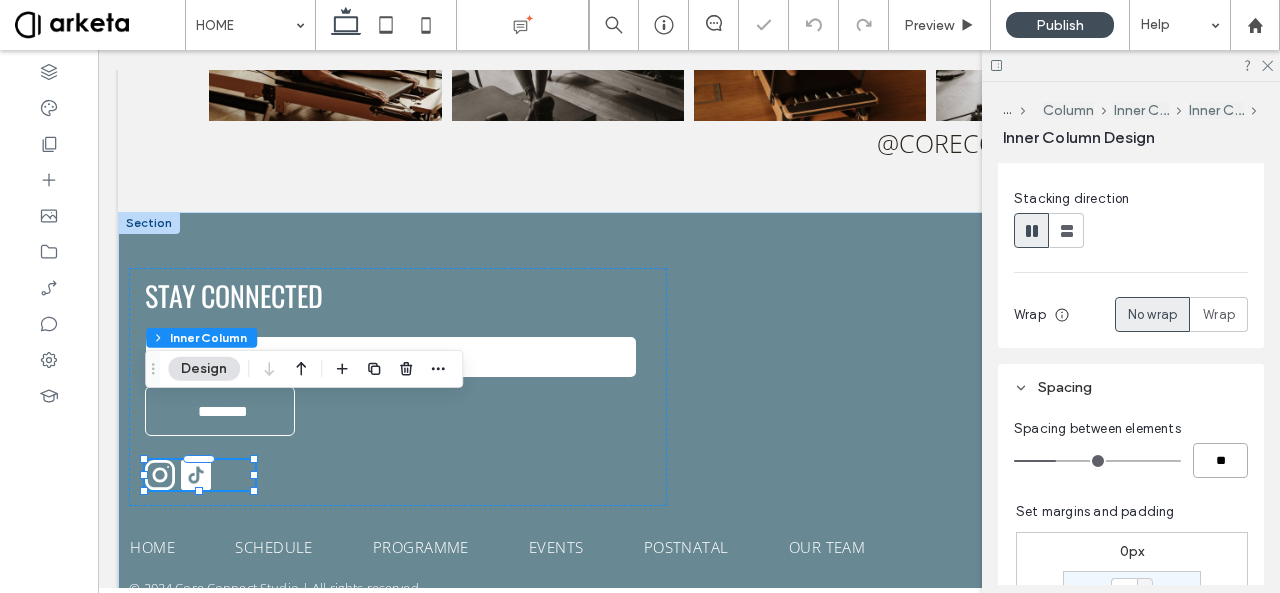 type on "*" 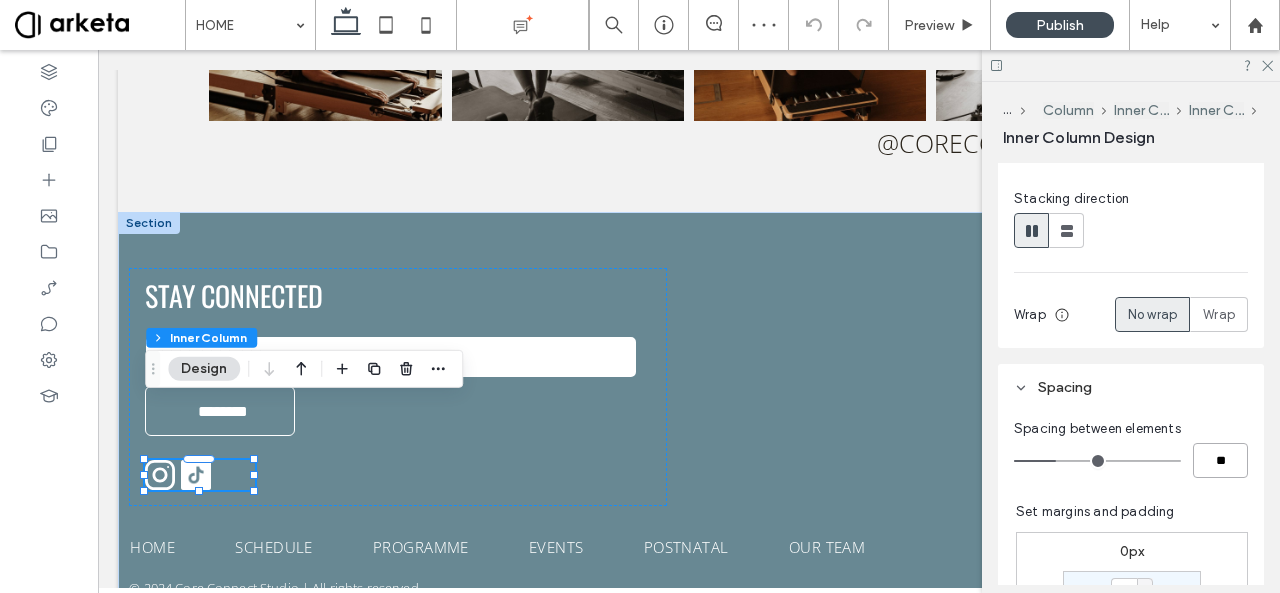 type on "***" 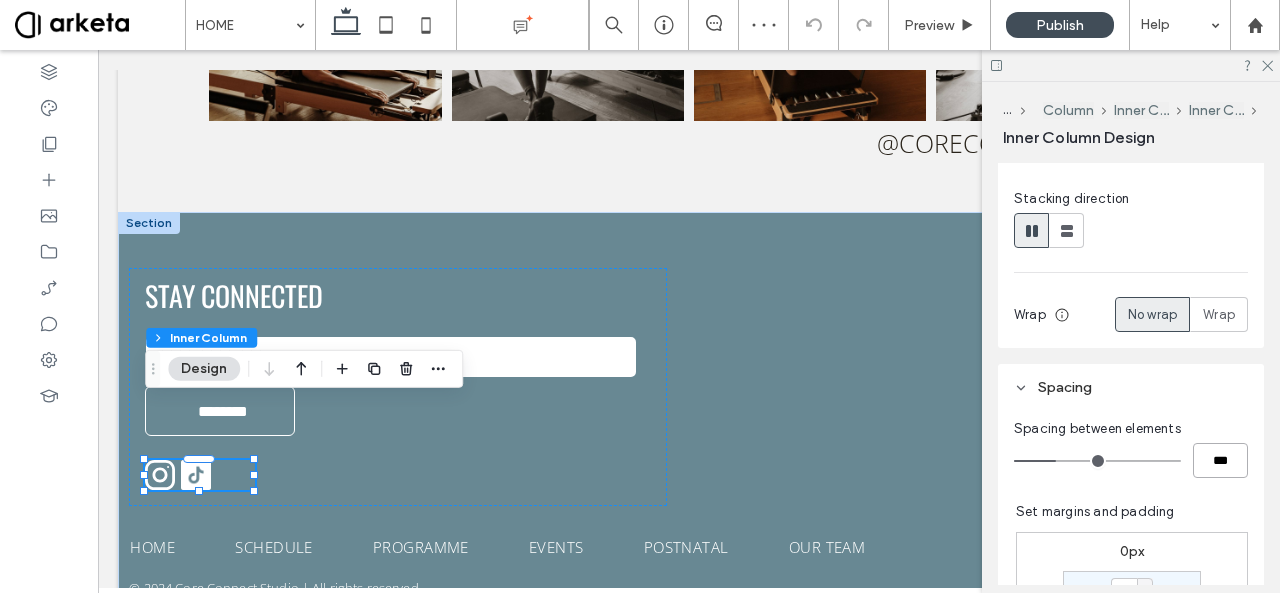 type on "**" 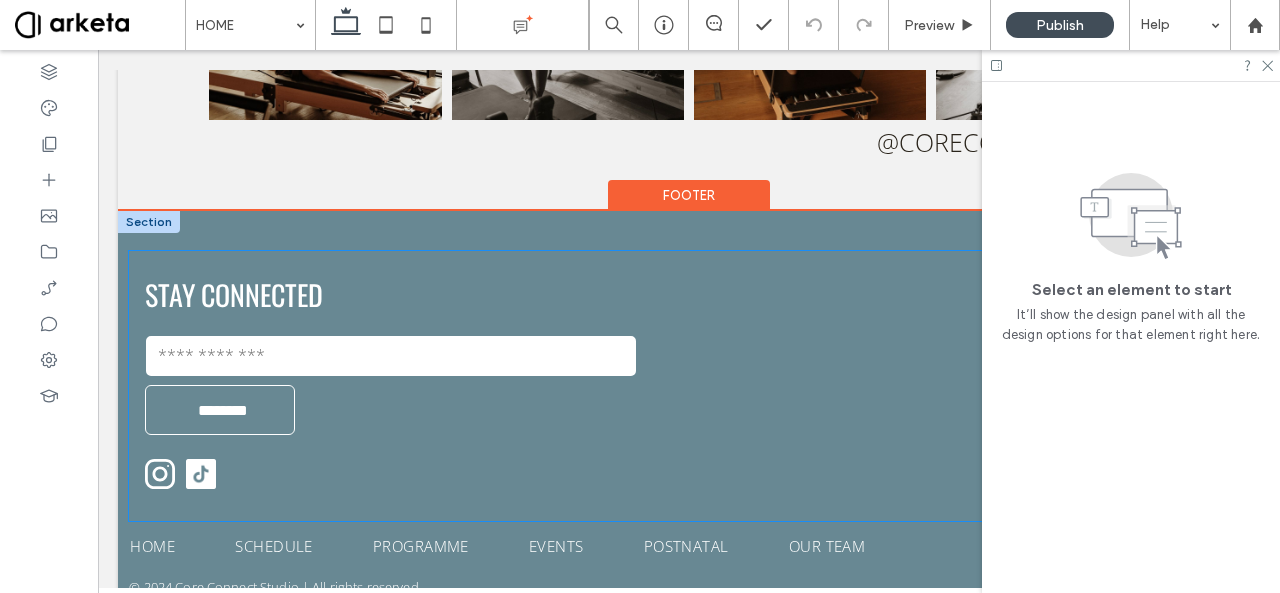 scroll, scrollTop: 4237, scrollLeft: 0, axis: vertical 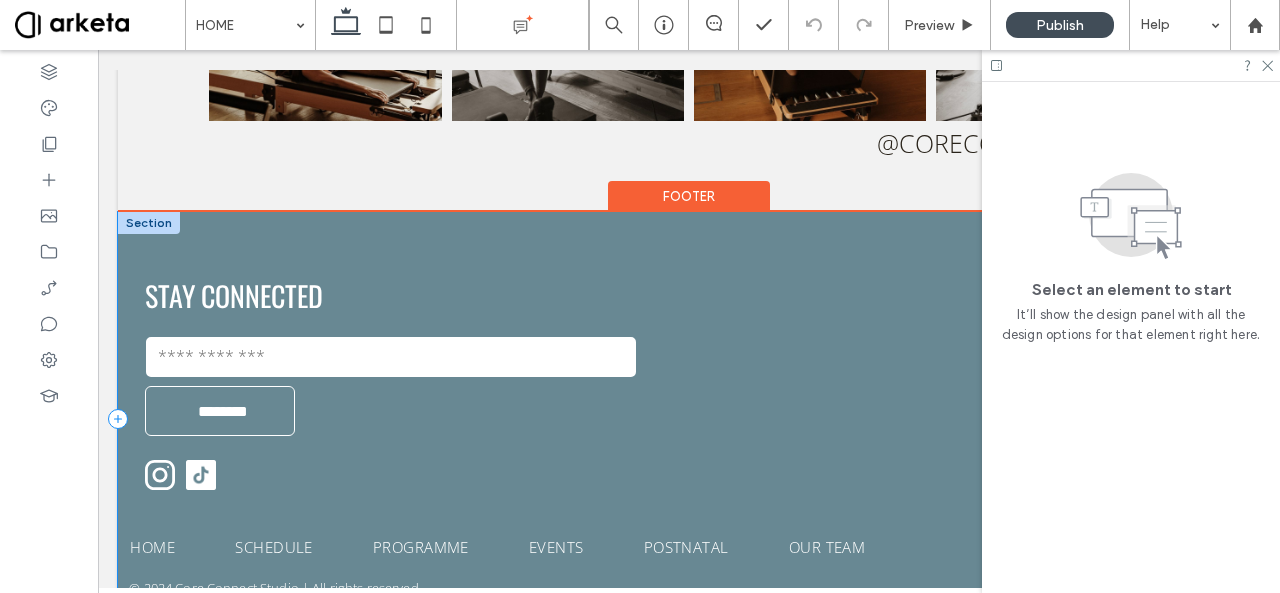 click on "HOME
SCHEDULE
PROGRAMME
EVENTS
POSTNATAL
OUR TEAM
HOME
SCHEDULE
PROGRAMME
EVENTS
POSTNATAL
OUR TEAM
© 2024 Core Connect Studio | All rights reserved.
STAY CONNECTED
Contact Us
Email:
********
Thank you for contacting us. We will get back to you as soon as possible.
Oops, there was an error sending your message. Please try again later.
Core Connect Studio Inside Grip Sports First Al Khail Road Jumeirah Heights Dubai UAE info@coreconnectstudio.com +971 52 498 2998" at bounding box center (689, 418) 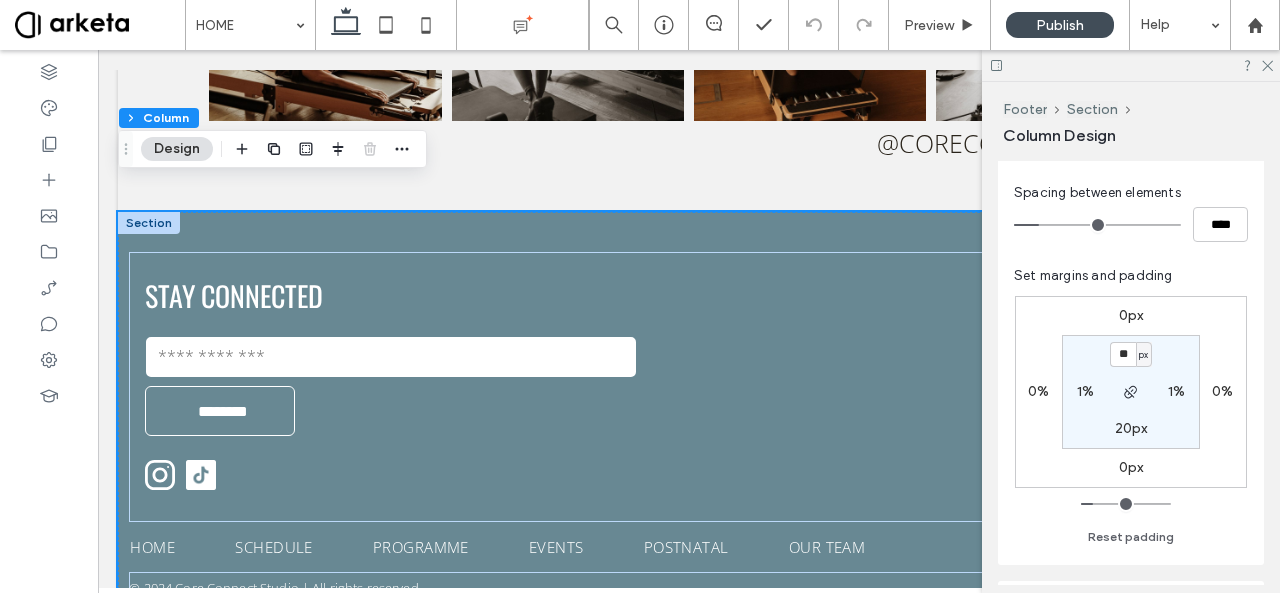 scroll, scrollTop: 368, scrollLeft: 0, axis: vertical 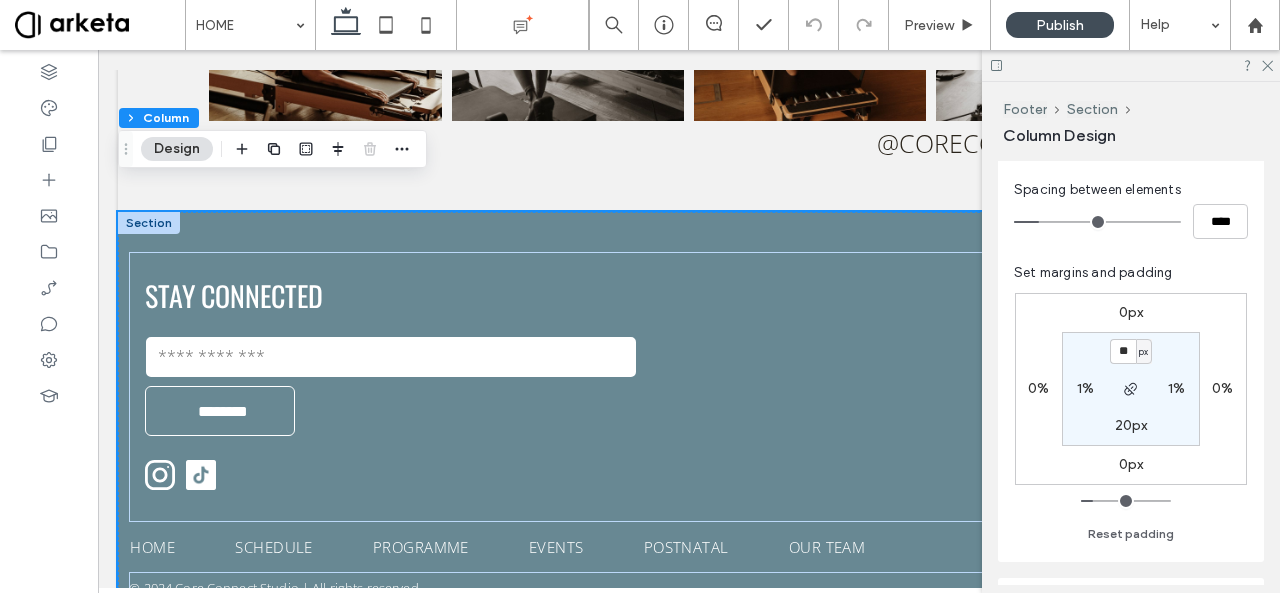 click on "1%" at bounding box center (1085, 389) 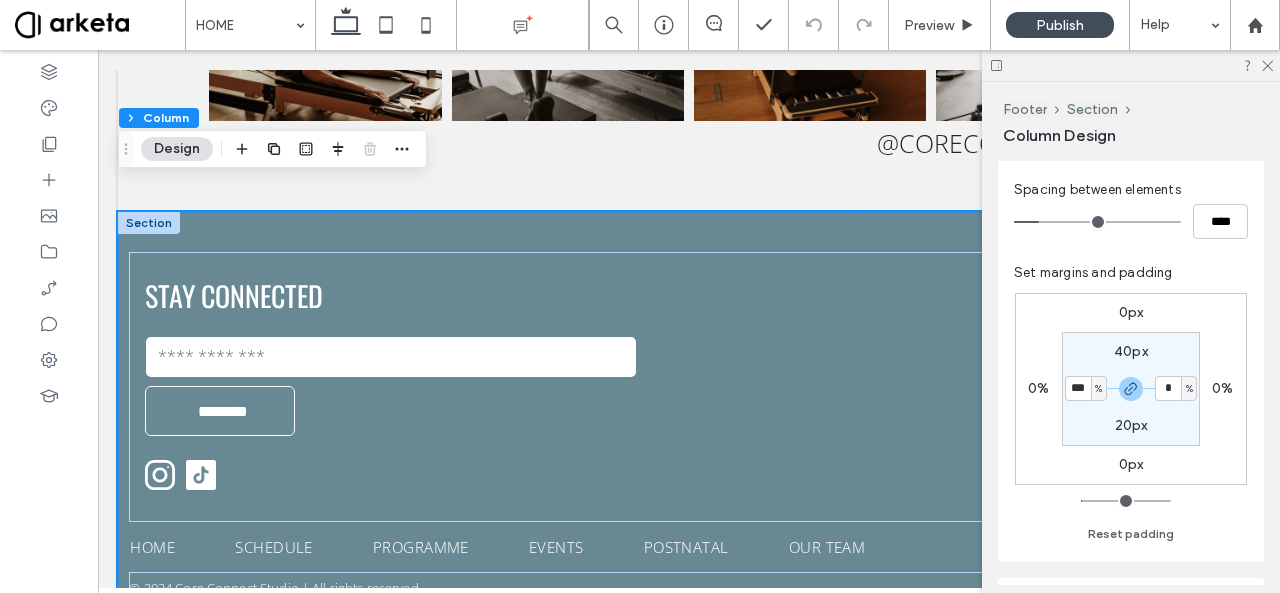 type on "***" 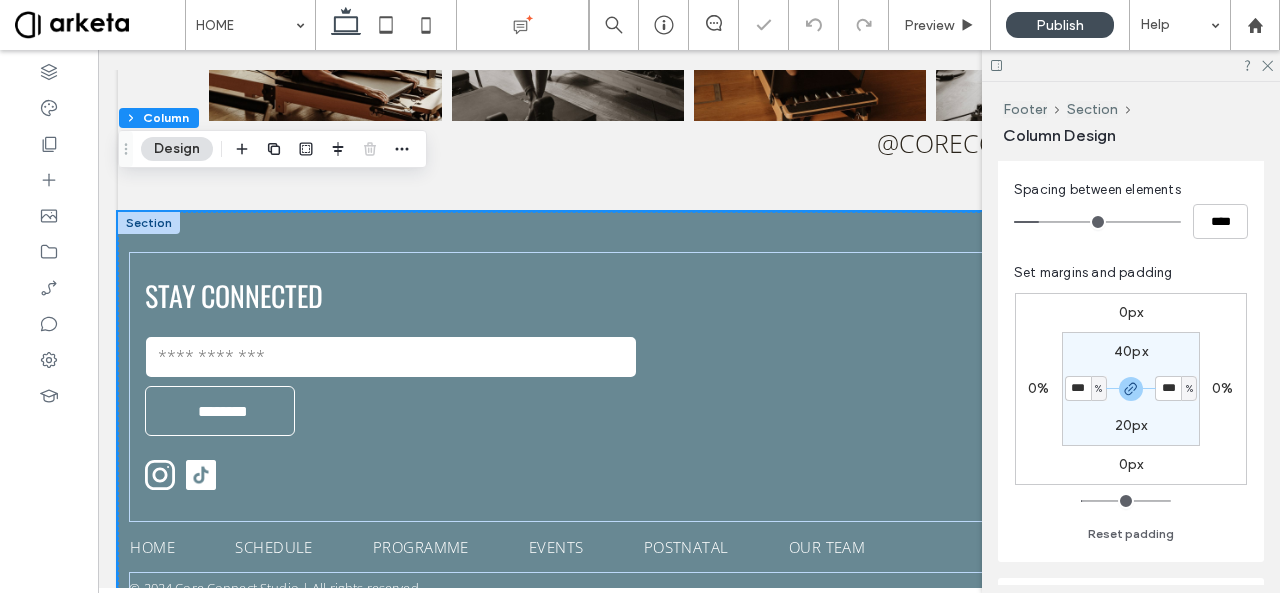 type on "***" 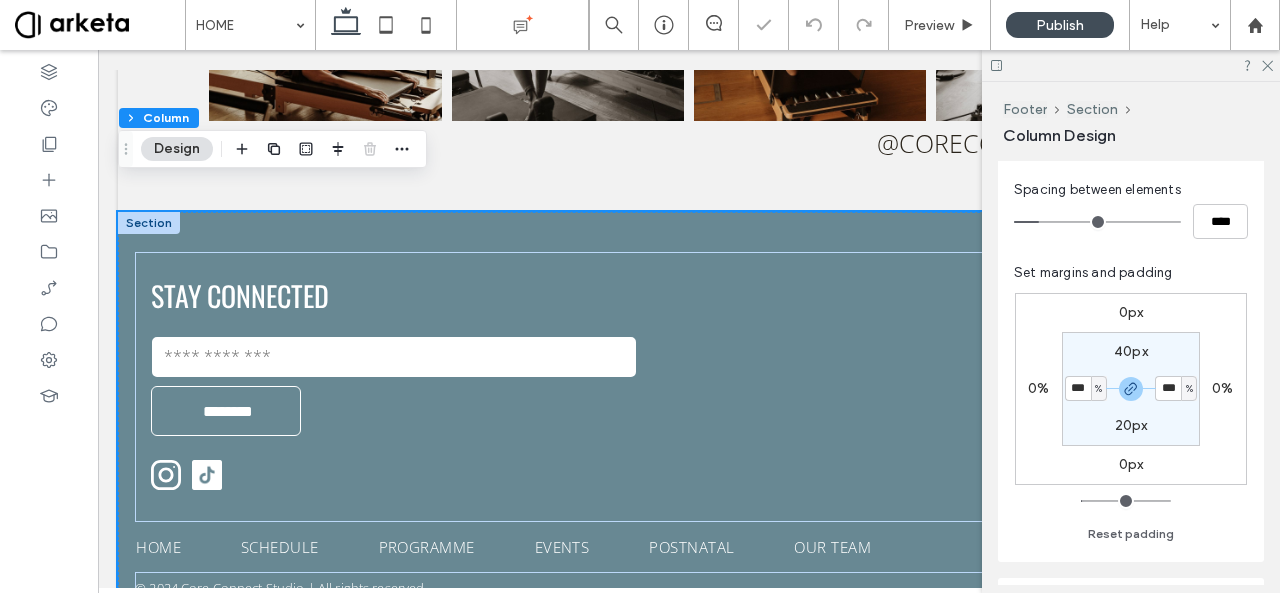 click on "0px 0% 0px 0% 40px *** % 20px *** % Reset padding" at bounding box center [1131, 414] 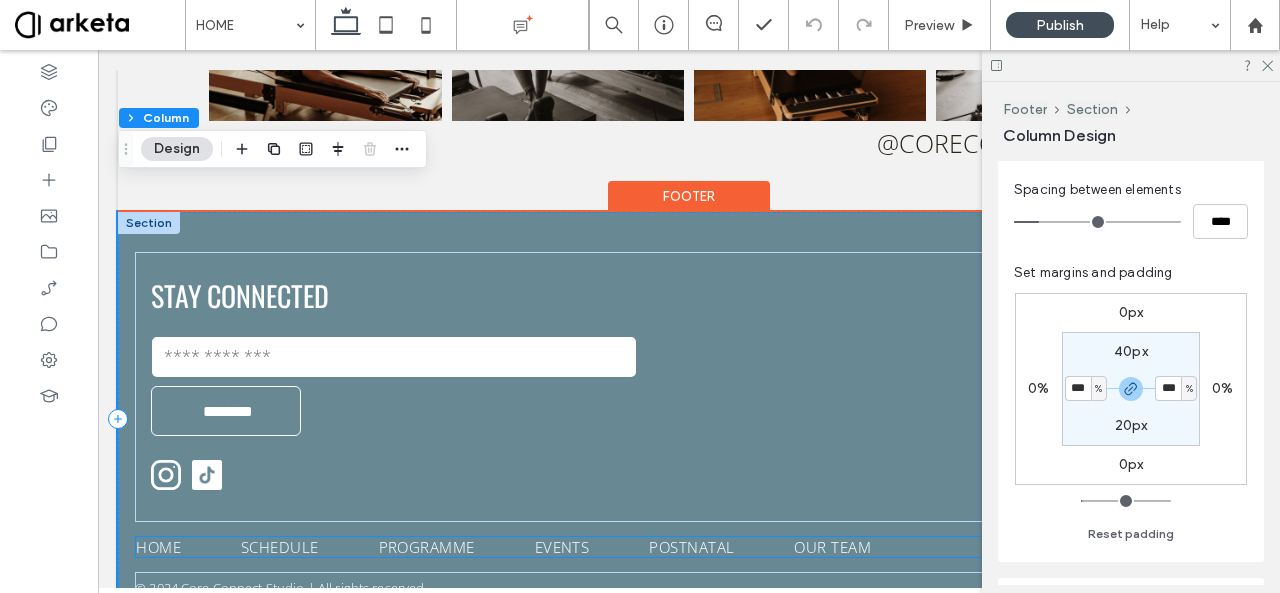 click on "POSTNATAL" at bounding box center (691, 547) 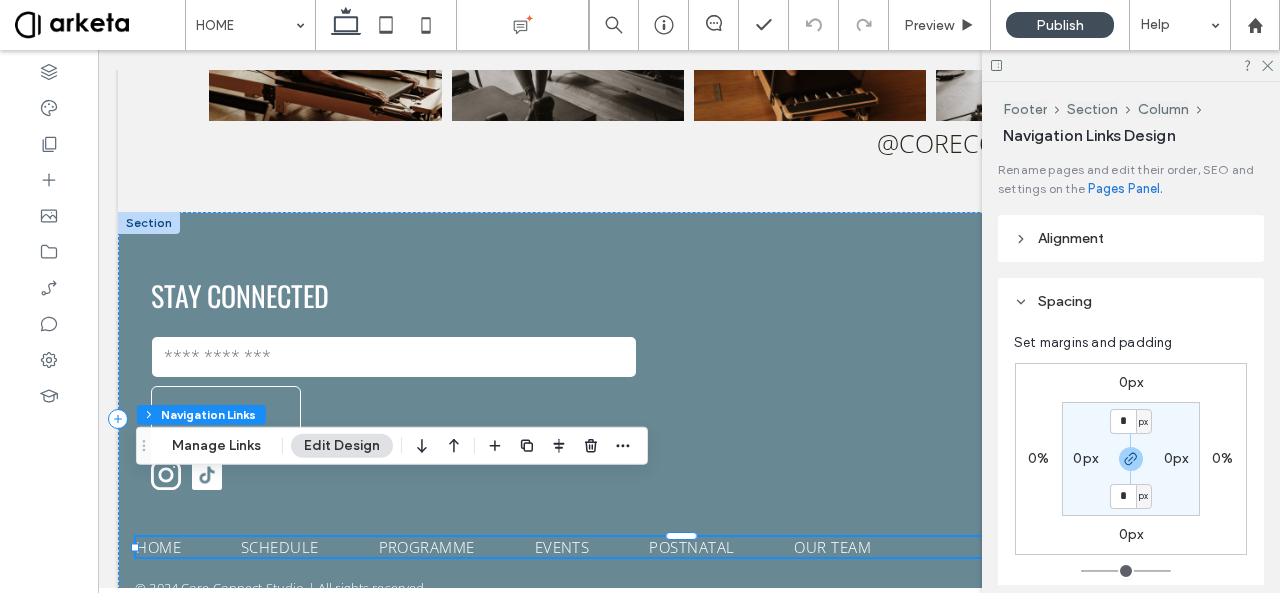 click on "0px" at bounding box center (1131, 534) 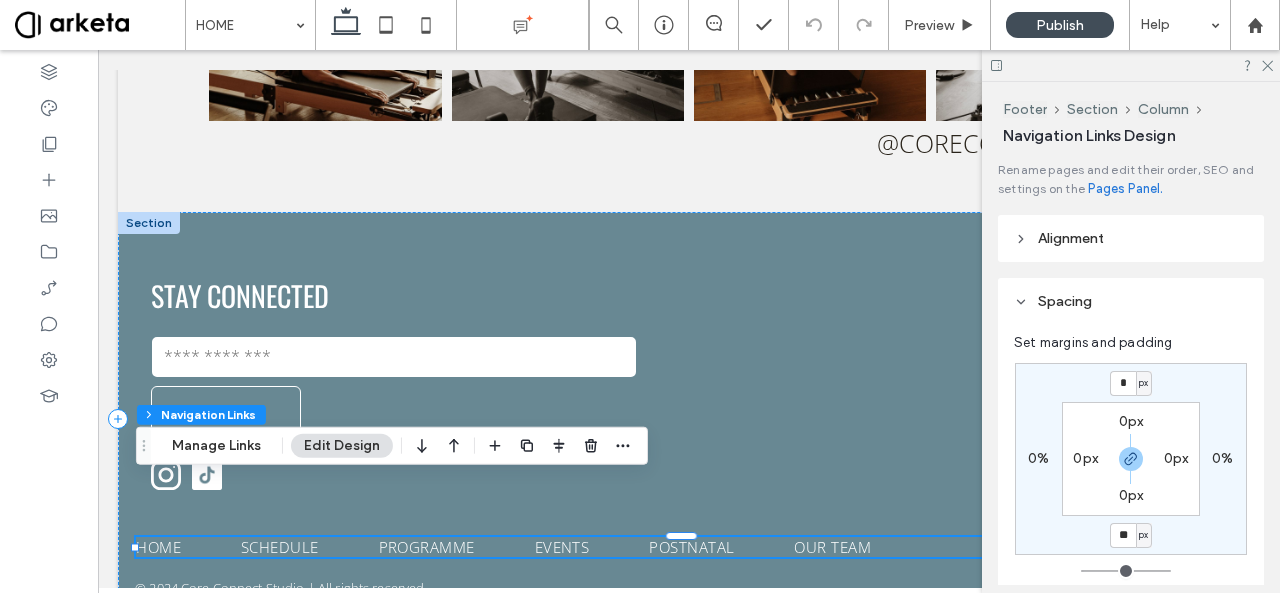 type on "**" 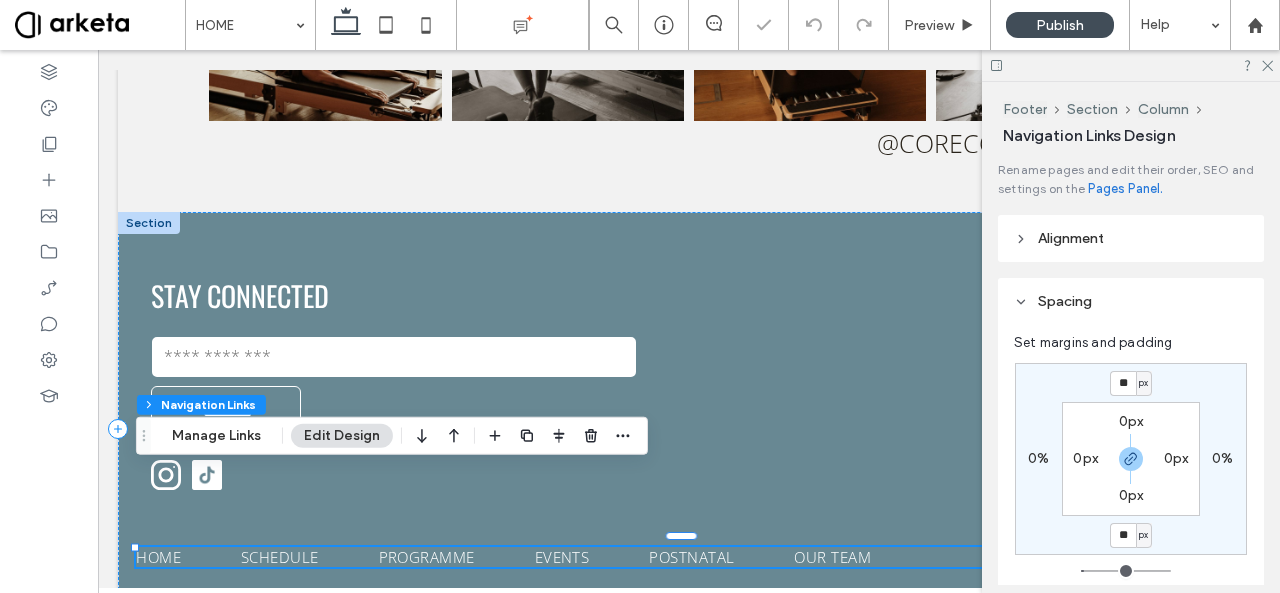 scroll, scrollTop: 4257, scrollLeft: 0, axis: vertical 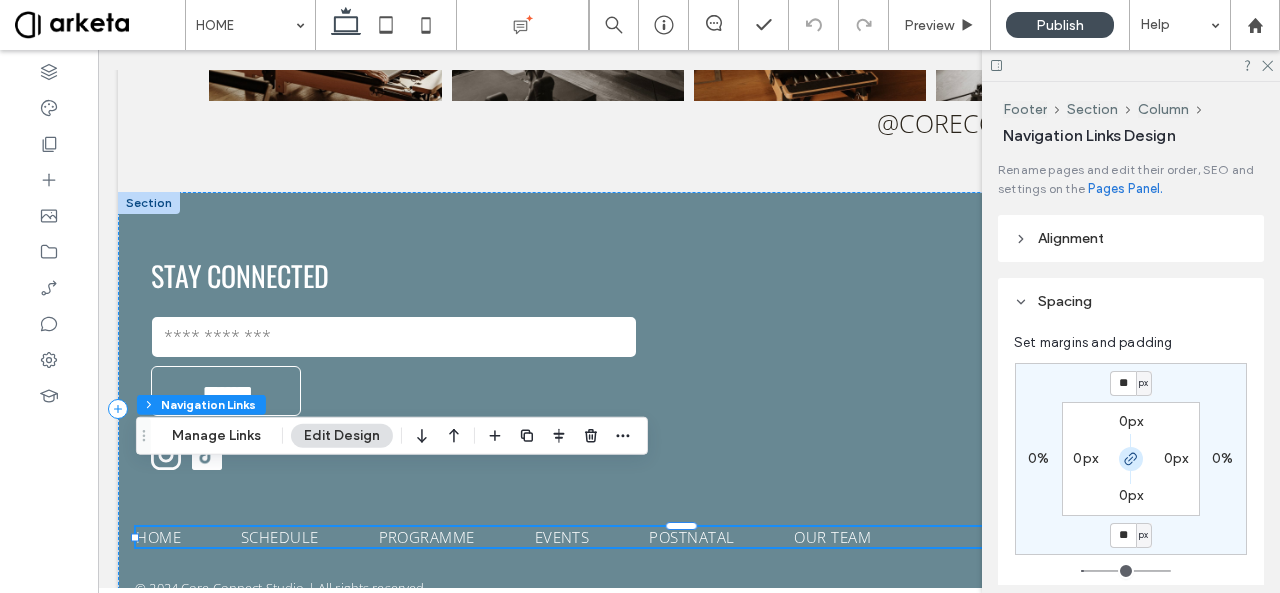 click at bounding box center [1131, 459] 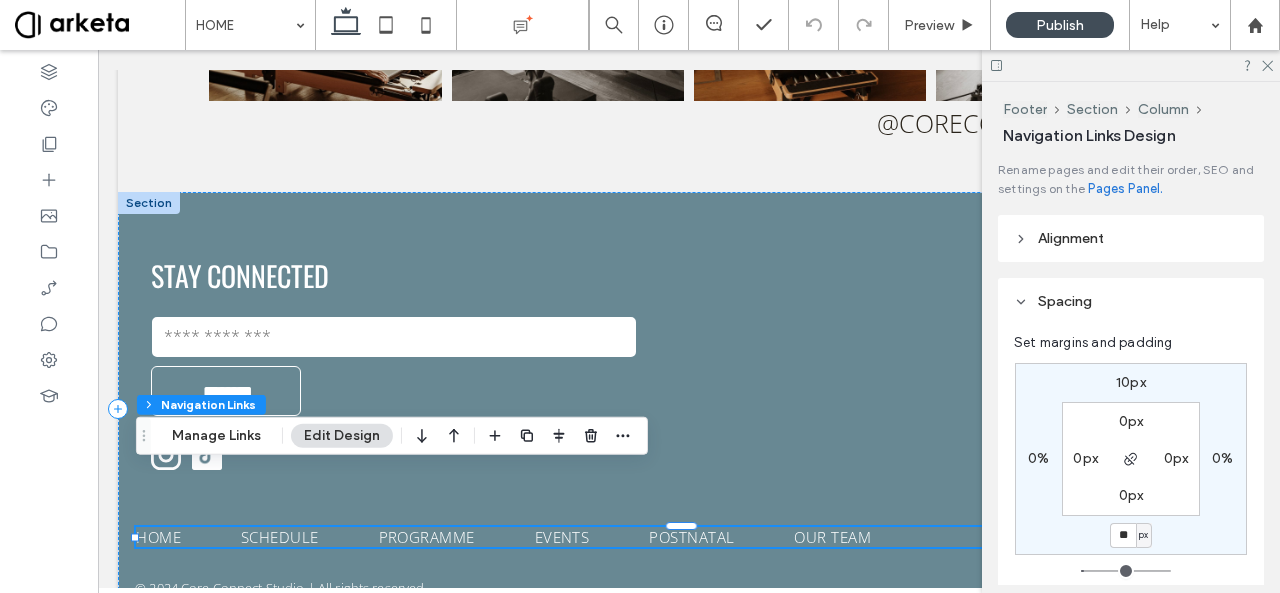 click on "10px" at bounding box center [1131, 382] 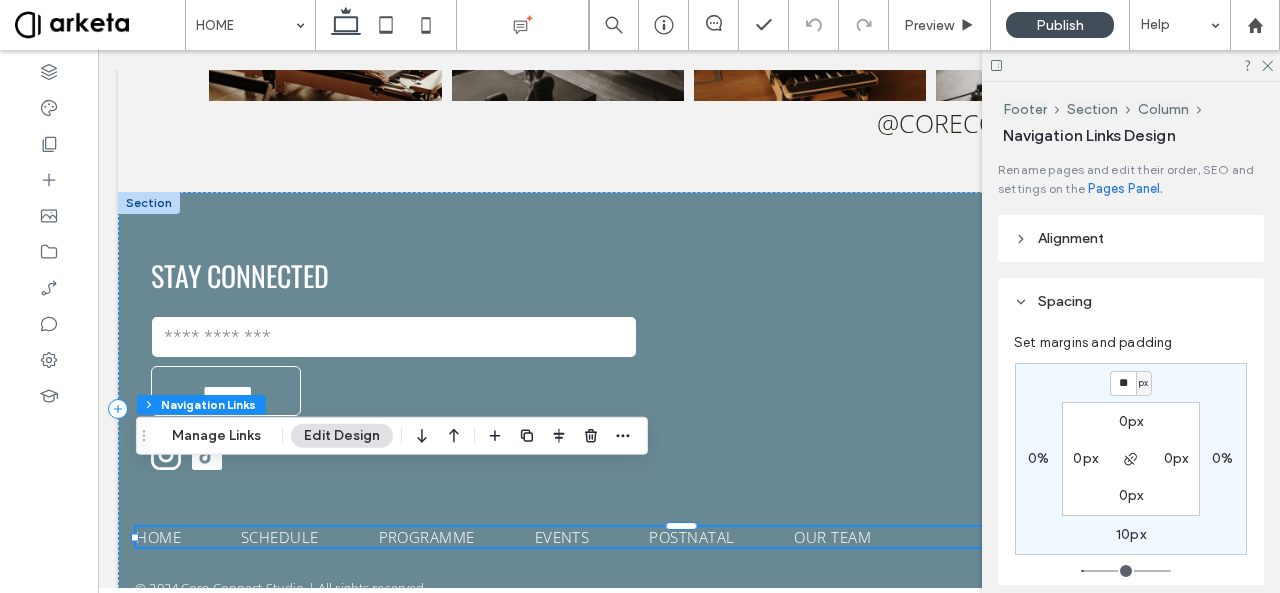 type on "**" 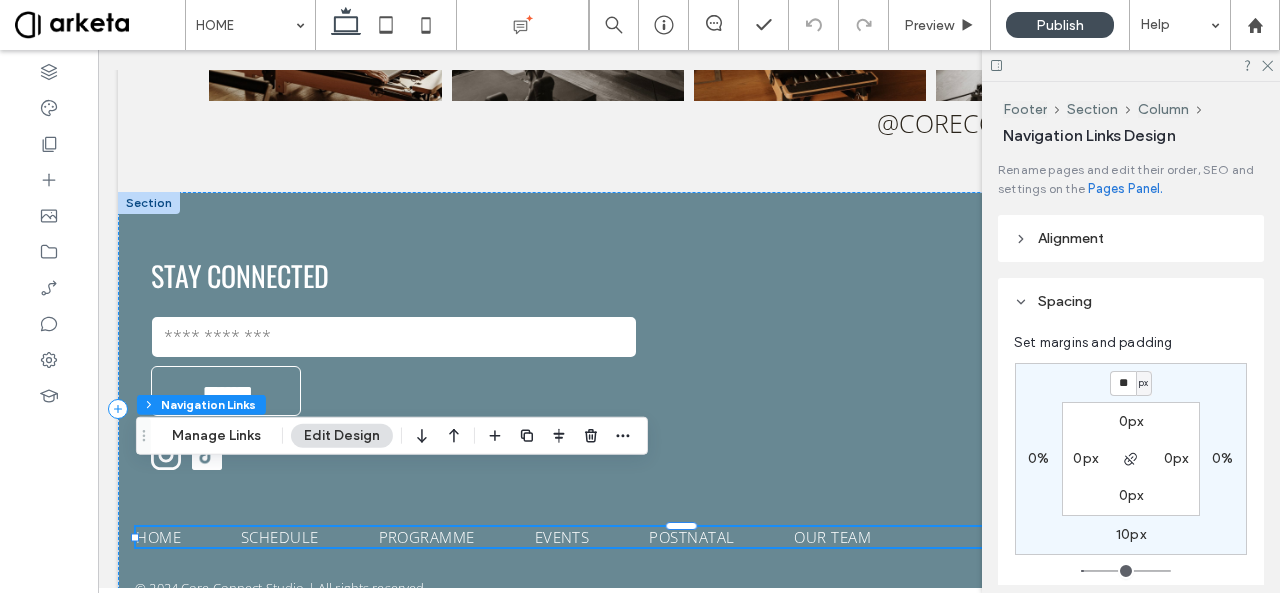 type on "**" 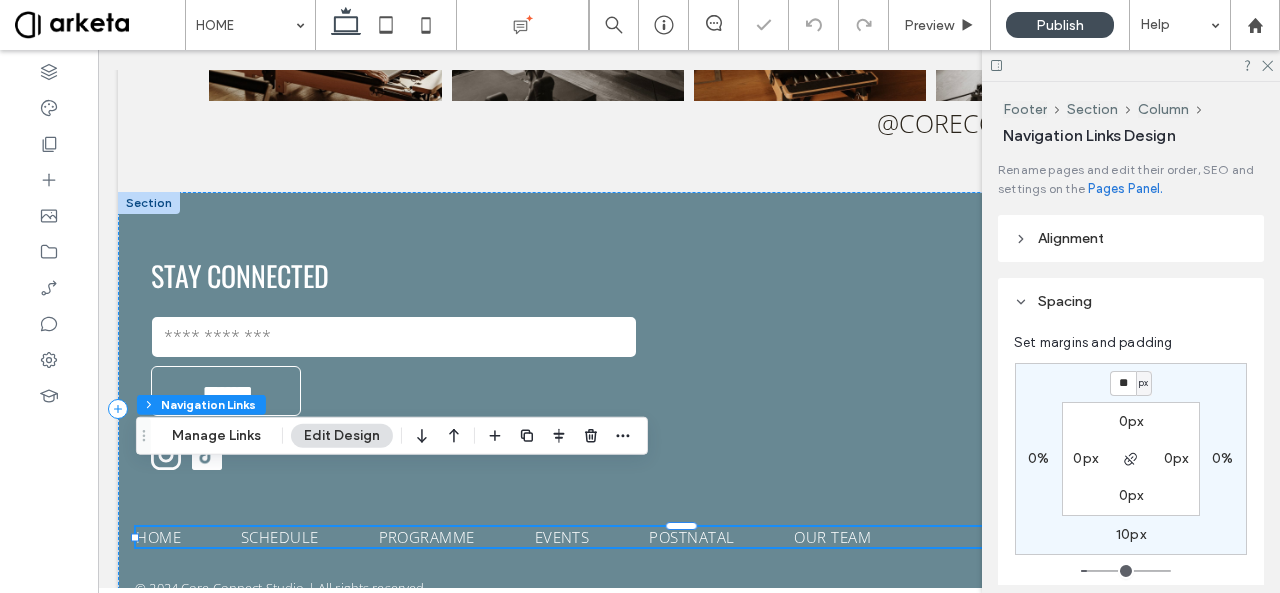 scroll, scrollTop: 4267, scrollLeft: 0, axis: vertical 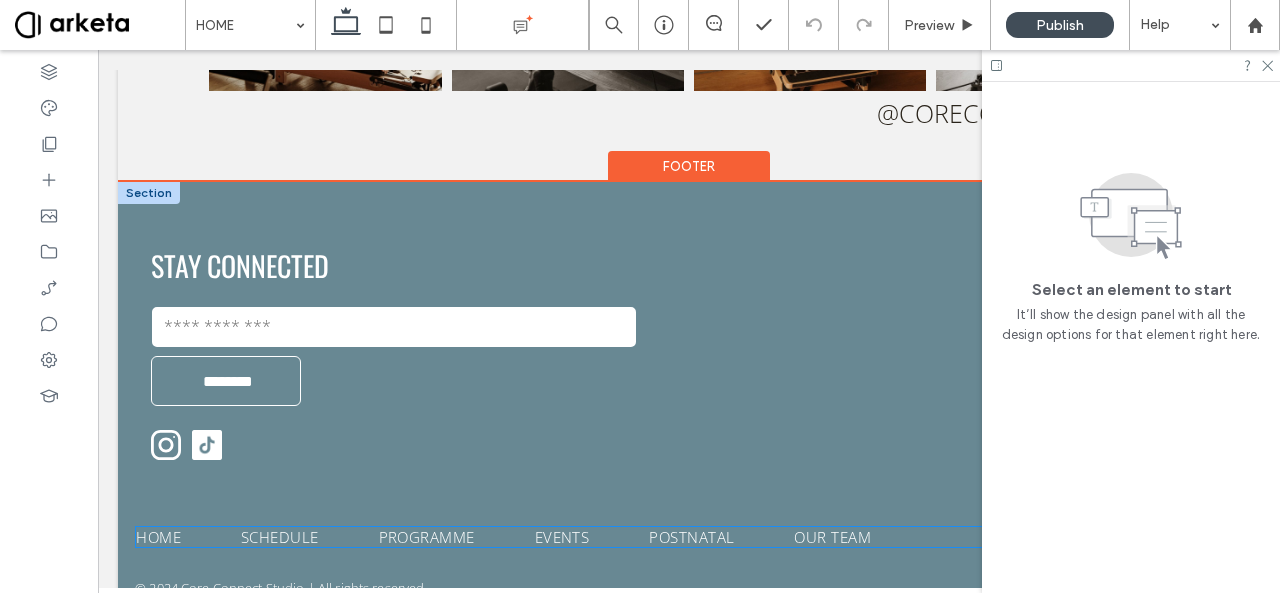 click on "SCHEDULE" at bounding box center [310, 537] 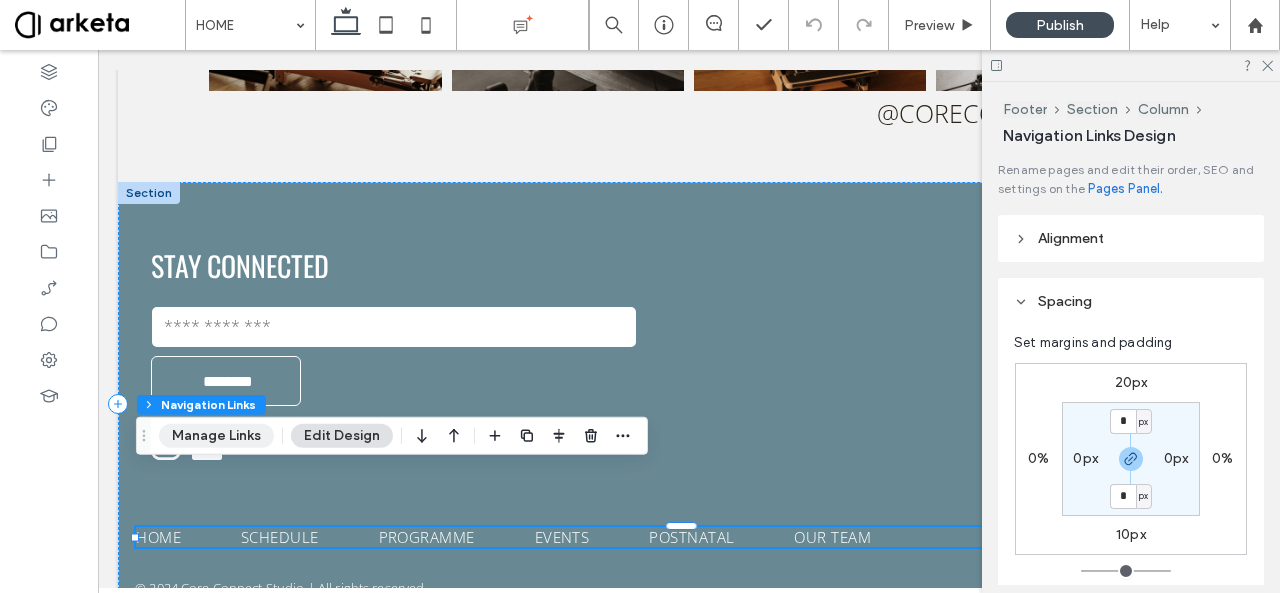 drag, startPoint x: 234, startPoint y: 439, endPoint x: 703, endPoint y: 324, distance: 482.89337 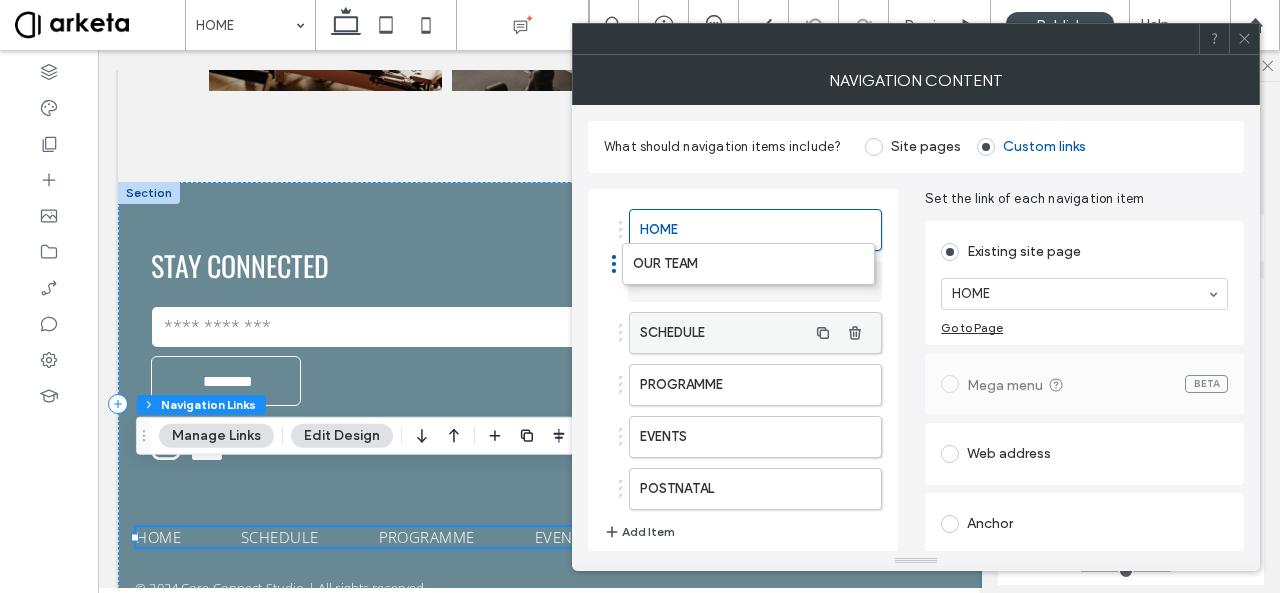 drag, startPoint x: 689, startPoint y: 489, endPoint x: 688, endPoint y: 269, distance: 220.00227 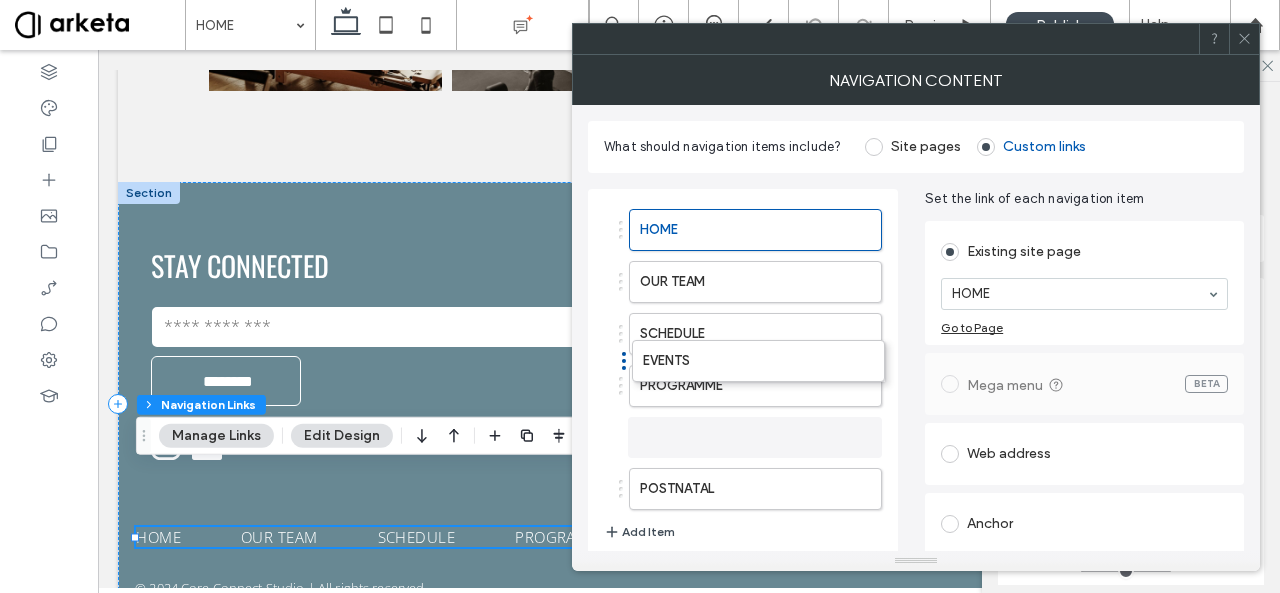 drag, startPoint x: 703, startPoint y: 432, endPoint x: 706, endPoint y: 361, distance: 71.063354 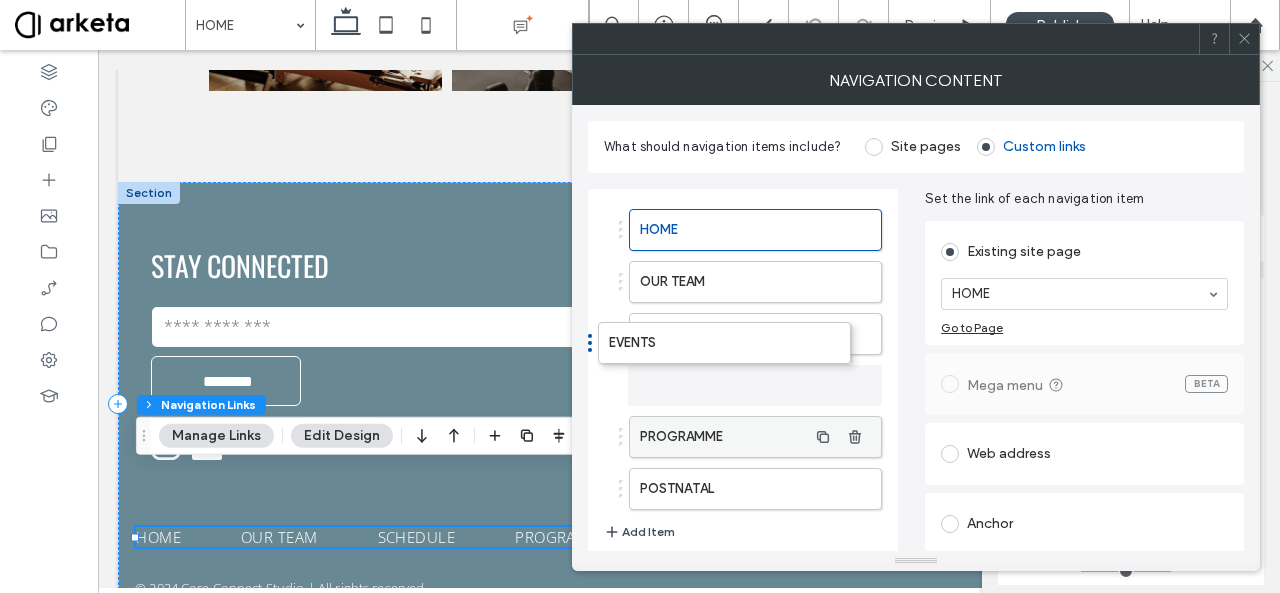 drag, startPoint x: 683, startPoint y: 437, endPoint x: 667, endPoint y: 365, distance: 73.756355 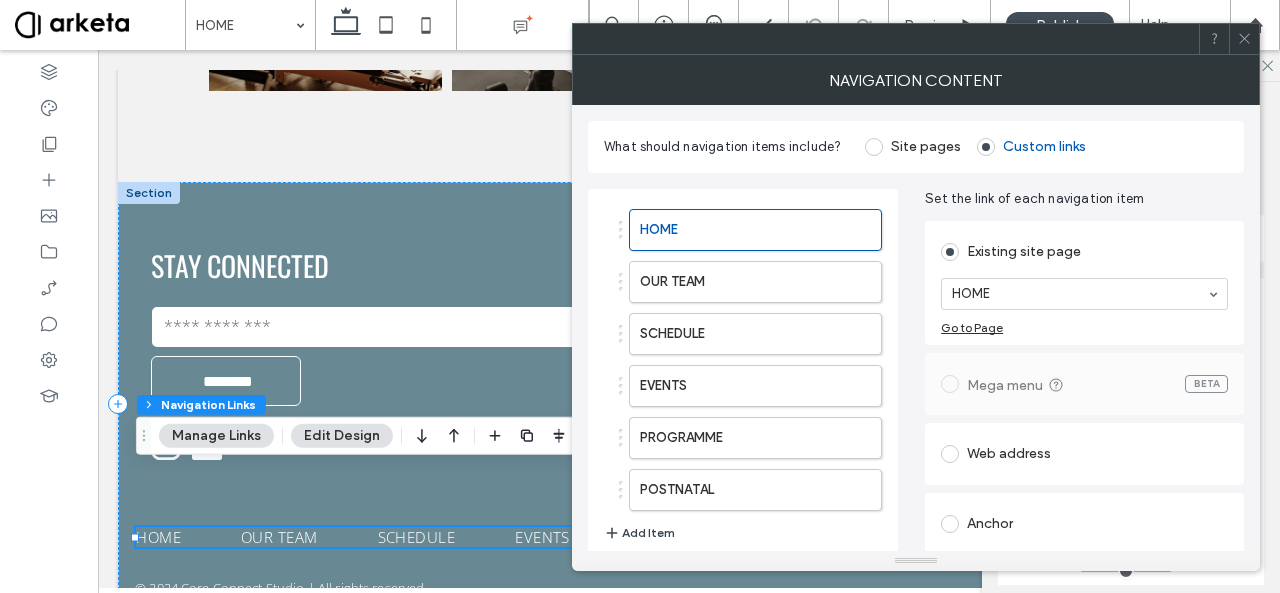 click on "Add Item" at bounding box center (639, 533) 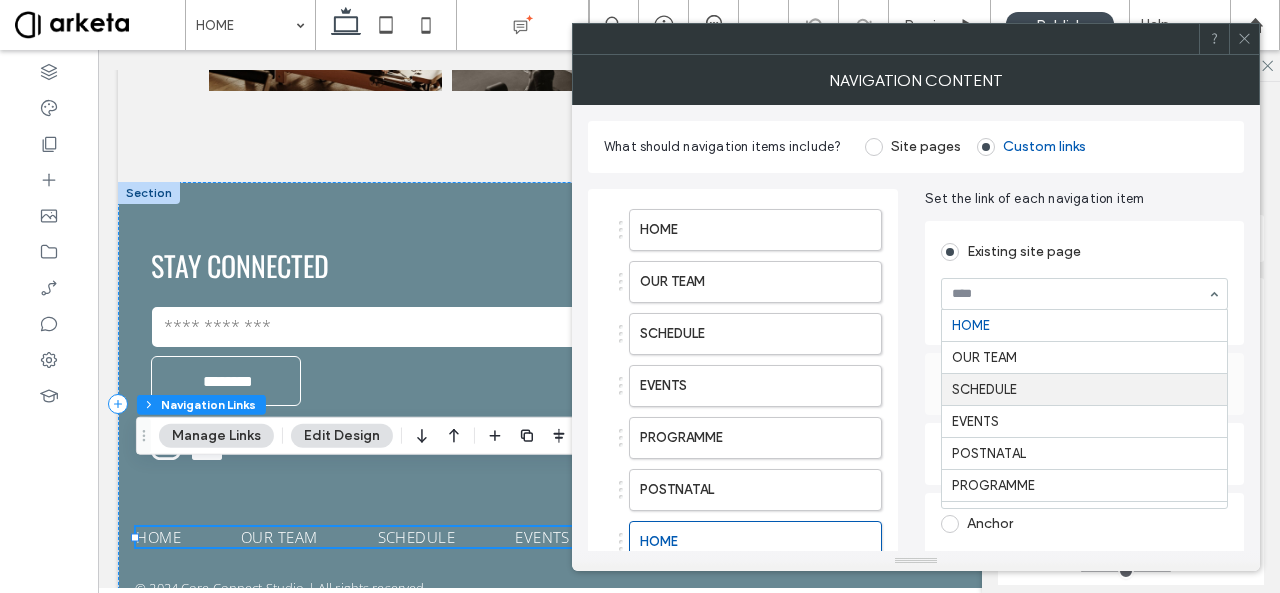 scroll, scrollTop: 95, scrollLeft: 0, axis: vertical 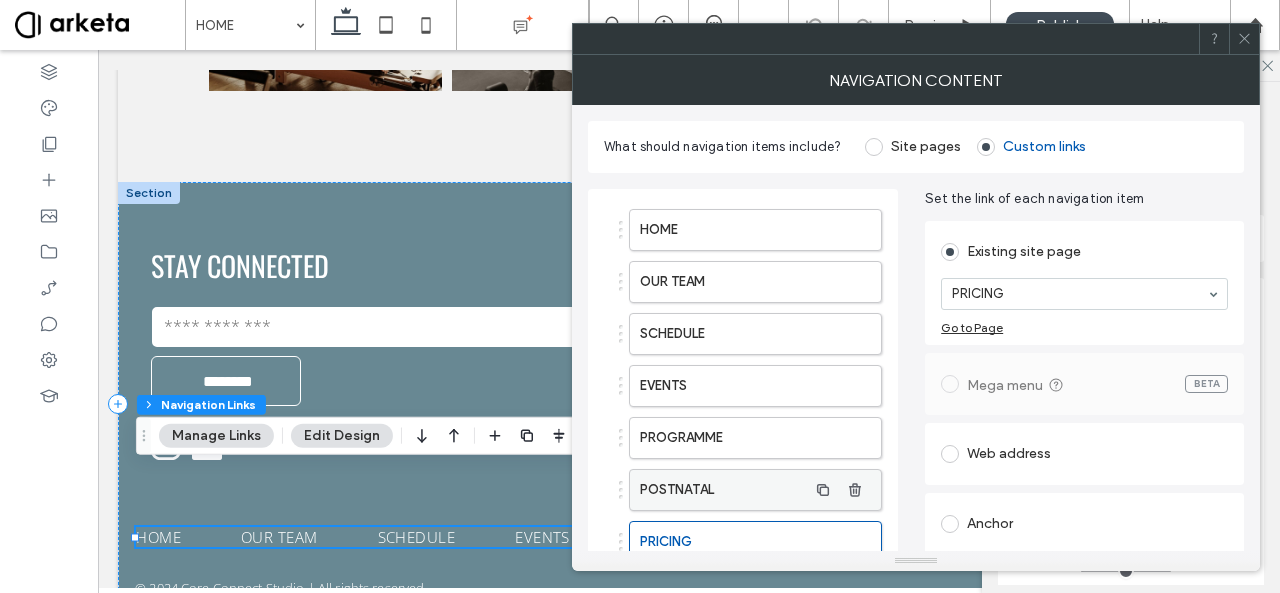 click on "POSTNATAL" at bounding box center [723, 490] 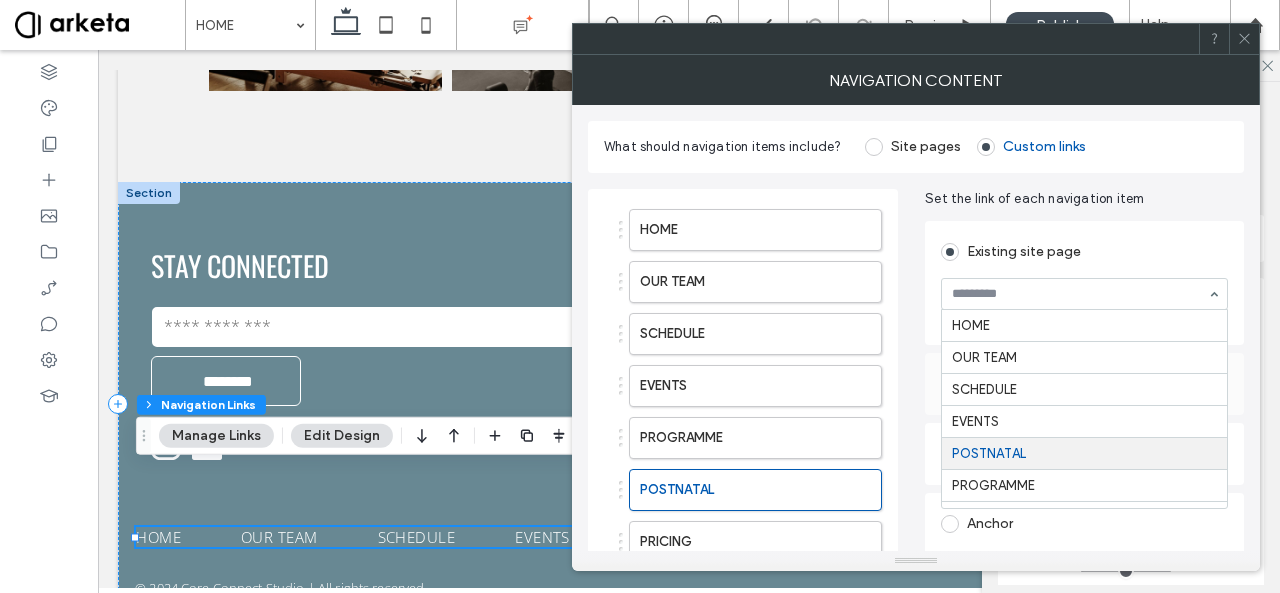 scroll, scrollTop: 95, scrollLeft: 0, axis: vertical 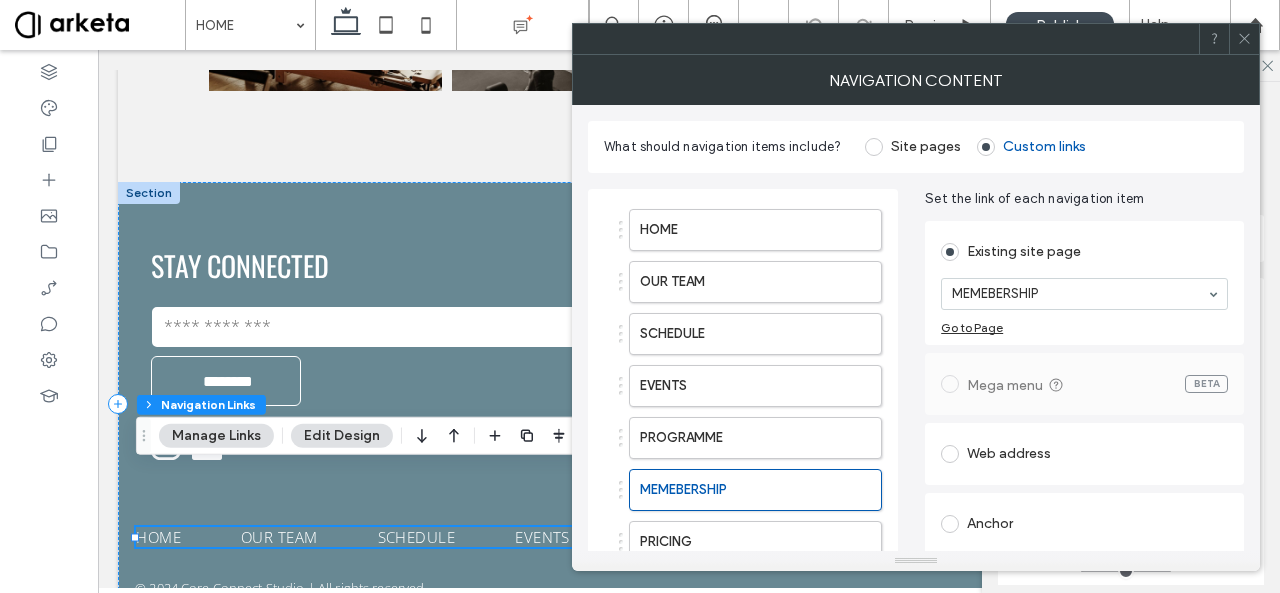 click 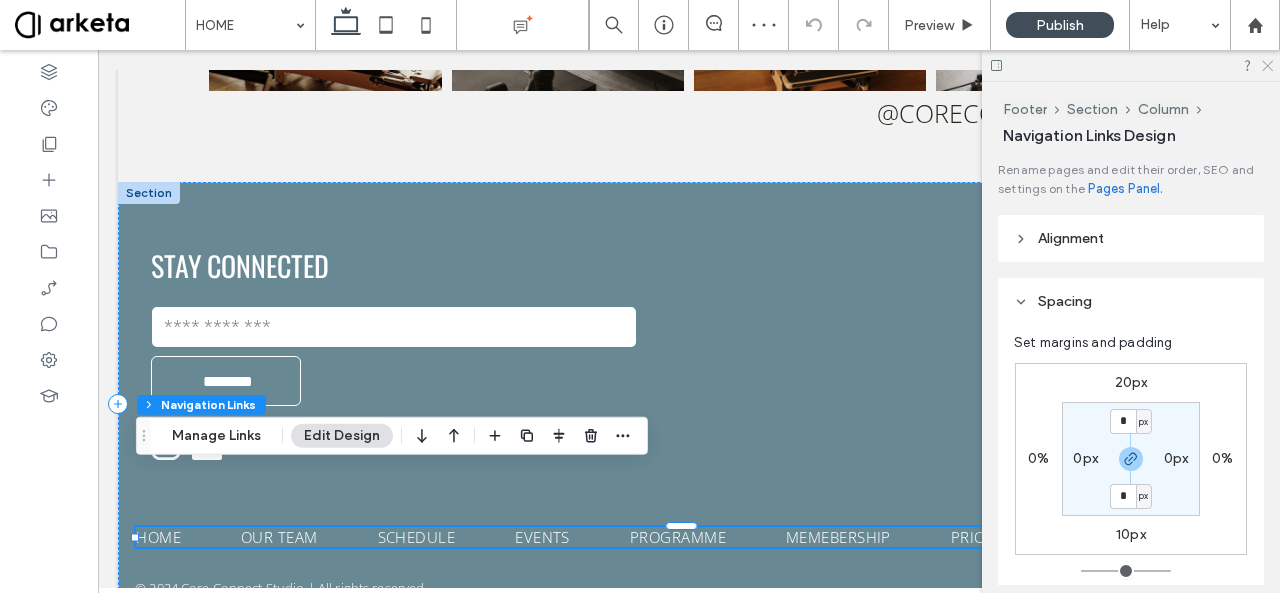 click 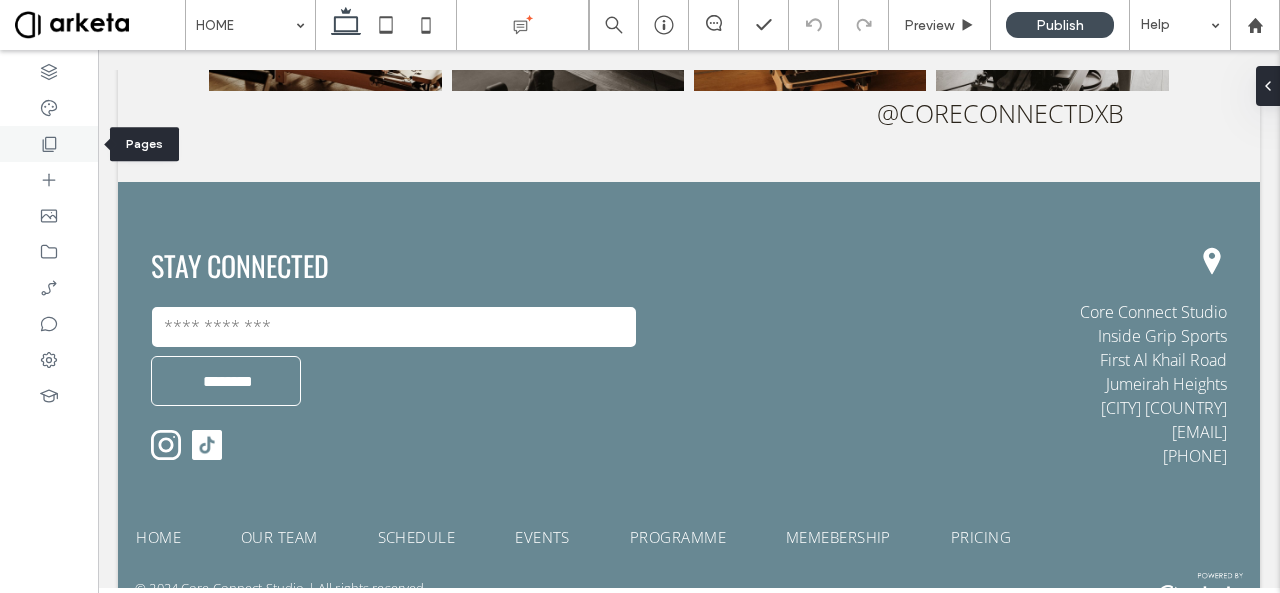 click at bounding box center [49, 144] 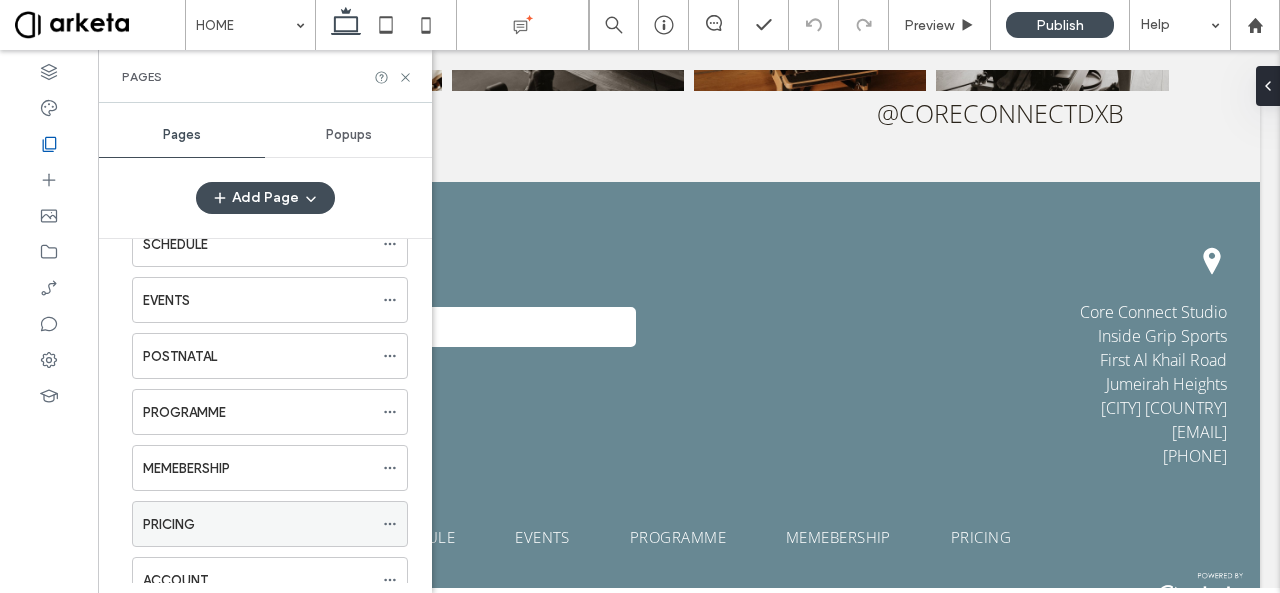 scroll, scrollTop: 166, scrollLeft: 0, axis: vertical 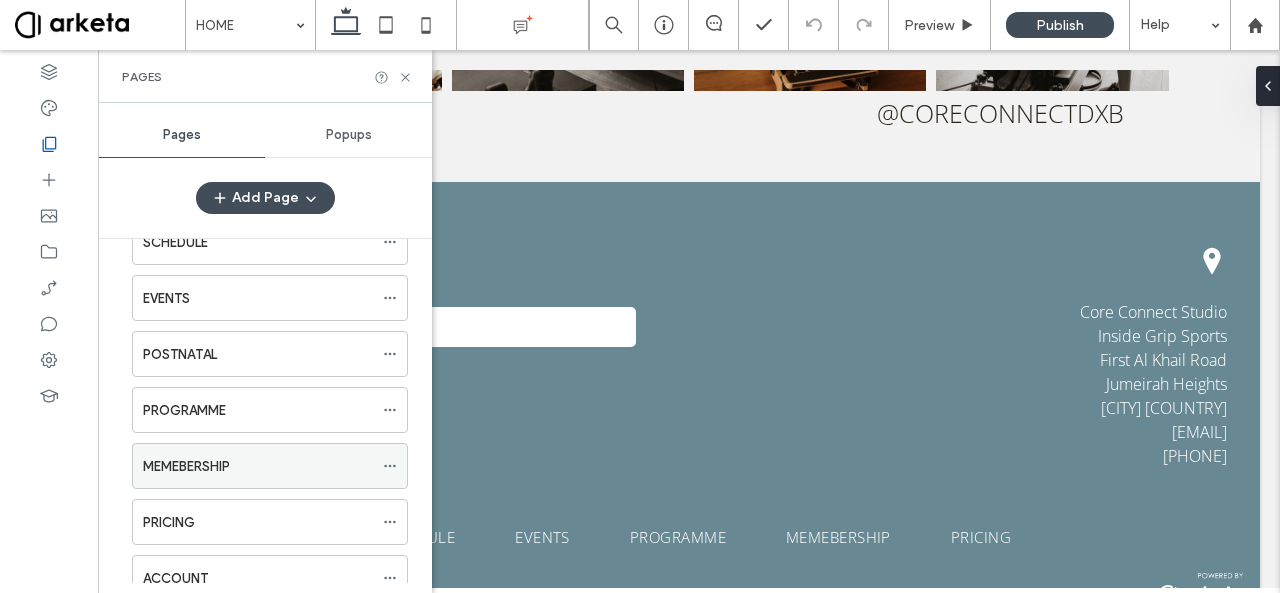 click at bounding box center [390, 466] 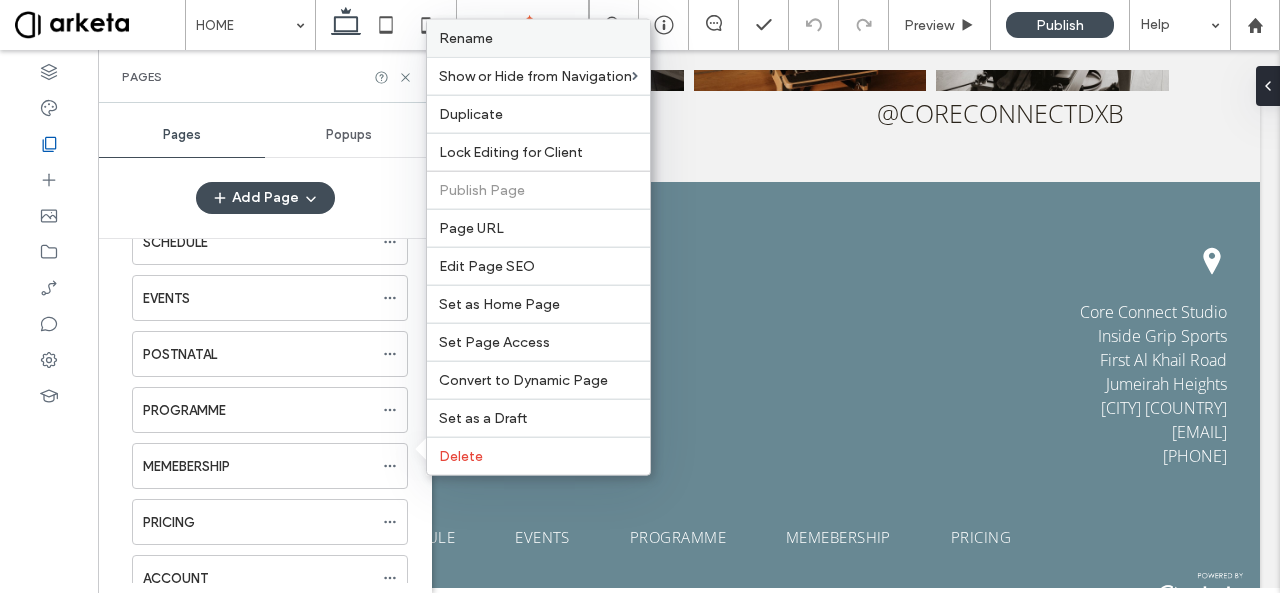 click on "Rename" at bounding box center [466, 38] 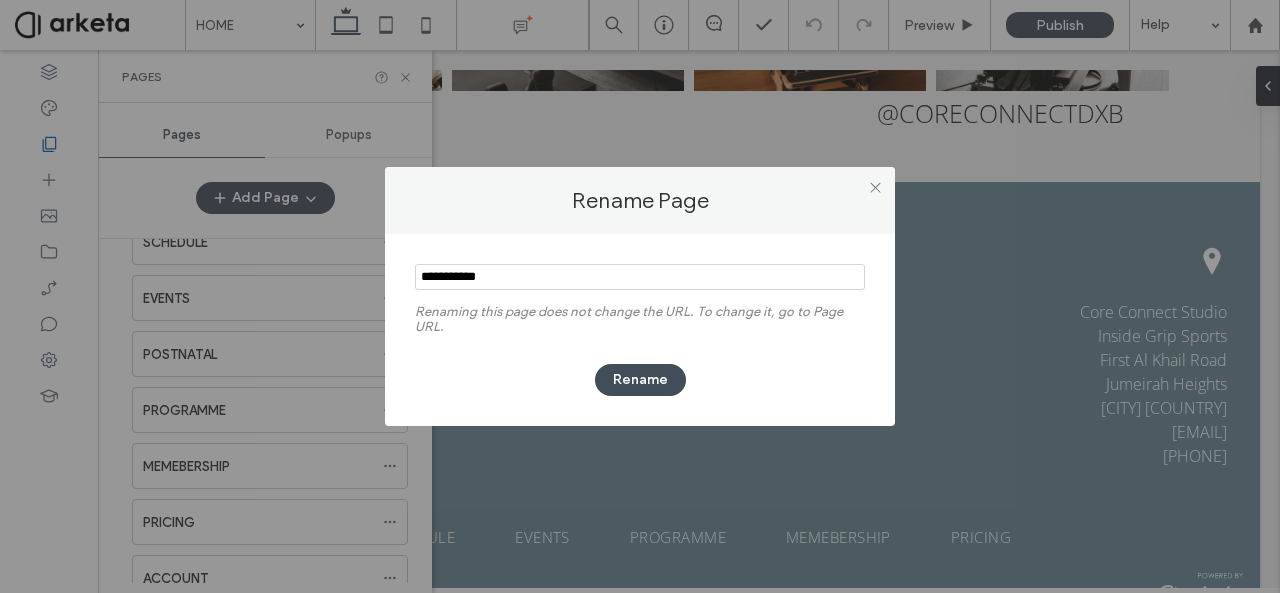 click at bounding box center [640, 277] 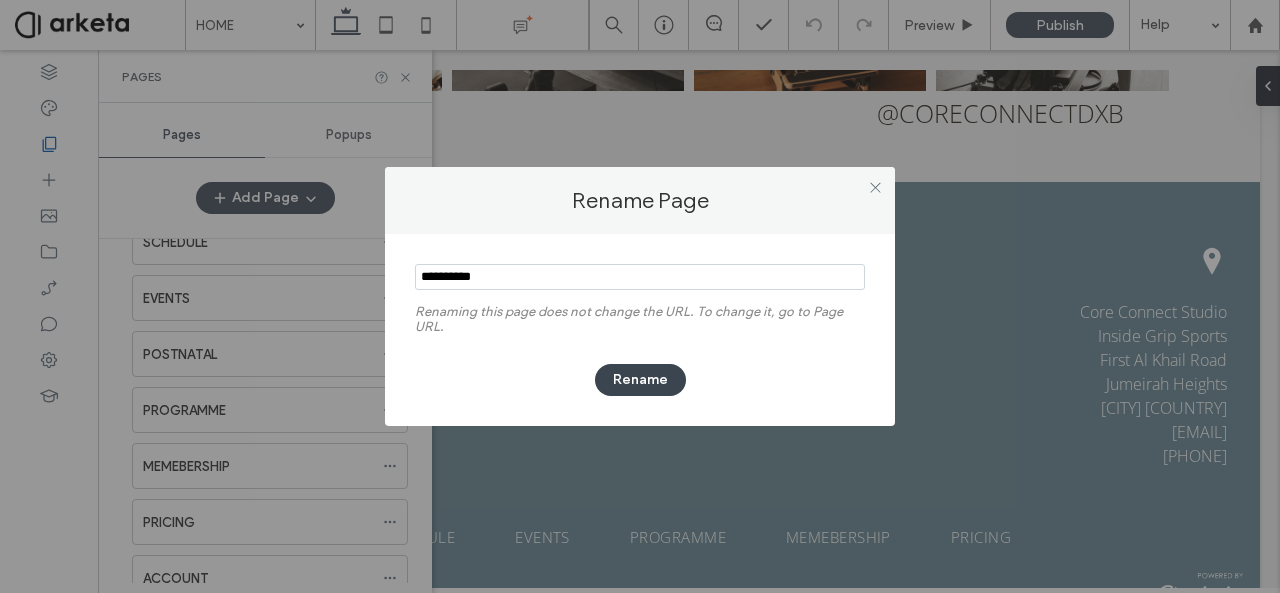 type on "**********" 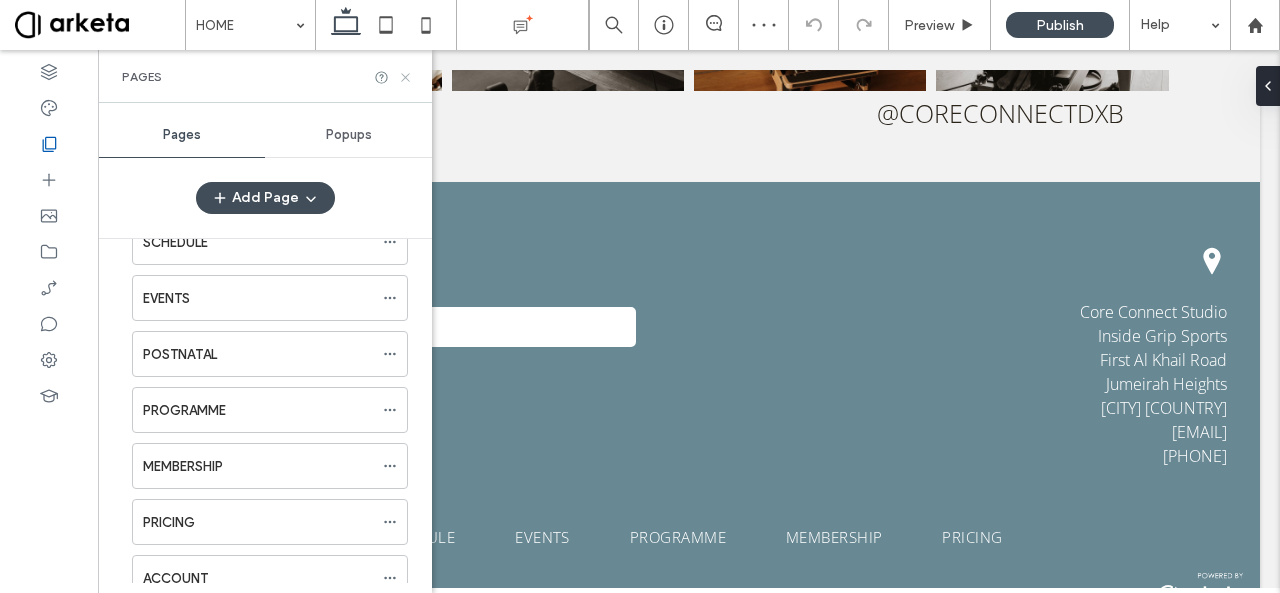 click 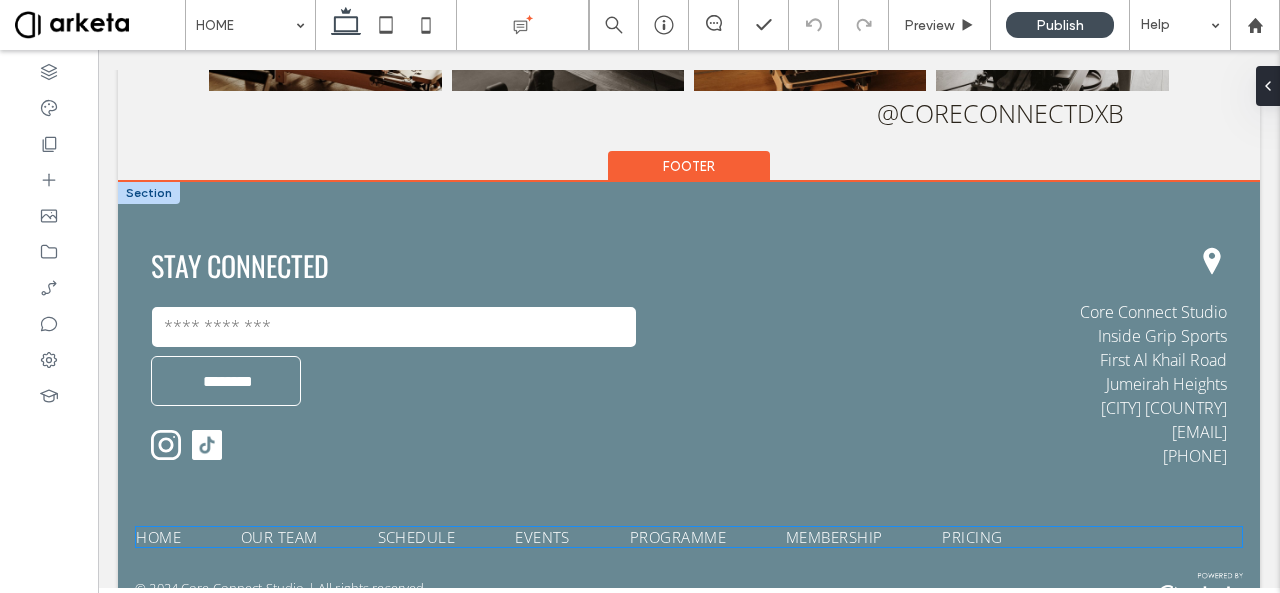 click on "OUR TEAM" at bounding box center (309, 537) 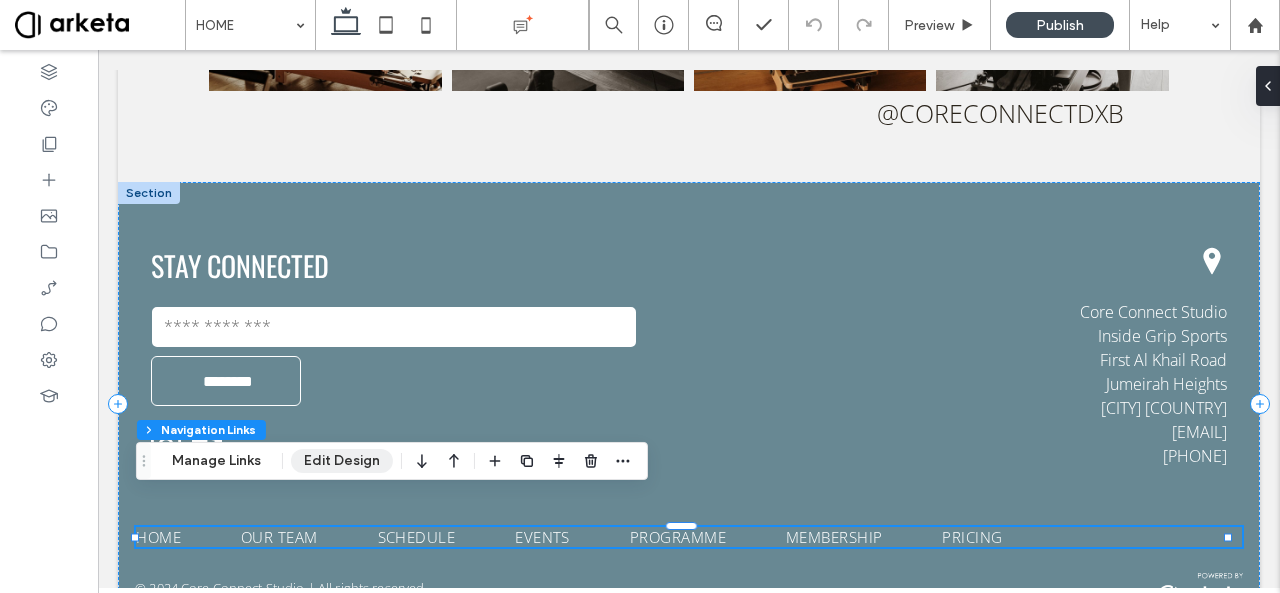 click on "Edit Design" at bounding box center [342, 461] 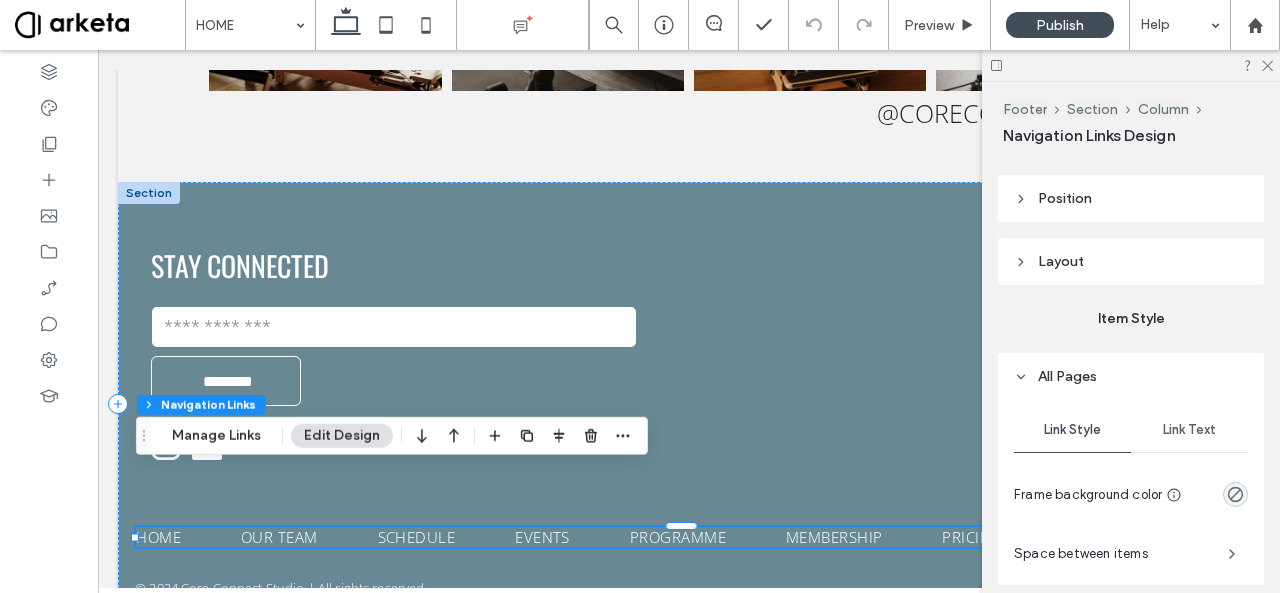 scroll, scrollTop: 568, scrollLeft: 0, axis: vertical 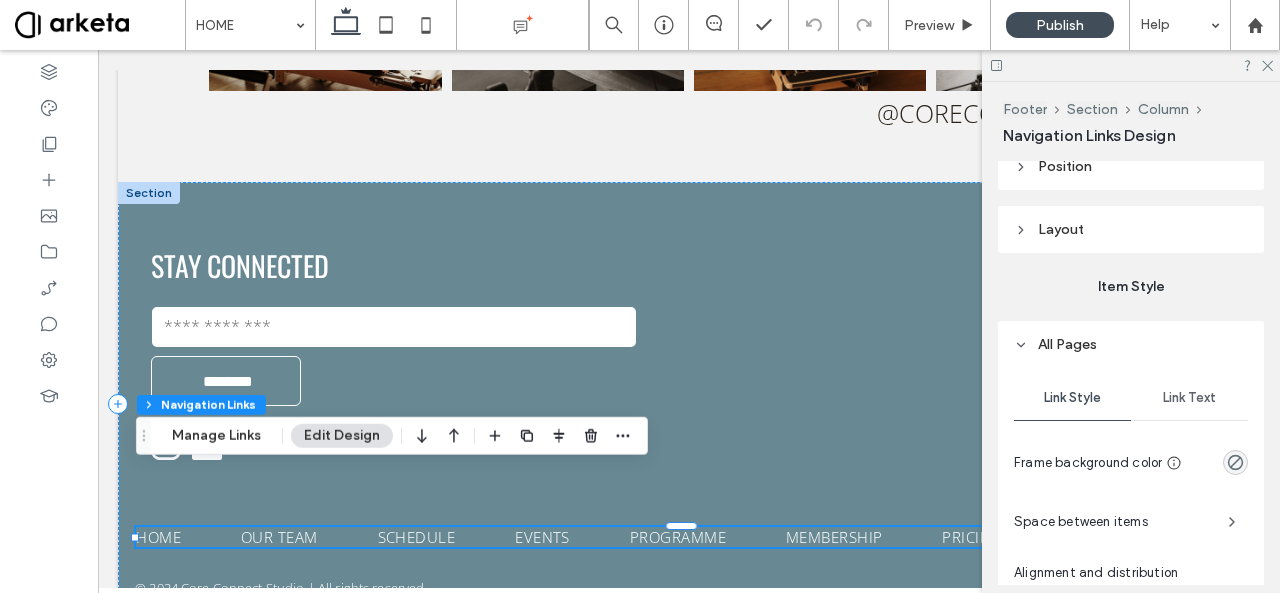 click on "Space between items" at bounding box center (1131, 522) 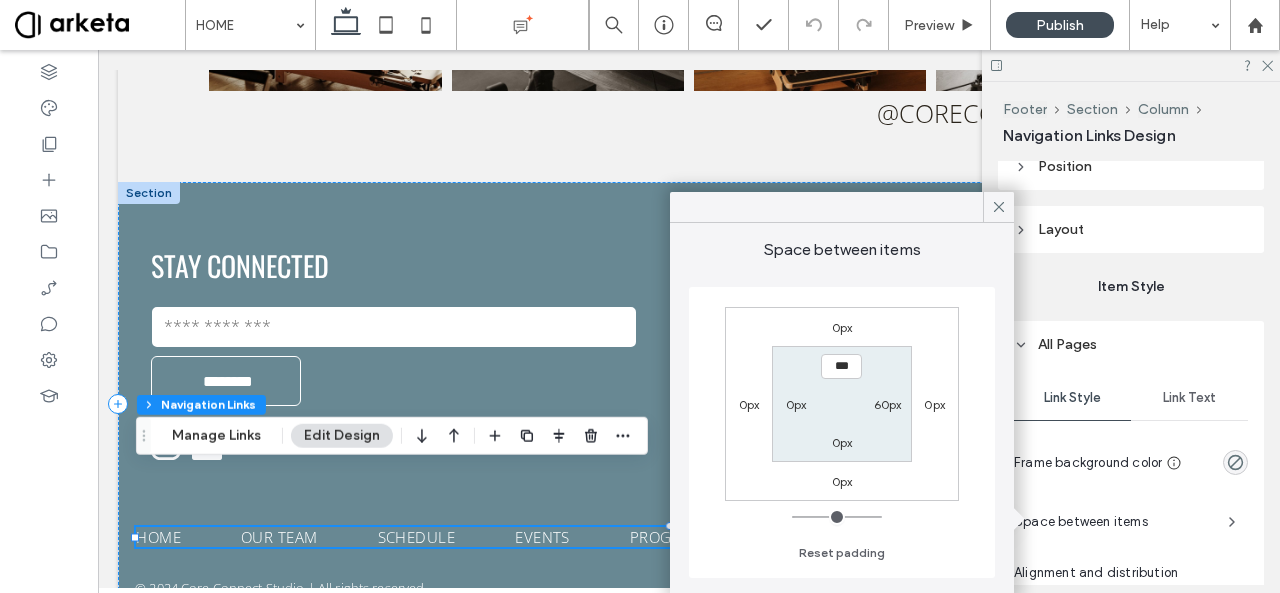 click on "60px" at bounding box center [888, 404] 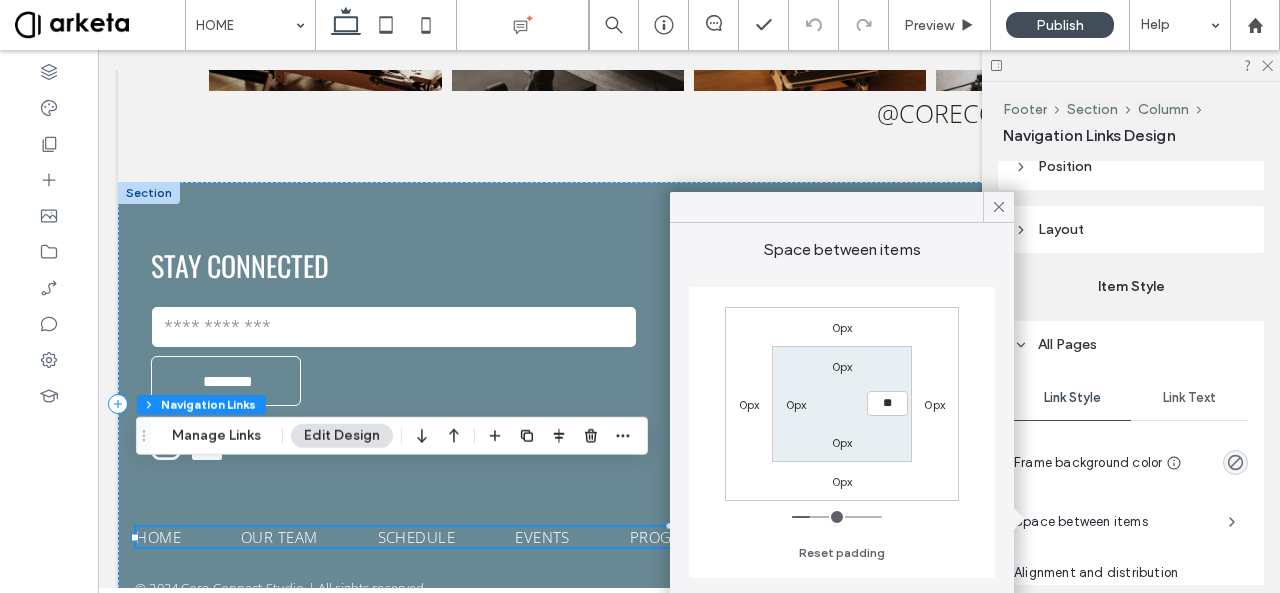type on "**" 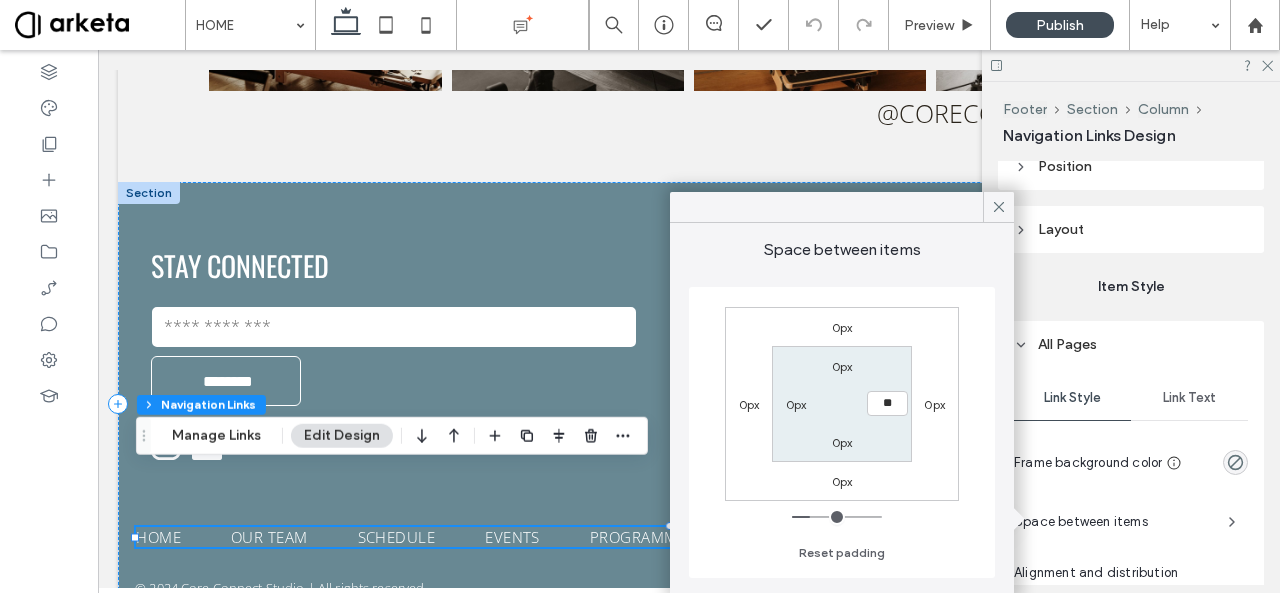 type on "**" 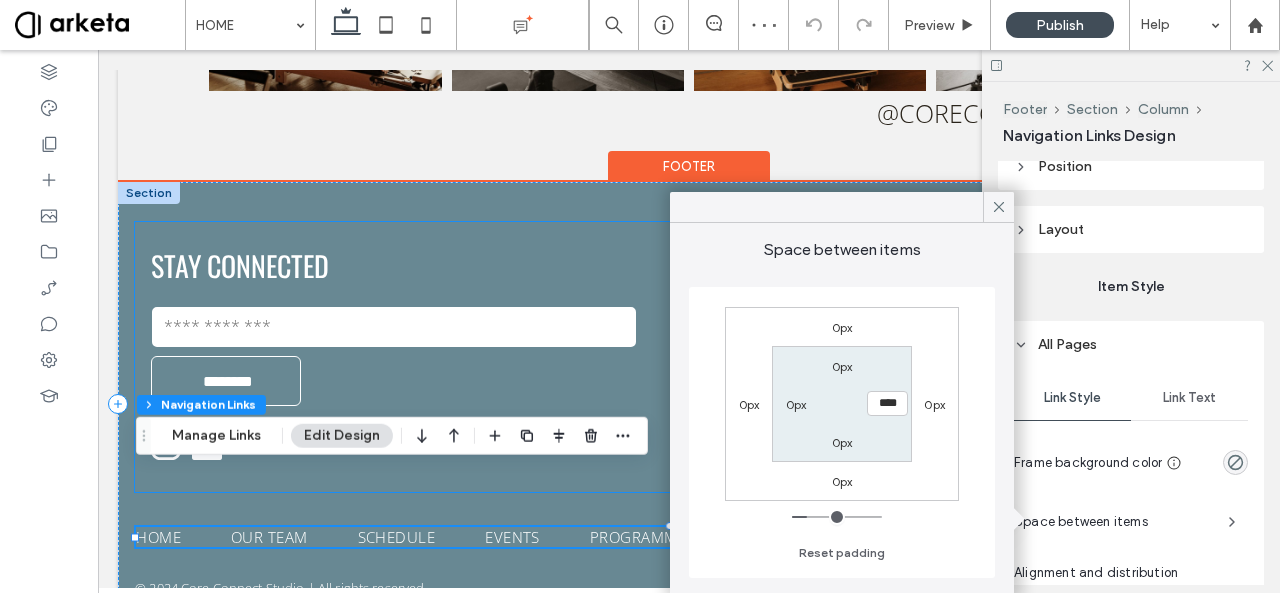 click at bounding box center (207, 445) 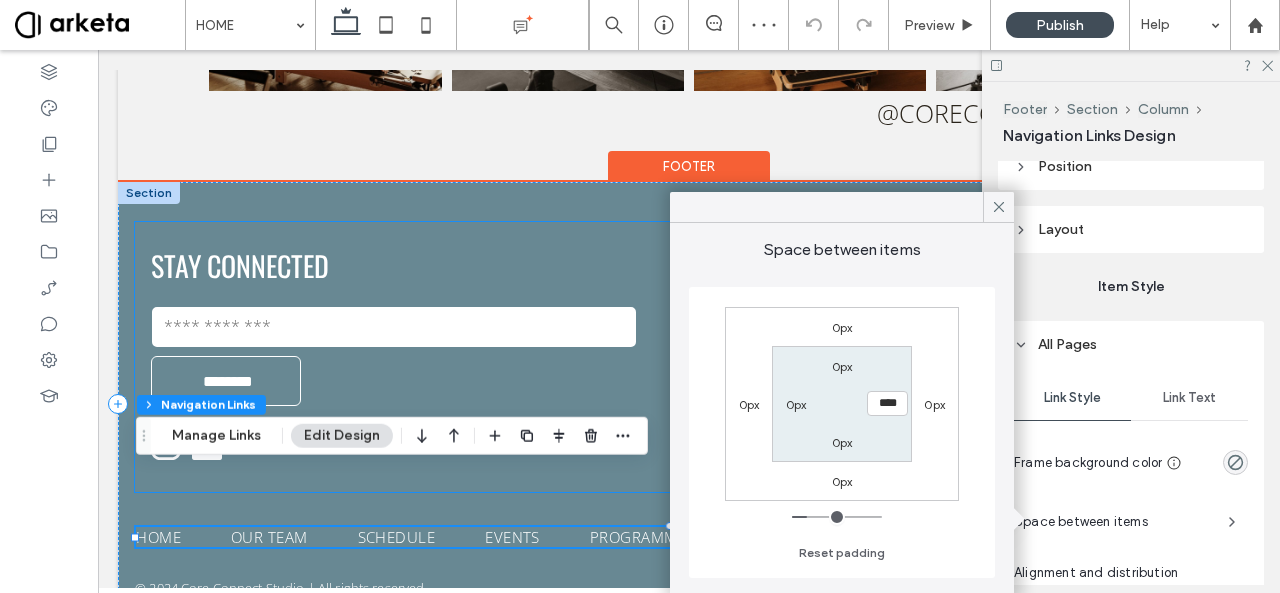 click at bounding box center (207, 445) 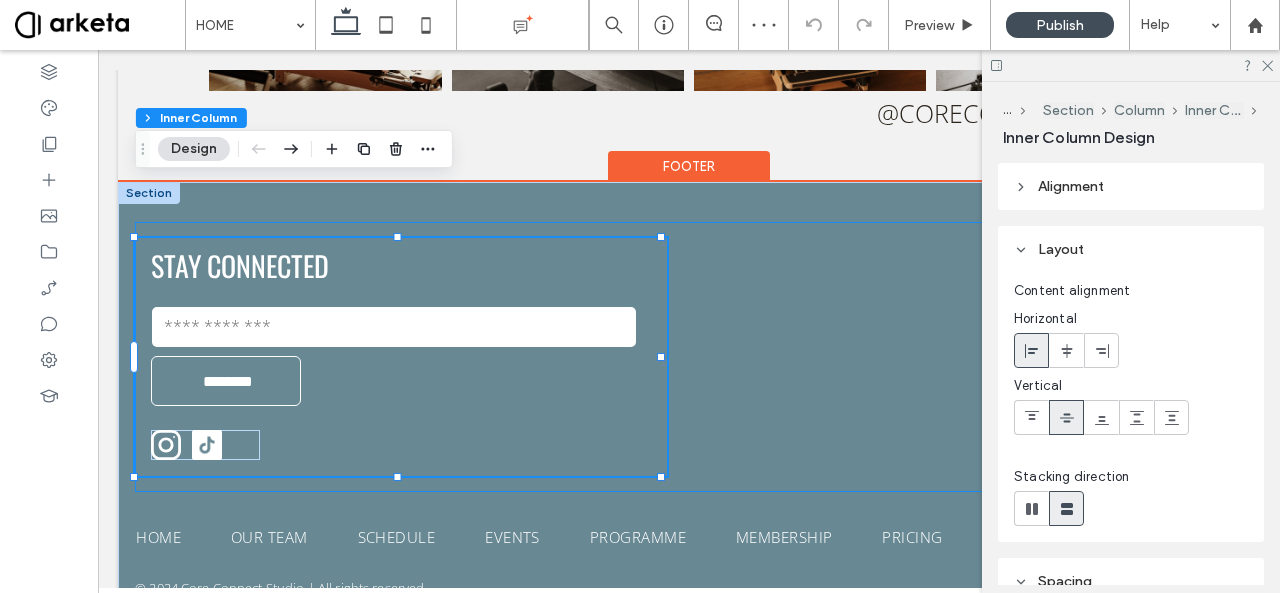 click at bounding box center [207, 445] 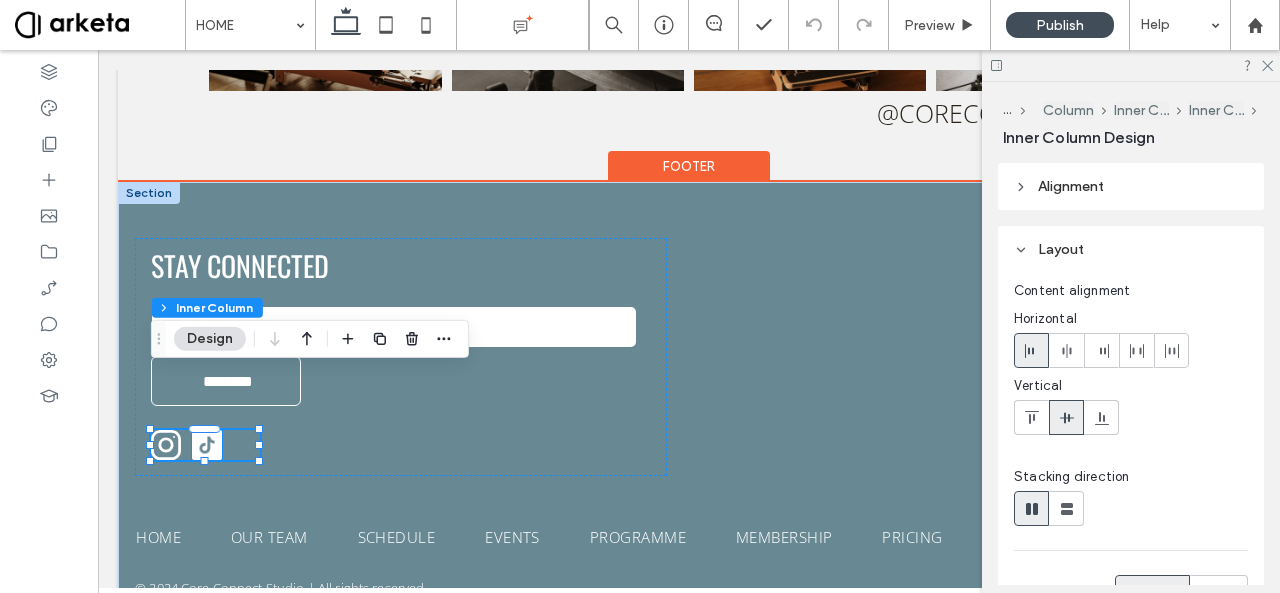click at bounding box center [207, 445] 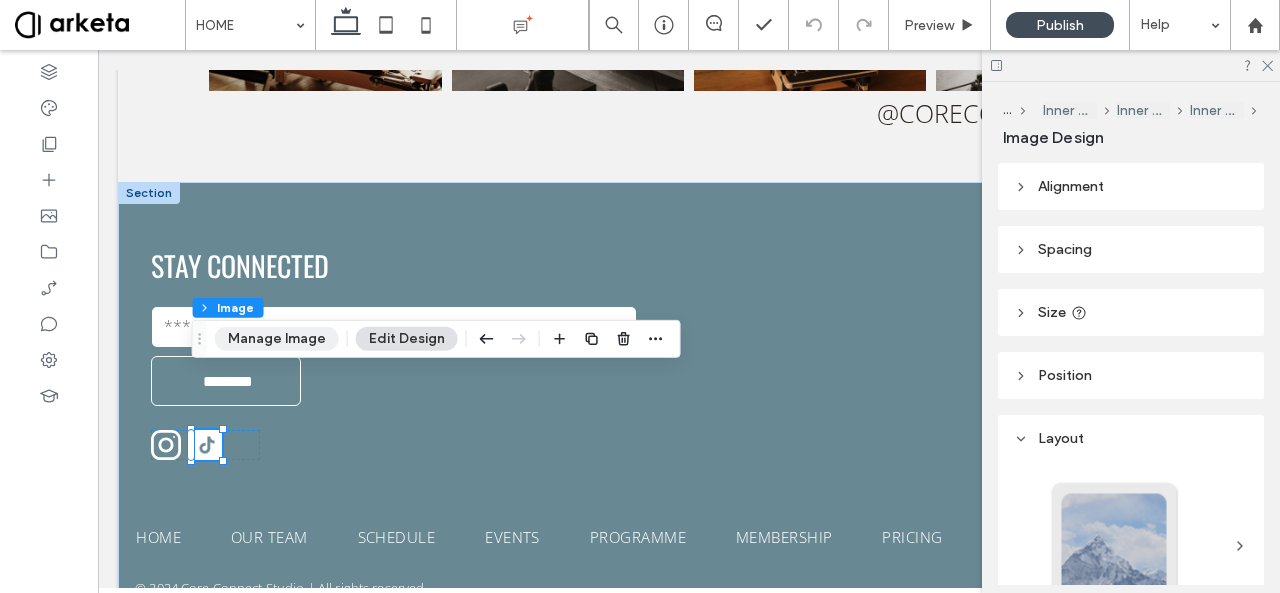 click on "Manage Image" at bounding box center [277, 339] 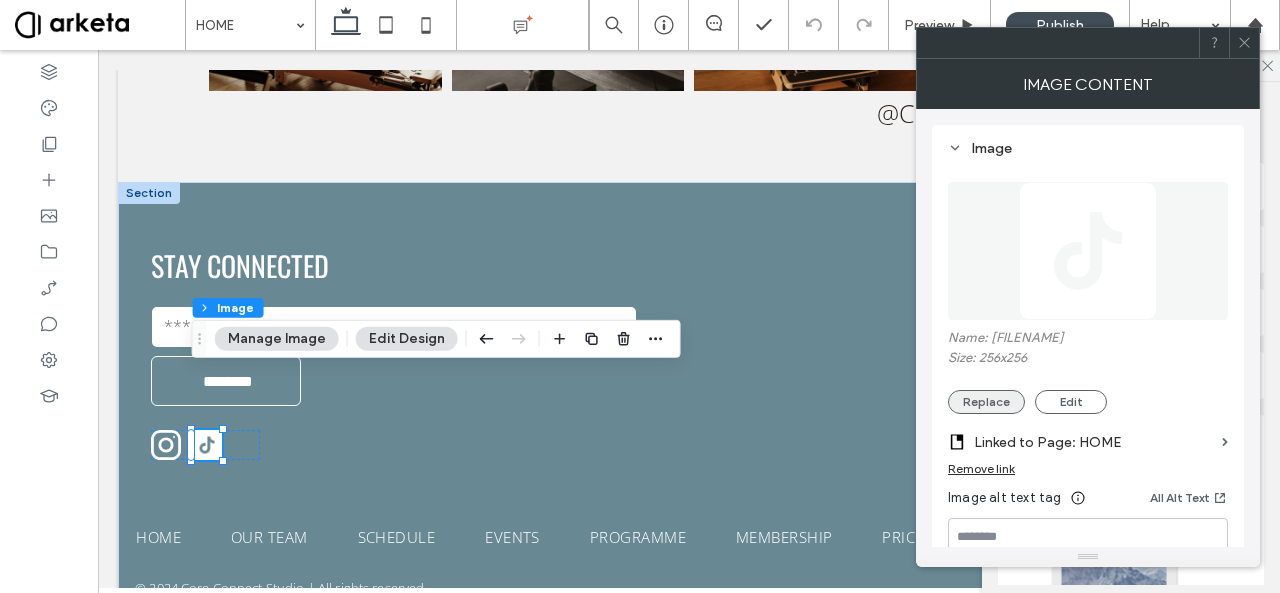 click on "Replace" at bounding box center [986, 402] 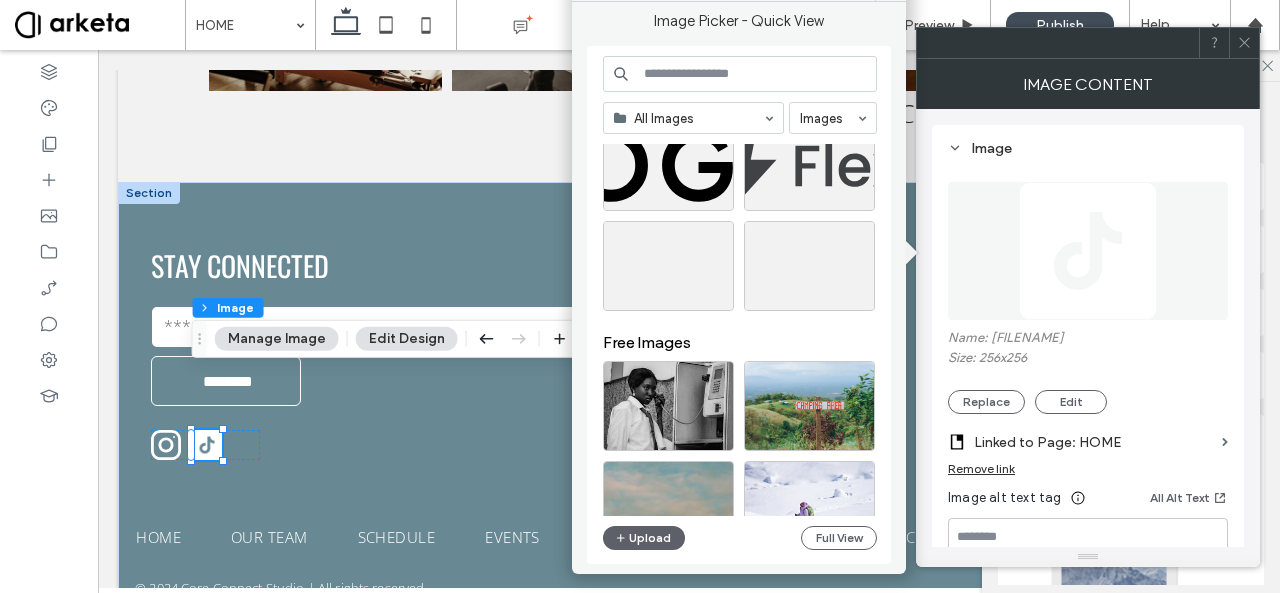 scroll, scrollTop: 1850, scrollLeft: 0, axis: vertical 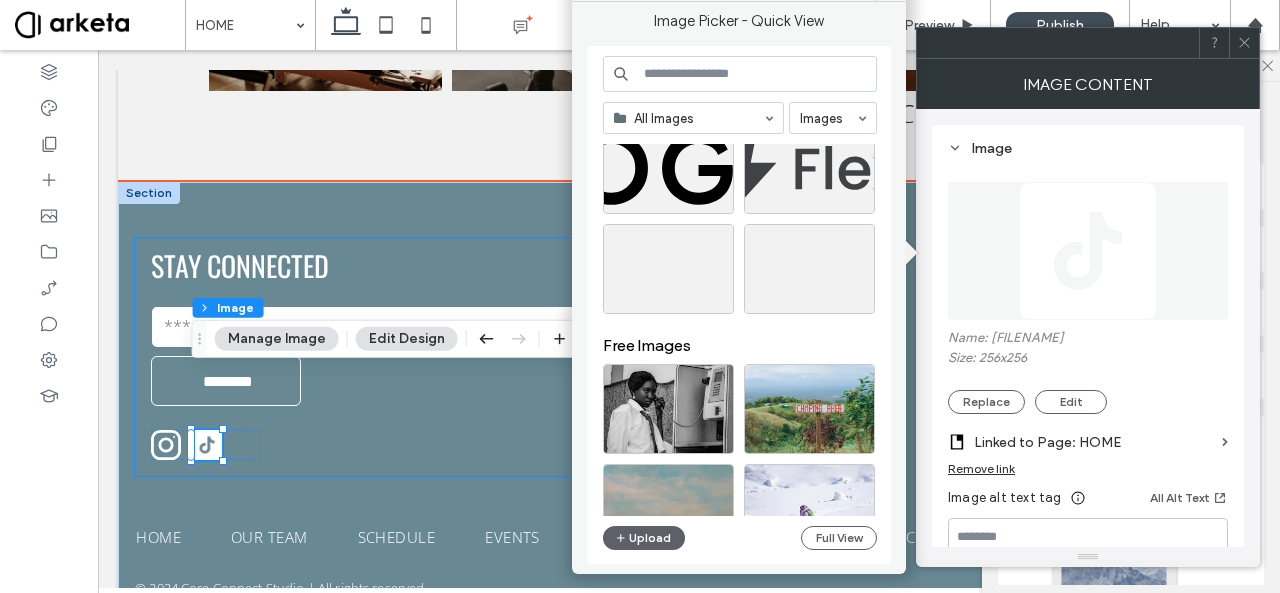 type 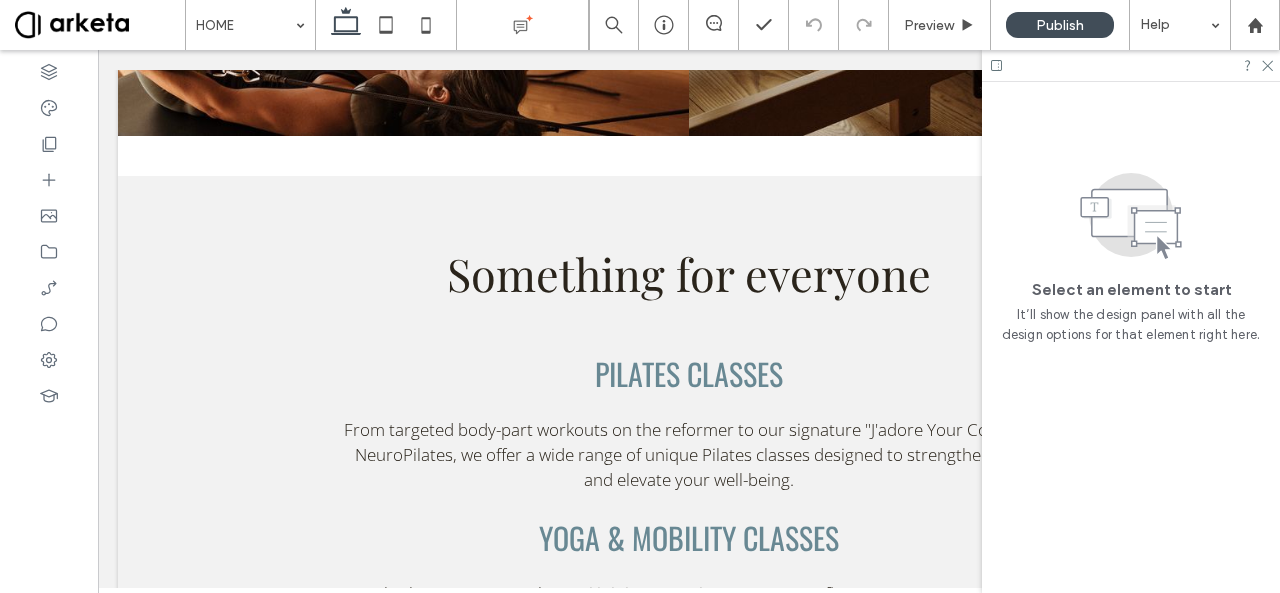 scroll, scrollTop: 0, scrollLeft: 0, axis: both 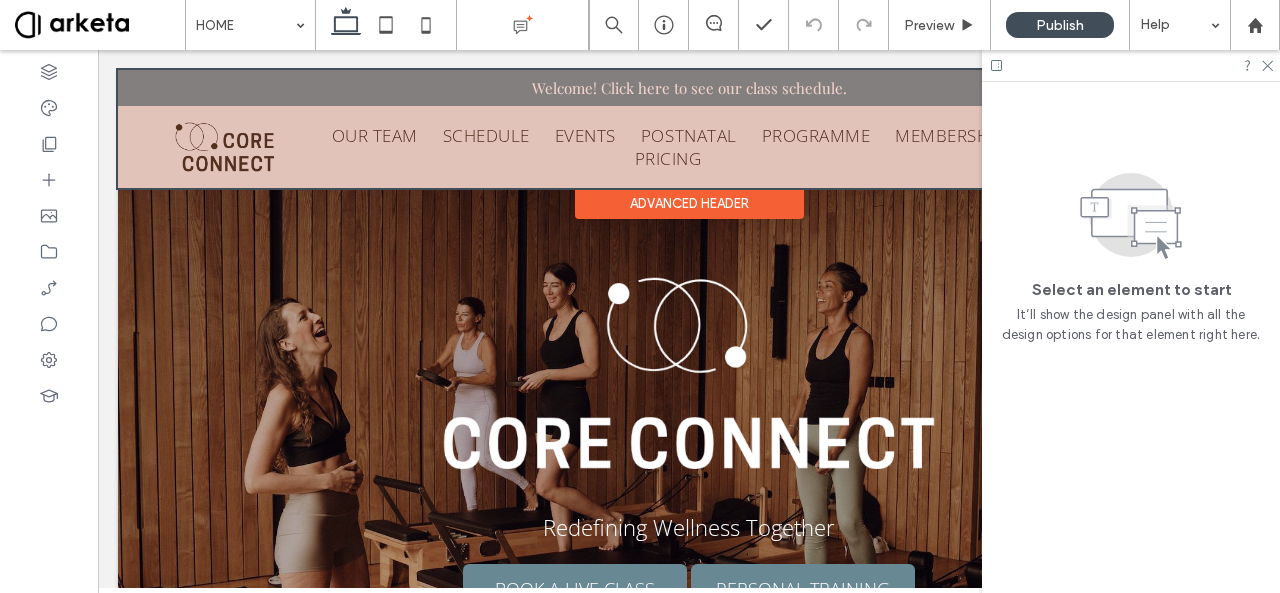 click at bounding box center [689, 129] 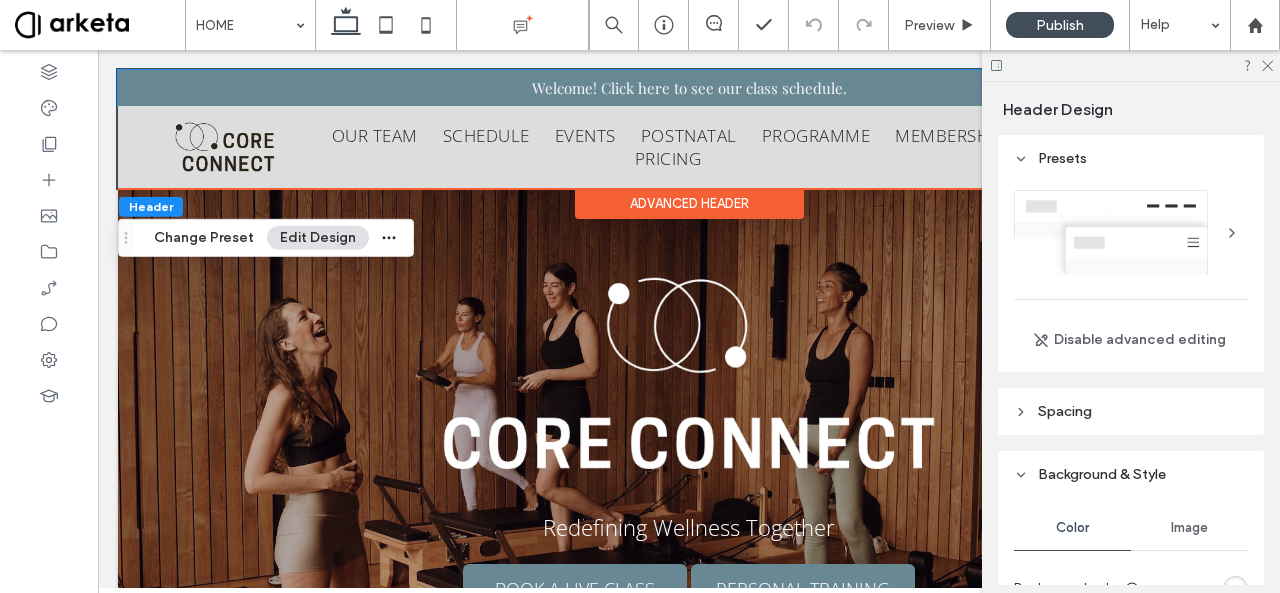 click on "Welcome! Click here to see our class schedule." at bounding box center (689, 88) 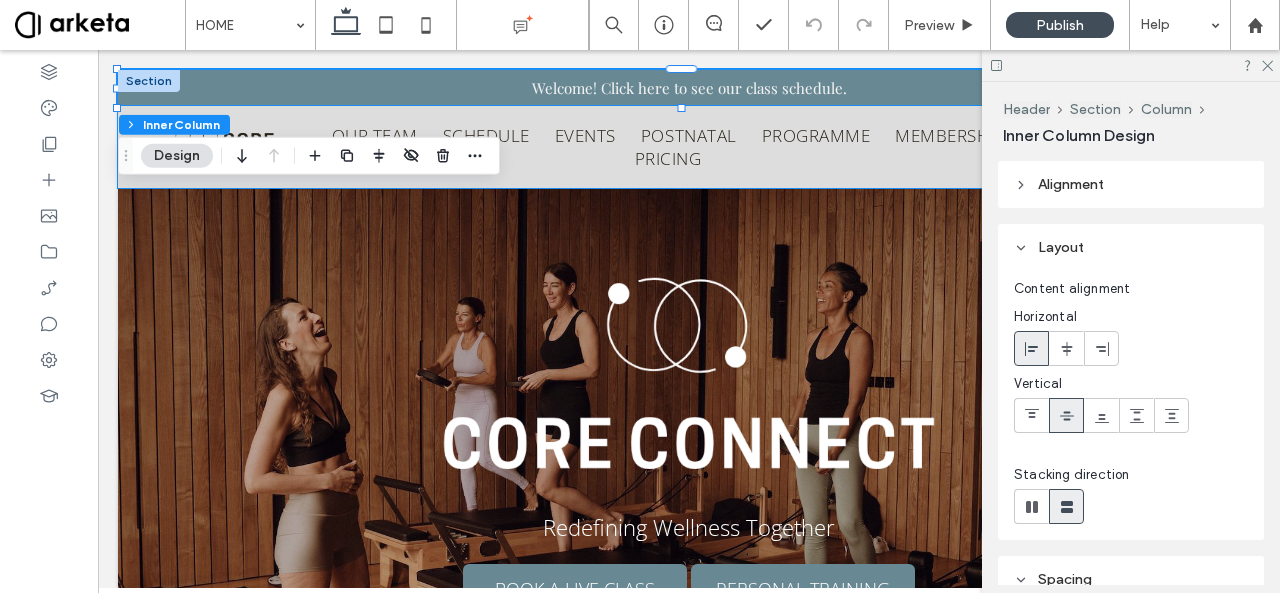 click on "OUR TEAM
SCHEDULE
EVENTS
POSTNATAL
PROGRAMME
MEMBERSHIP
PRICING
JOIN TODAY" at bounding box center (689, 147) 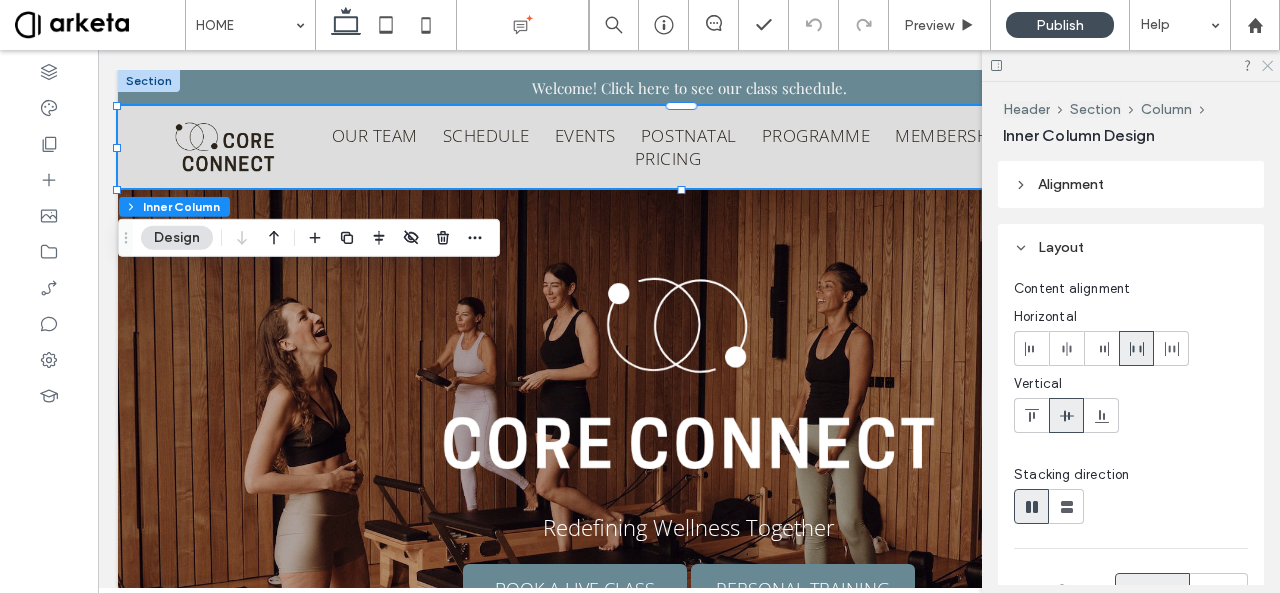 click 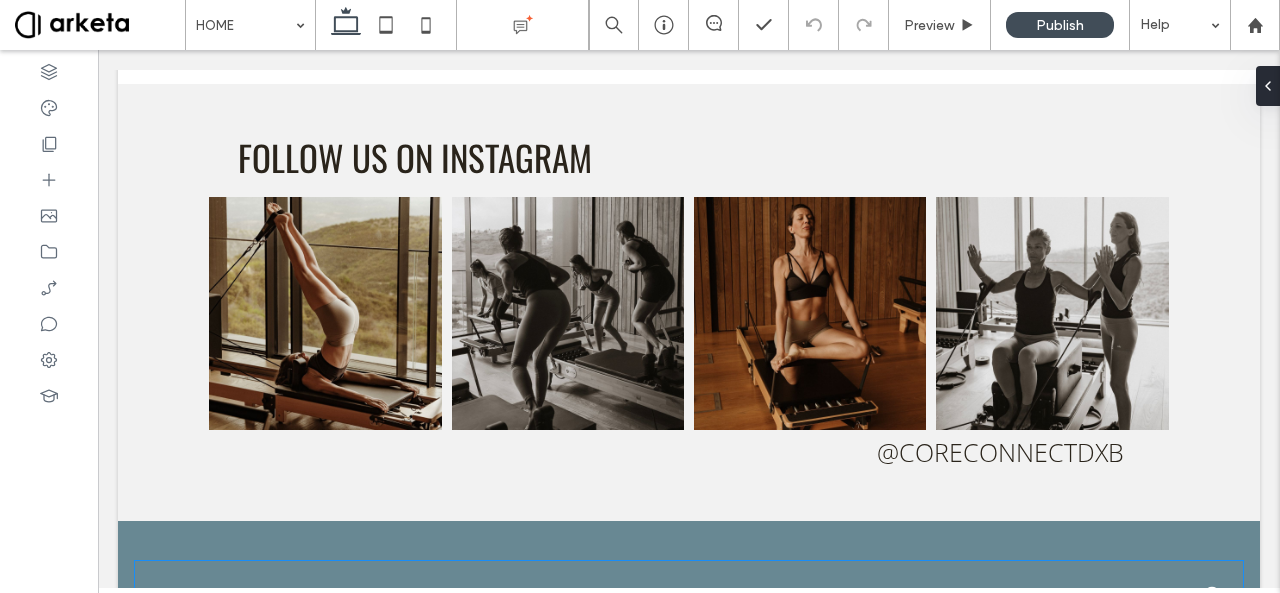 scroll, scrollTop: 4277, scrollLeft: 0, axis: vertical 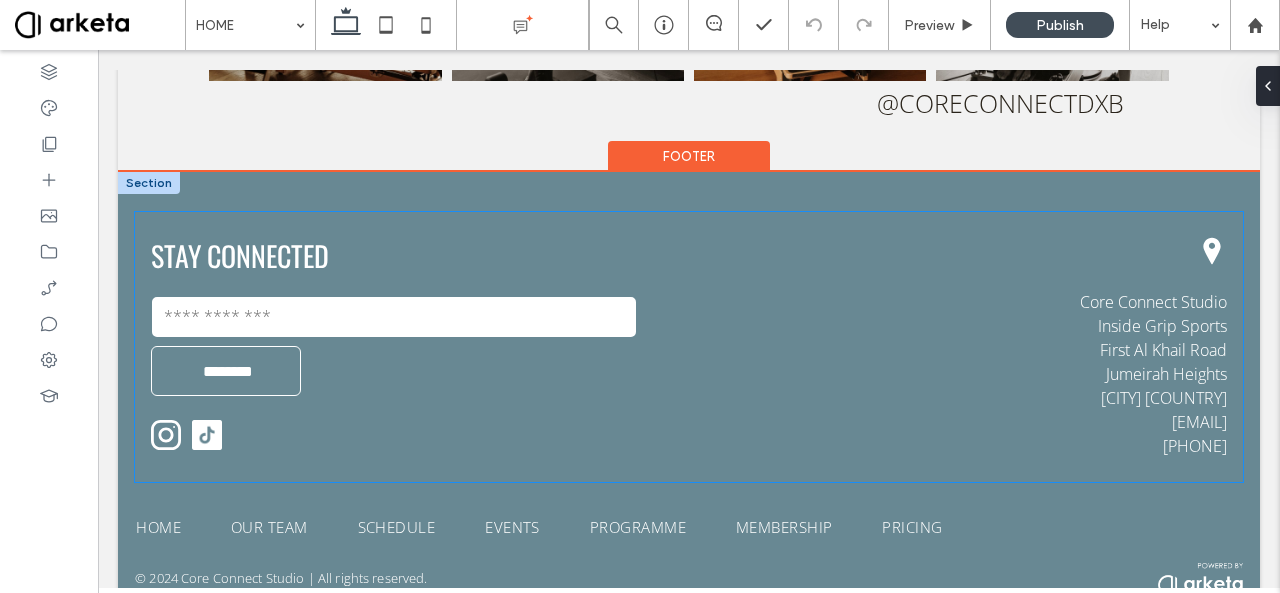 click at bounding box center (207, 435) 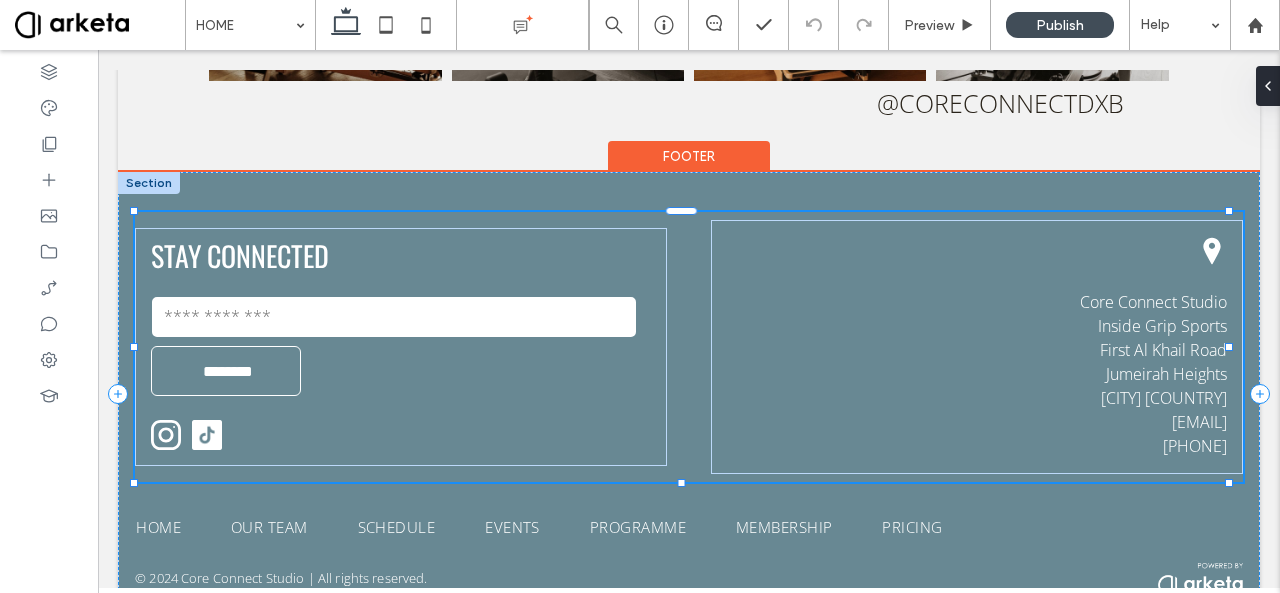click at bounding box center [207, 435] 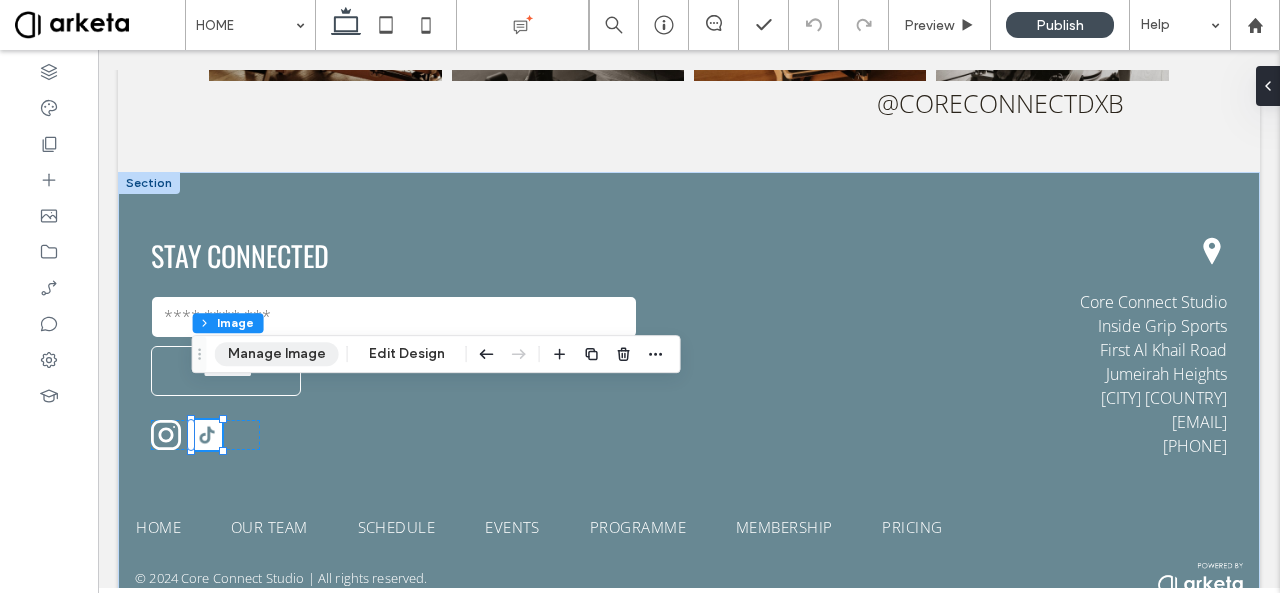 click on "Manage Image" at bounding box center [277, 354] 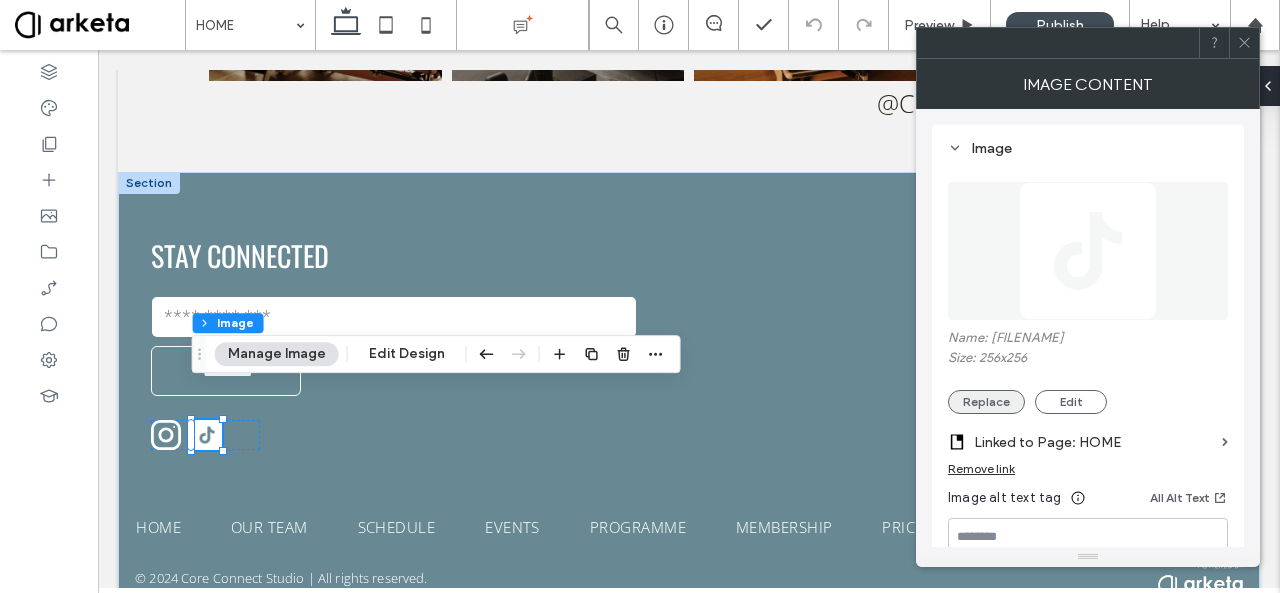 click on "Replace" at bounding box center [986, 402] 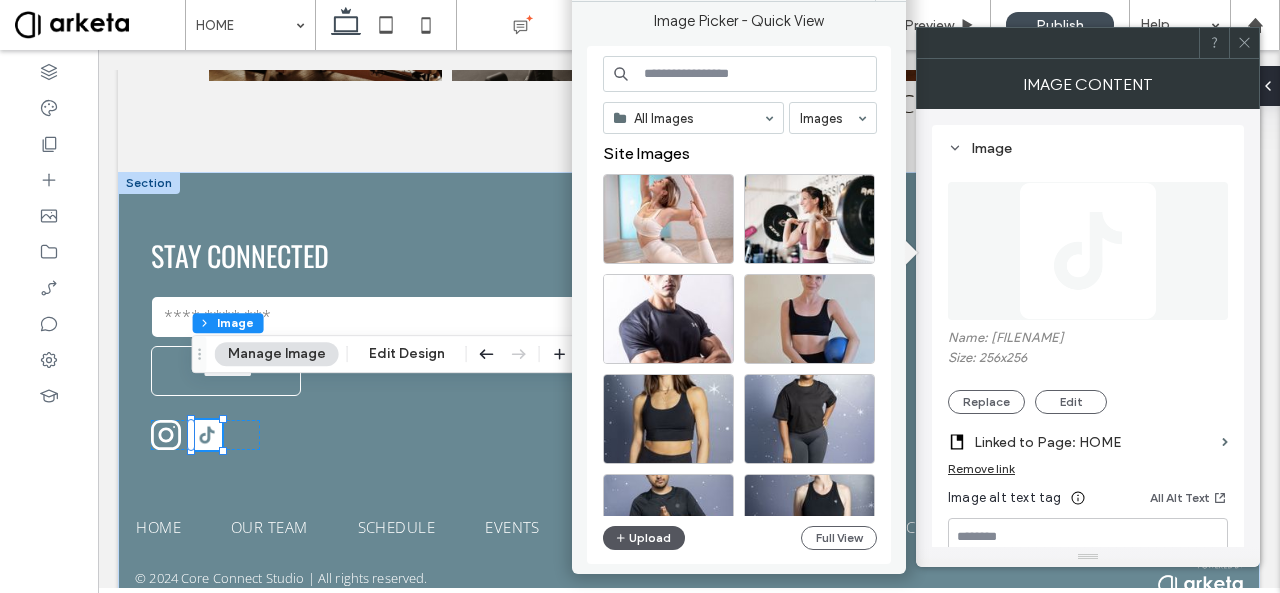 click on "Upload" at bounding box center [644, 538] 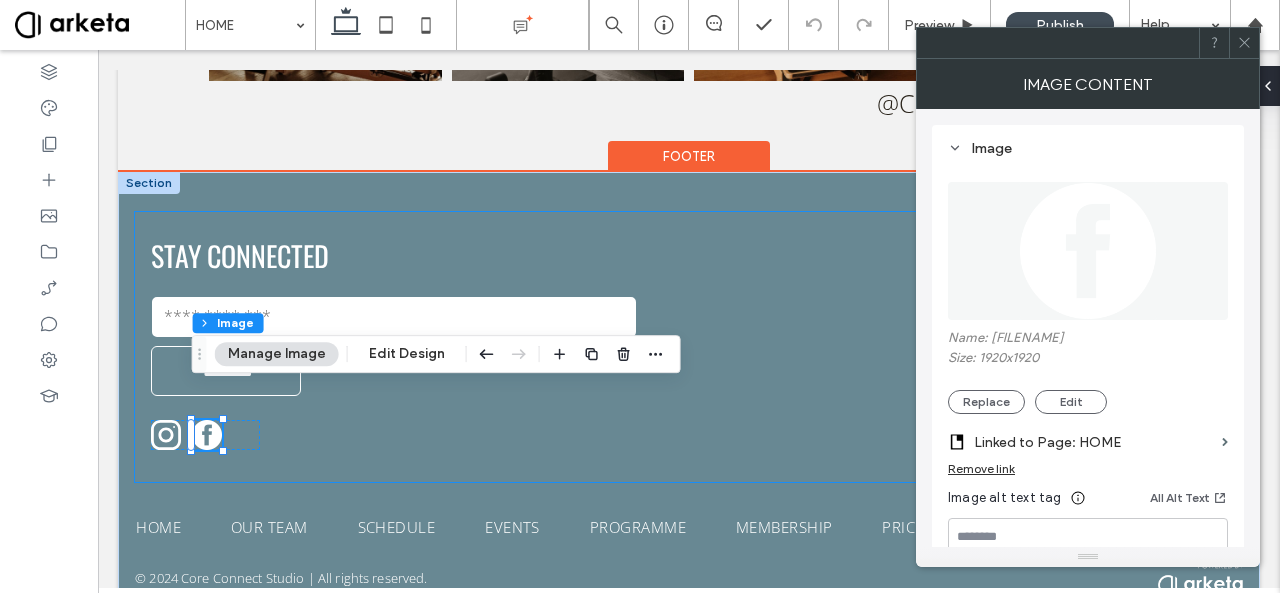 click on "STAY CONNECTED
Contact Us
Email:
********
Thank you for contacting us. We will get back to you as soon as possible.
Oops, there was an error sending your message. Please try again later.
Core Connect Studio Inside Grip Sports First Al Khail Road Jumeirah Heights Dubai UAE info@coreconnectstudio.com +971 52 498 2998" at bounding box center [689, 347] 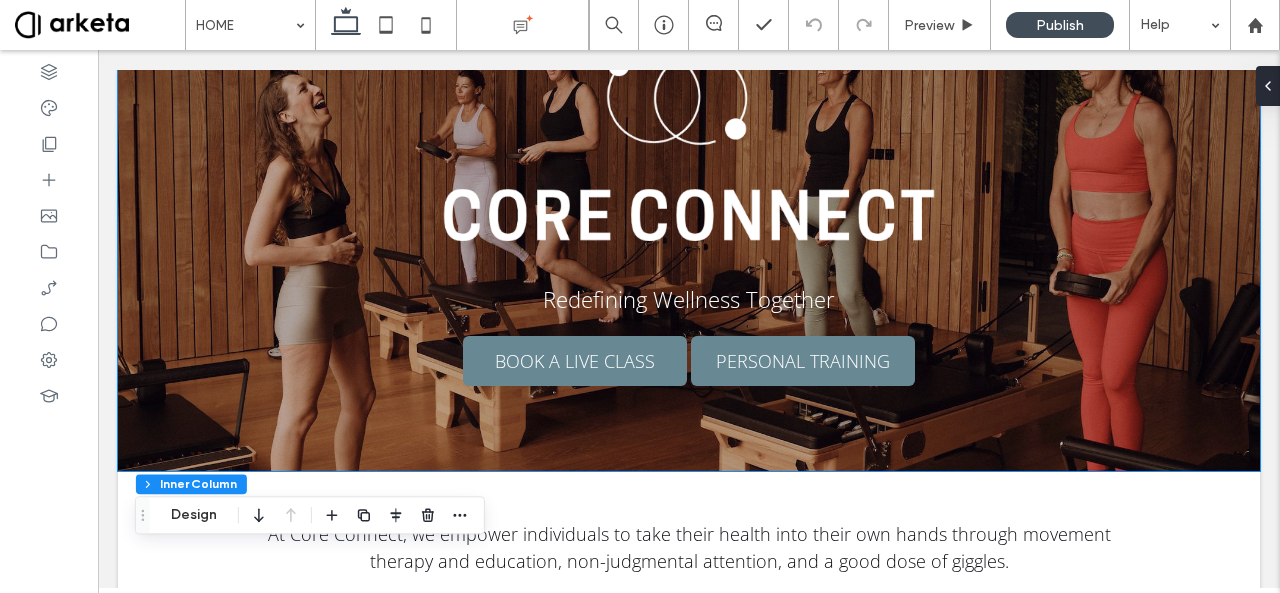 scroll, scrollTop: 0, scrollLeft: 0, axis: both 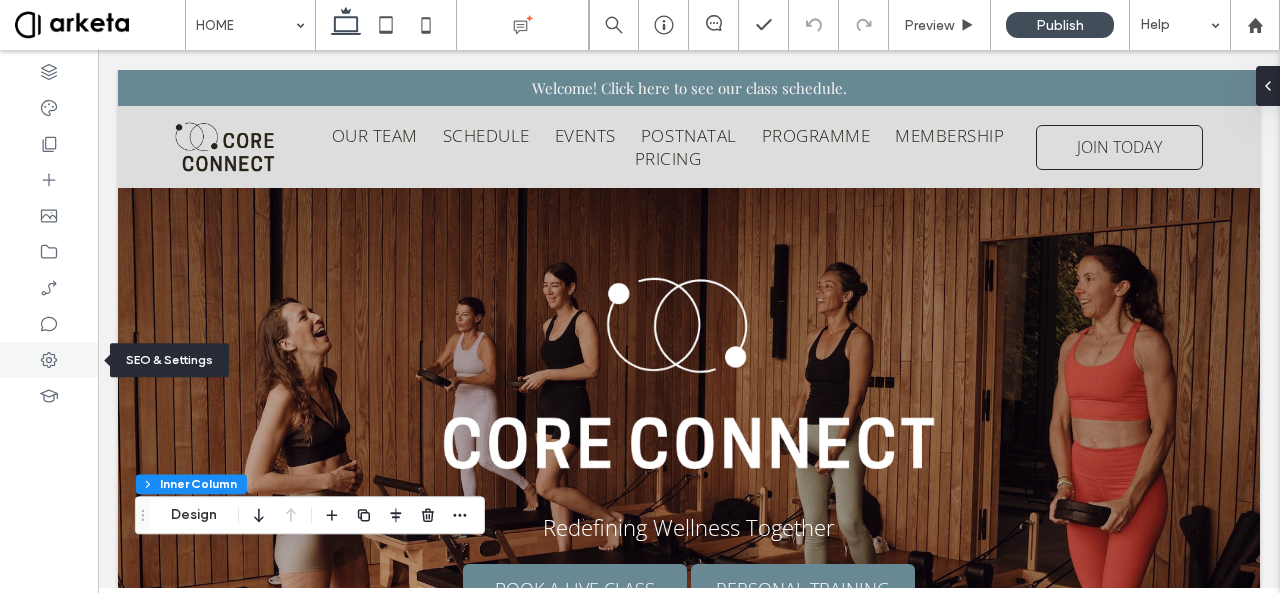 click 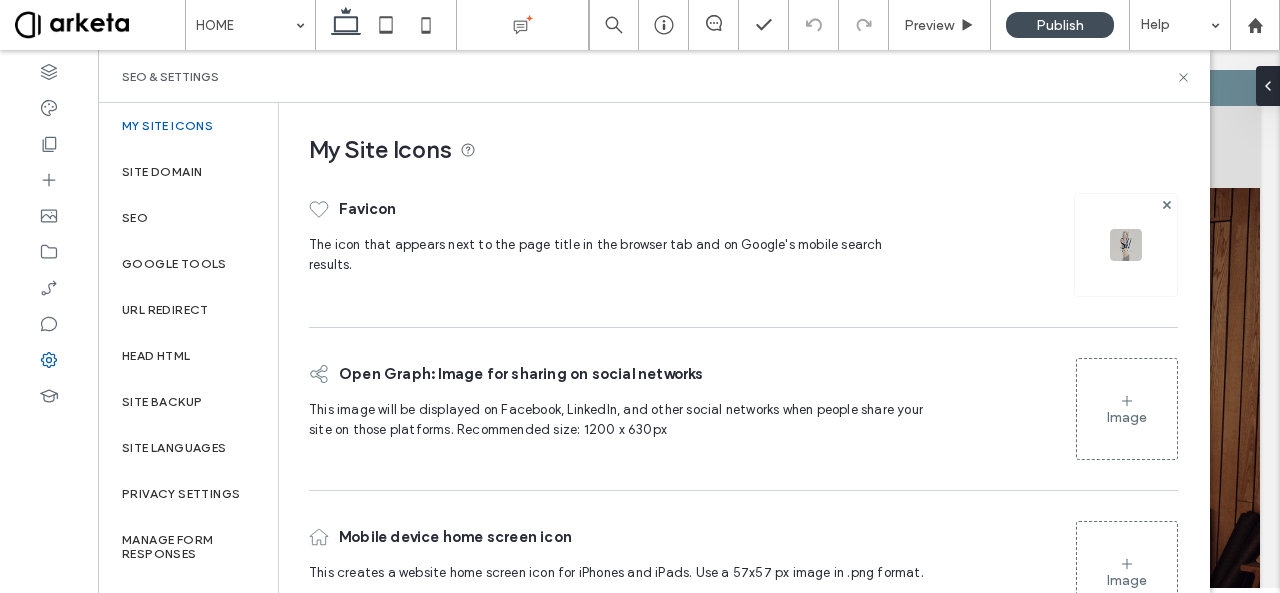 click at bounding box center [1126, 245] 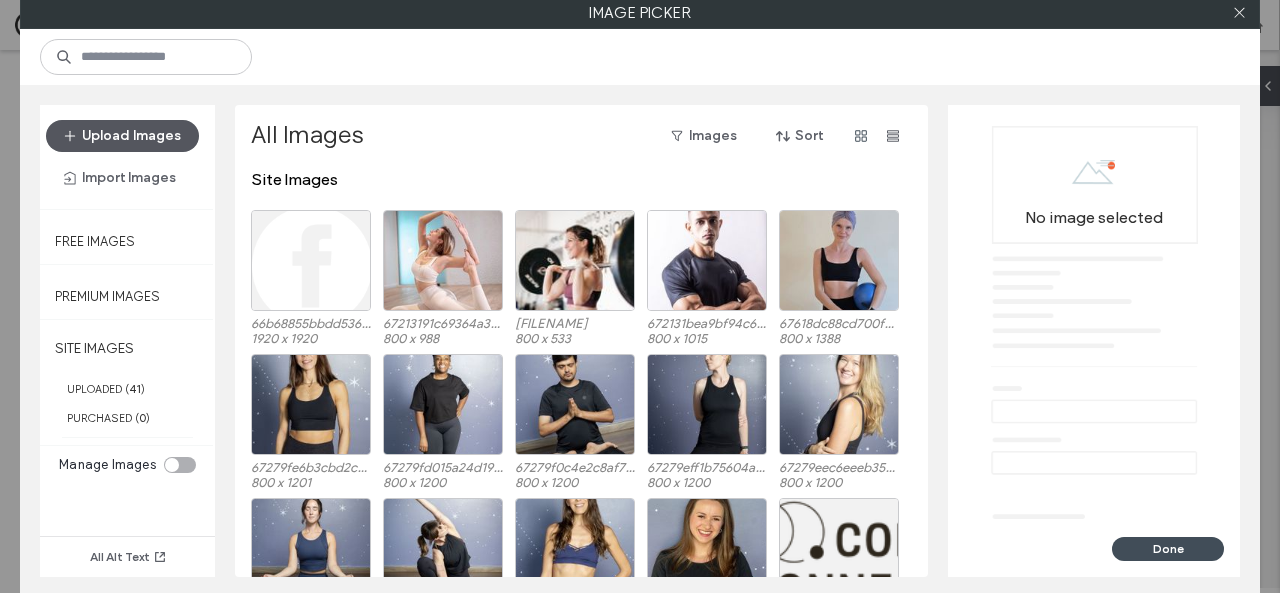 click on "Upload Images" at bounding box center [122, 136] 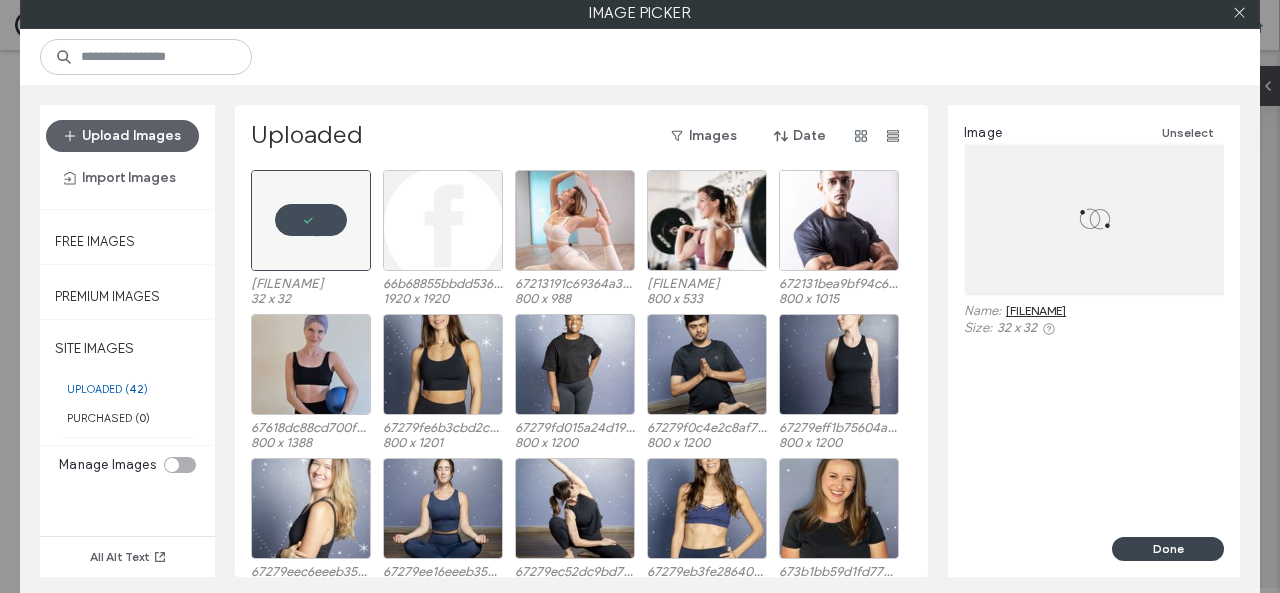 click on "Done" at bounding box center [1168, 549] 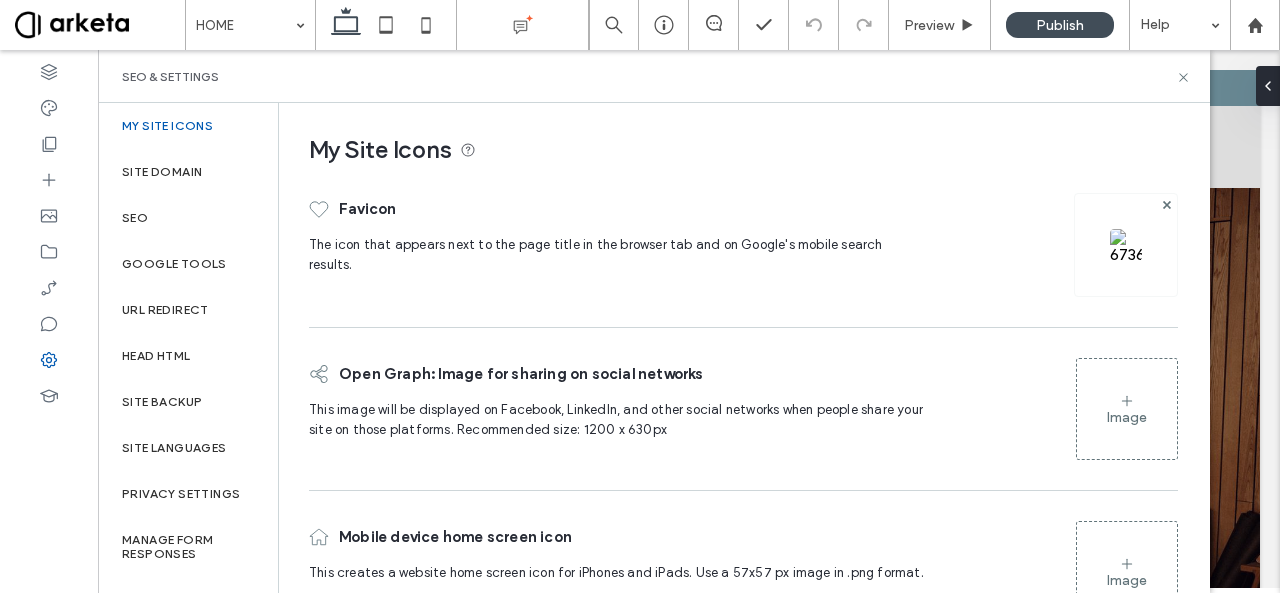 click at bounding box center (1126, 245) 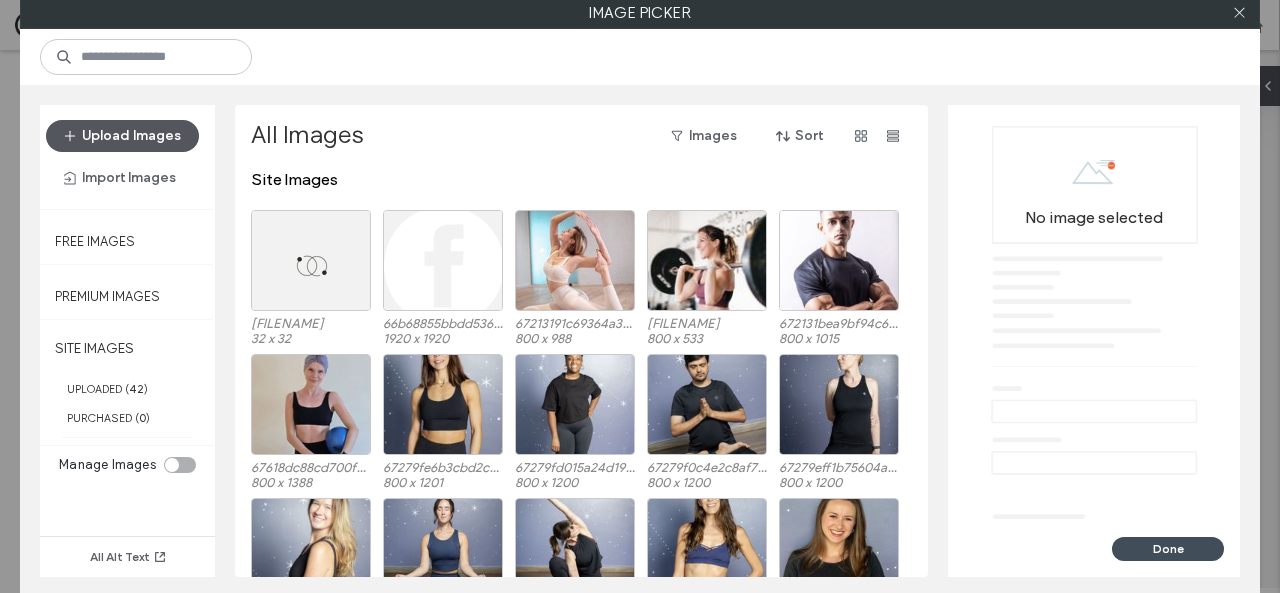 click on "Upload Images" at bounding box center [122, 136] 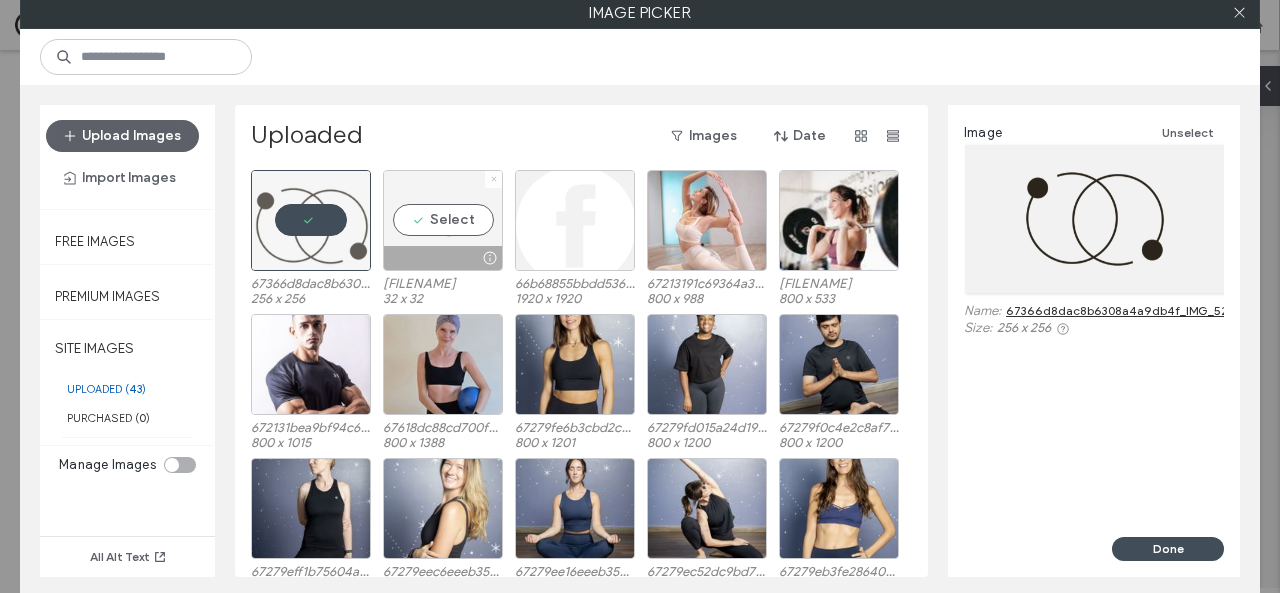 click 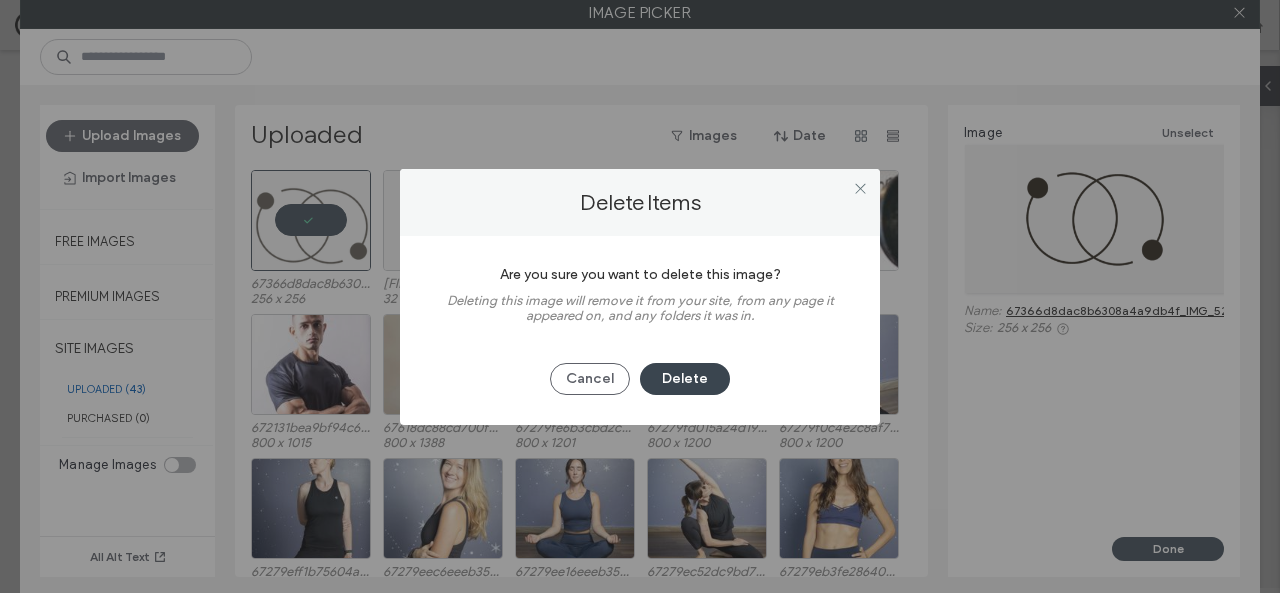 click on "Delete" at bounding box center [685, 379] 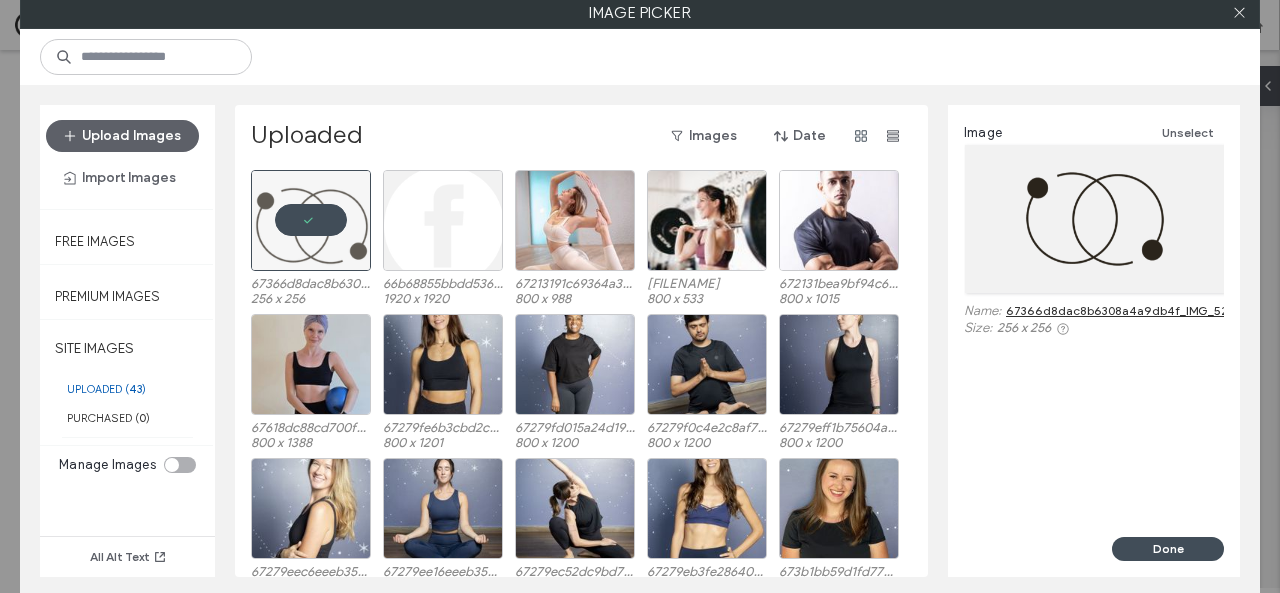 click on "Done" at bounding box center (1168, 549) 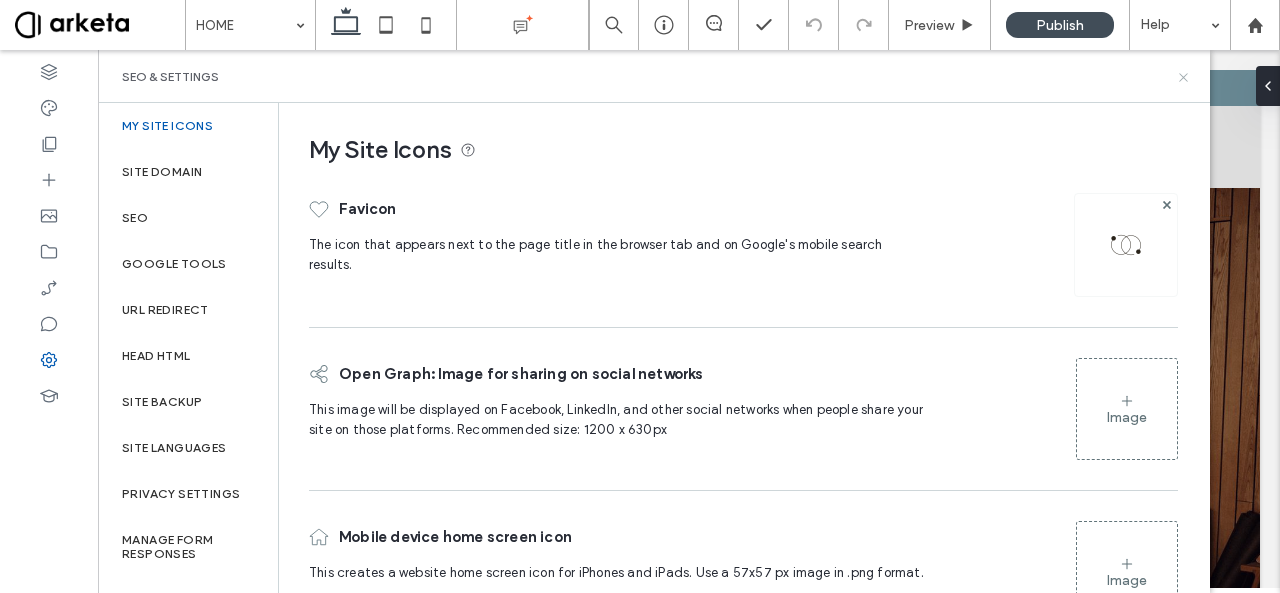 click 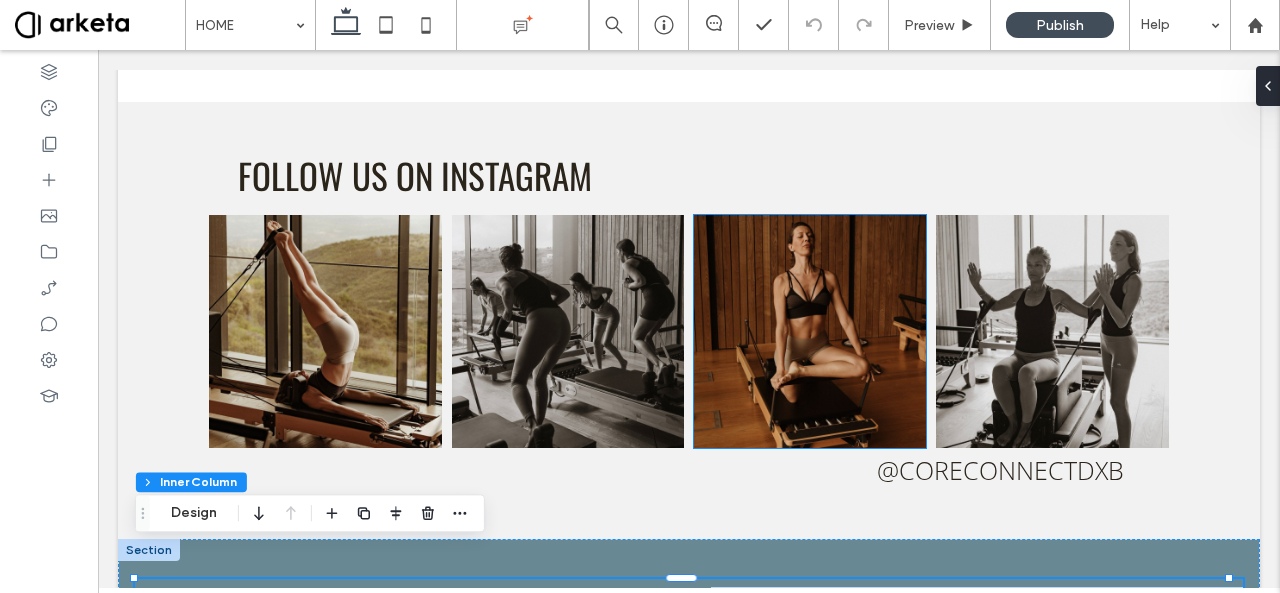 scroll, scrollTop: 4277, scrollLeft: 0, axis: vertical 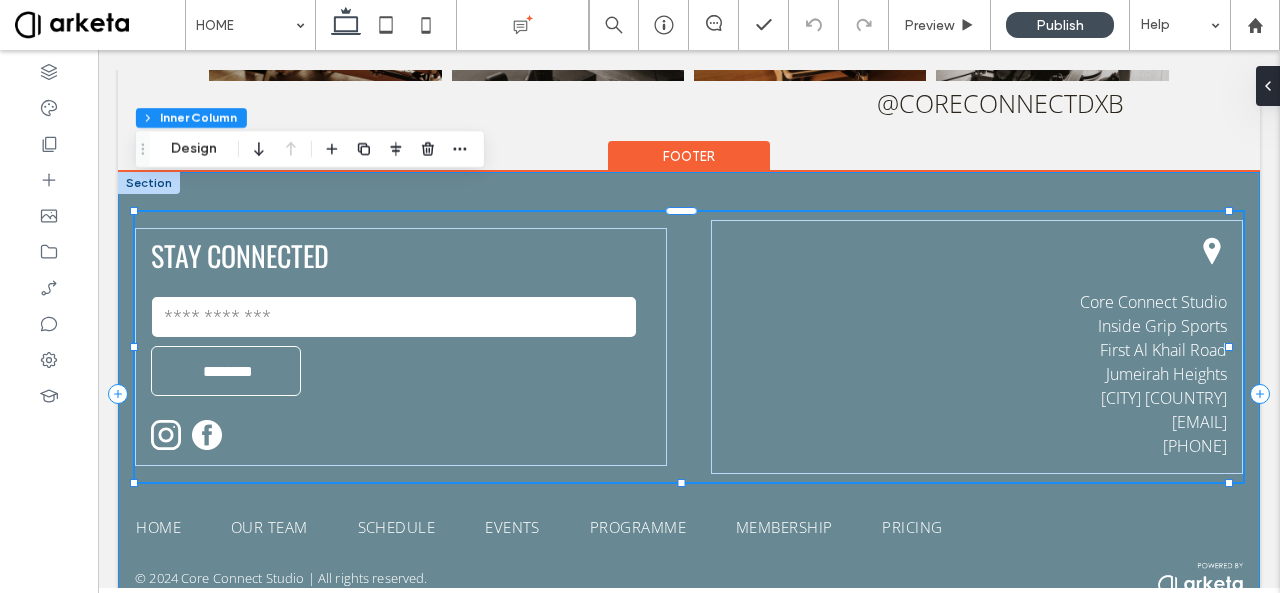 click on "HOME
SCHEDULE
PROGRAMME
EVENTS
POSTNATAL
OUR TEAM
HOME
OUR TEAM
SCHEDULE
EVENTS
PROGRAMME
MEMBERSHIP
PRICING
© 2024 Core Connect Studio | All rights reserved.
STAY CONNECTED
Contact Us
Email:
********
Thank you for contacting us. We will get back to you as soon as possible.
Oops, there was an error sending your message. Please try again later.
Core Connect Studio Inside Grip Sports First Al Khail Road Jumeirah Heights Dubai UAE info@coreconnectstudio.com +971 52 498 2998" at bounding box center [689, 393] 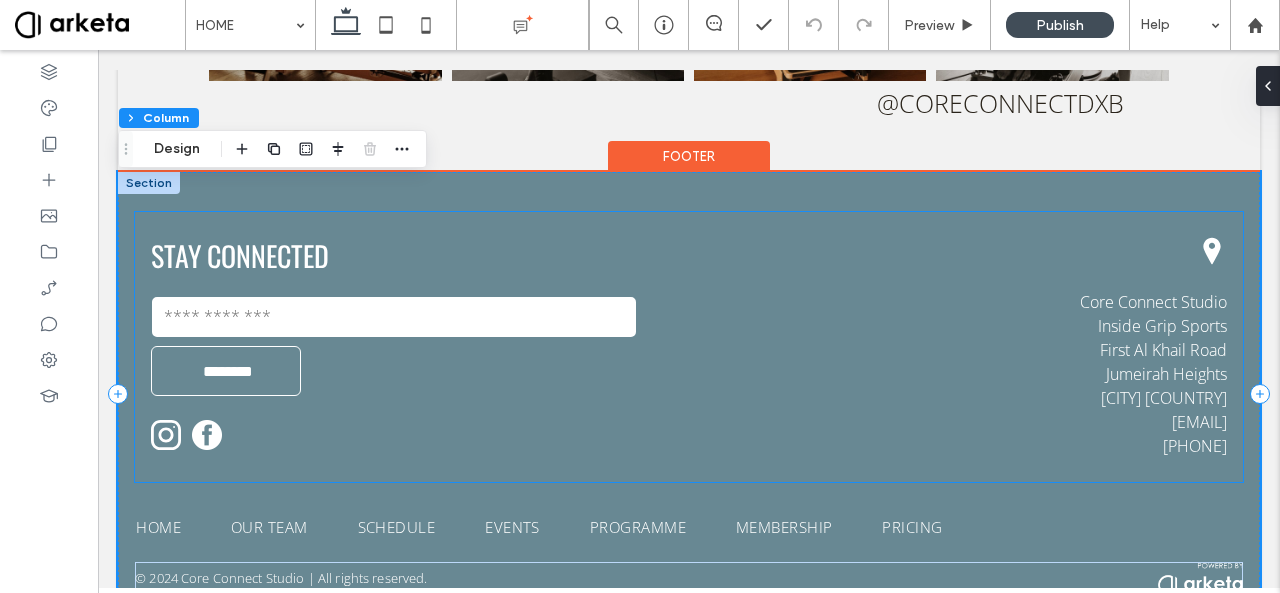 click on "STAY CONNECTED
Contact Us
Email:
********
Thank you for contacting us. We will get back to you as soon as possible.
Oops, there was an error sending your message. Please try again later." at bounding box center (401, 347) 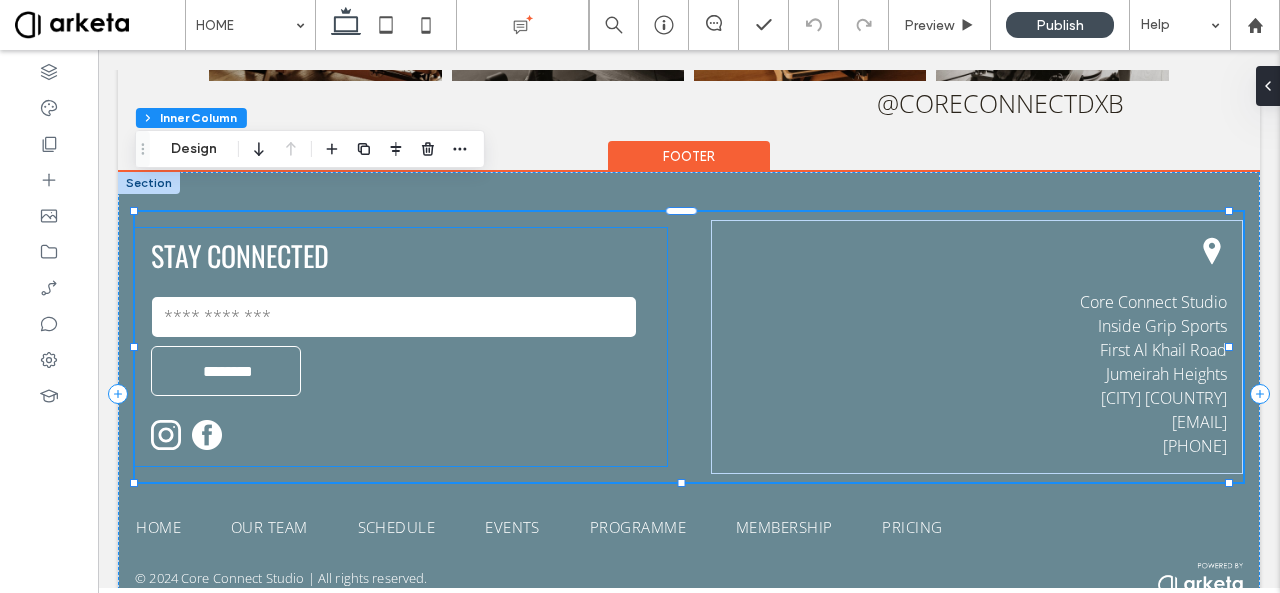 click on "STAY CONNECTED
Contact Us
Email:
********
Thank you for contacting us. We will get back to you as soon as possible.
Oops, there was an error sending your message. Please try again later." at bounding box center (401, 347) 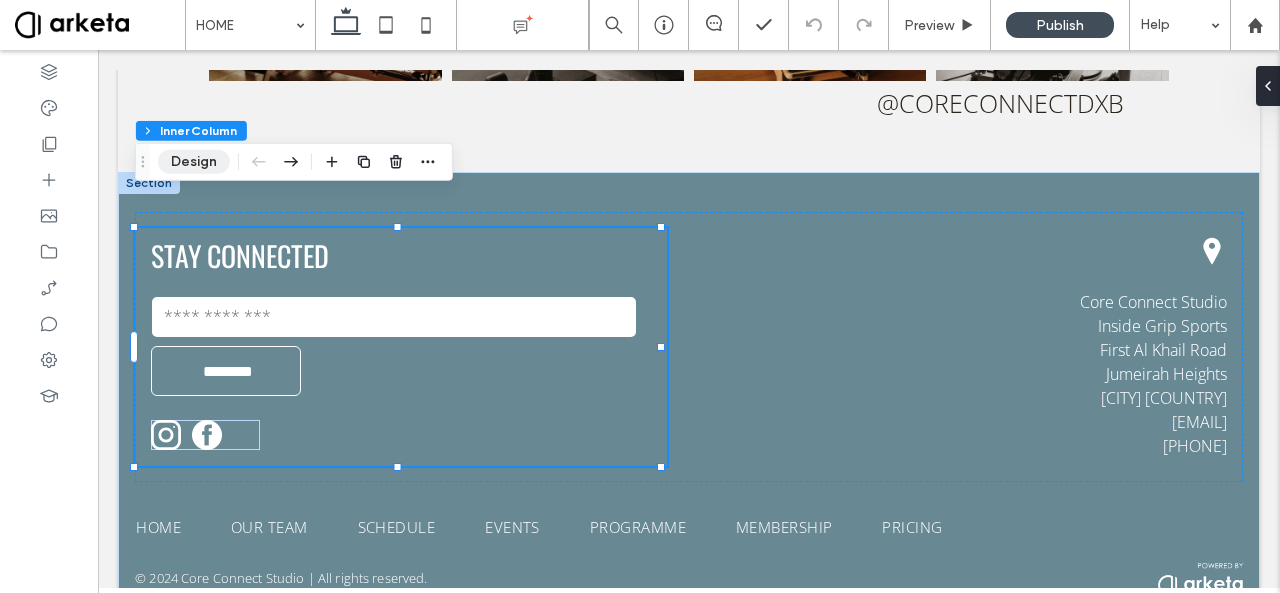 click on "Design" at bounding box center (194, 162) 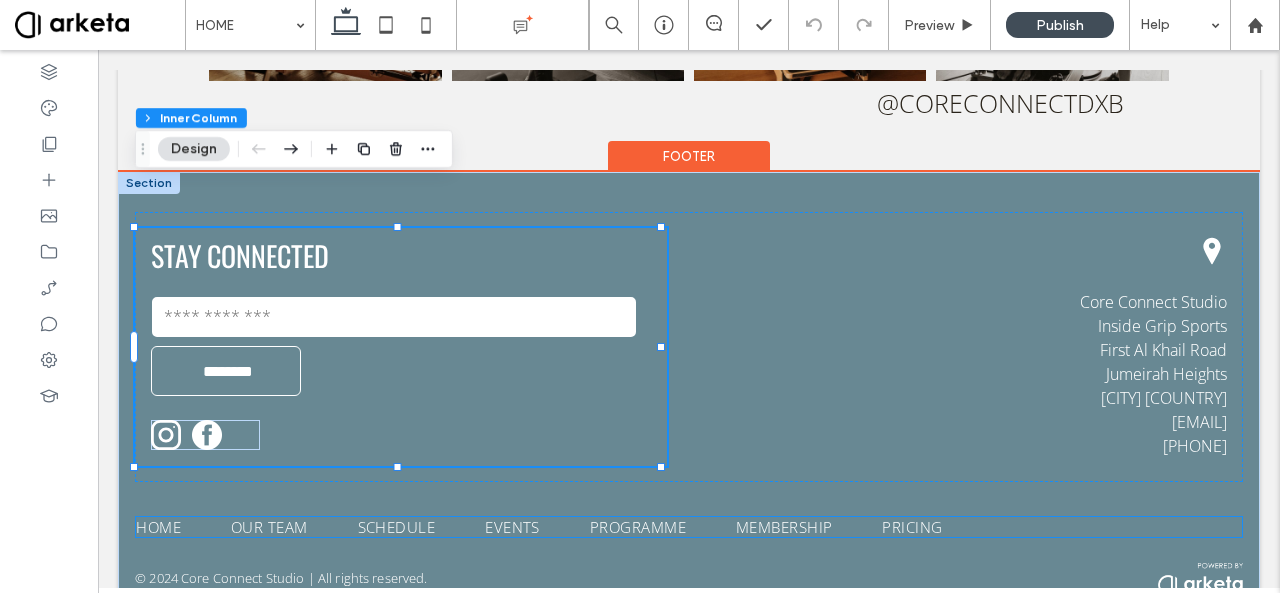scroll, scrollTop: 4267, scrollLeft: 0, axis: vertical 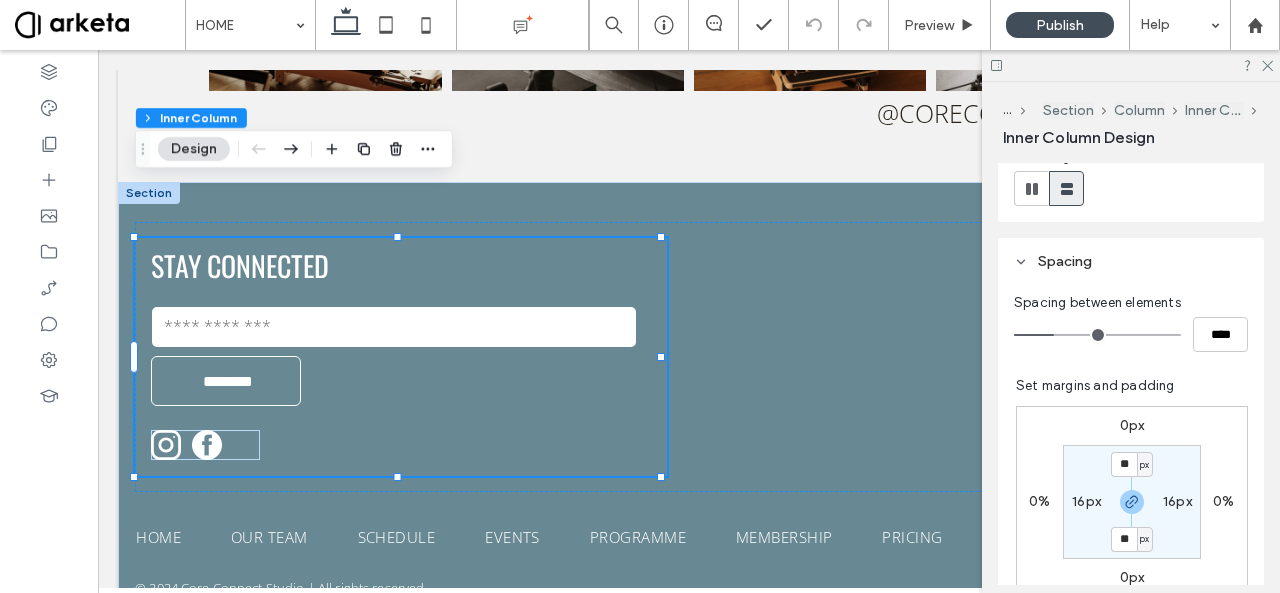 click on "16px" at bounding box center [1086, 501] 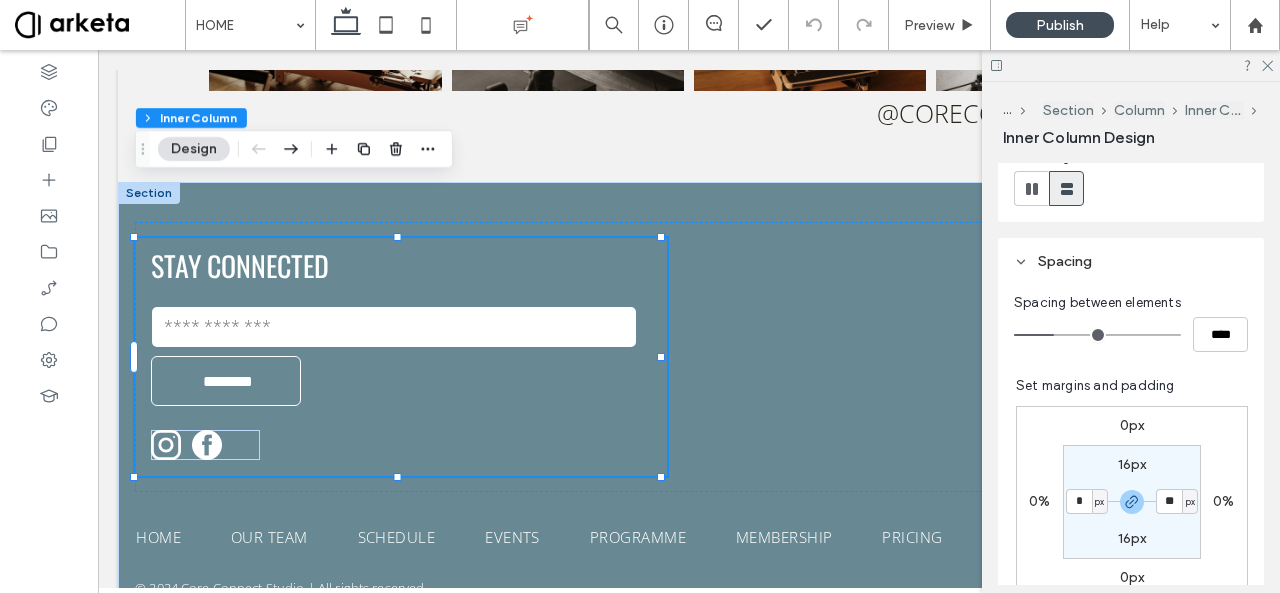 type on "*" 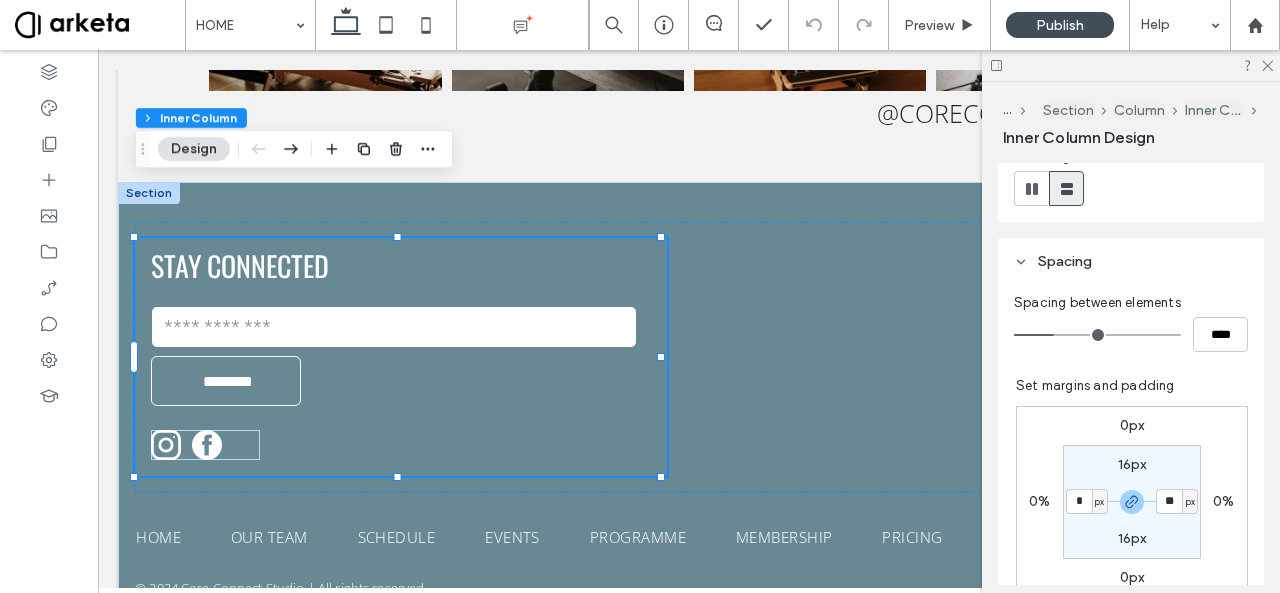 type on "*" 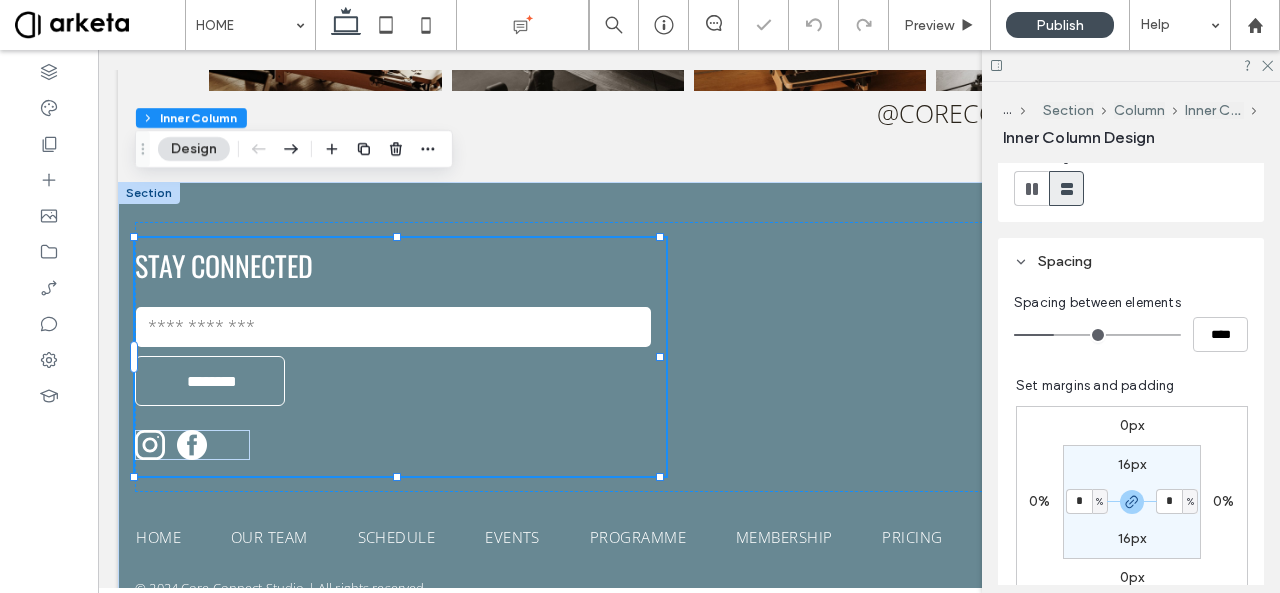 click on "16px" at bounding box center [1132, 464] 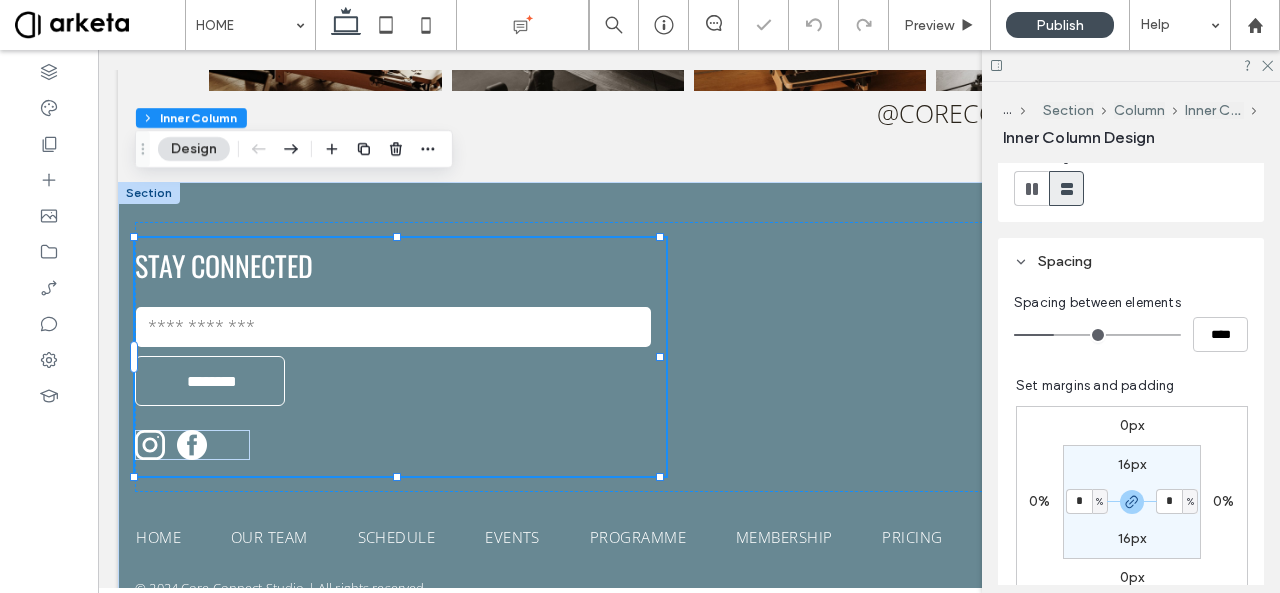 type on "**" 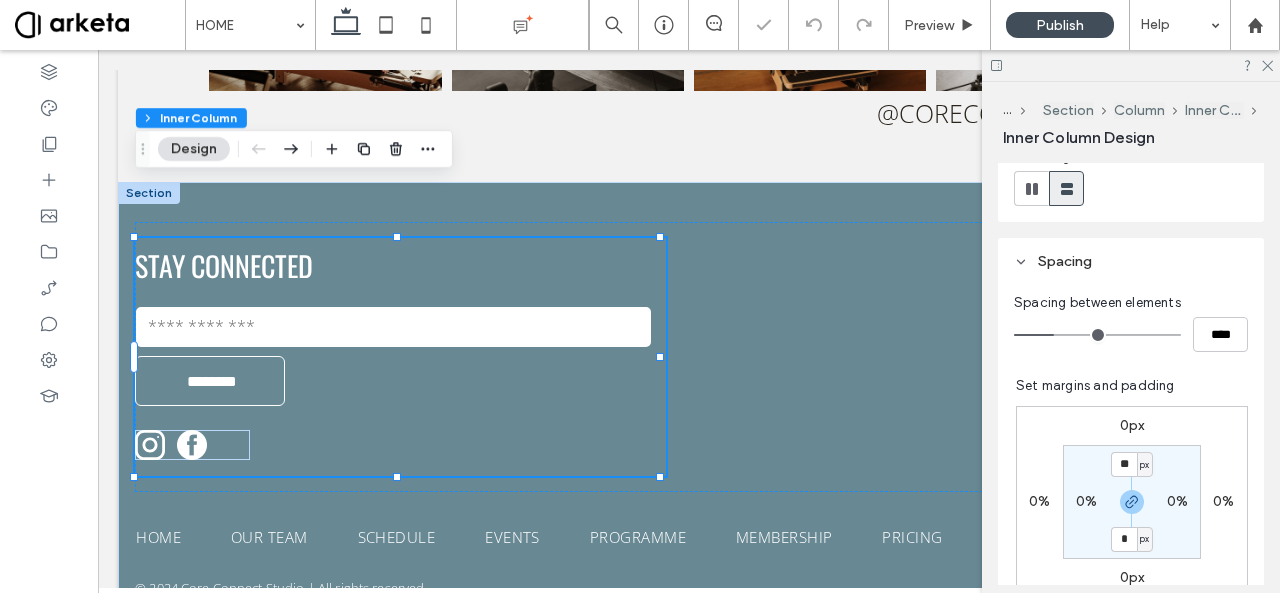 type on "*" 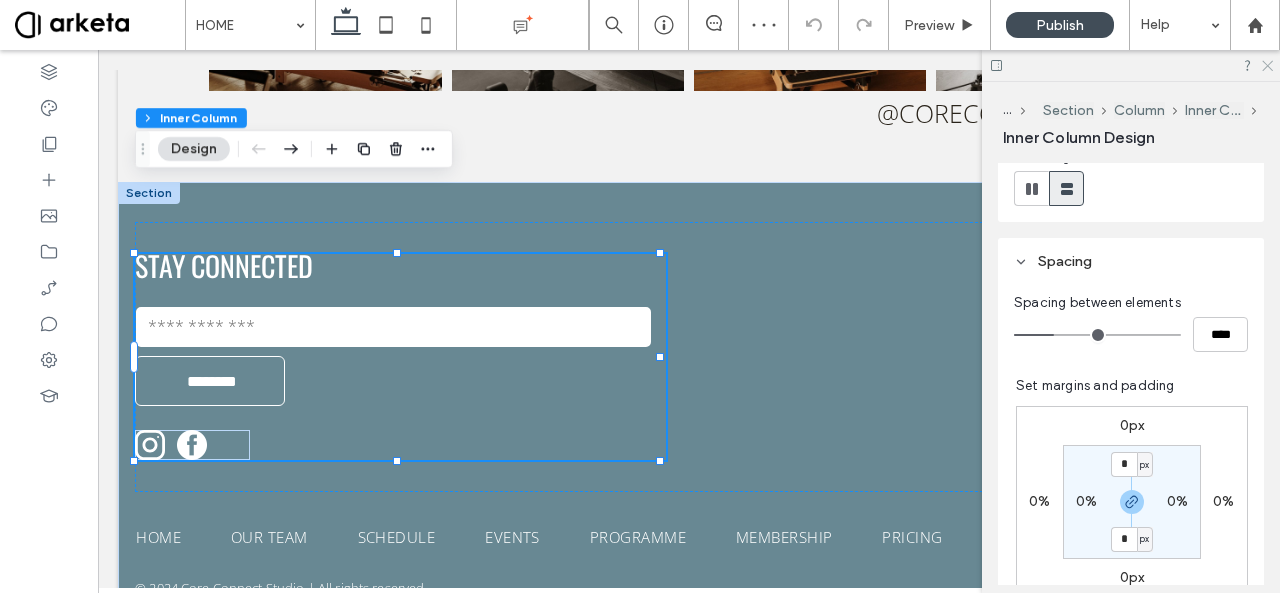 click 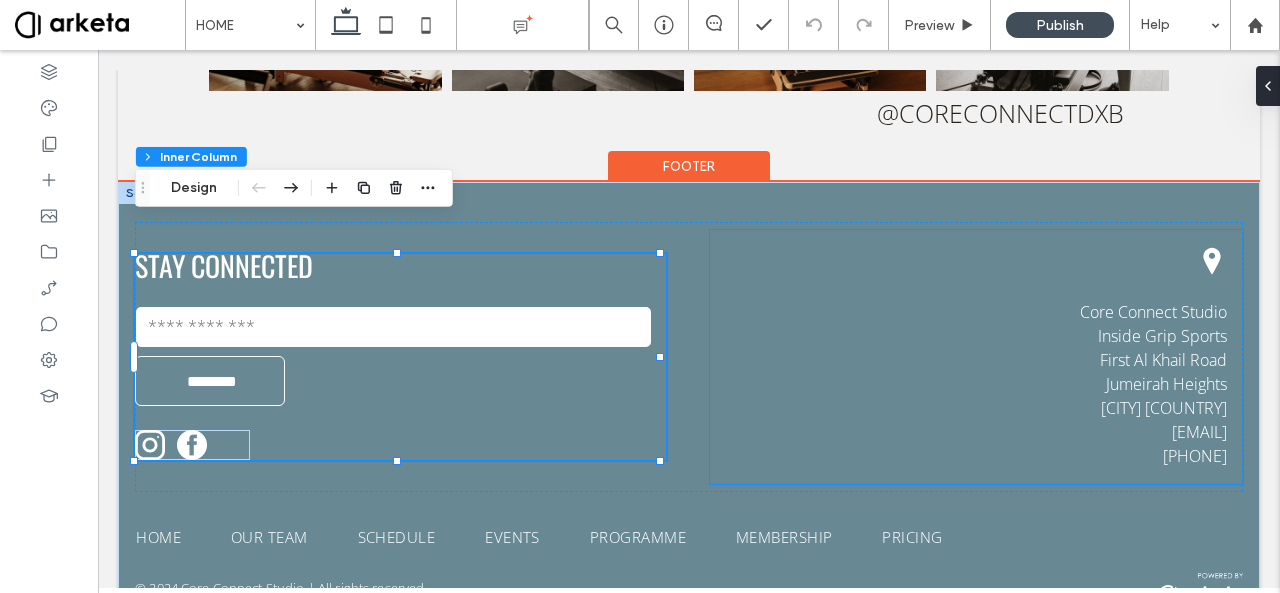 click on "Core Connect Studio Inside Grip Sports First Al Khail Road Jumeirah Heights Dubai UAE info@coreconnectstudio.com +971 52 498 2998" at bounding box center [976, 384] 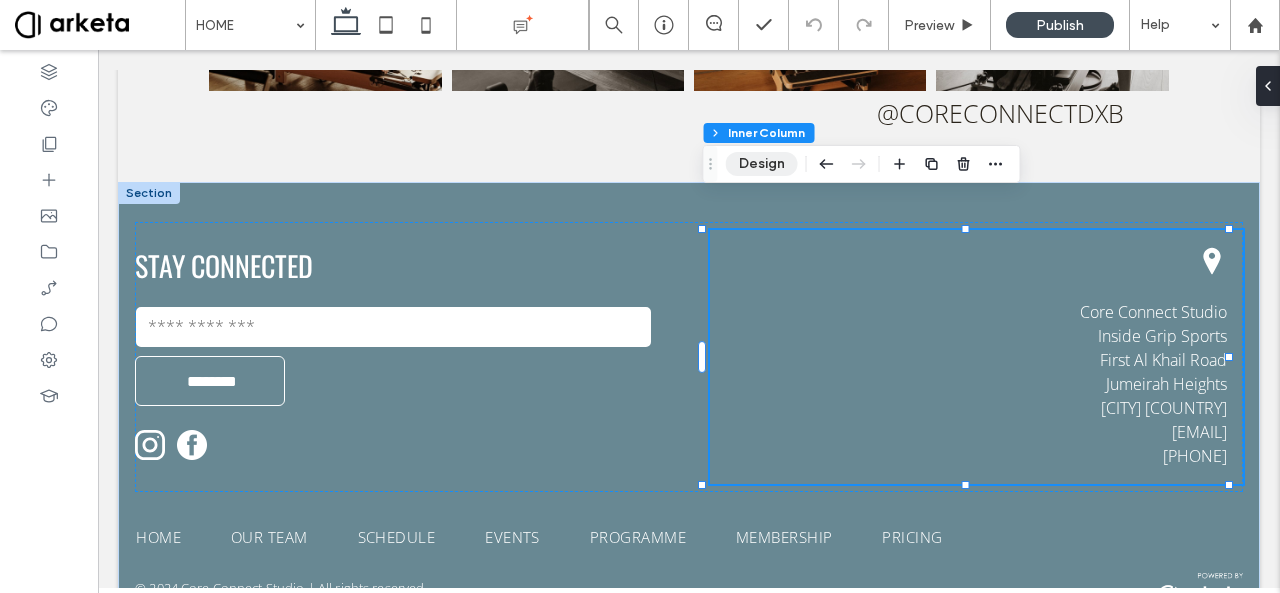 click on "Design" at bounding box center [762, 164] 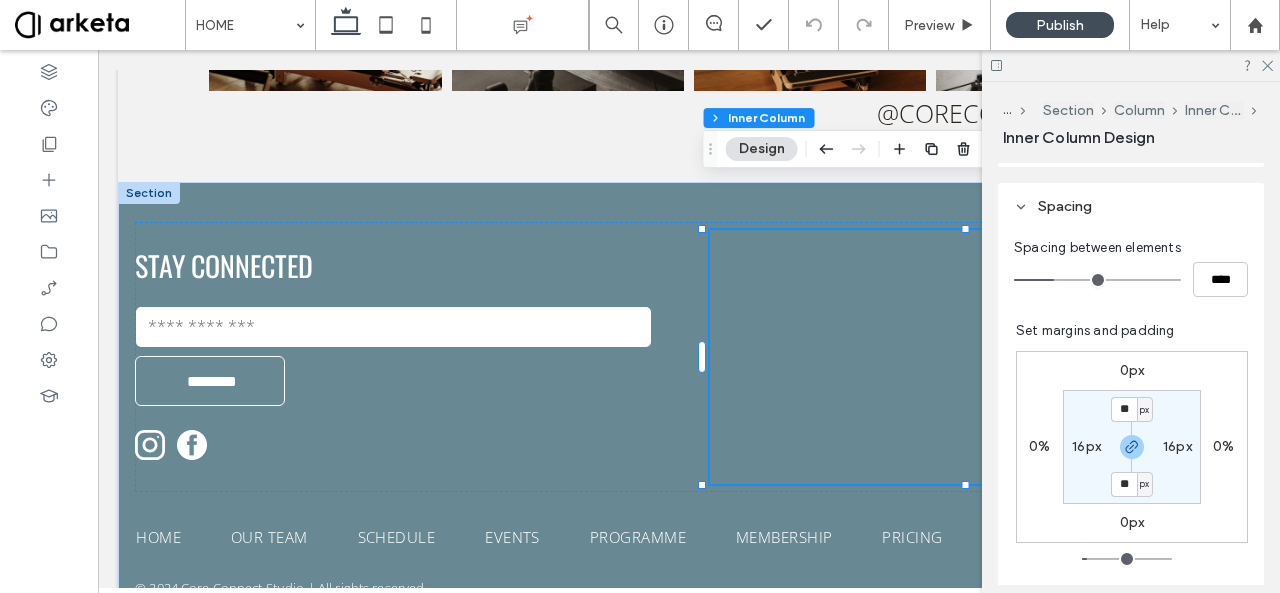 scroll, scrollTop: 376, scrollLeft: 0, axis: vertical 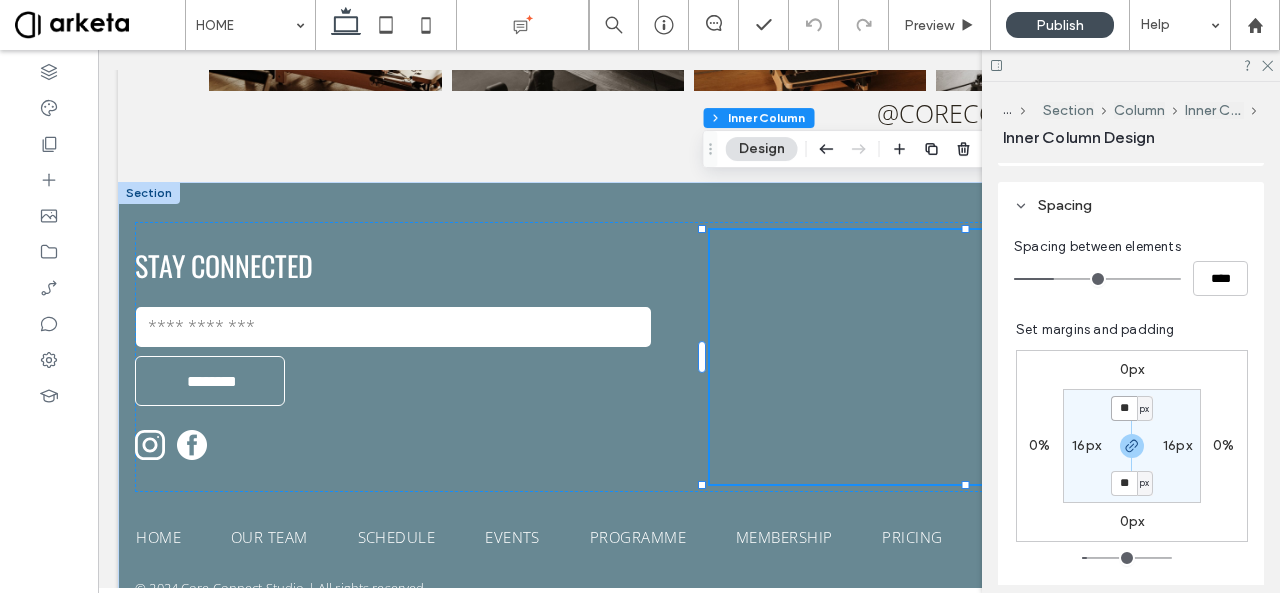 click on "**" at bounding box center [1124, 408] 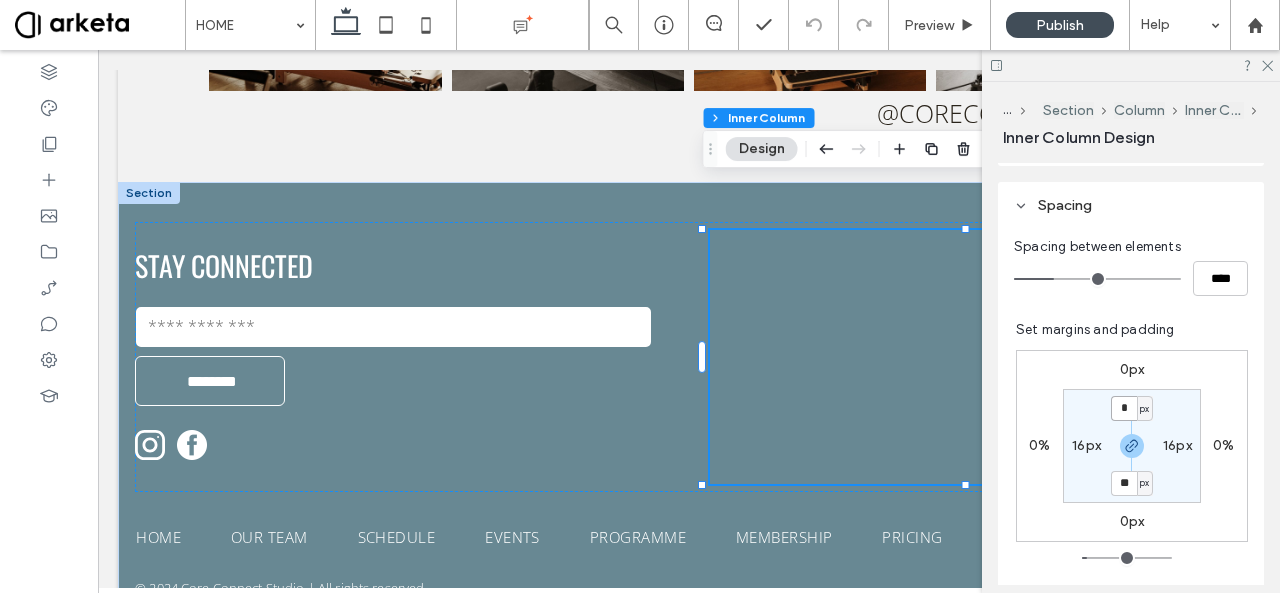 type on "*" 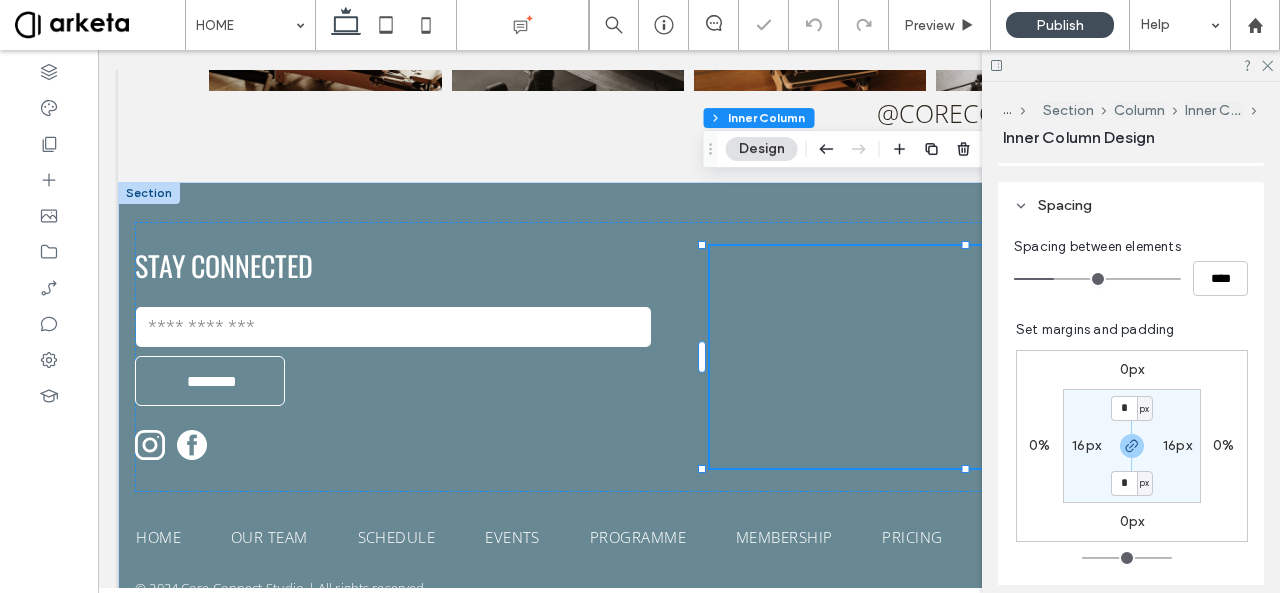 click on "16px" at bounding box center (1086, 445) 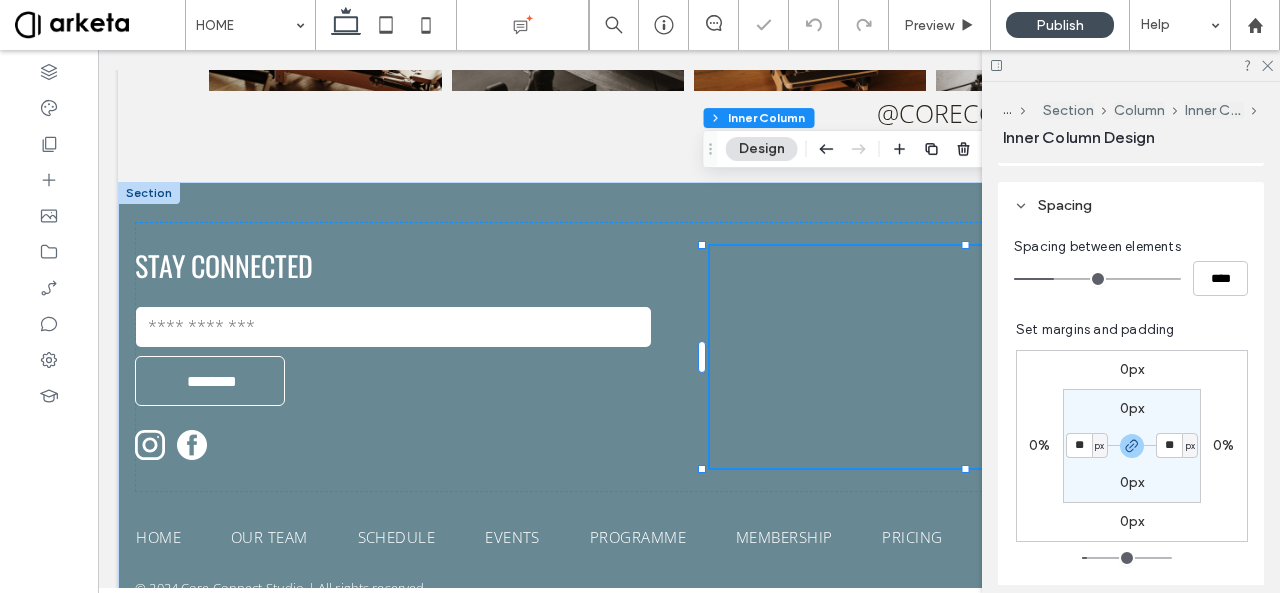 type on "**" 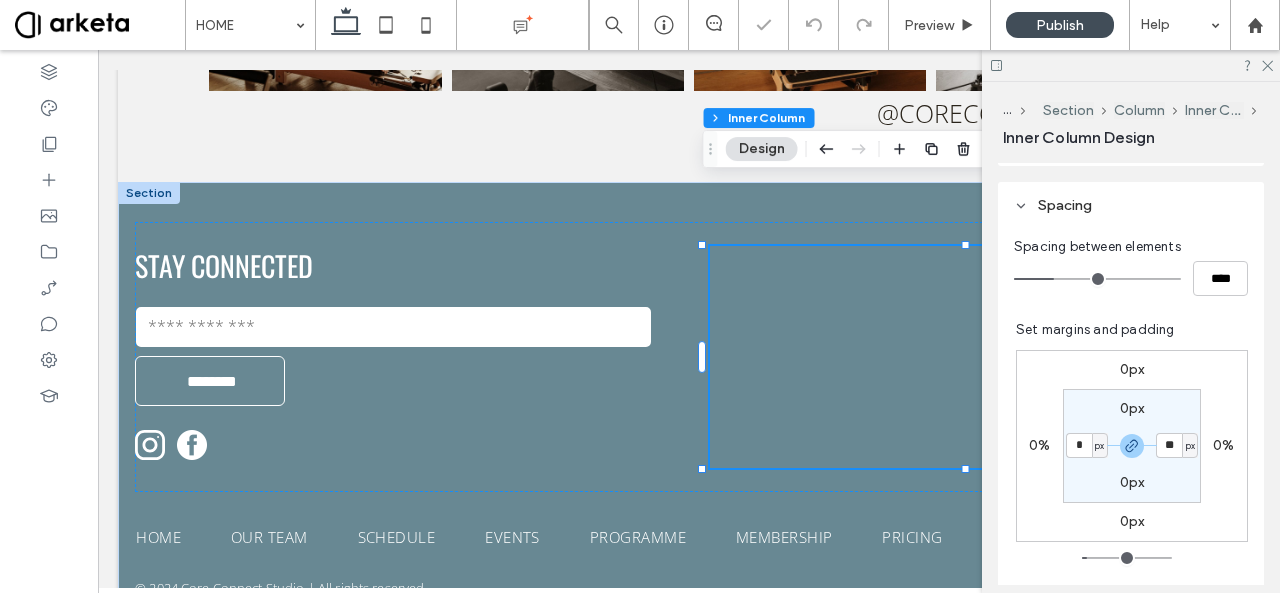 type on "*" 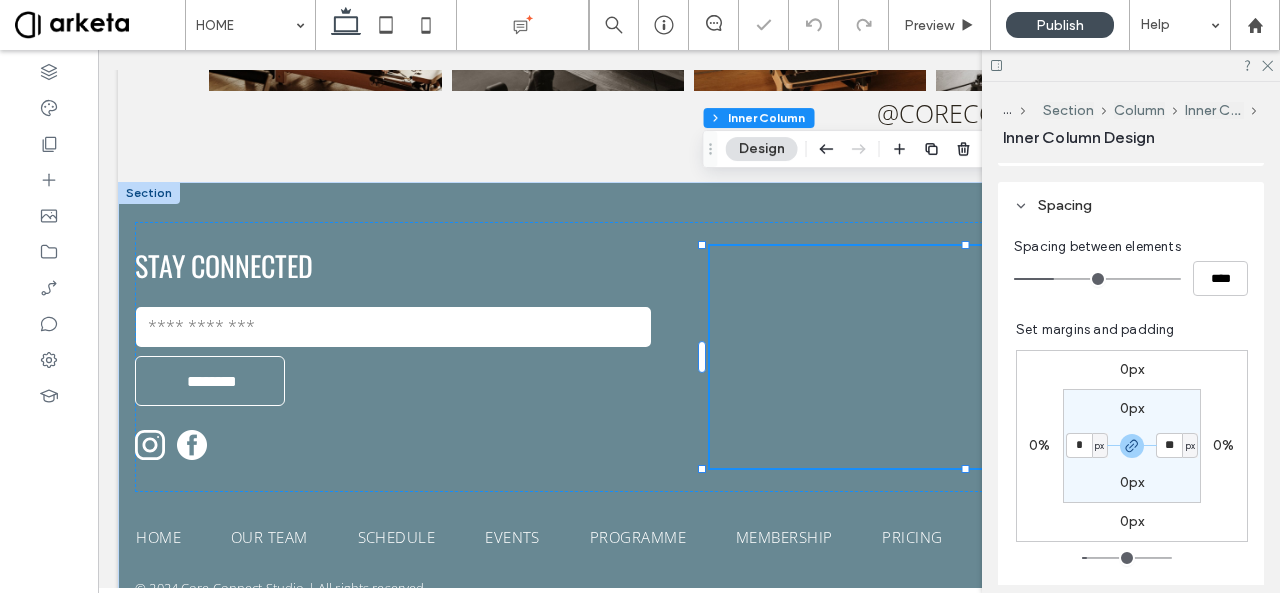 type on "*" 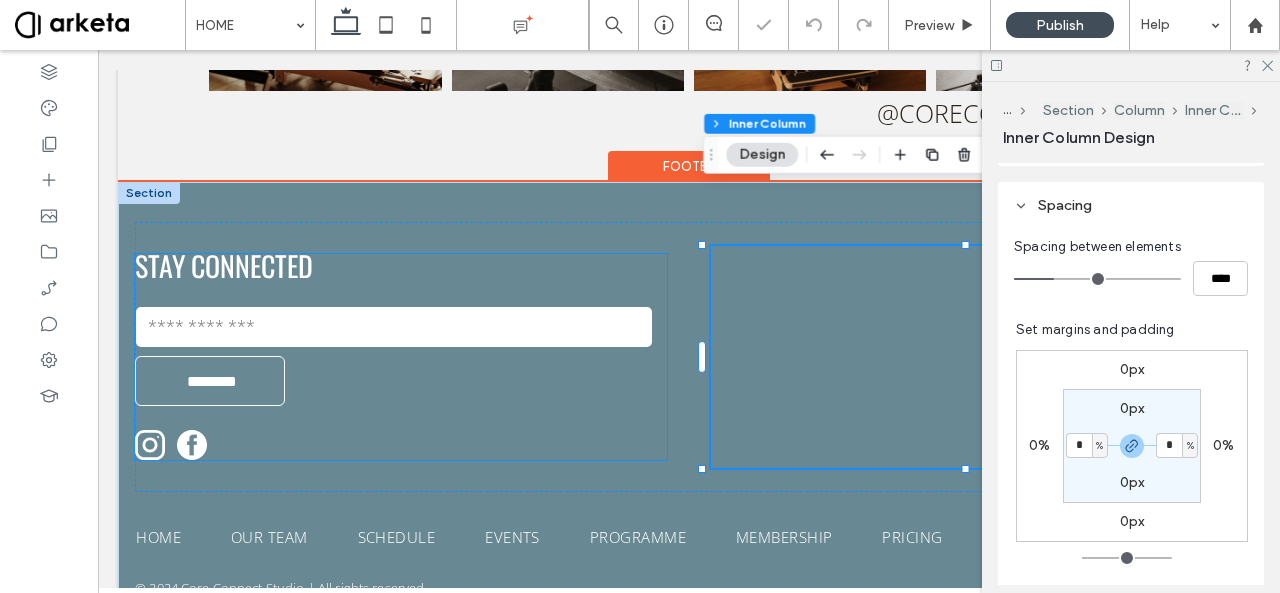 click on "STAY CONNECTED
Contact Us
Email:
********
Thank you for contacting us. We will get back to you as soon as possible.
Oops, there was an error sending your message. Please try again later." at bounding box center (401, 357) 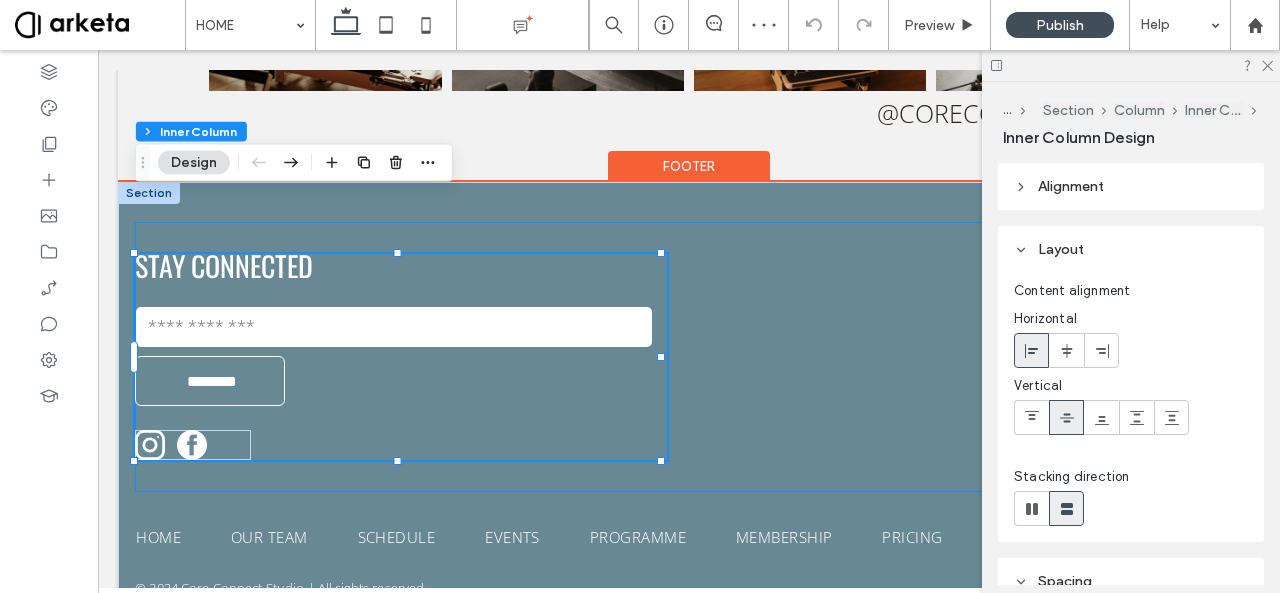 click on "STAY CONNECTED
Contact Us
Email:
********
Thank you for contacting us. We will get back to you as soon as possible.
Oops, there was an error sending your message. Please try again later.
Core Connect Studio Inside Grip Sports First Al Khail Road Jumeirah Heights Dubai UAE info@coreconnectstudio.com +971 52 498 2998" at bounding box center (689, 357) 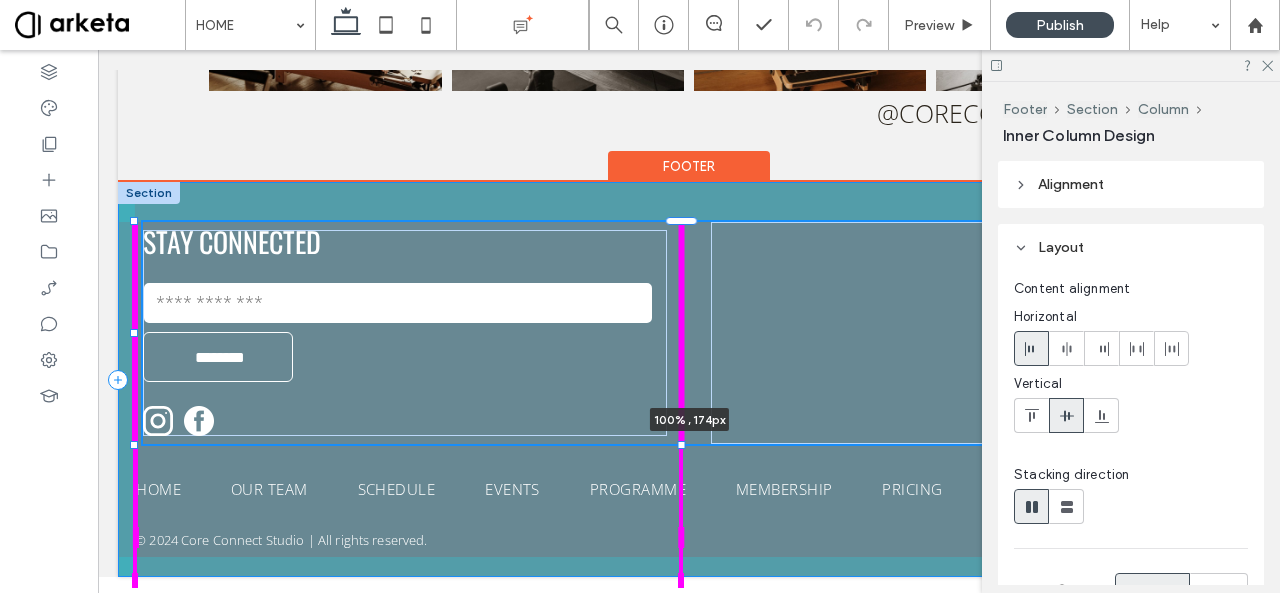 drag, startPoint x: 682, startPoint y: 433, endPoint x: 675, endPoint y: 285, distance: 148.16545 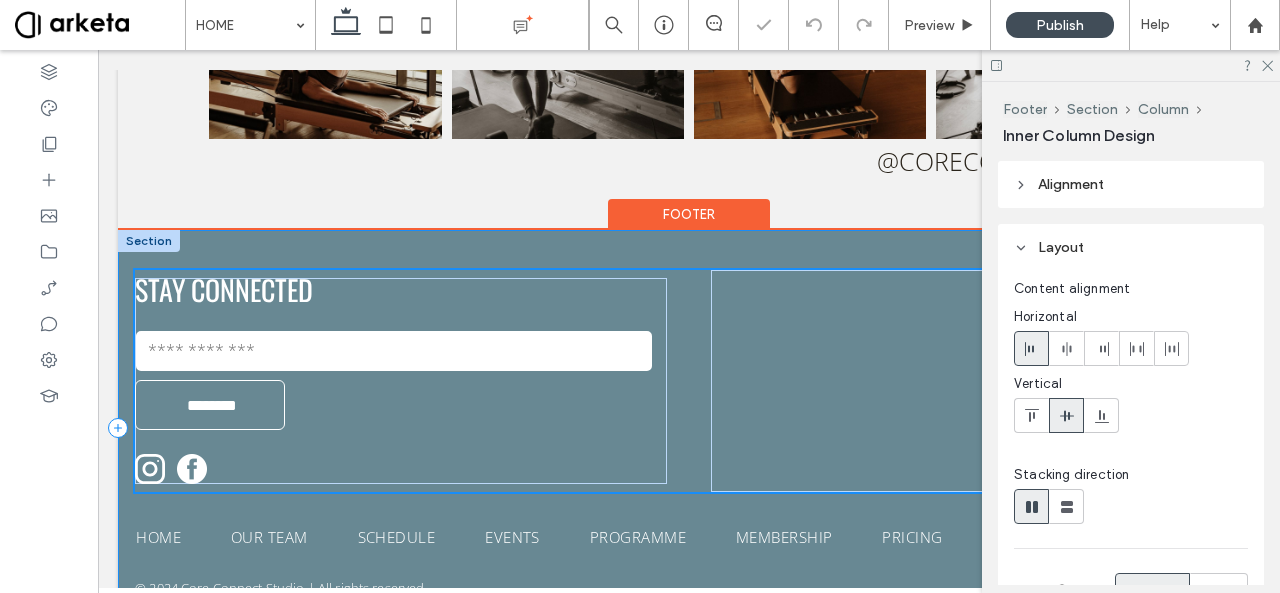 type on "***" 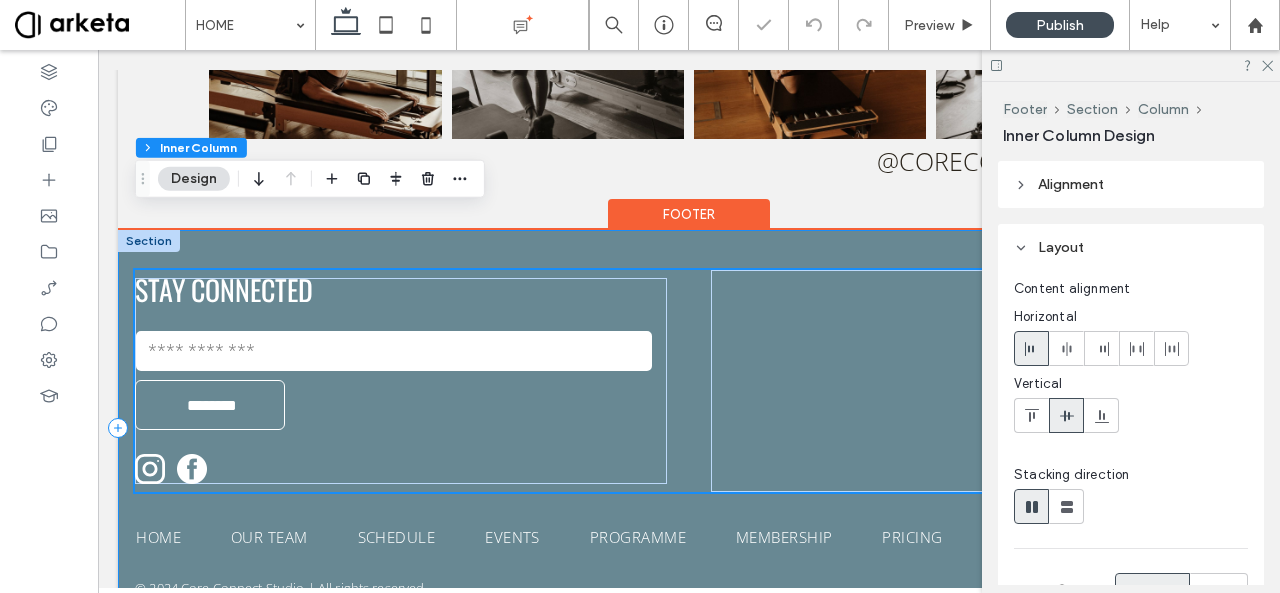 type on "***" 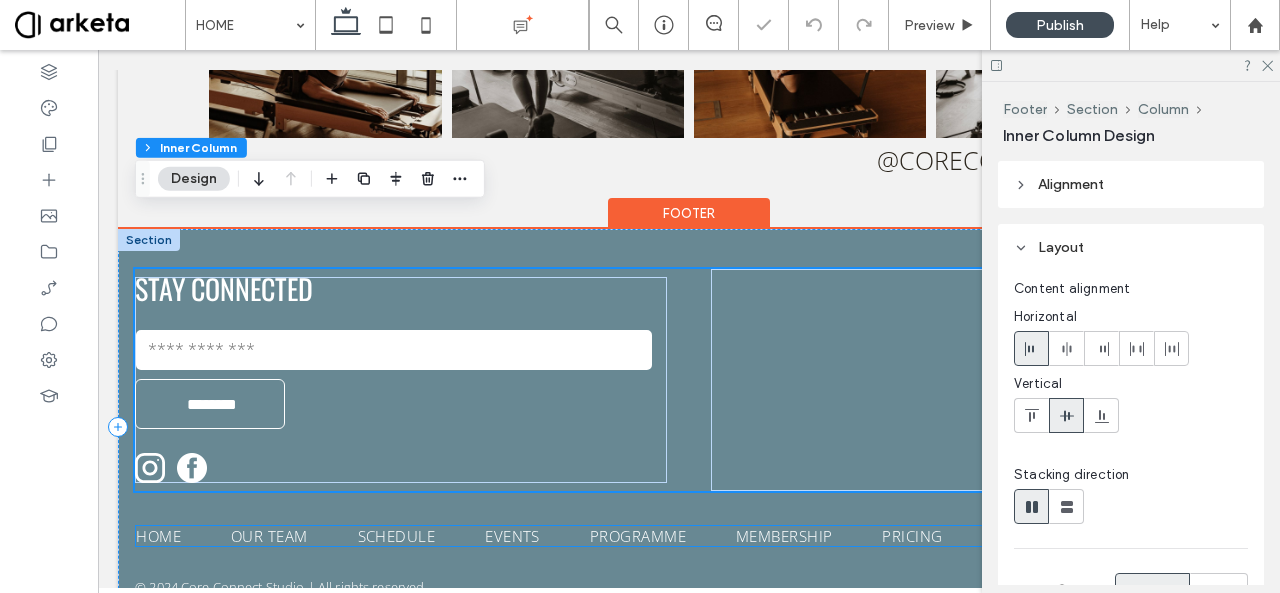 scroll, scrollTop: 4219, scrollLeft: 0, axis: vertical 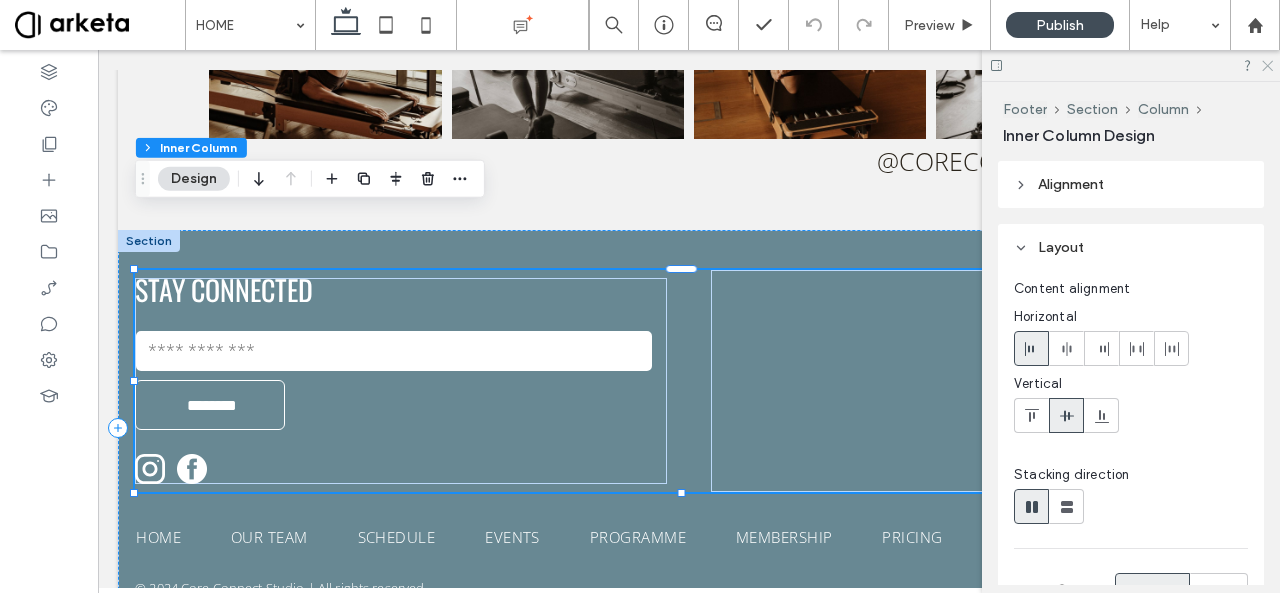 click 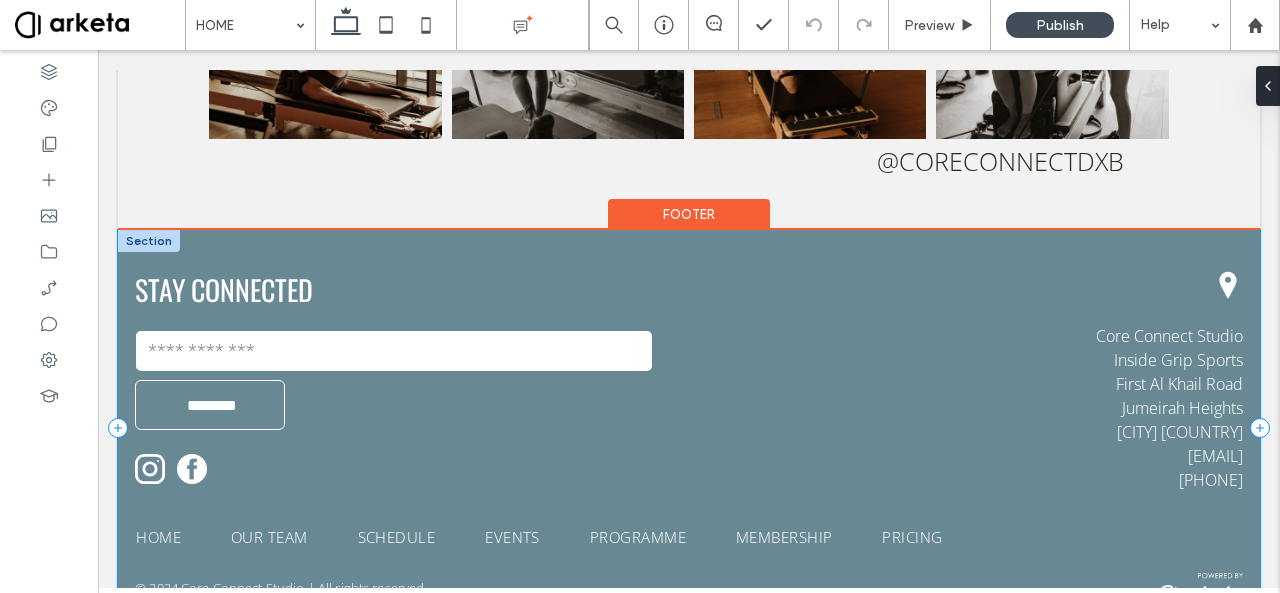 click on "HOME
SCHEDULE
PROGRAMME
EVENTS
POSTNATAL
OUR TEAM
HOME
OUR TEAM
SCHEDULE
EVENTS
PROGRAMME
MEMBERSHIP
PRICING
© 2024 Core Connect Studio | All rights reserved.
STAY CONNECTED
Contact Us
Email:
********
Thank you for contacting us. We will get back to you as soon as possible.
Oops, there was an error sending your message. Please try again later.
Core Connect Studio Inside Grip Sports First Al Khail Road Jumeirah Heights Dubai UAE info@coreconnectstudio.com +971 52 498 2998" at bounding box center (689, 427) 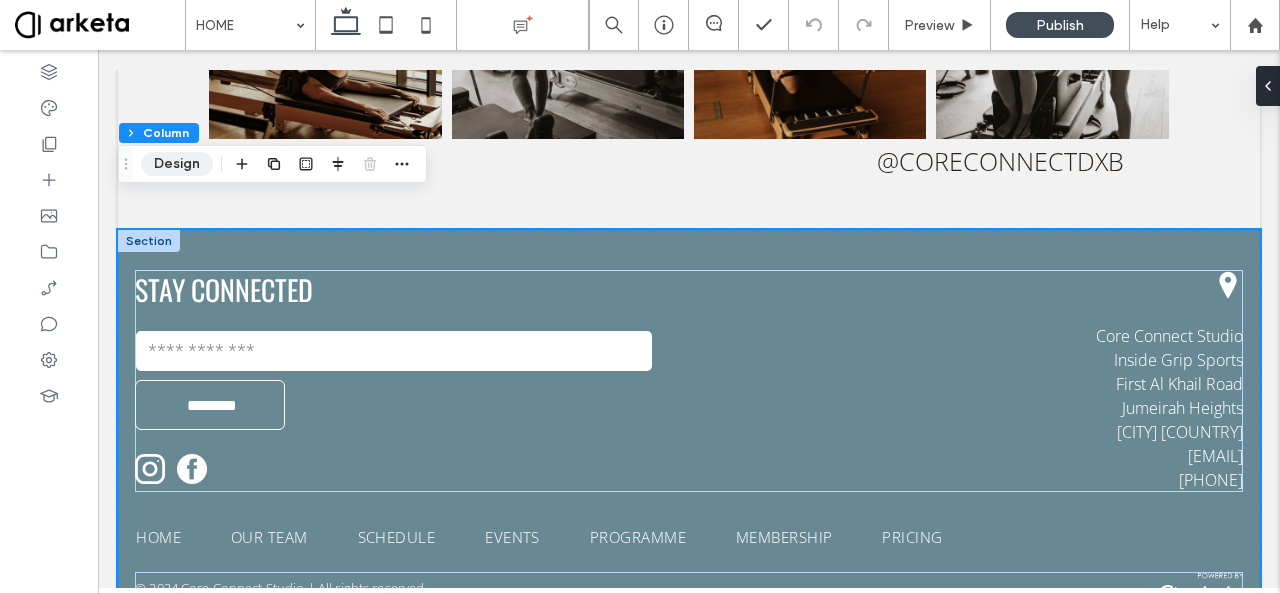 click on "Design" at bounding box center (177, 164) 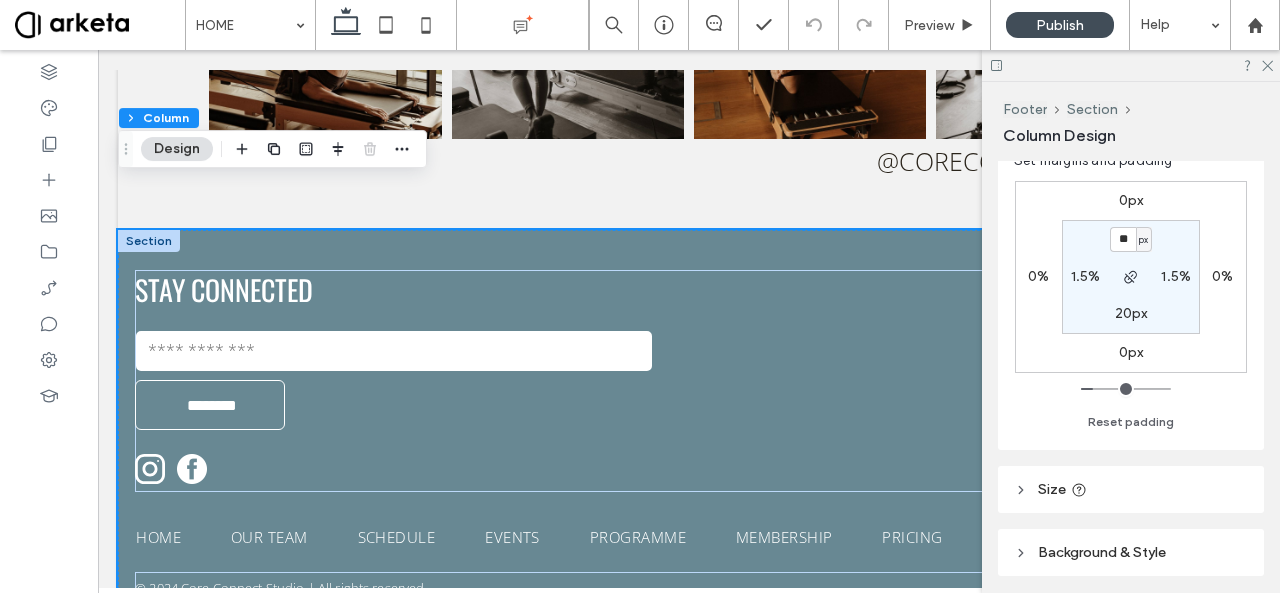 scroll, scrollTop: 484, scrollLeft: 0, axis: vertical 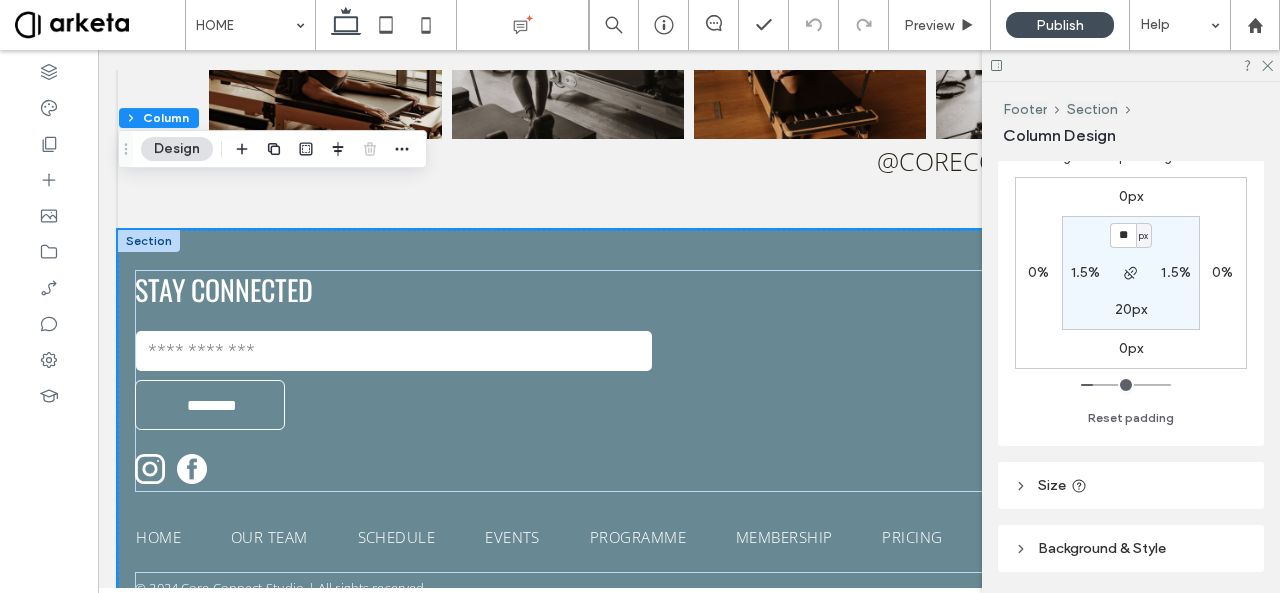 click on "1.5%" at bounding box center (1086, 272) 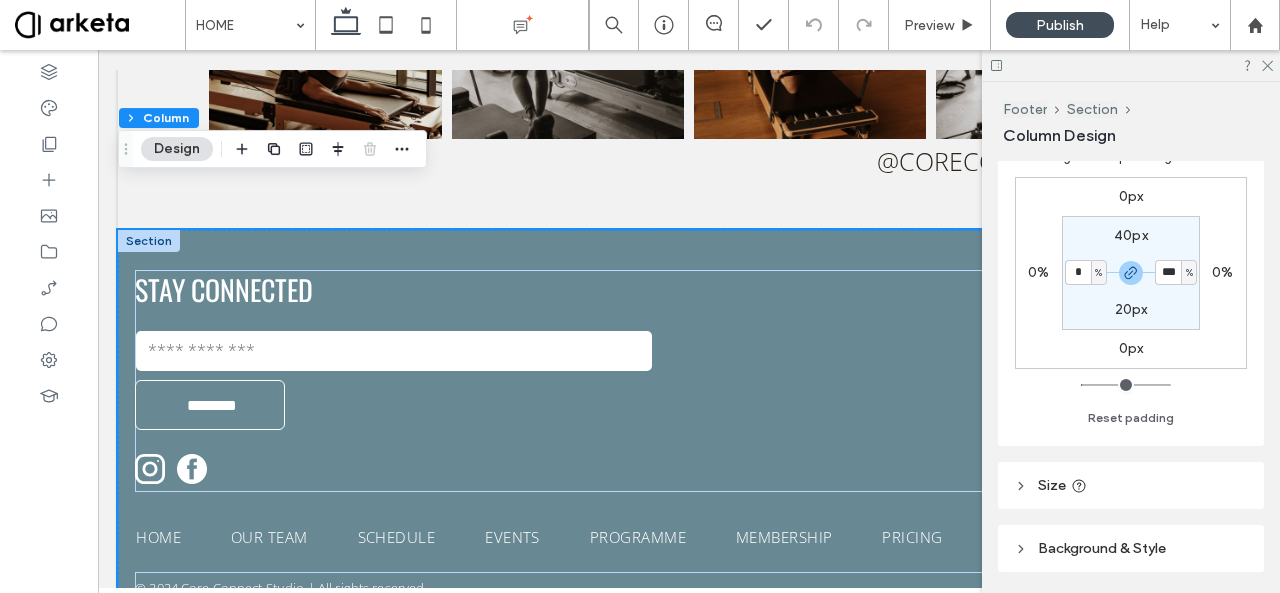 type on "*" 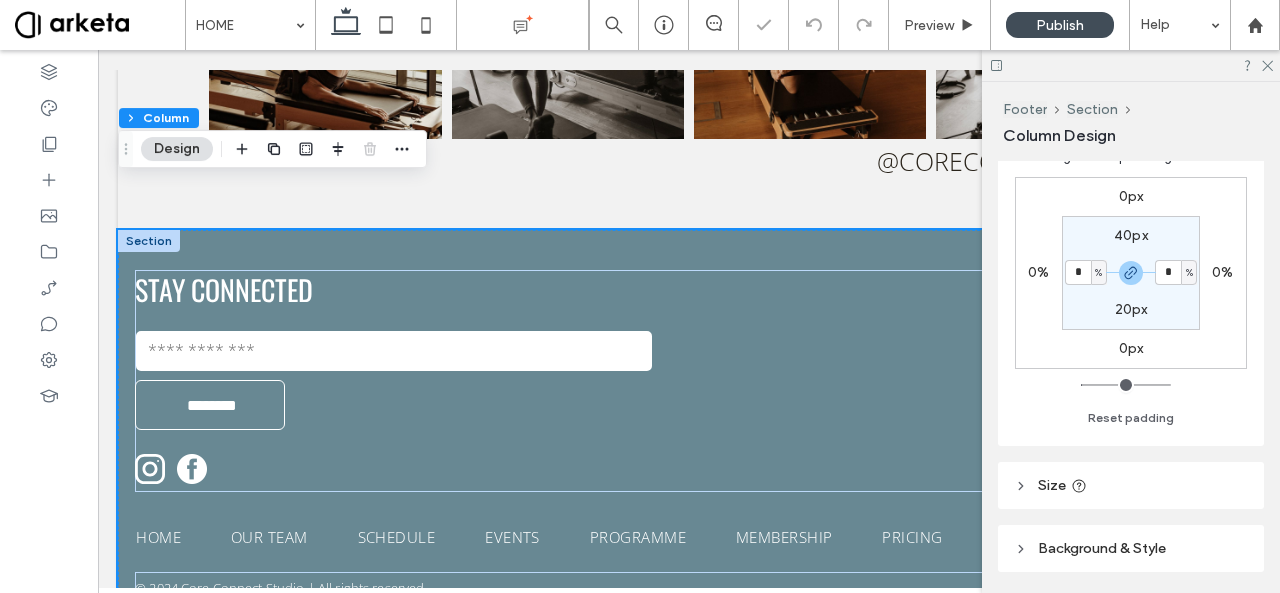 type on "*" 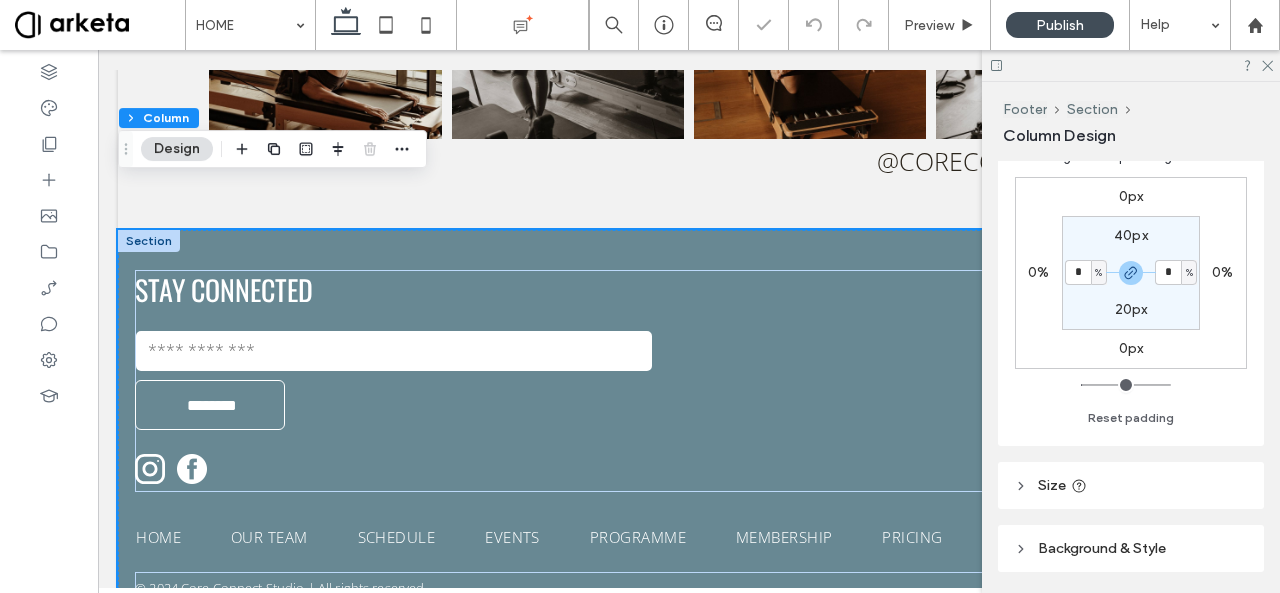 type on "*" 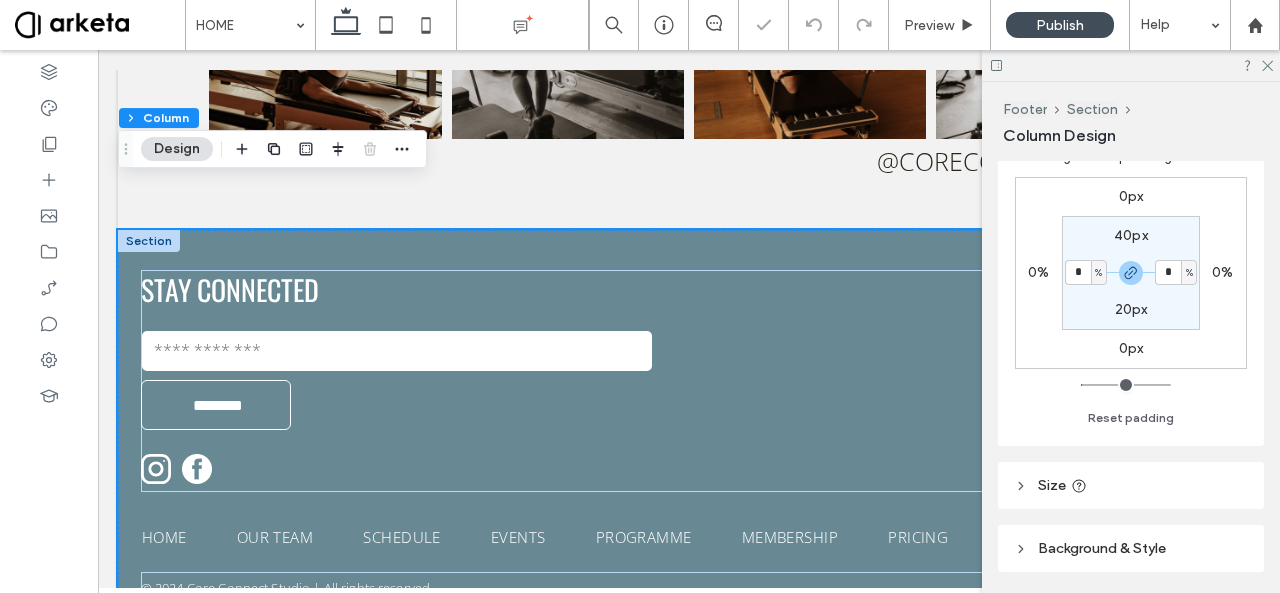 click on "Spacing between elements **** Set margins and padding 0px 0% 0px 0% 40px * % 20px * % Reset padding" at bounding box center [1131, 251] 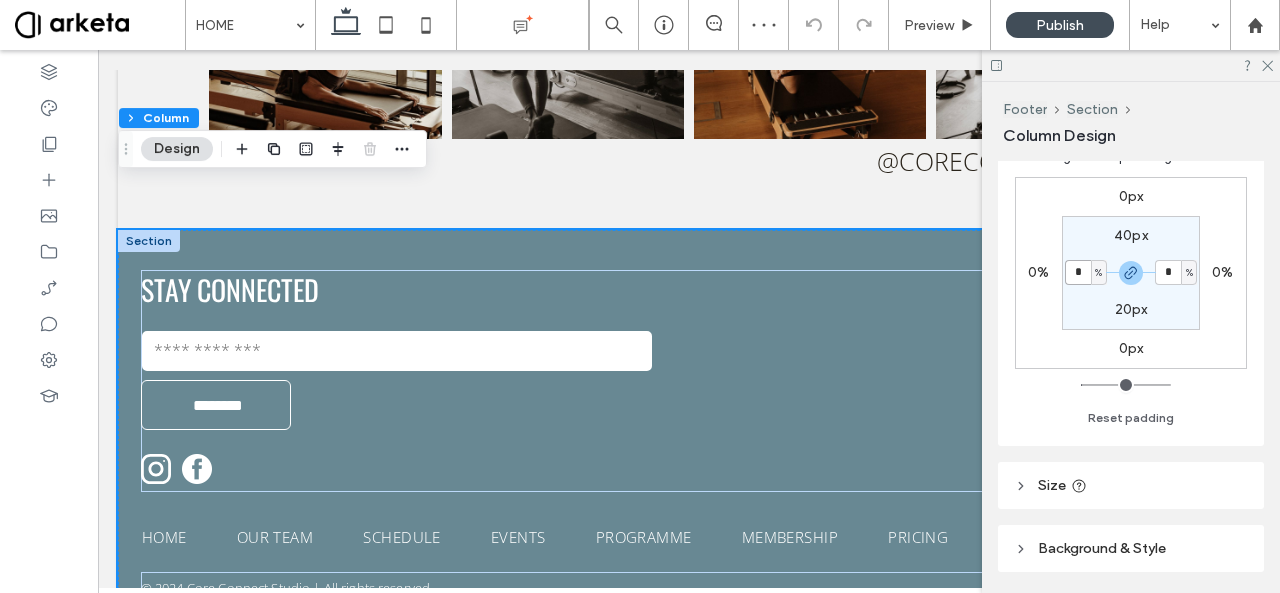click on "*" at bounding box center [1078, 272] 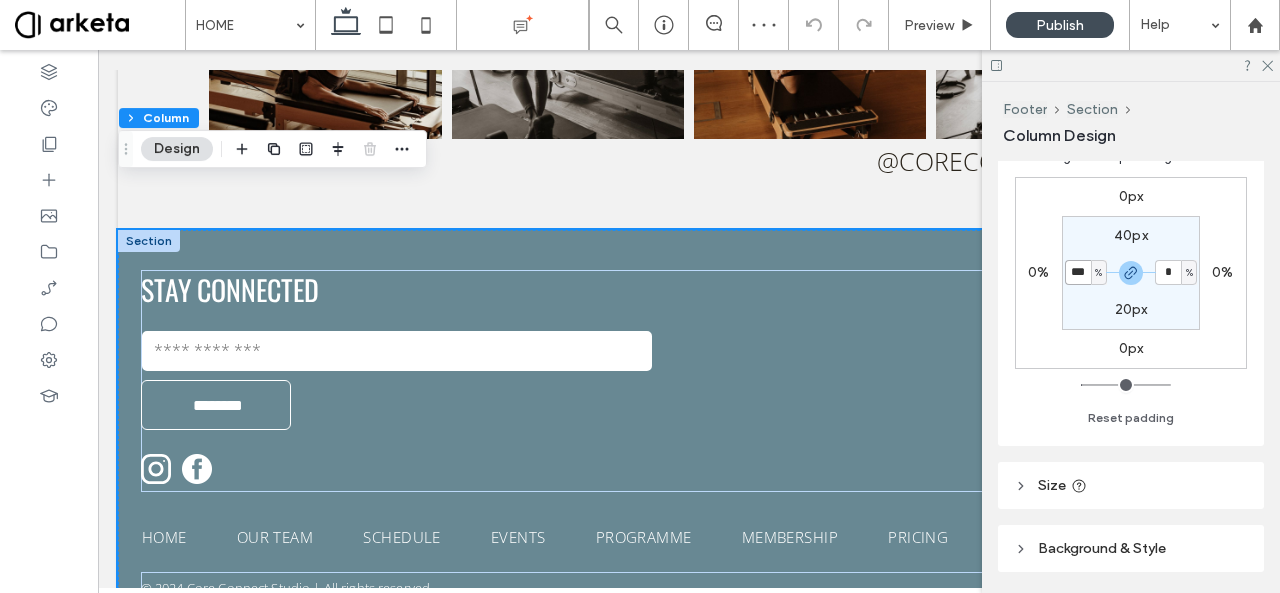 type on "***" 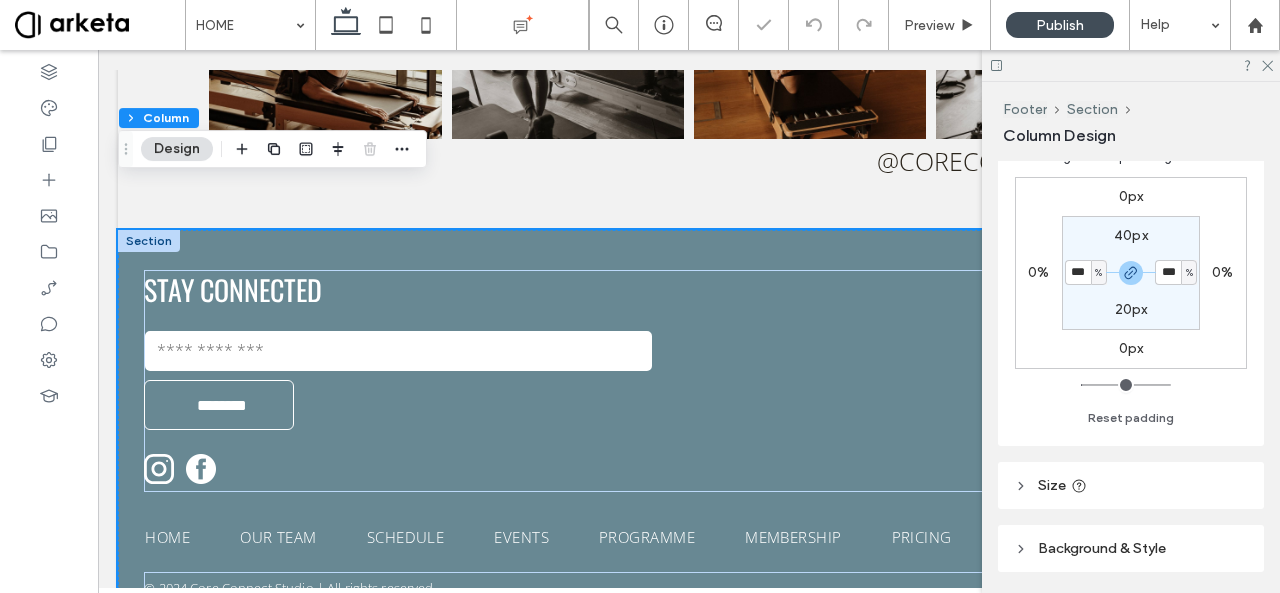 click on "Spacing between elements **** Set margins and padding 0px 0% 0px 0% 40px *** % 20px *** % Reset padding" at bounding box center [1131, 251] 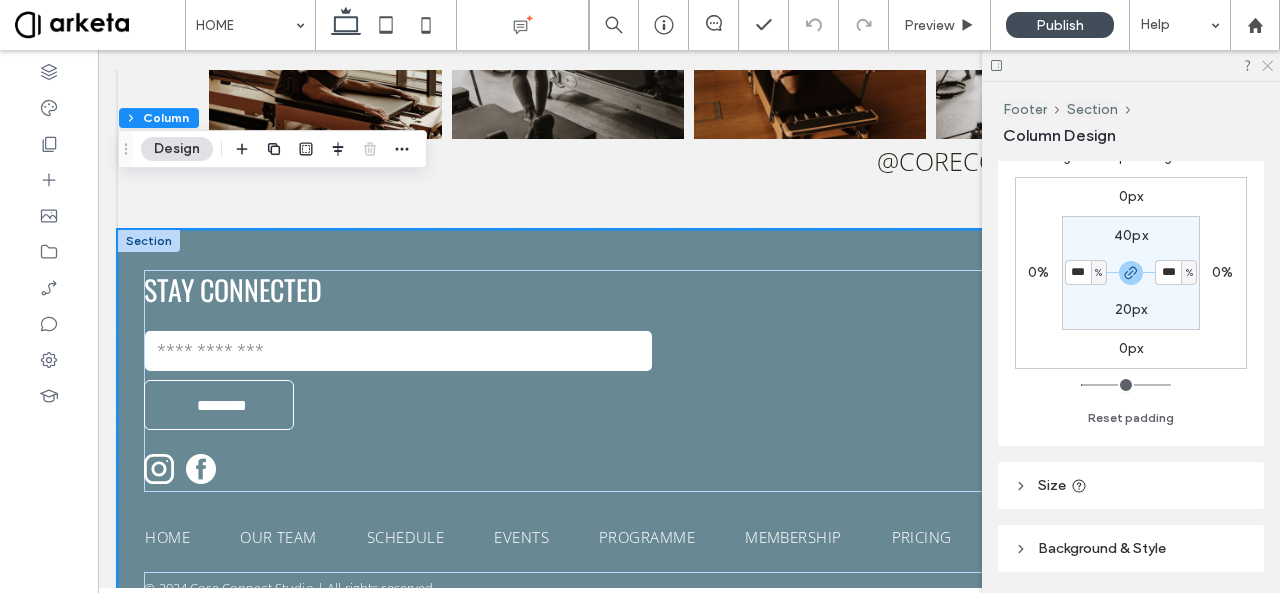 click 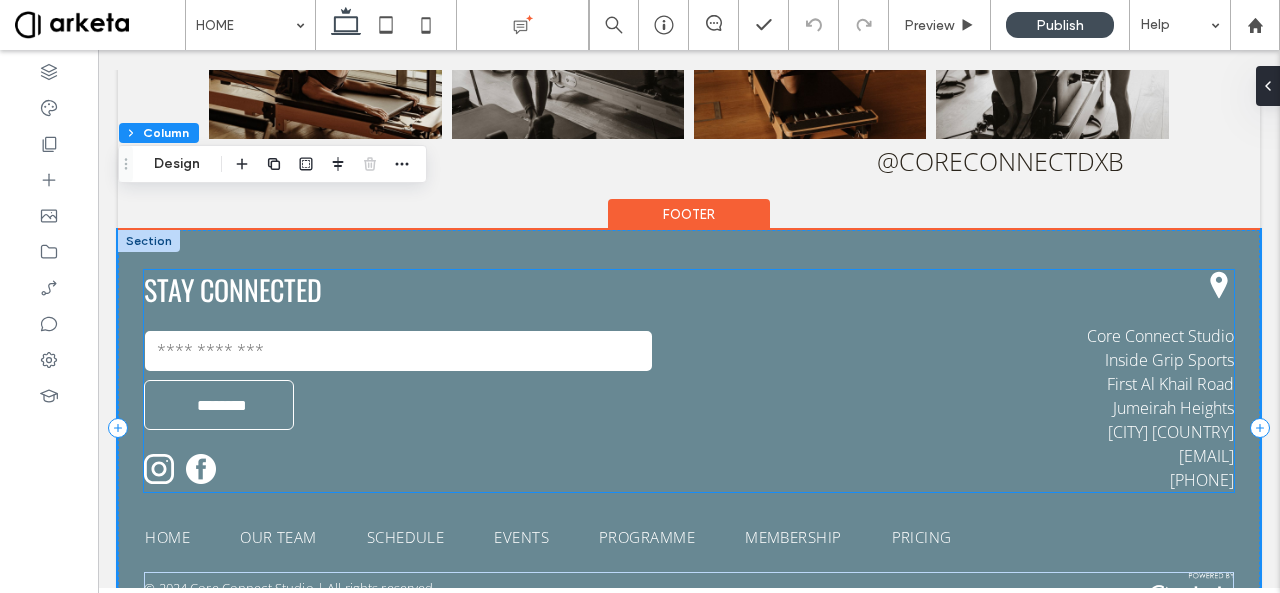 click on "Core Connect Studio Inside Grip Sports First Al Khail Road Jumeirah Heights Dubai UAE info@coreconnectstudio.com +971 52 498 2998" at bounding box center (972, 381) 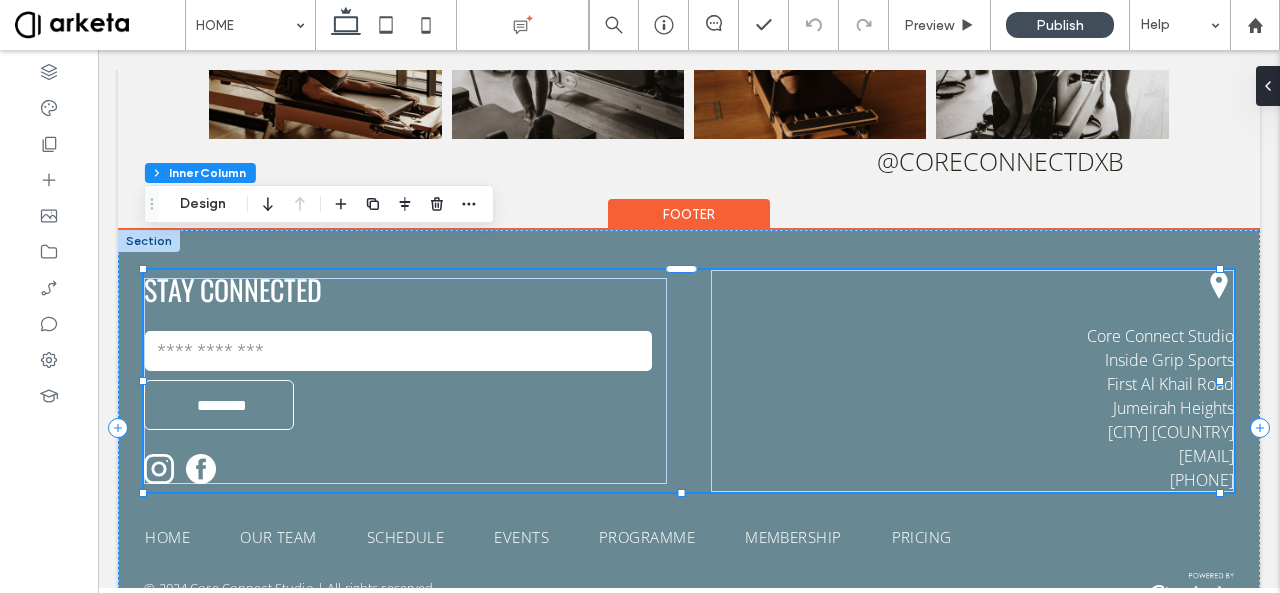 click on "Core Connect Studio Inside Grip Sports First Al Khail Road Jumeirah Heights Dubai UAE info@coreconnectstudio.com +971 52 498 2998" at bounding box center (972, 381) 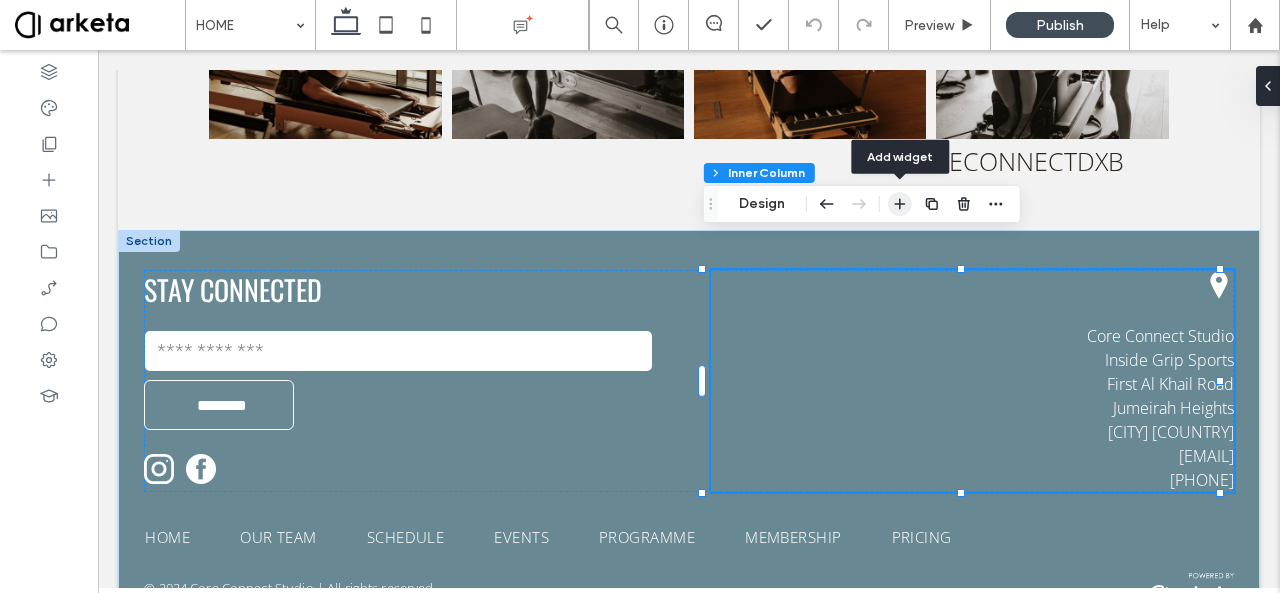 click at bounding box center (900, 204) 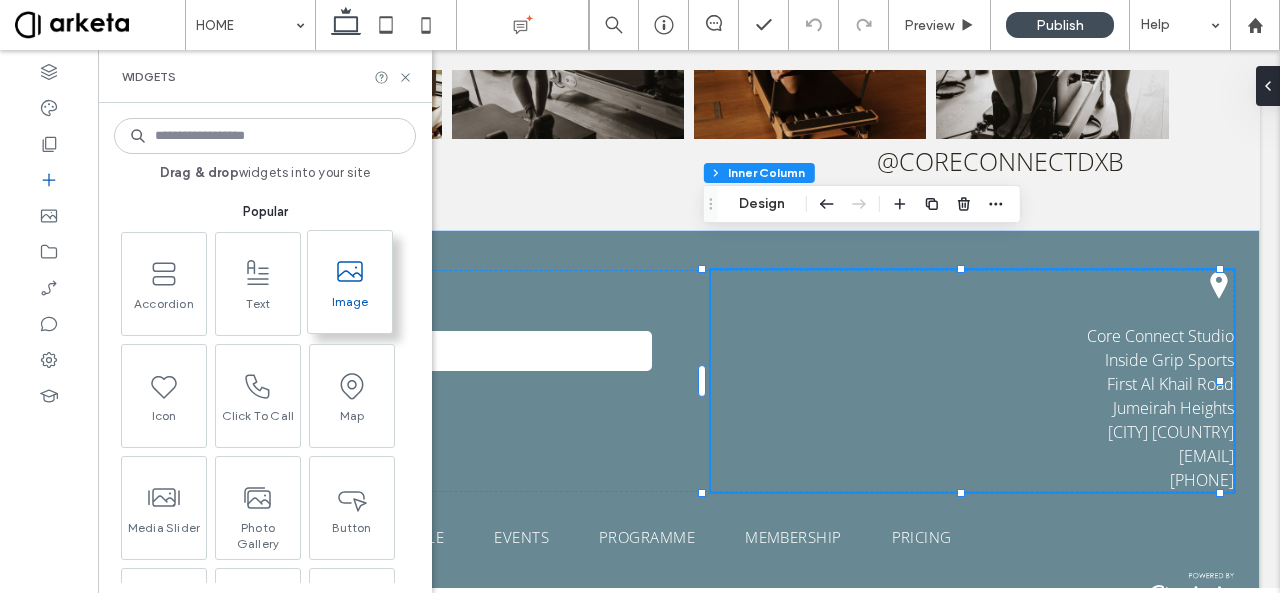 click at bounding box center (350, 271) 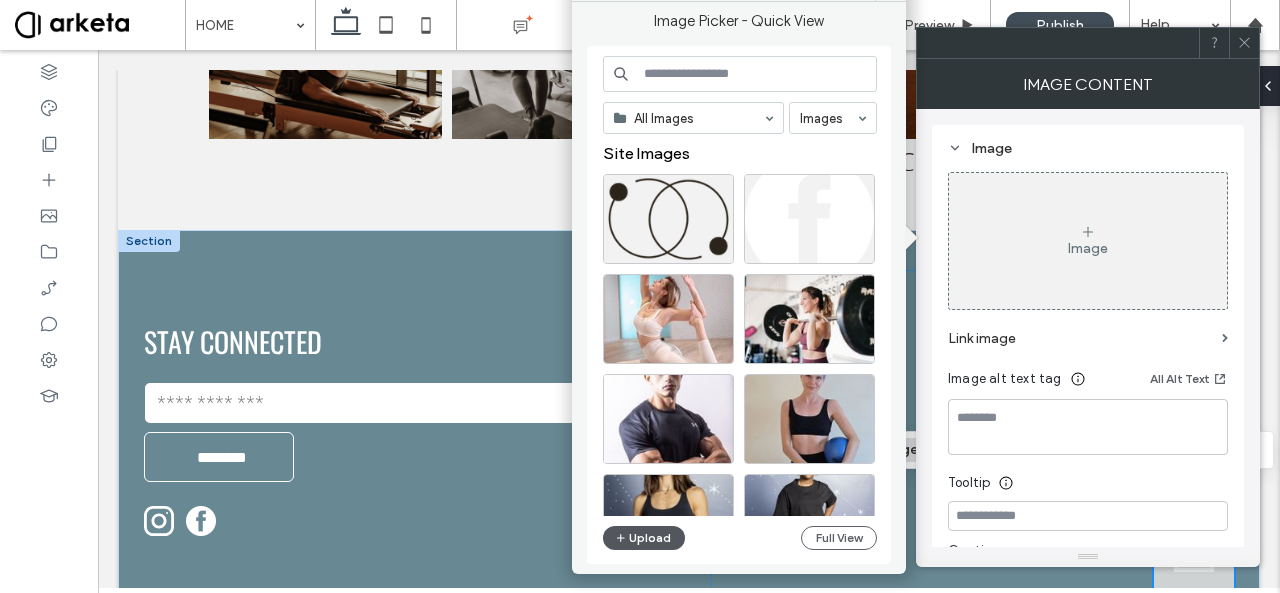 click on "Upload" at bounding box center (644, 538) 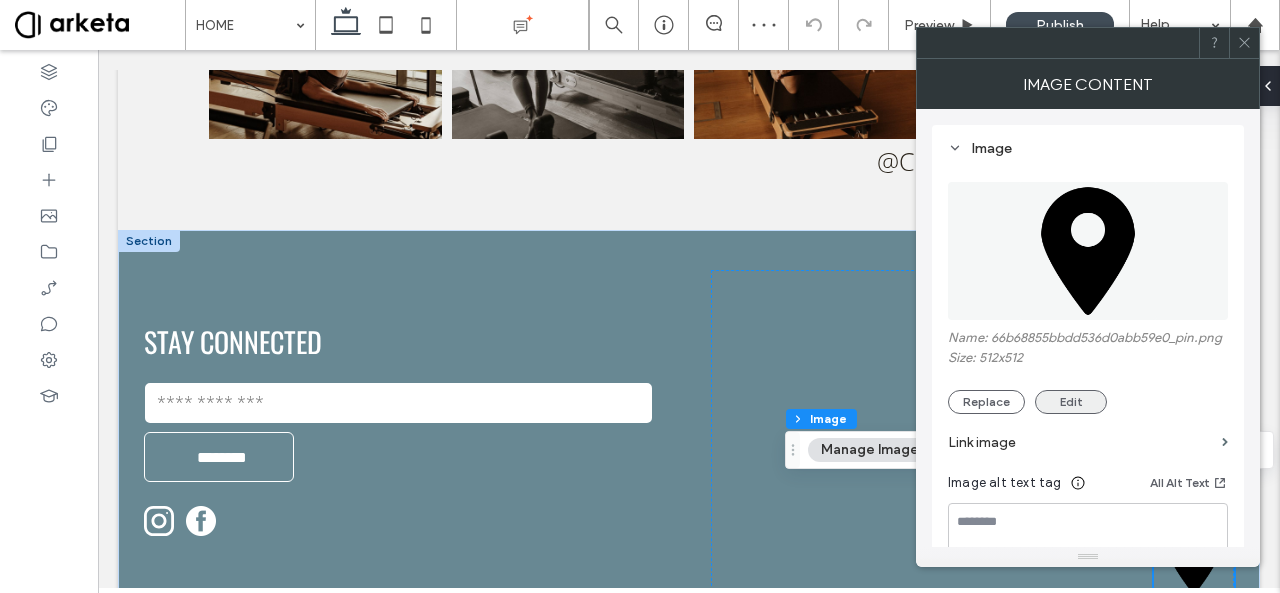 click on "Edit" at bounding box center (1071, 402) 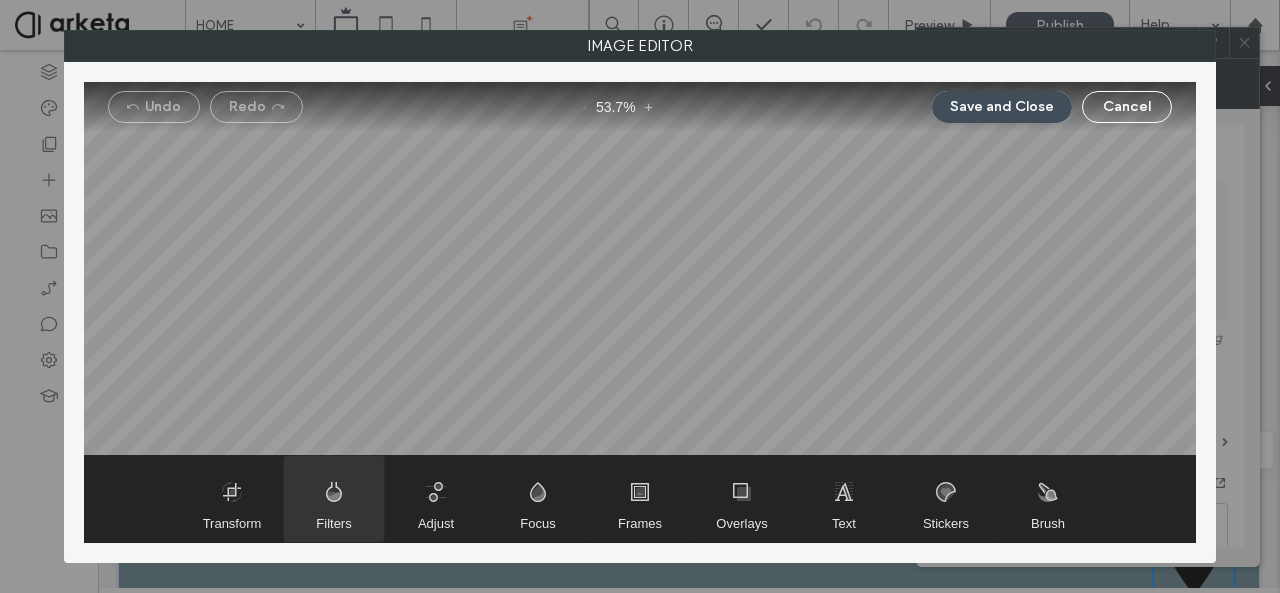 click on "Filters" at bounding box center (333, 523) 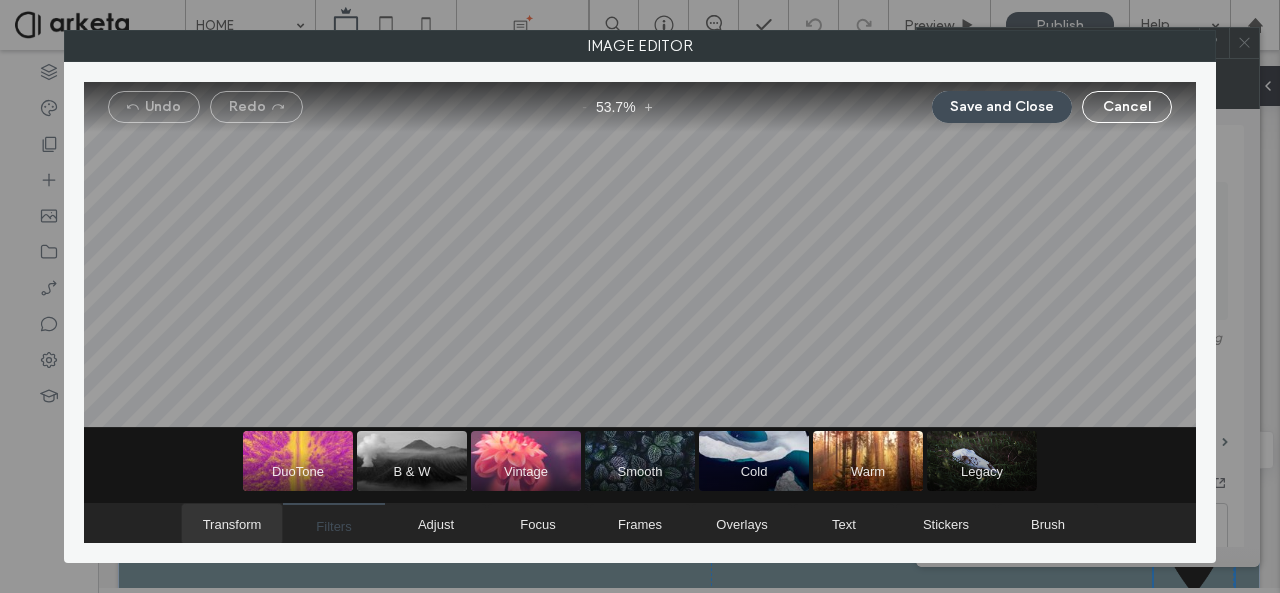 click on "Transform" at bounding box center [232, 524] 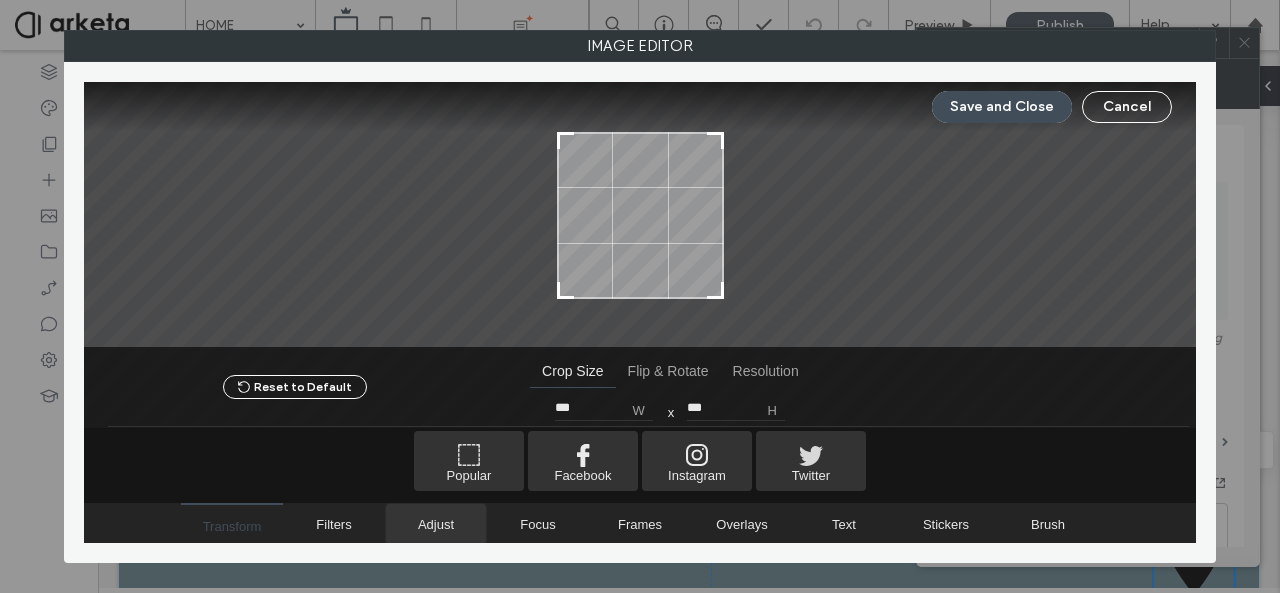 click on "Adjust" at bounding box center (436, 524) 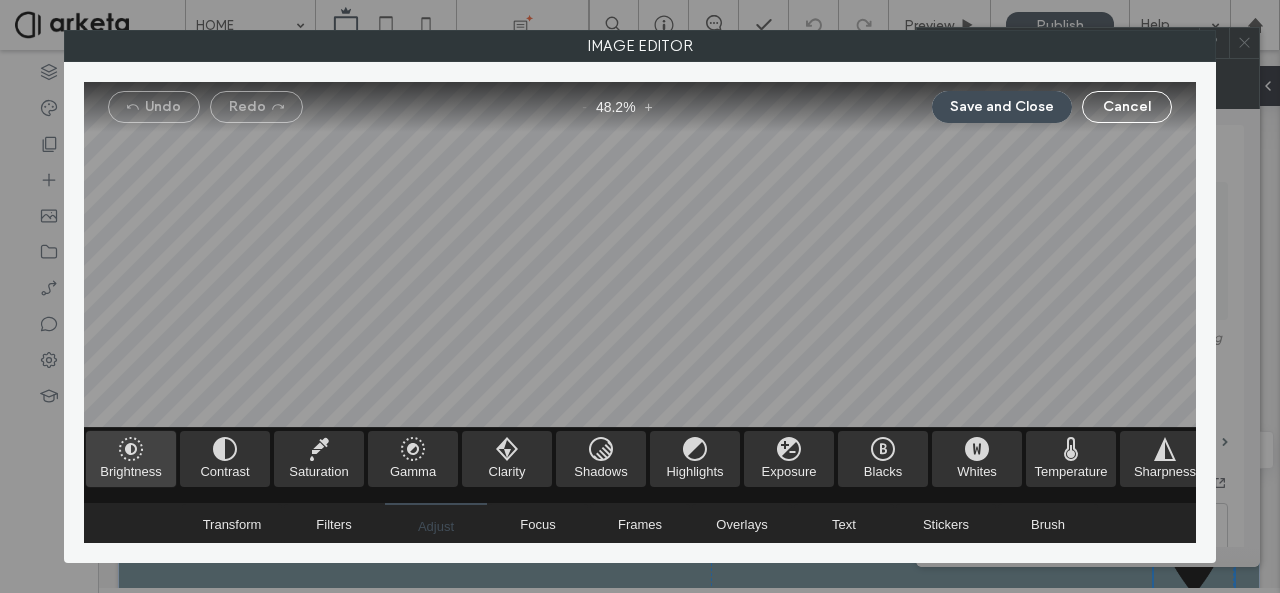 click at bounding box center (131, 459) 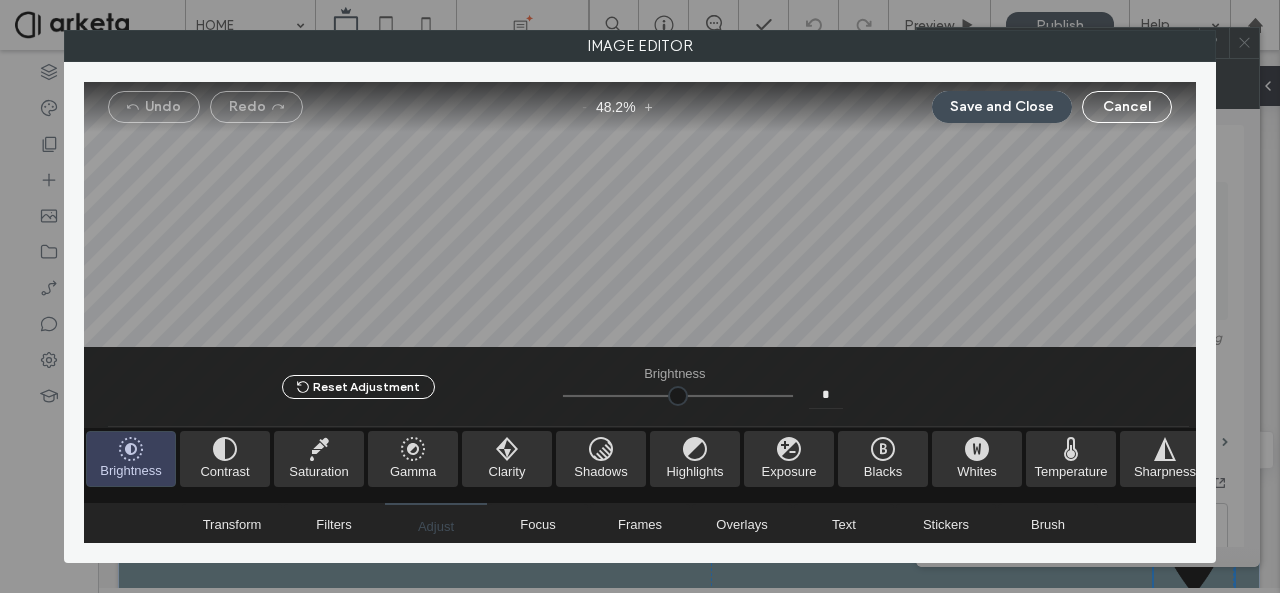 type on "*" 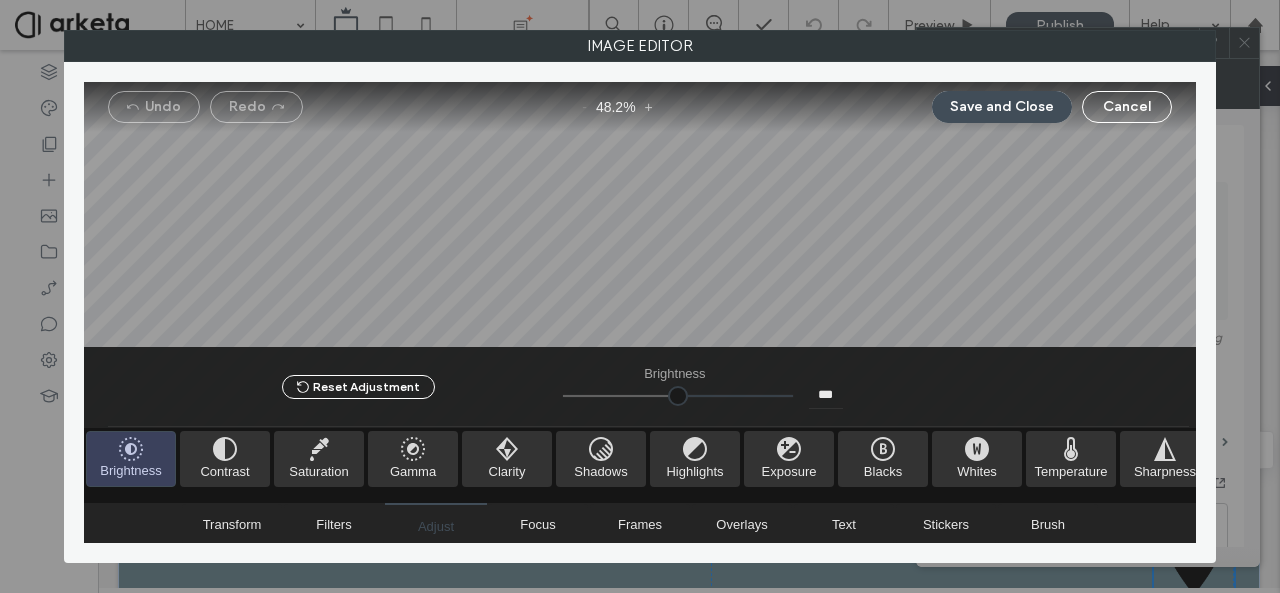 drag, startPoint x: 669, startPoint y: 389, endPoint x: 859, endPoint y: 383, distance: 190.09471 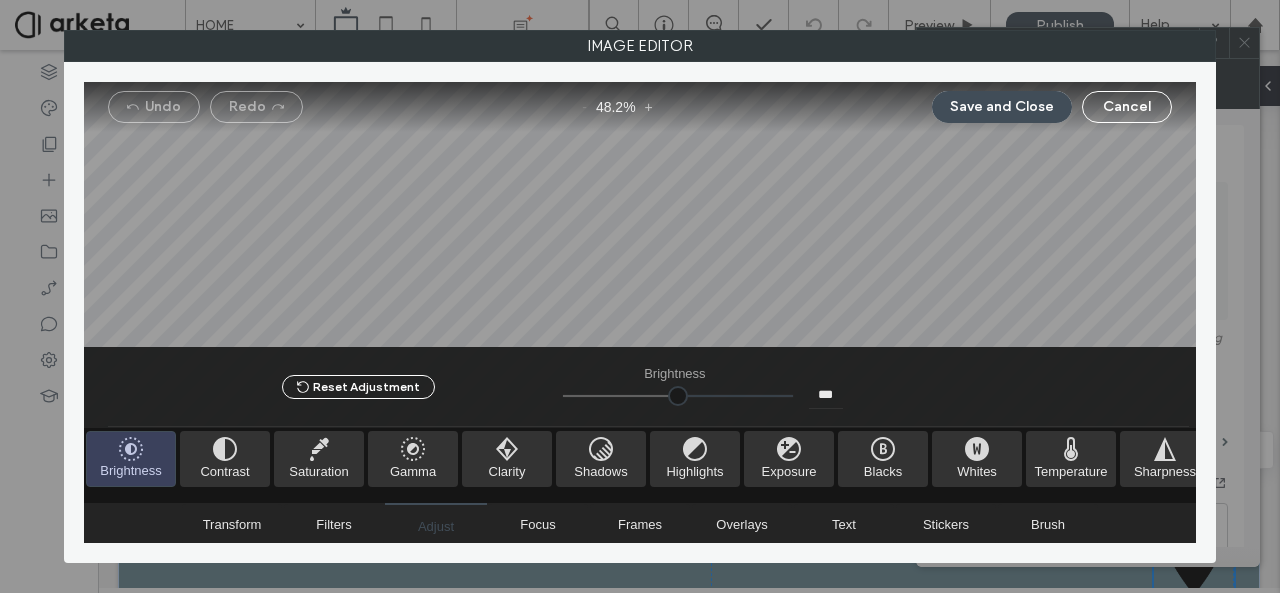 type on "*" 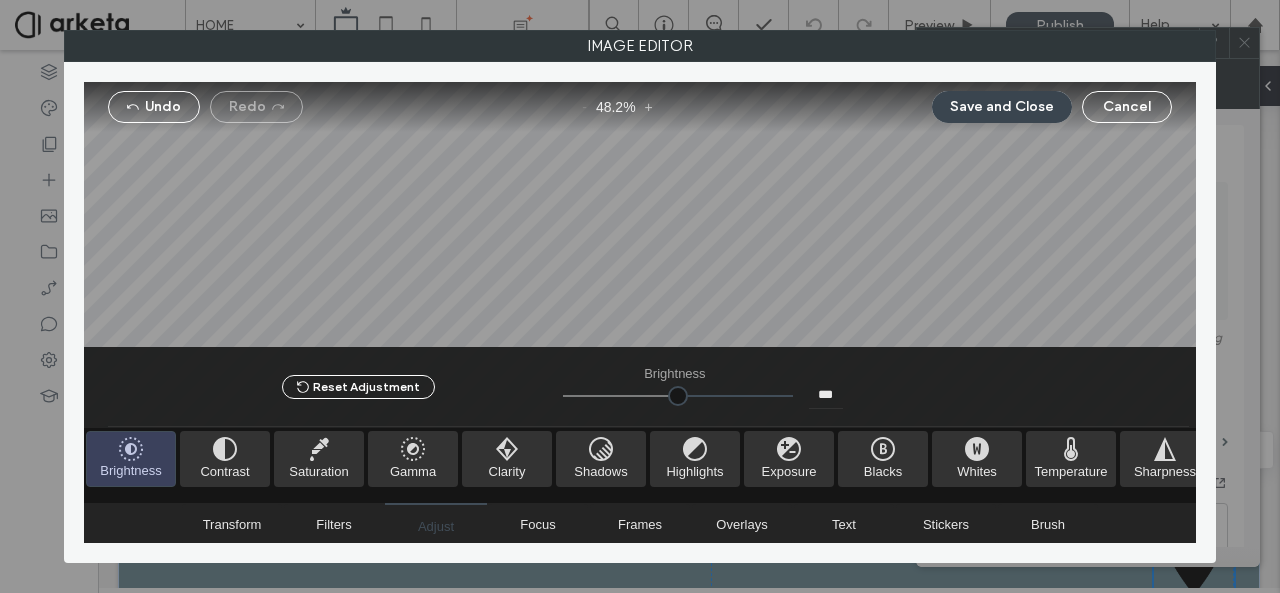 click on "Save and Close" at bounding box center [1002, 107] 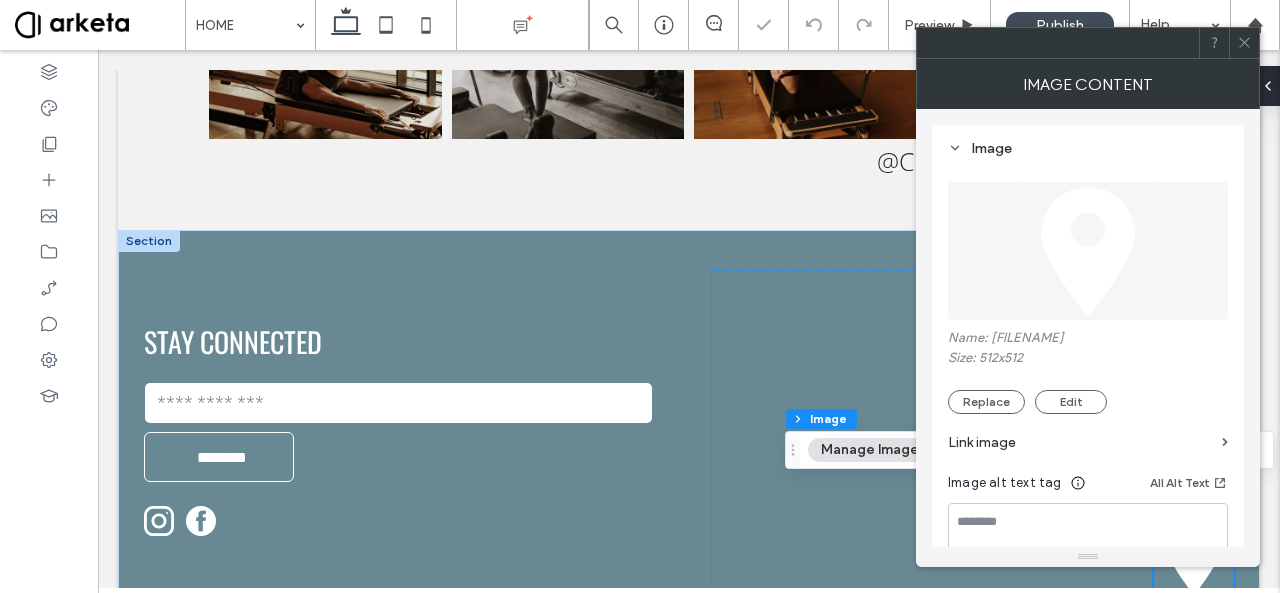 click 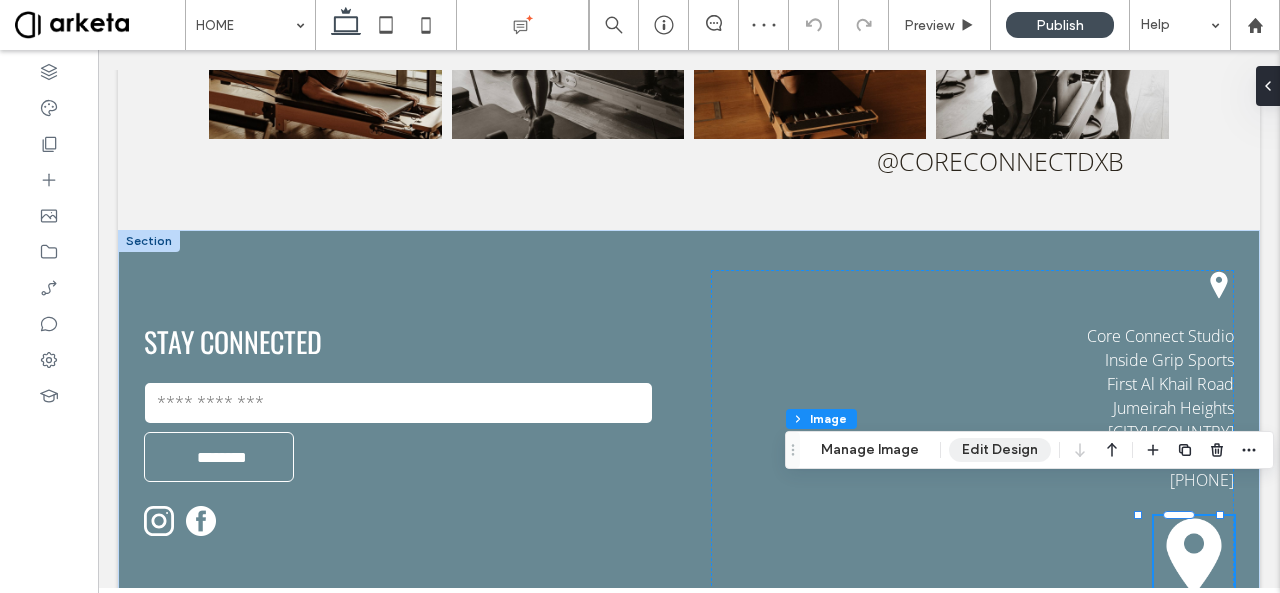 click on "Edit Design" at bounding box center (1000, 450) 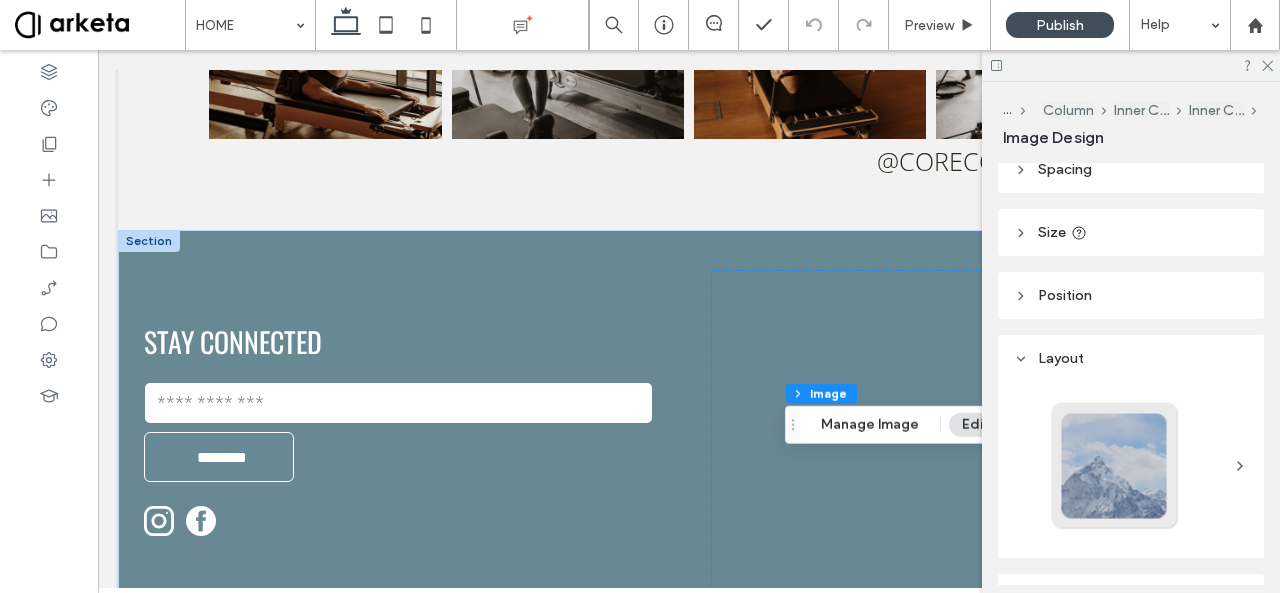 scroll, scrollTop: 78, scrollLeft: 0, axis: vertical 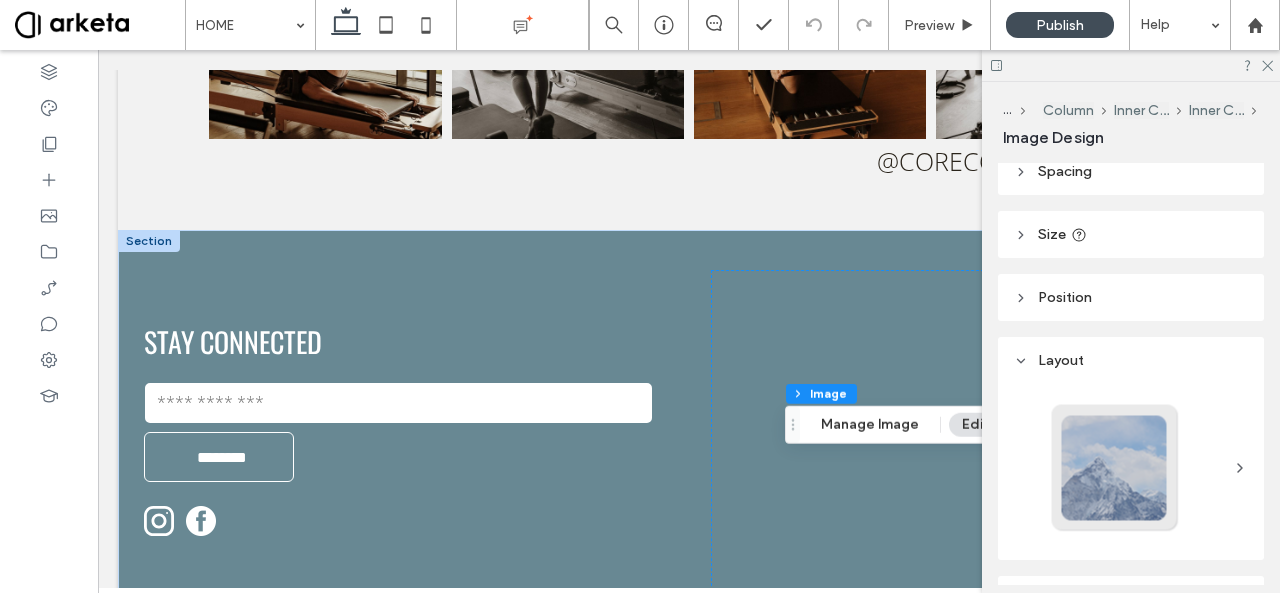 click on "Size" at bounding box center [1131, 234] 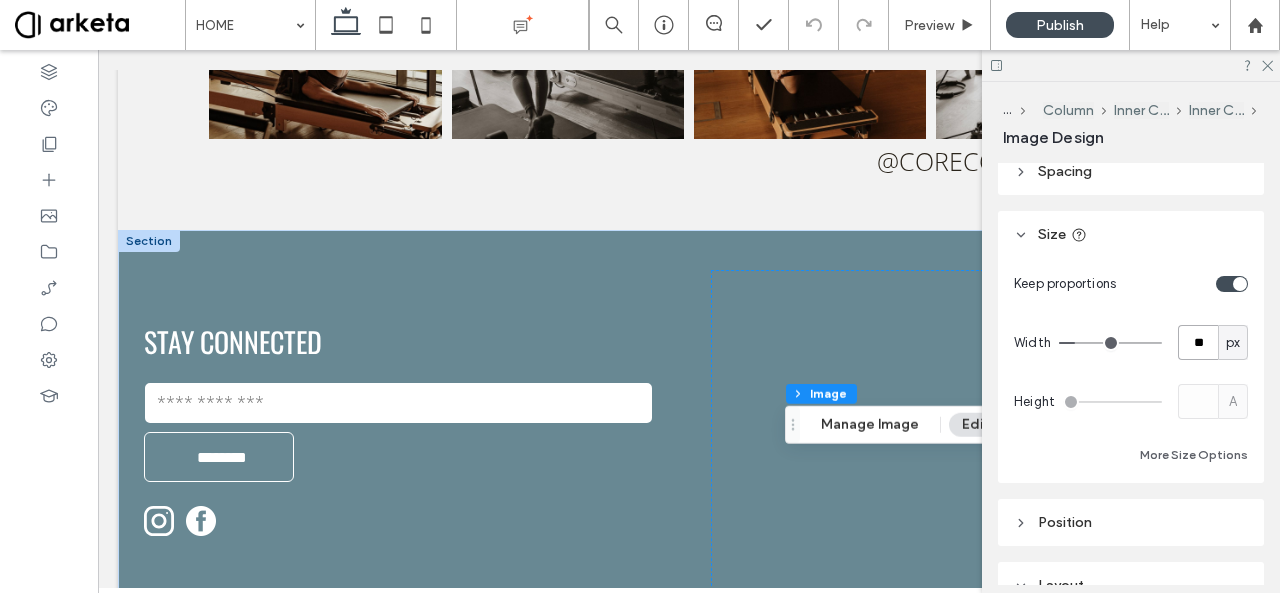 click on "**" at bounding box center [1198, 342] 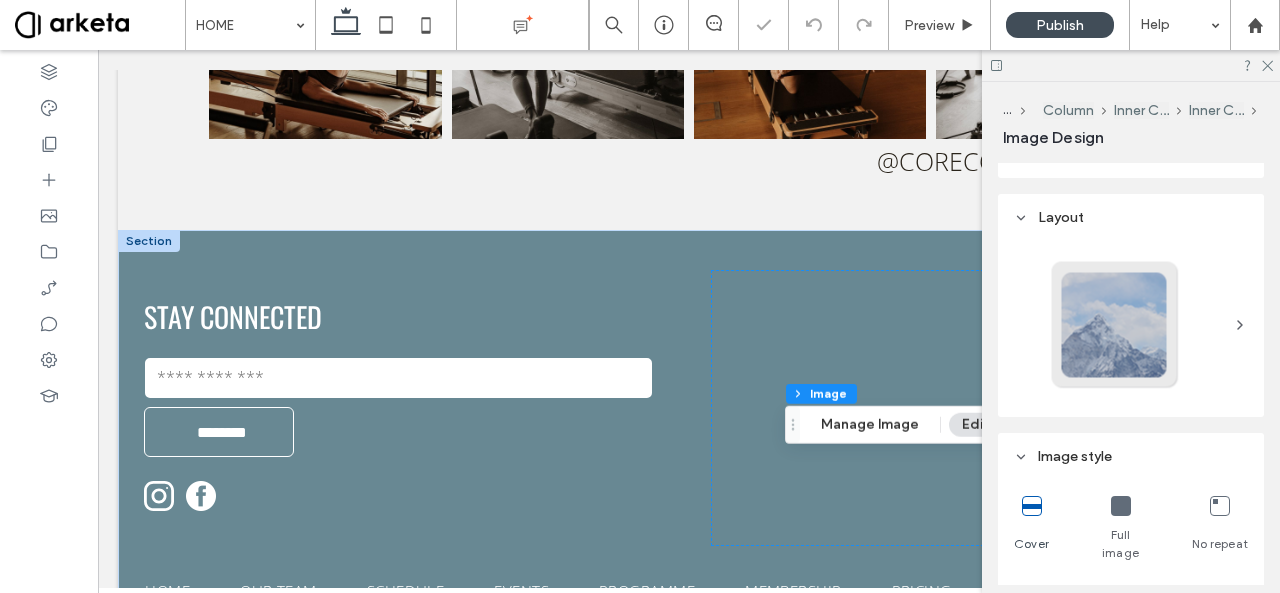scroll, scrollTop: 452, scrollLeft: 0, axis: vertical 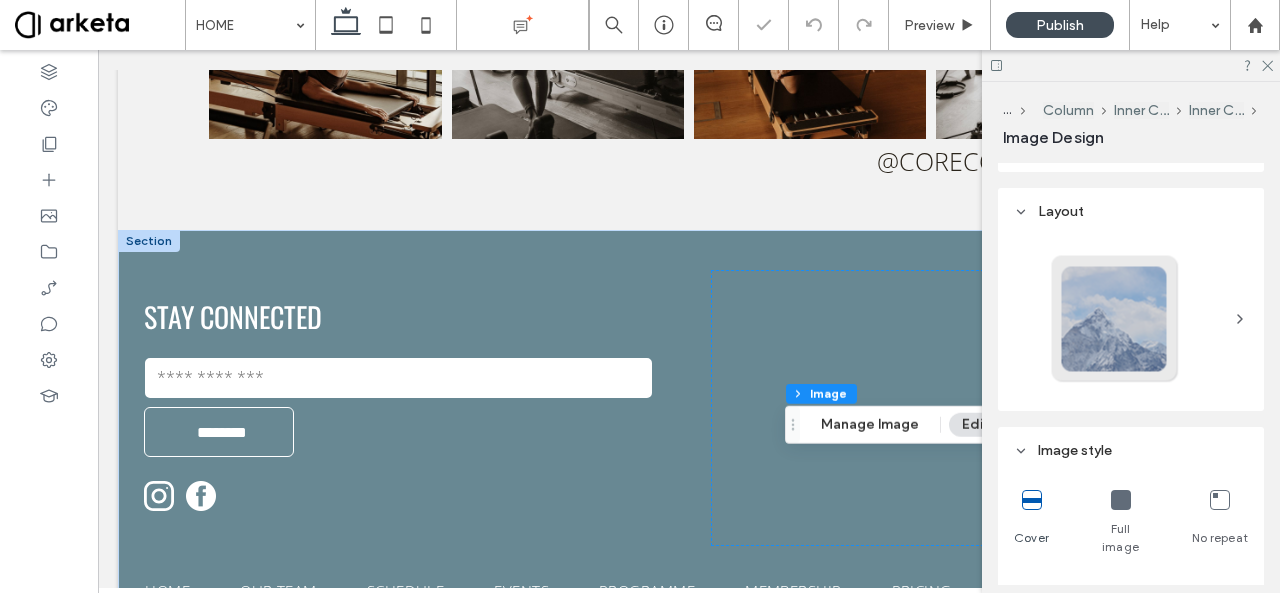 click at bounding box center [1121, 500] 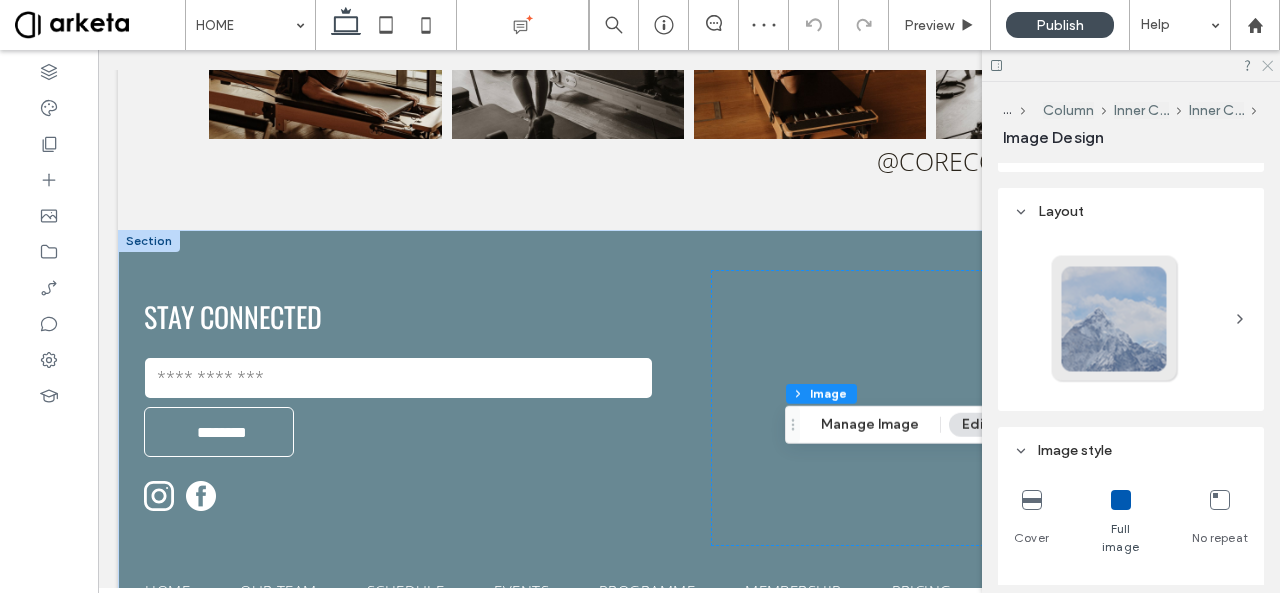 click 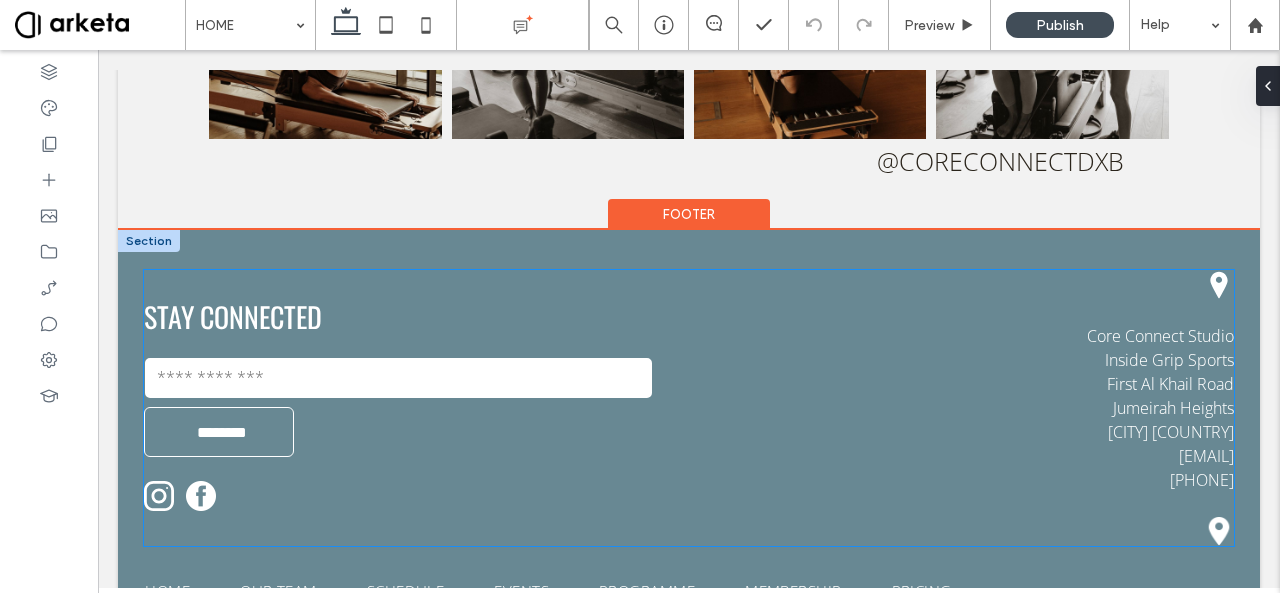 click at bounding box center [1219, 531] 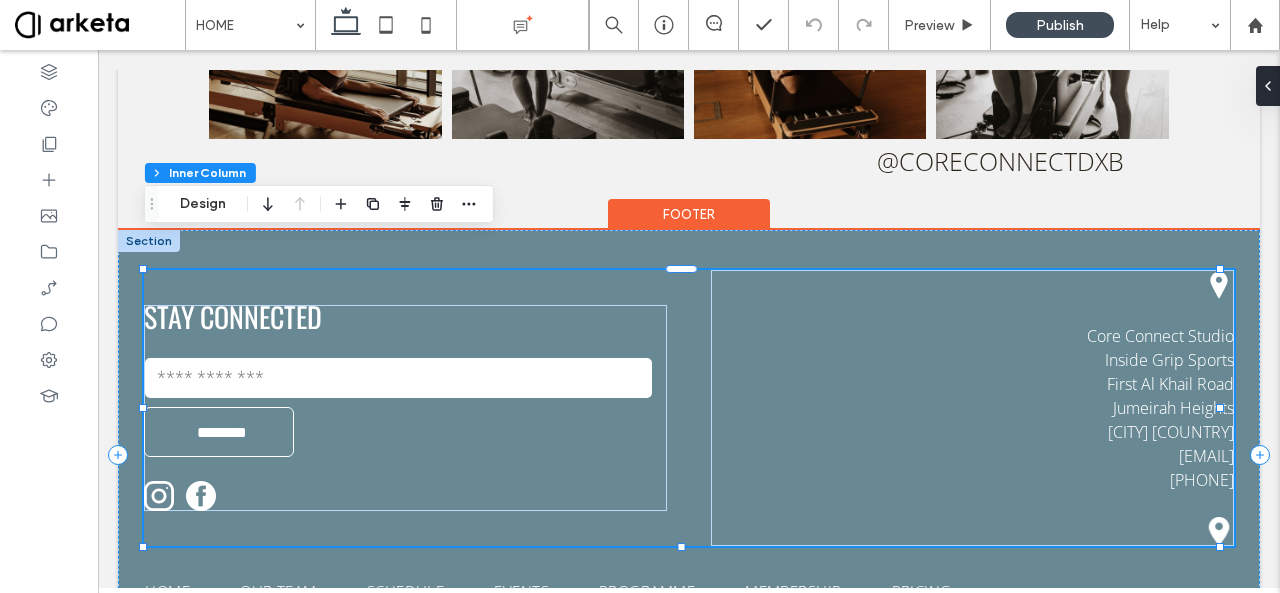 click at bounding box center [1219, 531] 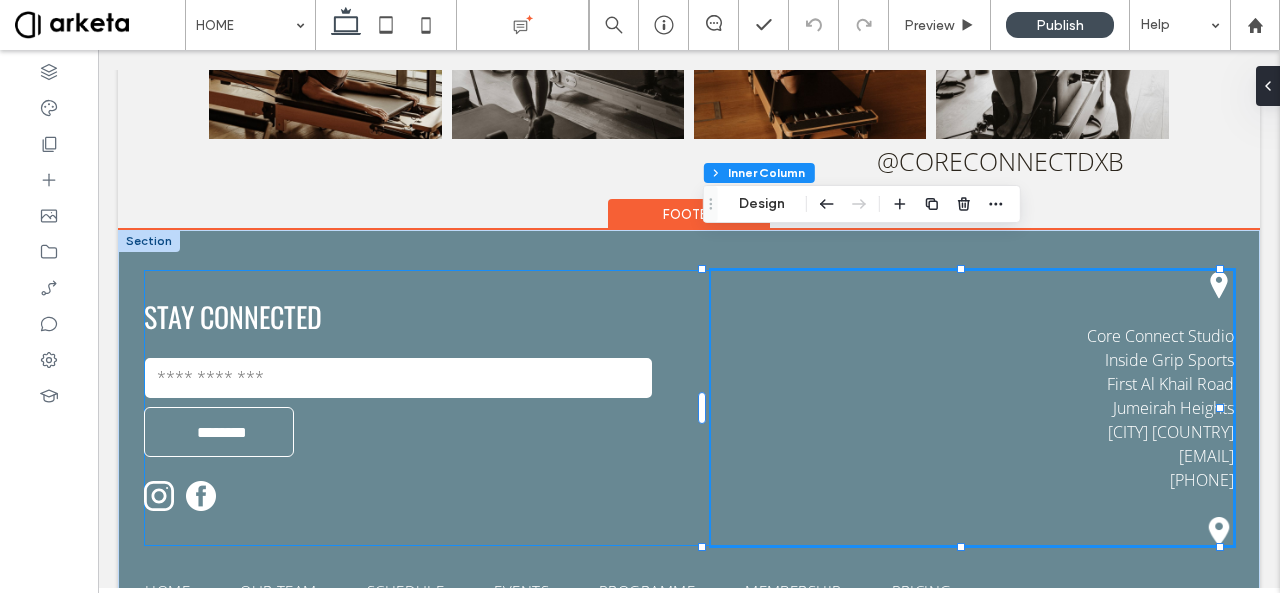 click at bounding box center [1219, 531] 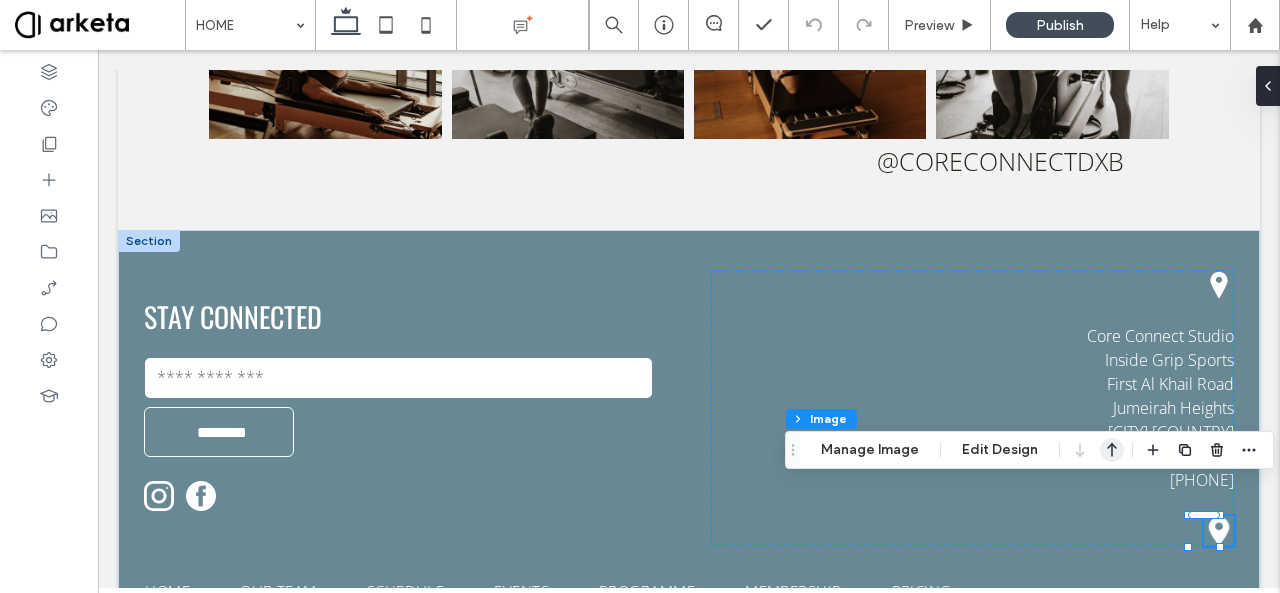 click 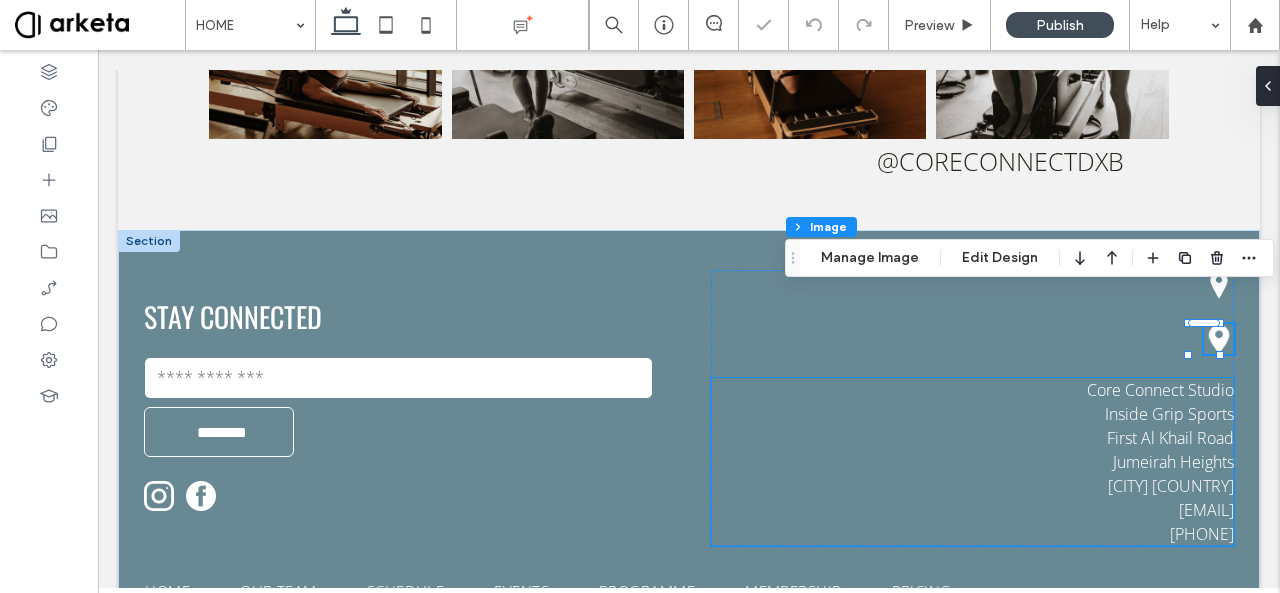 click on "Core Connect Studio Inside Grip Sports First Al Khail Road Jumeirah Heights Dubai UAE info@coreconnectstudio.com +971 52 498 2998" at bounding box center (972, 462) 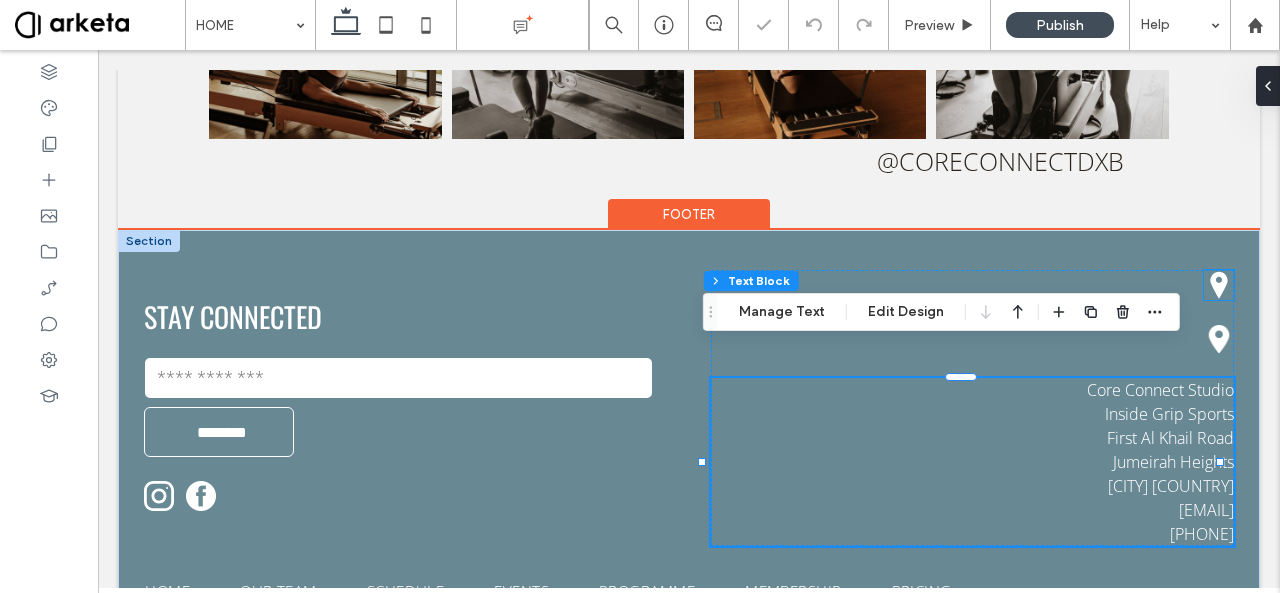 click 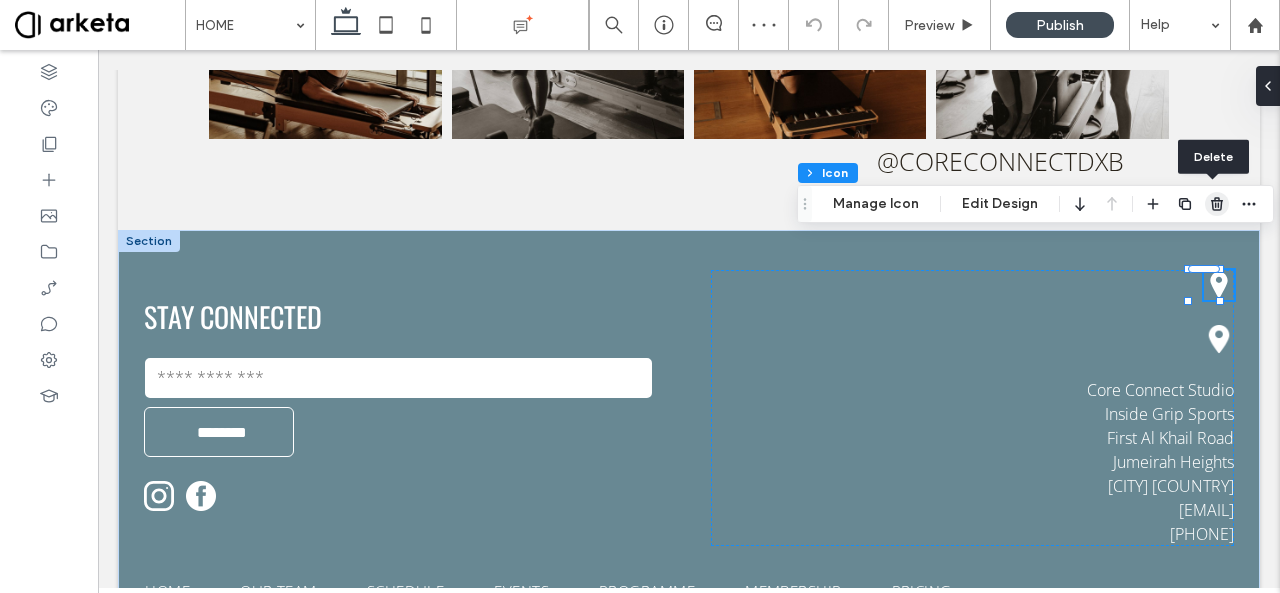 drag, startPoint x: 1212, startPoint y: 204, endPoint x: 1021, endPoint y: 299, distance: 213.32135 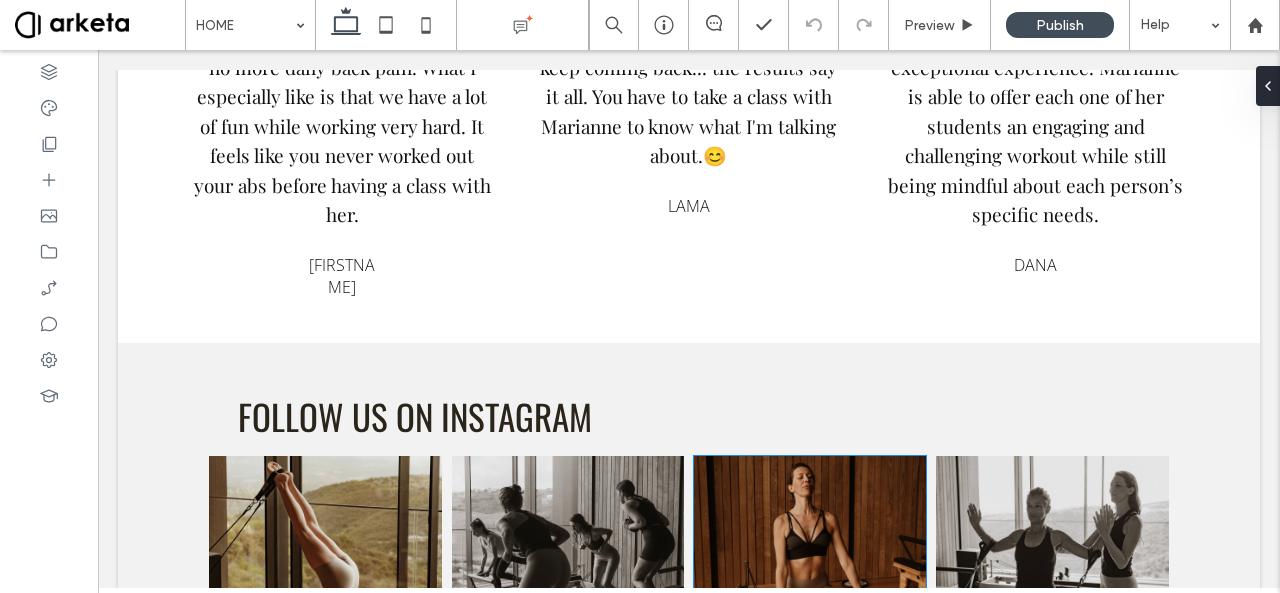 scroll, scrollTop: 3623, scrollLeft: 0, axis: vertical 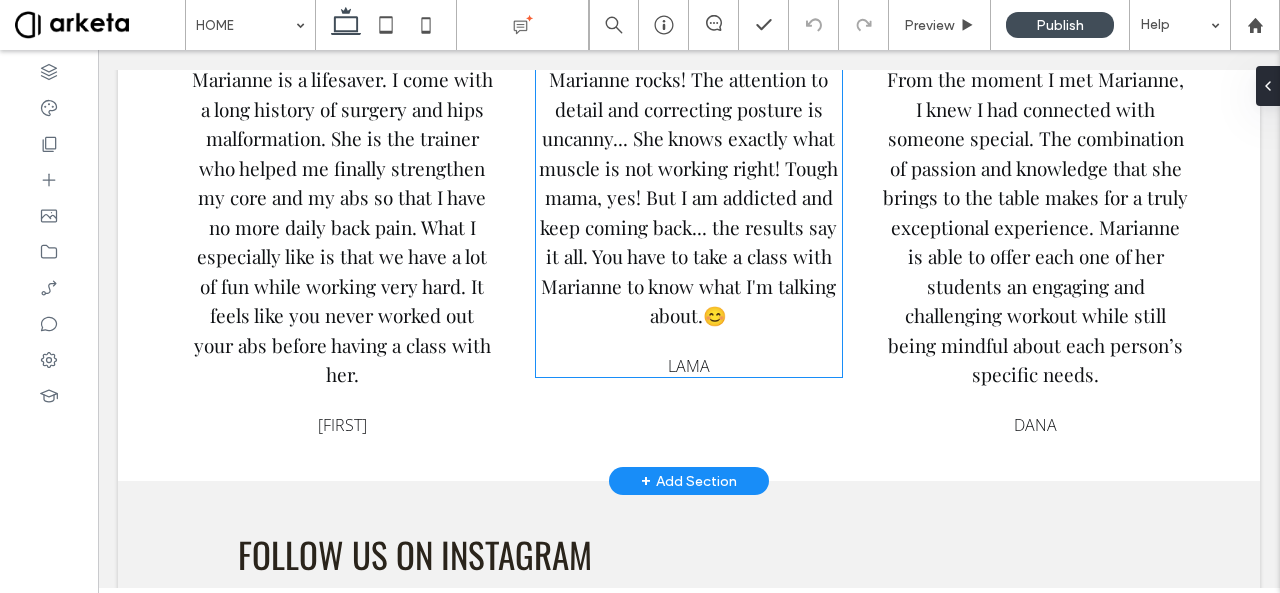 click on "[FIRST] rocks! The attention to detail and correcting posture is uncanny... She knows exactly what muscle is not working right! Tough mama, yes! But I am addicted and keep coming back... the results say it all. You have to take a class with [FIRST] to know what I'm talking about. 😊
LAMA" at bounding box center [689, 189] 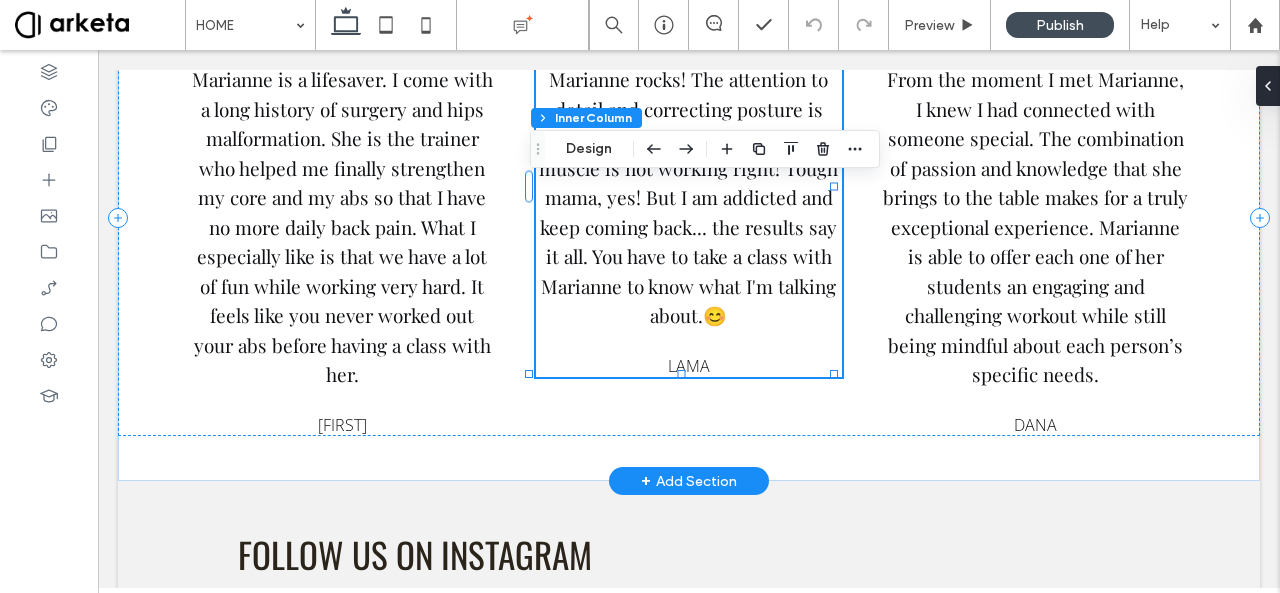 click on "[FIRST] rocks! The attention to detail and correcting posture is uncanny... She knows exactly what muscle is not working right! Tough mama, yes! But I am addicted and keep coming back... the results say it all. You have to take a class with [FIRST] to know what I'm talking about. 😊
LAMA" at bounding box center (689, 189) 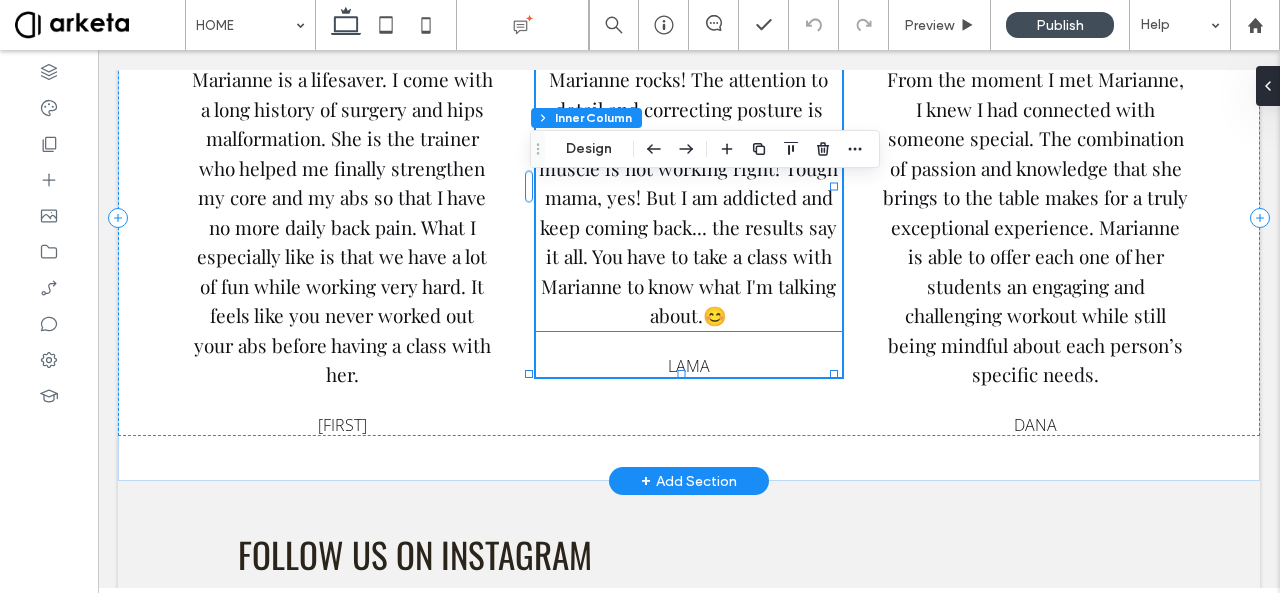 click on "Marianne rocks! The attention to detail and correcting posture is uncanny... She knows exactly what muscle is not working right! Tough mama, yes! But I am addicted and keep coming back... the results say it all. You have to take a class with Marianne to know what I'm talking about." at bounding box center (688, 197) 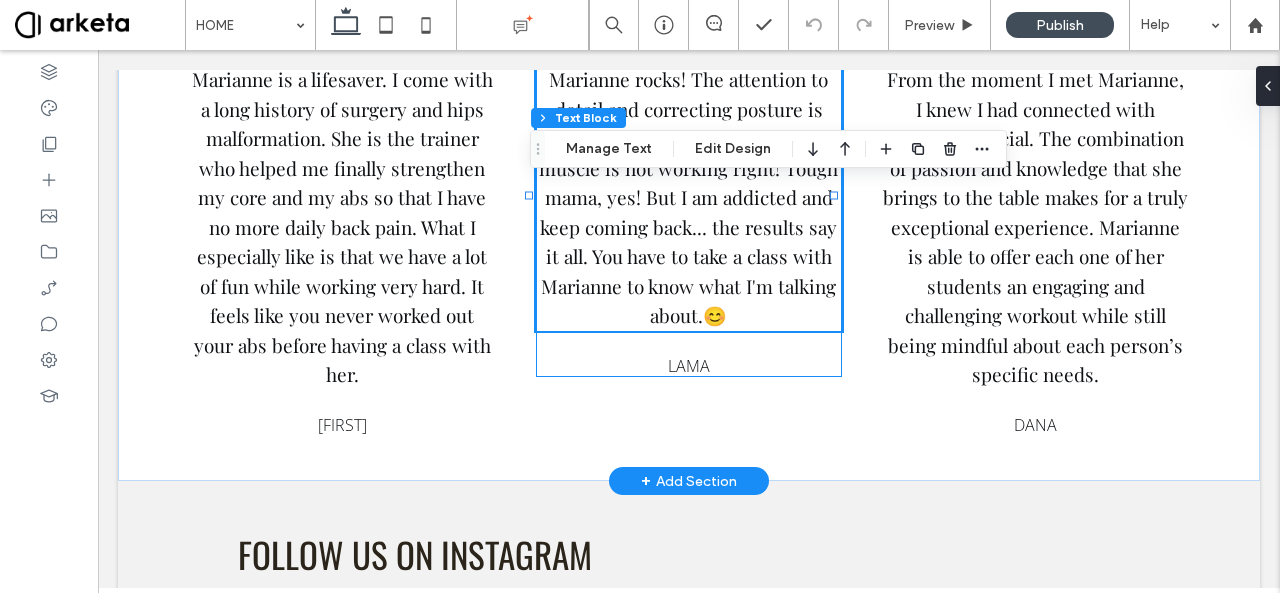 click on "[FIRST] rocks! The attention to detail and correcting posture is uncanny... She knows exactly what muscle is not working right! Tough mama, yes! But I am addicted and keep coming back... the results say it all. You have to take a class with [FIRST] to know what I'm talking about. 😊
LAMA" at bounding box center (689, 189) 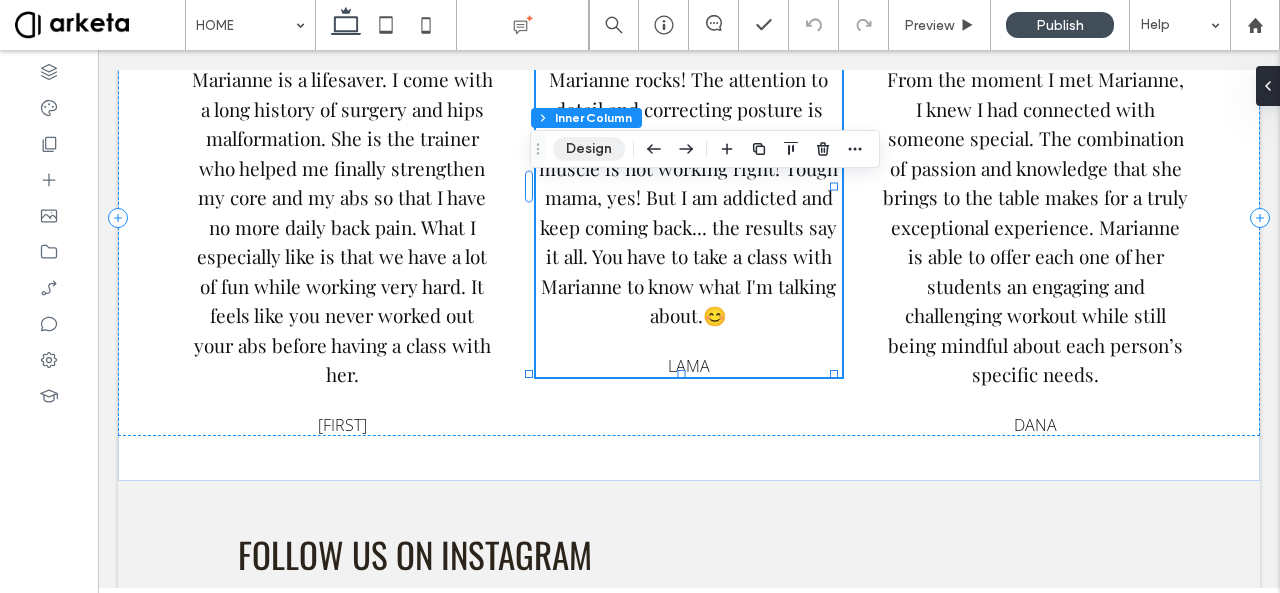 click on "Design" at bounding box center [589, 149] 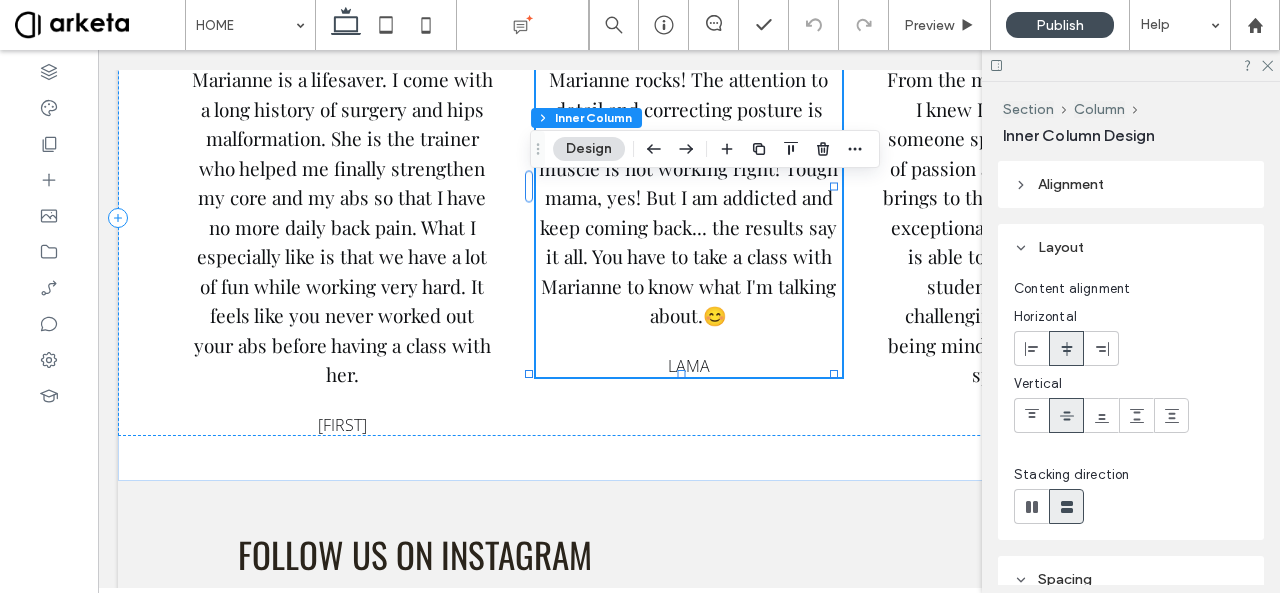 scroll, scrollTop: 305, scrollLeft: 0, axis: vertical 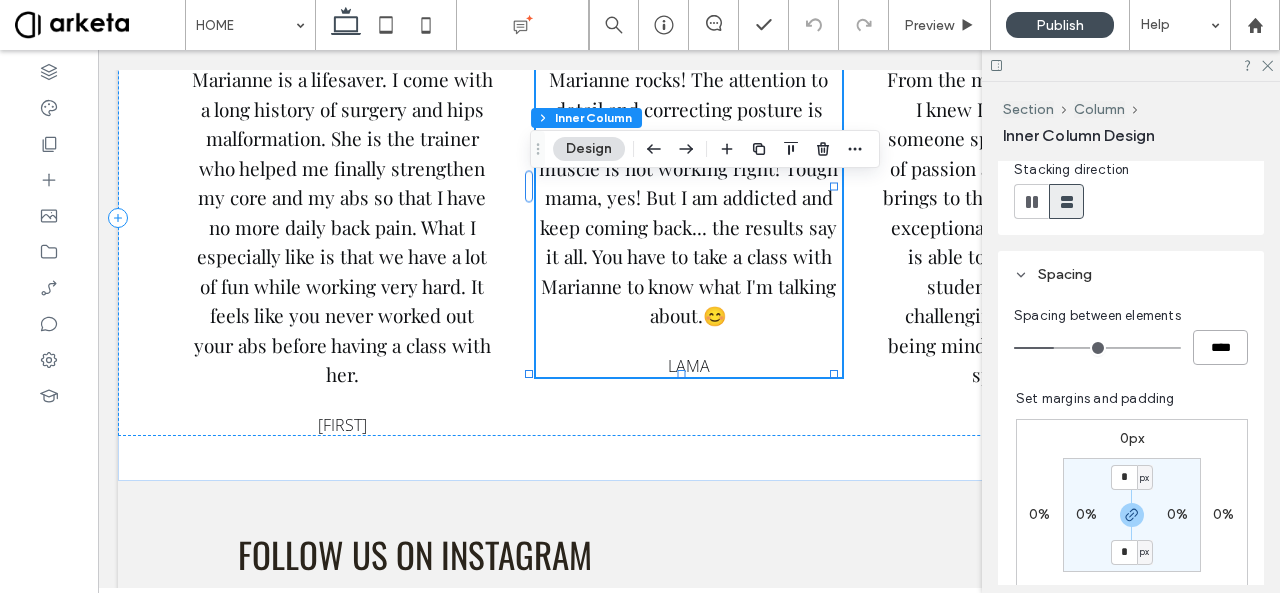 click on "****" at bounding box center [1220, 347] 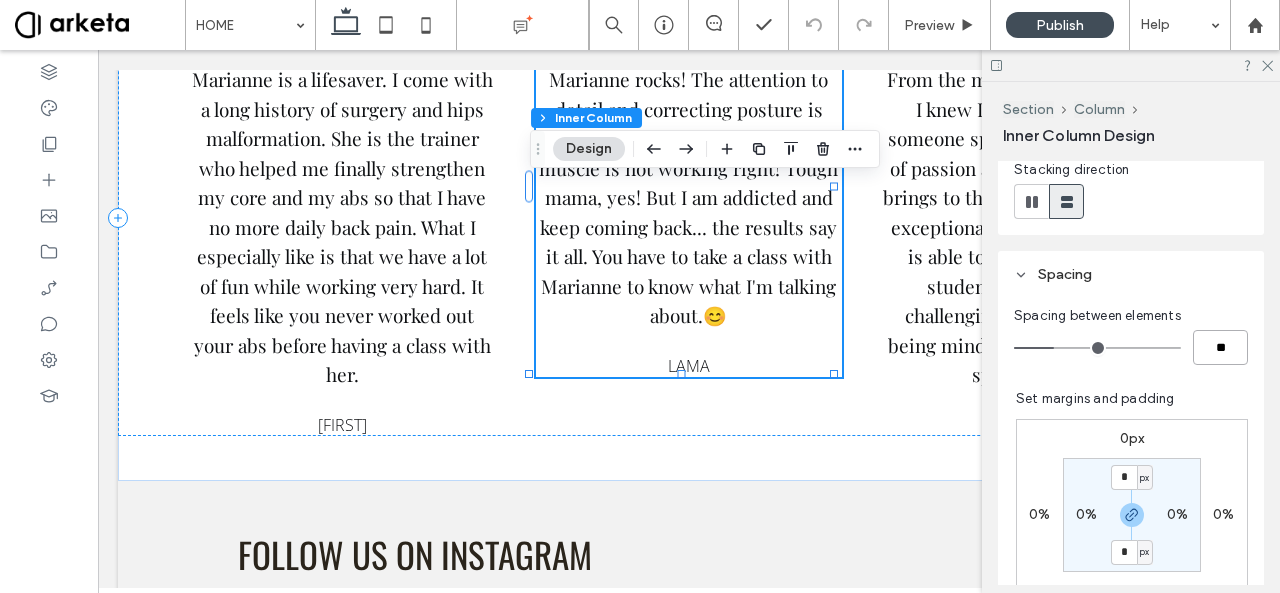 type on "****" 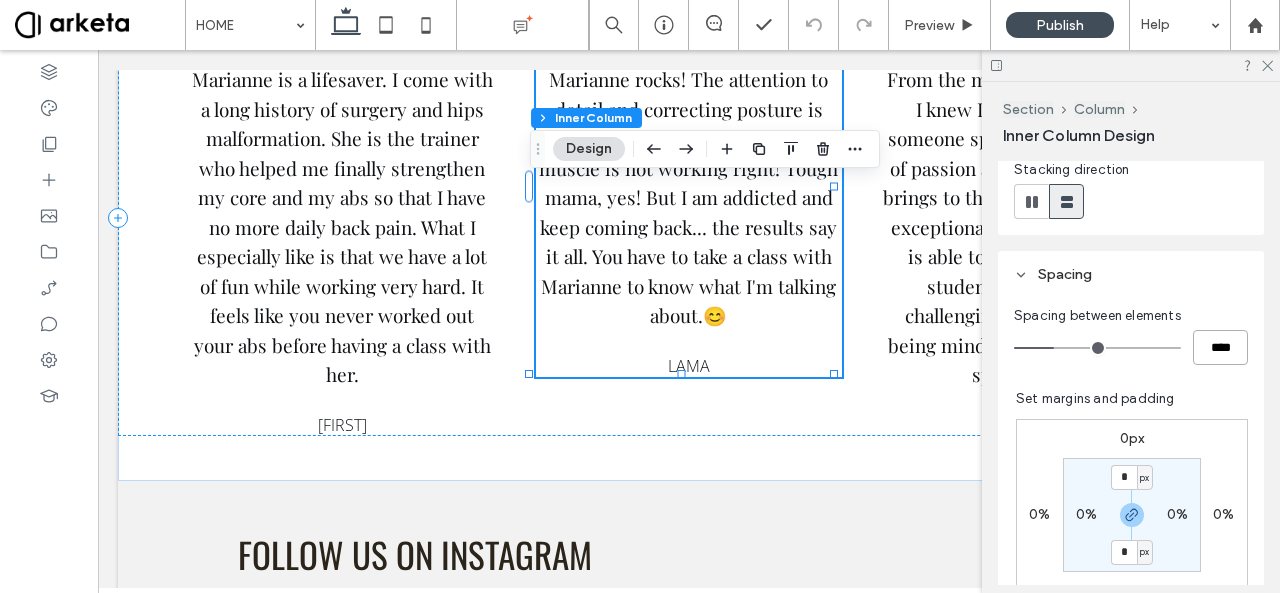 type on "**" 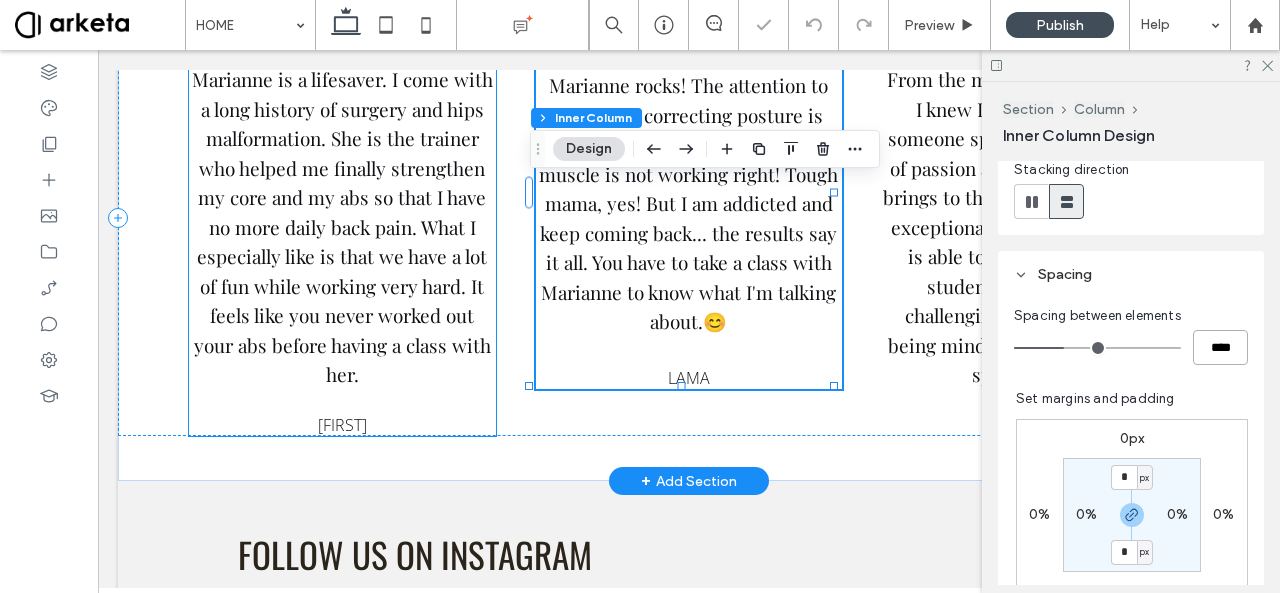 click on "[FIRST] is a lifesaver. I come with a long history of surgery and hips malformation. She is the trainer who helped me finally strengthen my core and my abs so that I have no more daily back pain. What I especially like is that we have a lot of fun while working very hard. It feels like you never worked out your abs before having a class with her.
[FIRST]" at bounding box center [342, 218] 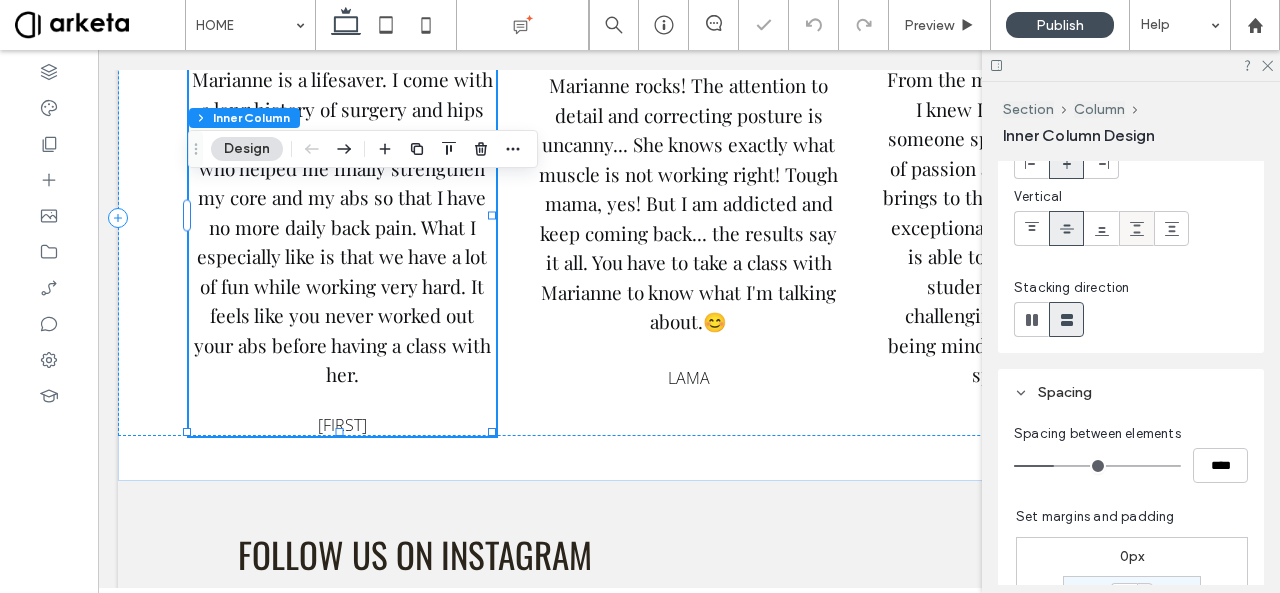 scroll, scrollTop: 189, scrollLeft: 0, axis: vertical 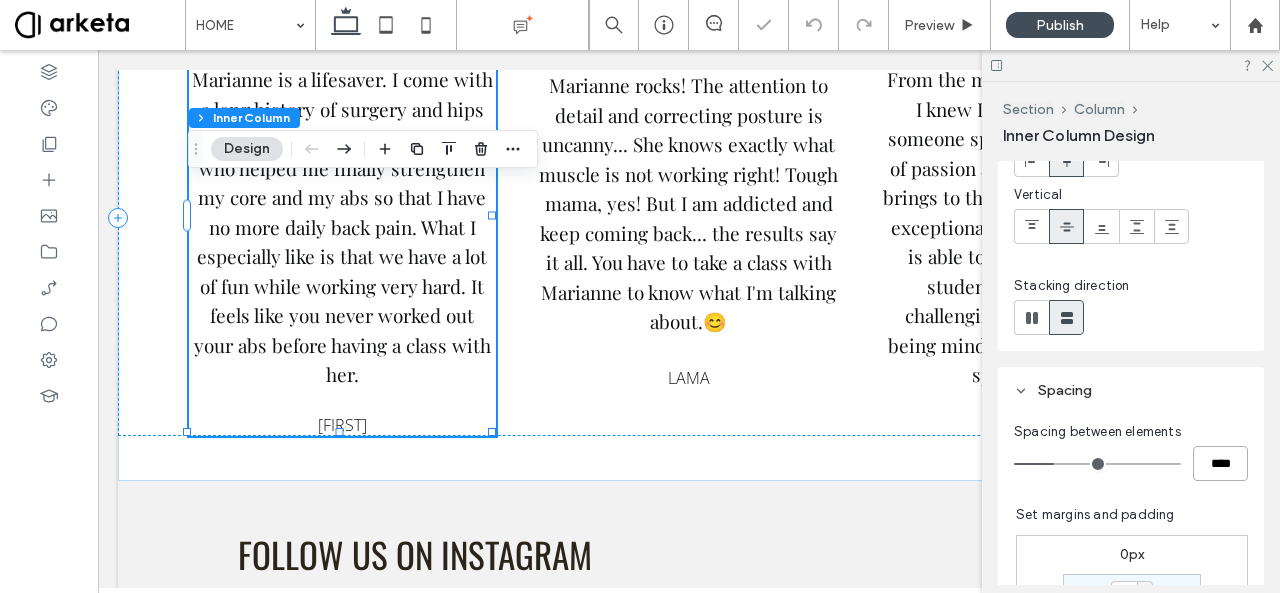 click on "****" at bounding box center (1220, 463) 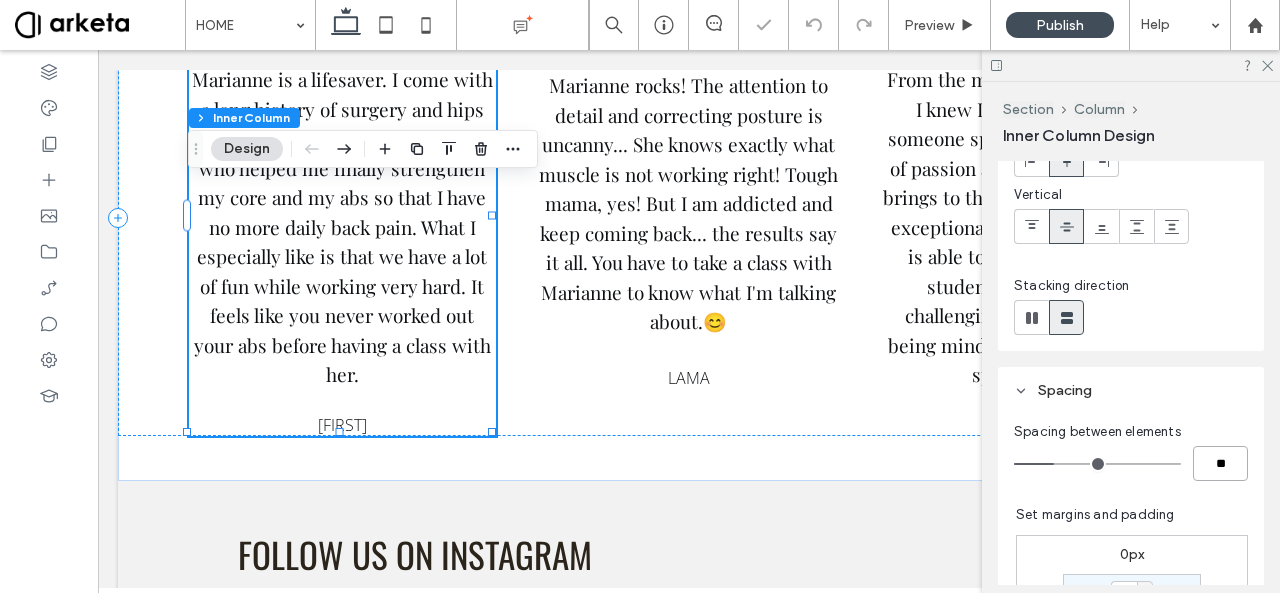type on "****" 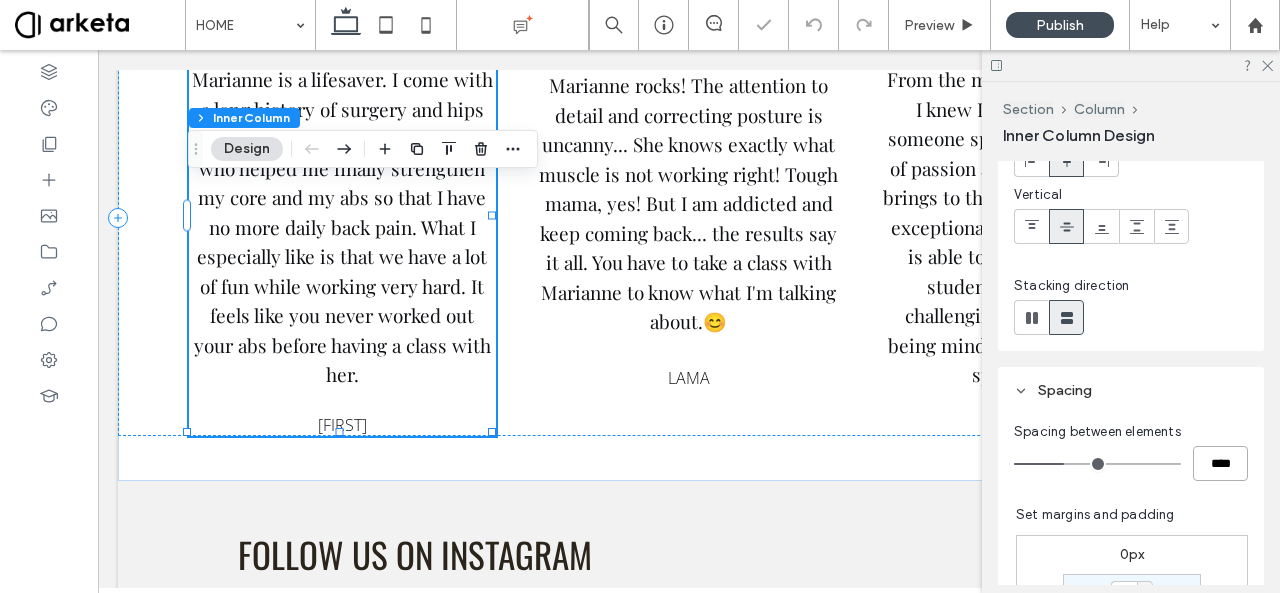 type on "**" 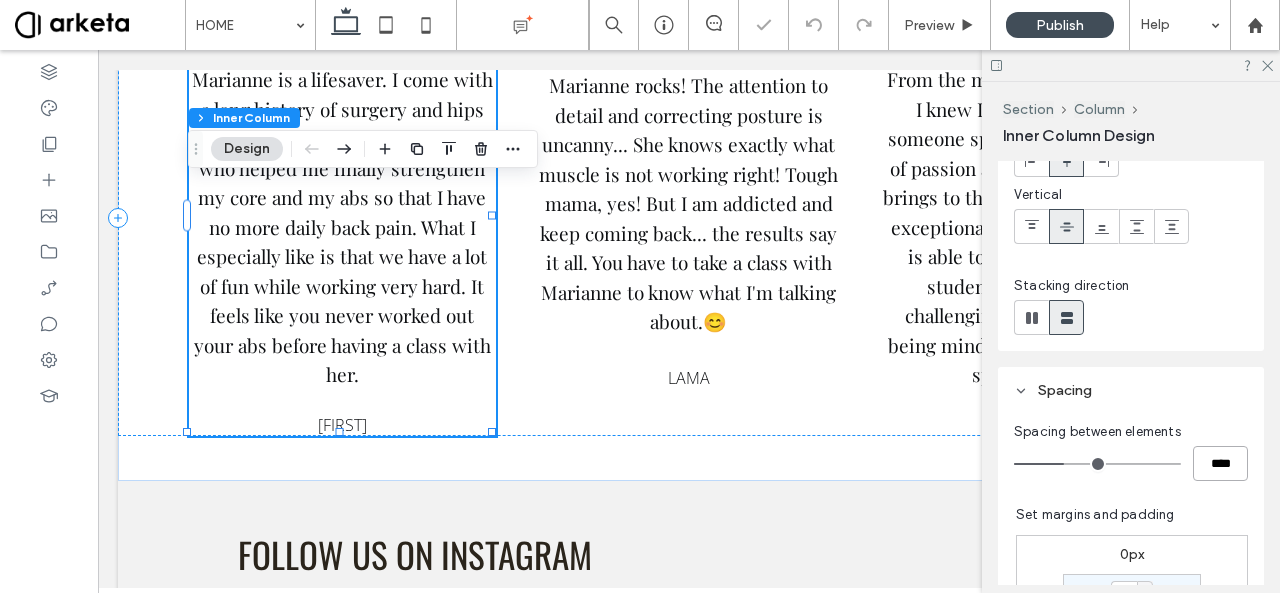 scroll, scrollTop: 3515, scrollLeft: 0, axis: vertical 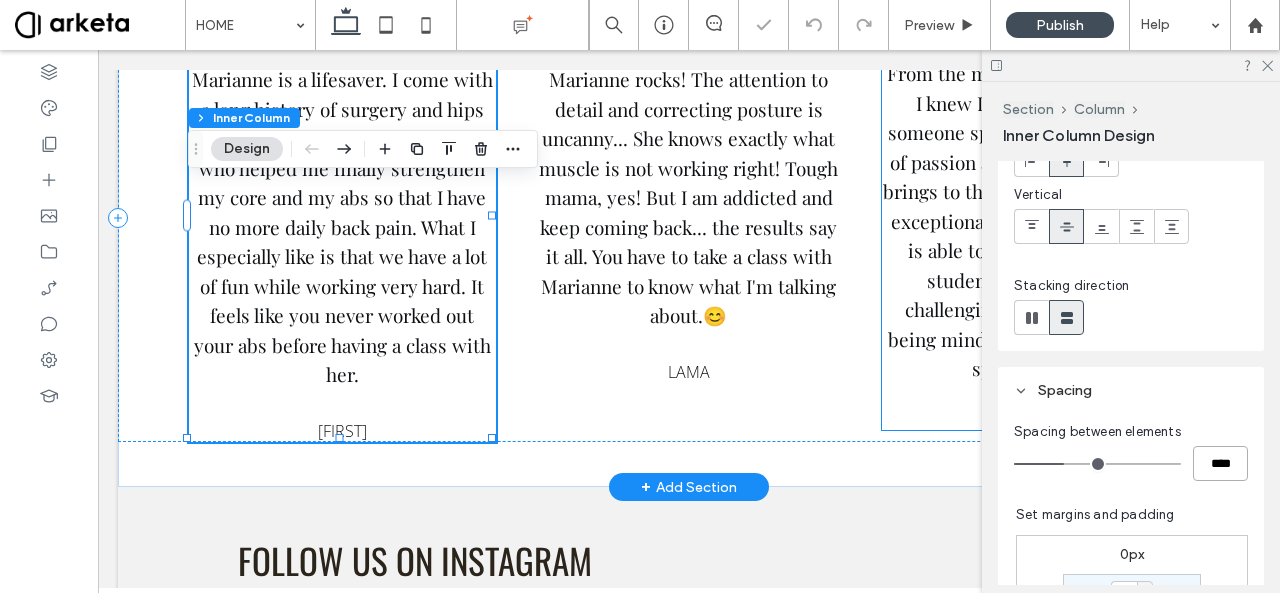 click on "From the moment I met Marianne, I knew I had connected with someone special. The combination of passion and knowledge that she brings to the table makes for a truly exceptional experience. Marianne is able to offer each one of her students an engaging and challenging workout while still being mindful about each person’s specific needs." at bounding box center [1035, 220] 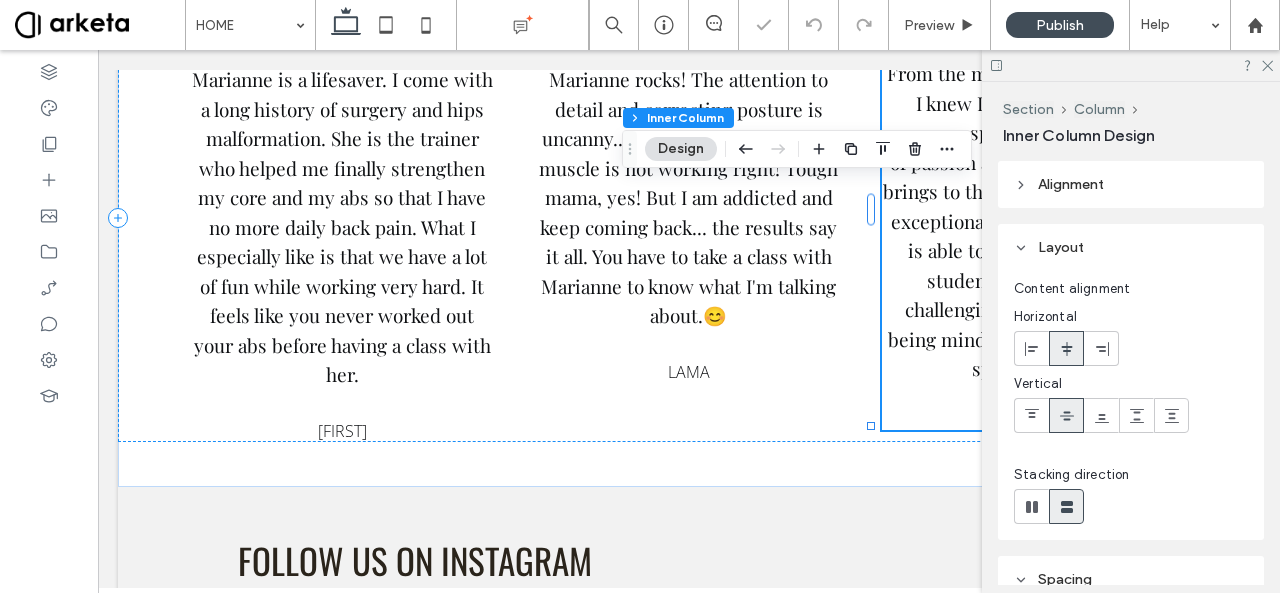 scroll, scrollTop: 257, scrollLeft: 0, axis: vertical 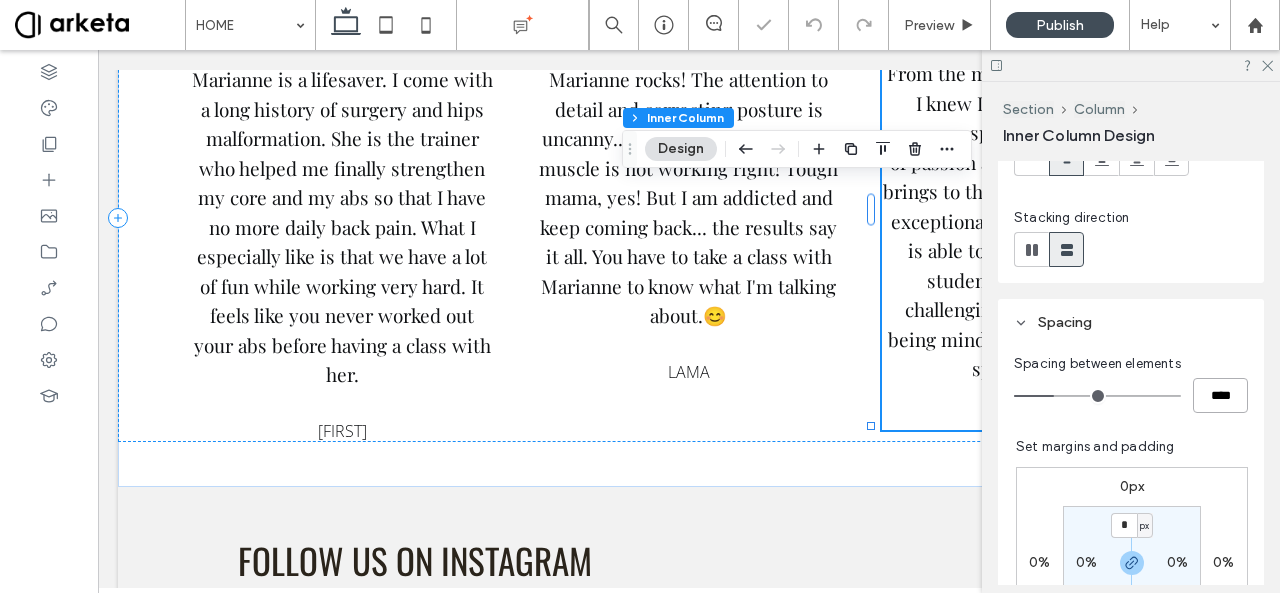 click on "****" at bounding box center [1220, 395] 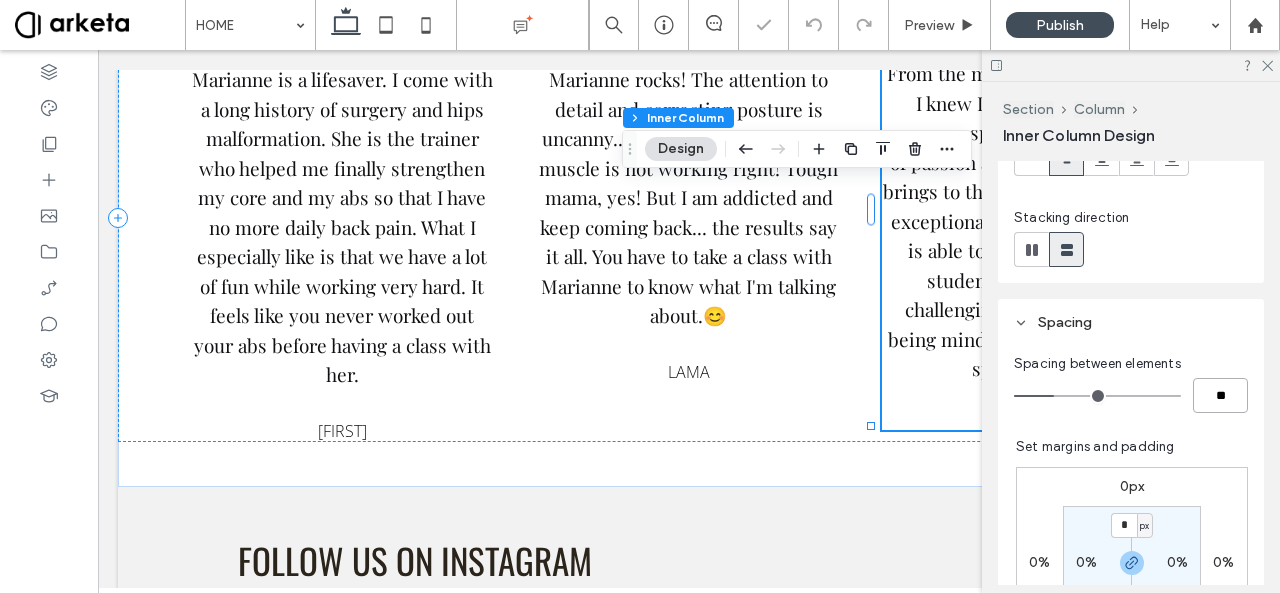 type on "****" 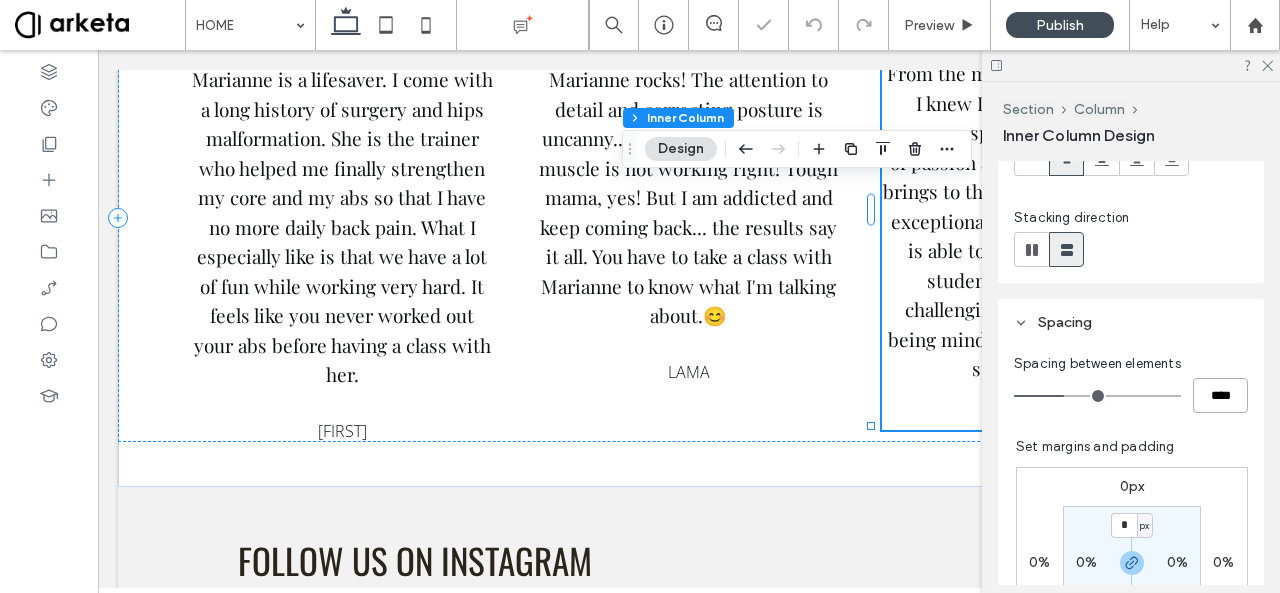 type on "**" 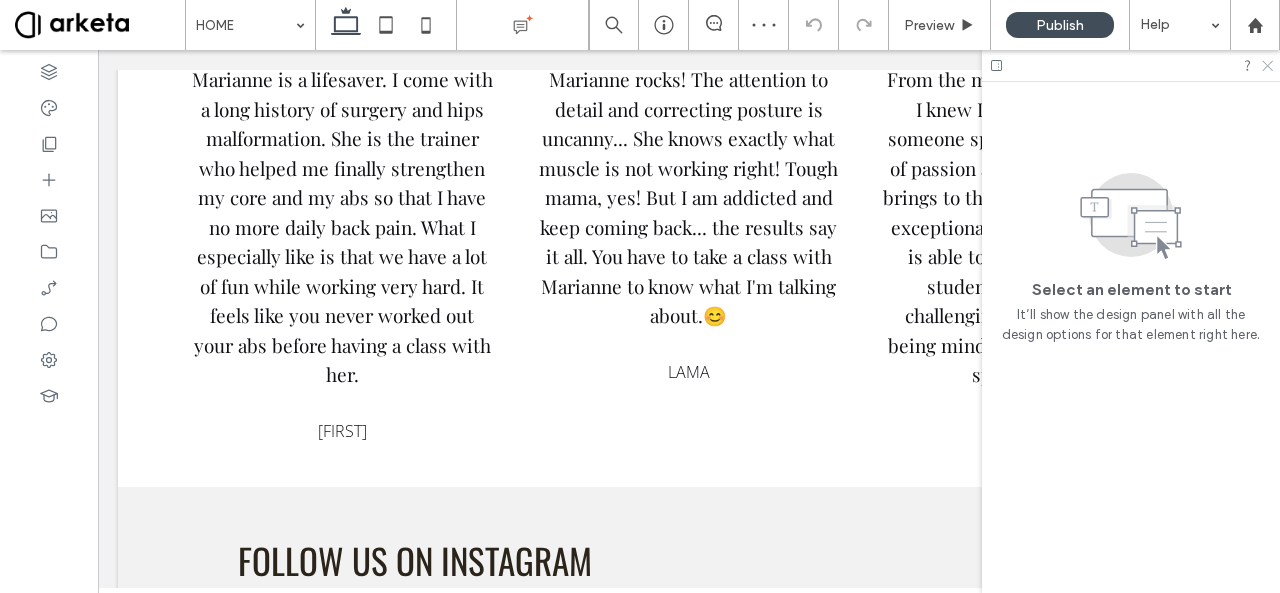 click 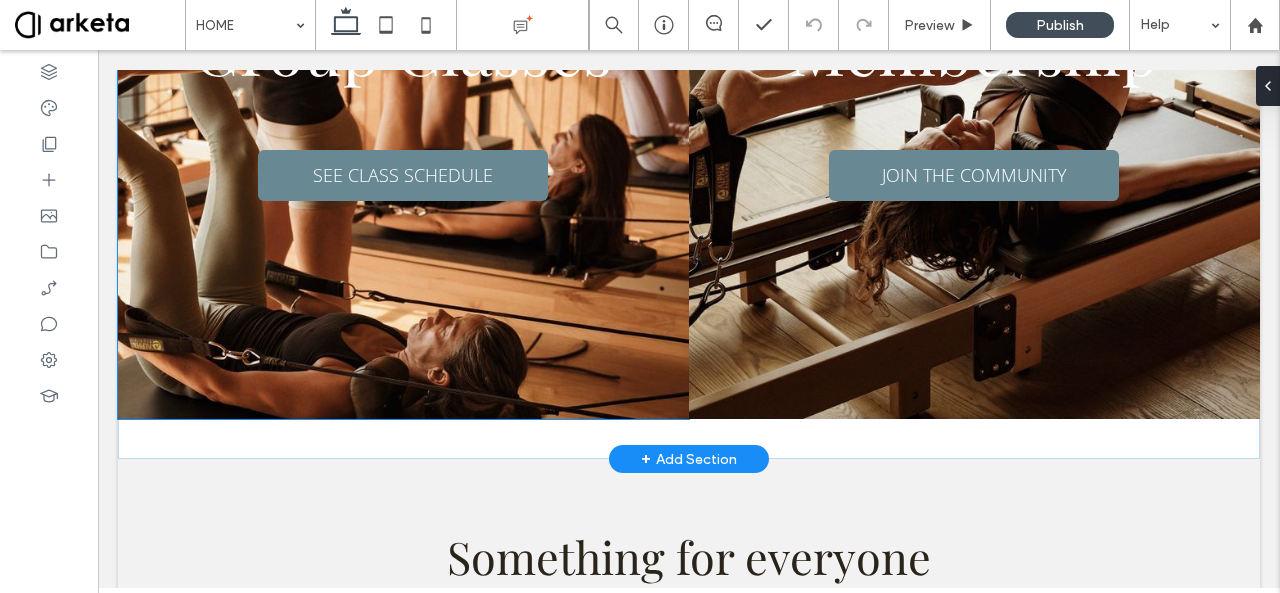 scroll, scrollTop: 1072, scrollLeft: 0, axis: vertical 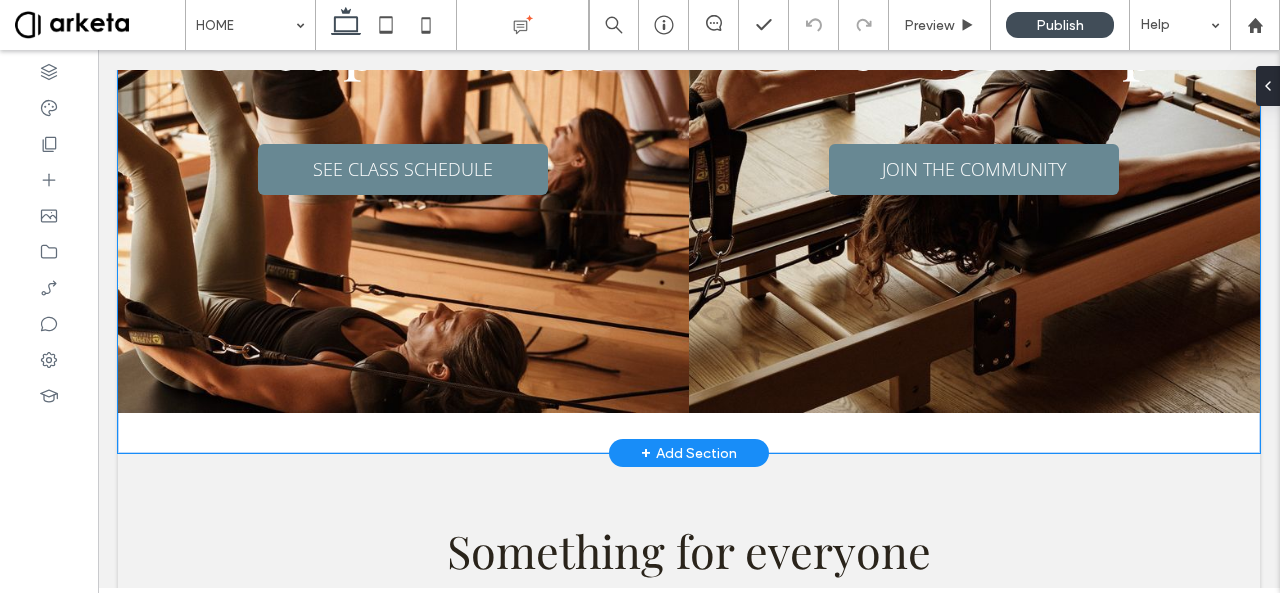 click on "Group Classes
SEE CLASS SCHEDULE
Membership
JOIN THE COMMUNITY" at bounding box center [689, 117] 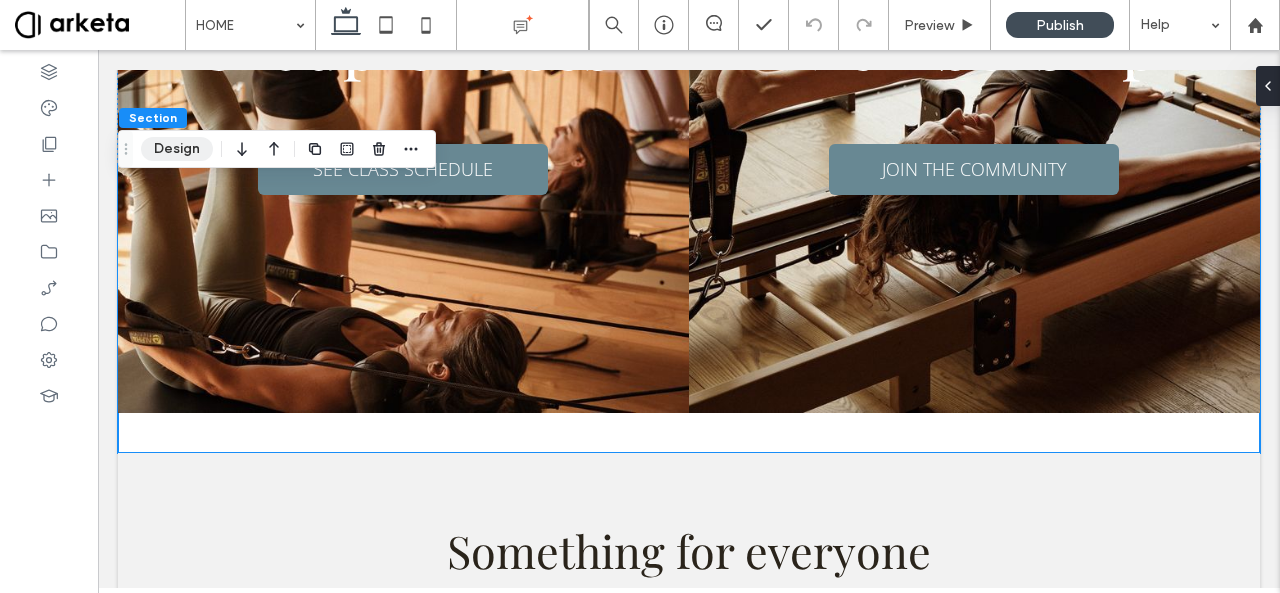 click on "Design" at bounding box center [177, 149] 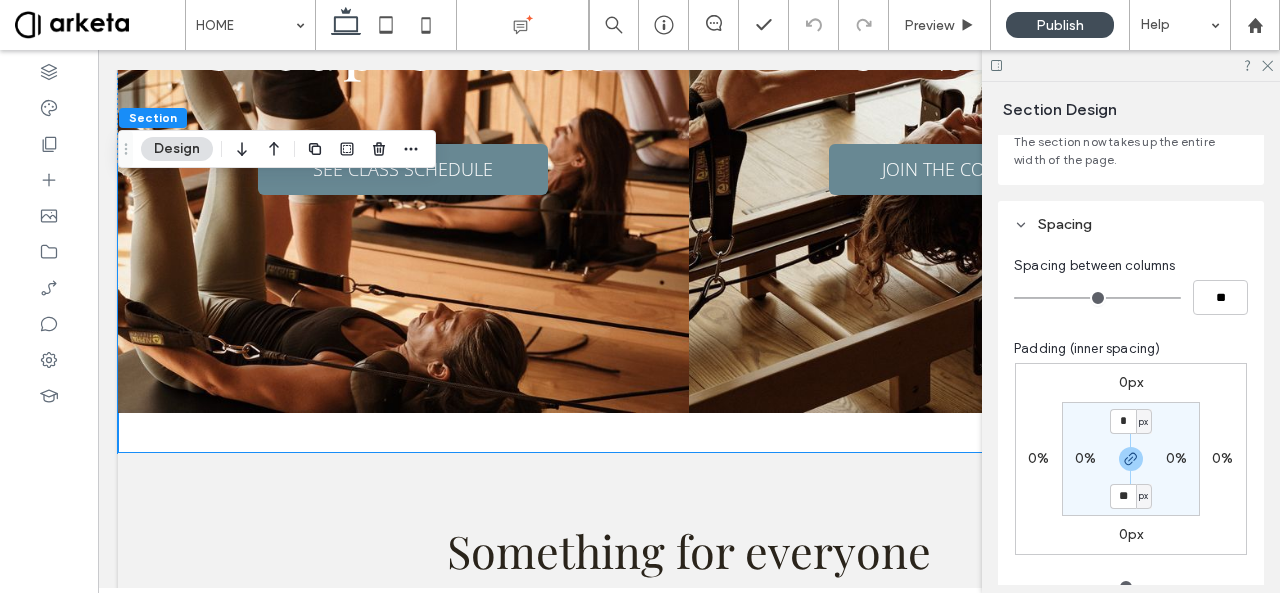 scroll, scrollTop: 154, scrollLeft: 0, axis: vertical 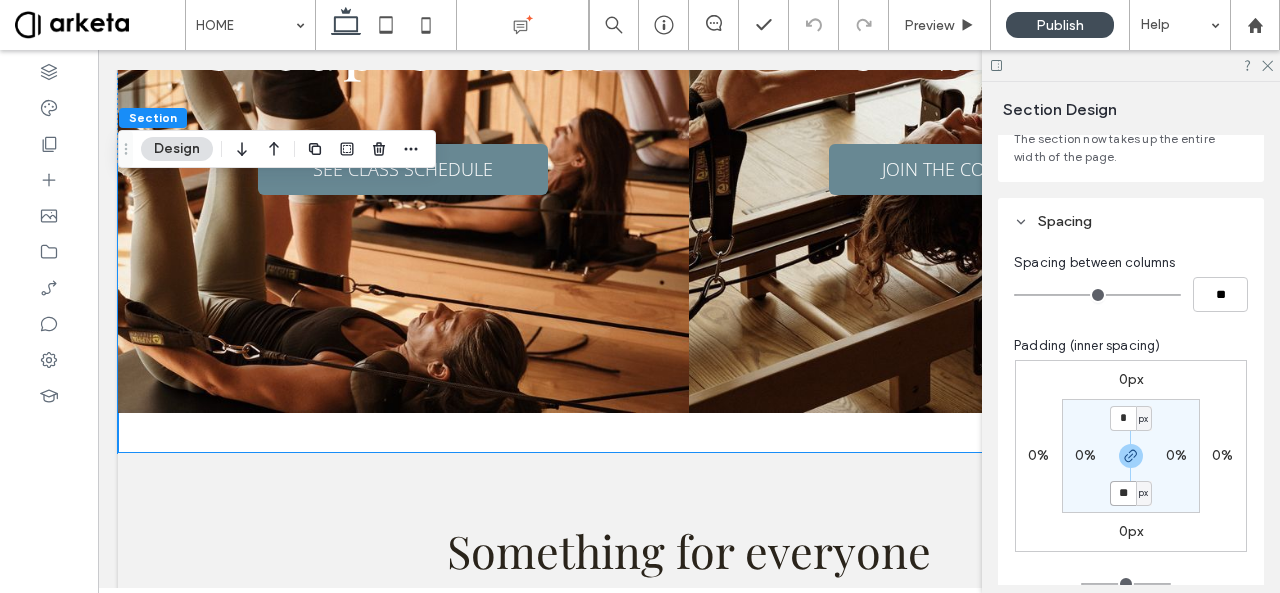 click on "**" at bounding box center [1123, 493] 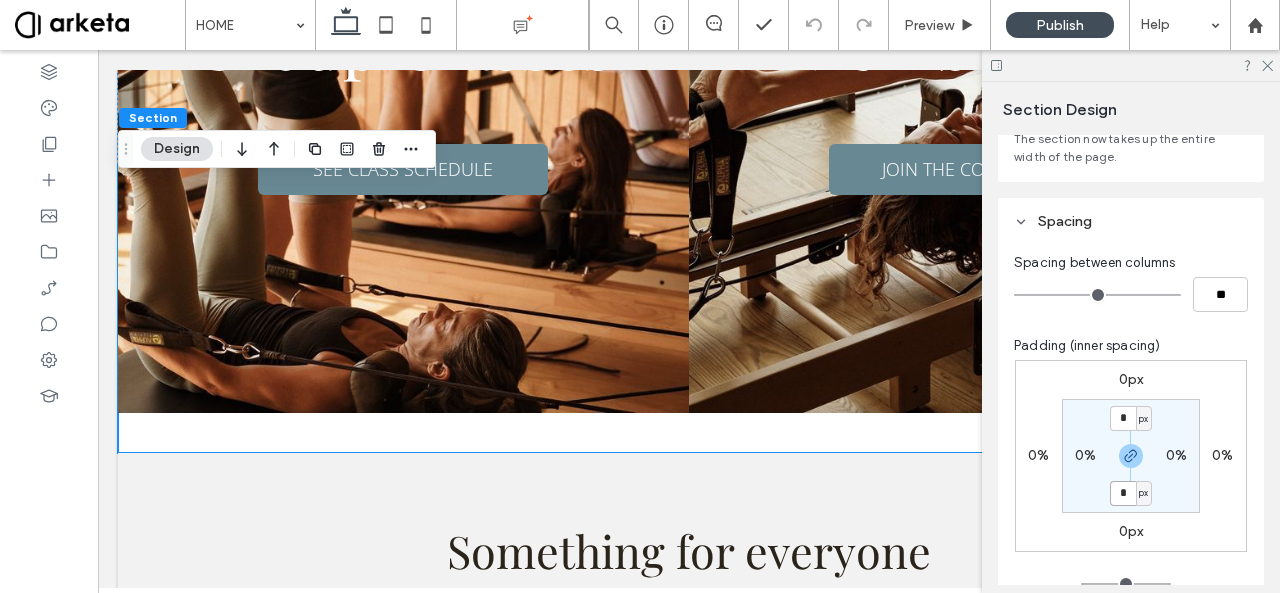 type on "*" 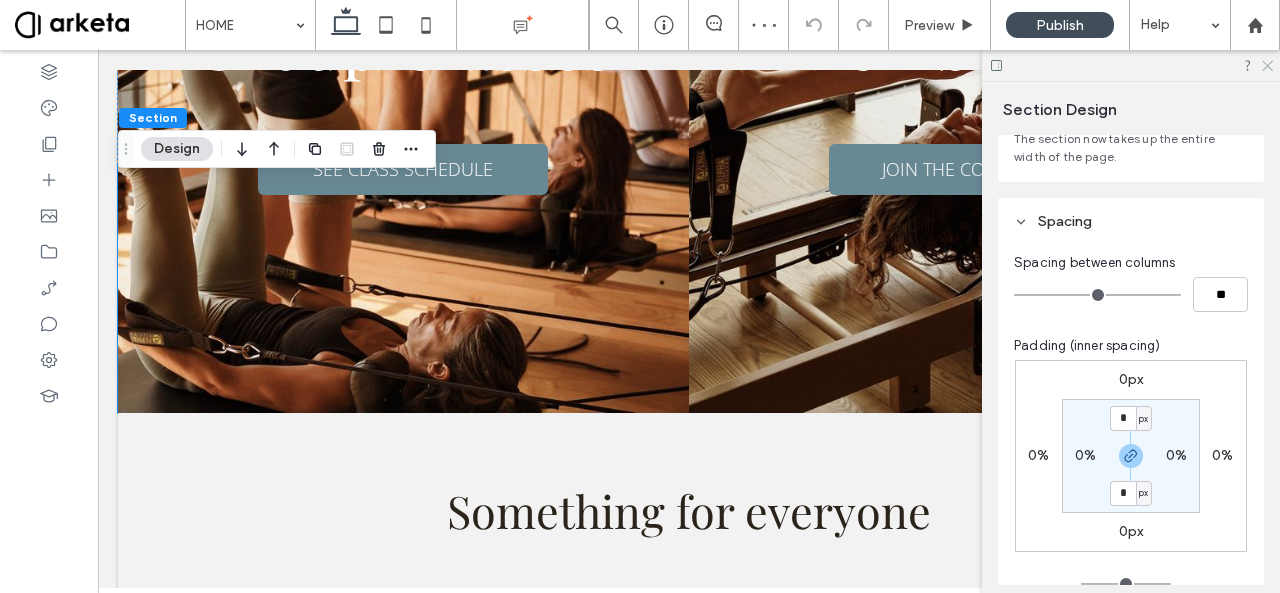 click 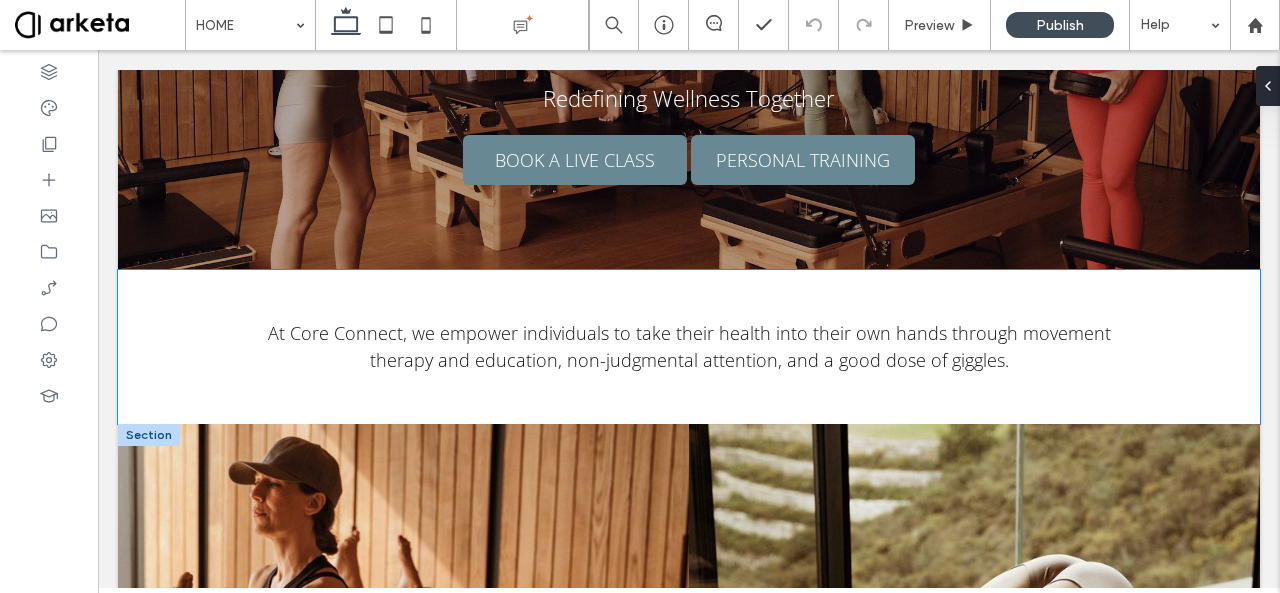 scroll, scrollTop: 428, scrollLeft: 0, axis: vertical 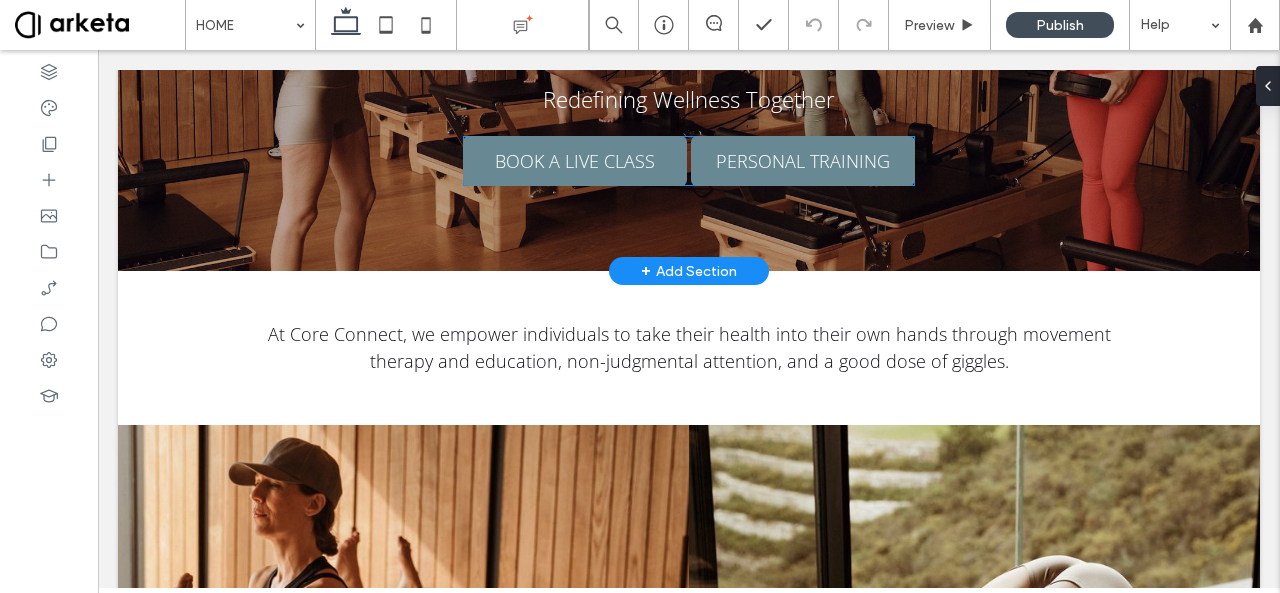 click on "BOOK A LIVE CLASS" at bounding box center (575, 161) 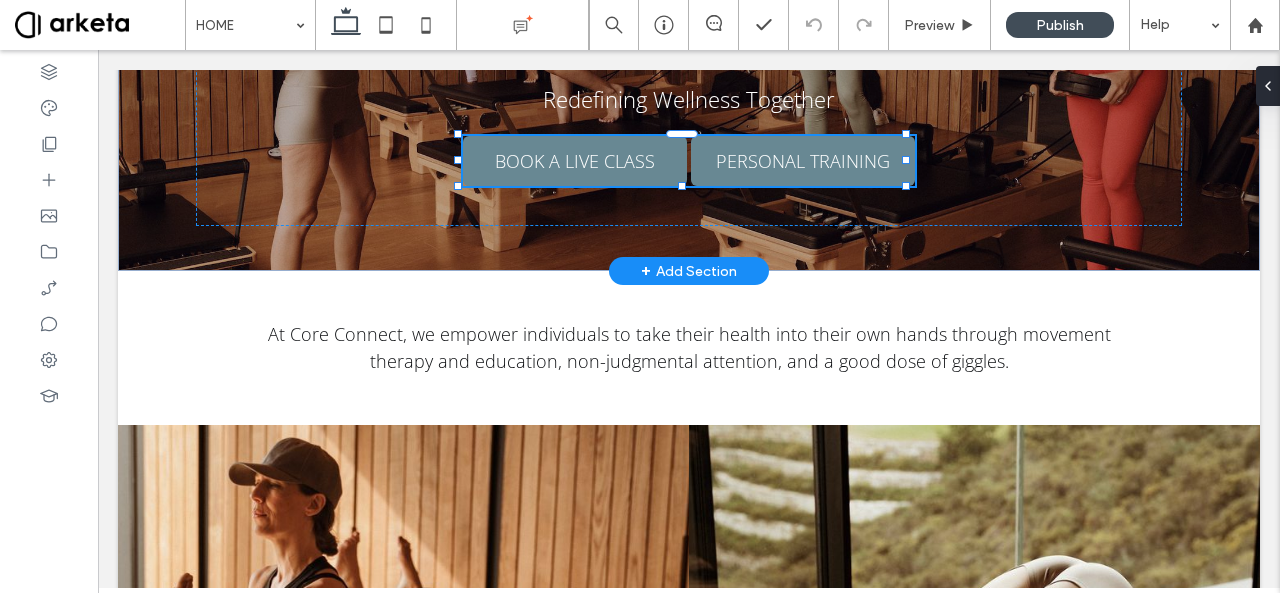 click on "BOOK A LIVE CLASS" at bounding box center [575, 161] 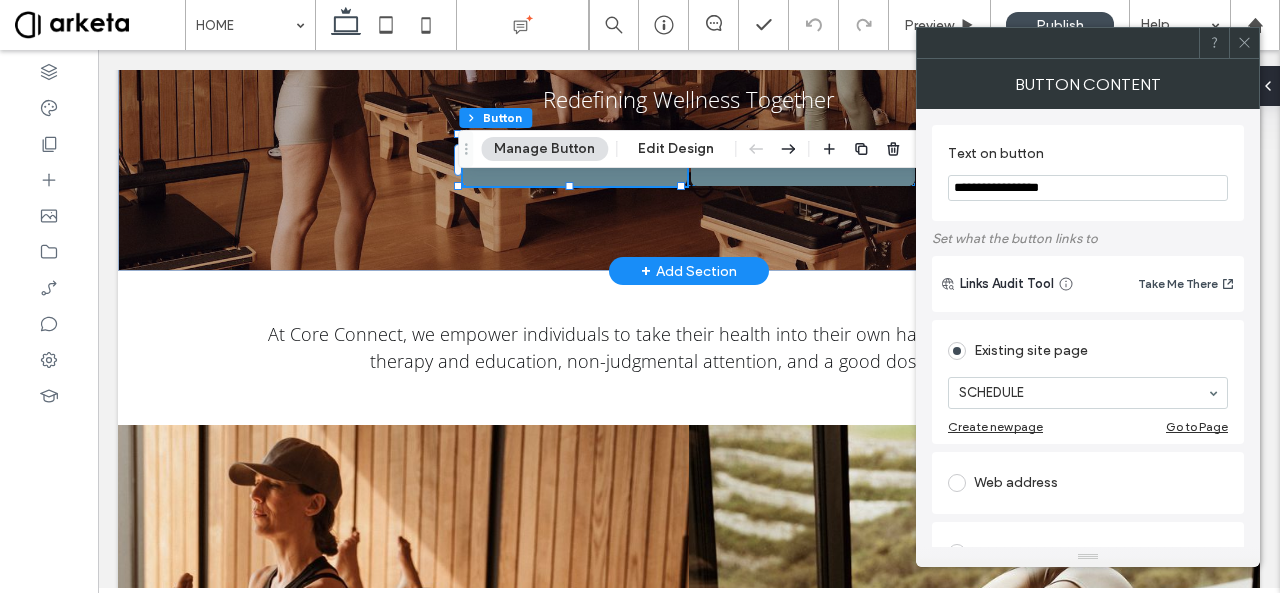 click on "Manage Button" at bounding box center [544, 149] 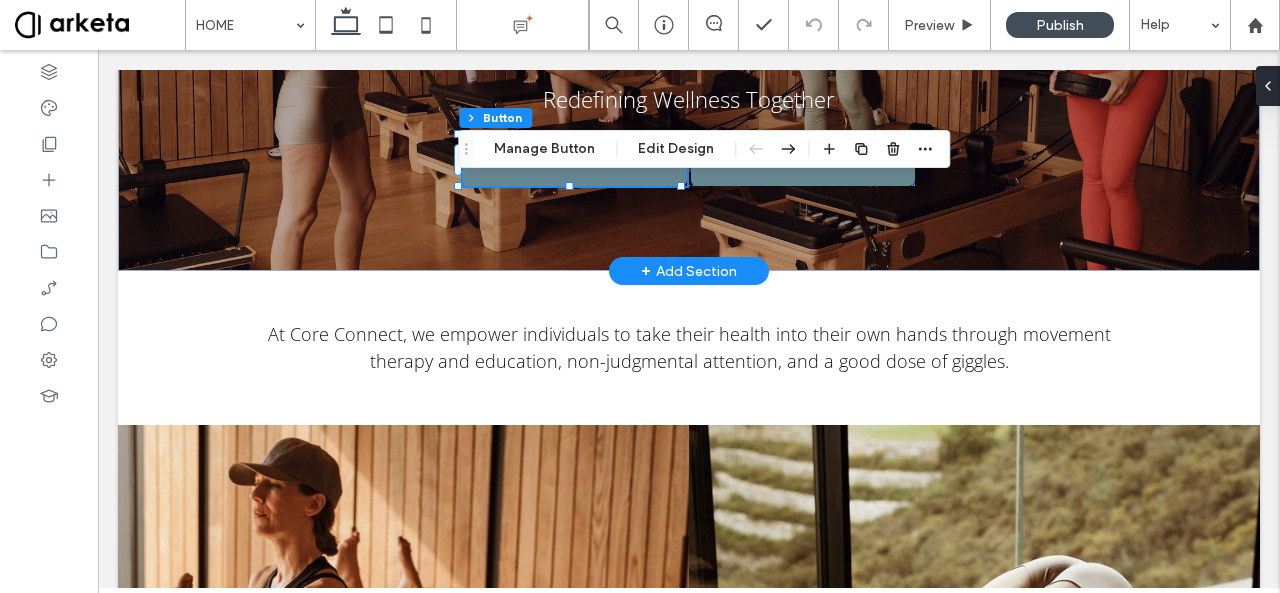 click on "Manage Button" at bounding box center (544, 149) 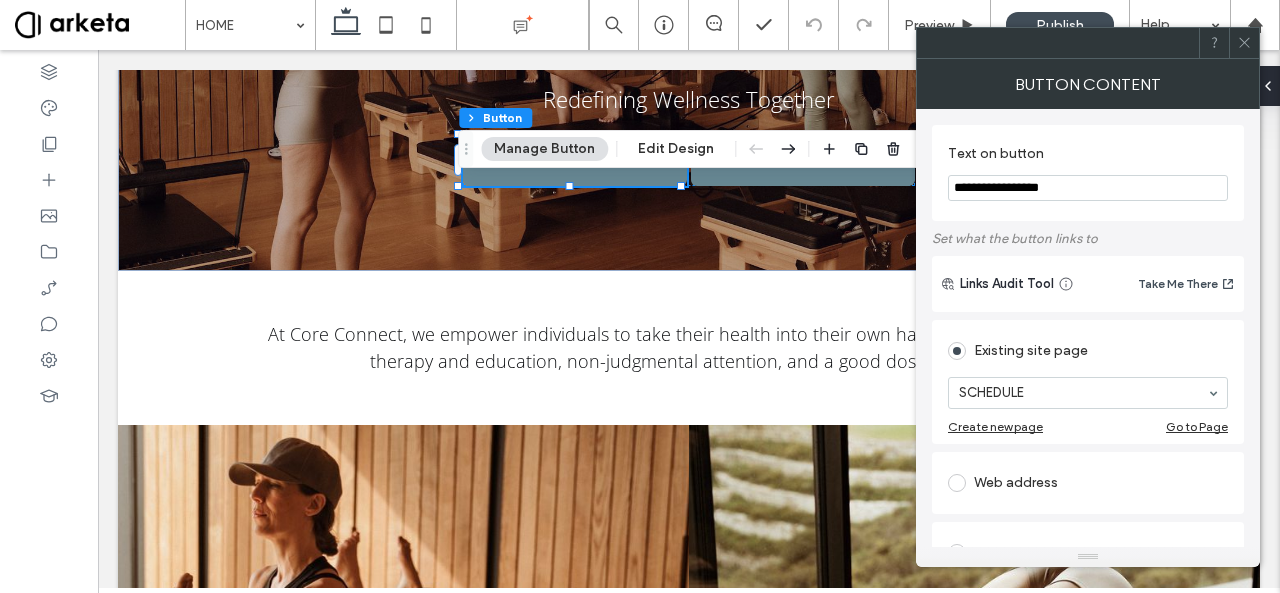 click on "**********" at bounding box center (1088, 188) 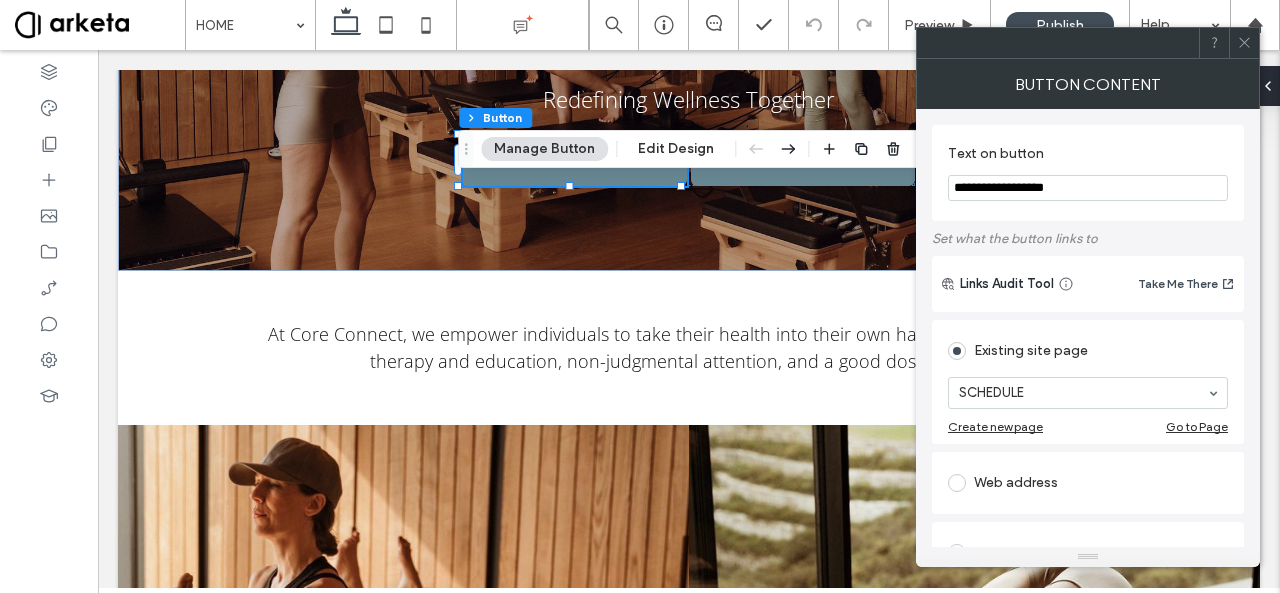 click on "**********" at bounding box center (1088, 188) 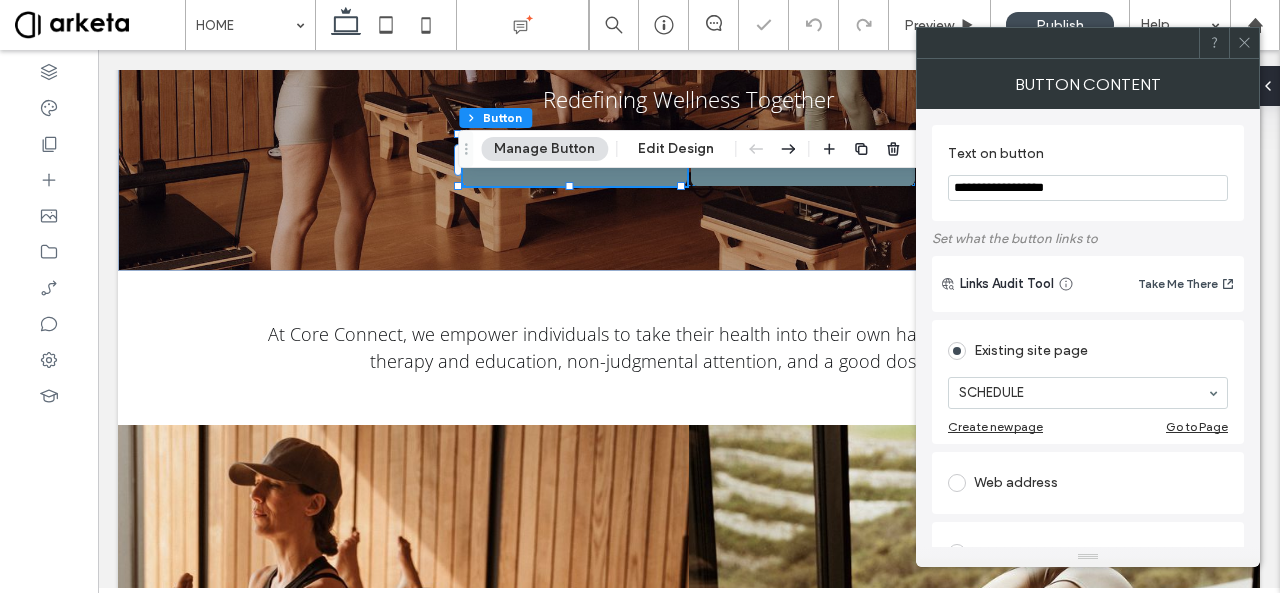 click on "Set what the button links to" at bounding box center (1088, 238) 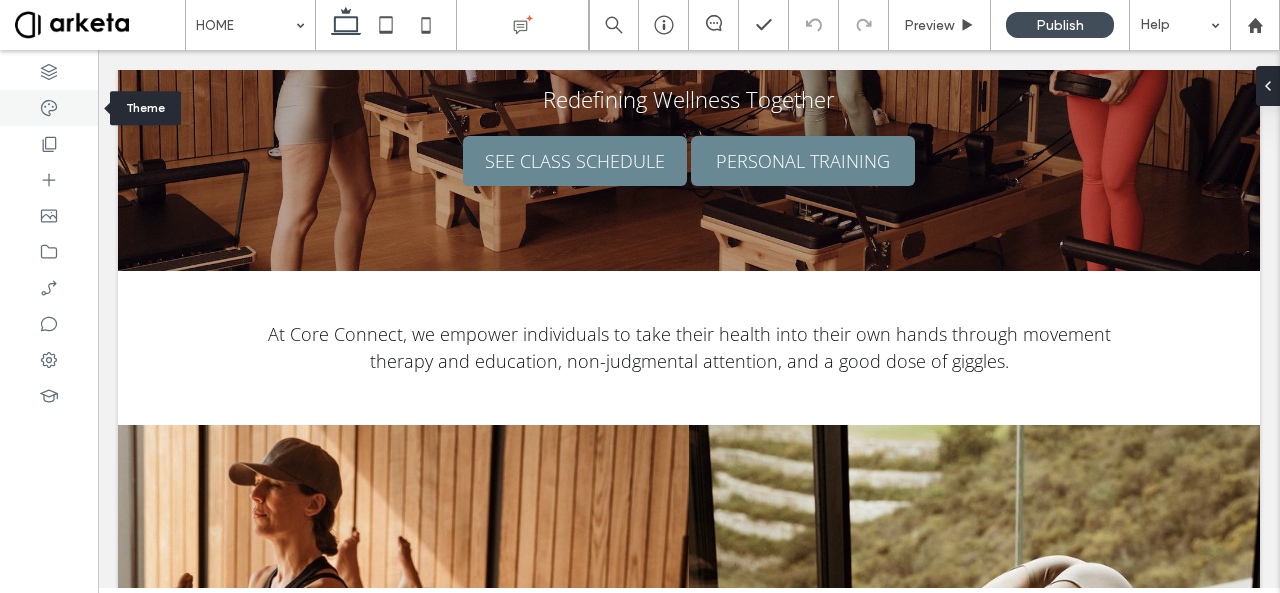 click 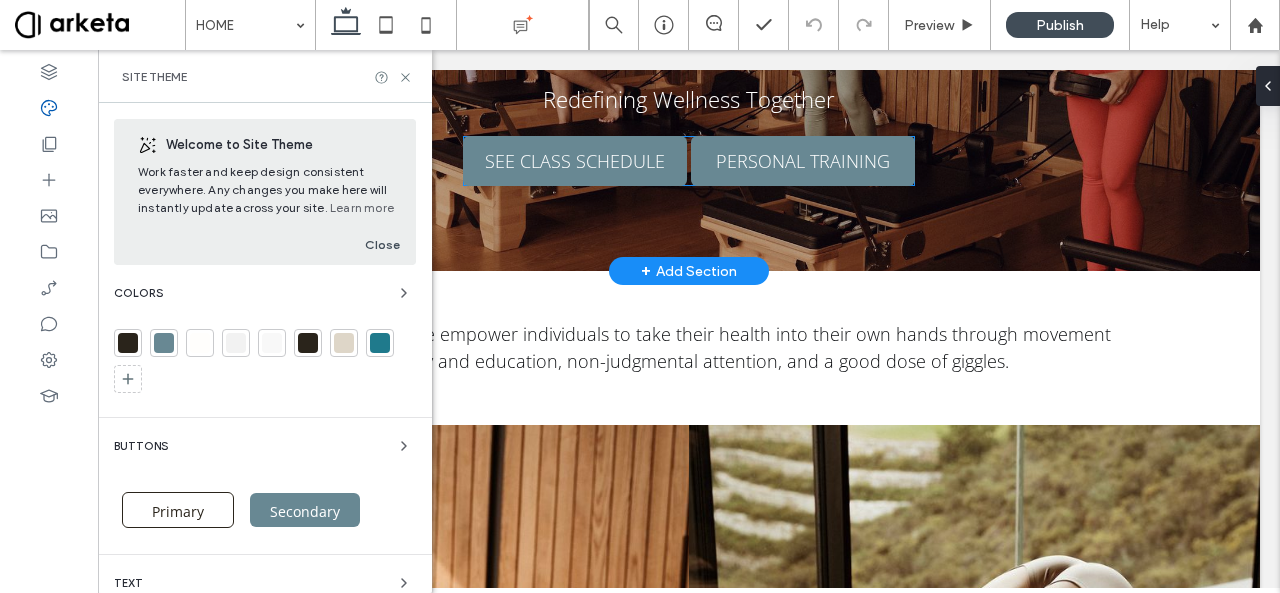 click on "SEE CLASS SCHEDULE" at bounding box center [575, 161] 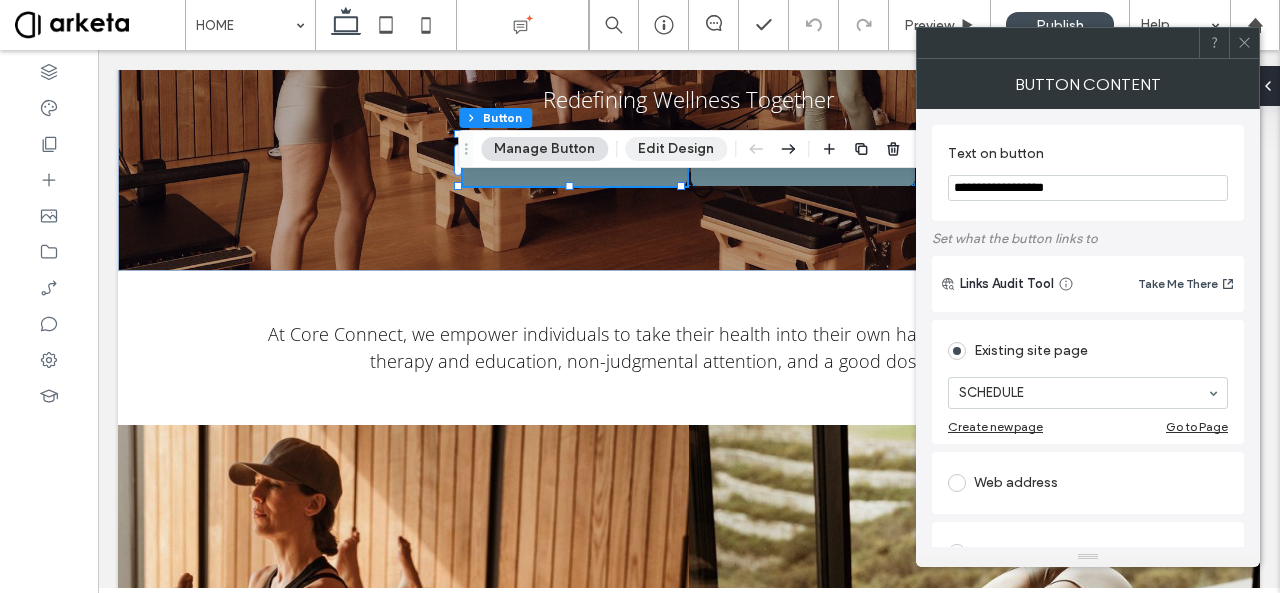 click on "Edit Design" at bounding box center [676, 149] 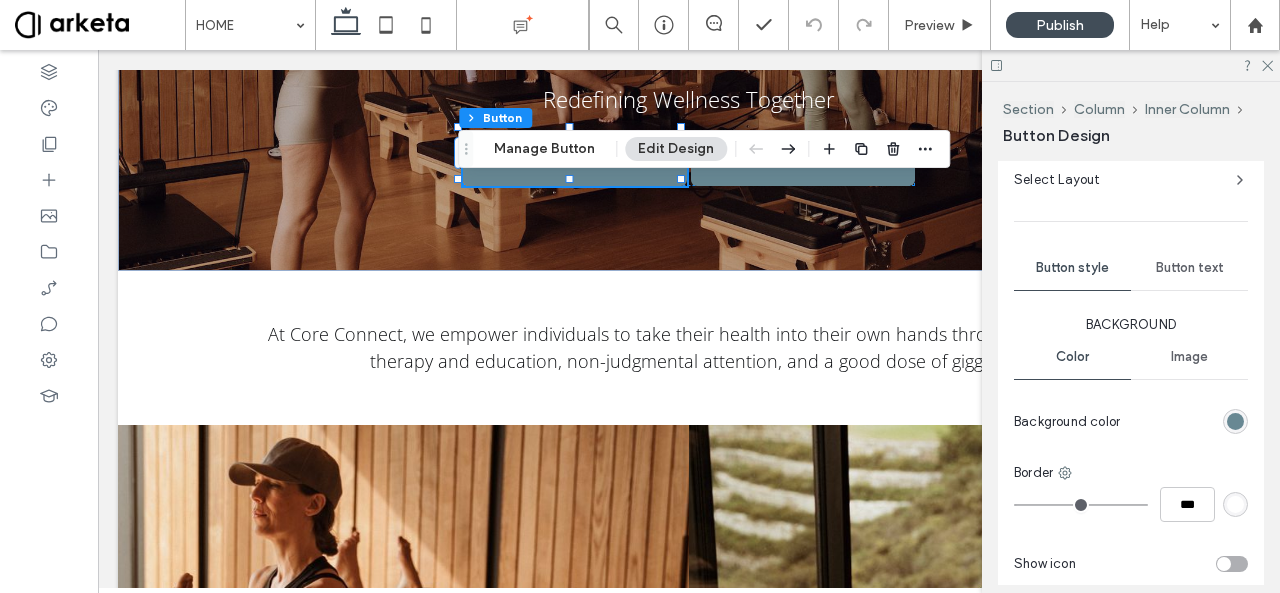 scroll, scrollTop: 445, scrollLeft: 0, axis: vertical 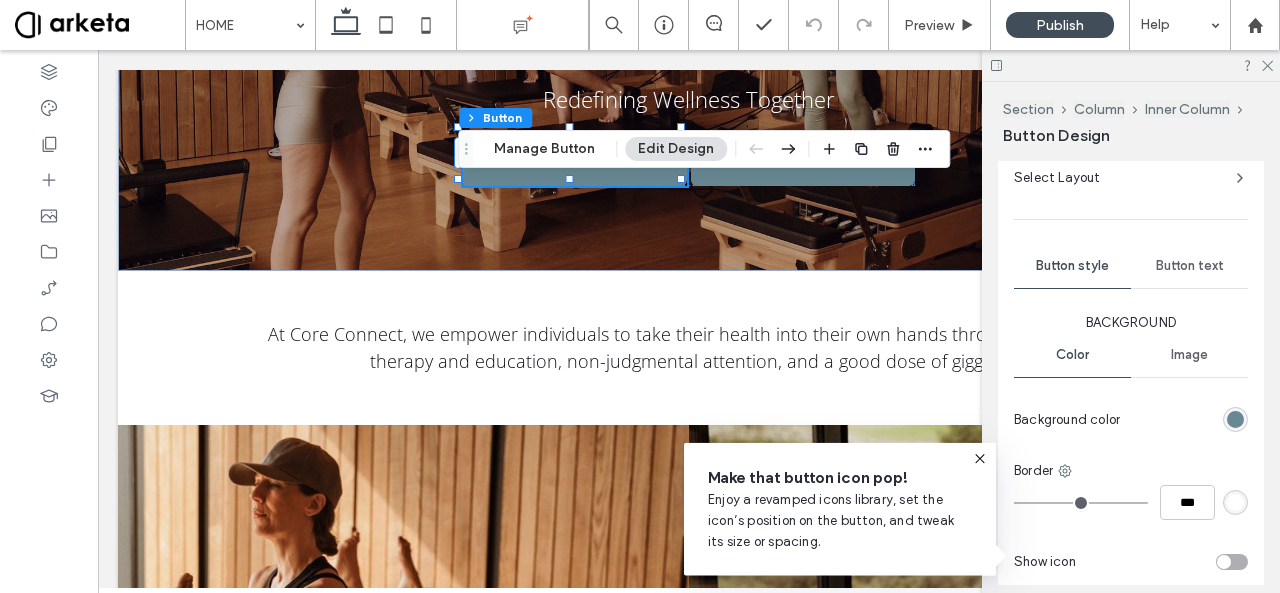 click on "Button text" at bounding box center [1189, 266] 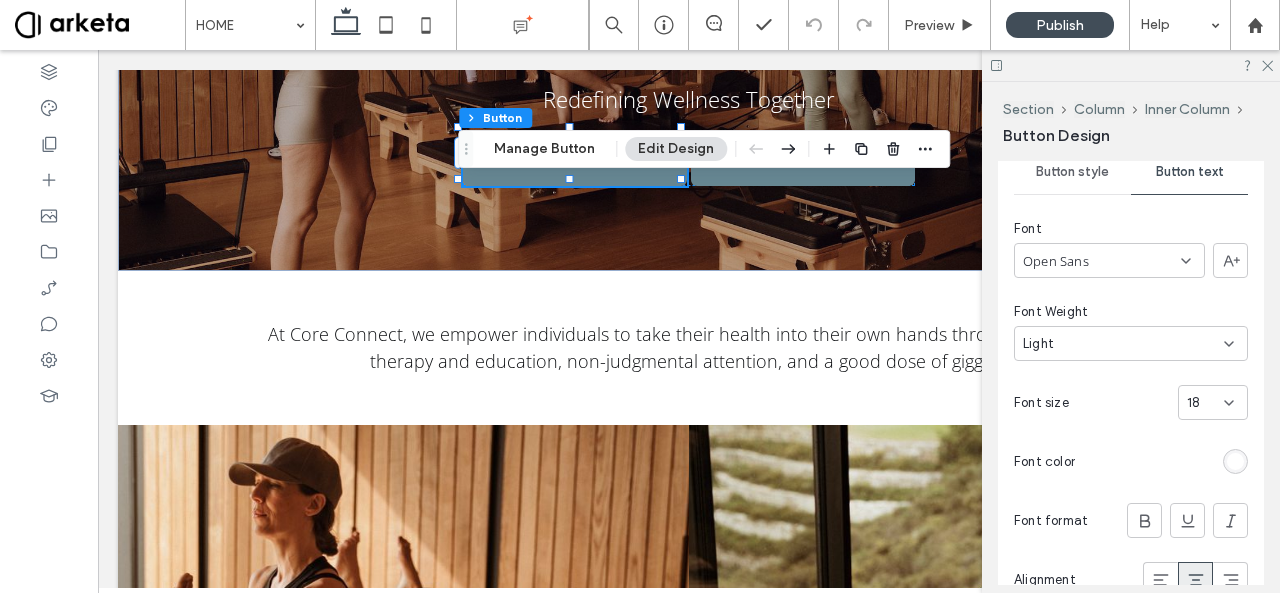 scroll, scrollTop: 540, scrollLeft: 0, axis: vertical 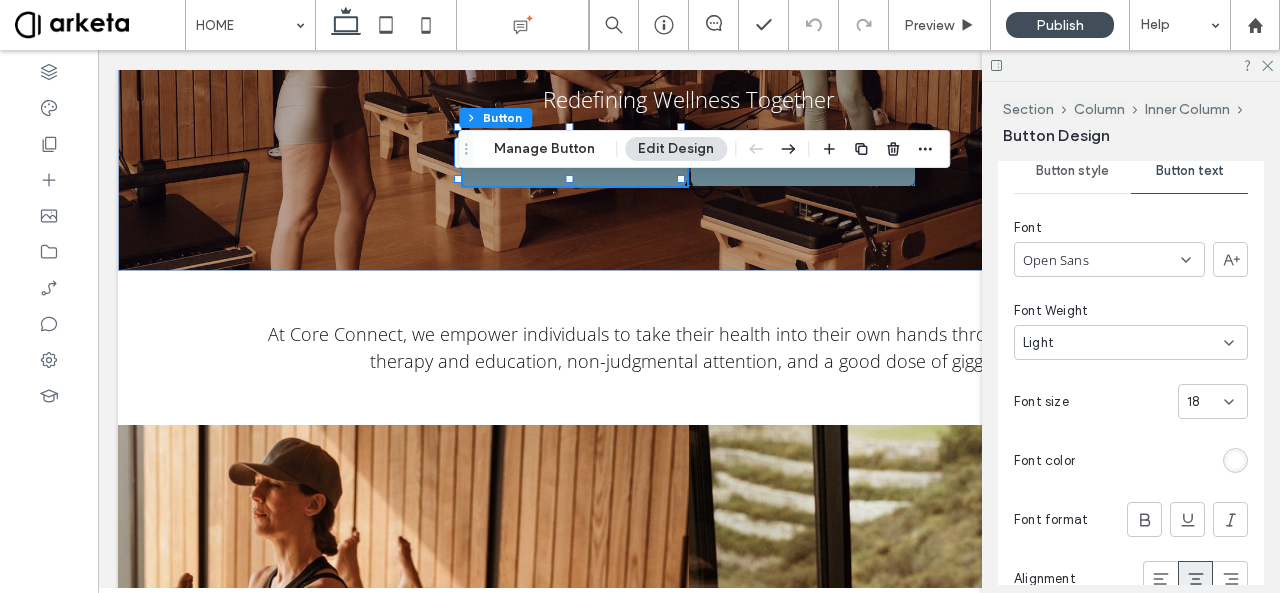 click on "18" at bounding box center (1193, 402) 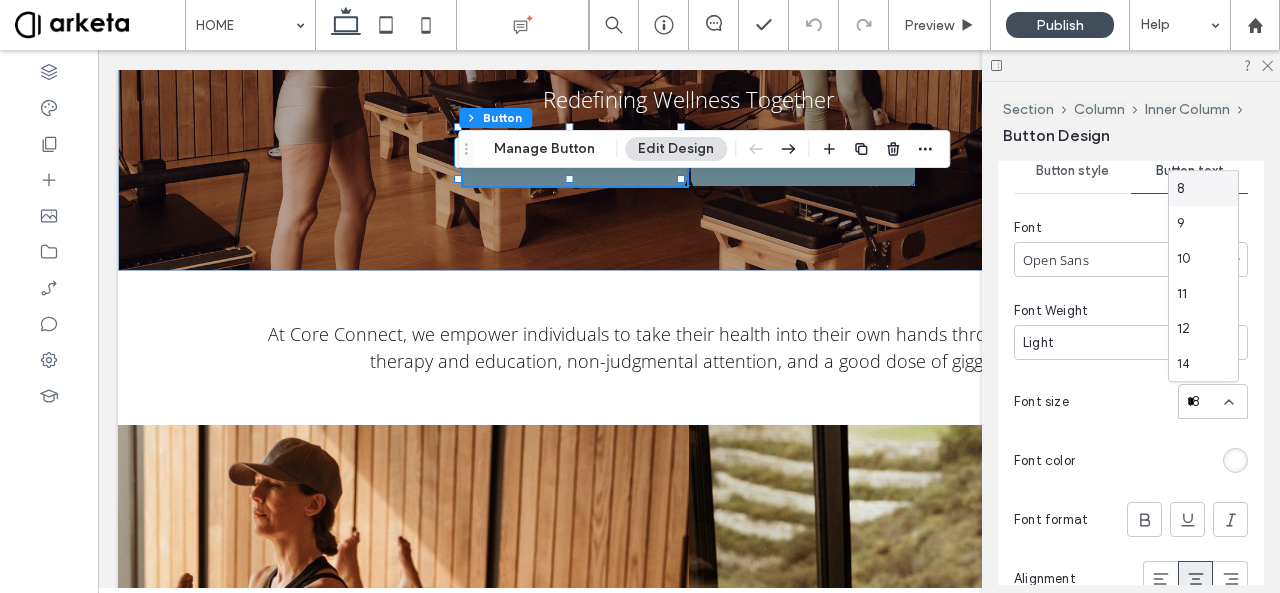 type on "**" 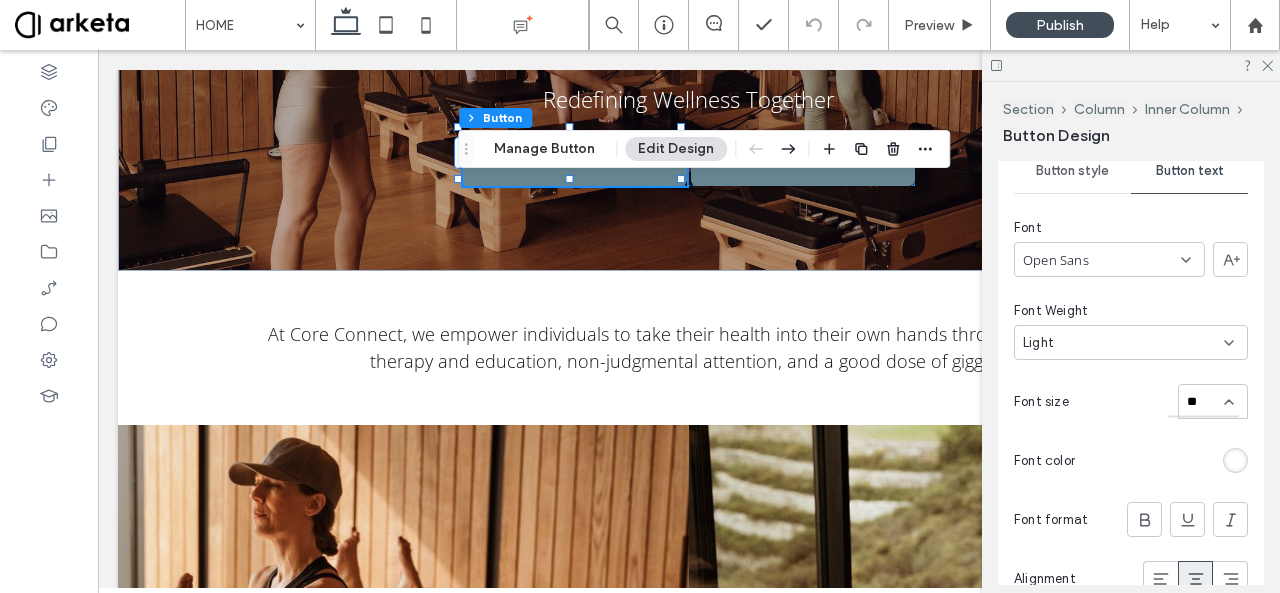 type 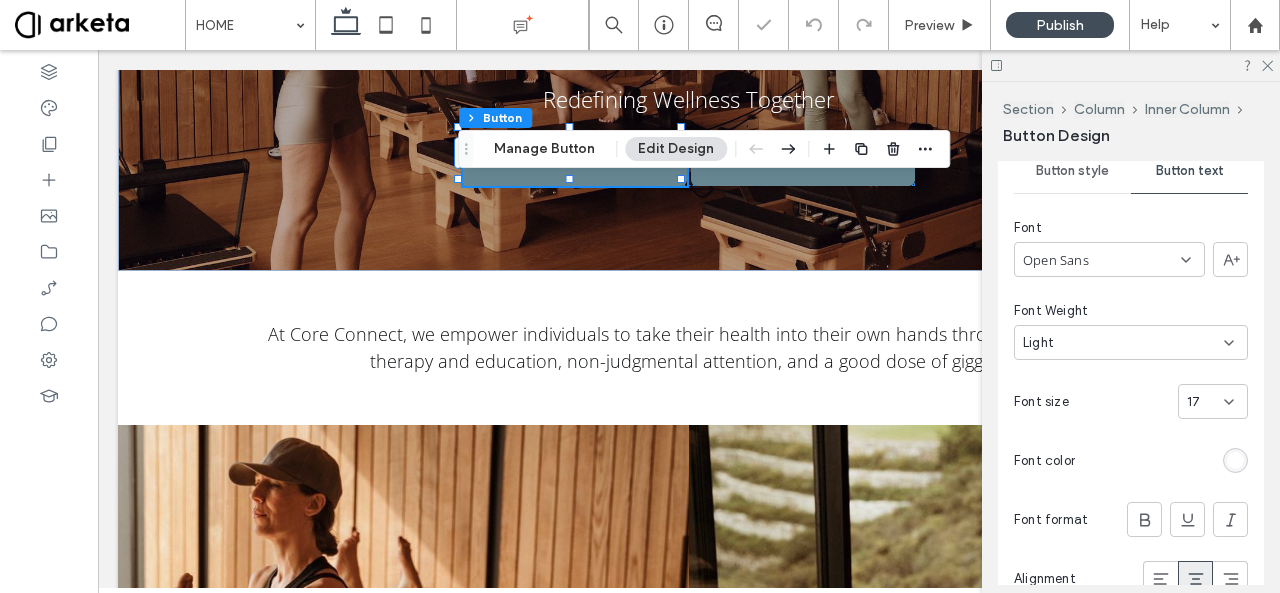 click on "Font Open Sans Font Weight Light Font size 17 Font color Font format Alignment Text direction" at bounding box center (1131, 436) 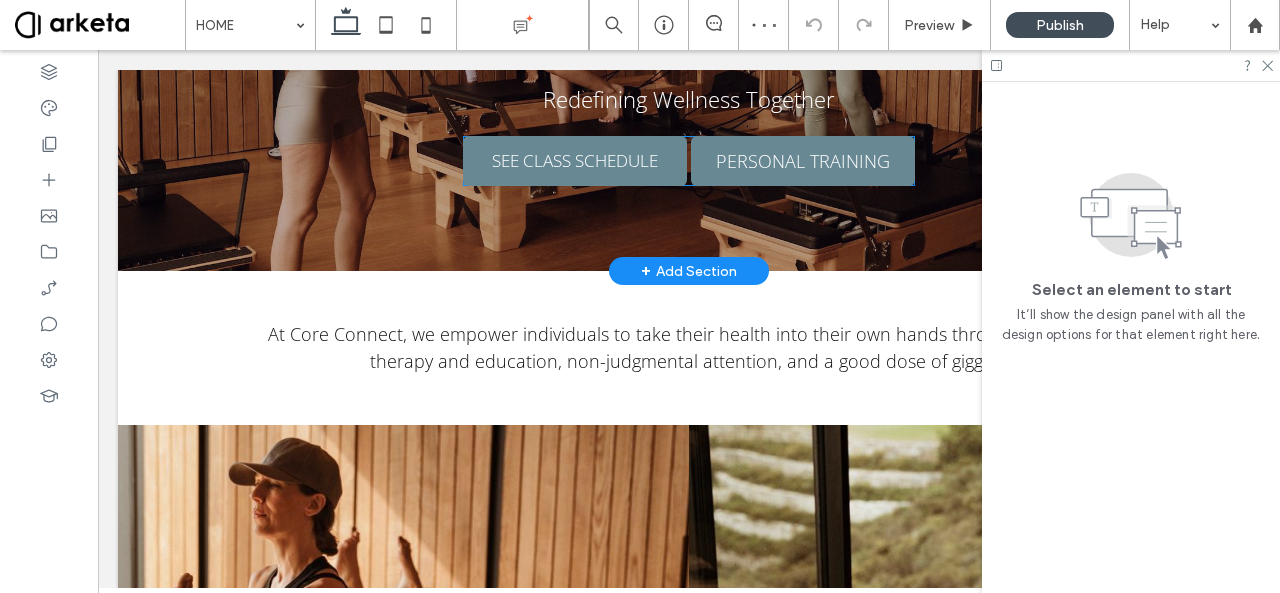 click on "PERSONAL TRAINING" at bounding box center (803, 161) 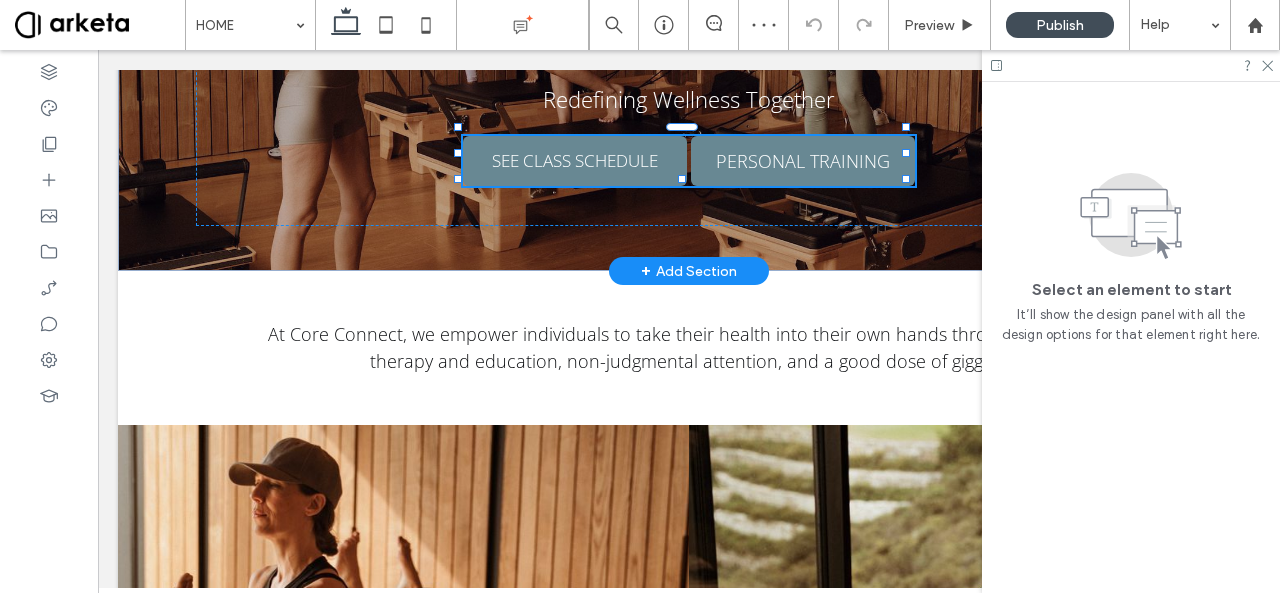 click on "PERSONAL TRAINING" at bounding box center (803, 161) 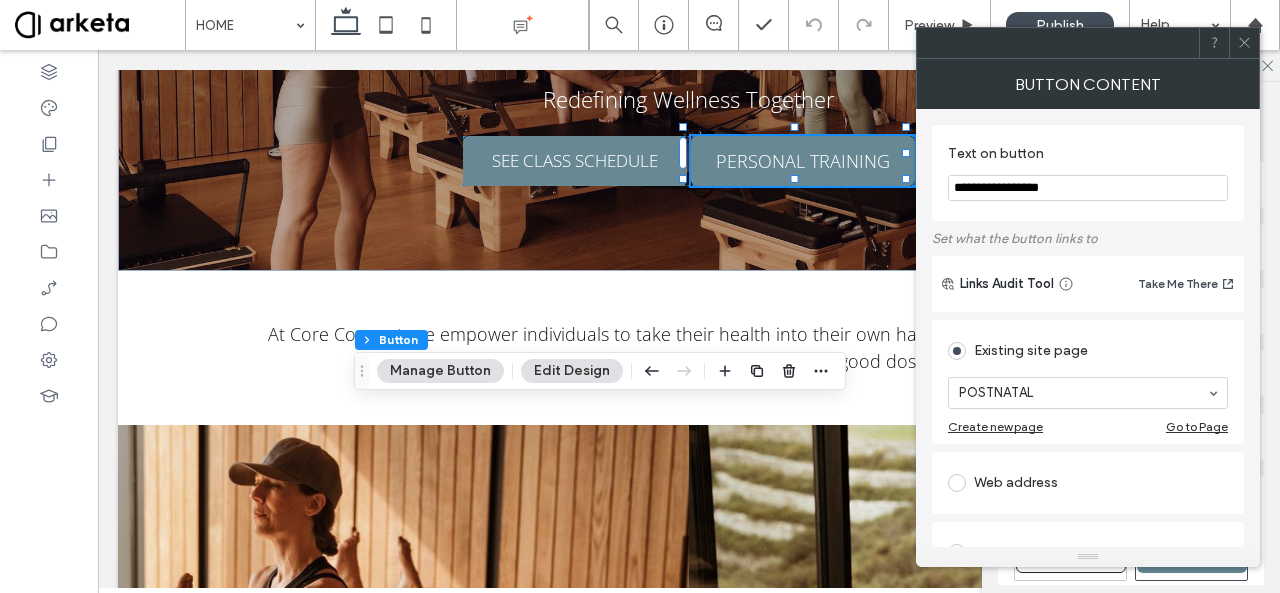 drag, startPoint x: 496, startPoint y: 145, endPoint x: 366, endPoint y: 367, distance: 257.2625 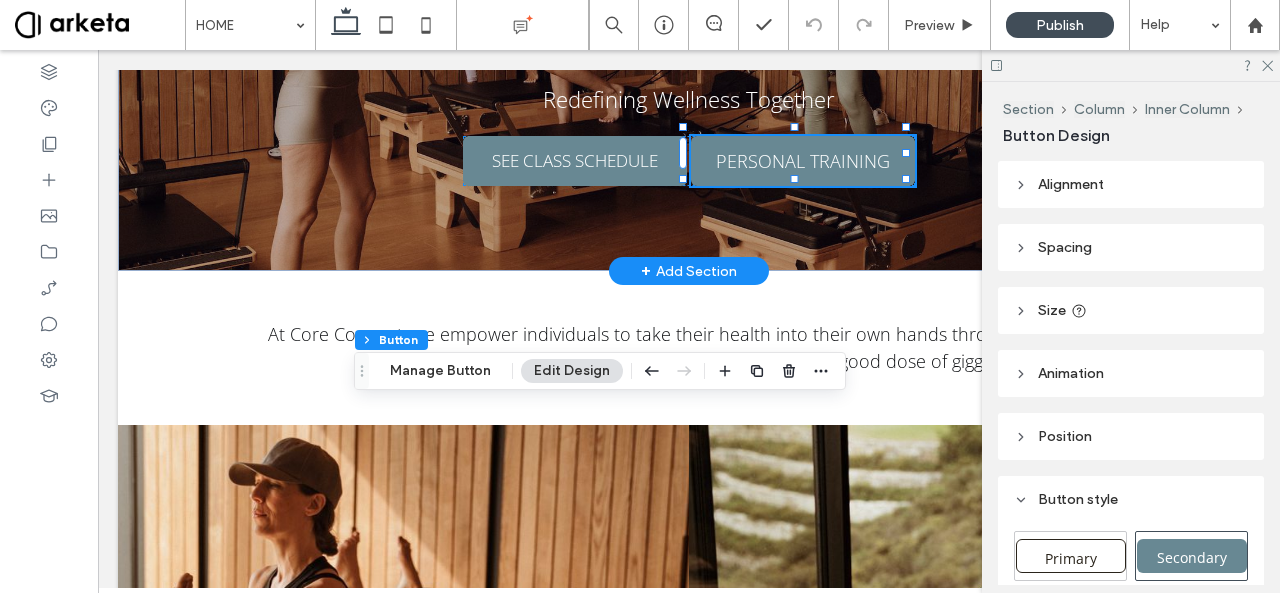 click on "PERSONAL TRAINING" at bounding box center [803, 161] 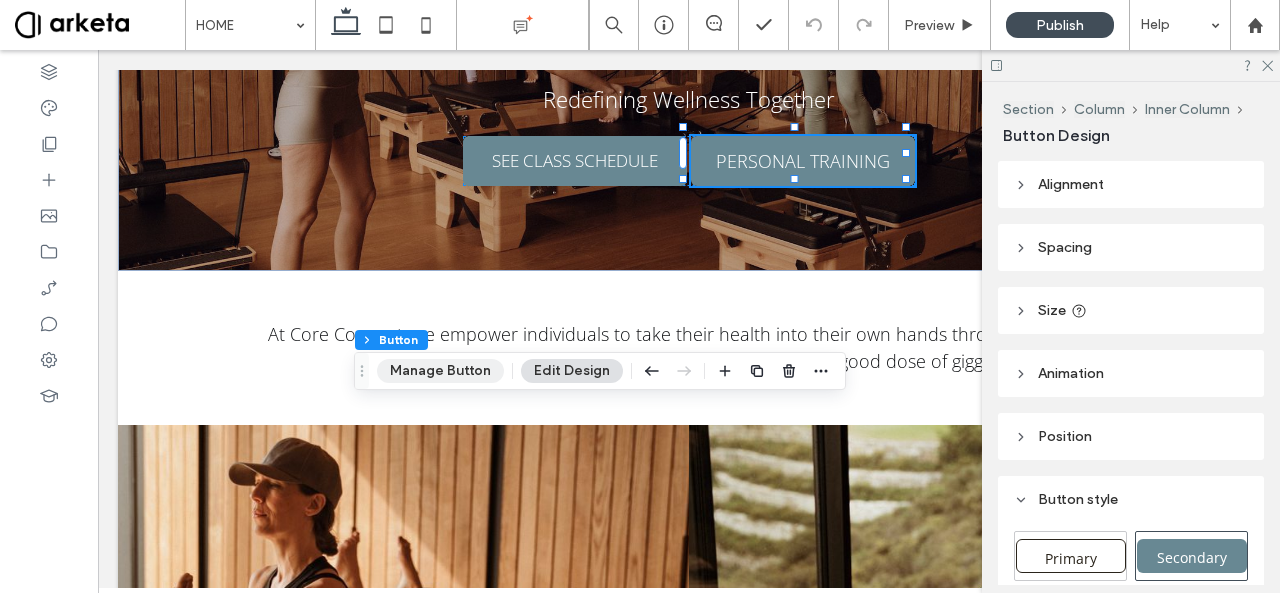 click on "Manage Button" at bounding box center (440, 371) 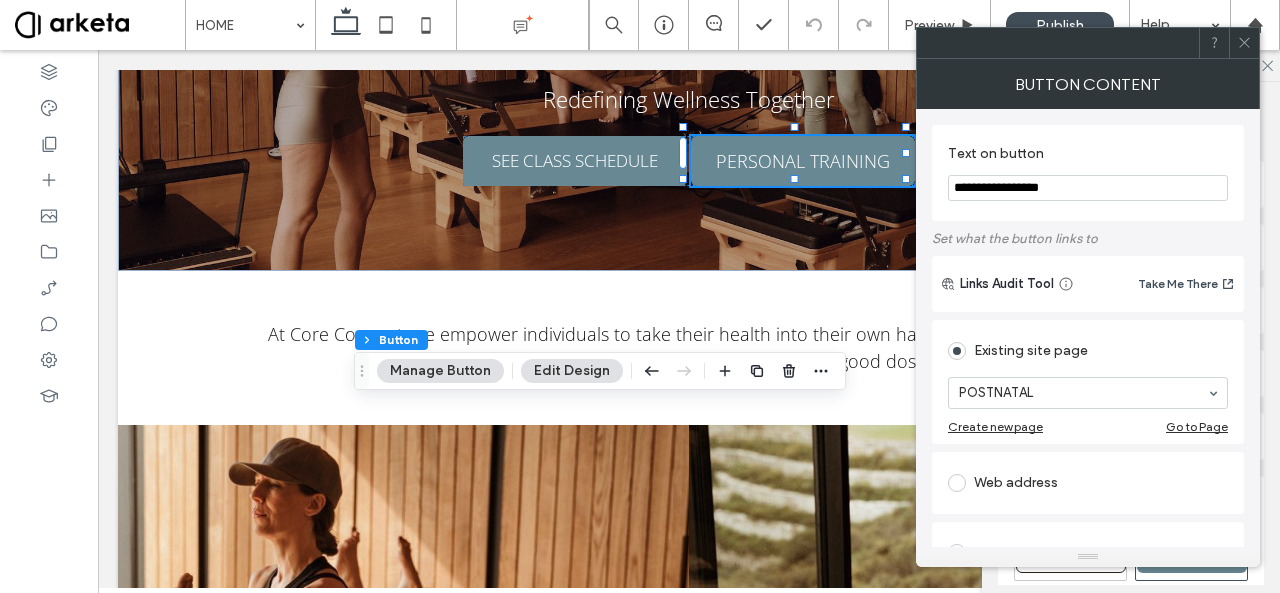 click on "**********" at bounding box center (1088, 188) 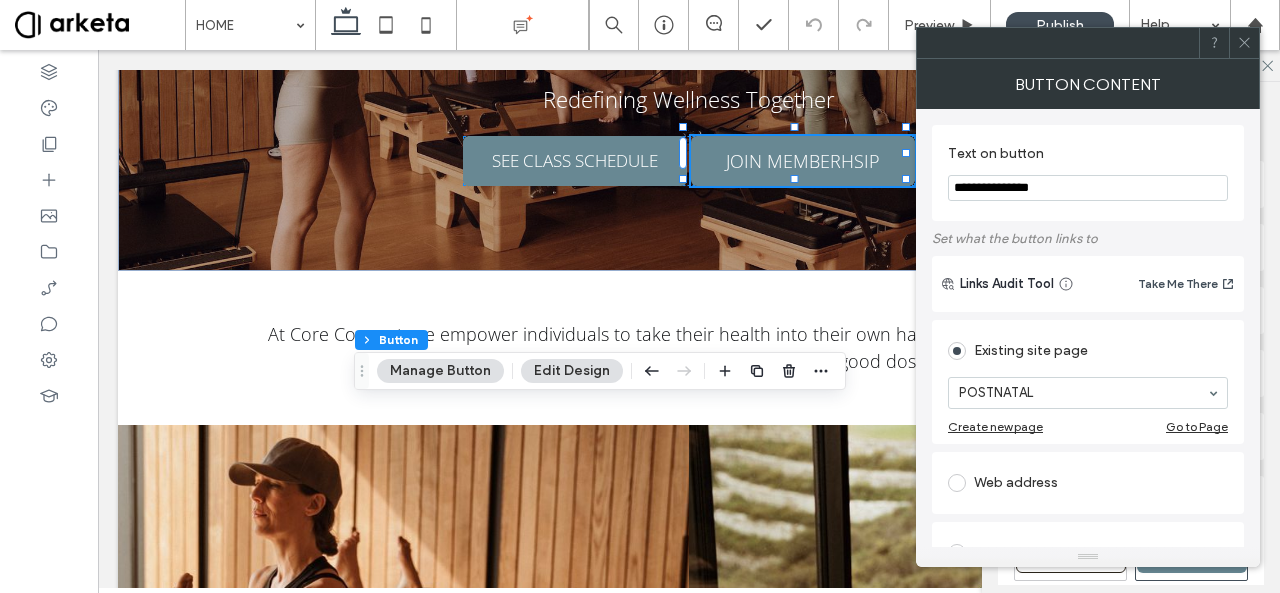 click on "**********" at bounding box center (1088, 188) 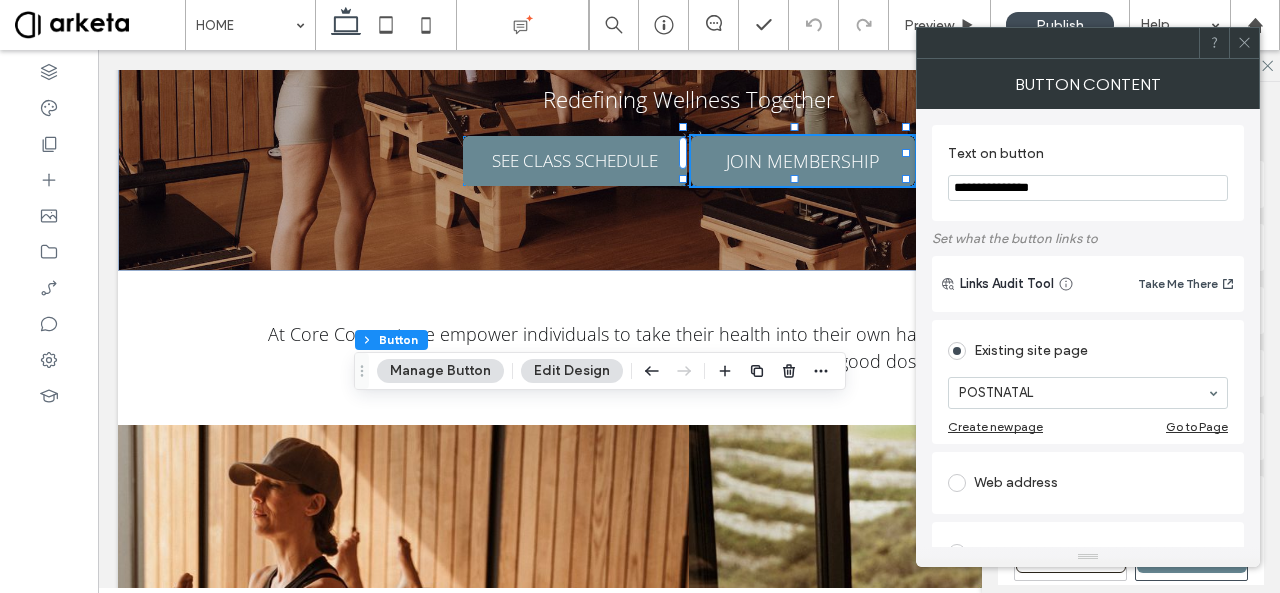 type on "**********" 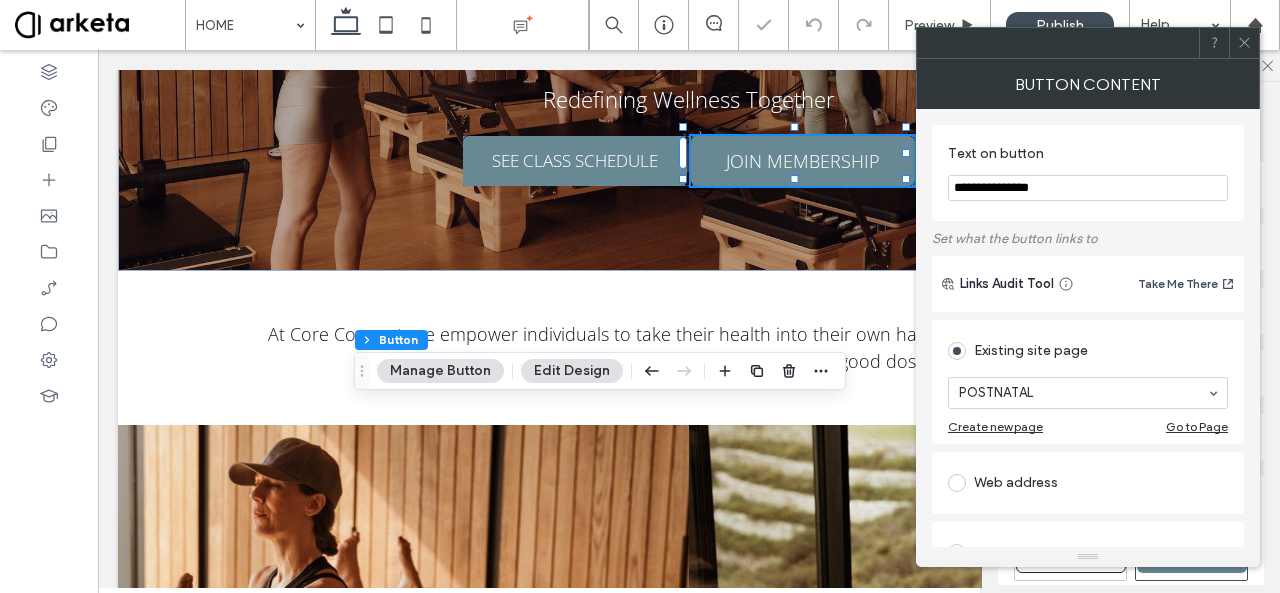 click on "**********" at bounding box center (1088, 173) 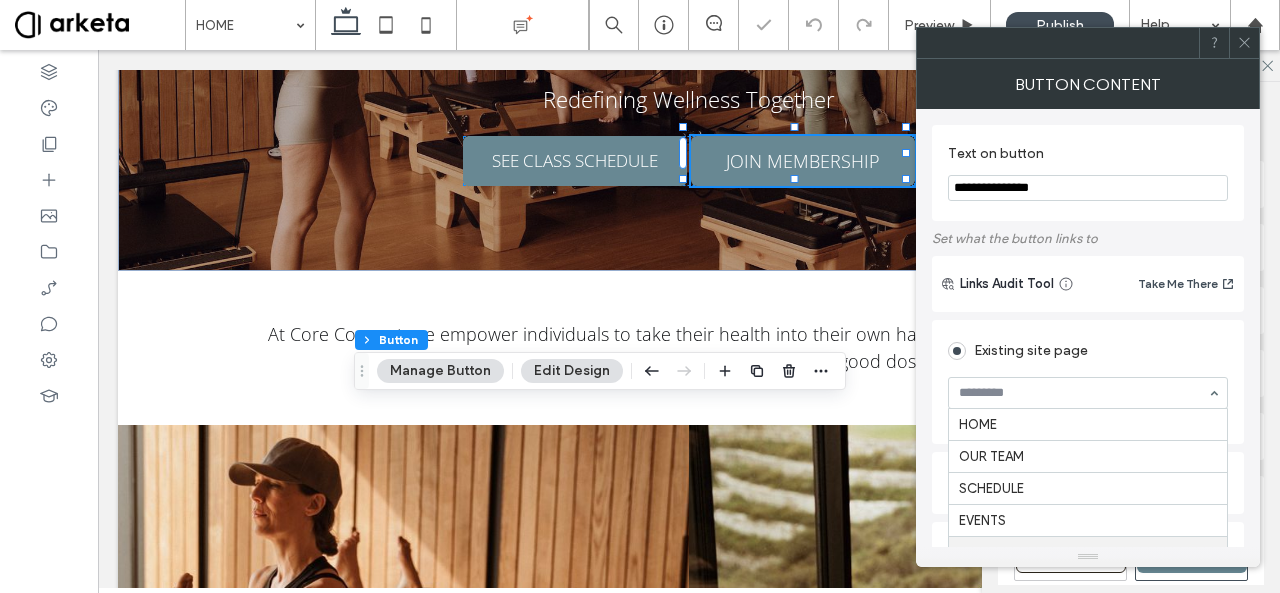 scroll, scrollTop: 95, scrollLeft: 0, axis: vertical 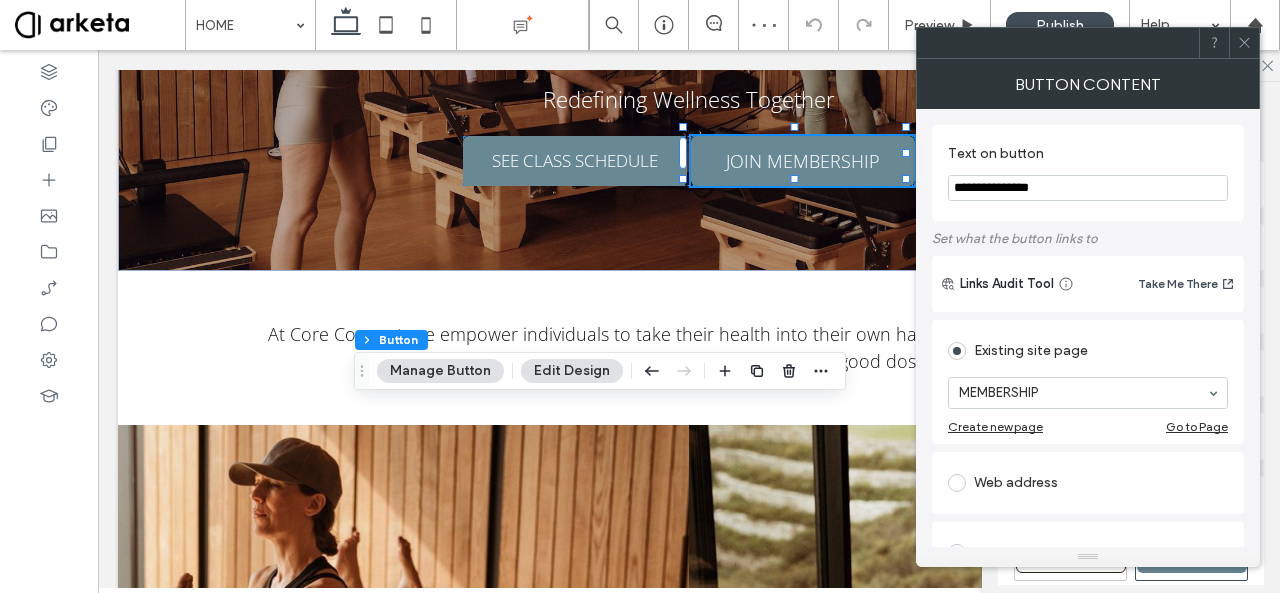 click on "Existing site page" at bounding box center [1088, 348] 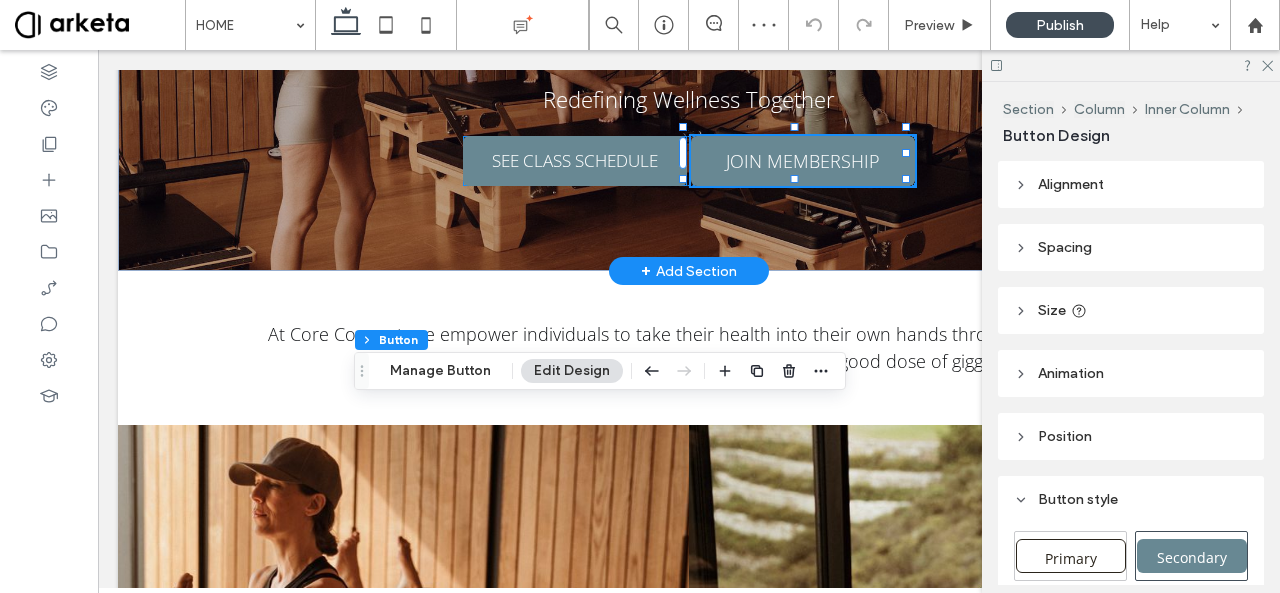 click on "SEE CLASS SCHEDULE" at bounding box center [575, 160] 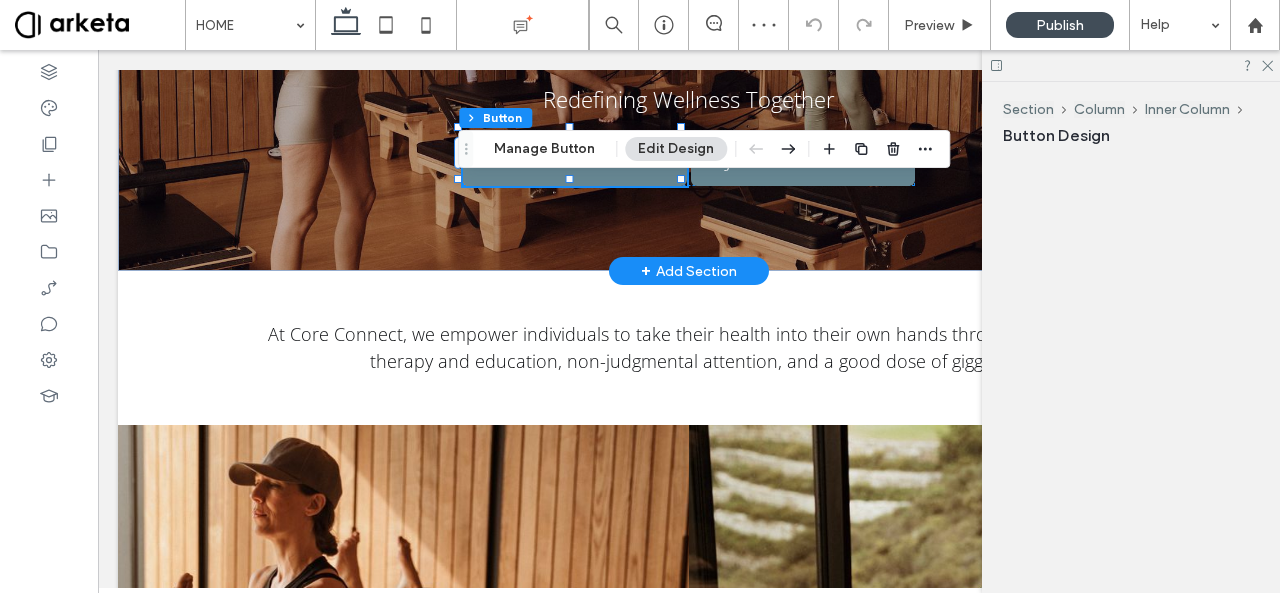 click on "Section Column Inner Column Button Manage Button Edit Design" at bounding box center (704, 149) 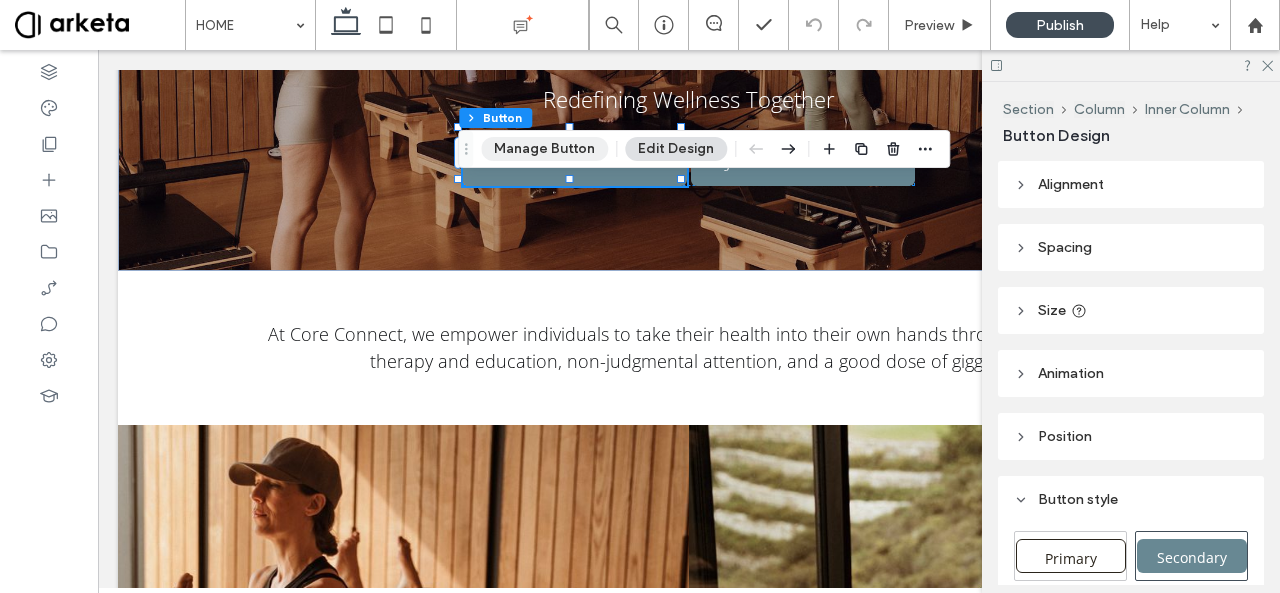 click on "Manage Button" at bounding box center [544, 149] 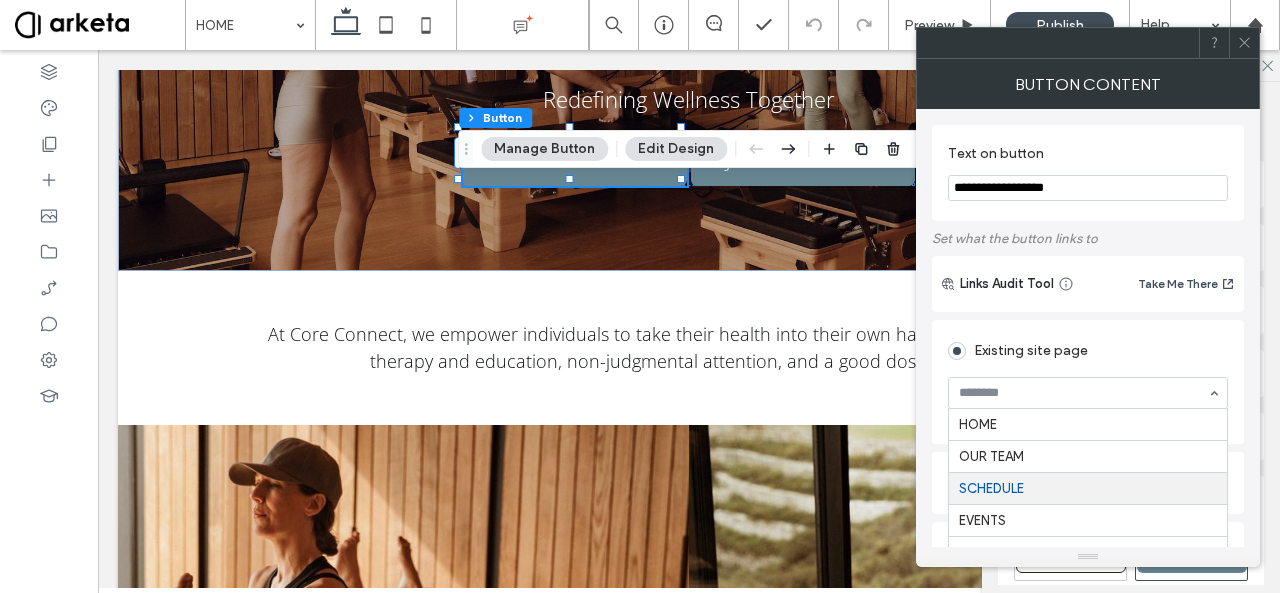 scroll, scrollTop: 65, scrollLeft: 0, axis: vertical 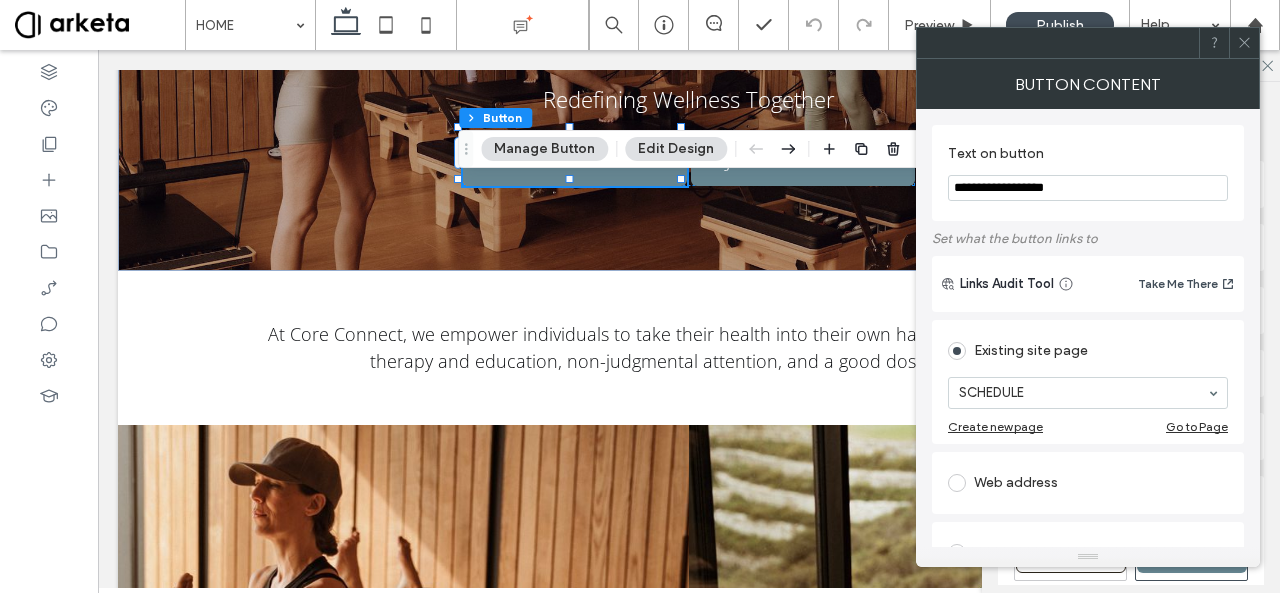 click on "Existing site page SCHEDULE Create new page Go to Page Web address Popup Anchor Back to top Scroll to bottom New Email address Click to call File for download" at bounding box center (1088, 660) 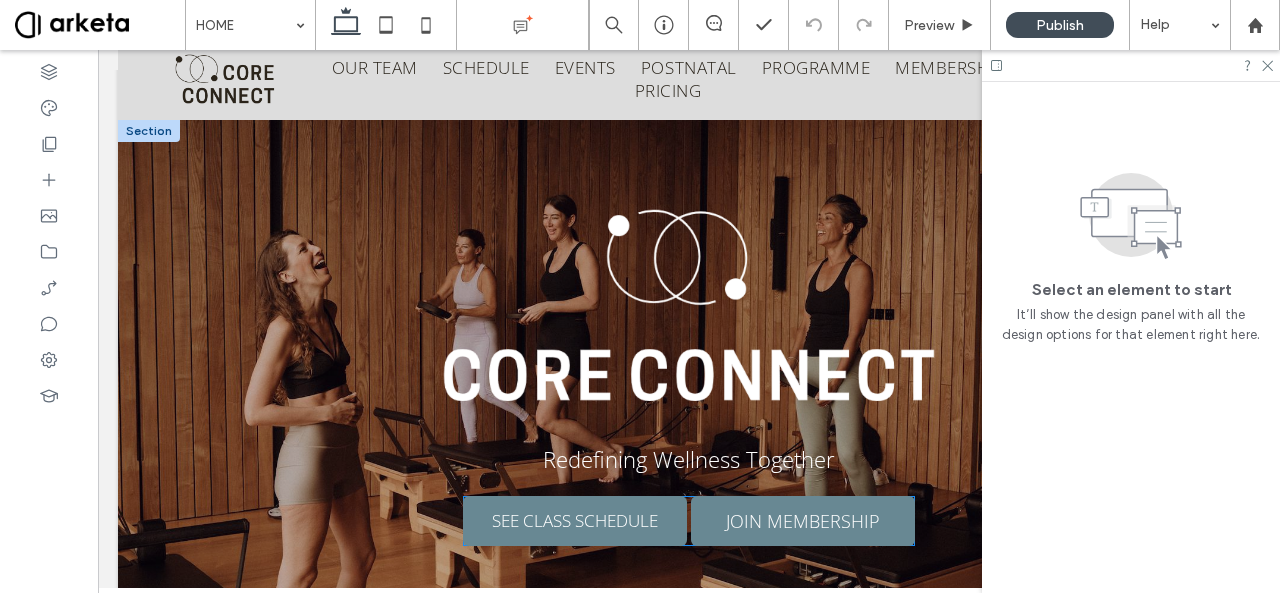 scroll, scrollTop: 0, scrollLeft: 0, axis: both 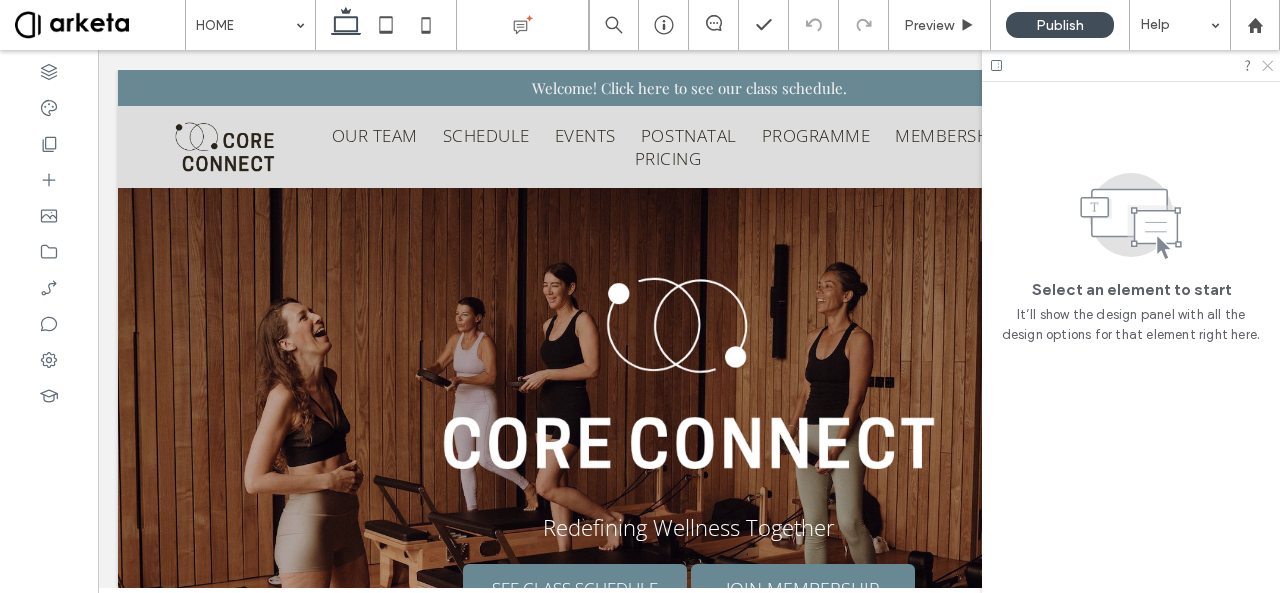 click 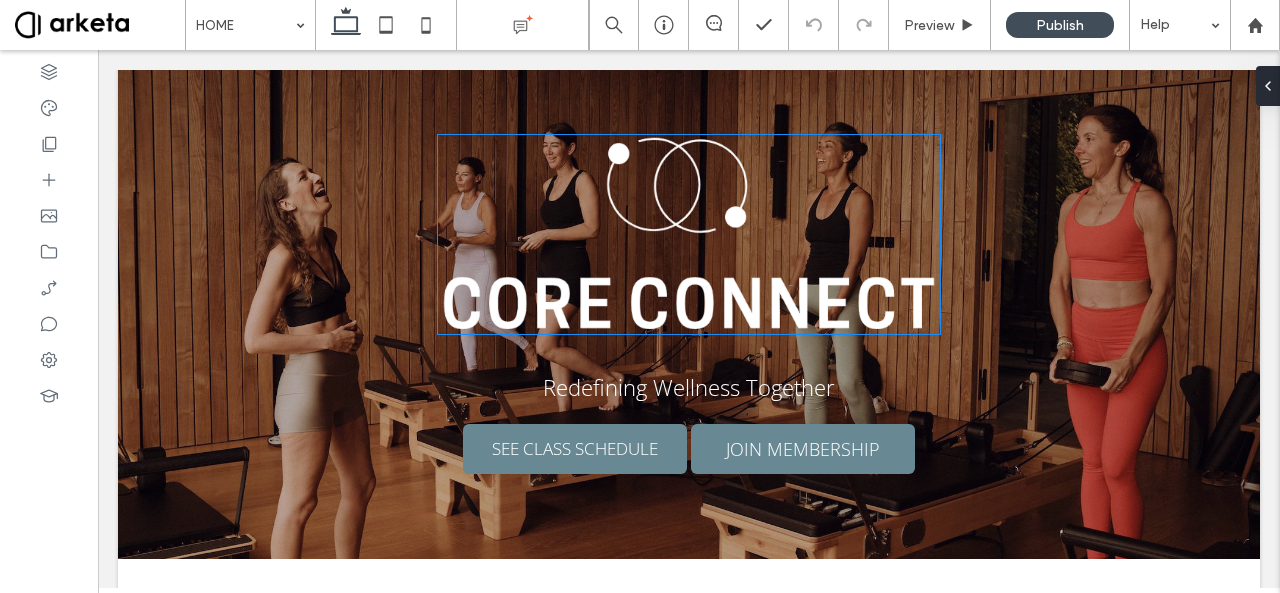 scroll, scrollTop: 0, scrollLeft: 0, axis: both 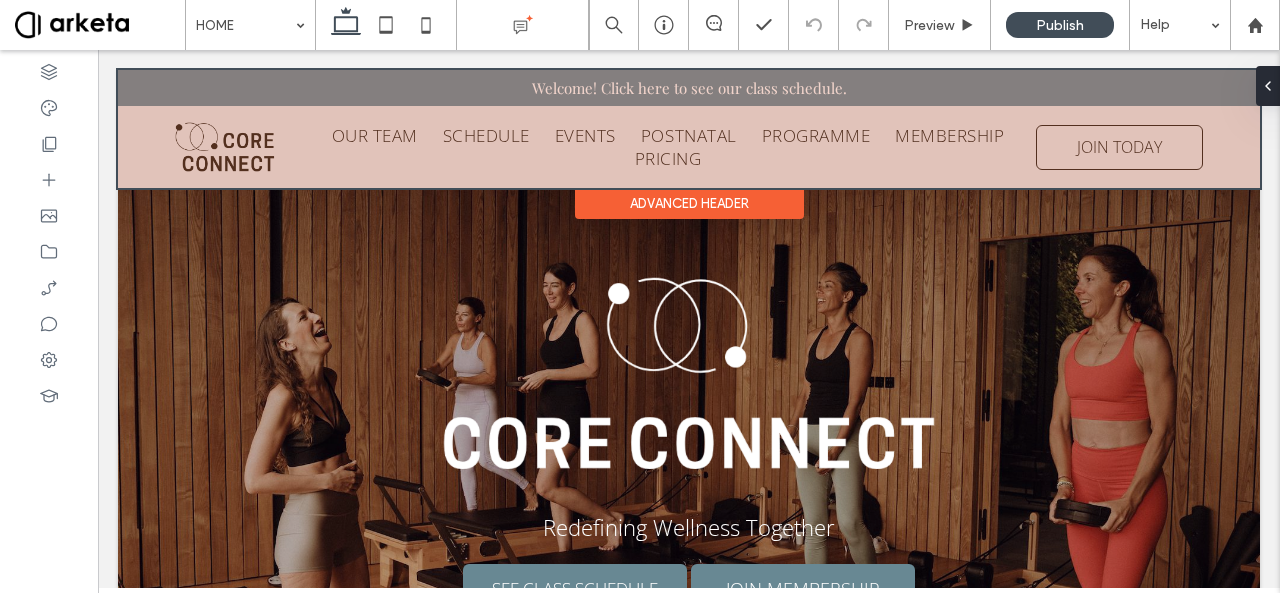 click at bounding box center [689, 129] 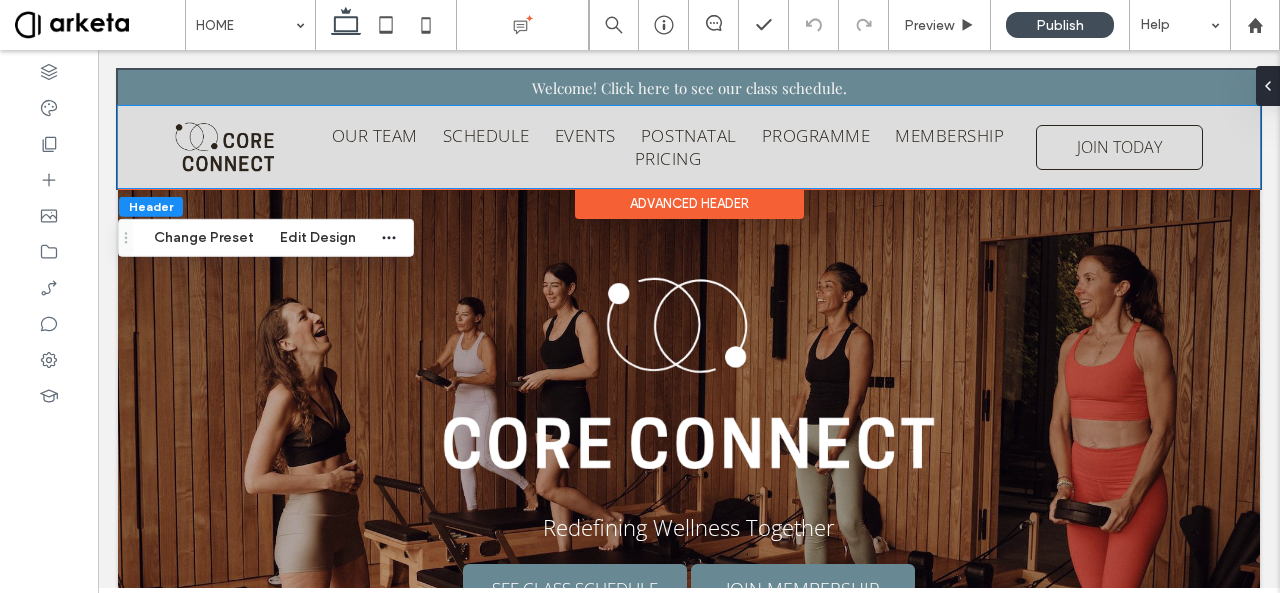 click on "SCHEDULE" at bounding box center (474, 135) 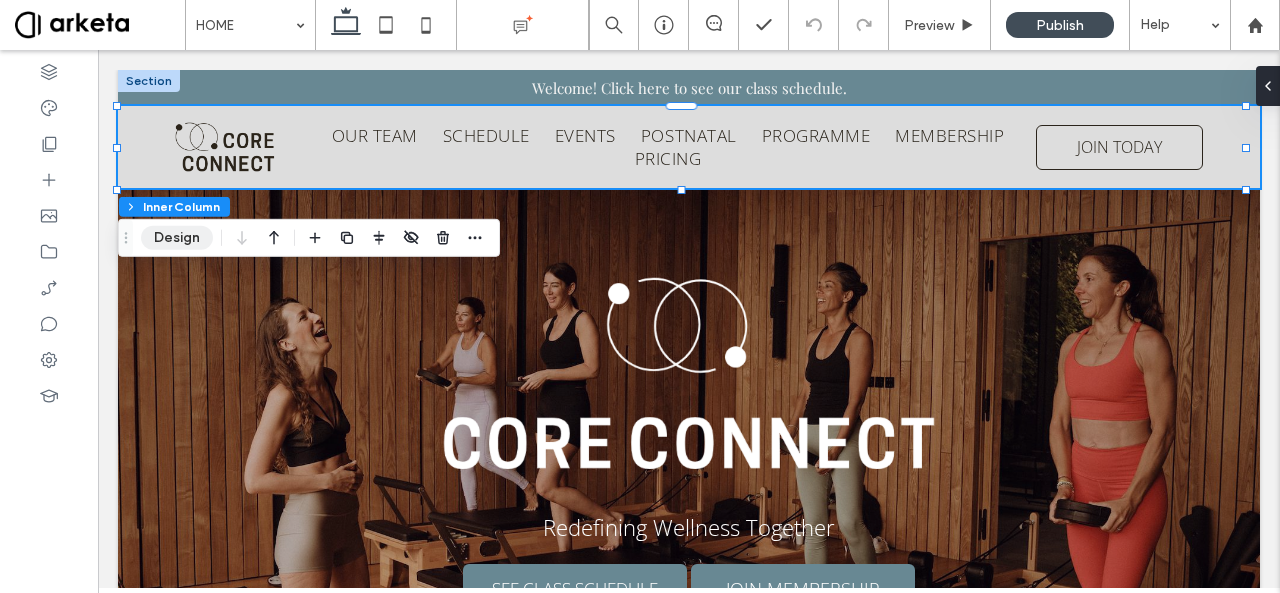 click on "Design" at bounding box center [177, 238] 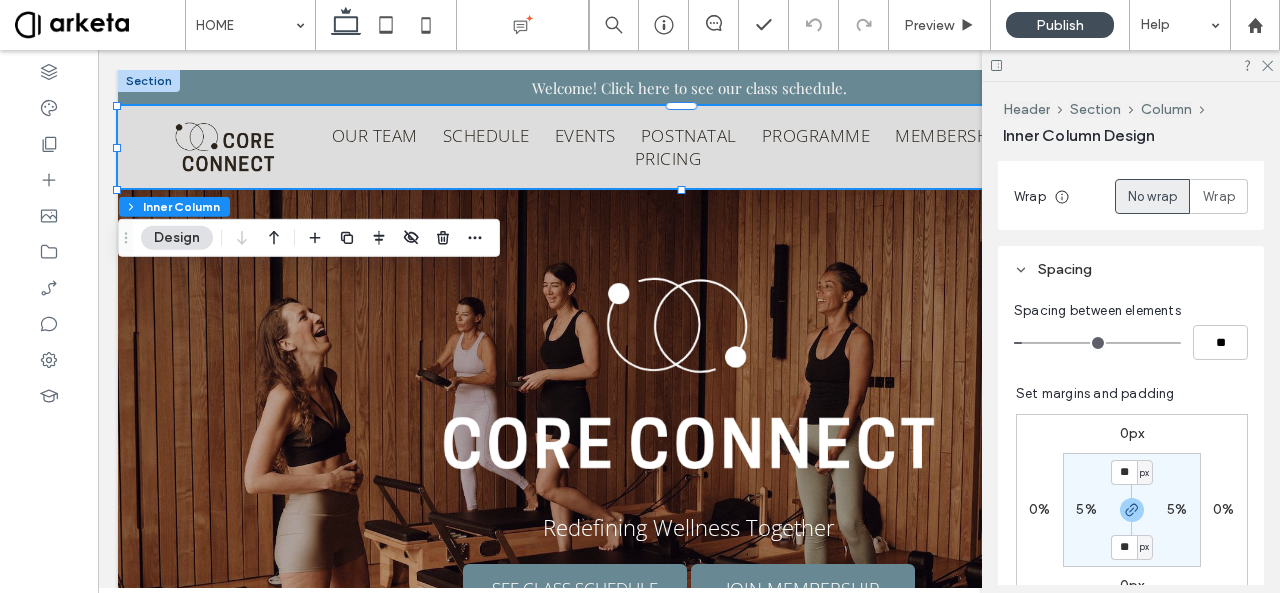 scroll, scrollTop: 395, scrollLeft: 0, axis: vertical 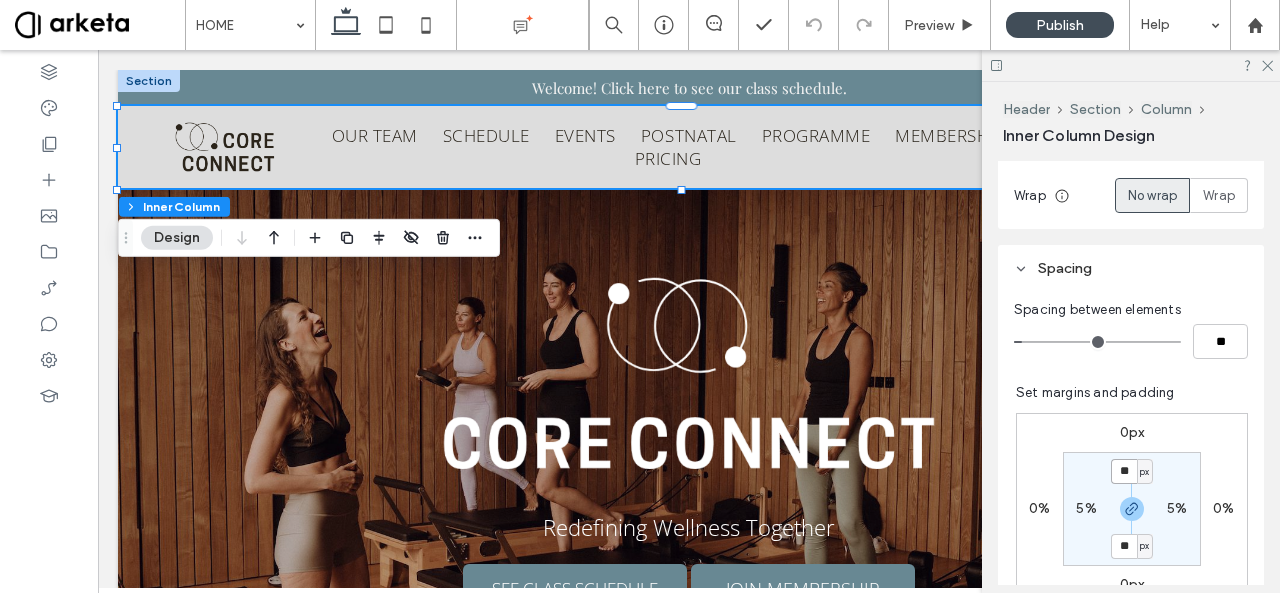 click on "**" at bounding box center (1124, 471) 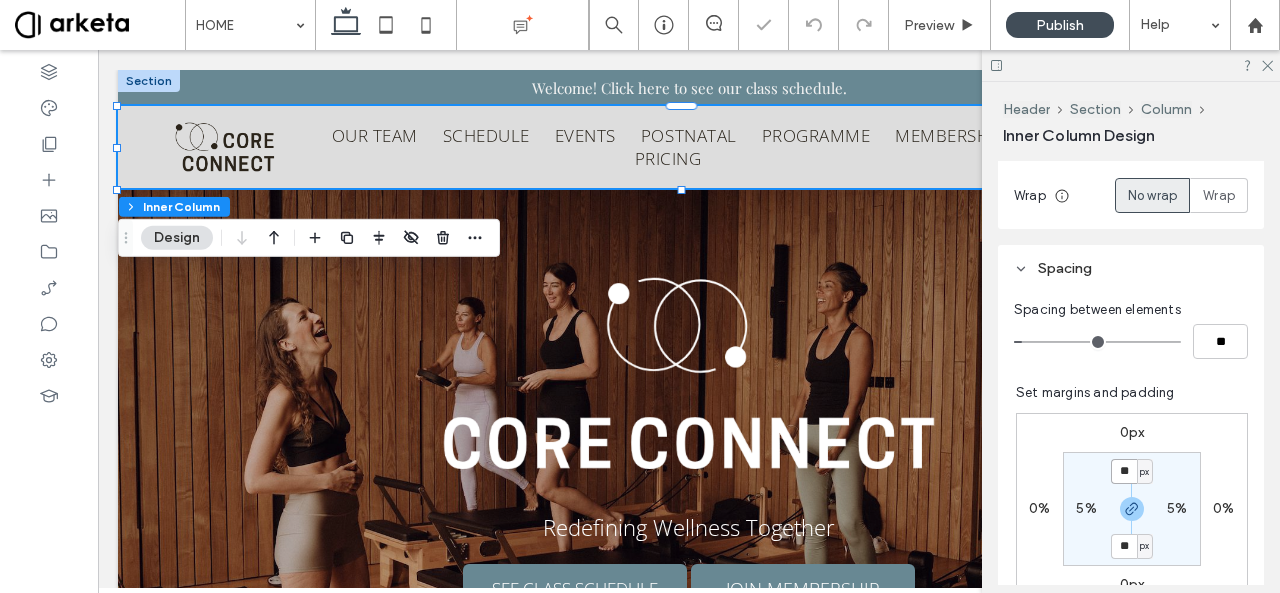 type on "**" 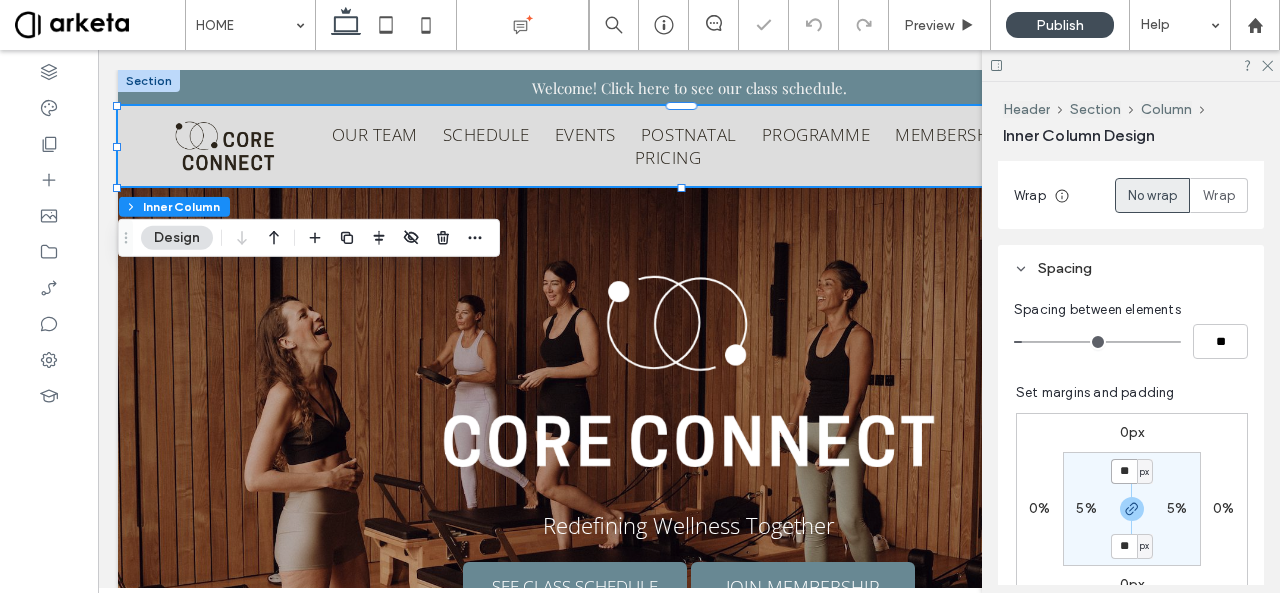 type on "**" 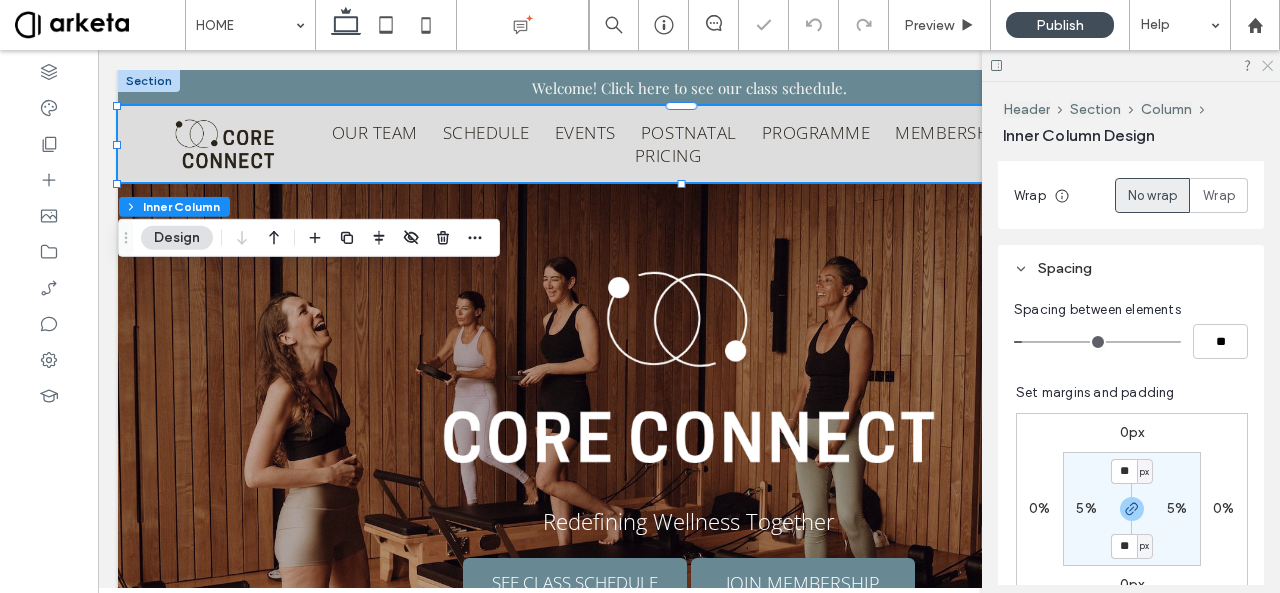 click 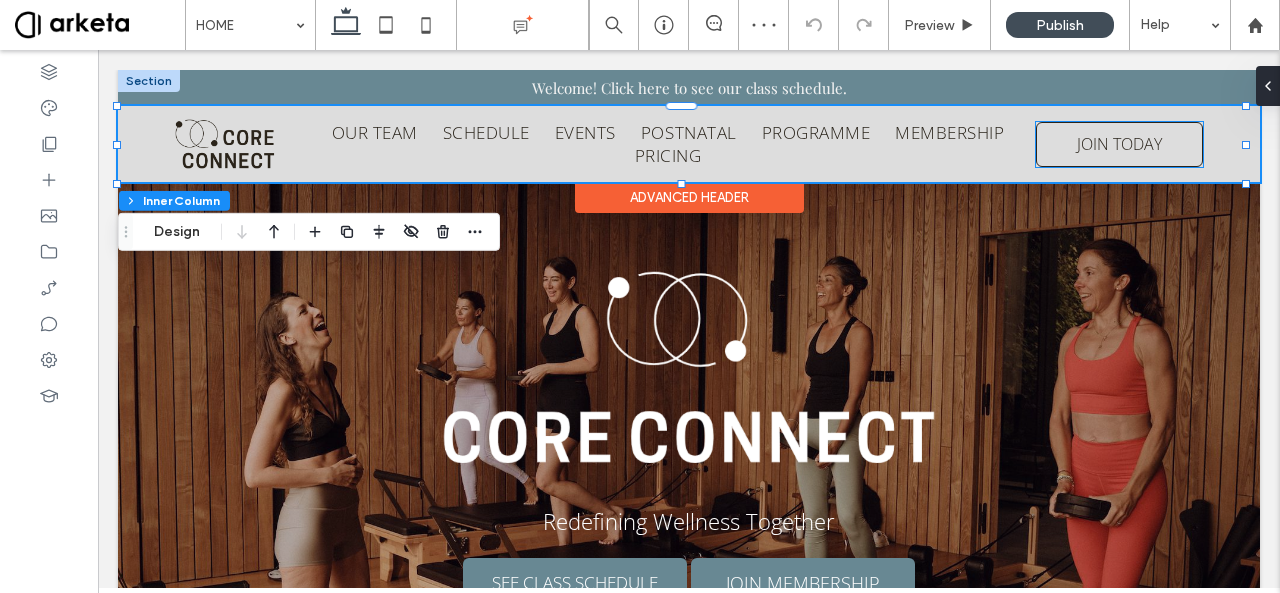 click on "JOIN TODAY" at bounding box center [1119, 144] 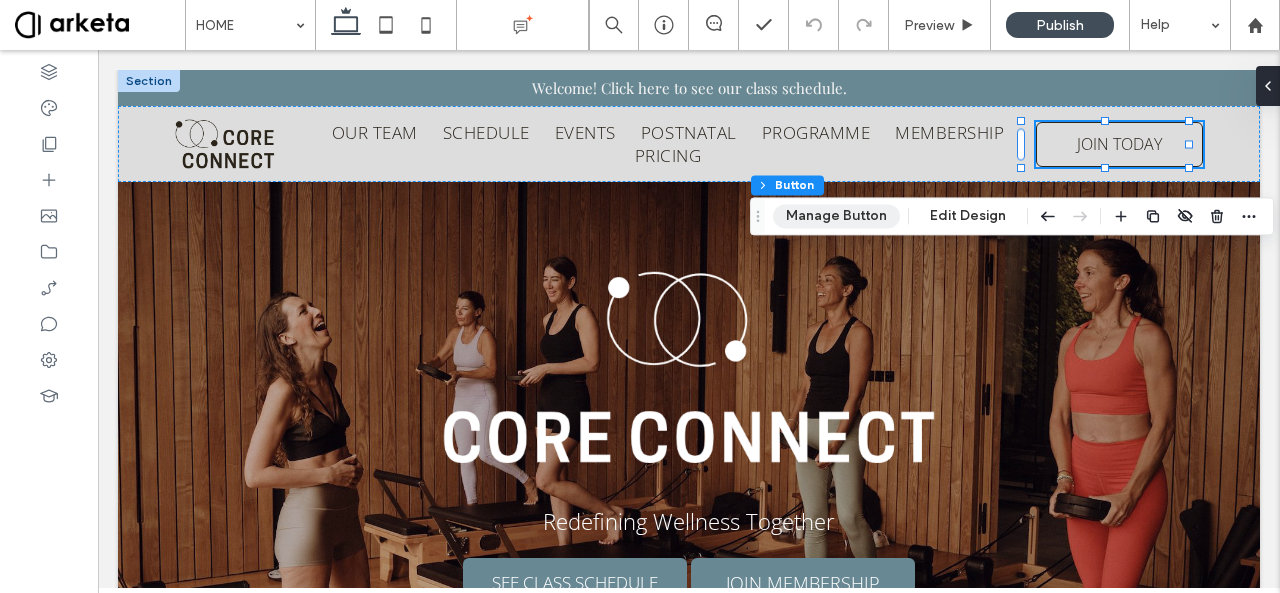 click on "Manage Button" at bounding box center [836, 216] 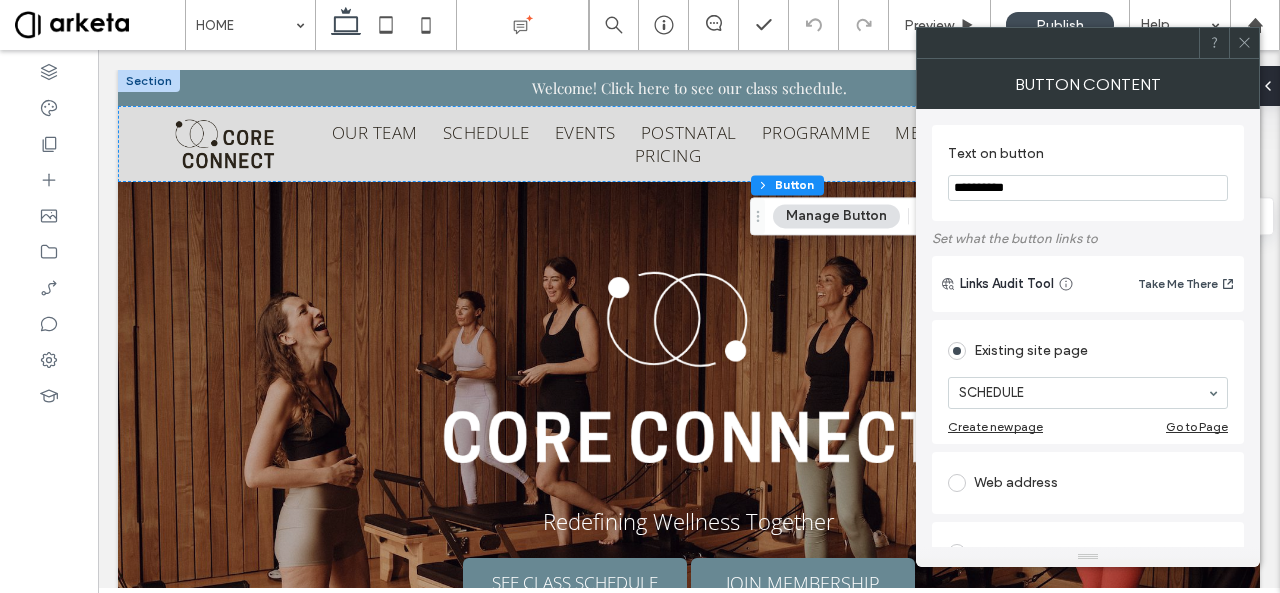 click on "**********" at bounding box center (1088, 188) 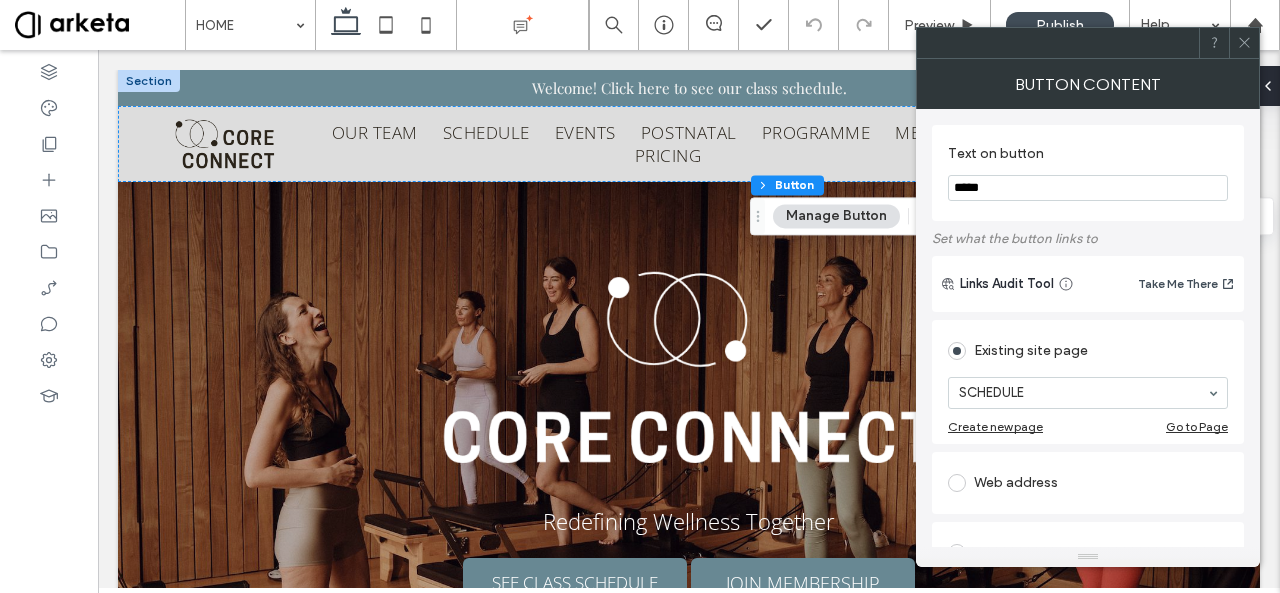 click on "*****" at bounding box center (1088, 188) 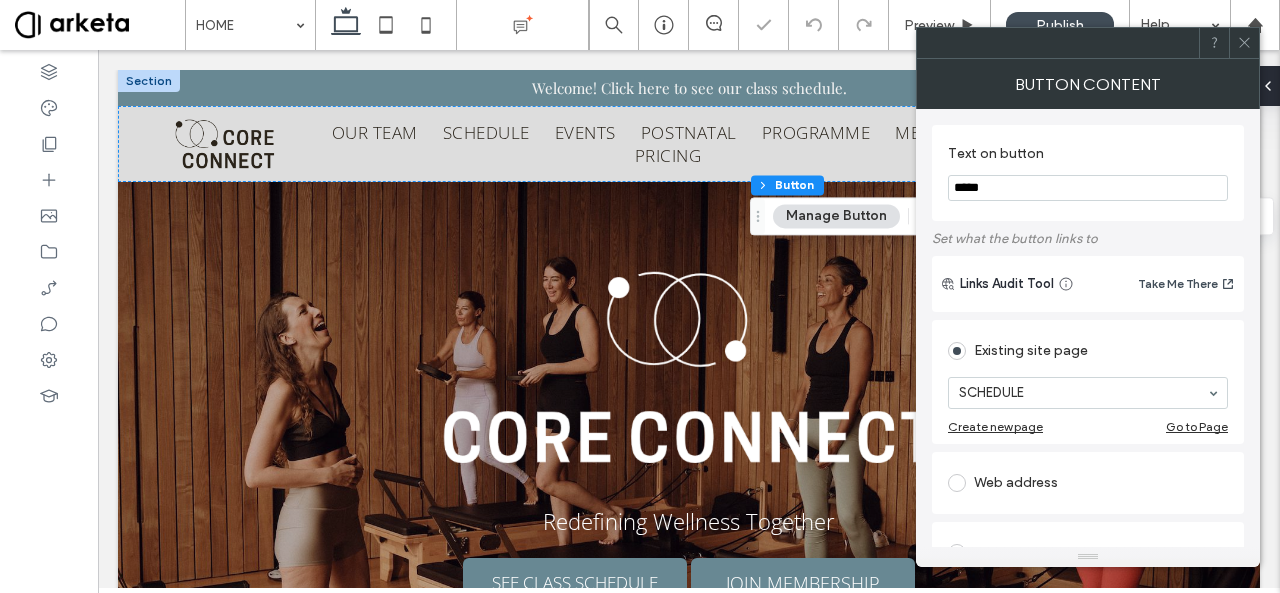 click on "Text on button *****" at bounding box center [1088, 173] 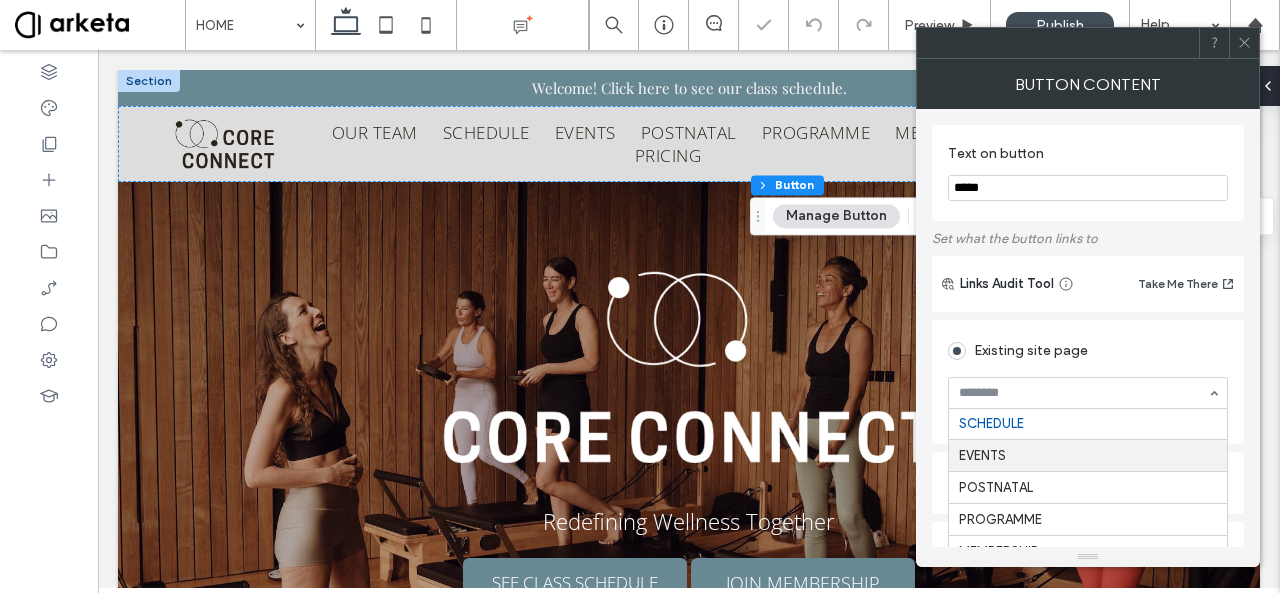 scroll, scrollTop: 95, scrollLeft: 0, axis: vertical 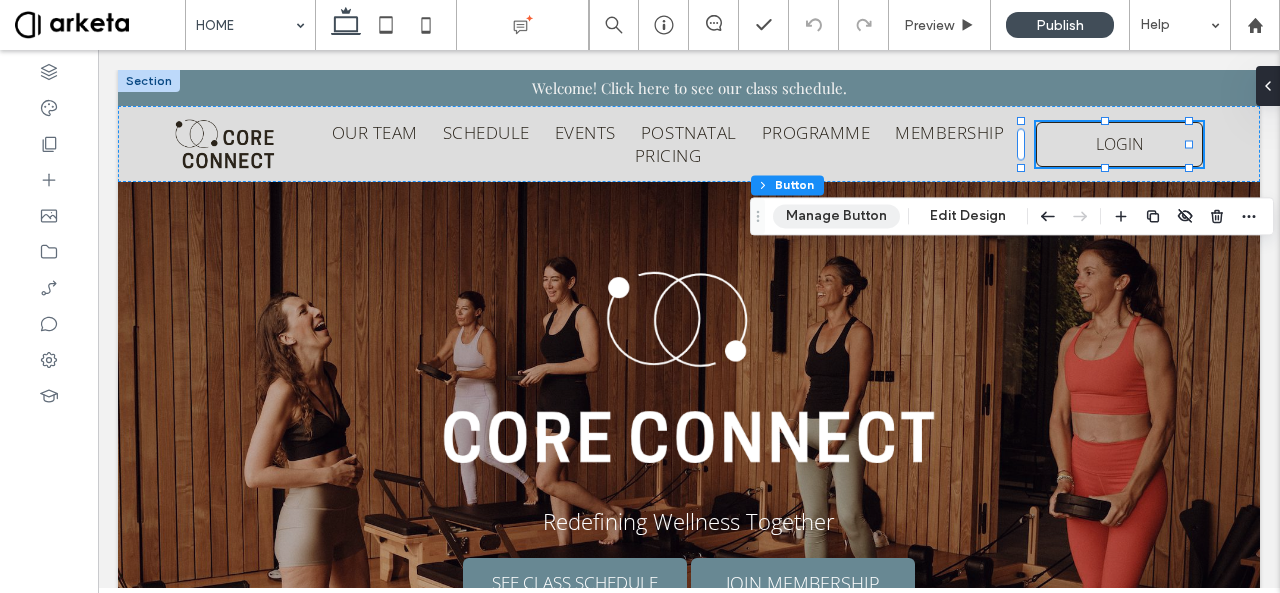 click on "Manage Button" at bounding box center [836, 216] 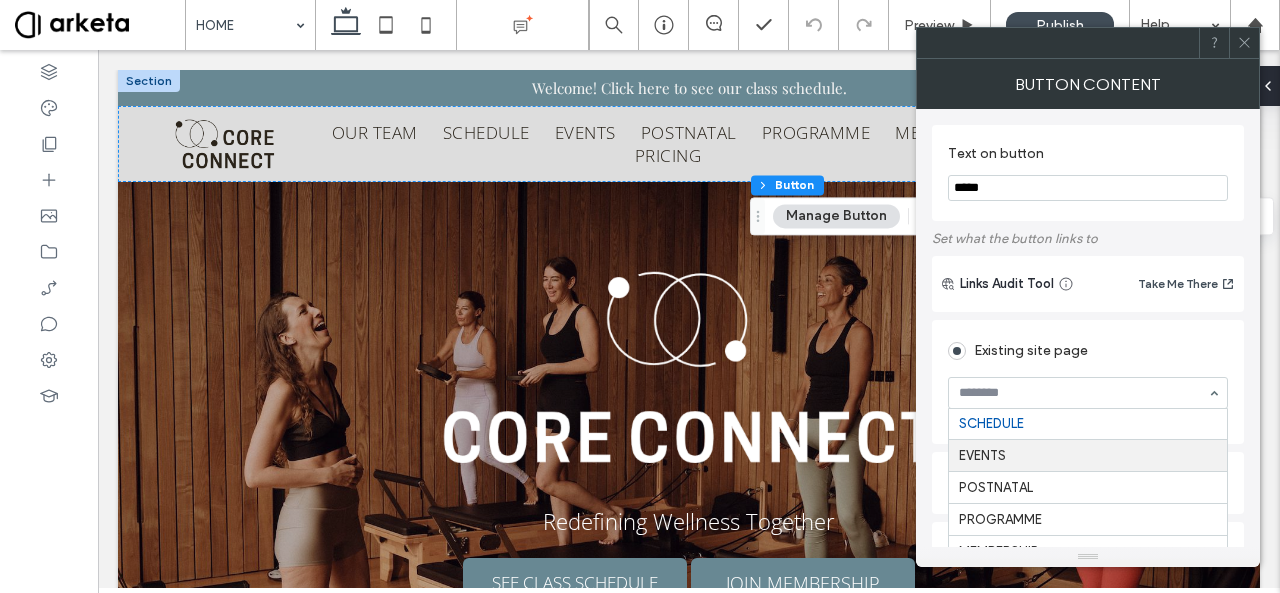 scroll, scrollTop: 95, scrollLeft: 0, axis: vertical 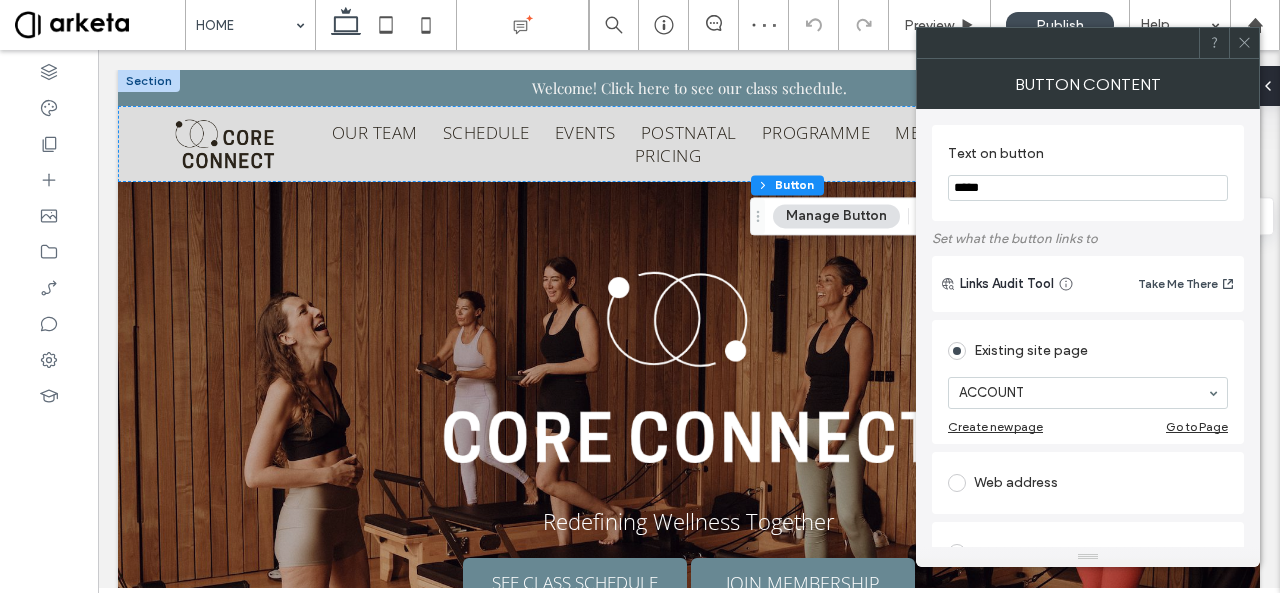 click at bounding box center [1244, 43] 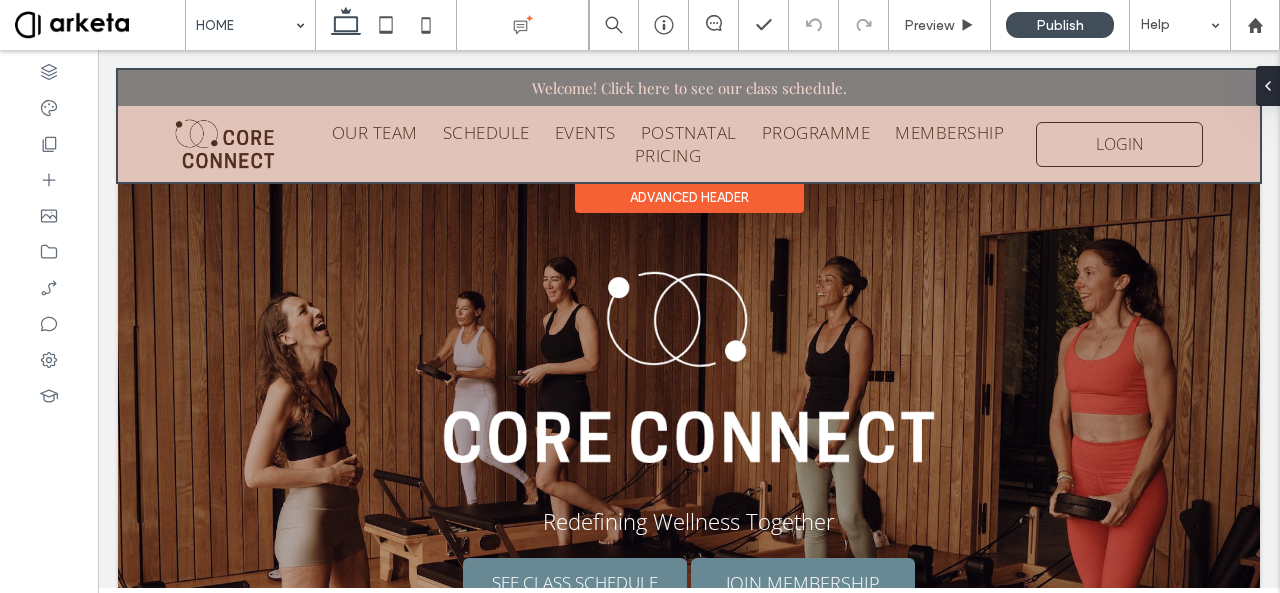 click at bounding box center (689, 126) 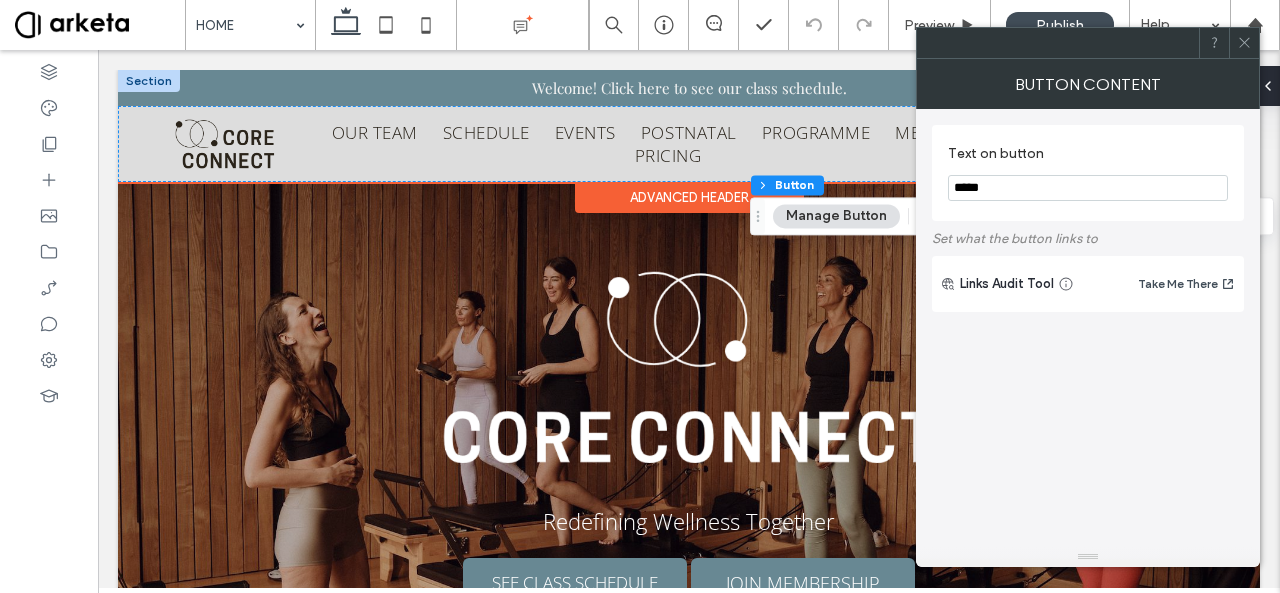 click on "Text on button *****" at bounding box center [1088, 173] 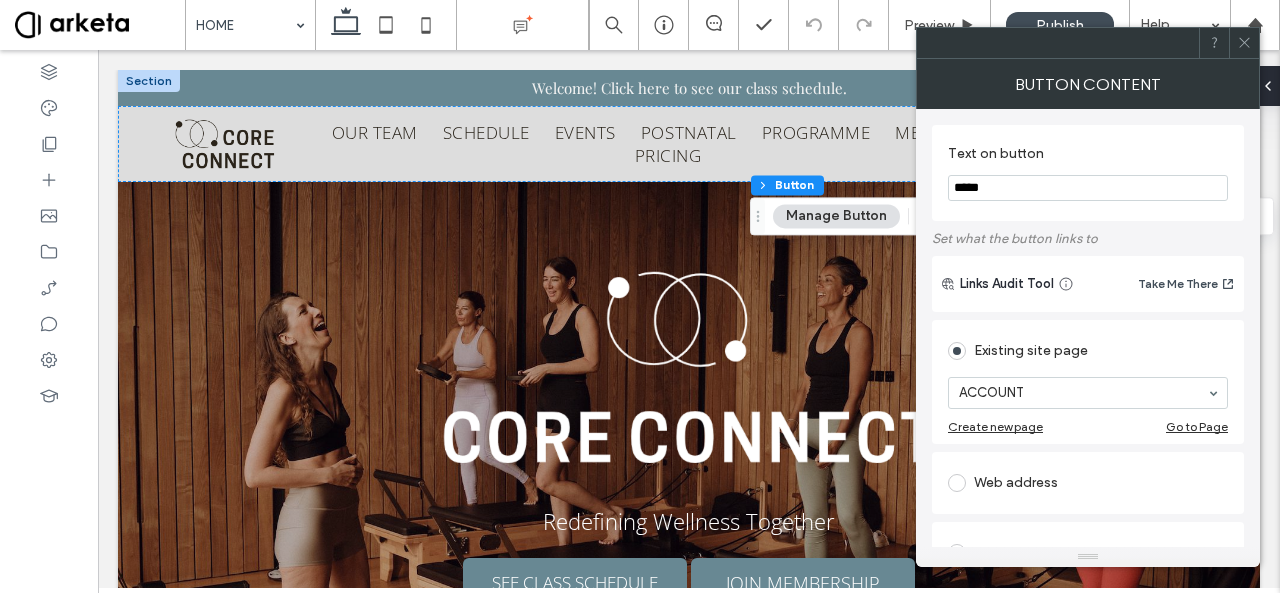 click at bounding box center (1244, 43) 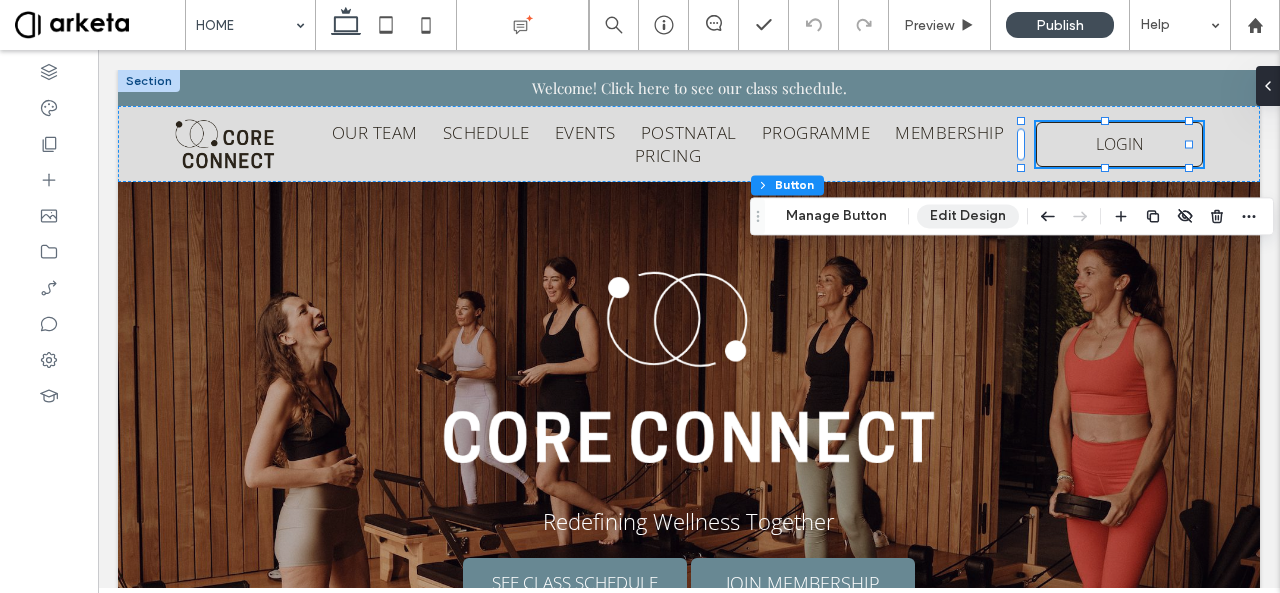 click on "Edit Design" at bounding box center [968, 216] 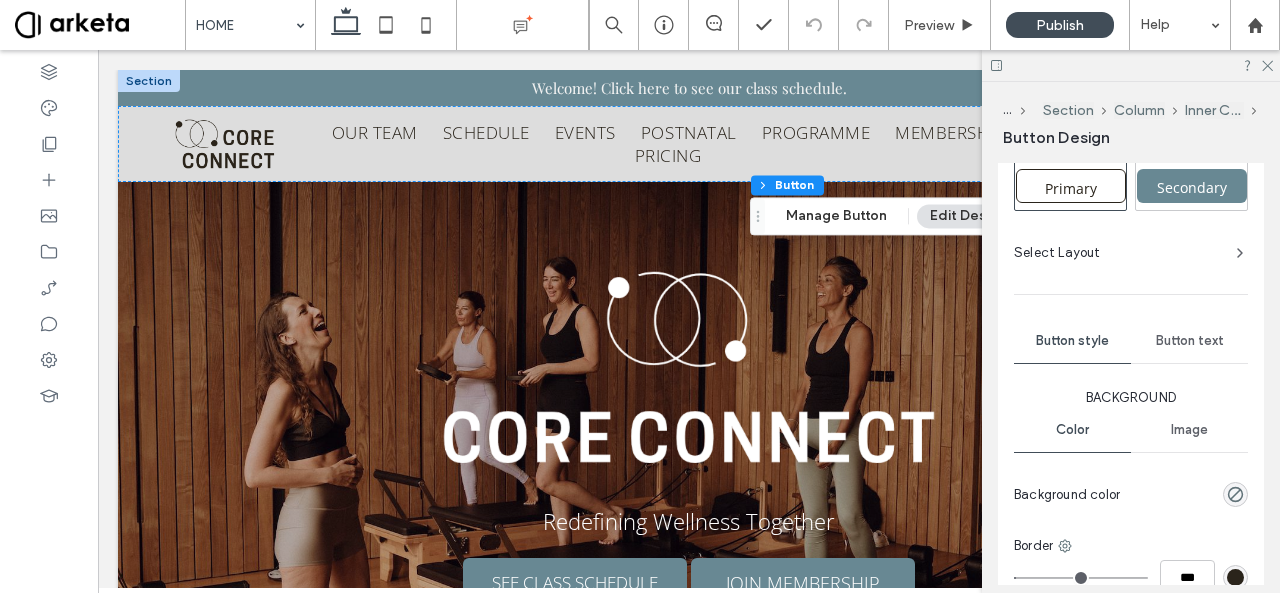 scroll, scrollTop: 314, scrollLeft: 0, axis: vertical 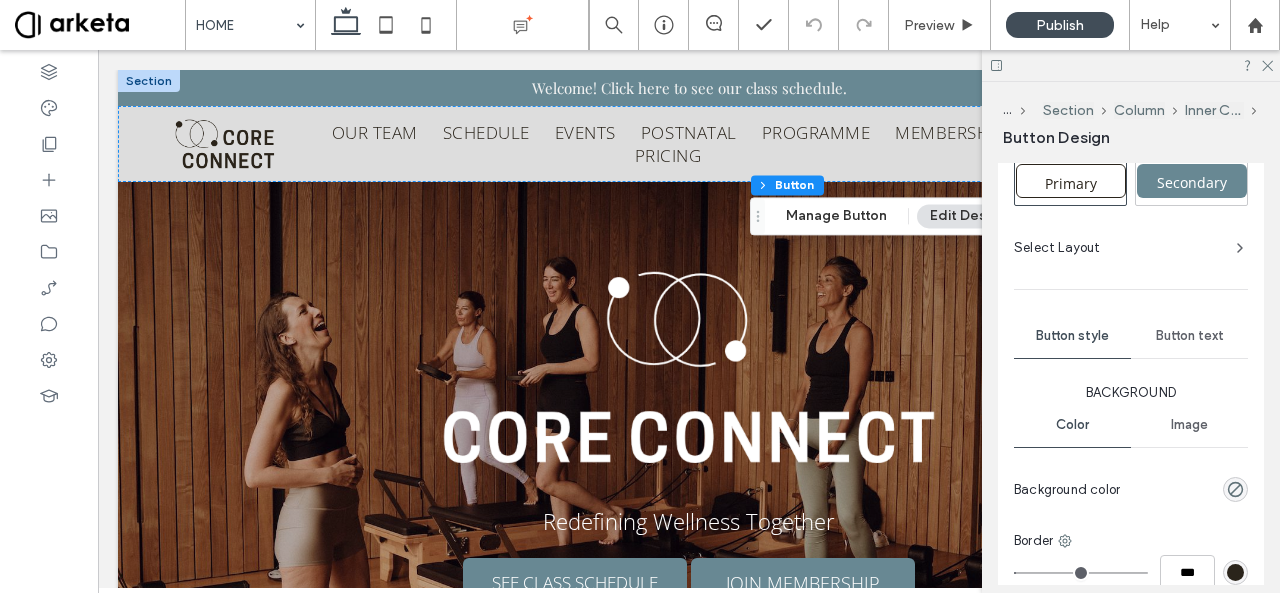 type on "*" 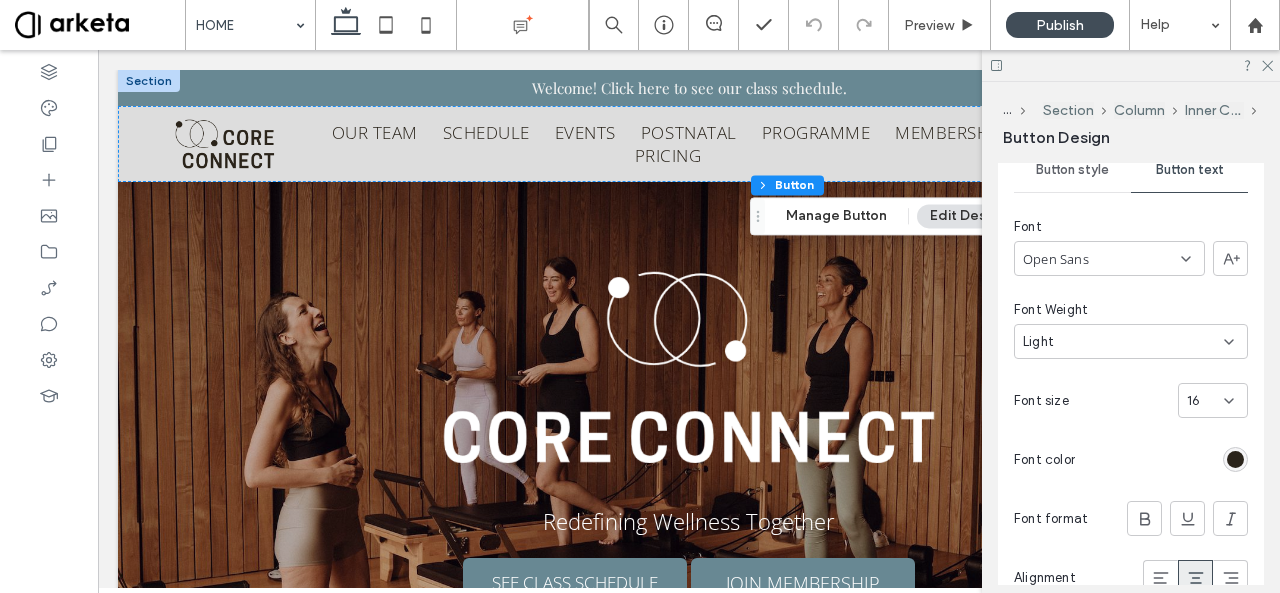 scroll, scrollTop: 479, scrollLeft: 0, axis: vertical 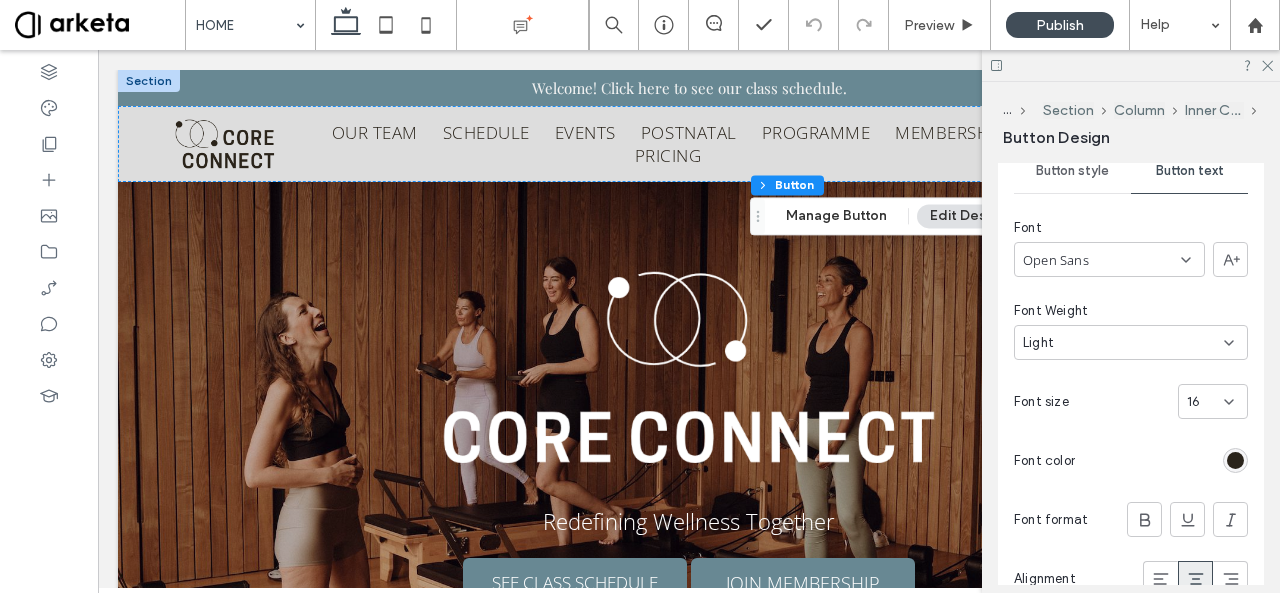 click on "Light" at bounding box center (1123, 343) 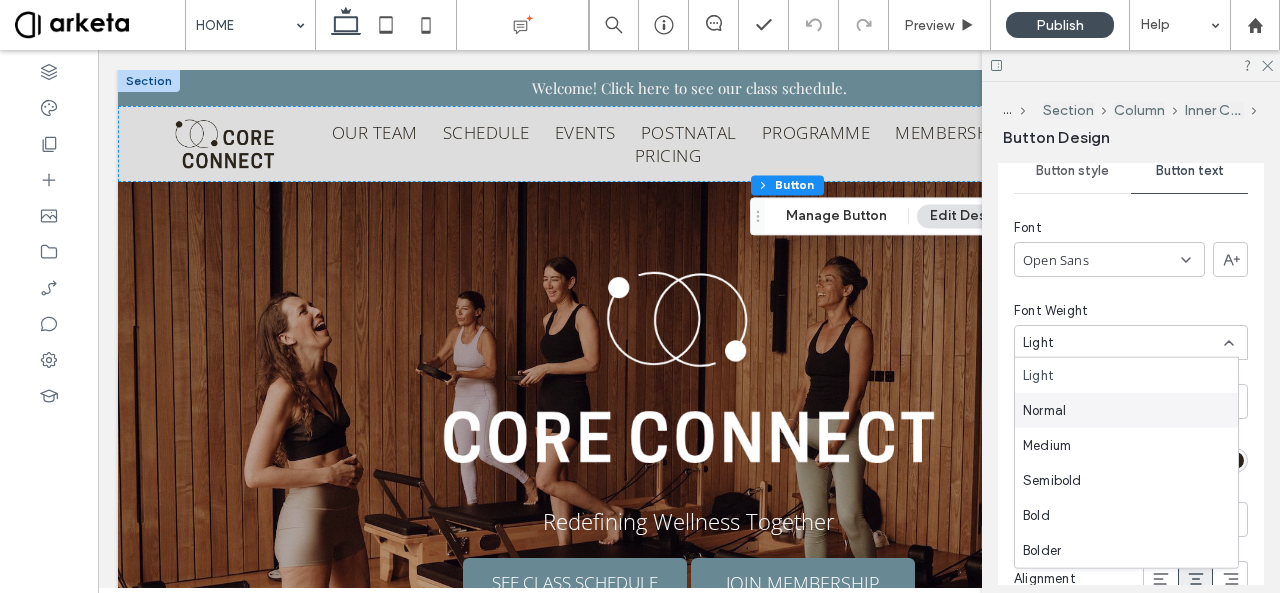 click on "Normal" at bounding box center (1126, 410) 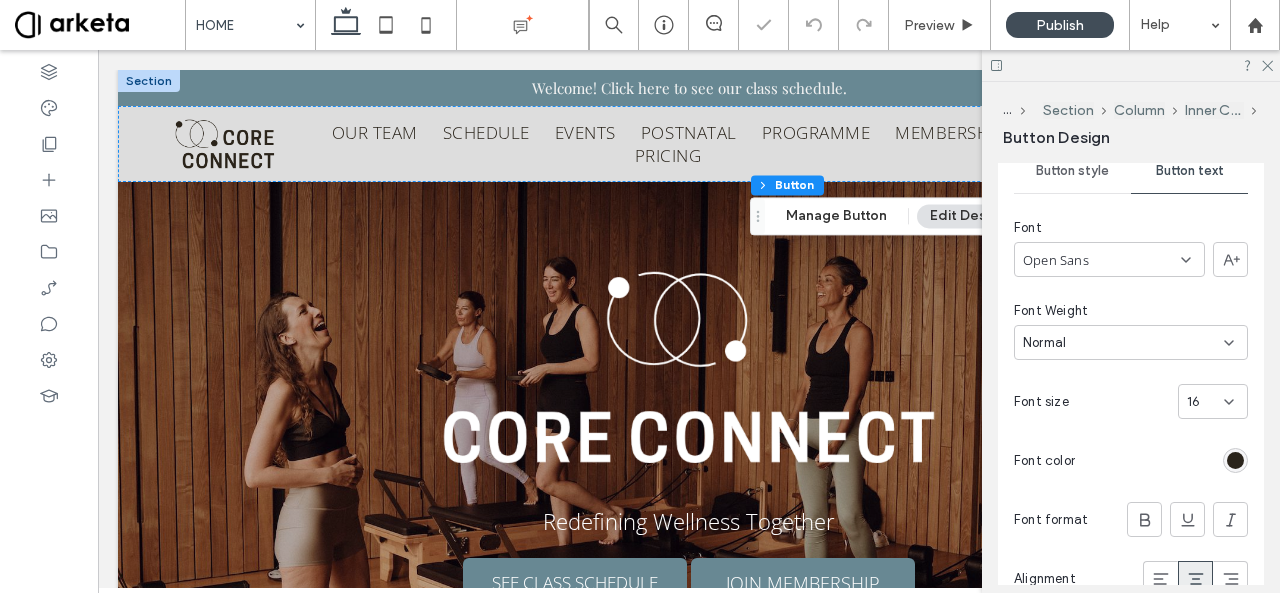 click on "16" at bounding box center [1162, 401] 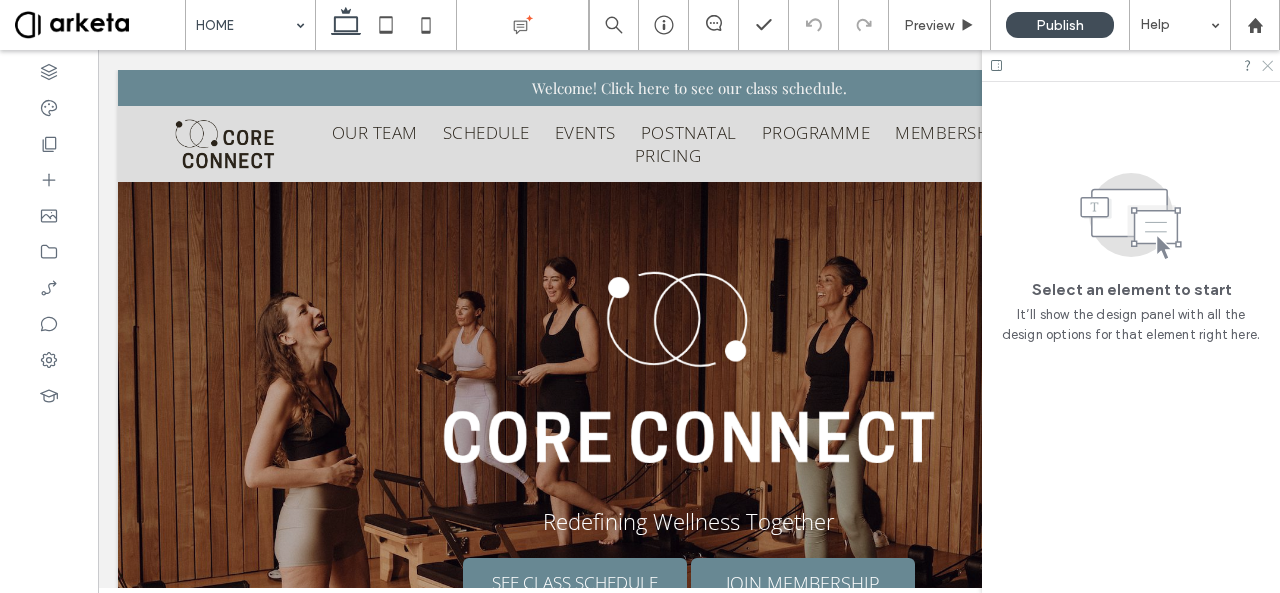click 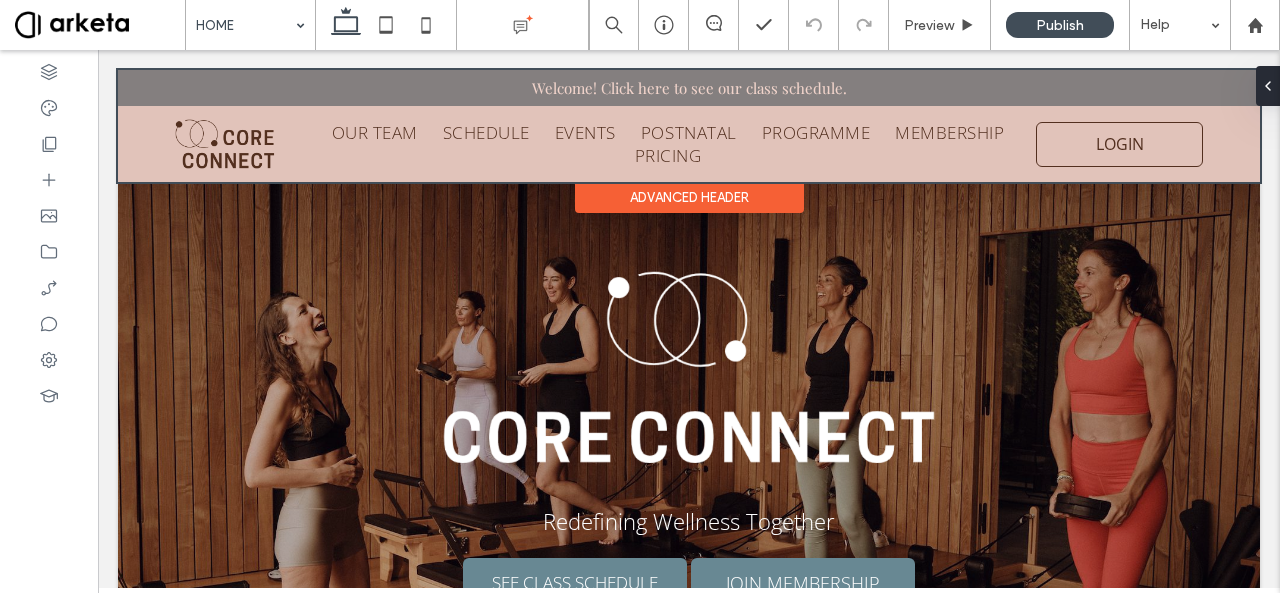 click at bounding box center (689, 126) 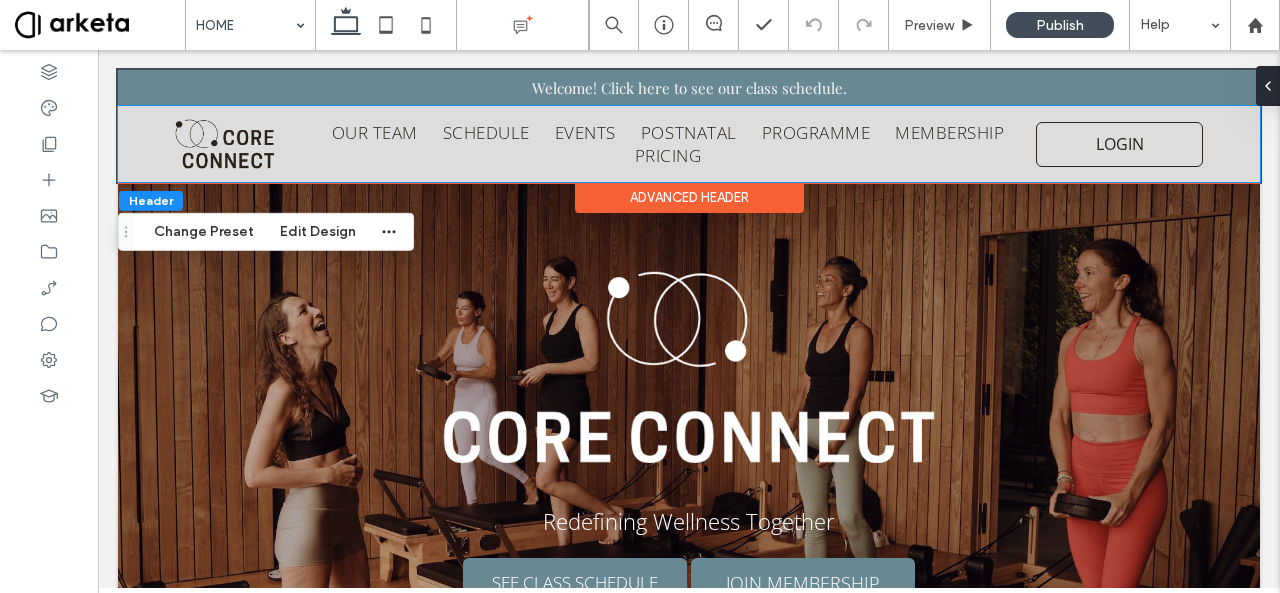 click on "LOGIN" at bounding box center [1119, 144] 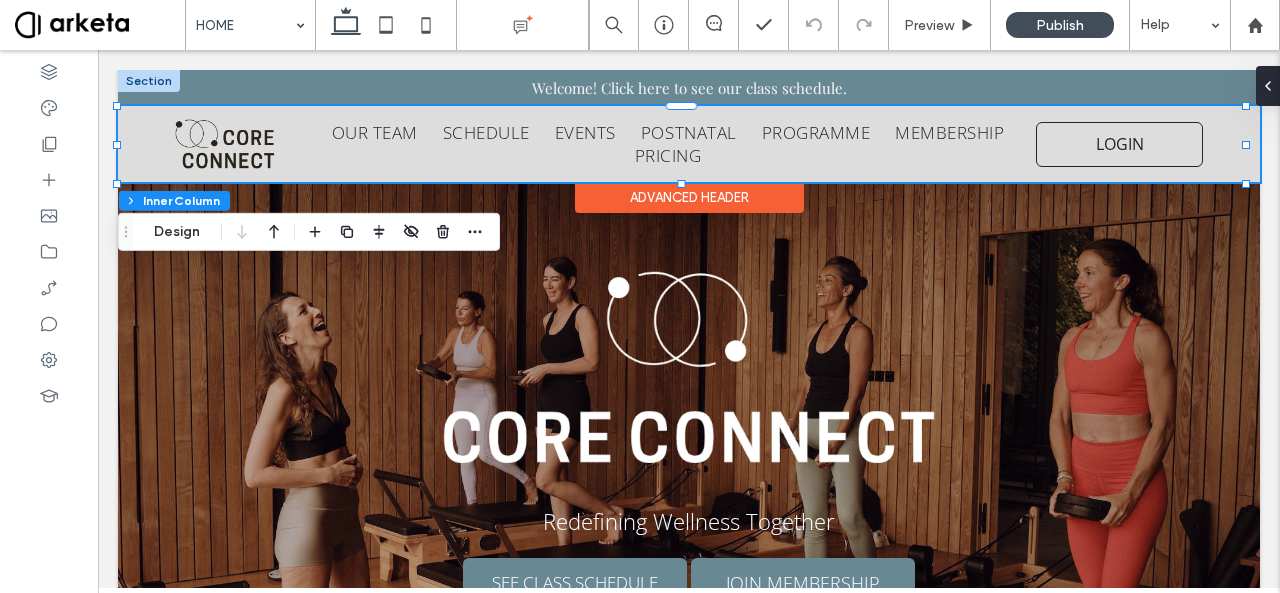click on "LOGIN" at bounding box center (1119, 144) 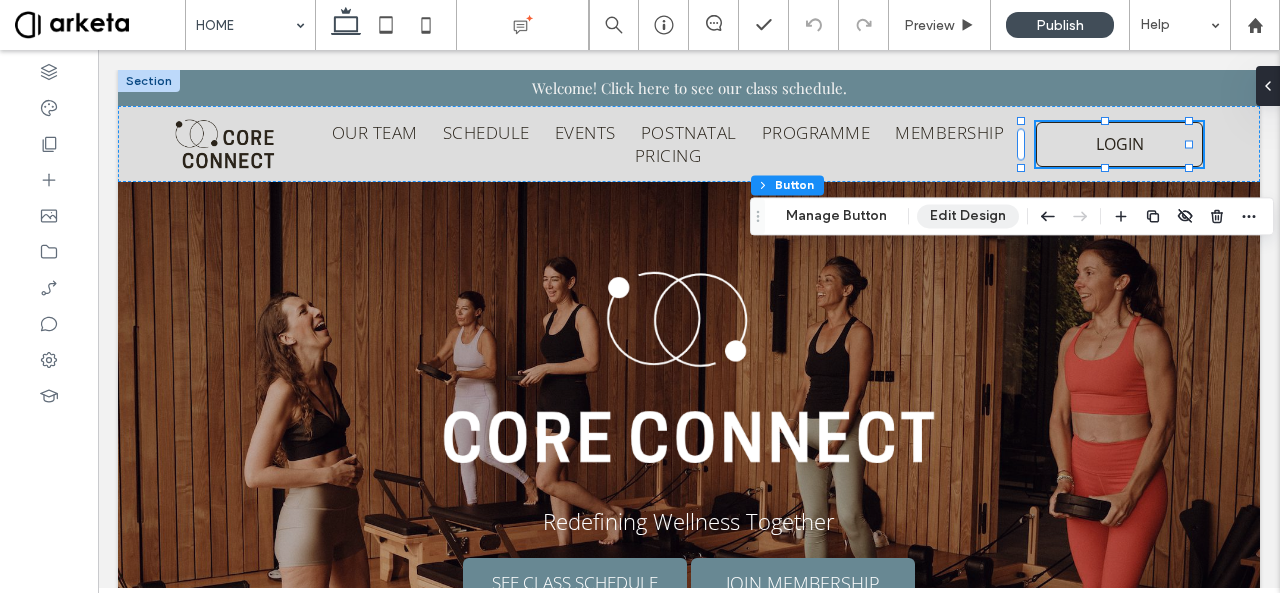 click on "Edit Design" at bounding box center [968, 216] 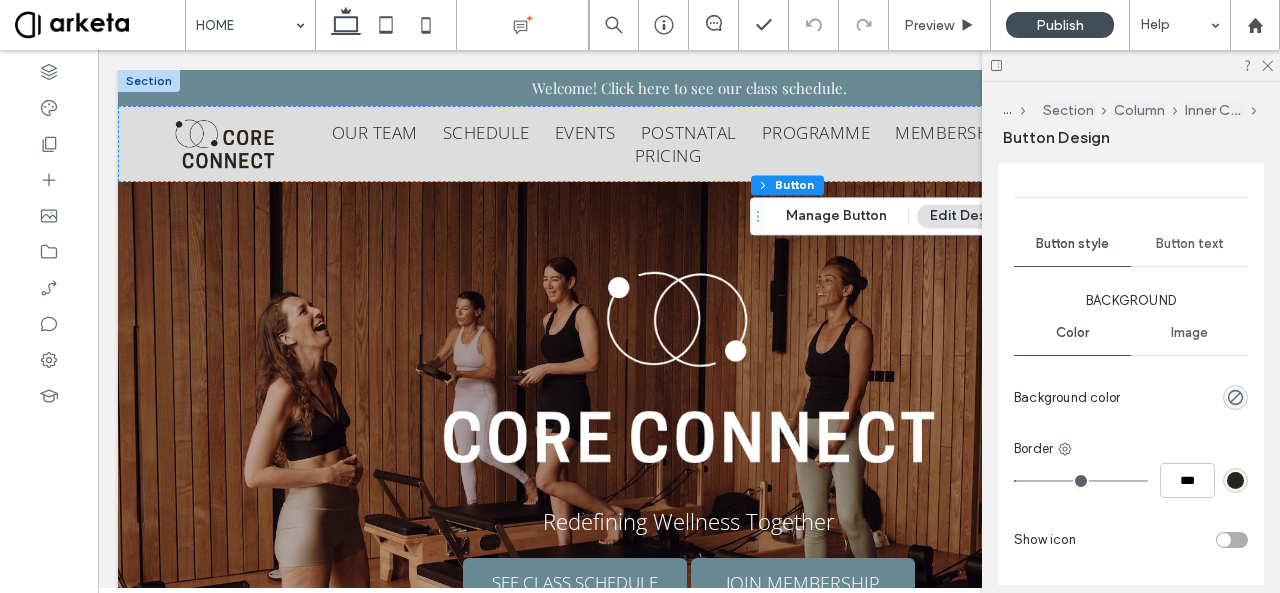 type on "*" 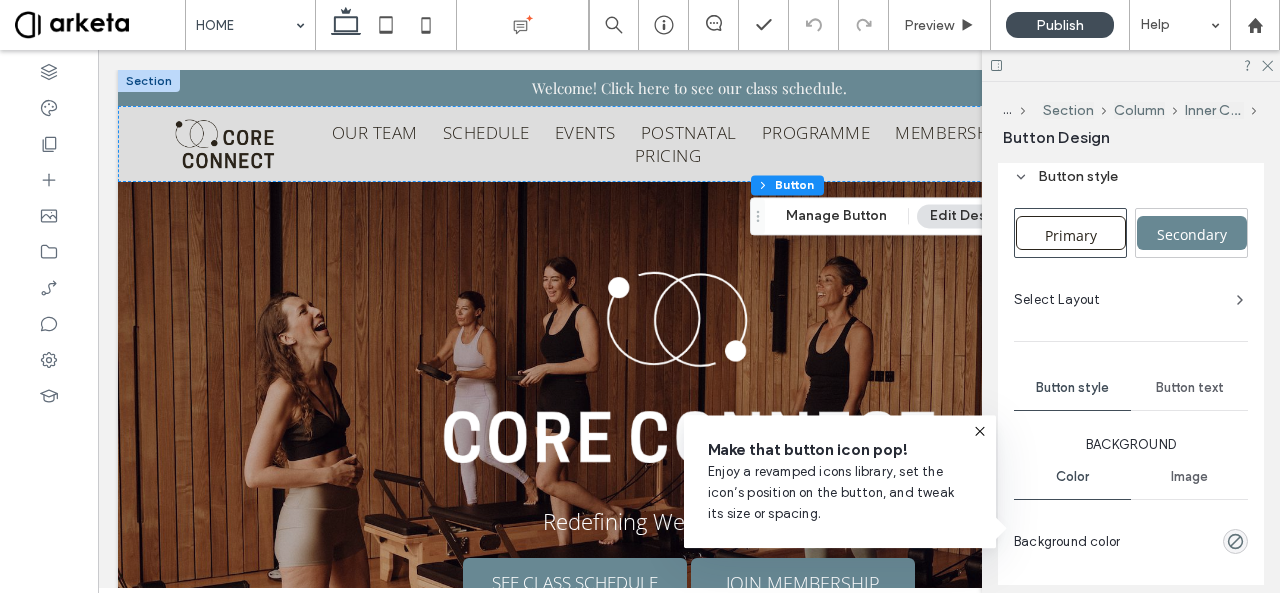 scroll, scrollTop: 0, scrollLeft: 0, axis: both 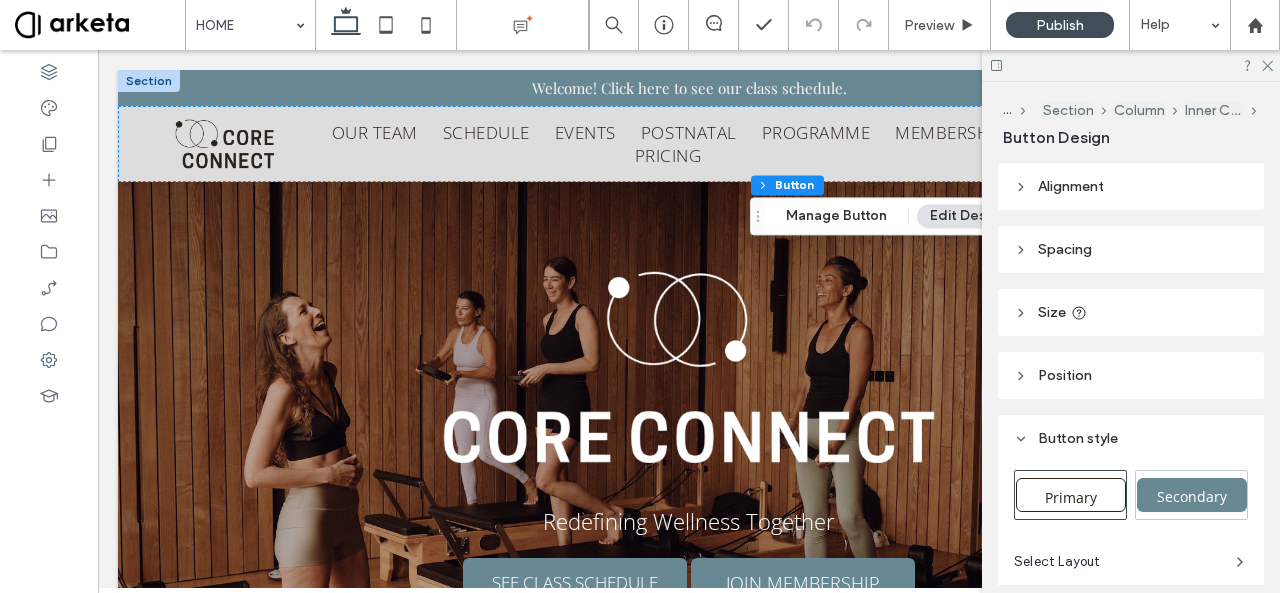 click on "Size" at bounding box center (1131, 312) 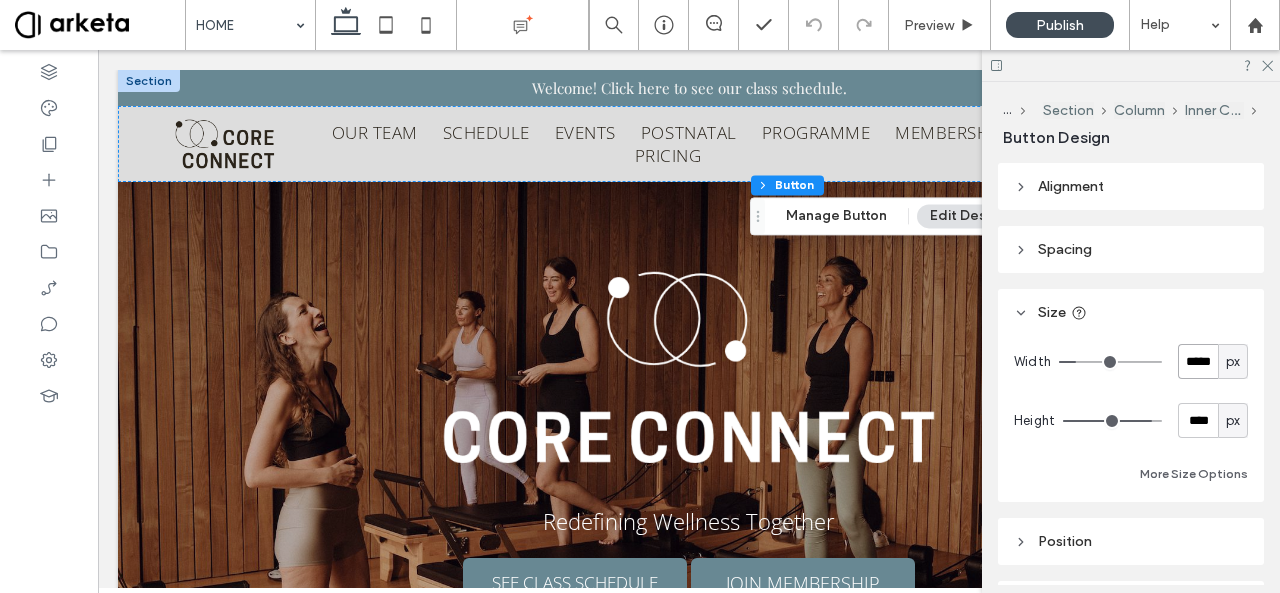 click on "*****" at bounding box center [1198, 361] 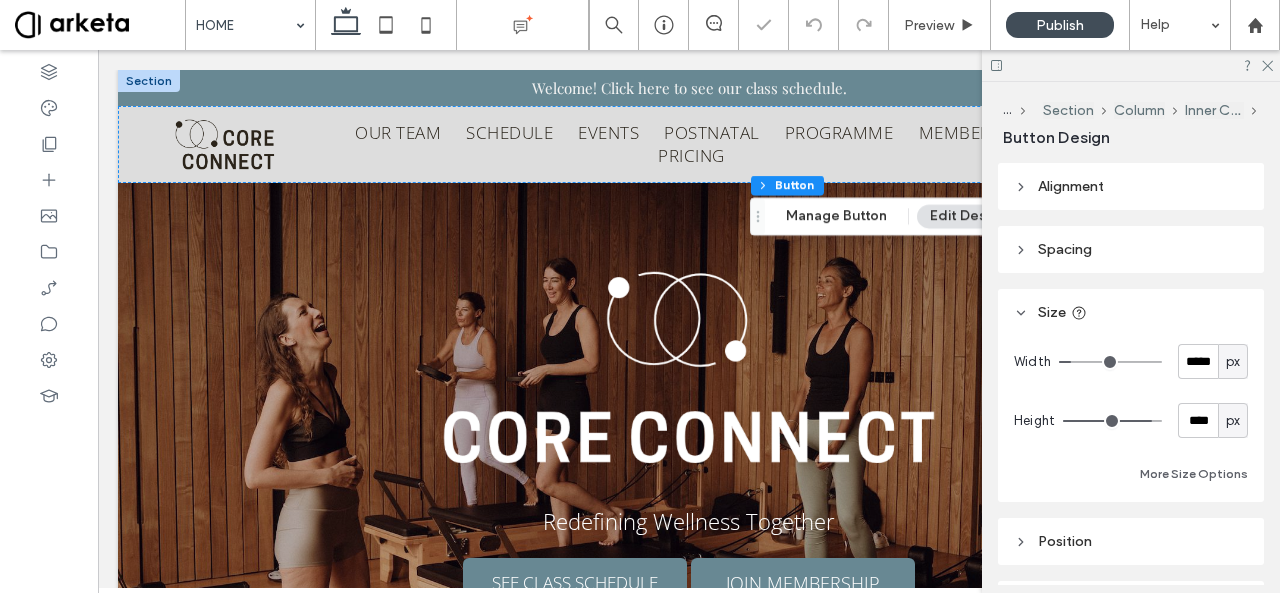 click on "Width ***** px Height **** px More Size Options" at bounding box center (1131, 415) 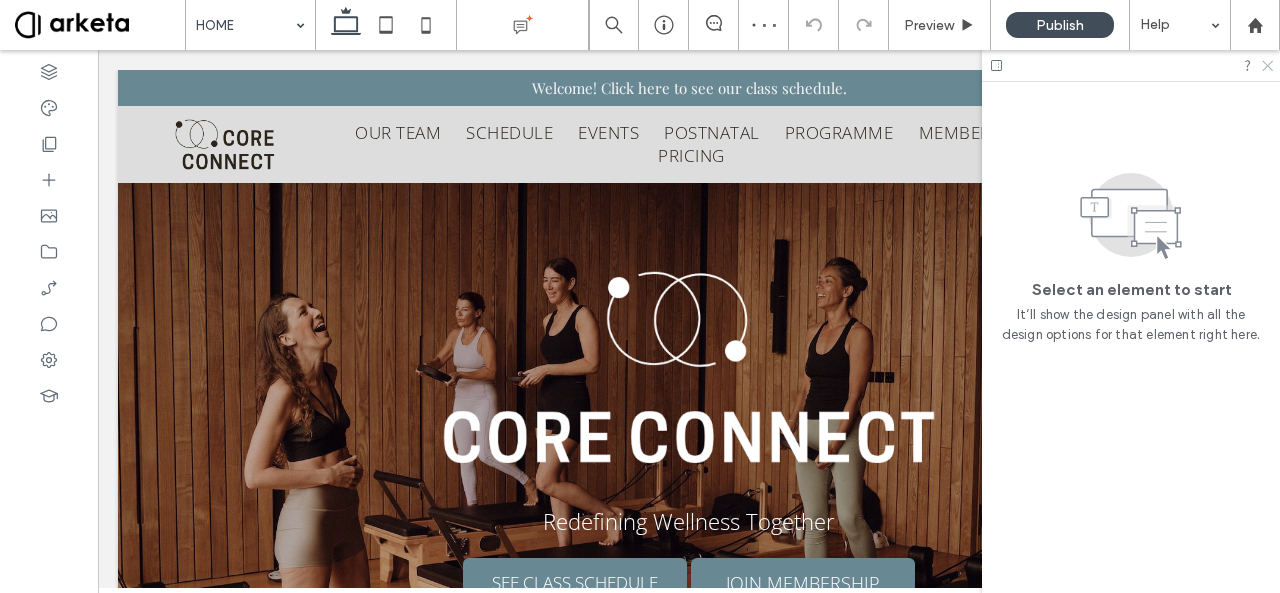 click 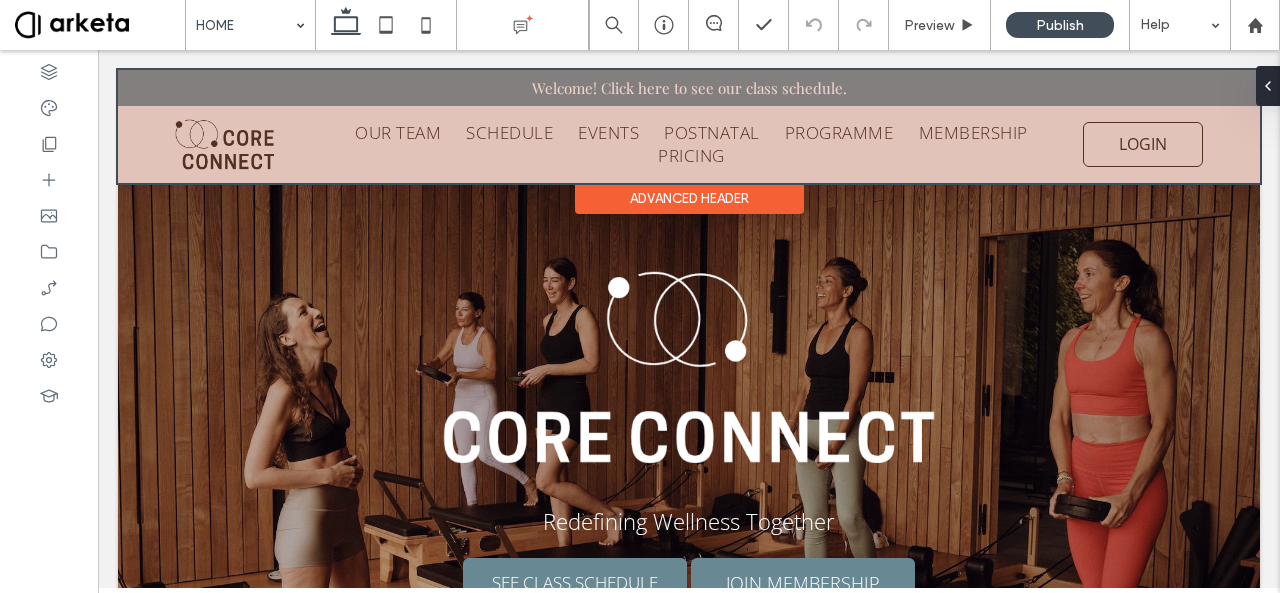 click at bounding box center [689, 126] 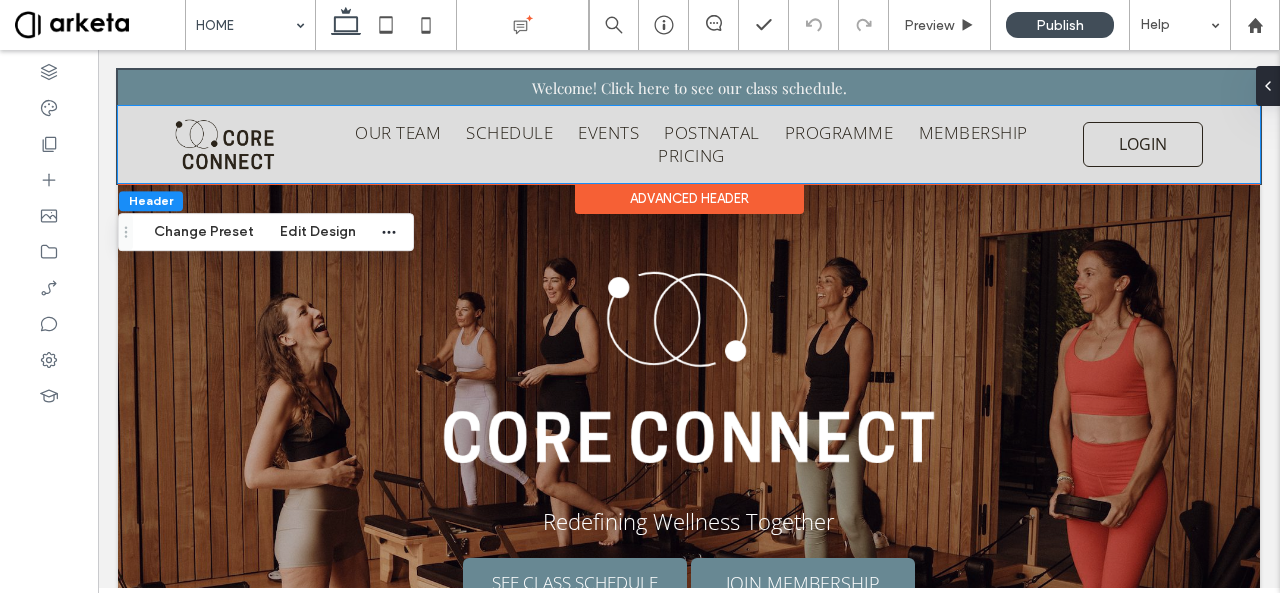 click on "OUR TEAM
SCHEDULE
EVENTS
POSTNATAL
PROGRAMME
MEMBERSHIP
PRICING" at bounding box center [678, 144] 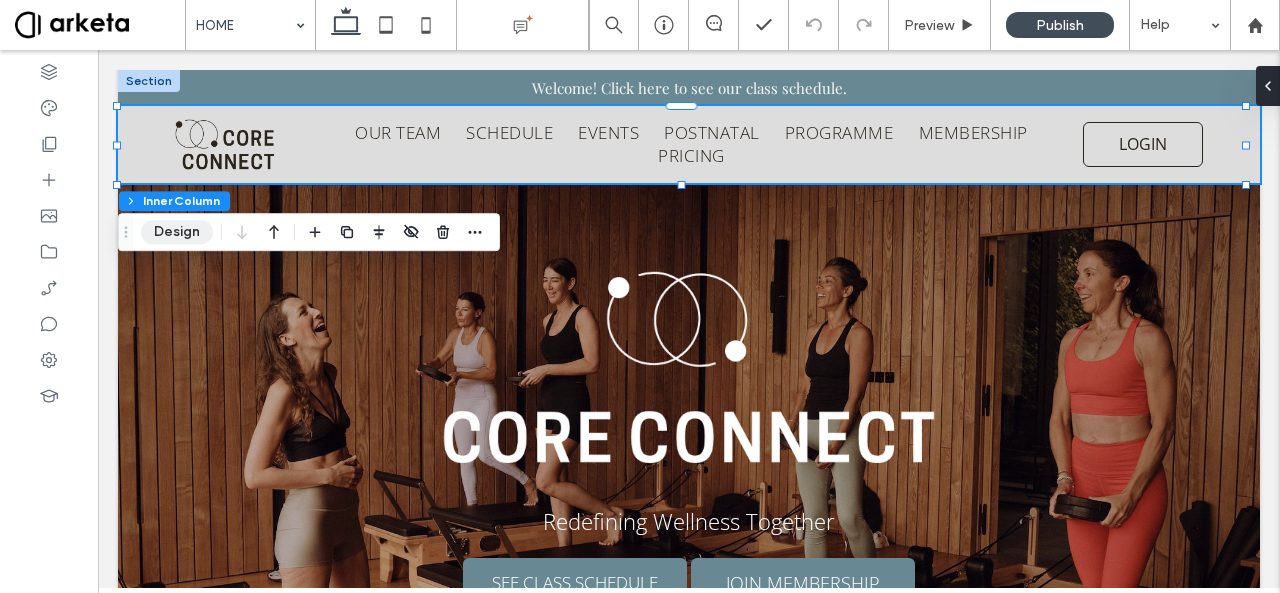 click on "Design" at bounding box center [177, 232] 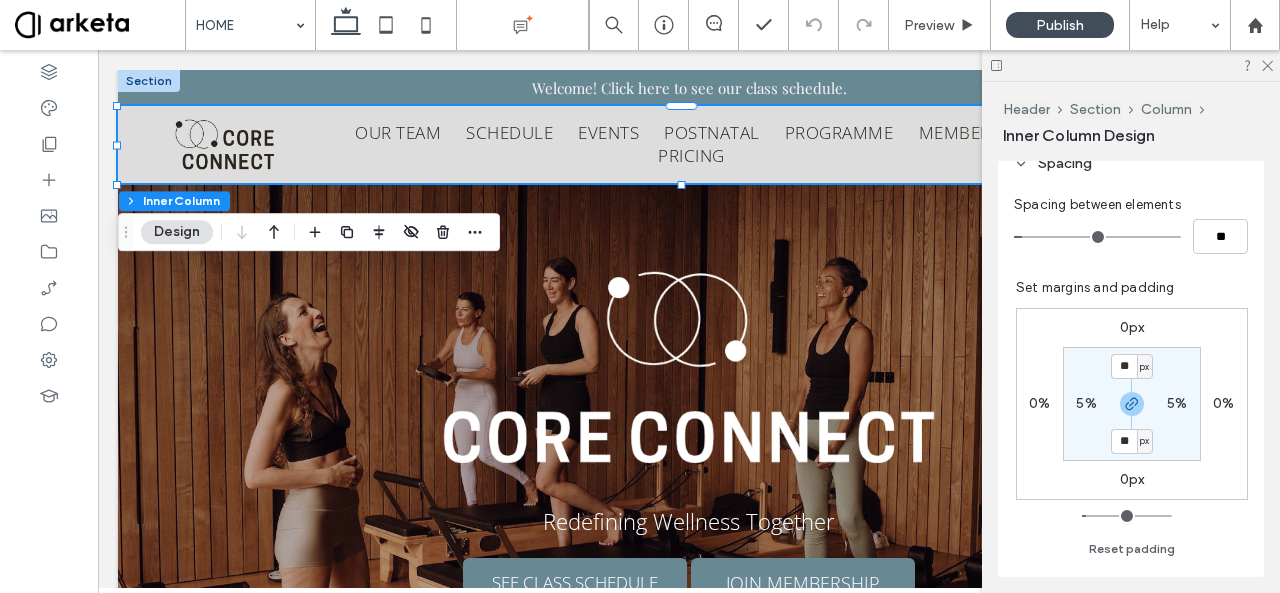 scroll, scrollTop: 758, scrollLeft: 0, axis: vertical 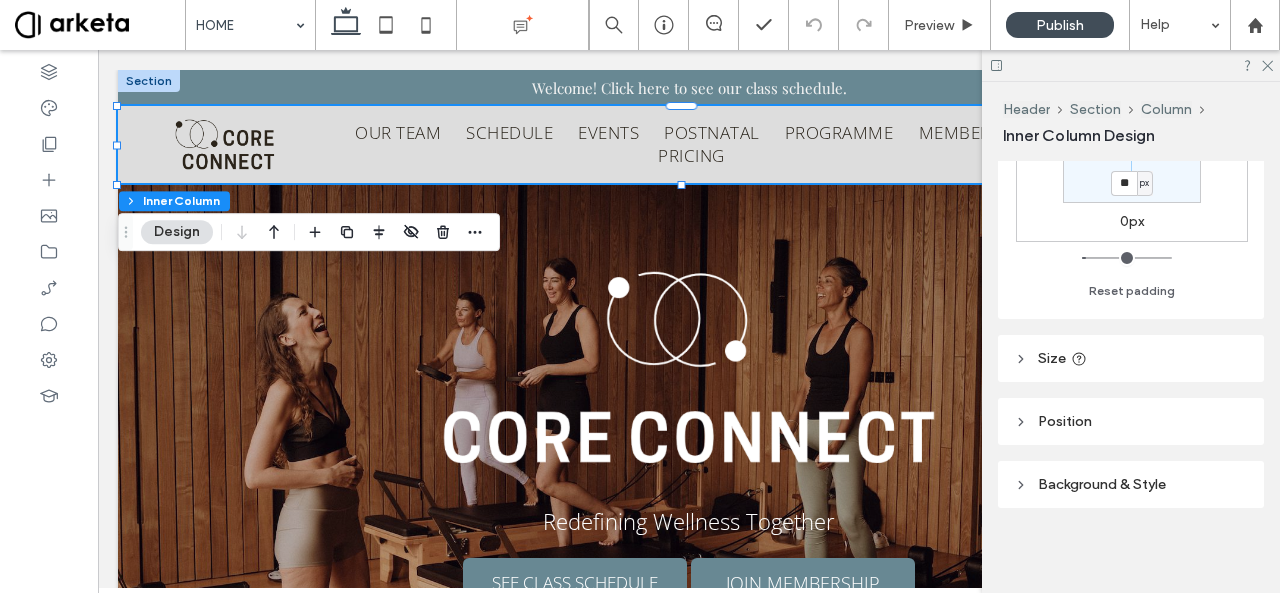 click on "Background & Style" at bounding box center (1131, 484) 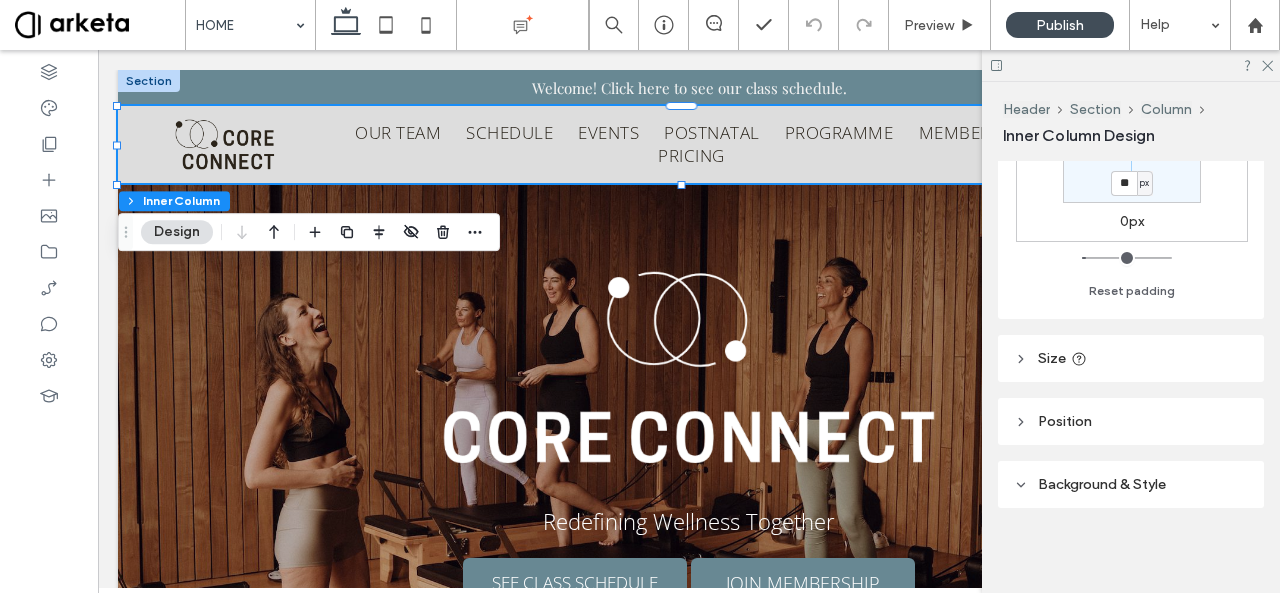 scroll, scrollTop: 904, scrollLeft: 0, axis: vertical 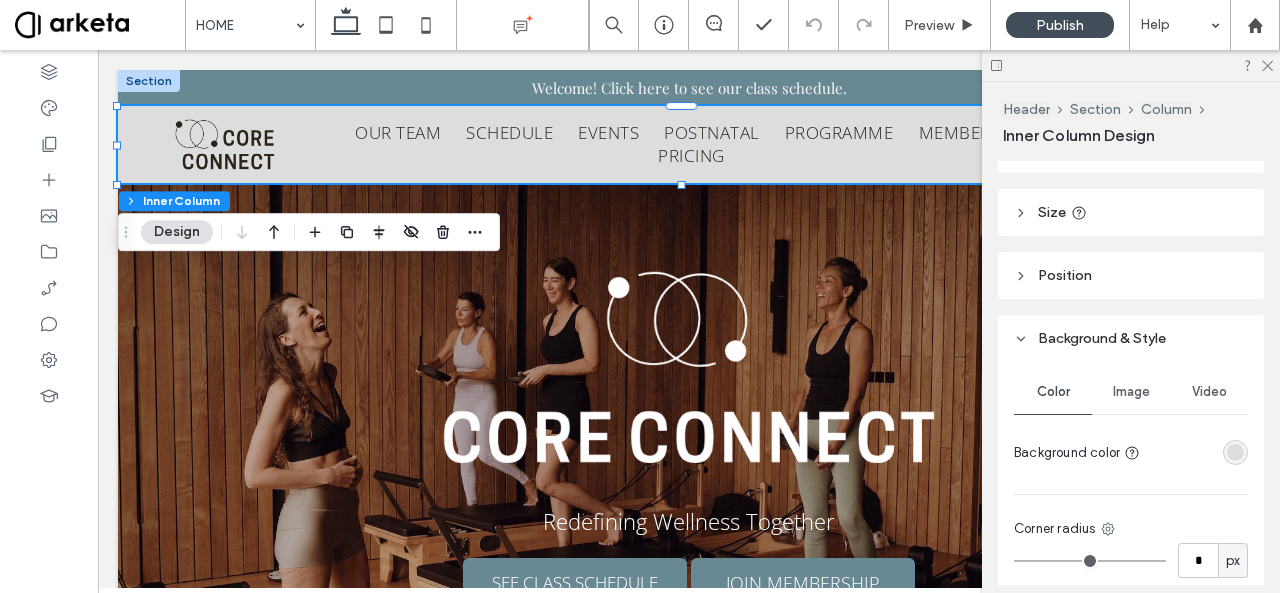 click at bounding box center (1235, 452) 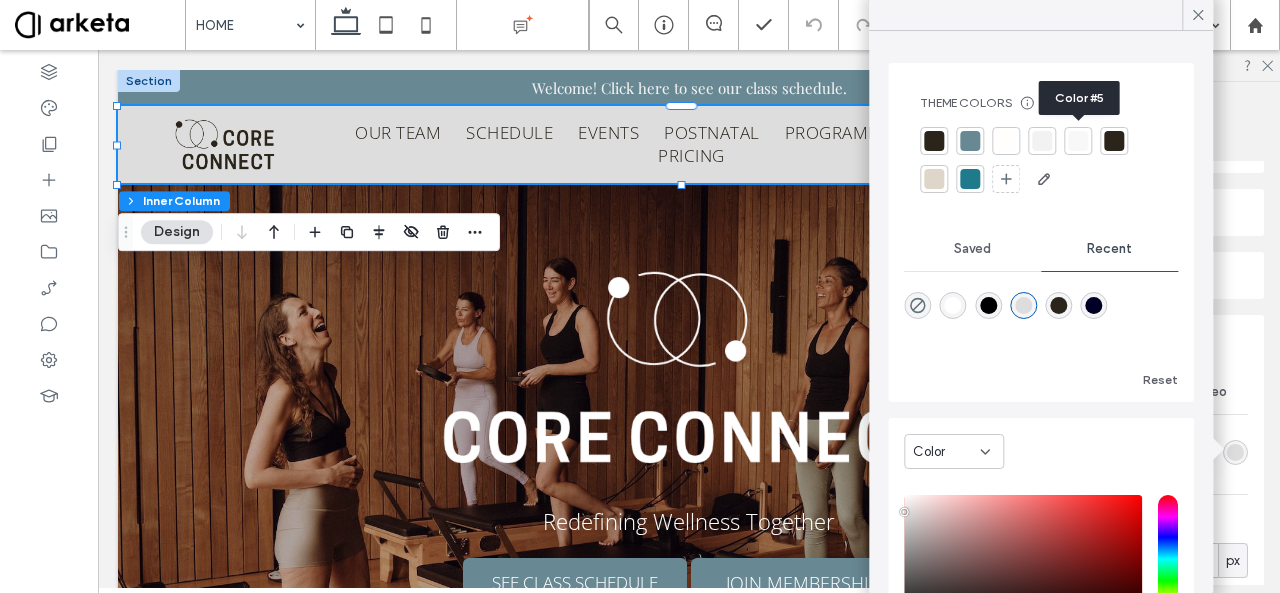 click at bounding box center (1078, 141) 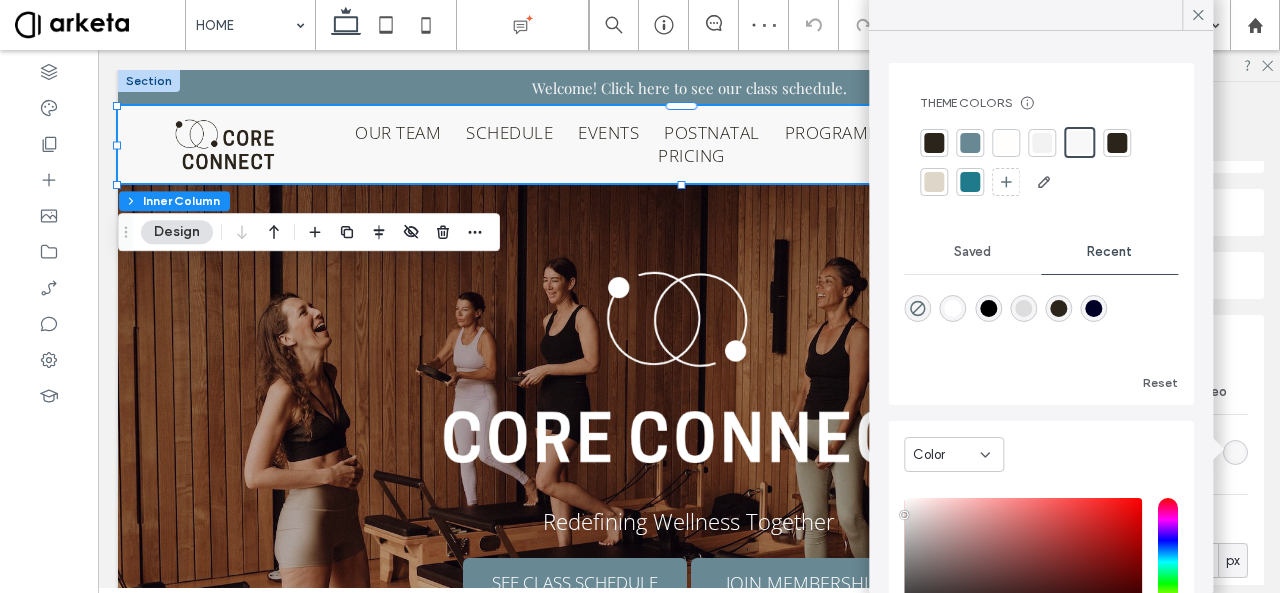 scroll, scrollTop: 156, scrollLeft: 0, axis: vertical 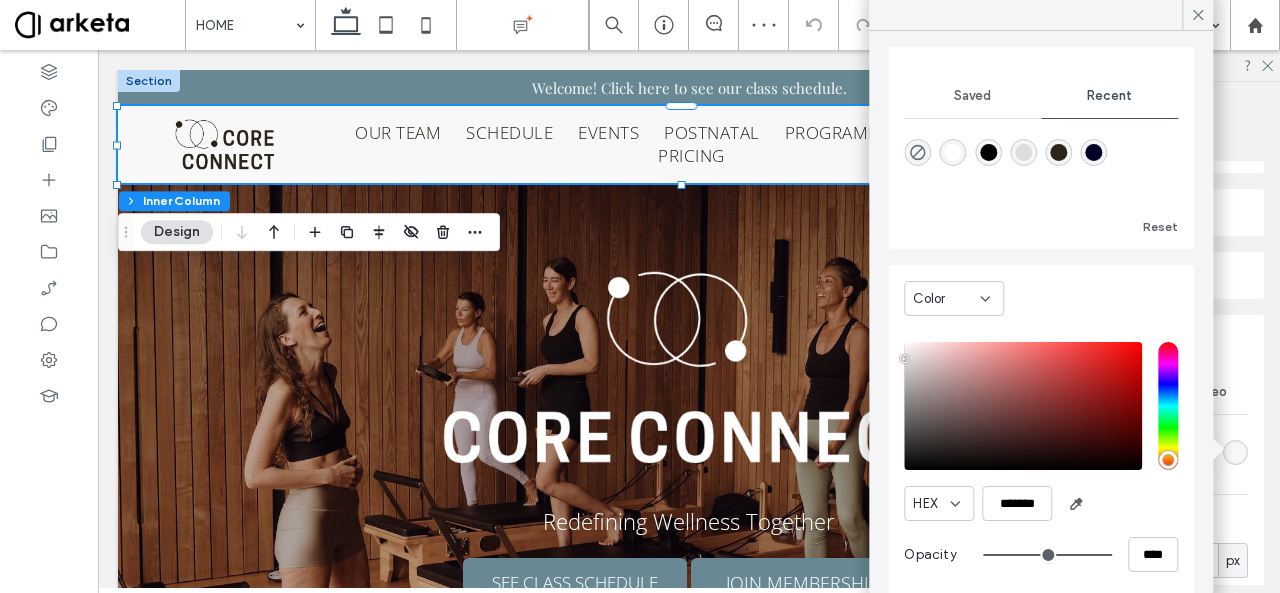 click on "Inner Column Design" at bounding box center (1133, 135) 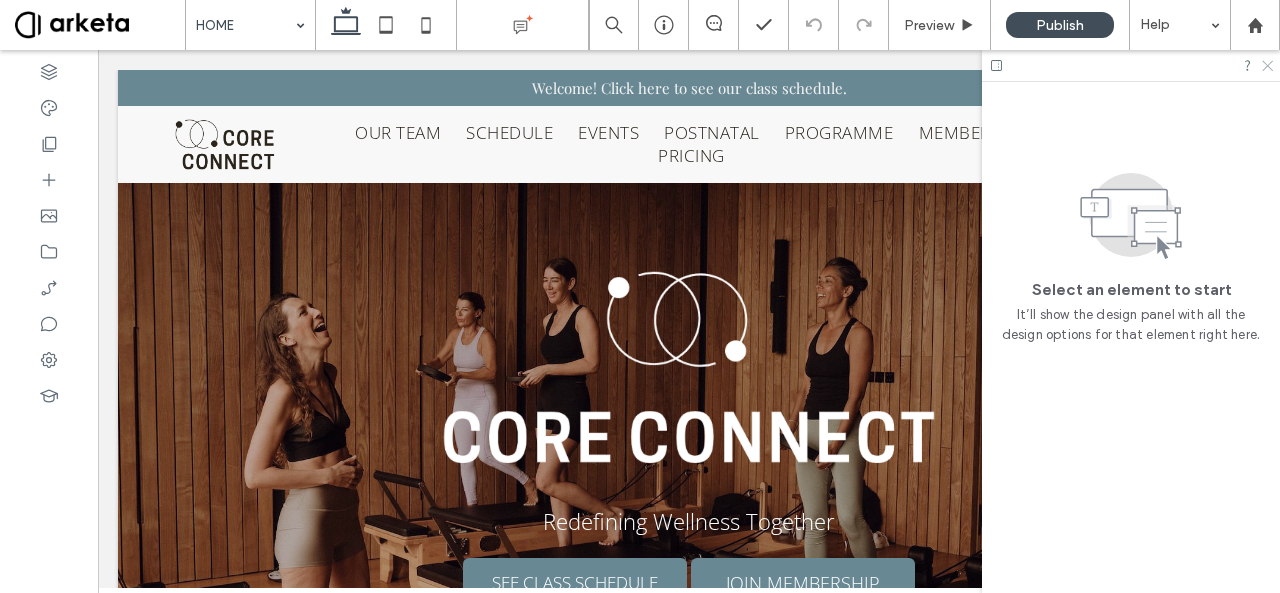 click 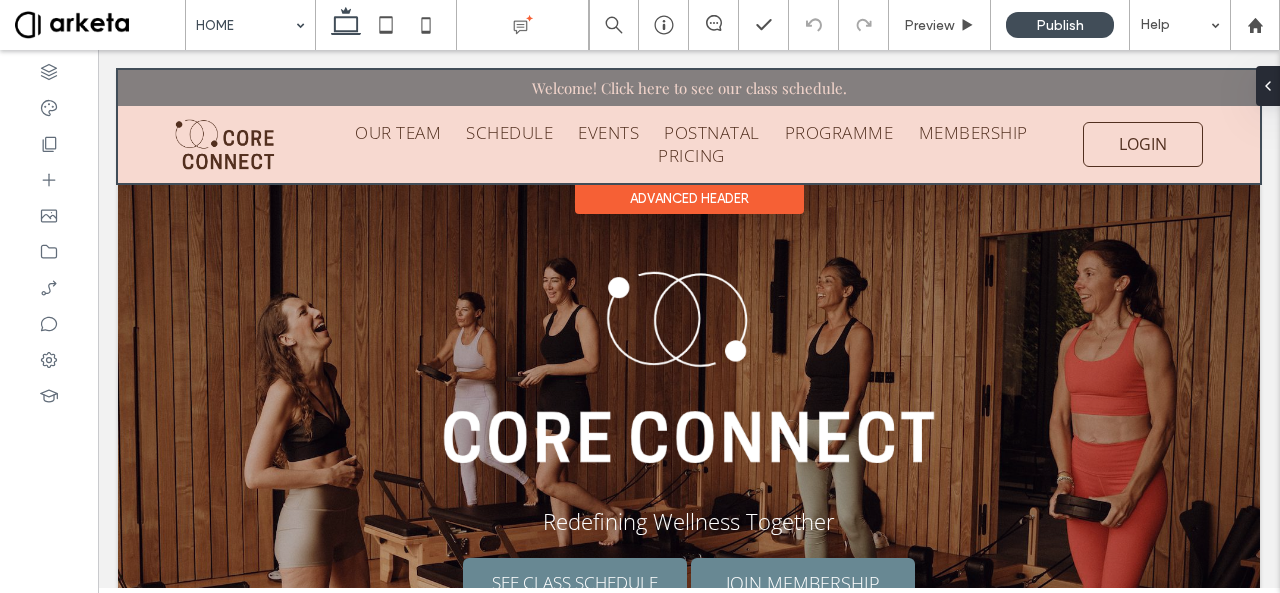 click at bounding box center [689, 126] 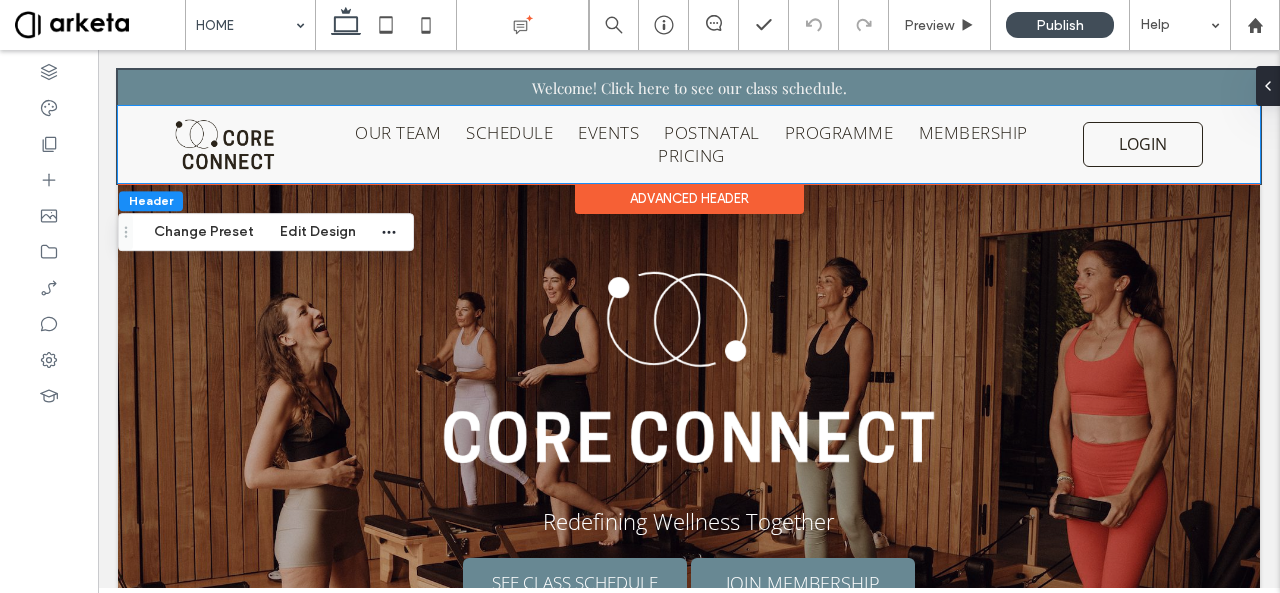 click on "OUR TEAM" at bounding box center (385, 132) 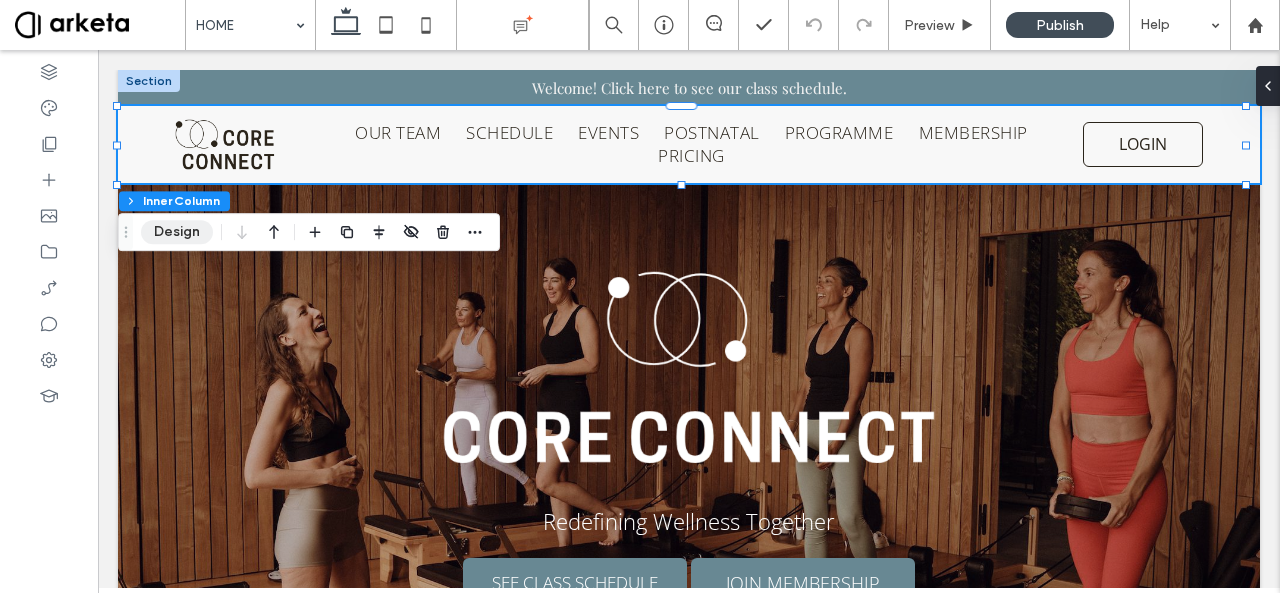 click on "Design" at bounding box center (177, 232) 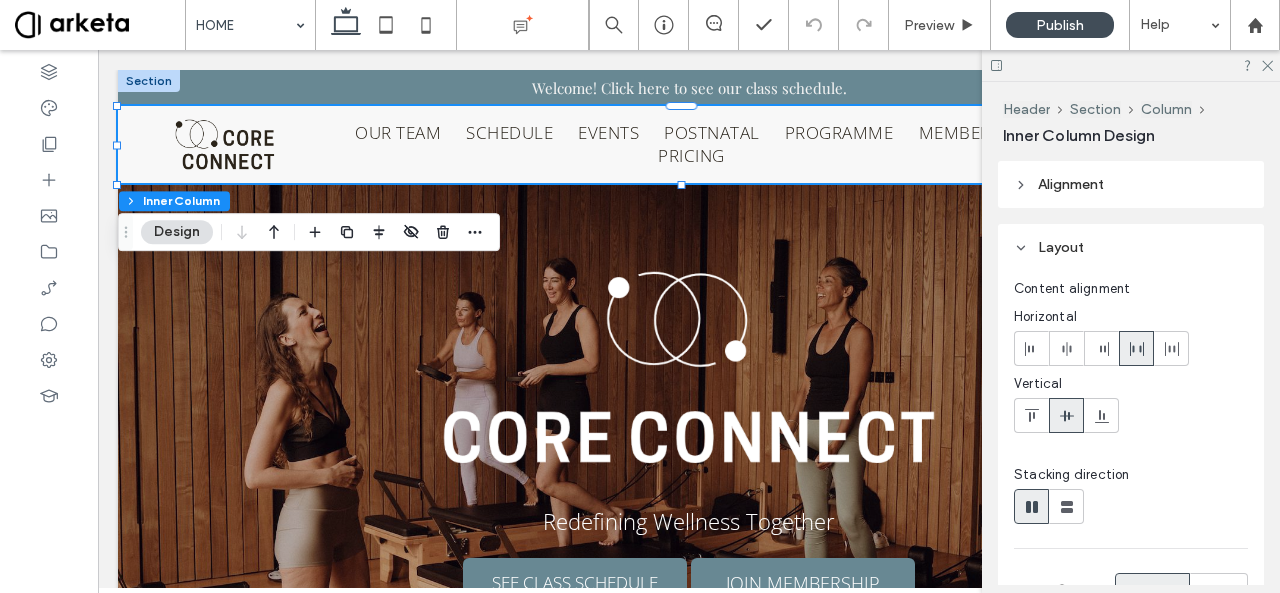 scroll, scrollTop: 319, scrollLeft: 0, axis: vertical 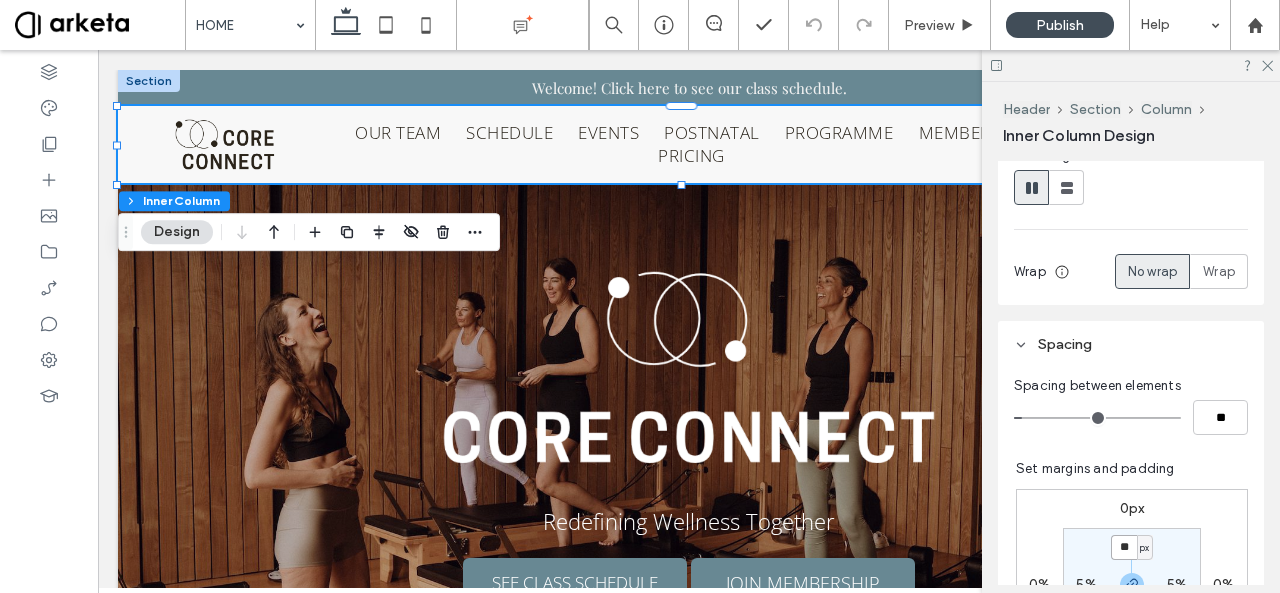 click on "**" at bounding box center (1124, 547) 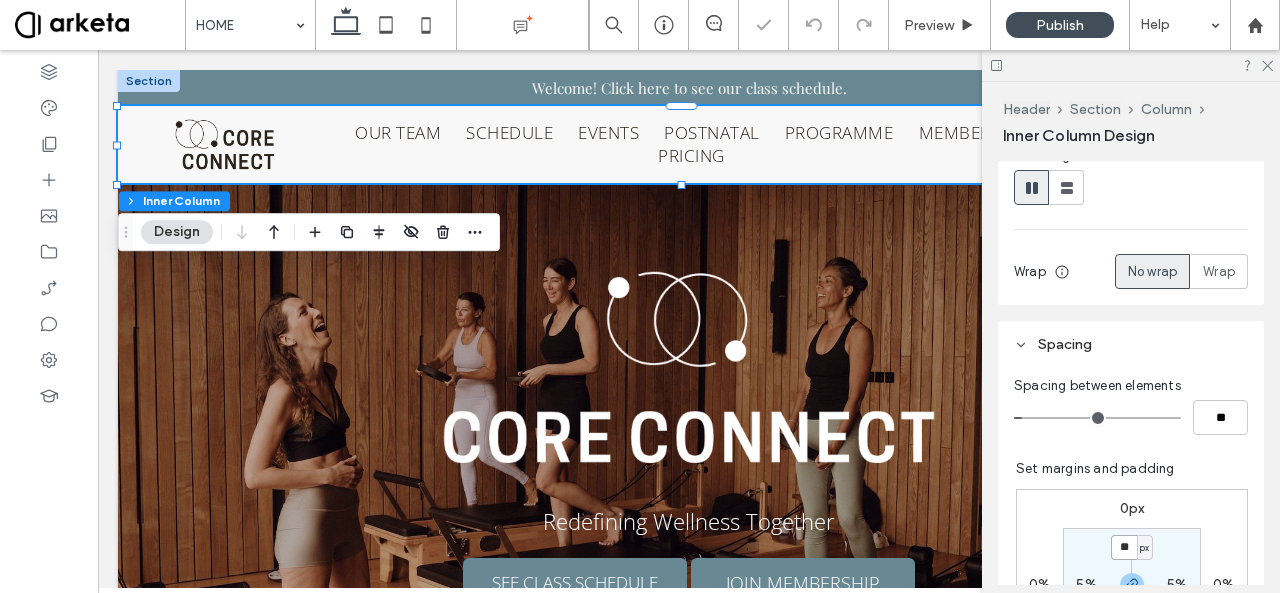 type on "**" 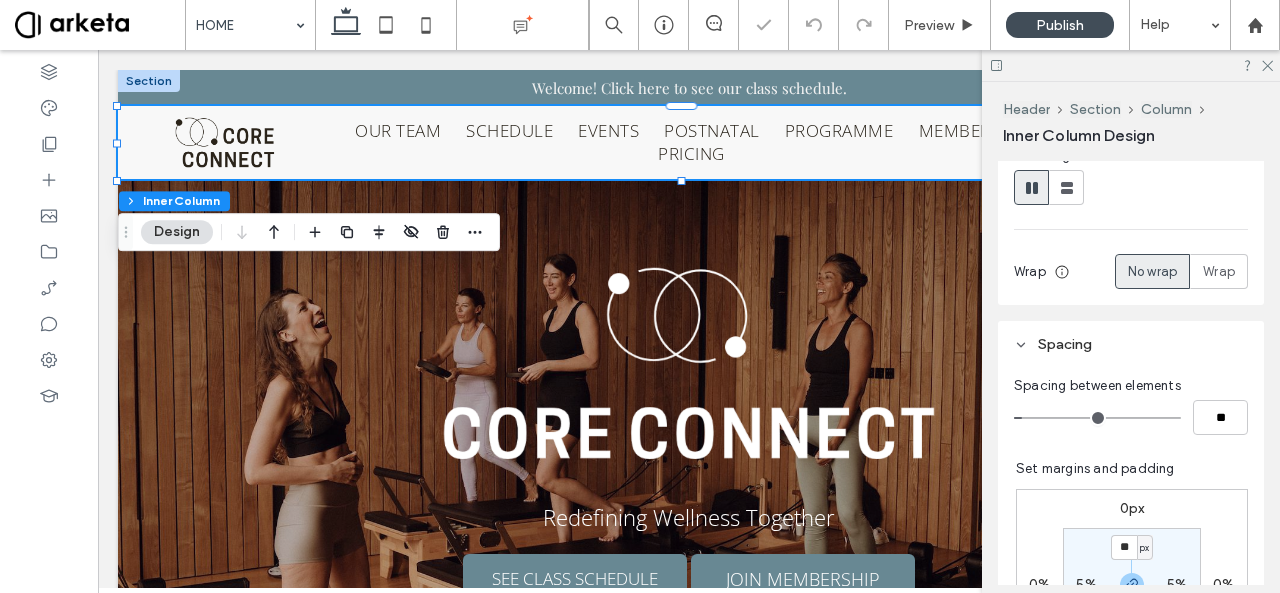 click on "Set margins and padding 0px 0% 0px 0% ** px 5% ** px 5% Reset padding" at bounding box center (1132, 600) 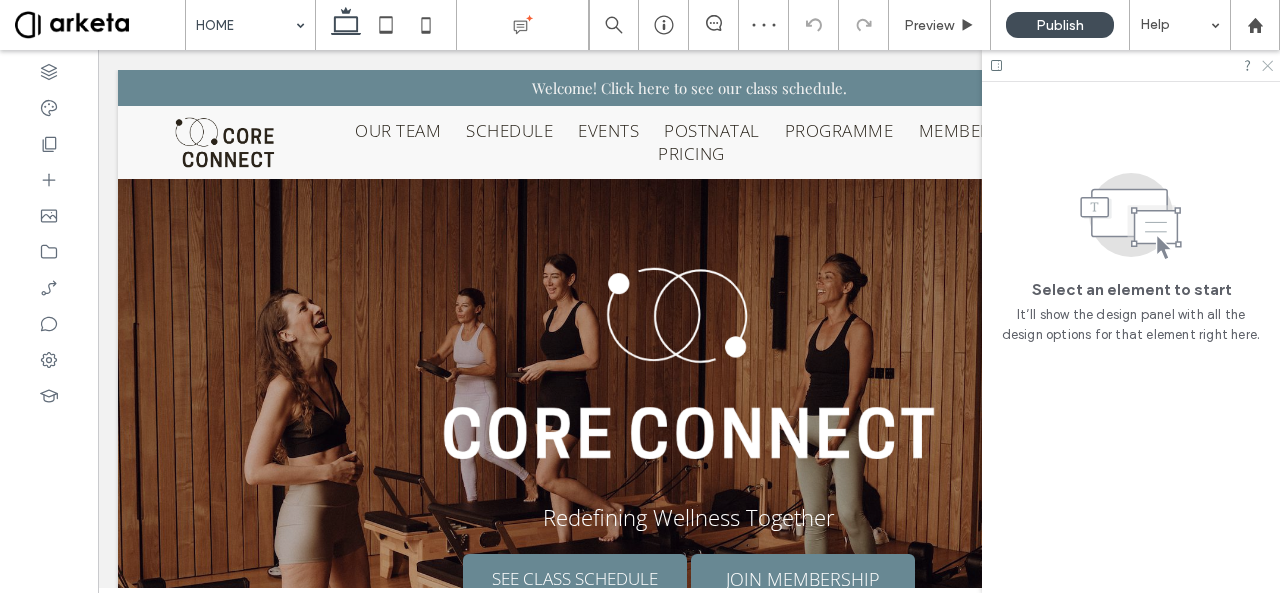 click 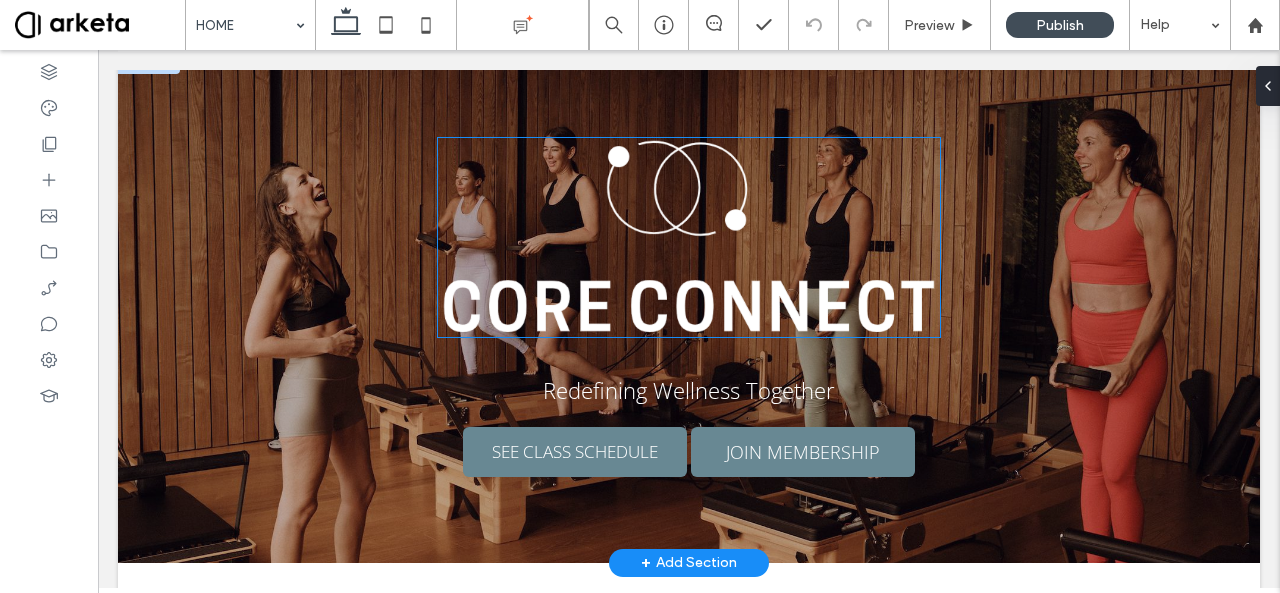 scroll, scrollTop: 129, scrollLeft: 0, axis: vertical 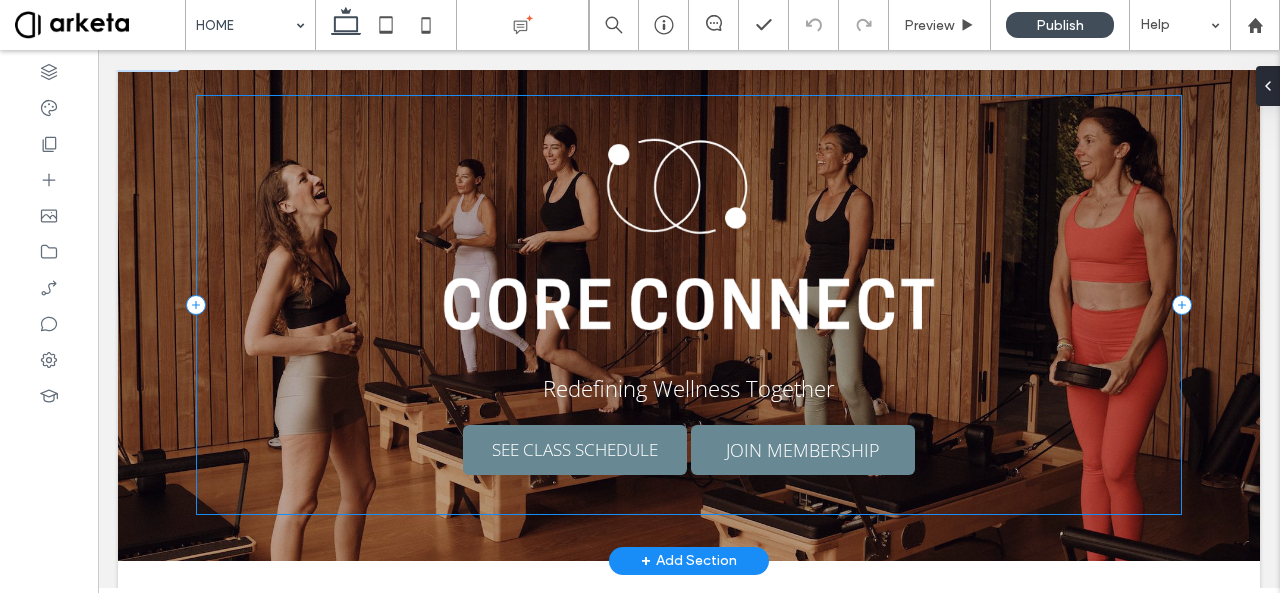 click on "Redefining Wellness Together
SEE CLASS SCHEDULE
JOIN MEMBERSHIP" at bounding box center [689, 305] 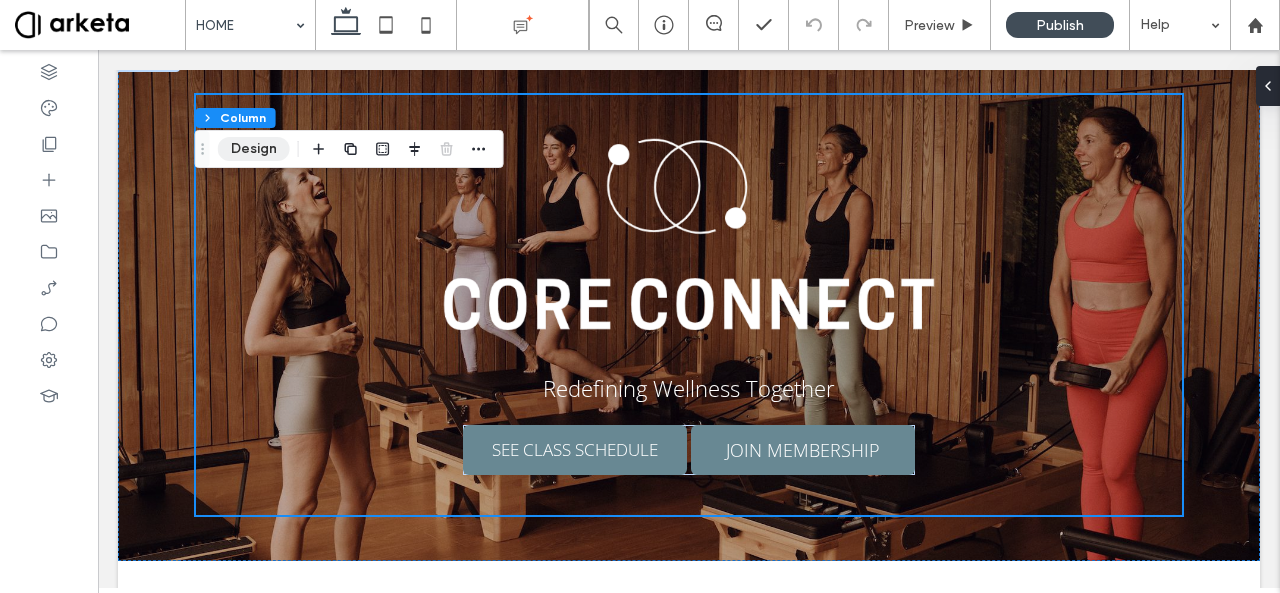 click on "Design" at bounding box center (254, 149) 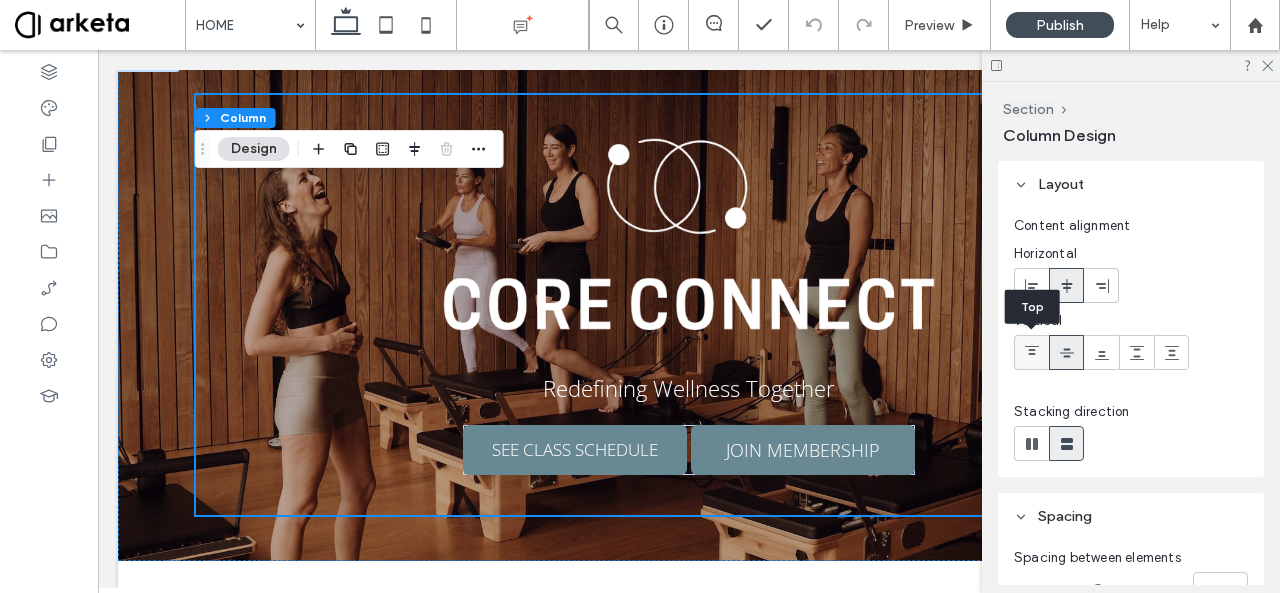 click 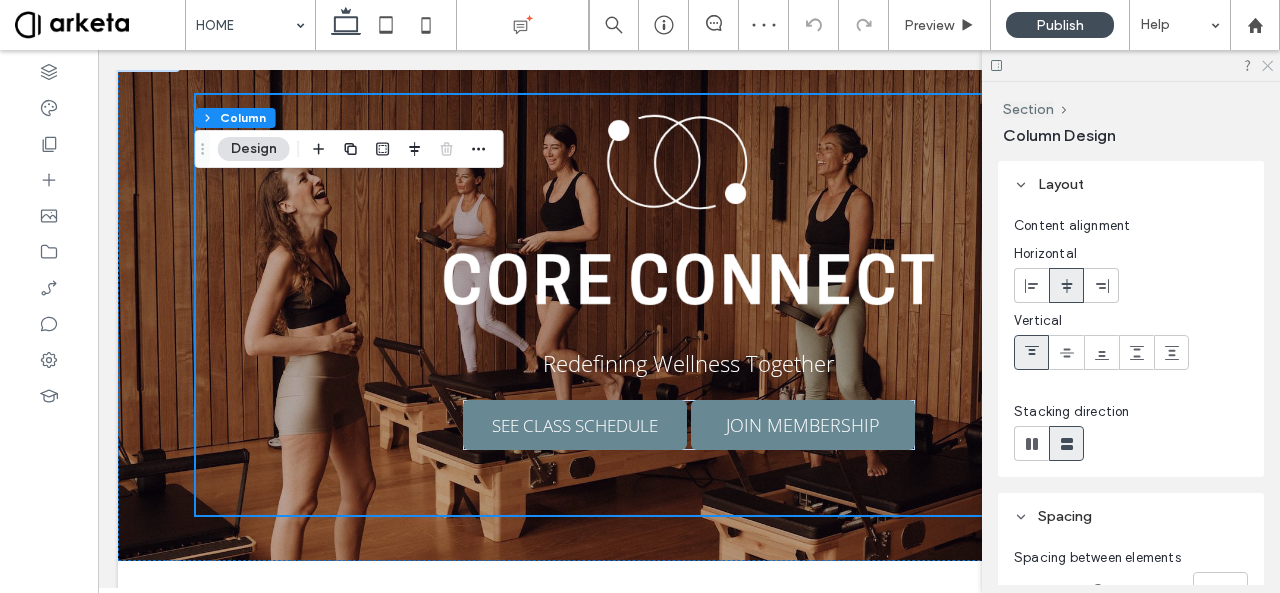 click 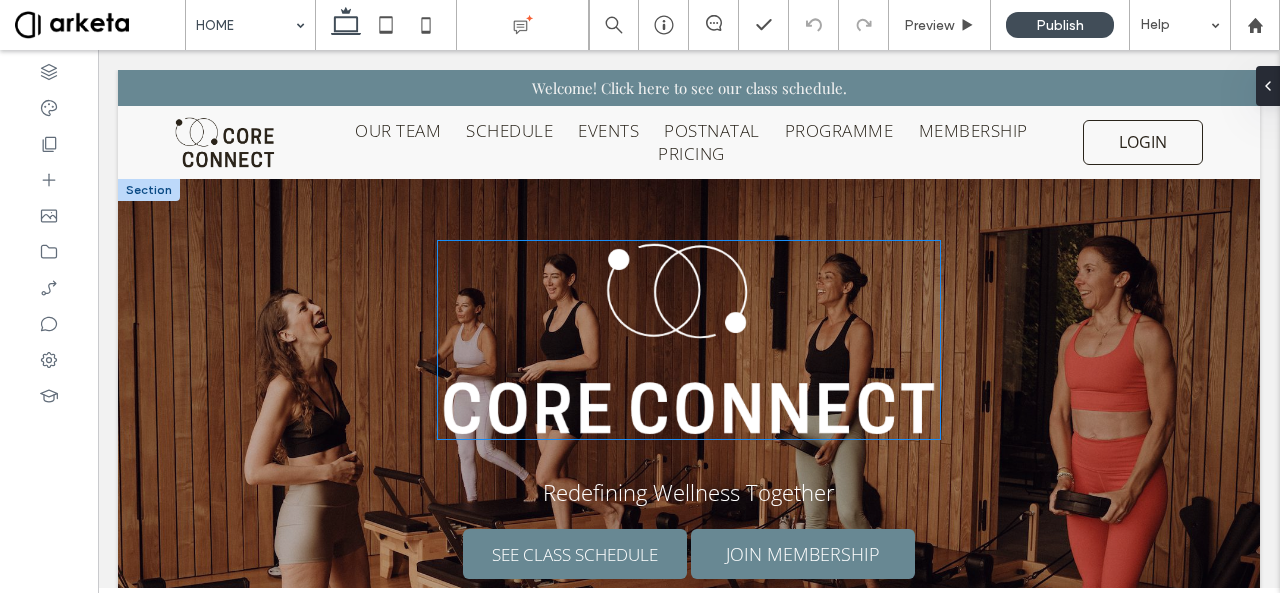 scroll, scrollTop: 0, scrollLeft: 0, axis: both 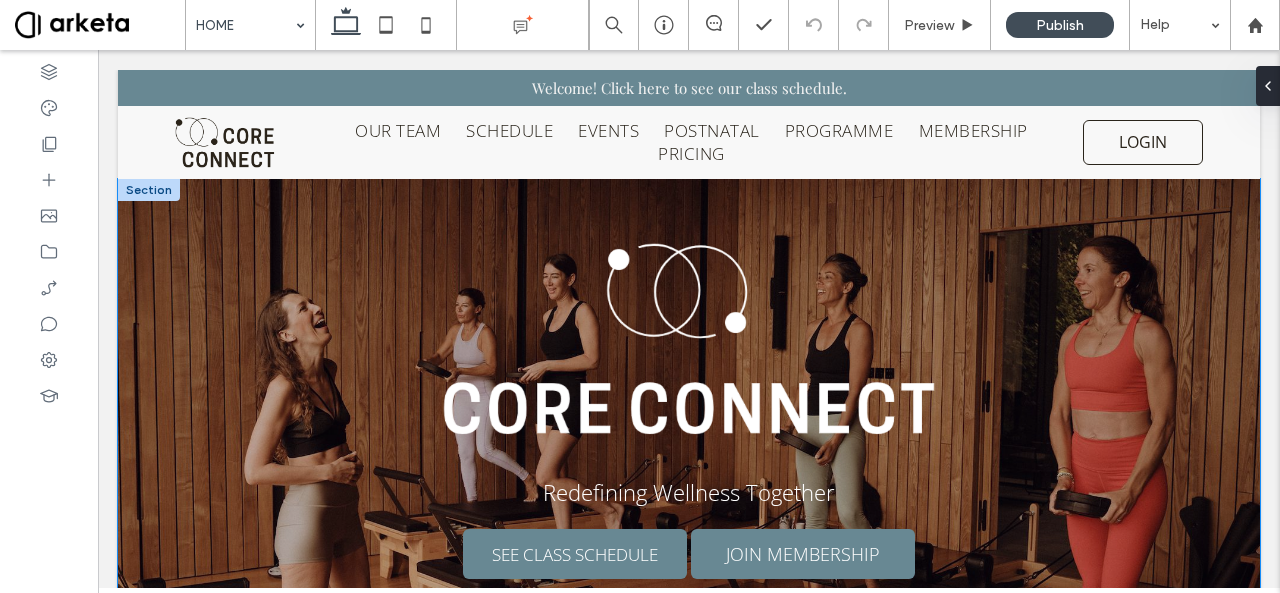 click on "Redefining Wellness Together
SEE CLASS SCHEDULE
JOIN MEMBERSHIP" at bounding box center [689, 434] 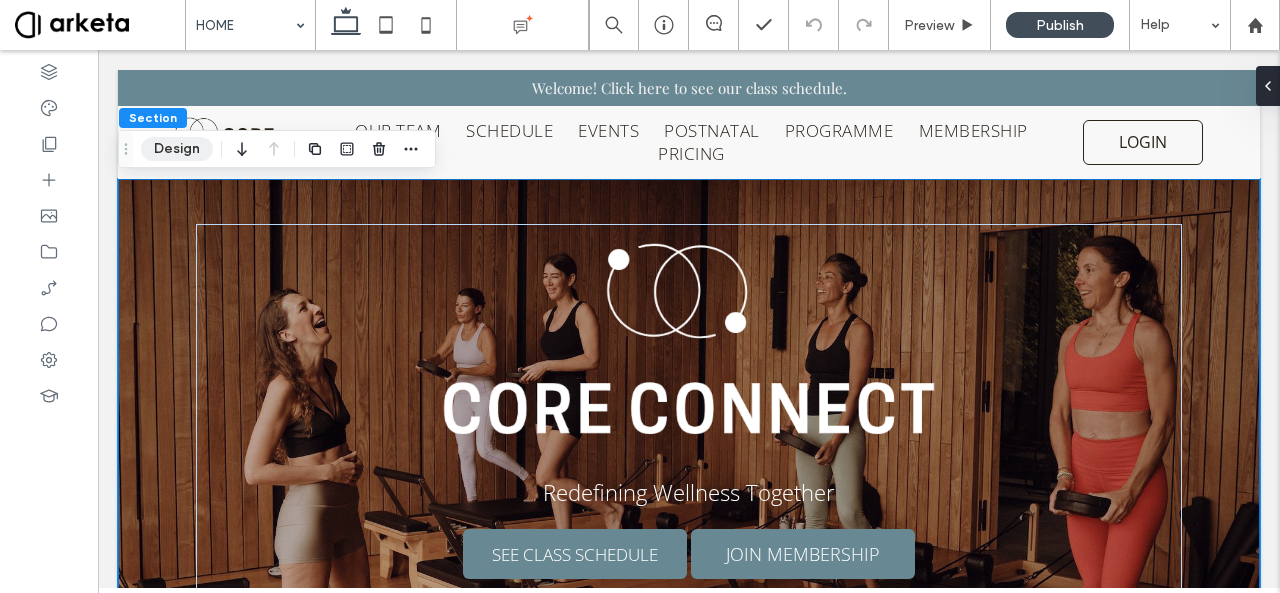 click on "Design" at bounding box center (177, 149) 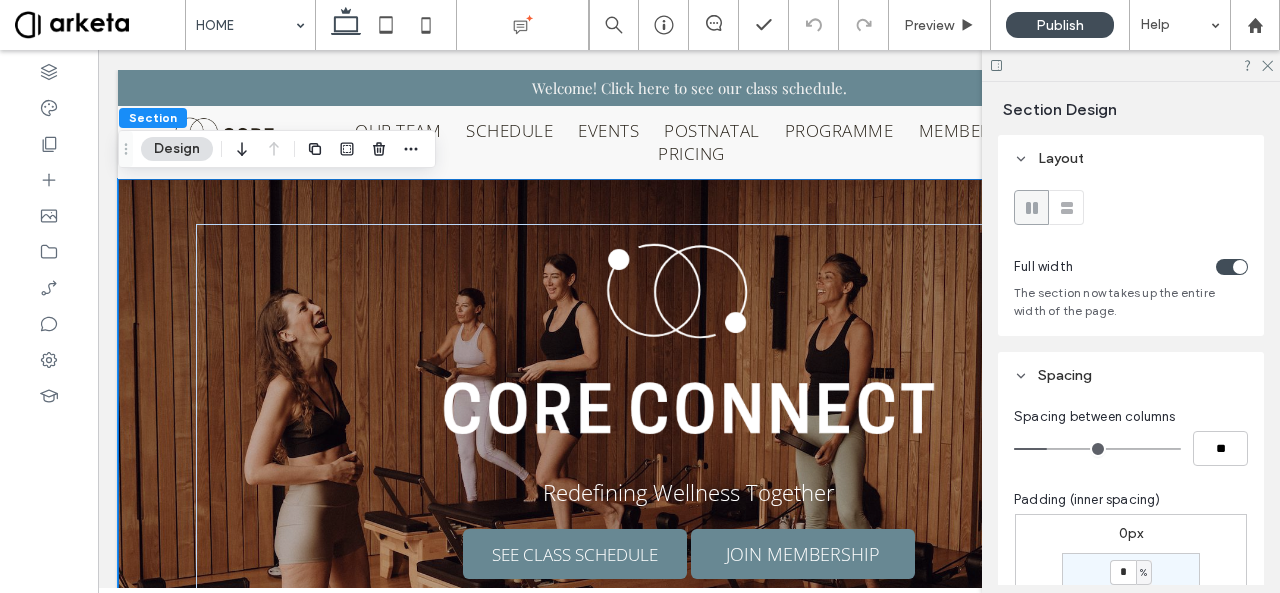 scroll, scrollTop: 385, scrollLeft: 0, axis: vertical 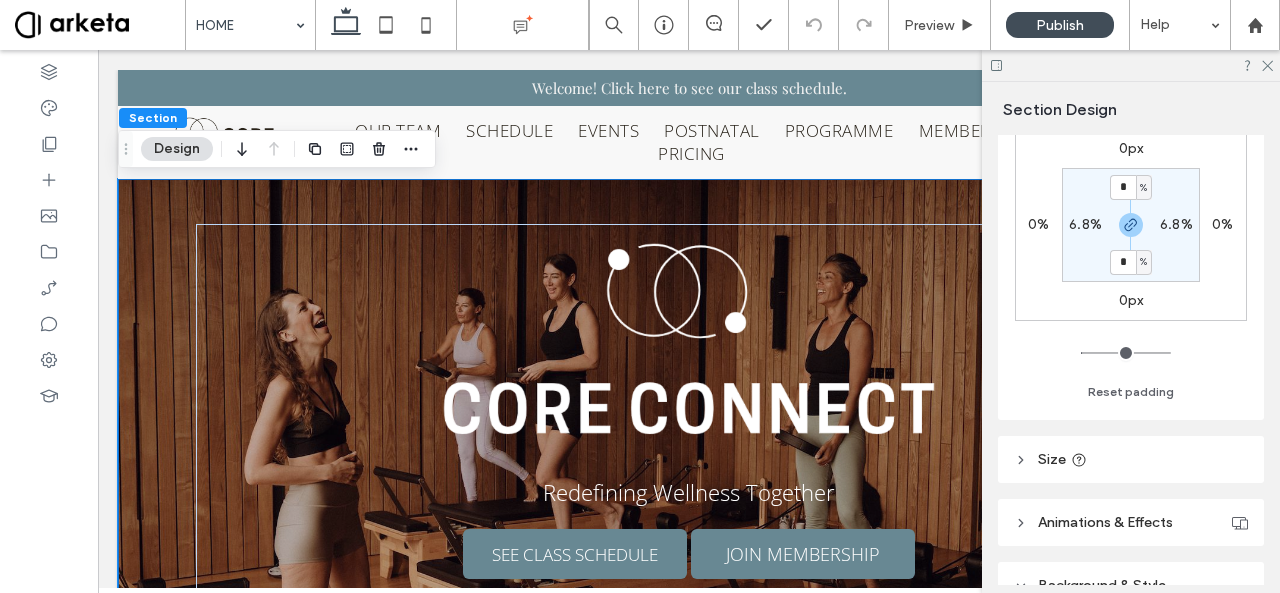 click on "Size" at bounding box center (1131, 459) 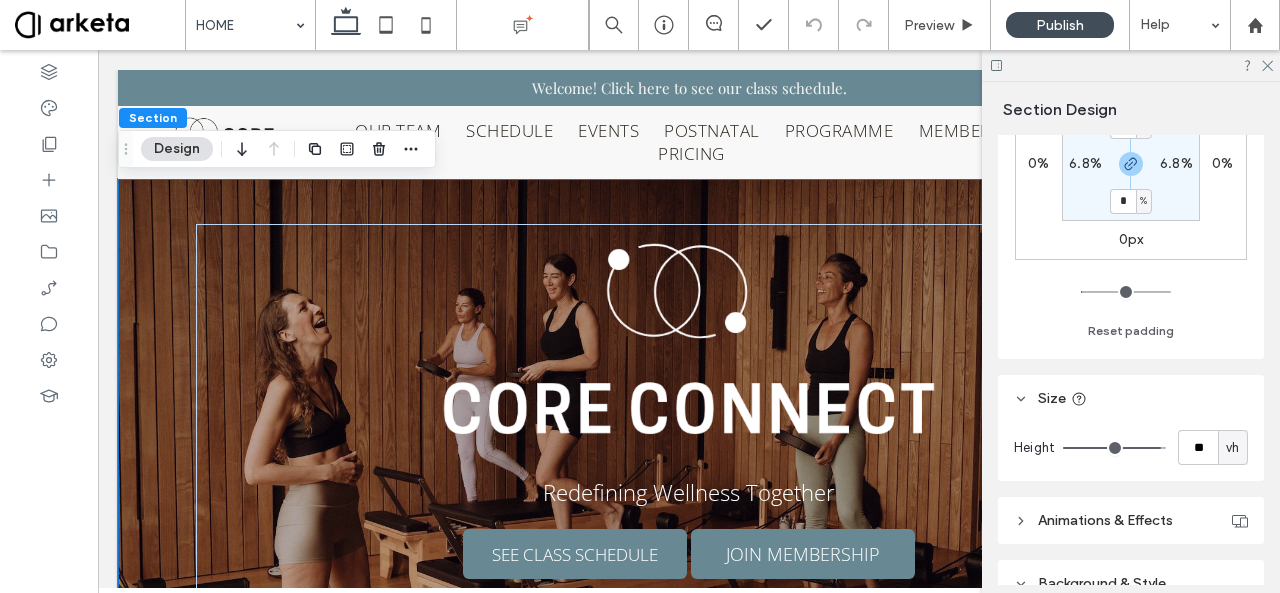 scroll, scrollTop: 450, scrollLeft: 0, axis: vertical 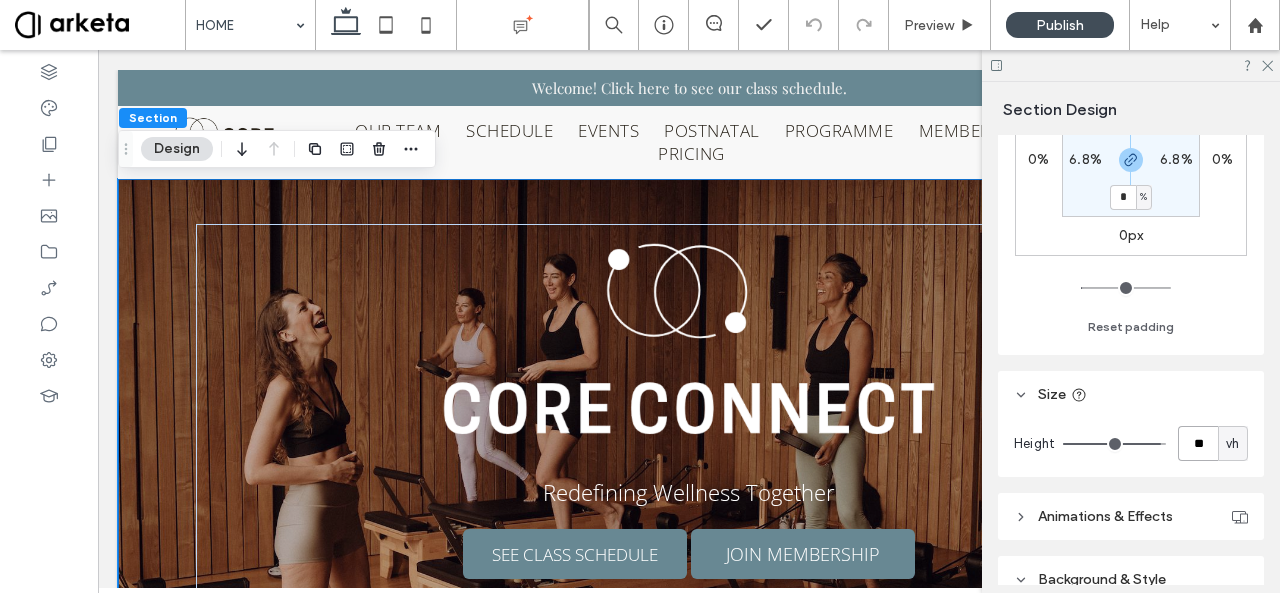 click on "**" at bounding box center [1198, 443] 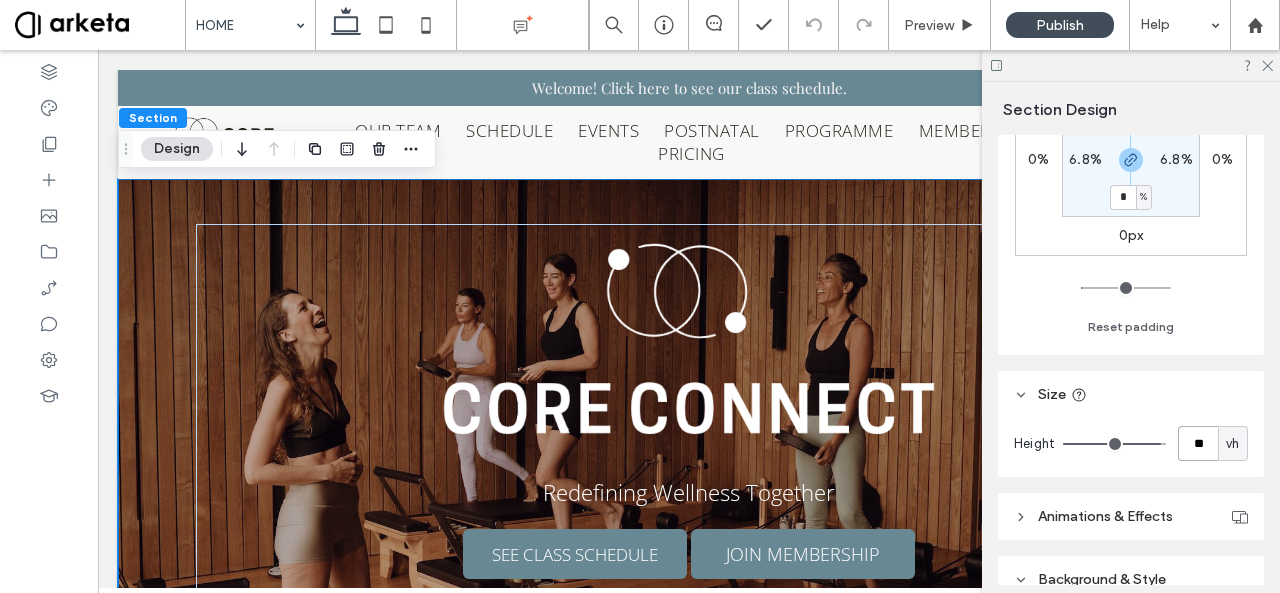 type on "**" 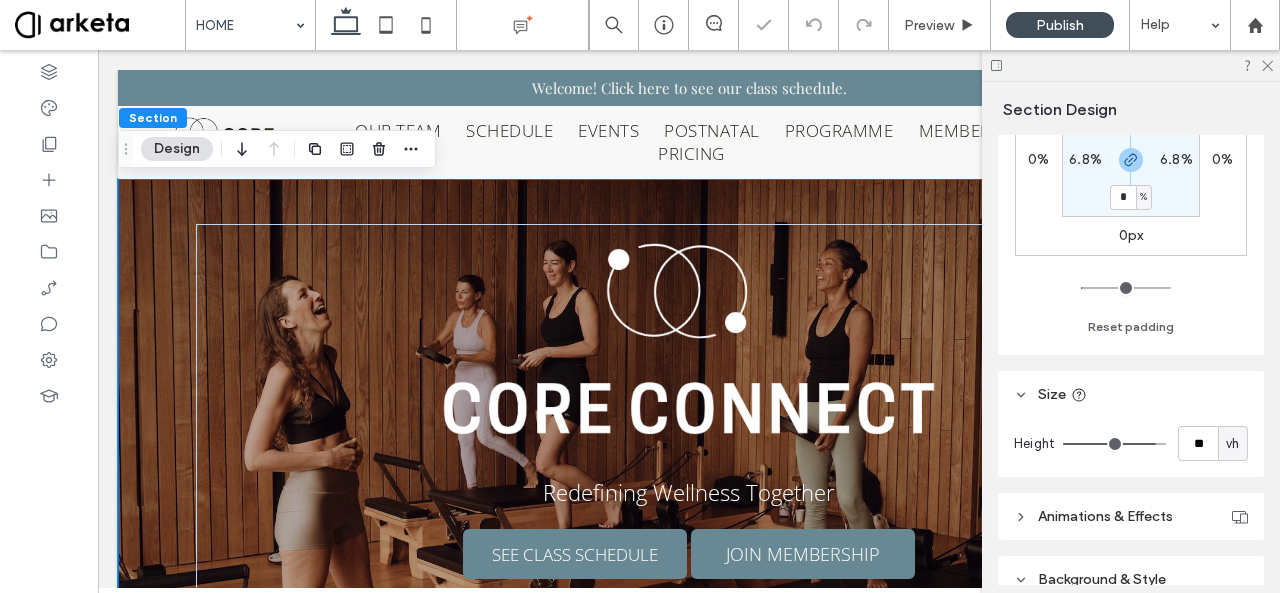 click on "Size" at bounding box center (1131, 394) 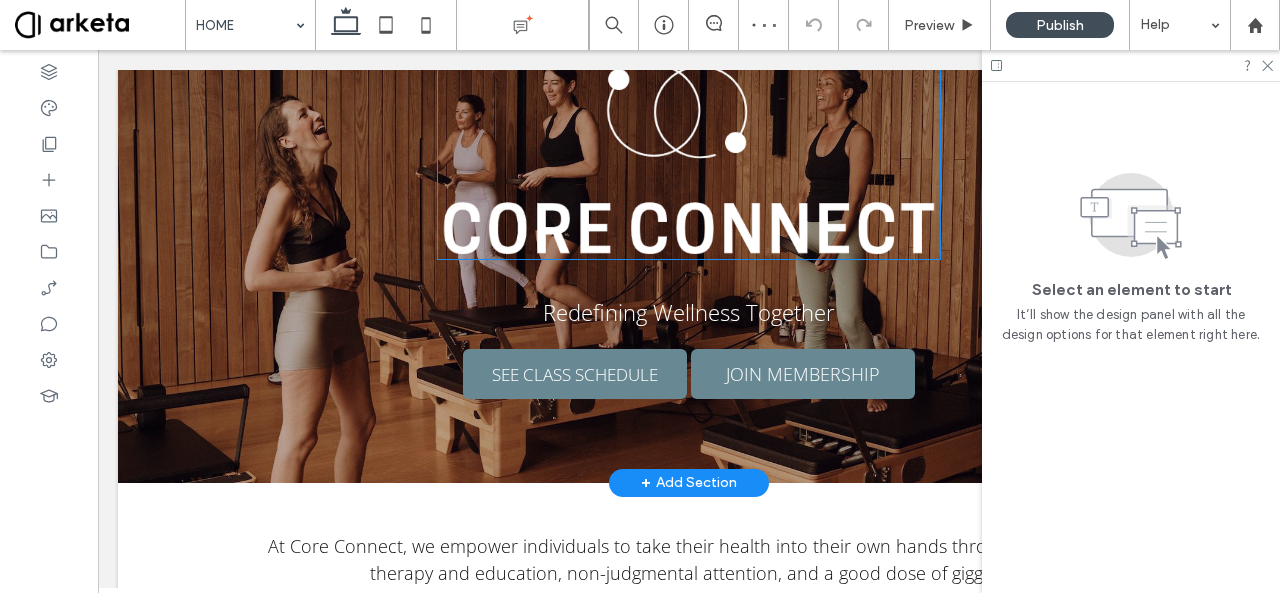scroll, scrollTop: 182, scrollLeft: 0, axis: vertical 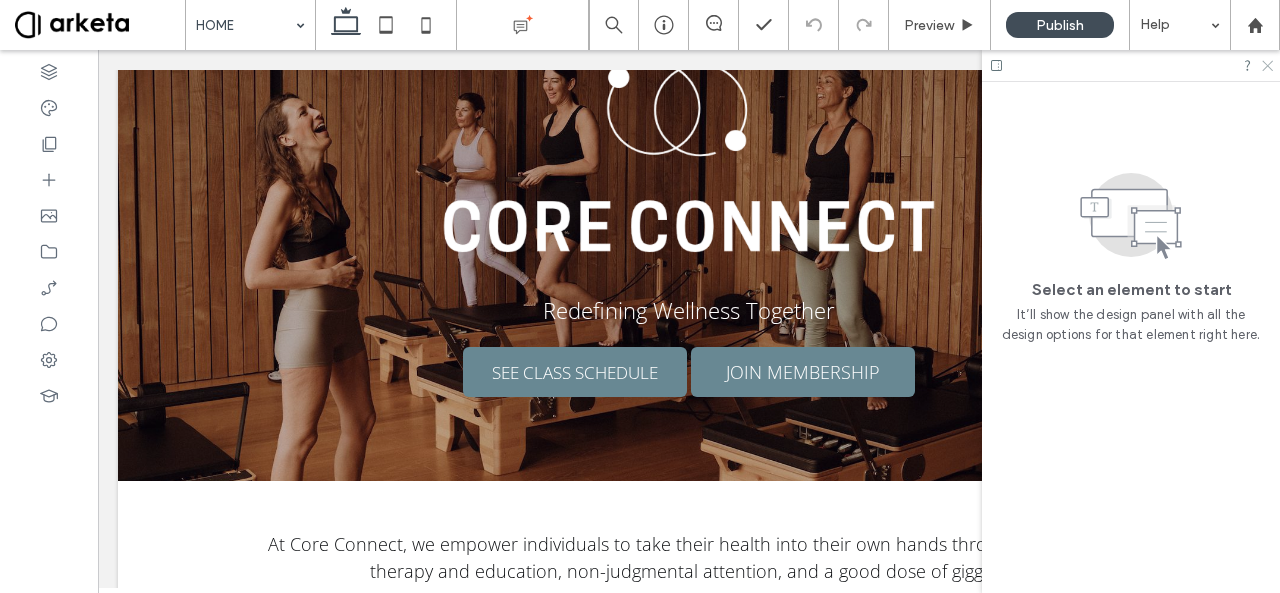 click 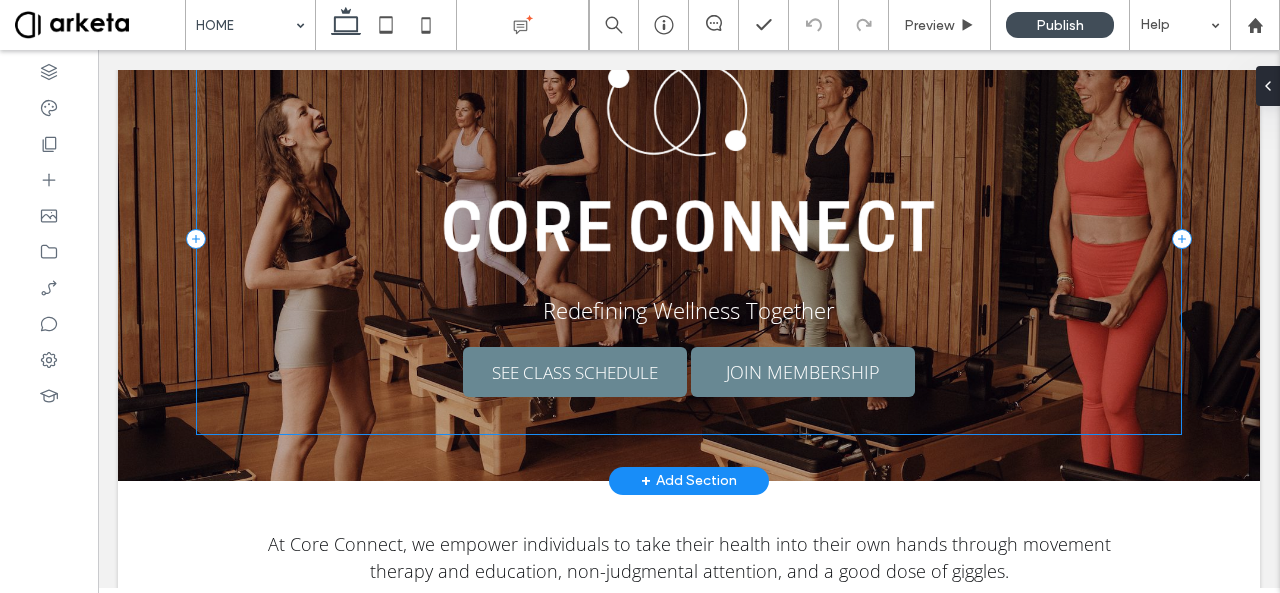 click on "Redefining Wellness Together
SEE CLASS SCHEDULE
JOIN MEMBERSHIP" at bounding box center [689, 238] 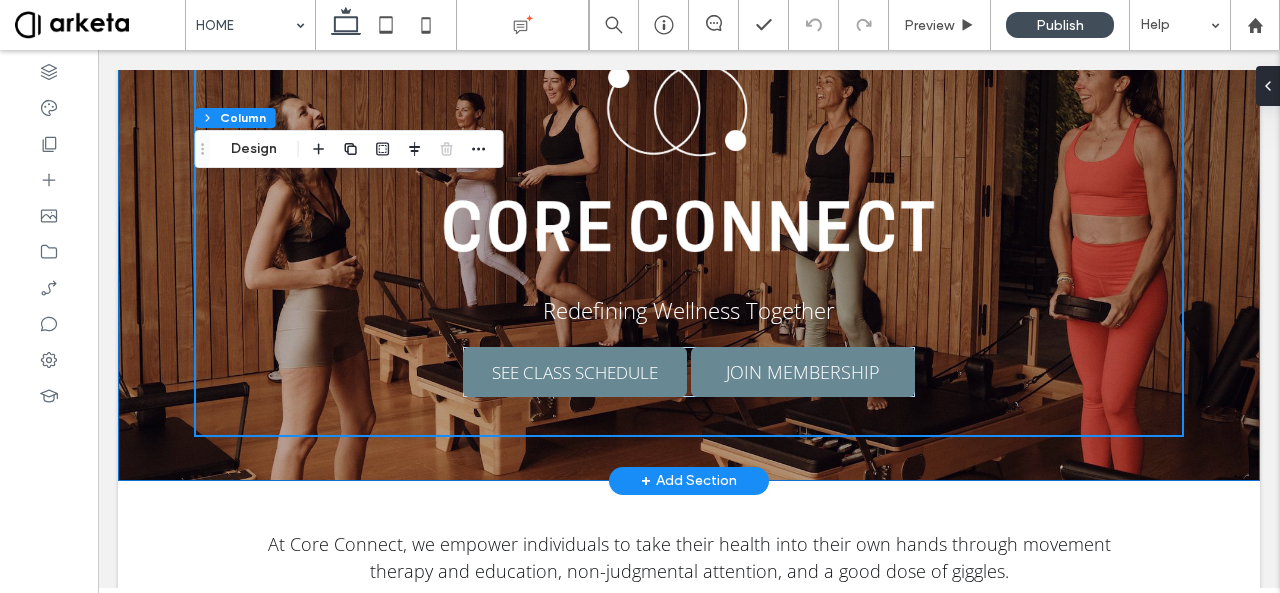 click on "Redefining Wellness Together
SEE CLASS SCHEDULE
JOIN MEMBERSHIP" at bounding box center (689, 239) 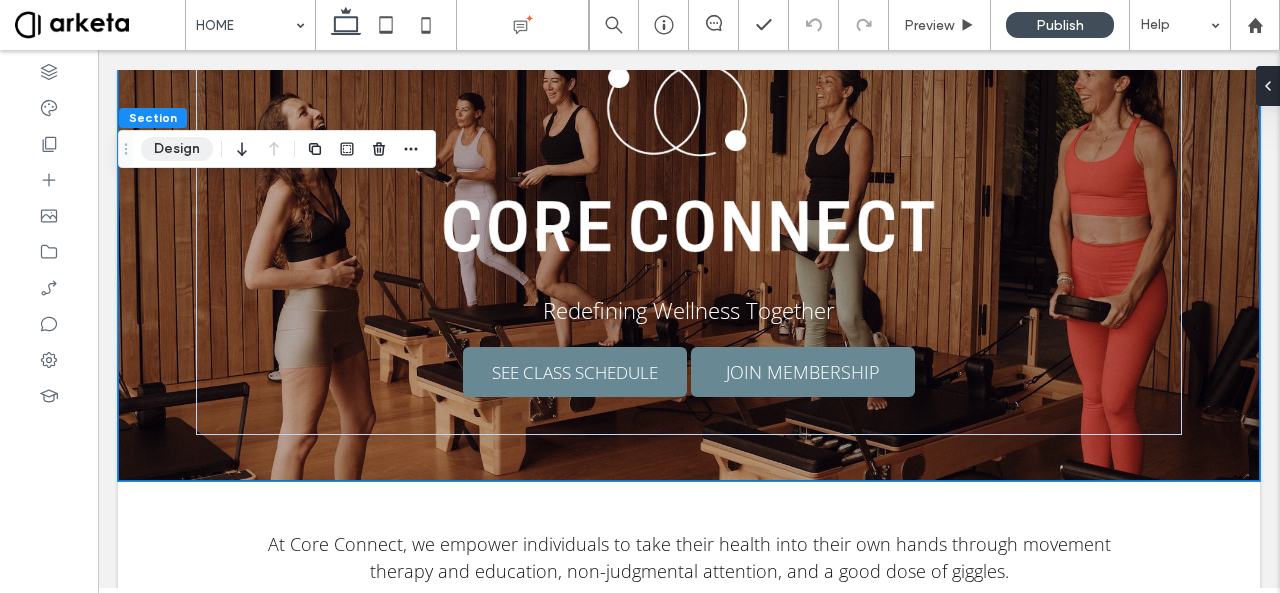 click on "Design" at bounding box center [177, 149] 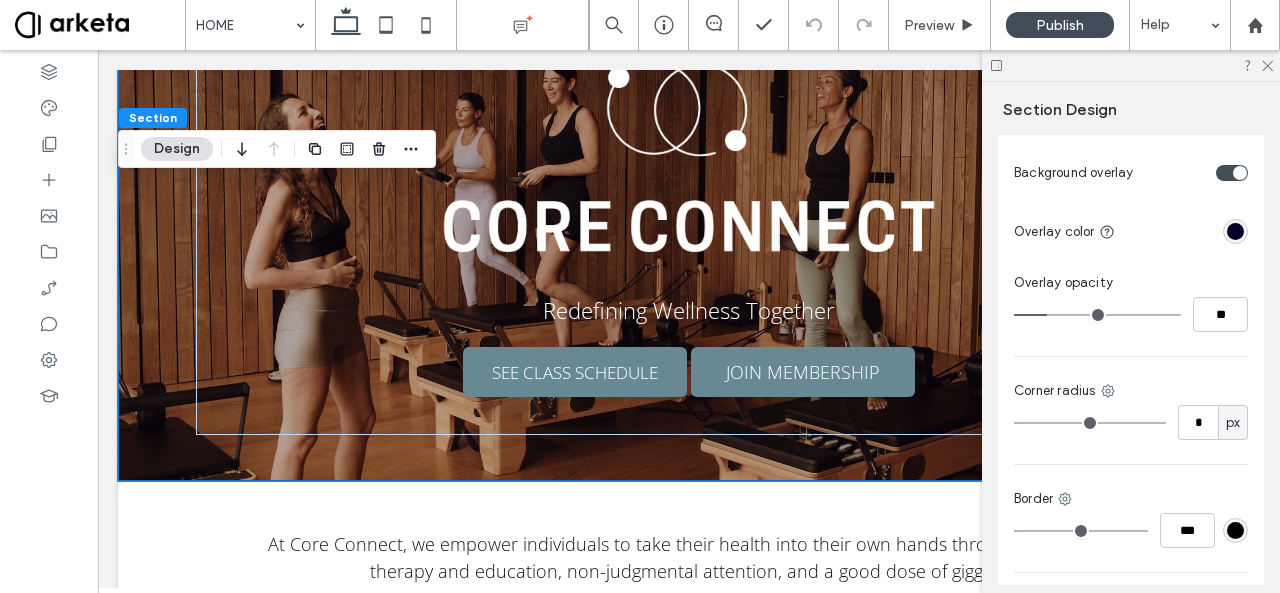 scroll, scrollTop: 1057, scrollLeft: 0, axis: vertical 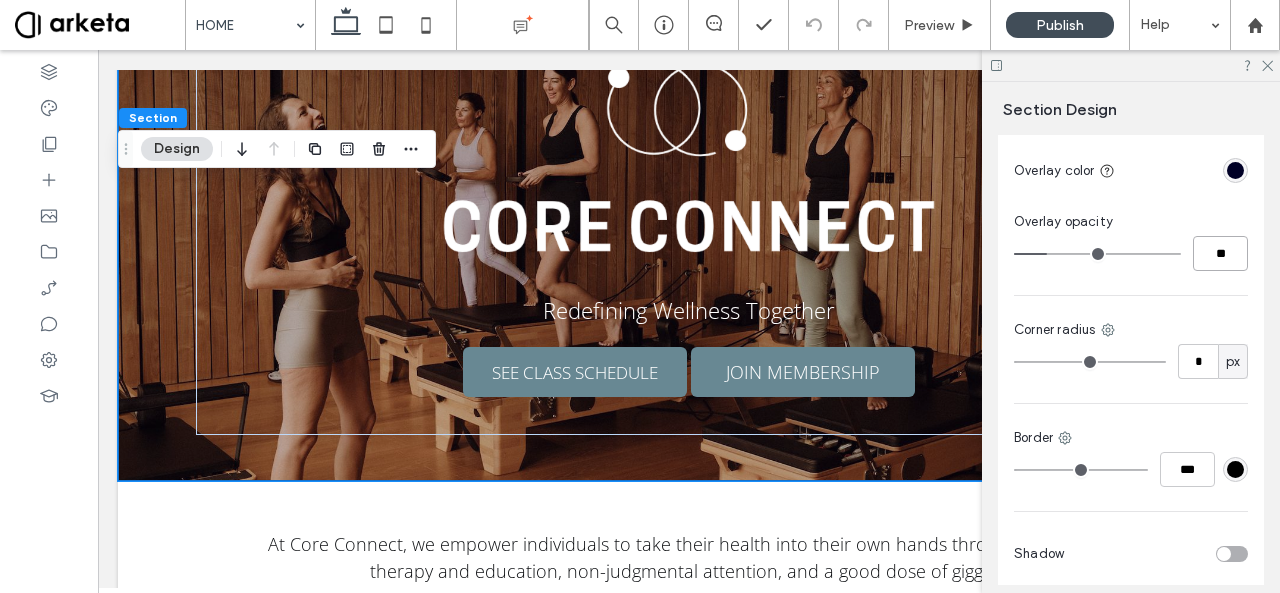 click on "**" at bounding box center [1220, 253] 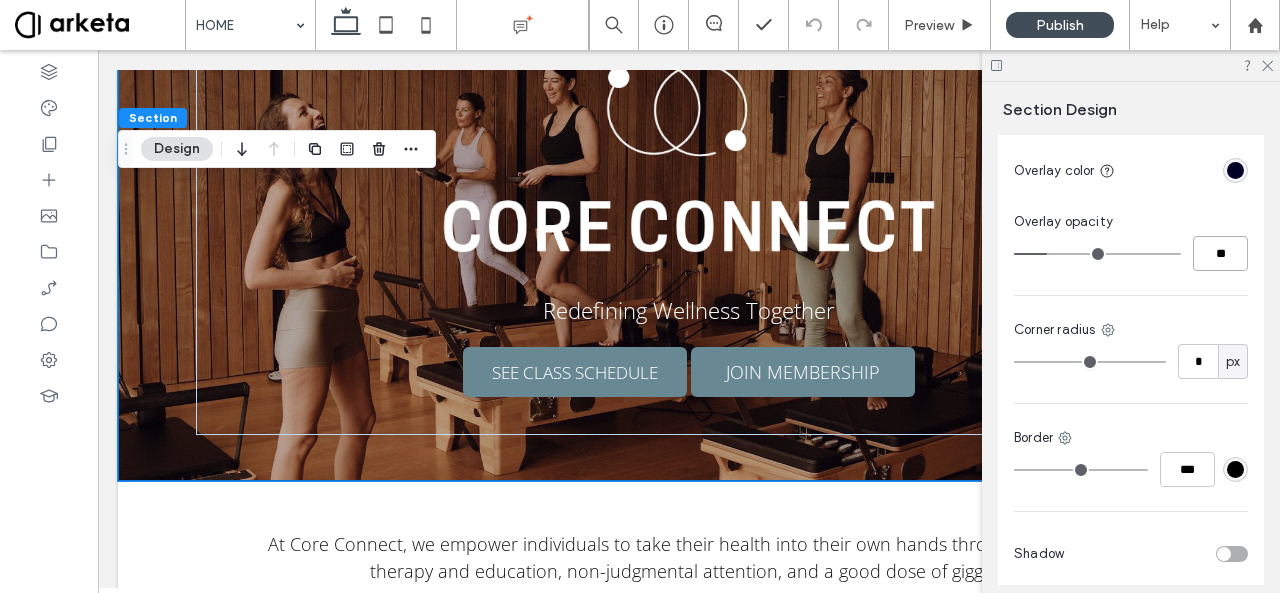type on "**" 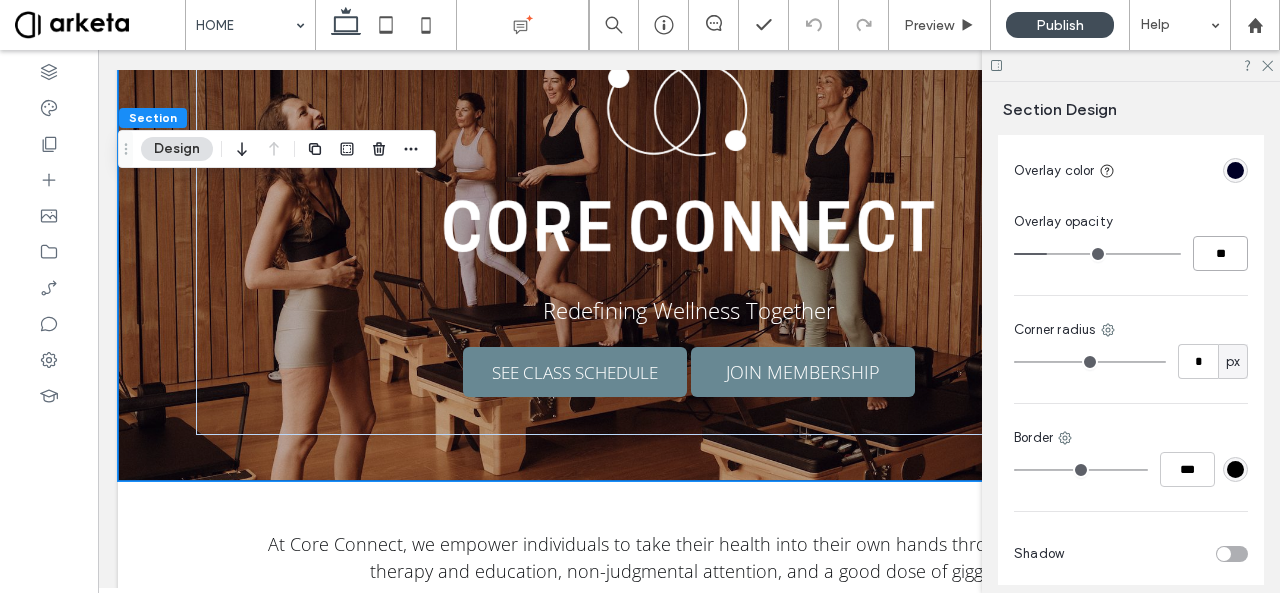 type on "**" 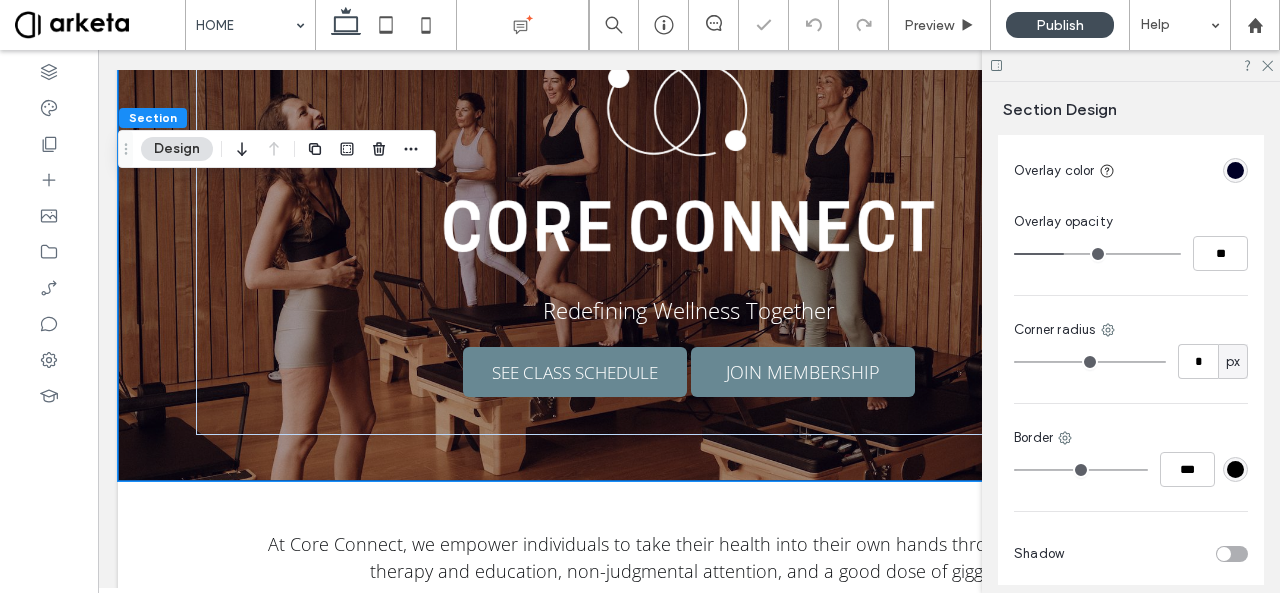 click on "Color Image Video Background color Background overlay Overlay color Overlay opacity ** Corner radius * px Border *** Shadow" at bounding box center (1131, 262) 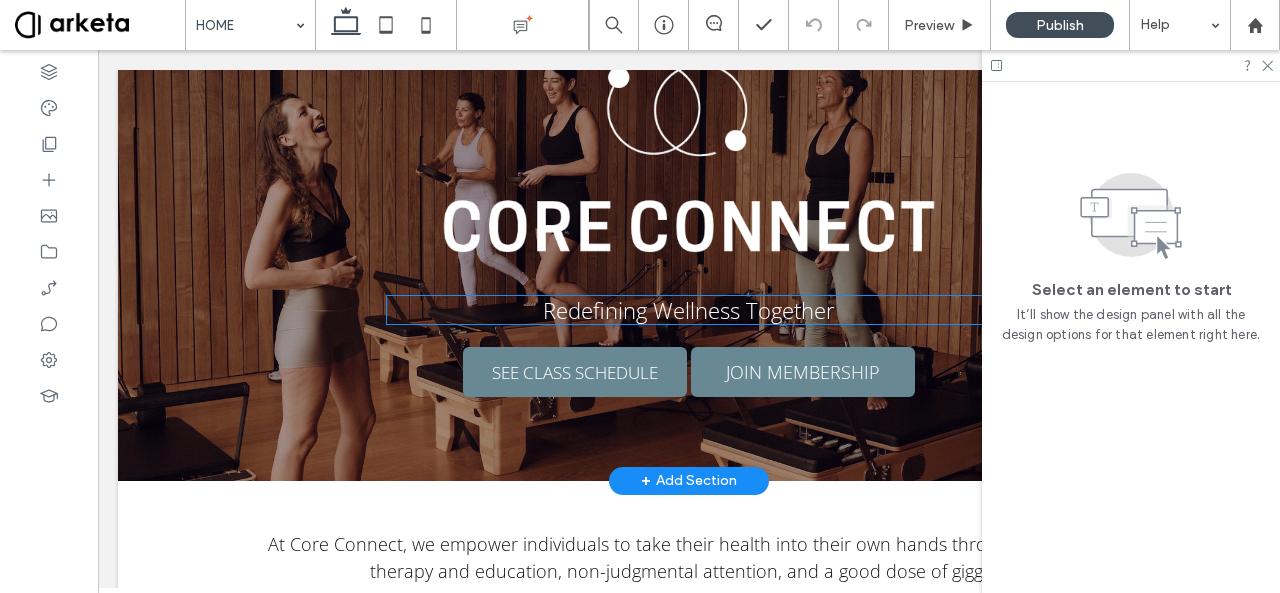 click on "Redefining Wellness Together" at bounding box center (689, 310) 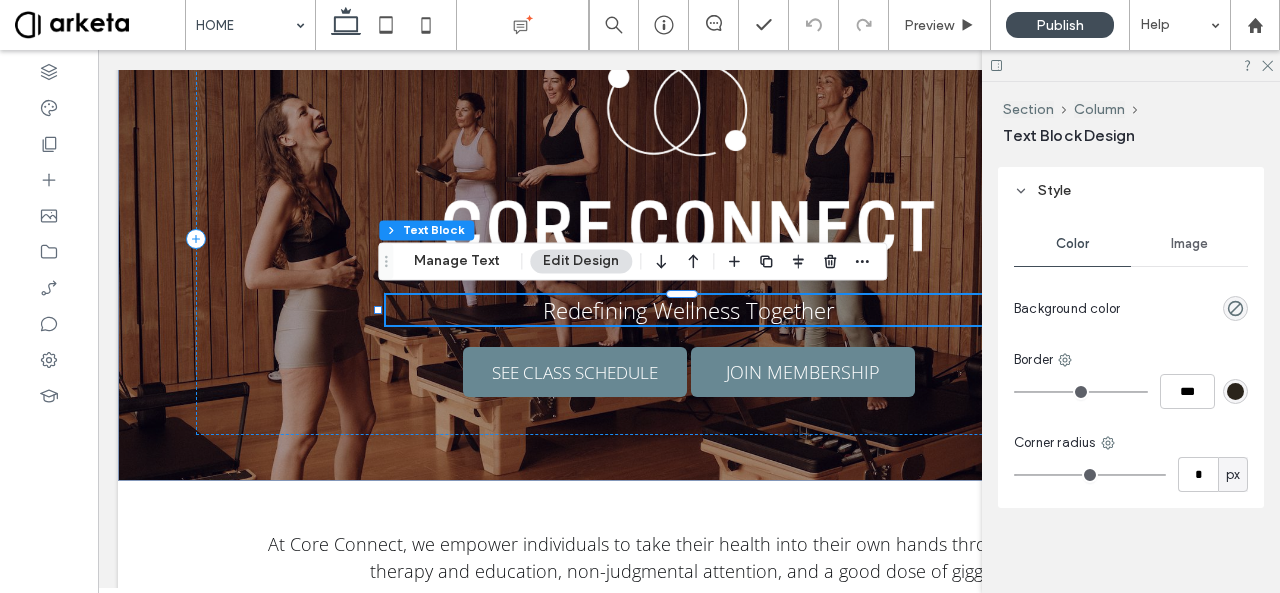 scroll, scrollTop: 42, scrollLeft: 0, axis: vertical 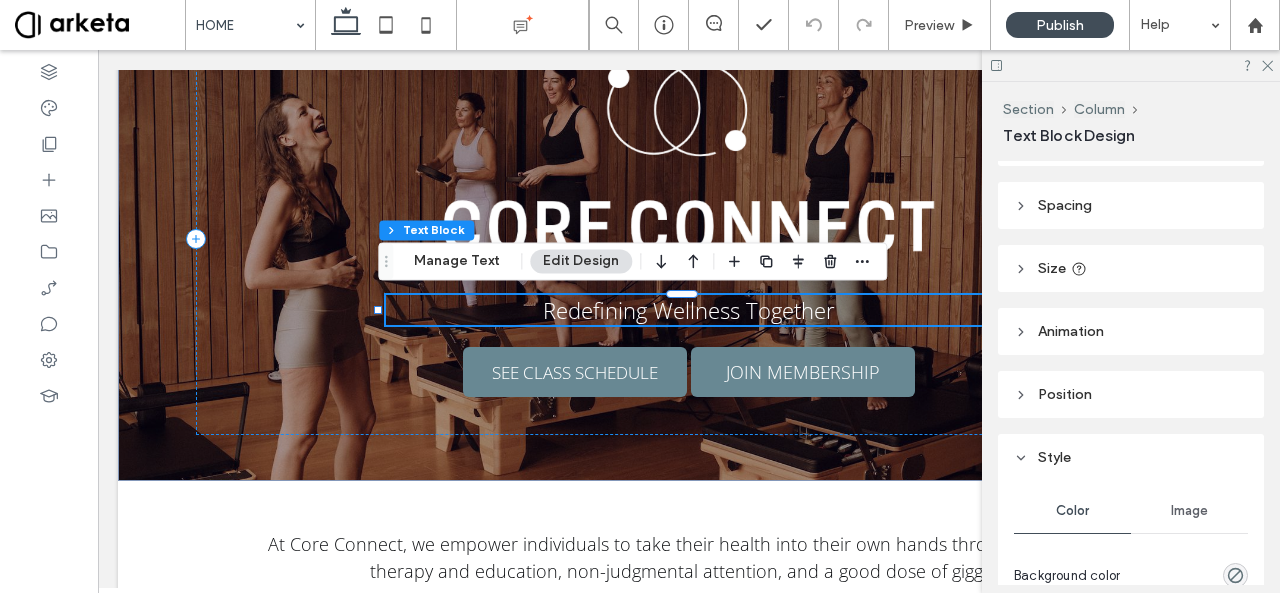 click on "Size" at bounding box center [1131, 268] 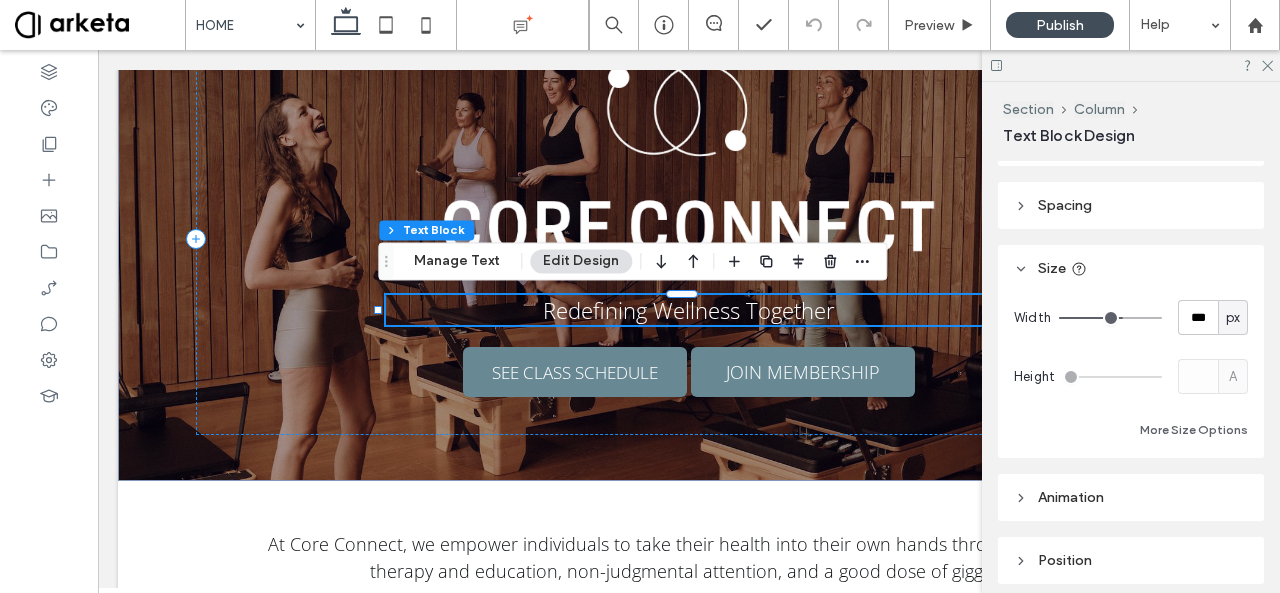 click on "Spacing" at bounding box center [1065, 205] 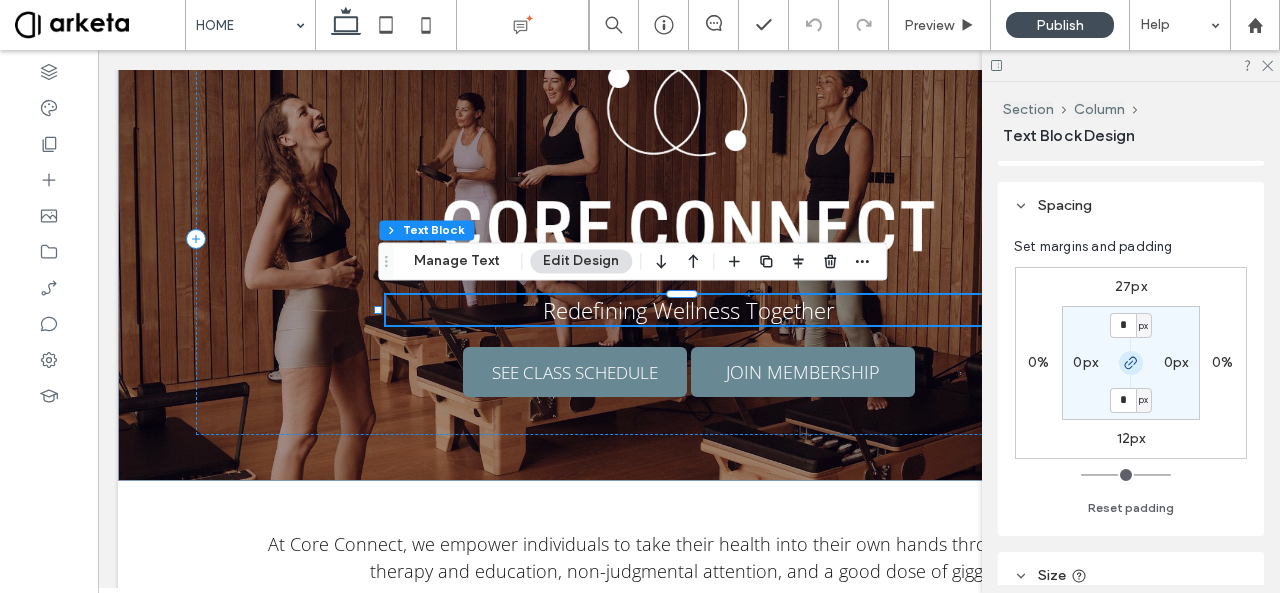 click 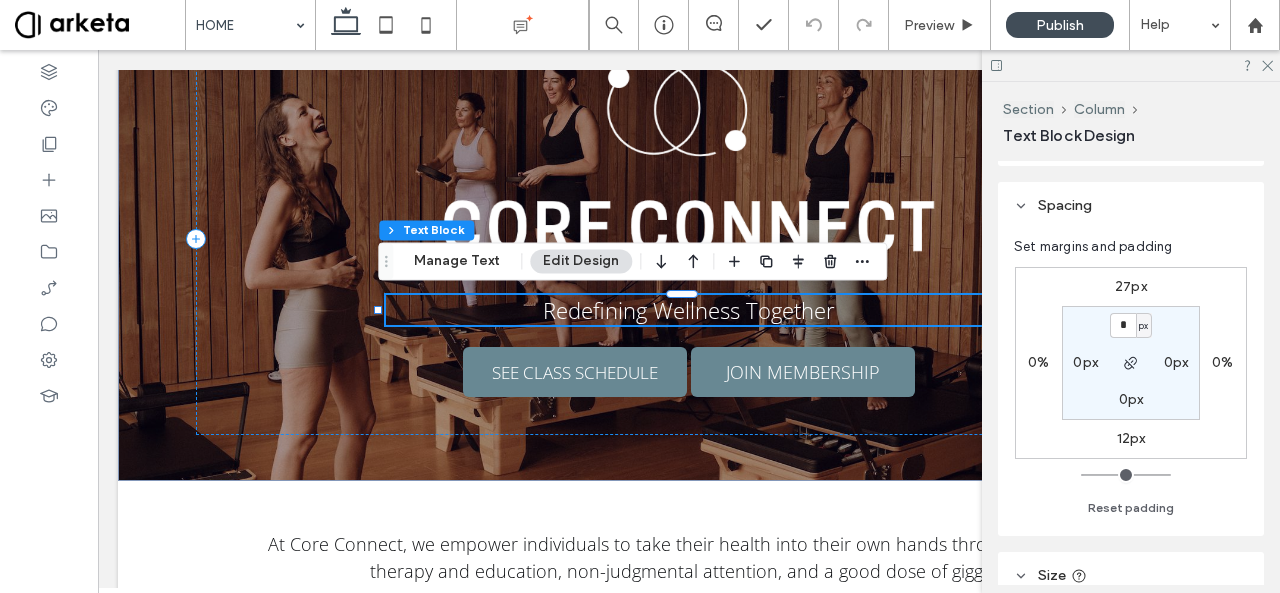 click on "12px" at bounding box center [1131, 438] 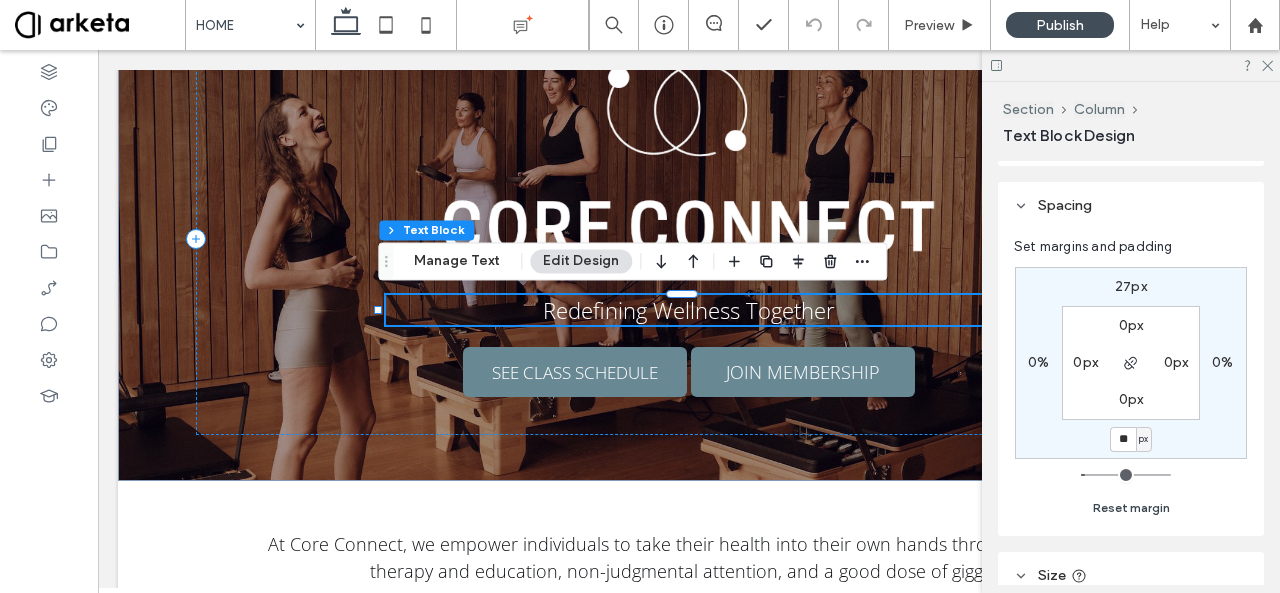 type on "**" 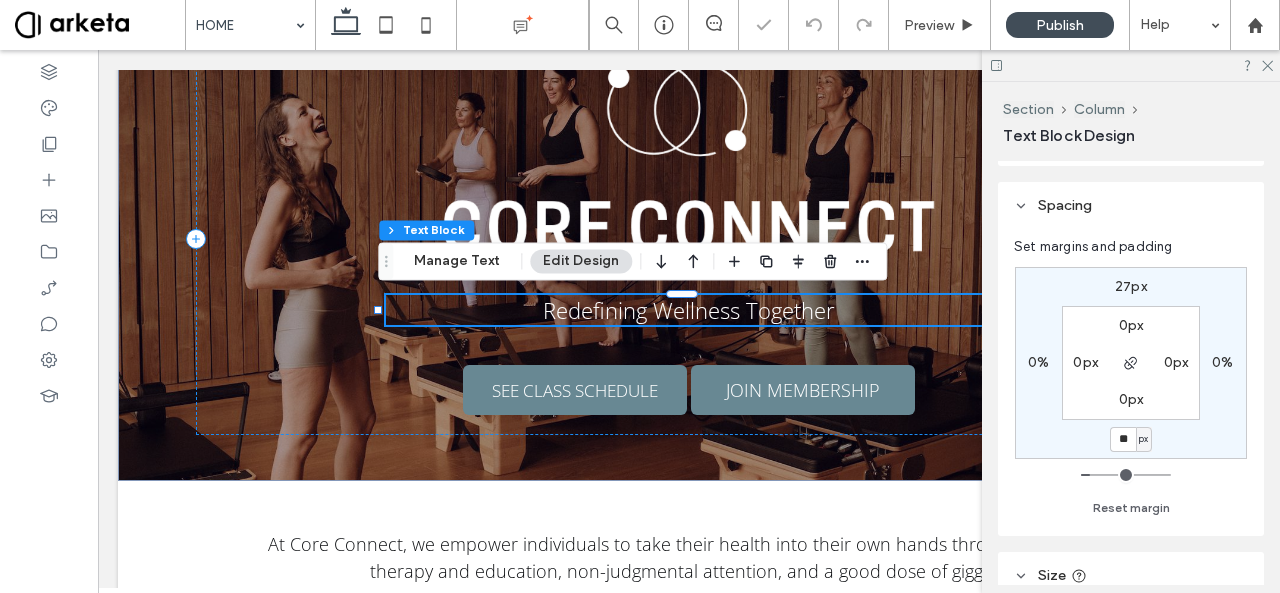 type on "*" 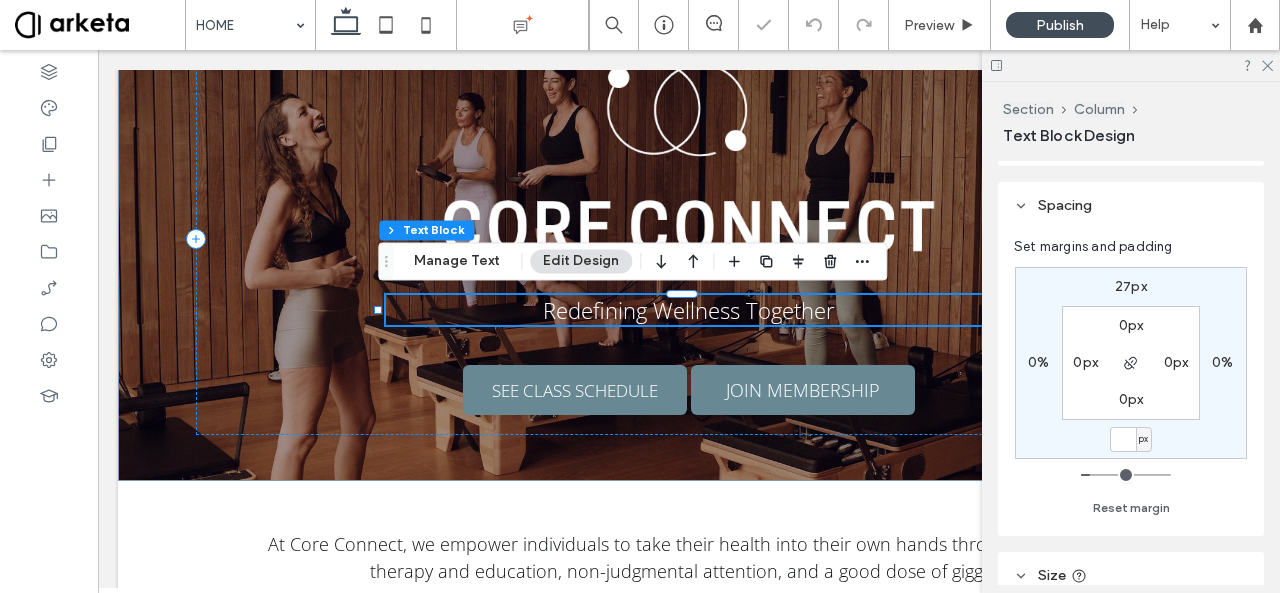 type on "*" 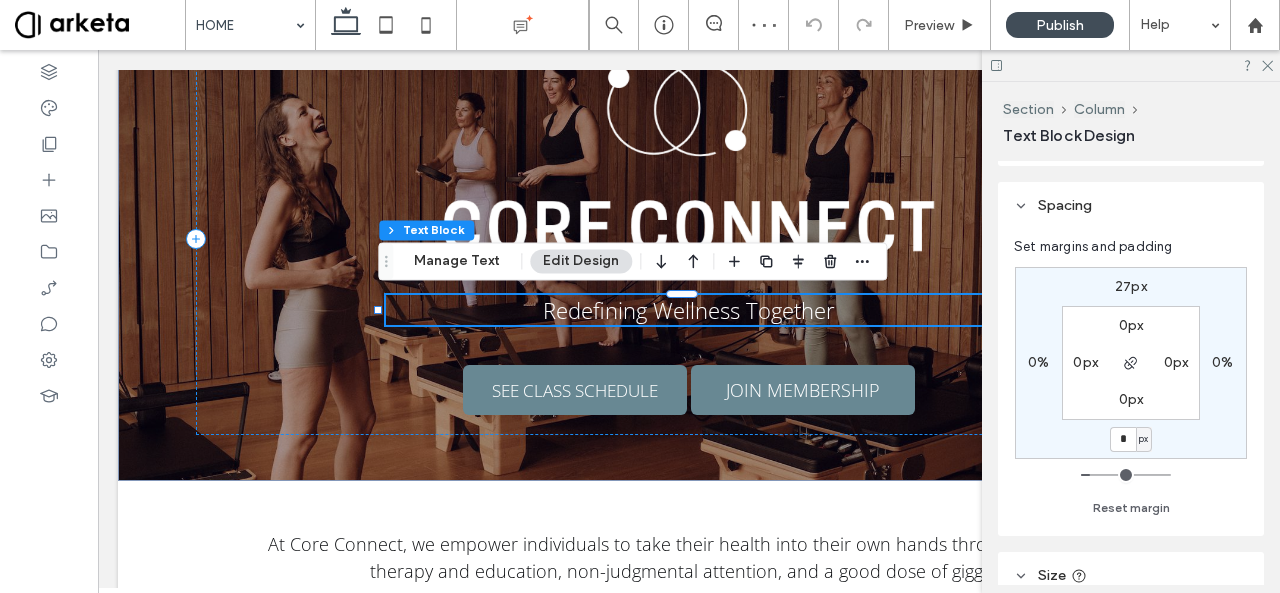 type on "**" 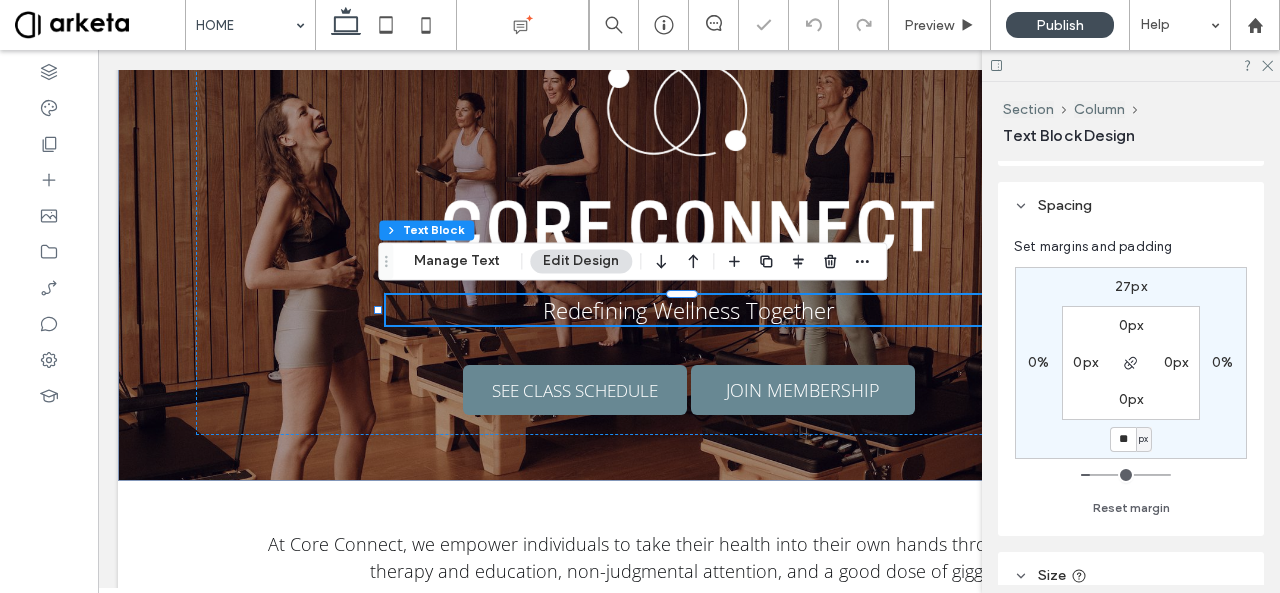 click on "Set margins and padding 27px 0% ** px 0% 0px 0px 0px 0px Reset margin" at bounding box center (1131, 382) 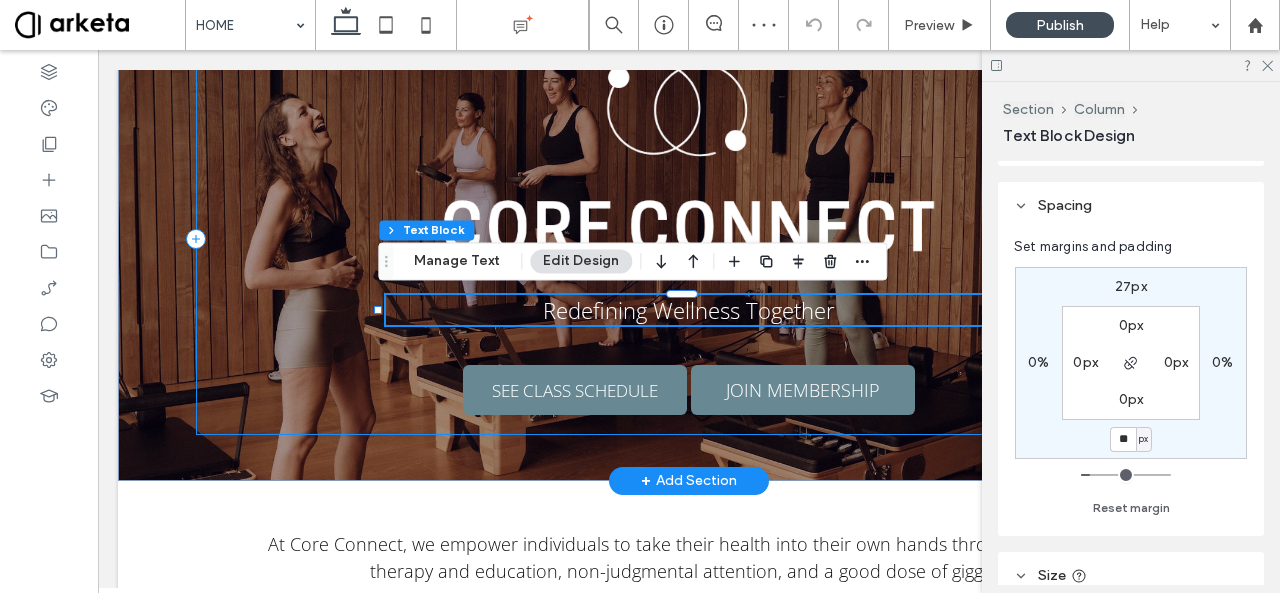 click on "Redefining Wellness Together
SEE CLASS SCHEDULE
JOIN MEMBERSHIP" at bounding box center [689, 238] 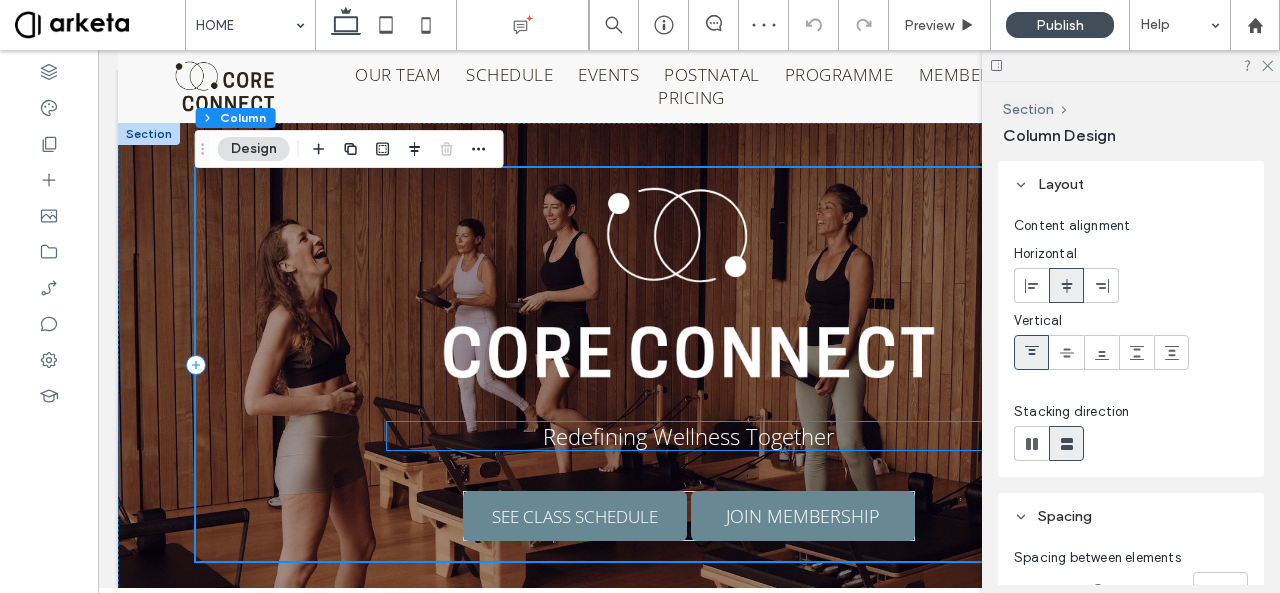 scroll, scrollTop: 50, scrollLeft: 0, axis: vertical 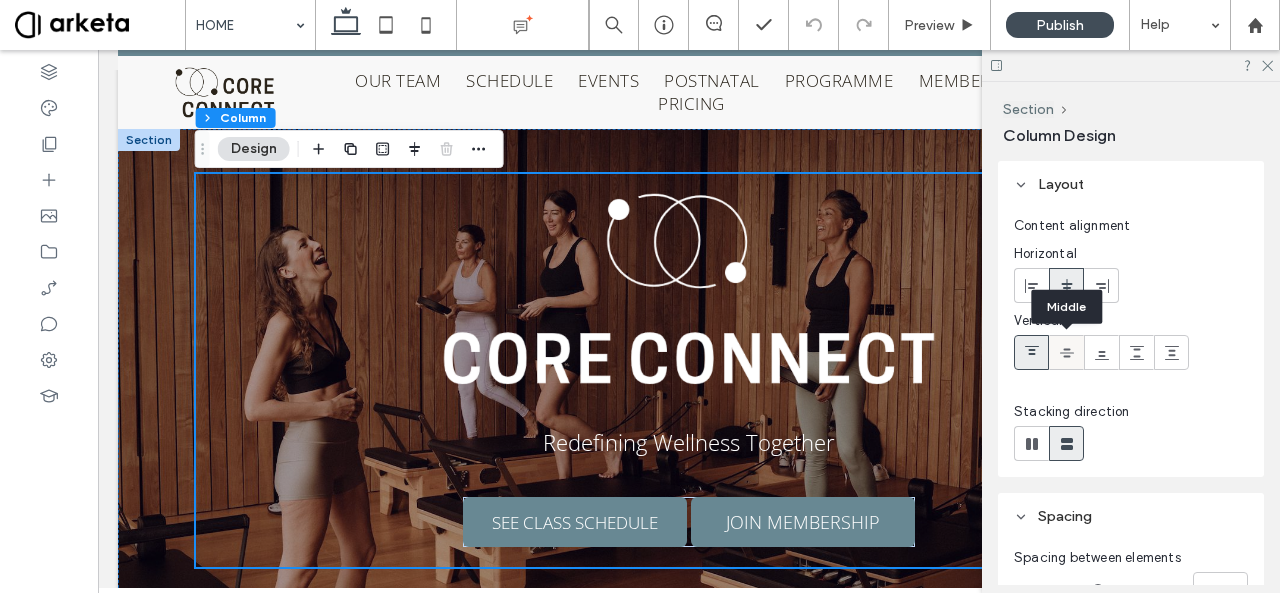 click 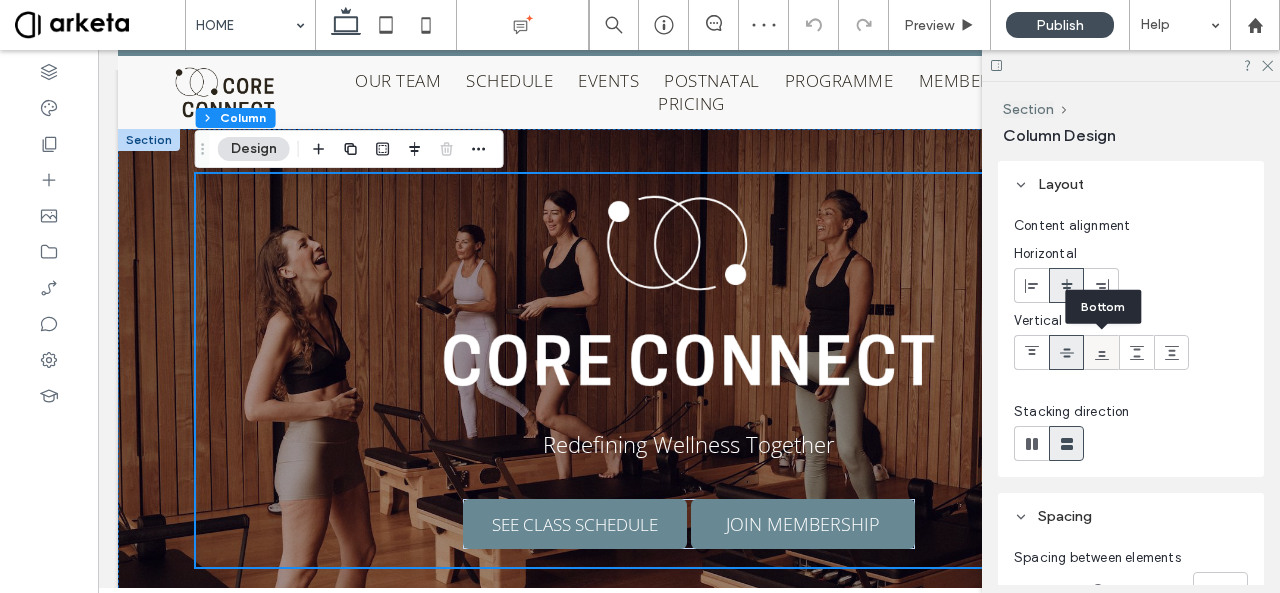 click 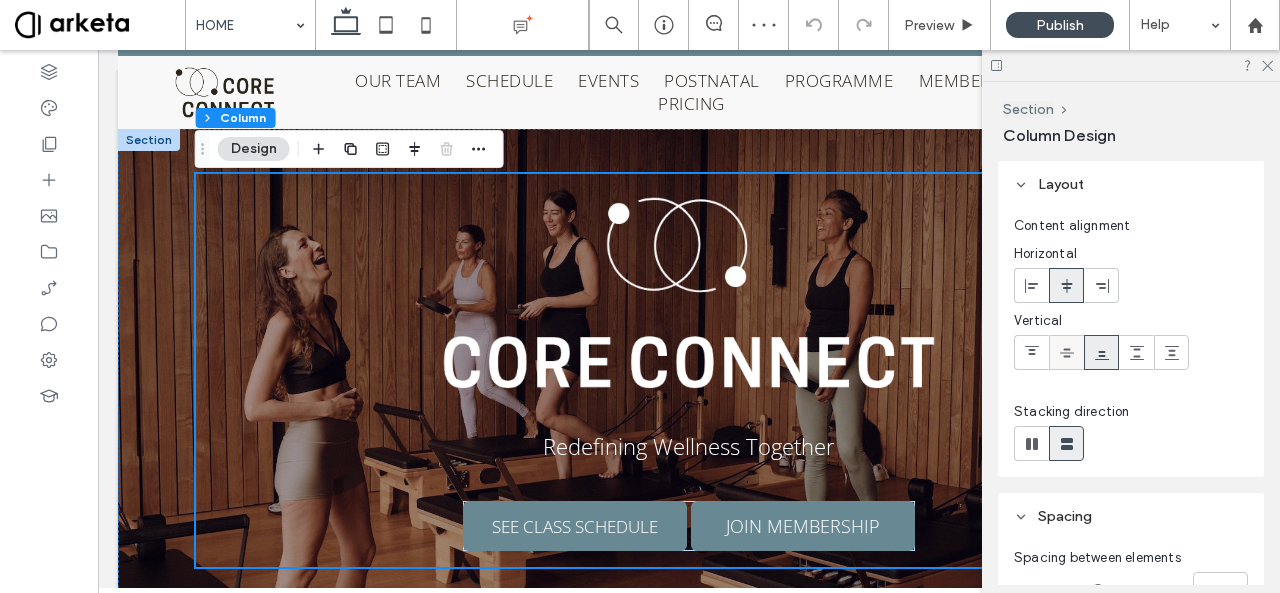 click 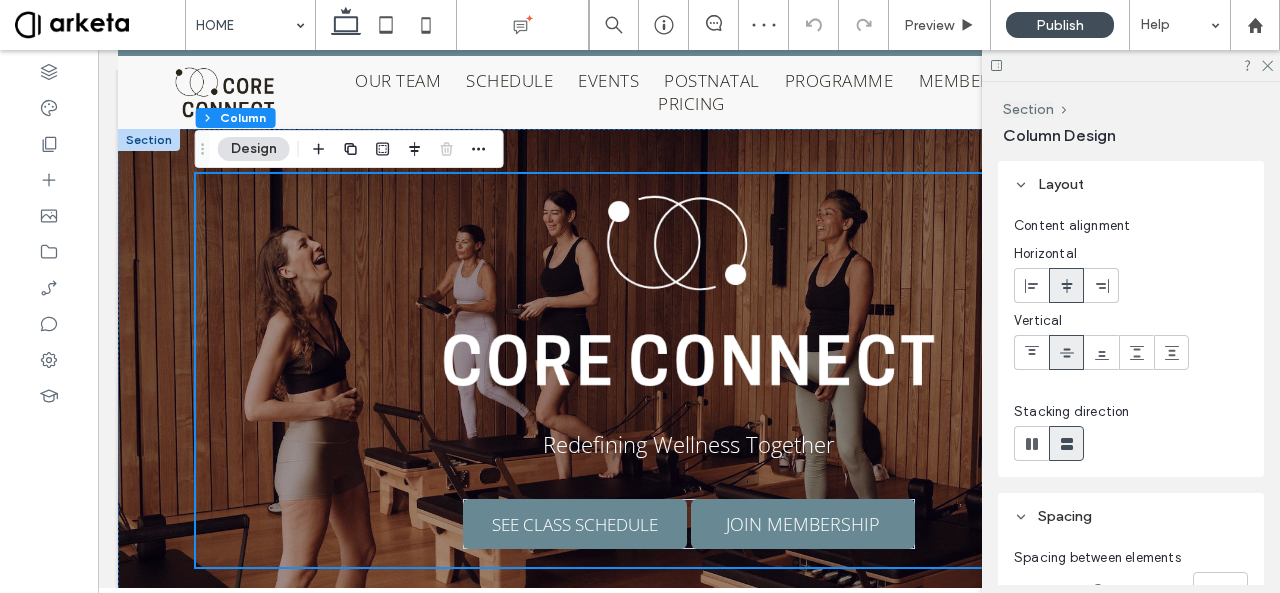 click at bounding box center [1131, 443] 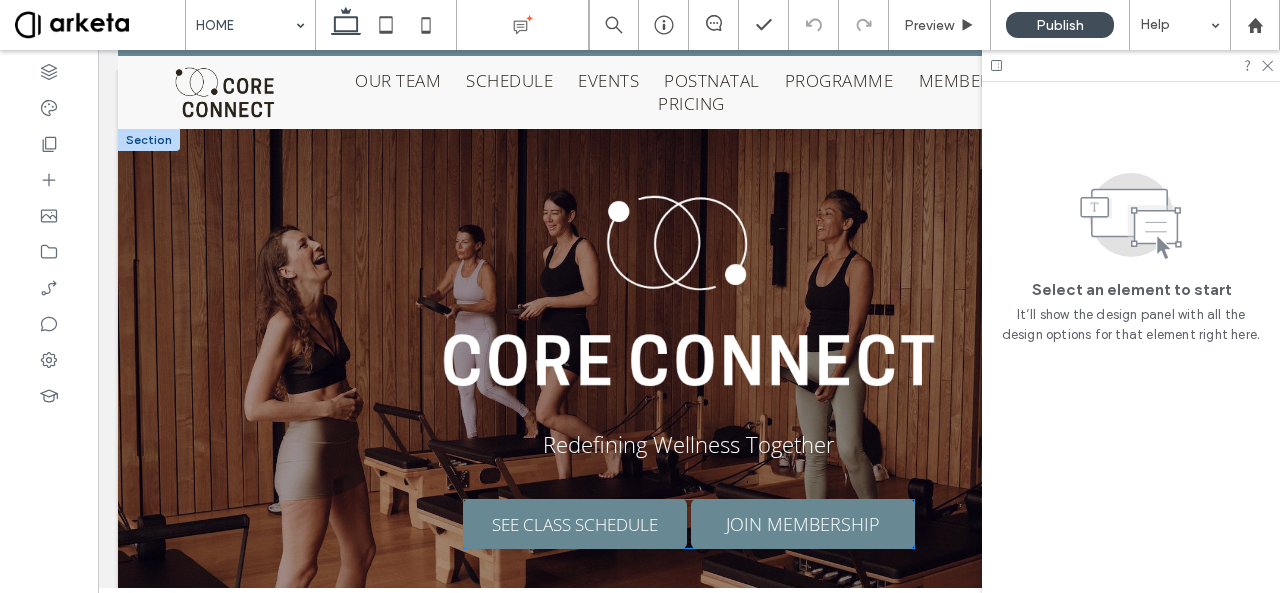 click on "JOIN MEMBERSHIP" at bounding box center (803, 524) 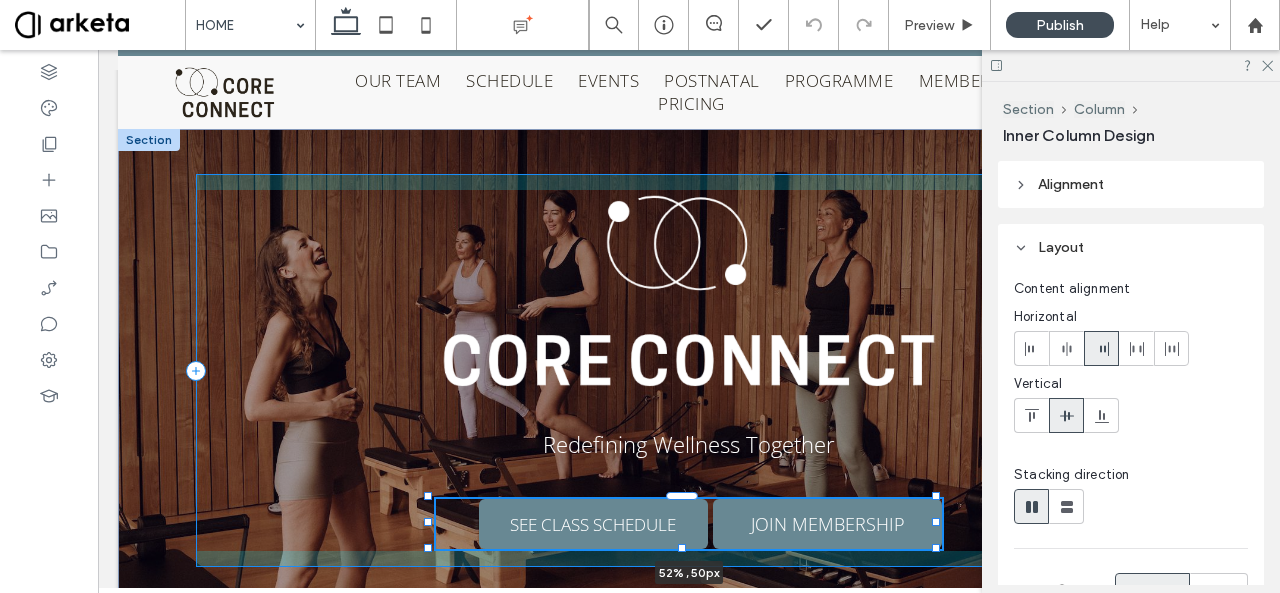 drag, startPoint x: 908, startPoint y: 521, endPoint x: 938, endPoint y: 520, distance: 30.016663 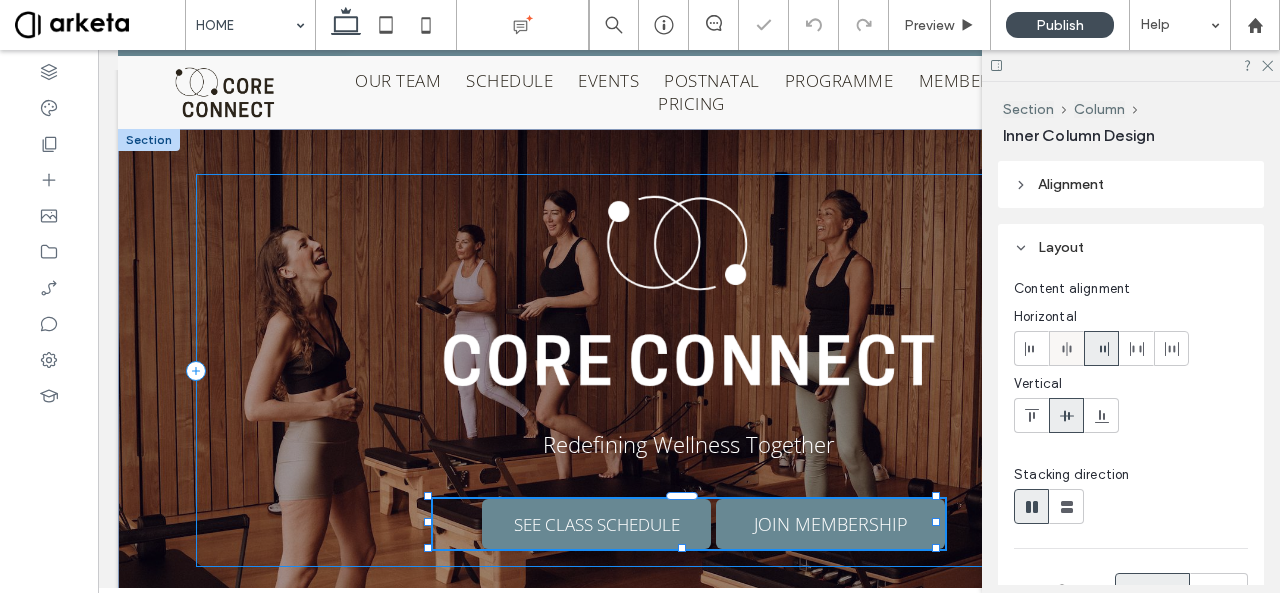type on "**" 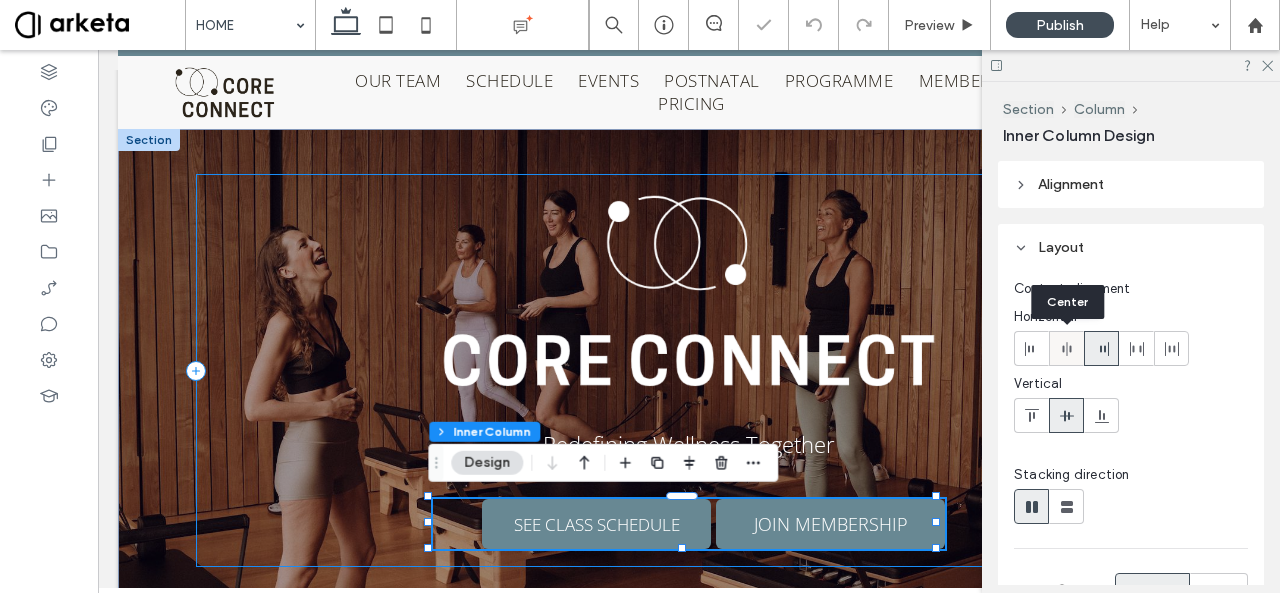 click 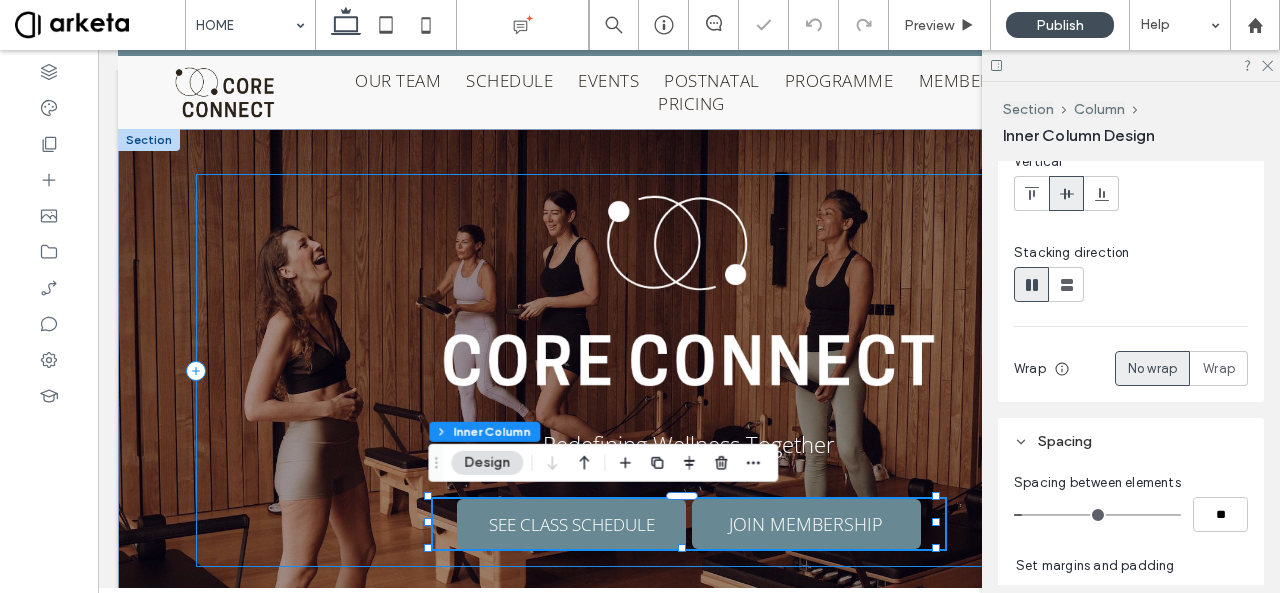 scroll, scrollTop: 224, scrollLeft: 0, axis: vertical 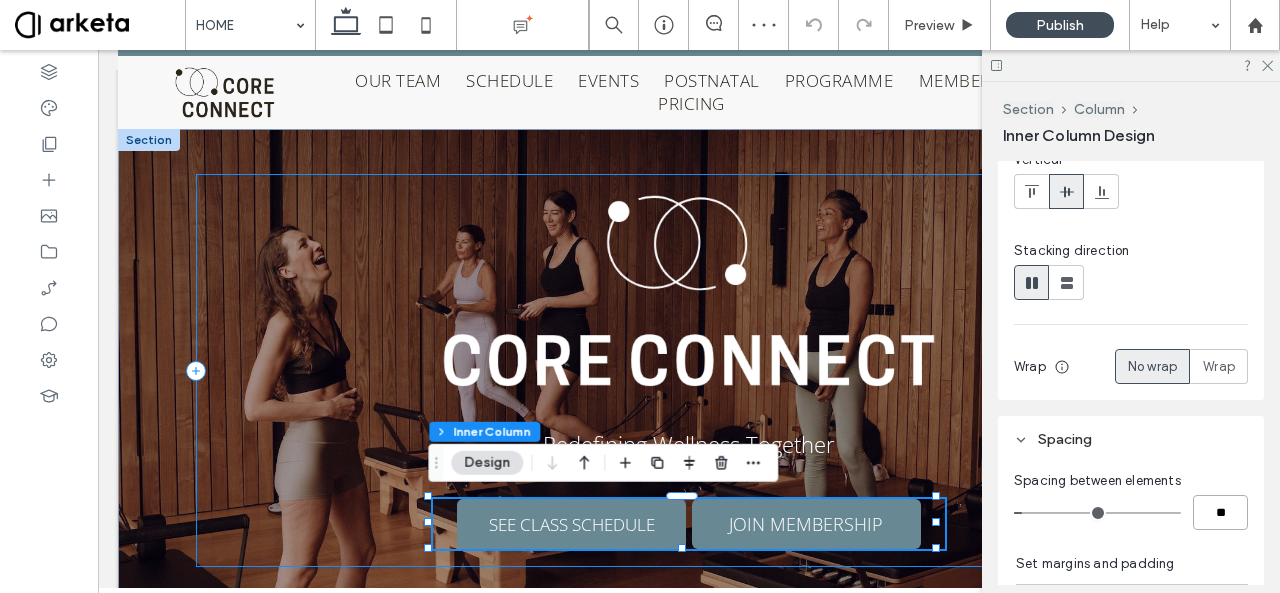click on "**" at bounding box center [1220, 512] 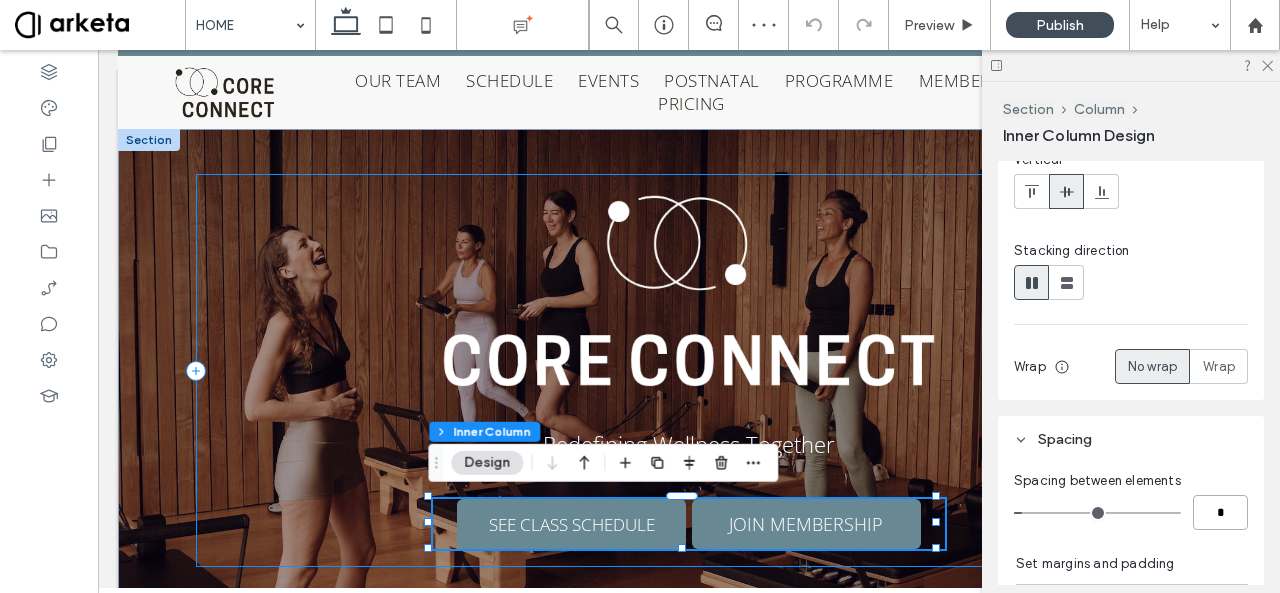 type on "*" 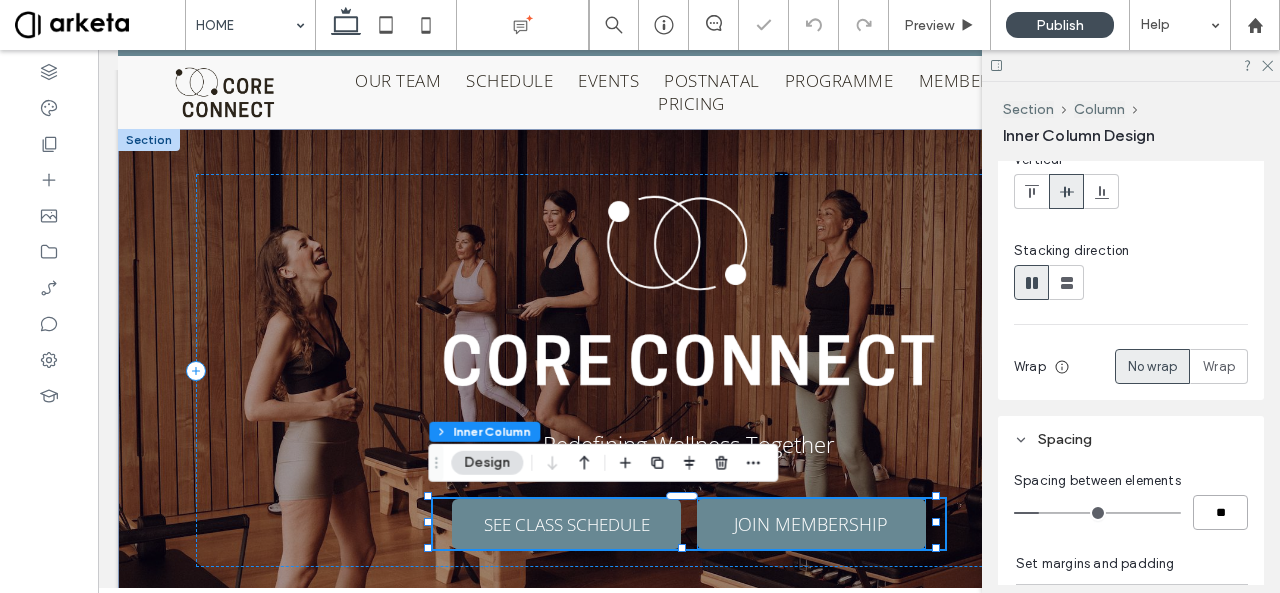 click on "JOIN MEMBERSHIP" at bounding box center [811, 524] 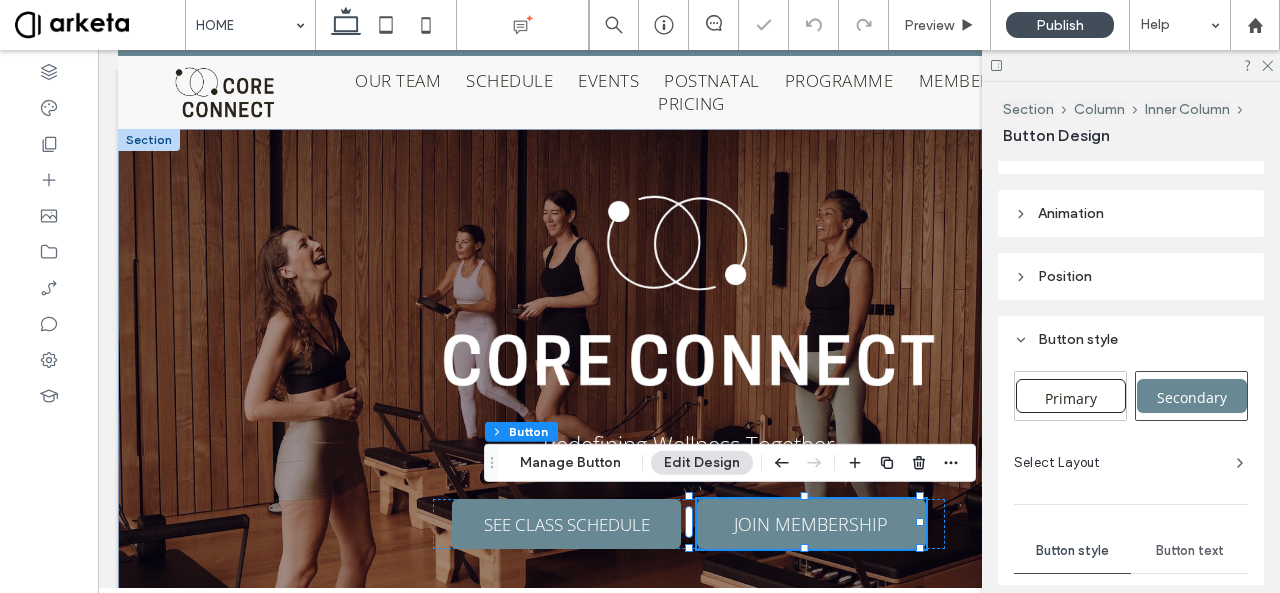 scroll, scrollTop: 540, scrollLeft: 0, axis: vertical 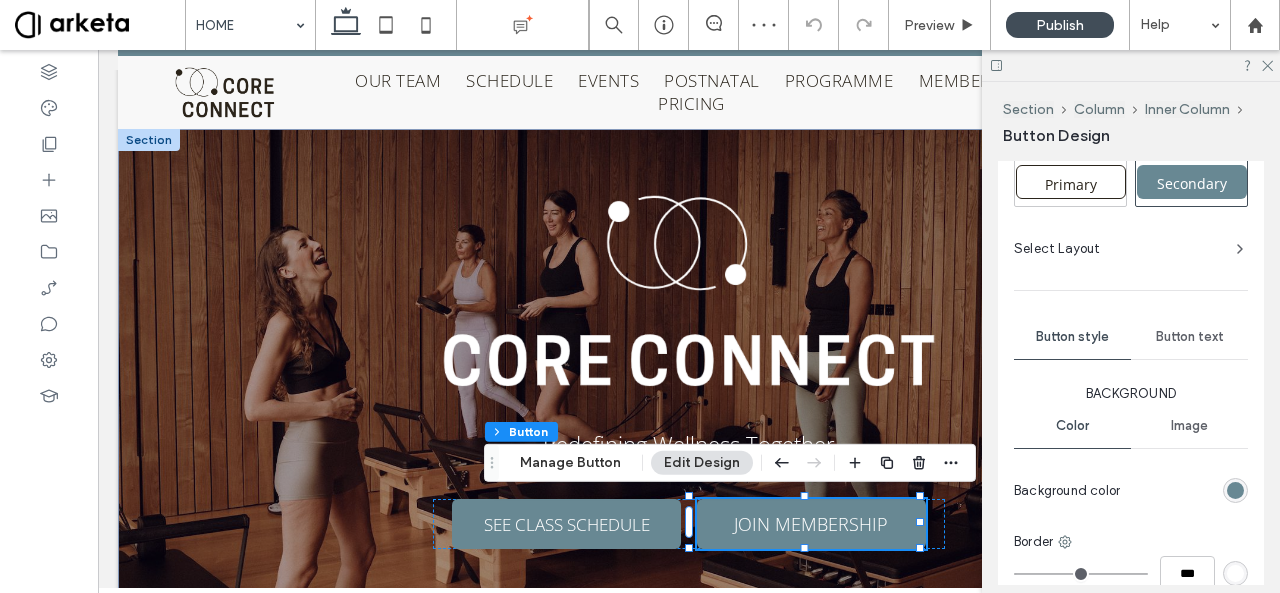 click on "Button text" at bounding box center [1190, 337] 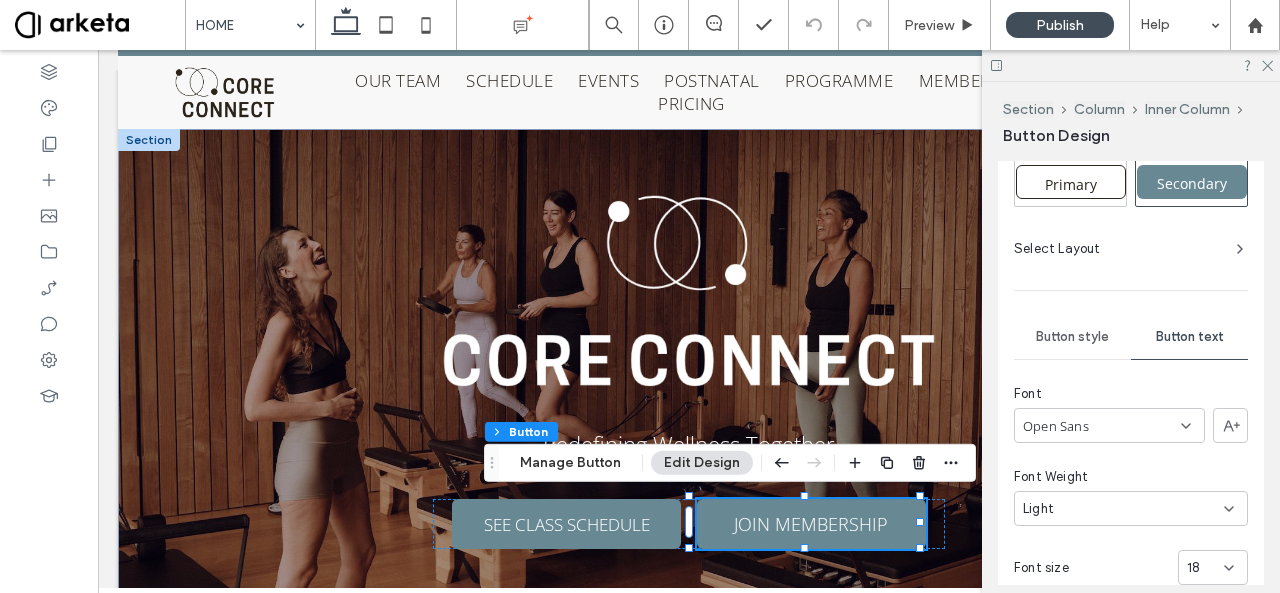 click on "Light" at bounding box center (1123, 509) 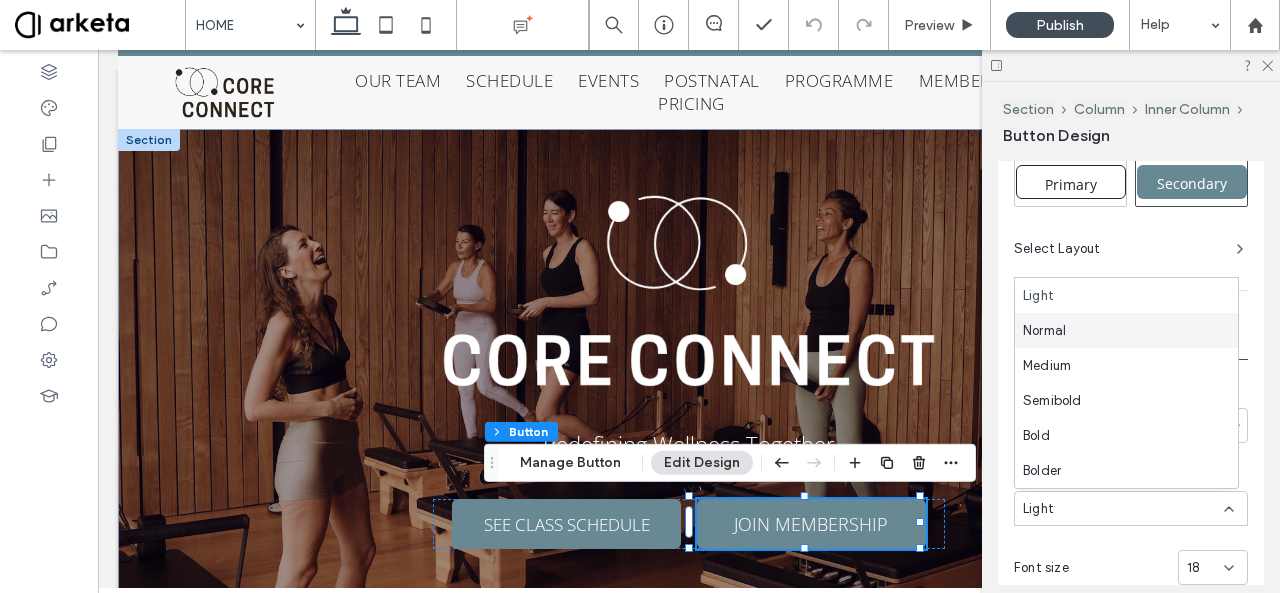 click on "Normal" at bounding box center [1126, 330] 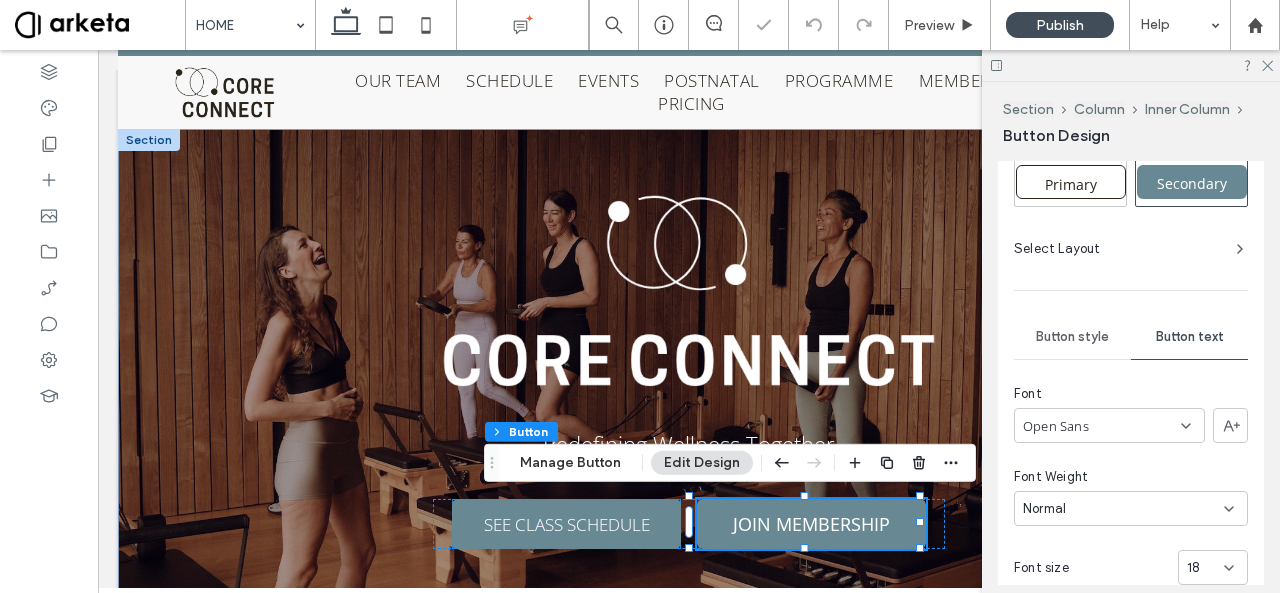 click on "SEE CLASS SCHEDULE" at bounding box center (566, 524) 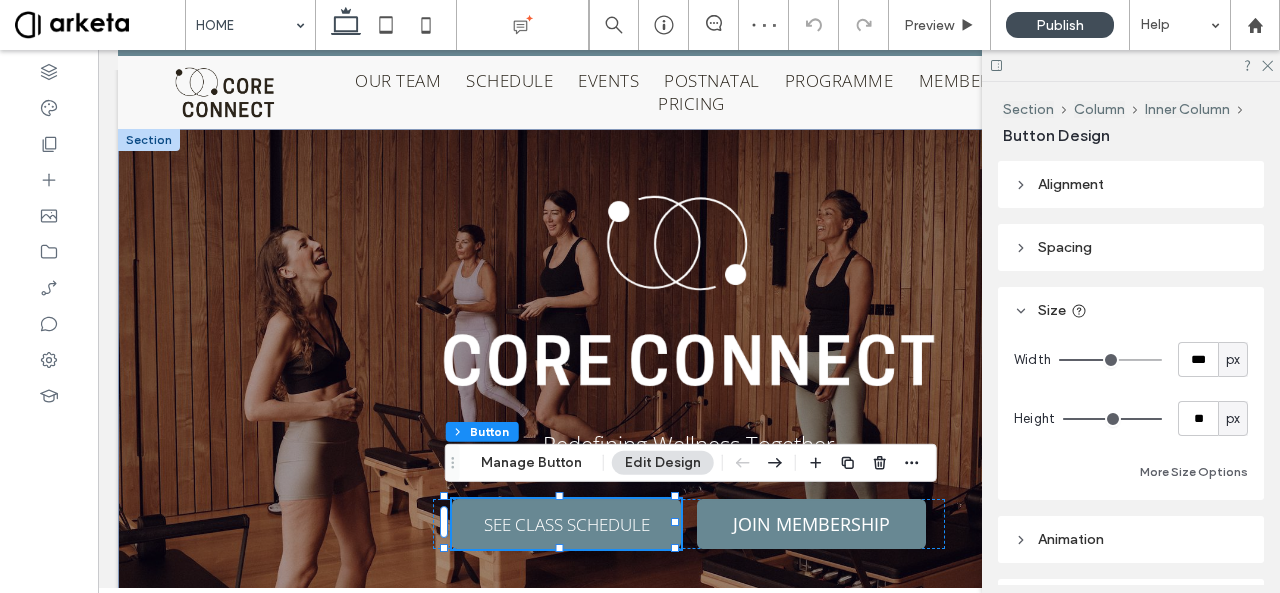 scroll, scrollTop: 365, scrollLeft: 0, axis: vertical 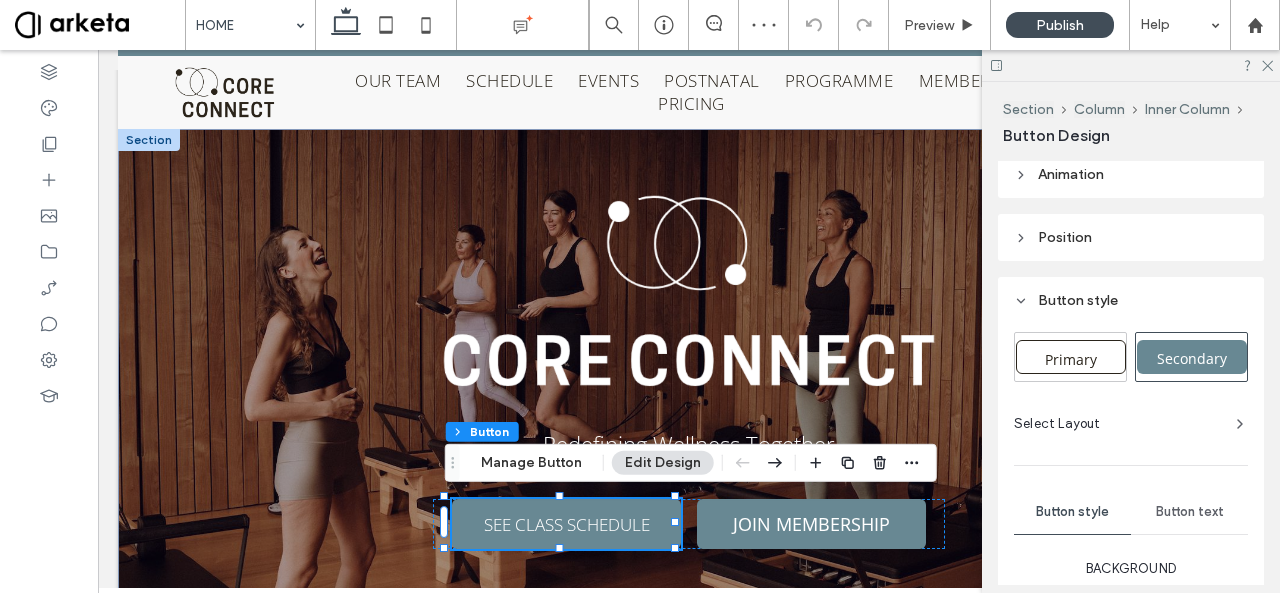 click on "Button text" at bounding box center (1190, 512) 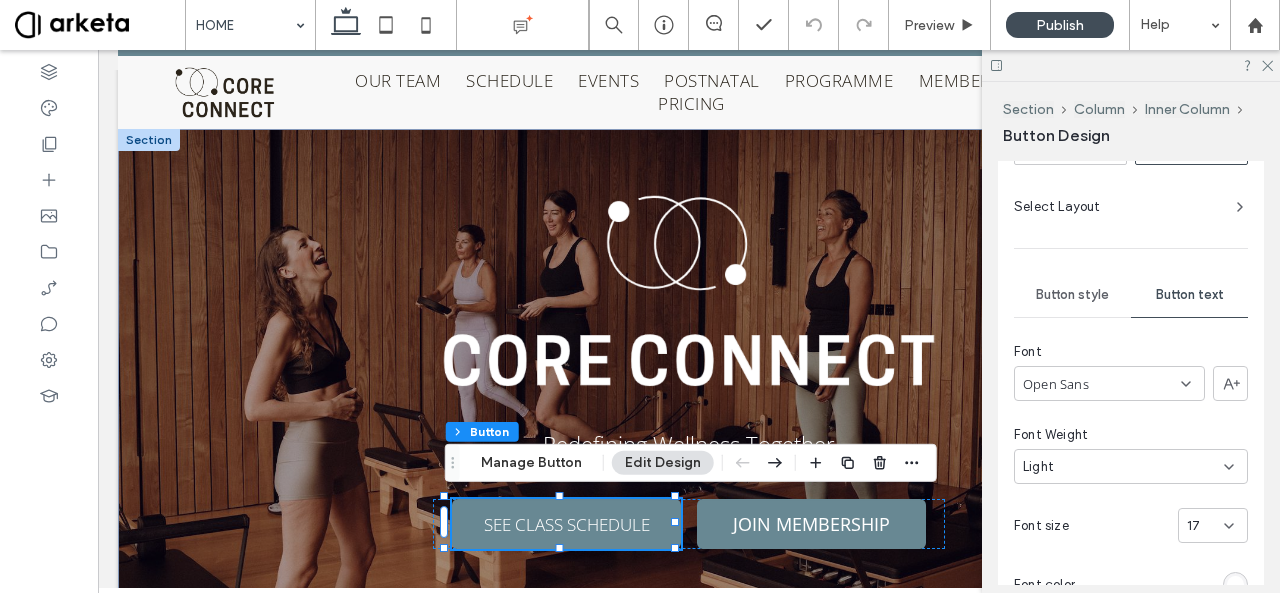 scroll, scrollTop: 582, scrollLeft: 0, axis: vertical 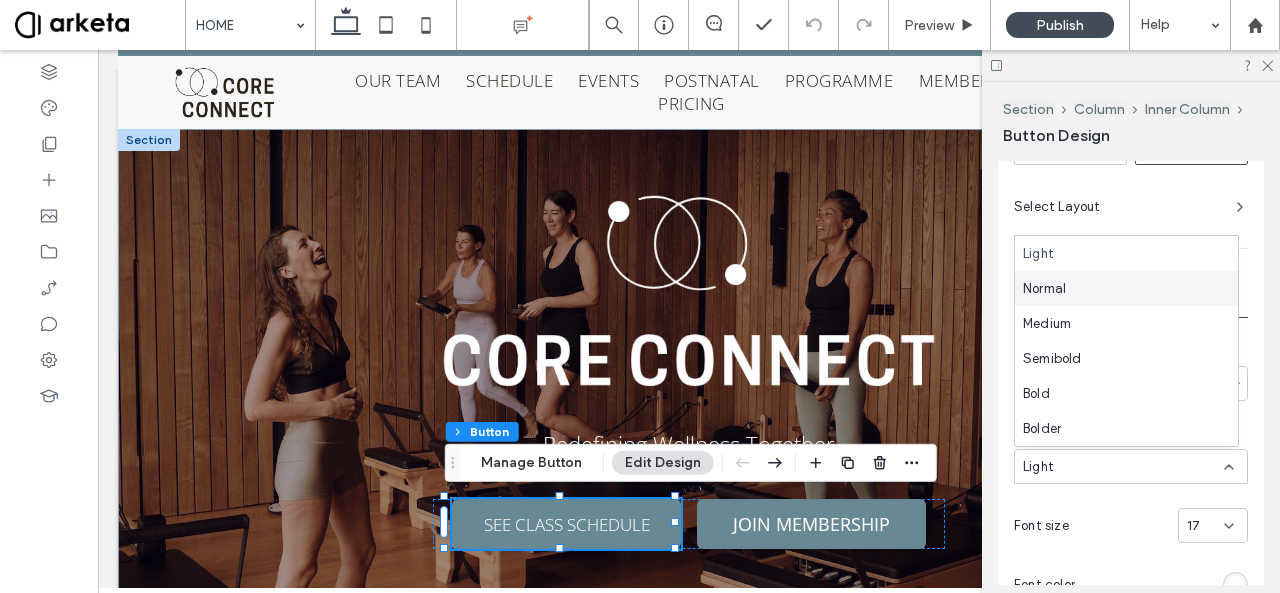 click on "Normal" at bounding box center (1126, 288) 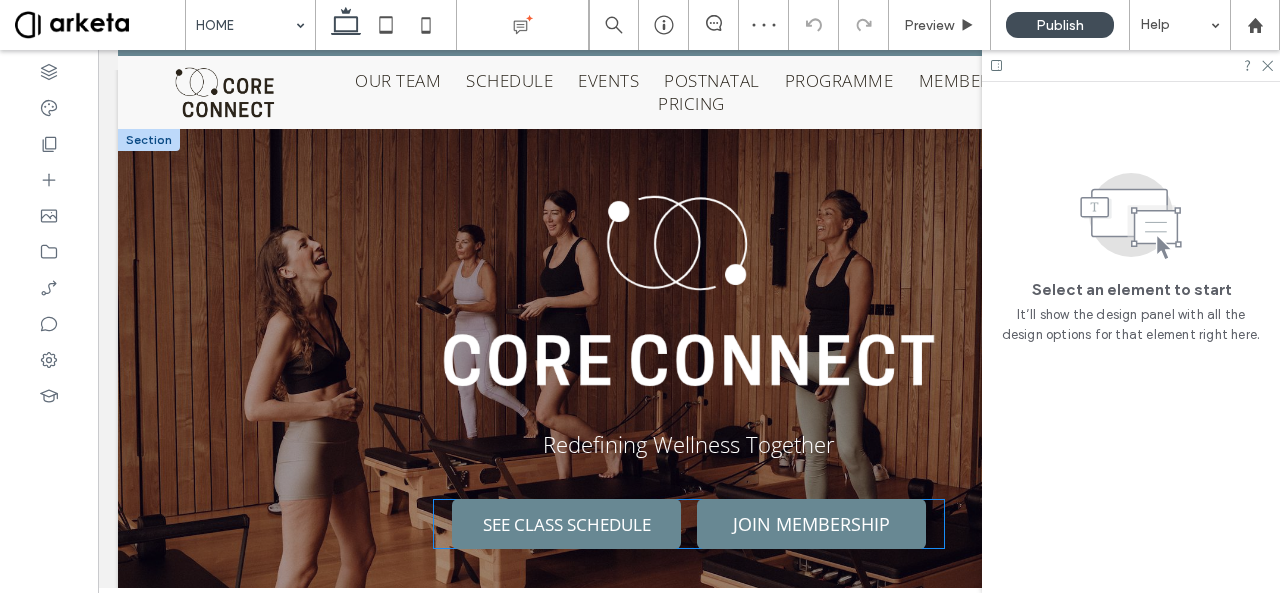 click on "JOIN MEMBERSHIP" at bounding box center (811, 524) 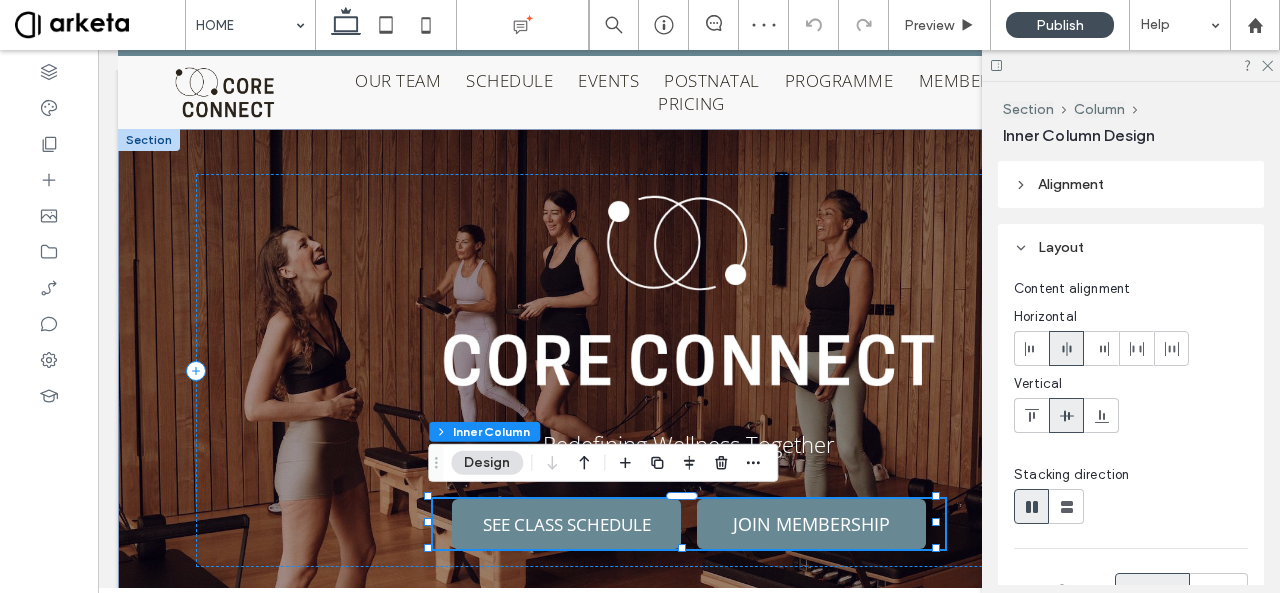 click on "JOIN MEMBERSHIP" at bounding box center [811, 524] 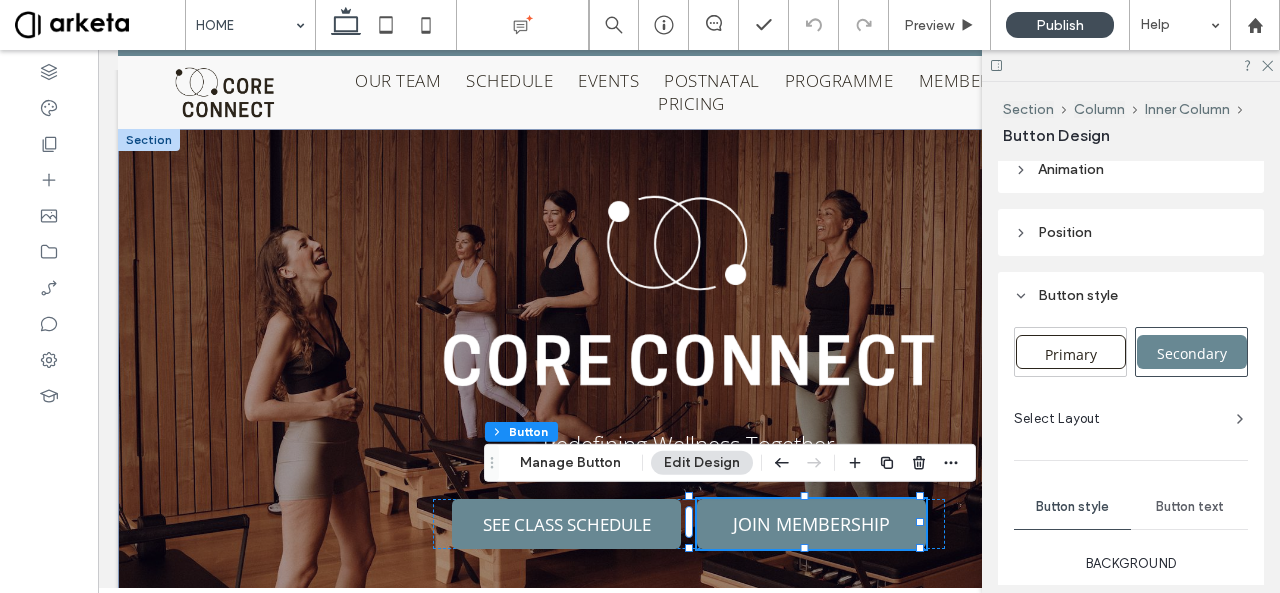 scroll, scrollTop: 372, scrollLeft: 0, axis: vertical 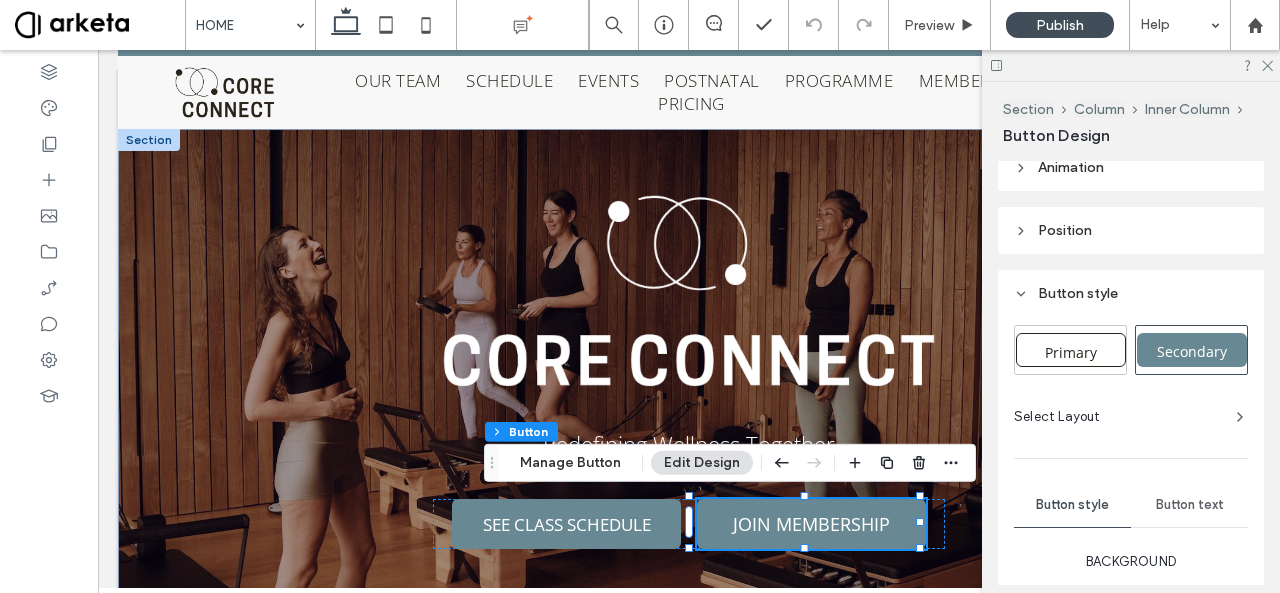 click on "Button text" at bounding box center [1189, 505] 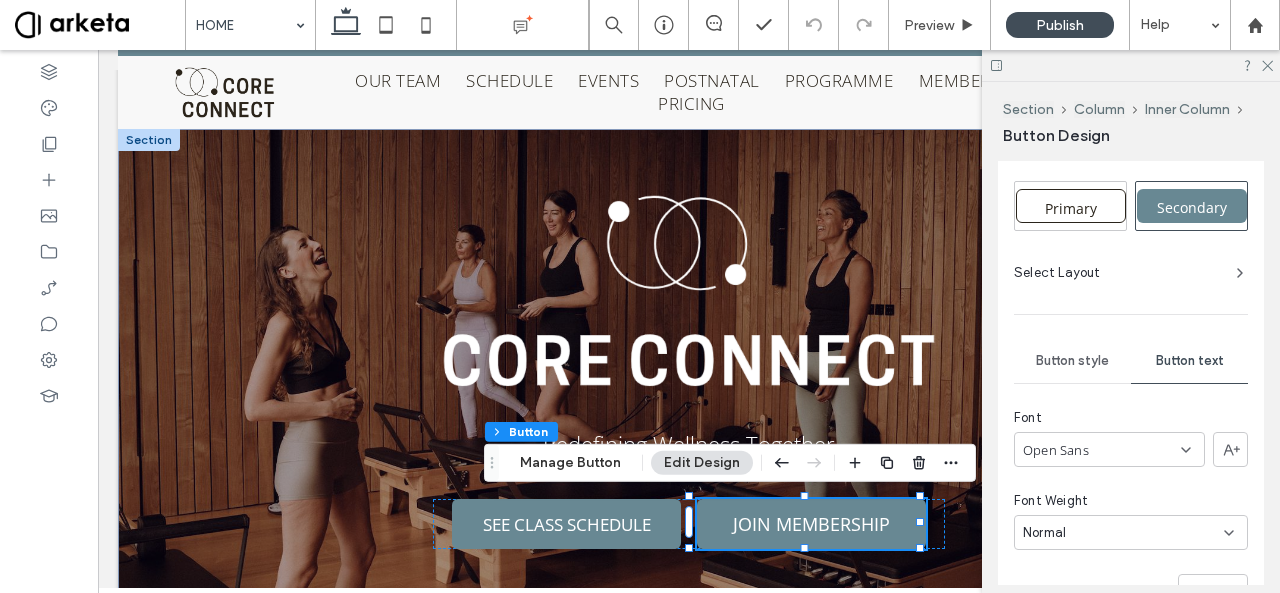 scroll, scrollTop: 670, scrollLeft: 0, axis: vertical 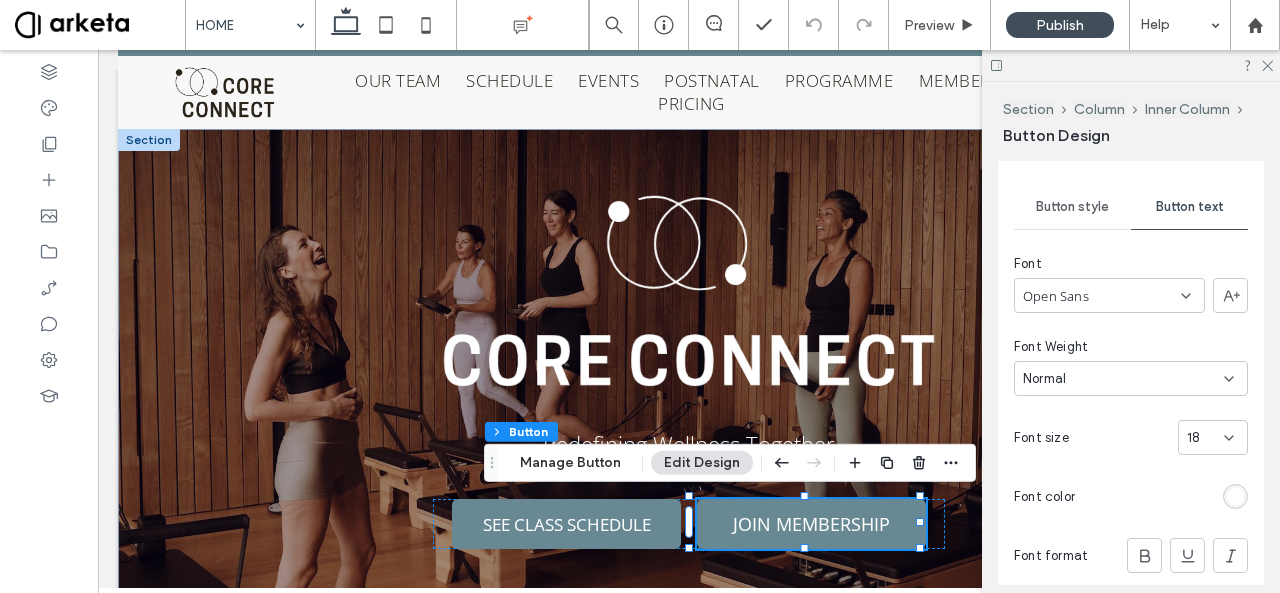 click on "18" at bounding box center [1201, 438] 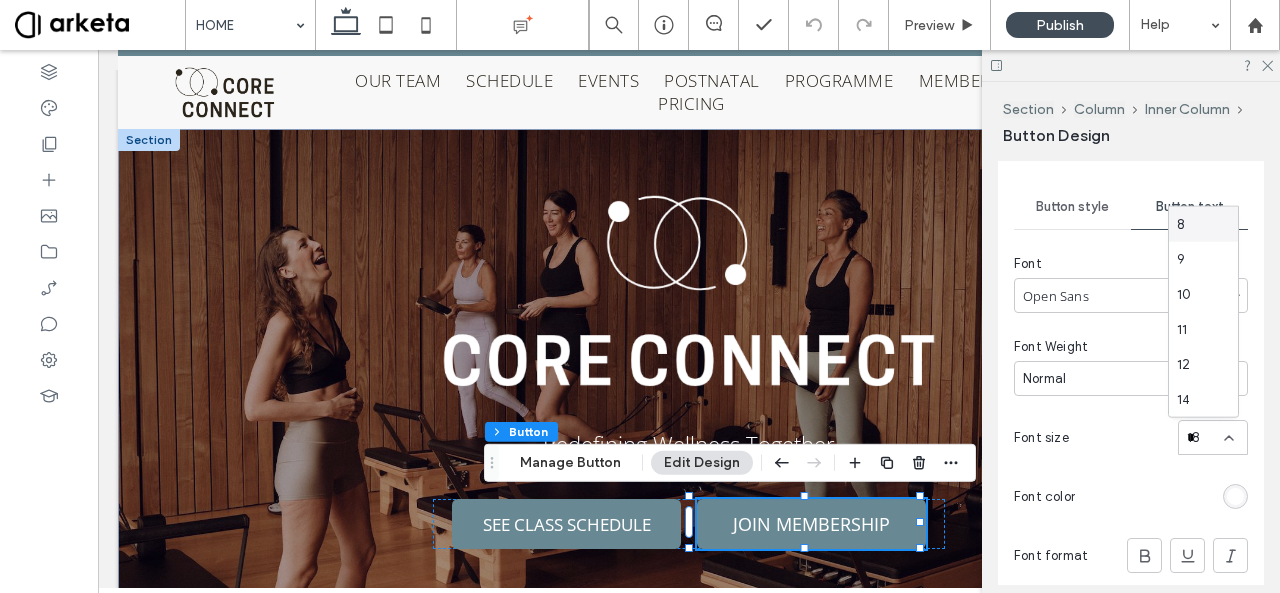 type on "**" 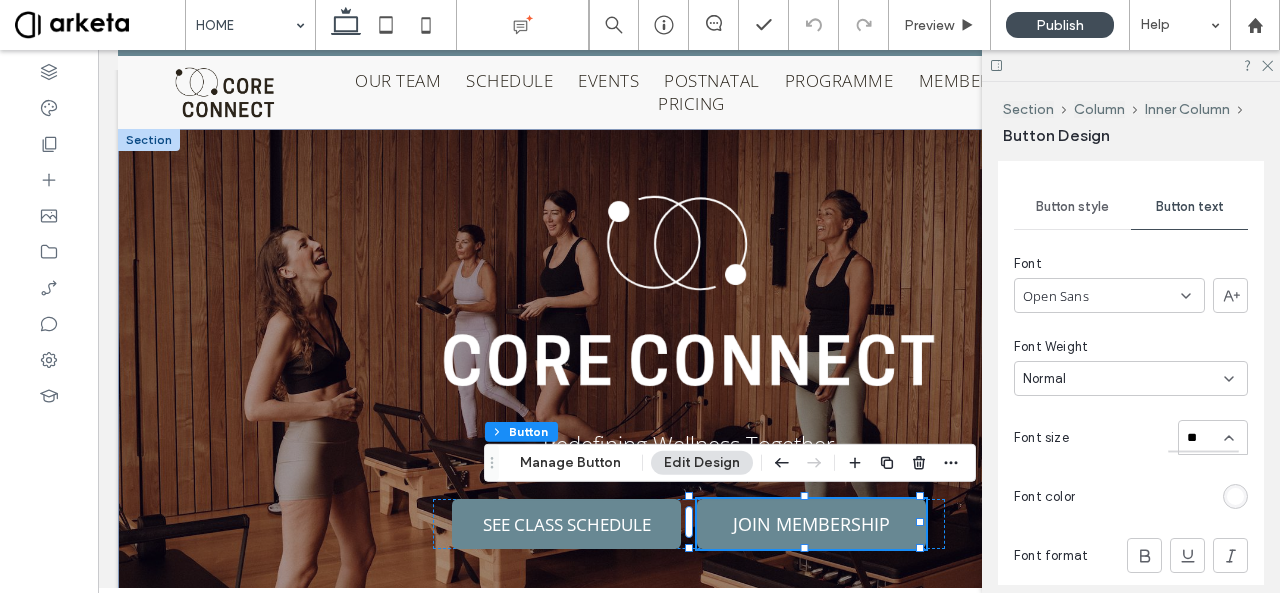 type 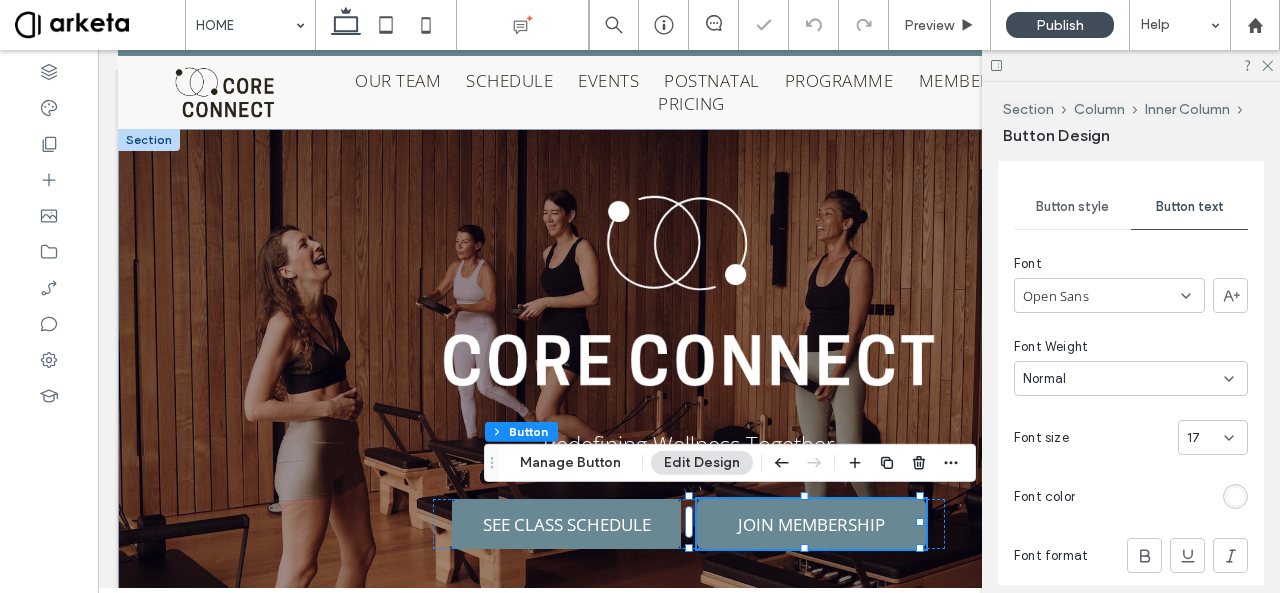 click on "SEE CLASS SCHEDULE" at bounding box center [567, 524] 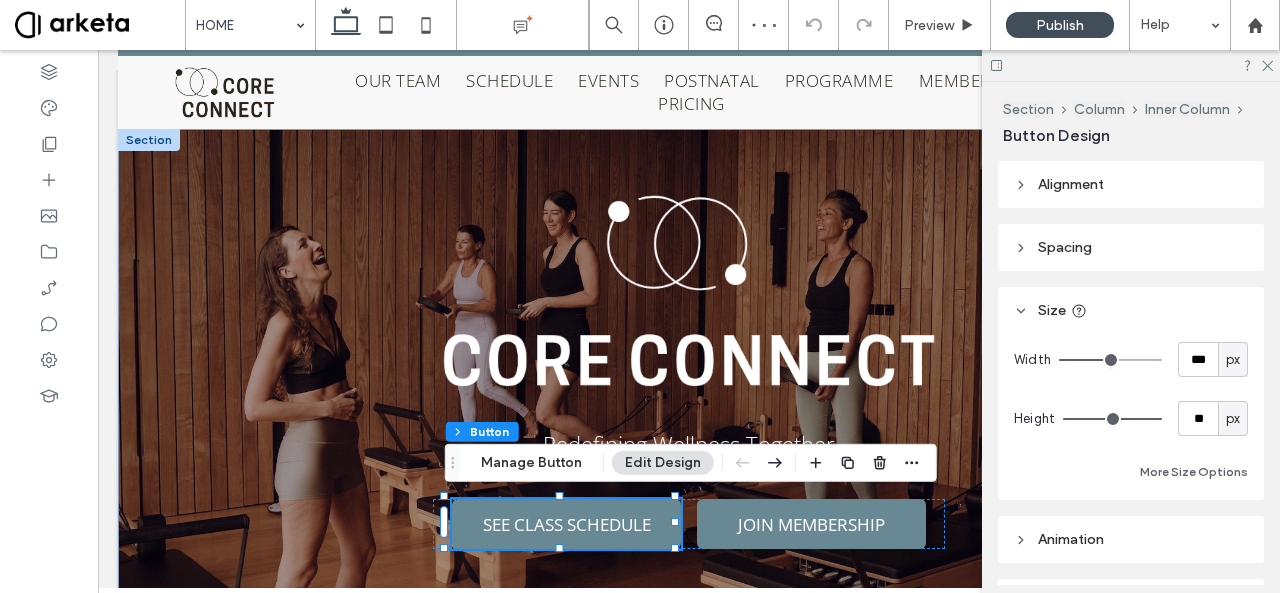 scroll, scrollTop: 307, scrollLeft: 0, axis: vertical 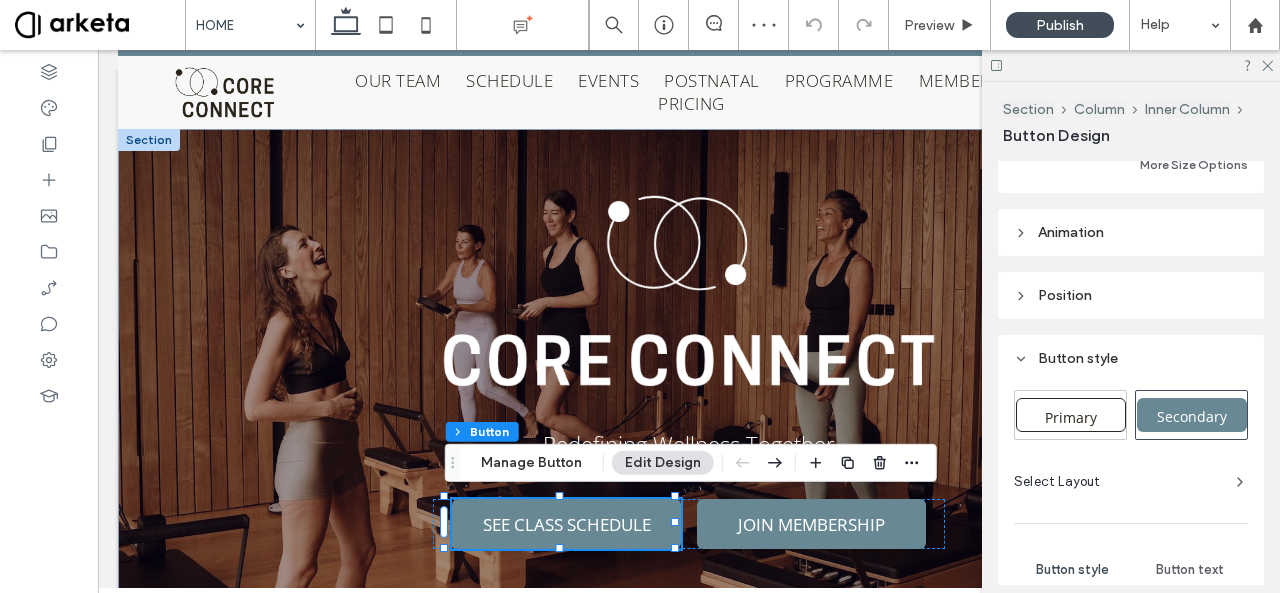 click on "Button text" at bounding box center (1189, 570) 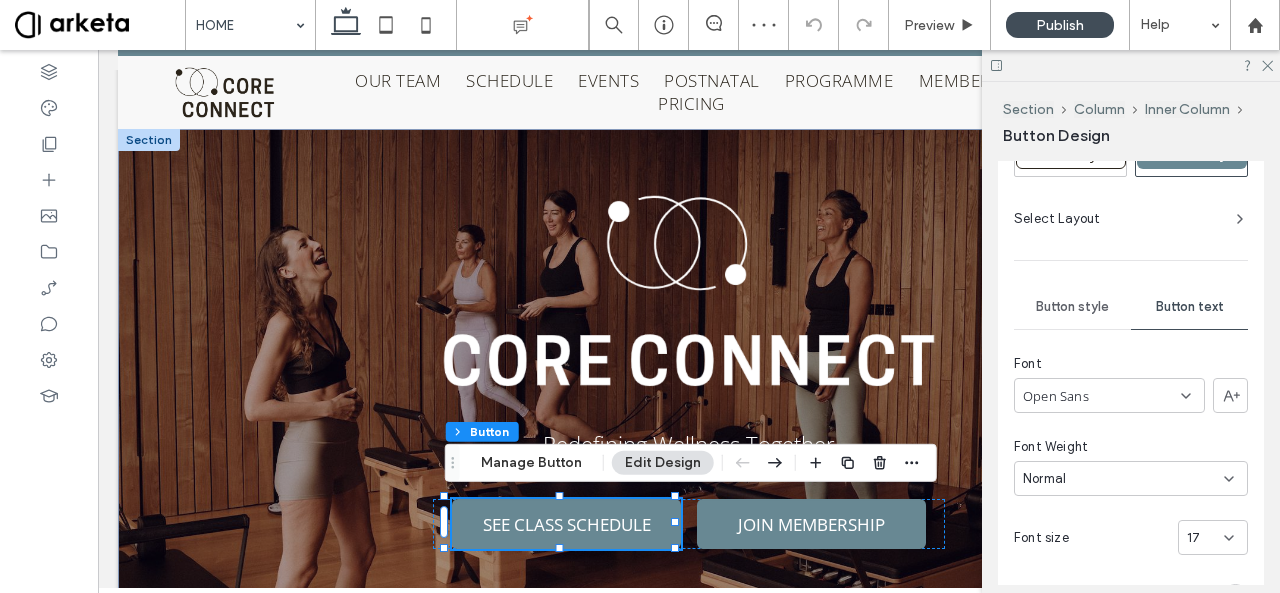 scroll, scrollTop: 572, scrollLeft: 0, axis: vertical 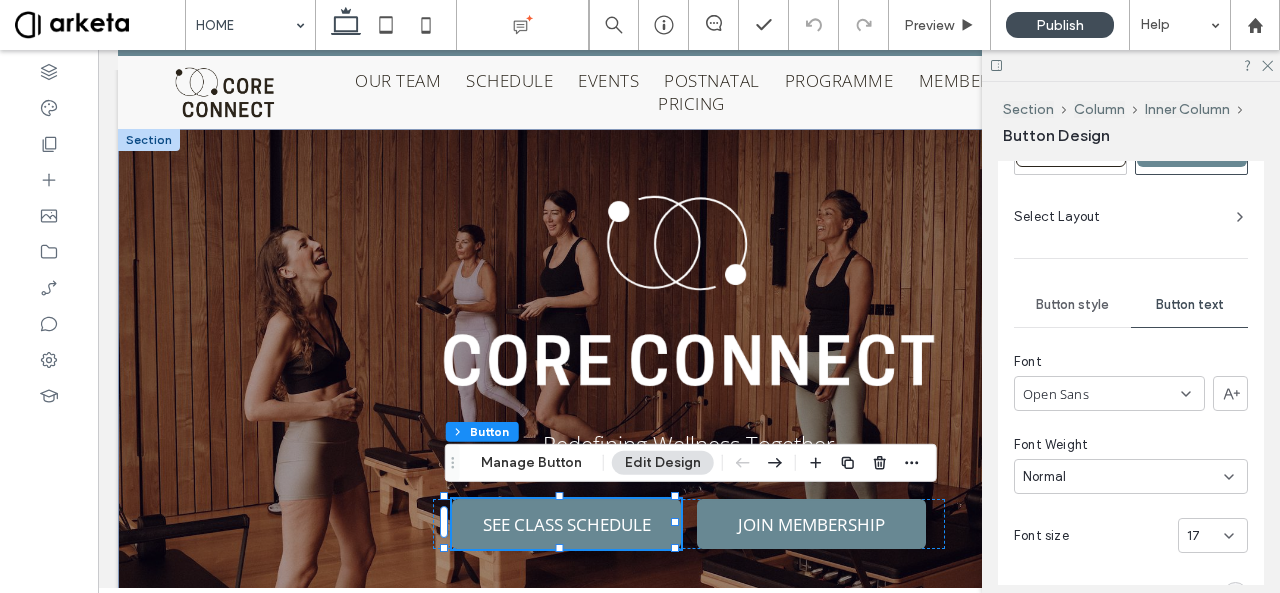 click on "17" at bounding box center [1193, 536] 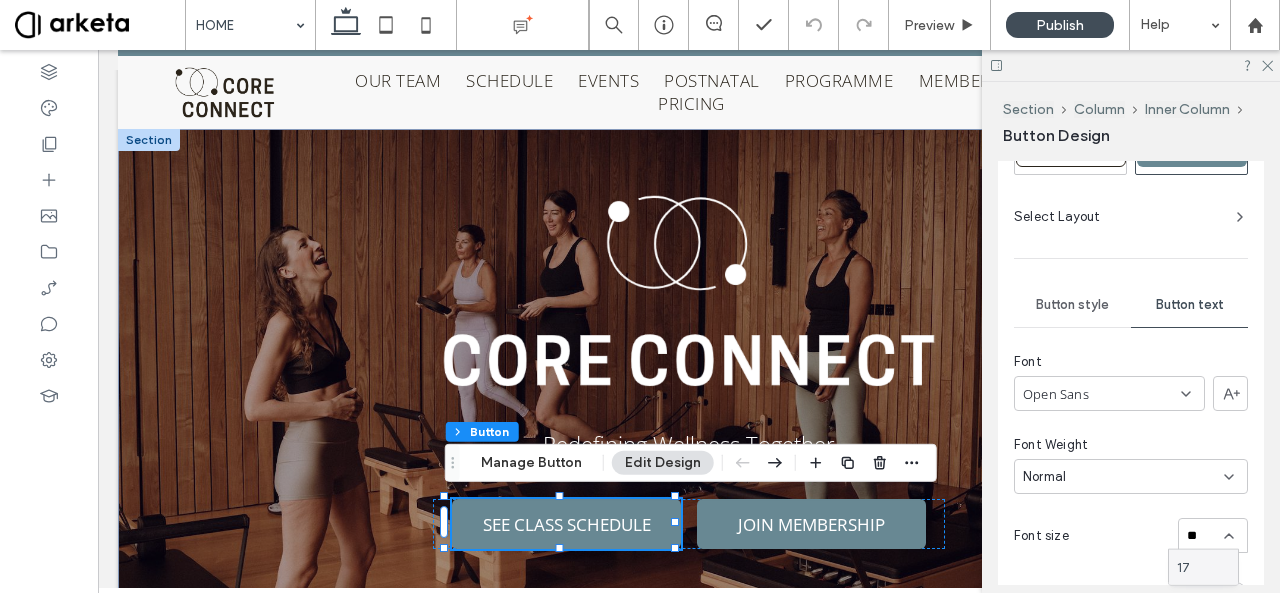 type on "**" 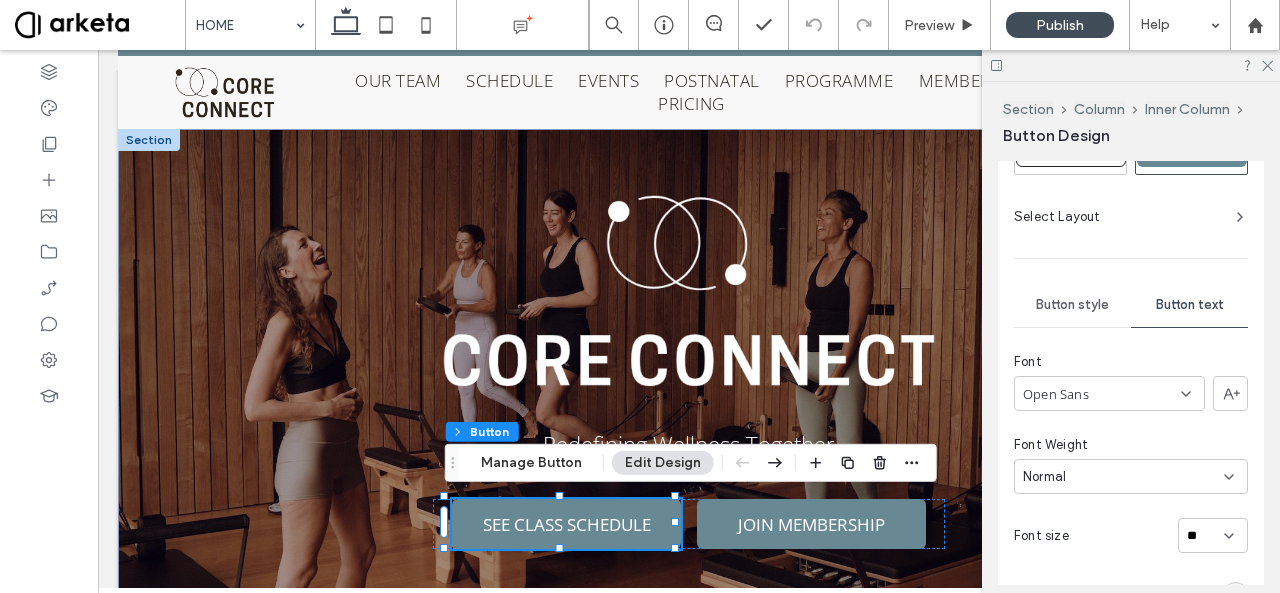 type 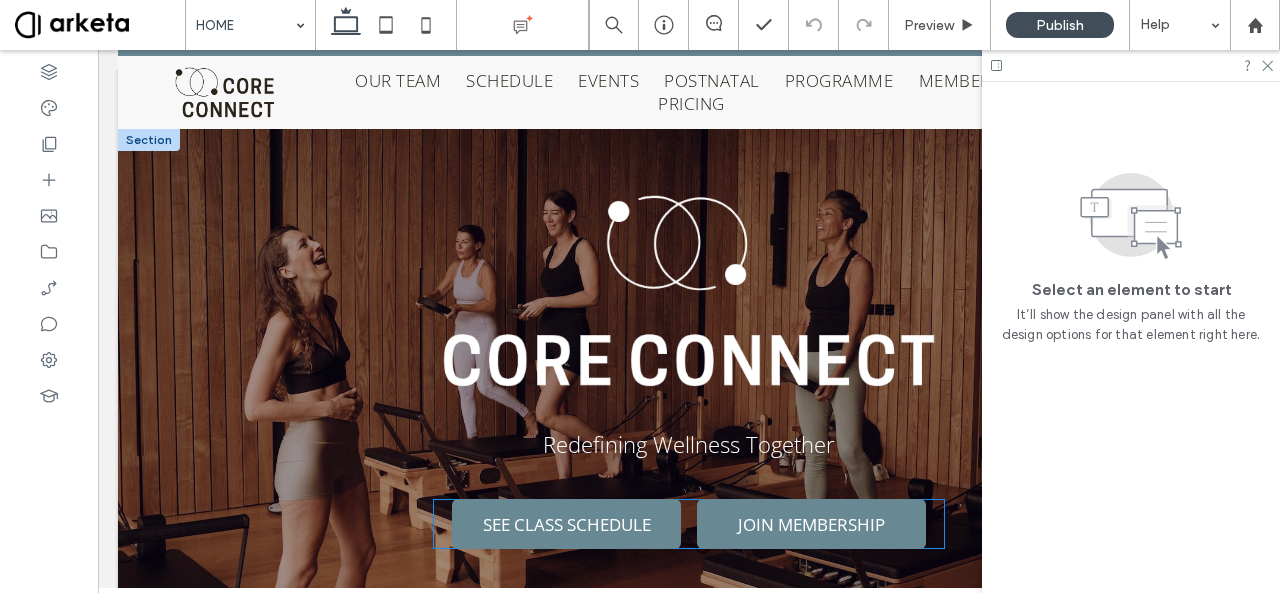 click on "SEE CLASS SCHEDULE" at bounding box center [567, 524] 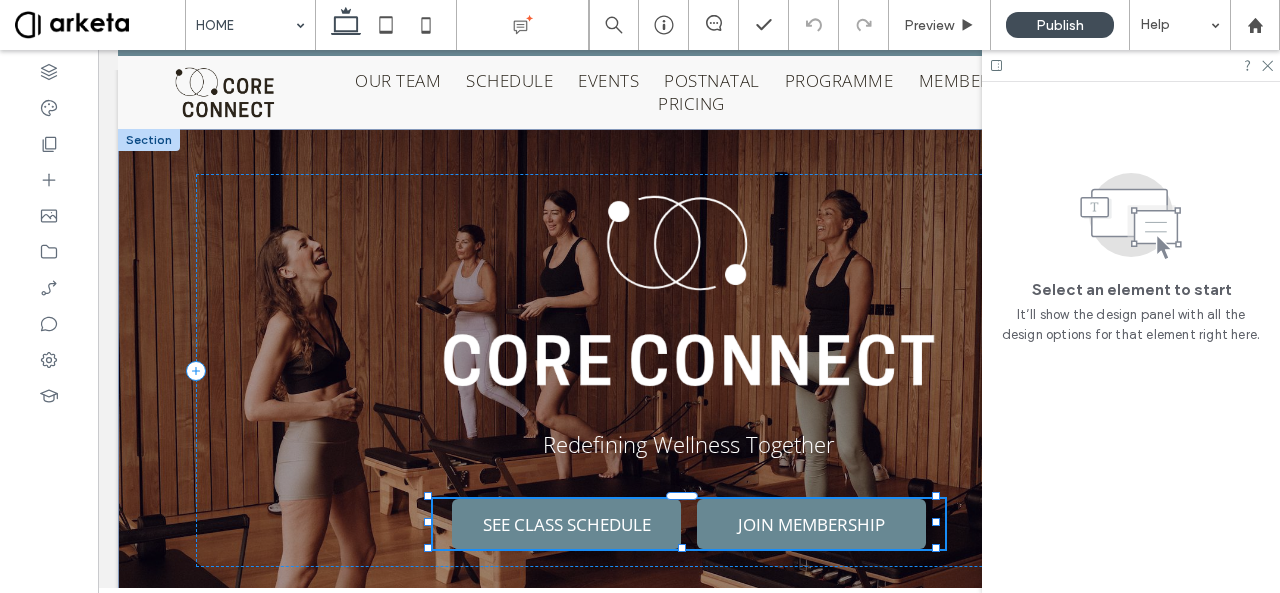 click on "SEE CLASS SCHEDULE" at bounding box center [567, 524] 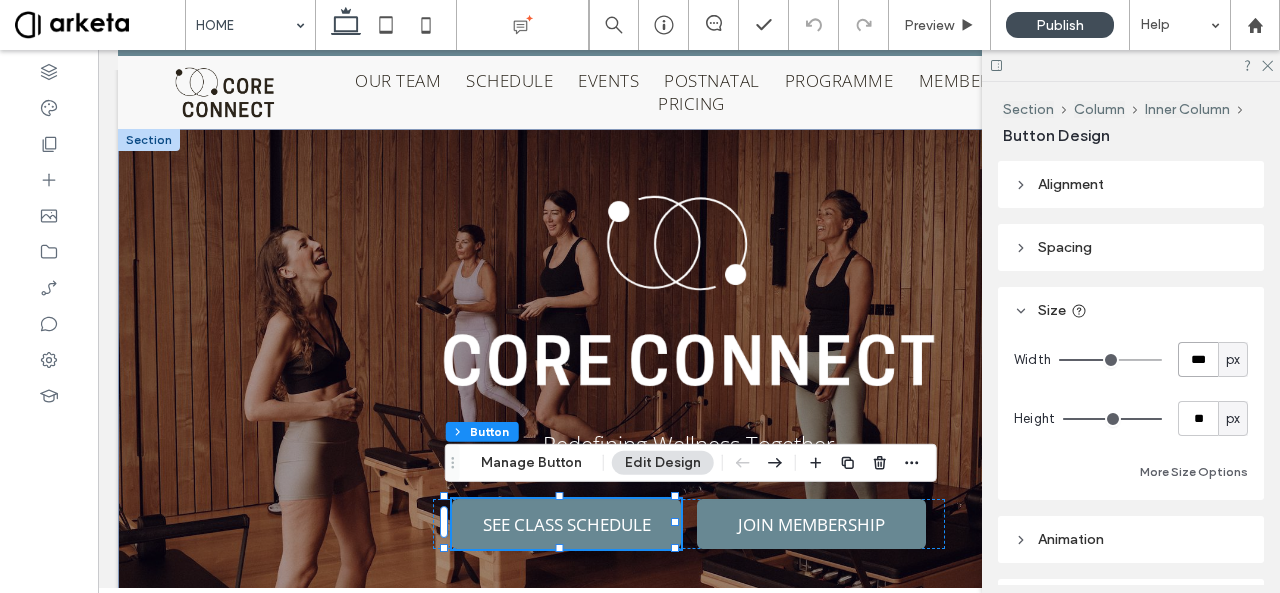 click on "***" at bounding box center (1198, 359) 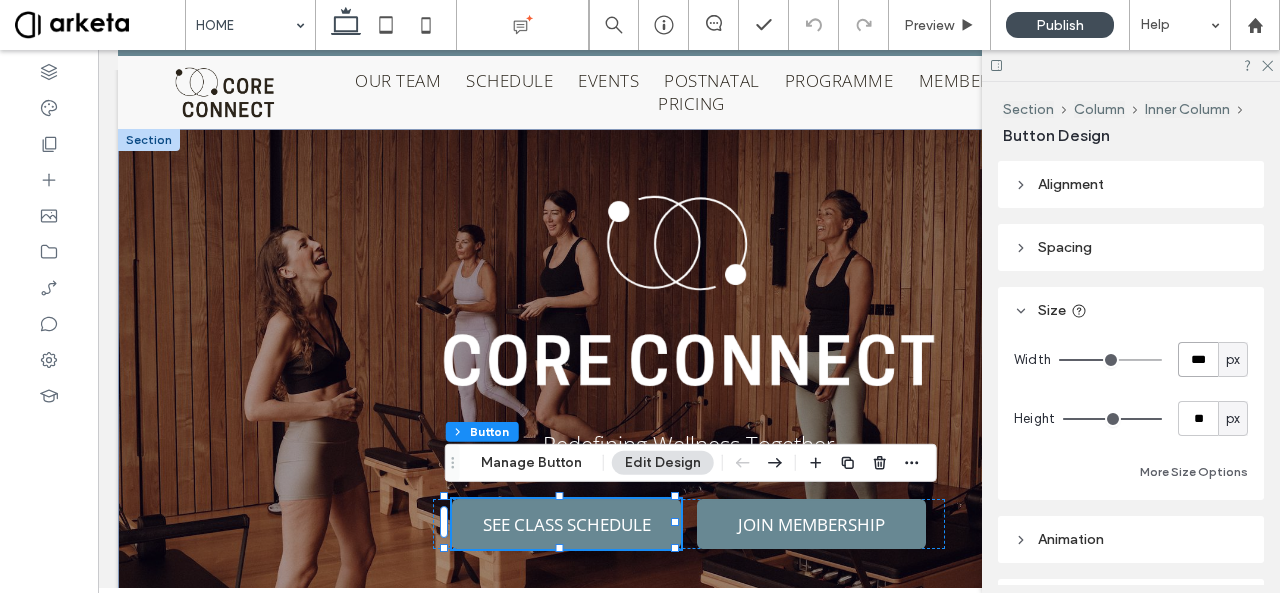 type on "***" 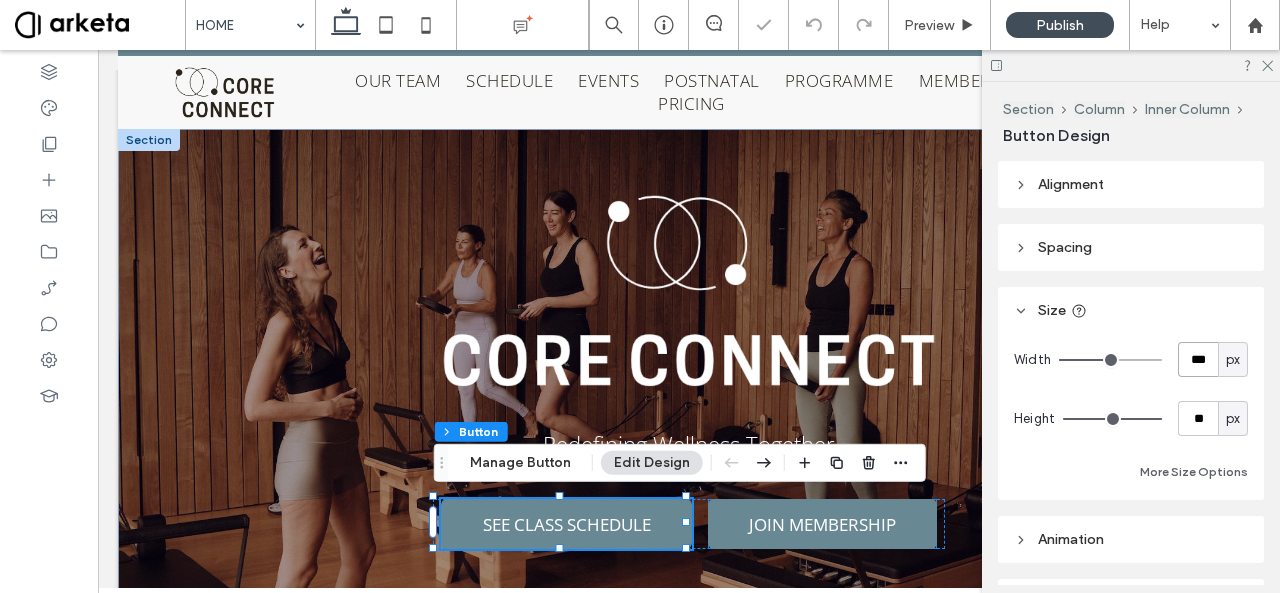 click on "JOIN MEMBERSHIP" at bounding box center [822, 524] 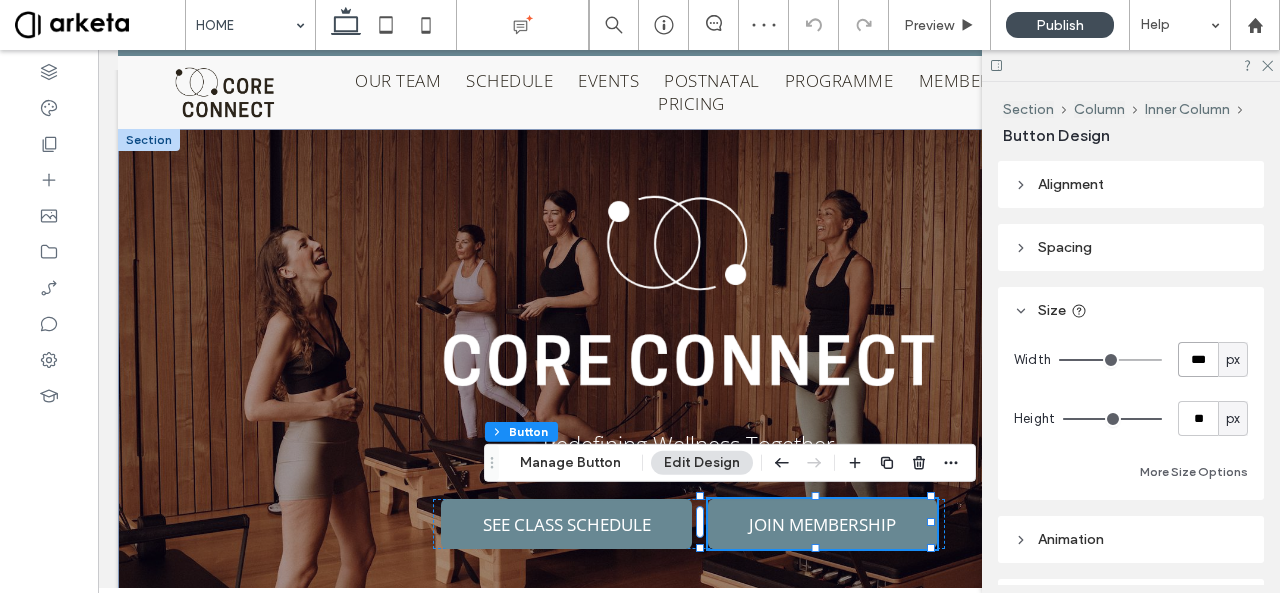 click on "***" at bounding box center [1198, 359] 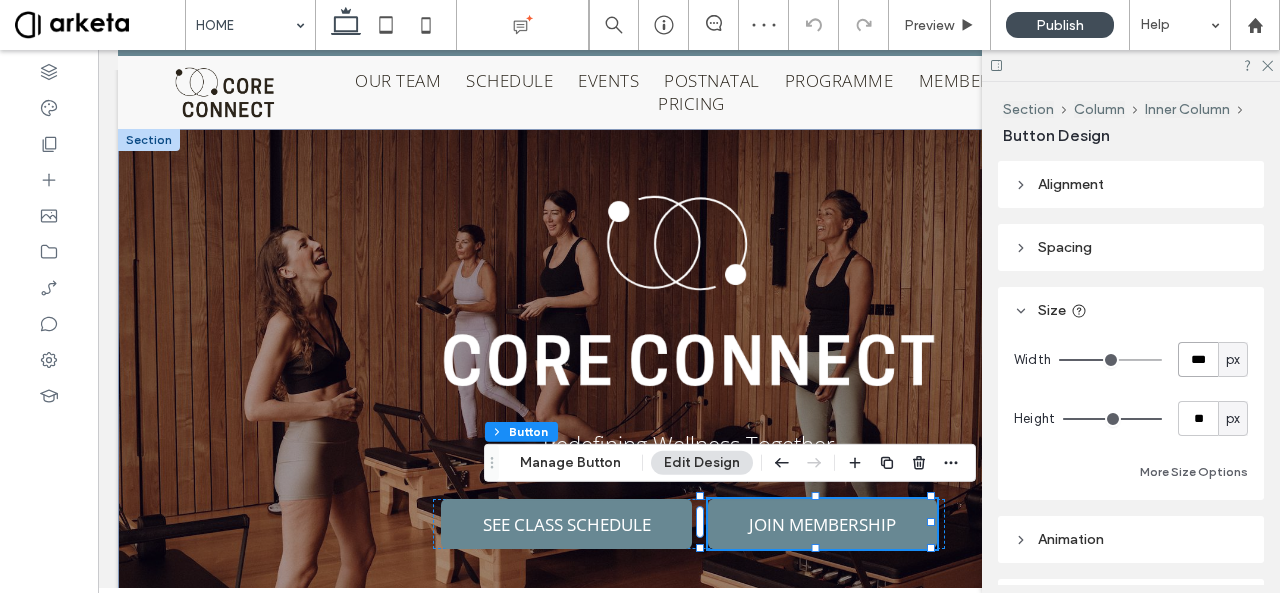 type on "***" 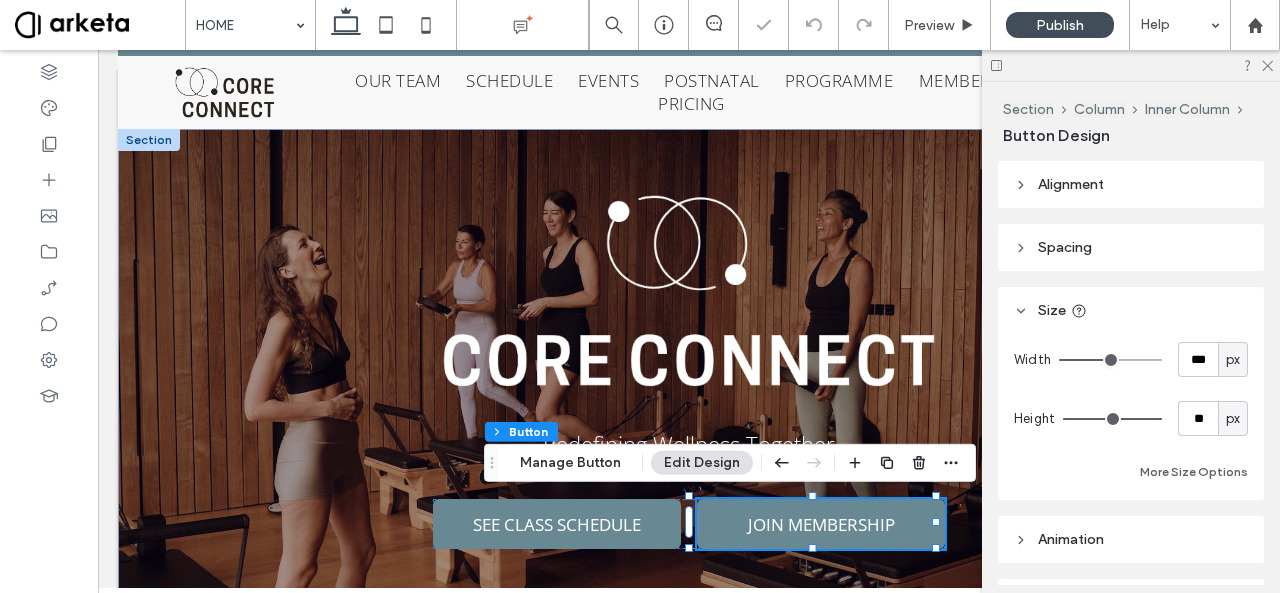 click on "Width *** px Height ** px More Size Options" at bounding box center [1131, 417] 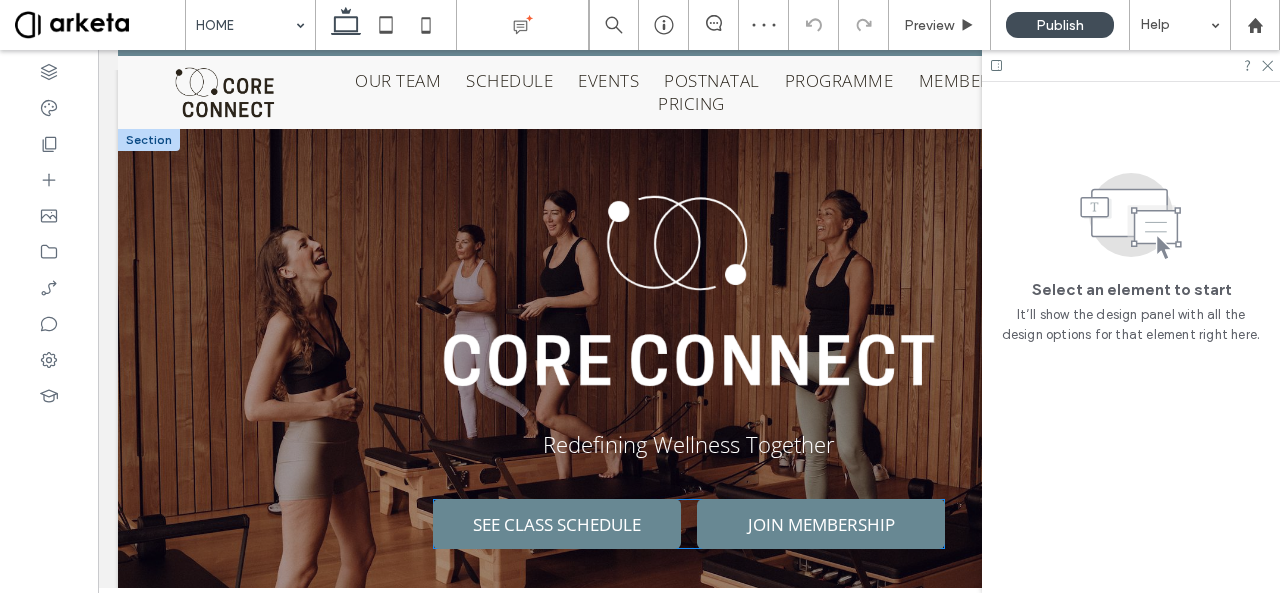 click on "JOIN MEMBERSHIP" at bounding box center (821, 524) 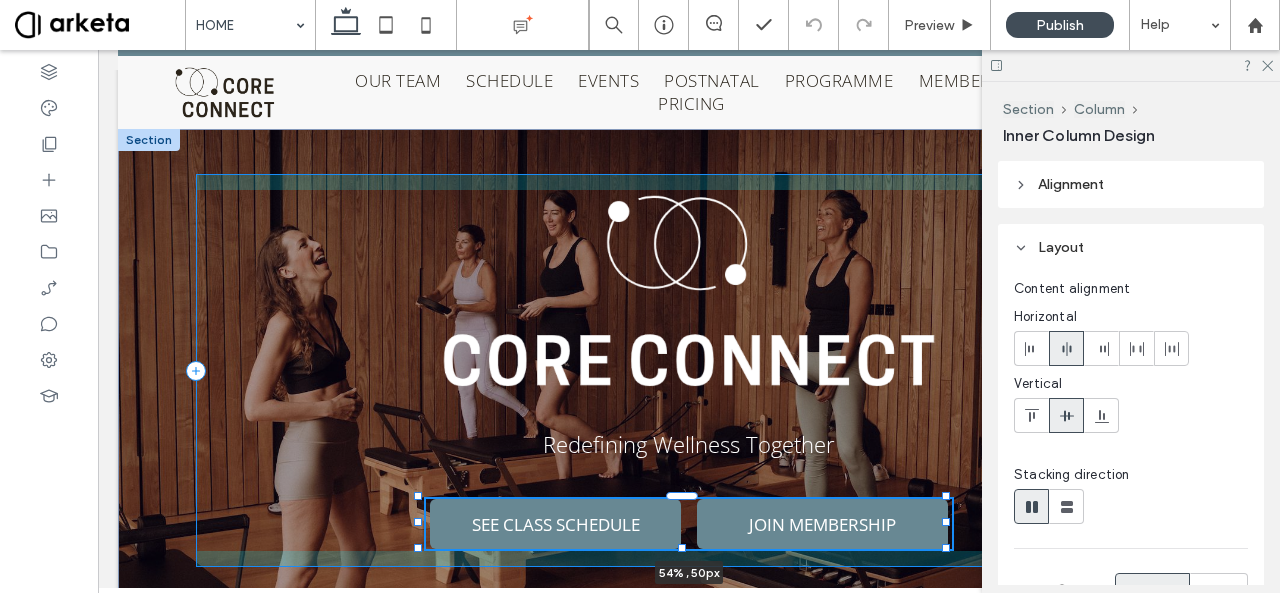 click at bounding box center (946, 522) 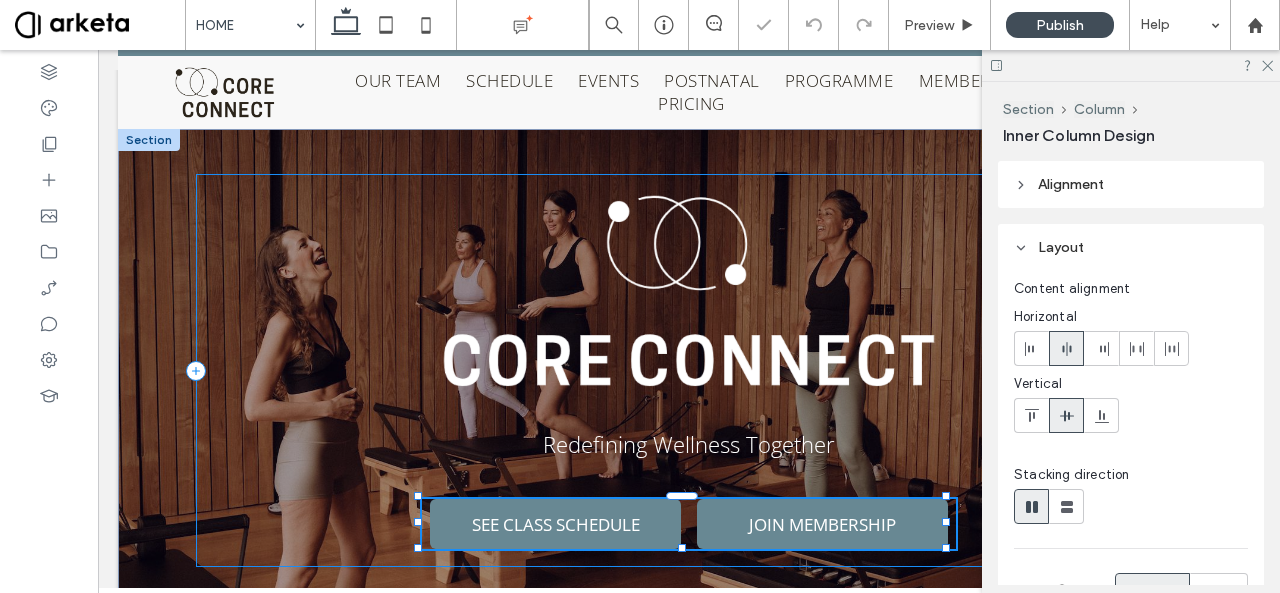 type on "**" 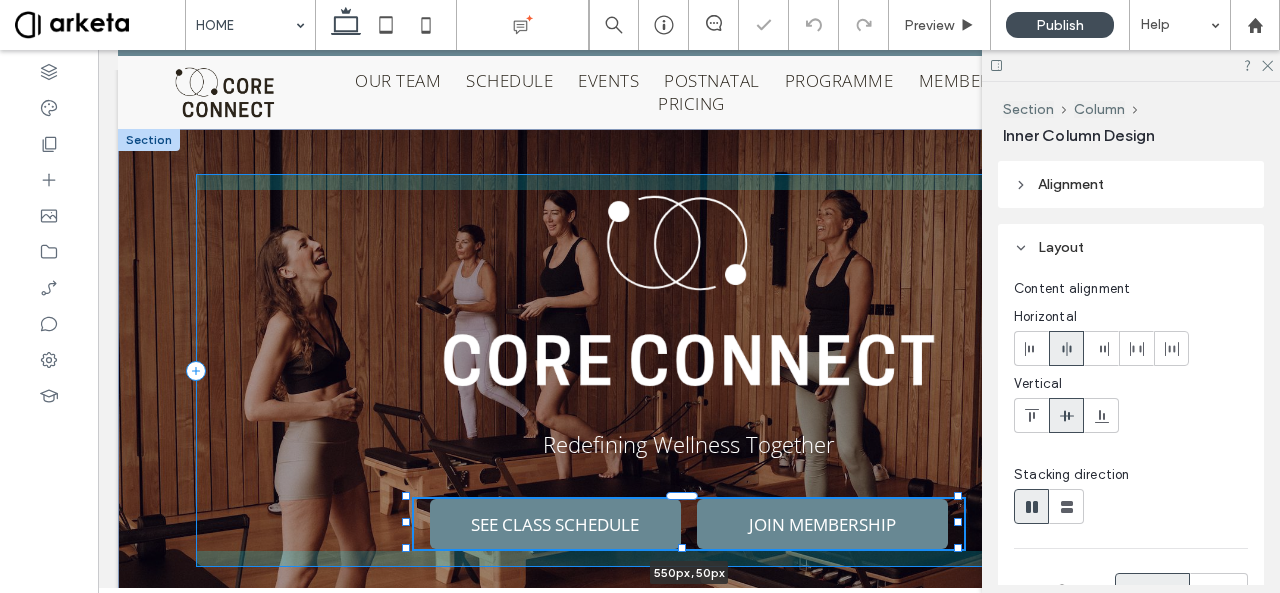 drag, startPoint x: 946, startPoint y: 522, endPoint x: 958, endPoint y: 522, distance: 12 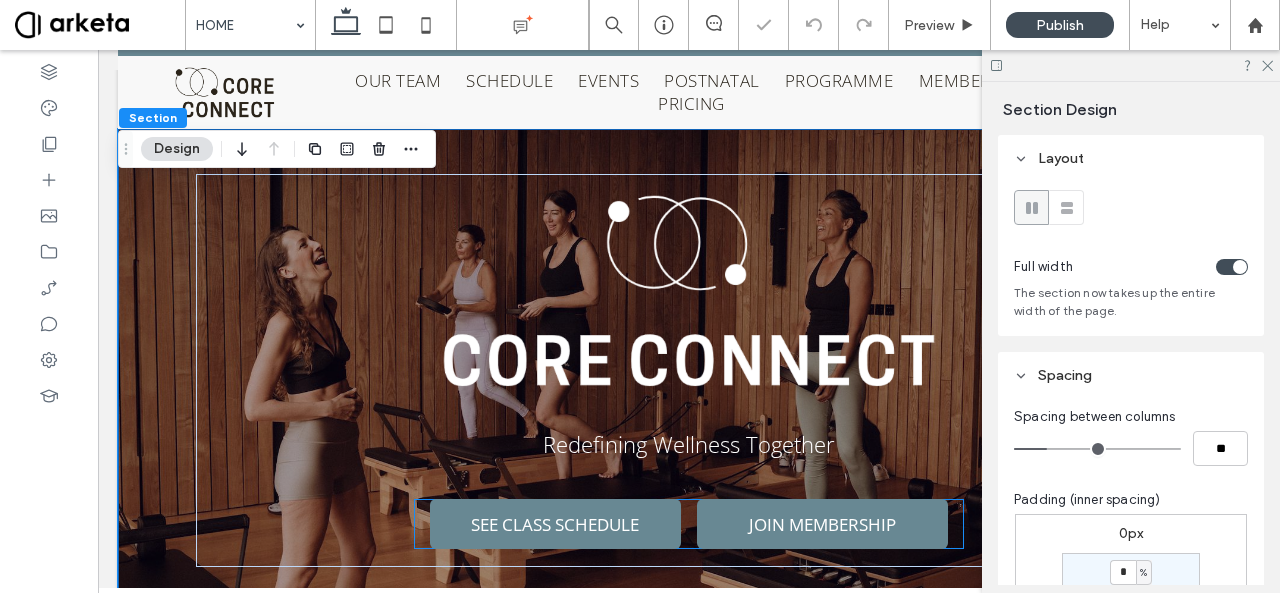 click on "JOIN MEMBERSHIP" at bounding box center (822, 524) 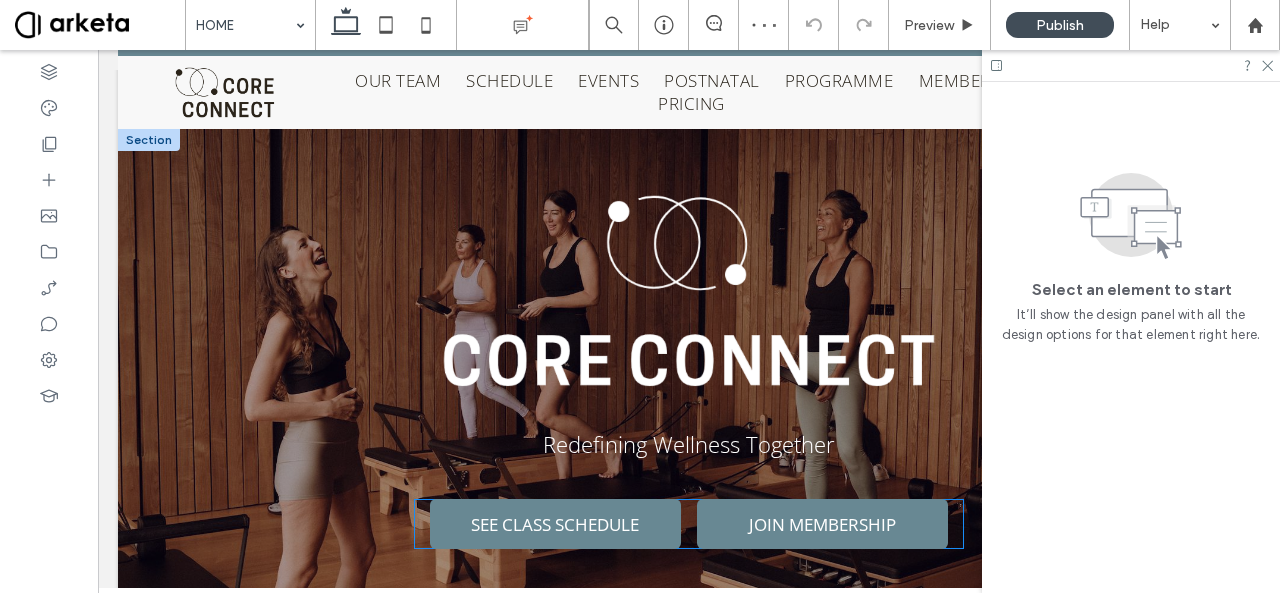 click on "SEE CLASS SCHEDULE
JOIN MEMBERSHIP" at bounding box center (689, 524) 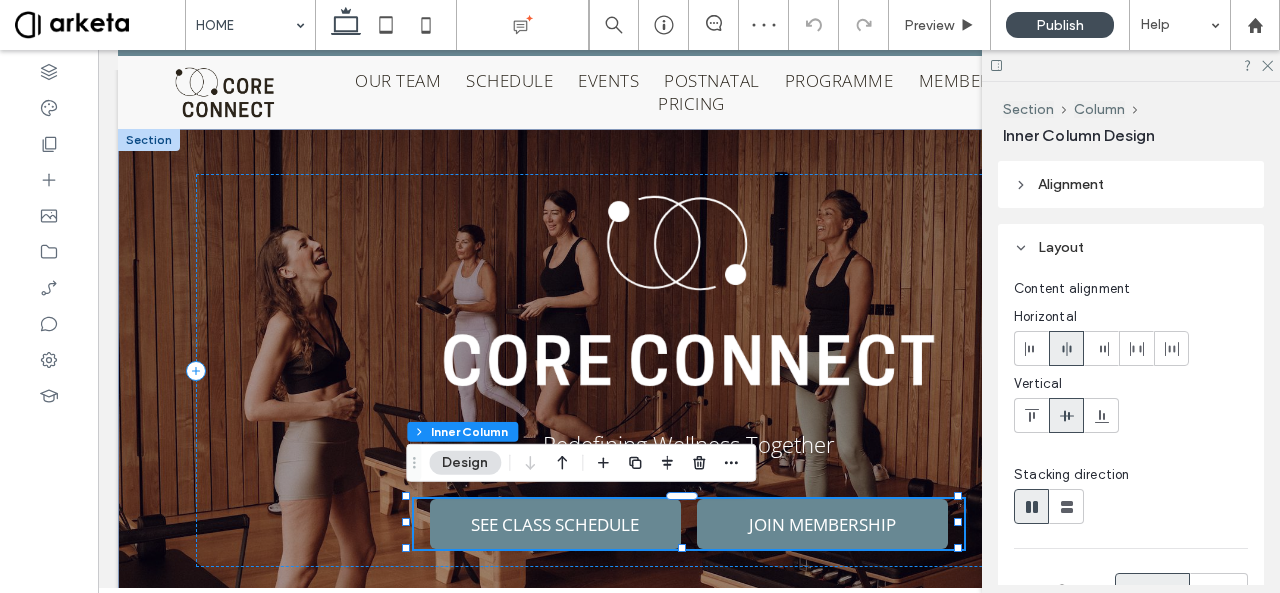 scroll, scrollTop: 187, scrollLeft: 0, axis: vertical 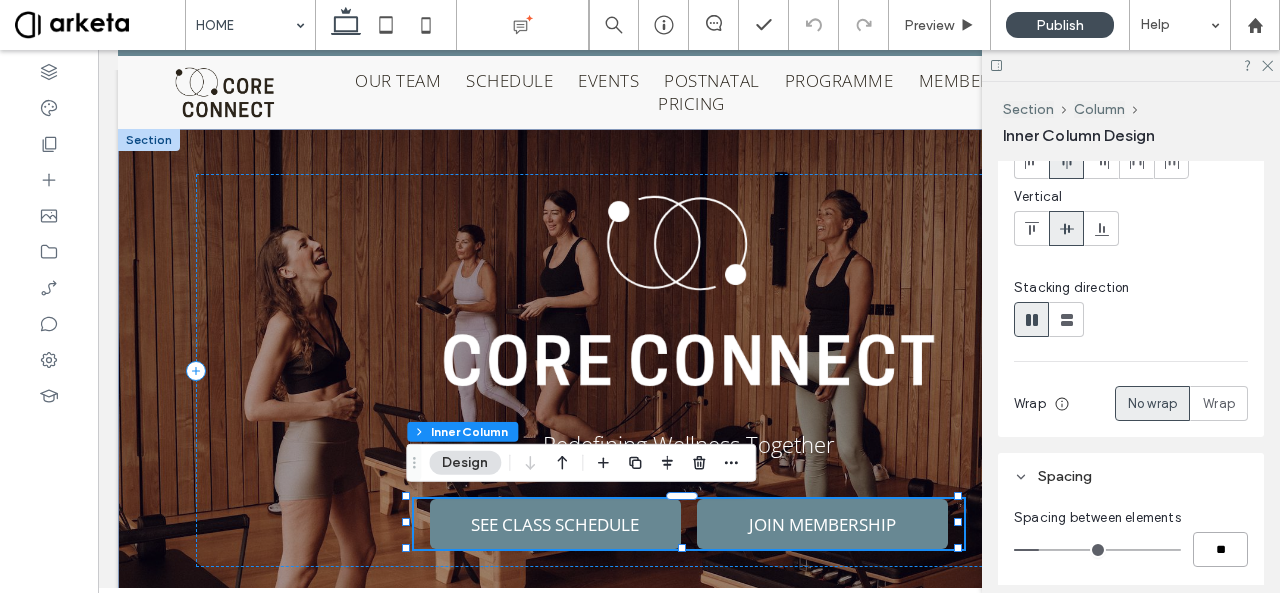 click on "**" at bounding box center (1220, 549) 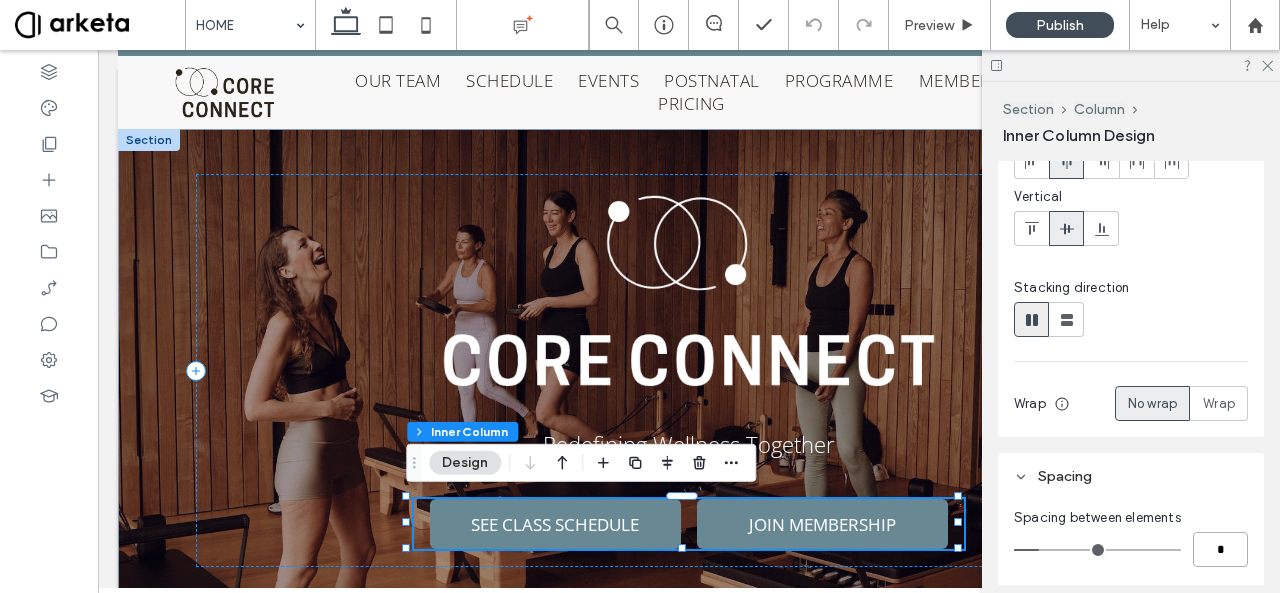 type on "*" 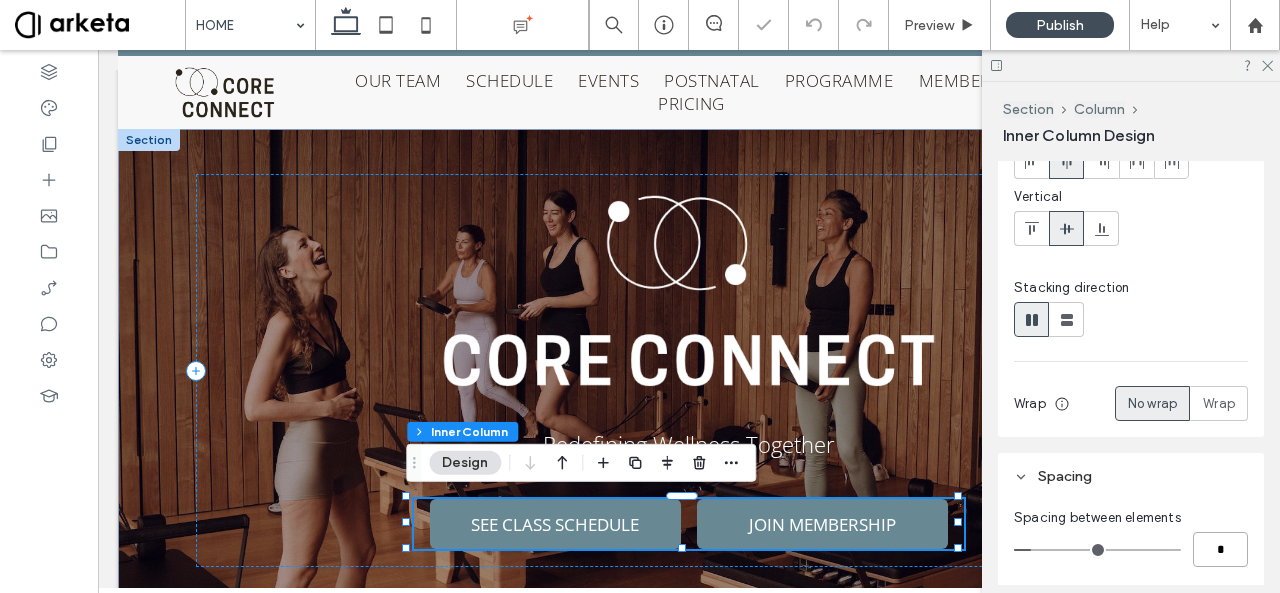 type on "*" 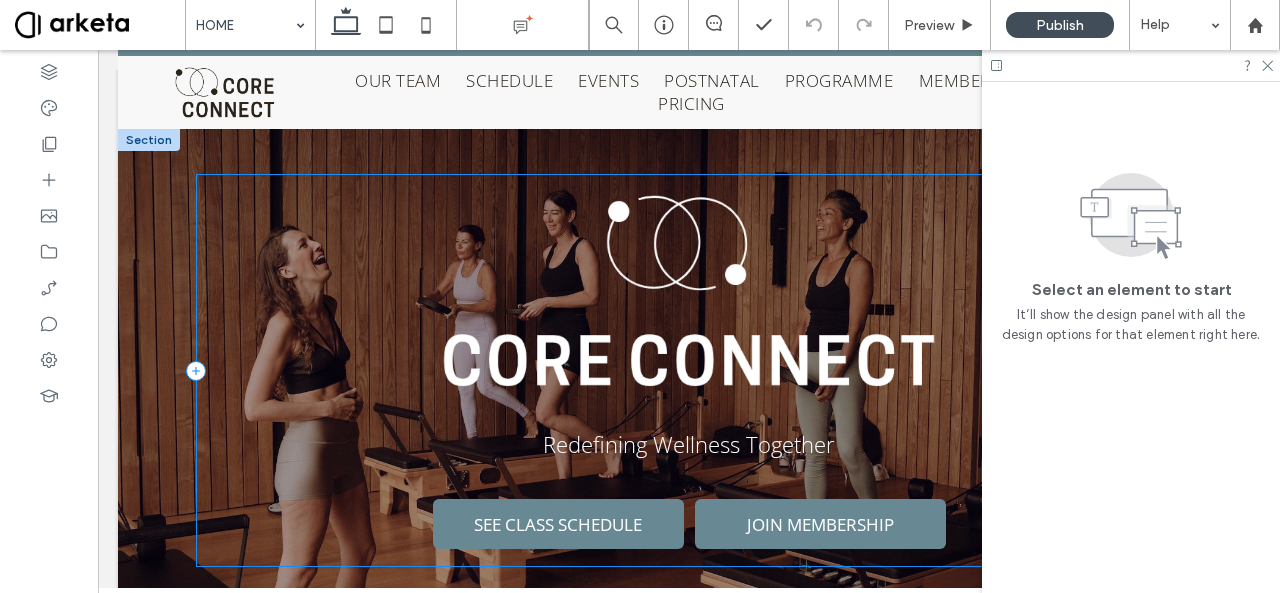 click on "Redefining Wellness Together
SEE CLASS SCHEDULE
JOIN MEMBERSHIP" at bounding box center [689, 370] 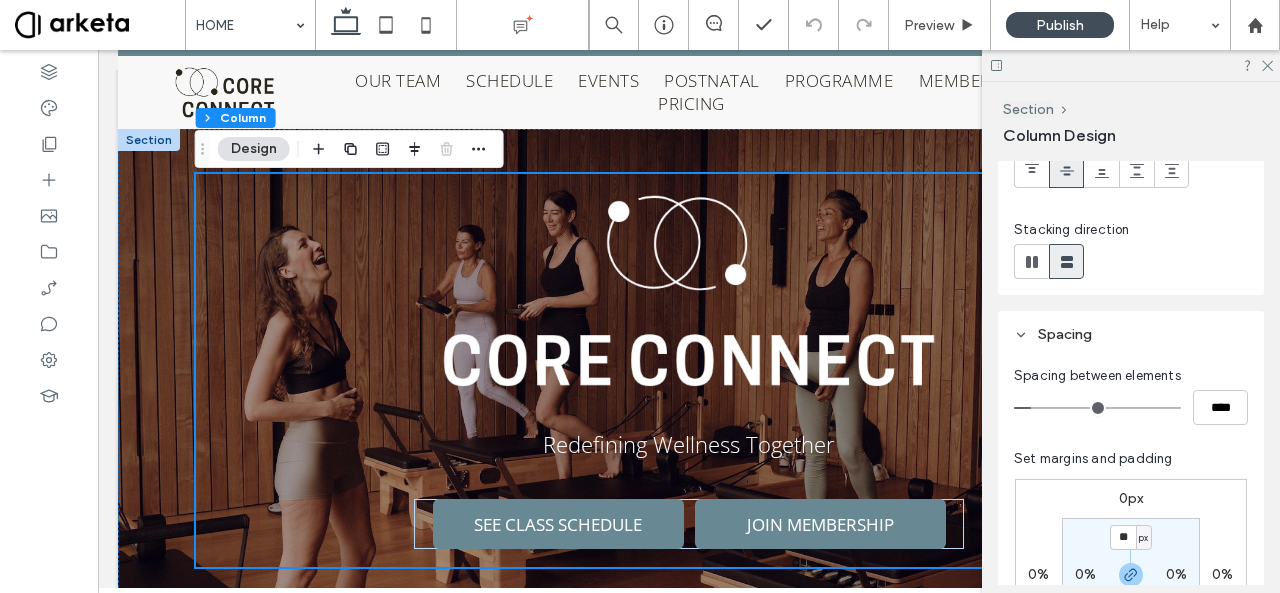 scroll, scrollTop: 185, scrollLeft: 0, axis: vertical 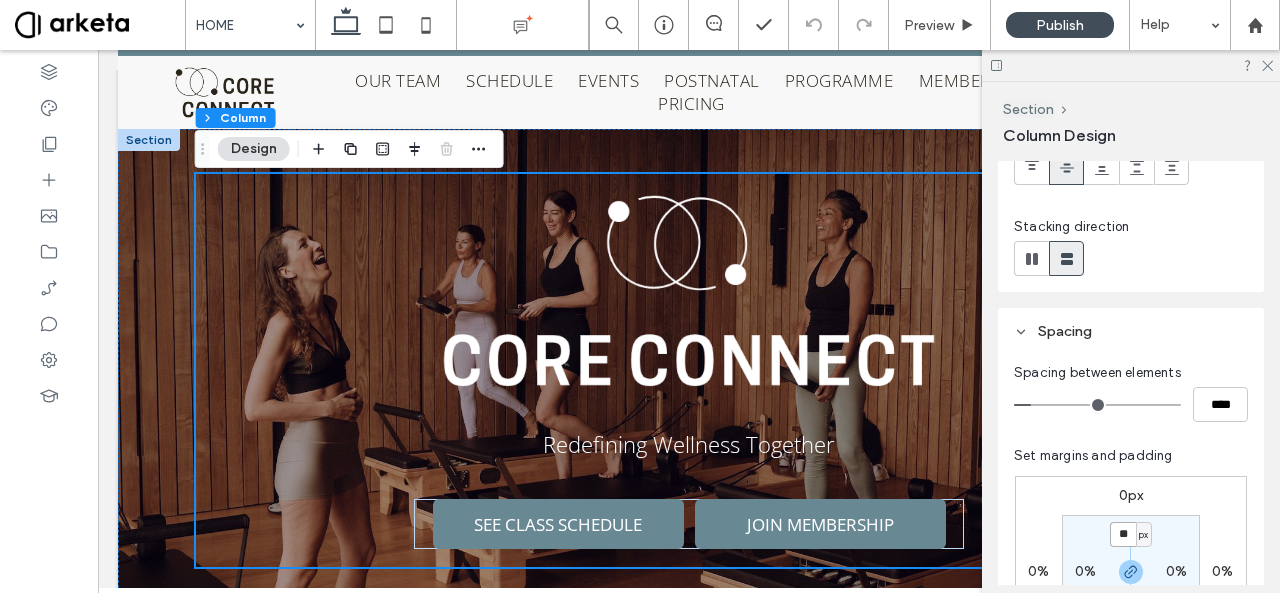 click on "**" at bounding box center (1123, 534) 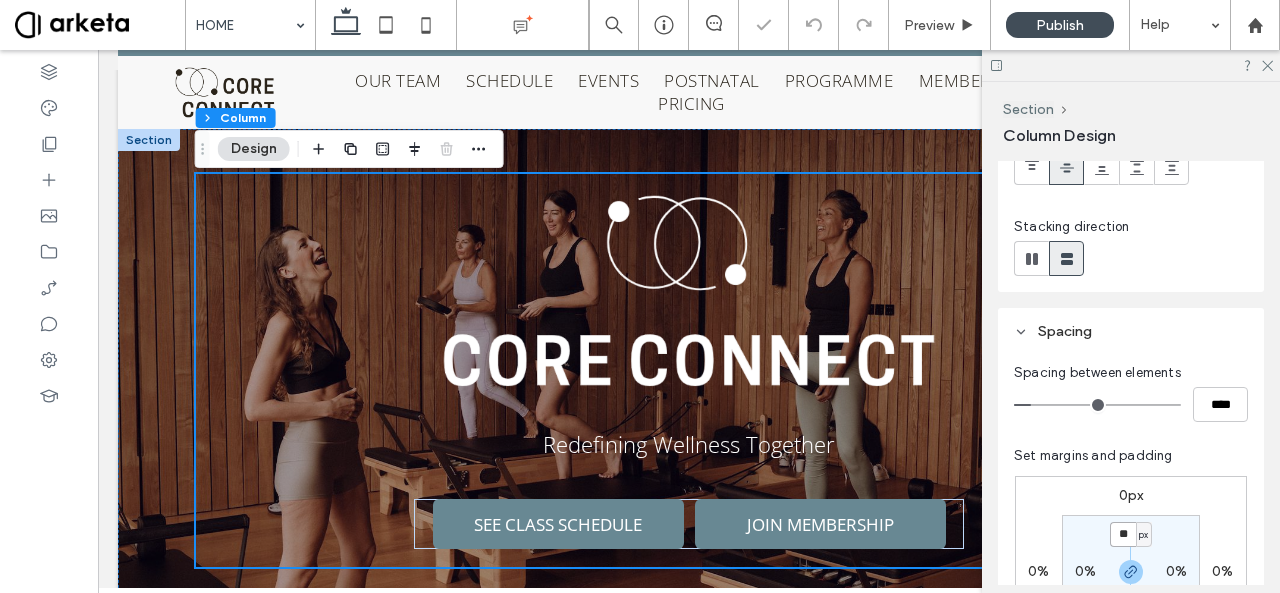 type on "**" 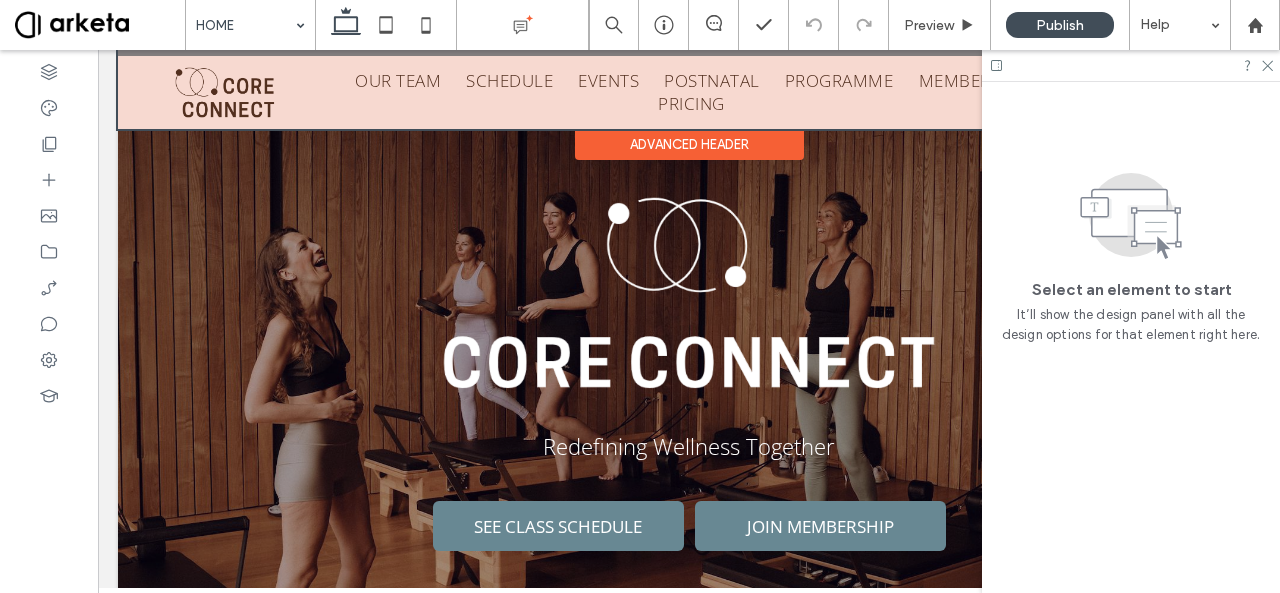 click at bounding box center (689, 74) 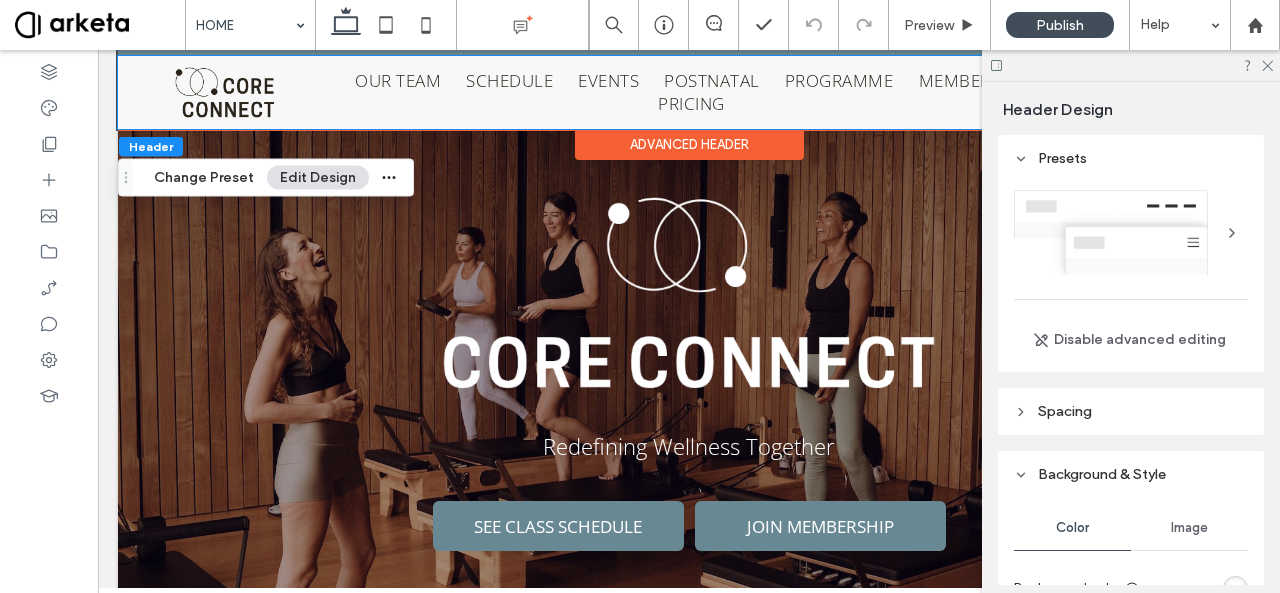 click on "EVENTS" at bounding box center [596, 80] 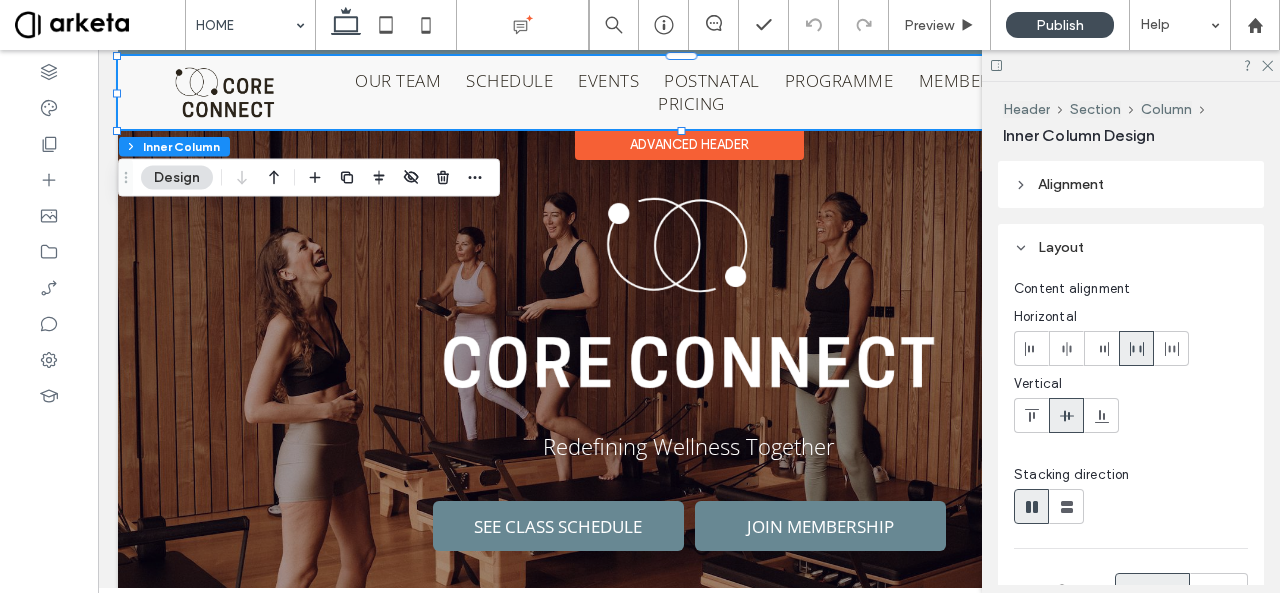 click on "EVENTS" at bounding box center [596, 80] 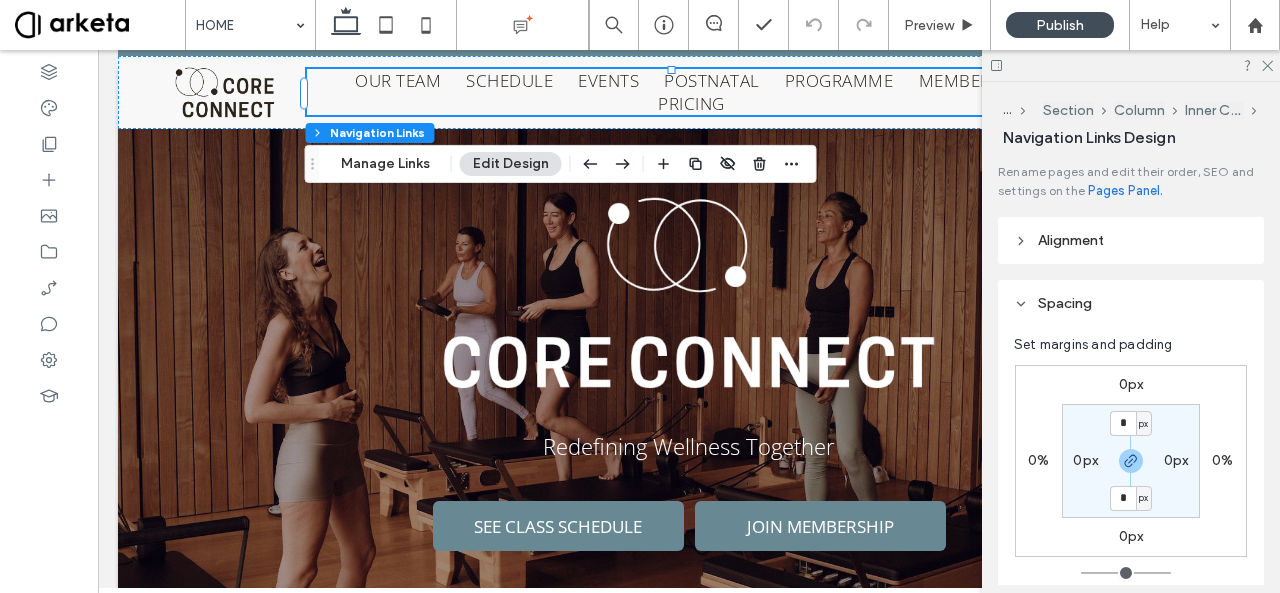 scroll, scrollTop: 442, scrollLeft: 0, axis: vertical 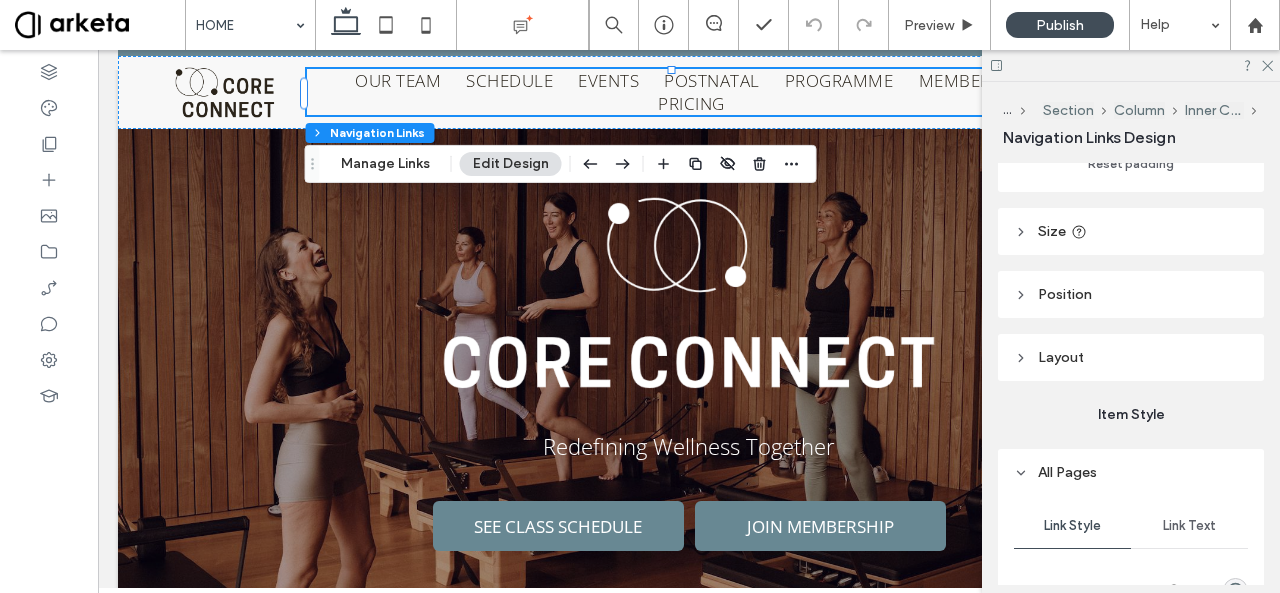 click on "Link Text" at bounding box center (1189, 526) 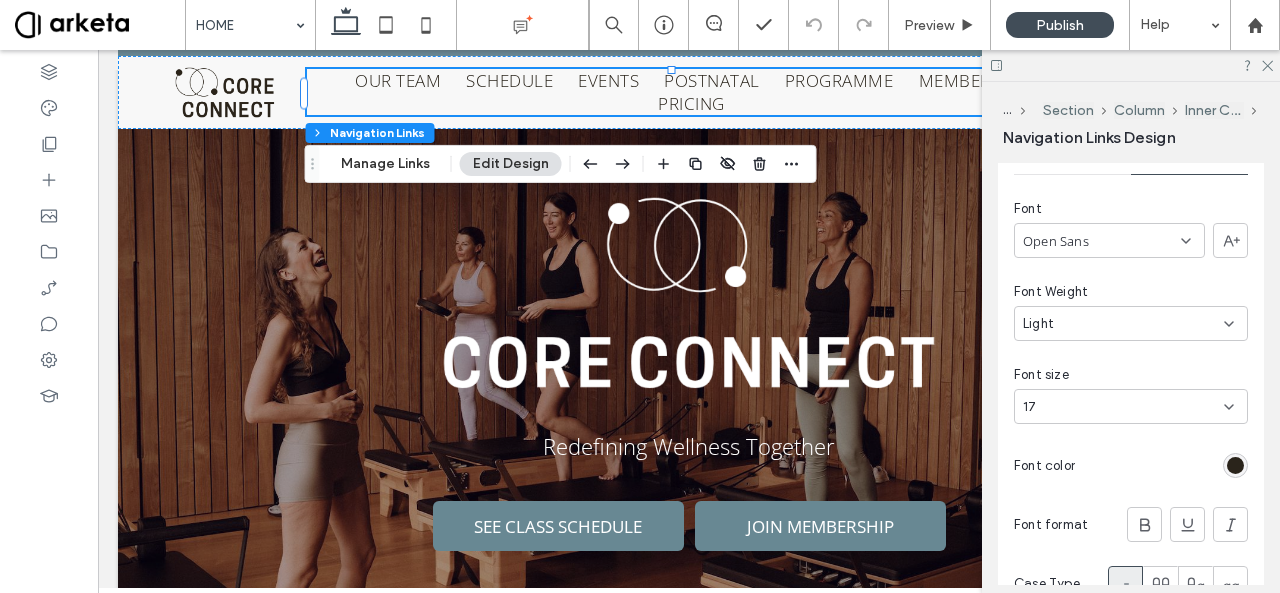 scroll, scrollTop: 823, scrollLeft: 0, axis: vertical 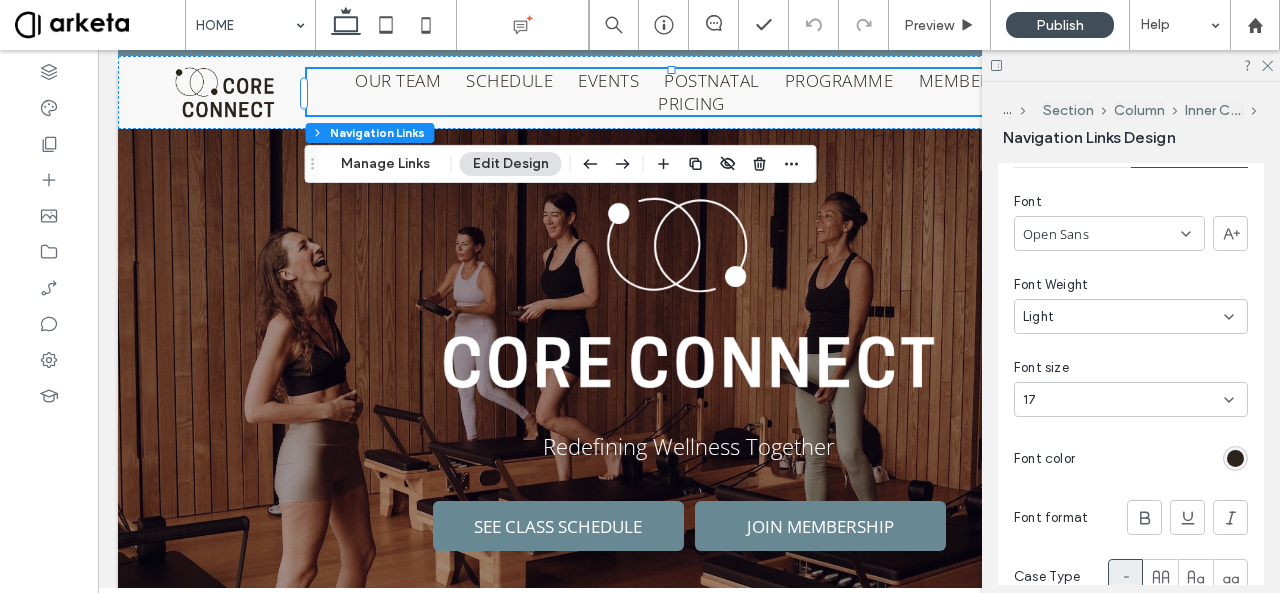 click at bounding box center (1165, 458) 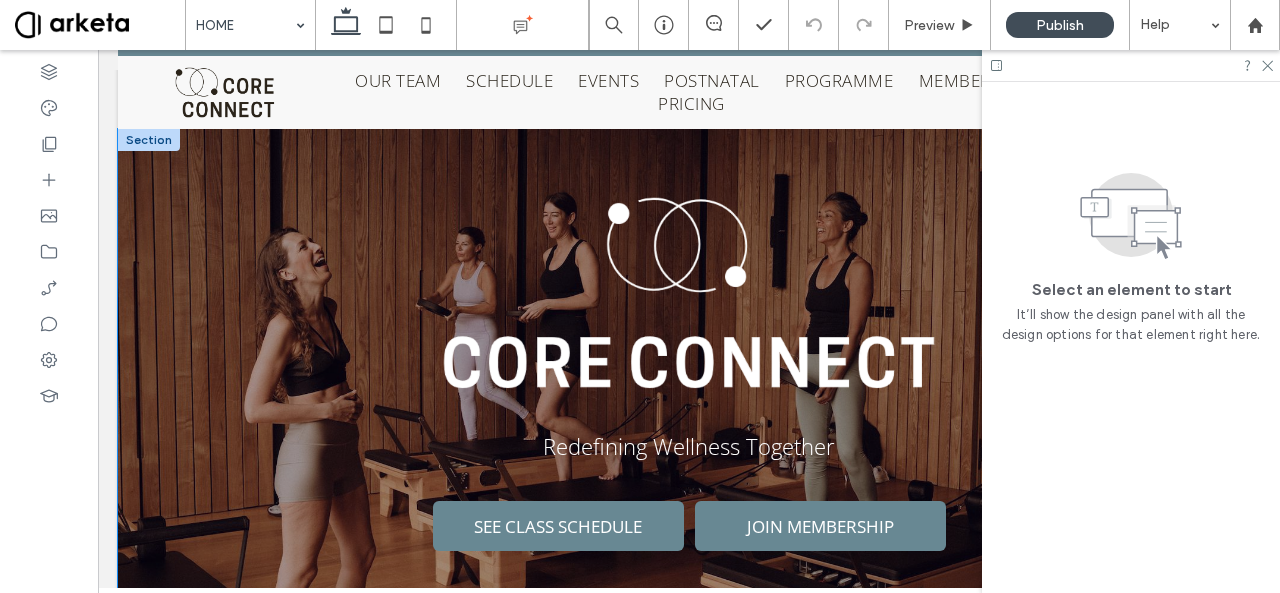 click on "Redefining Wellness Together
SEE CLASS SCHEDULE
JOIN MEMBERSHIP" at bounding box center (689, 373) 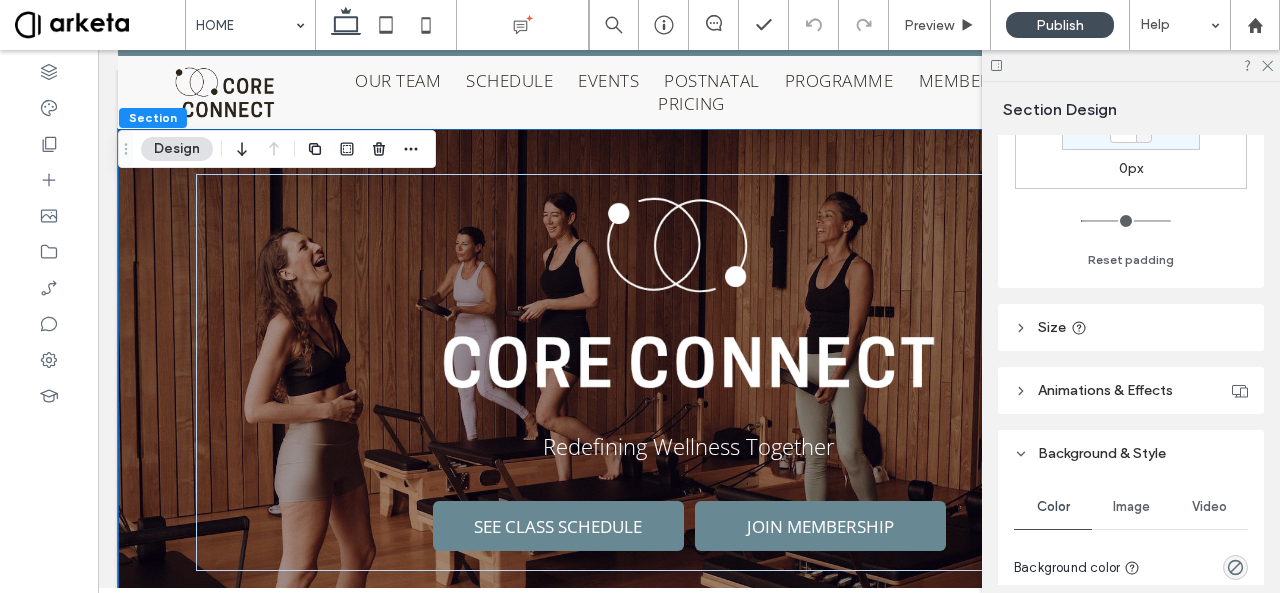 scroll, scrollTop: 906, scrollLeft: 0, axis: vertical 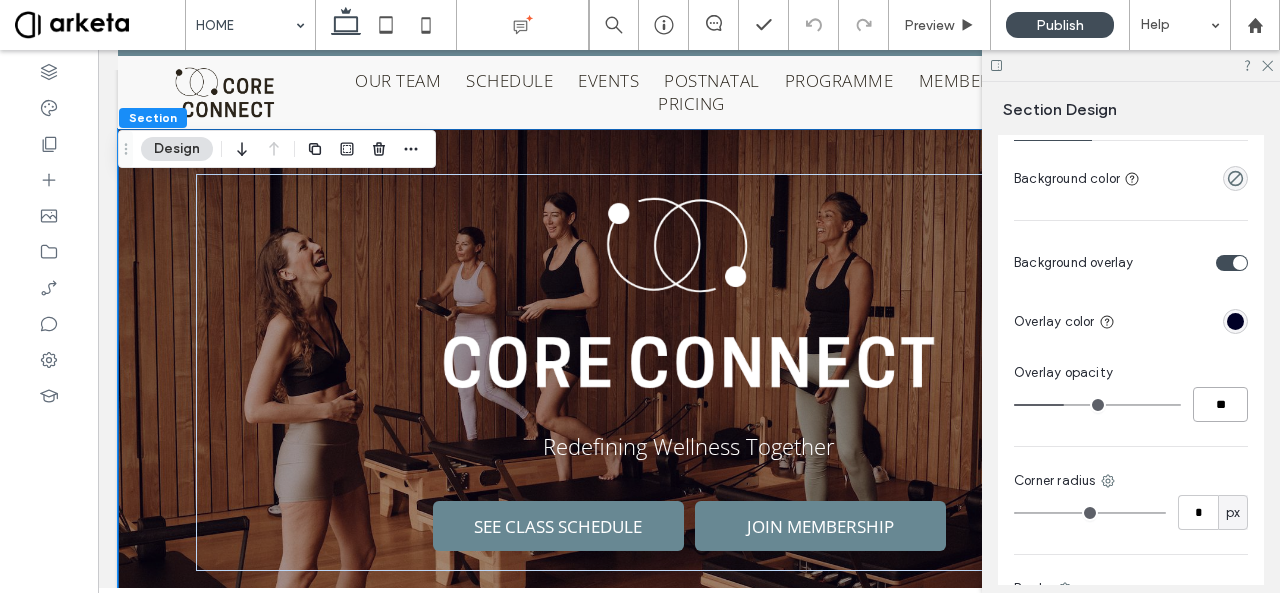 click on "**" at bounding box center [1220, 404] 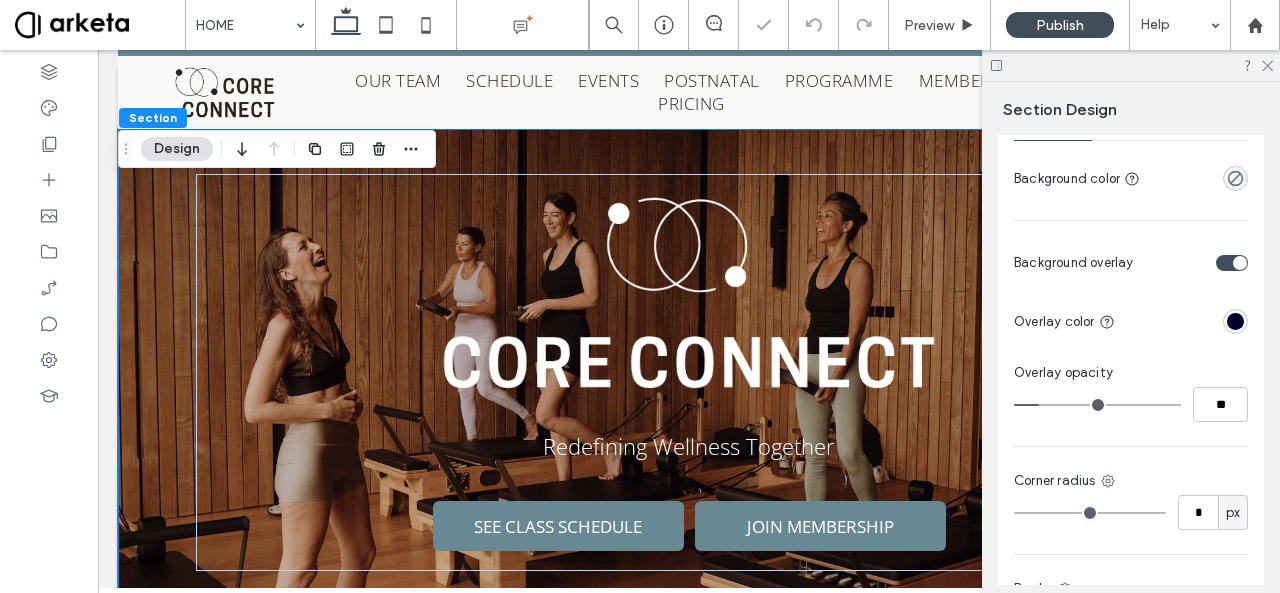 click on "Color Image Video Background color Background overlay Overlay color Overlay opacity ** Corner radius * px Border *** Shadow" at bounding box center [1131, 413] 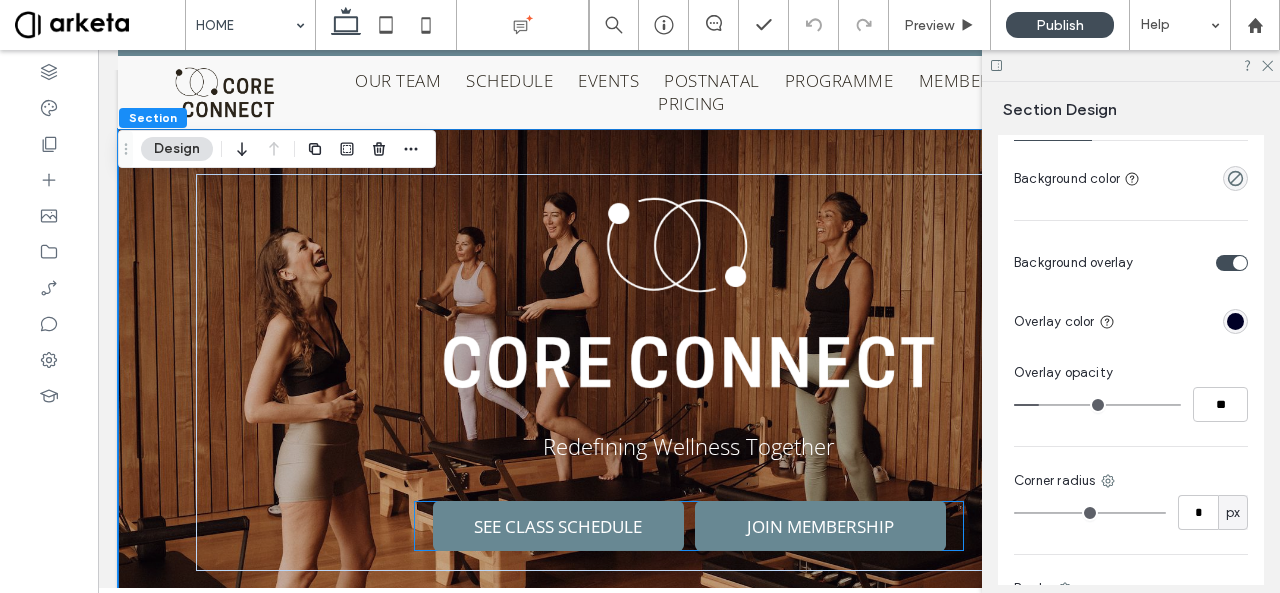 click on "JOIN MEMBERSHIP" at bounding box center (820, 526) 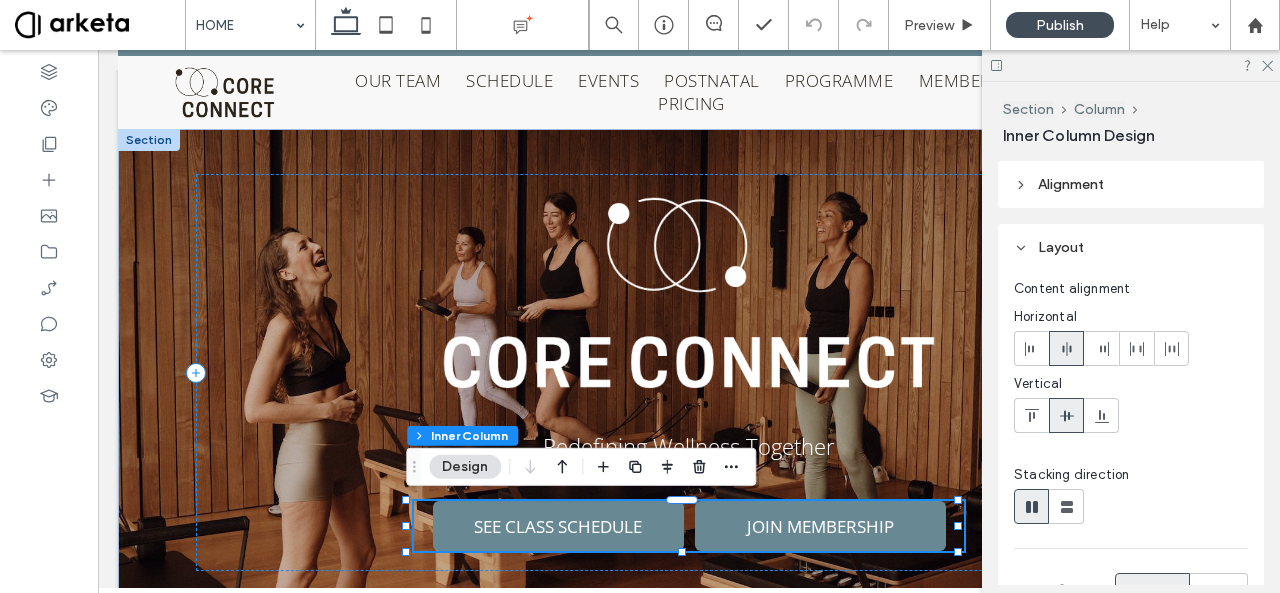 click on "JOIN MEMBERSHIP" at bounding box center [820, 526] 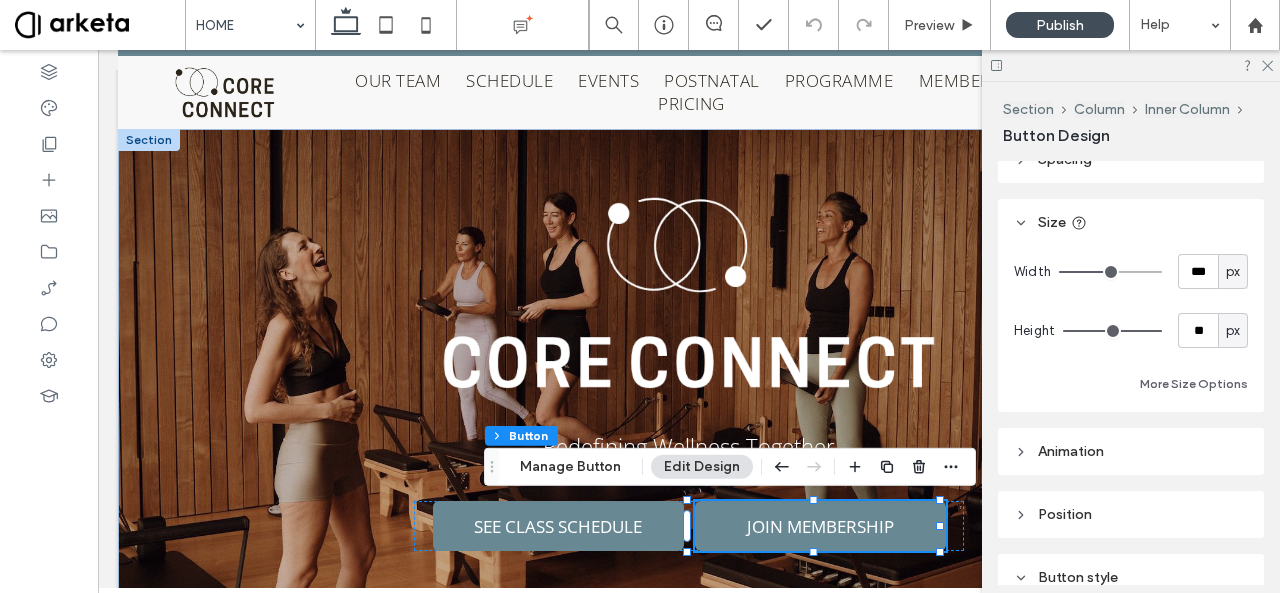 scroll, scrollTop: 66, scrollLeft: 0, axis: vertical 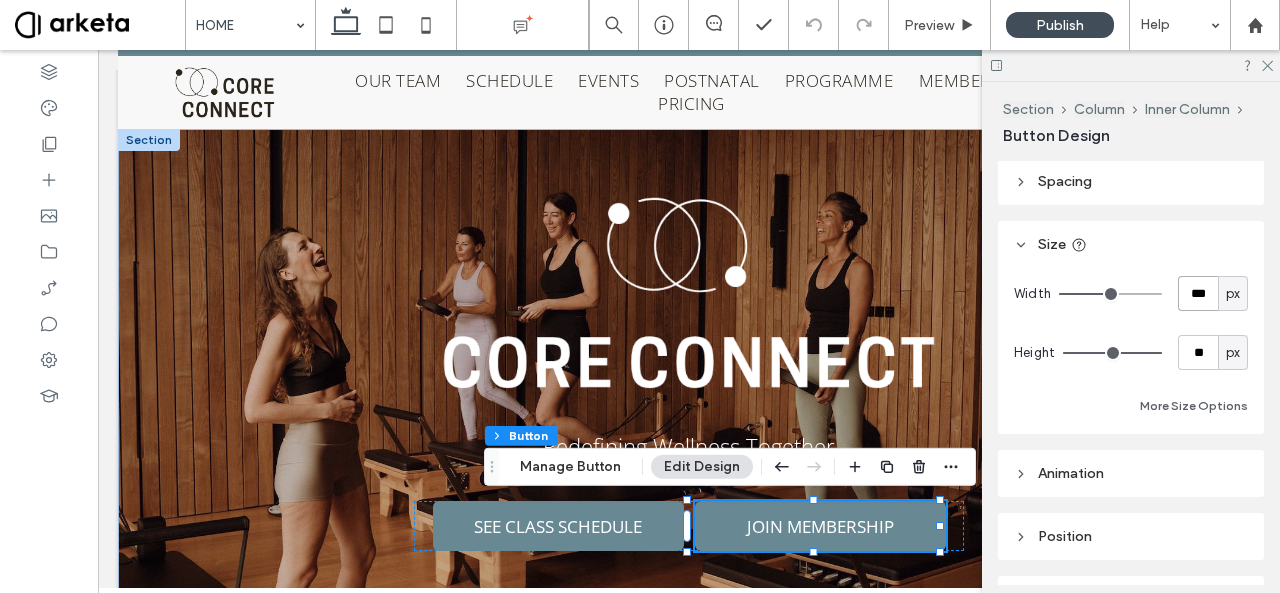 click on "***" at bounding box center [1198, 293] 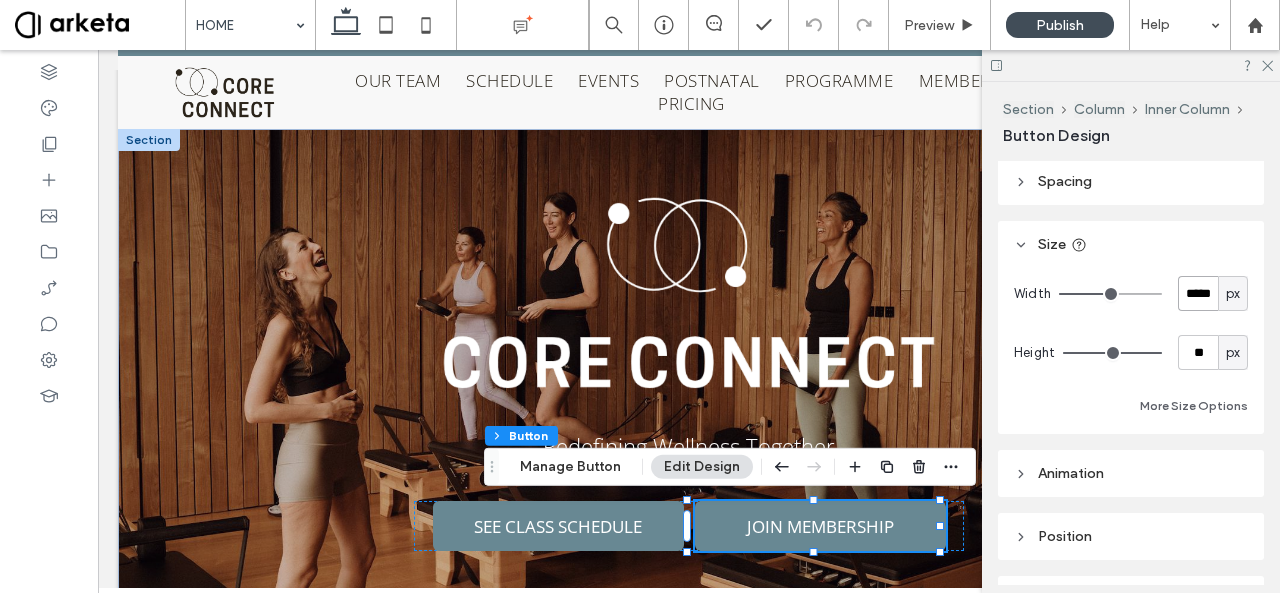 type on "*****" 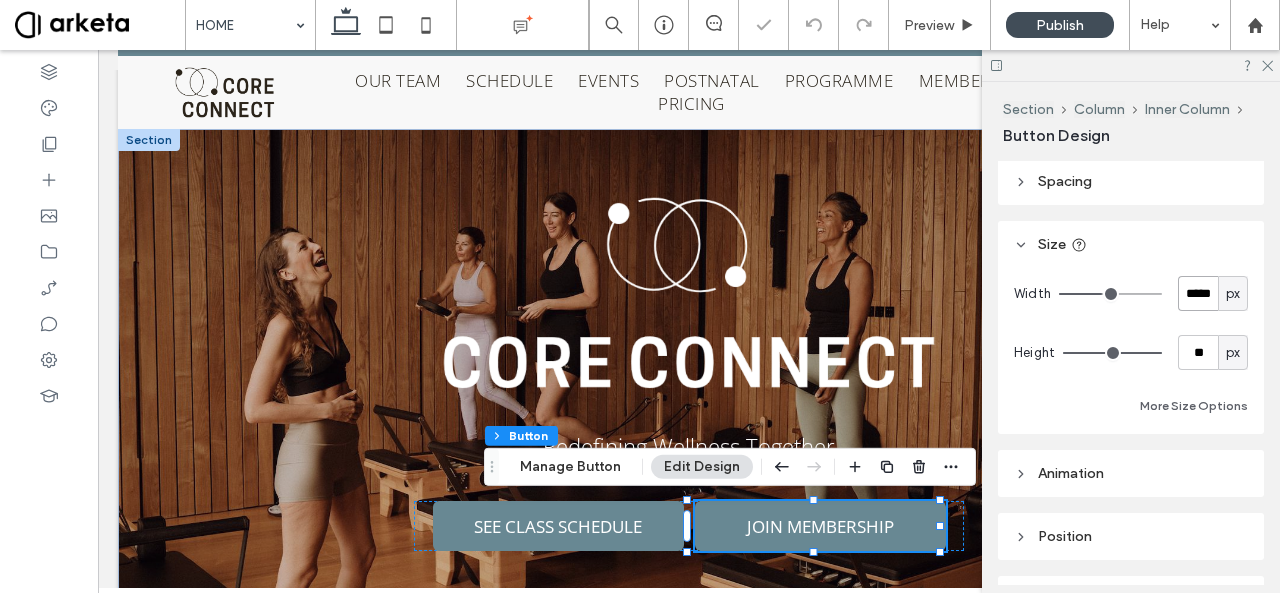 type on "***" 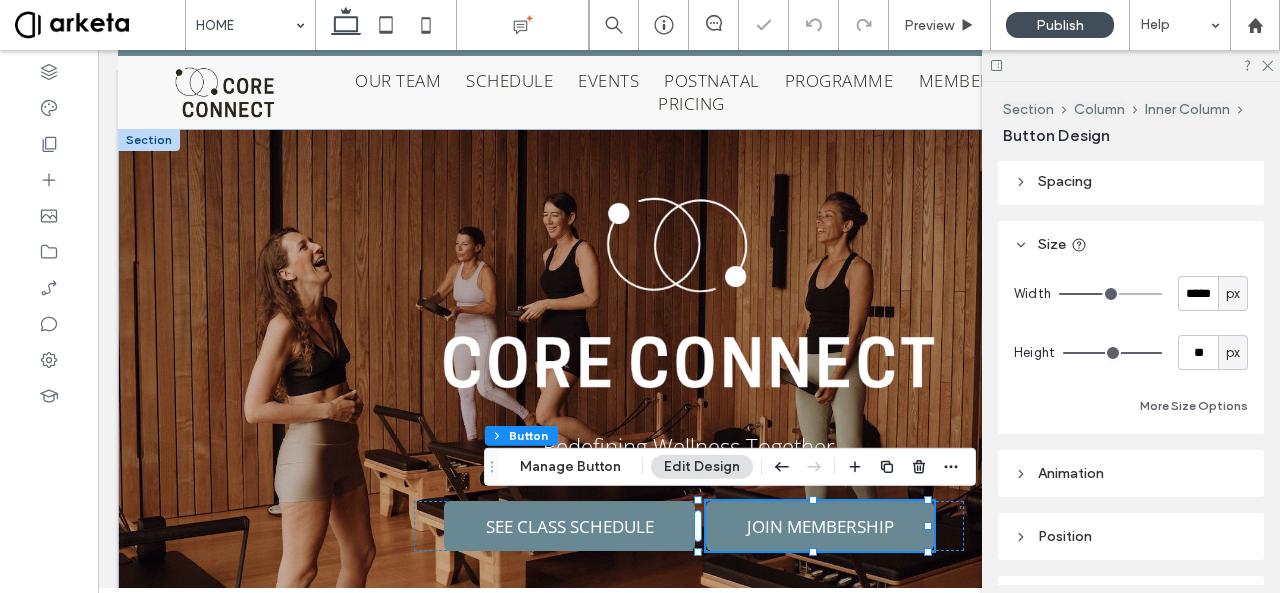 click on "Alignment Spacing Set margins and padding 0px 0% 0px 0% * px 7px * px 7px Reset padding Size Width ***** px Height ** px More Size Options Animation Trigger None Position Position type Default Button style Primary Secondary Select Layout Button style Button text Background Color Image Background color Border *** Show icon More design options Reset to Site Theme style" at bounding box center [1137, 373] 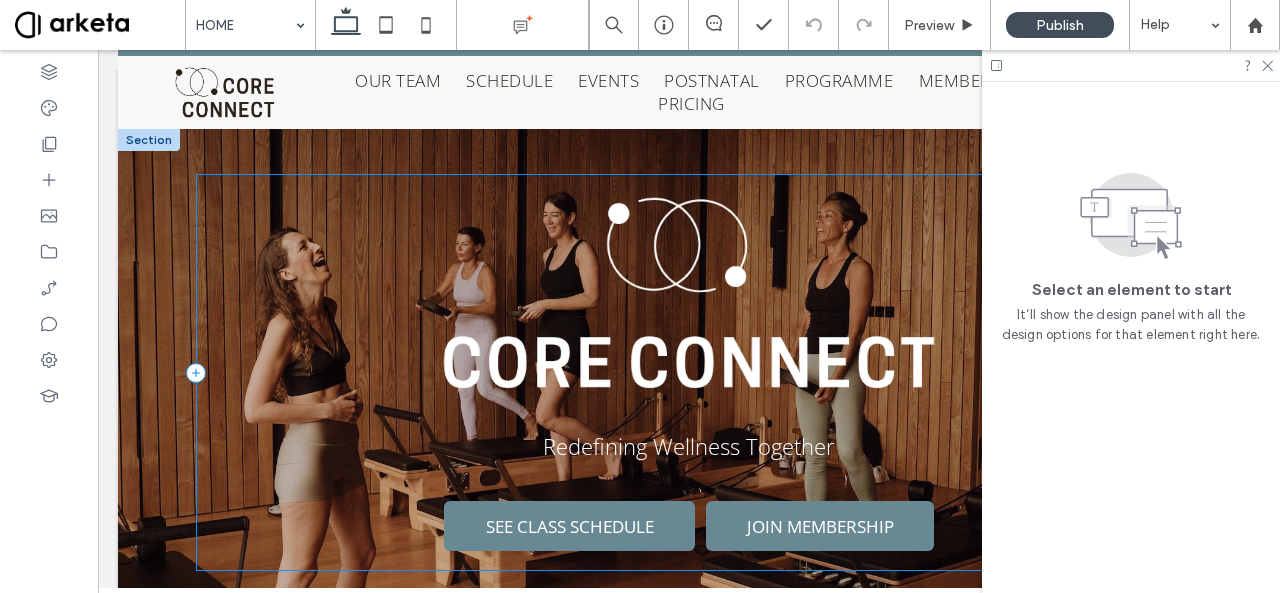 click on "Redefining Wellness Together
SEE CLASS SCHEDULE
JOIN MEMBERSHIP" at bounding box center (689, 372) 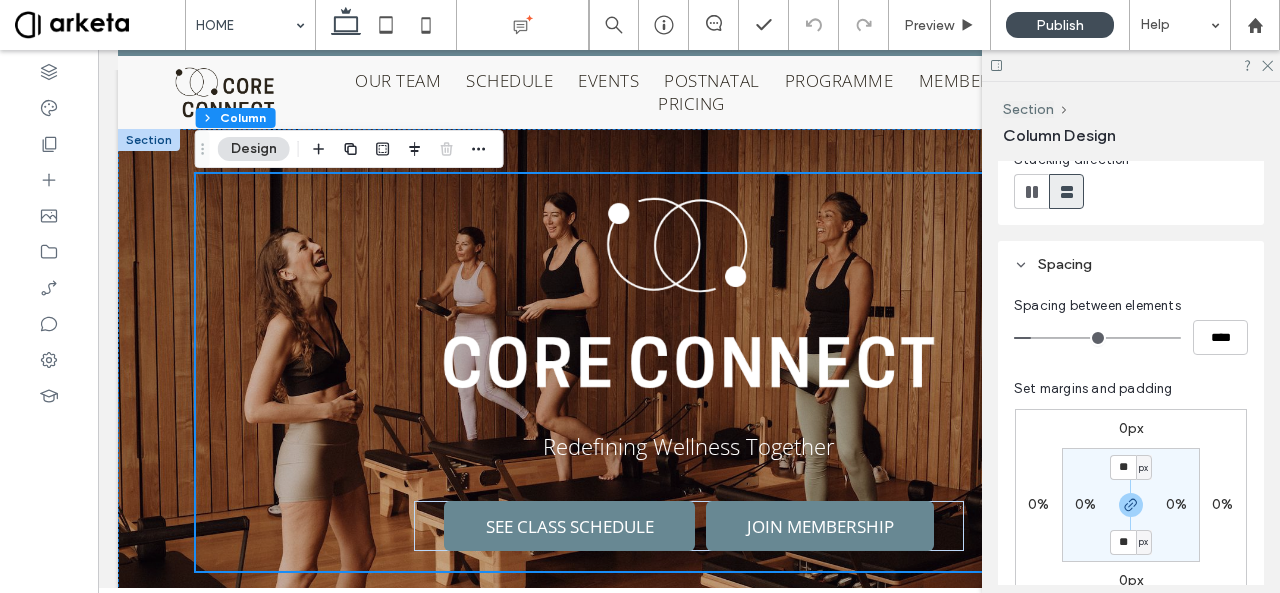 scroll, scrollTop: 254, scrollLeft: 0, axis: vertical 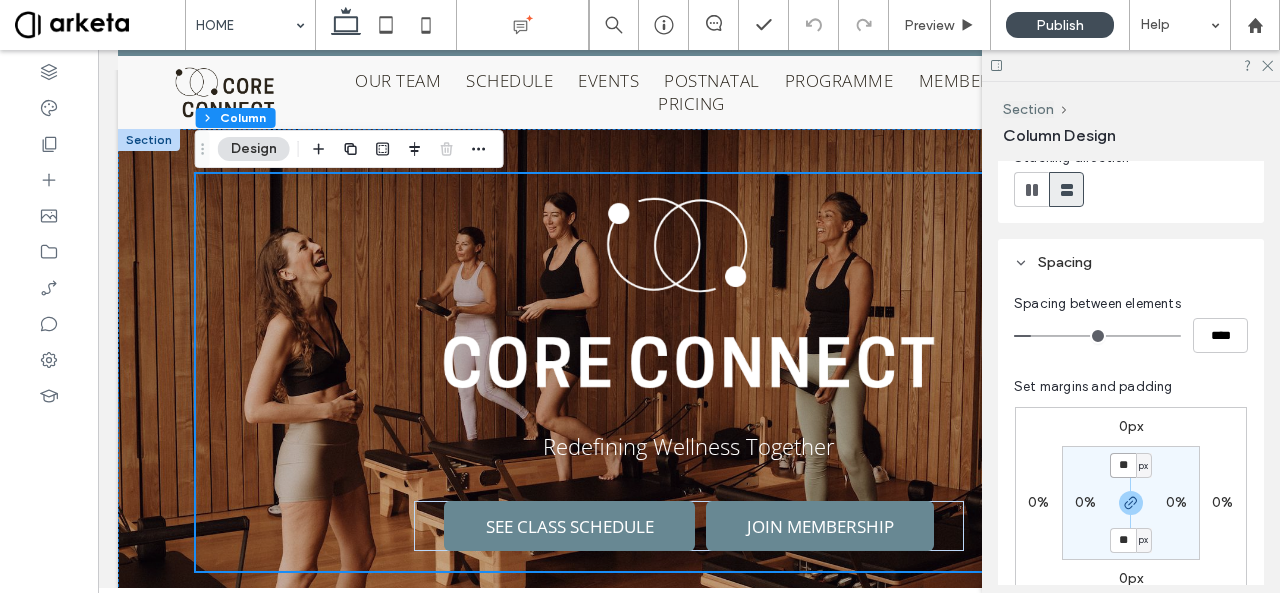 click on "**" at bounding box center (1123, 465) 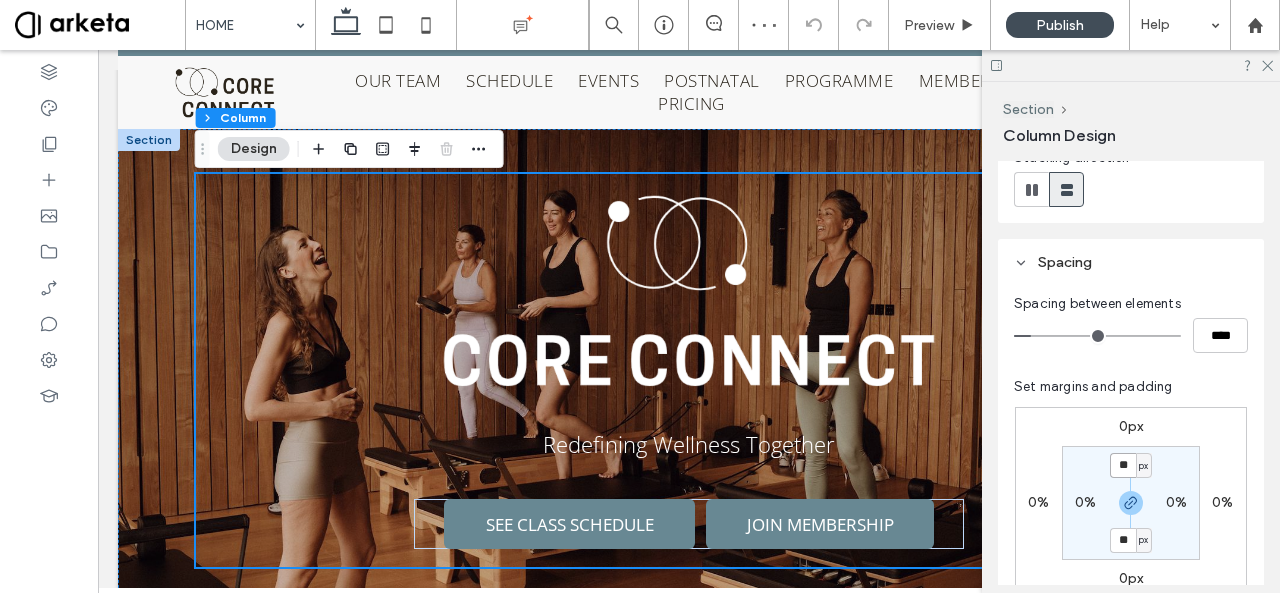 type on "**" 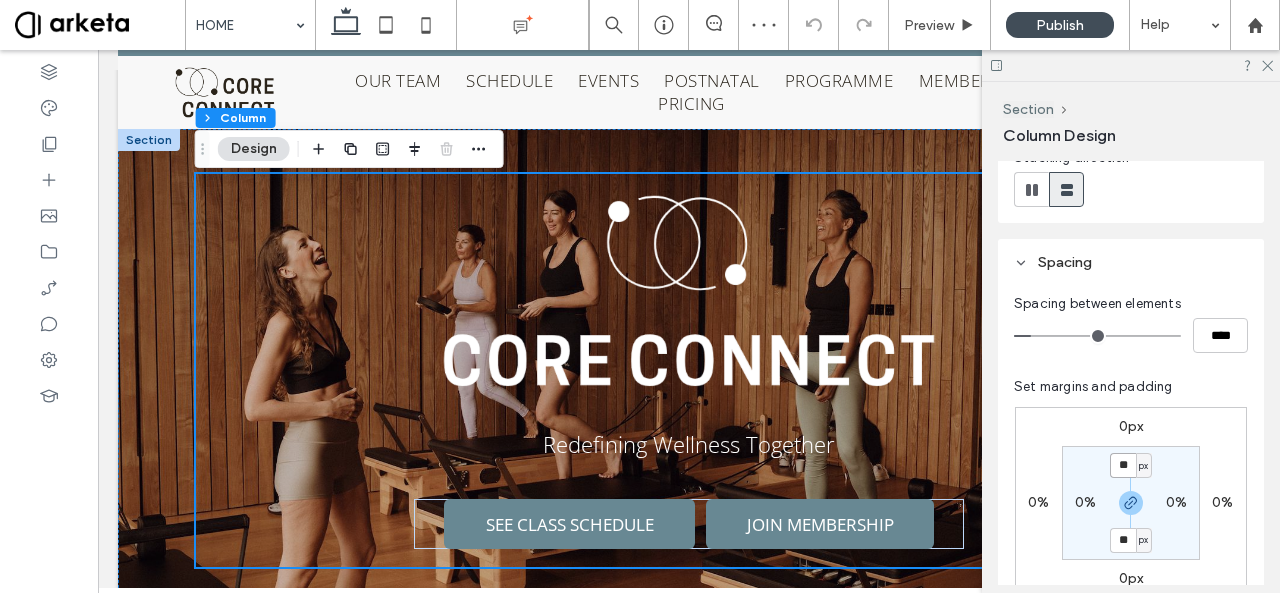 type on "**" 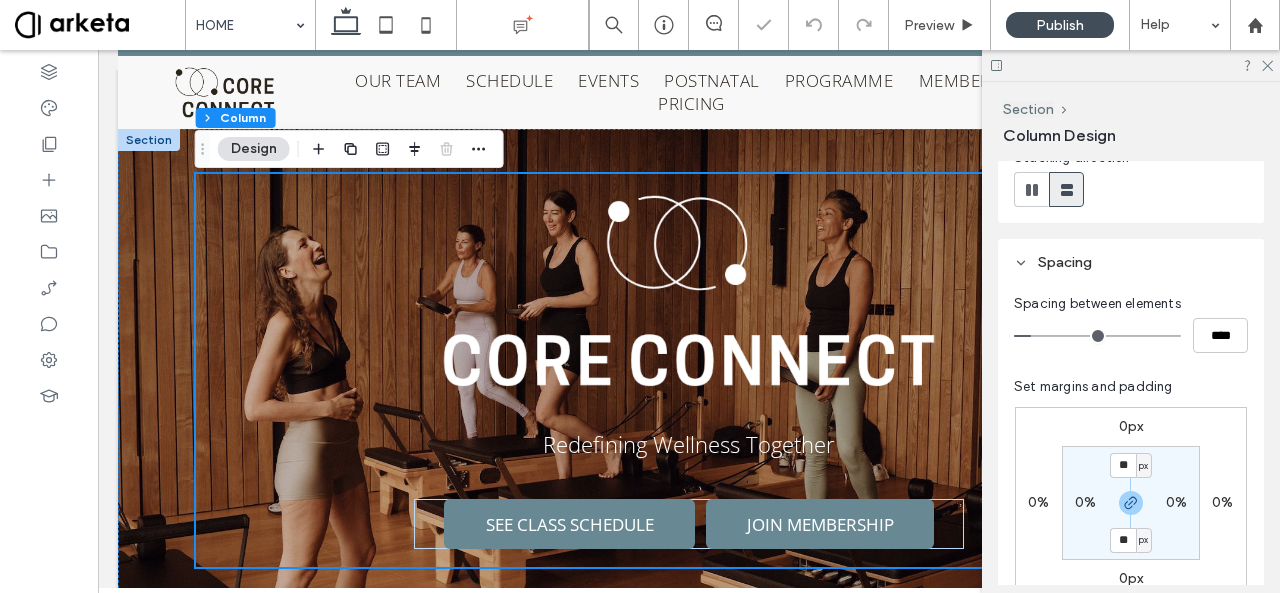 click on "Set margins and padding 0px 0% 0px 0% ** px 0% ** px 0% Reset padding" at bounding box center [1131, 518] 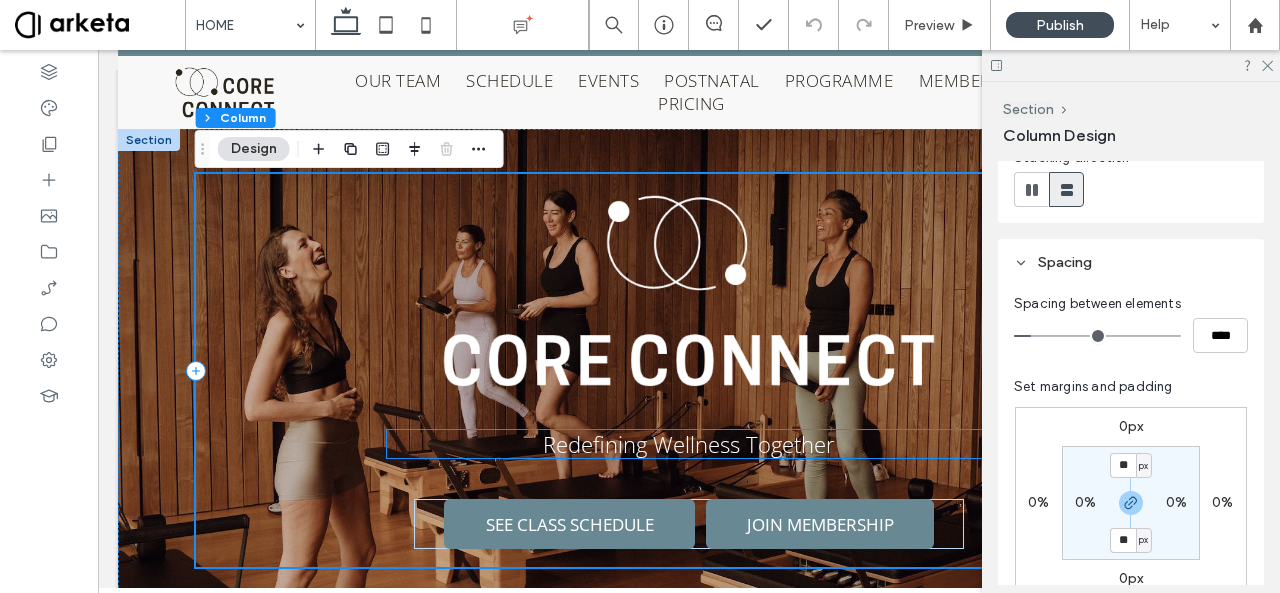 click on "Redefining Wellness Together" at bounding box center [689, 444] 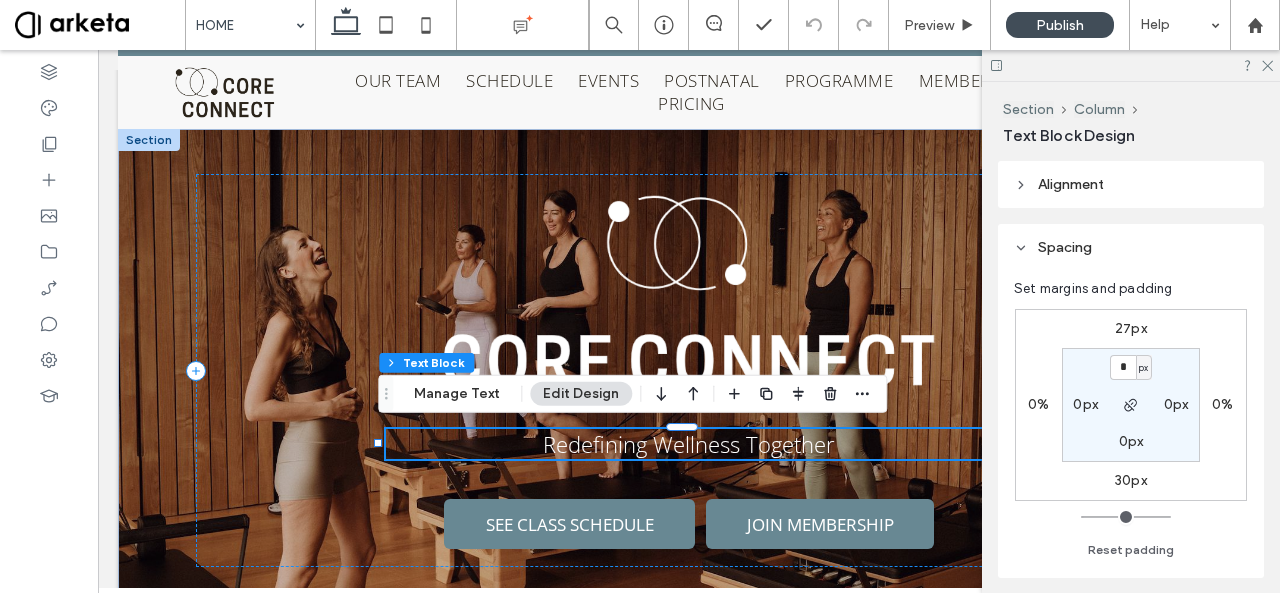 click on "30px" at bounding box center (1131, 480) 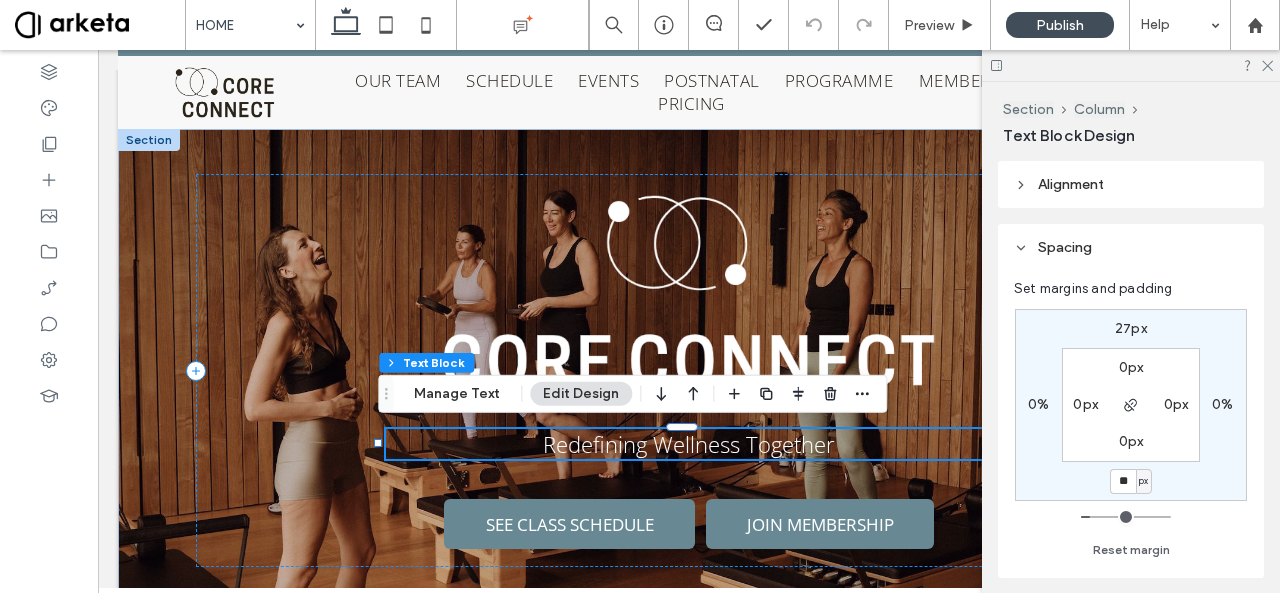 type on "**" 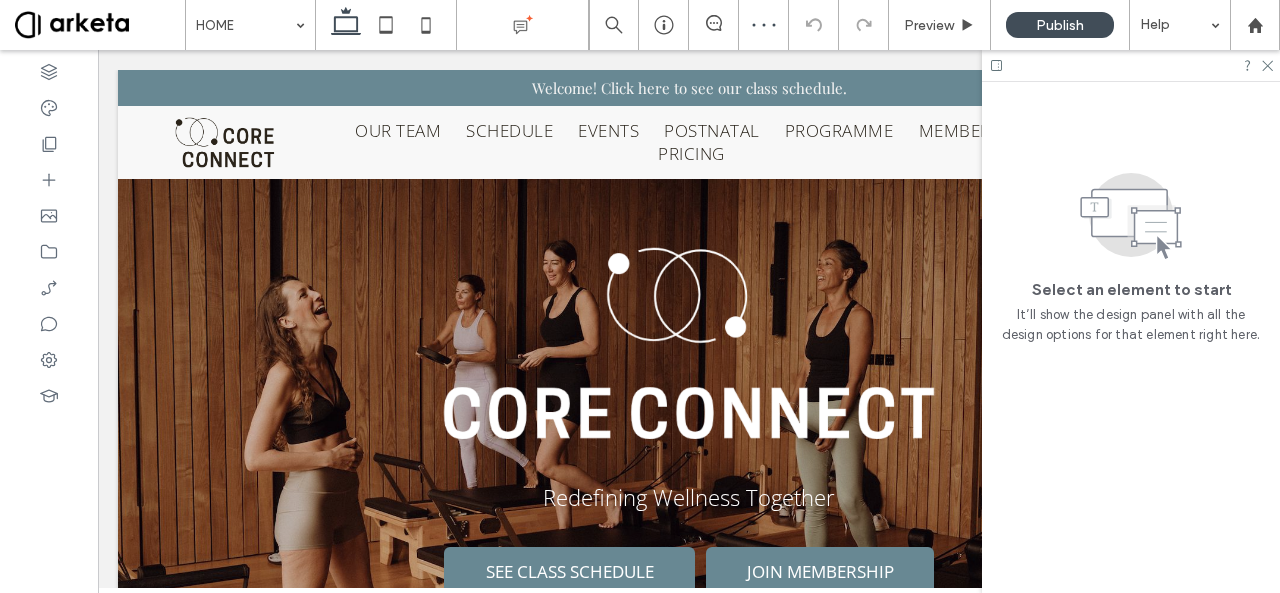 scroll, scrollTop: 50, scrollLeft: 0, axis: vertical 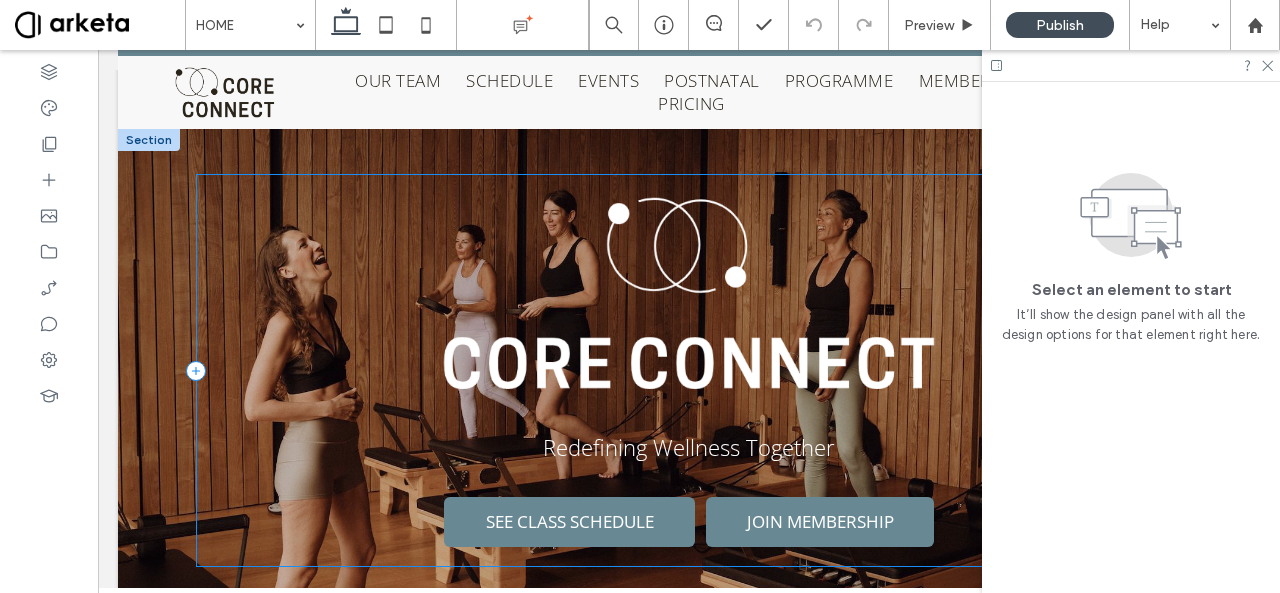 click on "Redefining Wellness Together
SEE CLASS SCHEDULE
JOIN MEMBERSHIP" at bounding box center (689, 370) 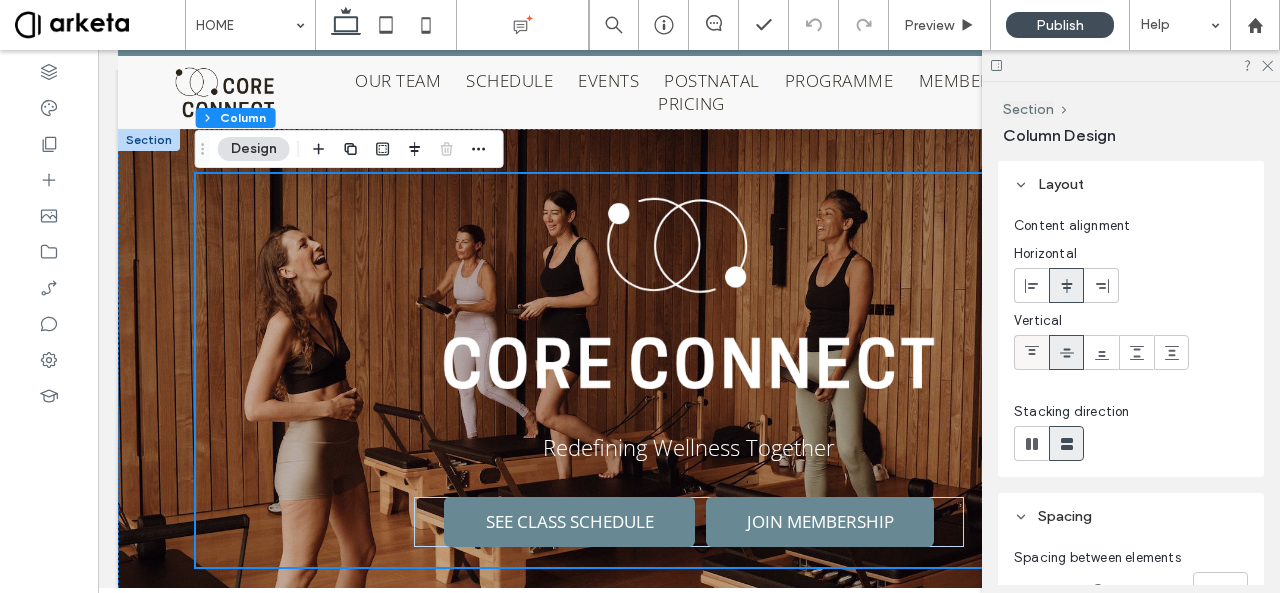click 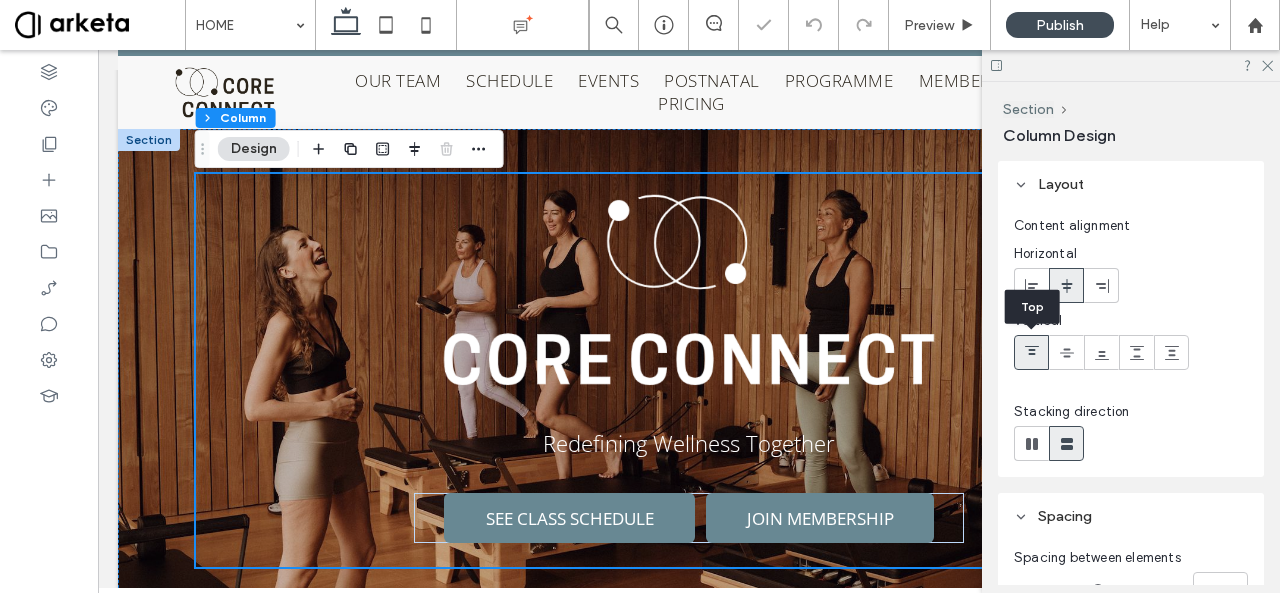 click 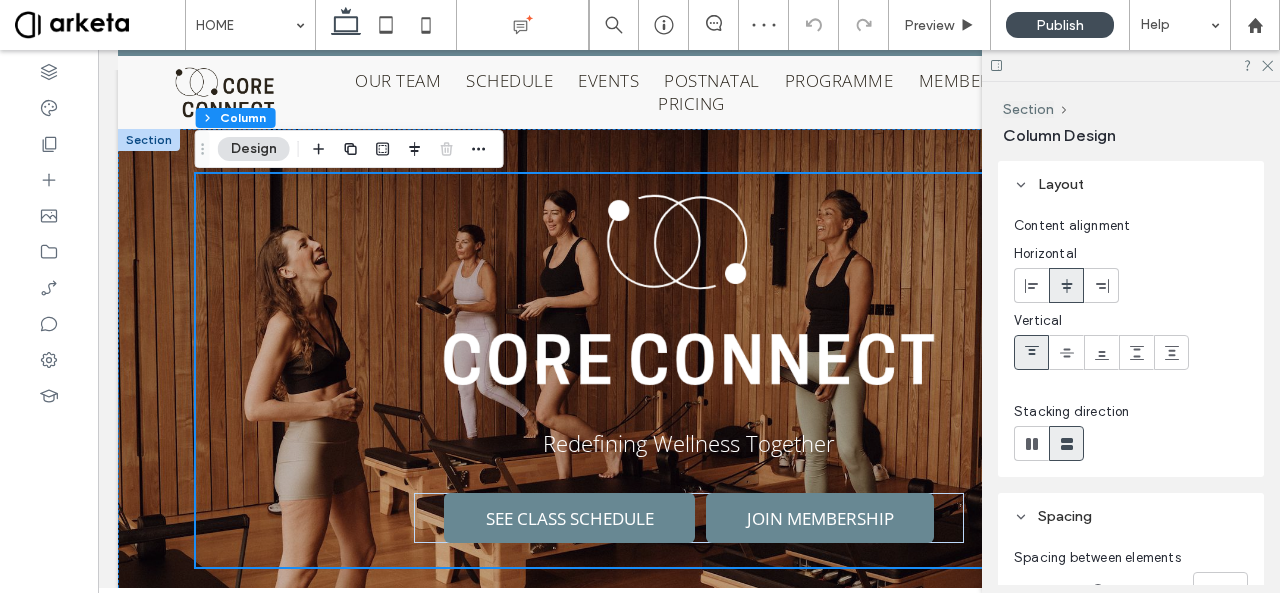 click on "Content alignment Horizontal Vertical Stacking direction" at bounding box center [1131, 338] 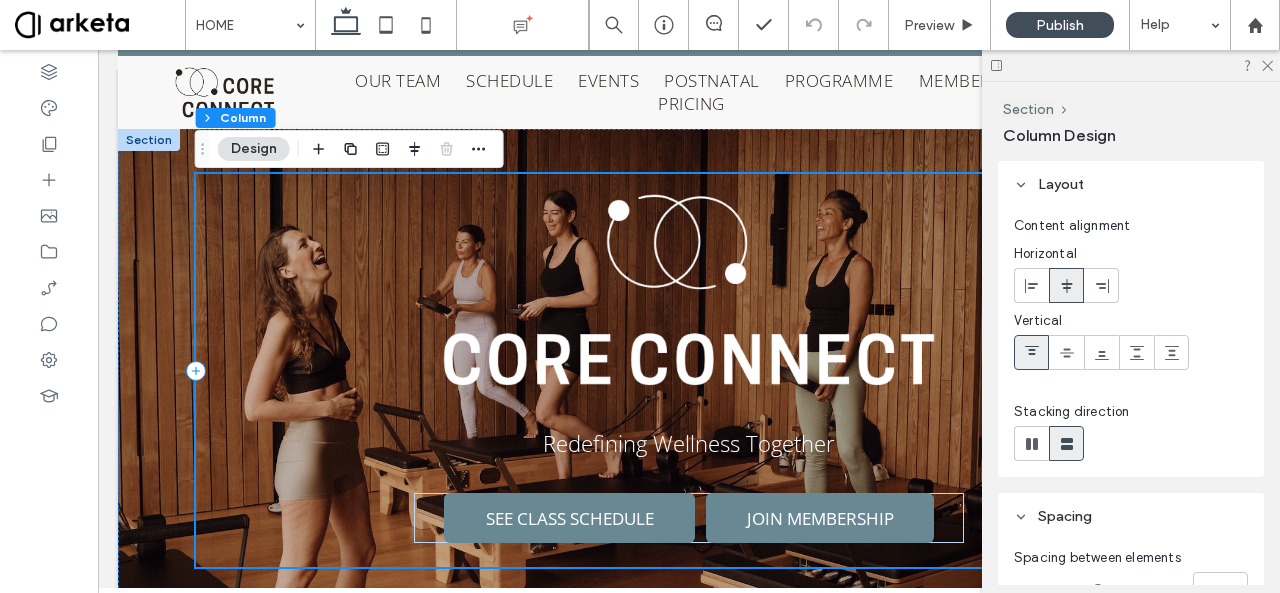 click on "Redefining Wellness Together
SEE CLASS SCHEDULE
JOIN MEMBERSHIP" at bounding box center [689, 370] 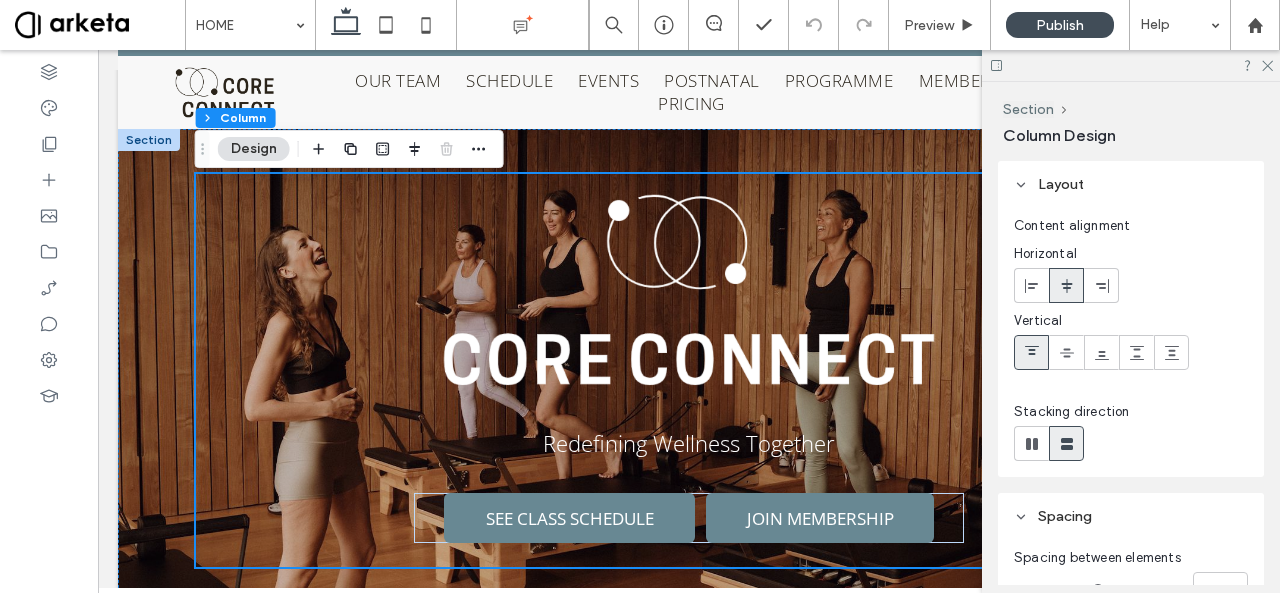 scroll, scrollTop: 219, scrollLeft: 0, axis: vertical 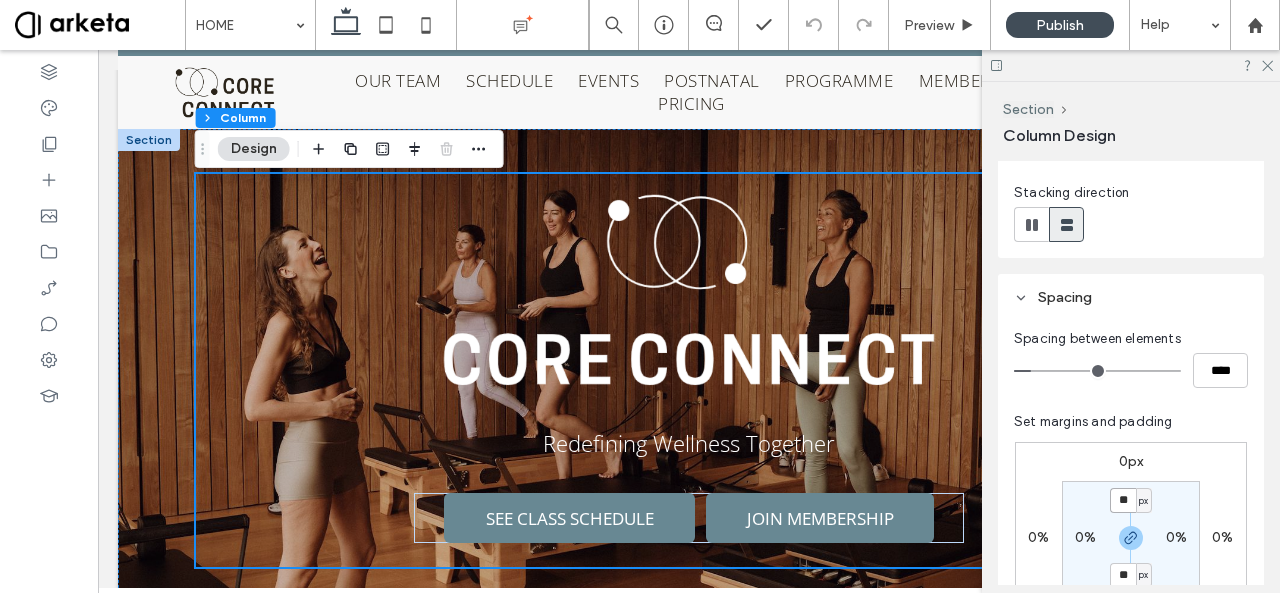 click on "**" at bounding box center (1123, 500) 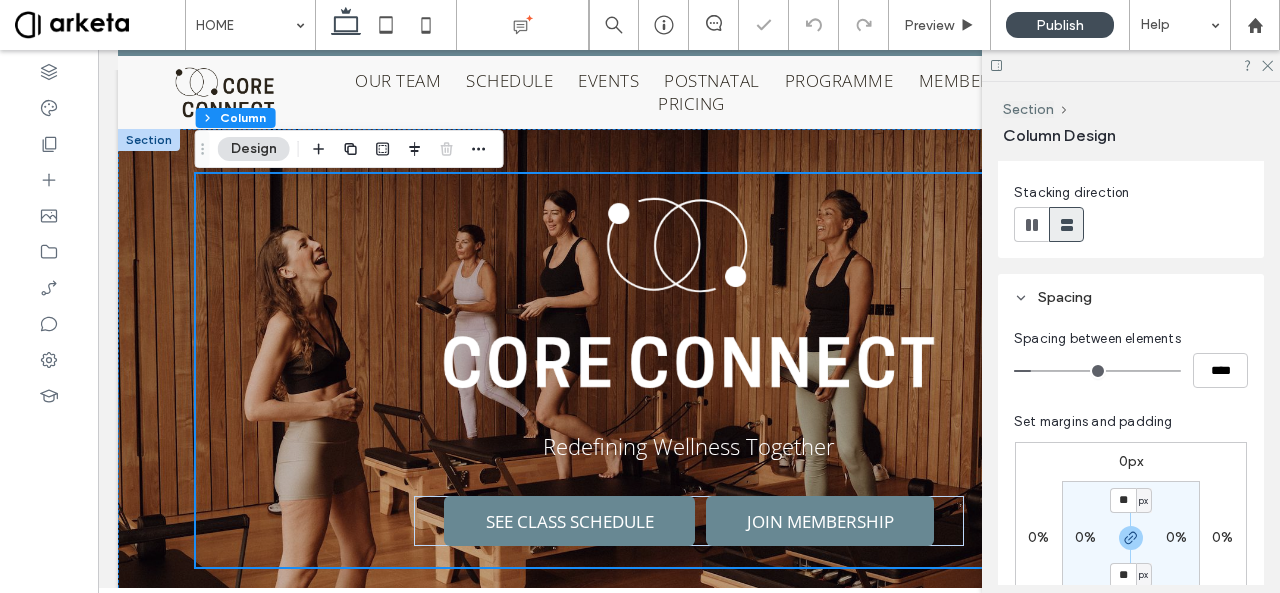 click on "Set margins and padding 0px 0% 0px 0% ** px 0% ** px 0% Reset padding" at bounding box center [1131, 553] 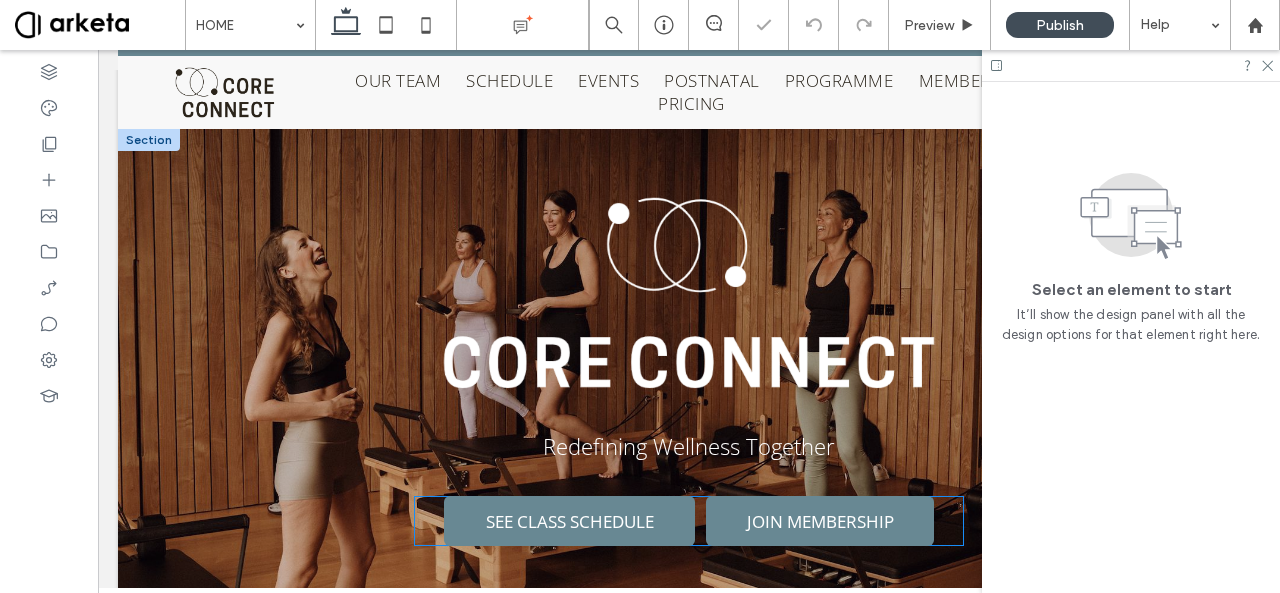 scroll, scrollTop: 252, scrollLeft: 0, axis: vertical 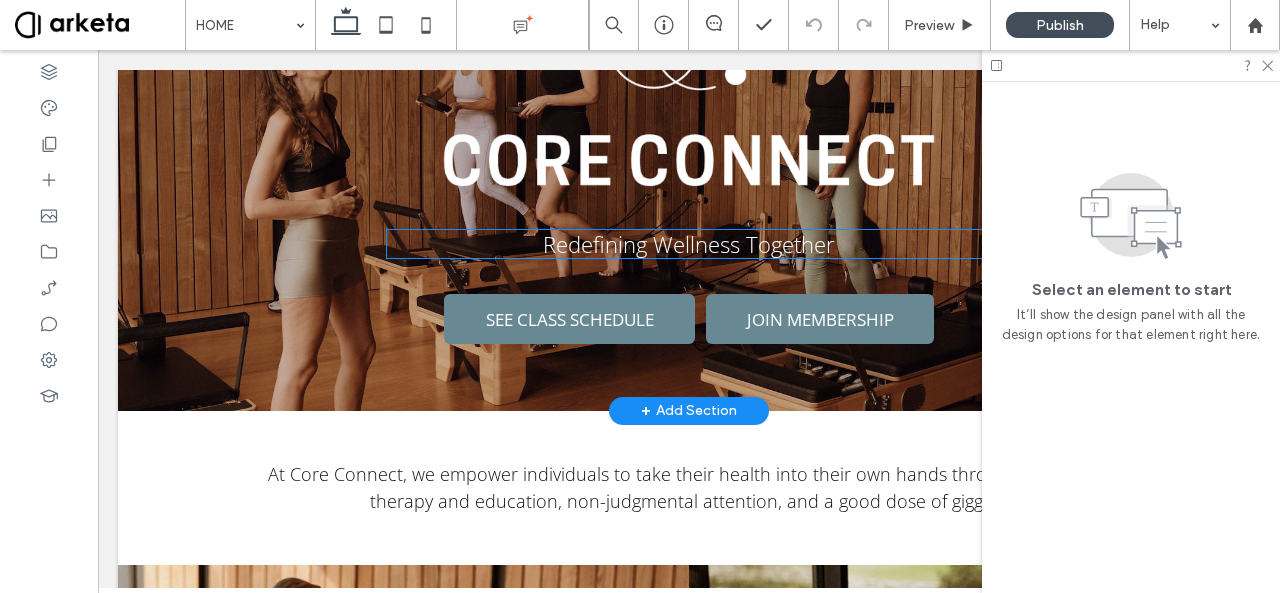 click on "Redefining Wellness Together" at bounding box center (689, 244) 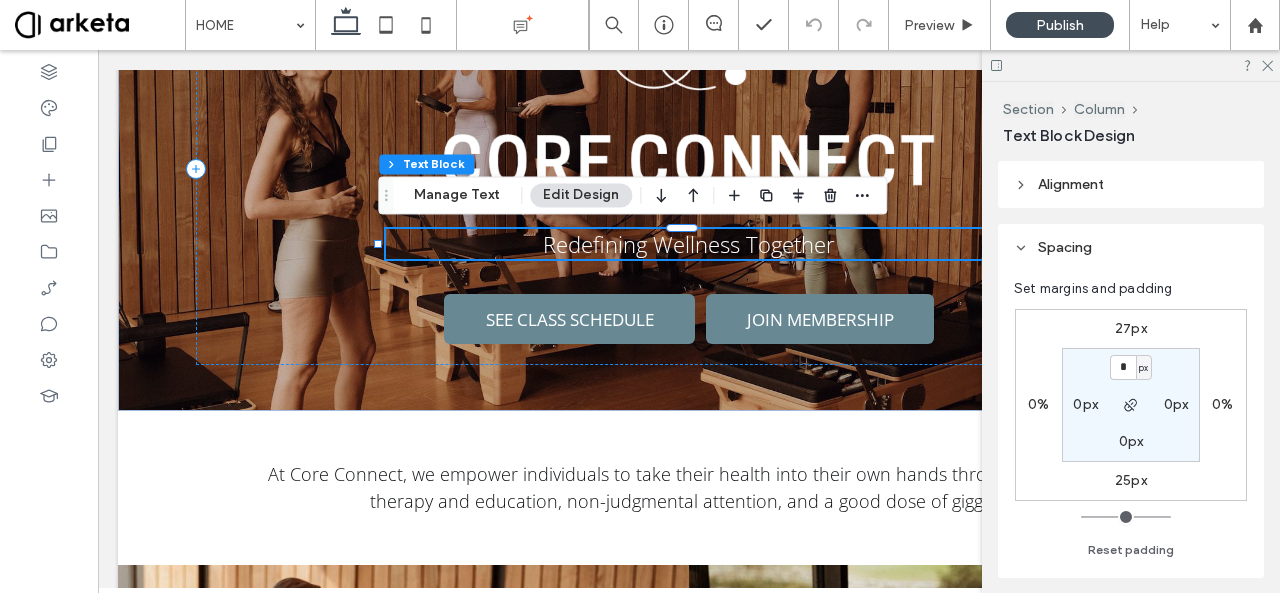 click on "27px" at bounding box center [1131, 328] 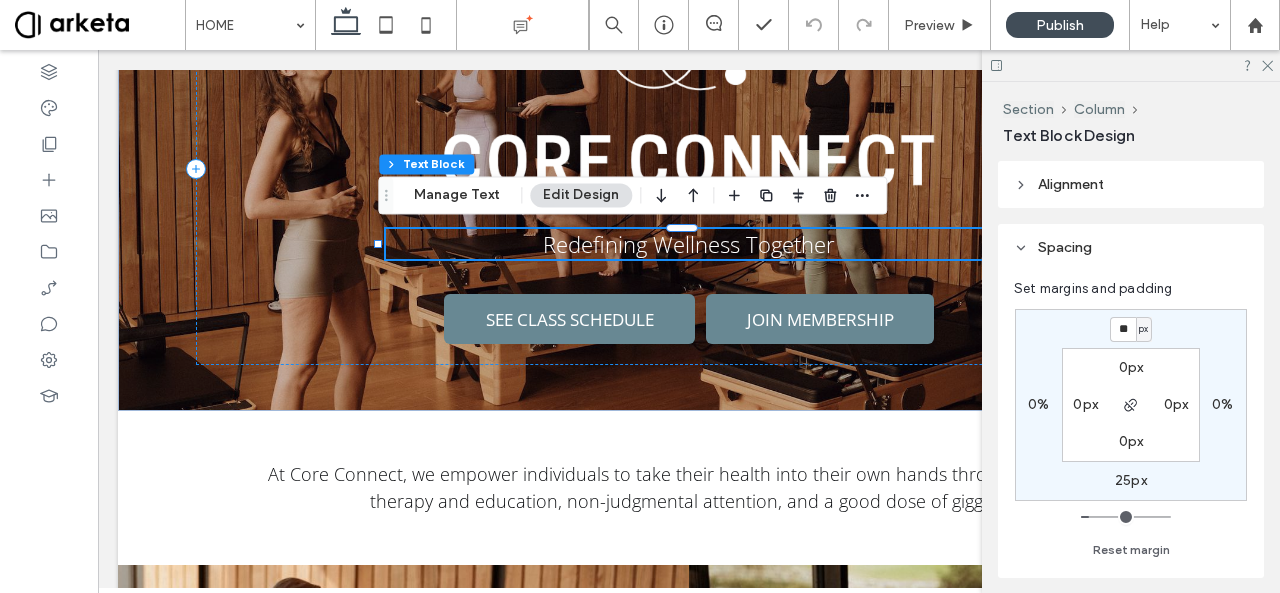 type on "**" 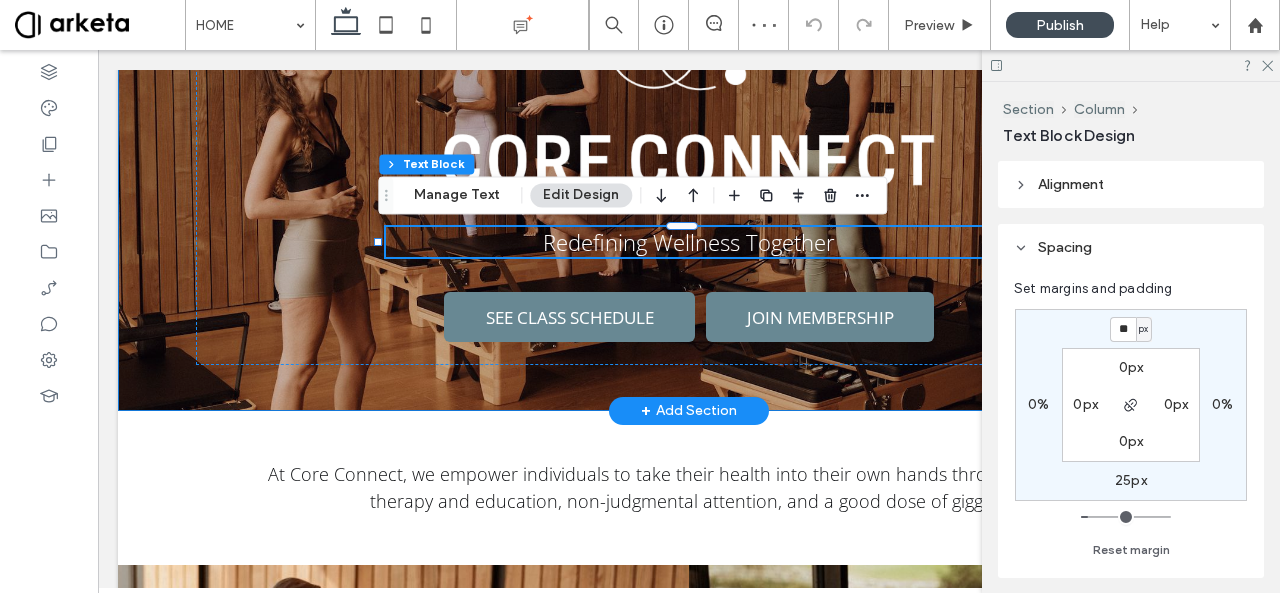 type on "**" 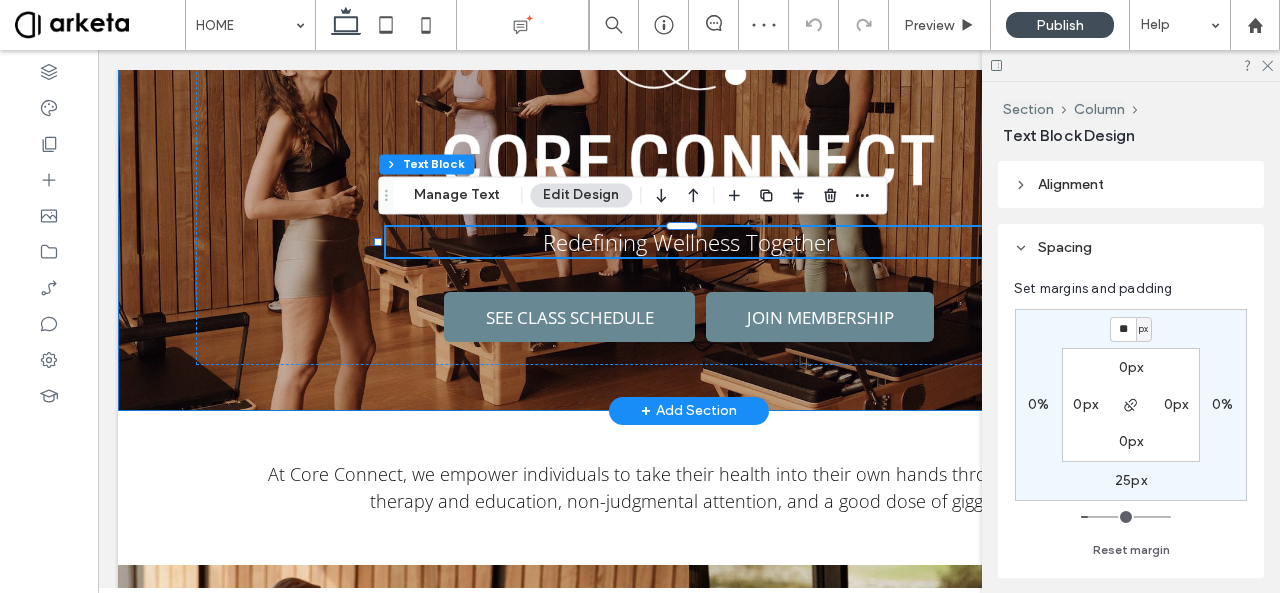 type on "**" 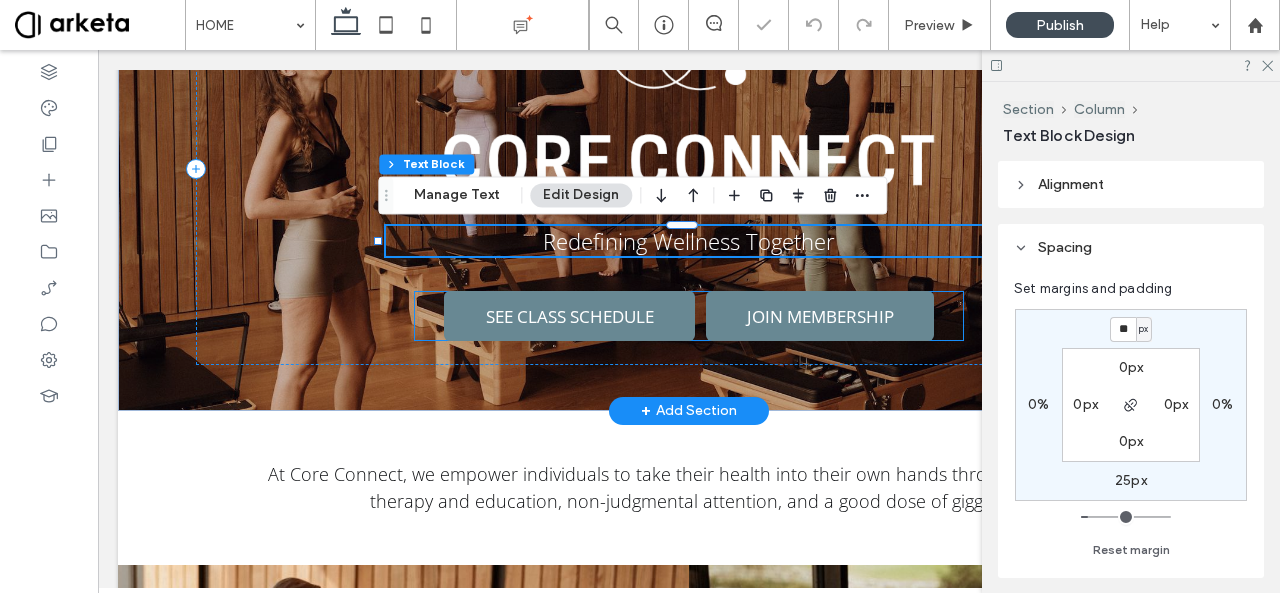 click on "JOIN MEMBERSHIP" at bounding box center [820, 316] 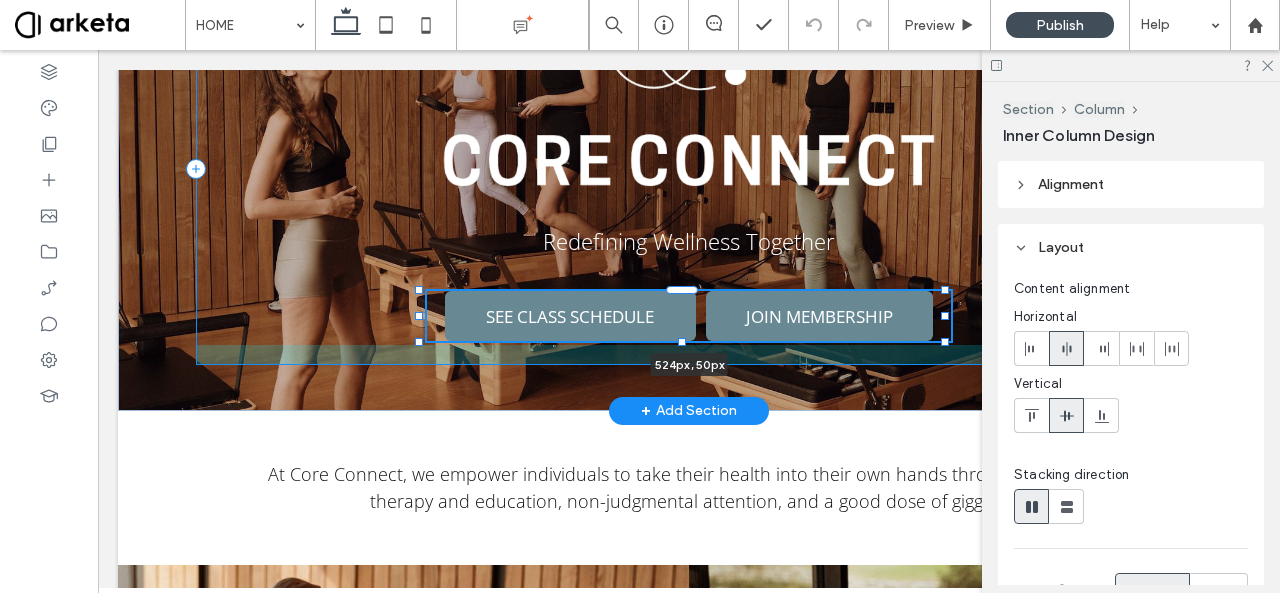 drag, startPoint x: 956, startPoint y: 315, endPoint x: 943, endPoint y: 319, distance: 13.601471 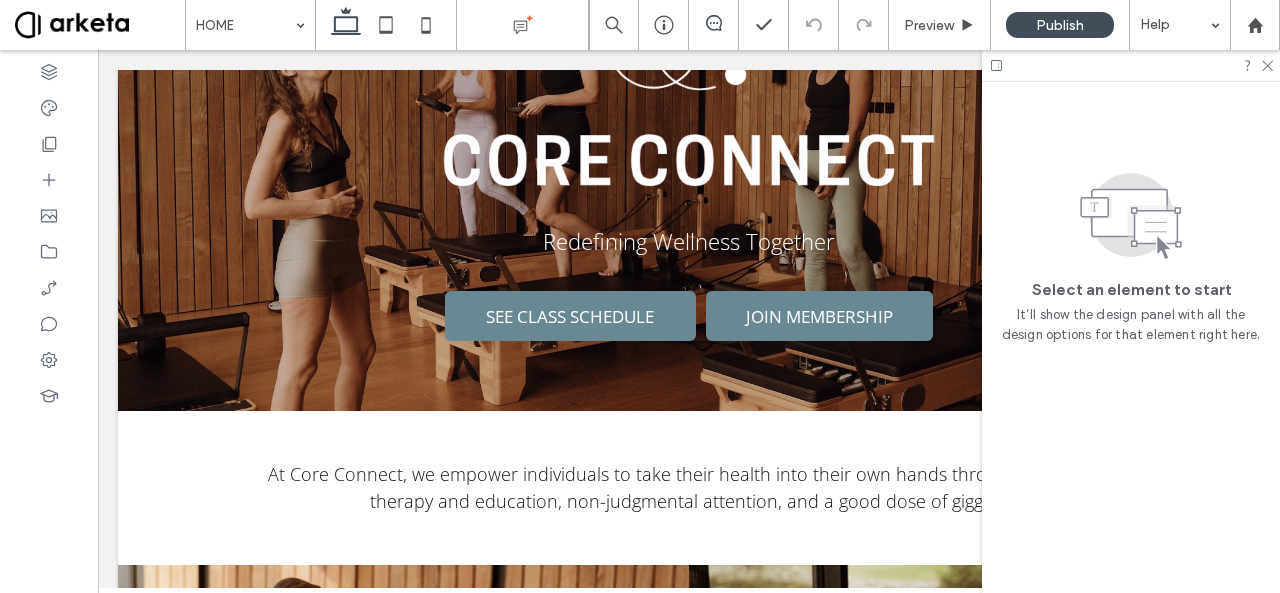 click at bounding box center (713, 23) 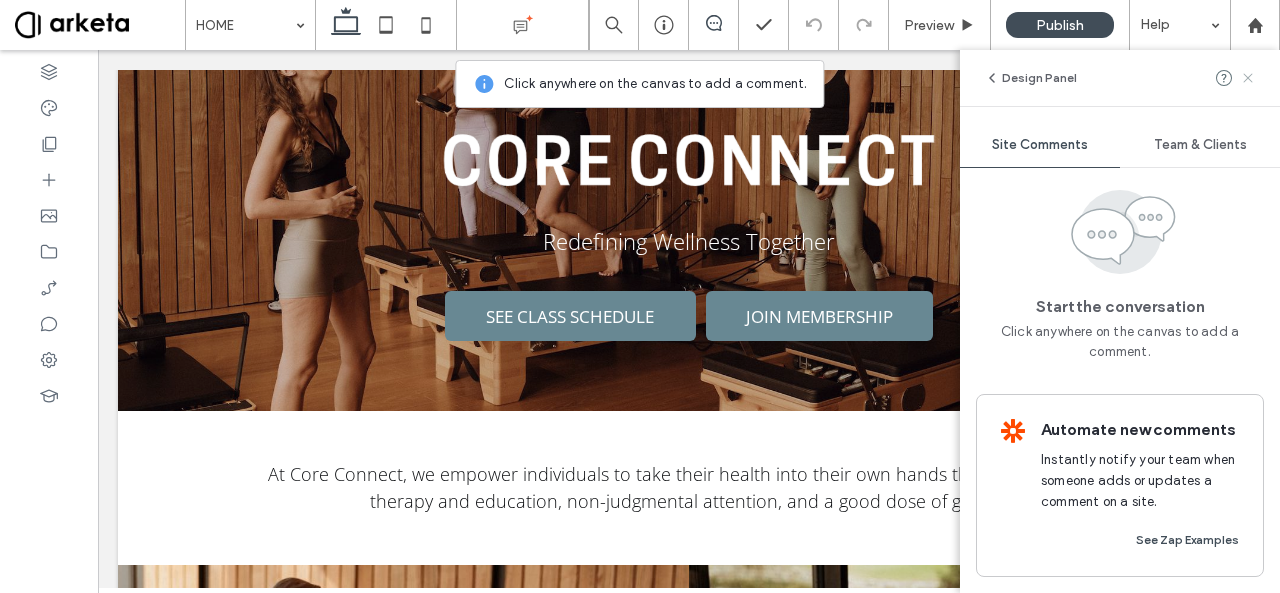 click 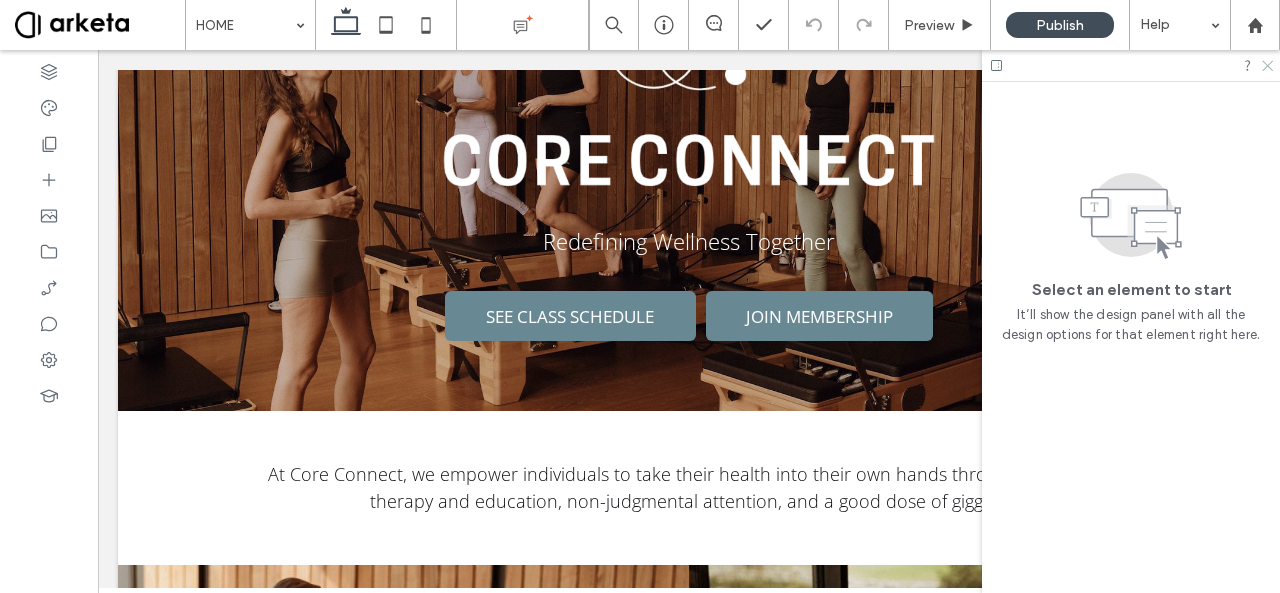 click 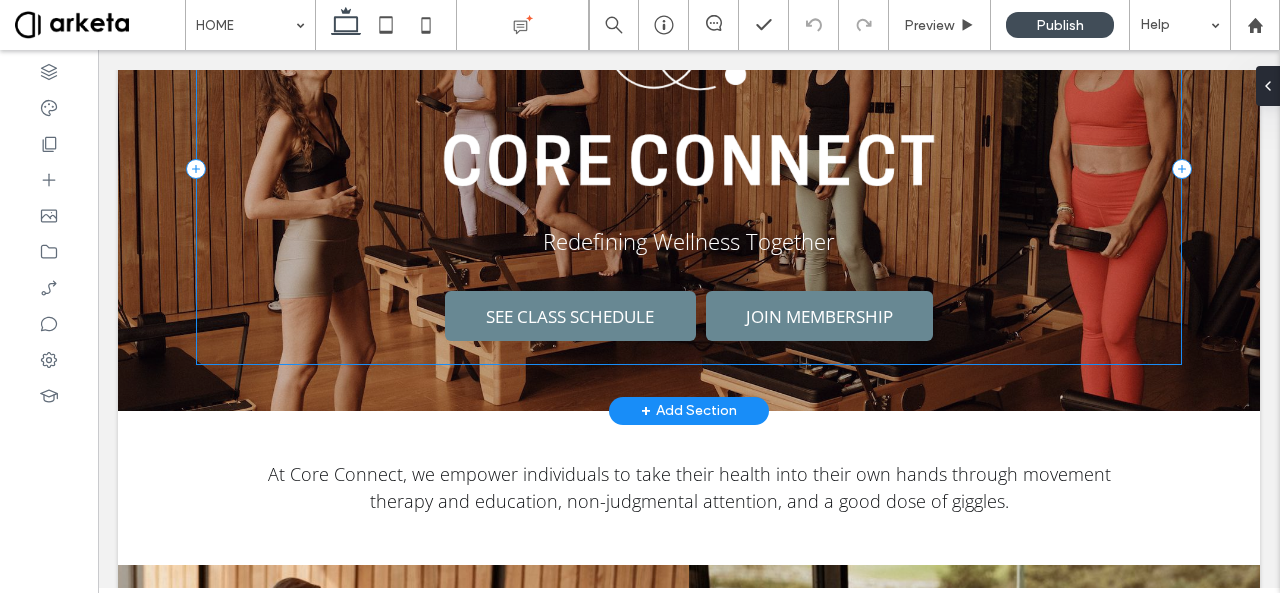 click on "Redefining Wellness Together
SEE CLASS SCHEDULE
JOIN MEMBERSHIP" at bounding box center [689, 168] 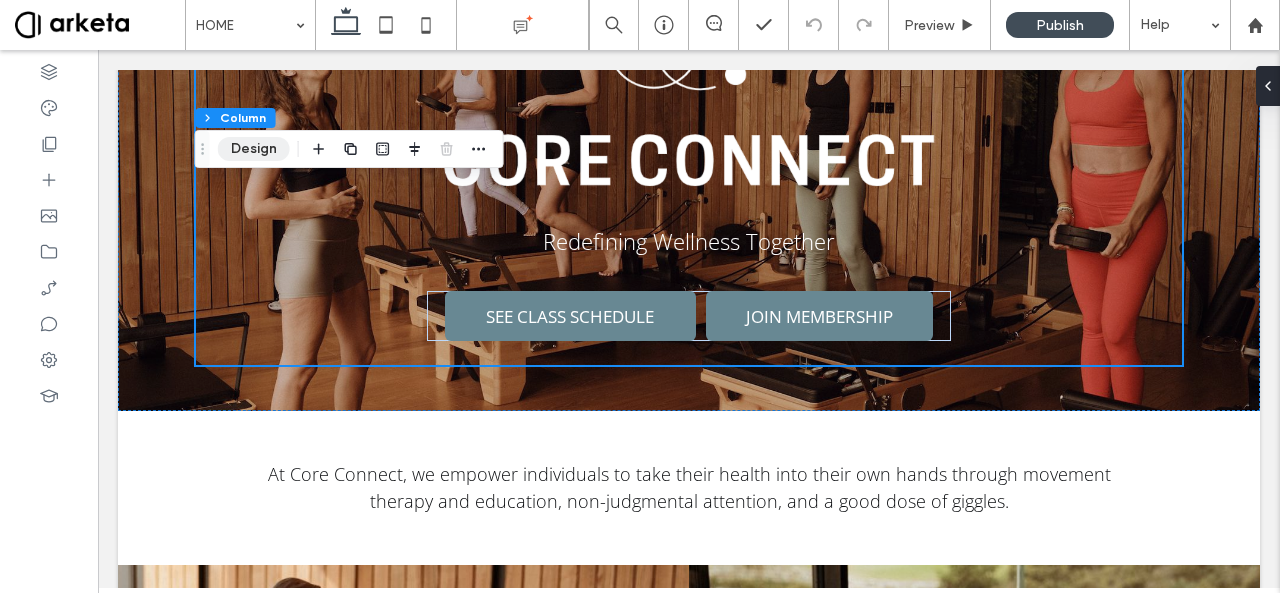 click on "Design" at bounding box center [254, 149] 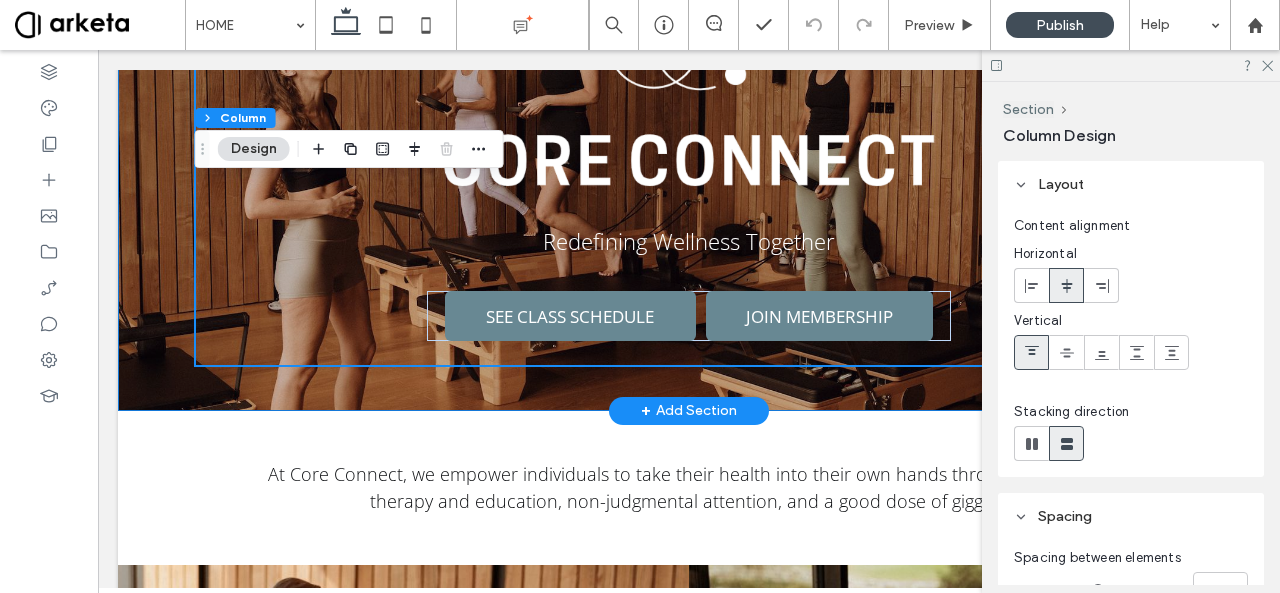 click on "Redefining Wellness Together
SEE CLASS SCHEDULE
JOIN MEMBERSHIP" at bounding box center (689, 169) 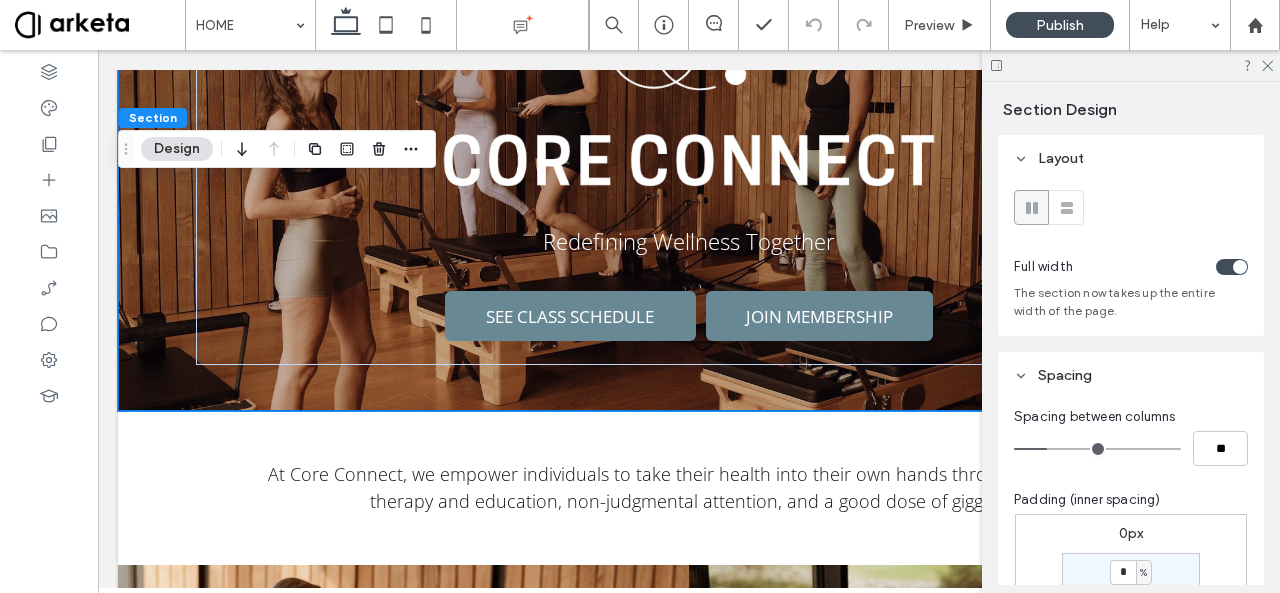 scroll, scrollTop: 110, scrollLeft: 0, axis: vertical 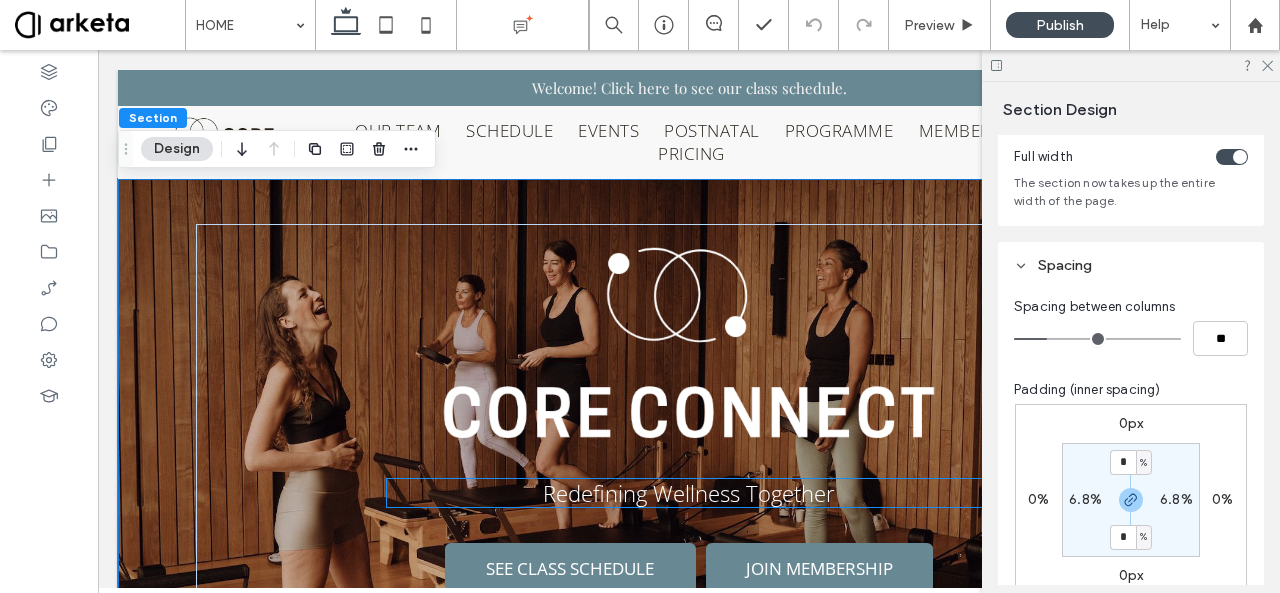 click on "Redefining Wellness Together" at bounding box center [689, 493] 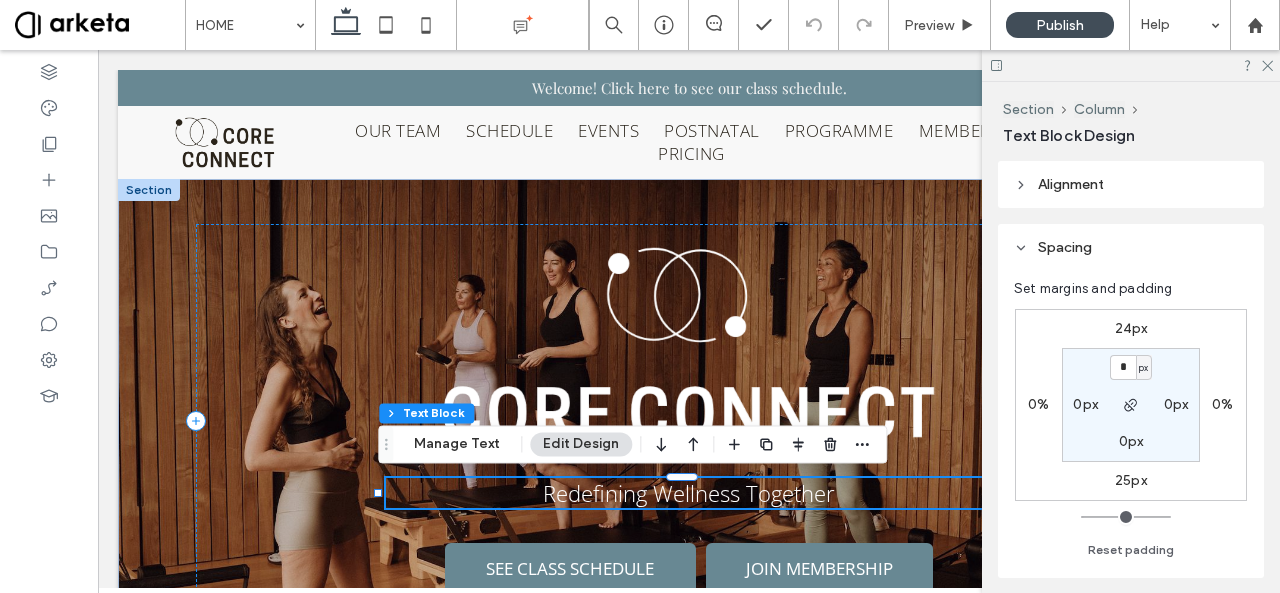 click on "24px" at bounding box center (1131, 328) 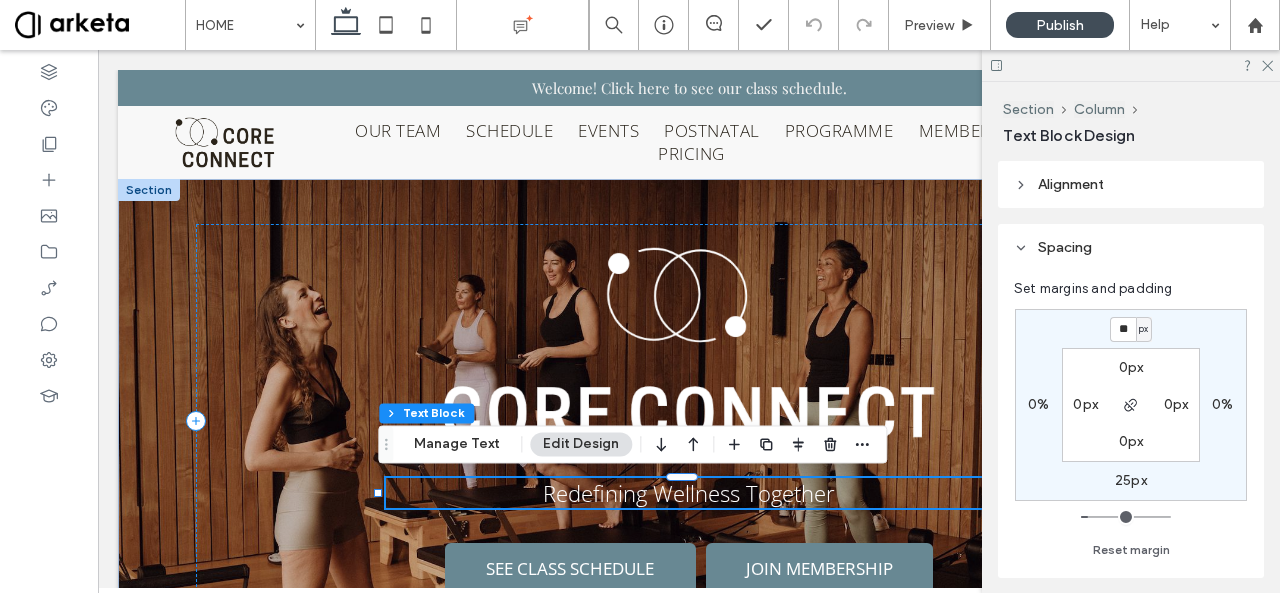 type on "**" 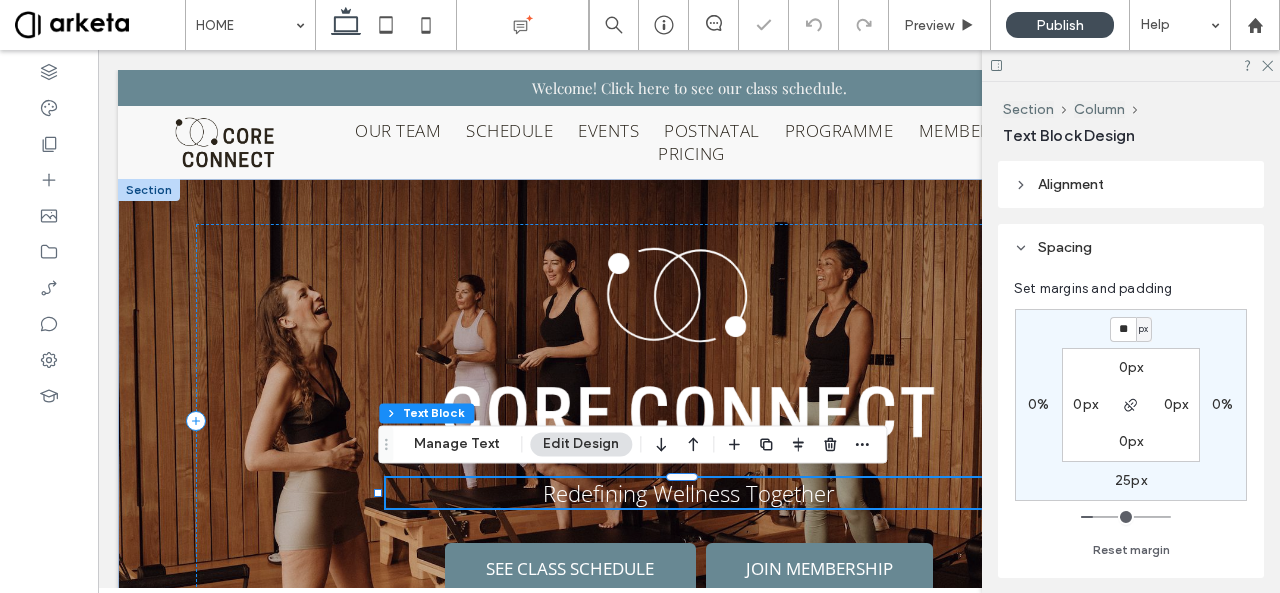 type on "**" 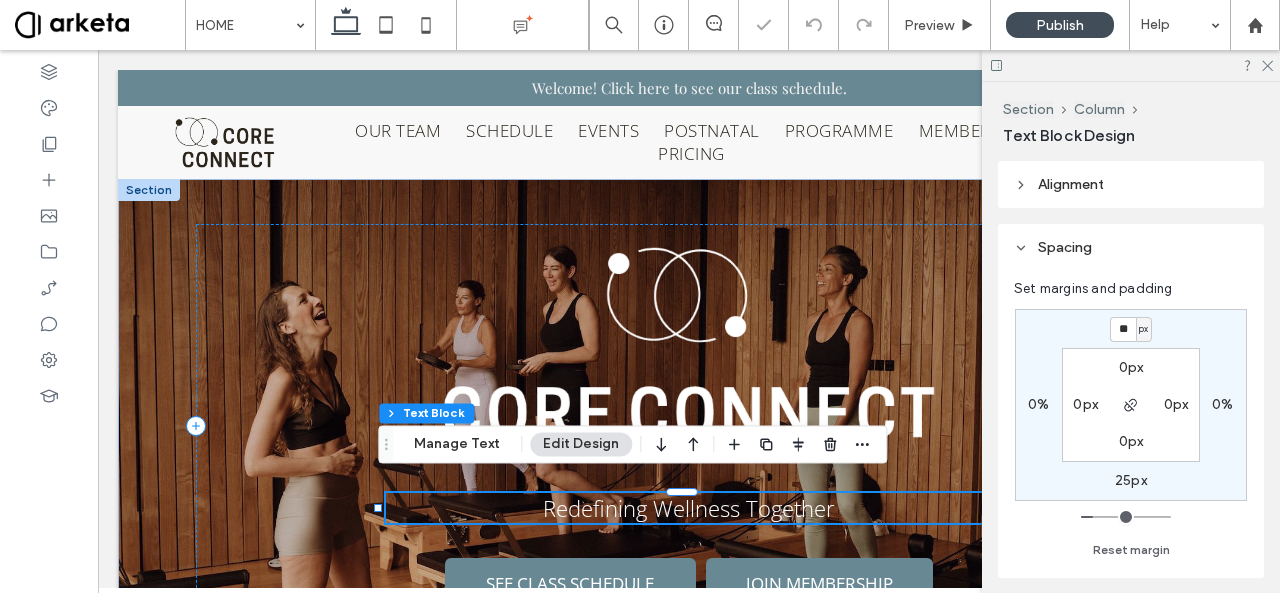 type on "*" 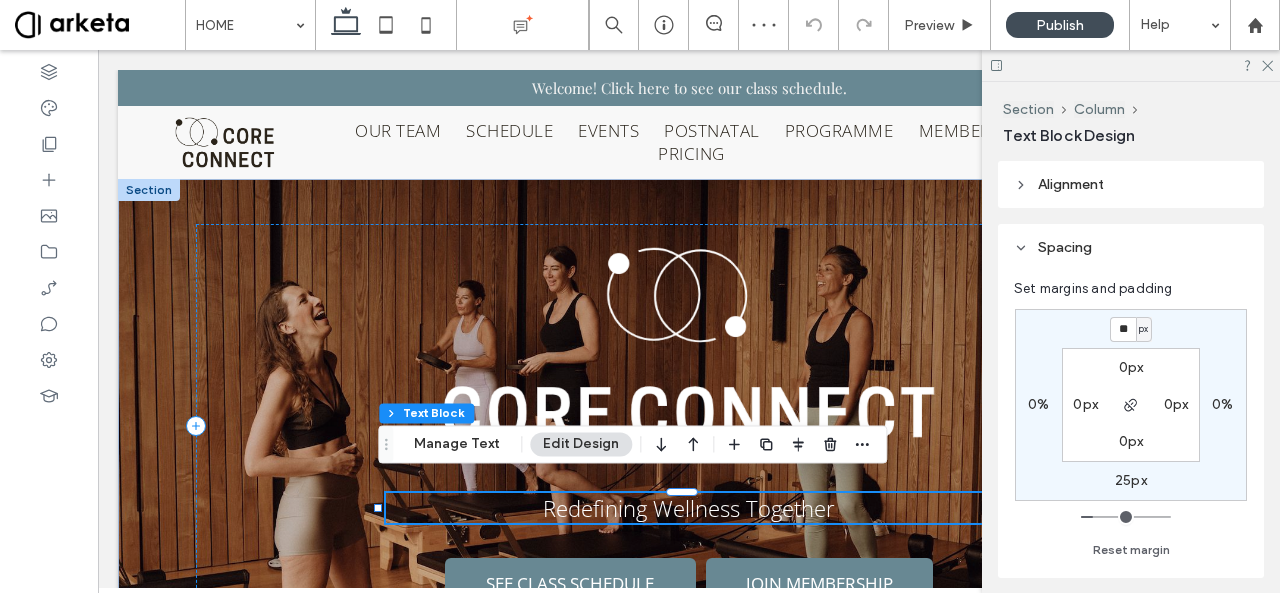 type on "**" 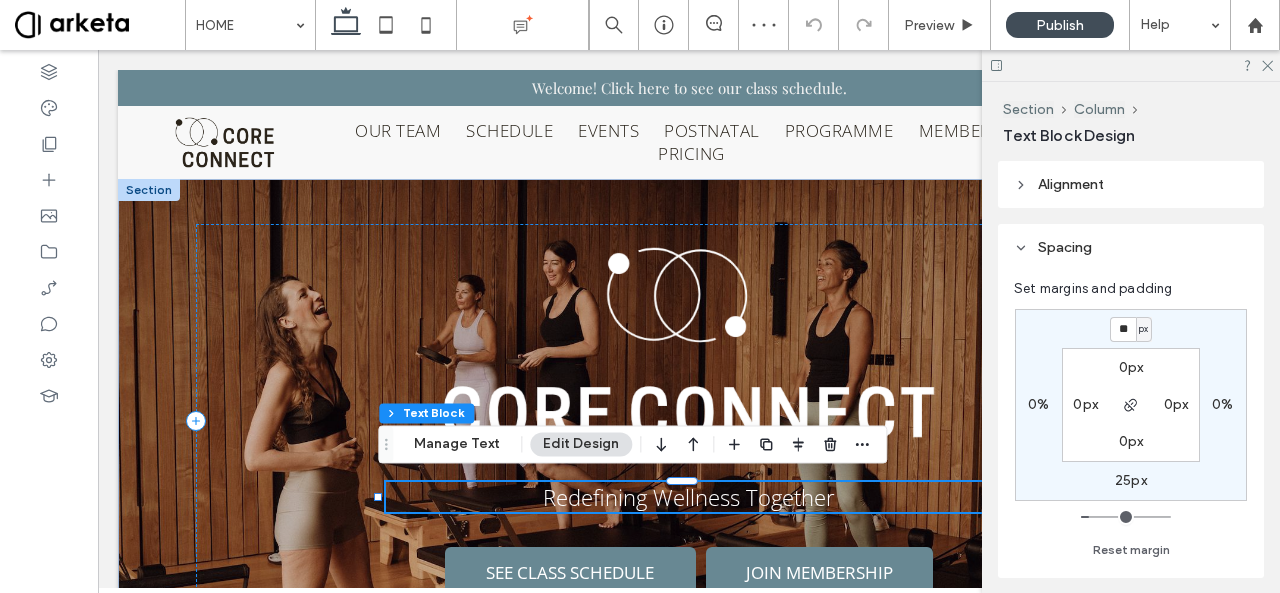 click on "Set margins and padding" at bounding box center [1093, 288] 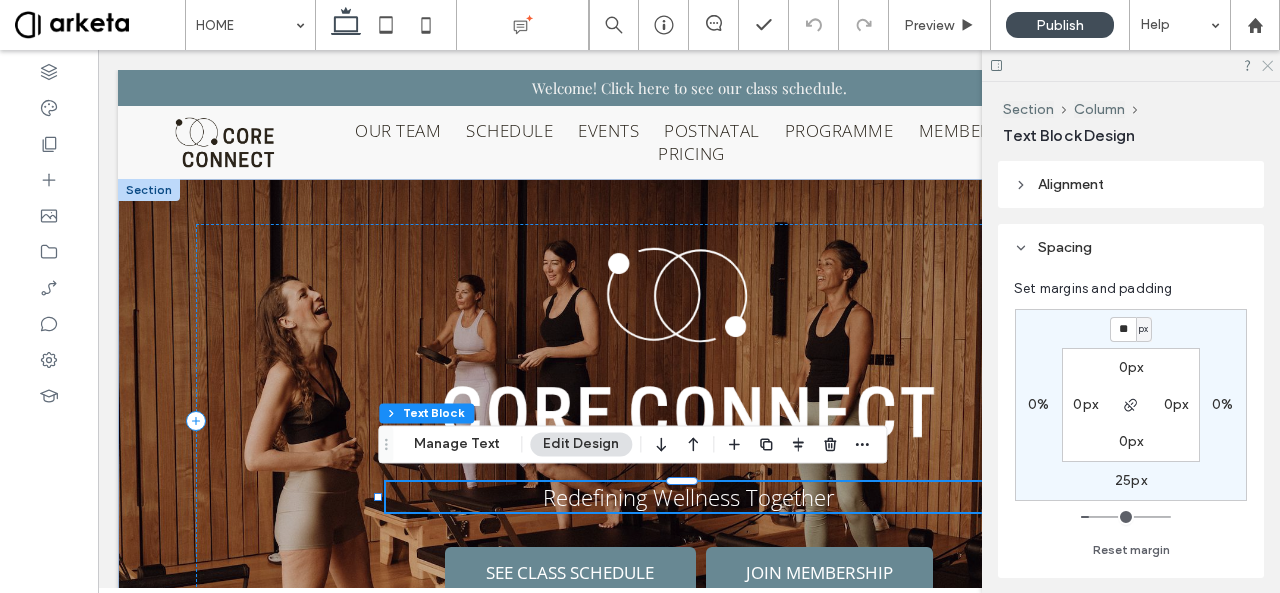 click 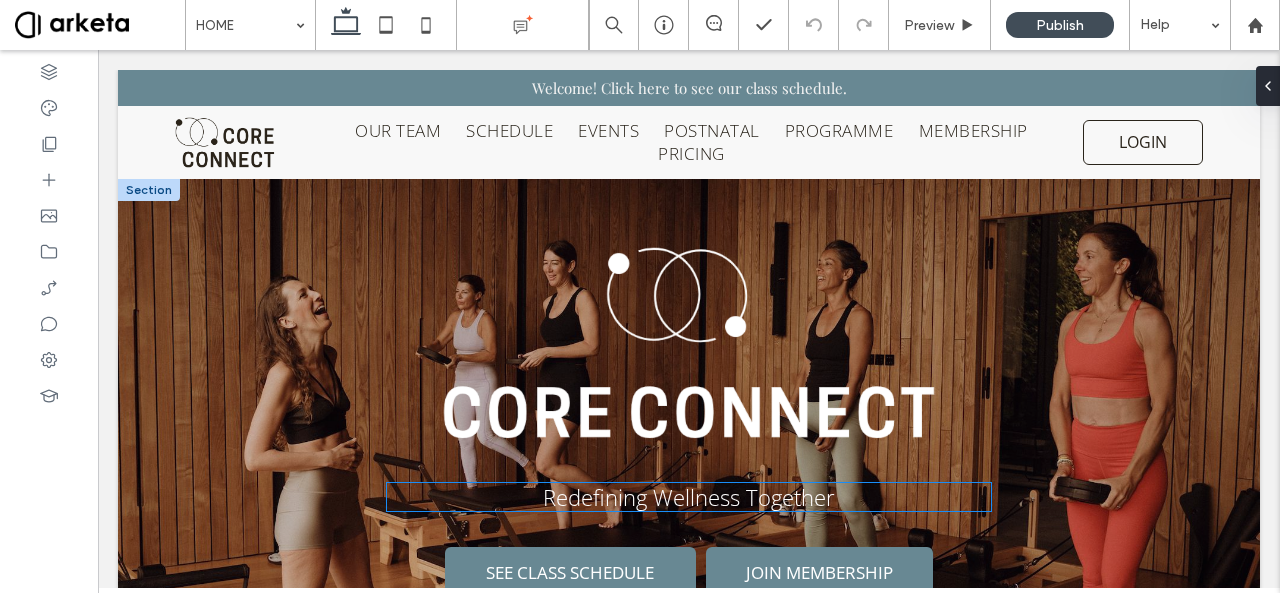 click on "Redefining Wellness Together" at bounding box center (689, 497) 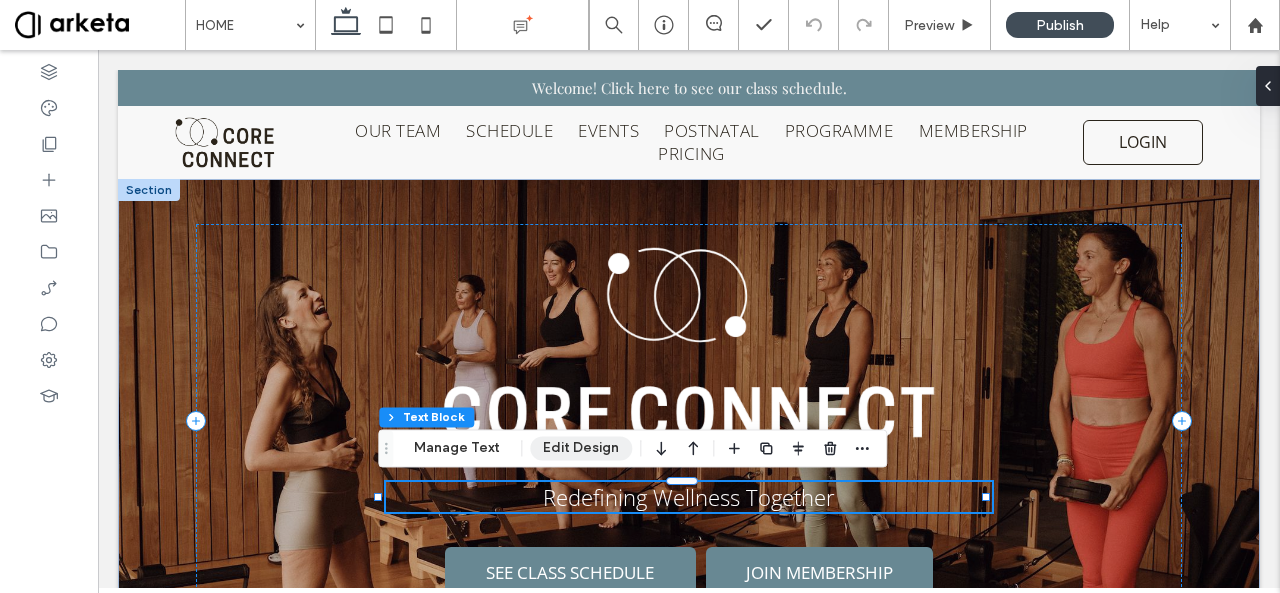click on "Edit Design" at bounding box center (581, 448) 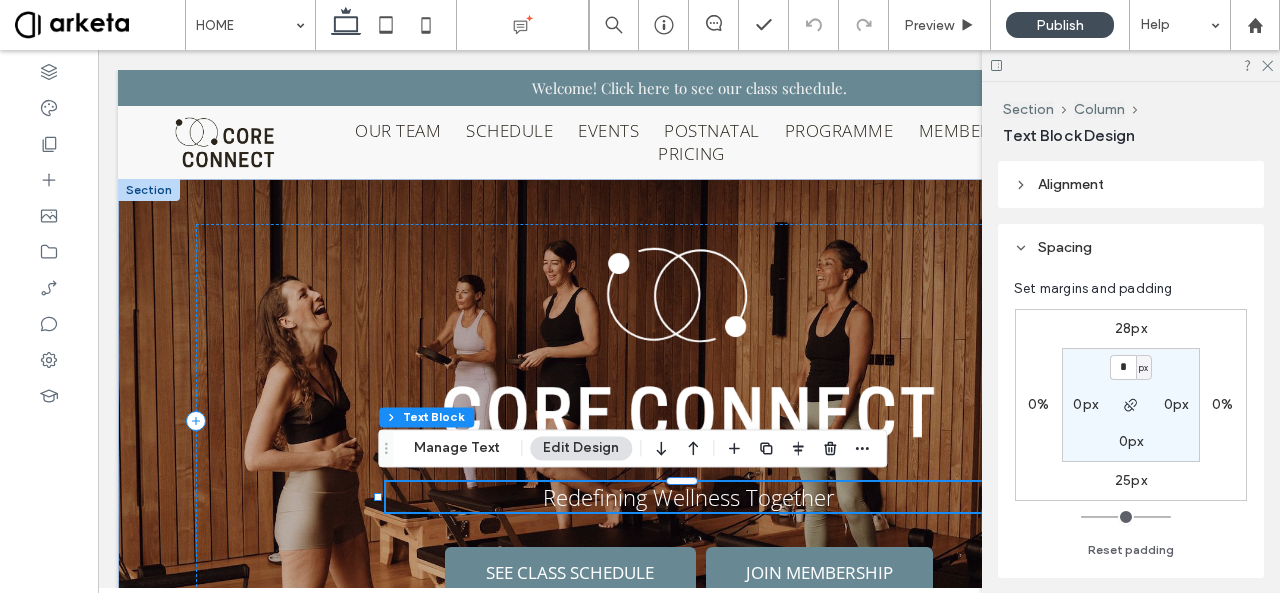 click on "28px" at bounding box center [1131, 328] 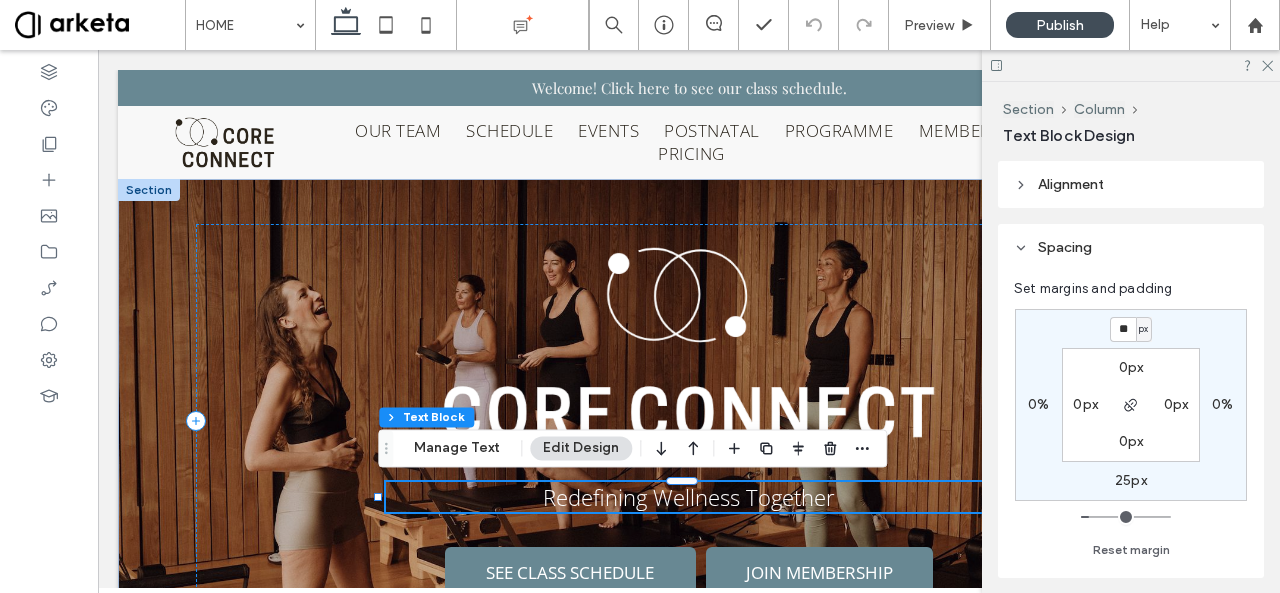 type on "**" 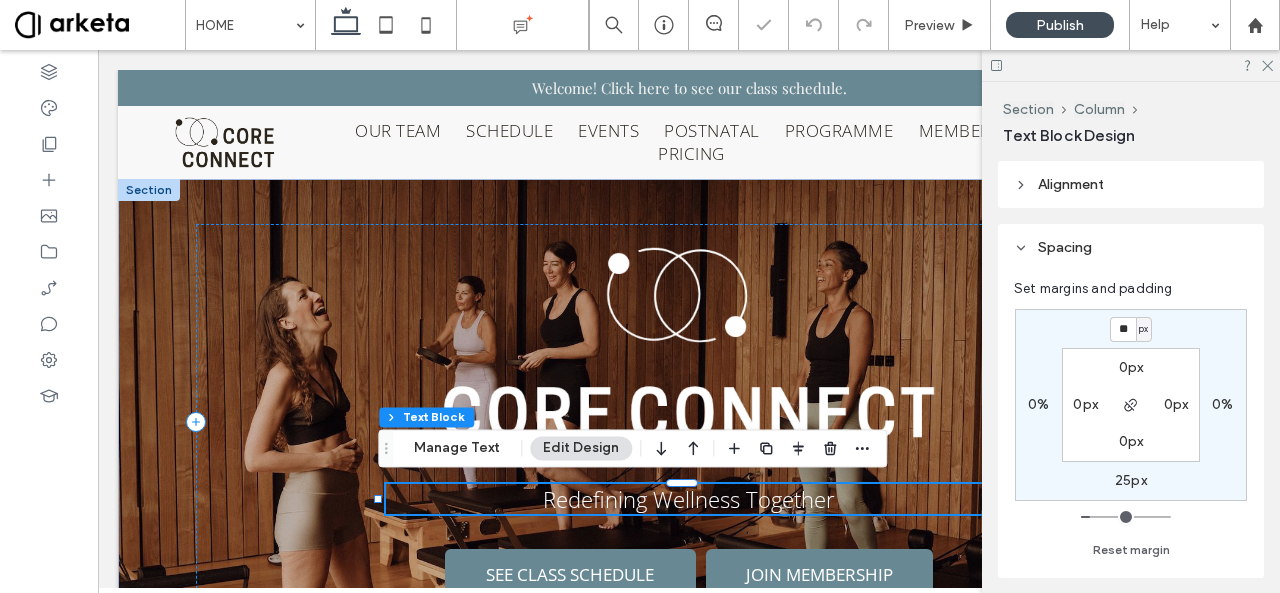 click on "** px 0% 25px 0% 0px 0px 0px 0px" at bounding box center [1131, 405] 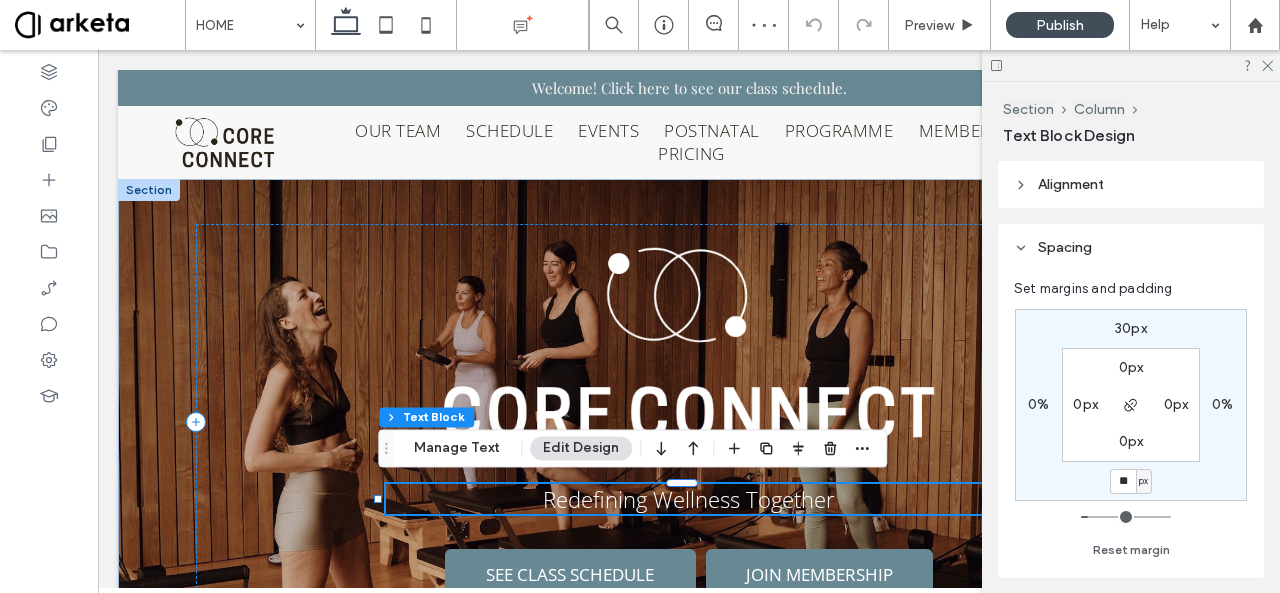 type on "**" 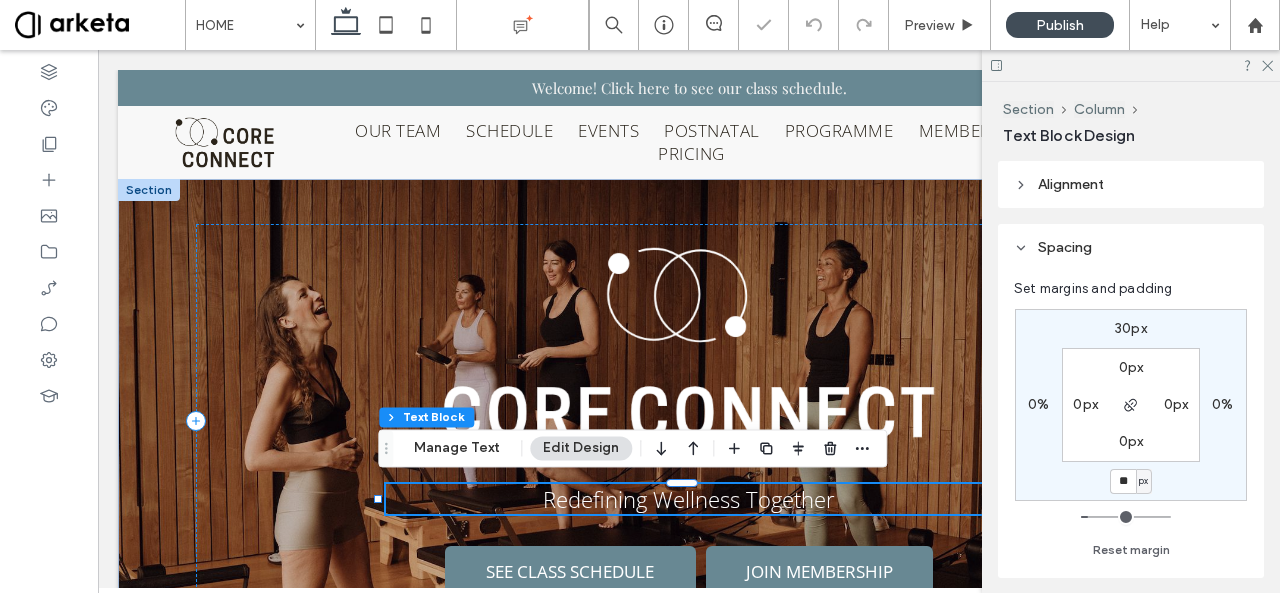 click on "30px" at bounding box center (1131, 328) 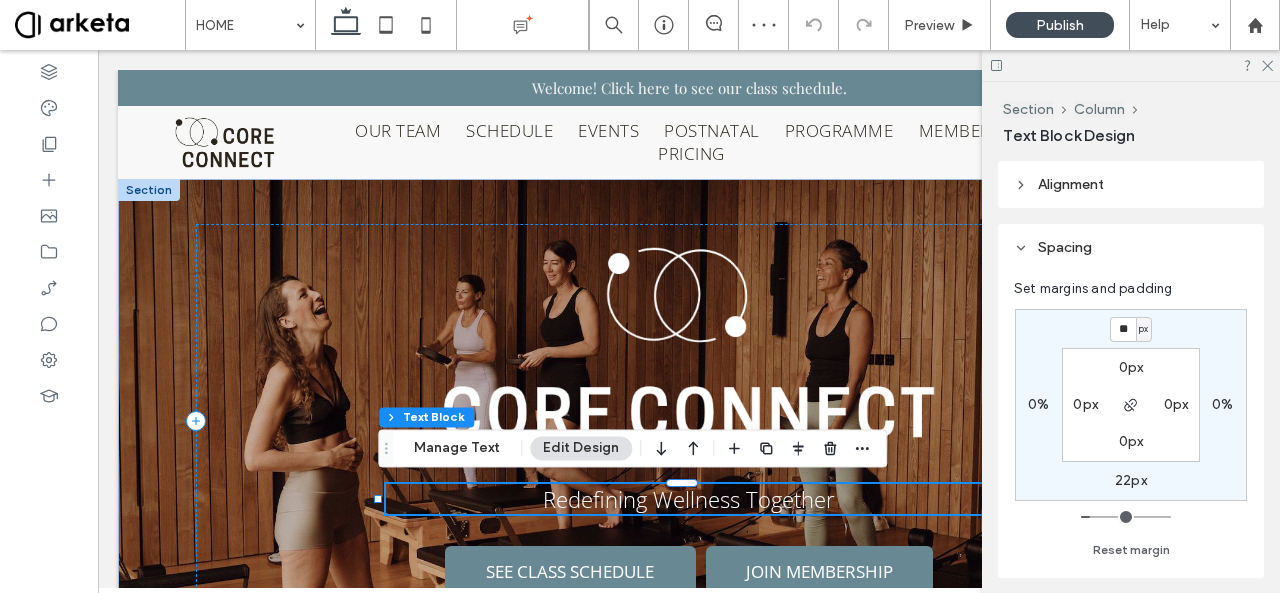 type on "**" 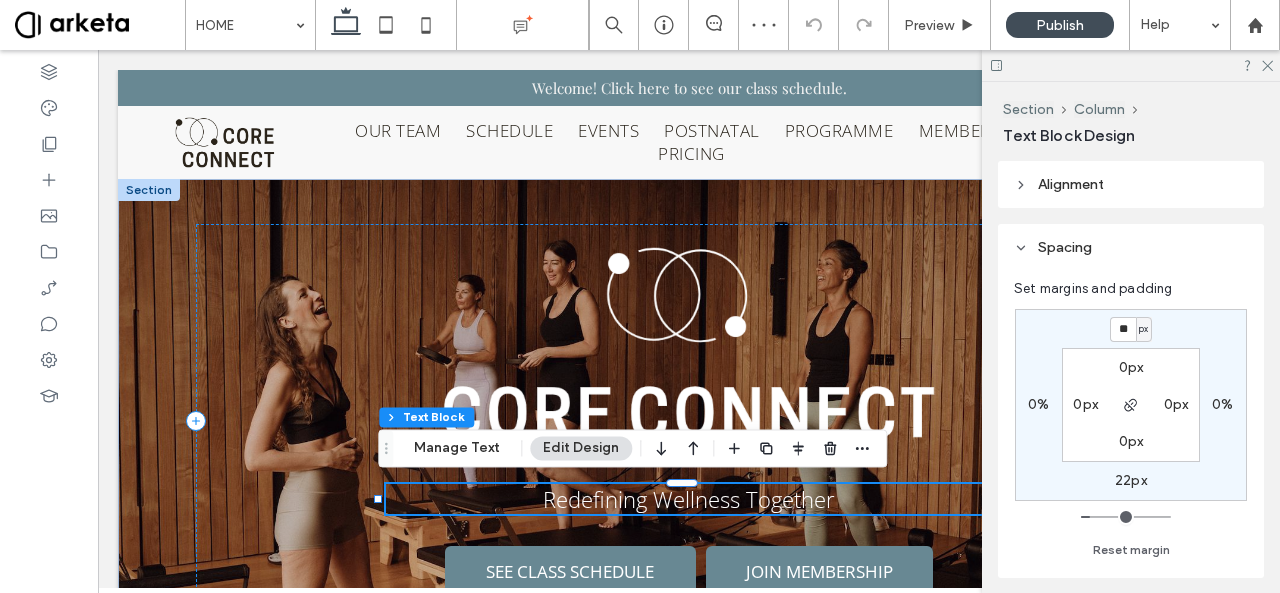 type on "**" 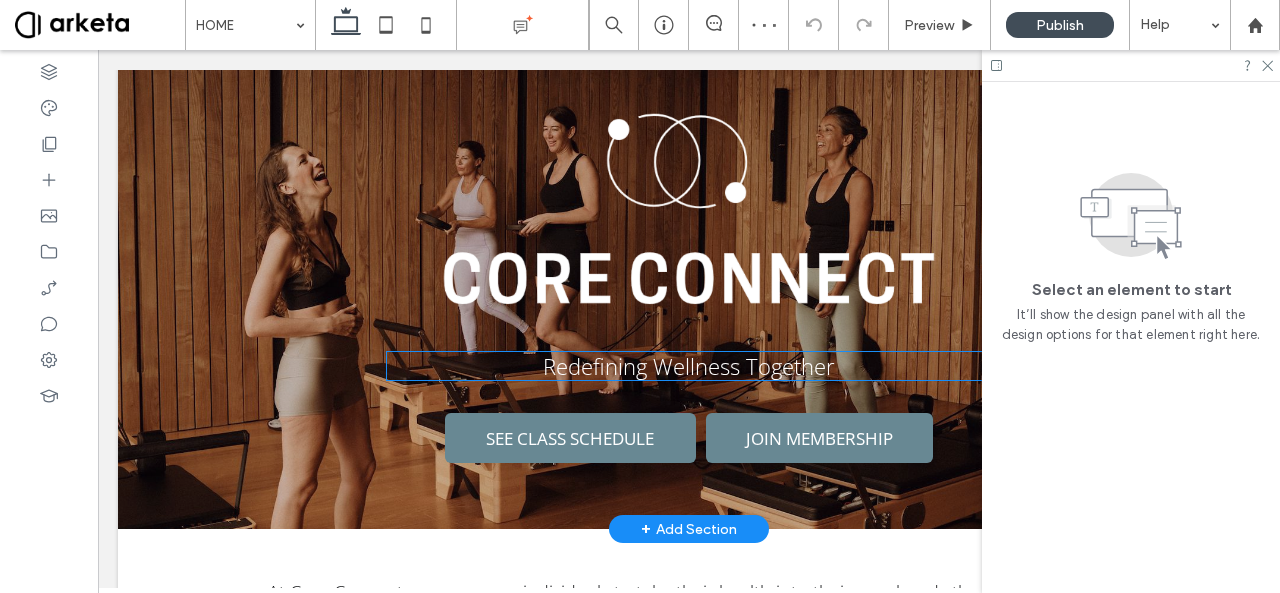scroll, scrollTop: 135, scrollLeft: 0, axis: vertical 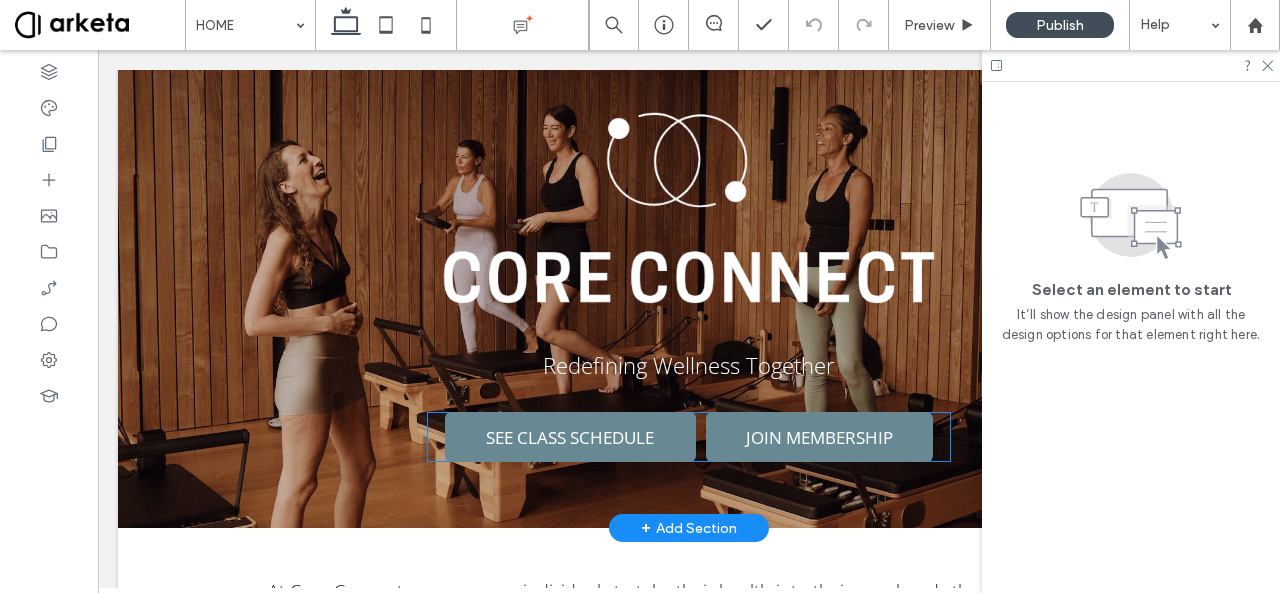 click on "JOIN MEMBERSHIP" at bounding box center (820, 437) 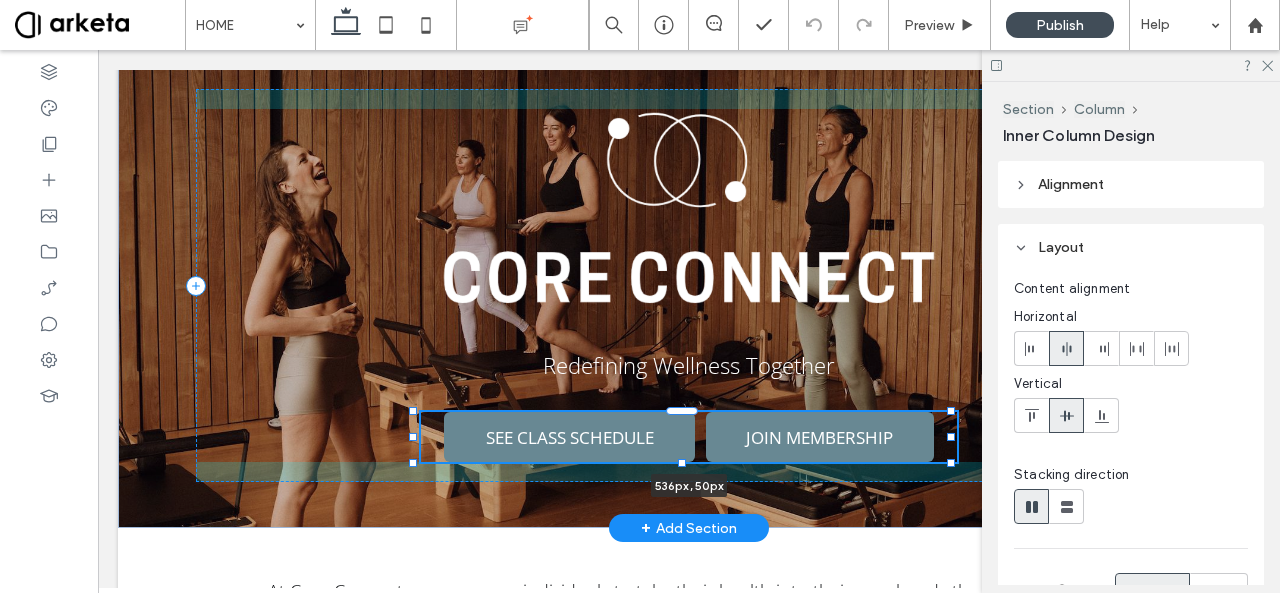 click at bounding box center (951, 437) 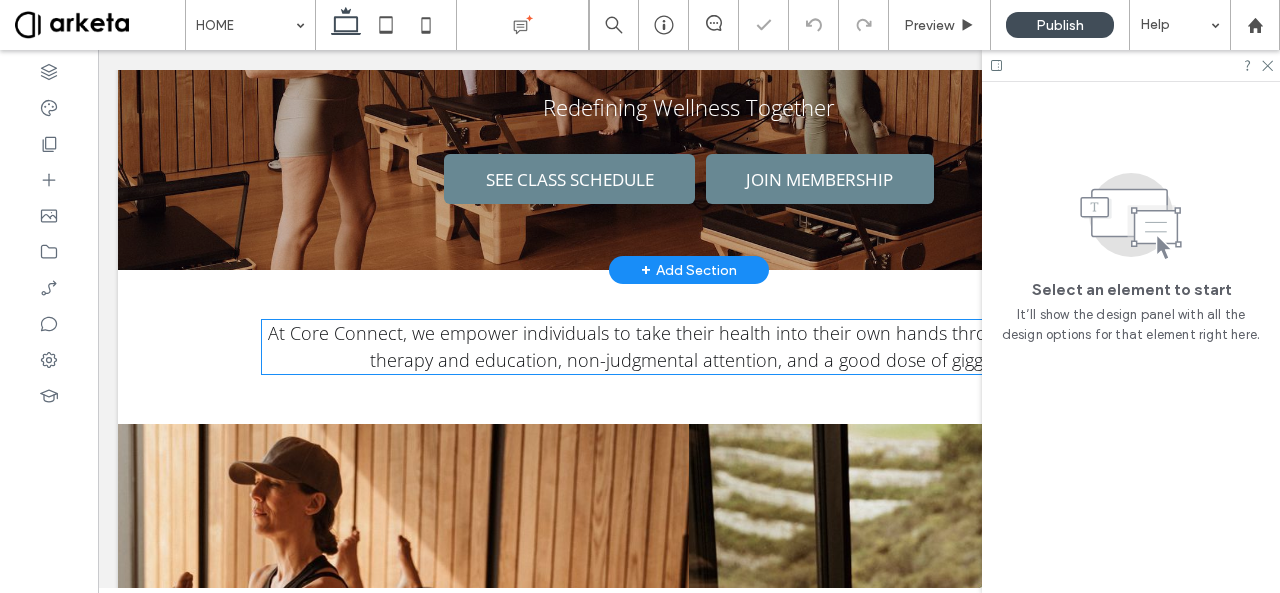 scroll, scrollTop: 392, scrollLeft: 0, axis: vertical 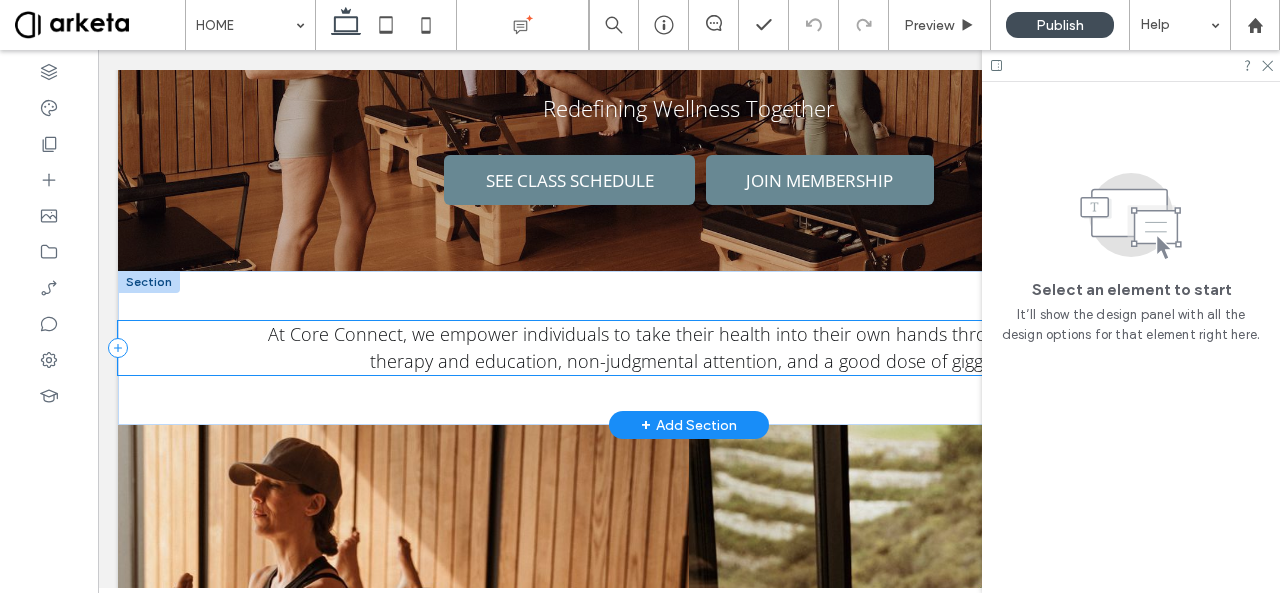 click on "At Core Connect, we empower individuals to take their health into their own hands through movement therapy and education, non-judgmental attention, and a good dose of giggles." at bounding box center (689, 348) 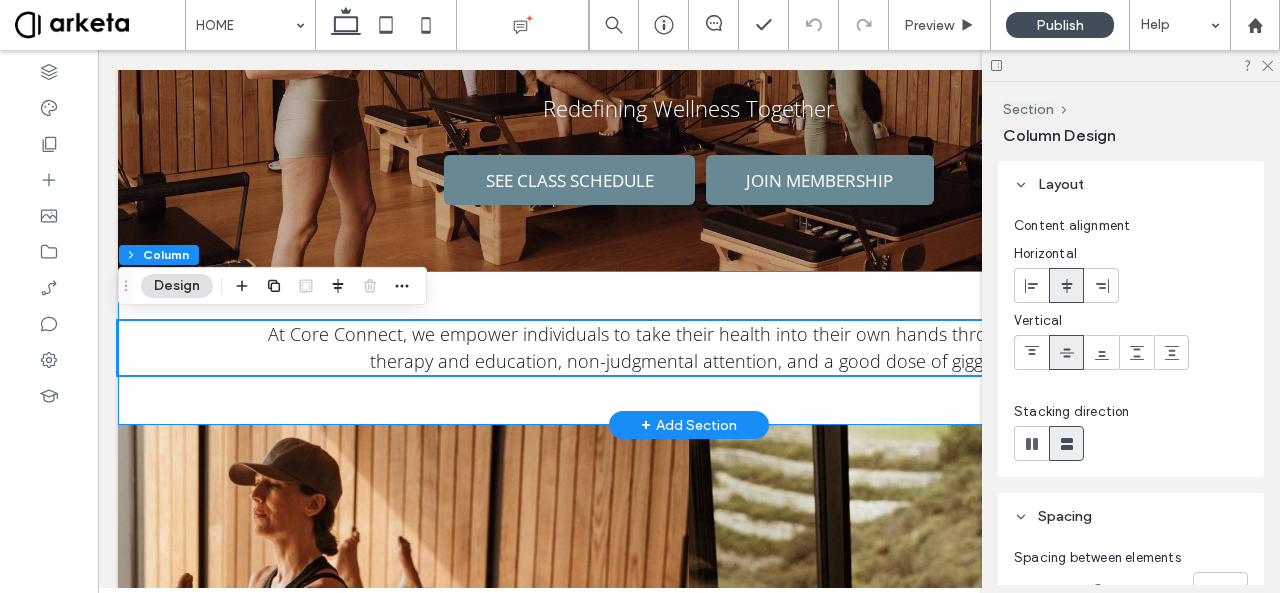 click on "At Core Connect, we empower individuals to take their health into their own hands through movement therapy and education, non-judgmental attention, and a good dose of giggles." at bounding box center [689, 348] 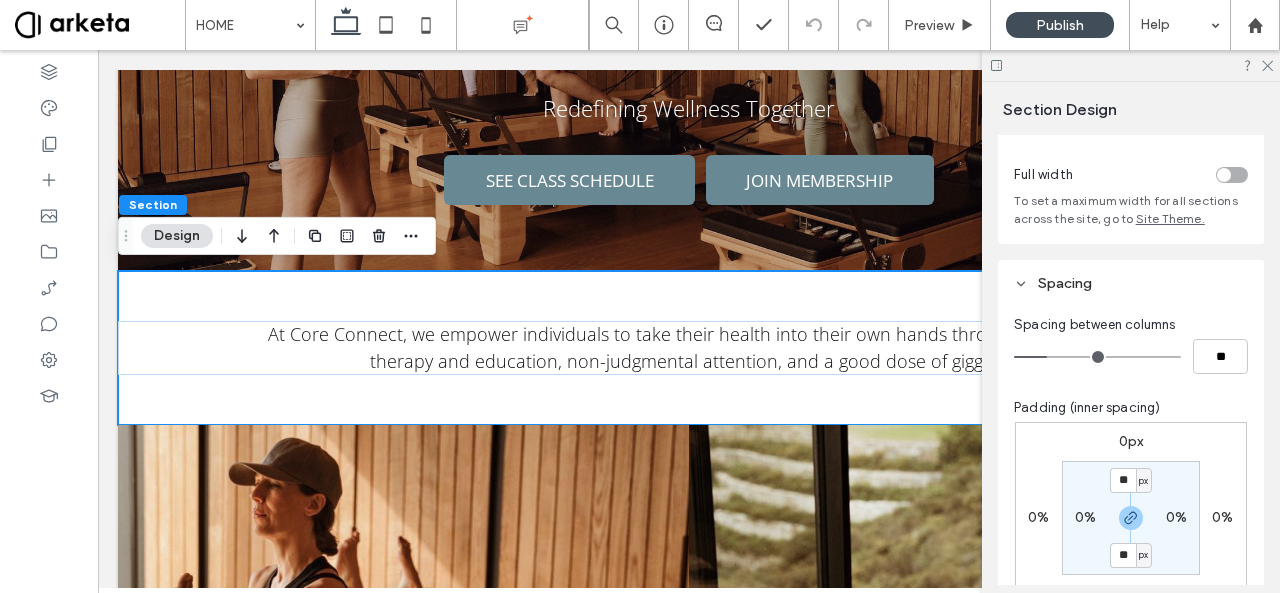scroll, scrollTop: 0, scrollLeft: 0, axis: both 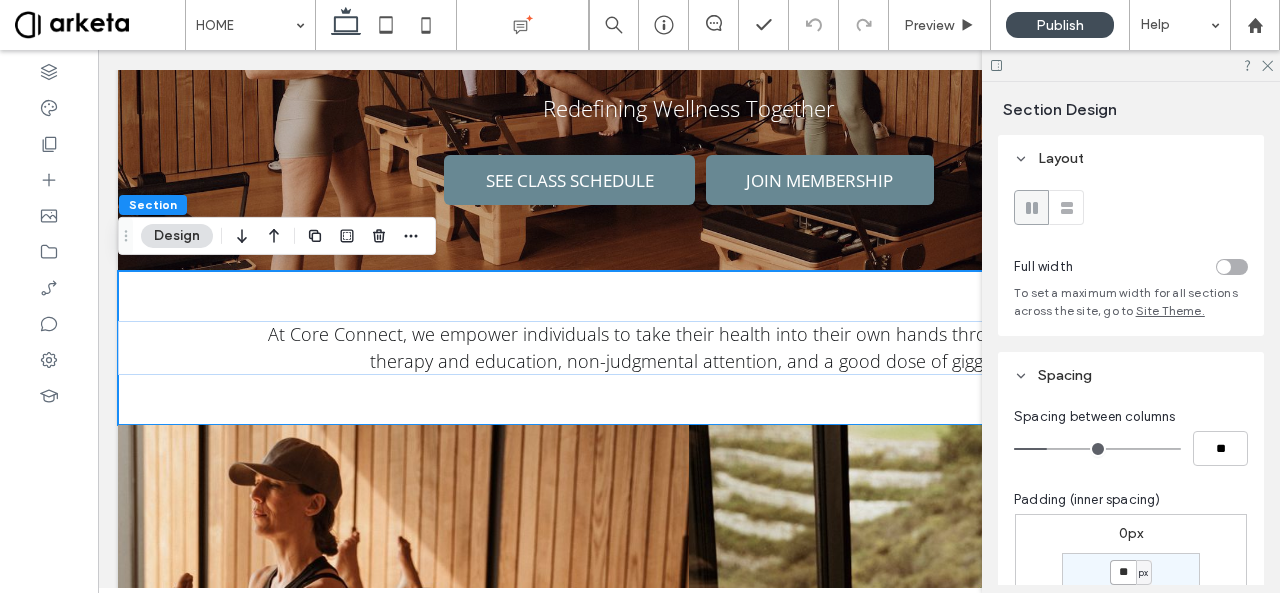 click on "**" at bounding box center [1123, 572] 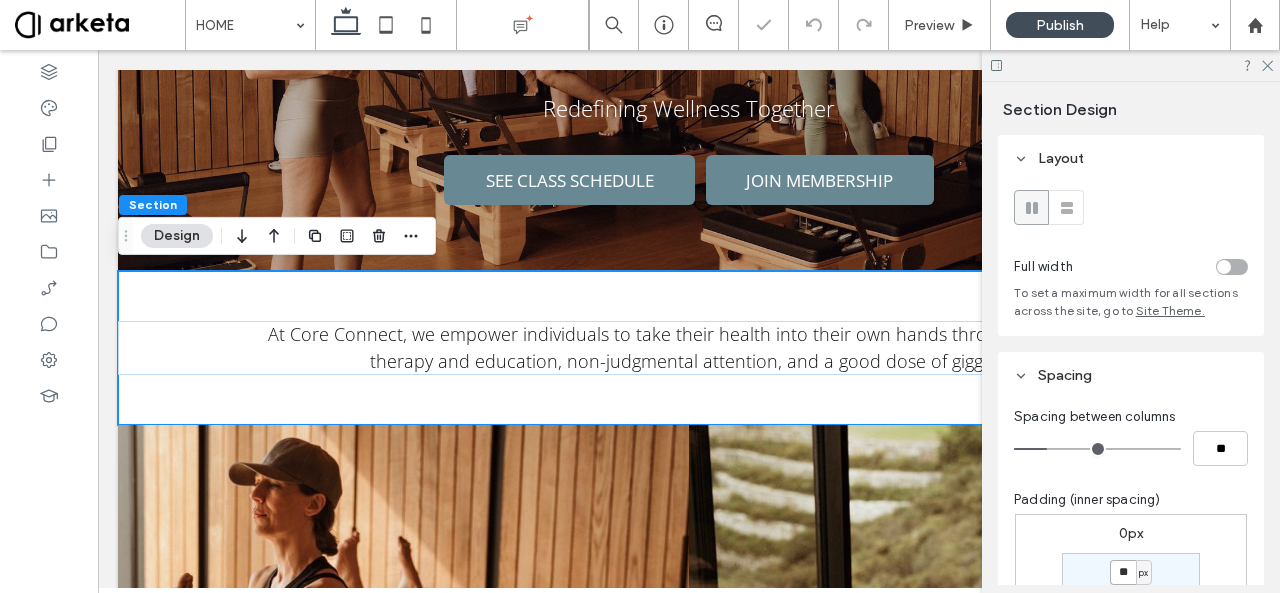 type on "**" 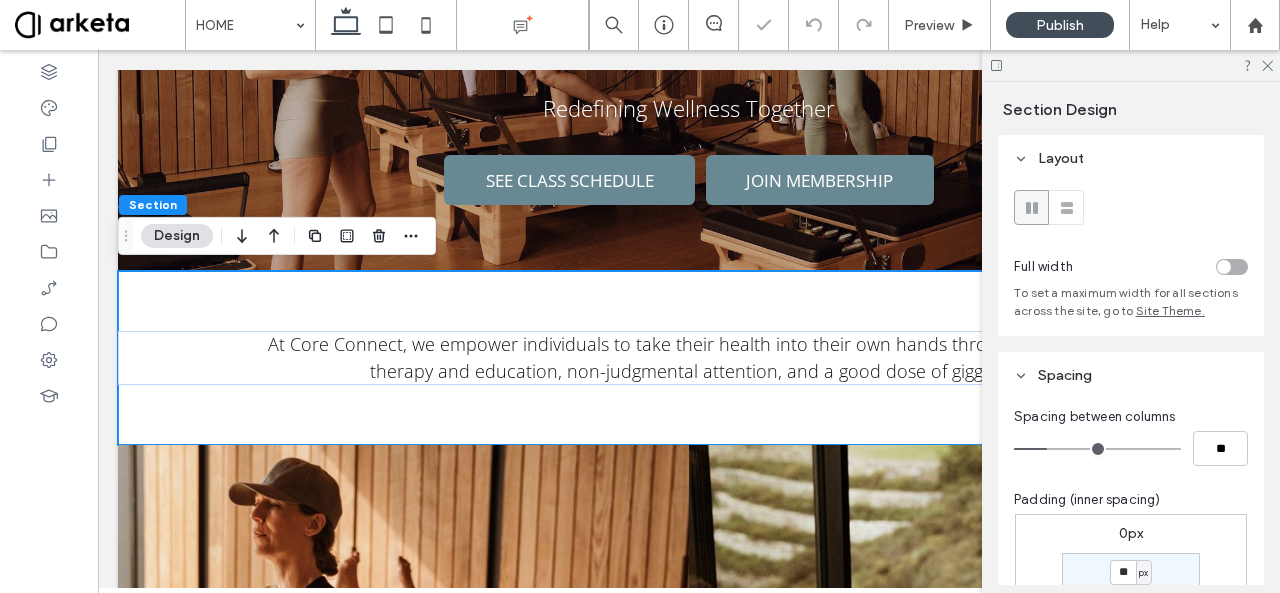 click on "Spacing between columns ** Padding (inner spacing) 0px 0% 0px 0% ** px 0% ** px 0% Reset padding" at bounding box center (1131, 602) 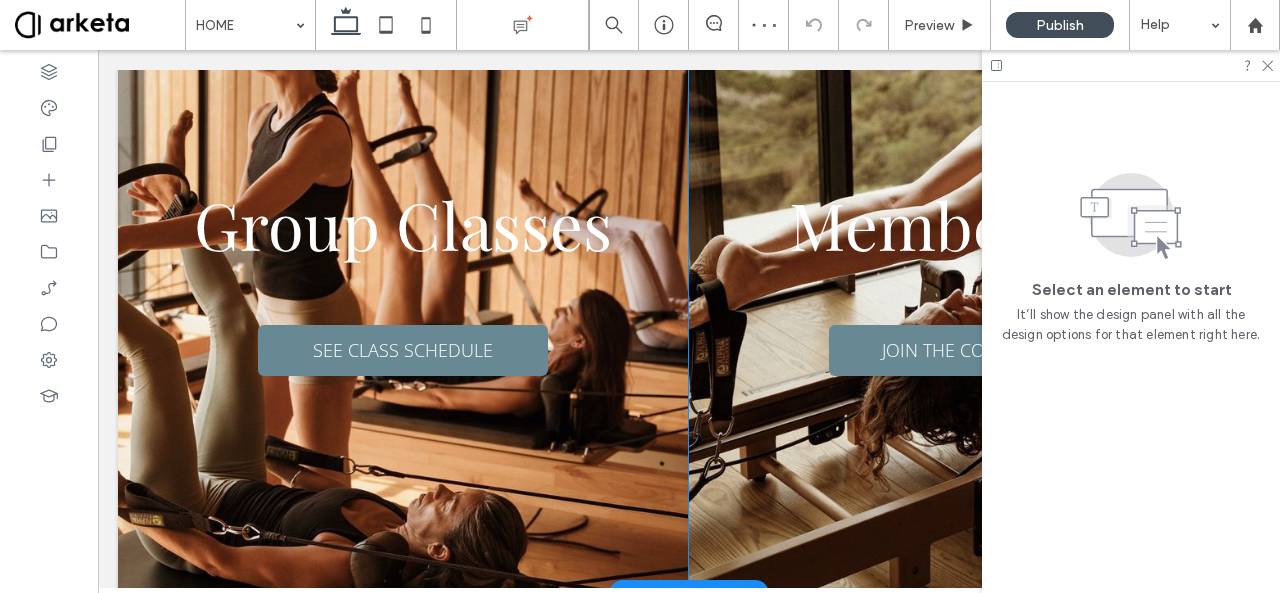 scroll, scrollTop: 896, scrollLeft: 0, axis: vertical 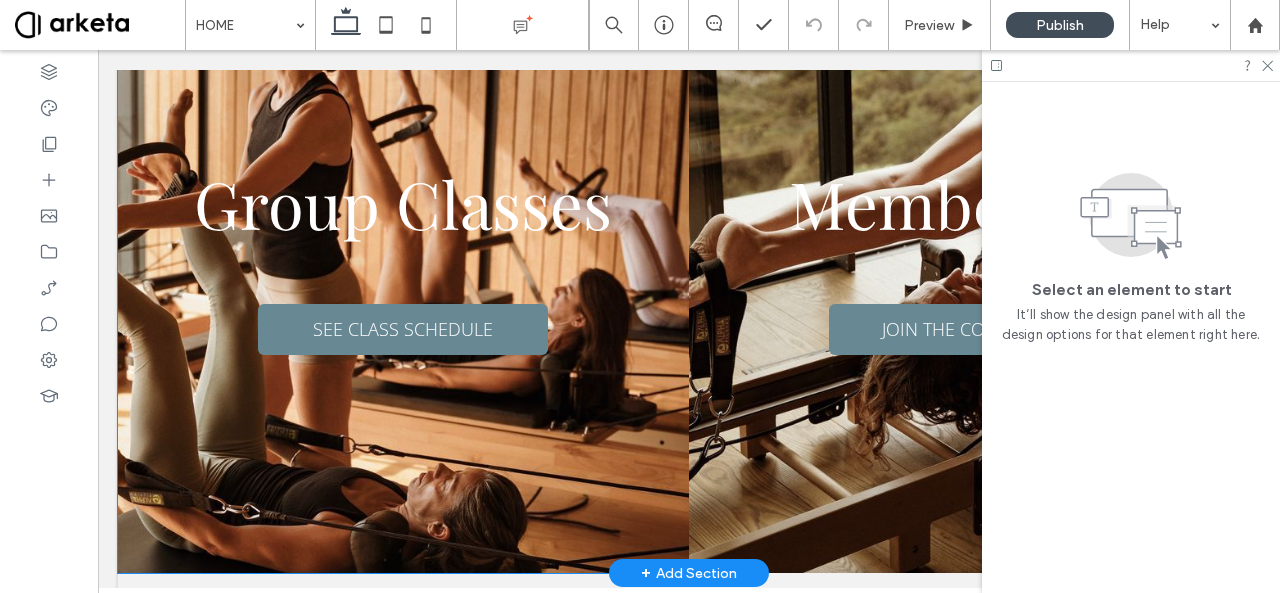 click on "Group Classes
SEE CLASS SCHEDULE" at bounding box center (403, 257) 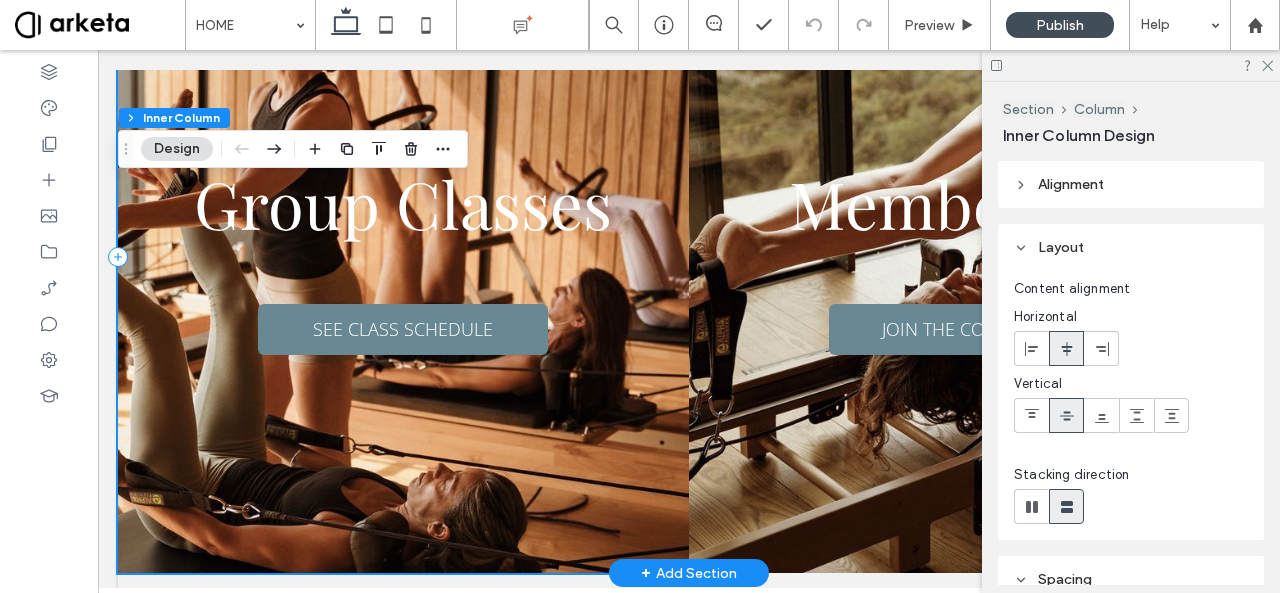 click on "Group Classes
SEE CLASS SCHEDULE" at bounding box center (403, 257) 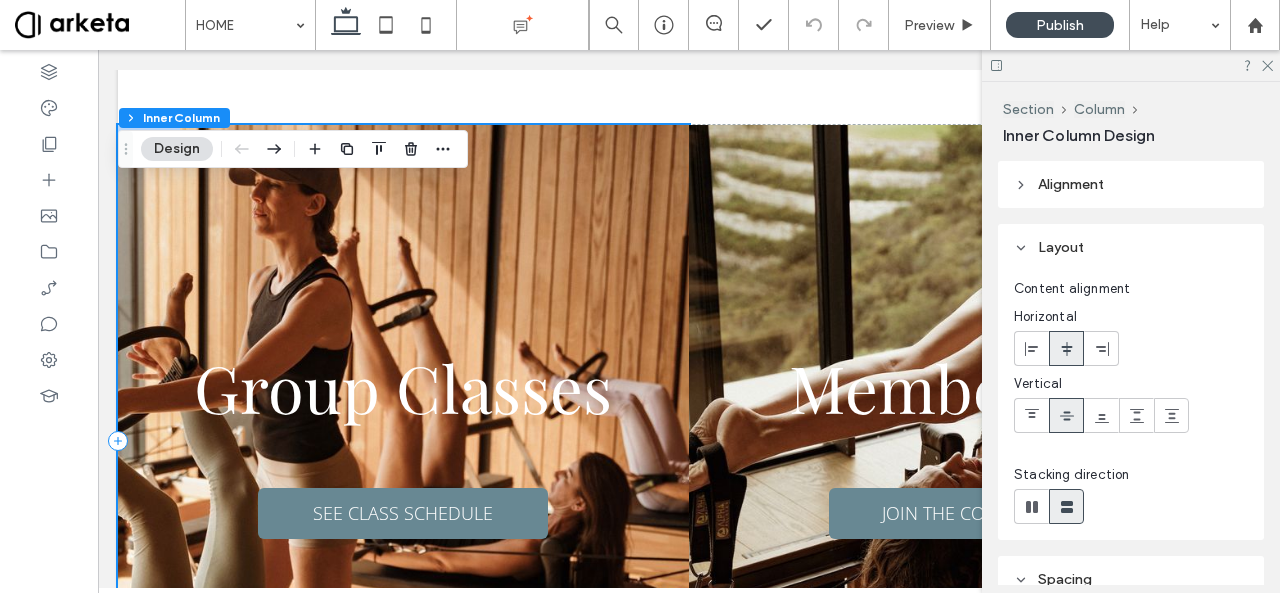scroll, scrollTop: 710, scrollLeft: 0, axis: vertical 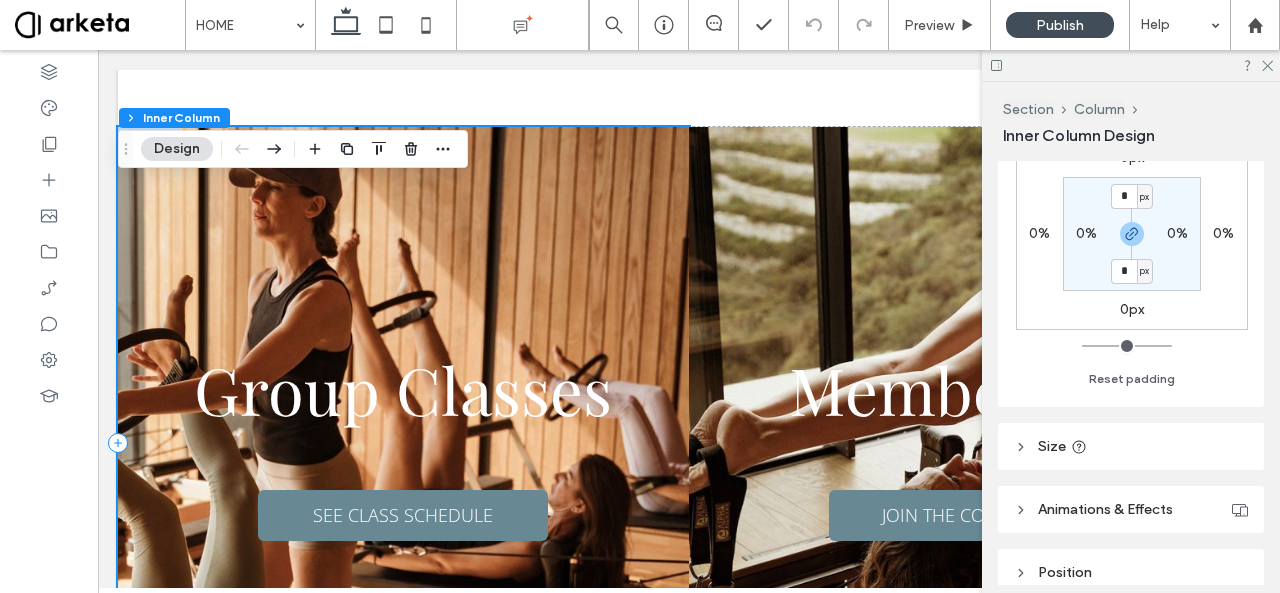 click on "Size" at bounding box center [1131, 446] 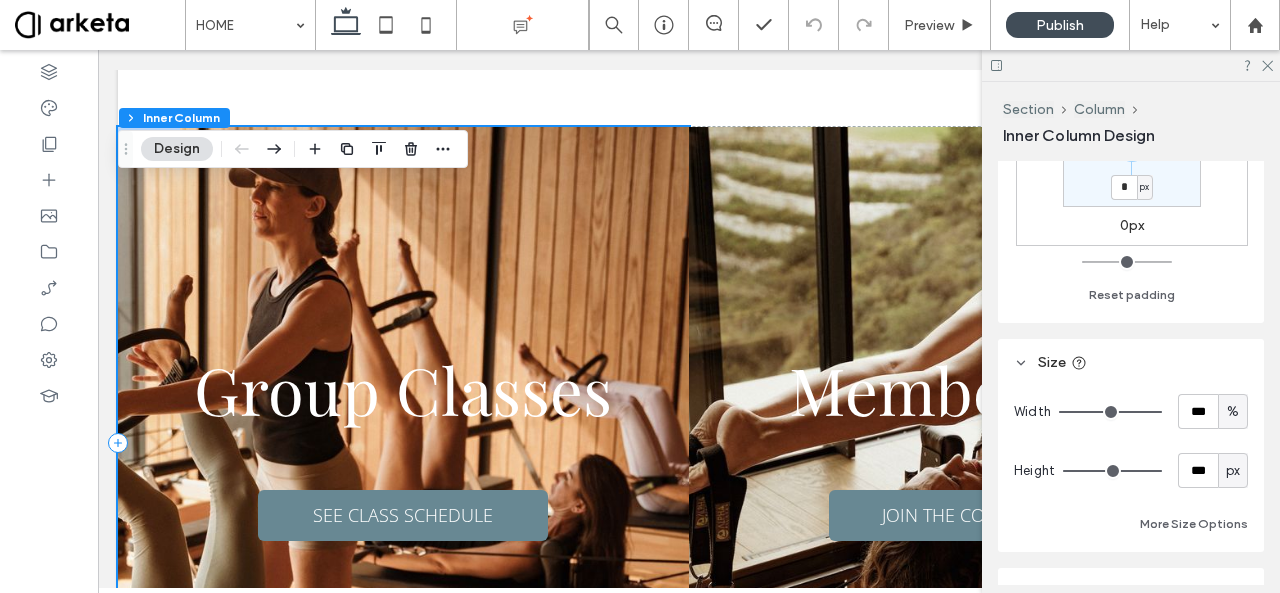 scroll, scrollTop: 674, scrollLeft: 0, axis: vertical 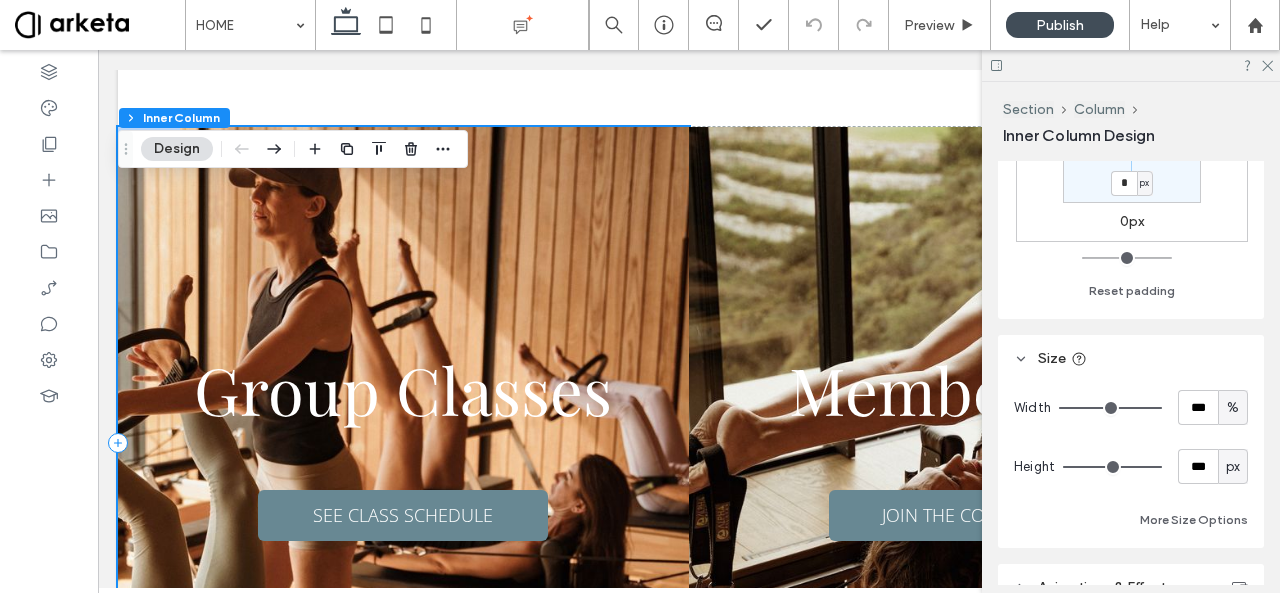 click on "Group Classes
SEE CLASS SCHEDULE" at bounding box center (403, 443) 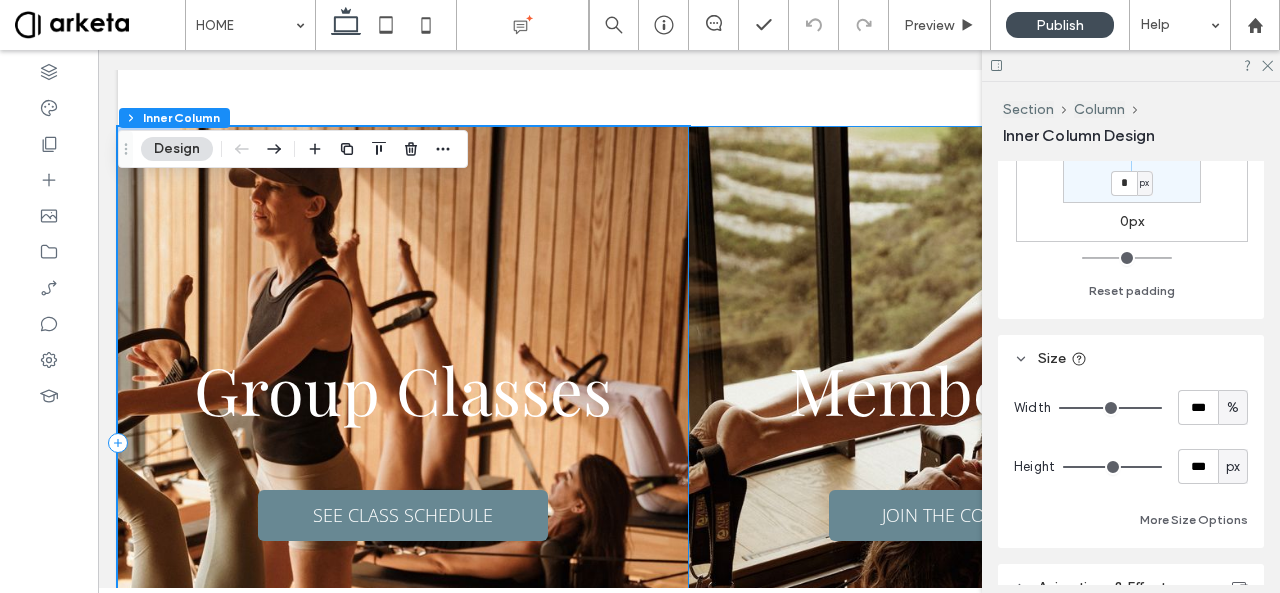 click on "Membership" at bounding box center [974, 389] 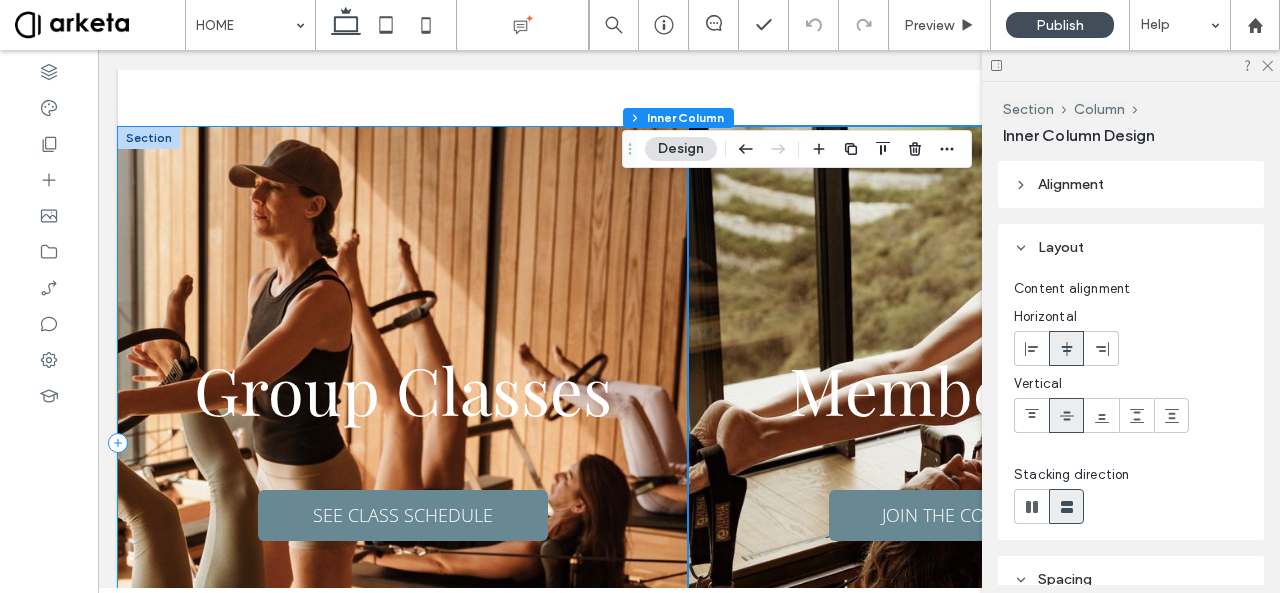 click on "Group Classes
SEE CLASS SCHEDULE" at bounding box center (403, 443) 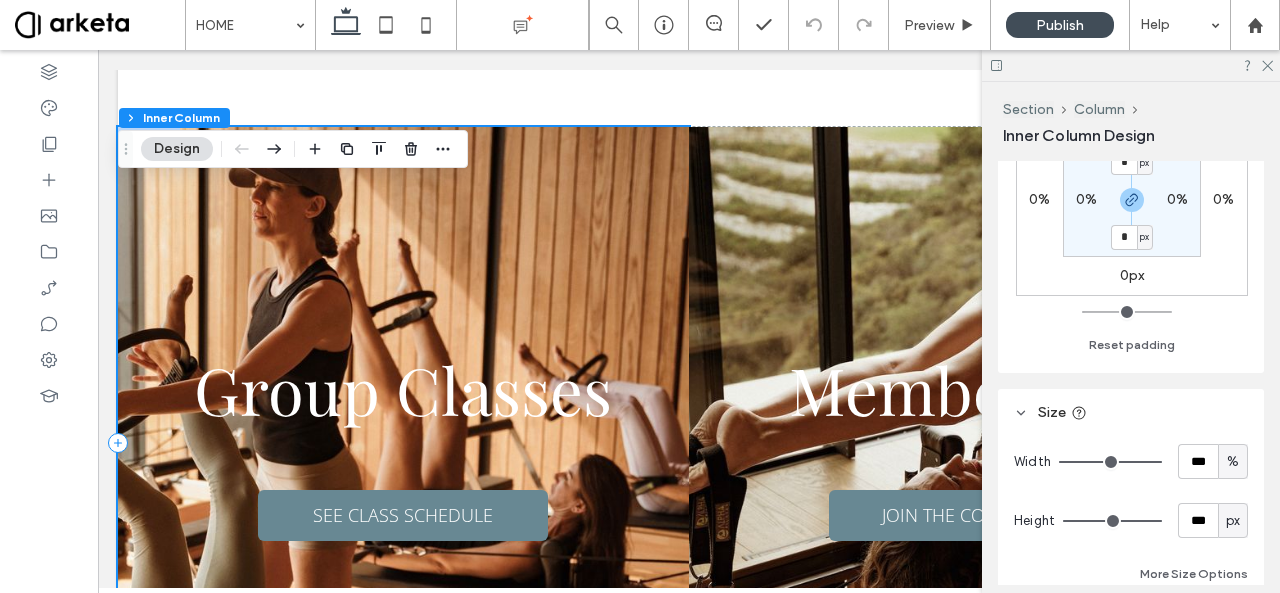 scroll, scrollTop: 625, scrollLeft: 0, axis: vertical 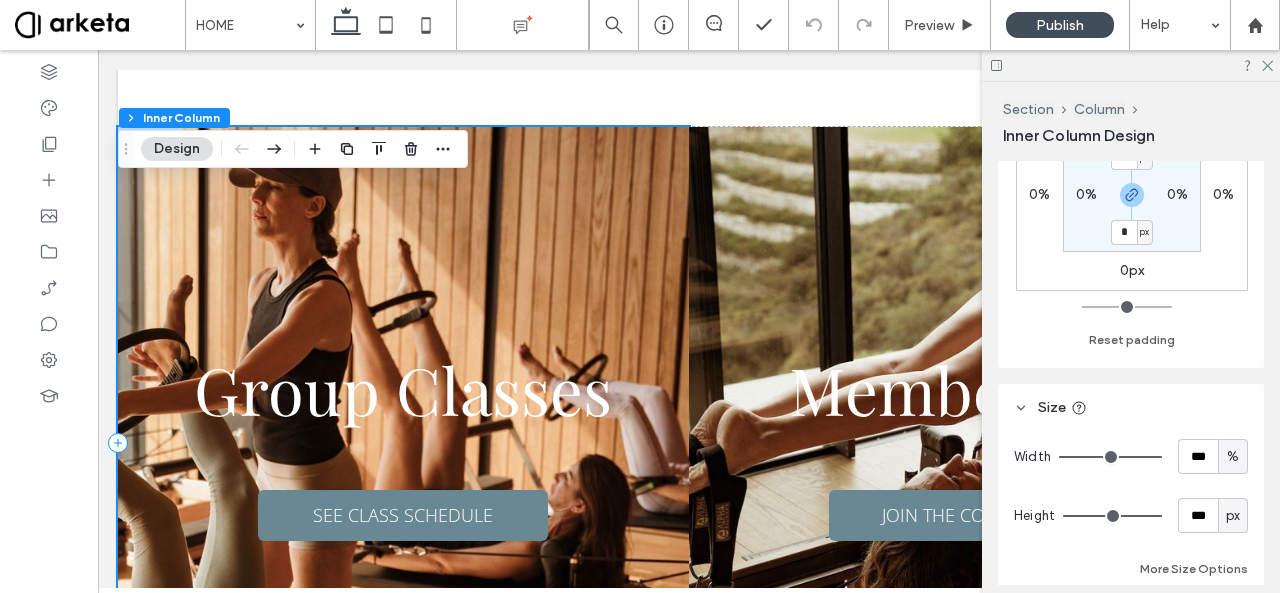 click on "Group Classes
SEE CLASS SCHEDULE" at bounding box center (403, 443) 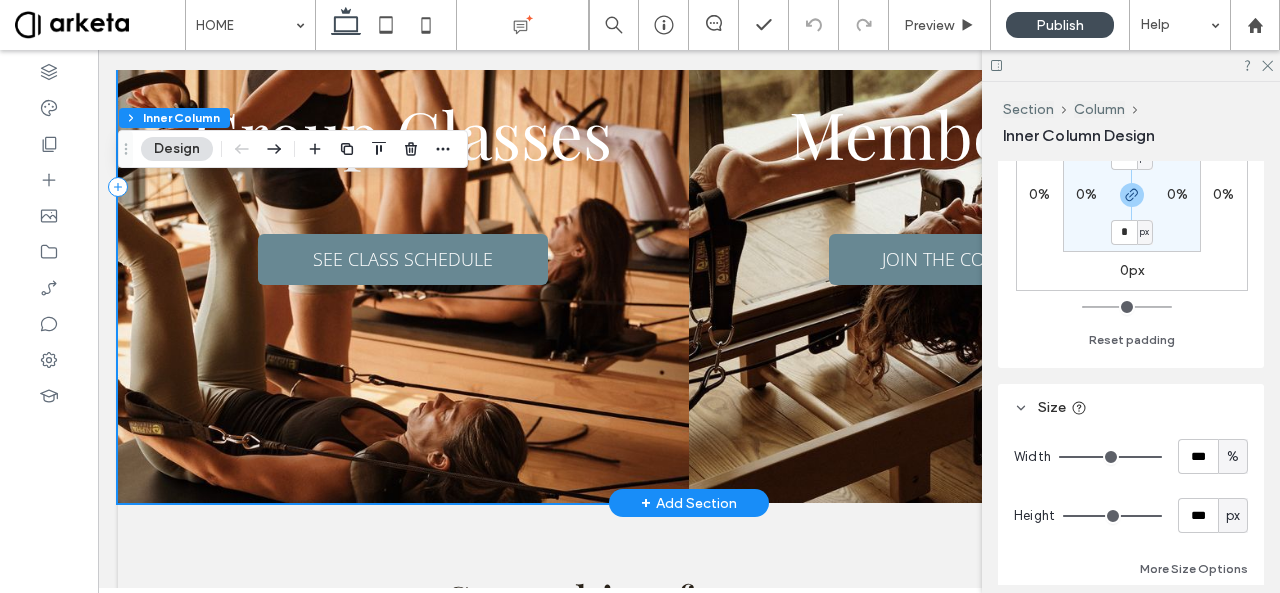 scroll, scrollTop: 970, scrollLeft: 0, axis: vertical 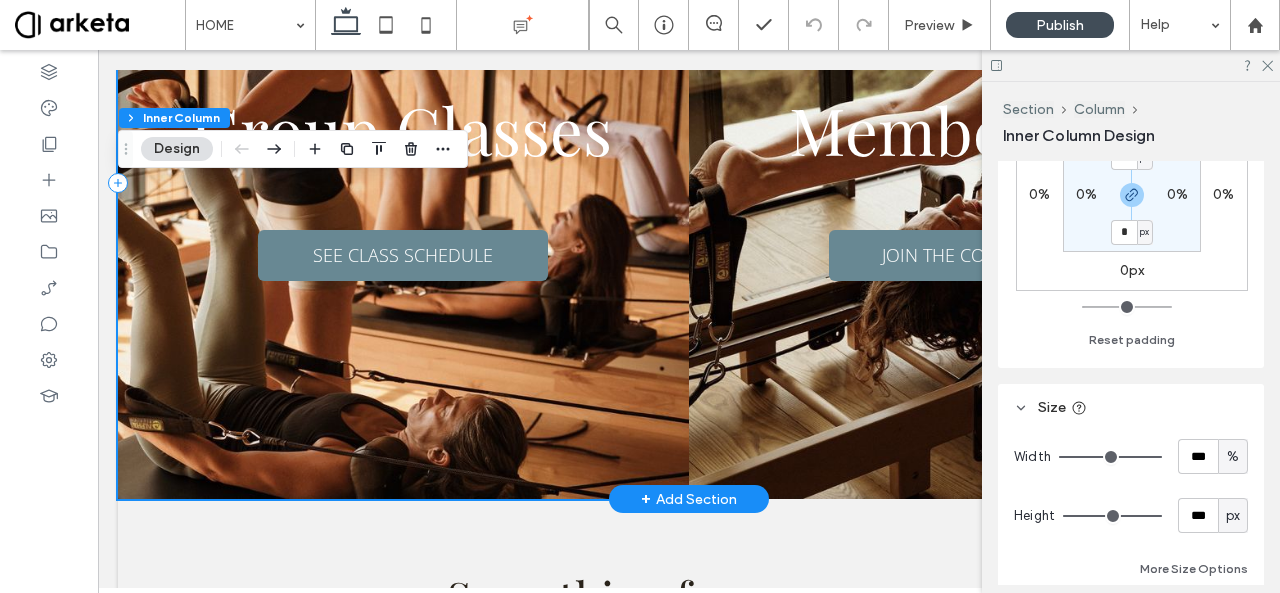 click on "Group Classes
SEE CLASS SCHEDULE" at bounding box center (403, 183) 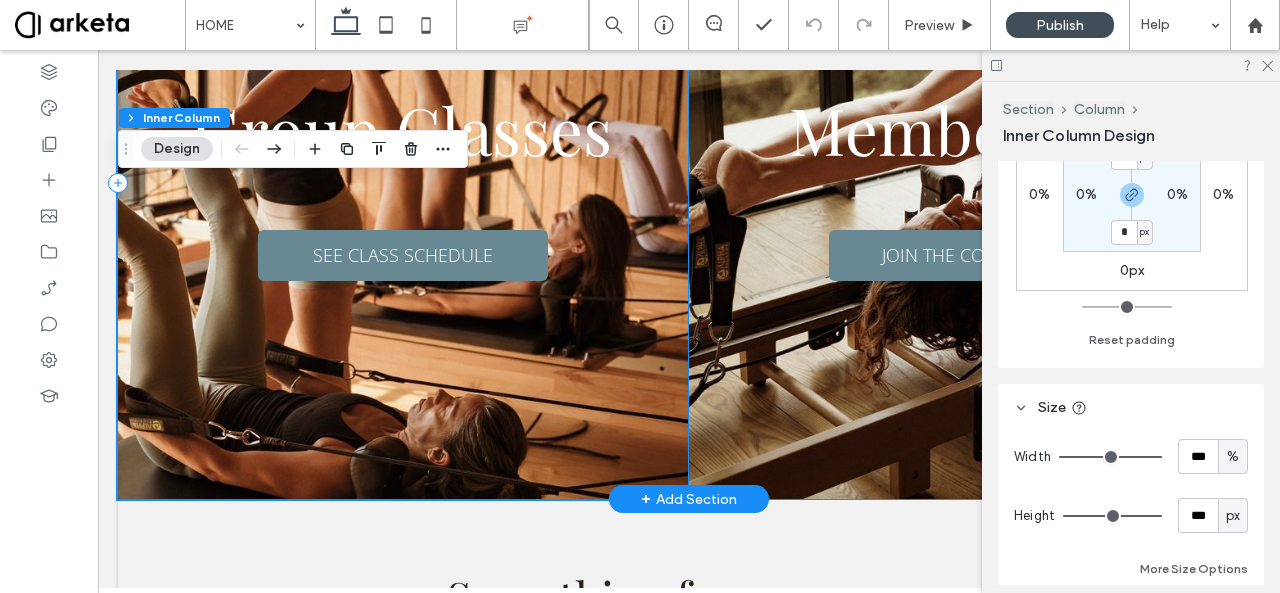 click on "Membership
JOIN THE COMMUNITY" at bounding box center (974, 183) 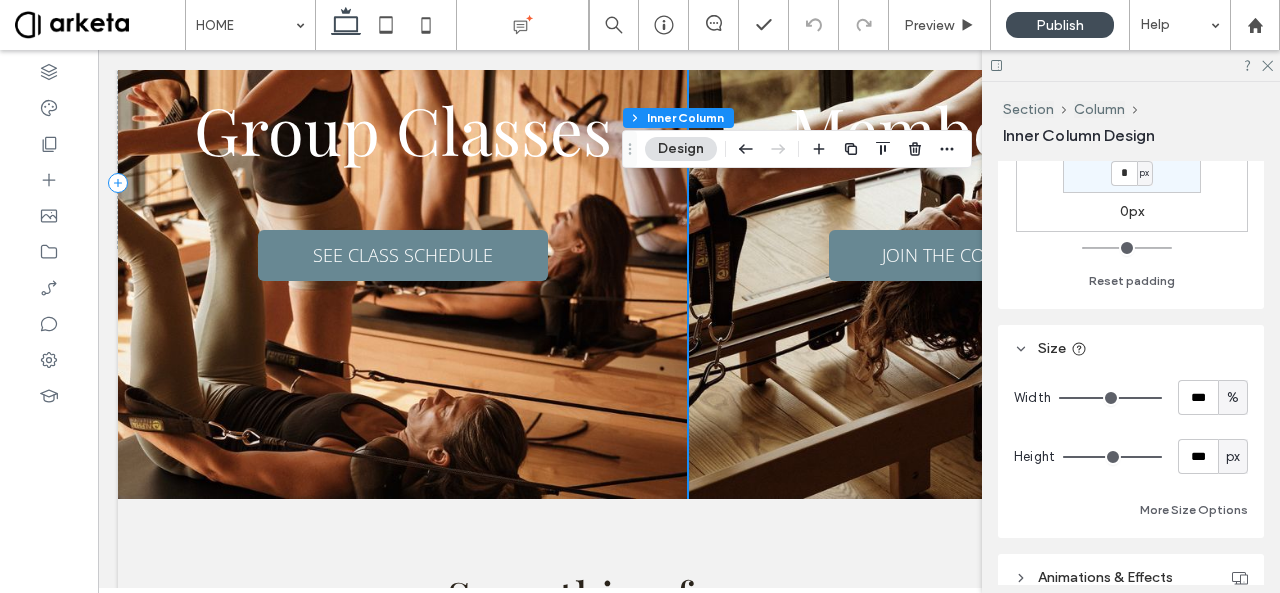 scroll, scrollTop: 686, scrollLeft: 0, axis: vertical 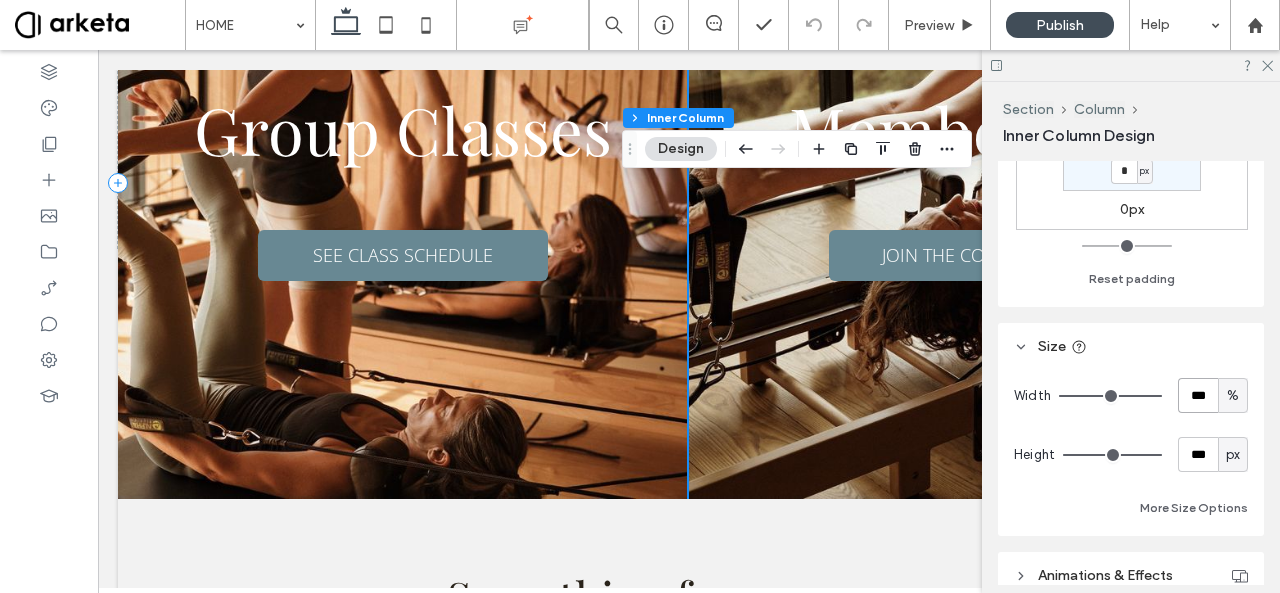 click on "***" at bounding box center (1198, 395) 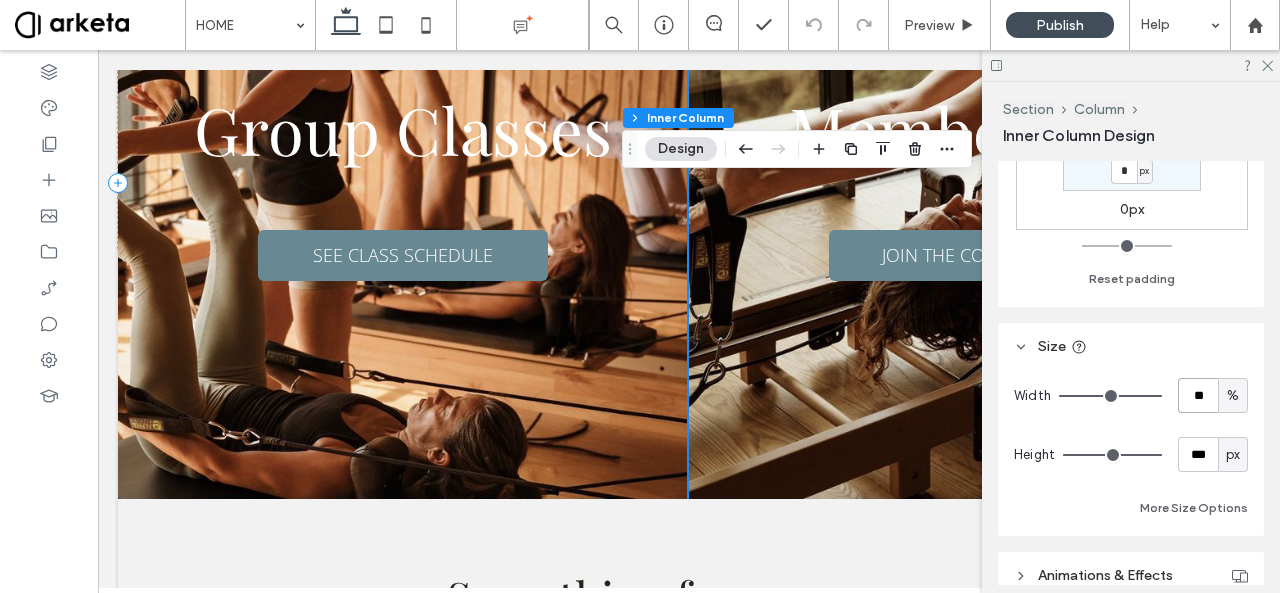 type on "**" 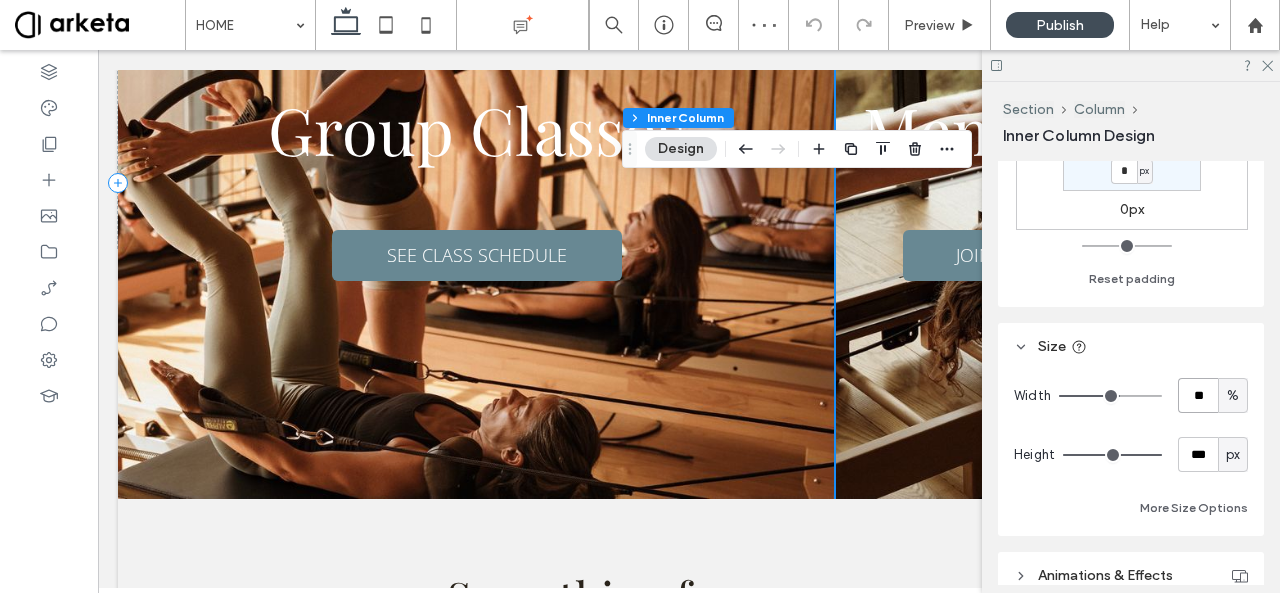 type on "**" 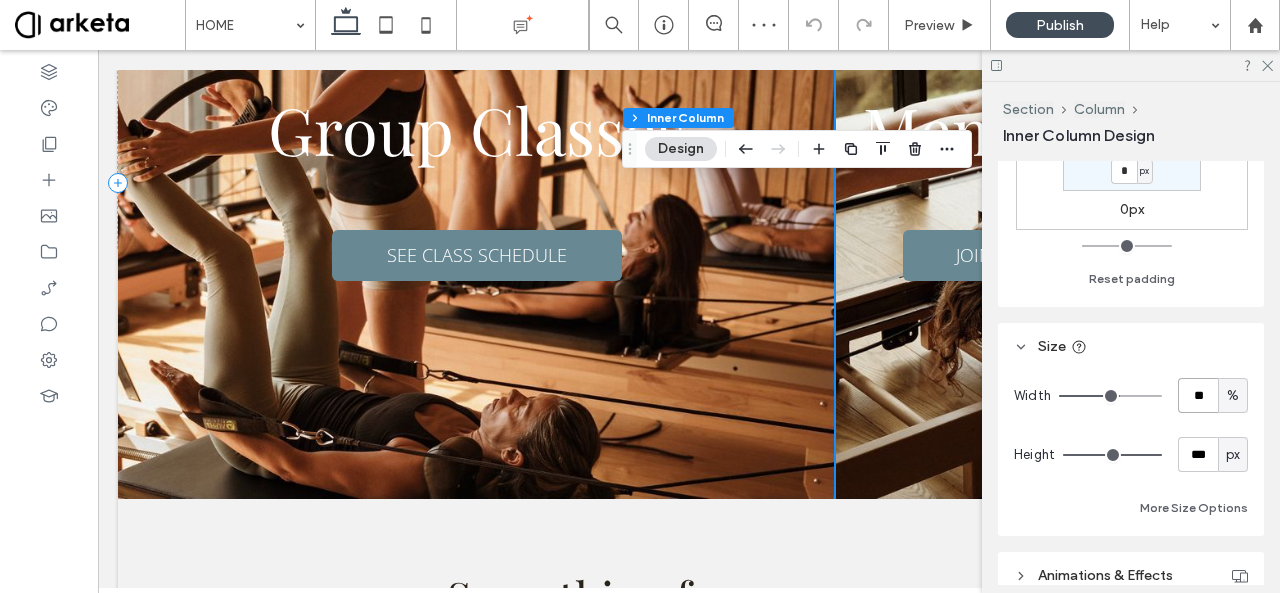 type on "**" 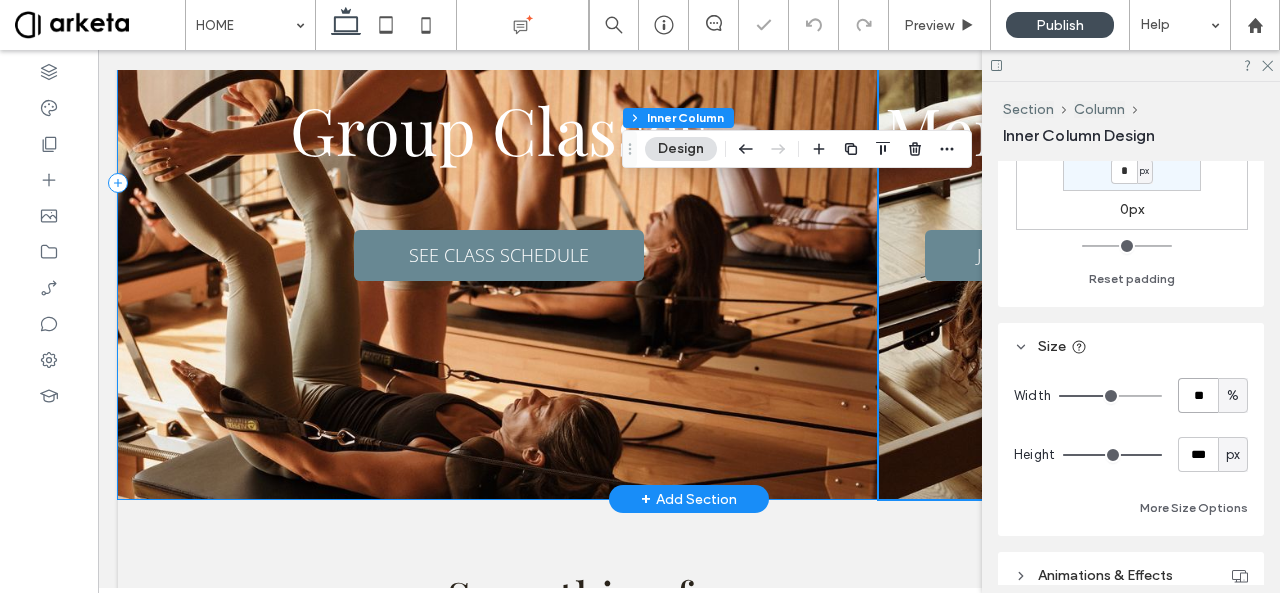 click on "Group Classes
SEE CLASS SCHEDULE" at bounding box center (498, 183) 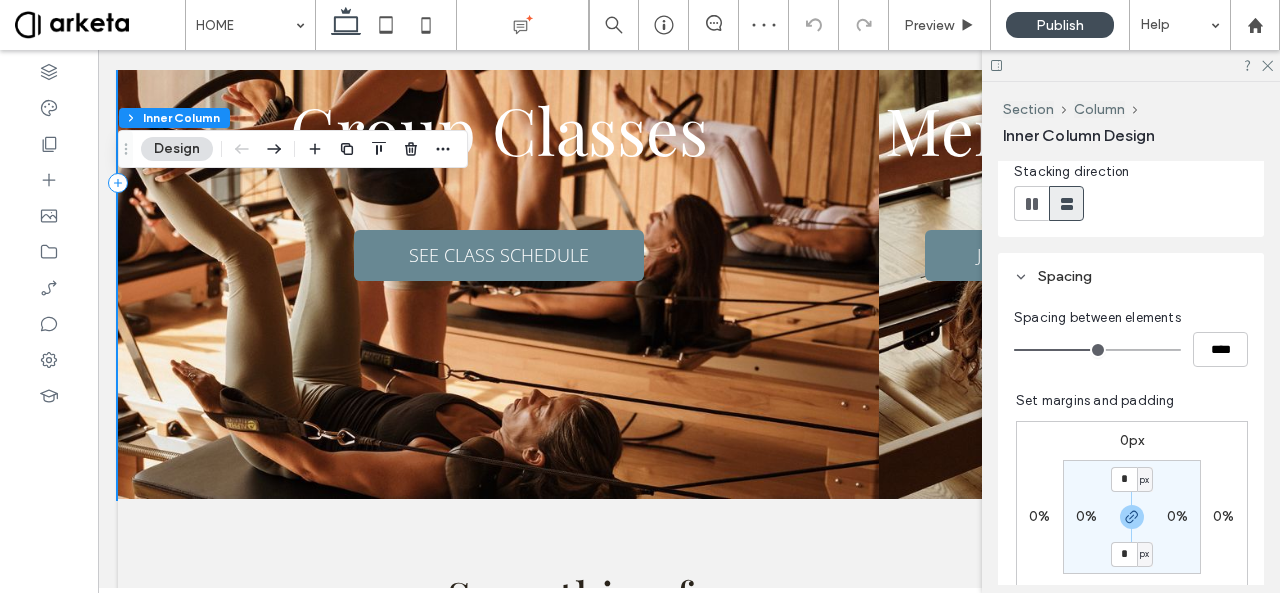 scroll, scrollTop: 570, scrollLeft: 0, axis: vertical 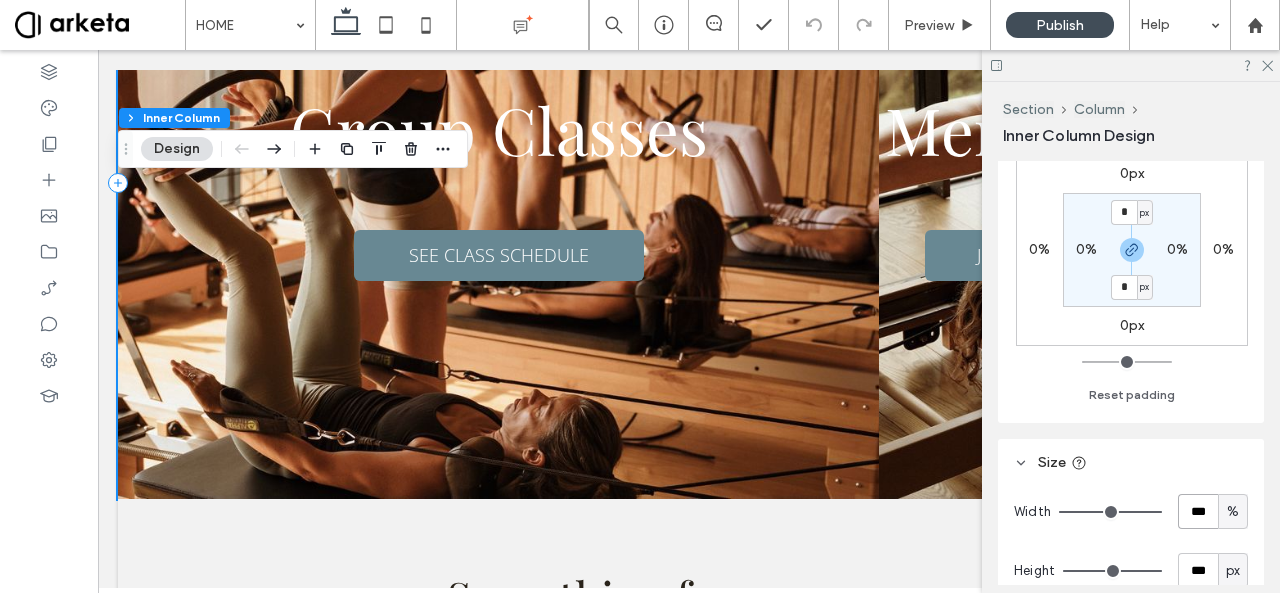 click on "***" at bounding box center [1198, 511] 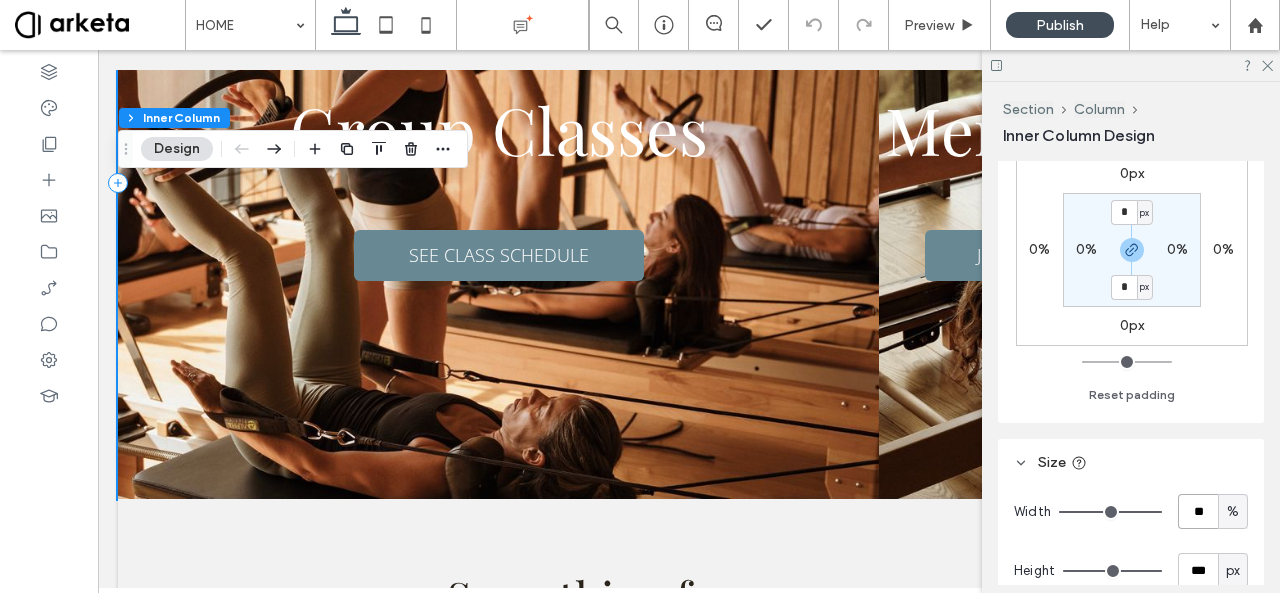 type on "**" 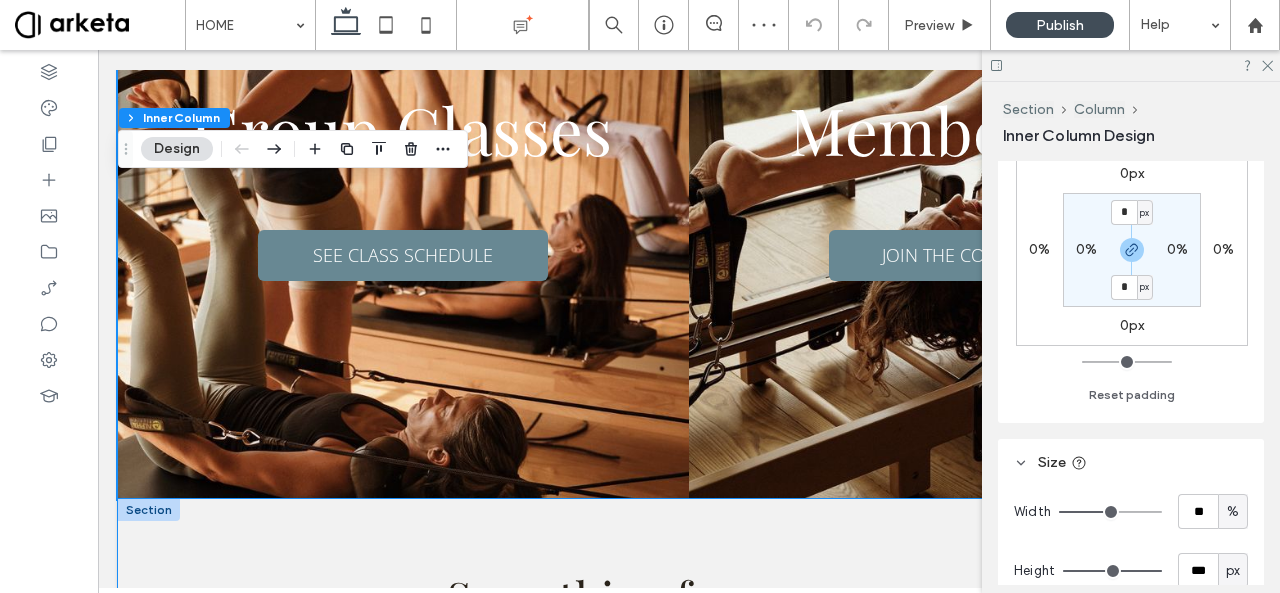 click on "Something for everyone
PILATES Classes From targeted body-part workouts on the reformer to our signature "J'adore Your Core", to NeuroPilates, we offer a wide range of unique Pilates classes designed to strengthen you and elevate your well-being. YOGA & MOBILITY Classes Whether you're a regular yogi joining our "Vinyasa Connect" flow, a corporate worker looking to improve flexibility with "Office Yoga", or someone seeking a community to meditate with, we have something for you! CLINICAL Classes Recovery is a journey best supported by specialised care and community. Our clinical classes offer a motivating group environment. Pregnancy, weight-loss, lower back concerns, these curated classes meet you where you are on your journey.
GET STARTED TODAY" at bounding box center (689, 900) 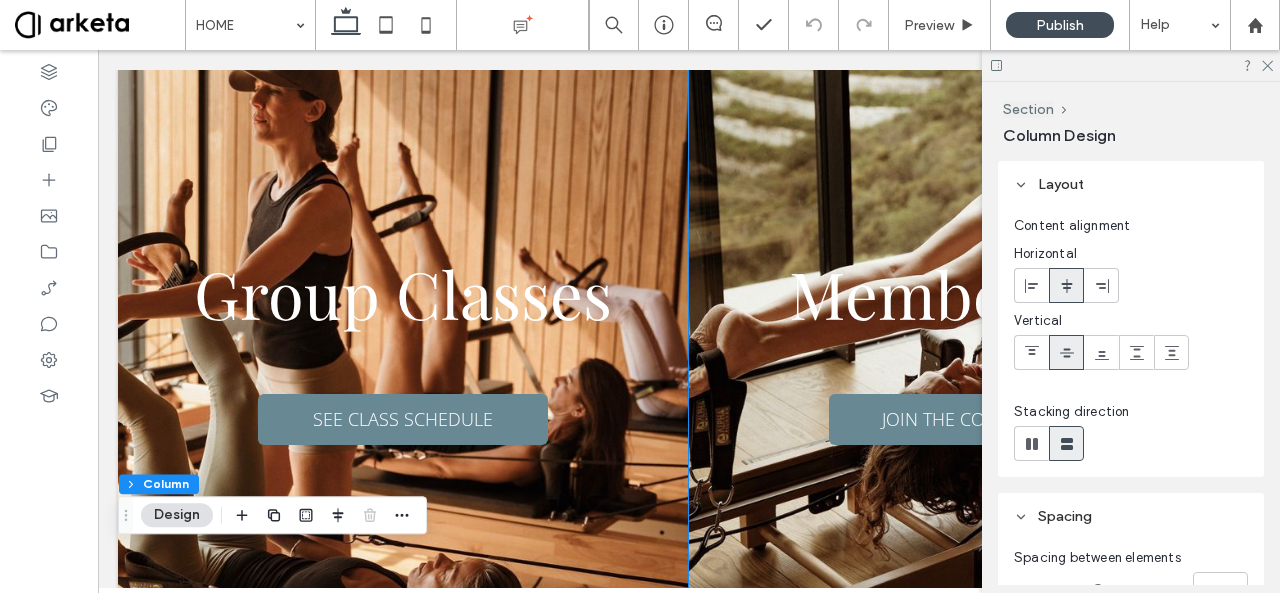 scroll, scrollTop: 820, scrollLeft: 0, axis: vertical 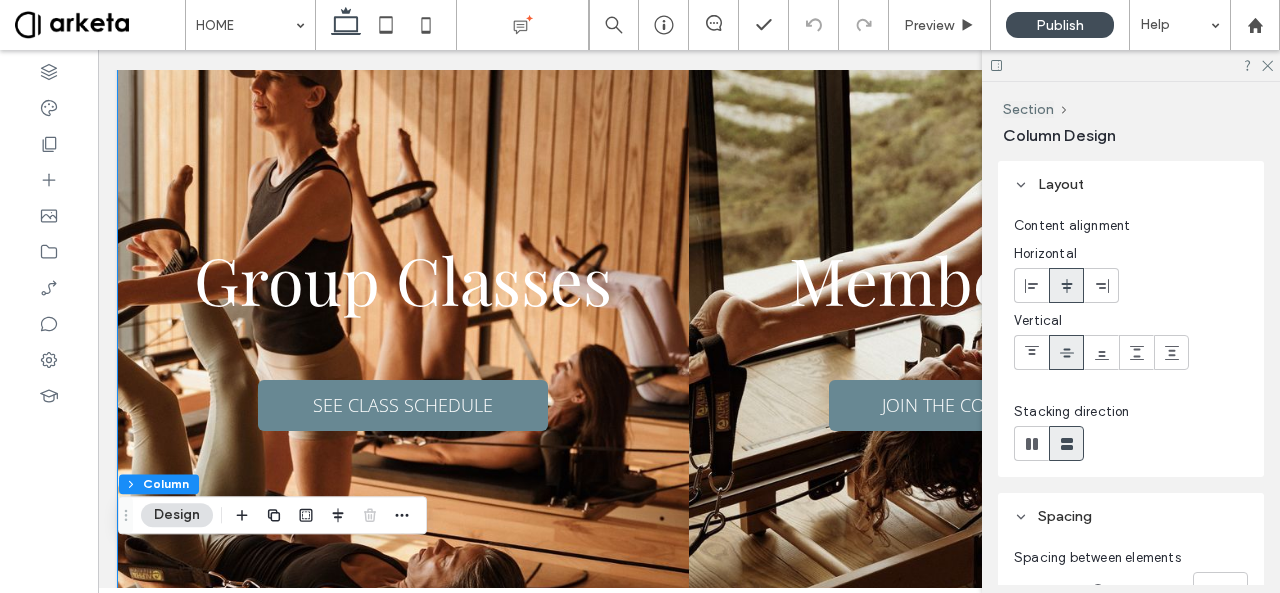 click on "Group Classes
SEE CLASS SCHEDULE" at bounding box center (403, 333) 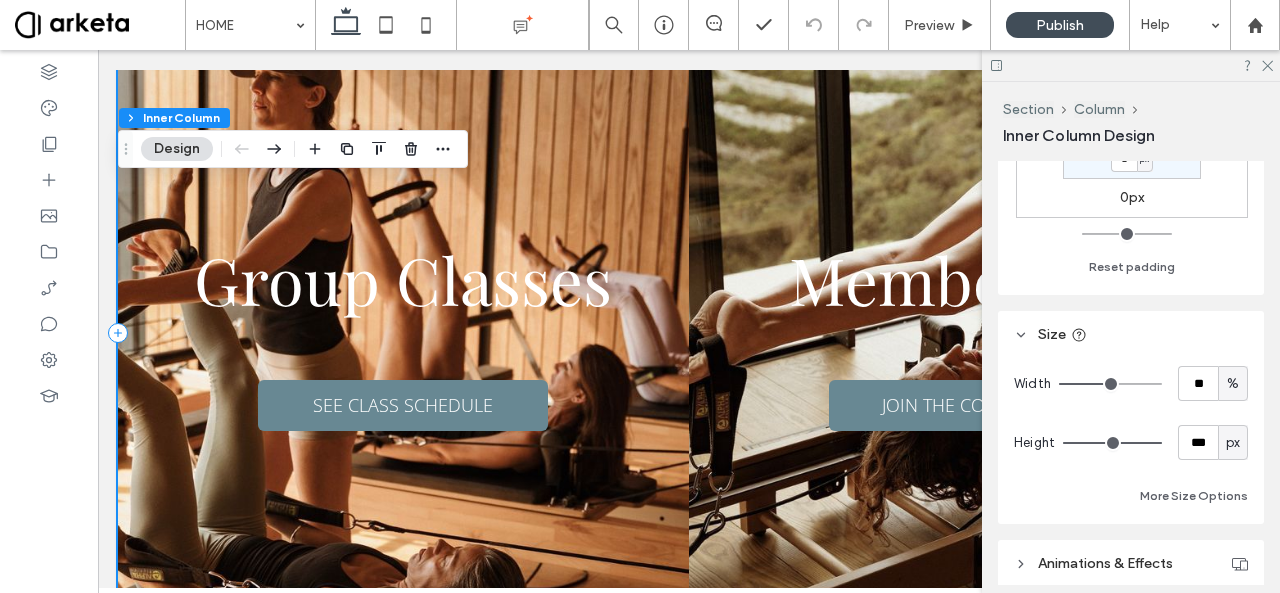 scroll, scrollTop: 709, scrollLeft: 0, axis: vertical 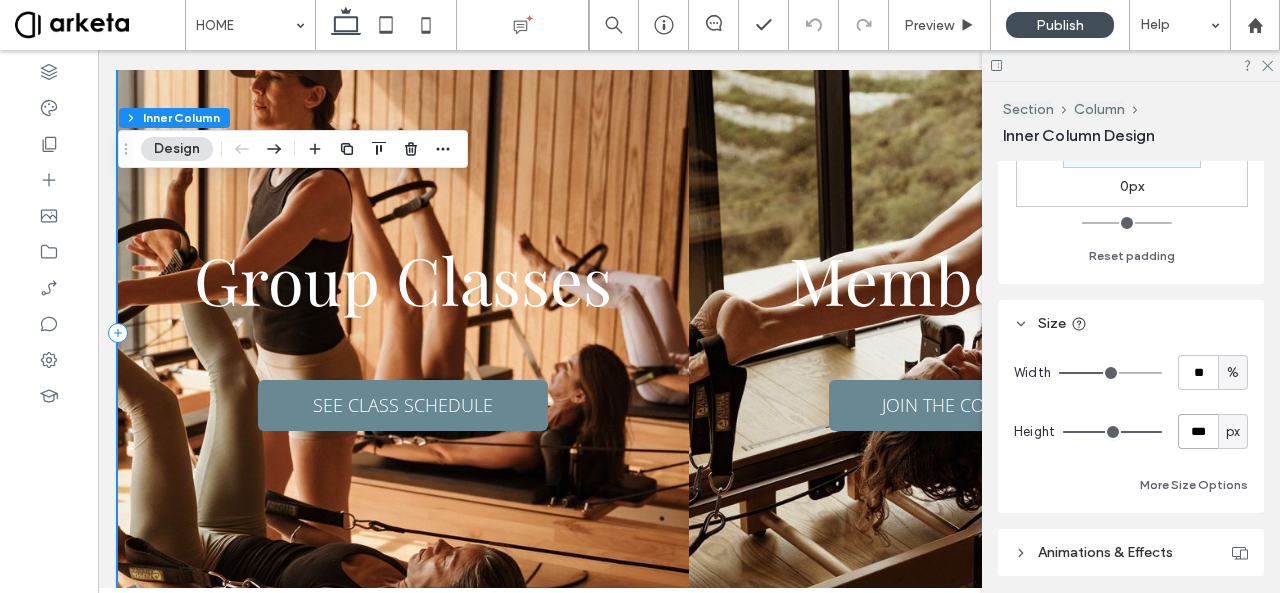 click on "***" at bounding box center [1198, 431] 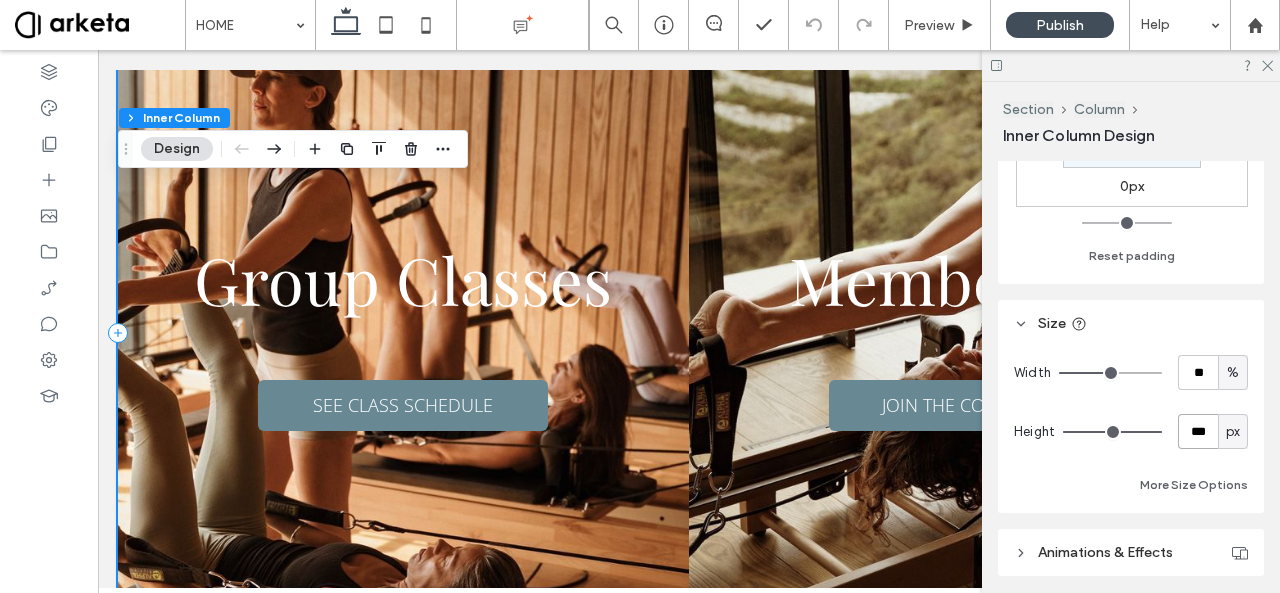 type on "***" 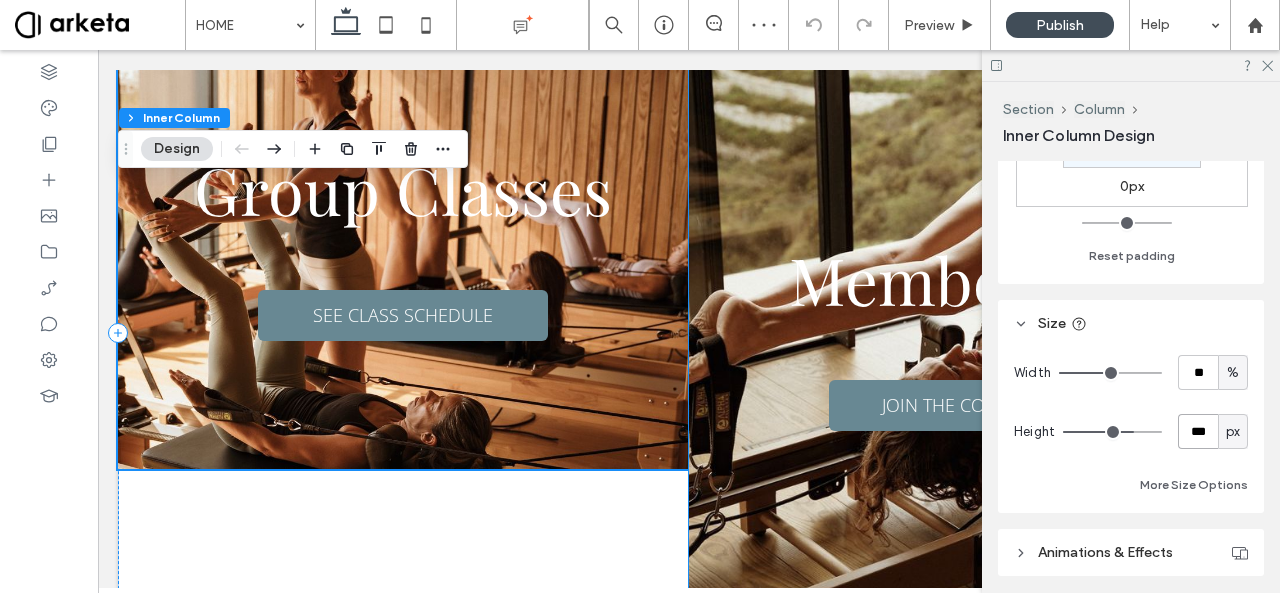 click on "Membership
JOIN THE COMMUNITY" at bounding box center (974, 333) 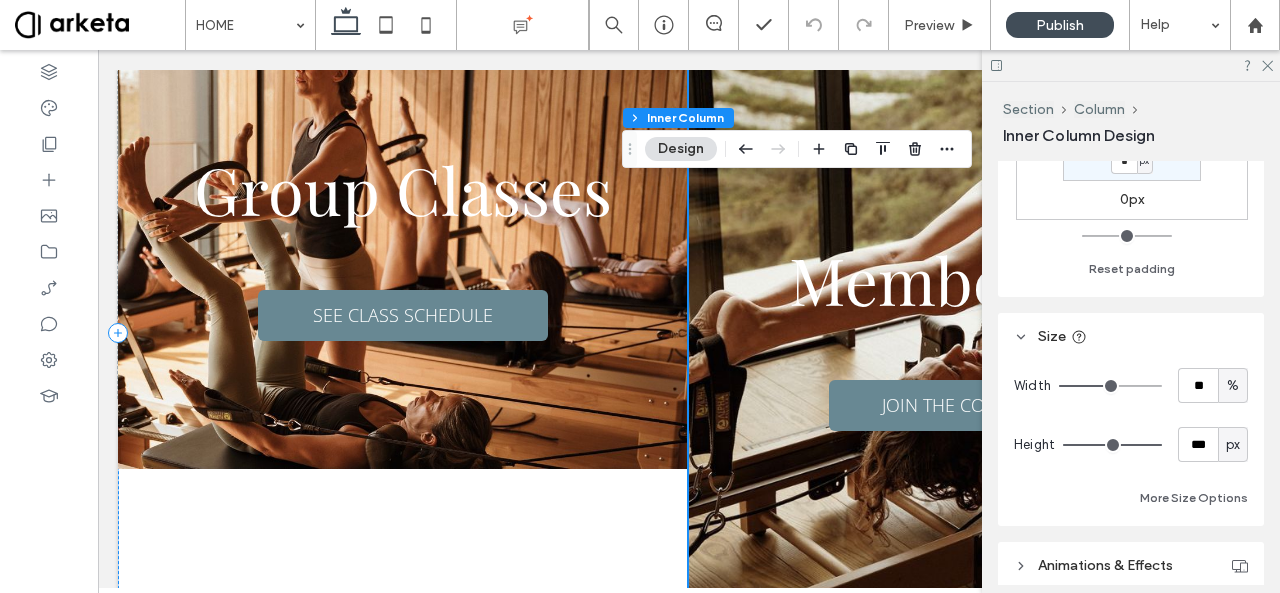 scroll, scrollTop: 697, scrollLeft: 0, axis: vertical 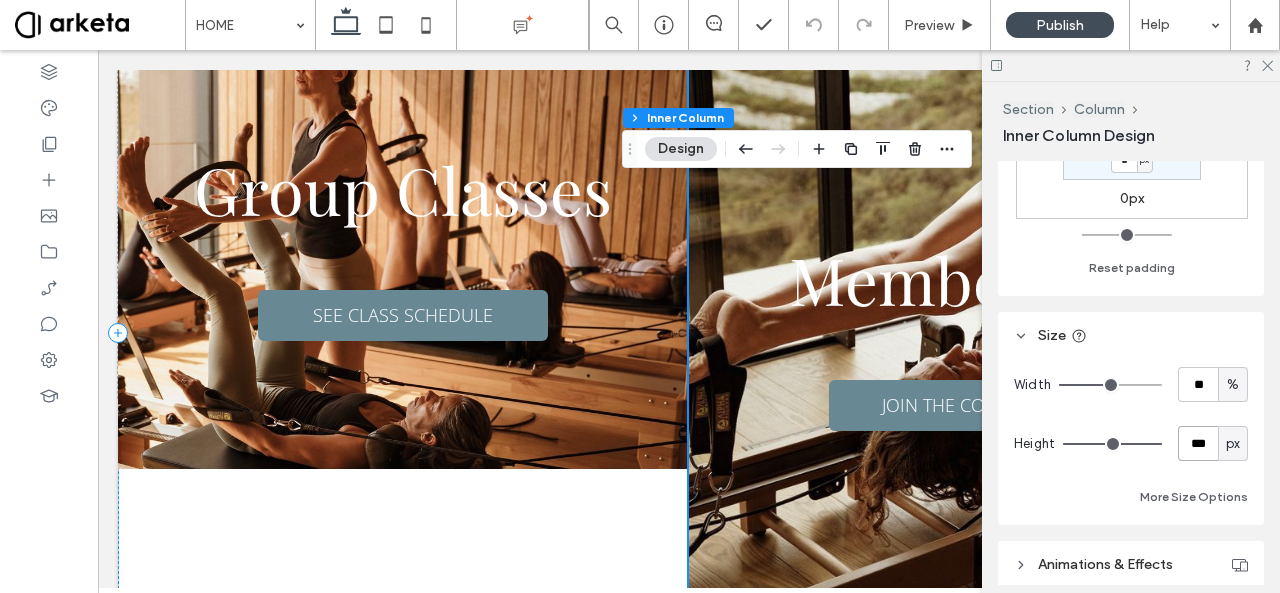 click on "***" at bounding box center [1198, 443] 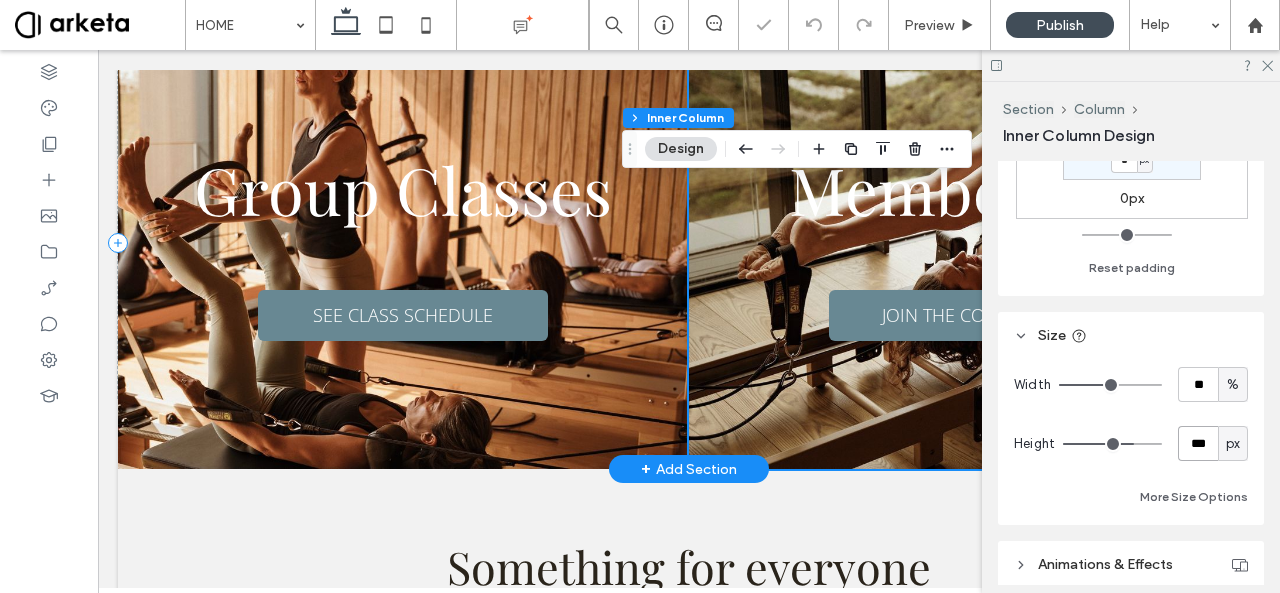 click on "Membership
JOIN THE COMMUNITY" at bounding box center (974, 243) 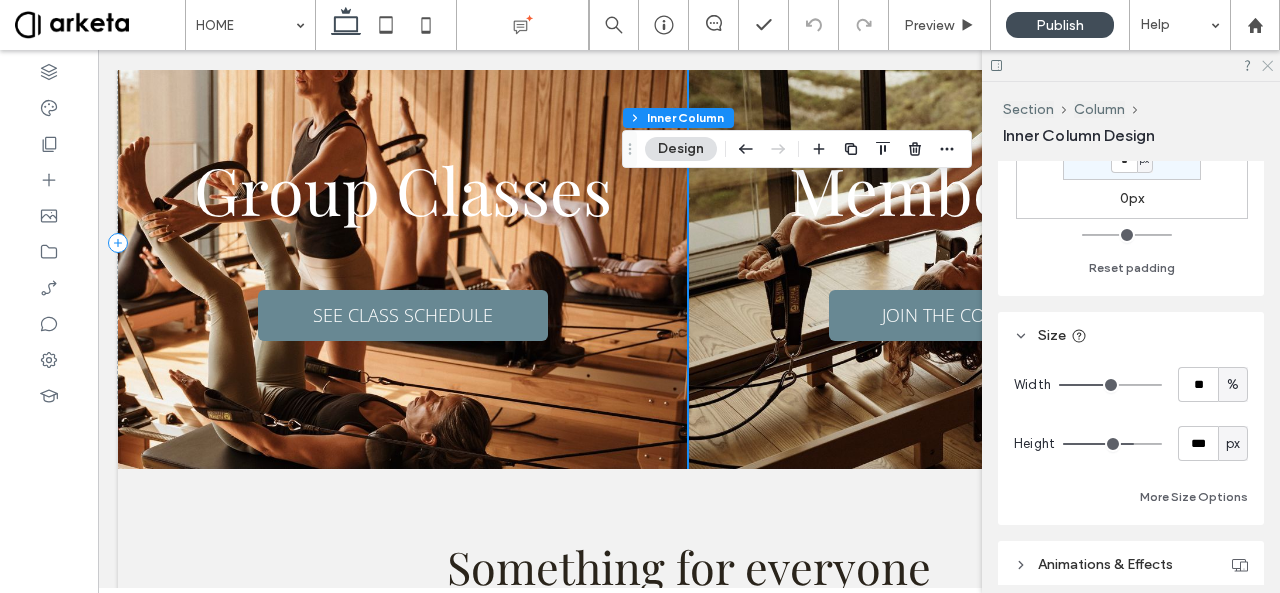 click 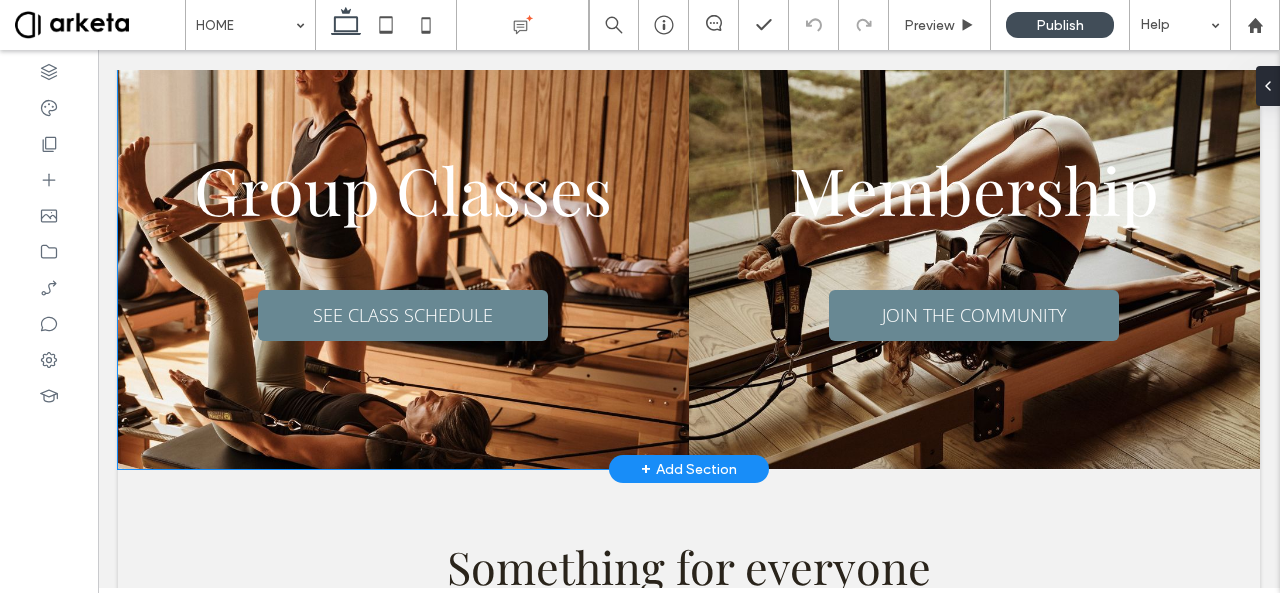 click on "Group Classes" at bounding box center [403, 189] 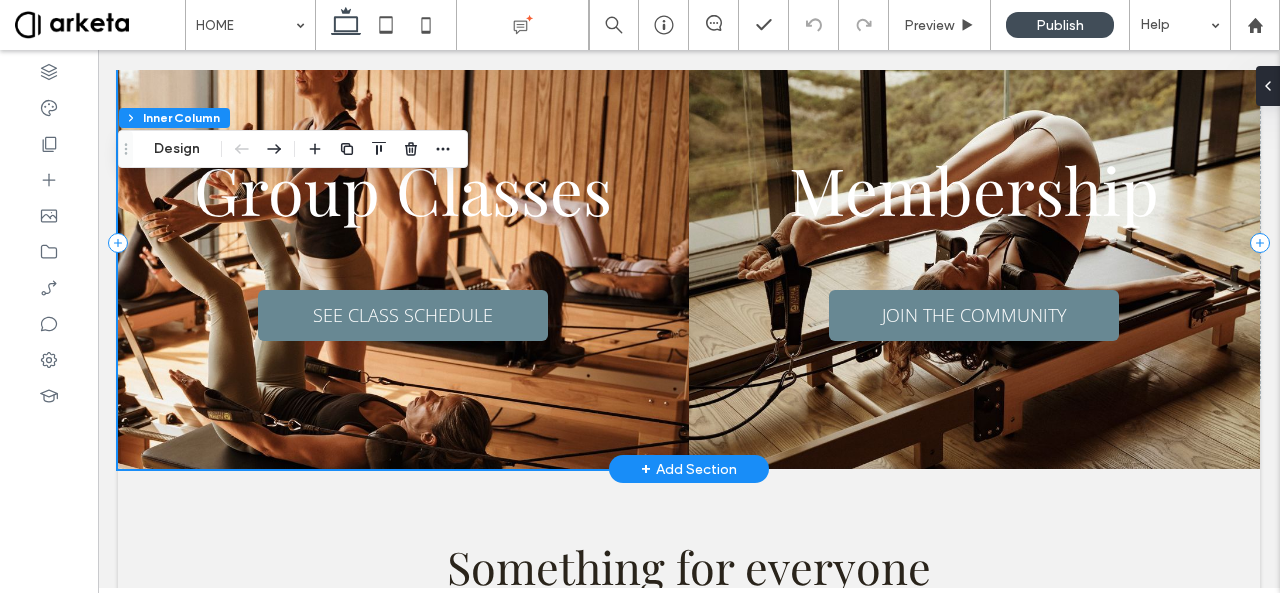 click on "Group Classes" at bounding box center (403, 189) 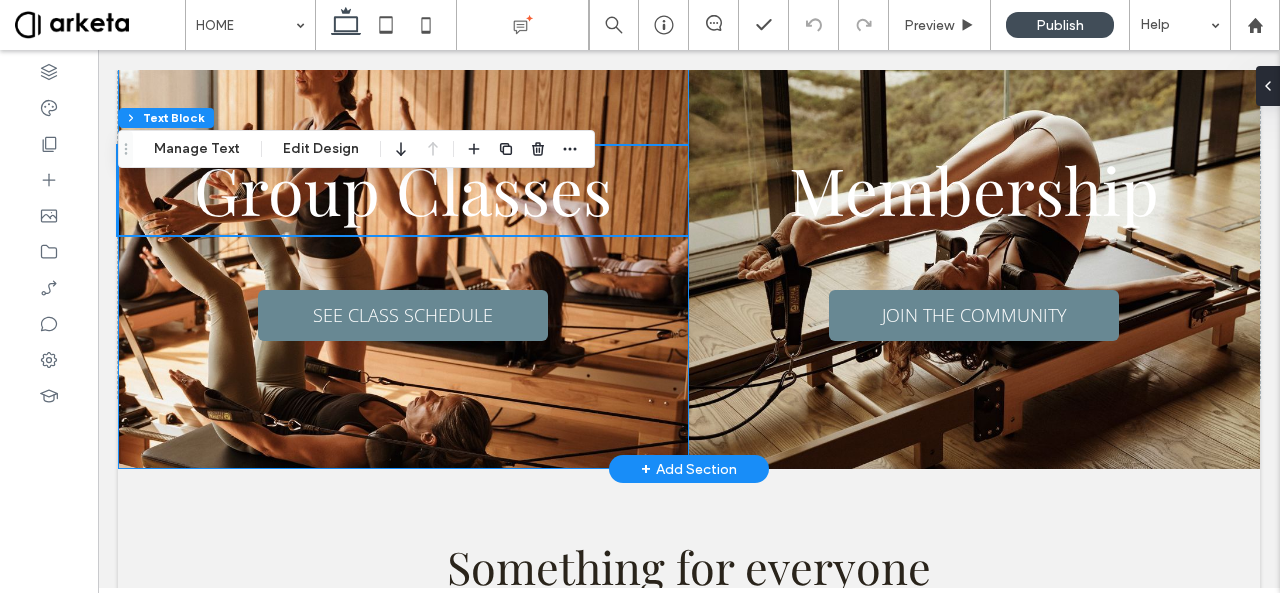 click on "Group Classes
SEE CLASS SCHEDULE" at bounding box center (403, 243) 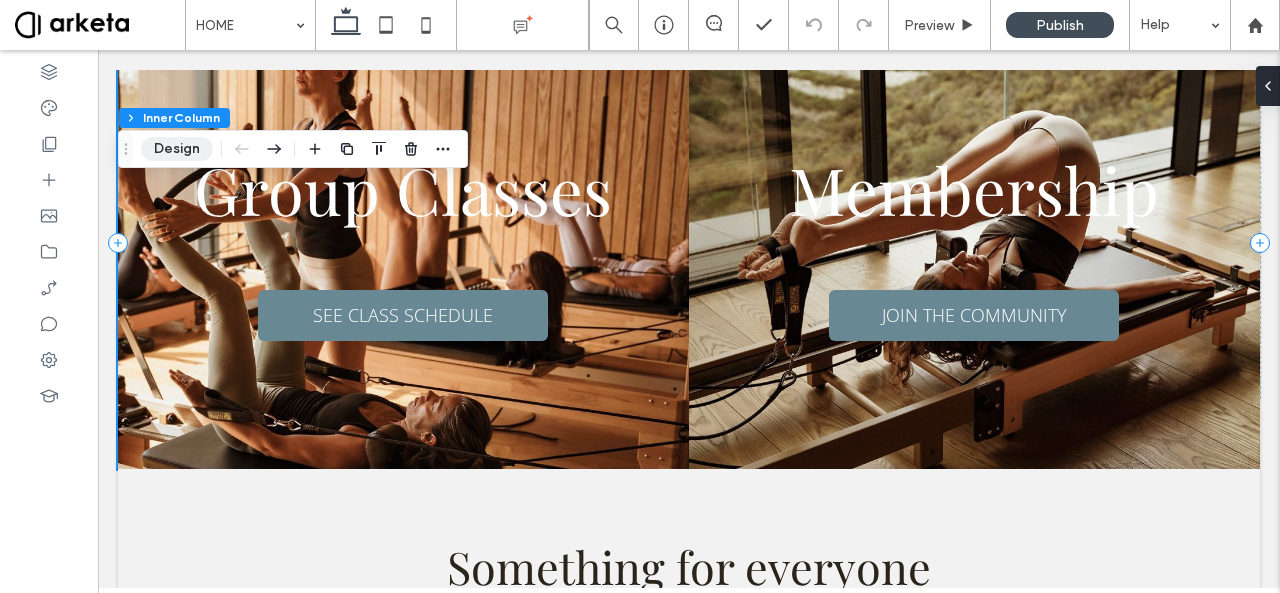 click on "Design" at bounding box center (177, 149) 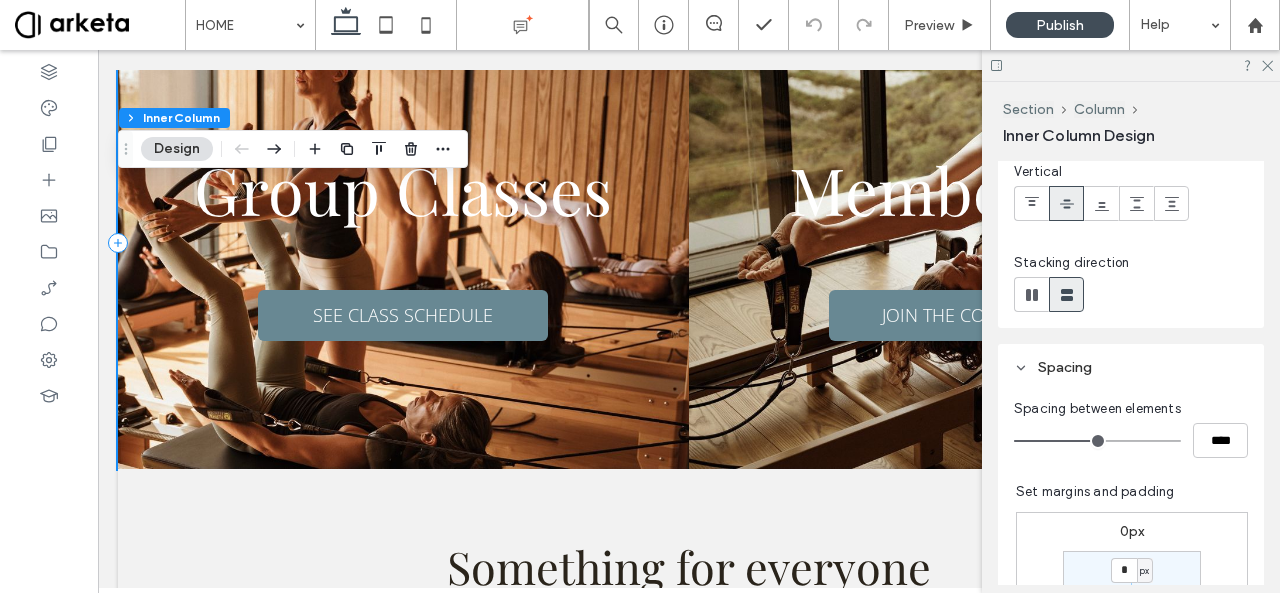 scroll, scrollTop: 213, scrollLeft: 0, axis: vertical 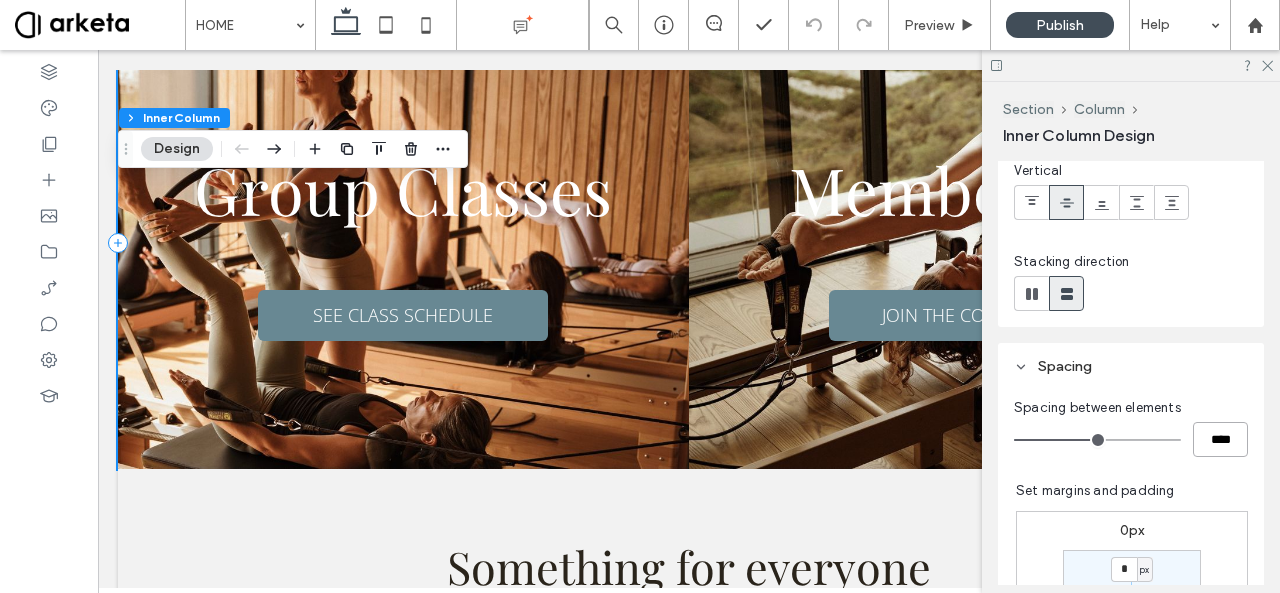 click on "****" at bounding box center (1220, 439) 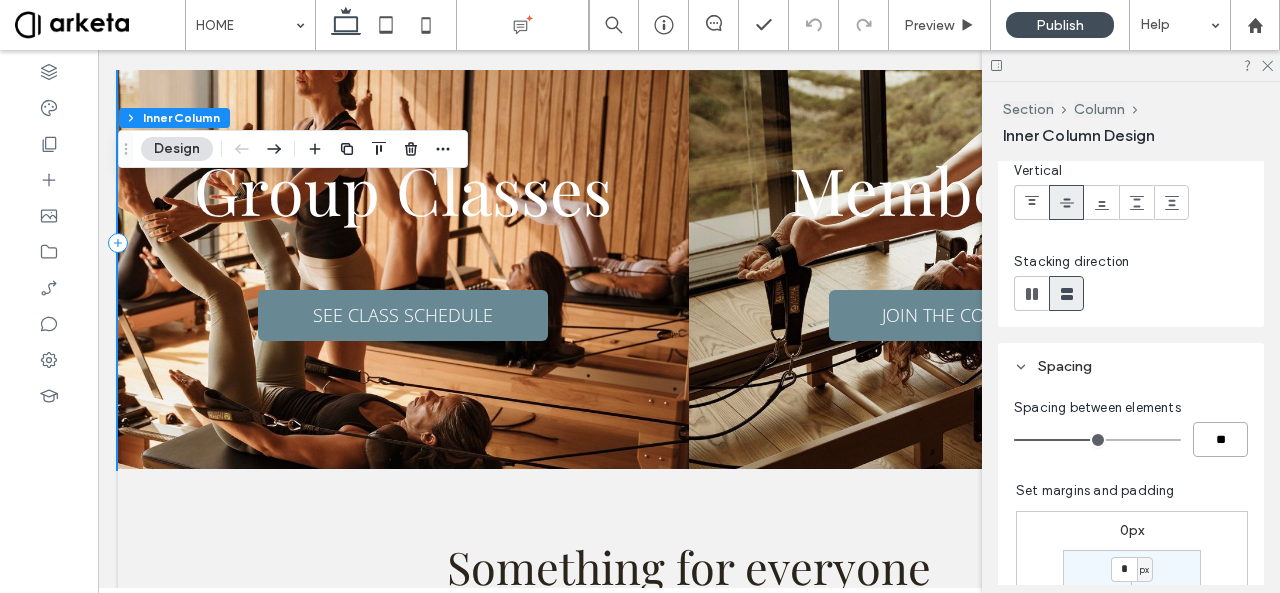 type on "****" 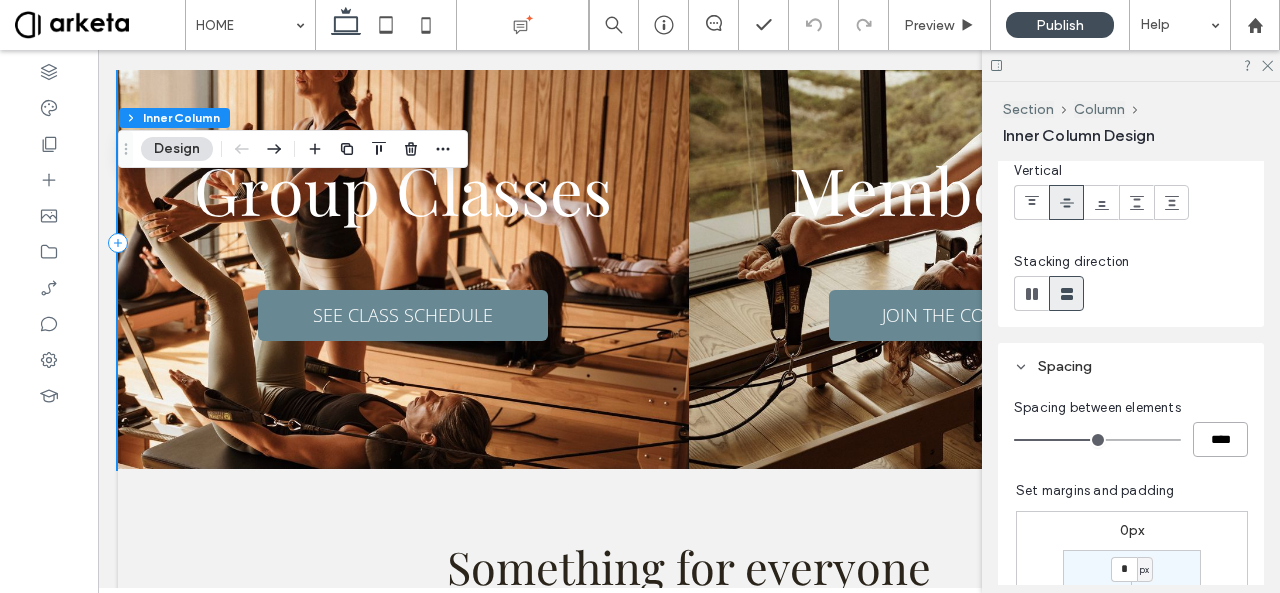 type on "**" 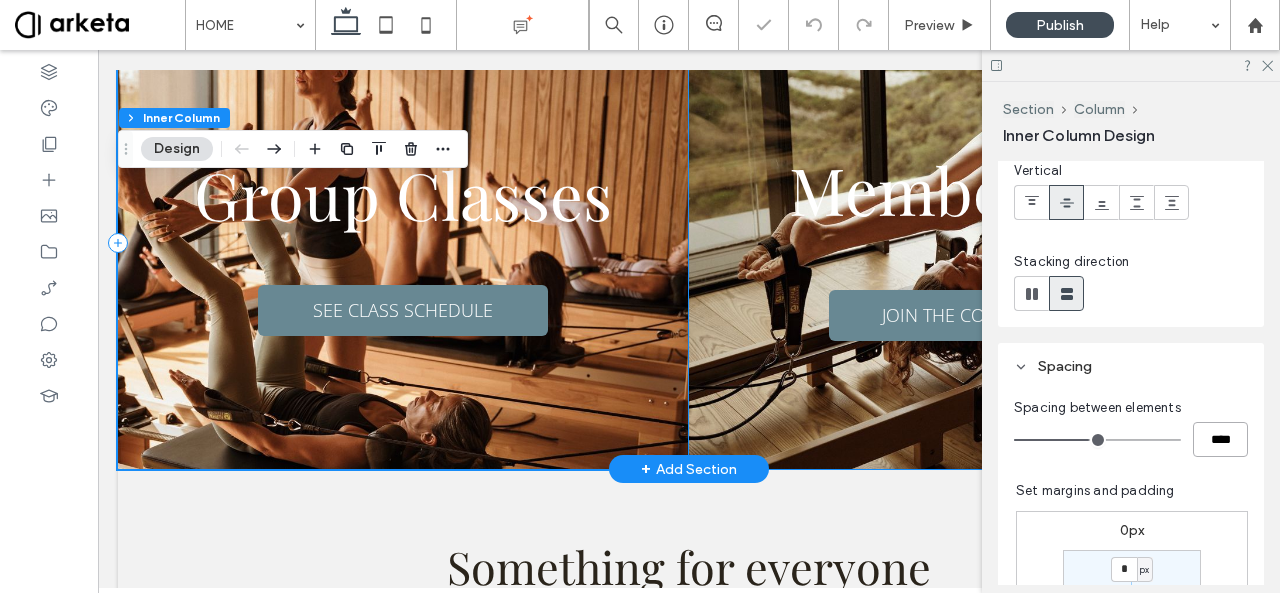 click on "Membership
JOIN THE COMMUNITY" at bounding box center (974, 243) 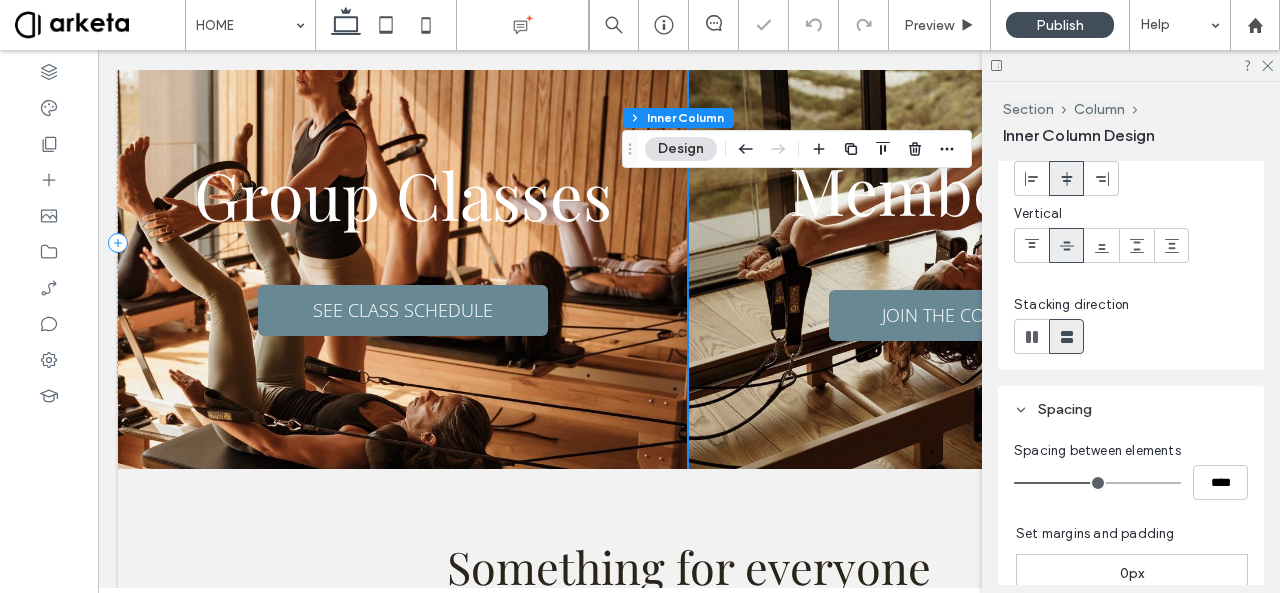 scroll, scrollTop: 170, scrollLeft: 0, axis: vertical 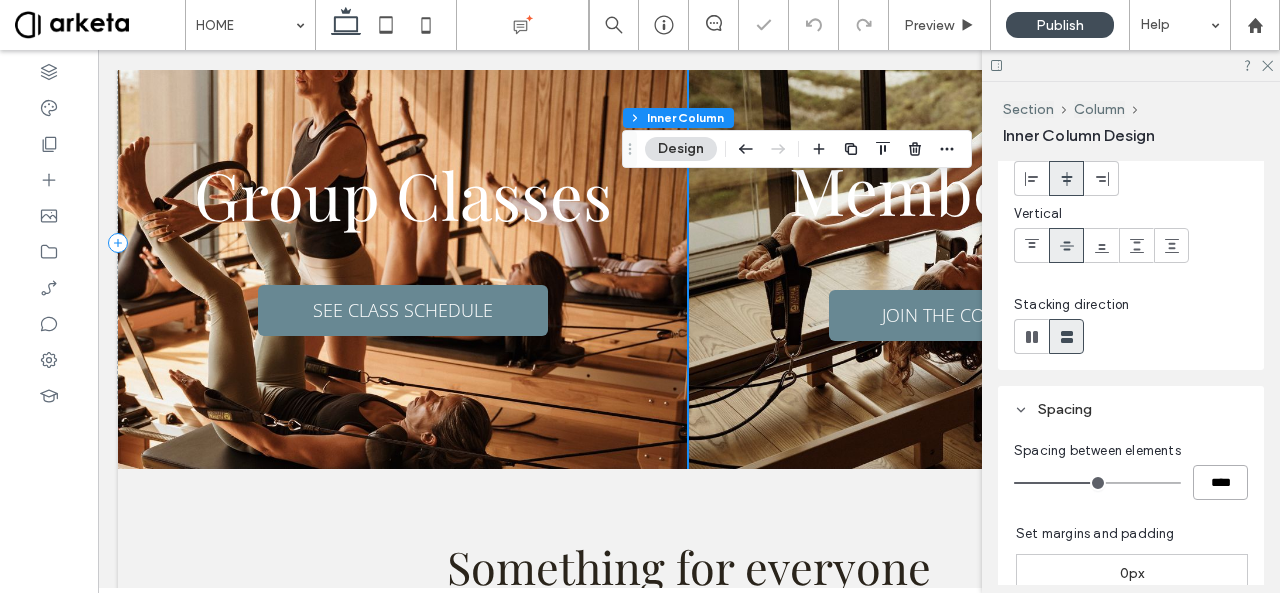 click on "****" at bounding box center [1220, 482] 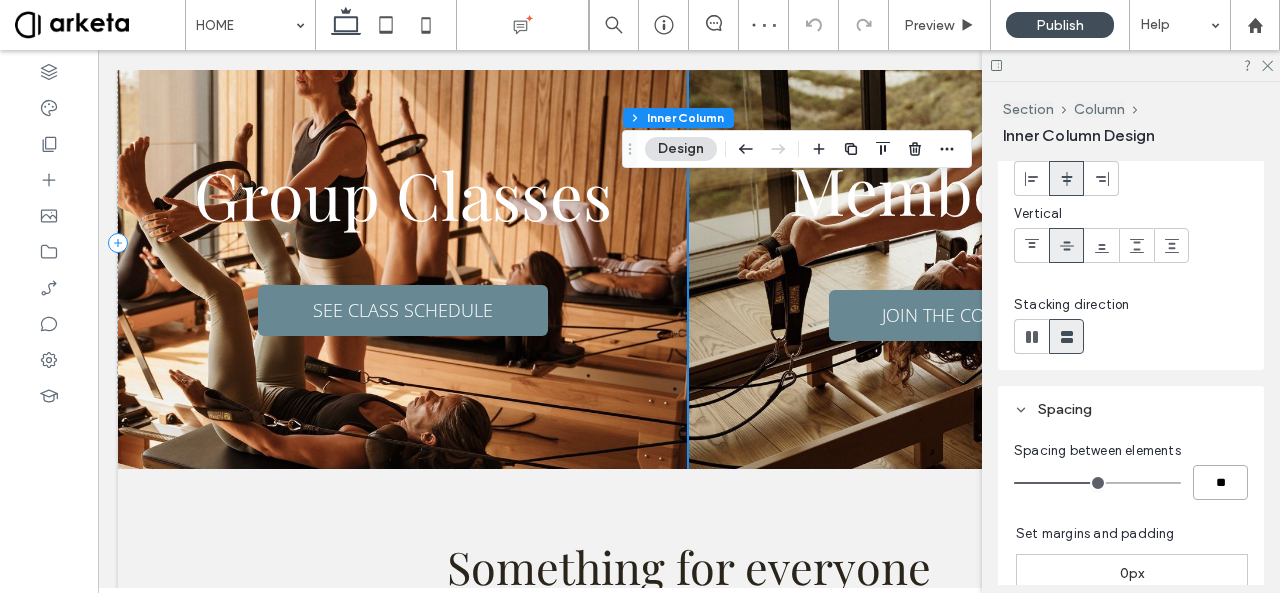 type on "****" 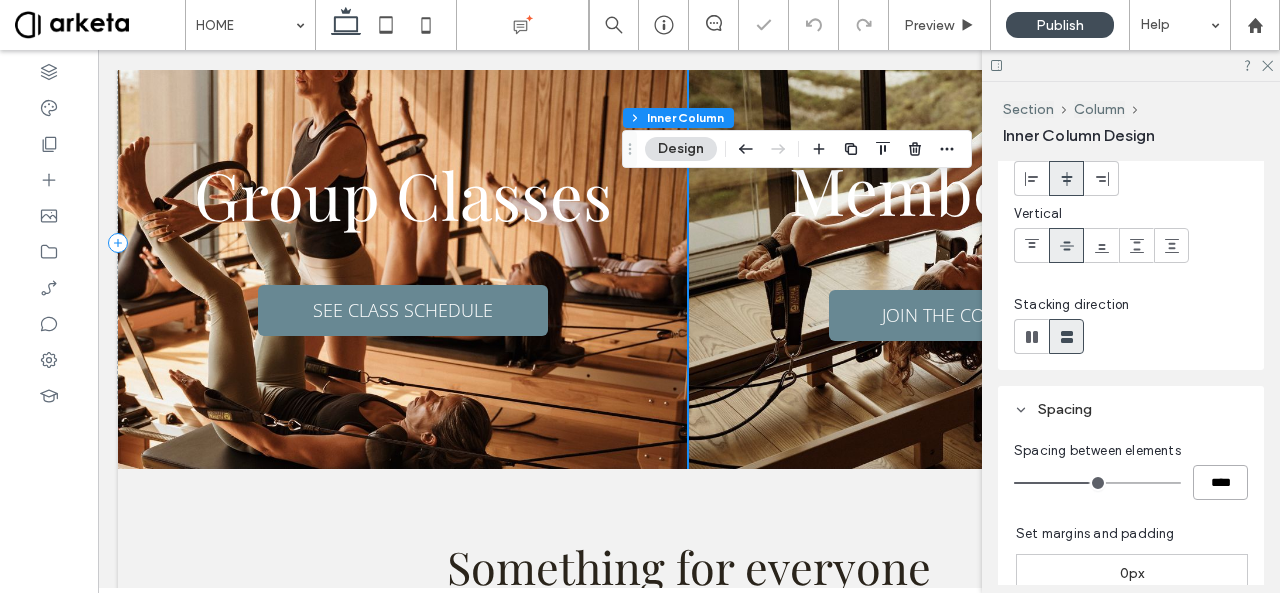 type on "**" 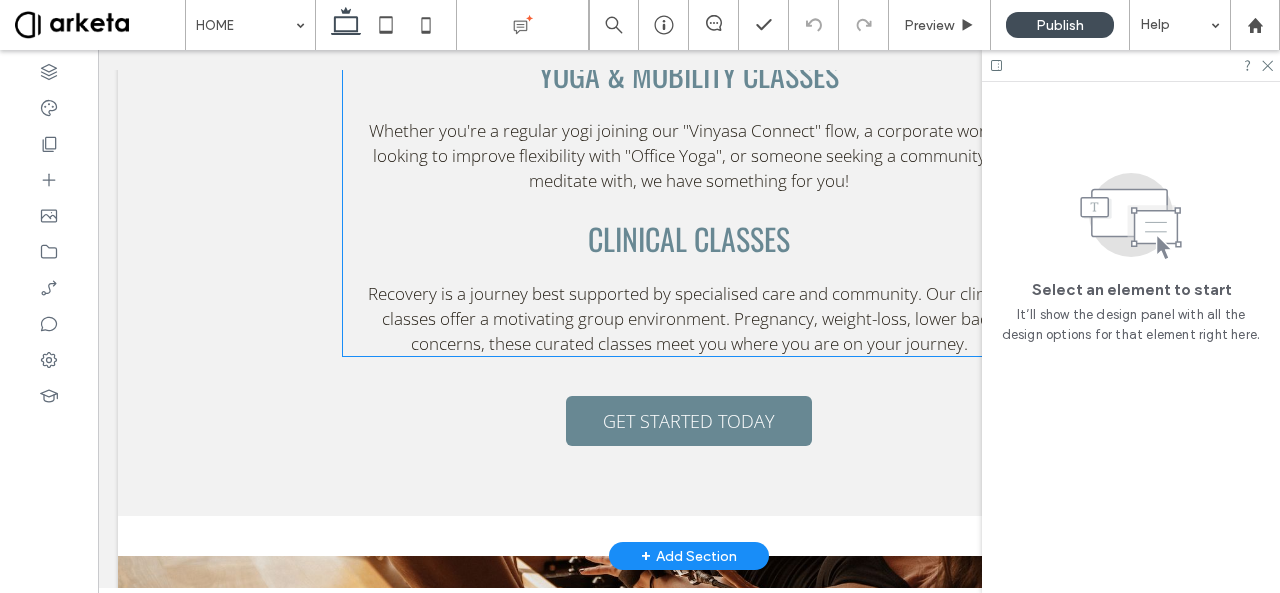 scroll, scrollTop: 1577, scrollLeft: 0, axis: vertical 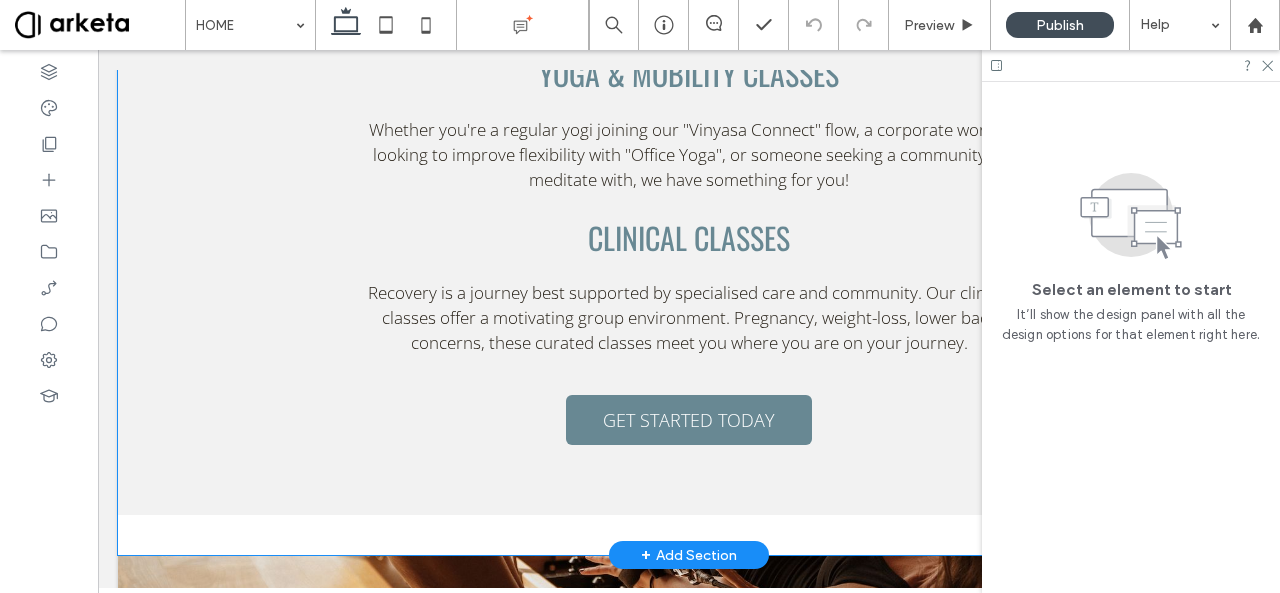 click on "Something for everyone
PILATES Classes From targeted body-part workouts on the reformer to our signature "J'adore Your Core", to NeuroPilates, we offer a wide range of unique Pilates classes designed to strengthen you and elevate your well-being. YOGA & MOBILITY Classes Whether you're a regular yogi joining our "Vinyasa Connect" flow, a corporate worker looking to improve flexibility with "Office Yoga", or someone seeking a community to meditate with, we have something for you! CLINICAL Classes Recovery is a journey best supported by specialised care and community. Our clinical classes offer a motivating group environment. Pregnancy, weight-loss, lower back concerns, these curated classes meet you where you are on your journey.
GET STARTED TODAY" at bounding box center [689, 133] 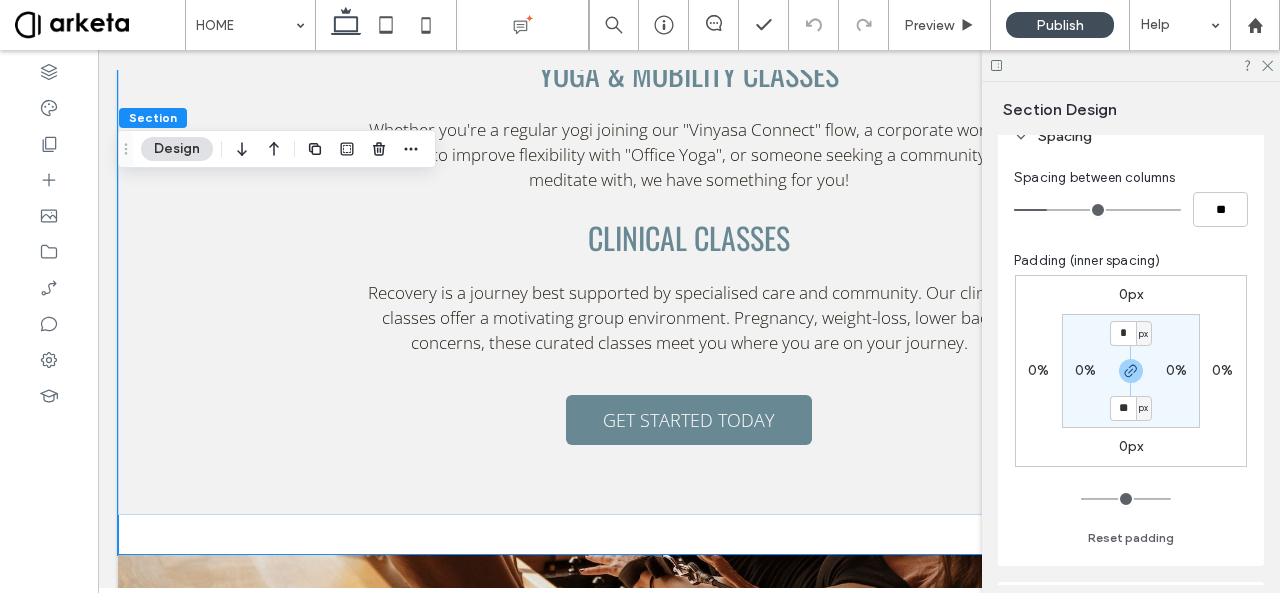 scroll, scrollTop: 240, scrollLeft: 0, axis: vertical 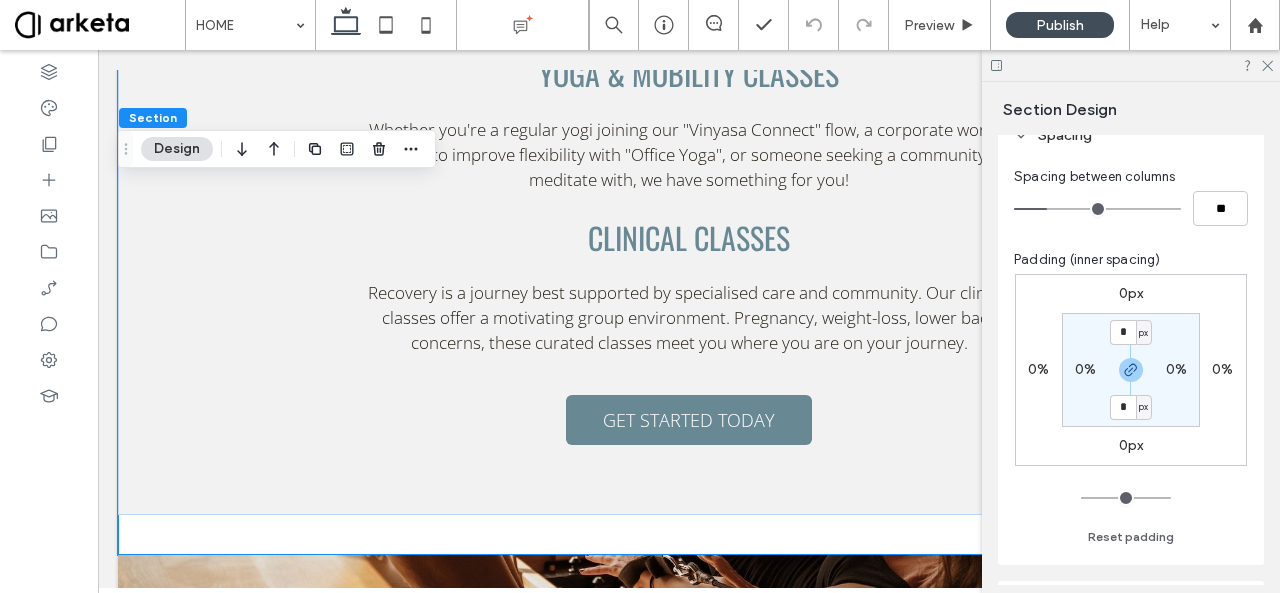 type on "*" 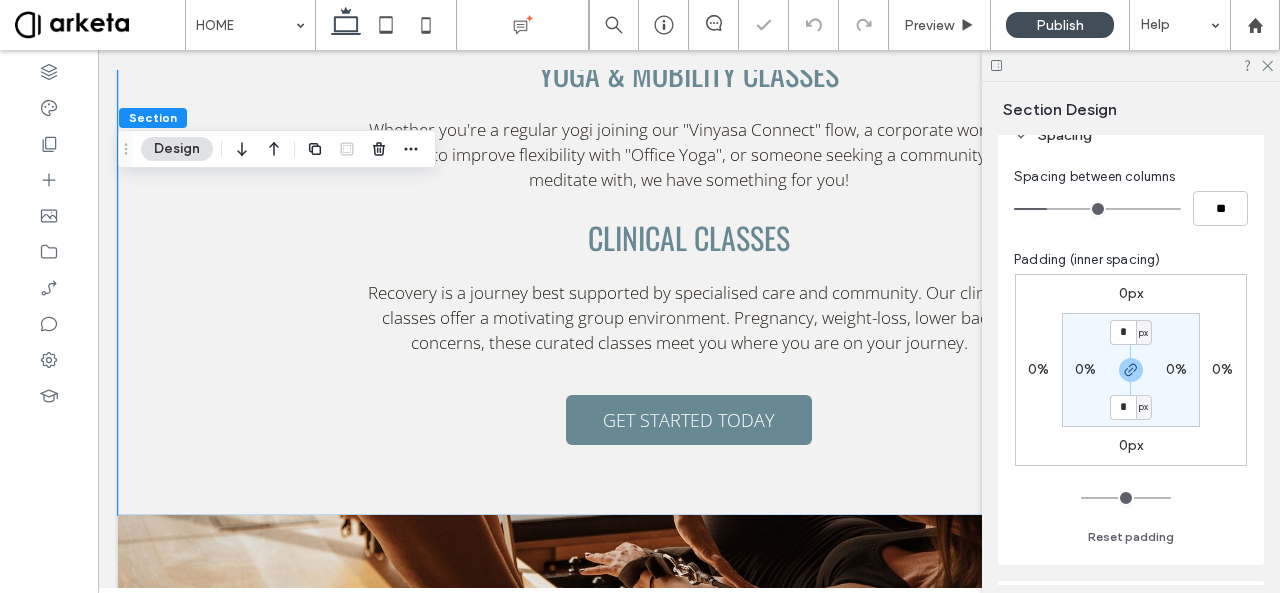 click on "0px 0% 0px 0% * px 0% * px 0% Reset padding" at bounding box center (1131, 411) 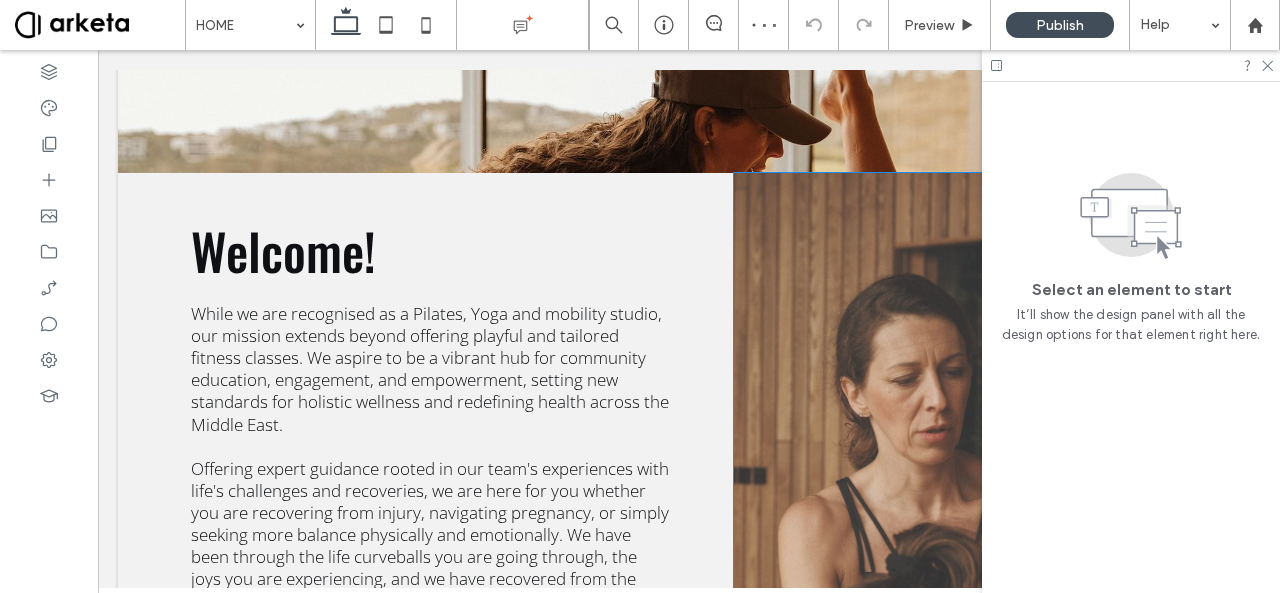 scroll, scrollTop: 2297, scrollLeft: 0, axis: vertical 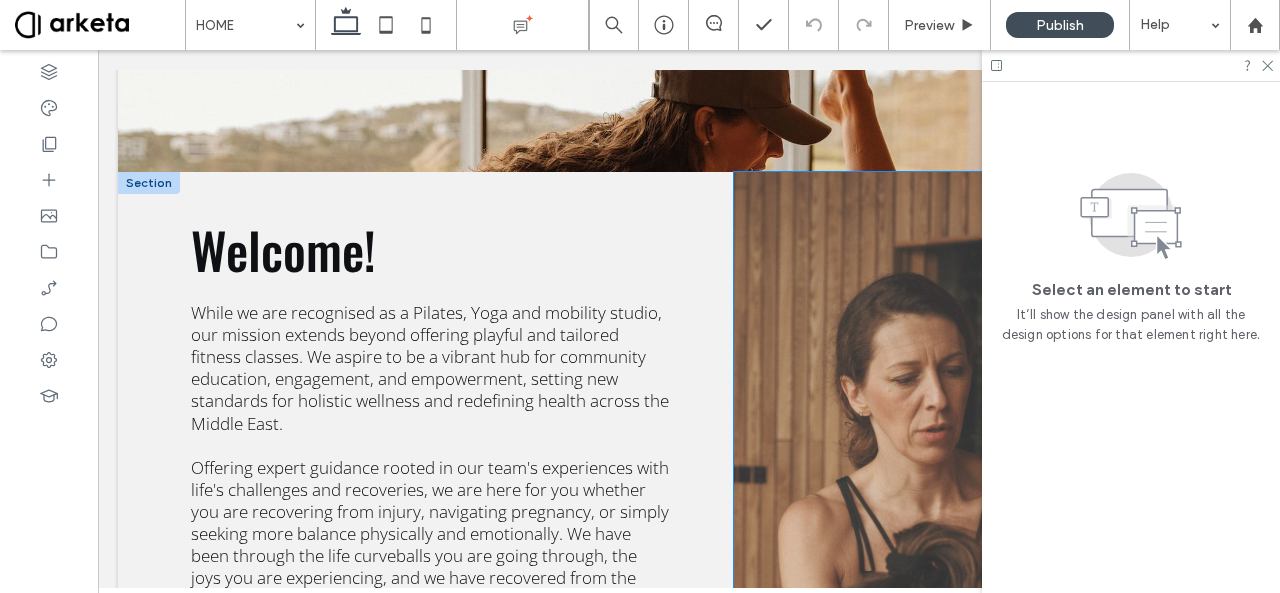 click at bounding box center [997, 531] 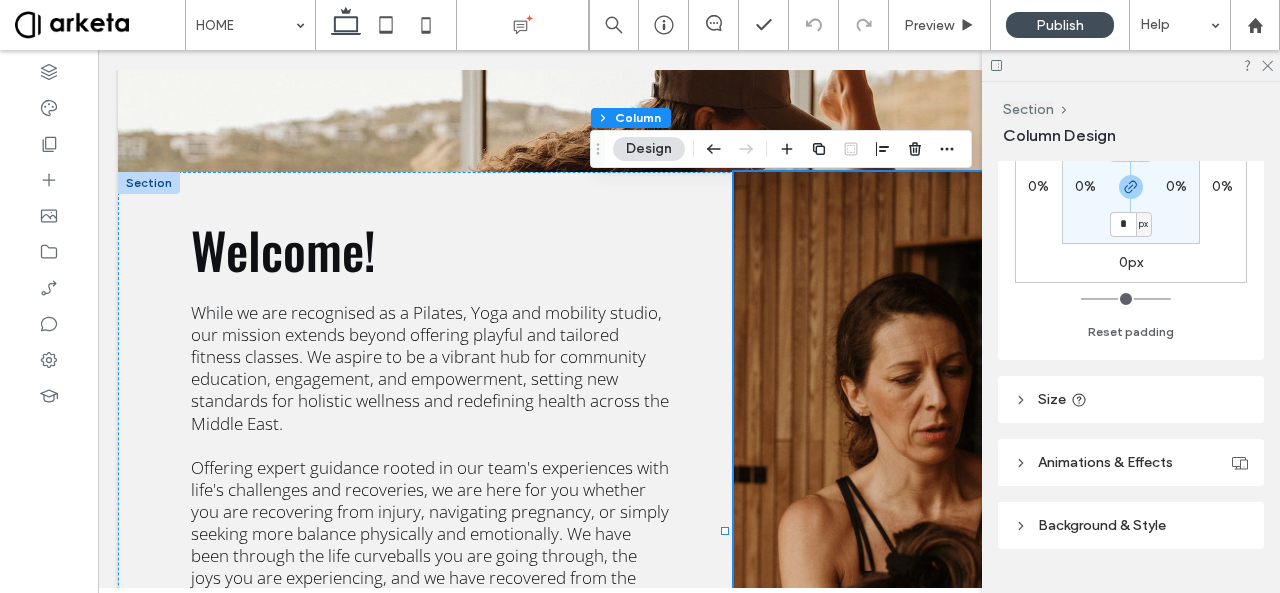 scroll, scrollTop: 588, scrollLeft: 0, axis: vertical 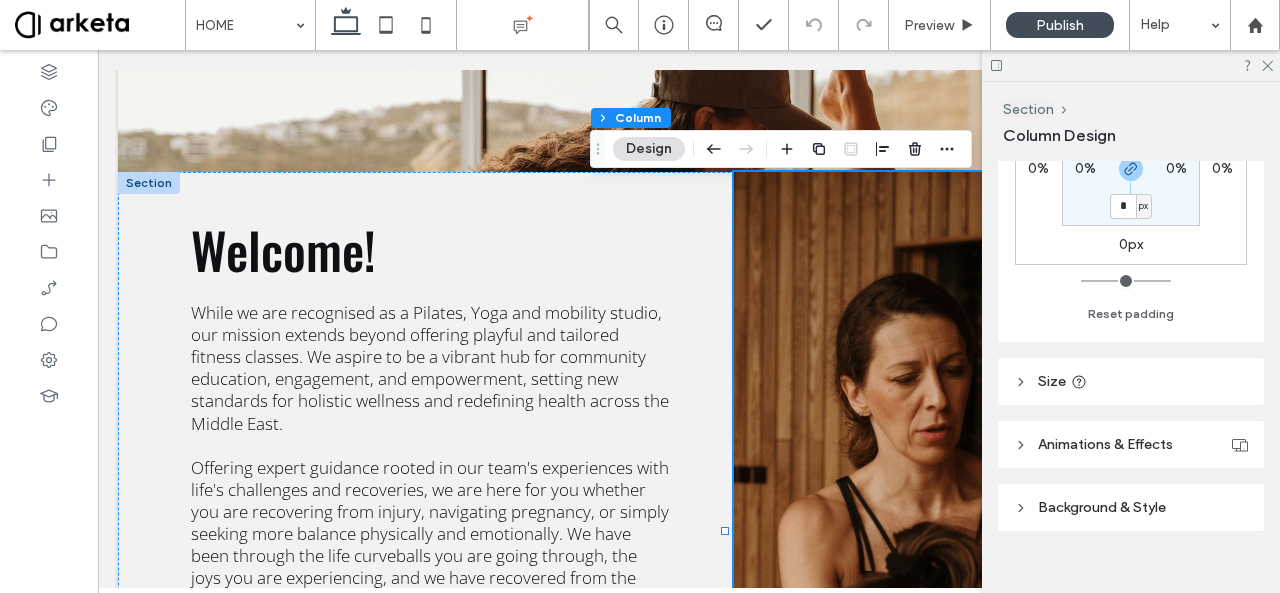 click on "Size" at bounding box center [1131, 381] 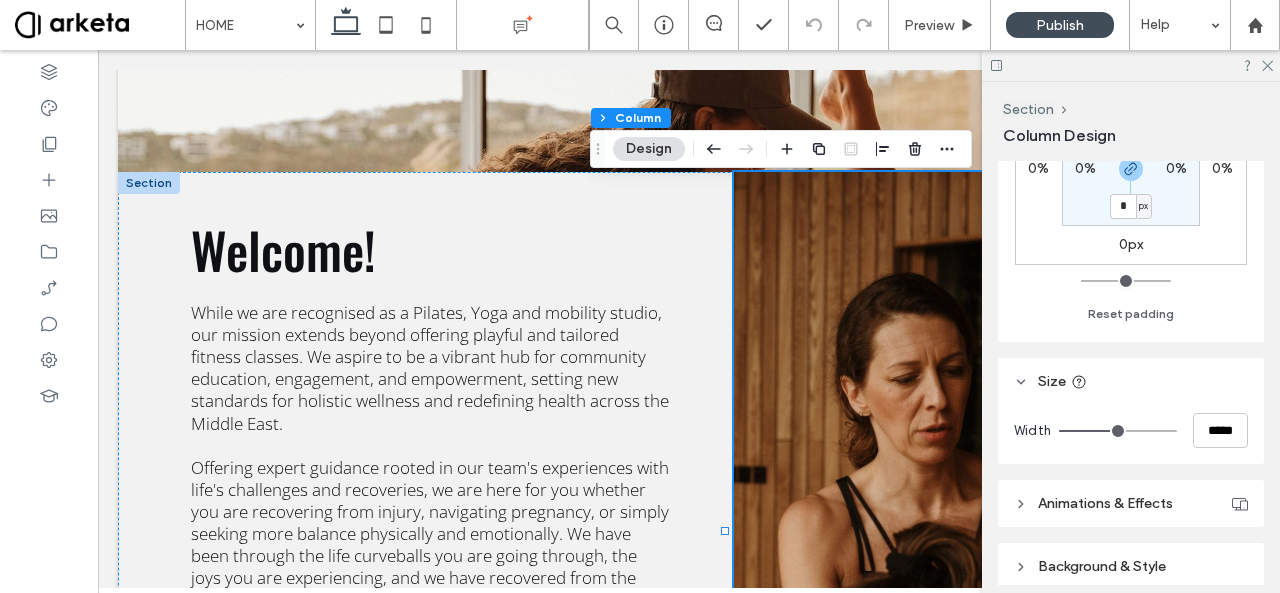 scroll, scrollTop: 670, scrollLeft: 0, axis: vertical 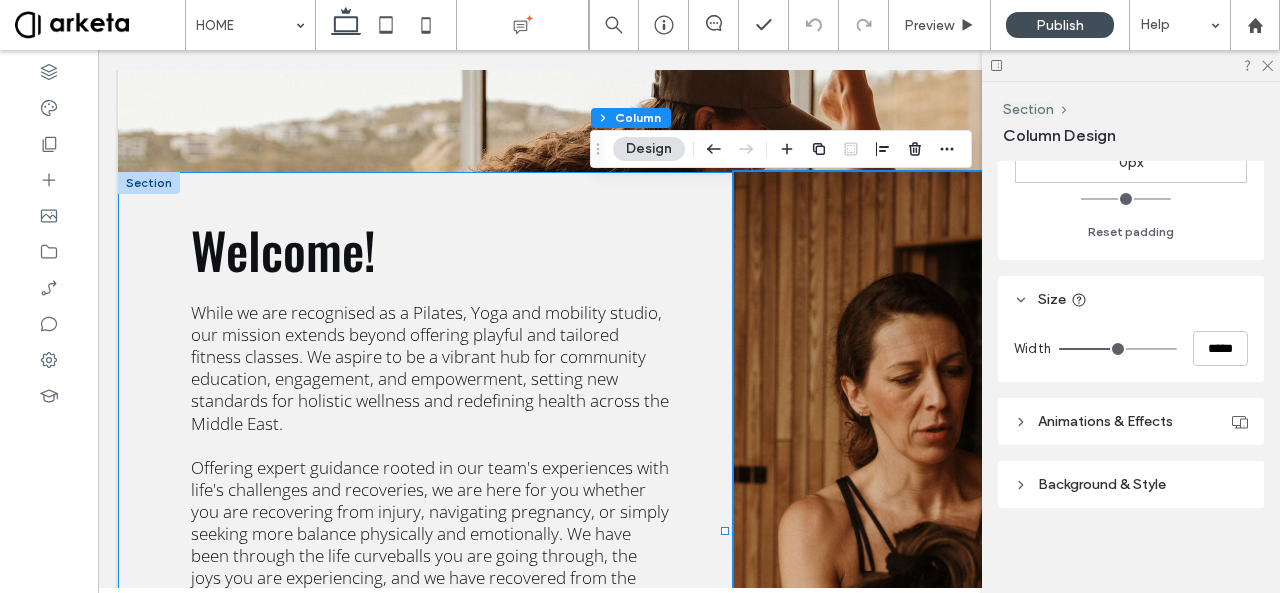 click on "Welcome!
While we are recognised as a Pilates, Yoga and mobility studio, our mission extends beyond offering playful and tailored fitness classes. We aspire to be a vibrant hub for community education, engagement, and empowerment, setting new standards for holistic wellness and redefining health across the Middle East. Offering expert guidance rooted in our team's experiences with life's challenges and recoveries, we are here for you whether you are recovering from injury, navigating pregnancy, or simply seeking more balance physically and emotionally. We have been through the life curveballs you are going through, the joys you are experiencing, and we have recovered from the ailments you are recovering from. That’s what makes us uniquely positioned to support you.
MEET OUR TEAM" at bounding box center (689, 531) 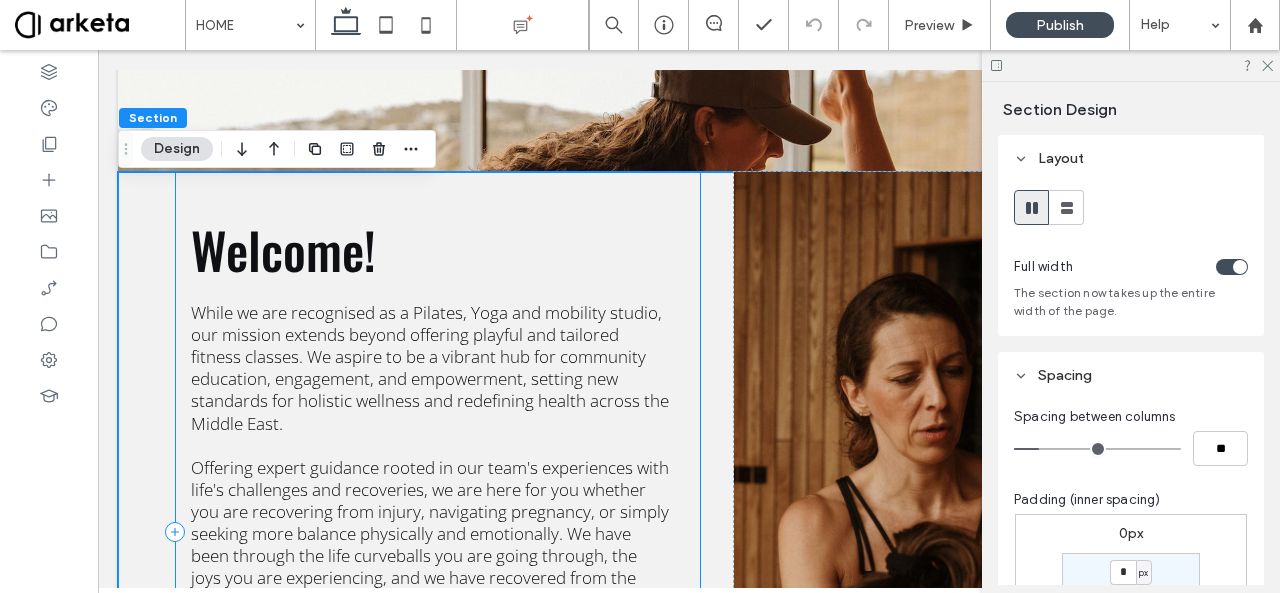 click on "Welcome!
While we are recognised as a Pilates, Yoga and mobility studio, our mission extends beyond offering playful and tailored fitness classes. We aspire to be a vibrant hub for community education, engagement, and empowerment, setting new standards for holistic wellness and redefining health across the Middle East. Offering expert guidance rooted in our team's experiences with life's challenges and recoveries, we are here for you whether you are recovering from injury, navigating pregnancy, or simply seeking more balance physically and emotionally. We have been through the life curveballs you are going through, the joys you are experiencing, and we have recovered from the ailments you are recovering from. That’s what makes us uniquely positioned to support you.
MEET OUR TEAM" at bounding box center [438, 531] 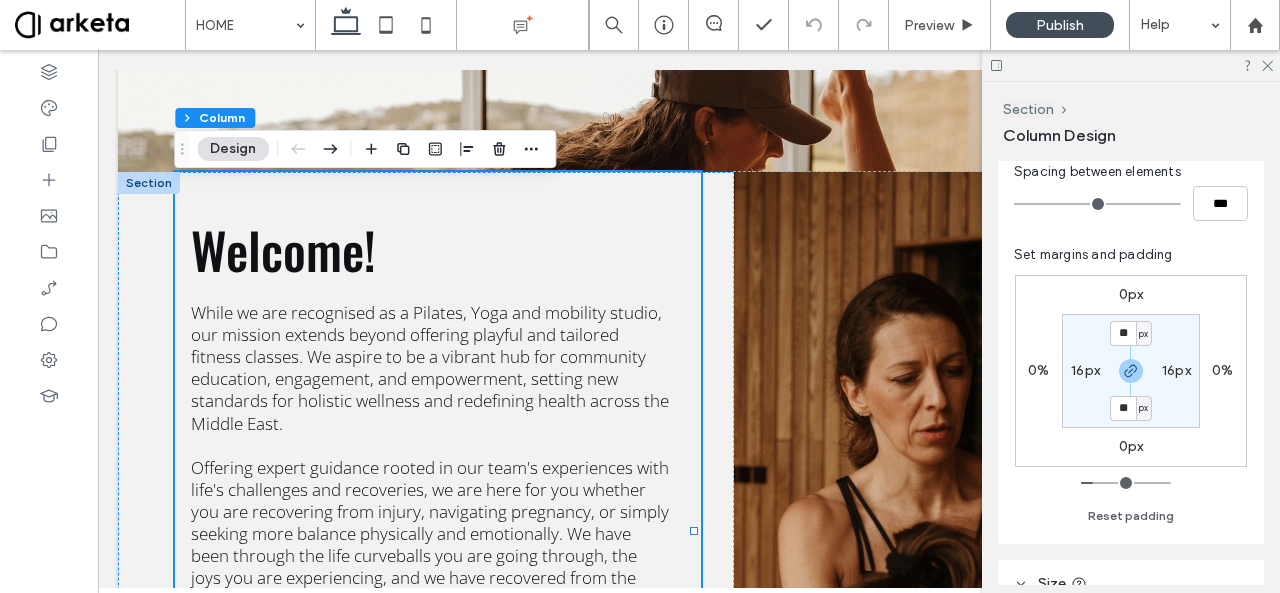 scroll, scrollTop: 389, scrollLeft: 0, axis: vertical 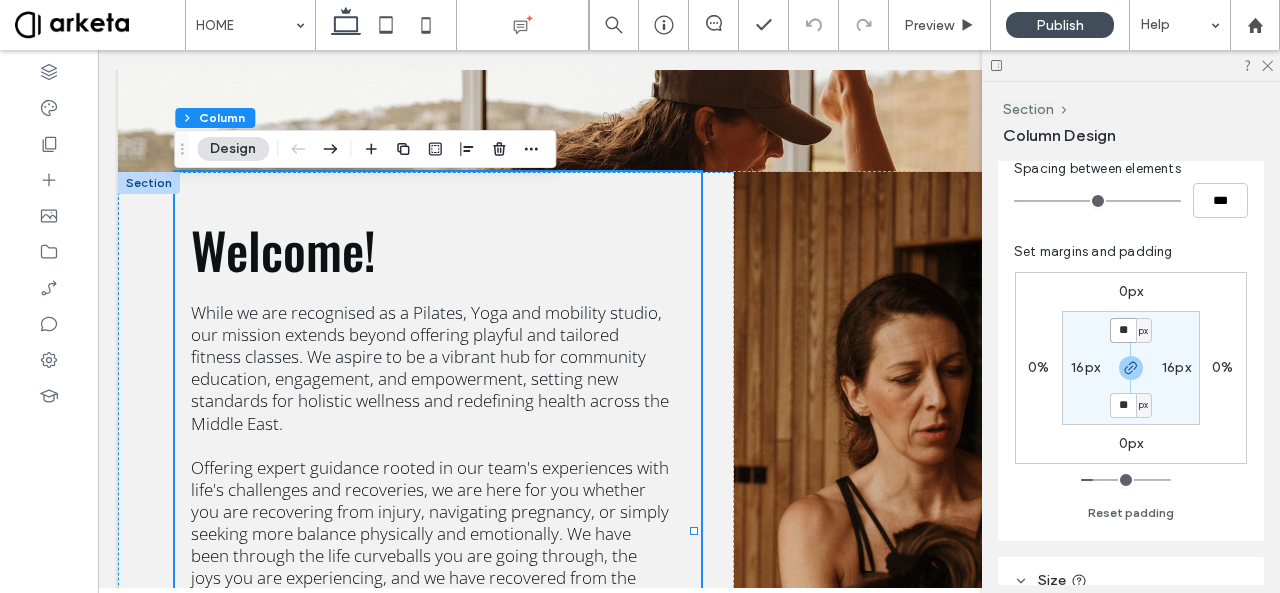 click on "**" at bounding box center (1123, 330) 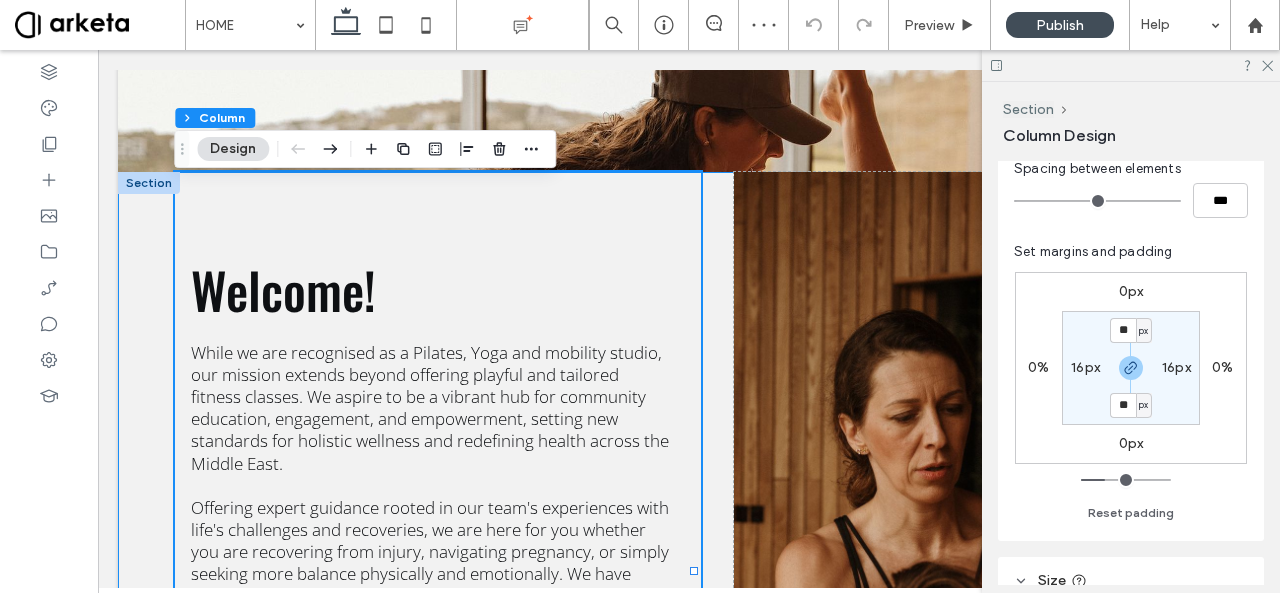 click on "Welcome!
While we are recognised as a Pilates, Yoga and mobility studio, our mission extends beyond offering playful and tailored fitness classes. We aspire to be a vibrant hub for community education, engagement, and empowerment, setting new standards for holistic wellness and redefining health across the Middle East. Offering expert guidance rooted in our team's experiences with life's challenges and recoveries, we are here for you whether you are recovering from injury, navigating pregnancy, or simply seeking more balance physically and emotionally. We have been through the life curveballs you are going through, the joys you are experiencing, and we have recovered from the ailments you are recovering from. That’s what makes us uniquely positioned to support you.
MEET OUR TEAM" at bounding box center (689, 571) 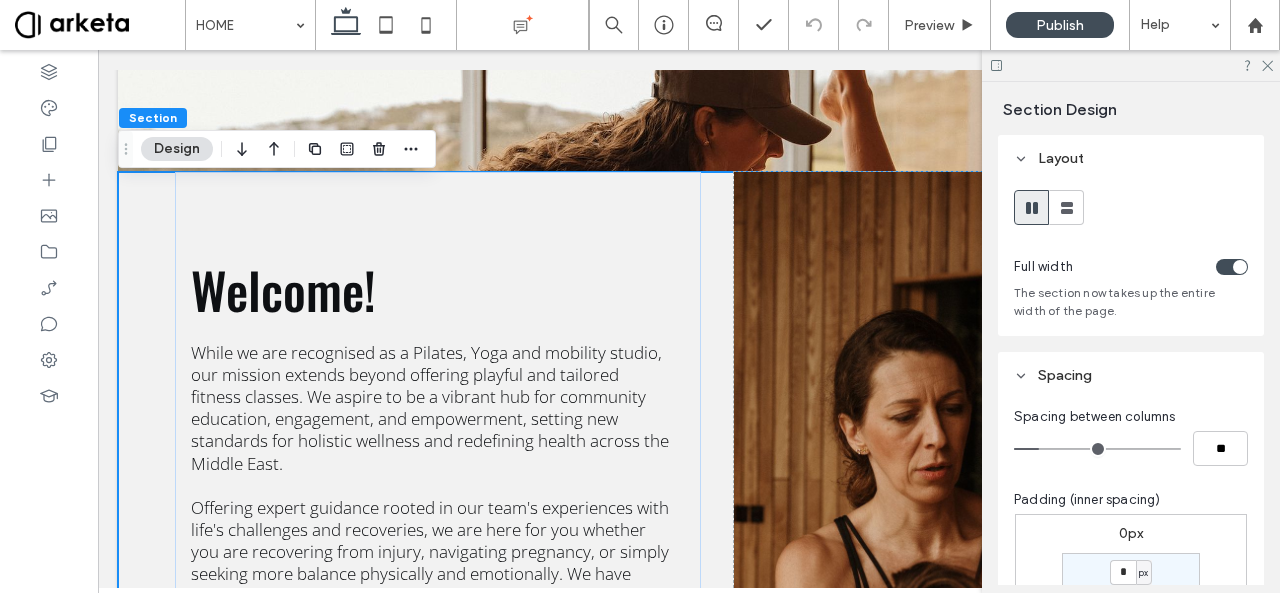 scroll, scrollTop: 122, scrollLeft: 0, axis: vertical 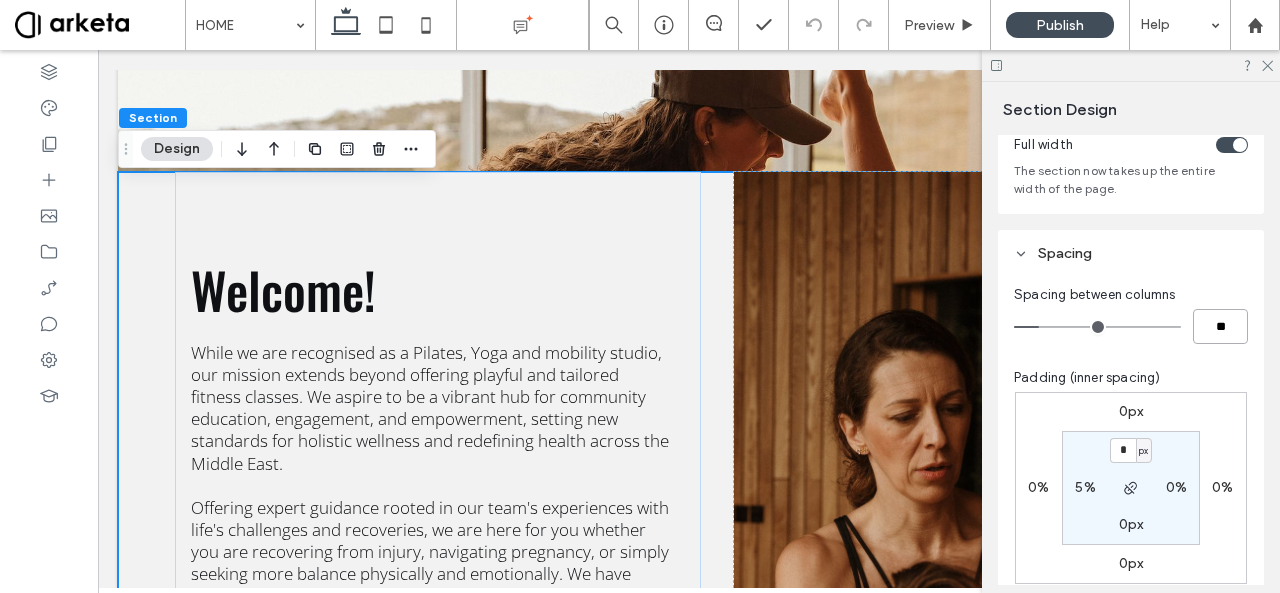 click on "**" at bounding box center (1220, 326) 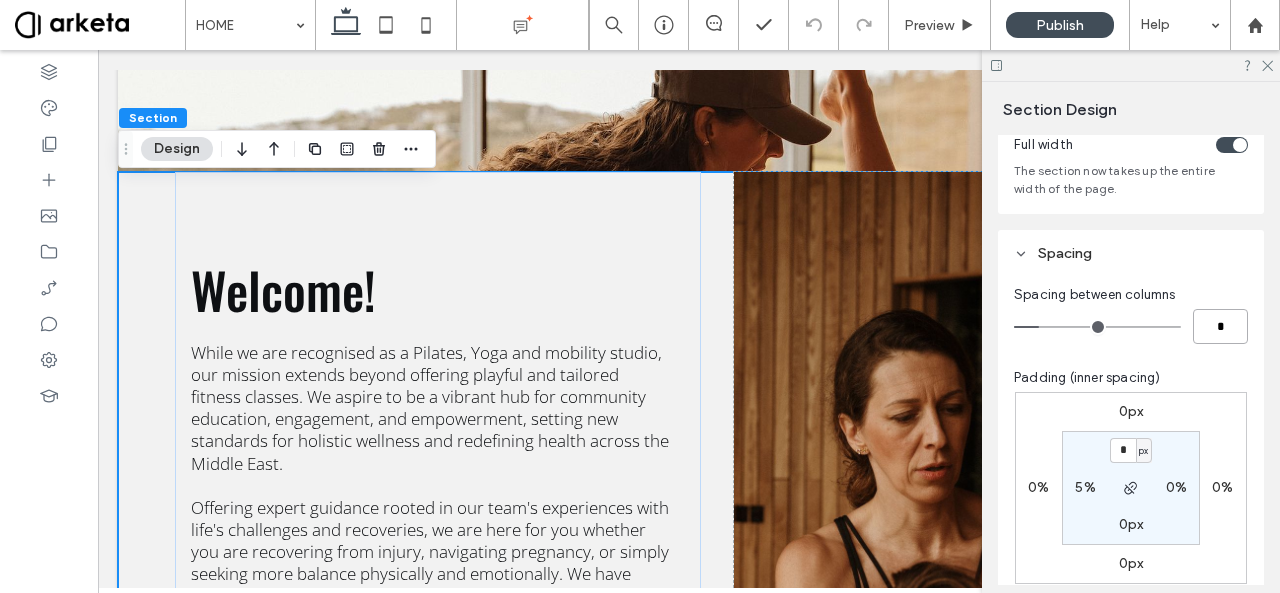 type on "**" 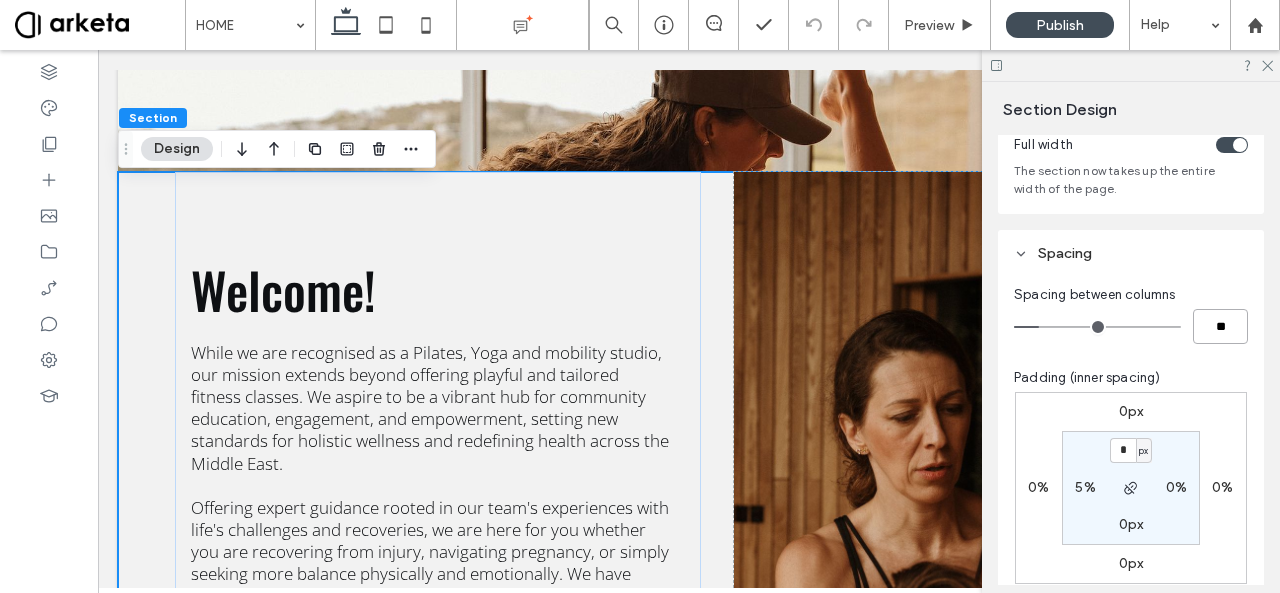 type on "*" 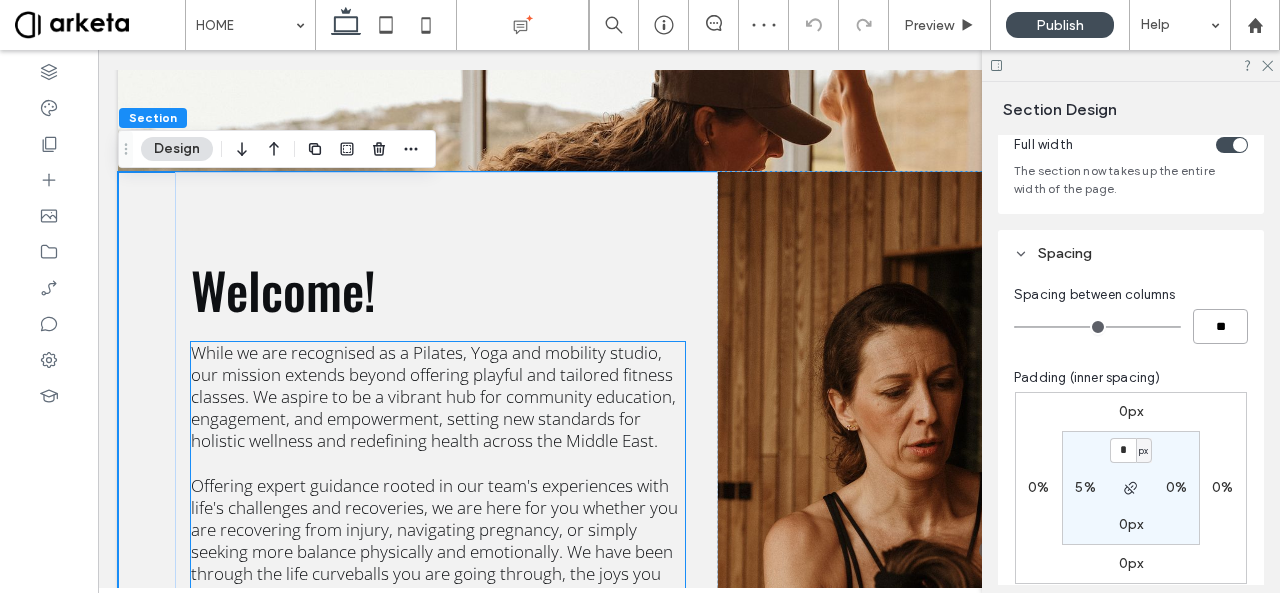 click on "While we are recognised as a Pilates, Yoga and mobility studio, our mission extends beyond offering playful and tailored fitness classes. We aspire to be a vibrant hub for community education, engagement, and empowerment, setting new standards for holistic wellness and redefining health across the Middle East." at bounding box center [433, 396] 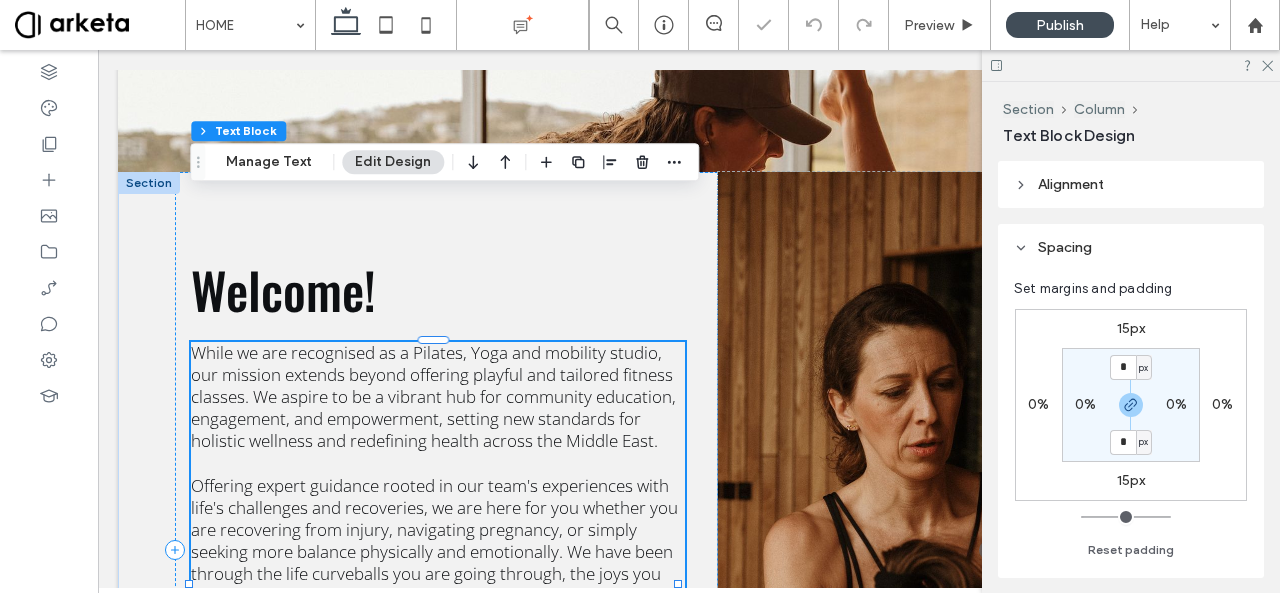 scroll, scrollTop: 2454, scrollLeft: 0, axis: vertical 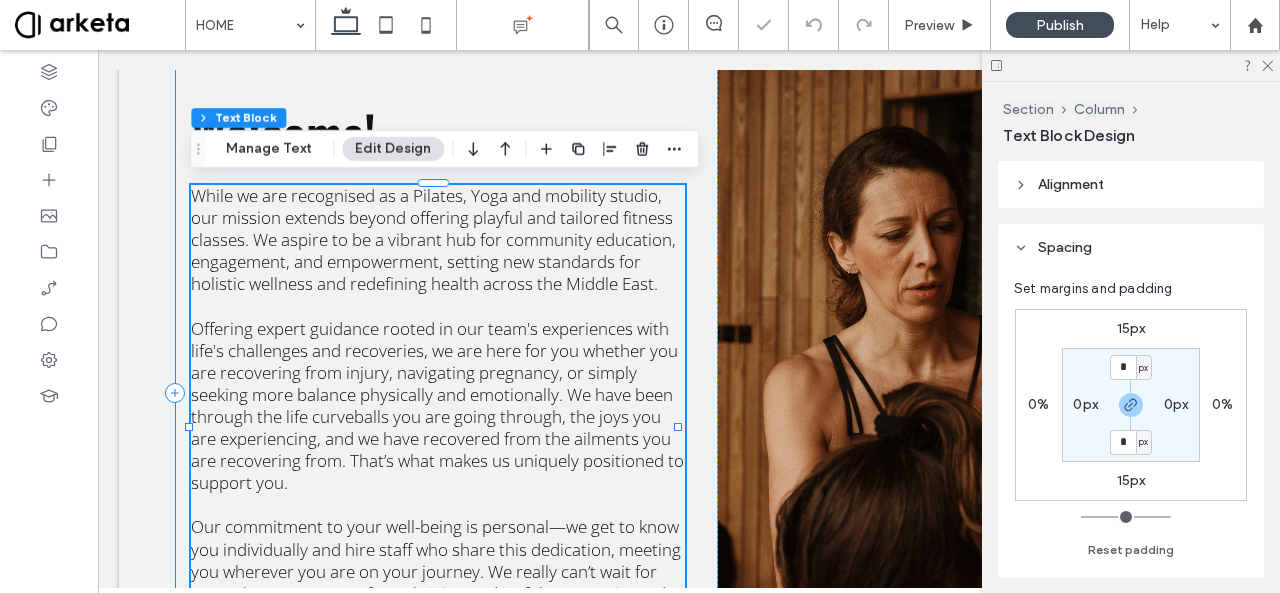 click on "Welcome!
While we are recognised as a Pilates, Yoga and mobility studio, our mission extends beyond offering playful and tailored fitness classes. We aspire to be a vibrant hub for community education, engagement, and empowerment, setting new standards for holistic wellness and redefining health across the Middle East. Offering expert guidance rooted in our team's experiences with life's challenges and recoveries, we are here for you whether you are recovering from injury, navigating pregnancy, or simply seeking more balance physically and emotionally. We have been through the life curveballs you are going through, the joys you are experiencing, and we have recovered from the ailments you are recovering from. That’s what makes us uniquely positioned to support you.
MEET OUR TEAM" at bounding box center (446, 392) 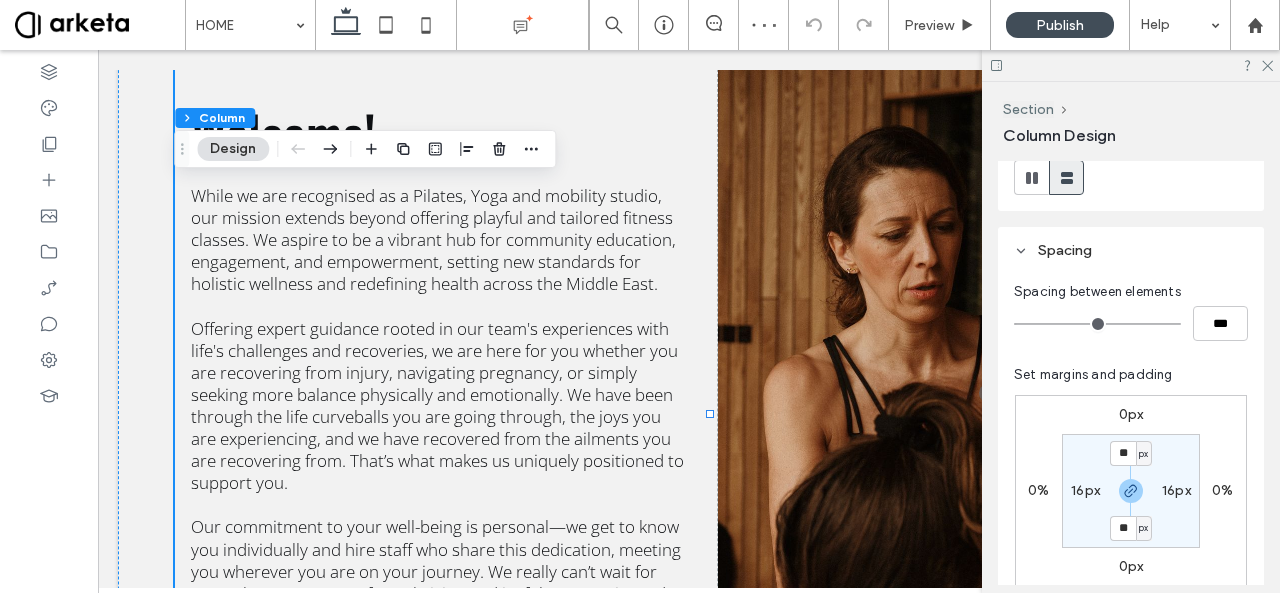 scroll, scrollTop: 266, scrollLeft: 0, axis: vertical 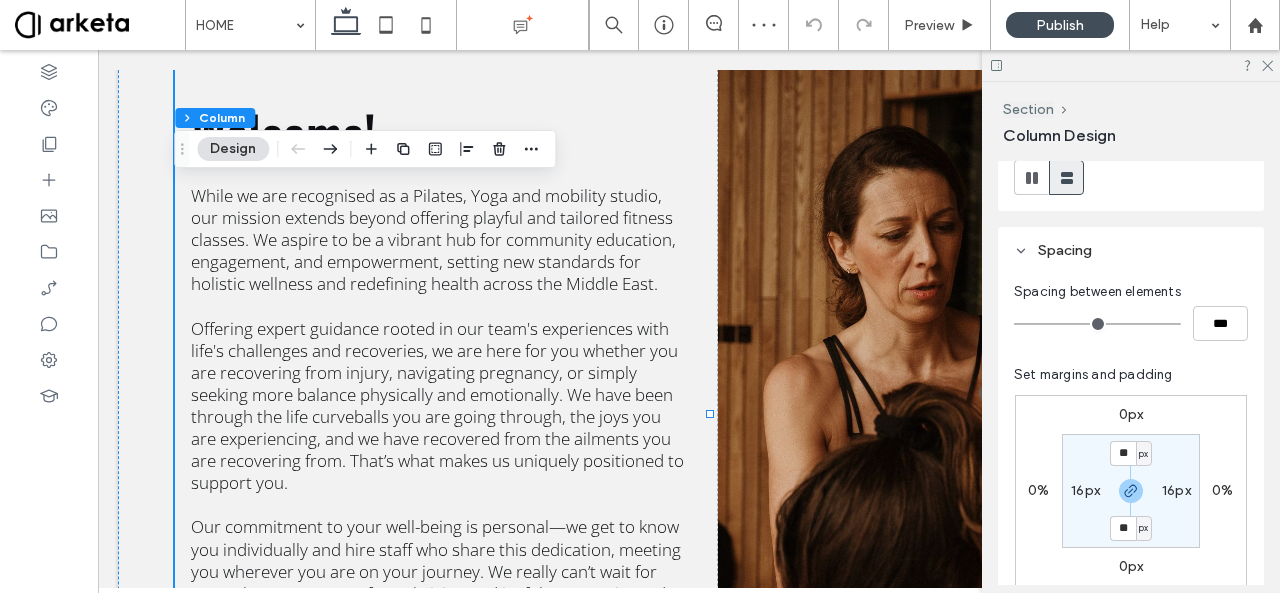 click on "** px 16px ** px 16px" at bounding box center (1131, 491) 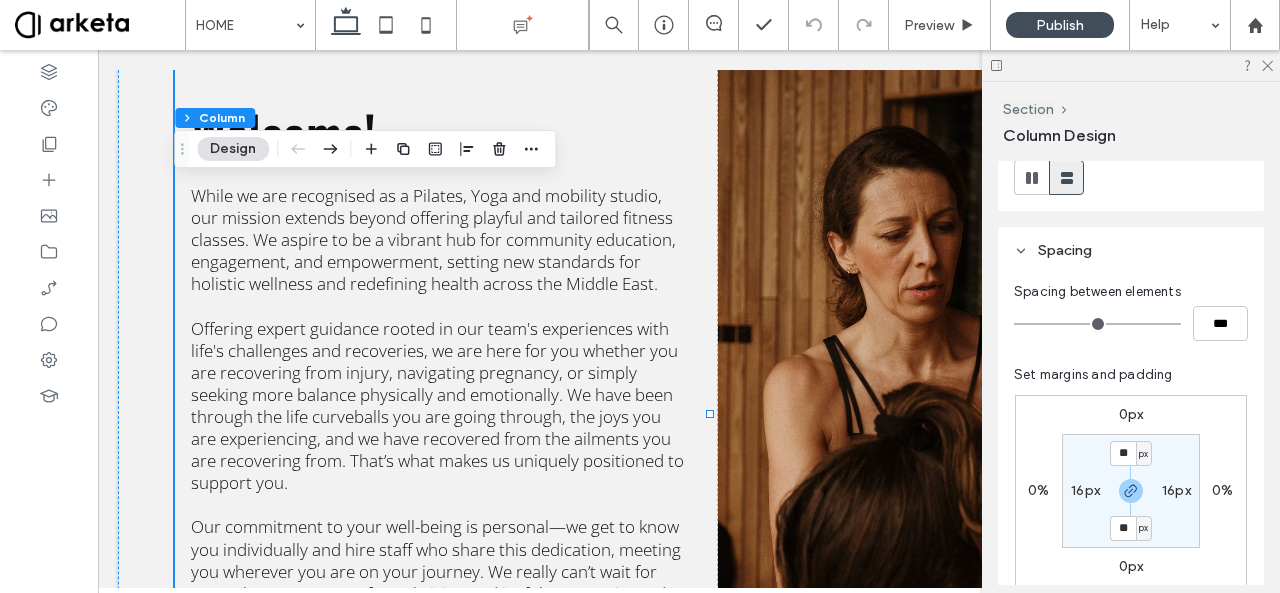 click on "16px" at bounding box center [1085, 490] 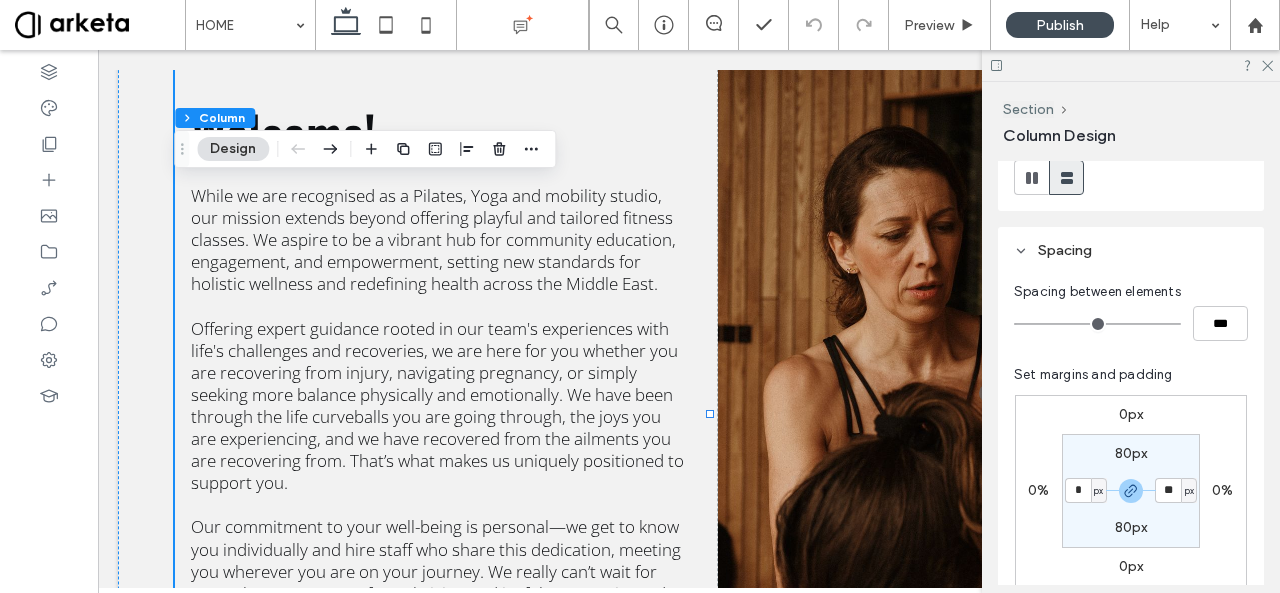 type on "*" 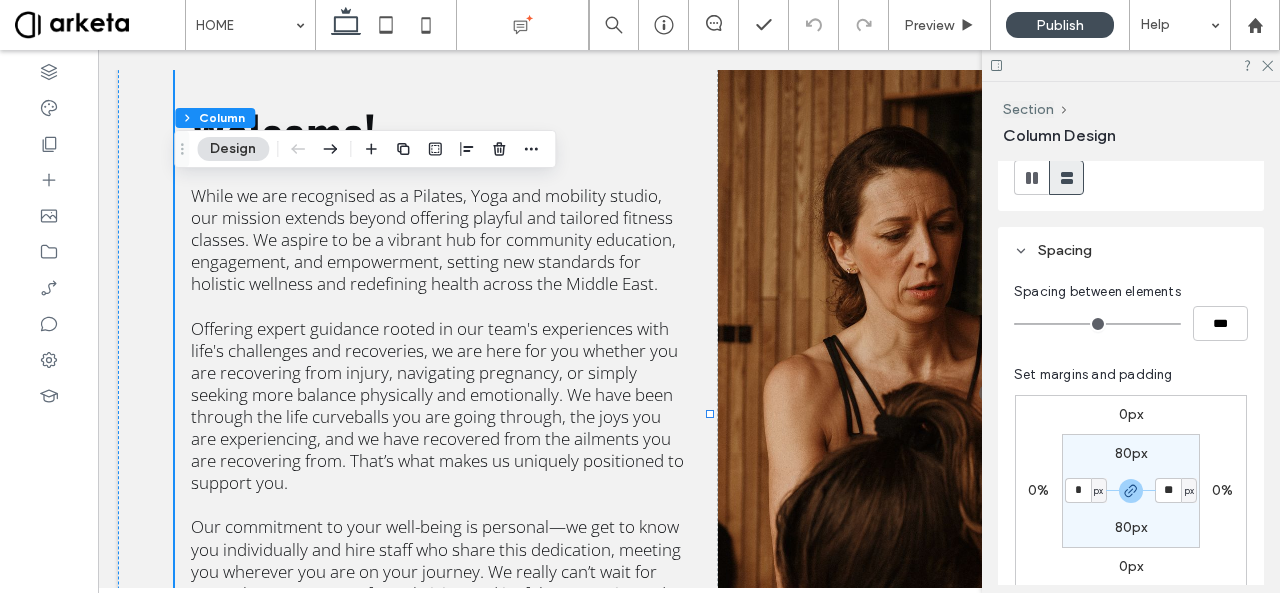 type on "*" 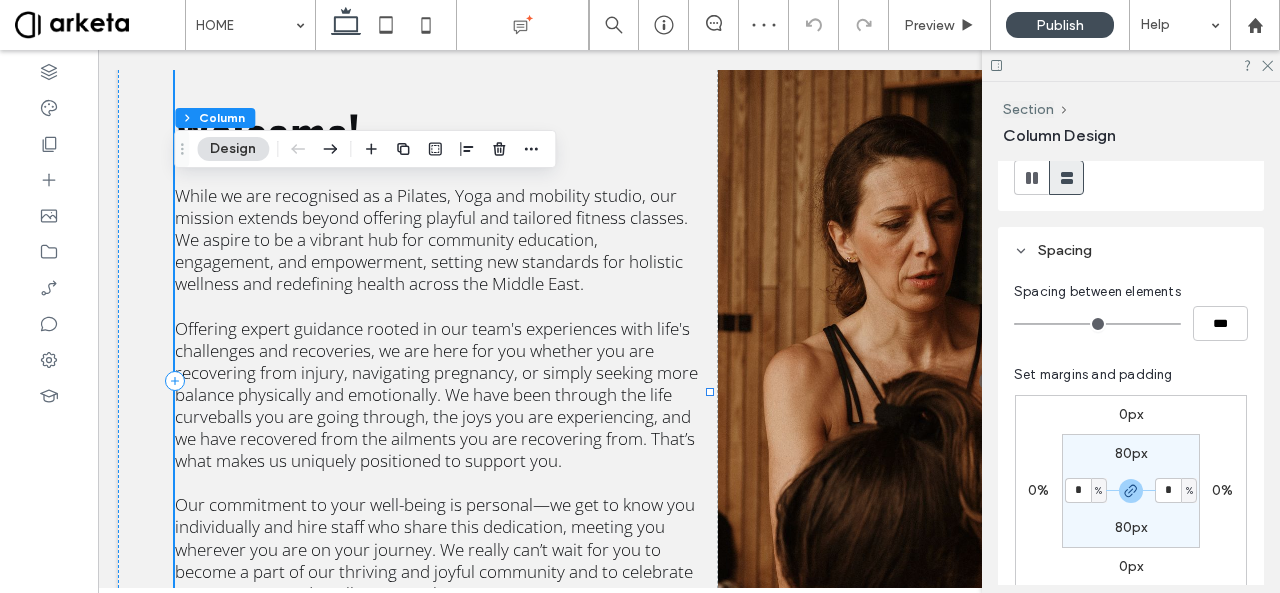 click on "Welcome!
While we are recognised as a Pilates, Yoga and mobility studio, our mission extends beyond offering playful and tailored fitness classes. We aspire to be a vibrant hub for community education, engagement, and empowerment, setting new standards for holistic wellness and redefining health across the Middle East. Offering expert guidance rooted in our team's experiences with life's challenges and recoveries, we are here for you whether you are recovering from injury, navigating pregnancy, or simply seeking more balance physically and emotionally. We have been through the life curveballs you are going through, the joys you are experiencing, and we have recovered from the ailments you are recovering from. That’s what makes us uniquely positioned to support you.
MEET OUR TEAM" at bounding box center [446, 381] 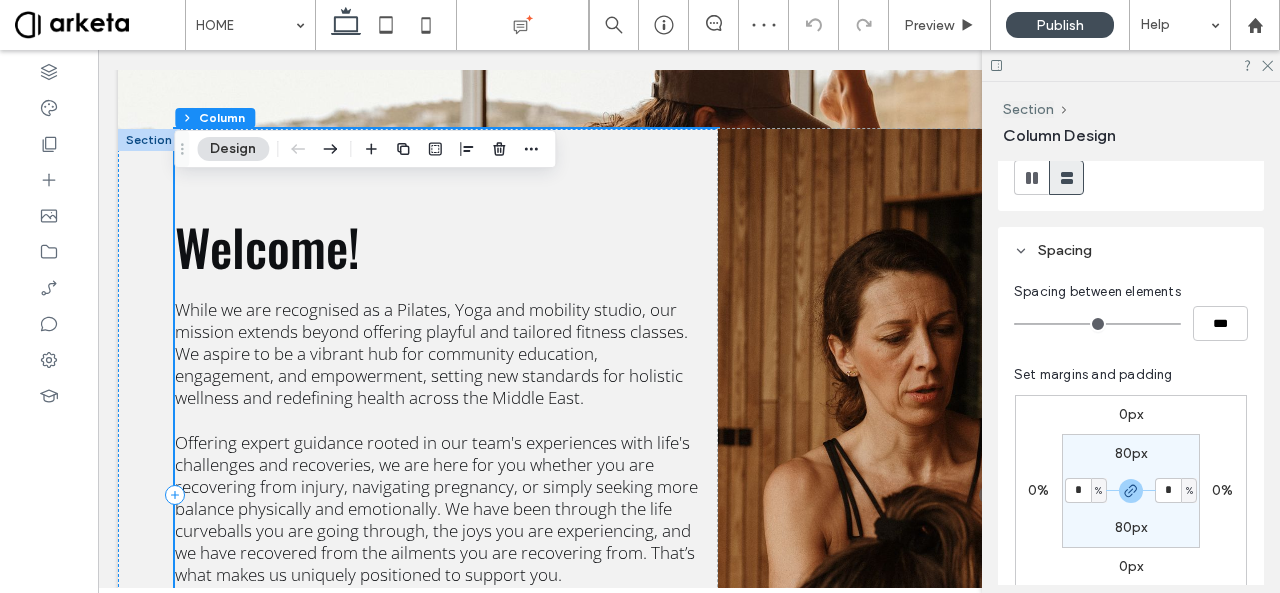 scroll, scrollTop: 2332, scrollLeft: 0, axis: vertical 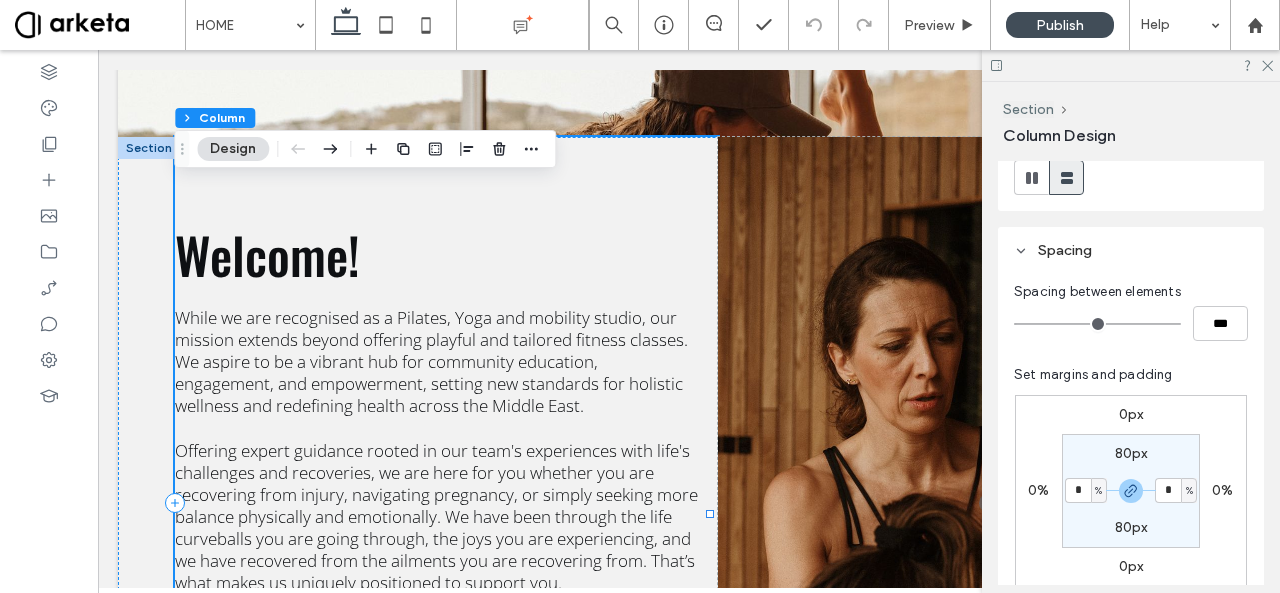 click on "Welcome!
While we are recognised as a Pilates, Yoga and mobility studio, our mission extends beyond offering playful and tailored fitness classes. We aspire to be a vibrant hub for community education, engagement, and empowerment, setting new standards for holistic wellness and redefining health across the Middle East. Offering expert guidance rooted in our team's experiences with life's challenges and recoveries, we are here for you whether you are recovering from injury, navigating pregnancy, or simply seeking more balance physically and emotionally. We have been through the life curveballs you are going through, the joys you are experiencing, and we have recovered from the ailments you are recovering from. That’s what makes us uniquely positioned to support you.
MEET OUR TEAM" at bounding box center (446, 503) 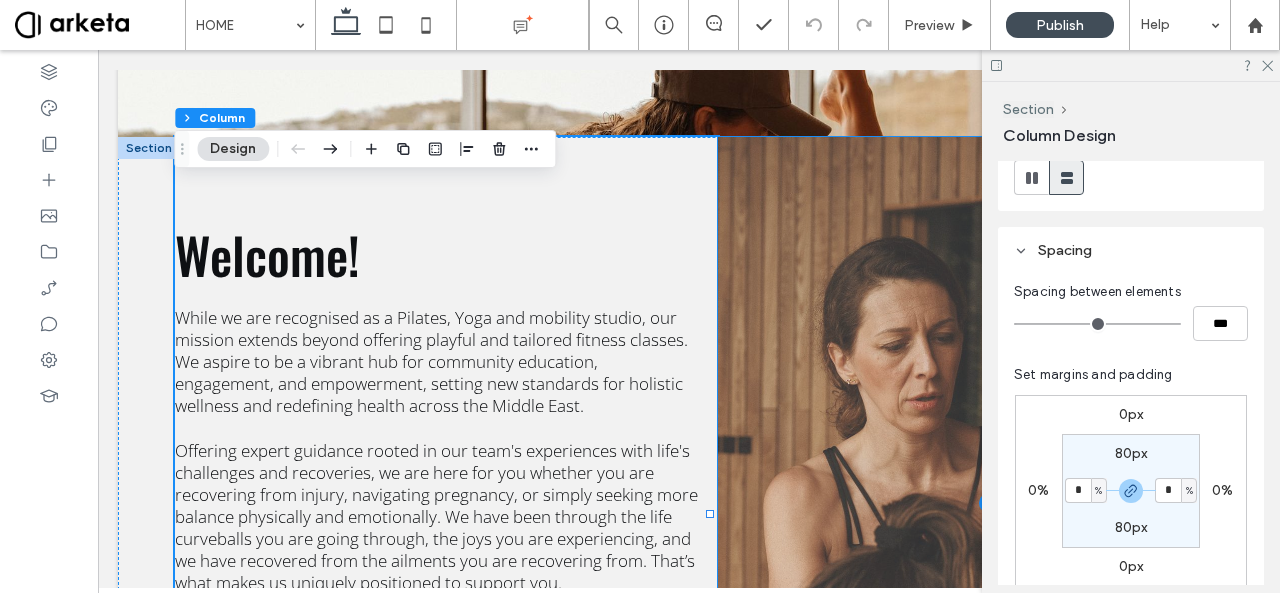 click at bounding box center (989, 503) 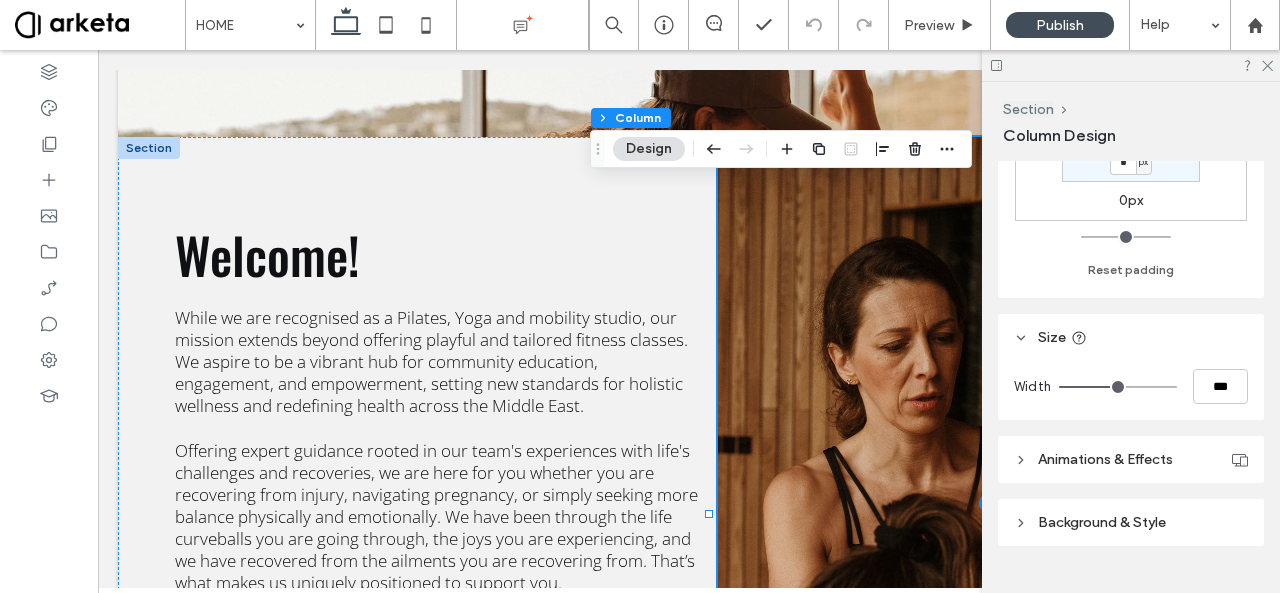 scroll, scrollTop: 634, scrollLeft: 0, axis: vertical 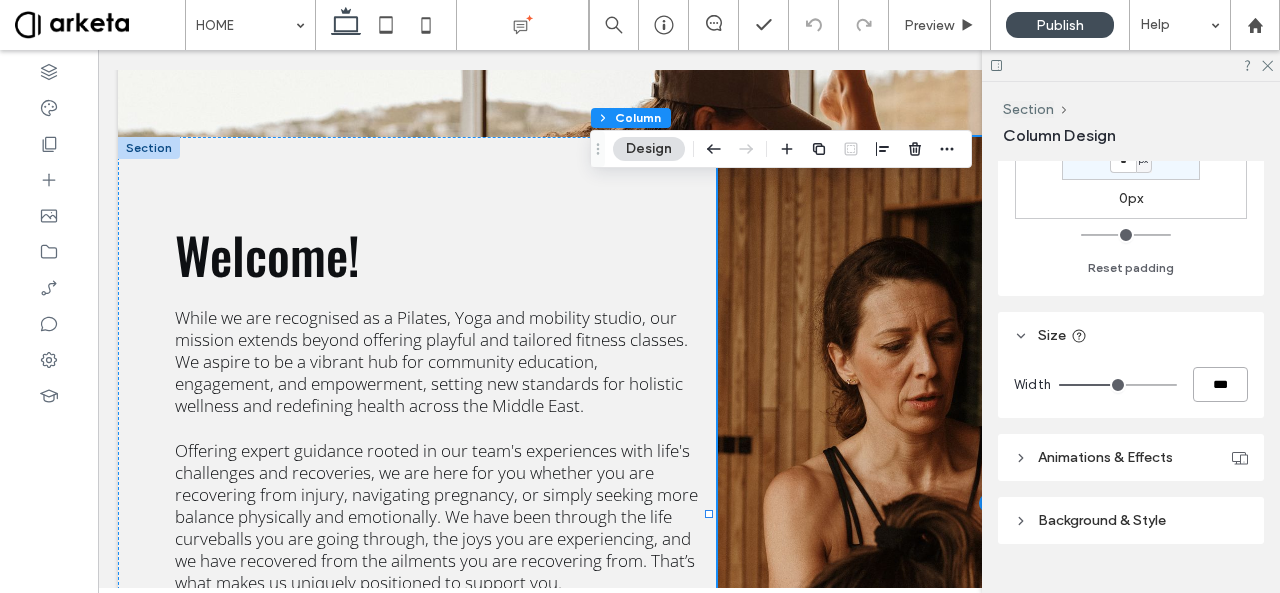 click on "***" at bounding box center (1220, 384) 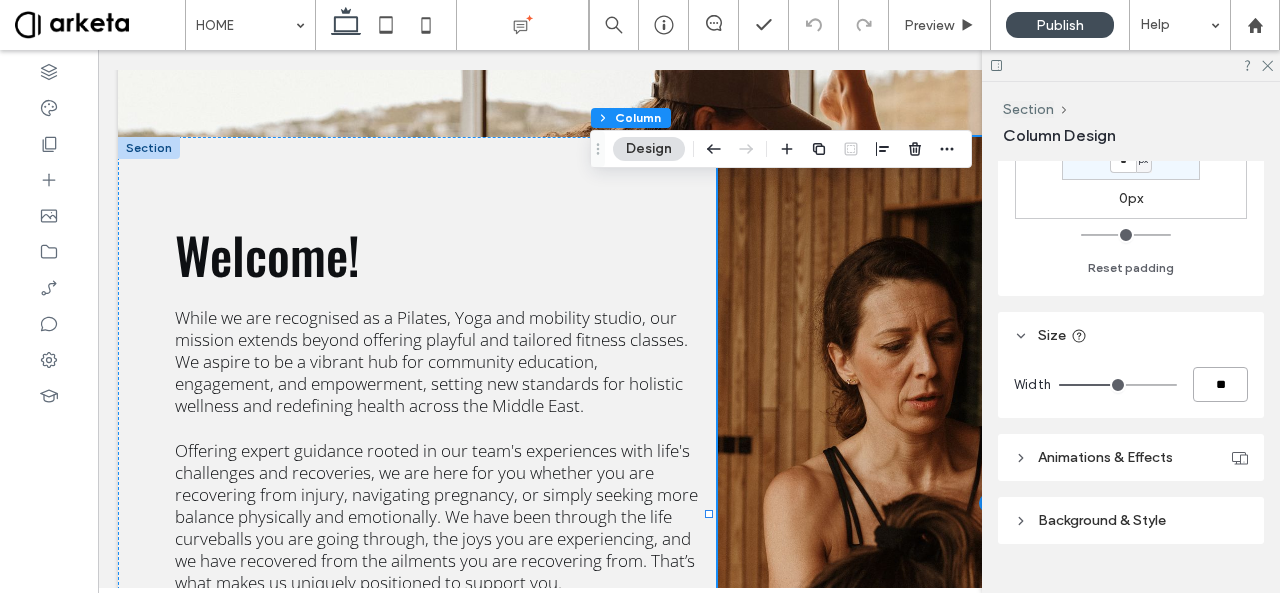 type on "**" 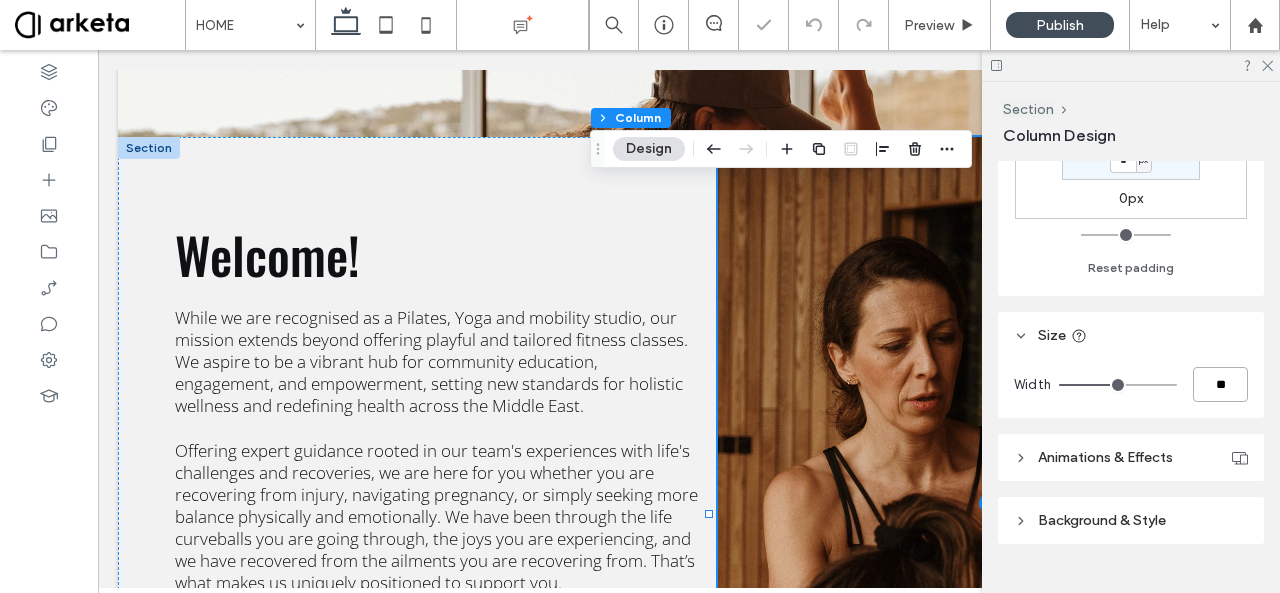 type on "**" 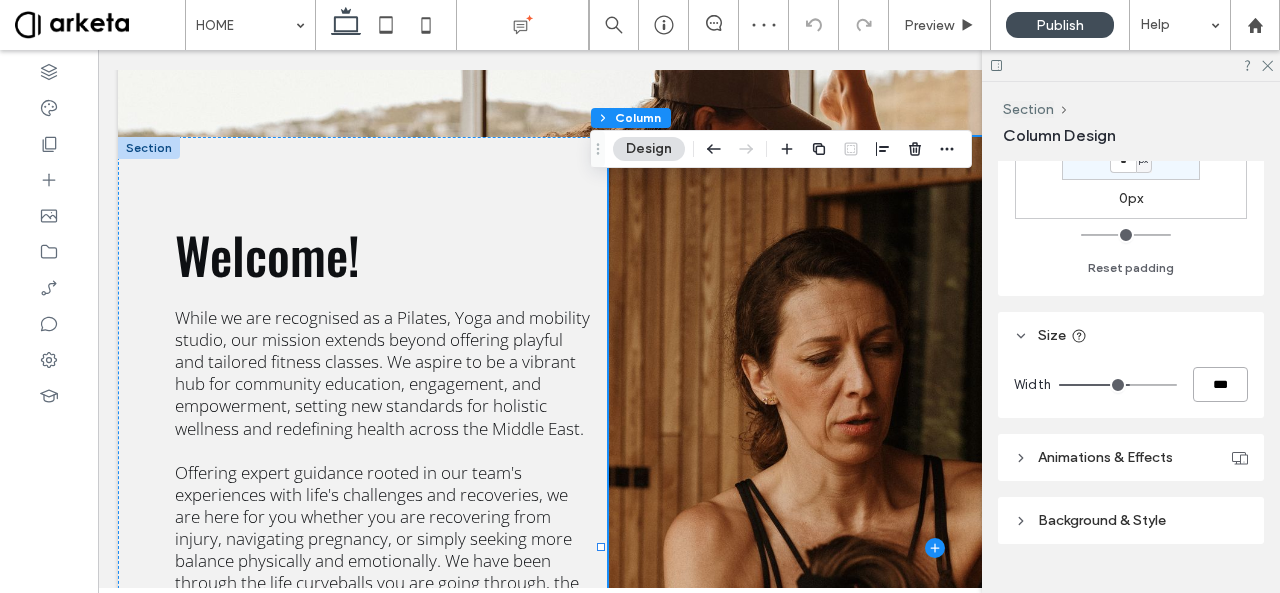 click on "***" at bounding box center [1220, 384] 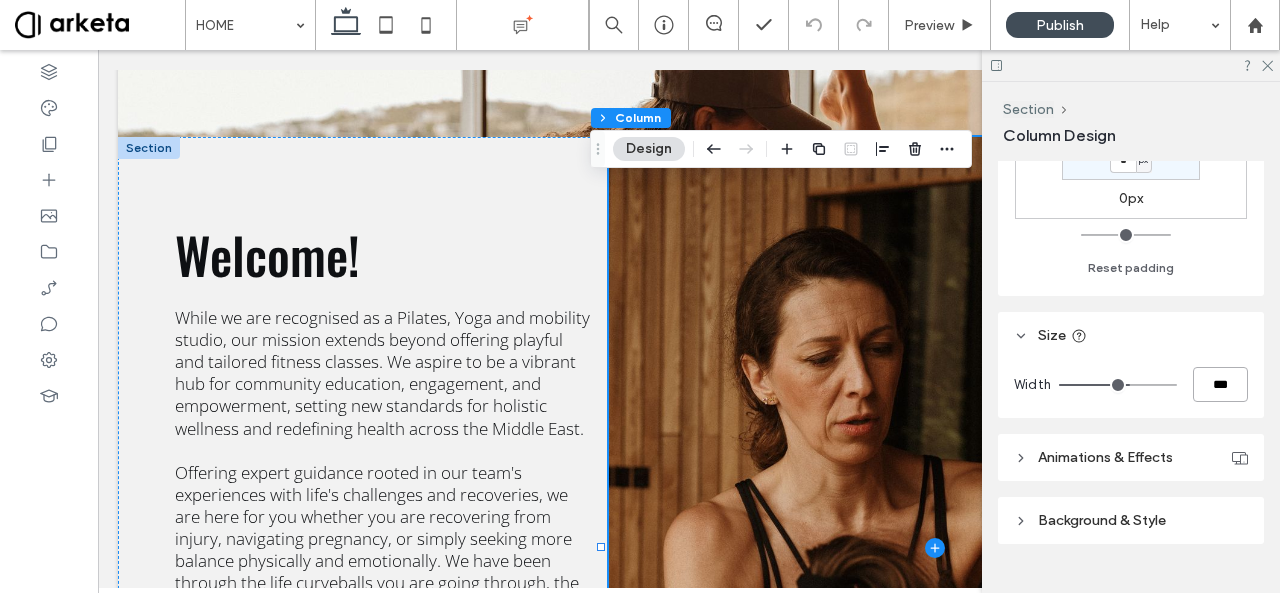 type on "***" 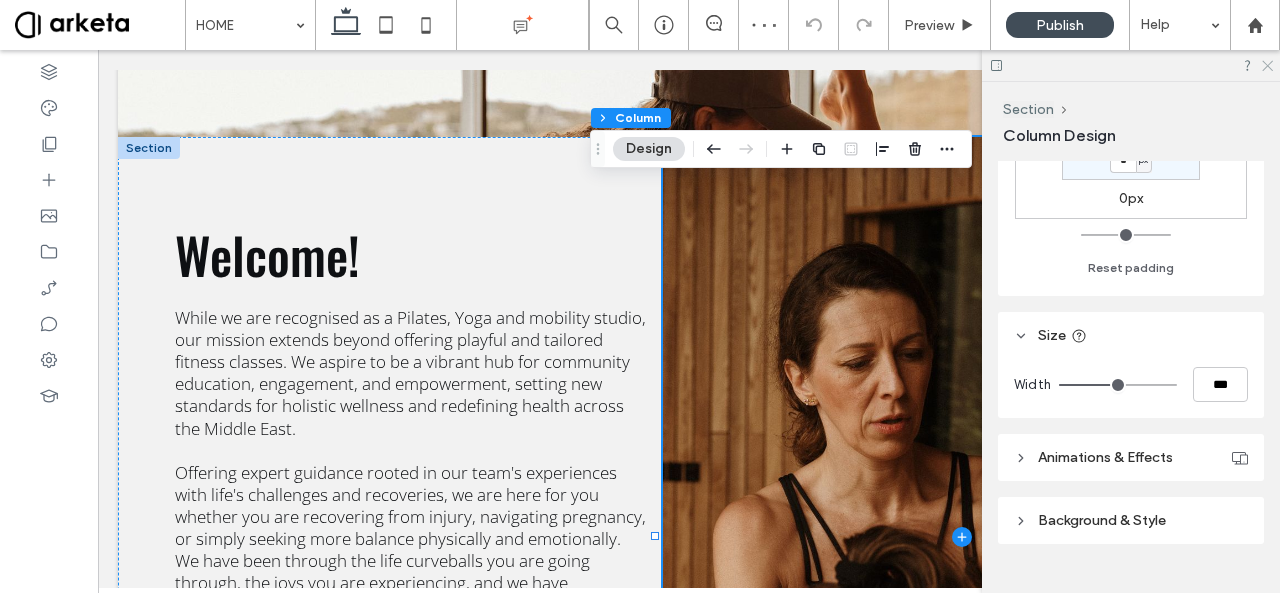 click 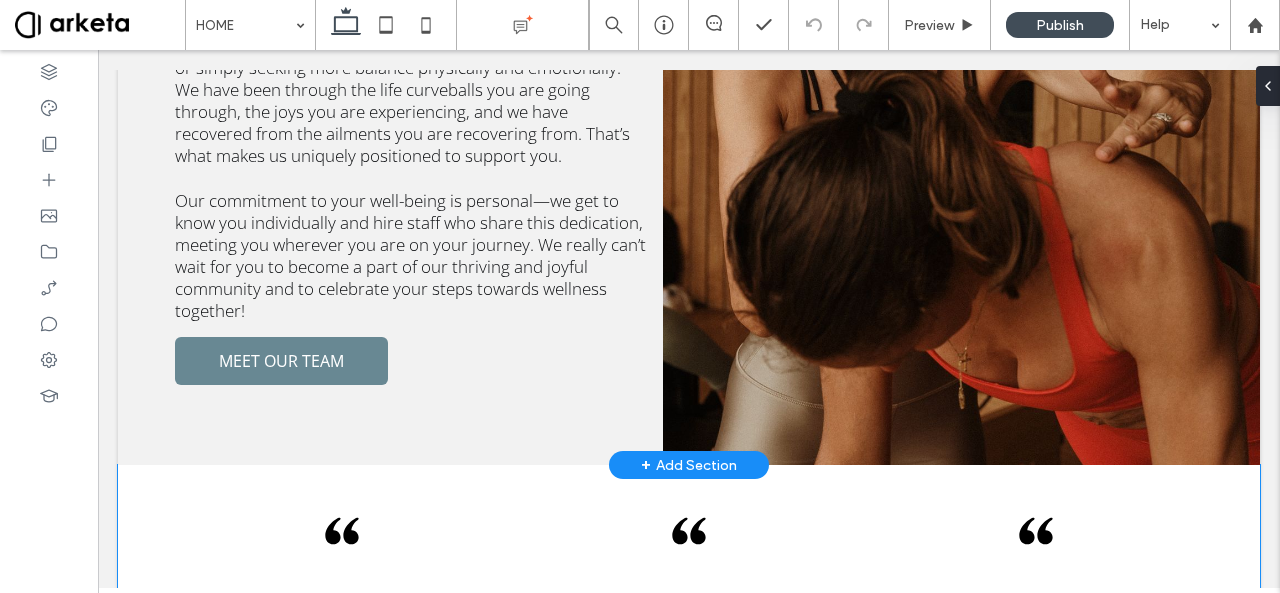 scroll, scrollTop: 2802, scrollLeft: 0, axis: vertical 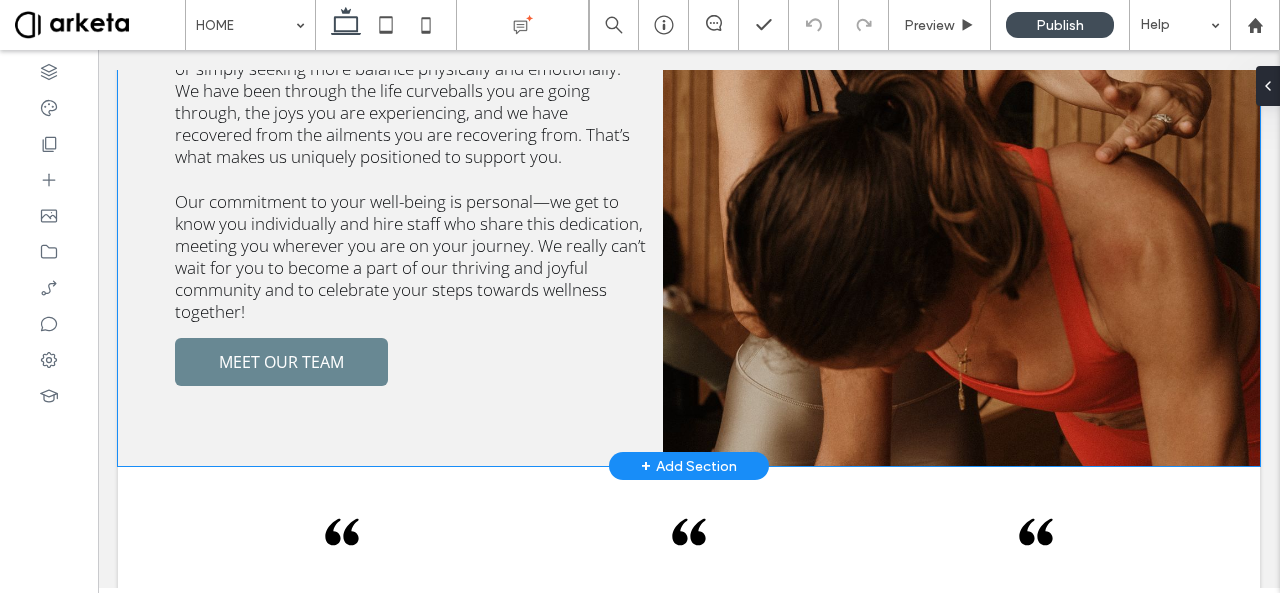 click on "Welcome!
While we are recognised as a Pilates, Yoga and mobility studio, our mission extends beyond offering playful and tailored fitness classes. We aspire to be a vibrant hub for community education, engagement, and empowerment, setting new standards for holistic wellness and redefining health across the Middle East. Offering expert guidance rooted in our team's experiences with life's challenges and recoveries, we are here for you whether you are recovering from injury, navigating pregnancy, or simply seeking more balance physically and emotionally. We have been through the life curveballs you are going through, the joys you are experiencing, and we have recovered from the ailments you are recovering from. That’s what makes us uniquely positioned to support you.
MEET OUR TEAM" at bounding box center (689, 66) 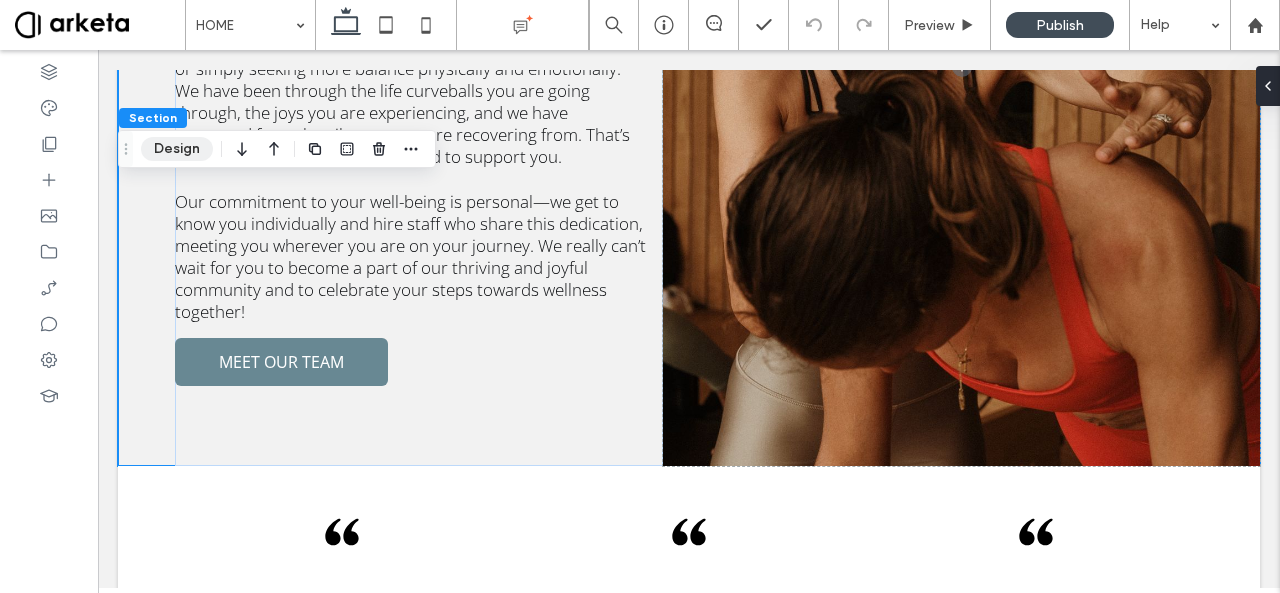 click on "Design" at bounding box center [177, 149] 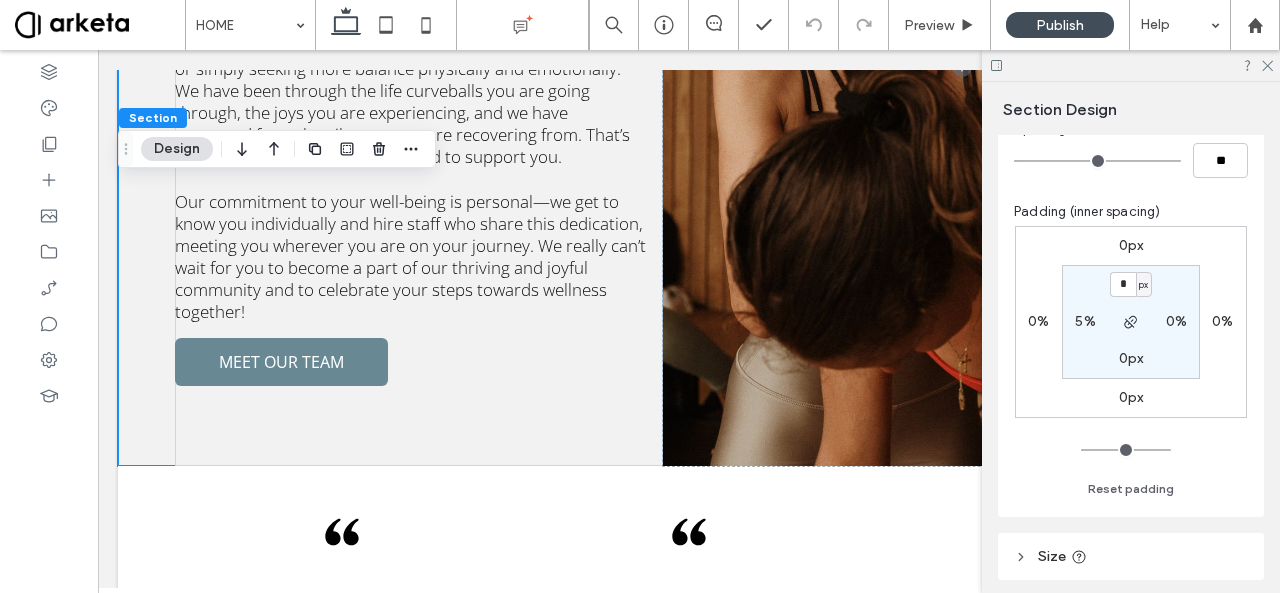 scroll, scrollTop: 289, scrollLeft: 0, axis: vertical 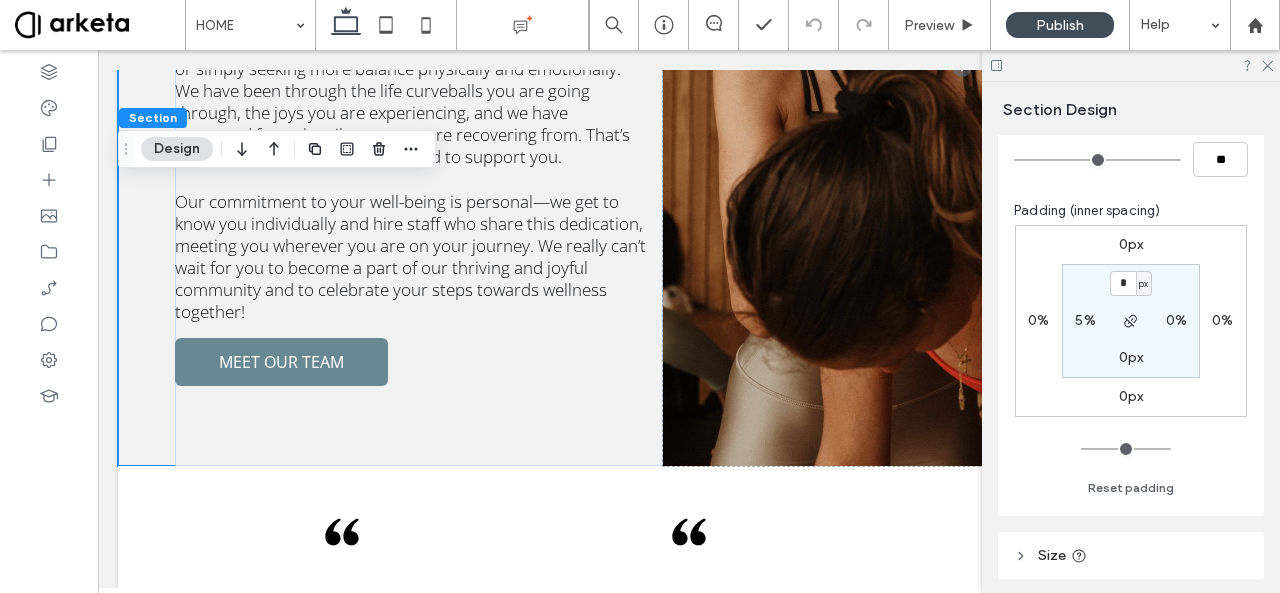 click on "5%" at bounding box center (1085, 320) 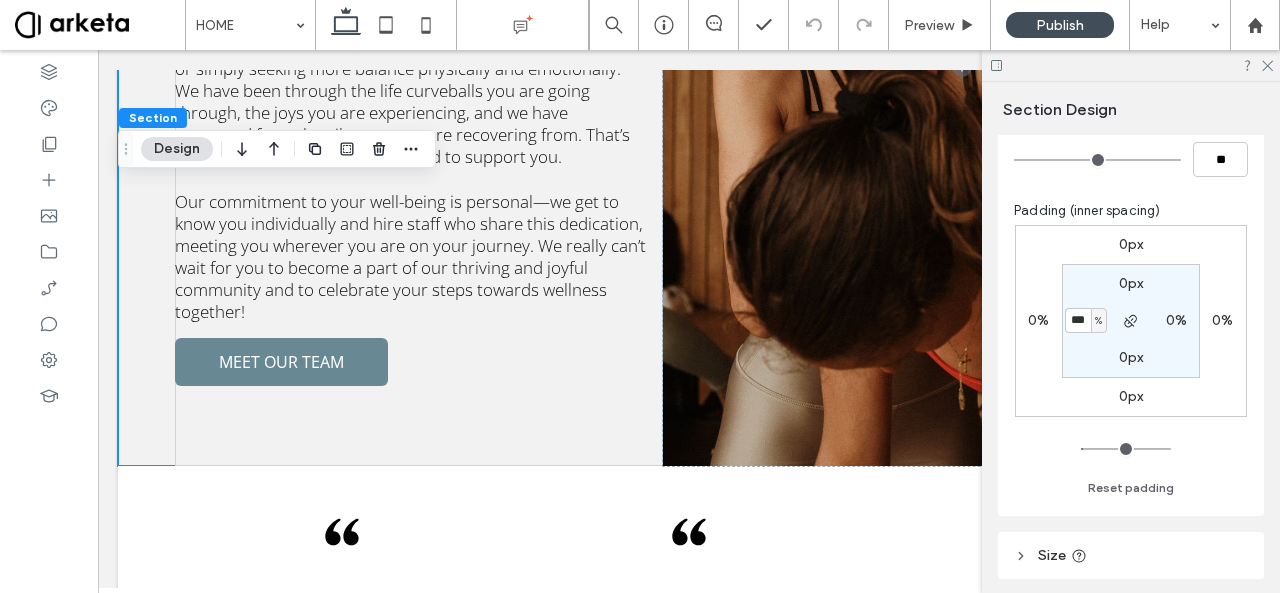 type on "***" 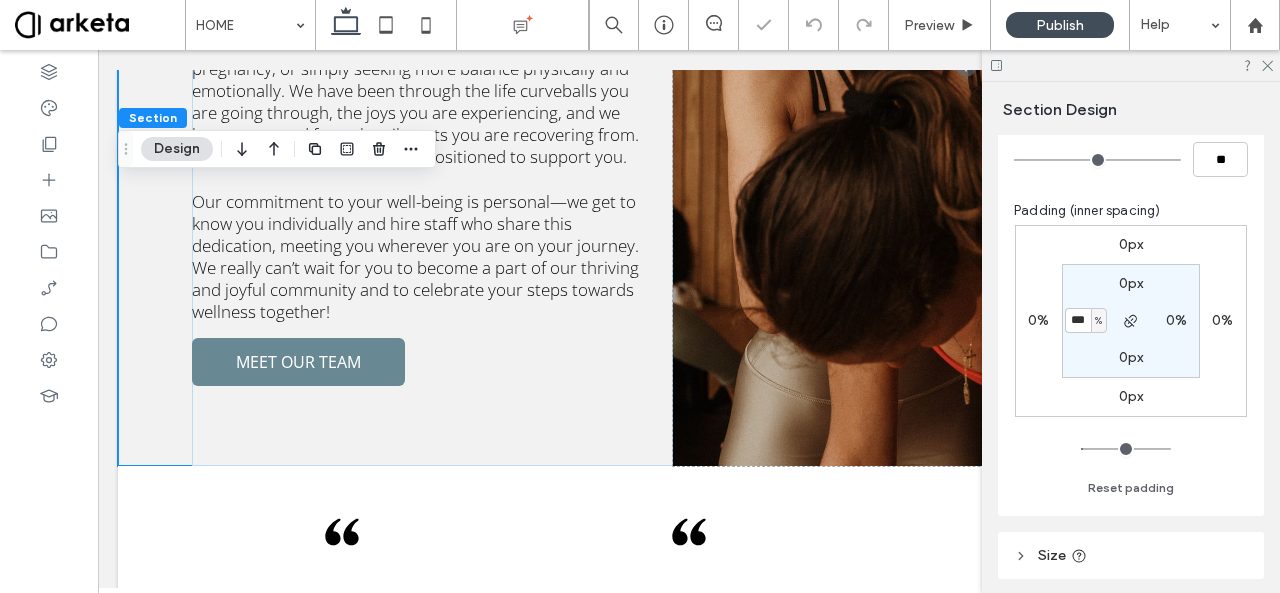 type on "*" 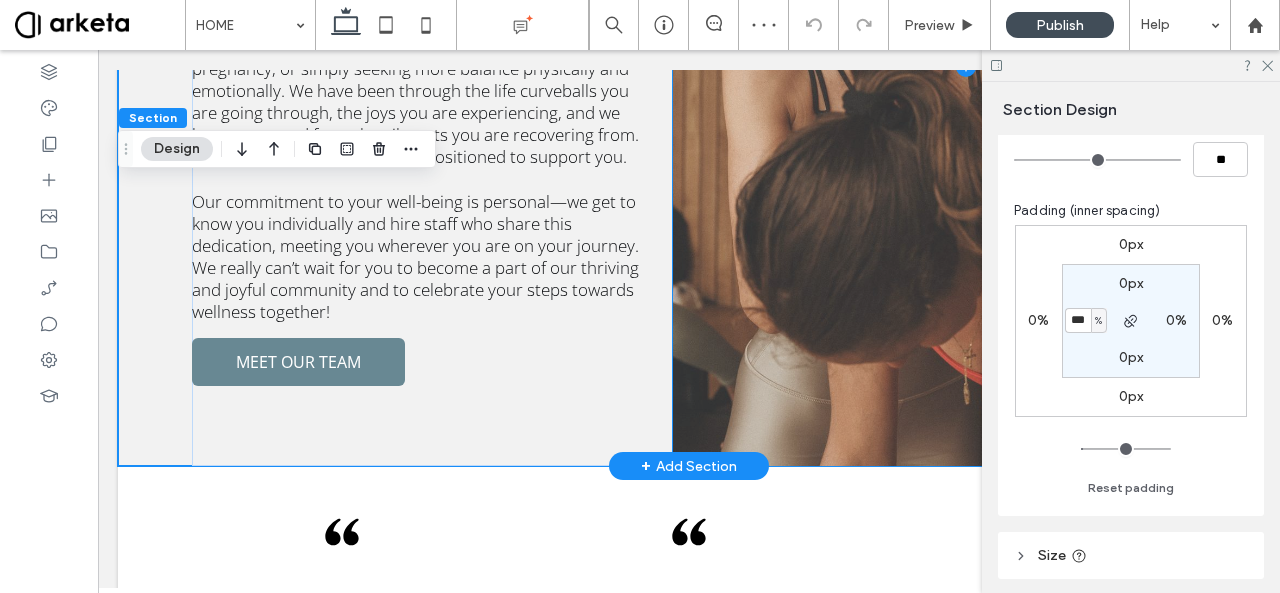 click at bounding box center [966, 66] 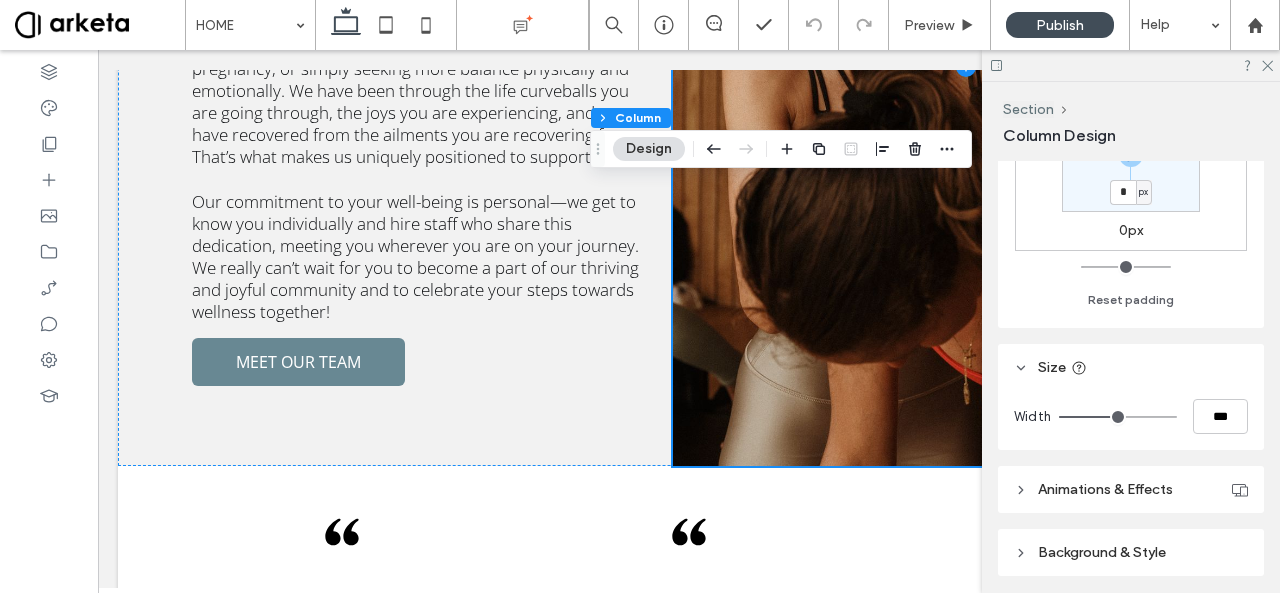 scroll, scrollTop: 604, scrollLeft: 0, axis: vertical 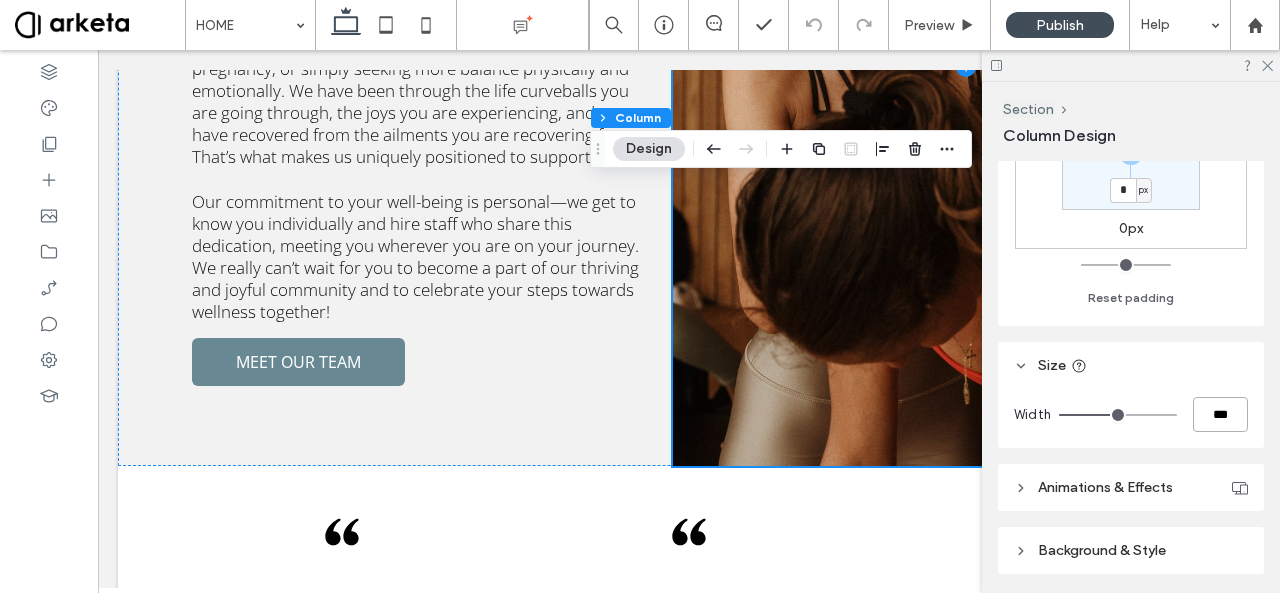 click on "***" at bounding box center (1220, 414) 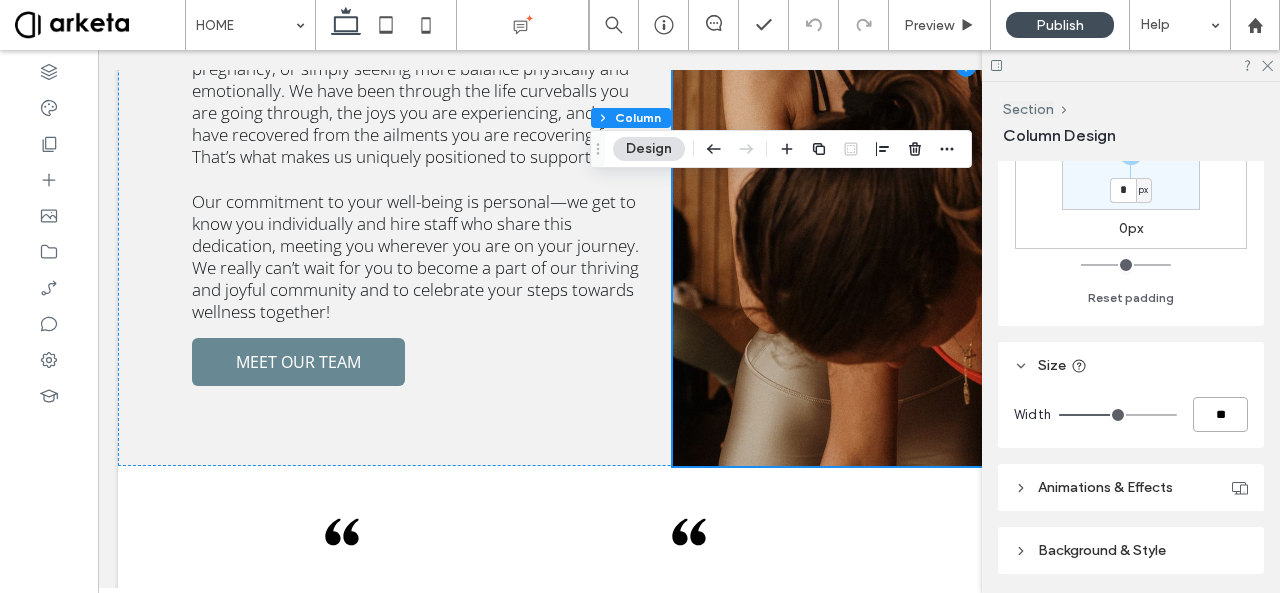 type on "**" 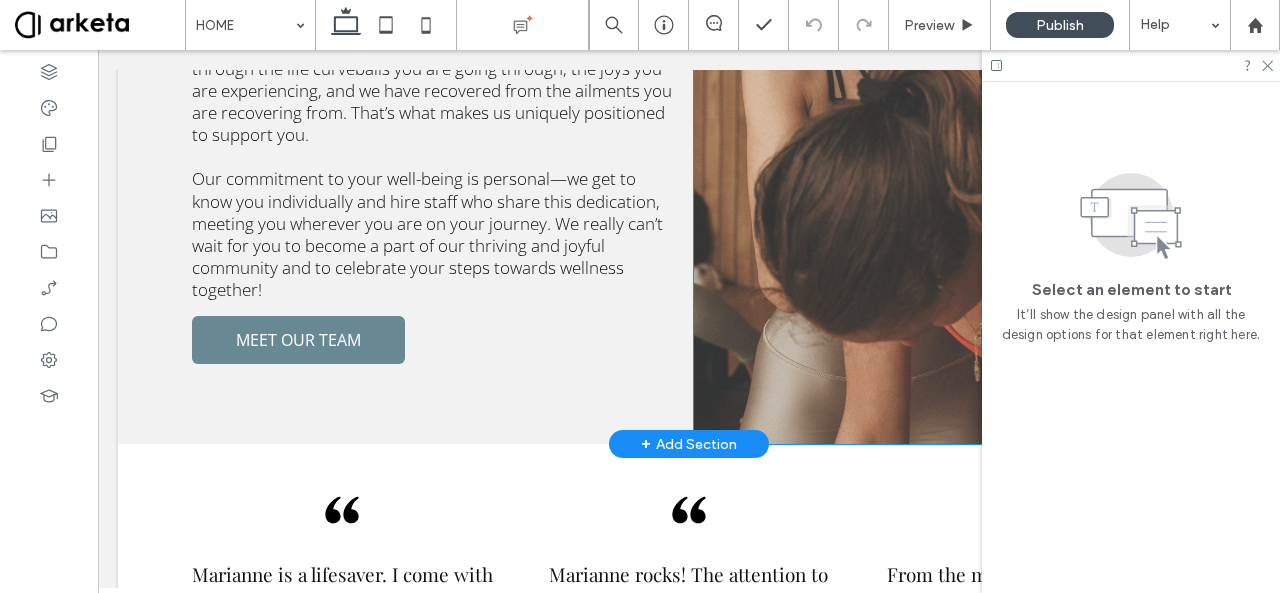 click at bounding box center [977, 55] 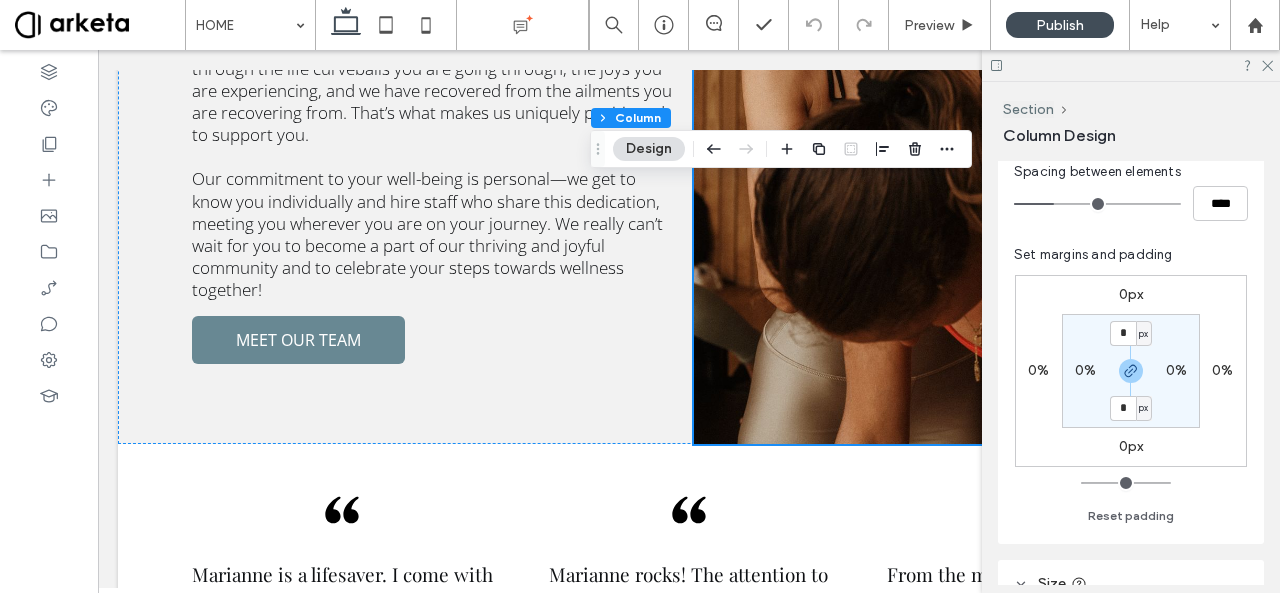 scroll, scrollTop: 670, scrollLeft: 0, axis: vertical 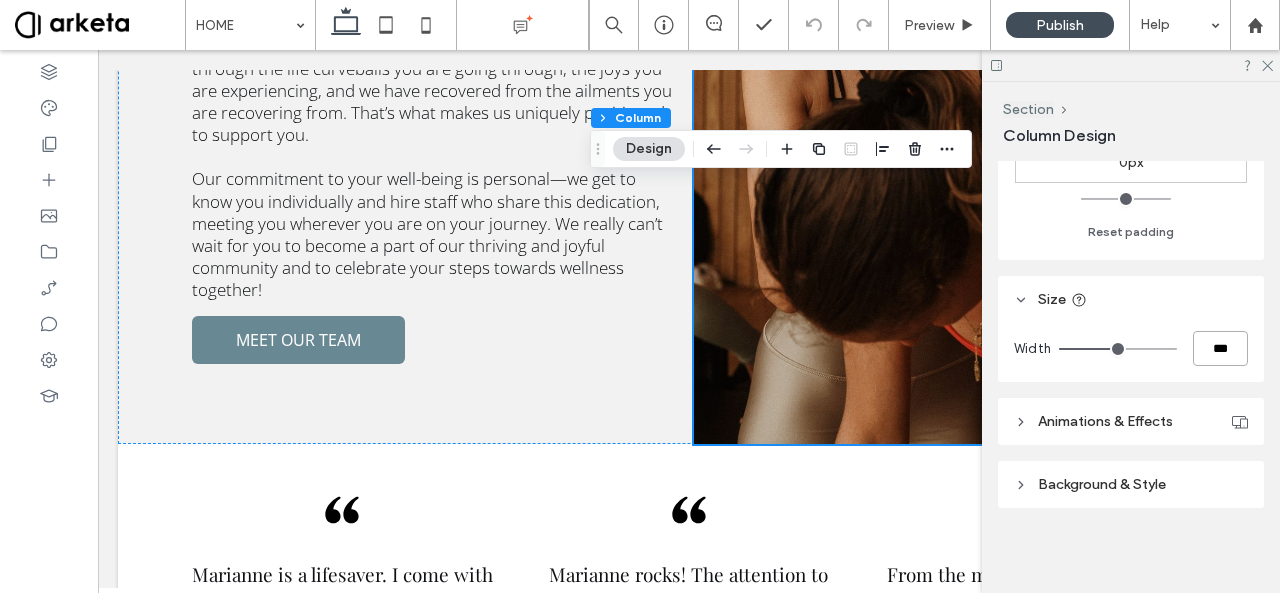 click on "***" at bounding box center [1220, 348] 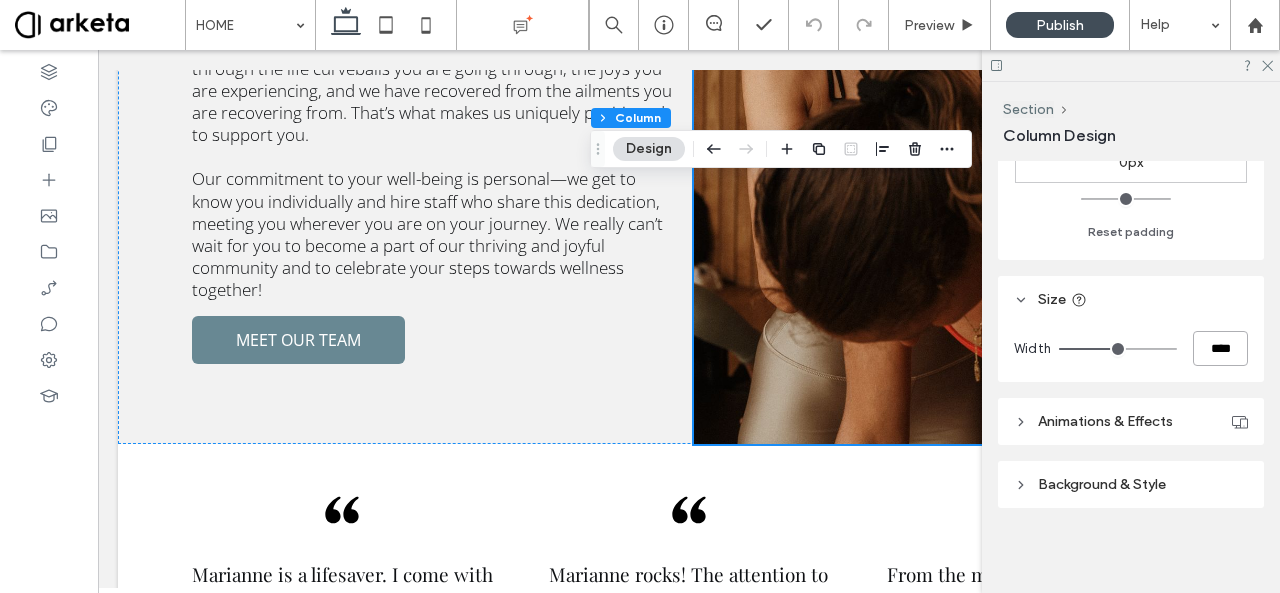 type on "*****" 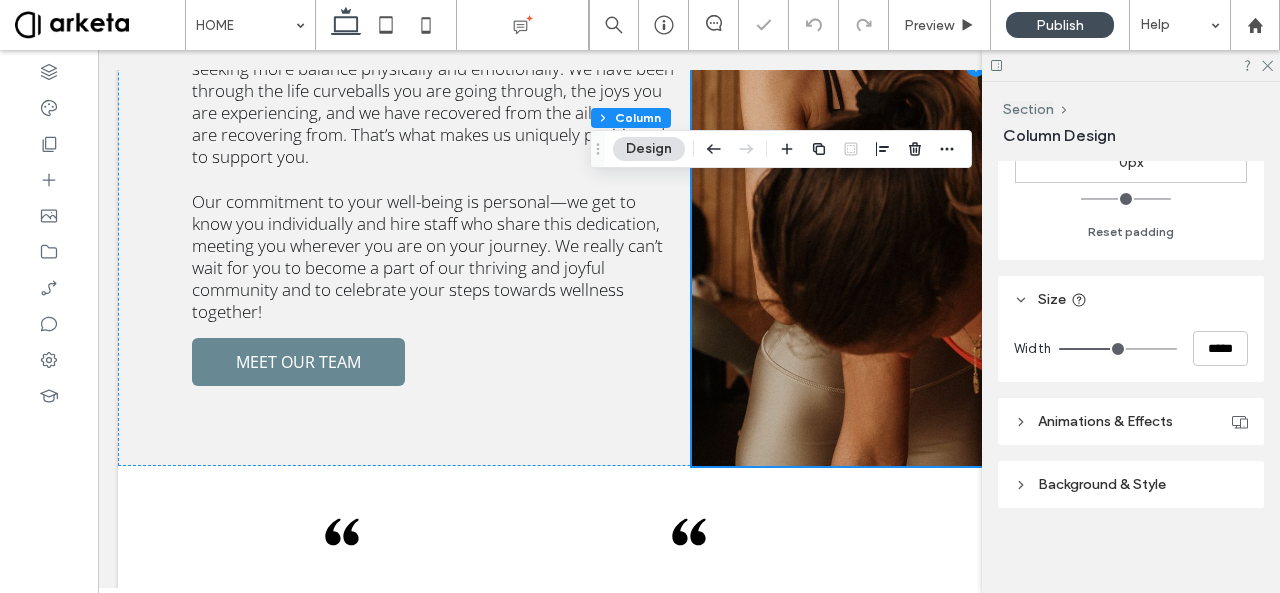 click on "Layout Content alignment Horizontal Vertical Stacking direction Spacing Spacing between elements **** Set margins and padding 0px 0% 0px 0% * px 0% * px 0% Reset padding Size Width ***** Animations & Effects Choose a trigger None Background & Style Color Image Video Background color Background overlay Corner radius * px Border *** Shadow" at bounding box center [1137, 373] 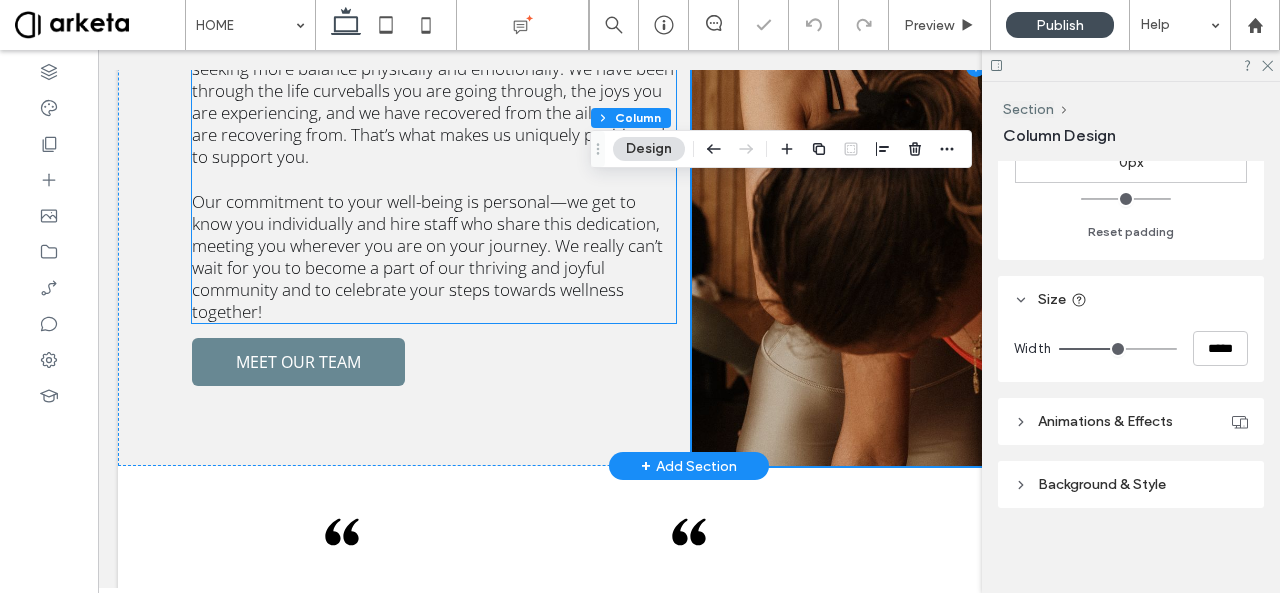 click on "Our commitment to your well-being is personal—we get to know you individually and hire staff who share this dedication, meeting you wherever you are on your journey. We really can’t wait for you to become a part of our thriving and joyful community and to celebrate your steps towards wellness together!" at bounding box center (427, 256) 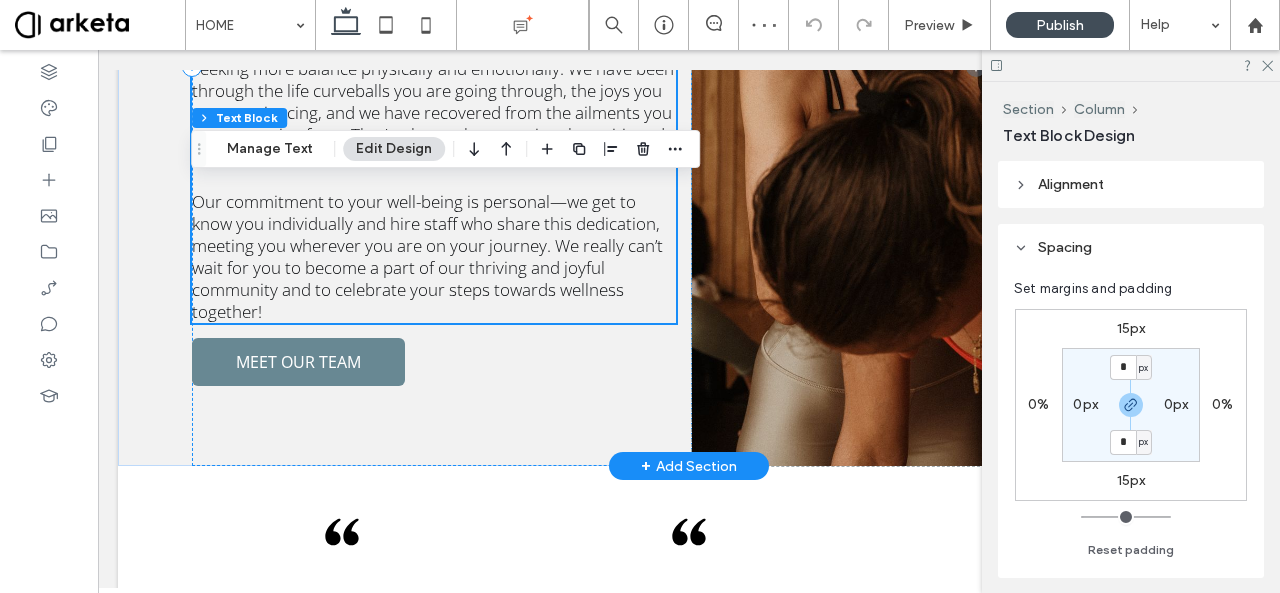 scroll, scrollTop: 2610, scrollLeft: 0, axis: vertical 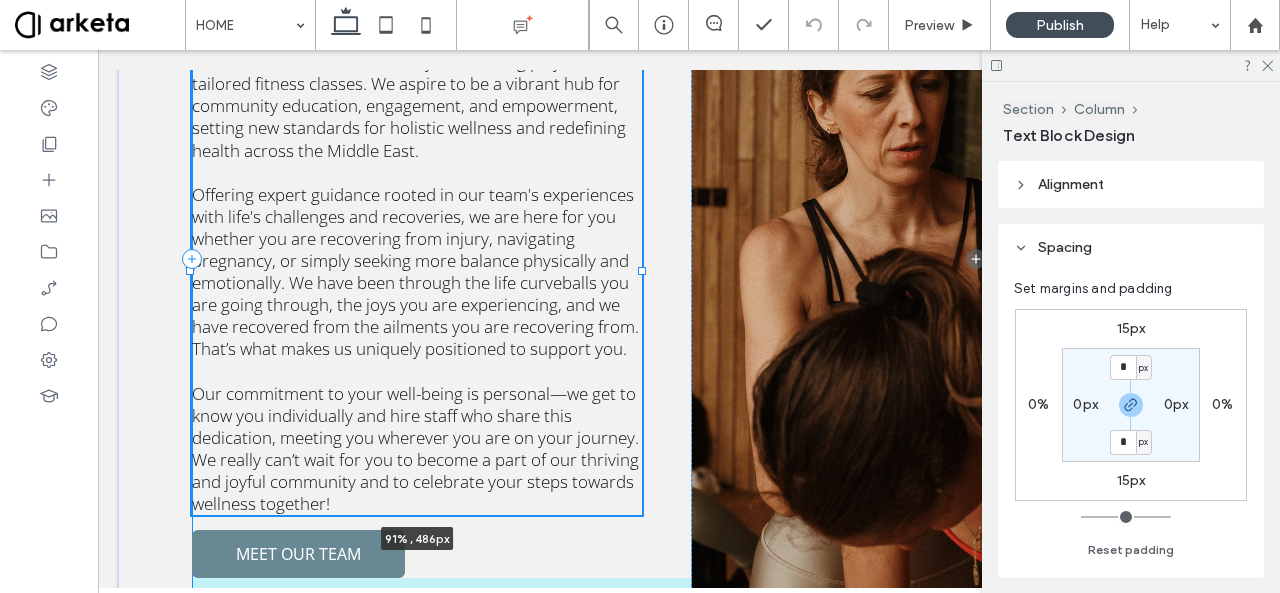 drag, startPoint x: 666, startPoint y: 256, endPoint x: 639, endPoint y: 256, distance: 27 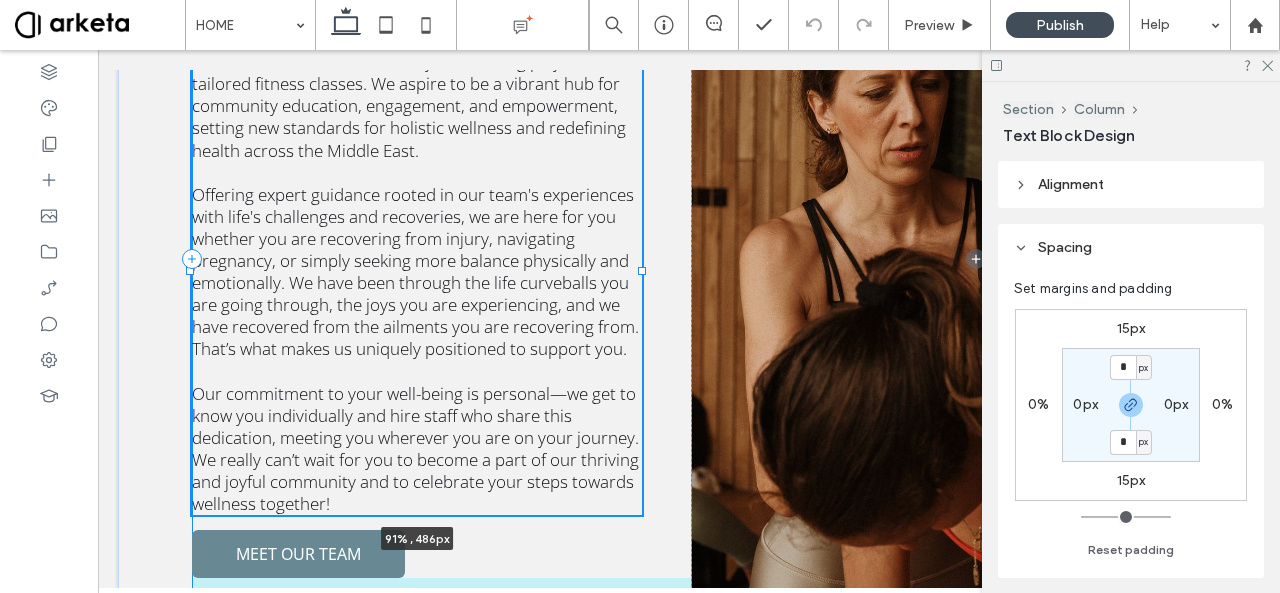 click at bounding box center (642, 271) 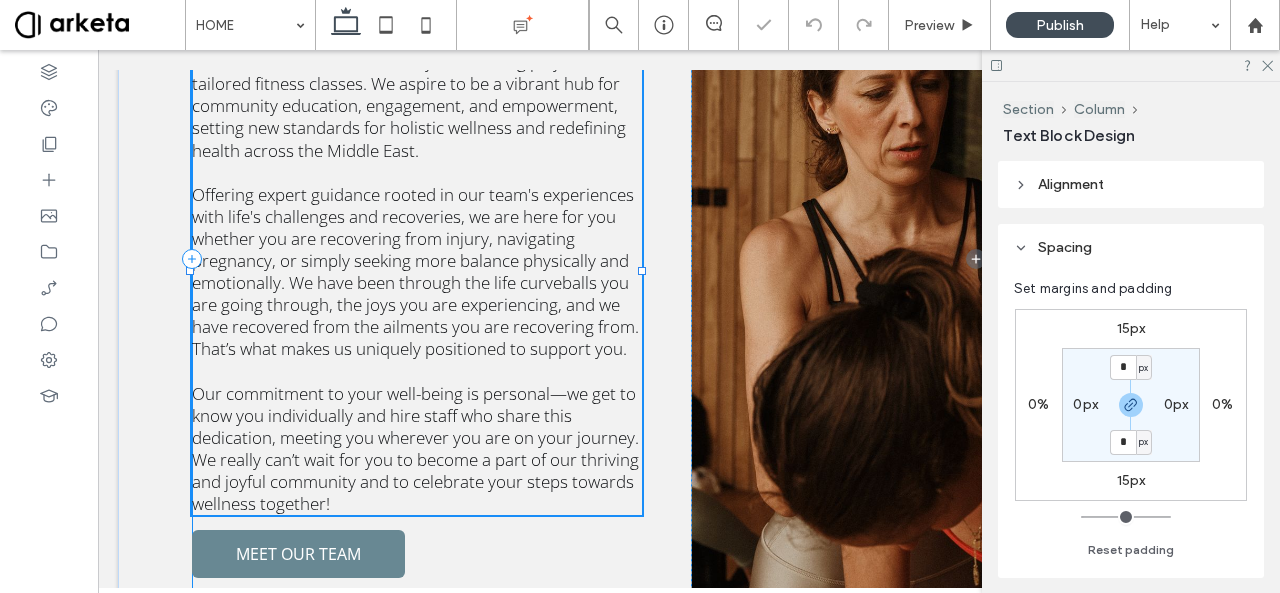 type on "**" 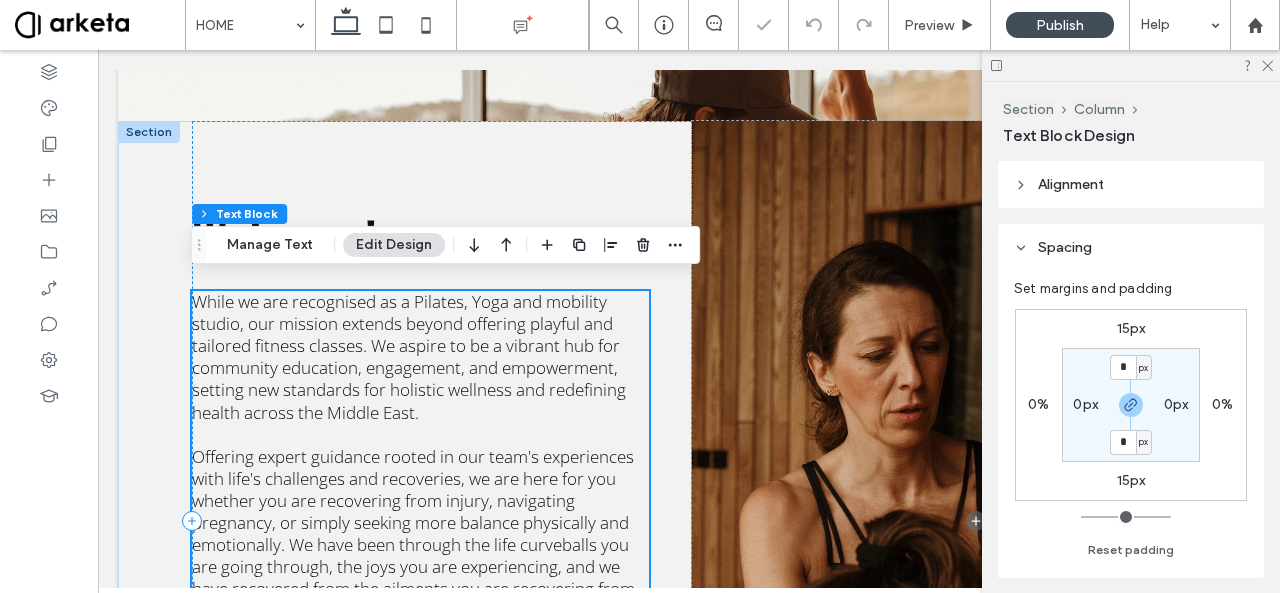 scroll, scrollTop: 2346, scrollLeft: 0, axis: vertical 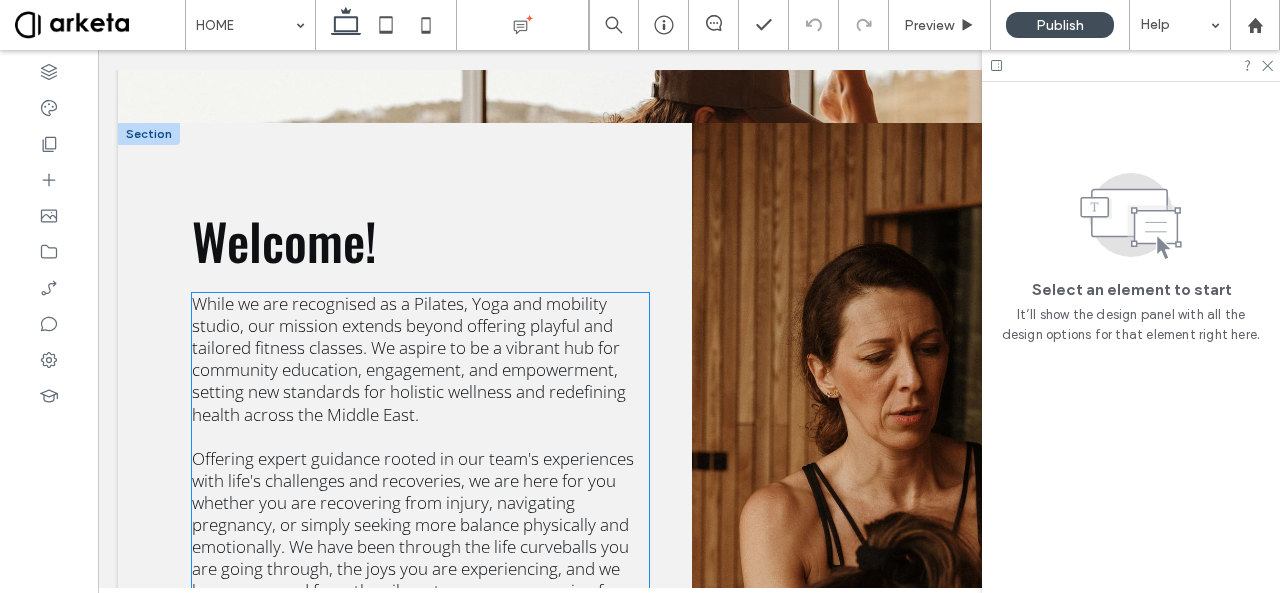 click on "While we are recognised as a Pilates, Yoga and mobility studio, our mission extends beyond offering playful and tailored fitness classes. We aspire to be a vibrant hub for community education, engagement, and empowerment, setting new standards for holistic wellness and redefining health across the Middle East." at bounding box center [409, 358] 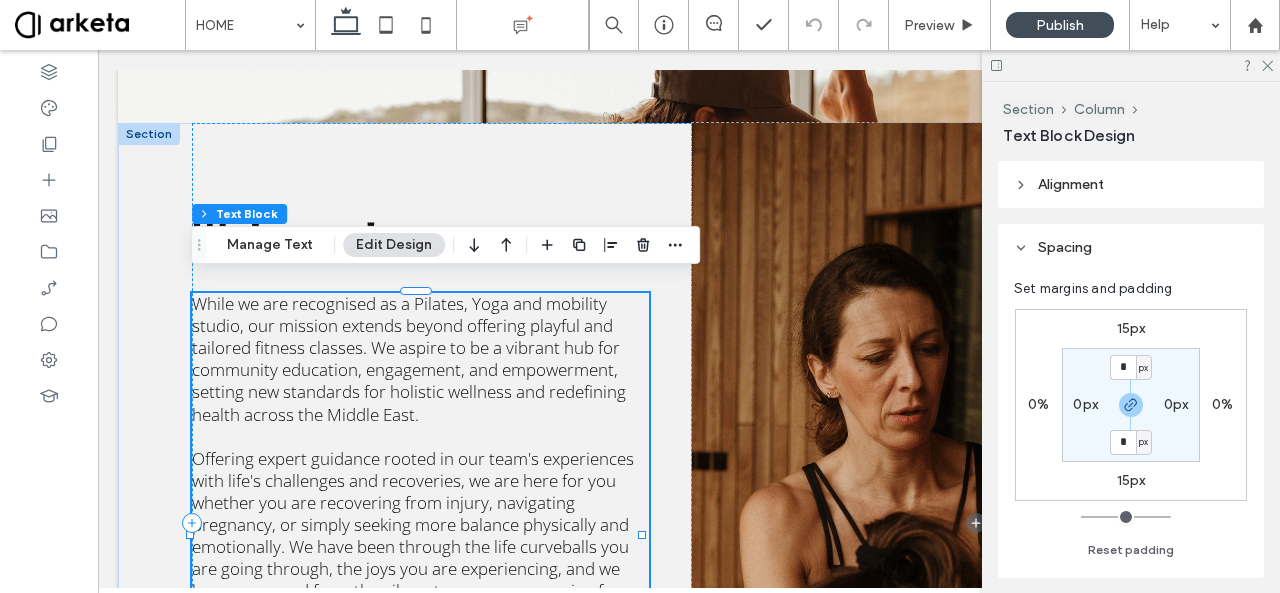 scroll, scrollTop: 234, scrollLeft: 0, axis: vertical 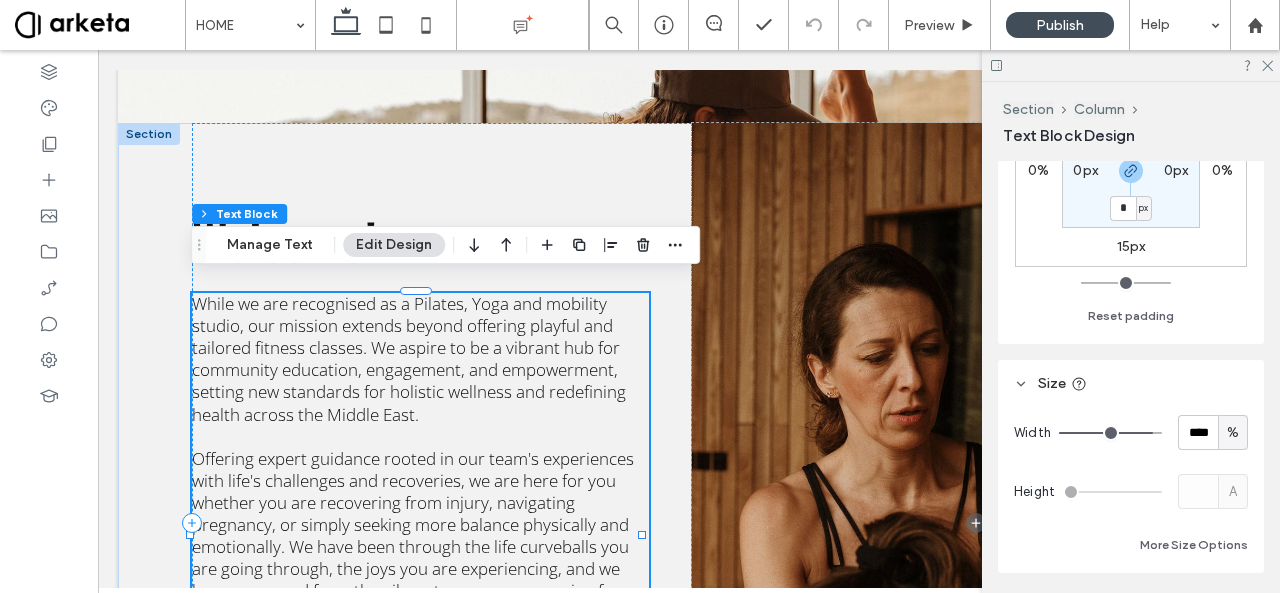 click on "%" at bounding box center (1233, 433) 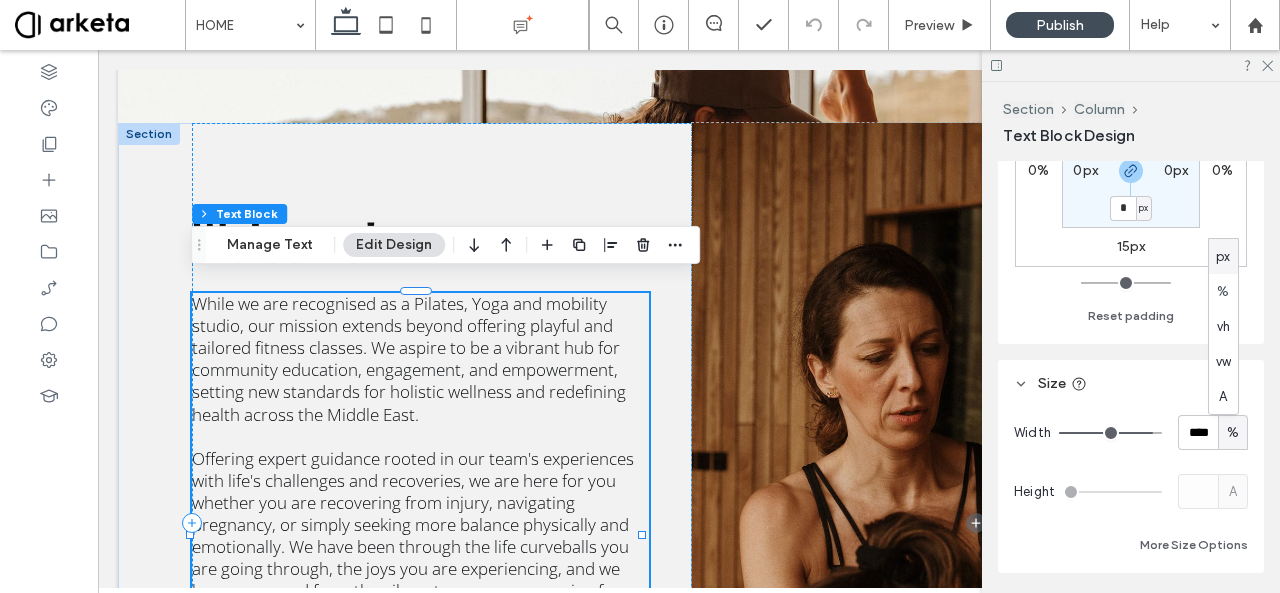click on "px" at bounding box center [1223, 257] 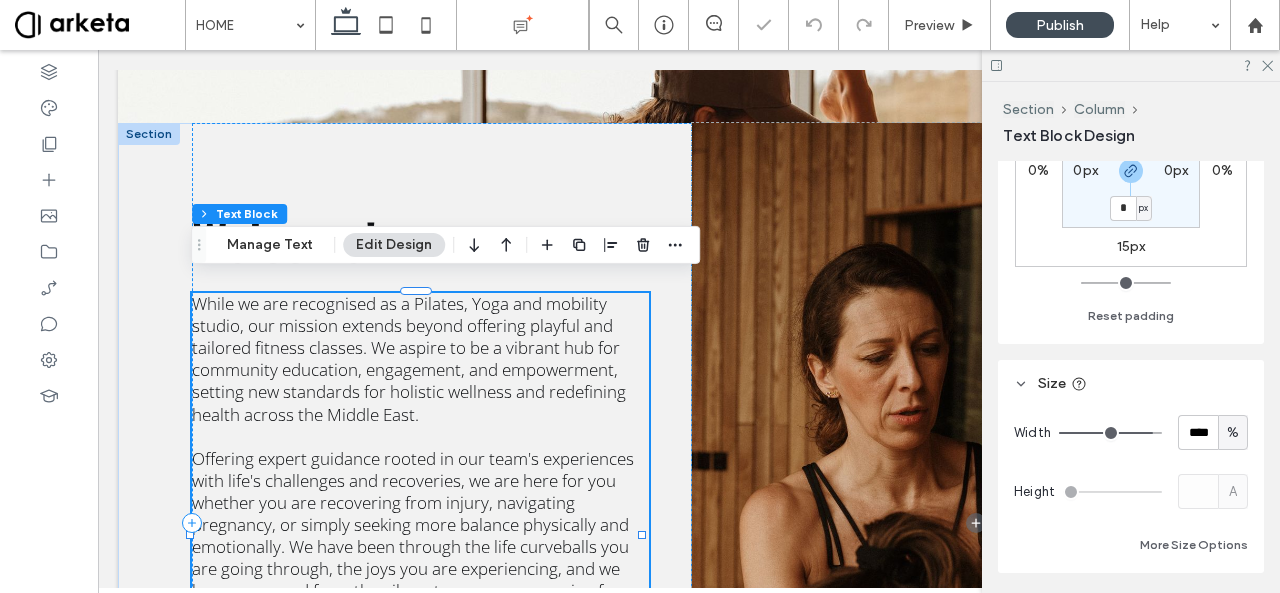 type on "***" 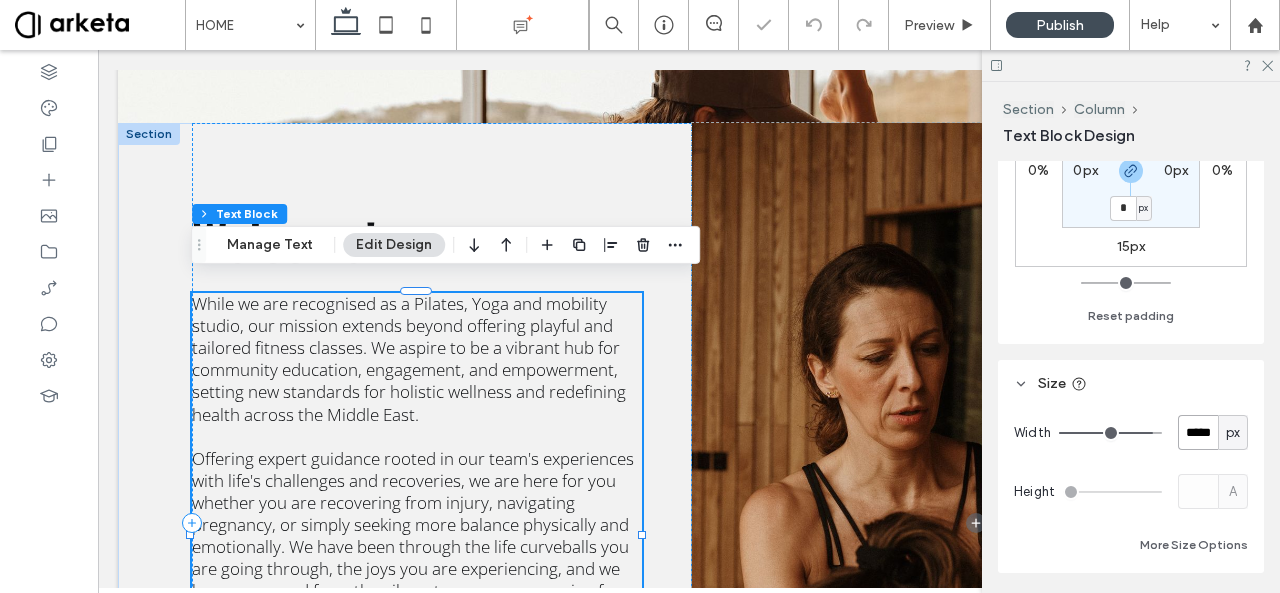 click on "*****" at bounding box center (1198, 432) 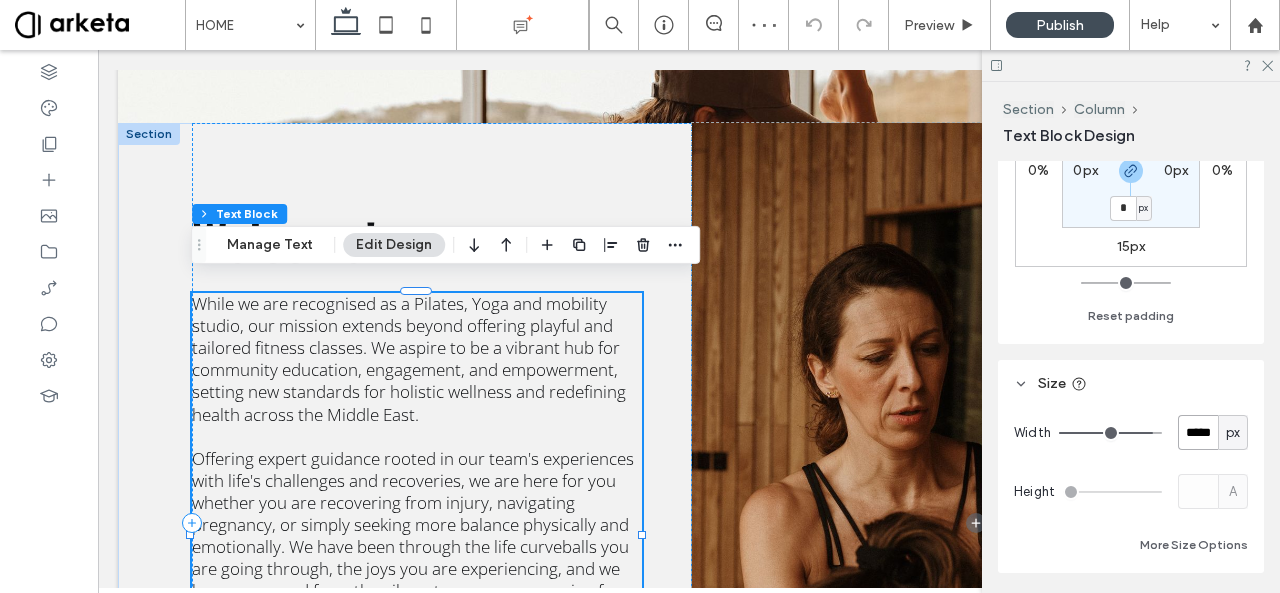 type on "*****" 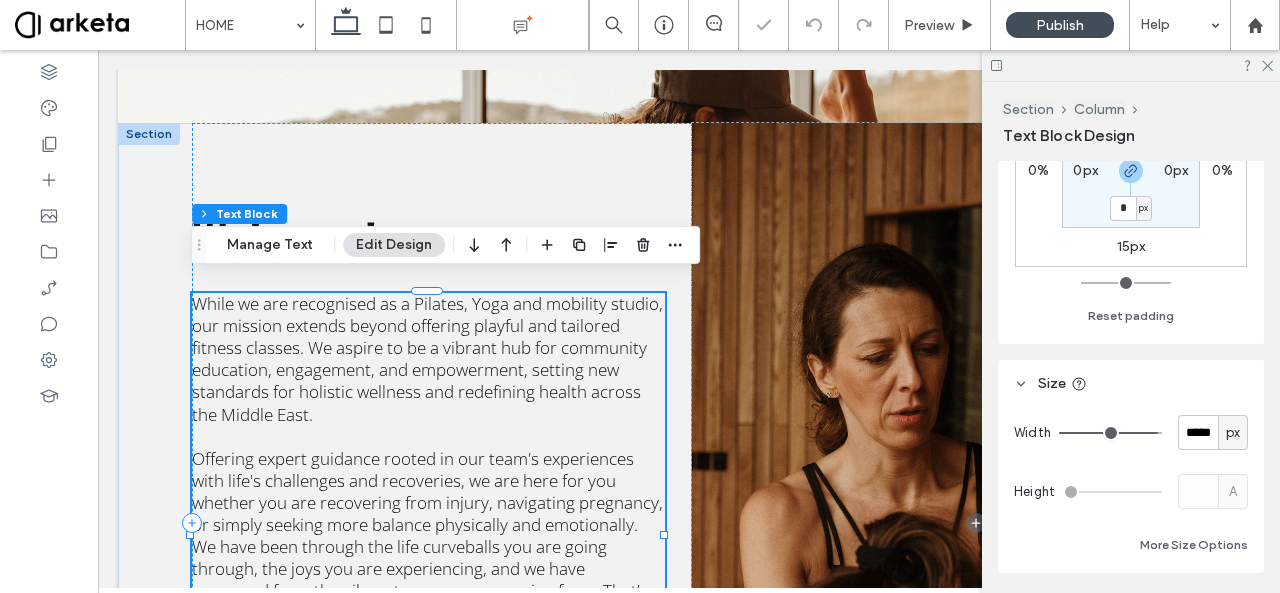 click on "px" at bounding box center [1233, 432] 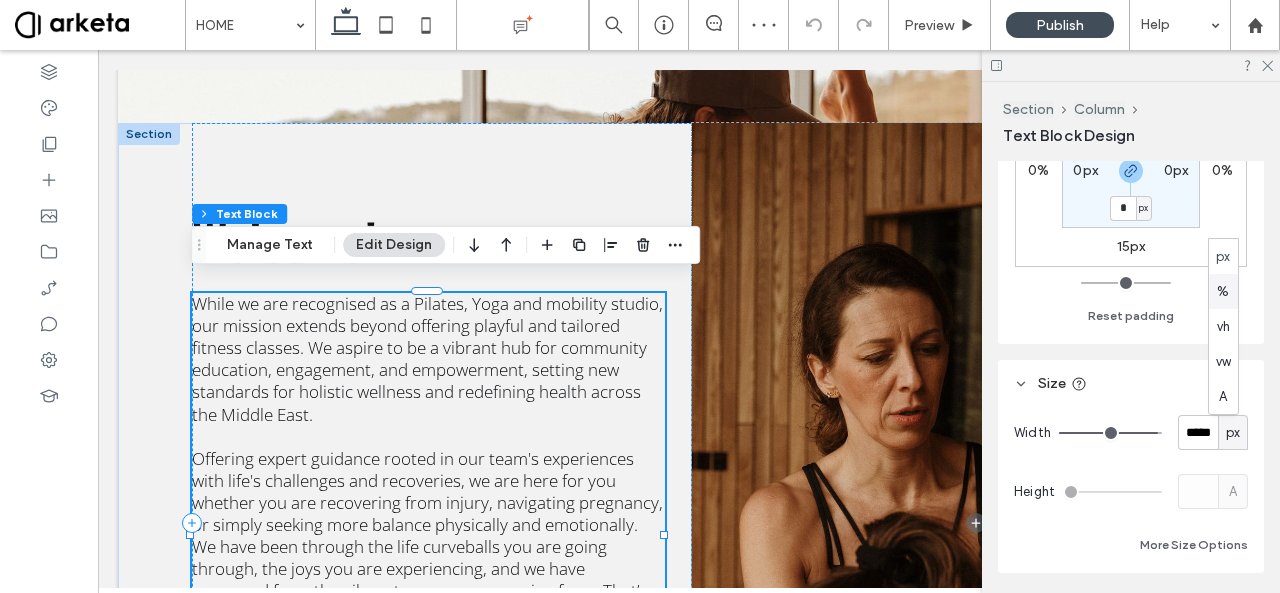 click on "%" at bounding box center (1223, 292) 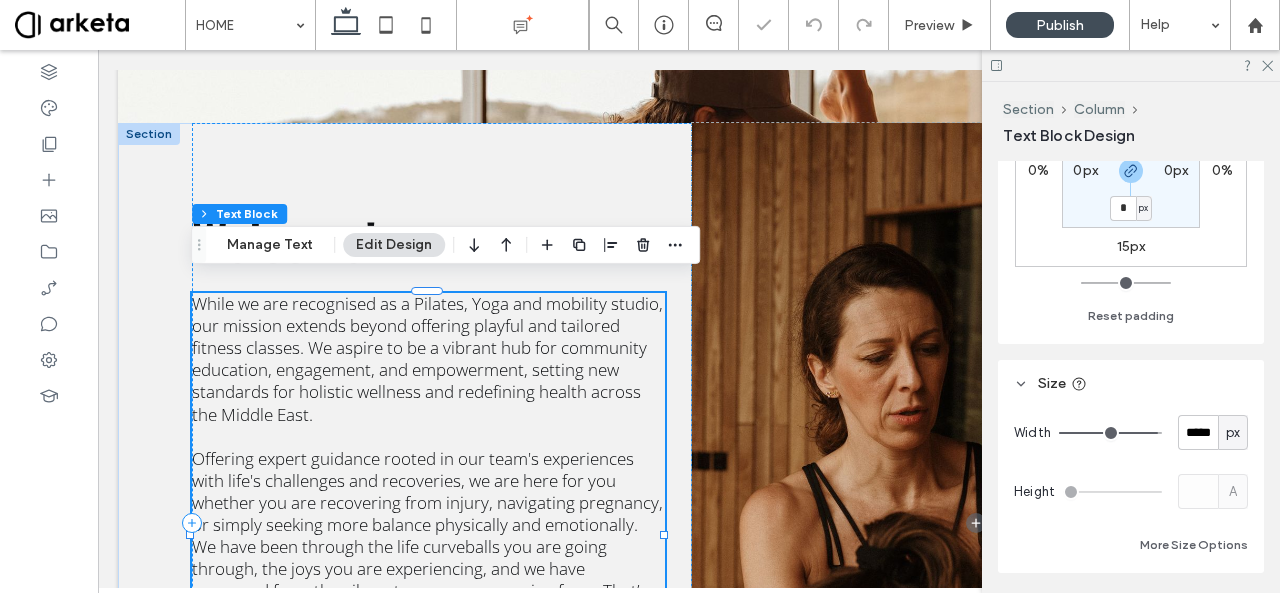 type on "**" 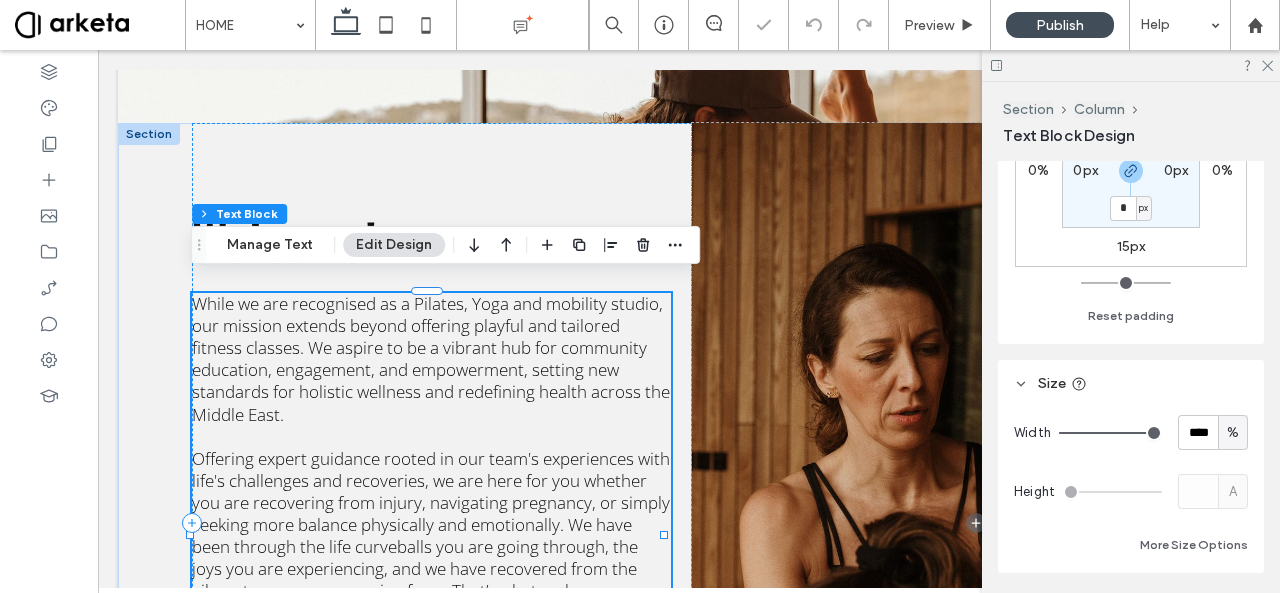 click on "Size" at bounding box center (1131, 383) 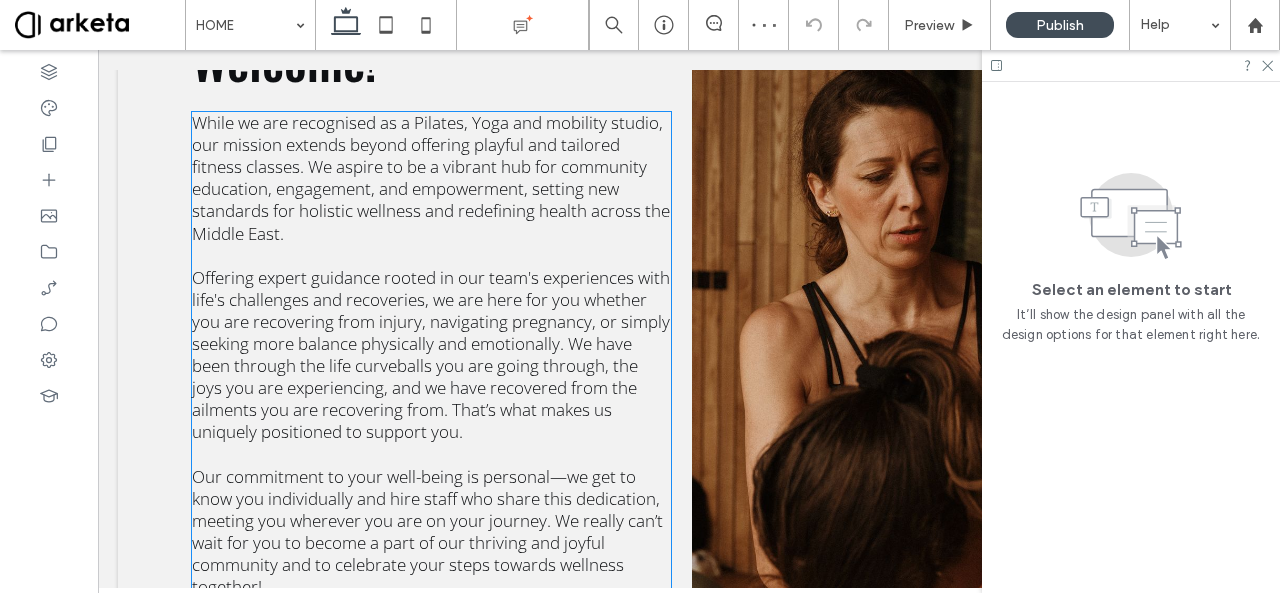 scroll, scrollTop: 2569, scrollLeft: 0, axis: vertical 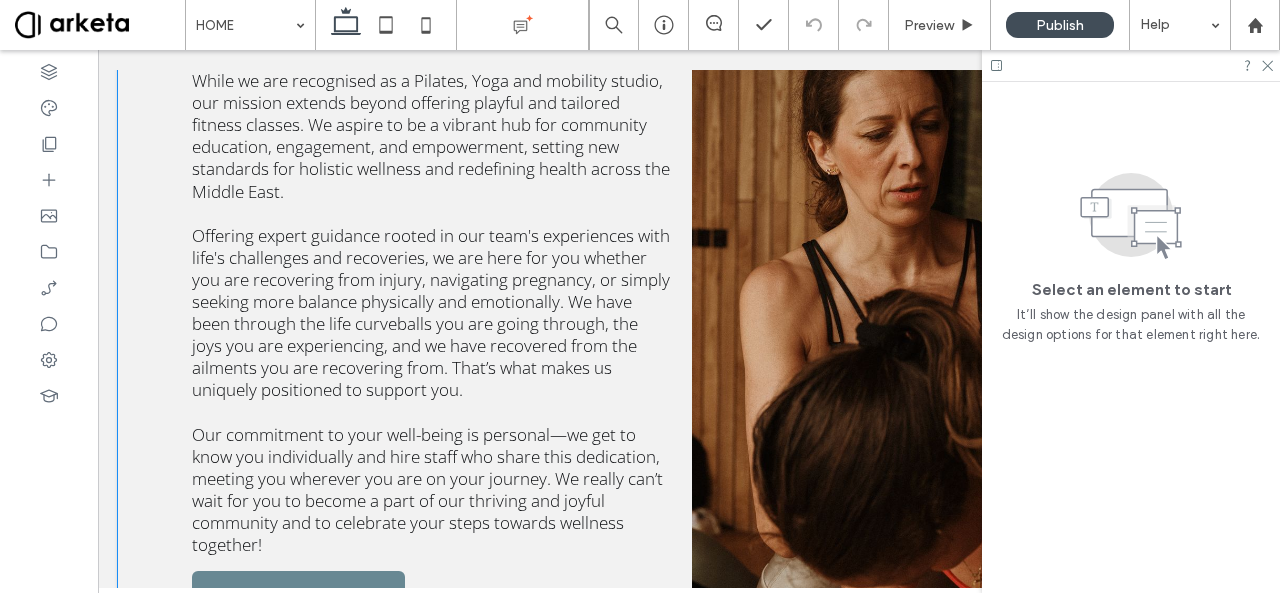 click on "Welcome!
While we are recognised as a Pilates, Yoga and mobility studio, our mission extends beyond offering playful and tailored fitness classes. We aspire to be a vibrant hub for community education, engagement, and empowerment, setting new standards for holistic wellness and redefining health across the Middle East. Offering expert guidance rooted in our team's experiences with life's challenges and recoveries, we are here for you whether you are recovering from injury, navigating pregnancy, or simply seeking more balance physically and emotionally. We have been through the life curveballs you are going through, the joys you are experiencing, and we have recovered from the ailments you are recovering from. That’s what makes us uniquely positioned to support you.
MEET OUR TEAM" at bounding box center (689, 299) 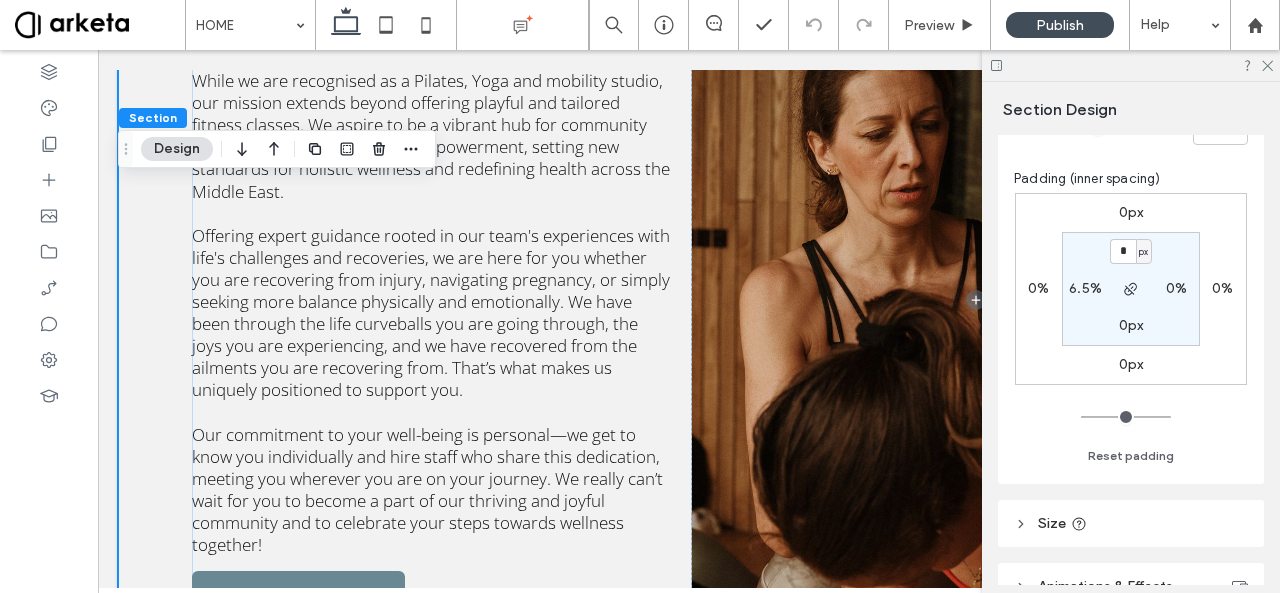 scroll, scrollTop: 323, scrollLeft: 0, axis: vertical 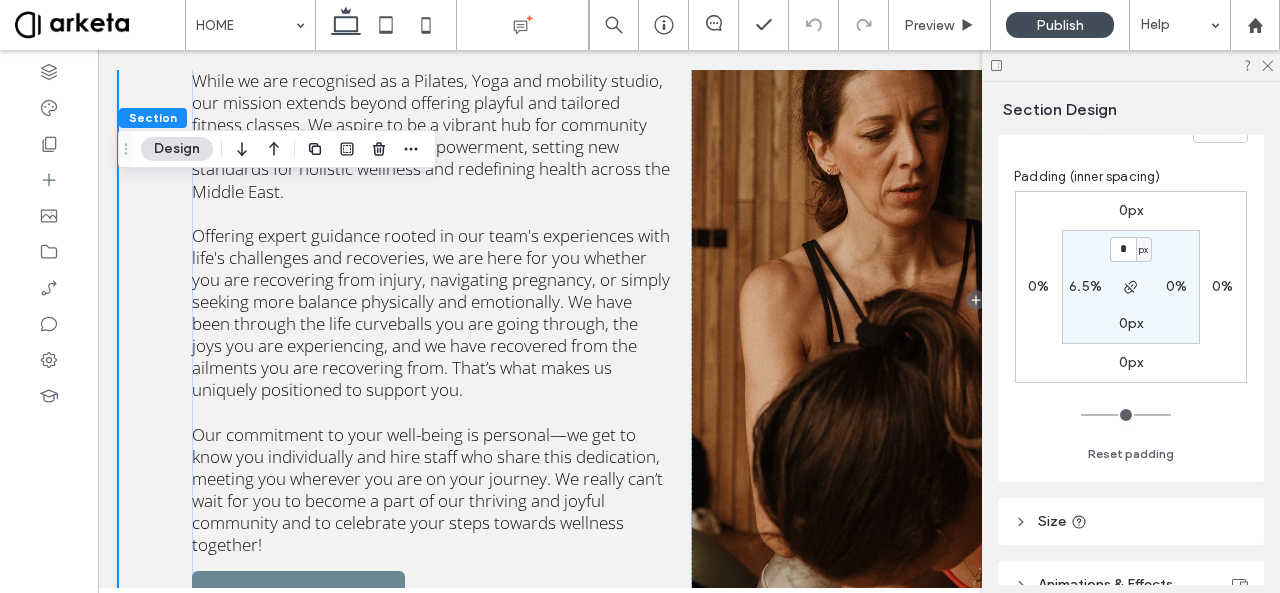 click on "6.5%" at bounding box center [1085, 286] 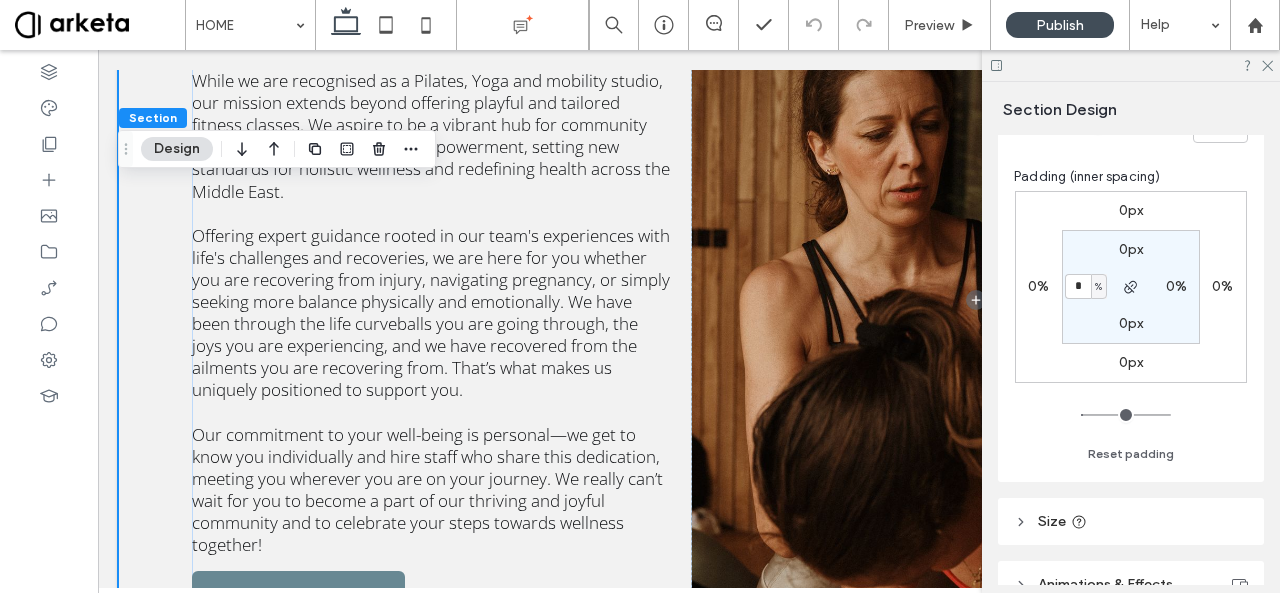 type on "*" 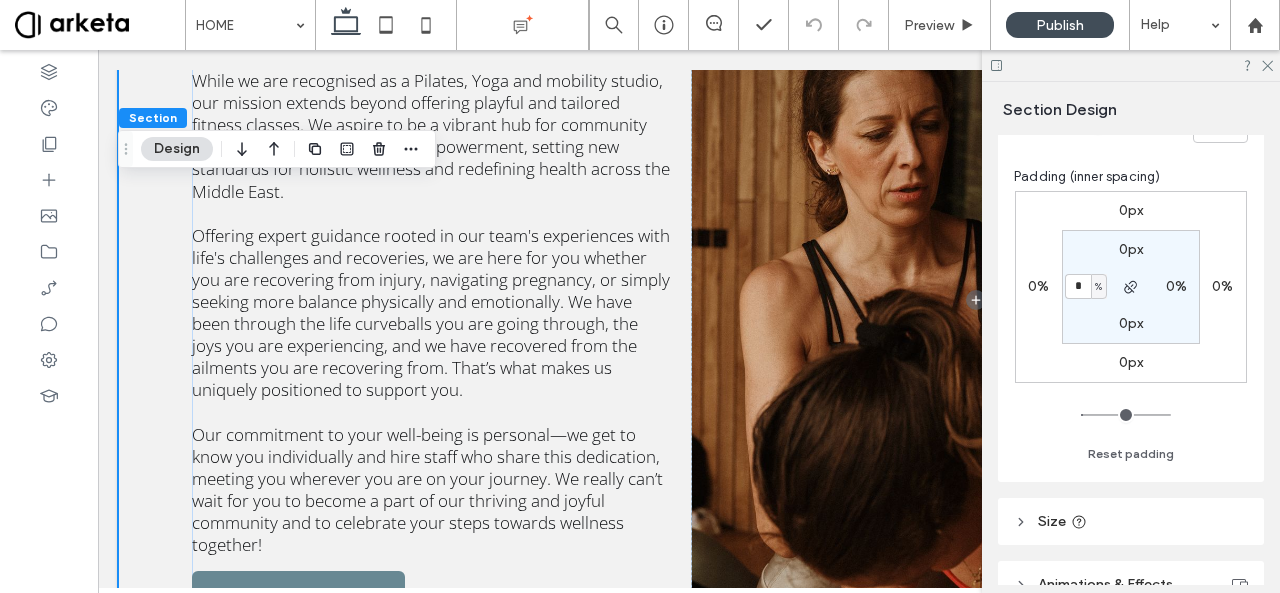 type on "*" 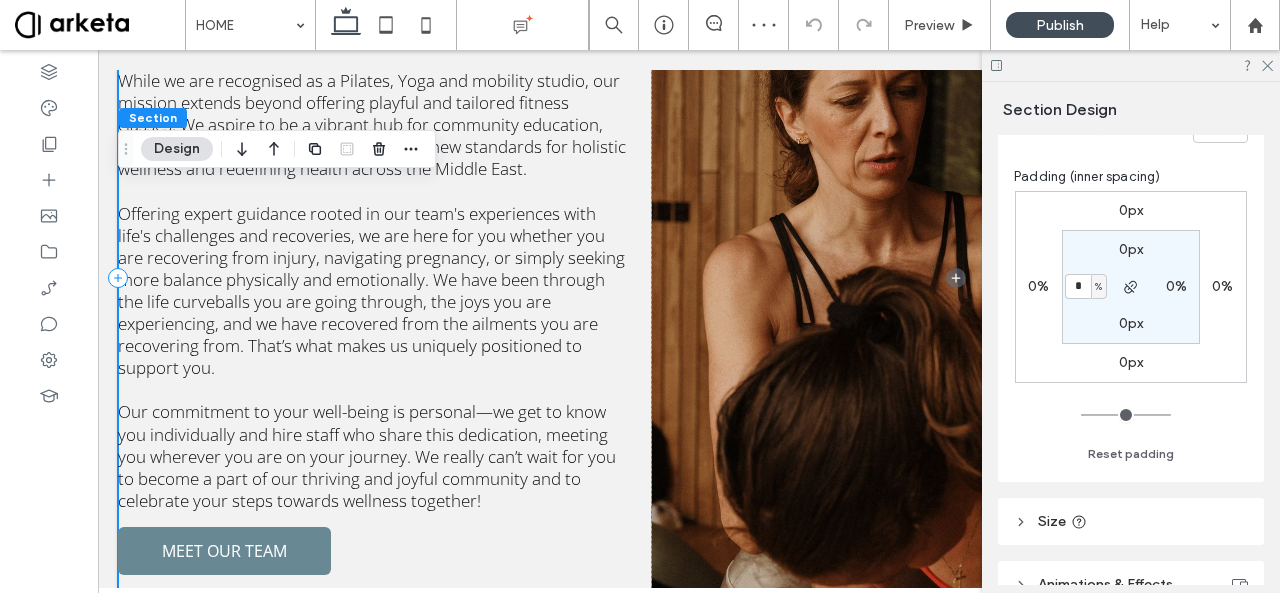 click on "Welcome!
While we are recognised as a Pilates, Yoga and mobility studio, our mission extends beyond offering playful and tailored fitness classes. We aspire to be a vibrant hub for community education, engagement, and empowerment, setting new standards for holistic wellness and redefining health across the Middle East. Offering expert guidance rooted in our team's experiences with life's challenges and recoveries, we are here for you whether you are recovering from injury, navigating pregnancy, or simply seeking more balance physically and emotionally. We have been through the life curveballs you are going through, the joys you are experiencing, and we have recovered from the ailments you are recovering from. That’s what makes us uniquely positioned to support you.
MEET OUR TEAM" at bounding box center [385, 277] 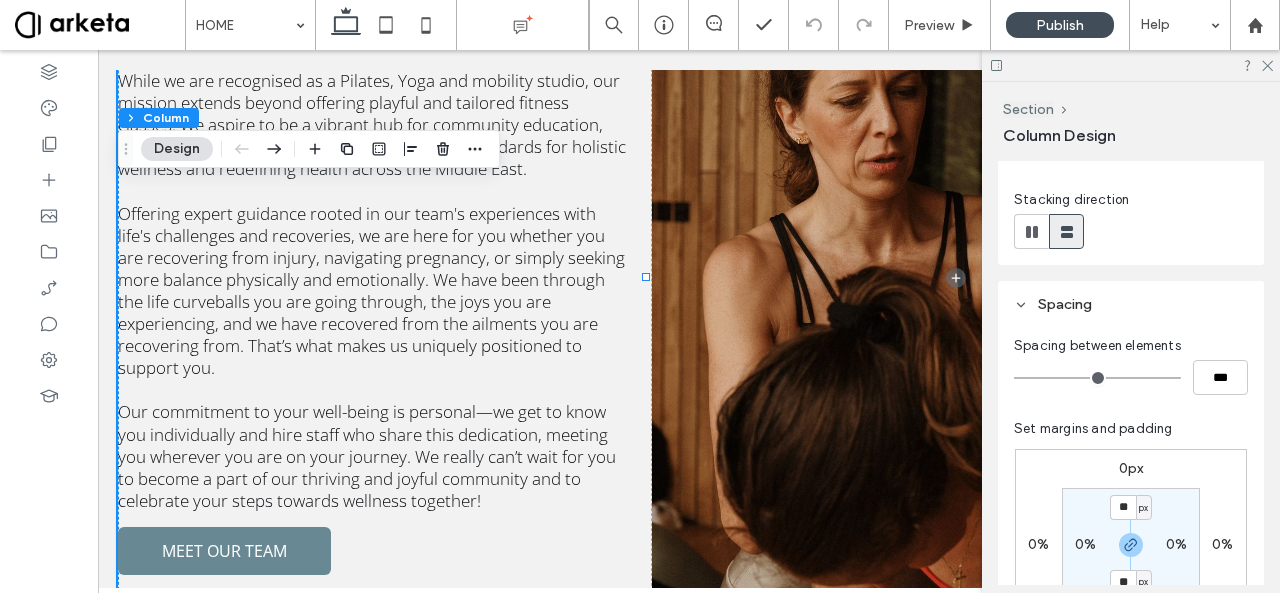 scroll, scrollTop: 215, scrollLeft: 0, axis: vertical 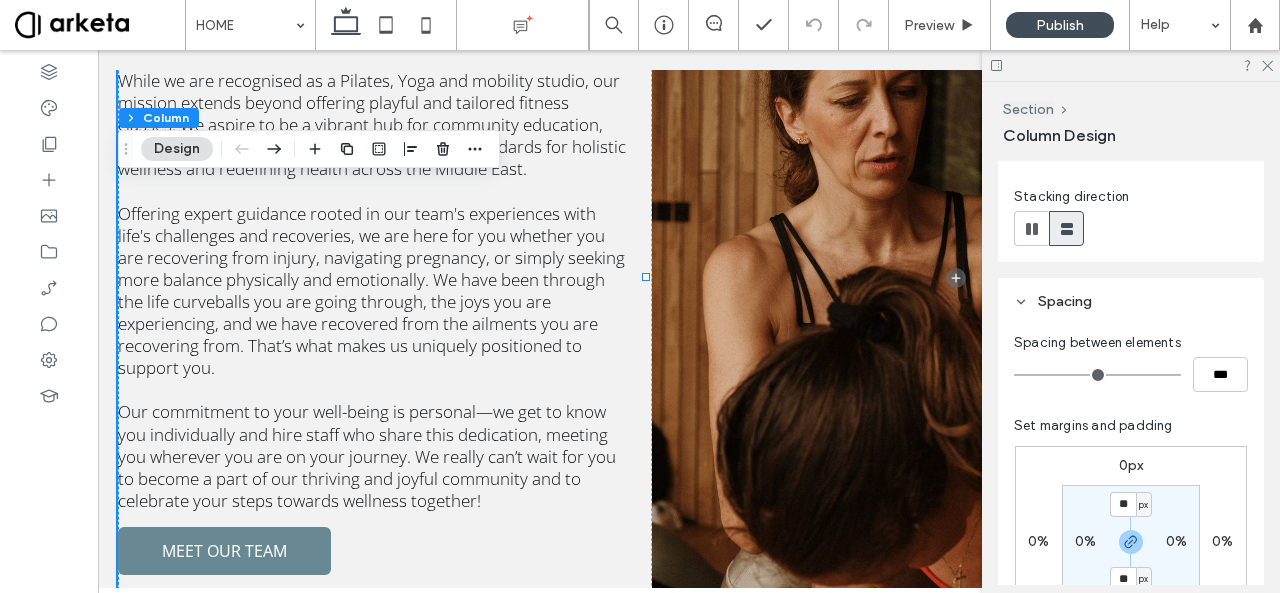 click on "0%" at bounding box center [1085, 541] 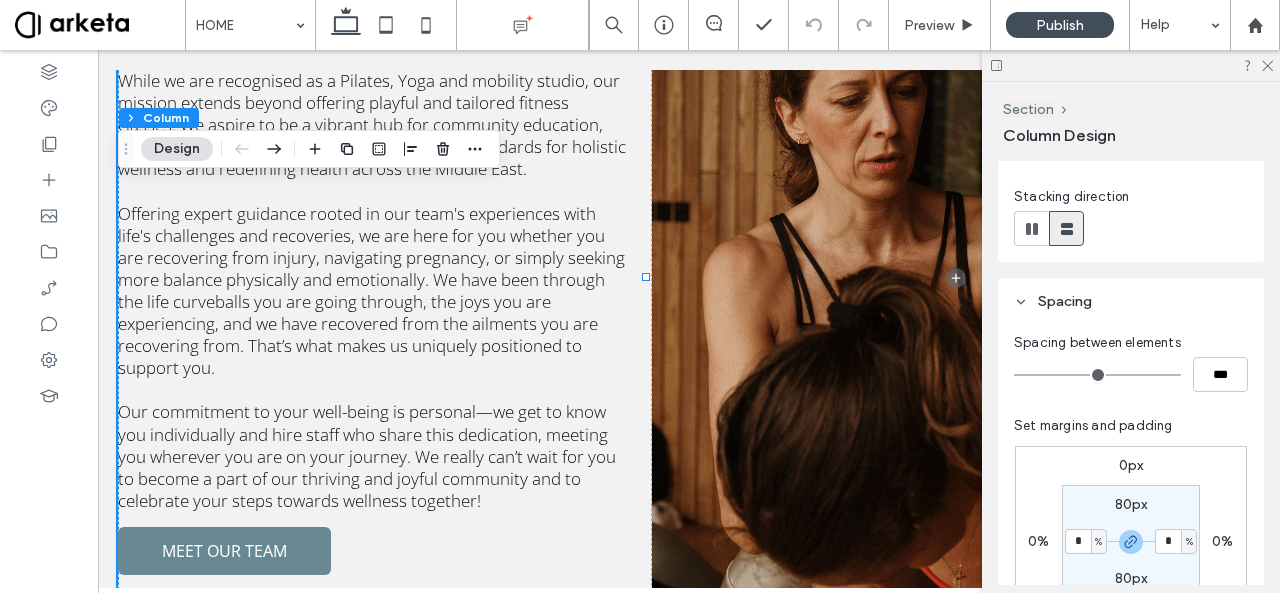 click on "%" at bounding box center [1099, 541] 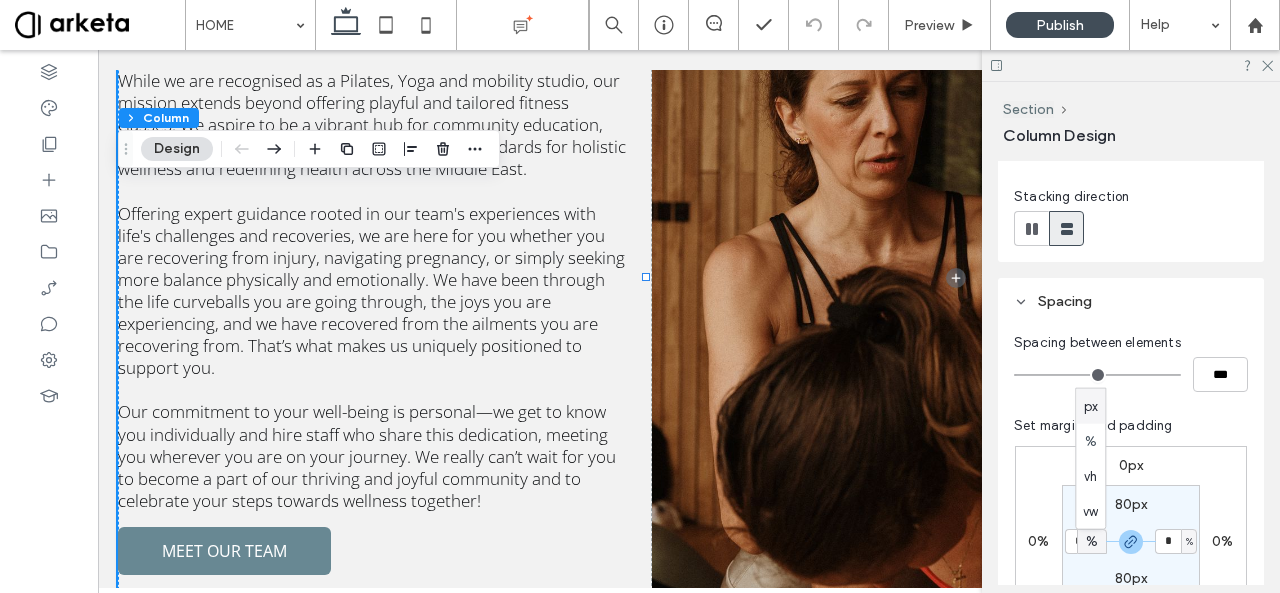 click on "px" at bounding box center [1091, 406] 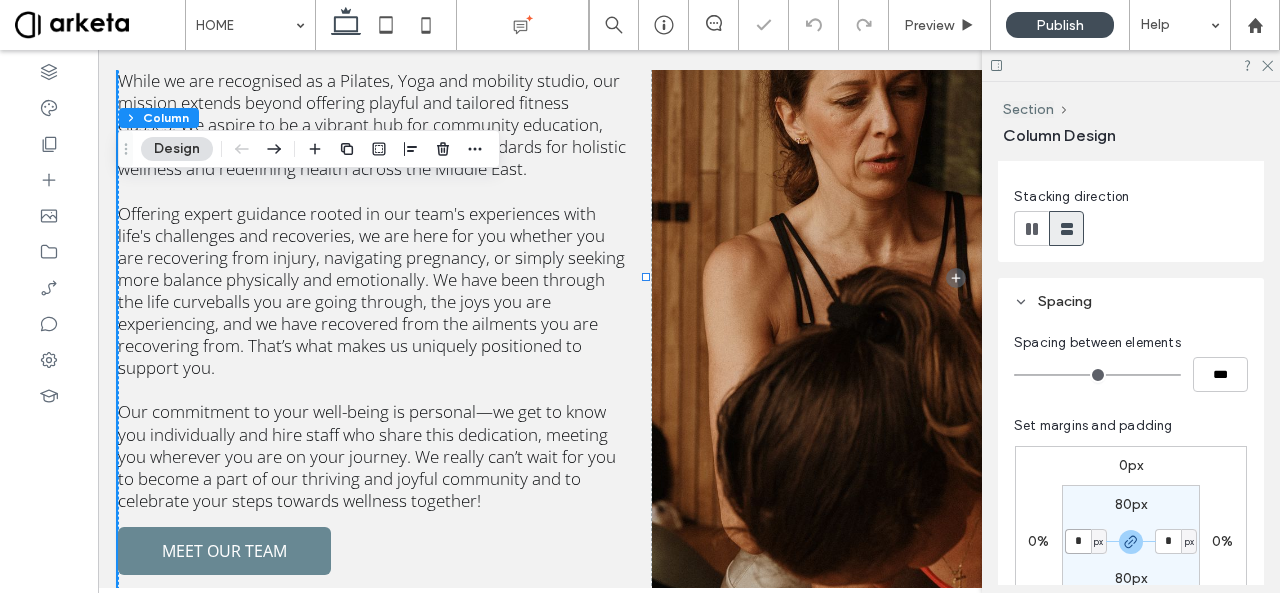 click on "*" at bounding box center [1078, 541] 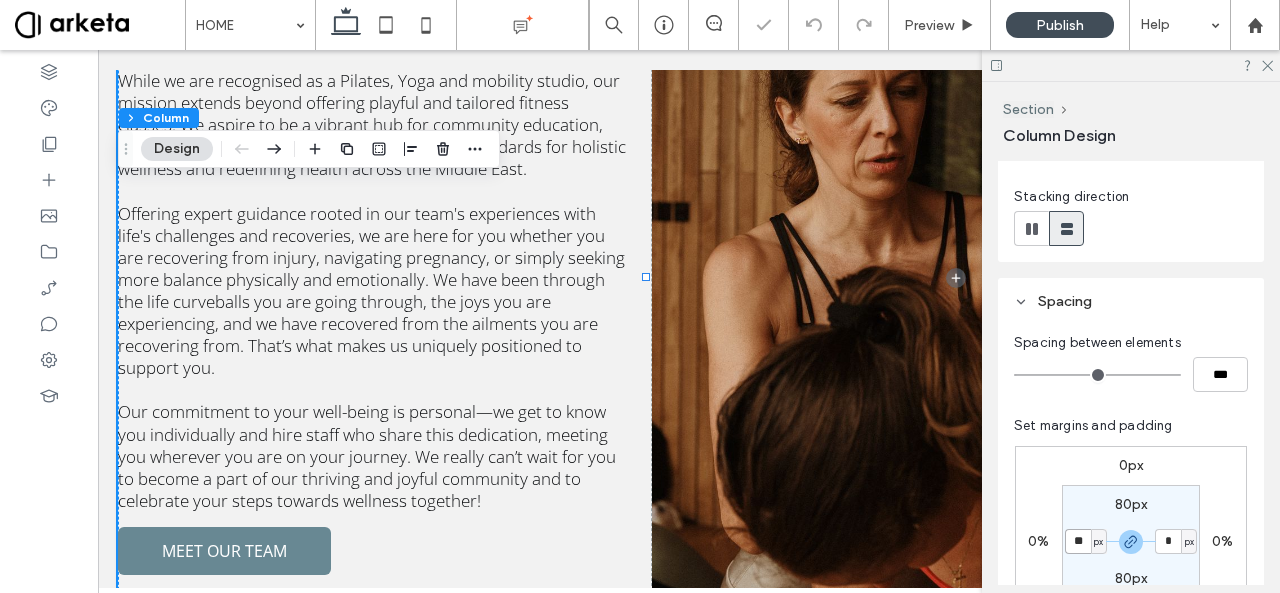 type on "**" 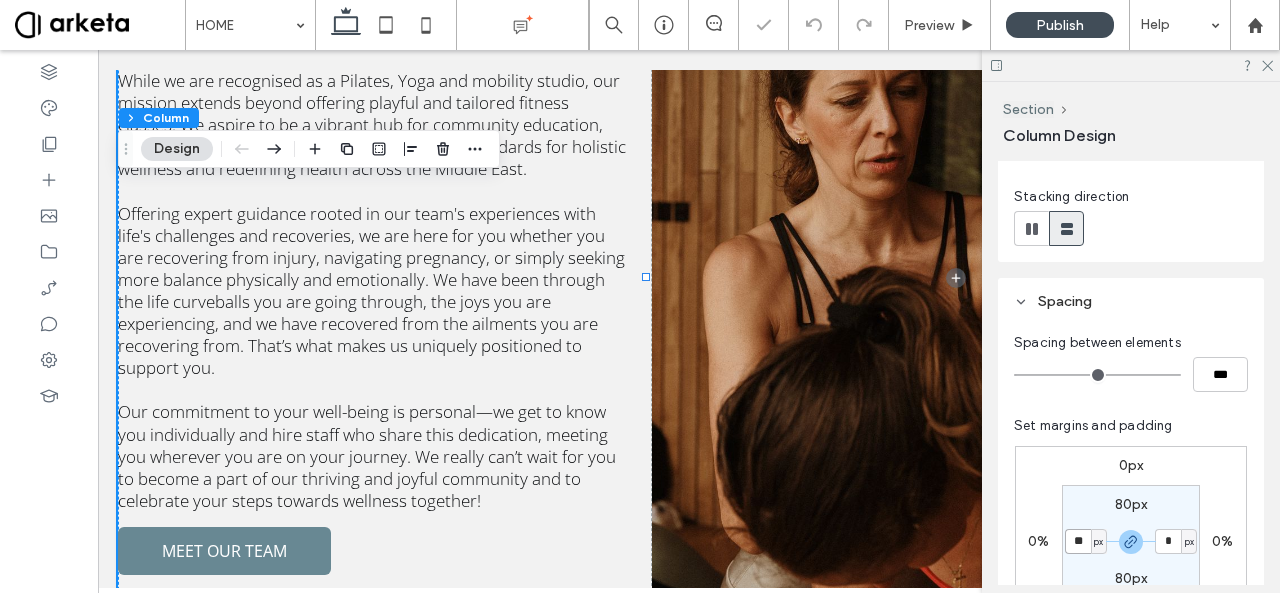 type on "**" 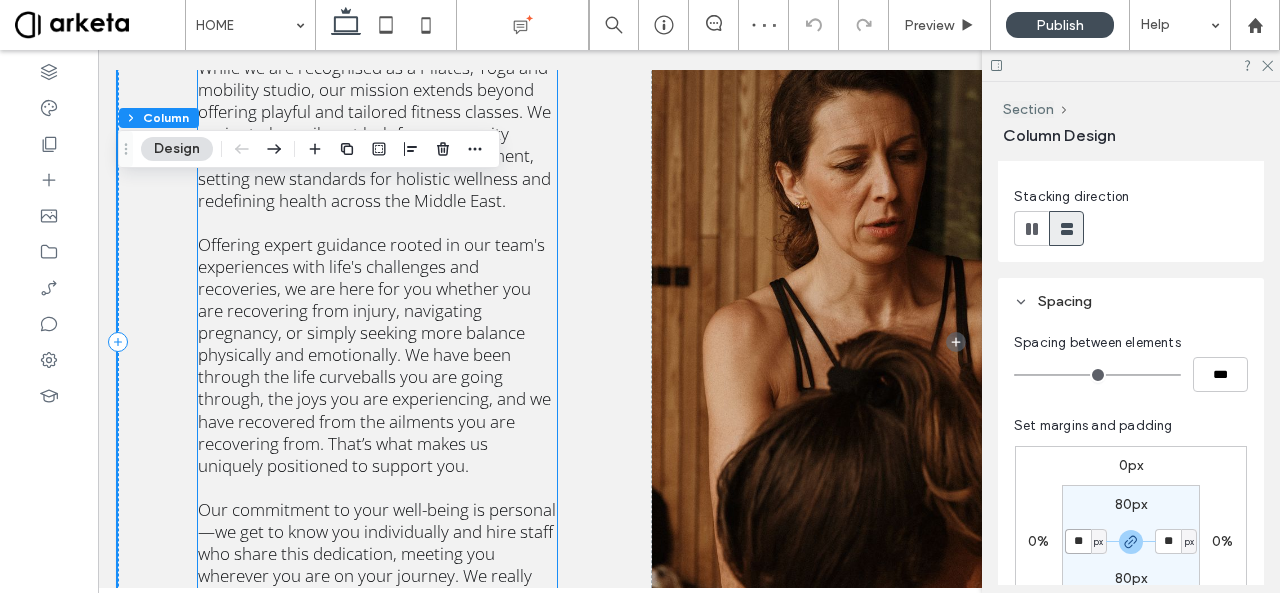 scroll, scrollTop: 2646, scrollLeft: 0, axis: vertical 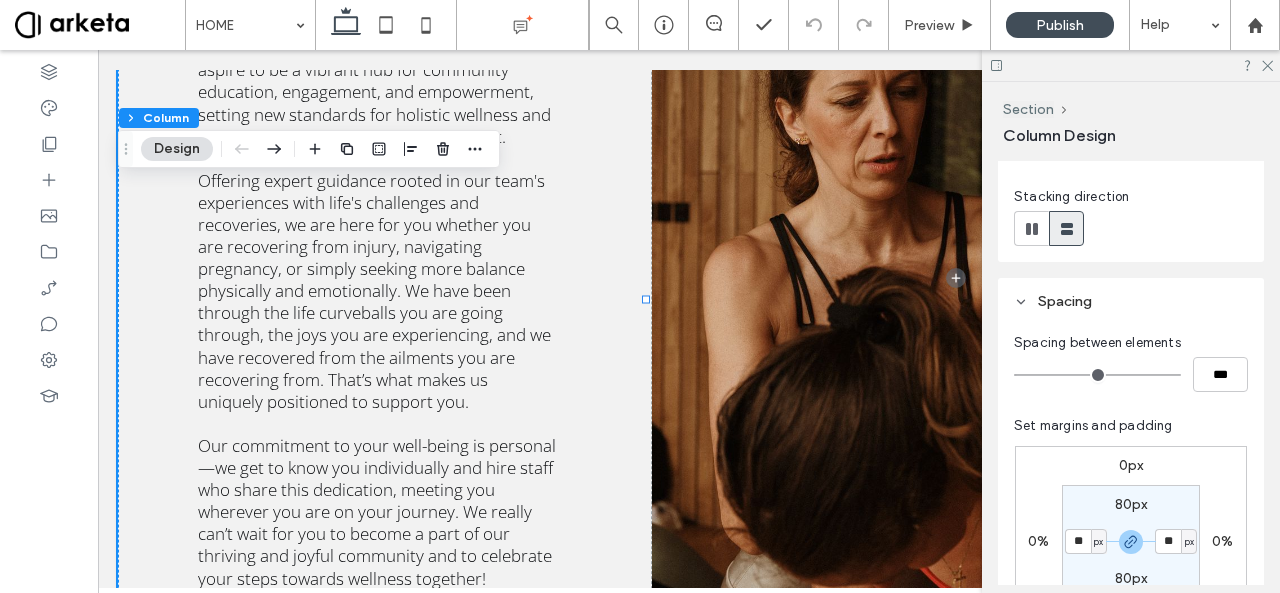 click on "px" at bounding box center [1098, 542] 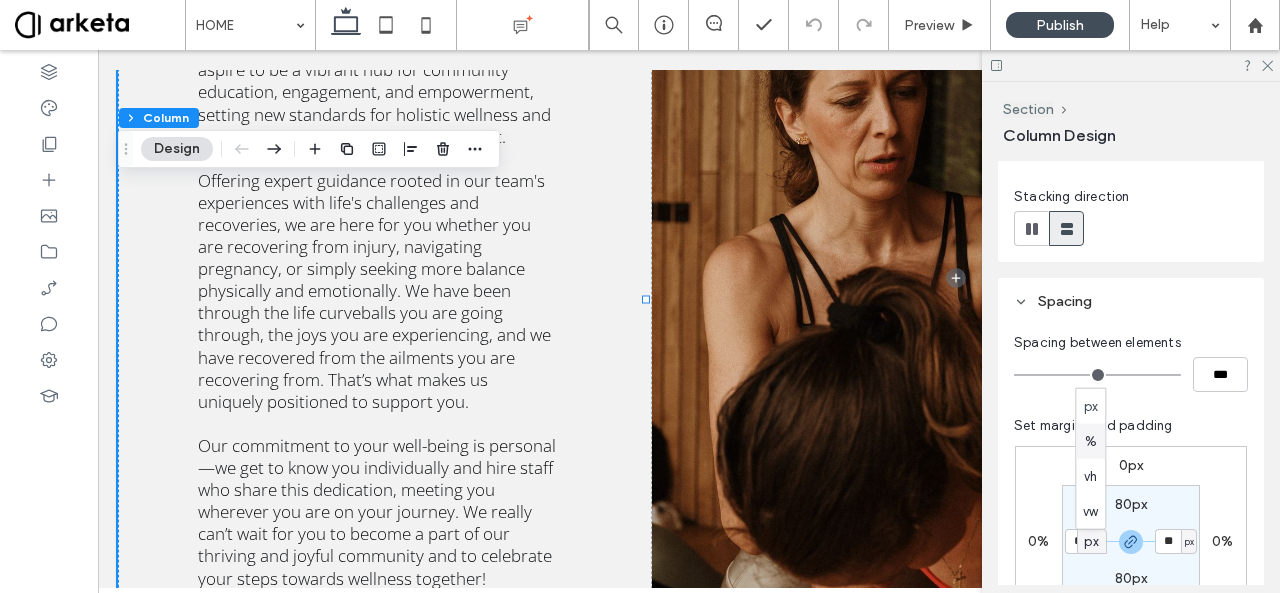 click on "%" at bounding box center [1091, 441] 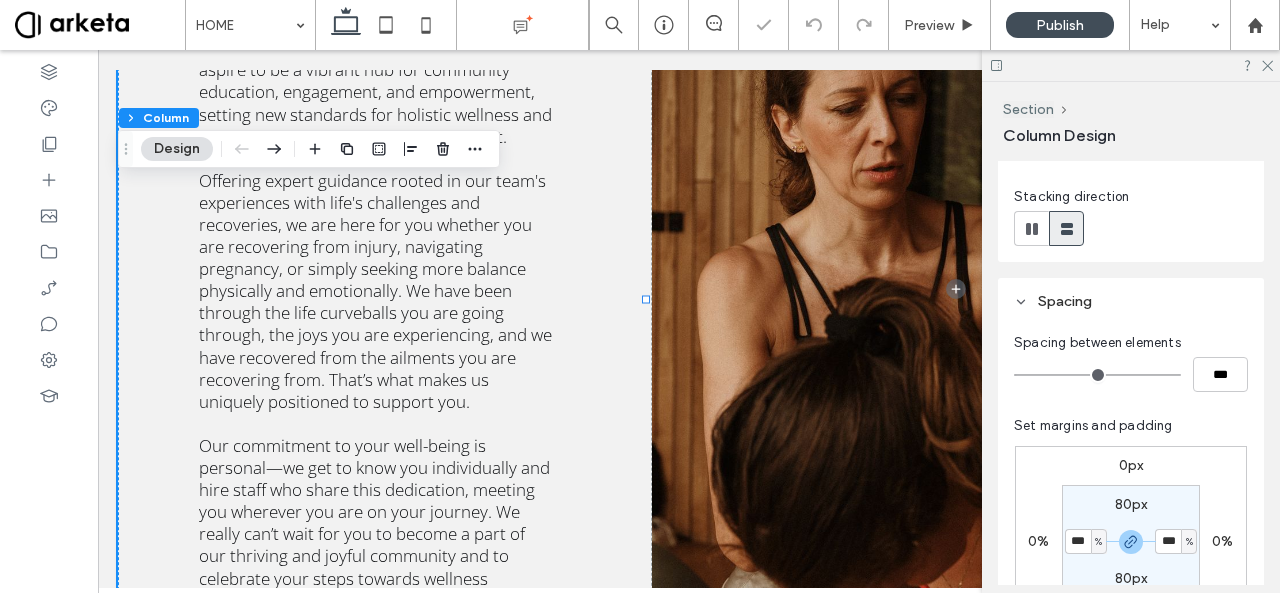 click on "Spacing between elements *** Set margins and padding 0px 0% 0px 0% 80px *** % 80px *** % Reset padding" at bounding box center [1131, 520] 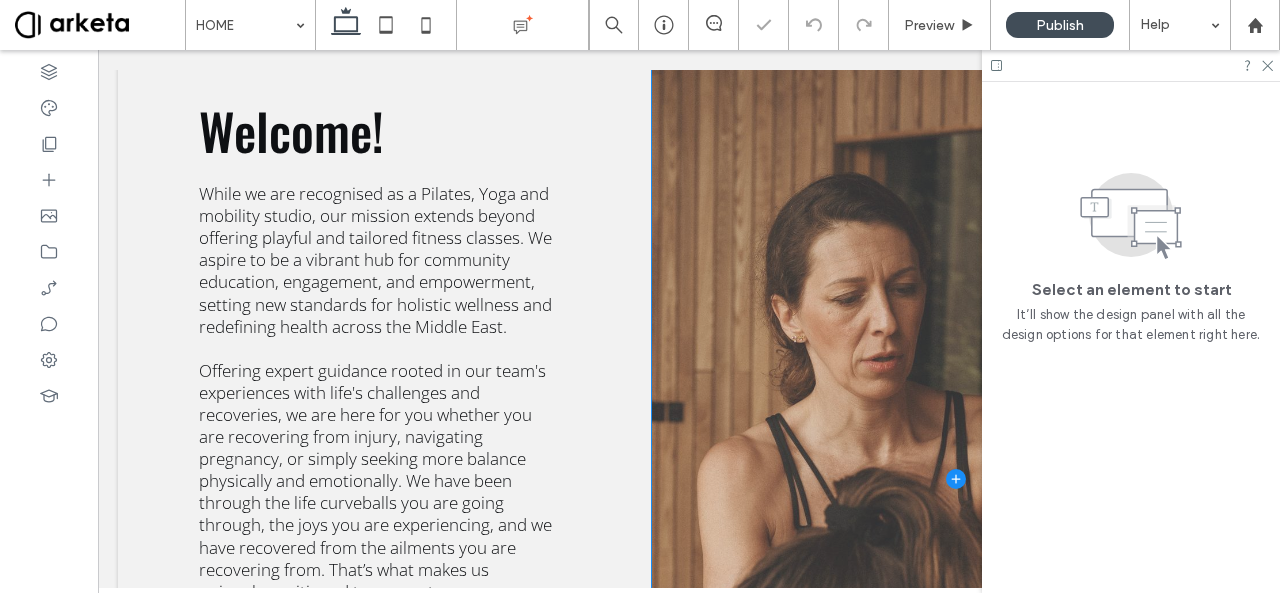 scroll, scrollTop: 2452, scrollLeft: 0, axis: vertical 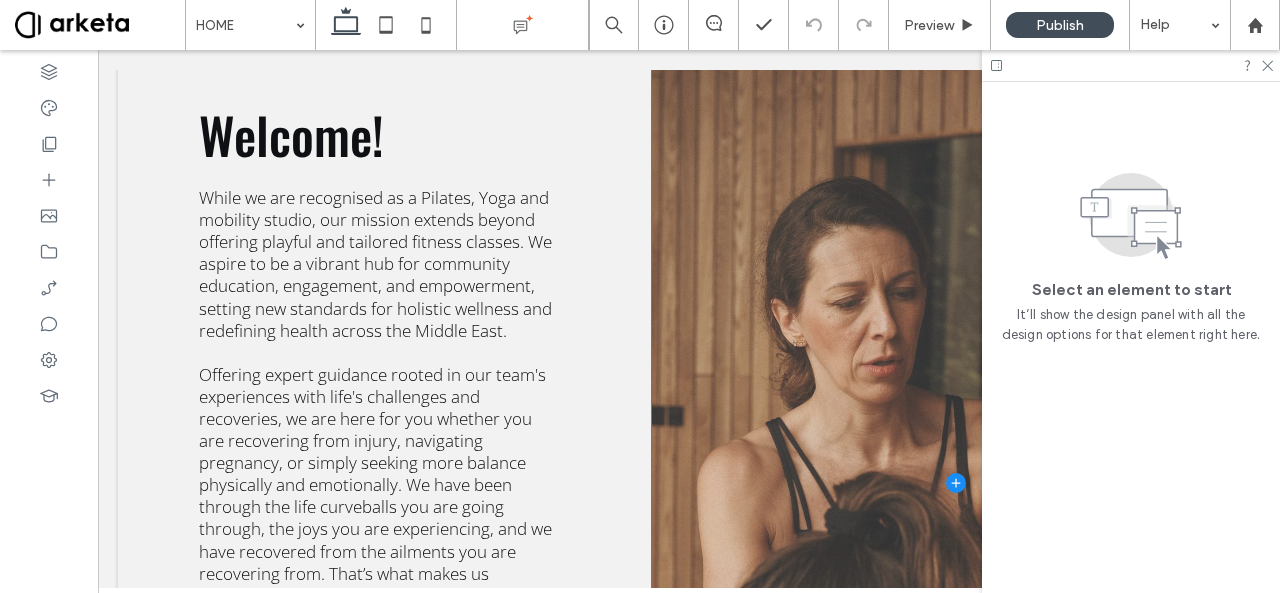 click at bounding box center (956, 483) 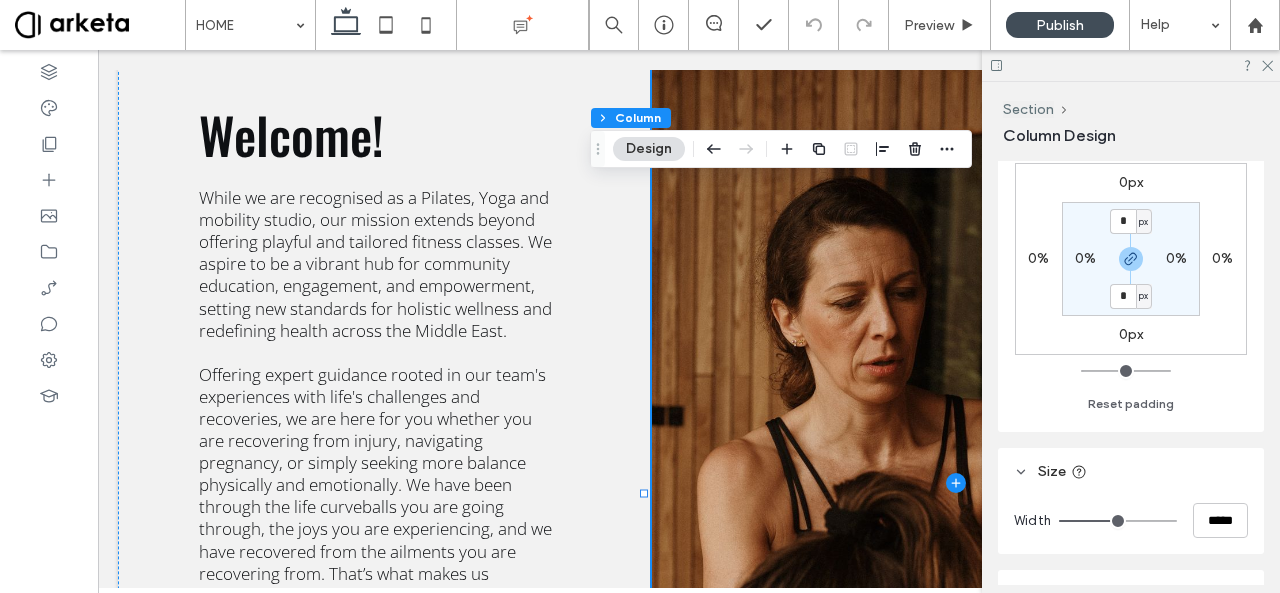 scroll, scrollTop: 500, scrollLeft: 0, axis: vertical 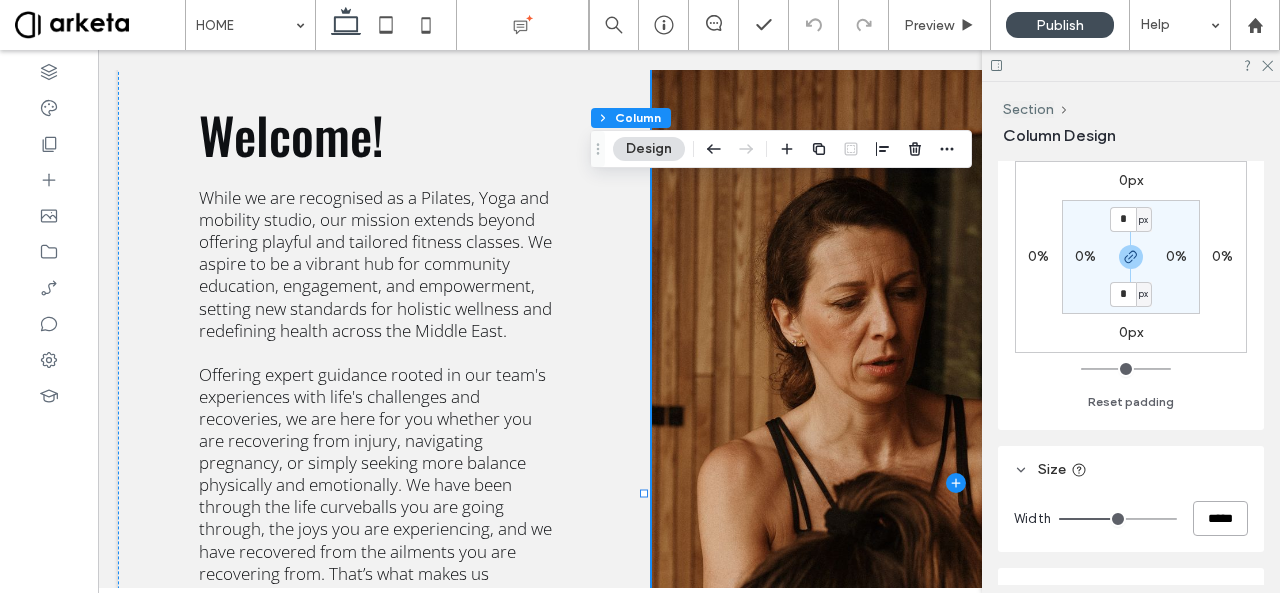 click on "*****" at bounding box center (1220, 518) 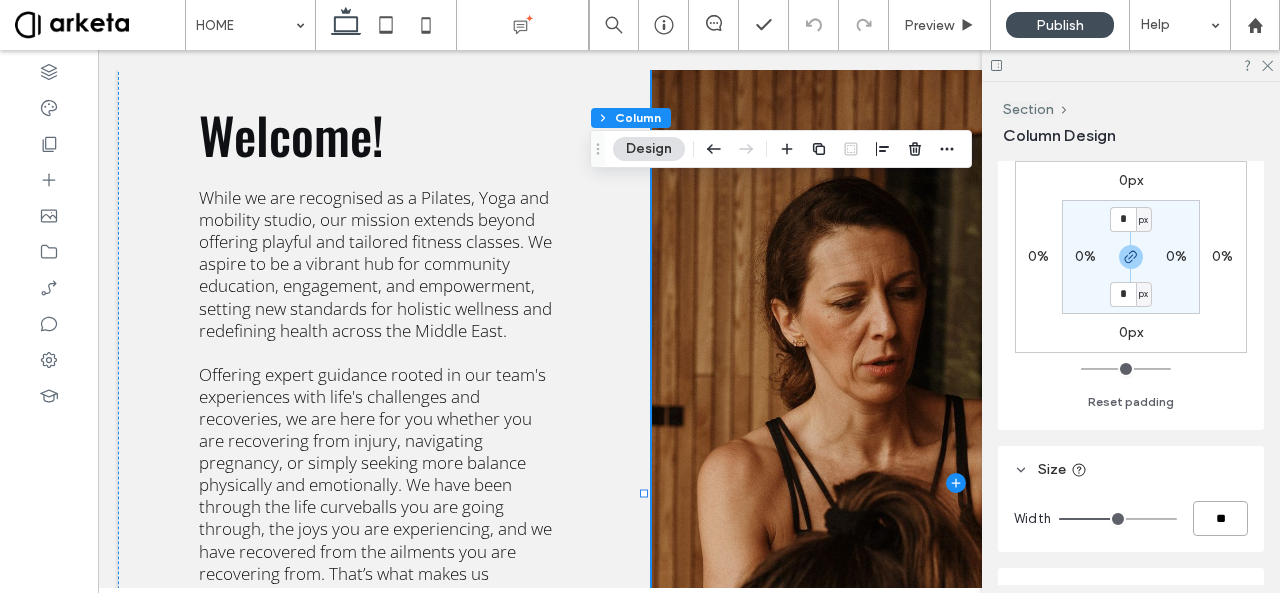 type on "**" 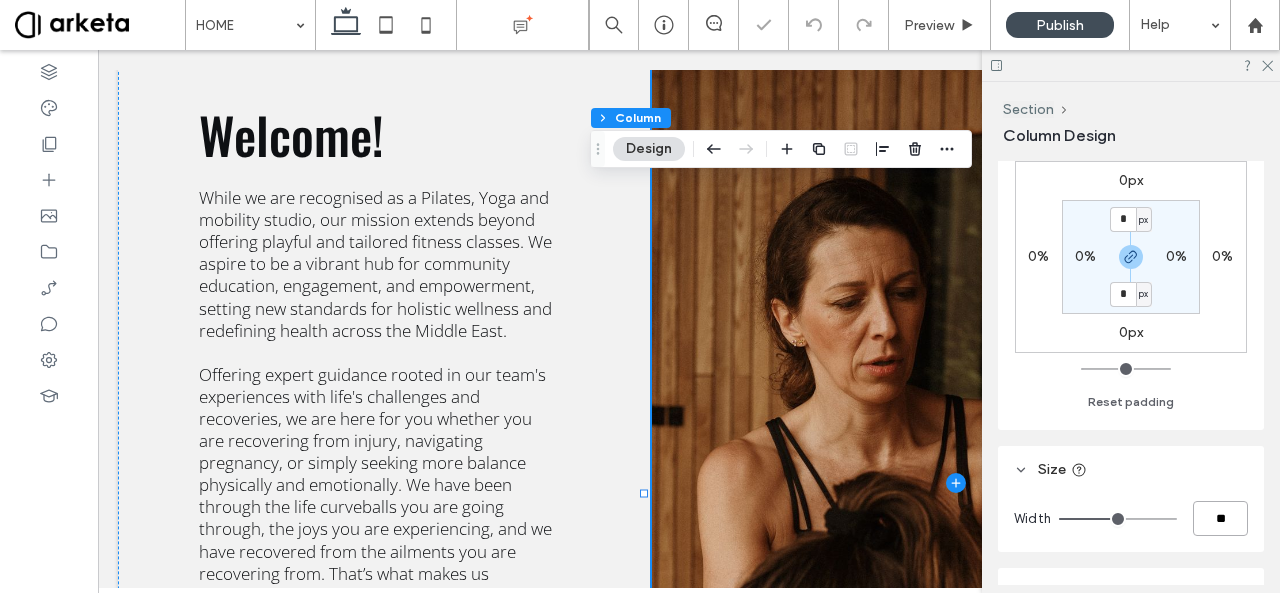 type on "**" 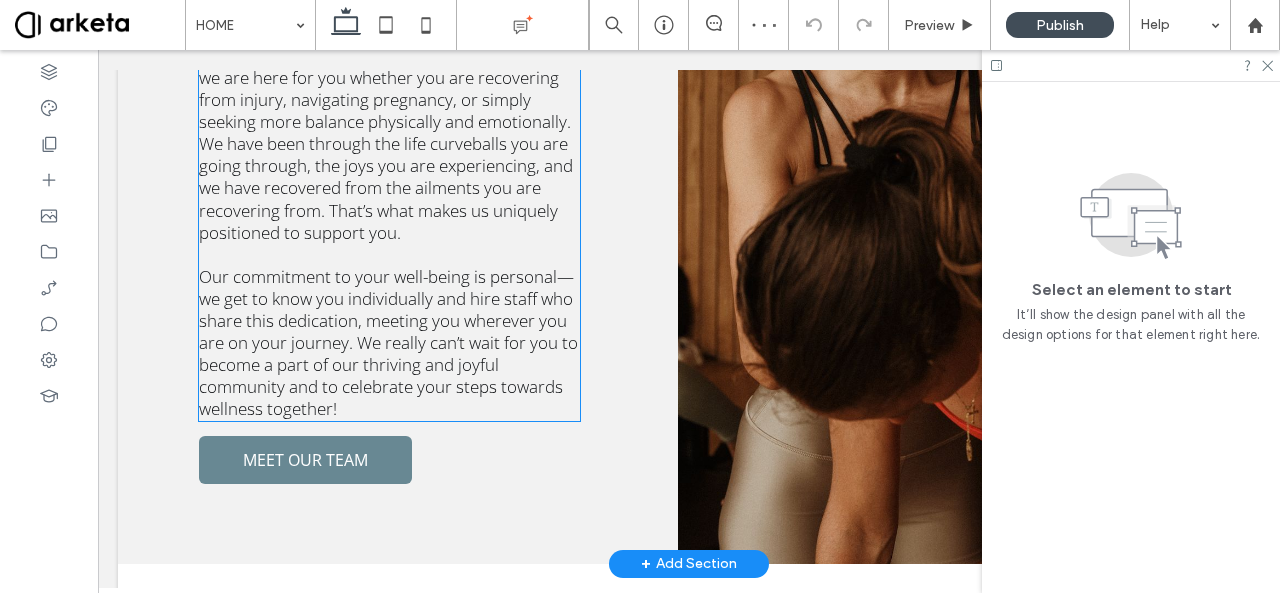 scroll, scrollTop: 2792, scrollLeft: 0, axis: vertical 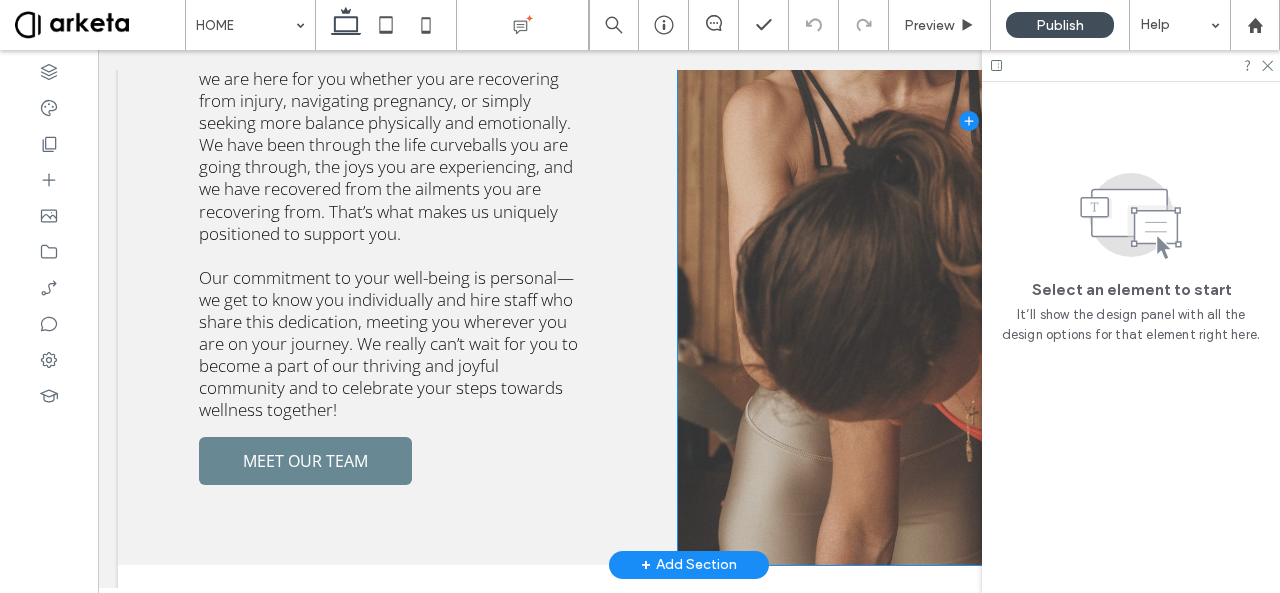 click at bounding box center [969, 120] 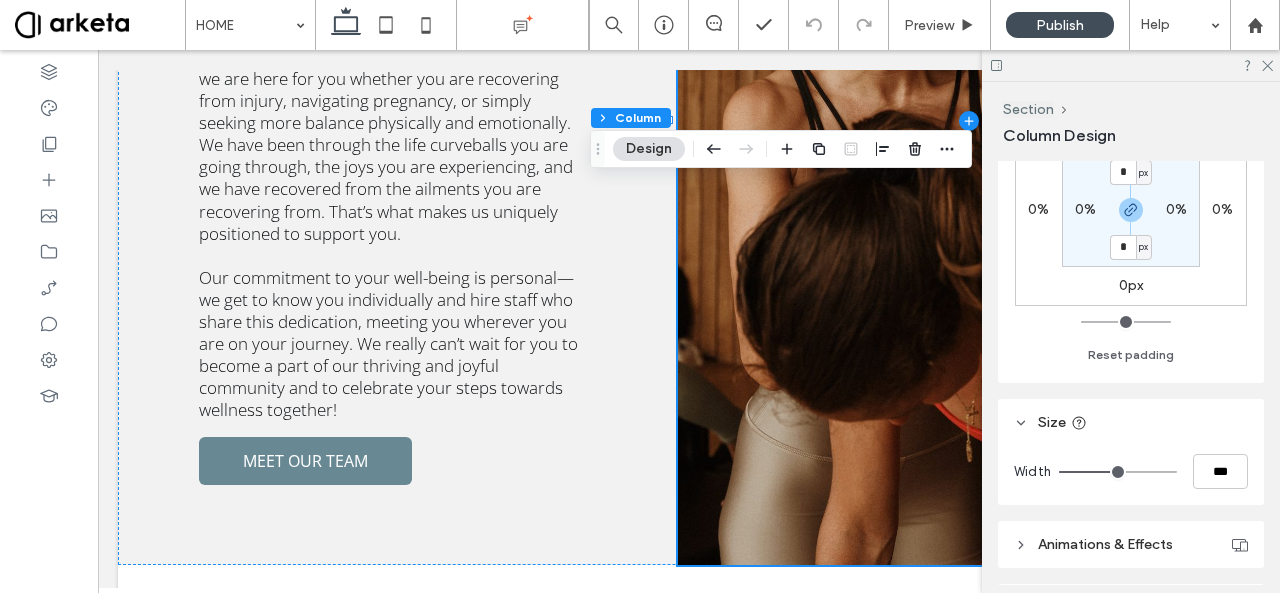 scroll, scrollTop: 548, scrollLeft: 0, axis: vertical 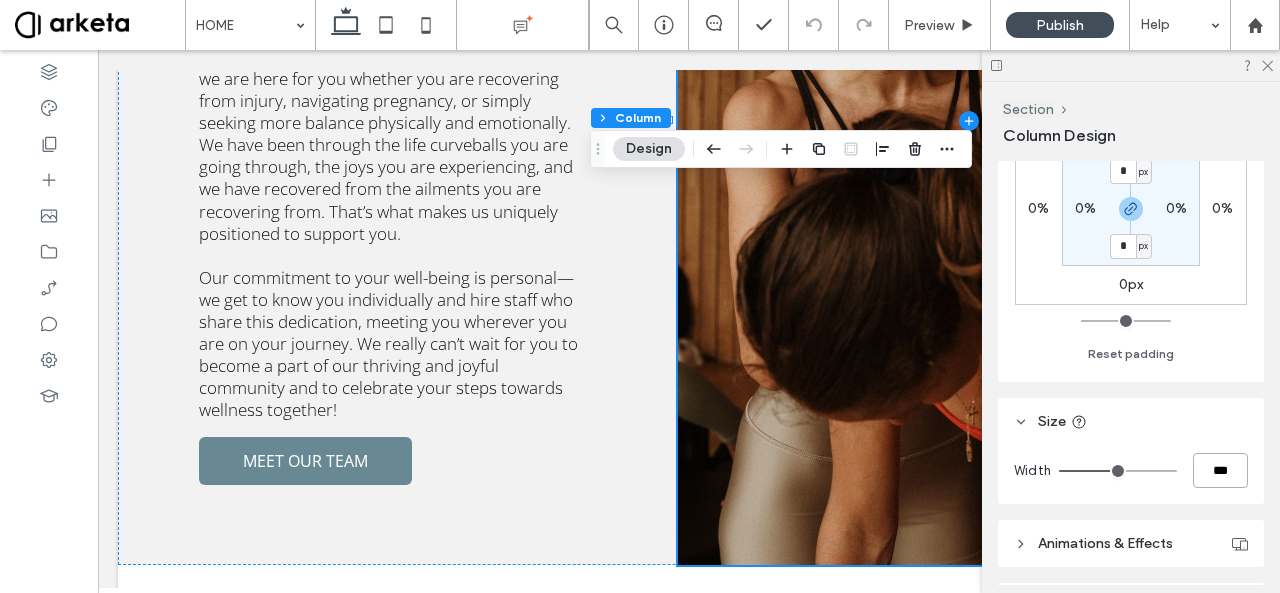 click on "***" at bounding box center [1220, 470] 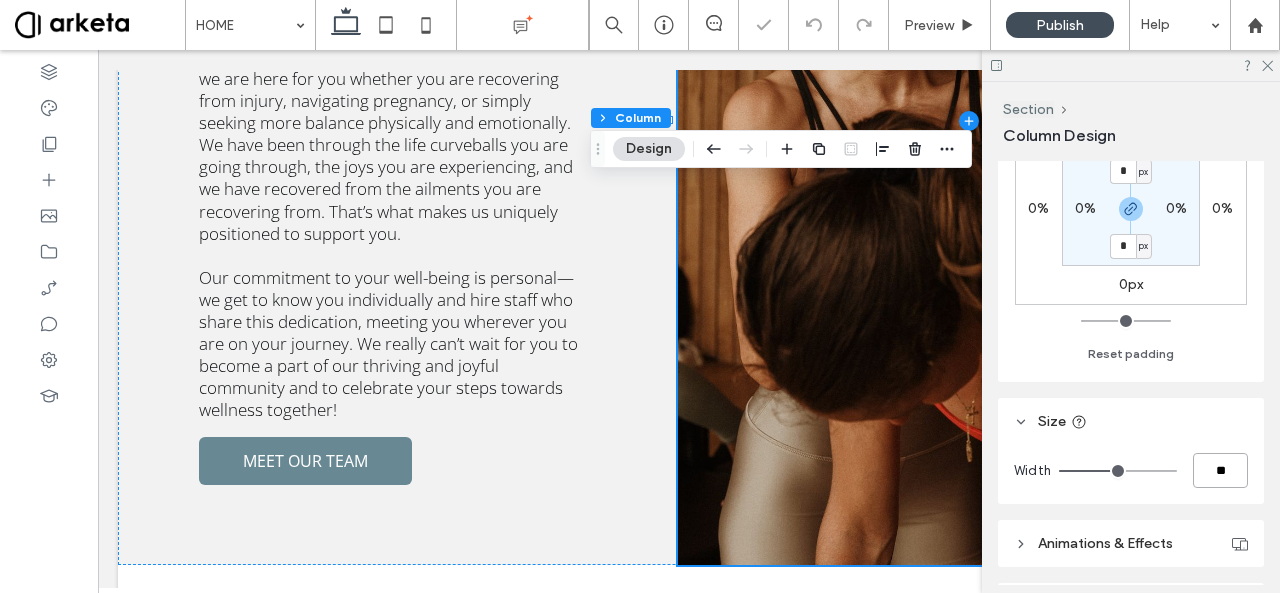 type on "***" 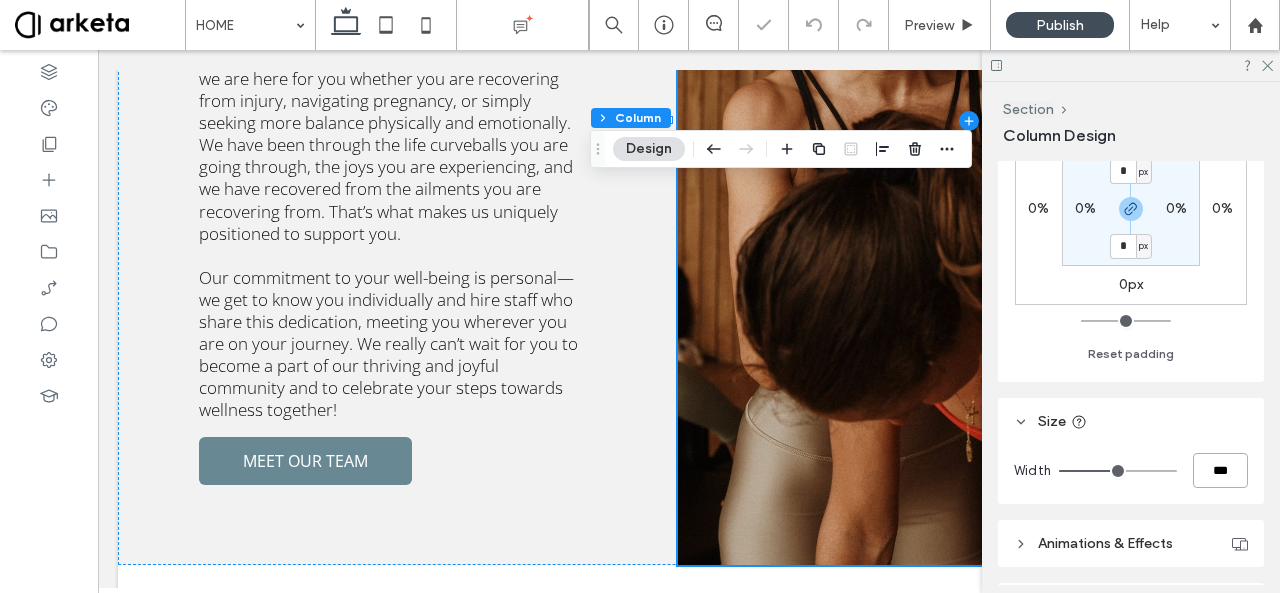 type on "**" 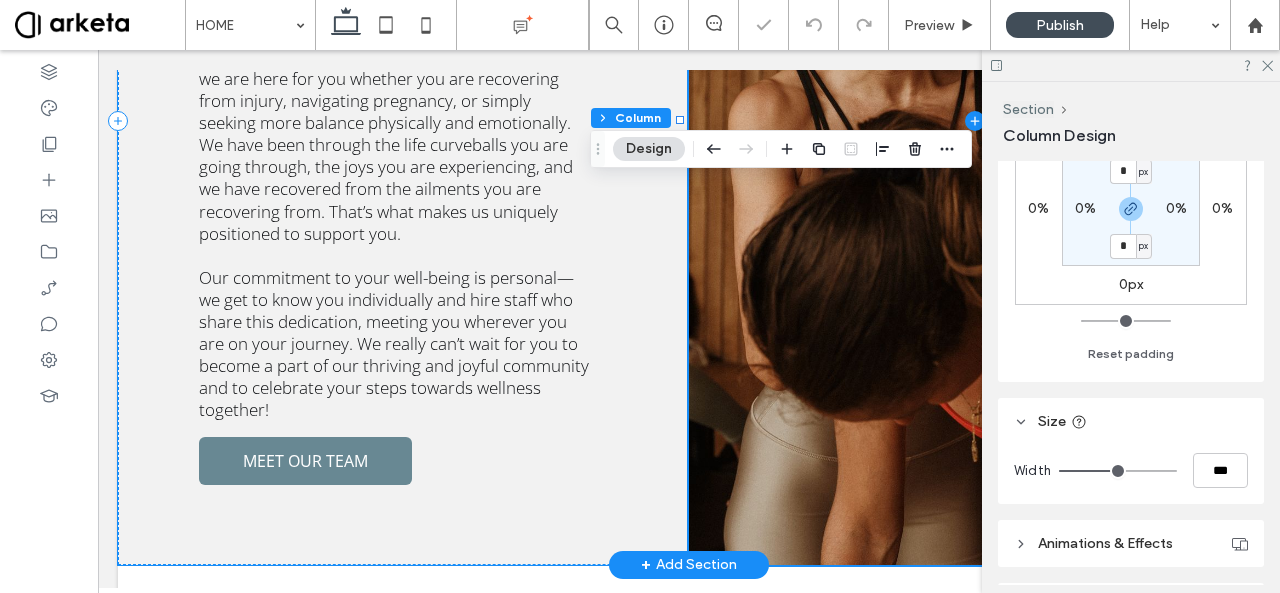 click on "Welcome!
While we are recognised as a Pilates, Yoga and mobility studio, our mission extends beyond offering playful and tailored fitness classes. We aspire to be a vibrant hub for community education, engagement, and empowerment, setting new standards for holistic wellness and redefining health across the Middle East. Offering expert guidance rooted in our team's experiences with life's challenges and recoveries, we are here for you whether you are recovering from injury, navigating pregnancy, or simply seeking more balance physically and emotionally. We have been through the life curveballs you are going through, the joys you are experiencing, and we have recovered from the ailments you are recovering from. That’s what makes us uniquely positioned to support you.
MEET OUR TEAM" at bounding box center [403, 120] 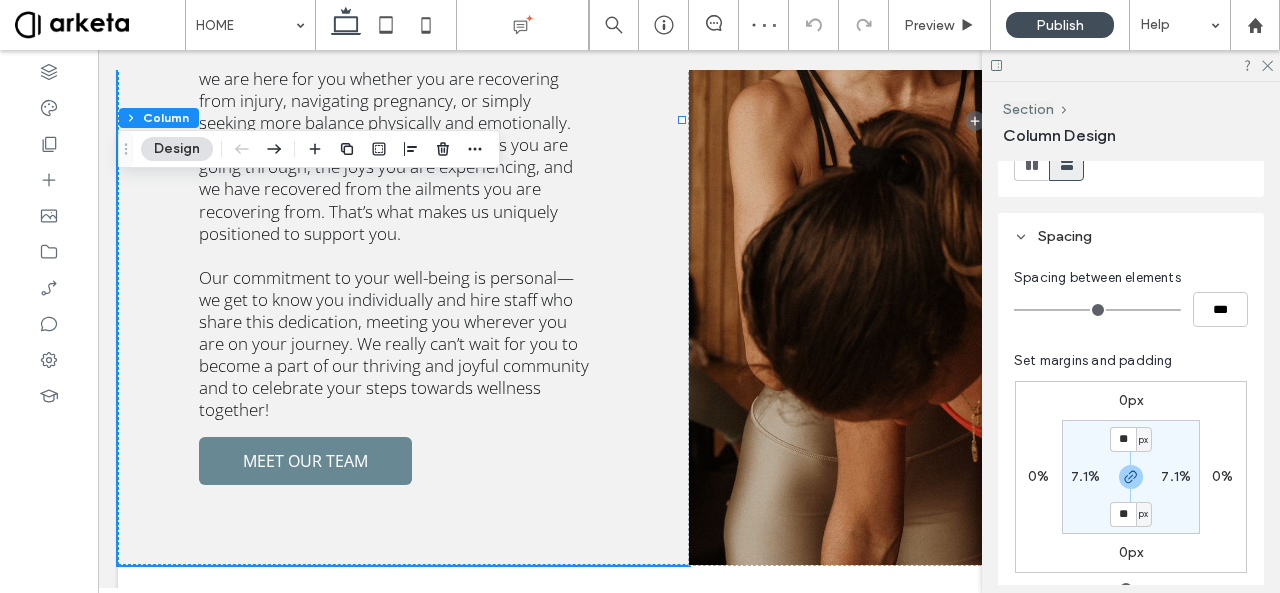 scroll, scrollTop: 280, scrollLeft: 0, axis: vertical 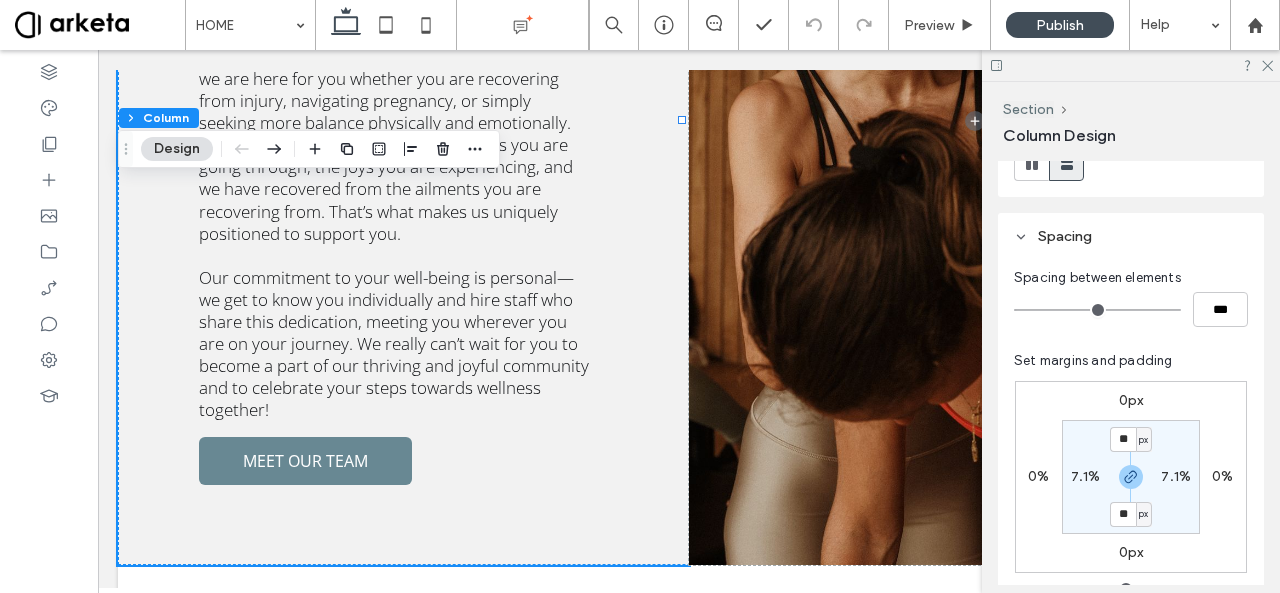 click on "7.1%" at bounding box center [1086, 476] 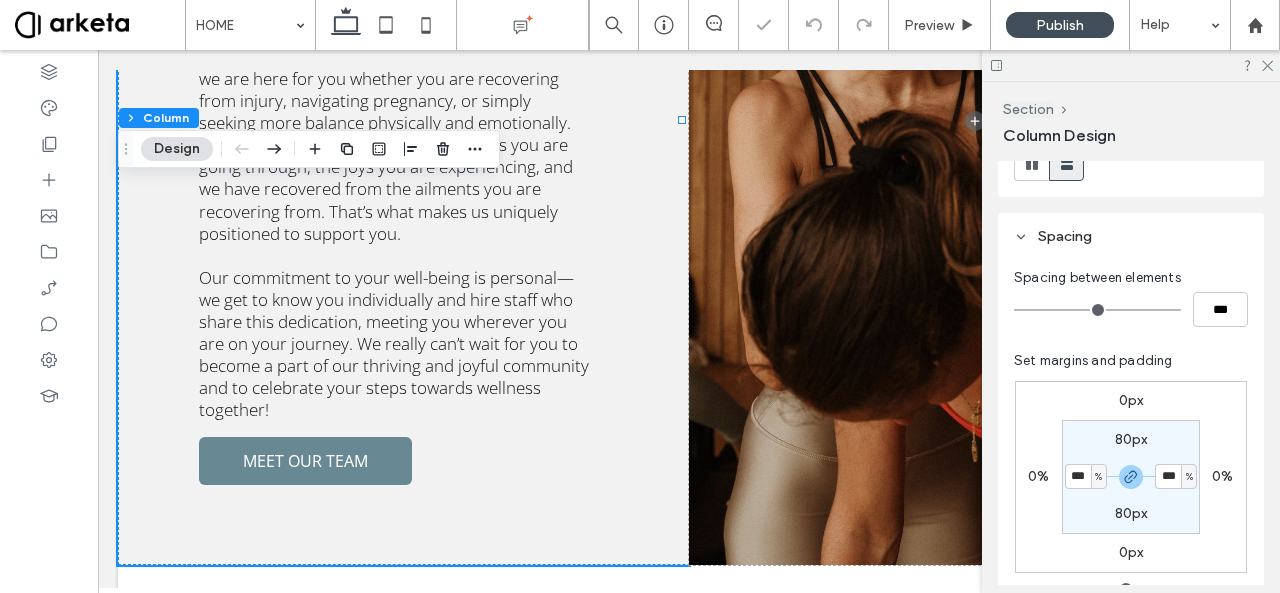 click on "%" at bounding box center [1098, 477] 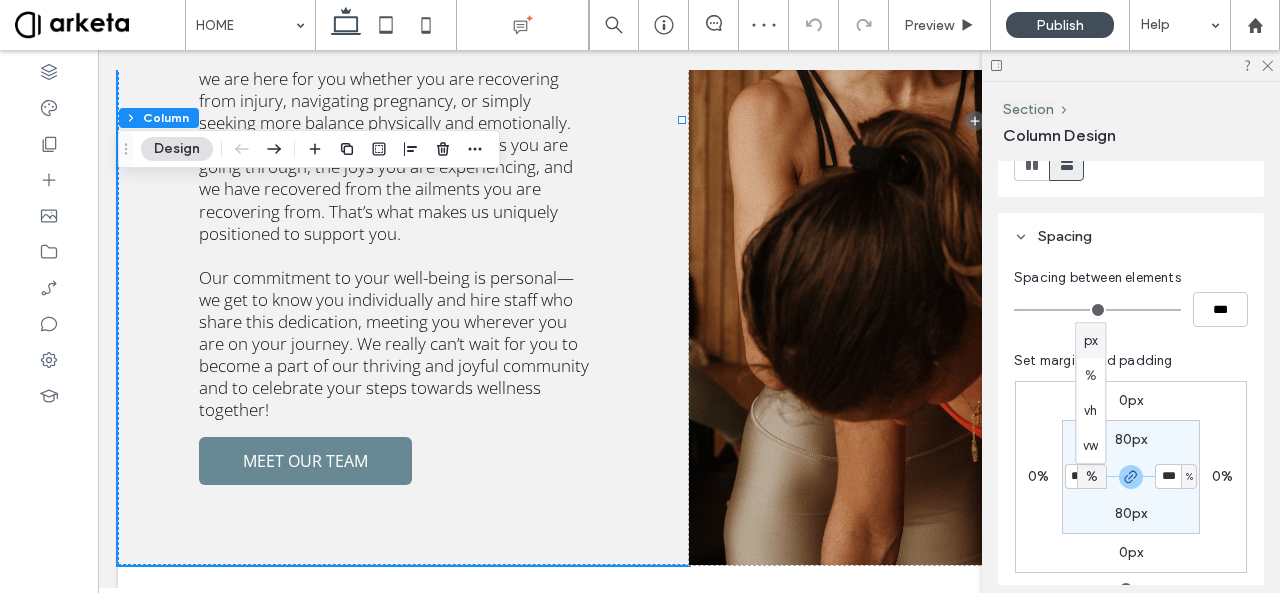 click on "px" at bounding box center (1091, 341) 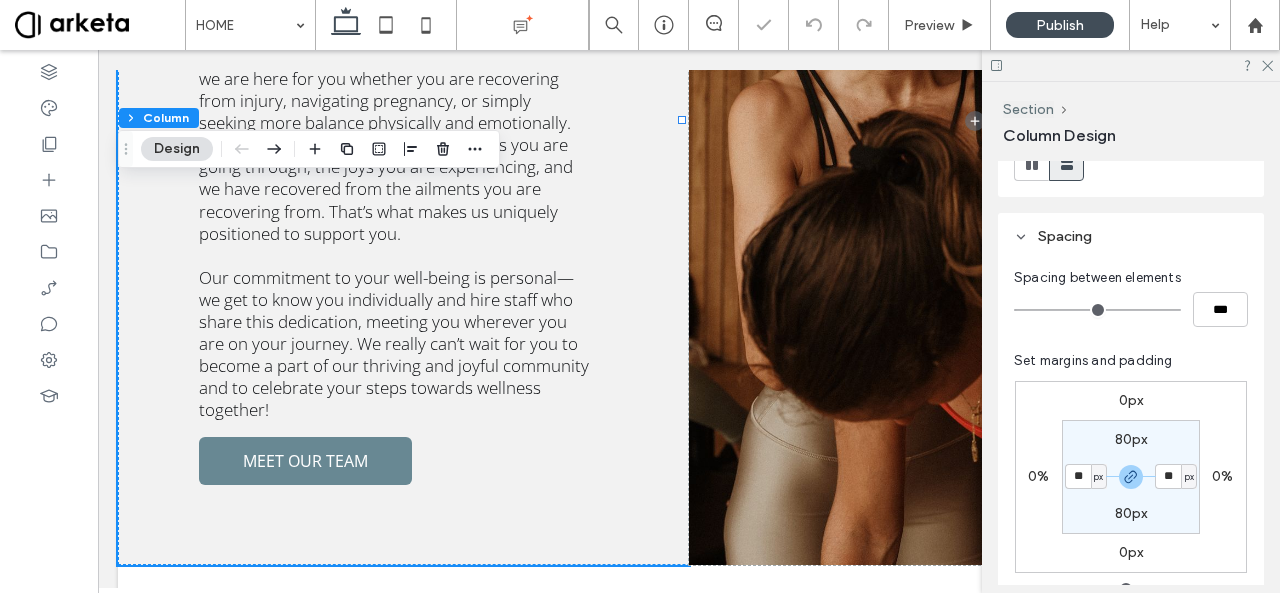 type on "**" 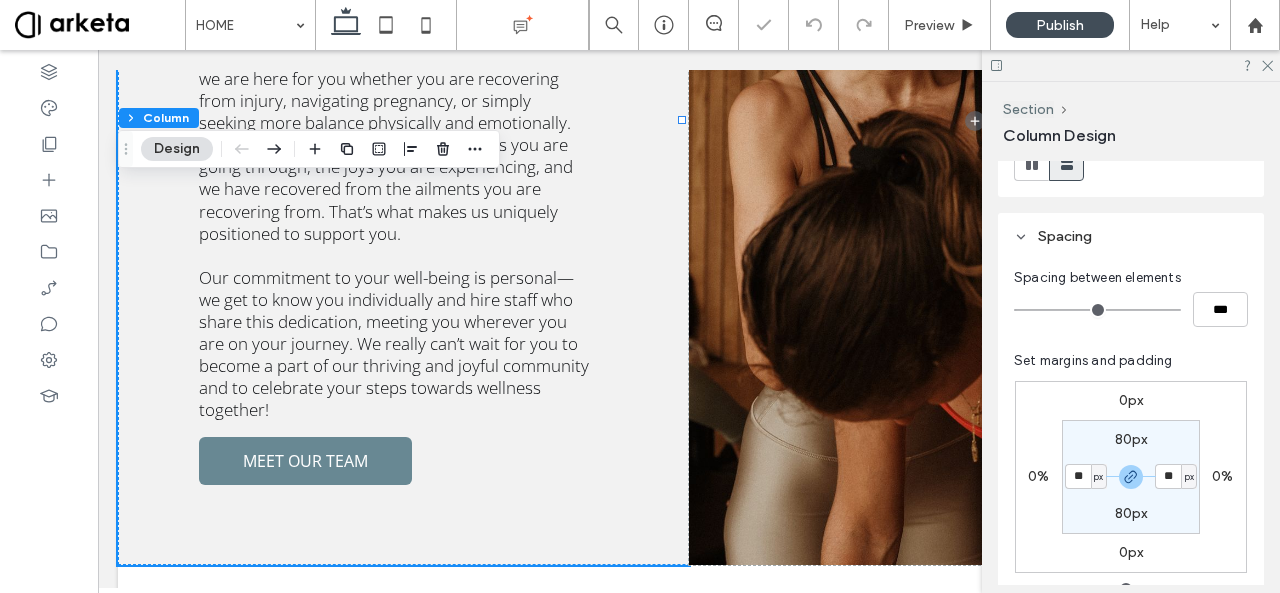 type on "**" 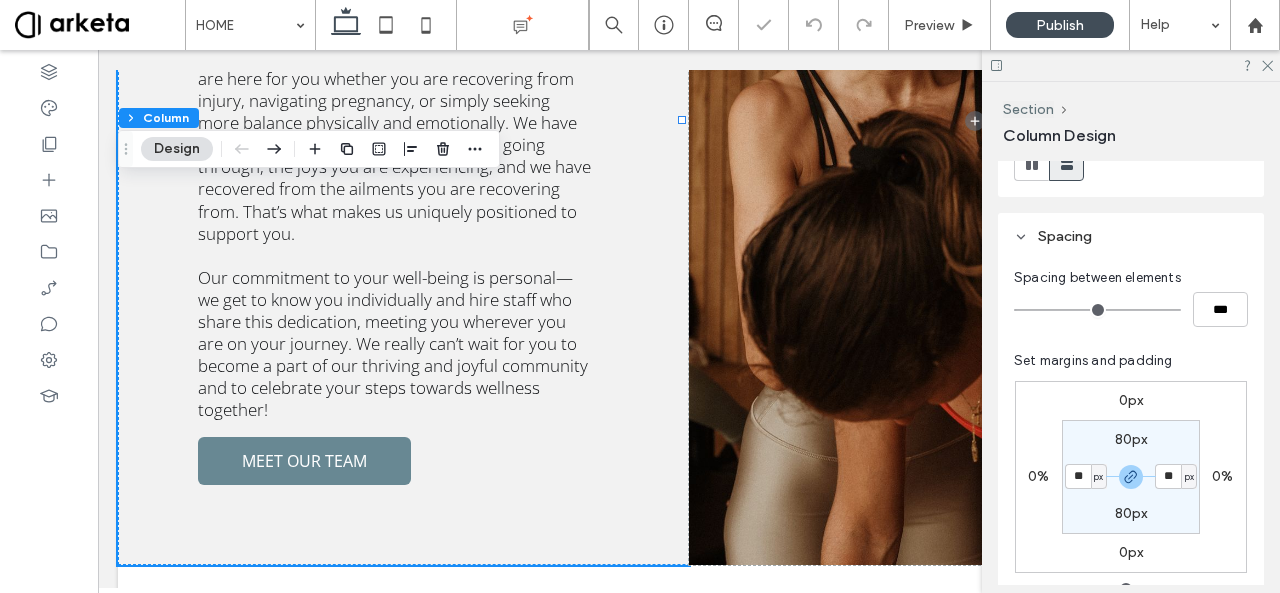 click on "px" at bounding box center (1098, 477) 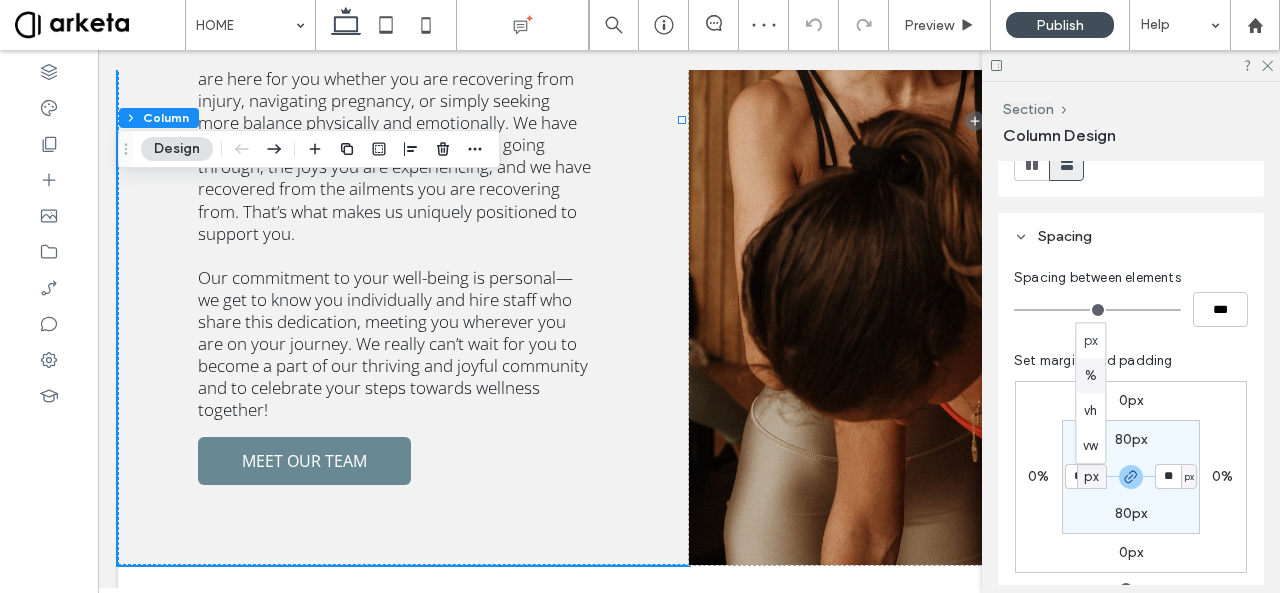 click on "%" at bounding box center [1090, 375] 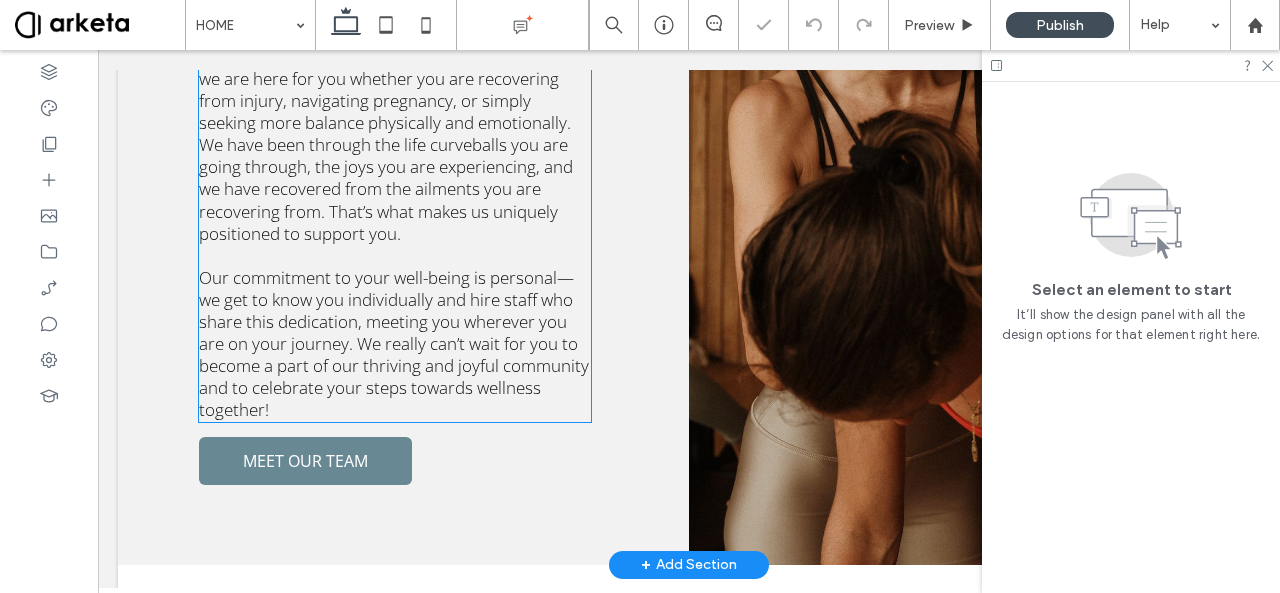 click on "Our commitment to your well-being is personal—we get to know you individually and hire staff who share this dedication, meeting you wherever you are on your journey. We really can’t wait for you to become a part of our thriving and joyful community and to celebrate your steps towards wellness together!" at bounding box center [394, 344] 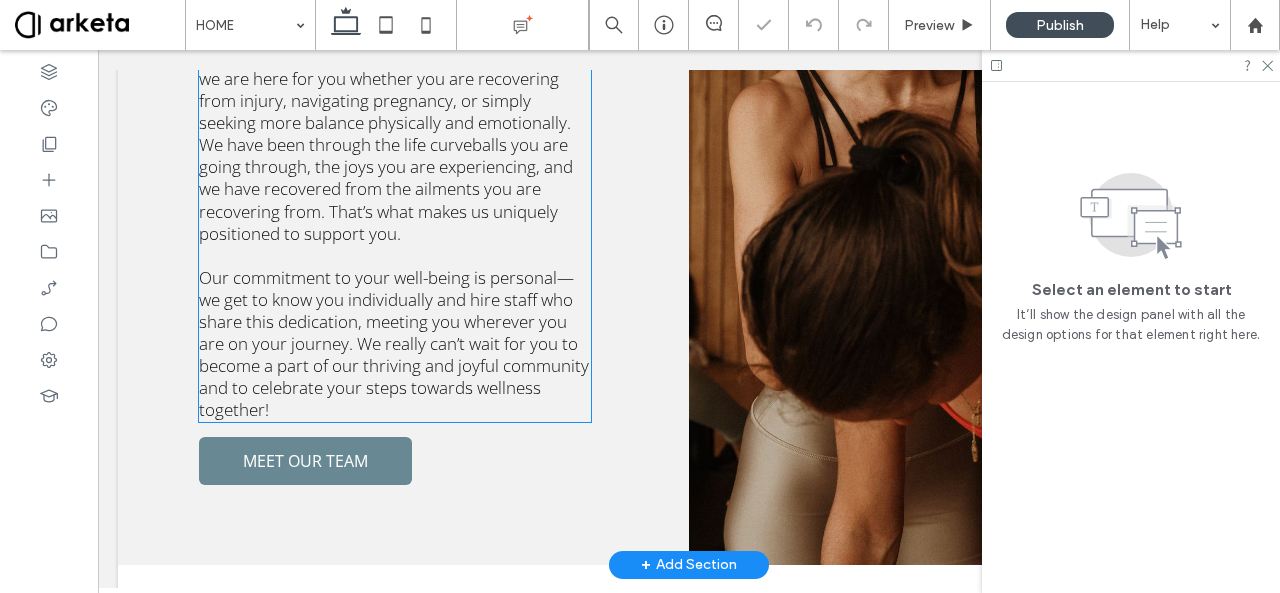 scroll, scrollTop: 2322, scrollLeft: 0, axis: vertical 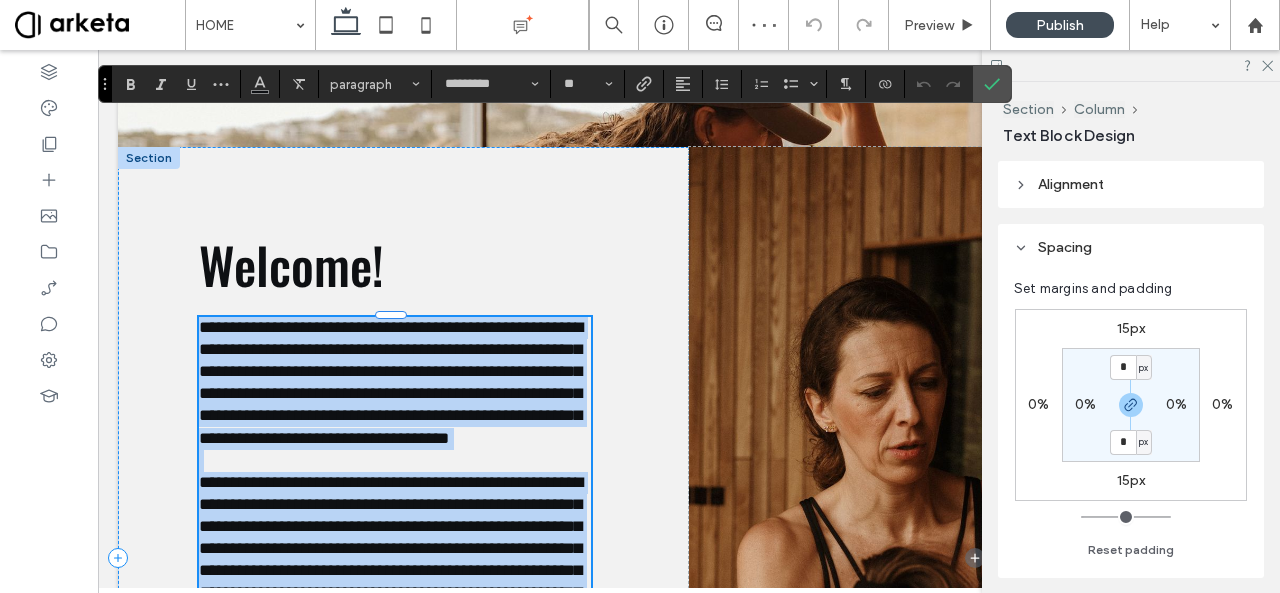 type on "*********" 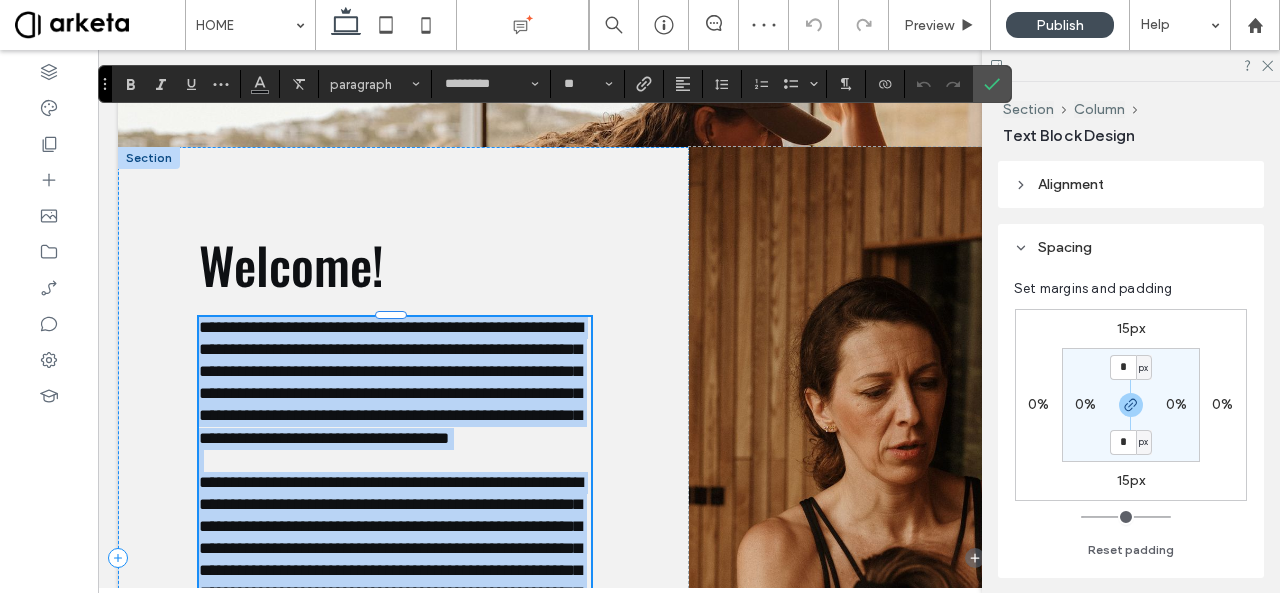 type on "**" 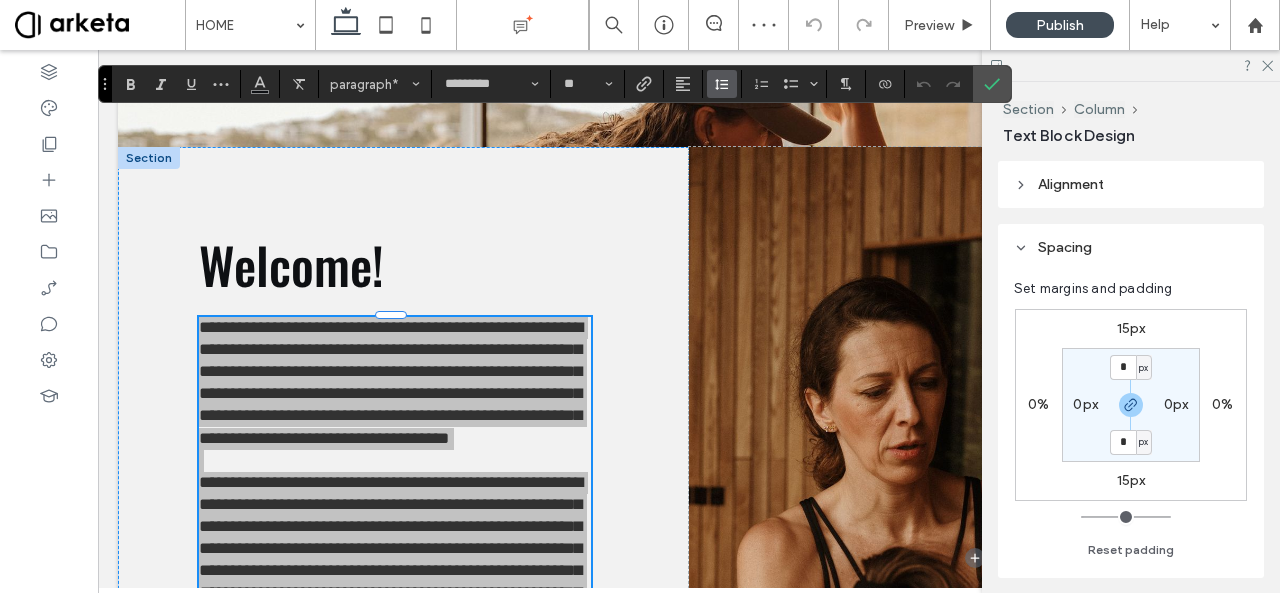 click 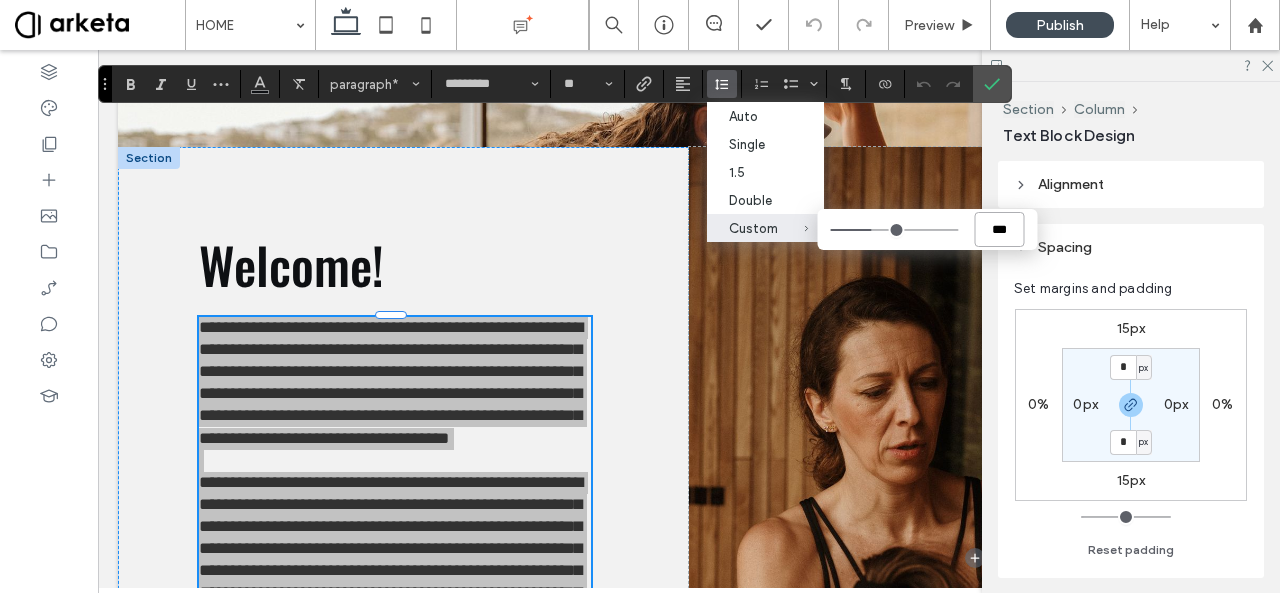 click on "***" at bounding box center (999, 229) 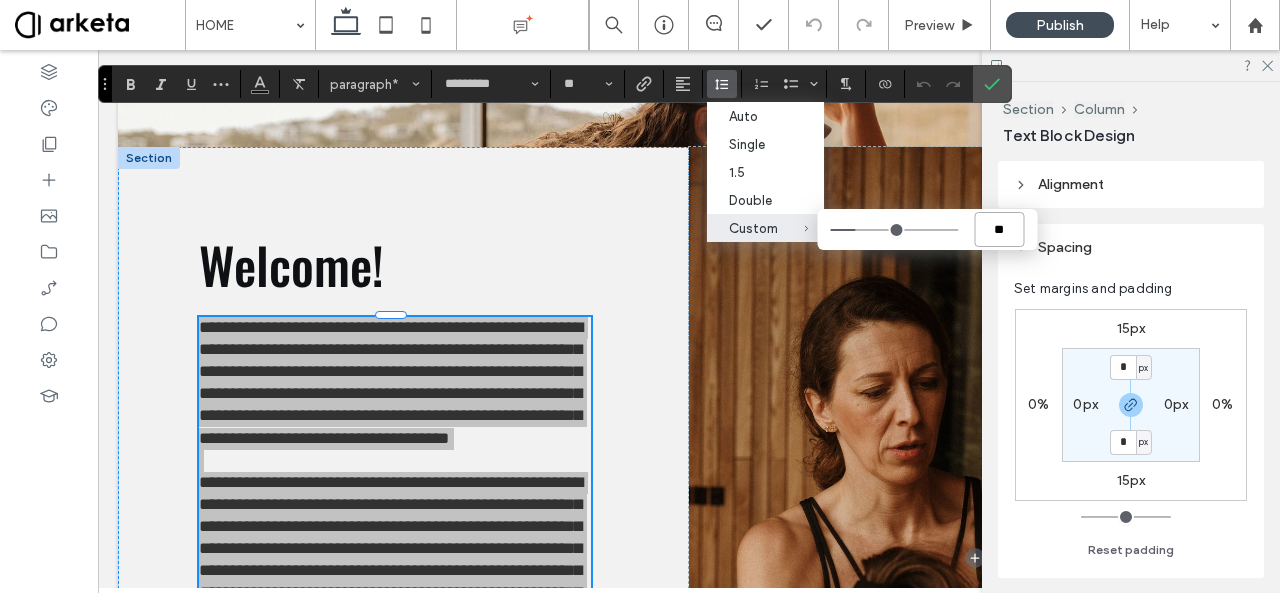 type on "***" 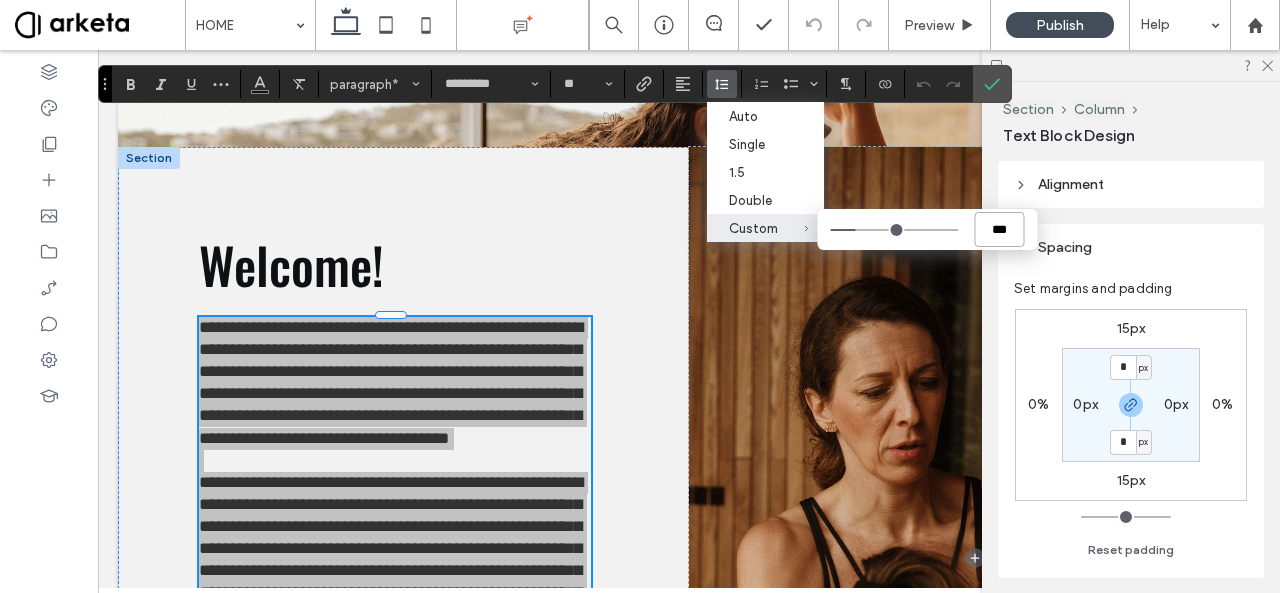 type on "***" 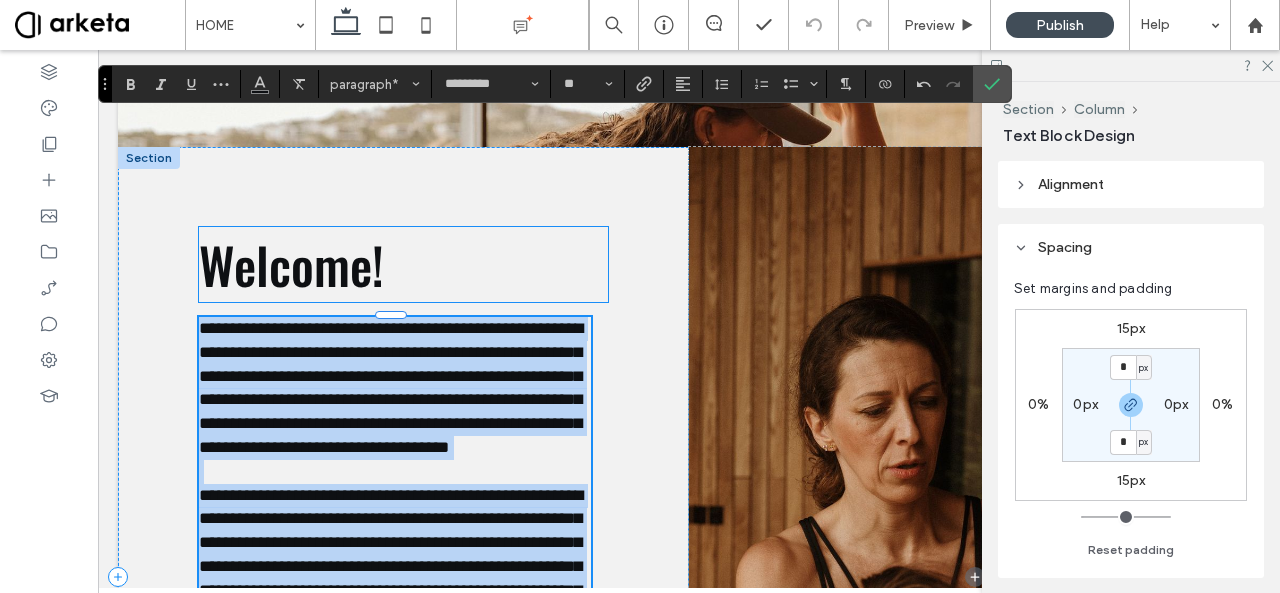 click on "Welcome!" at bounding box center (291, 264) 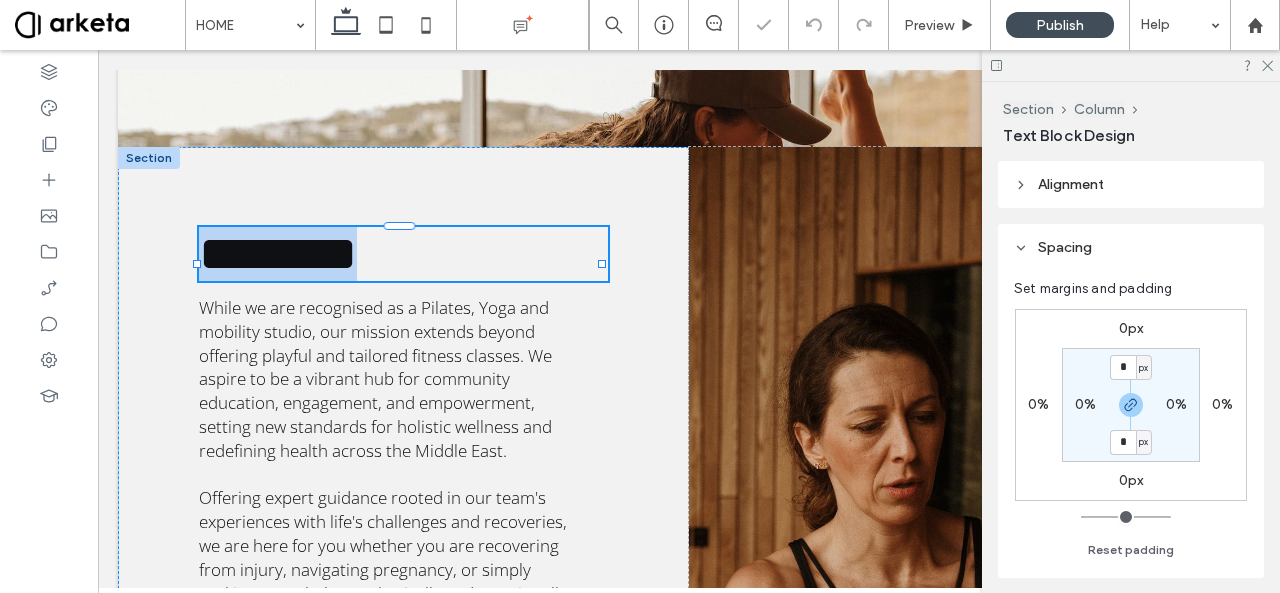 type on "******" 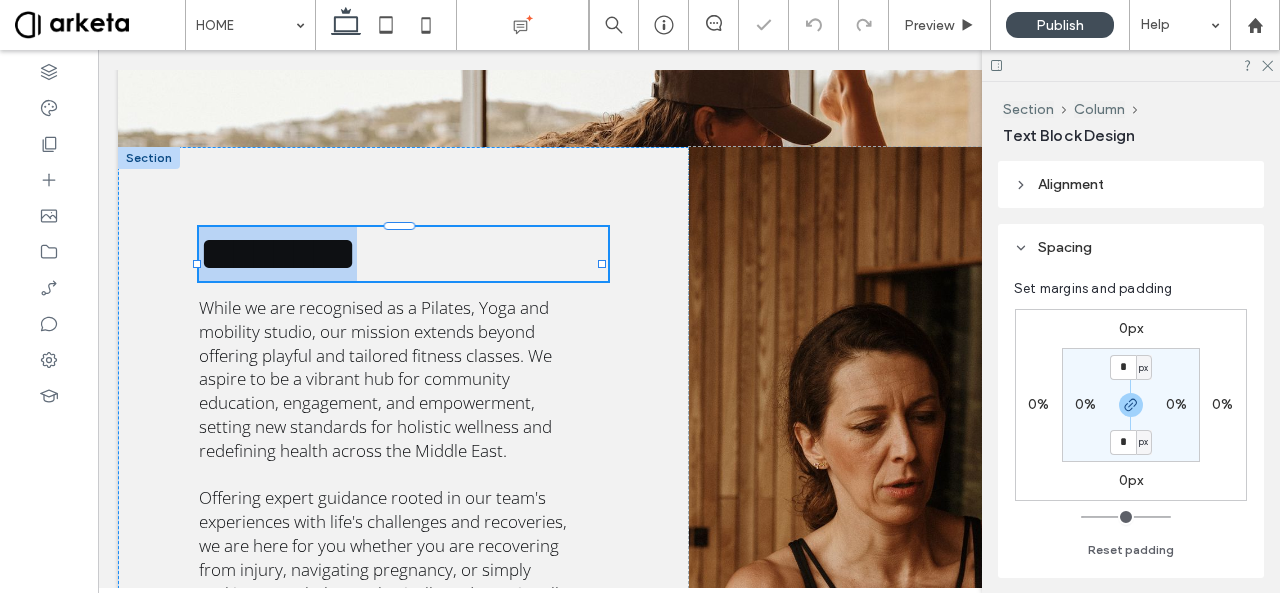 type on "**" 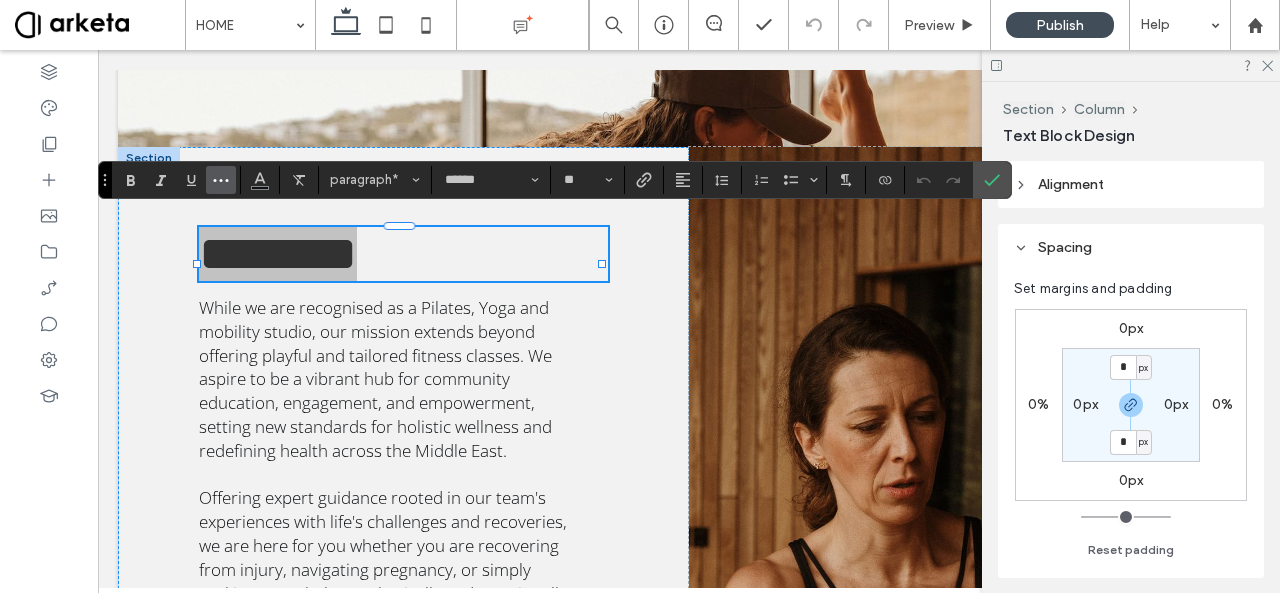 click 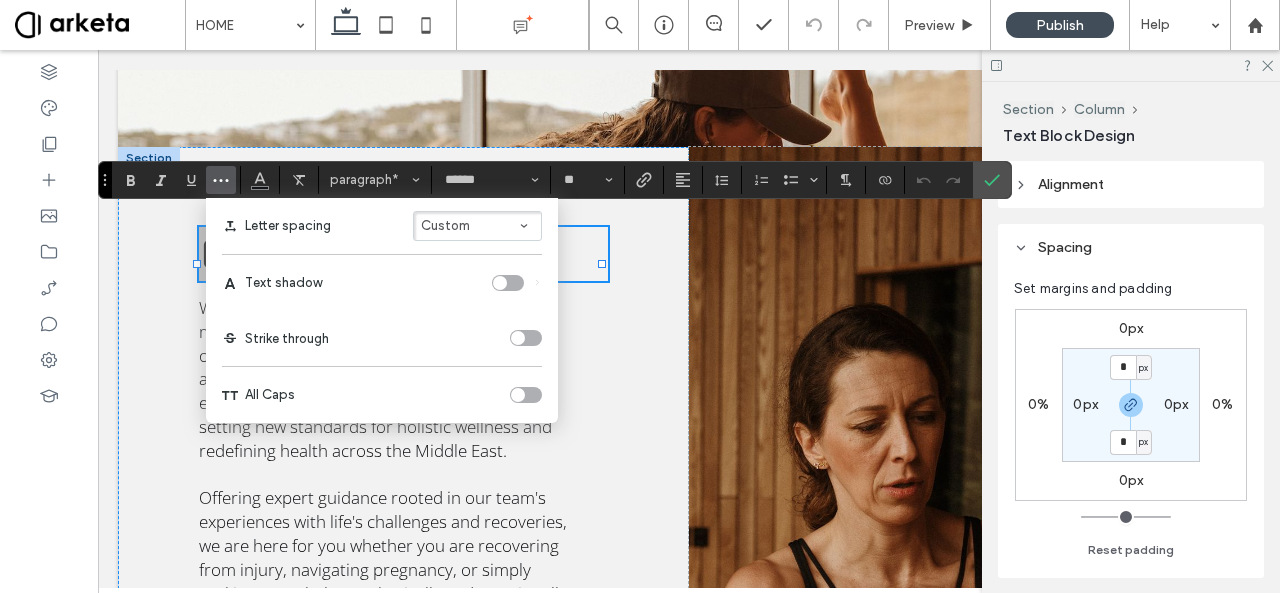click on "All Caps" at bounding box center [382, 395] 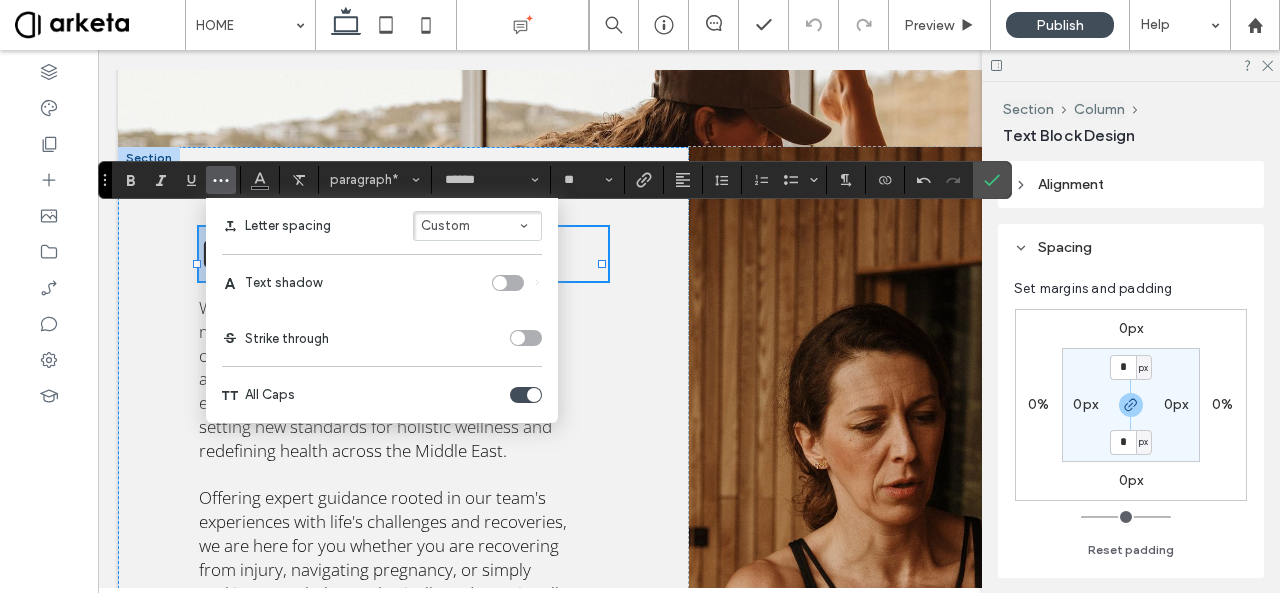 click on "********" at bounding box center (403, 254) 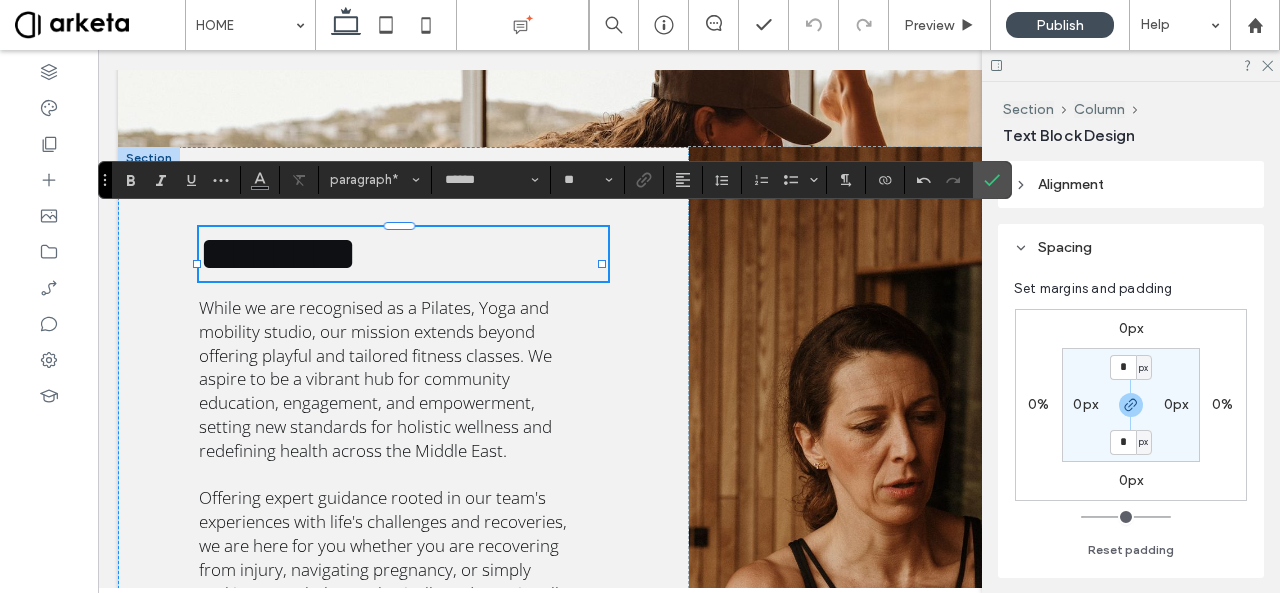 type 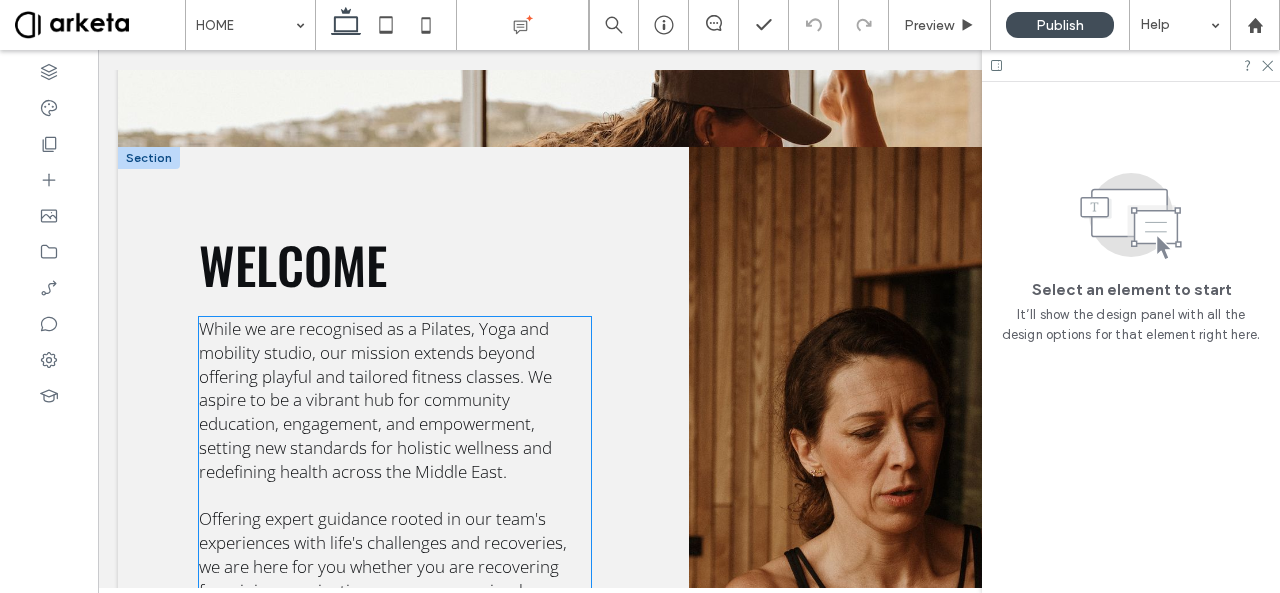 click on "While we are recognised as a Pilates, Yoga and mobility studio, our mission extends beyond offering playful and tailored fitness classes. We aspire to be a vibrant hub for community education, engagement, and empowerment, setting new standards for holistic wellness and redefining health across the Middle East." at bounding box center [375, 400] 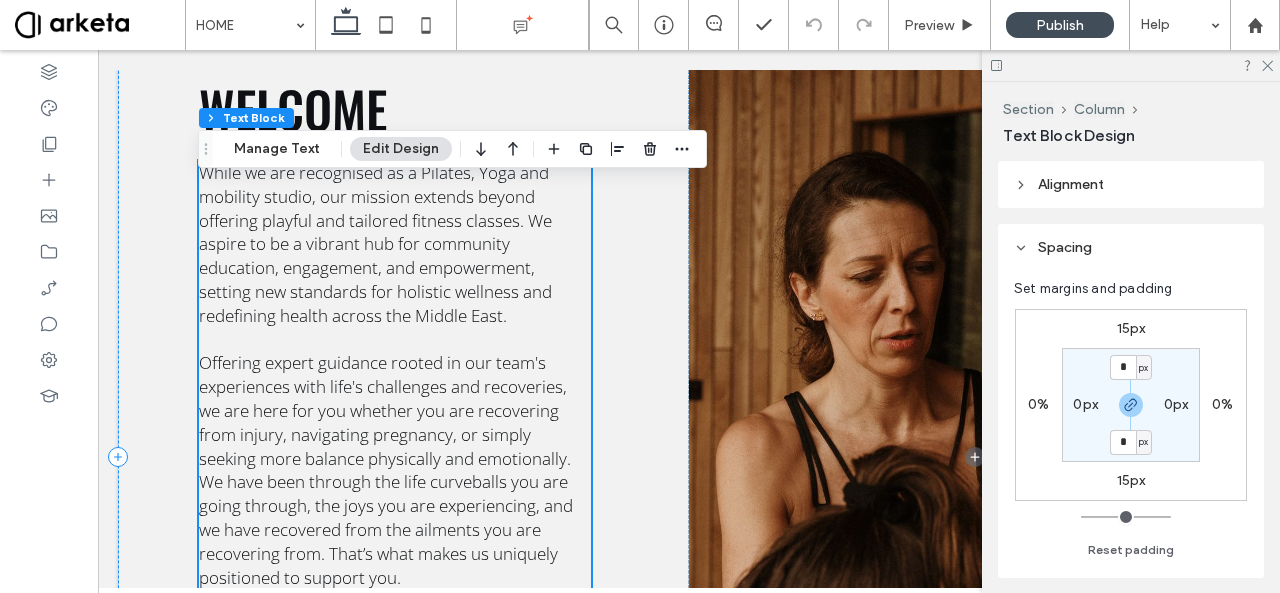 scroll, scrollTop: 2492, scrollLeft: 0, axis: vertical 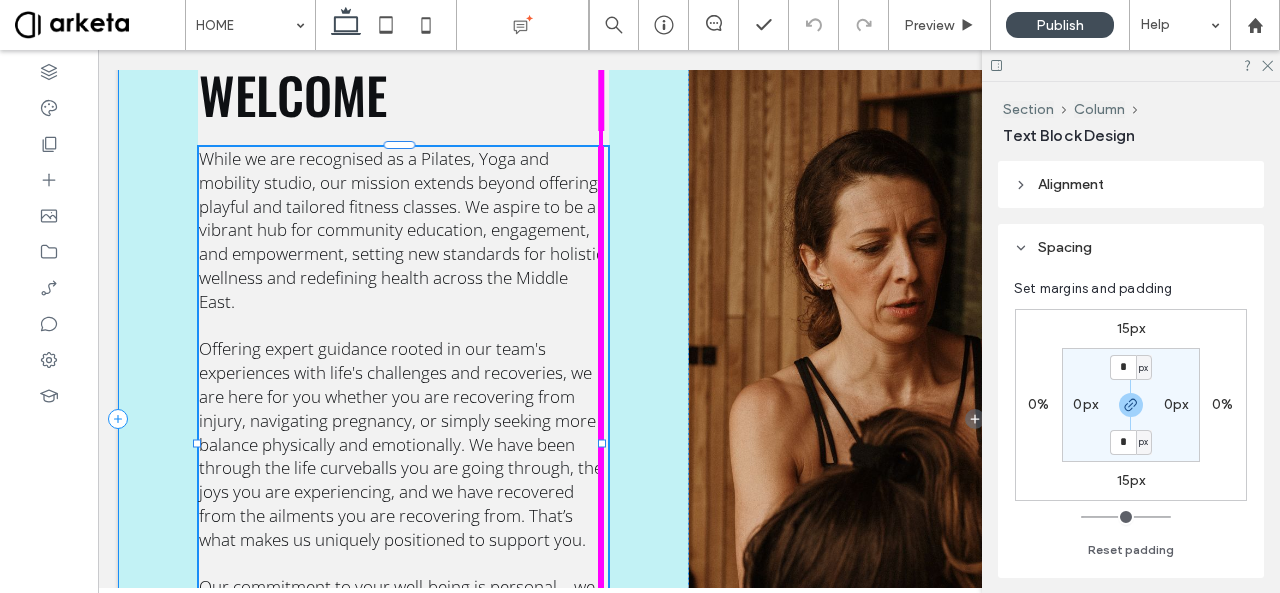 drag, startPoint x: 584, startPoint y: 443, endPoint x: 638, endPoint y: 433, distance: 54.91812 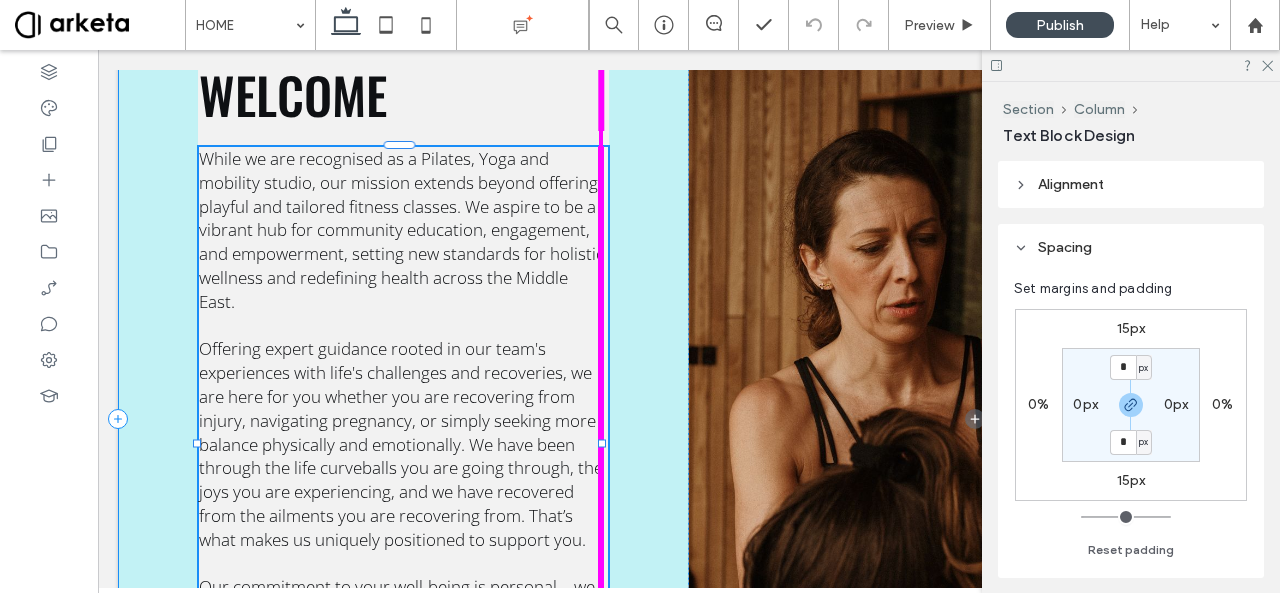 click on "Welcome
While we are recognised as a Pilates, Yoga and mobility studio, our mission extends beyond offering playful and tailored fitness classes. We aspire to be a vibrant hub for community education, engagement, and empowerment, setting new standards for holistic wellness and redefining health across the Middle East. Offering expert guidance rooted in our team's experiences with life's challenges and recoveries, we are here for you whether you are recovering from injury, navigating pregnancy, or simply seeking more balance physically and emotionally. We have been through the life curveballs you are going through, the joys you are experiencing, and we have recovered from the ailments you are recovering from. That’s what makes us uniquely positioned to support you.
106% , 619px
MEET OUR TEAM" at bounding box center [689, 419] 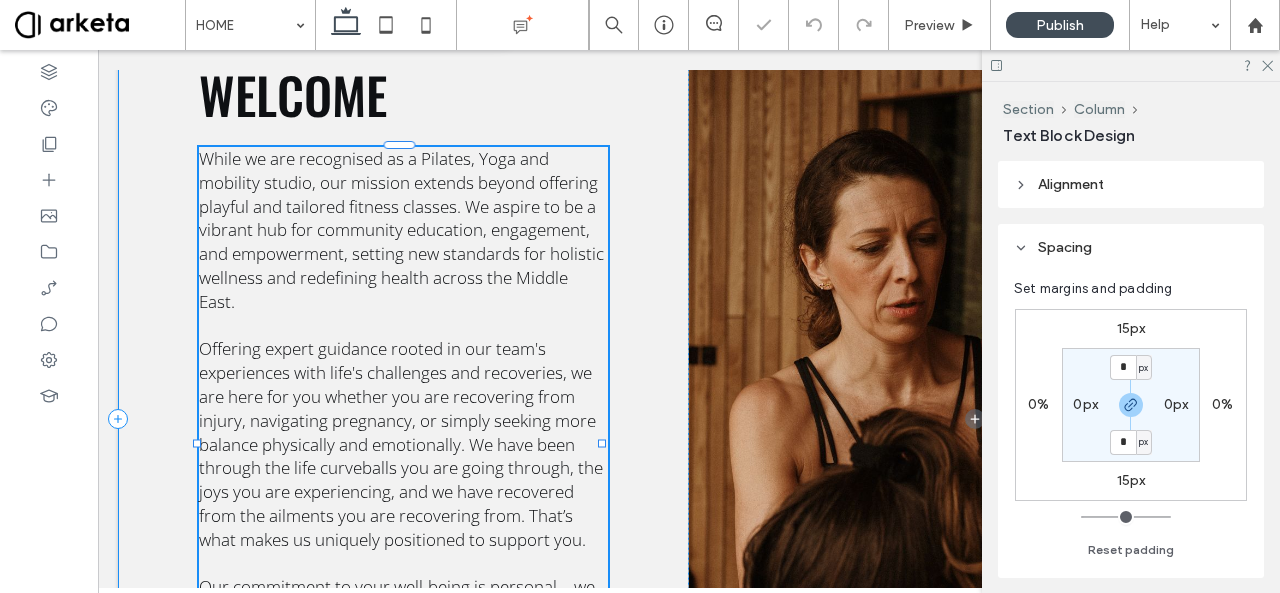 type on "***" 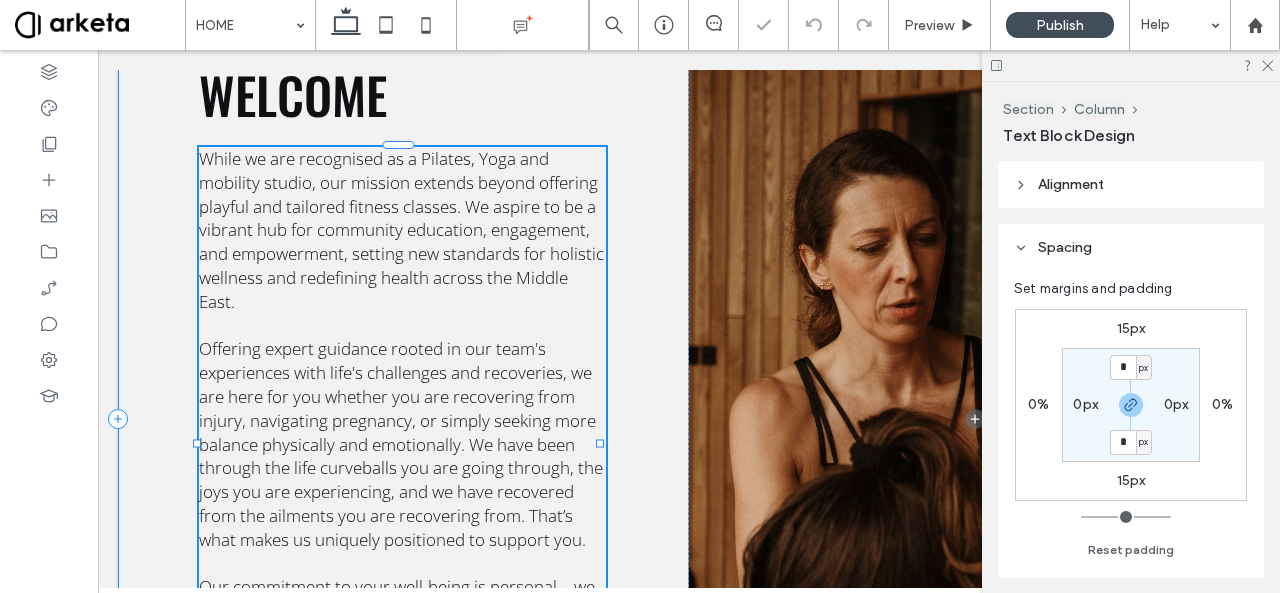 type on "****" 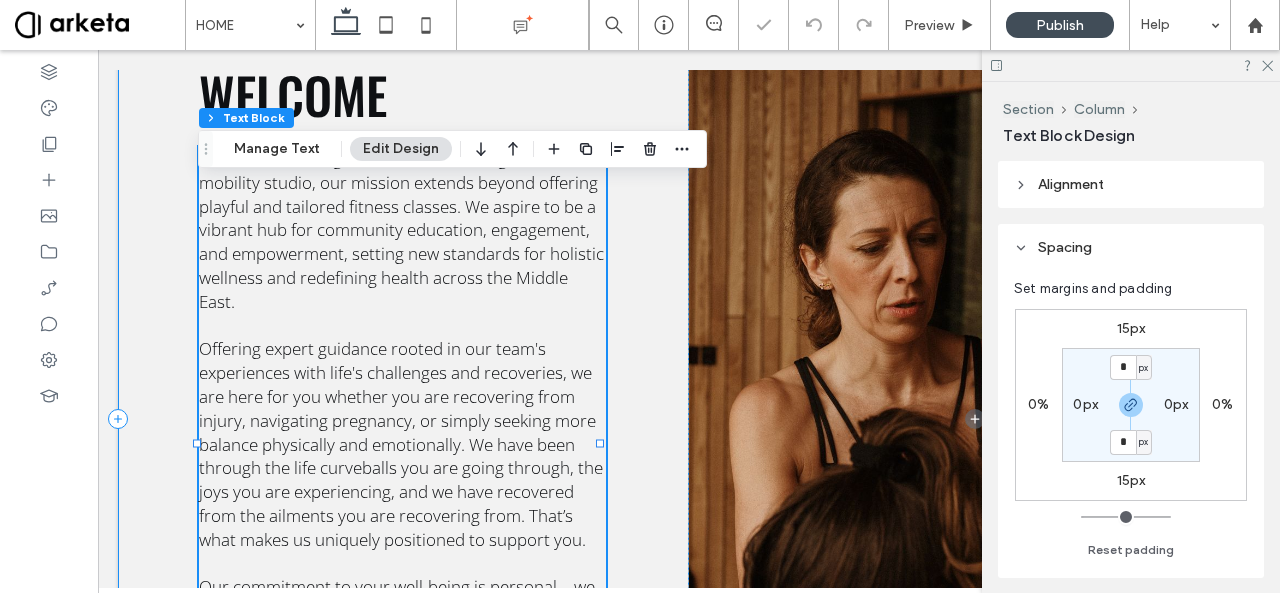 click on "Welcome
While we are recognised as a Pilates, Yoga and mobility studio, our mission extends beyond offering playful and tailored fitness classes. We aspire to be a vibrant hub for community education, engagement, and empowerment, setting new standards for holistic wellness and redefining health across the Middle East. Offering expert guidance rooted in our team's experiences with life's challenges and recoveries, we are here for you whether you are recovering from injury, navigating pregnancy, or simply seeking more balance physically and emotionally. We have been through the life curveballs you are going through, the joys you are experiencing, and we have recovered from the ailments you are recovering from. That’s what makes us uniquely positioned to support you.
108% , 619px
MEET OUR TEAM" at bounding box center (403, 419) 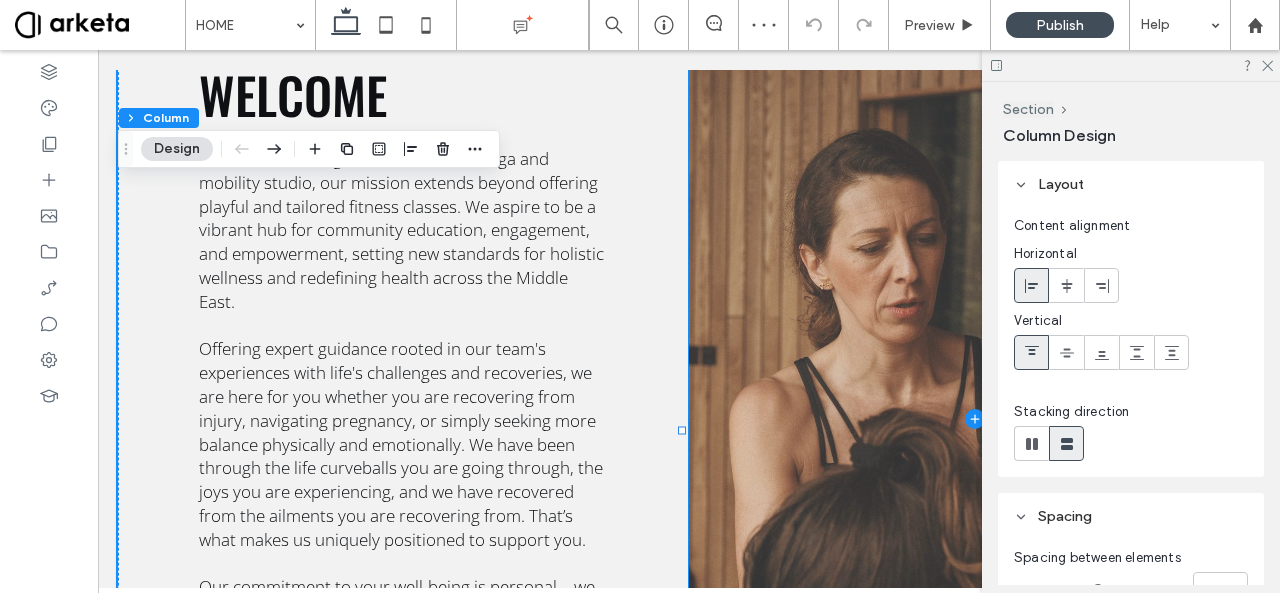 click at bounding box center (974, 419) 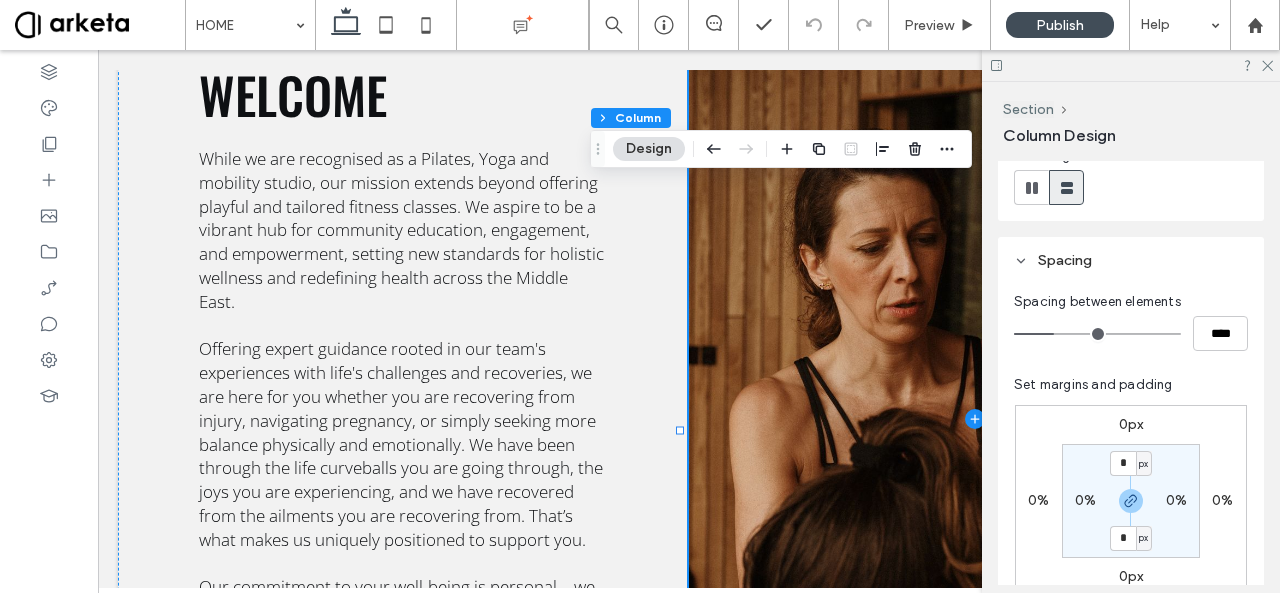 scroll, scrollTop: 670, scrollLeft: 0, axis: vertical 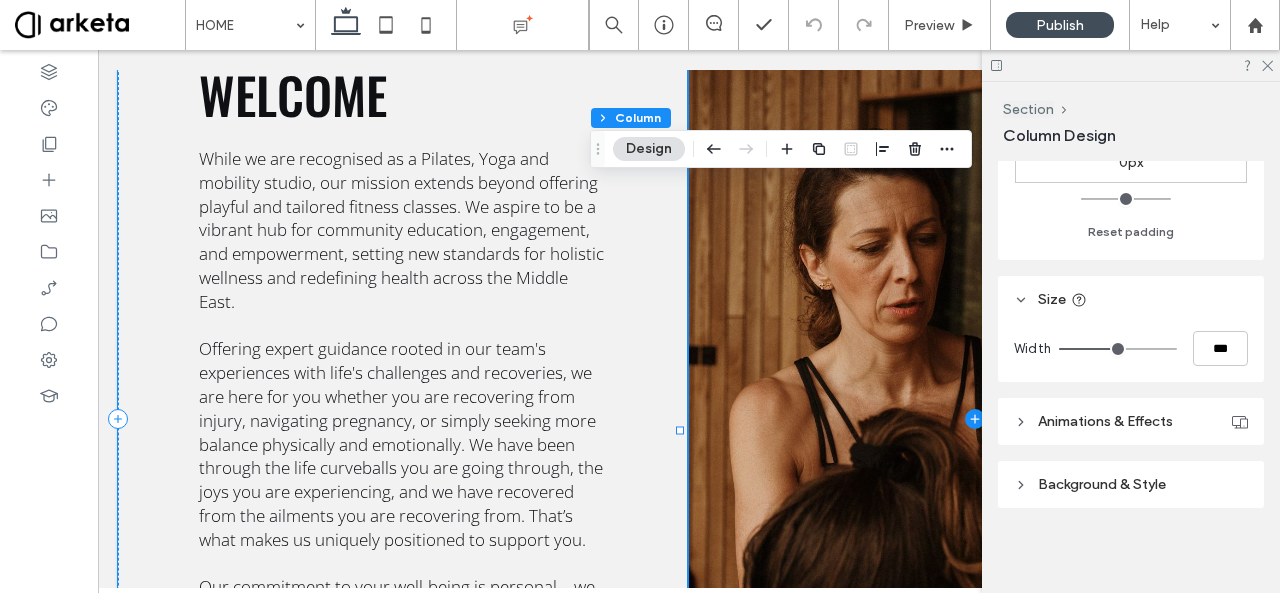 click on "Welcome
While we are recognised as a Pilates, Yoga and mobility studio, our mission extends beyond offering playful and tailored fitness classes. We aspire to be a vibrant hub for community education, engagement, and empowerment, setting new standards for holistic wellness and redefining health across the Middle East. Offering expert guidance rooted in our team's experiences with life's challenges and recoveries, we are here for you whether you are recovering from injury, navigating pregnancy, or simply seeking more balance physically and emotionally. We have been through the life curveballs you are going through, the joys you are experiencing, and we have recovered from the ailments you are recovering from. That’s what makes us uniquely positioned to support you.
MEET OUR TEAM" at bounding box center (403, 419) 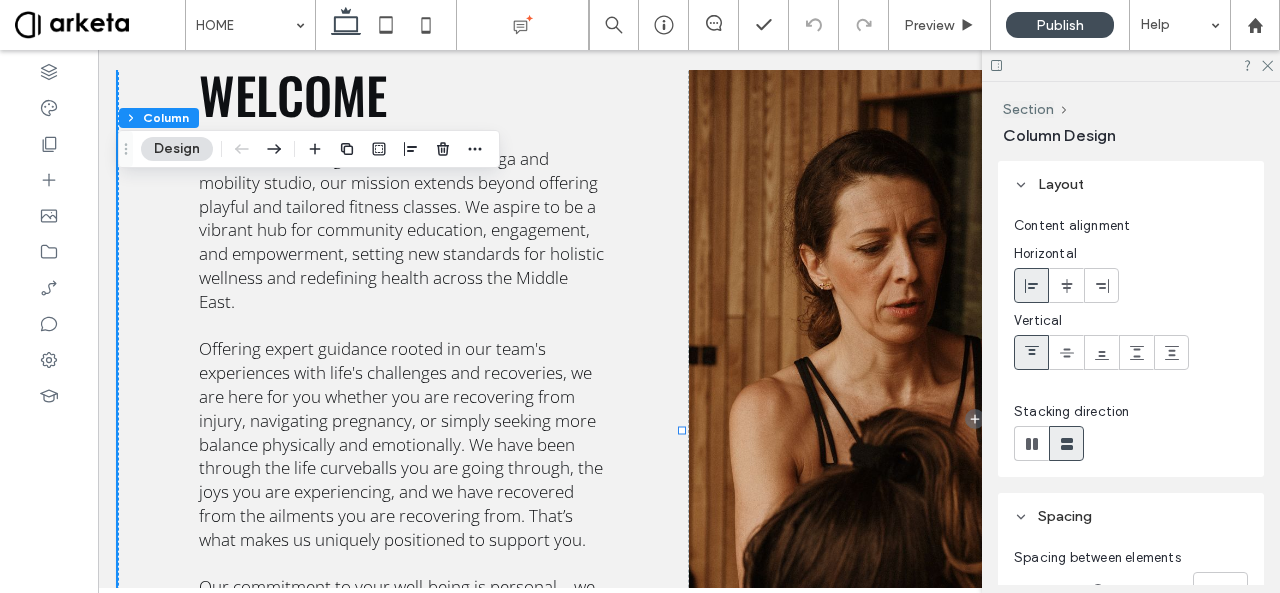 scroll, scrollTop: 298, scrollLeft: 0, axis: vertical 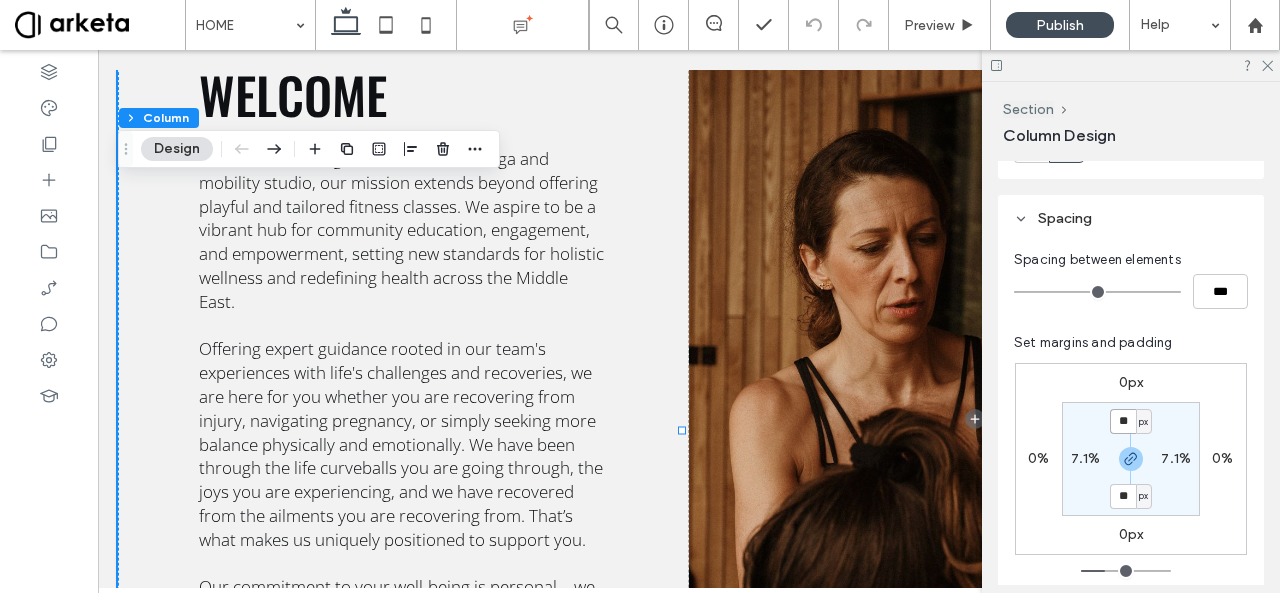 click on "**" at bounding box center [1123, 421] 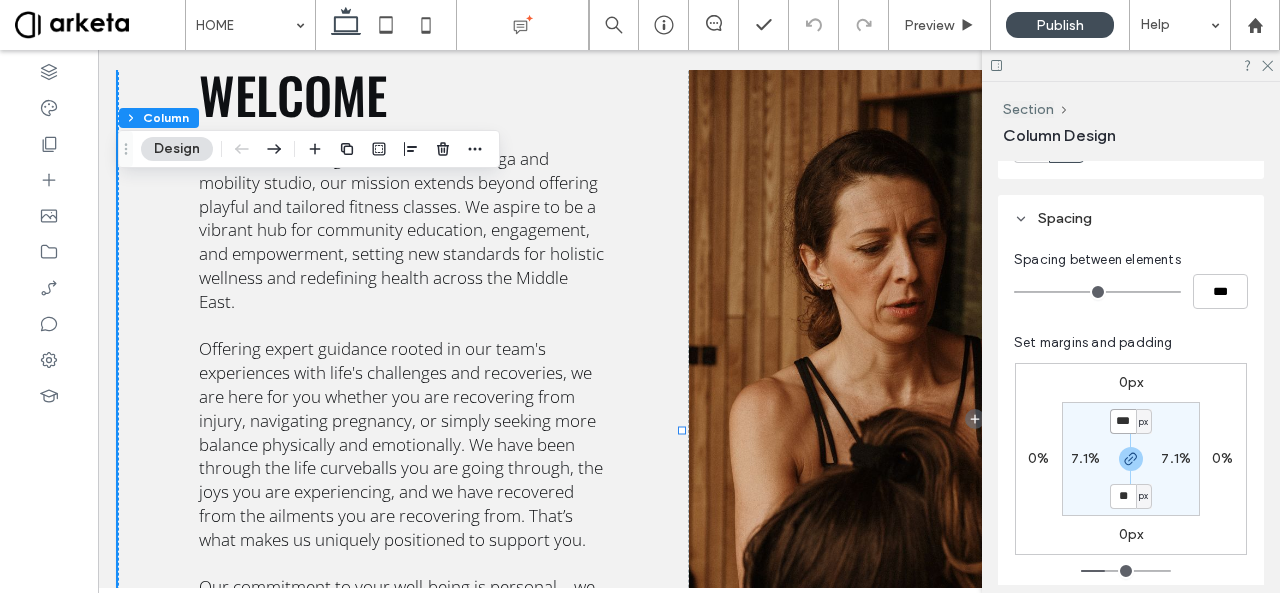 type on "***" 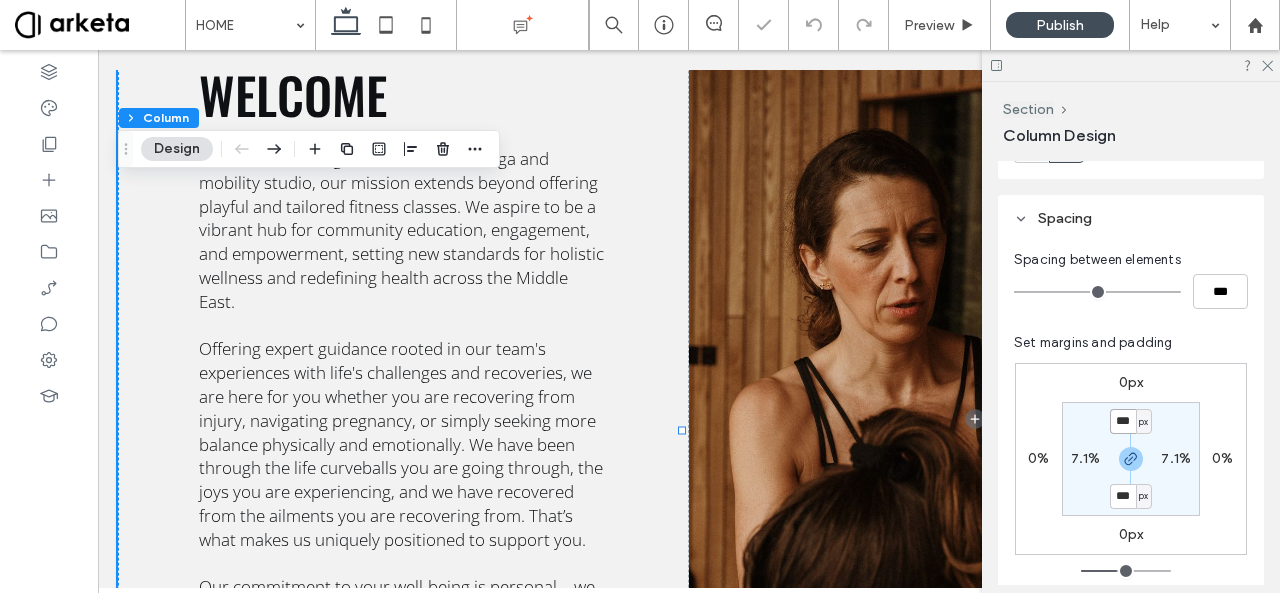 type on "***" 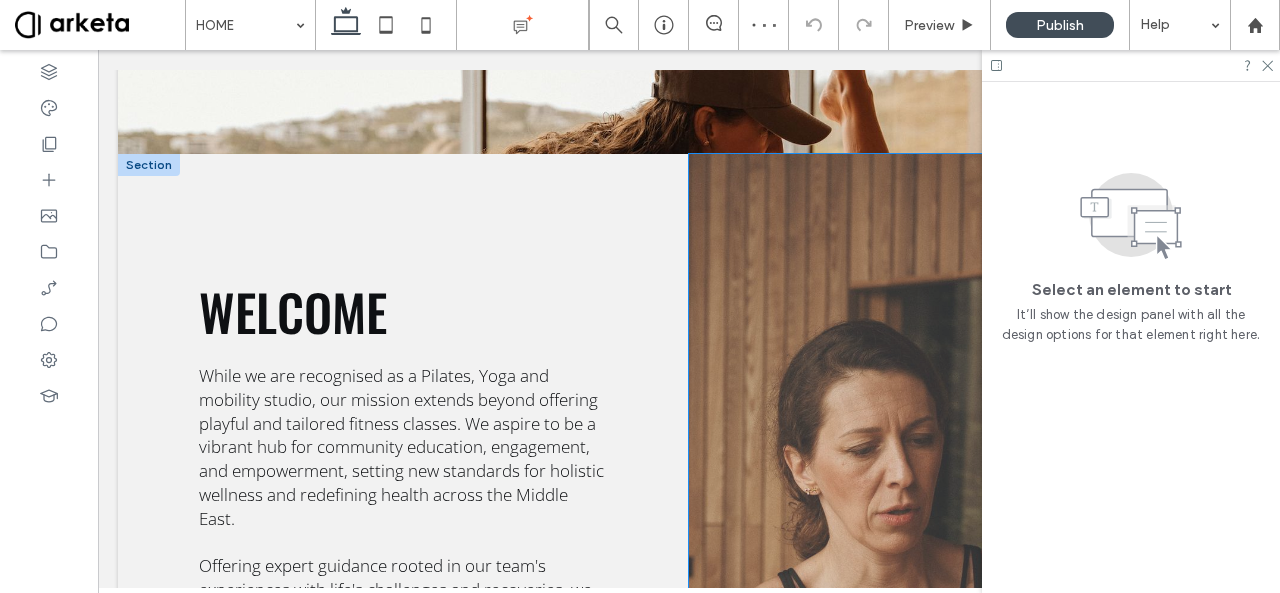 scroll, scrollTop: 2314, scrollLeft: 0, axis: vertical 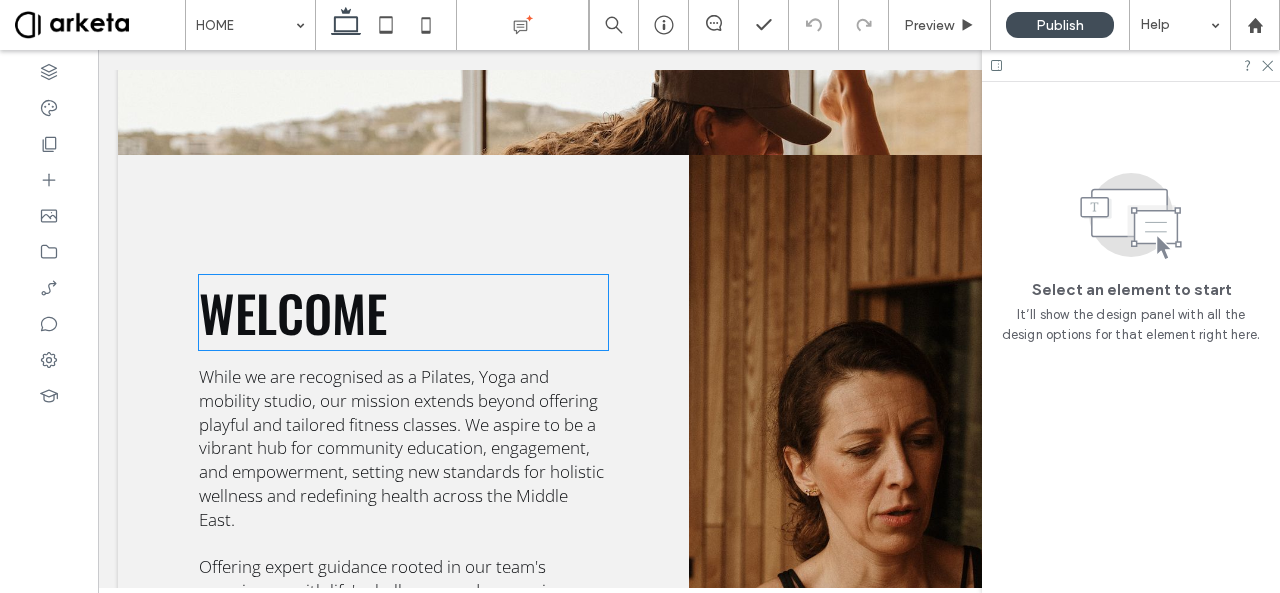 click on "Welcome" at bounding box center [293, 312] 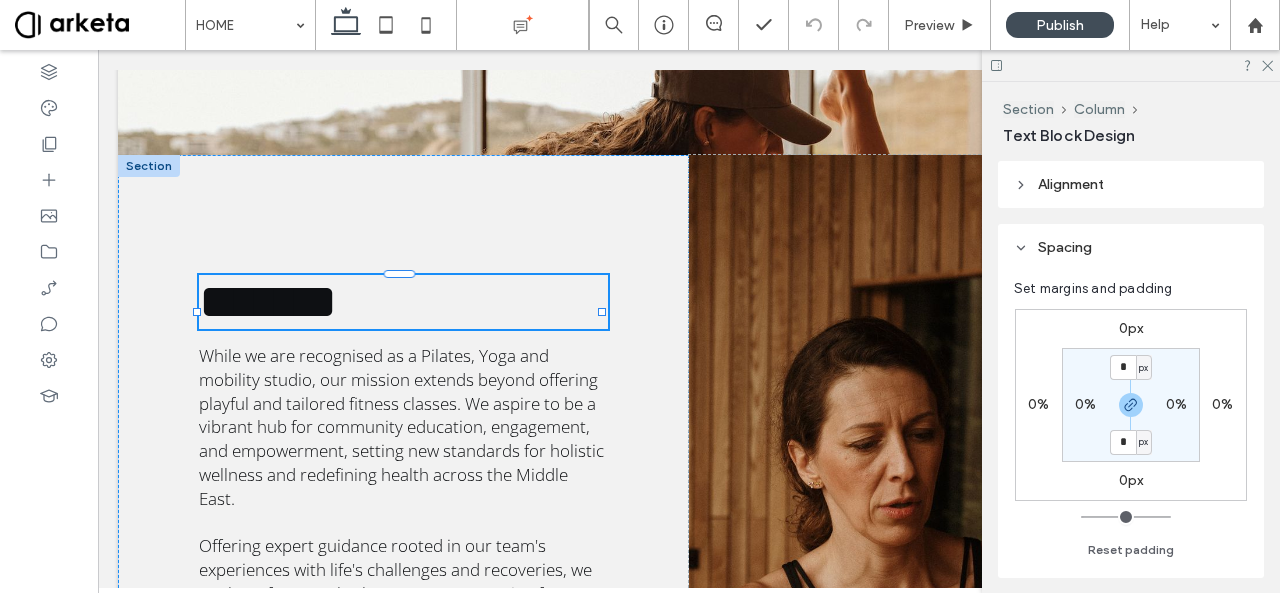 type on "******" 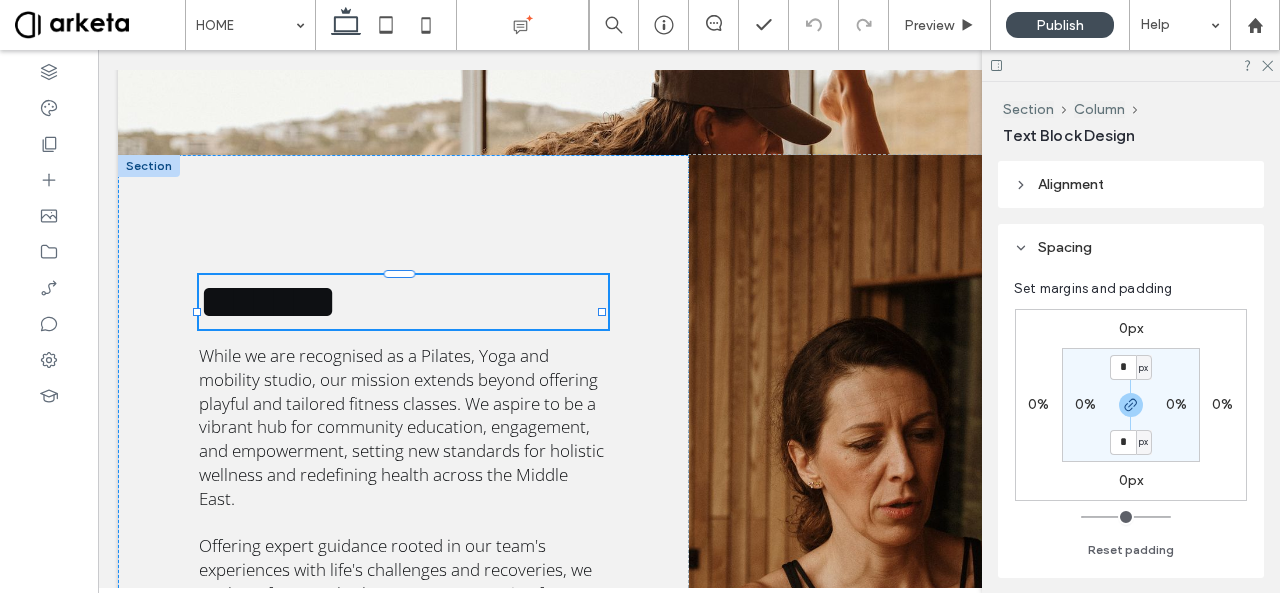 type on "**" 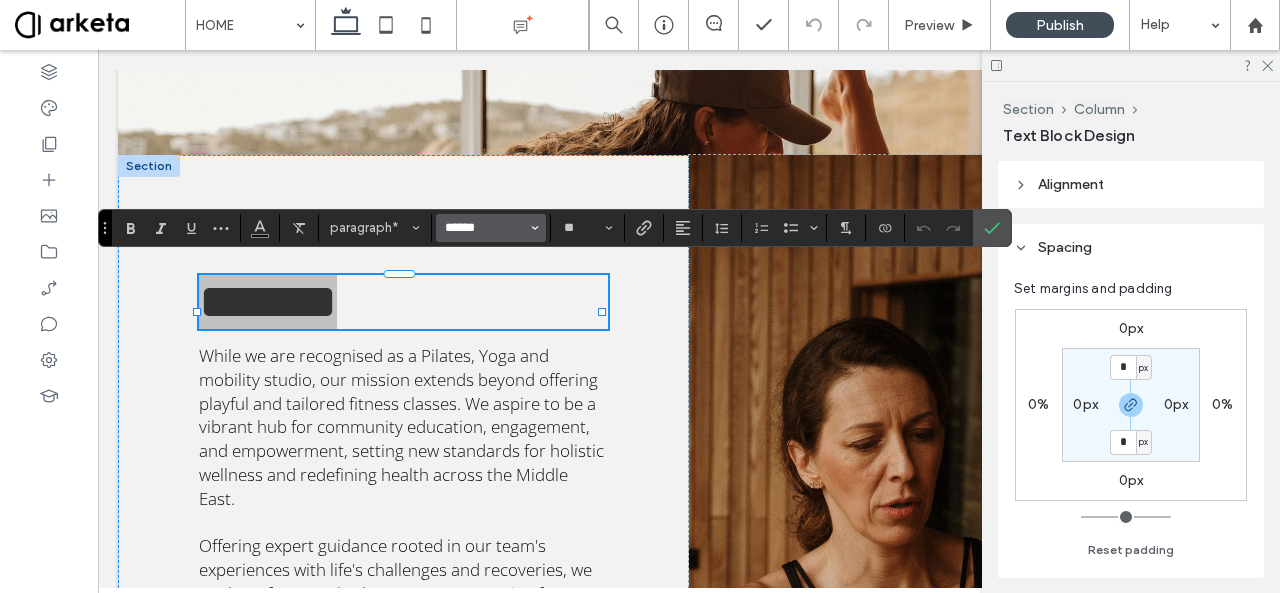 click on "******" at bounding box center [485, 228] 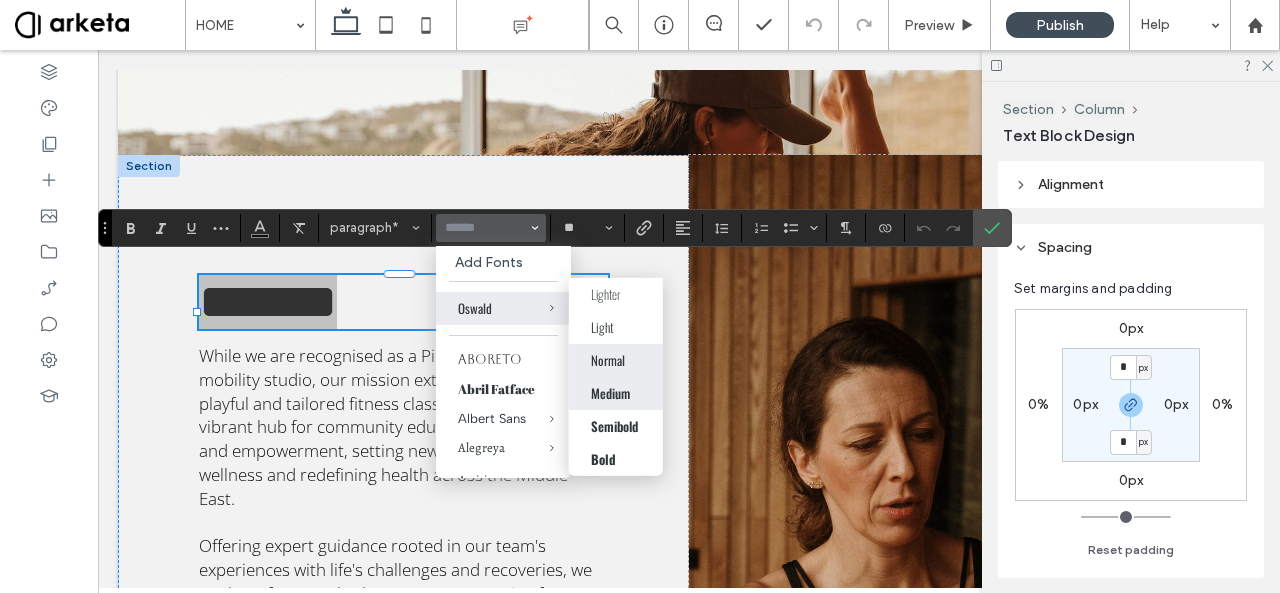 click on "Normal" at bounding box center (608, 360) 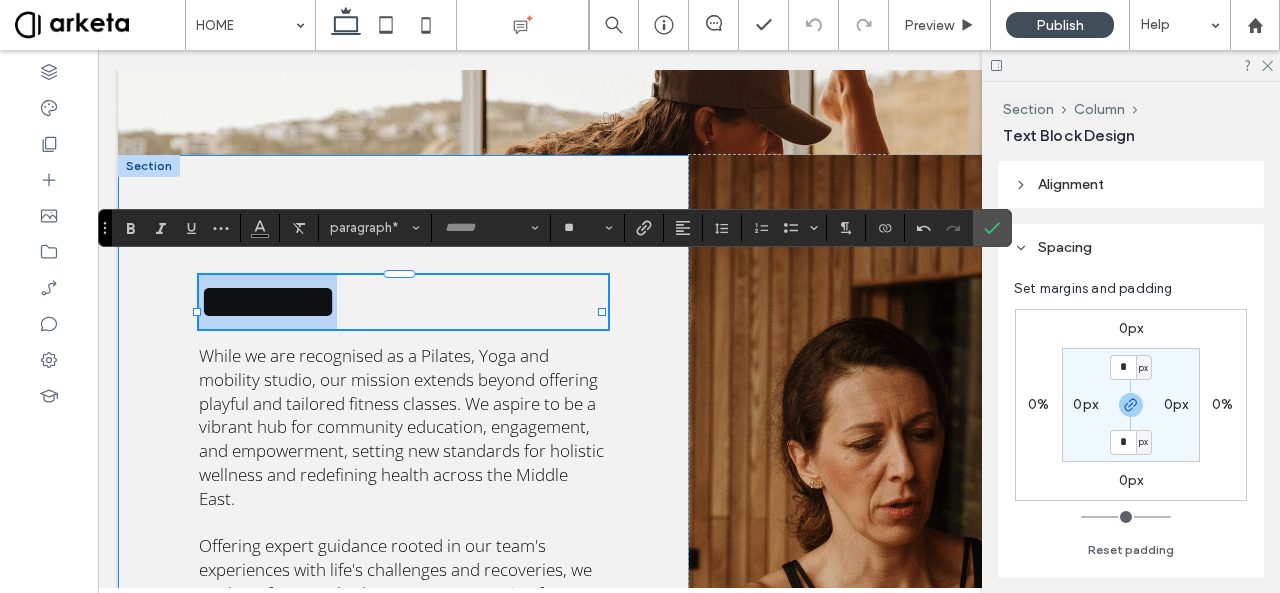 type on "******" 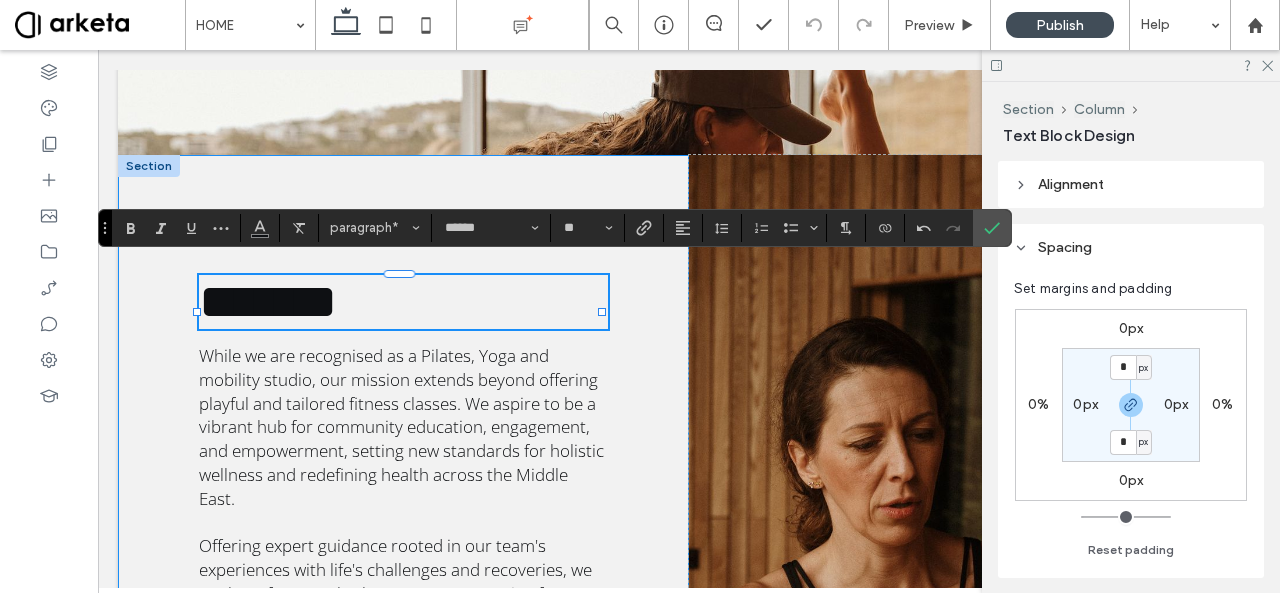 click on "*******
While we are recognised as a Pilates, Yoga and mobility studio, our mission extends beyond offering playful and tailored fitness classes. We aspire to be a vibrant hub for community education, engagement, and empowerment, setting new standards for holistic wellness and redefining health across the Middle East. Offering expert guidance rooted in our team's experiences with life's challenges and recoveries, we are here for you whether you are recovering from injury, navigating pregnancy, or simply seeking more balance physically and emotionally. We have been through the life curveballs you are going through, the joys you are experiencing, and we have recovered from the ailments you are recovering from. That’s what makes us uniquely positioned to support you.
MEET OUR TEAM" at bounding box center (403, 626) 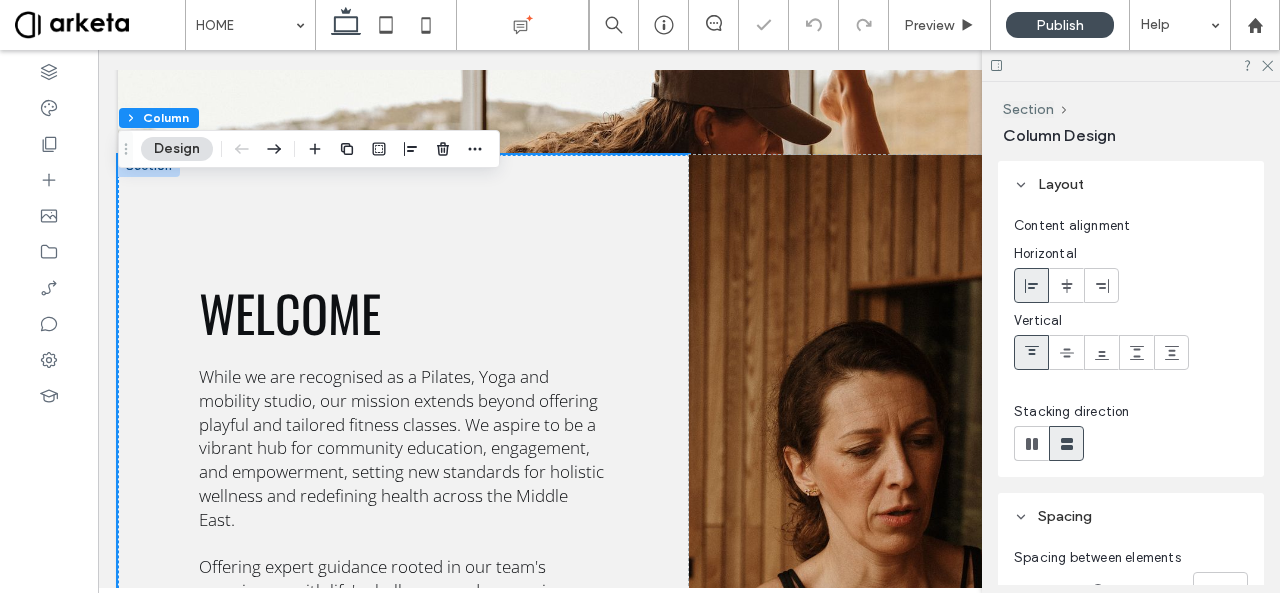 click on "Welcome
While we are recognised as a Pilates, Yoga and mobility studio, our mission extends beyond offering playful and tailored fitness classes. We aspire to be a vibrant hub for community education, engagement, and empowerment, setting new standards for holistic wellness and redefining health across the Middle East. Offering expert guidance rooted in our team's experiences with life's challenges and recoveries, we are here for you whether you are recovering from injury, navigating pregnancy, or simply seeking more balance physically and emotionally. We have been through the life curveballs you are going through, the joys you are experiencing, and we have recovered from the ailments you are recovering from. That’s what makes us uniquely positioned to support you.
MEET OUR TEAM" at bounding box center [403, 637] 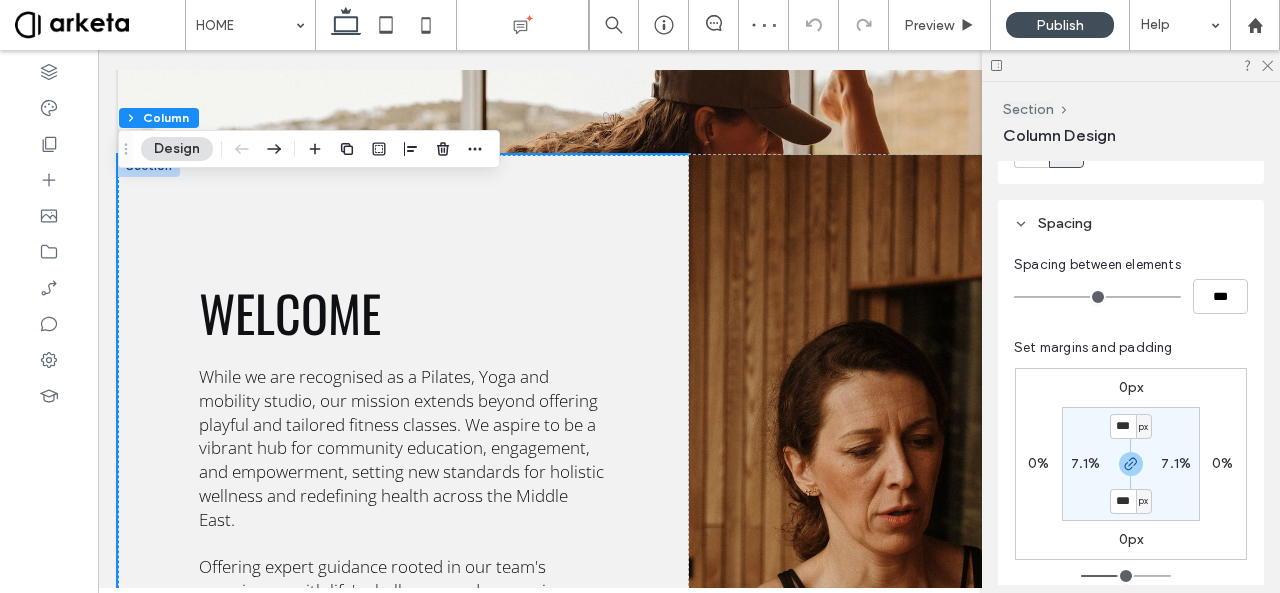 scroll, scrollTop: 294, scrollLeft: 0, axis: vertical 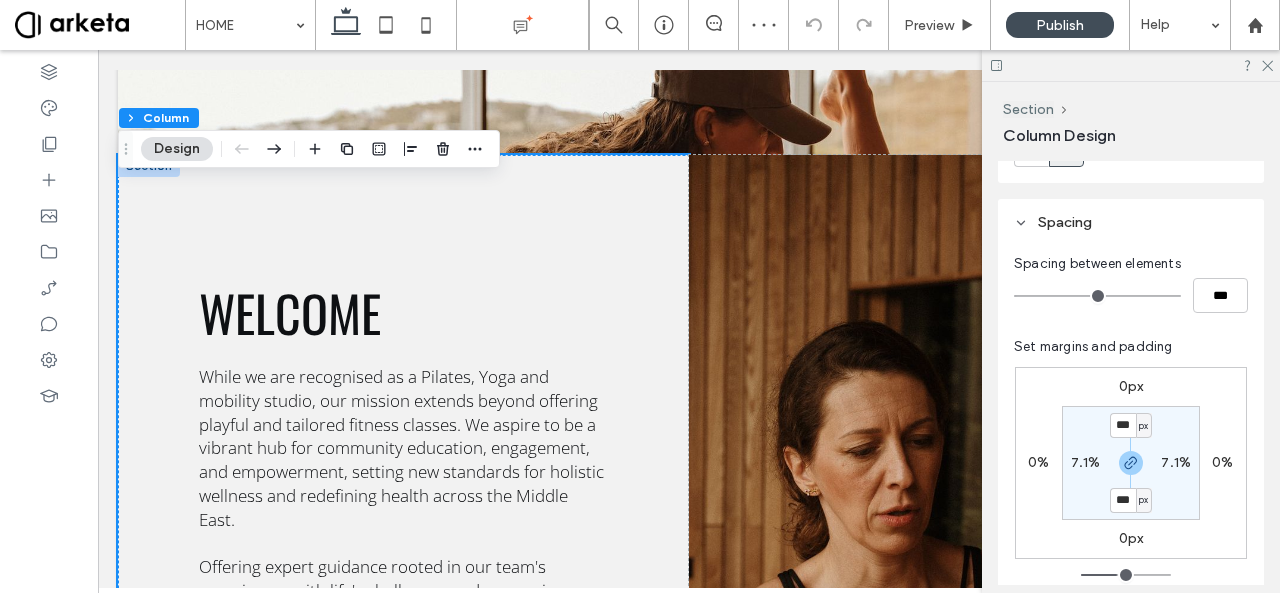click on "7.1%" at bounding box center [1086, 462] 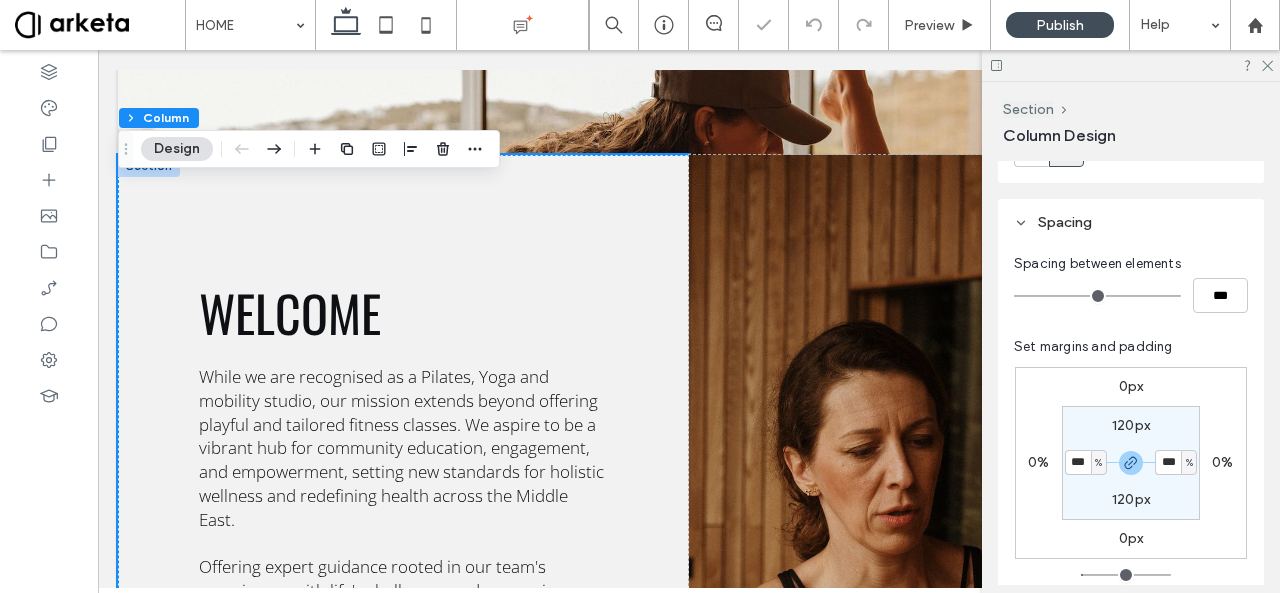 type on "***" 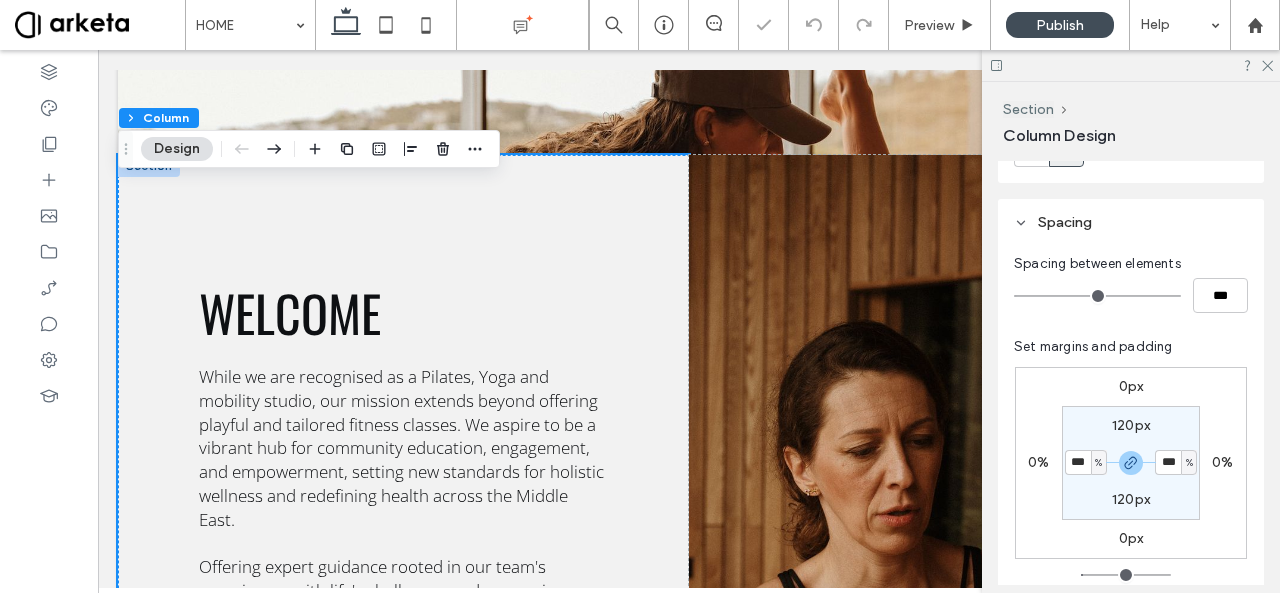 type on "*" 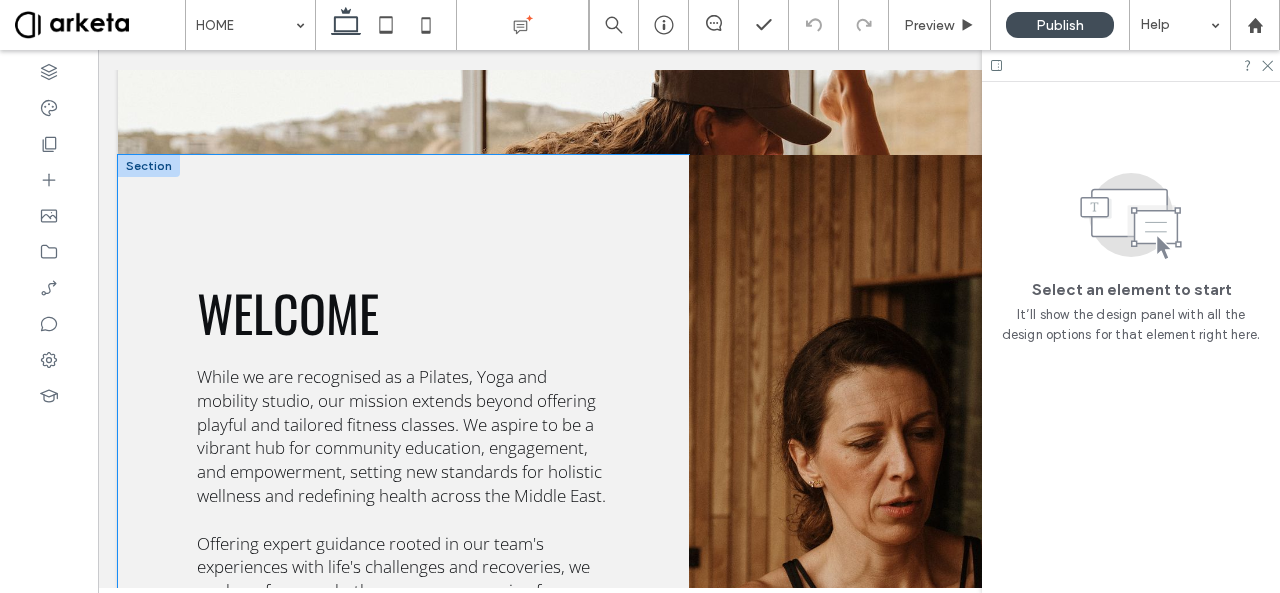 click on "Welcome
While we are recognised as a Pilates, Yoga and mobility studio, our mission extends beyond offering playful and tailored fitness classes. We aspire to be a vibrant hub for community education, engagement, and empowerment, setting new standards for holistic wellness and redefining health across the Middle East. Offering expert guidance rooted in our team's experiences with life's challenges and recoveries, we are here for you whether you are recovering from injury, navigating pregnancy, or simply seeking more balance physically and emotionally. We have been through the life curveballs you are going through, the joys you are experiencing, and we have recovered from the ailments you are recovering from. That’s what makes us uniquely positioned to support you.
MEET OUR TEAM" at bounding box center [403, 625] 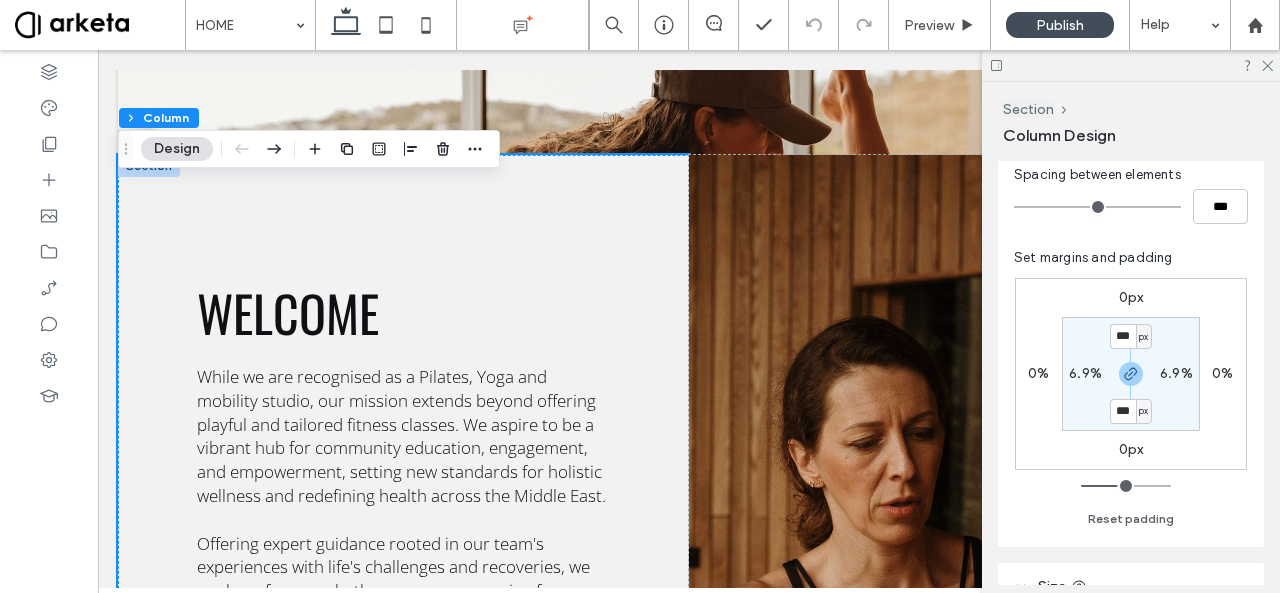 scroll, scrollTop: 382, scrollLeft: 0, axis: vertical 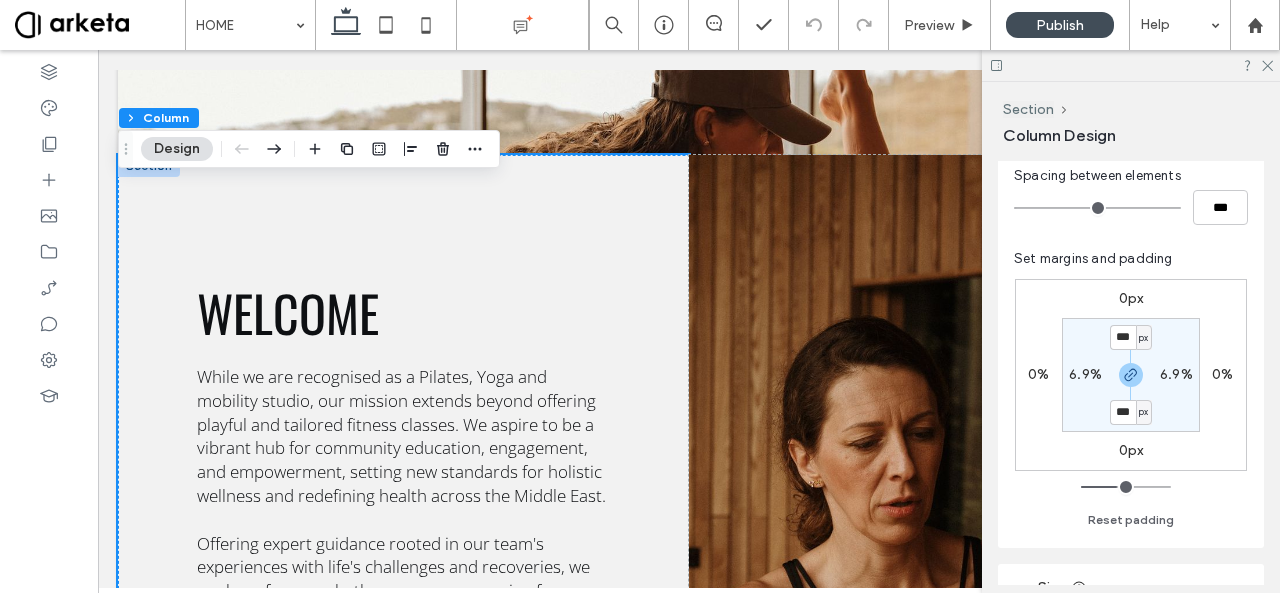 click on "6.9%" at bounding box center [1085, 374] 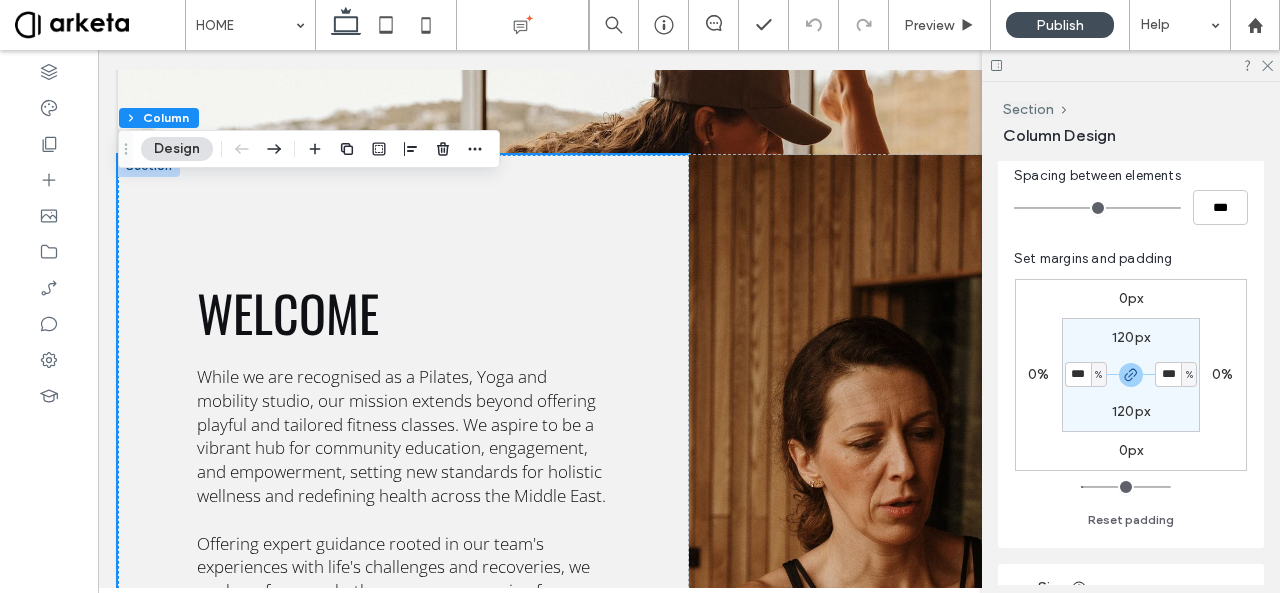 type on "*" 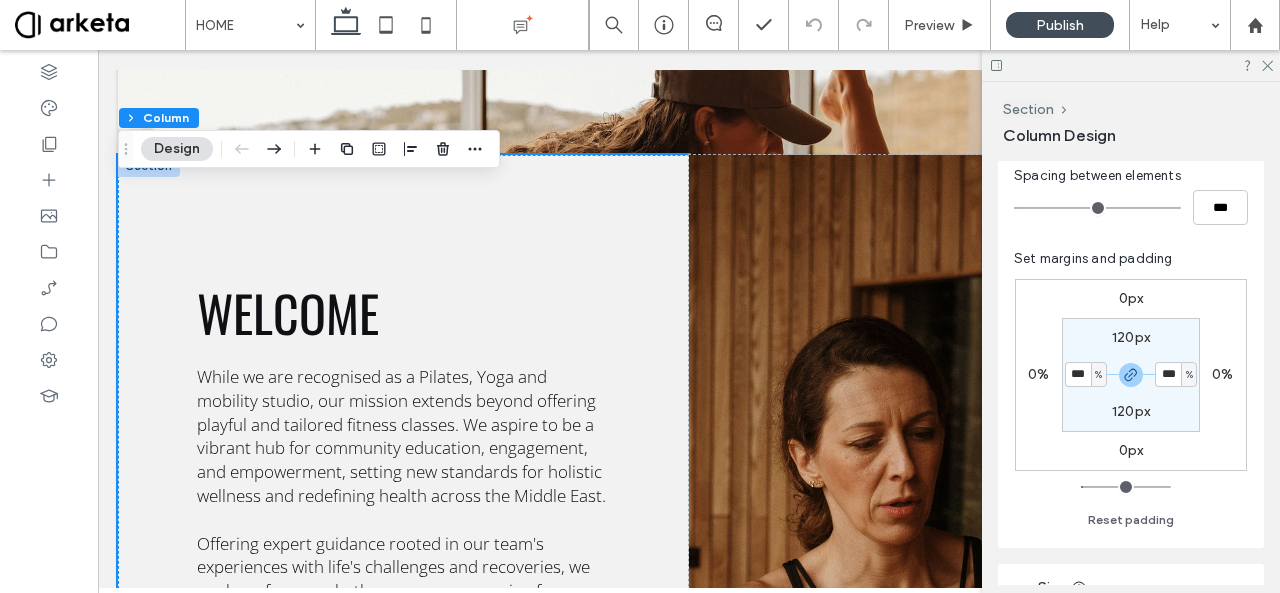 type on "***" 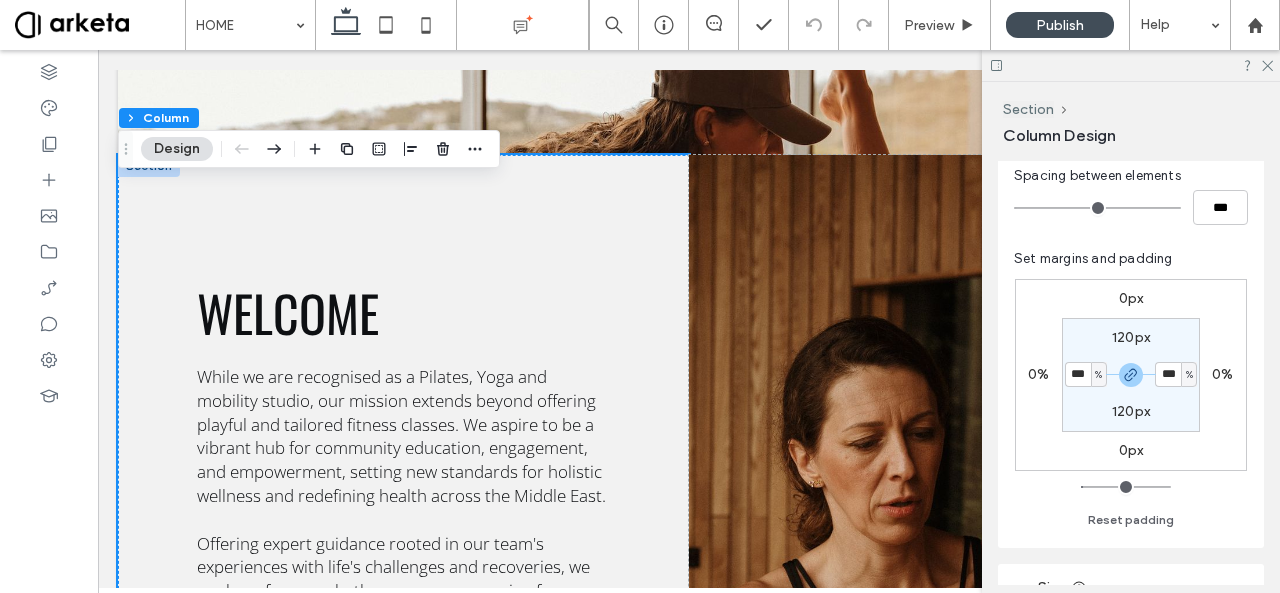 type on "***" 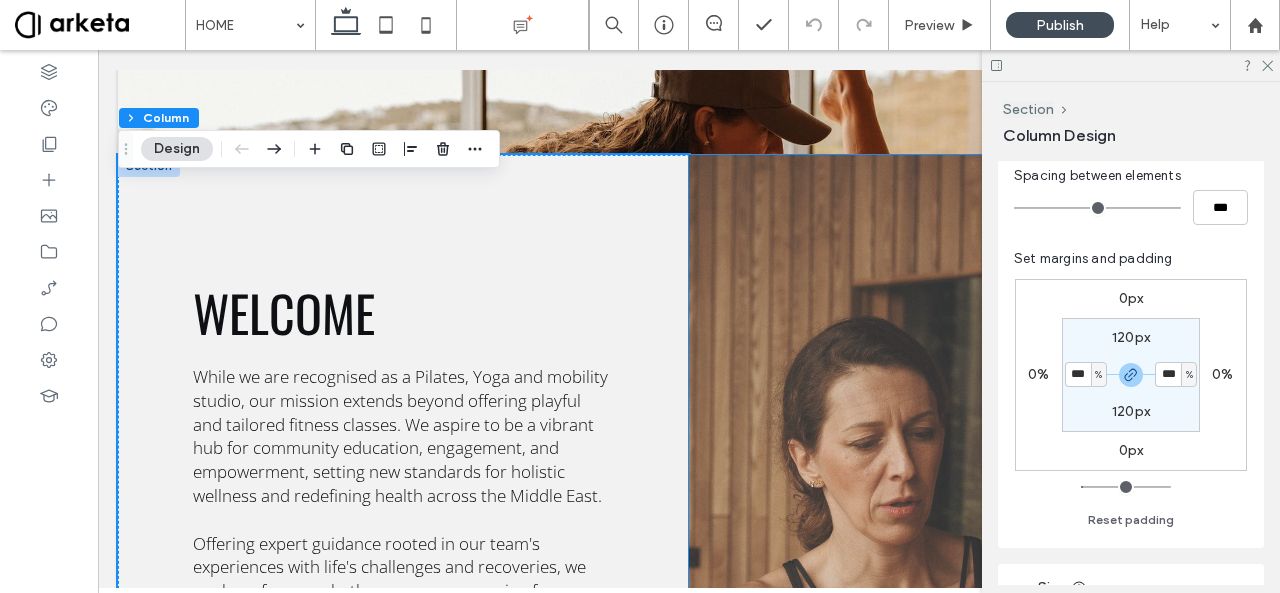 click at bounding box center (974, 625) 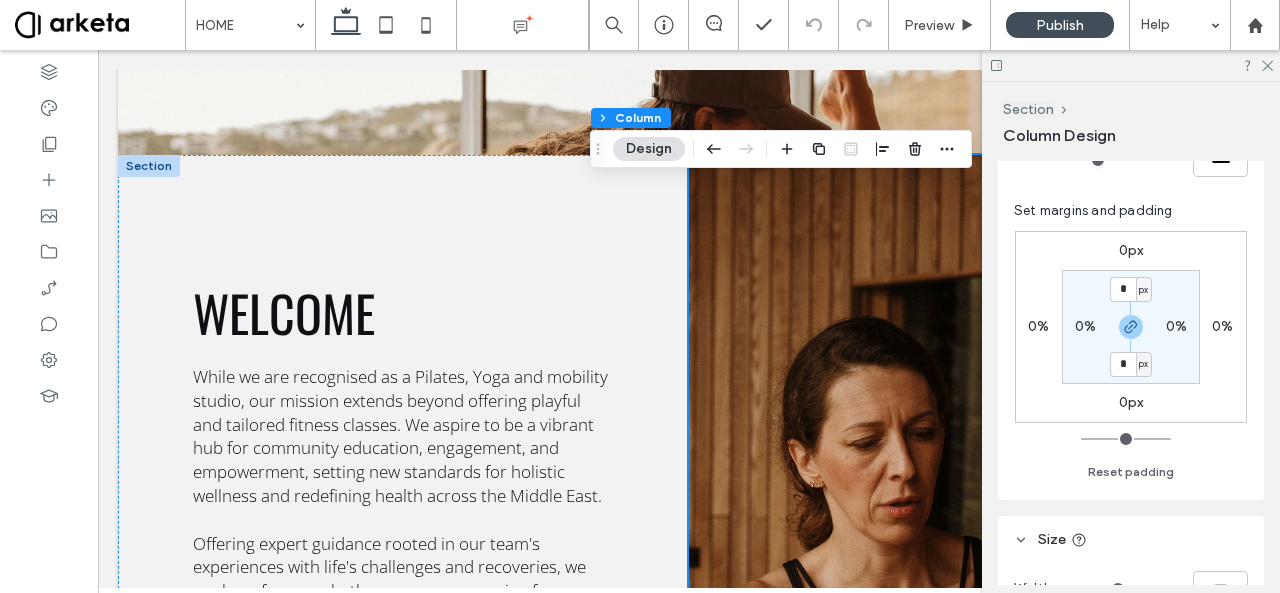 scroll, scrollTop: 424, scrollLeft: 0, axis: vertical 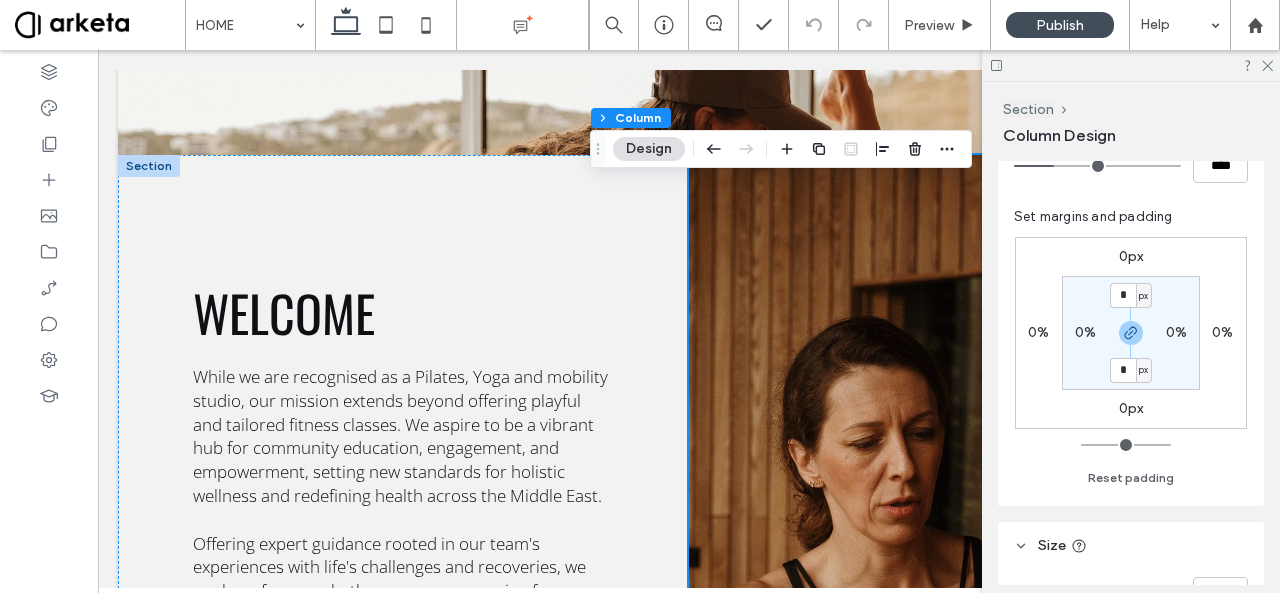 click on "0%" at bounding box center [1176, 332] 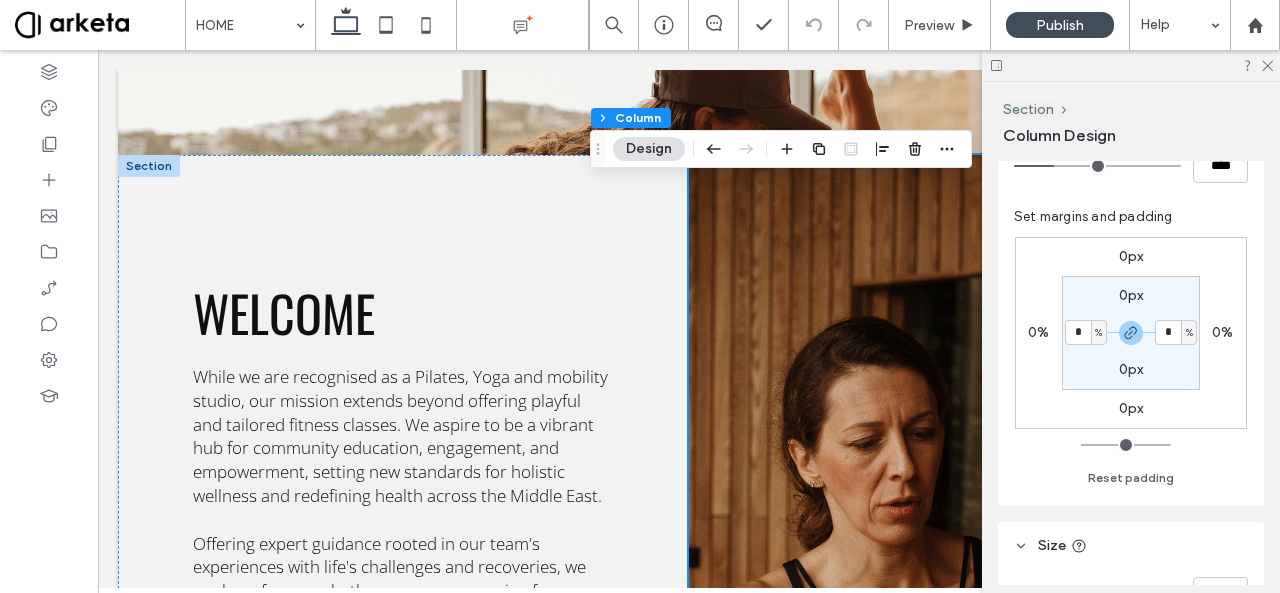 click on "0%" at bounding box center (1222, 332) 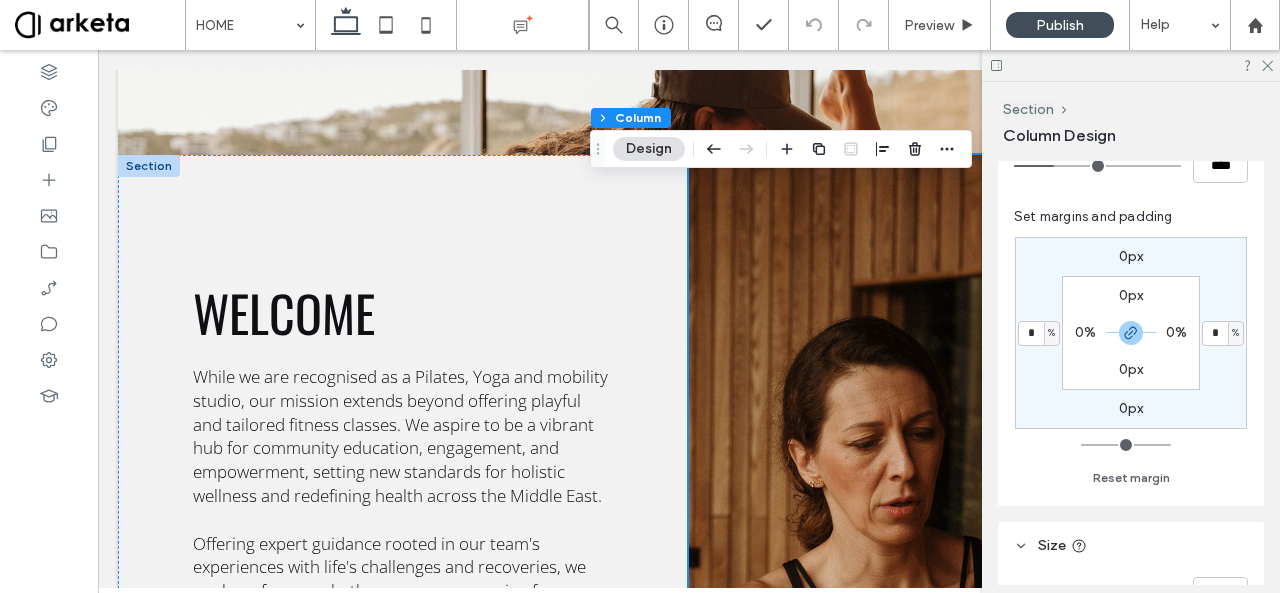 click on "0%" at bounding box center [1176, 332] 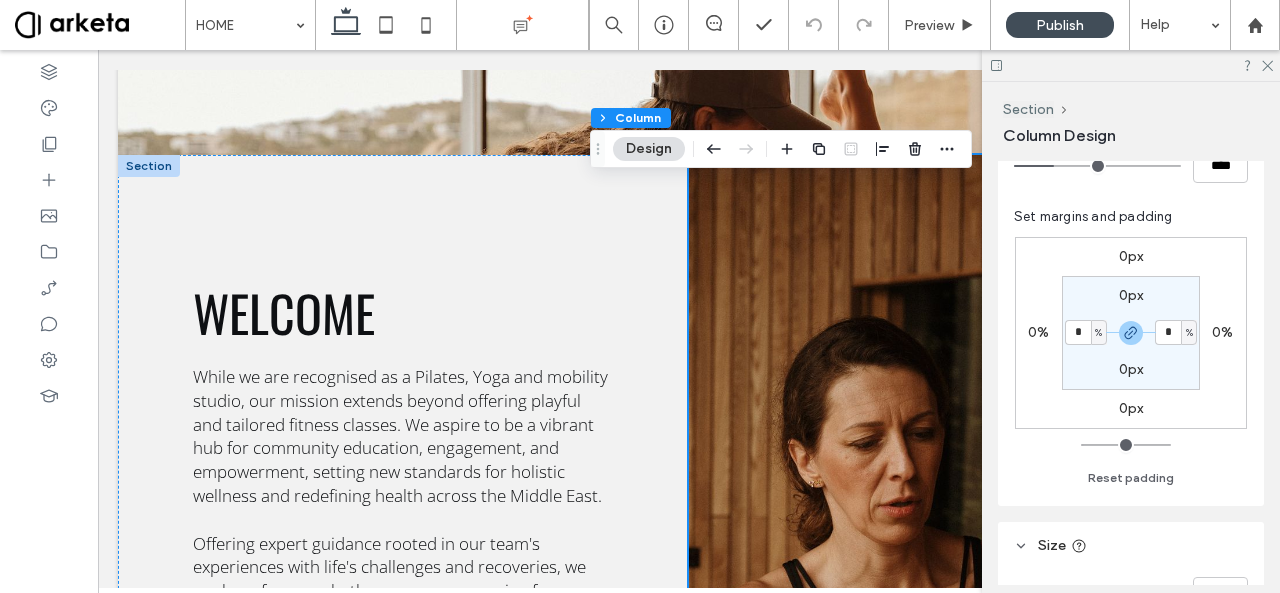 click on "%" at bounding box center [1189, 333] 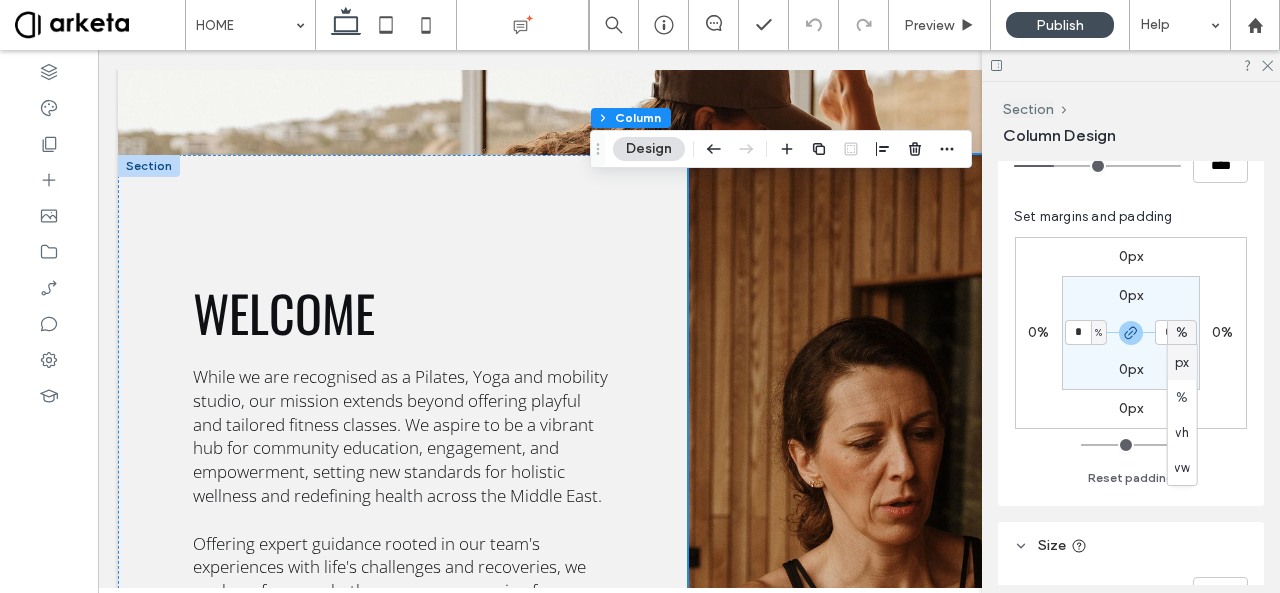 click on "px" at bounding box center (1182, 363) 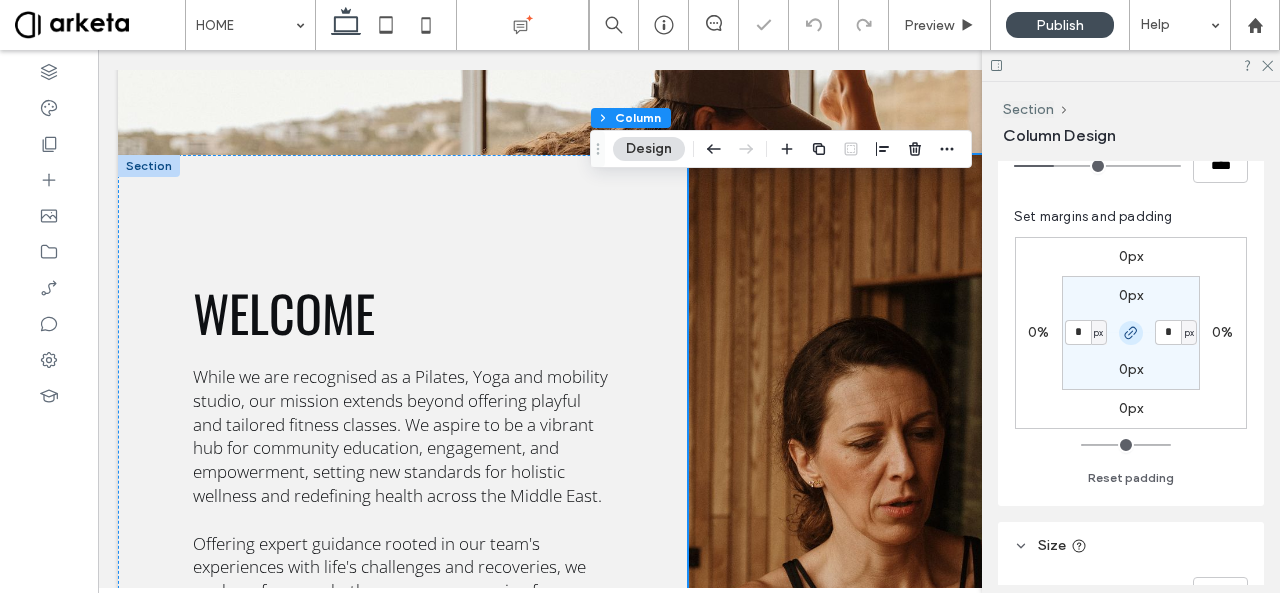 click 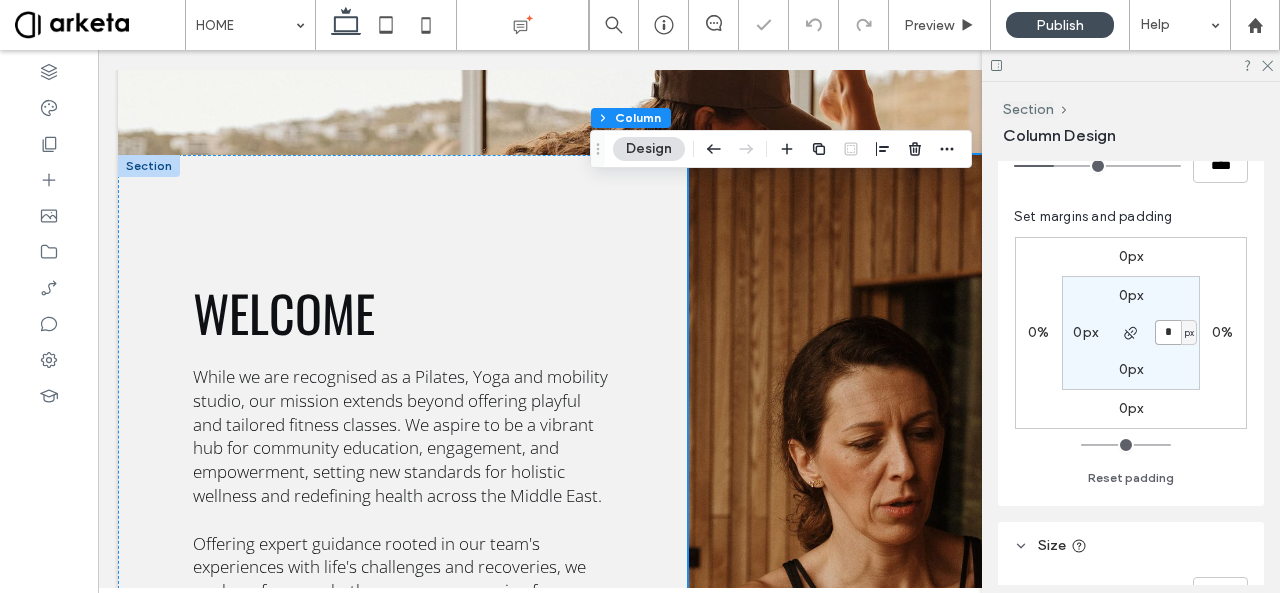 click on "*" at bounding box center (1168, 332) 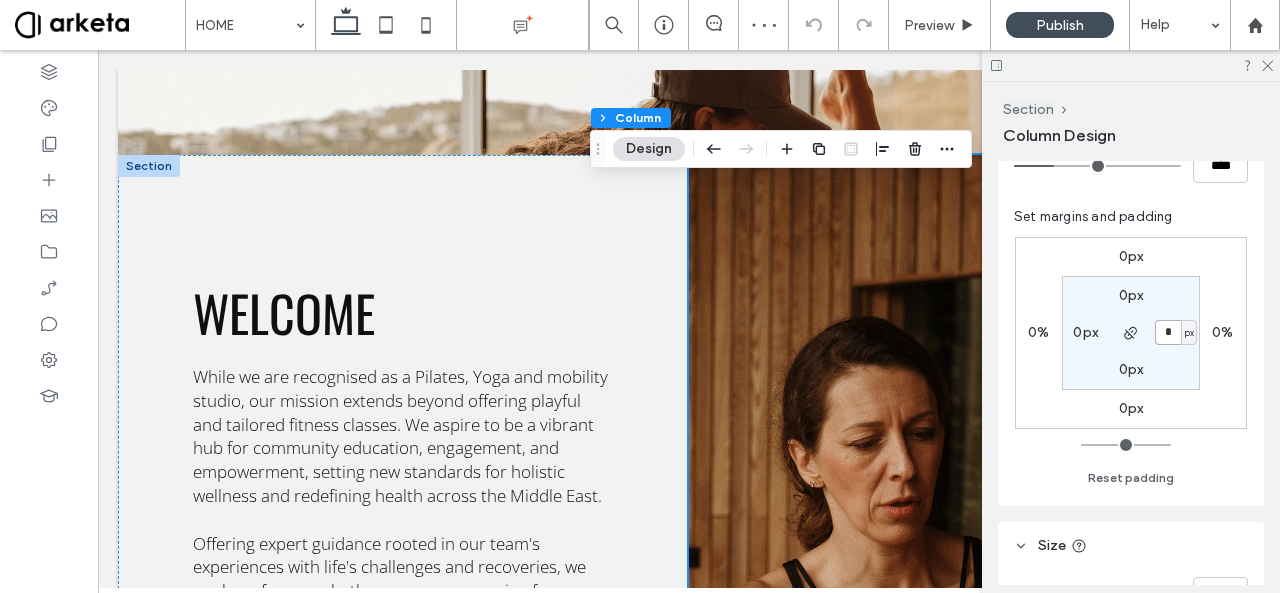 type on "*" 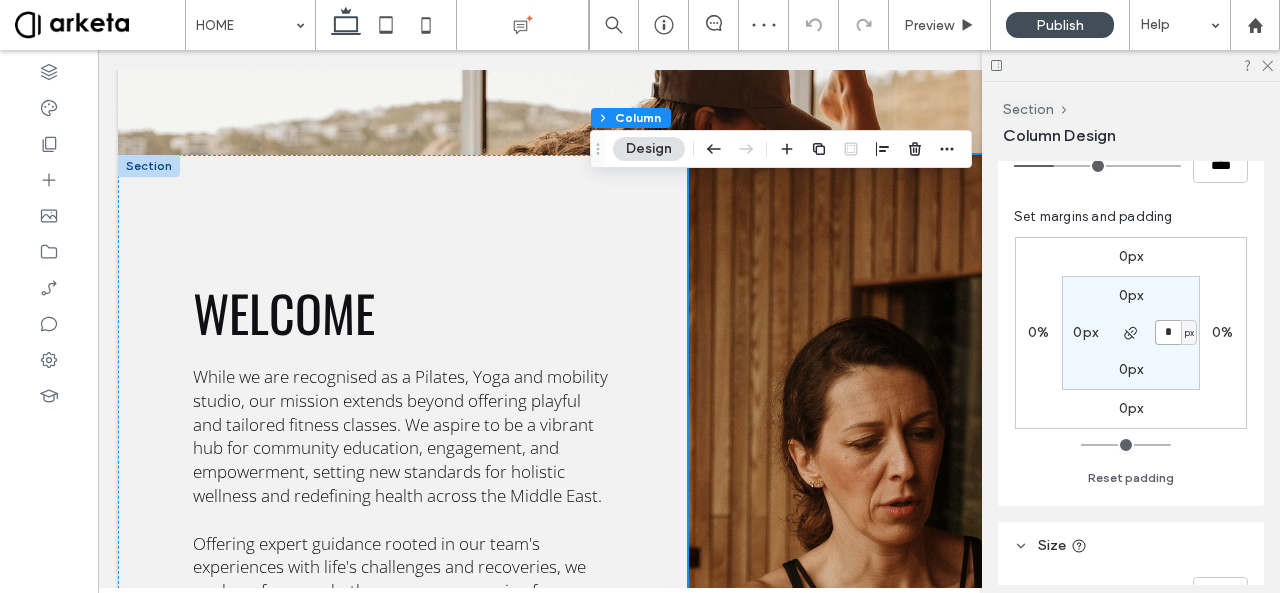 type on "*" 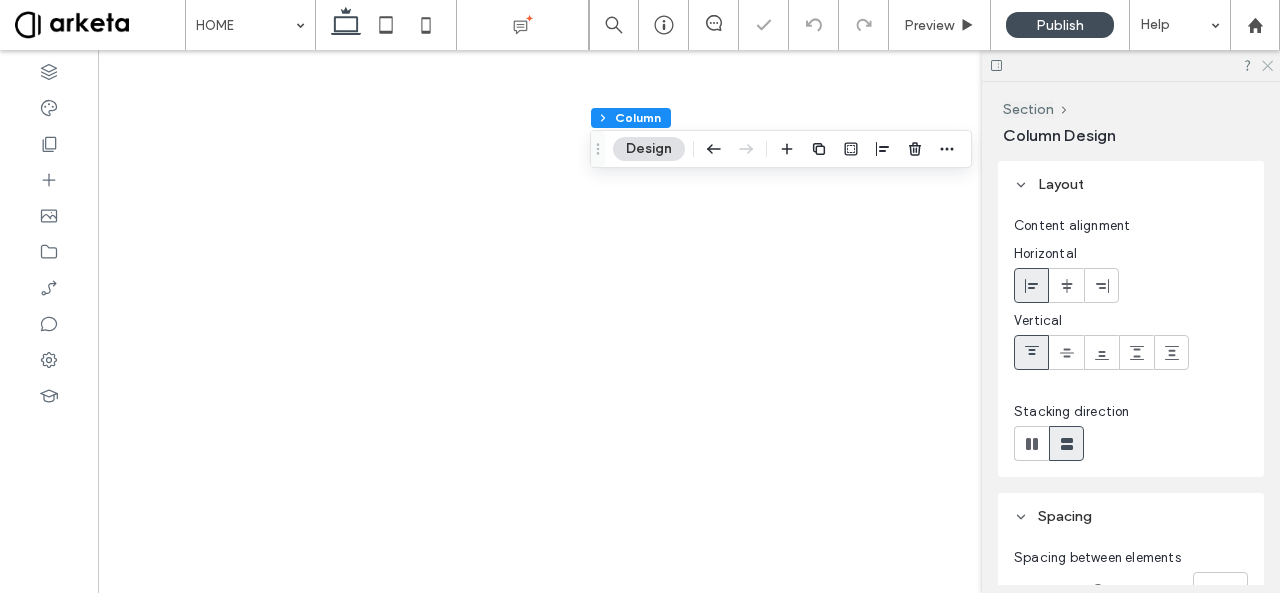 scroll, scrollTop: 0, scrollLeft: 0, axis: both 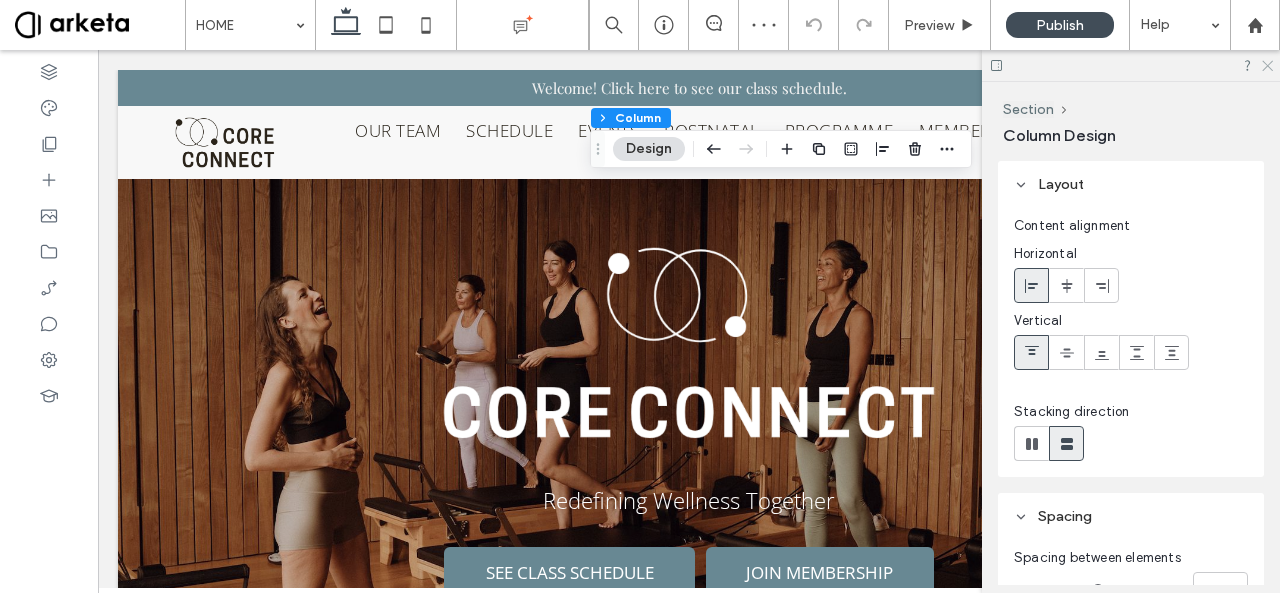 click 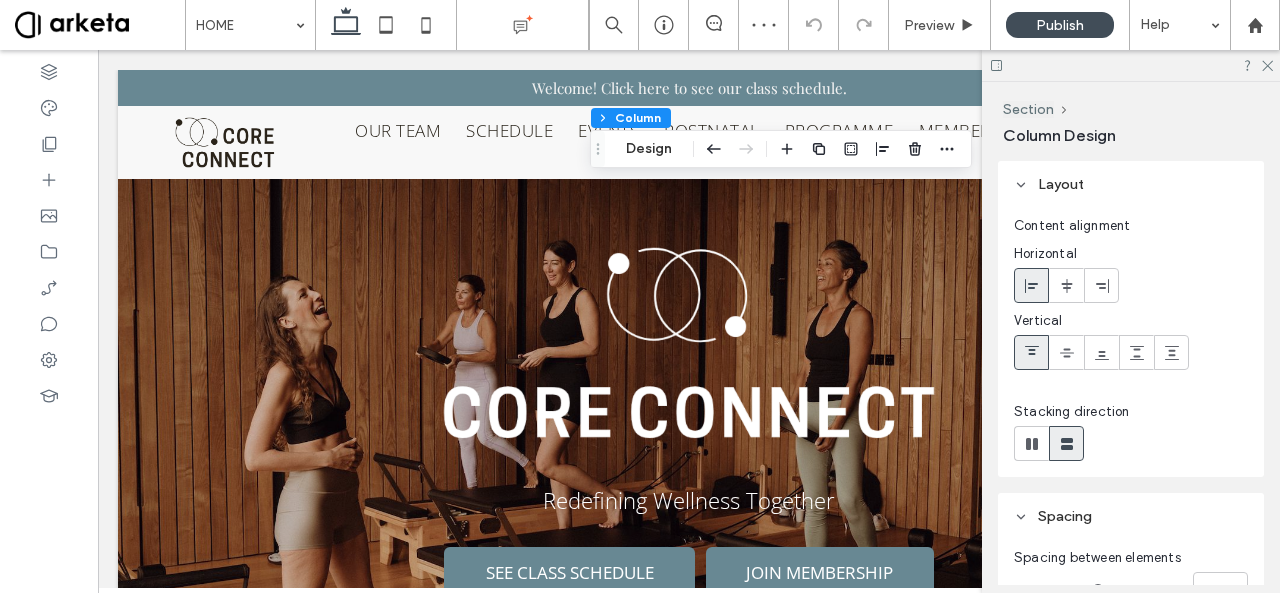 scroll, scrollTop: 2314, scrollLeft: 0, axis: vertical 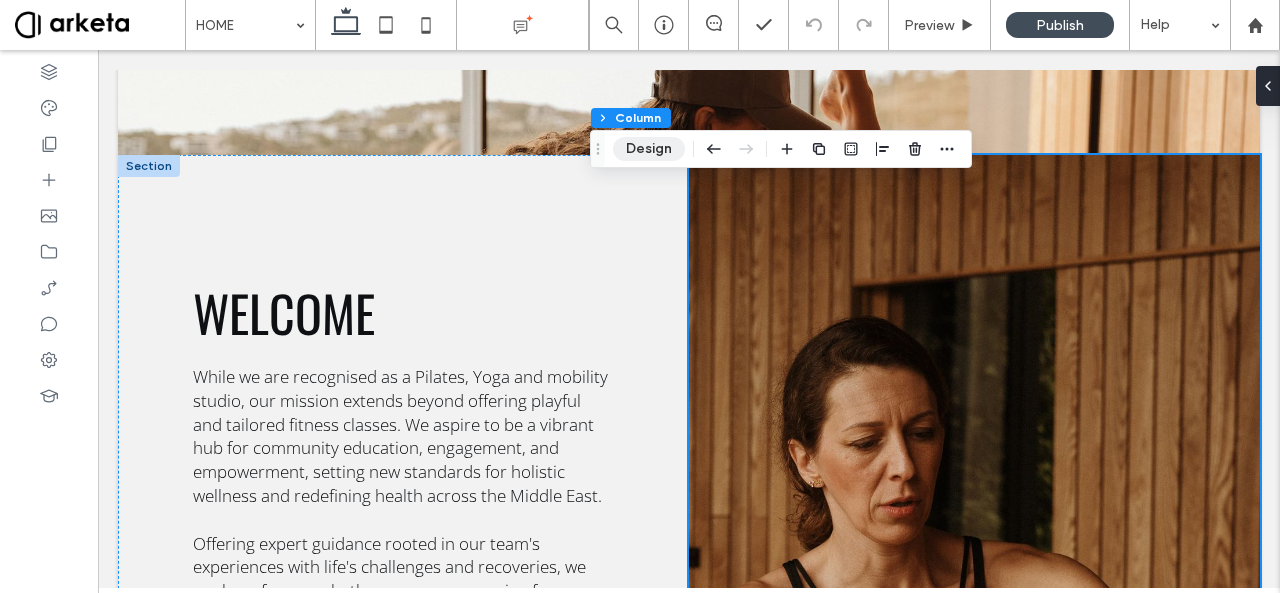 click on "Design" at bounding box center [649, 149] 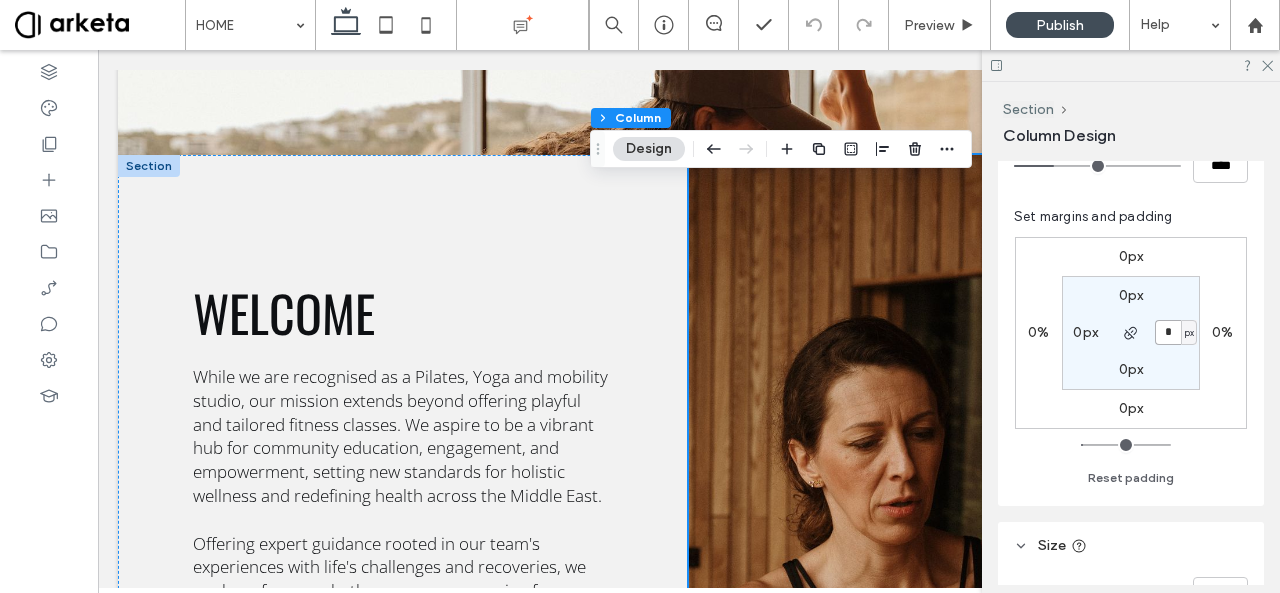 click on "*" at bounding box center [1168, 332] 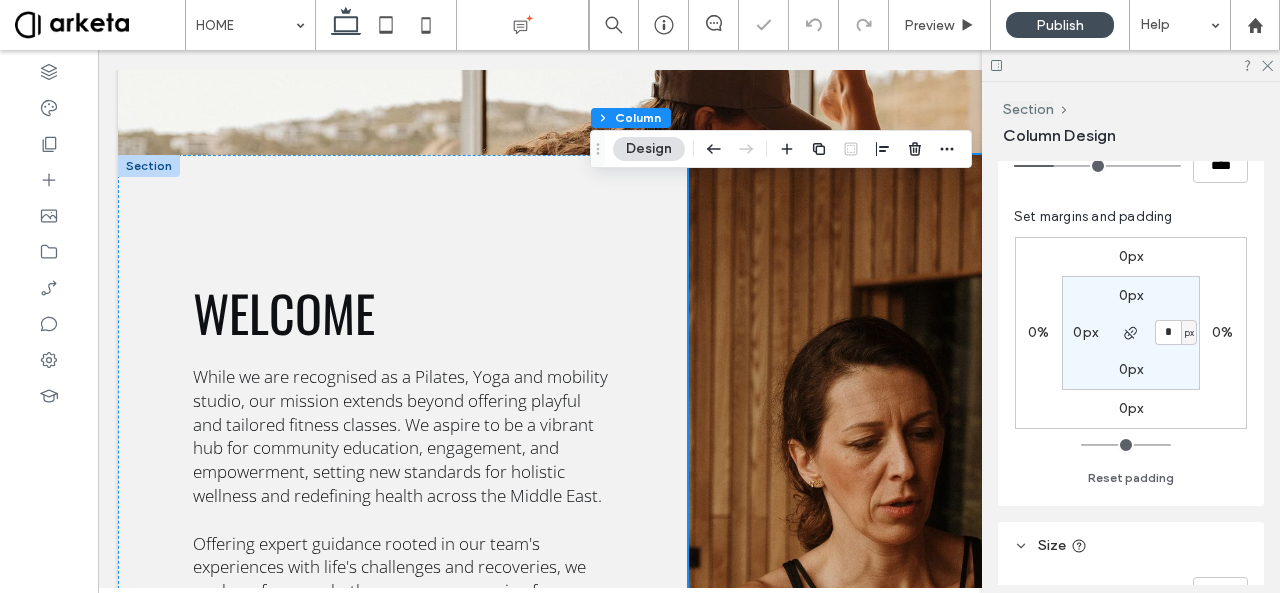 click on "0%" at bounding box center (1222, 332) 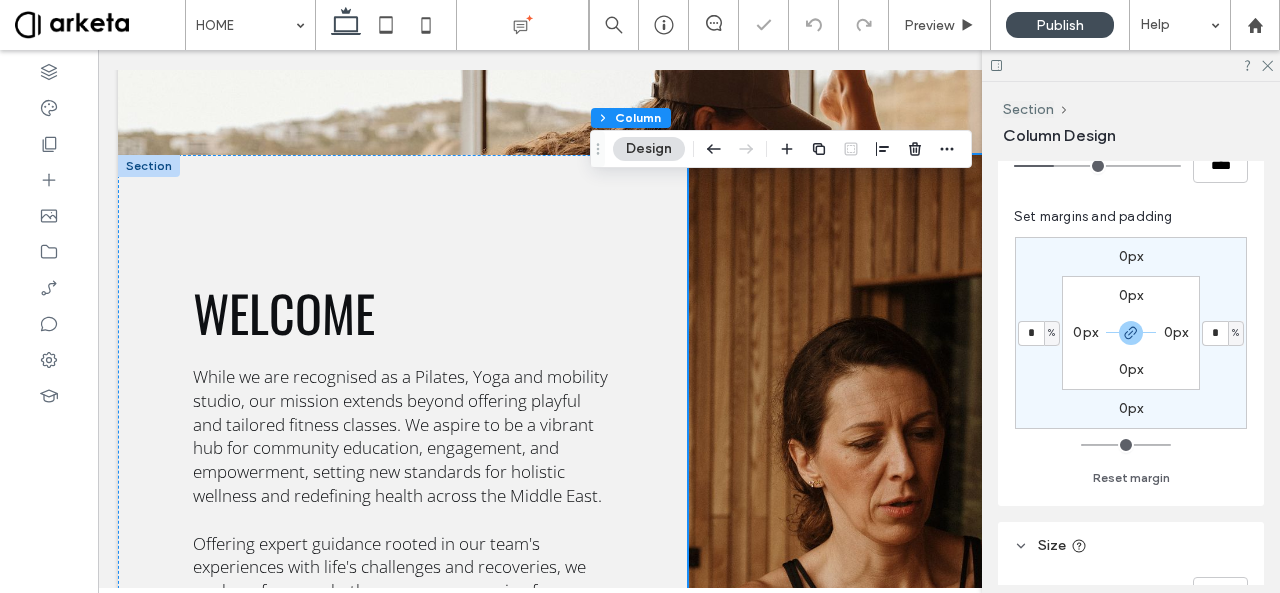 click on "%" at bounding box center [1235, 333] 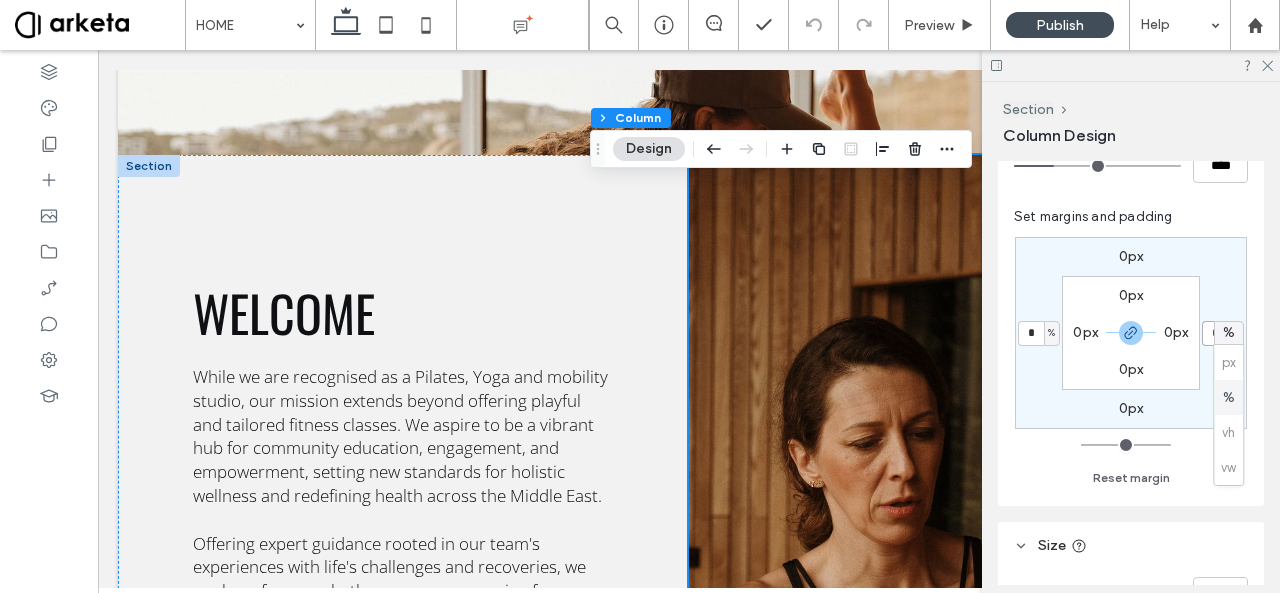 click on "*" at bounding box center (1215, 333) 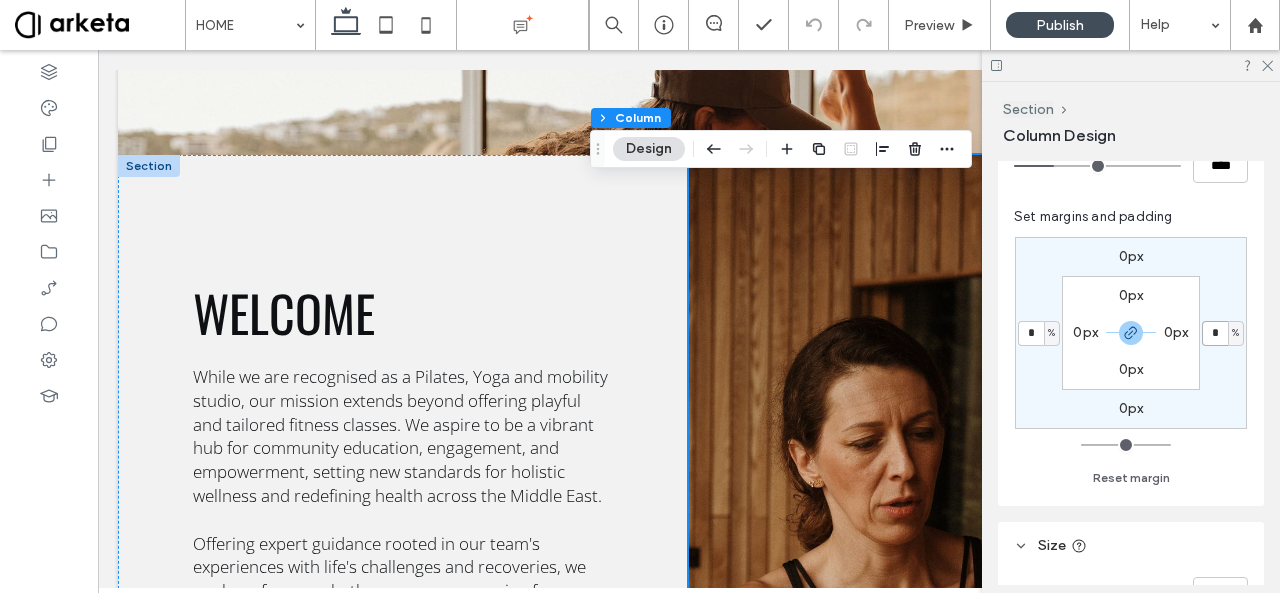 type on "*" 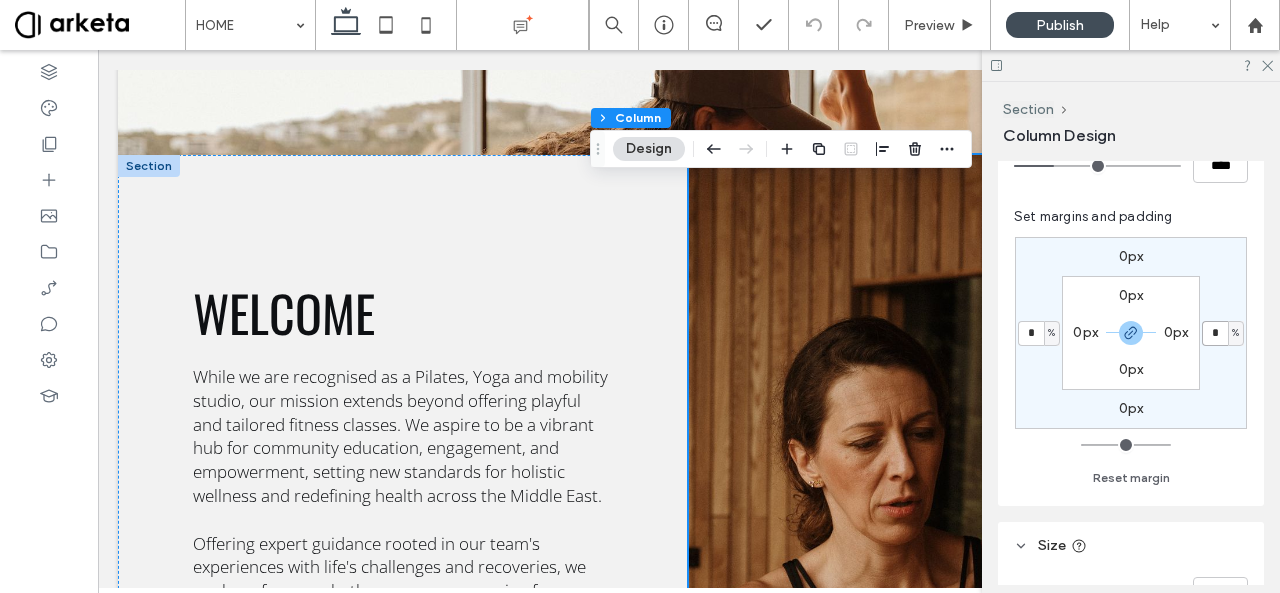 type on "*" 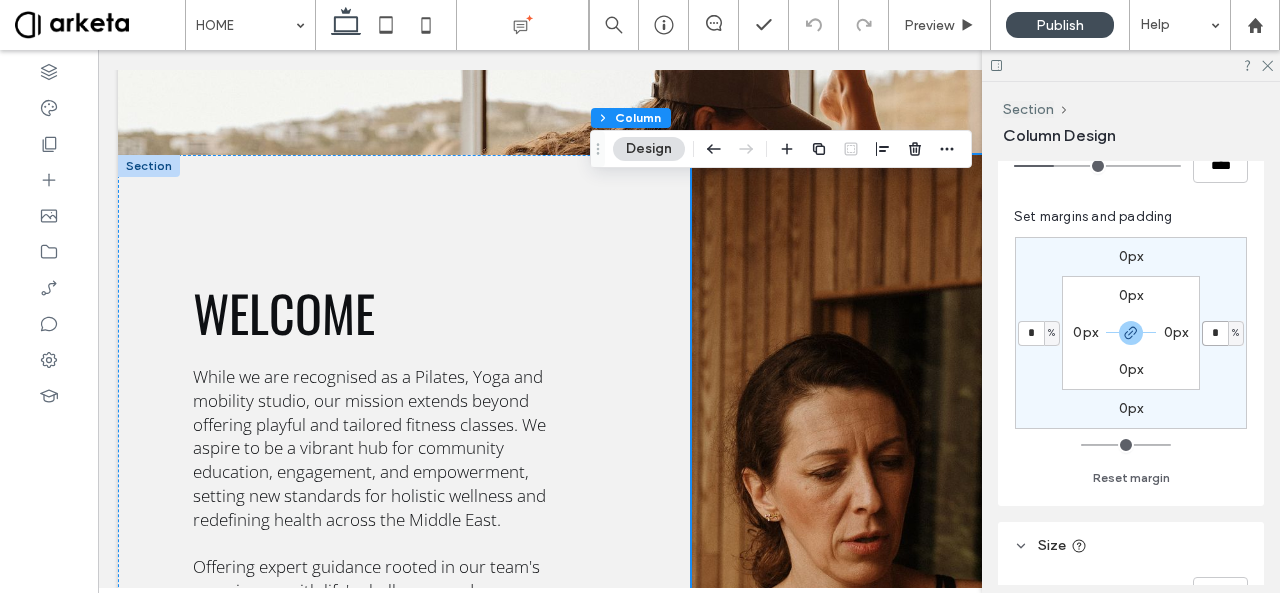 type on "**" 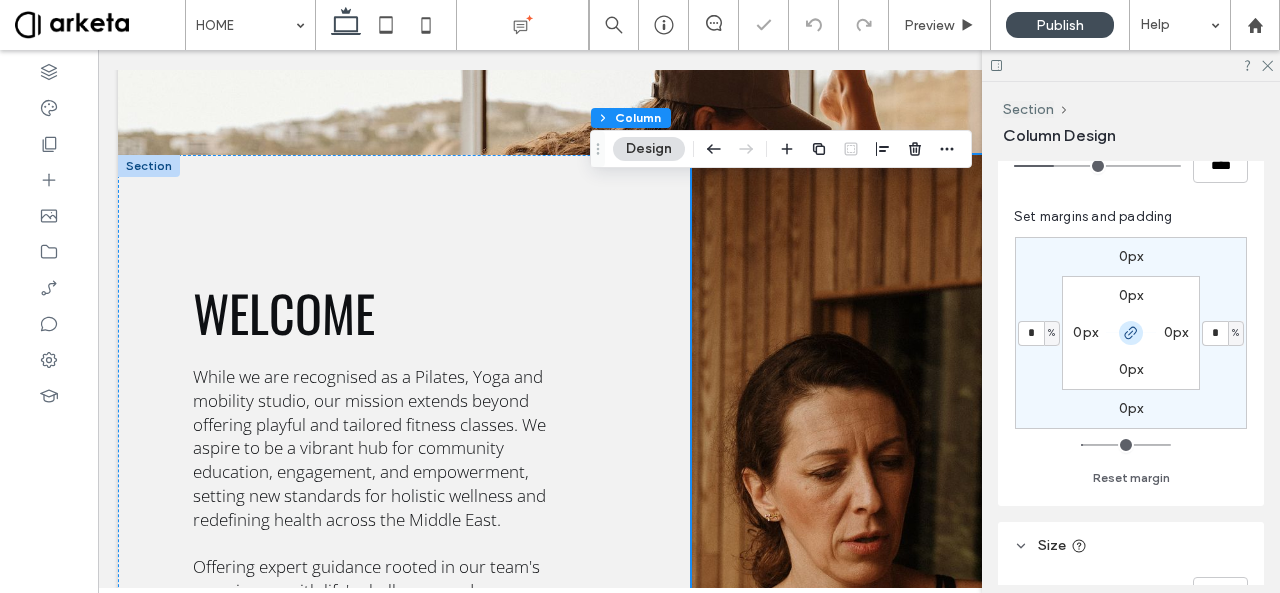 click 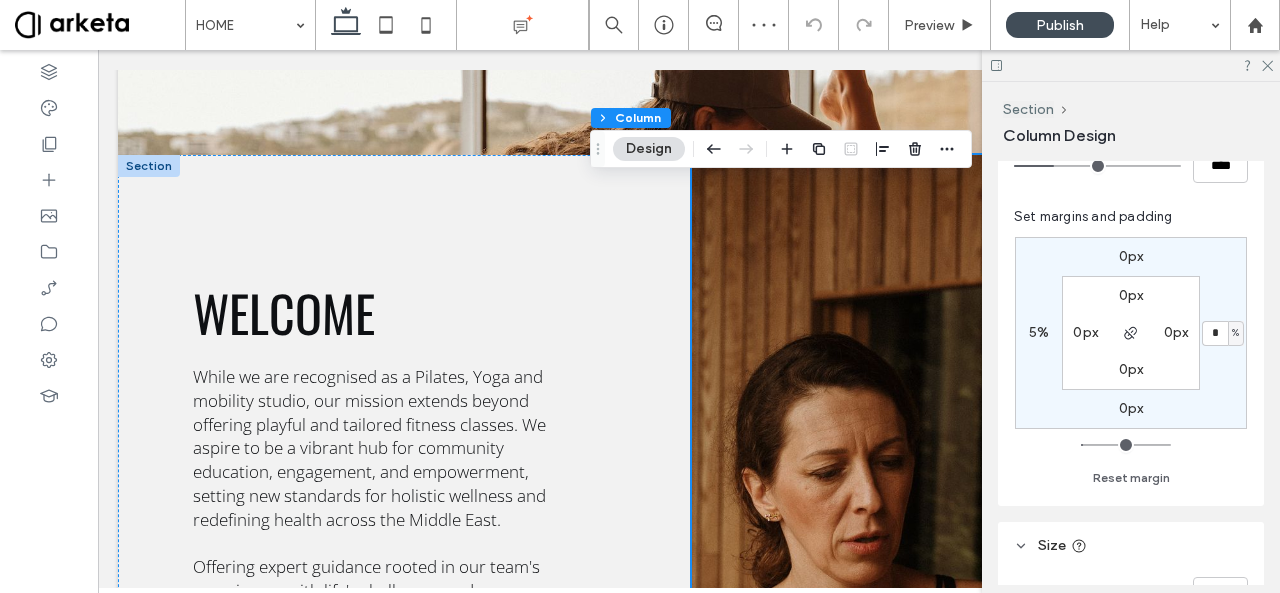 click on "5%" at bounding box center (1039, 332) 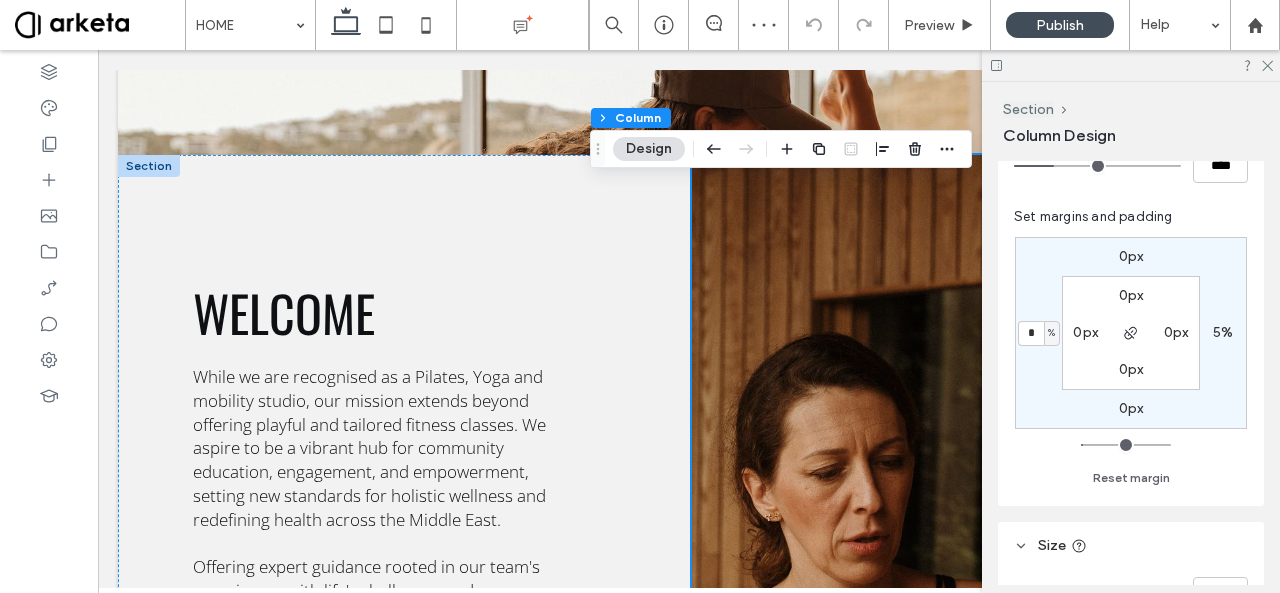 type on "*" 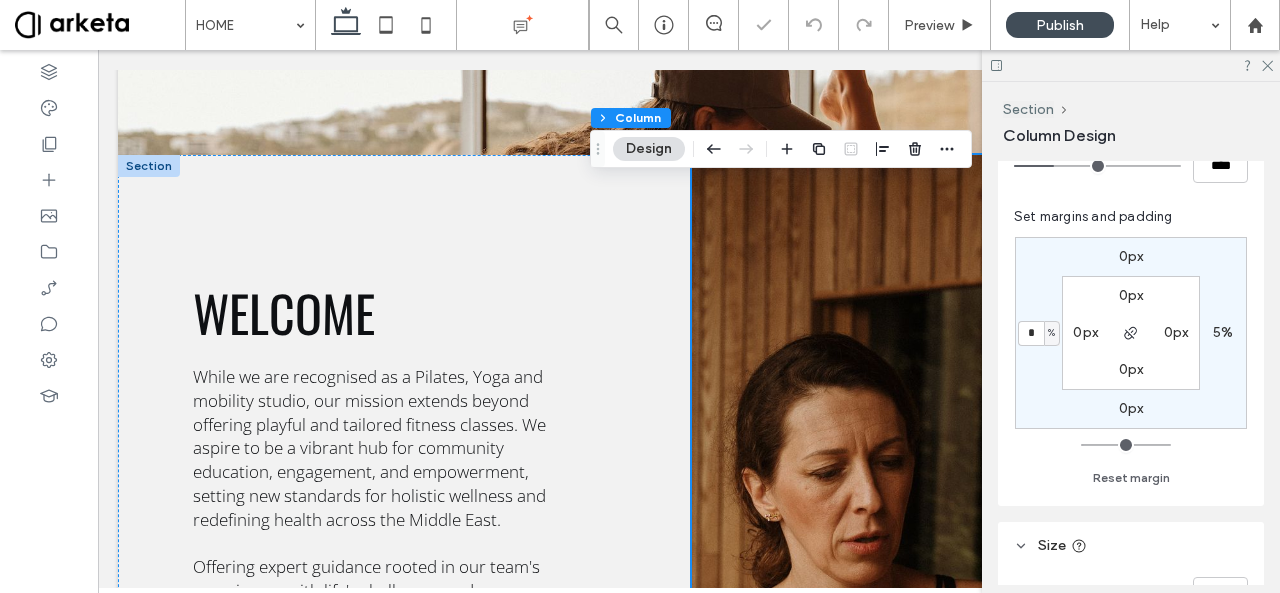 type on "*" 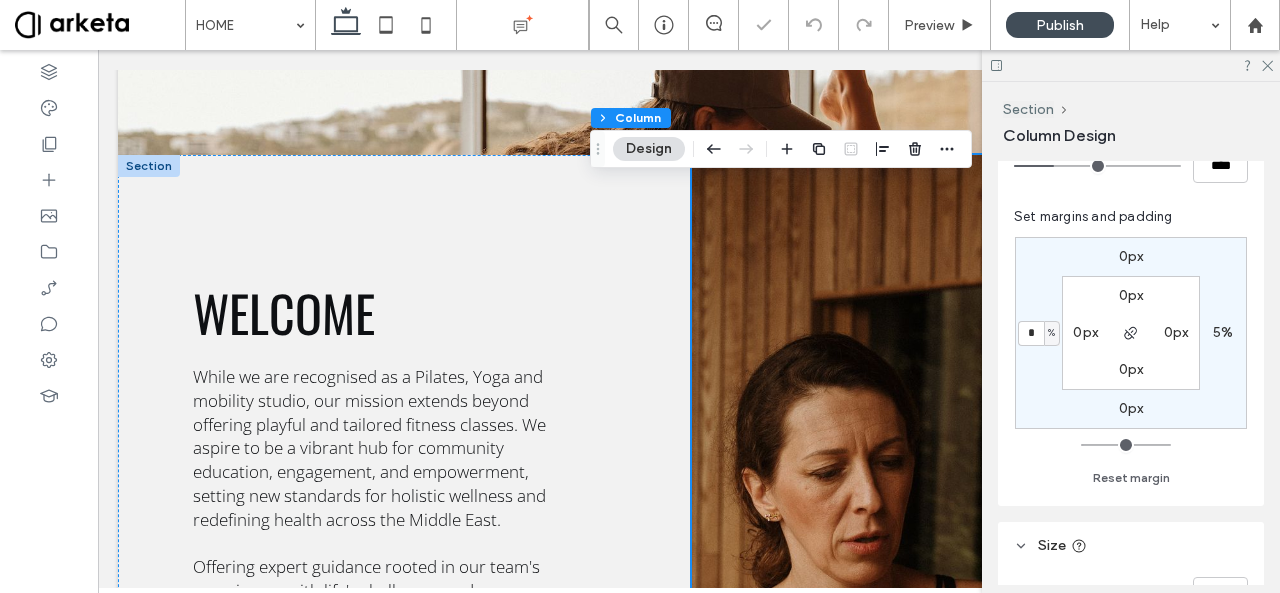 type on "**" 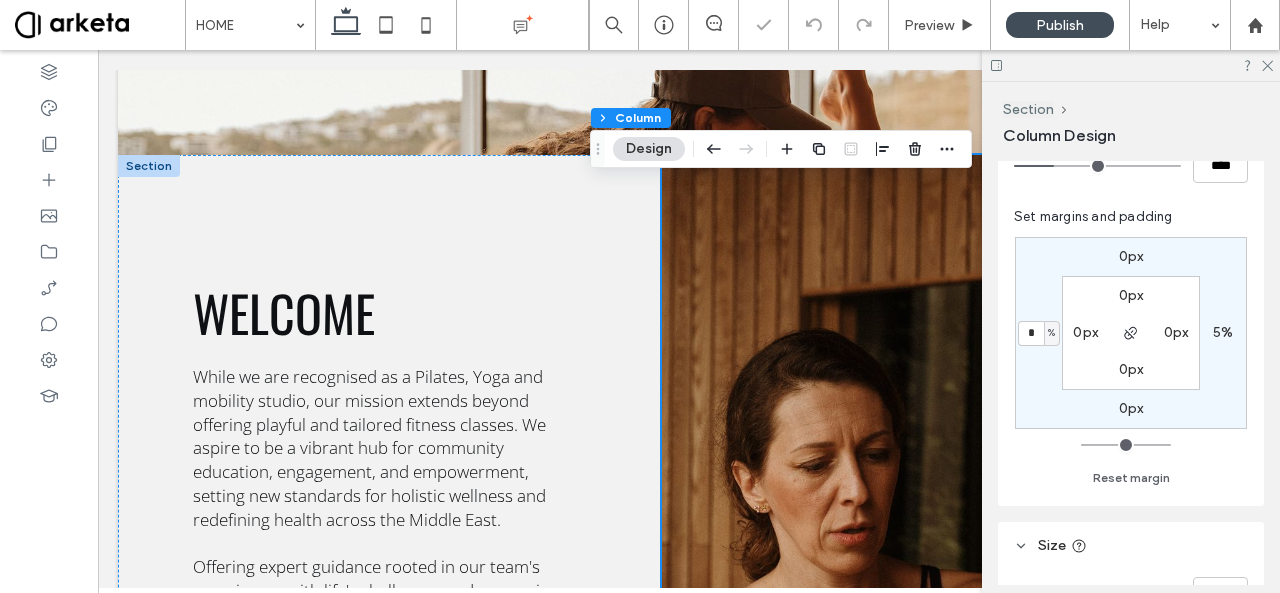 click on "5%" at bounding box center (1223, 332) 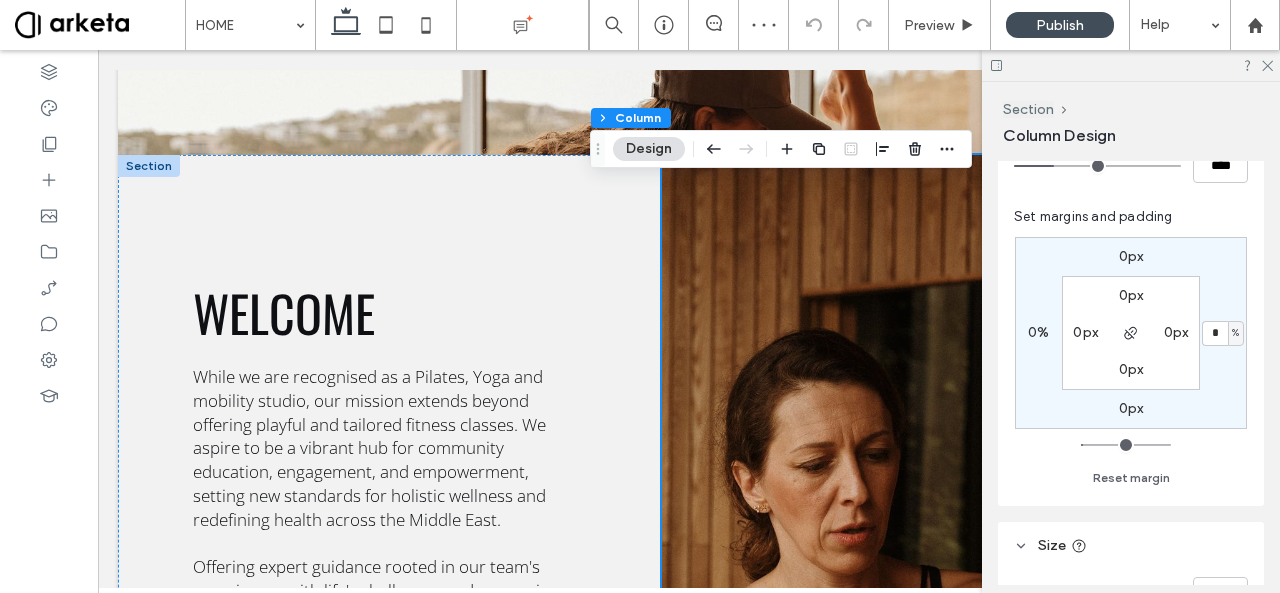 click on "%" at bounding box center [1235, 333] 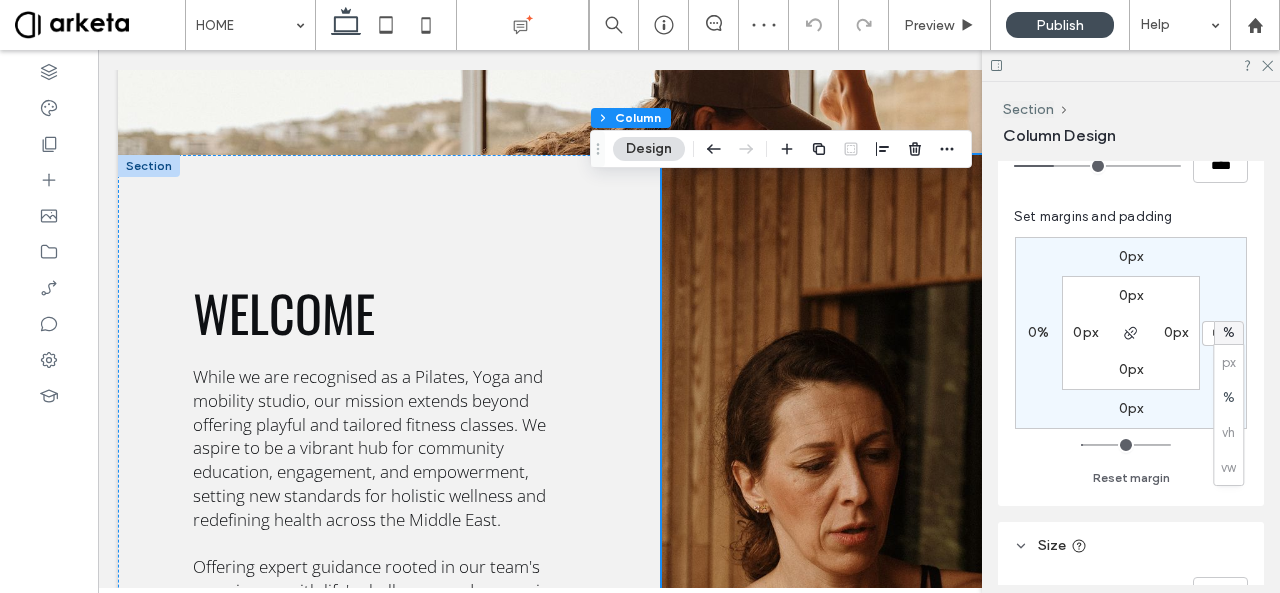 click on "px % vh vw" at bounding box center (1228, 415) 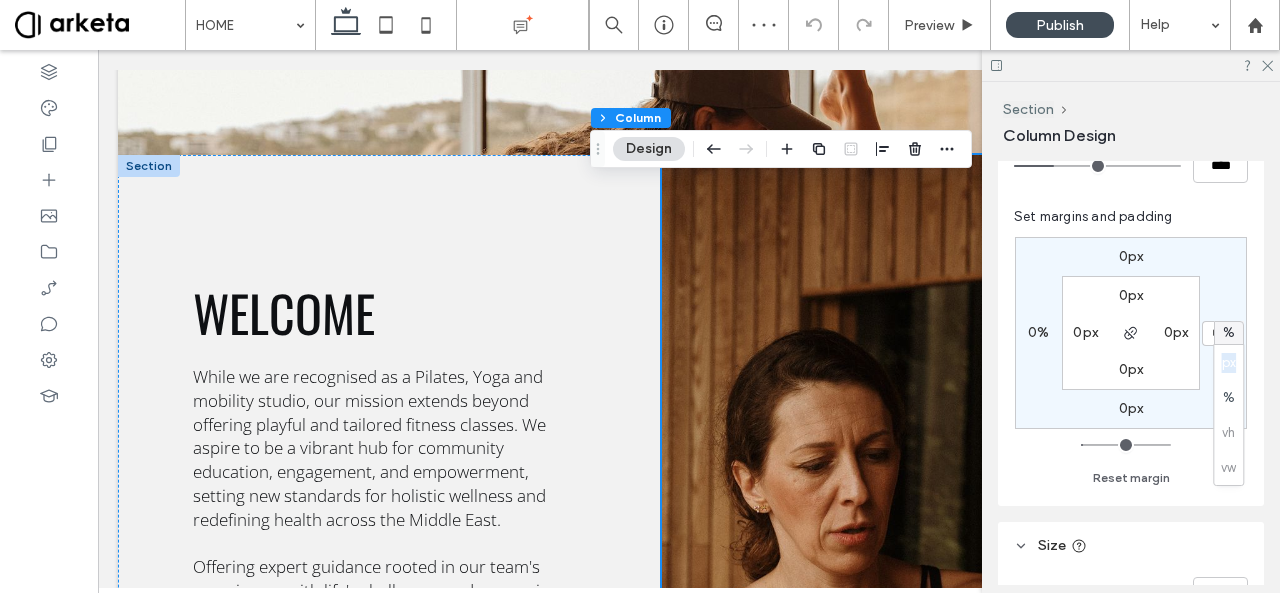 click on "px % vh vw" at bounding box center [1228, 415] 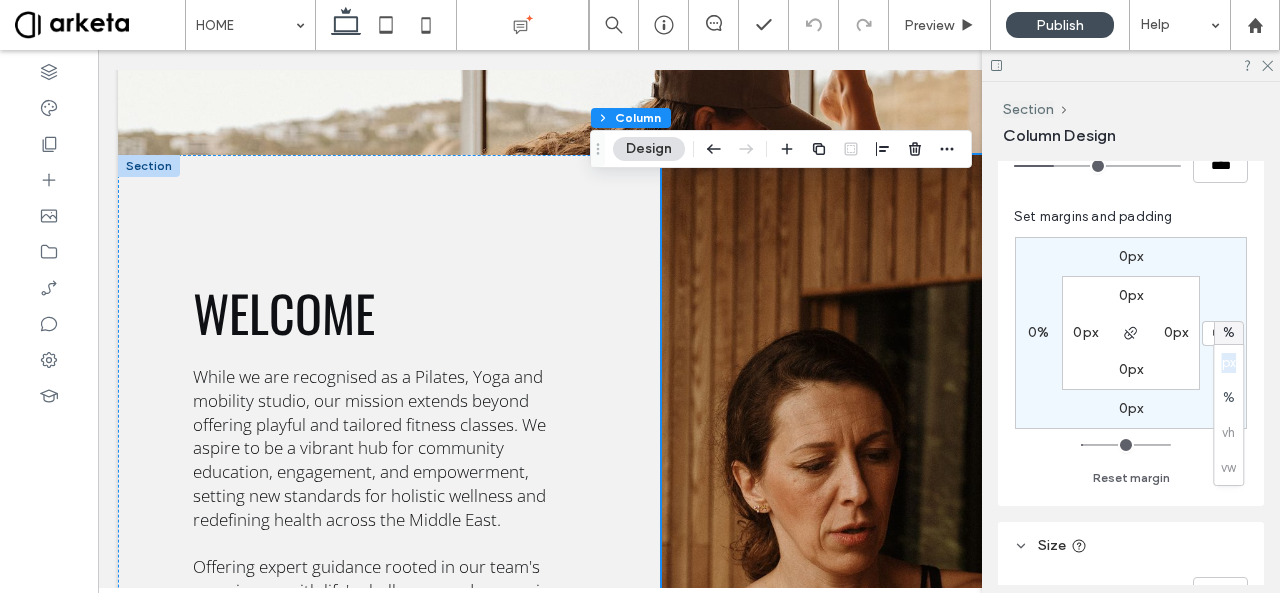 click on "px % vh vw" at bounding box center (1228, 415) 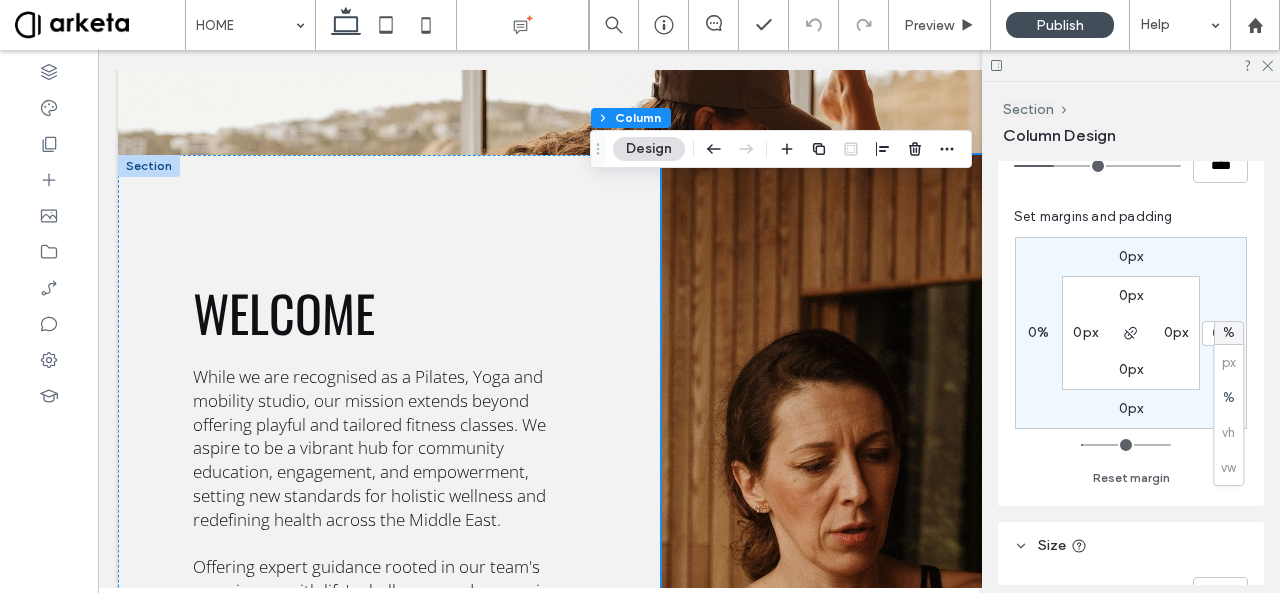 click on "0px * % 0px 0% 0px 0px 0px 0px" at bounding box center [1131, 333] 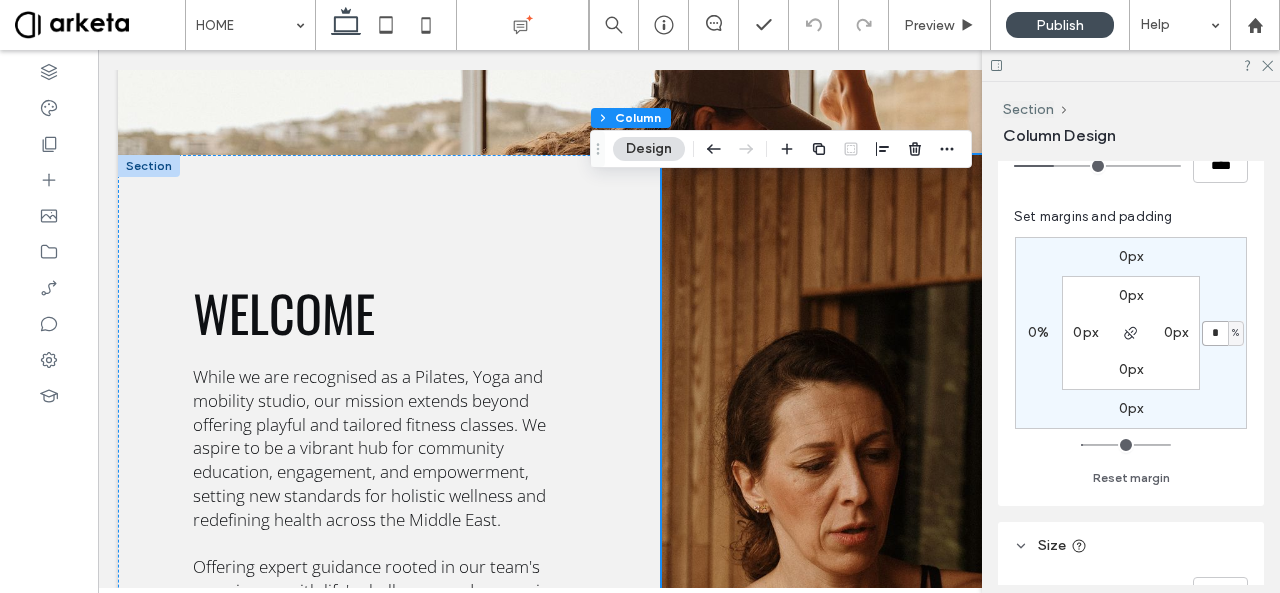 click on "*" at bounding box center [1215, 333] 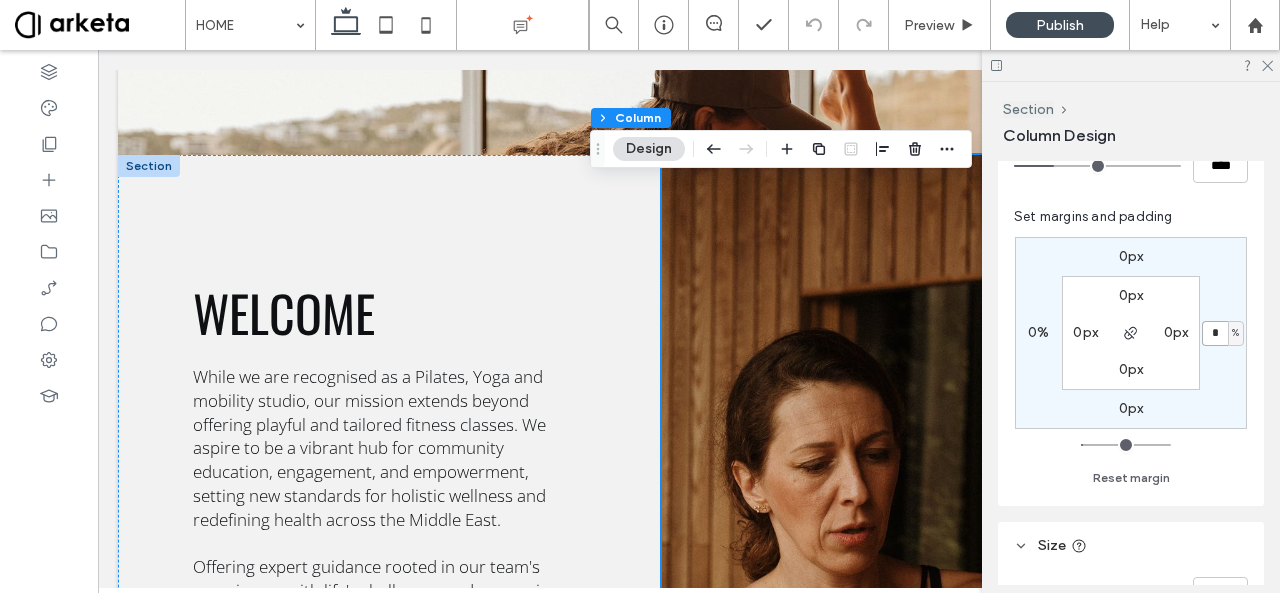 type on "*" 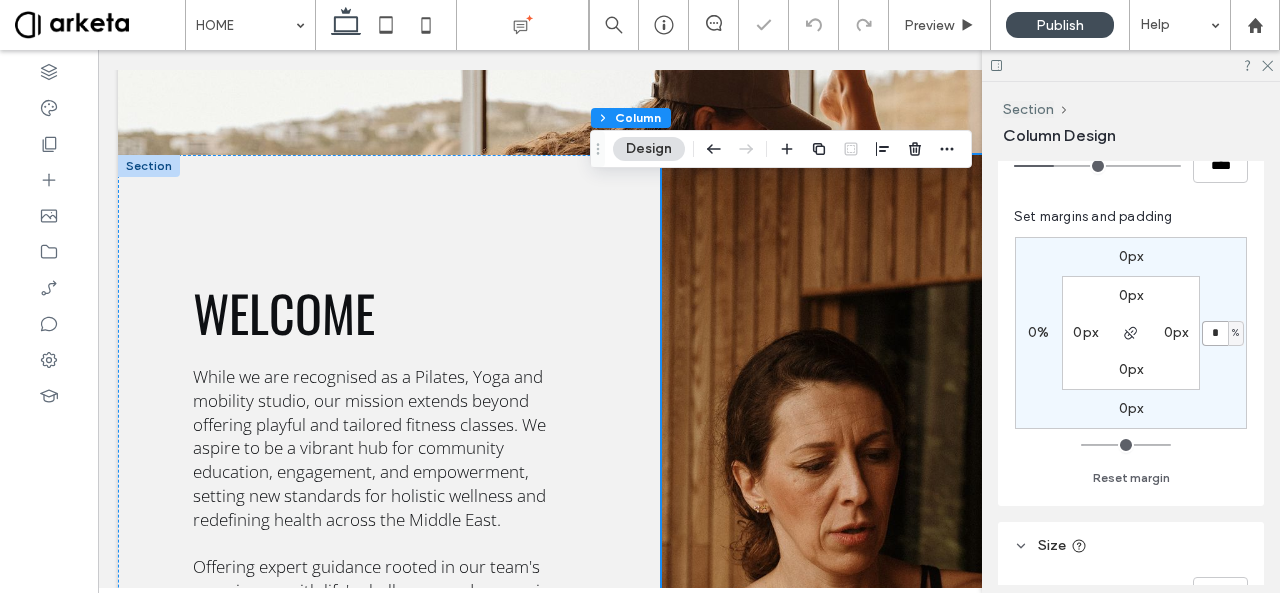 type on "**" 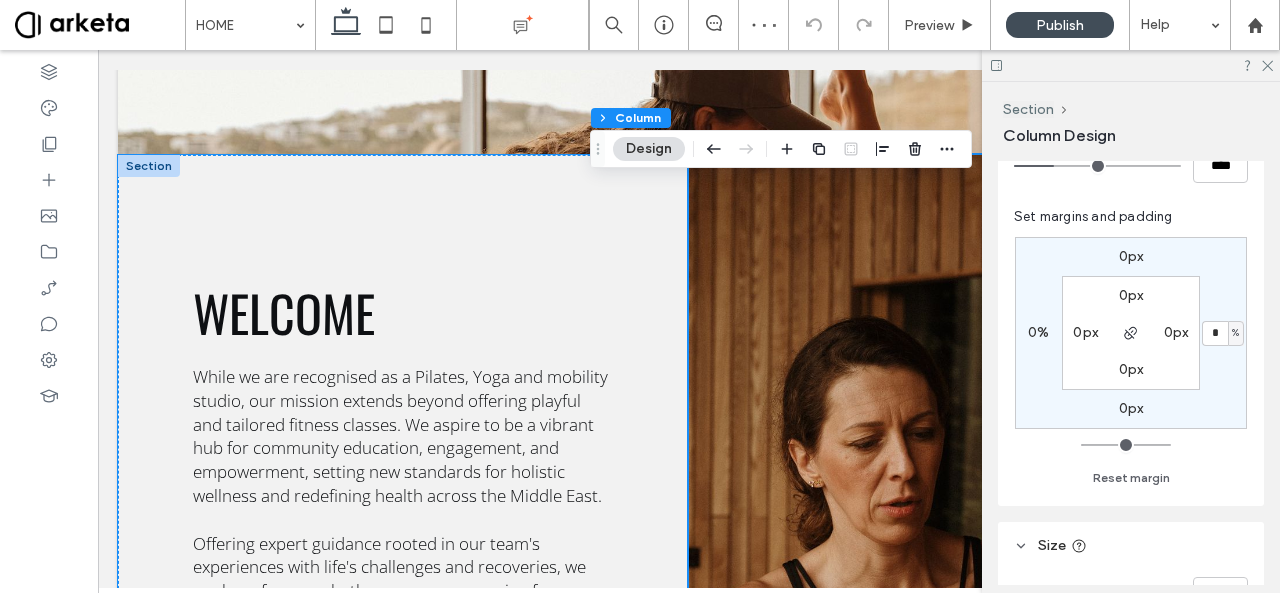 click on "Welcome
While we are recognised as a Pilates, Yoga and mobility studio, our mission extends beyond offering playful and tailored fitness classes. We aspire to be a vibrant hub for community education, engagement, and empowerment, setting new standards for holistic wellness and redefining health across the Middle East. Offering expert guidance rooted in our team's experiences with life's challenges and recoveries, we are here for you whether you are recovering from injury, navigating pregnancy, or simply seeking more balance physically and emotionally. We have been through the life curveballs you are going through, the joys you are experiencing, and we have recovered from the ailments you are recovering from. That’s what makes us uniquely positioned to support you.
MEET OUR TEAM" at bounding box center [403, 625] 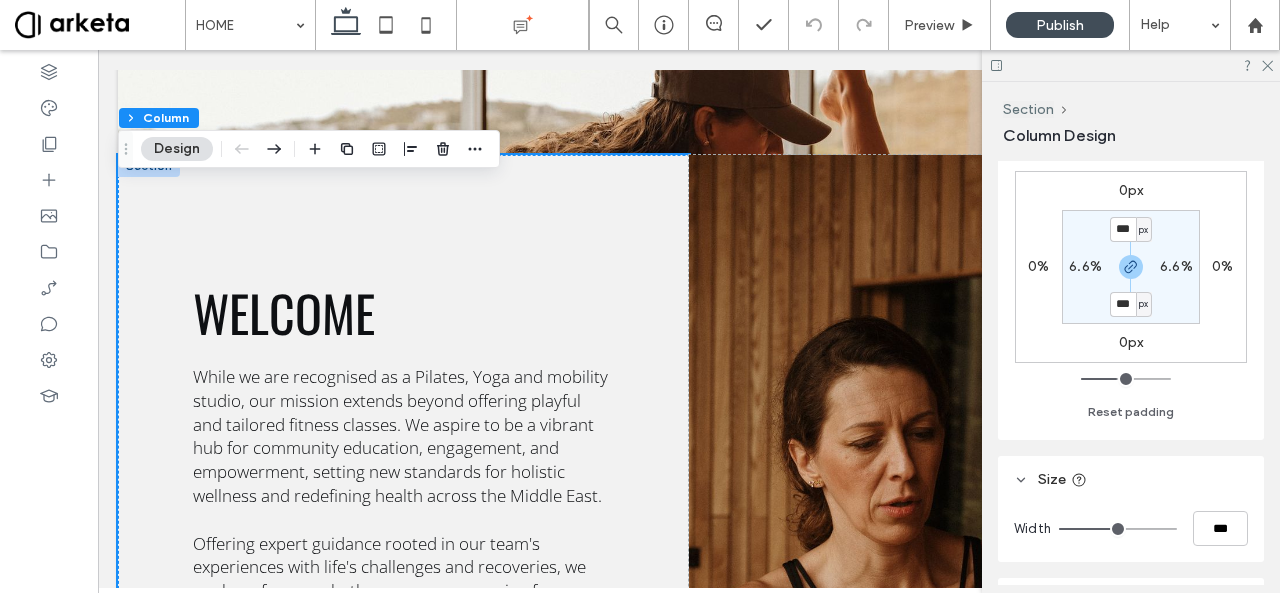 scroll, scrollTop: 493, scrollLeft: 0, axis: vertical 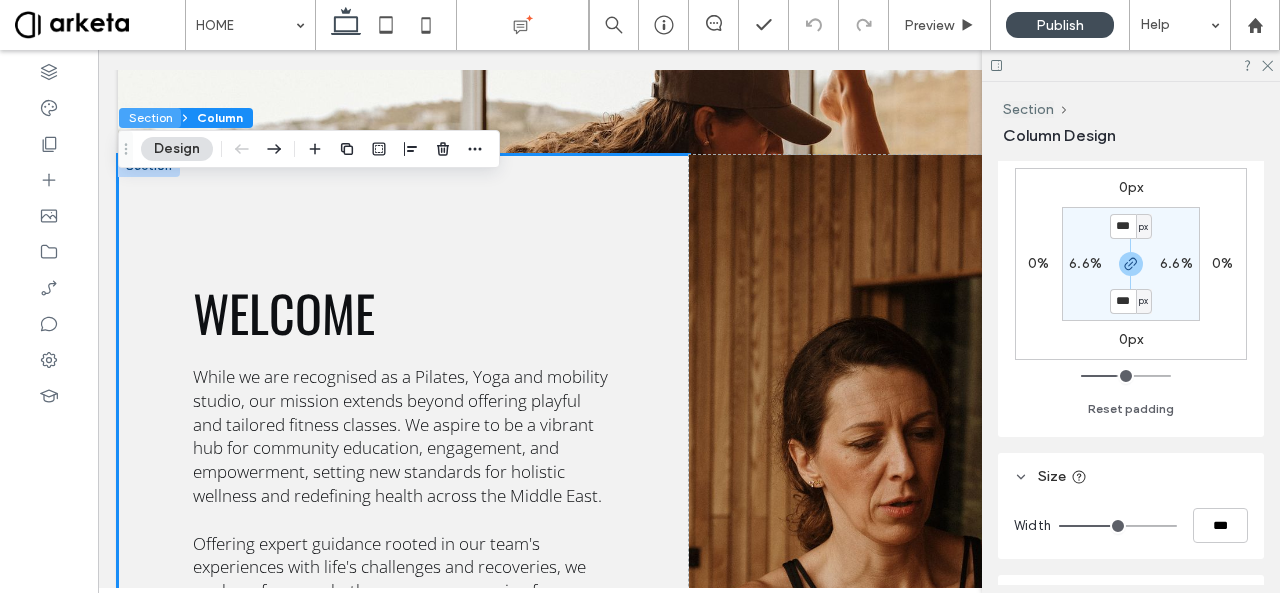 click on "Section" at bounding box center [150, 118] 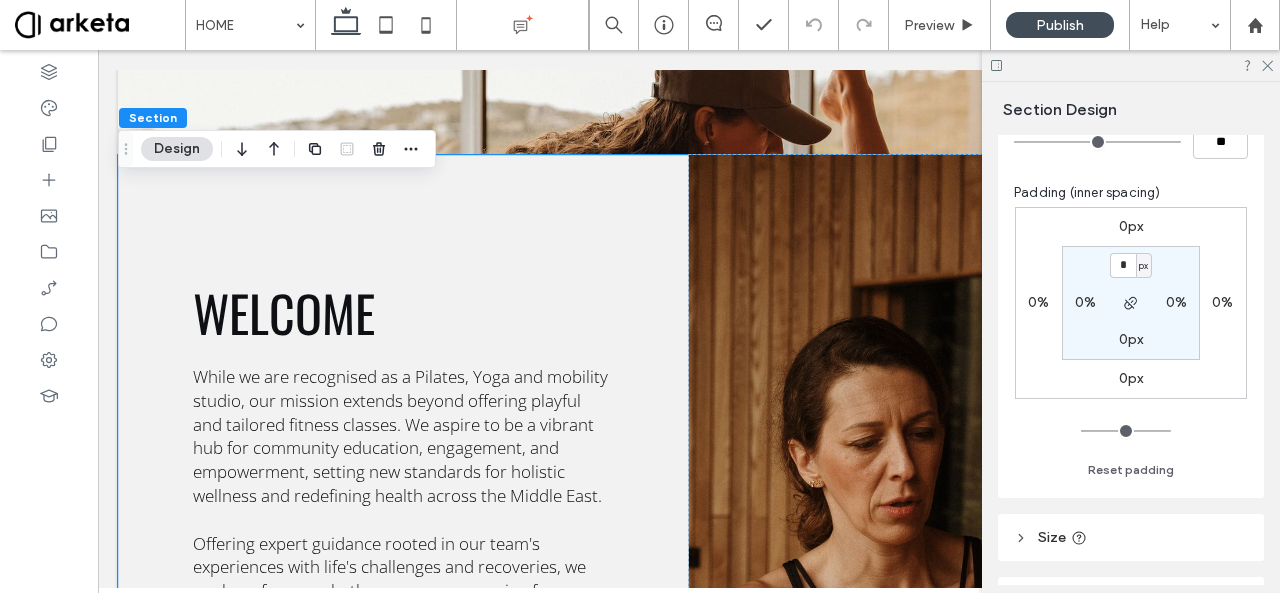 scroll, scrollTop: 316, scrollLeft: 0, axis: vertical 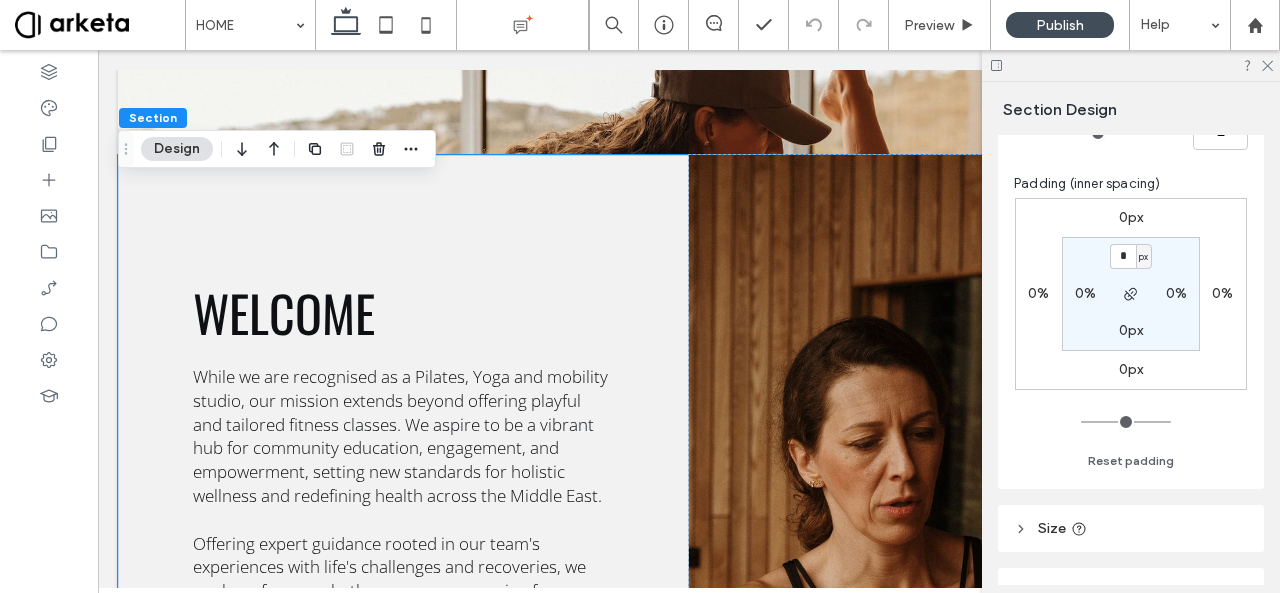click on "0%" at bounding box center (1176, 293) 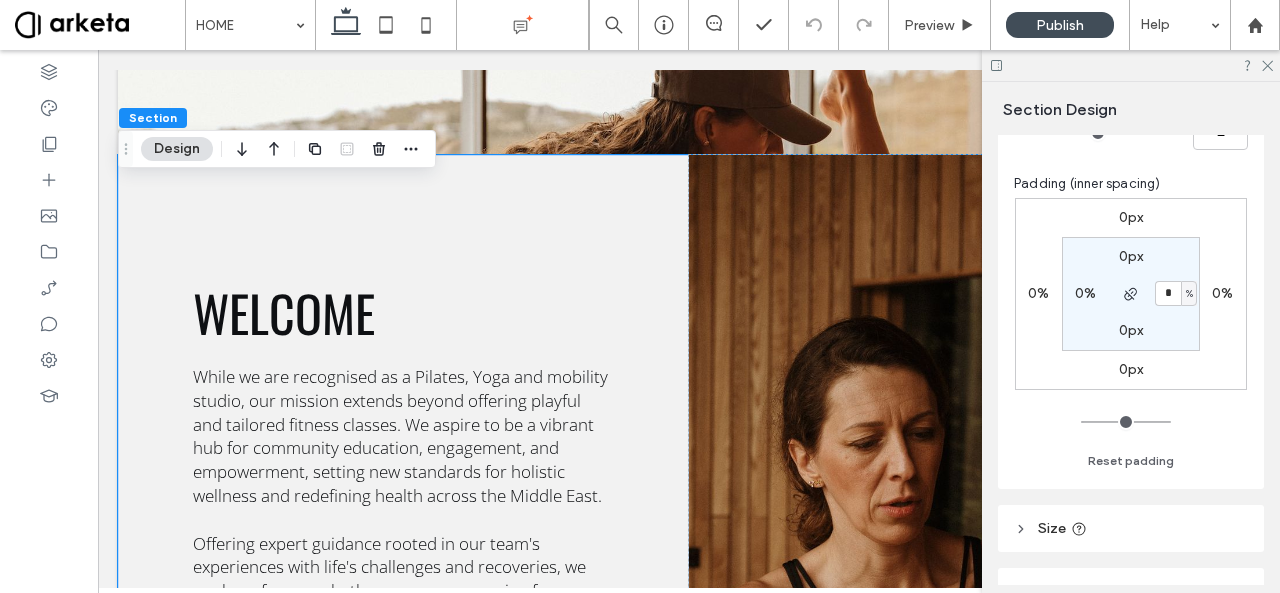 click on "%" at bounding box center (1189, 294) 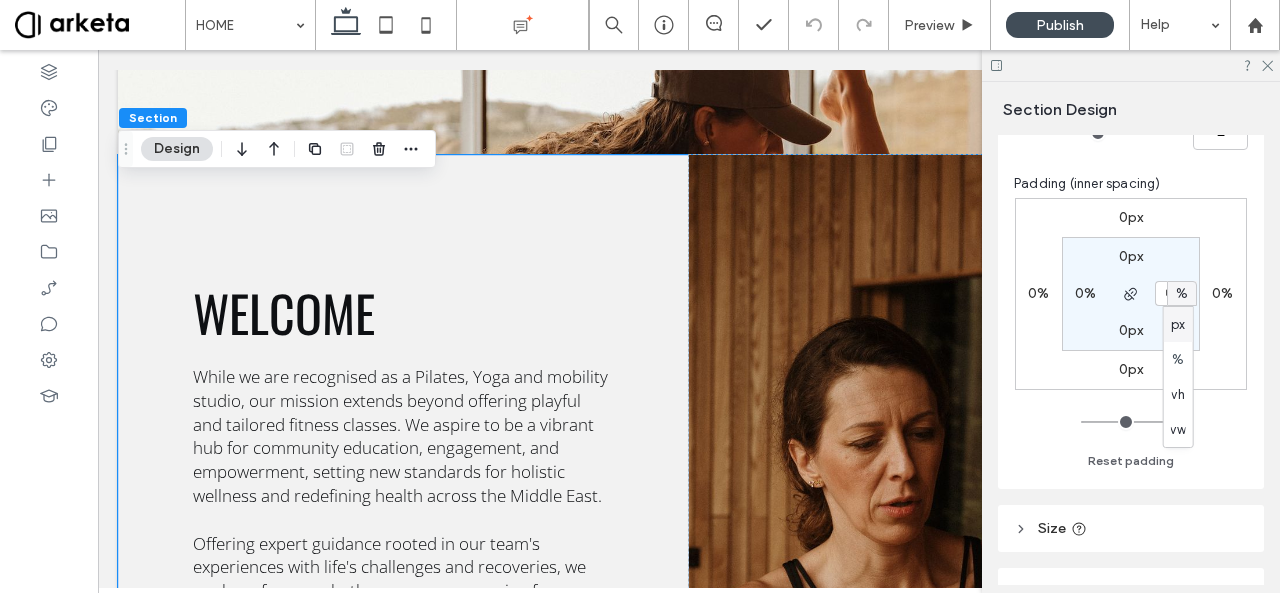 click on "px" at bounding box center [1178, 325] 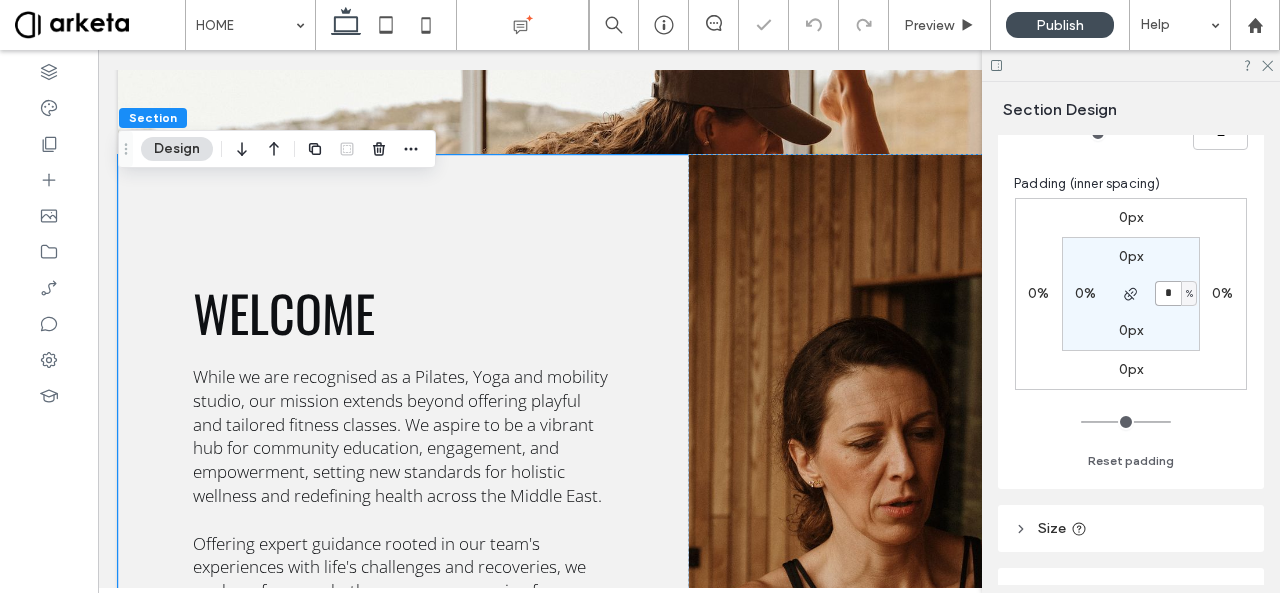 click on "*" at bounding box center [1168, 293] 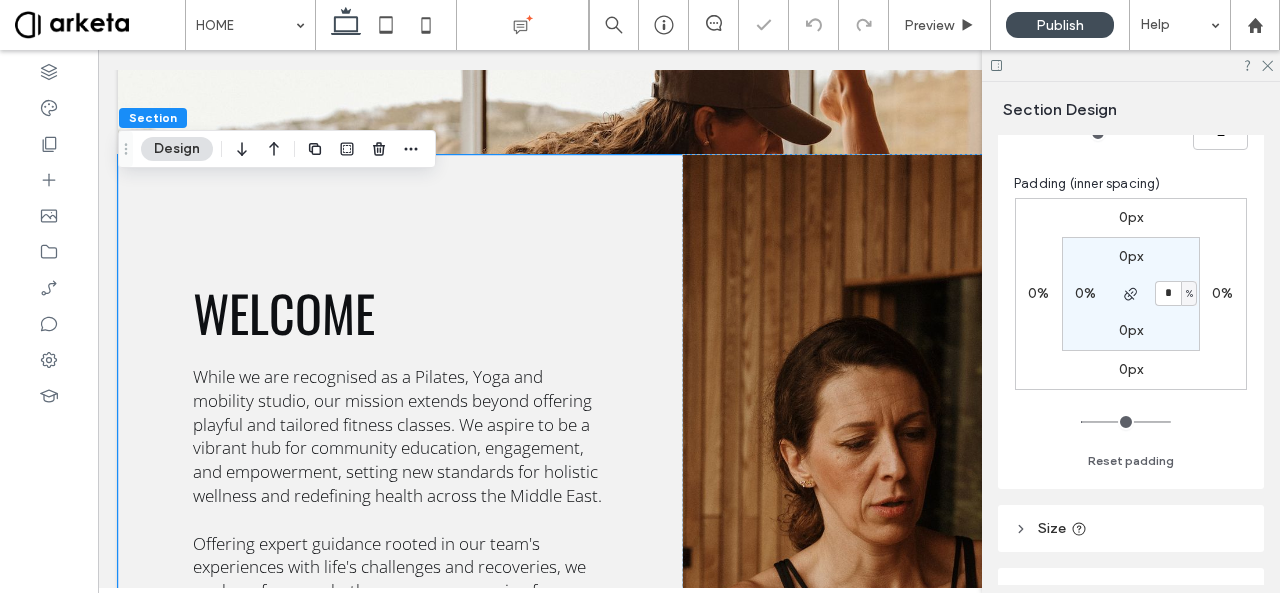 click on "%" at bounding box center [1189, 294] 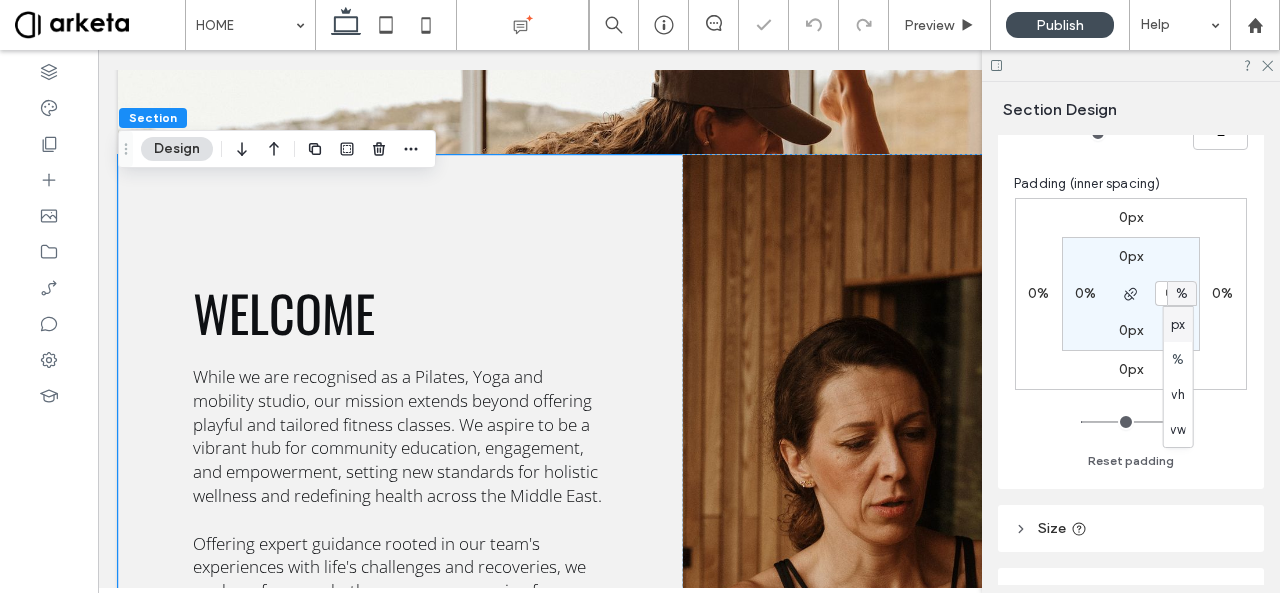 click on "px" at bounding box center [1178, 324] 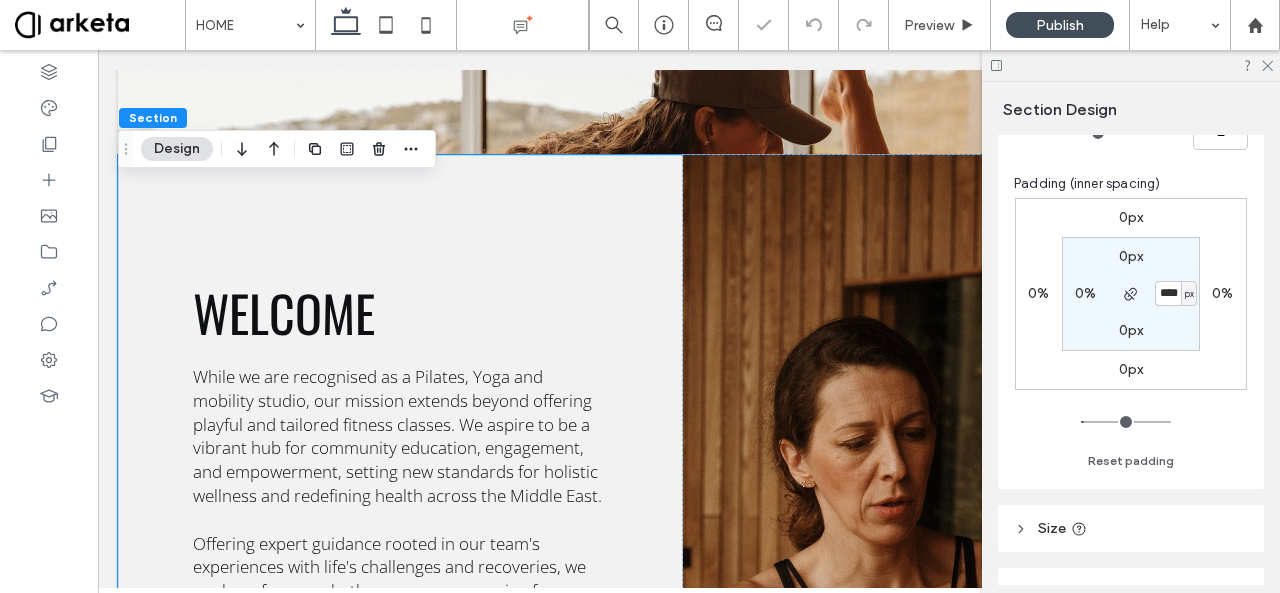 type on "**" 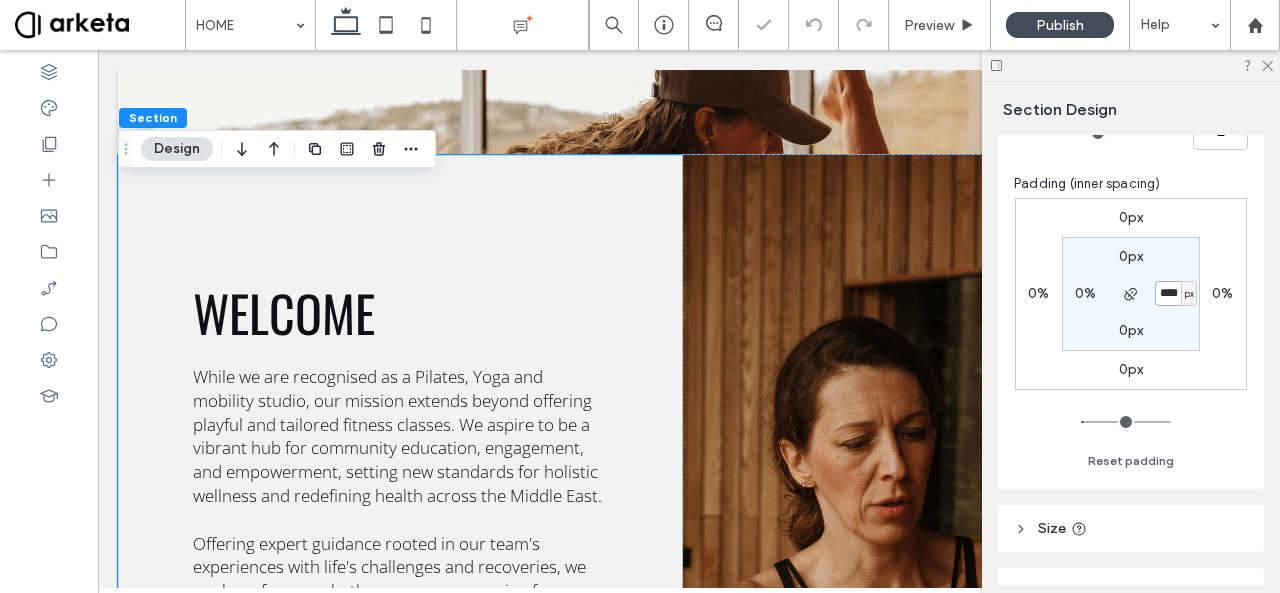 click on "****" at bounding box center [1168, 293] 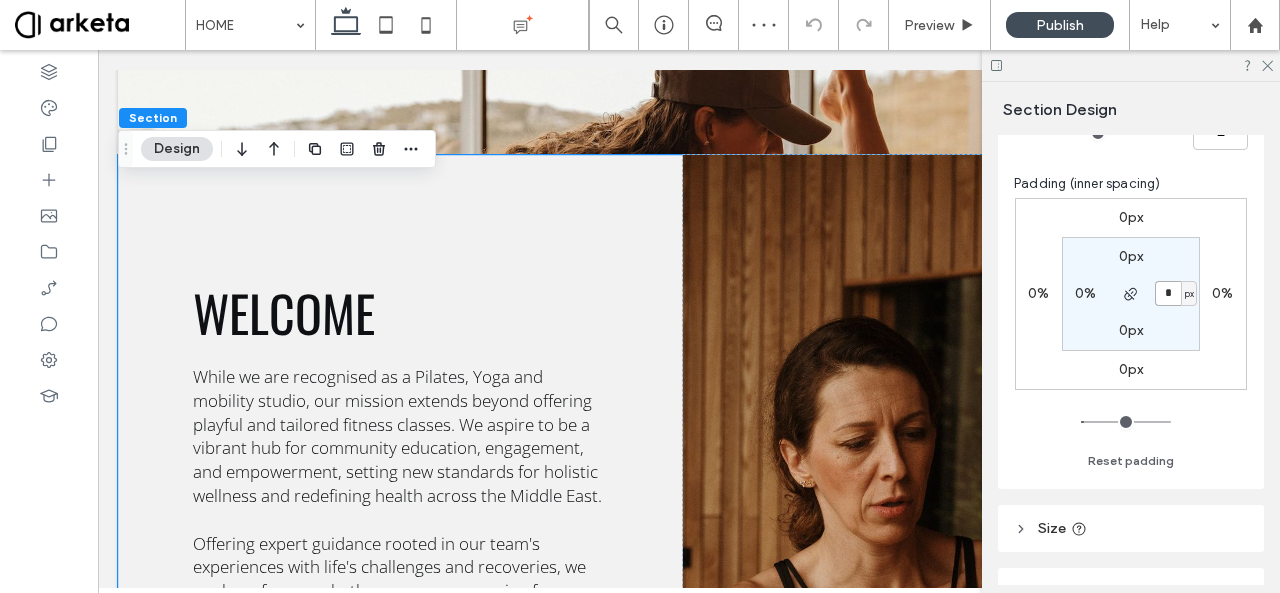 type on "*" 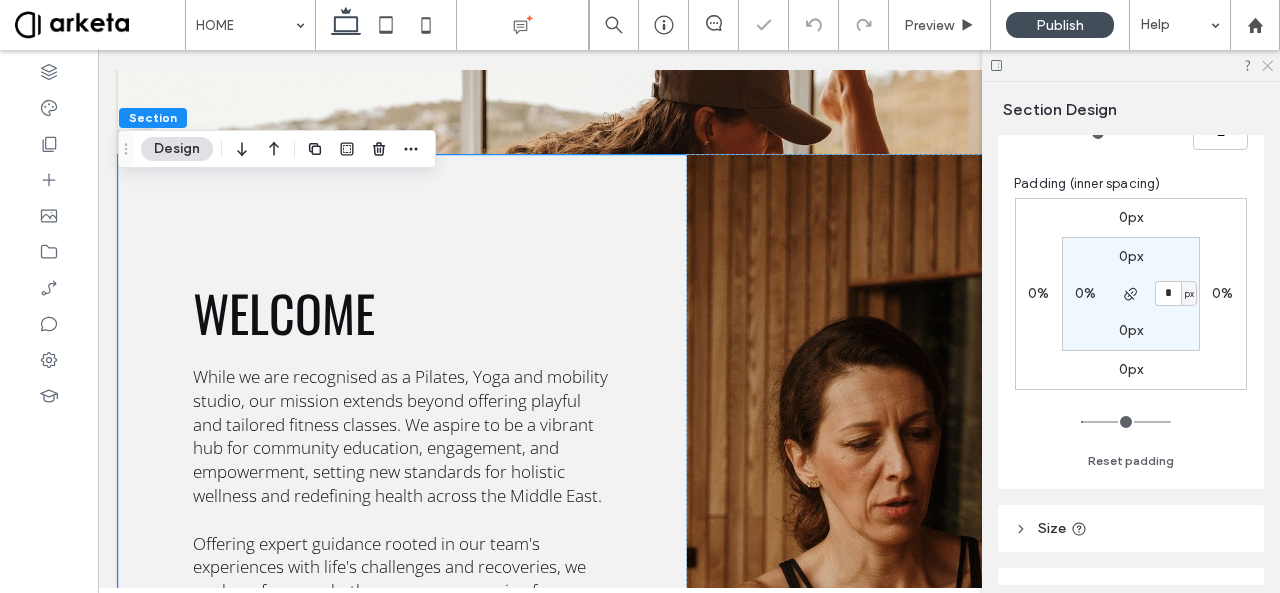 click 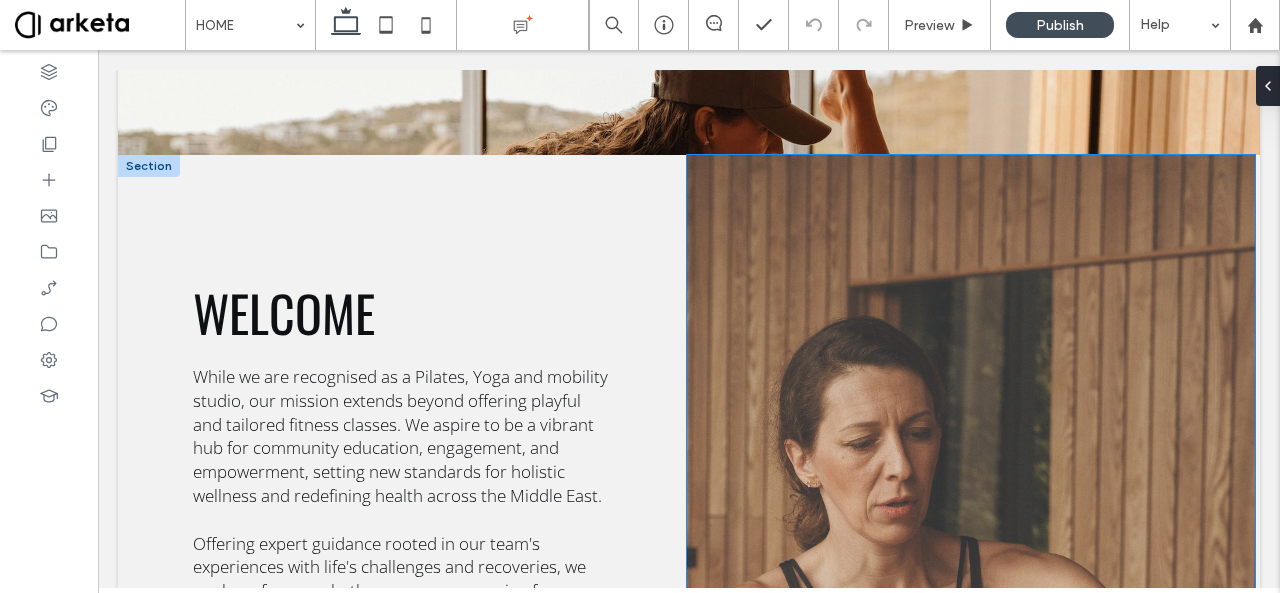 click at bounding box center (971, 625) 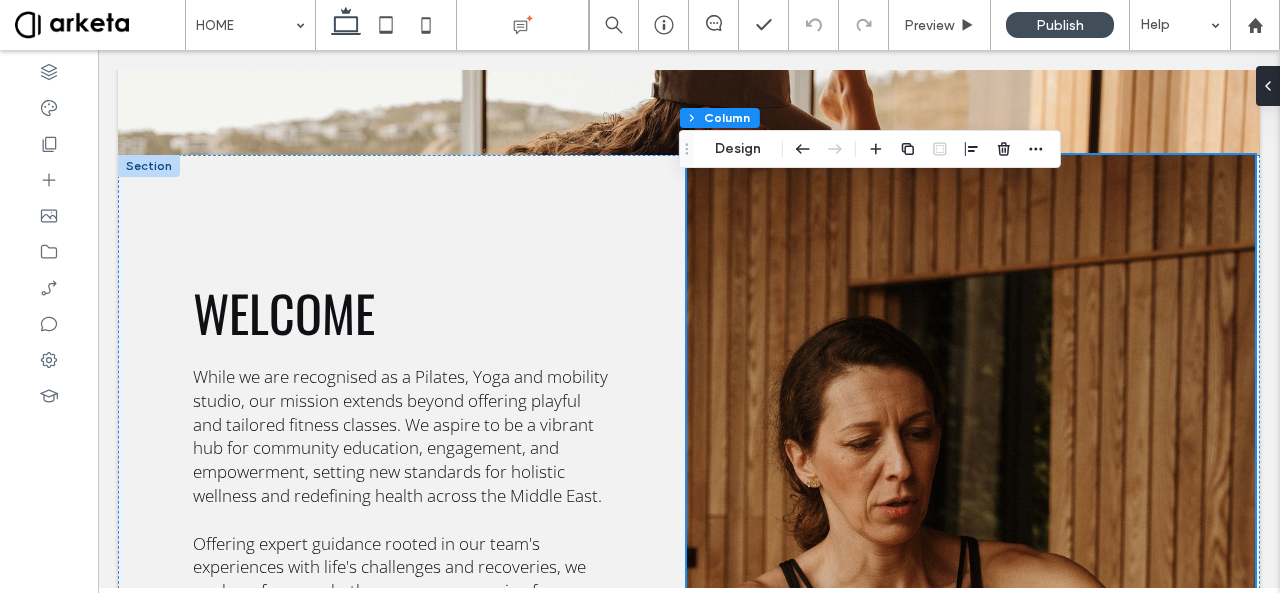 click on "Section Column Design" at bounding box center [870, 149] 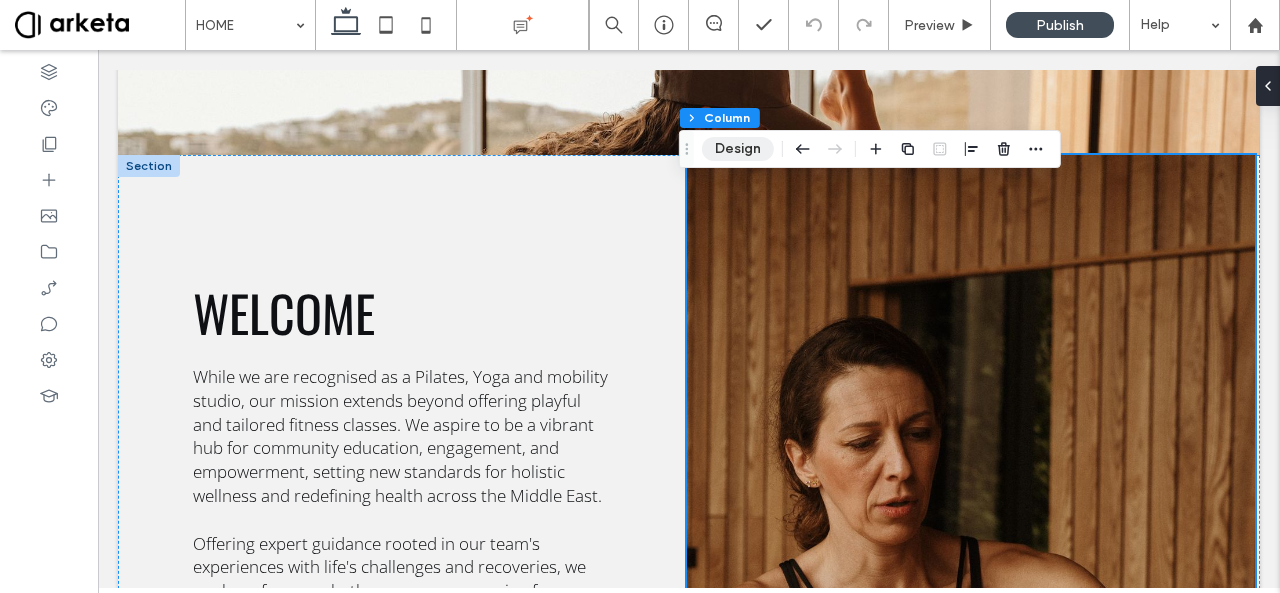 click on "Design" at bounding box center (738, 149) 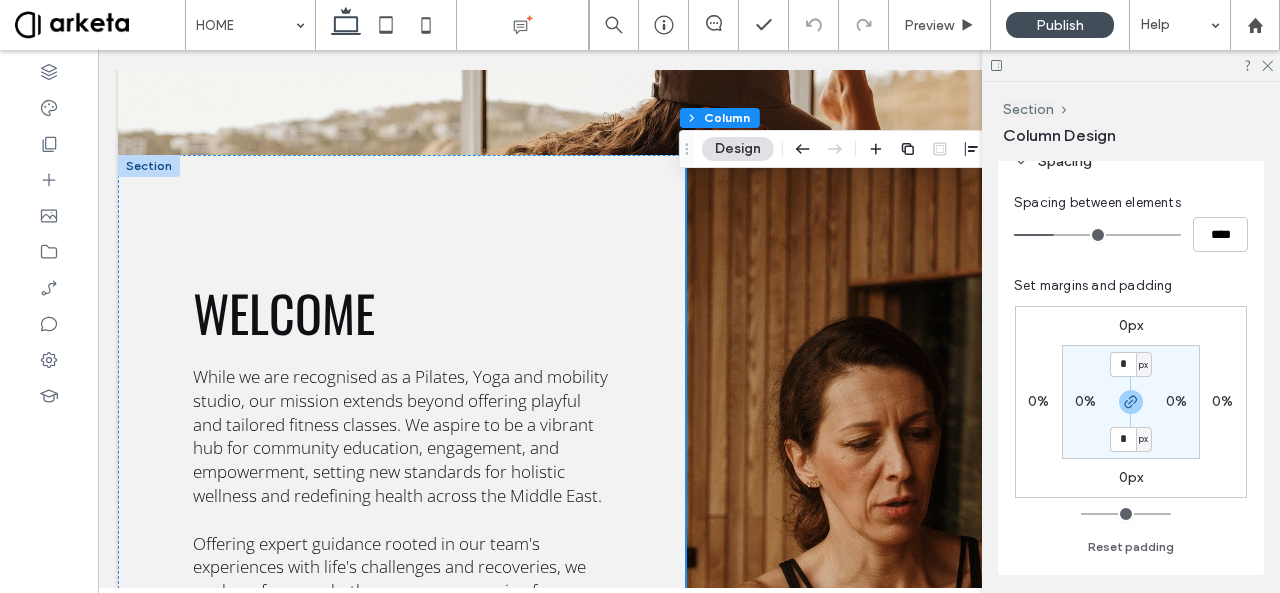 scroll, scrollTop: 356, scrollLeft: 0, axis: vertical 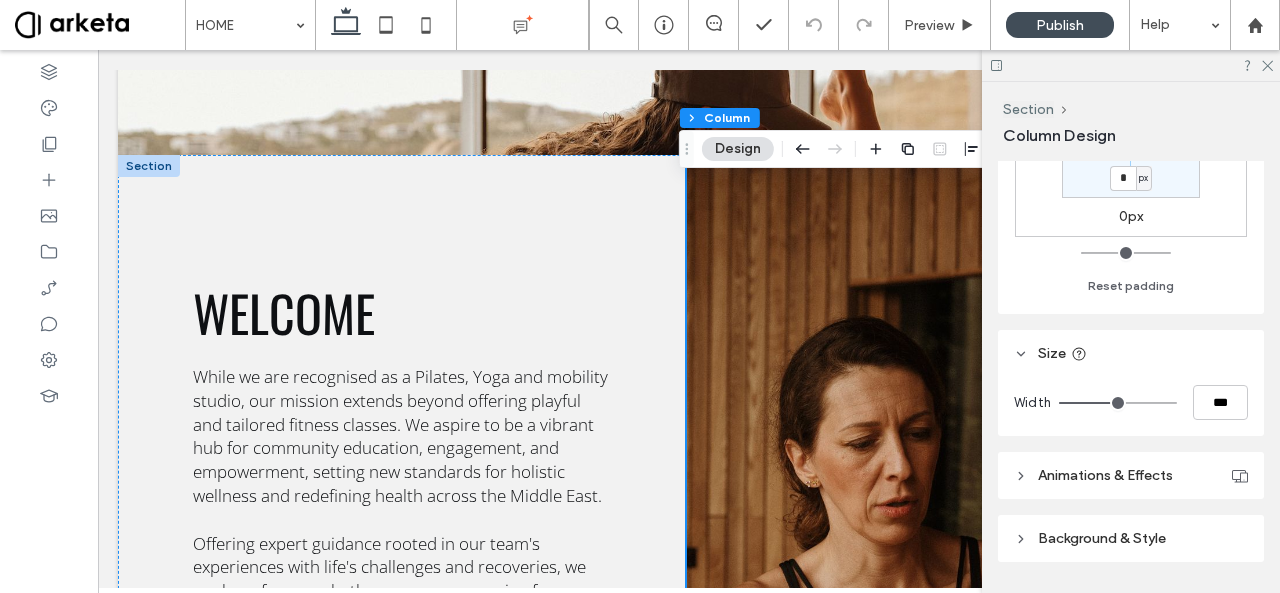 type 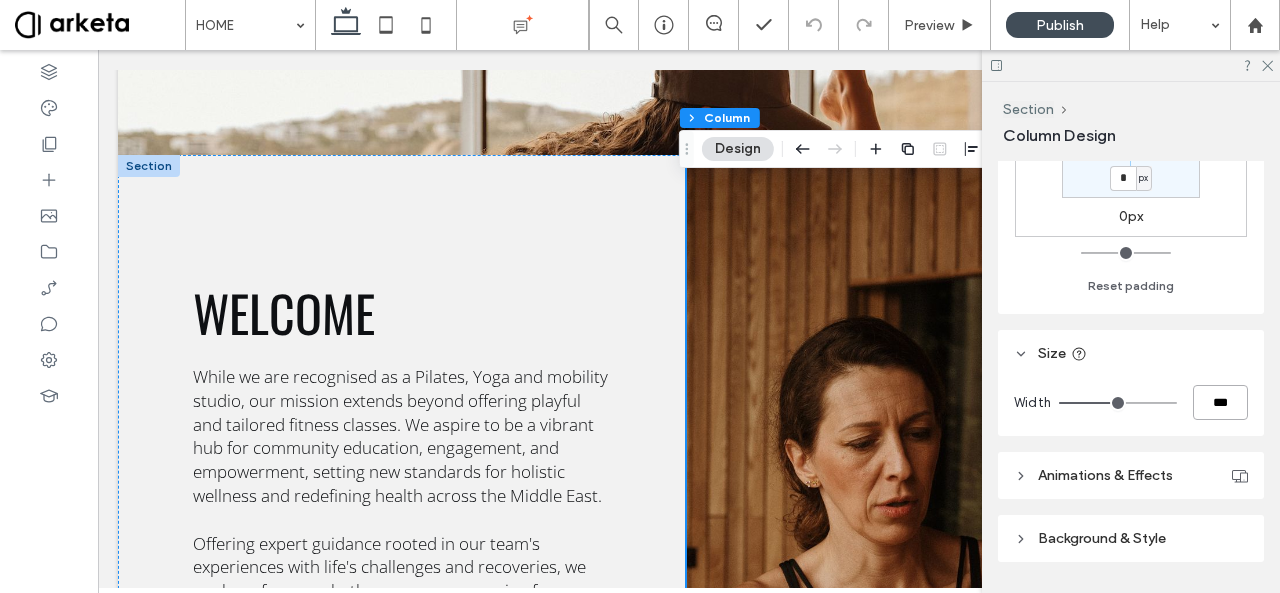 click on "***" at bounding box center (1220, 402) 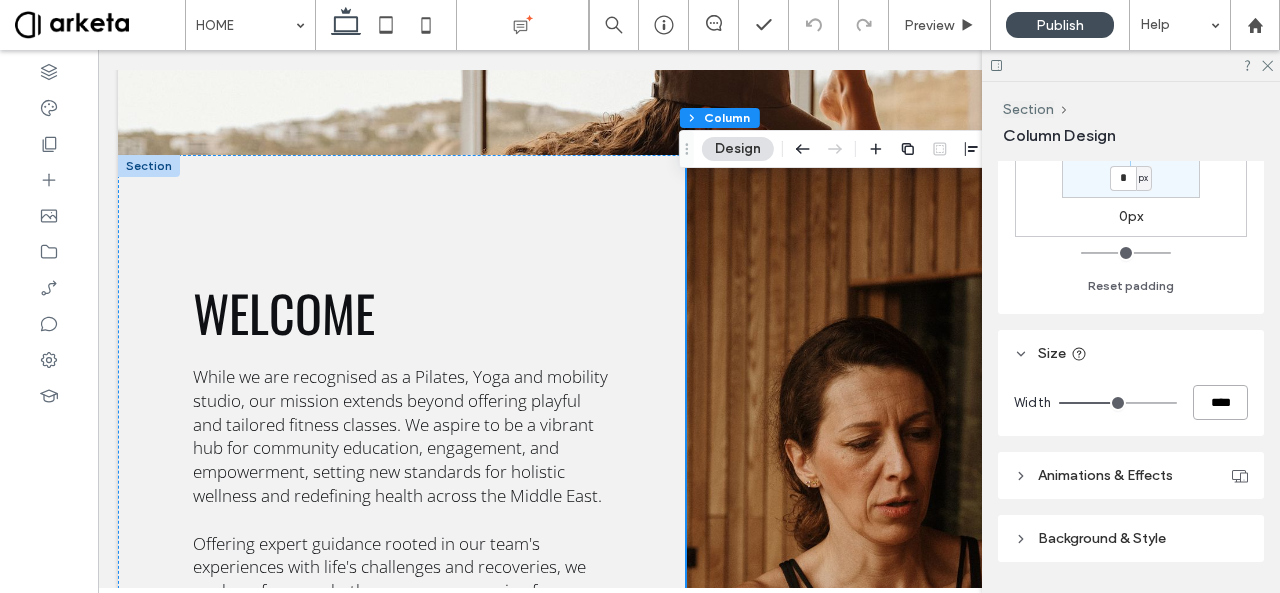 type on "****" 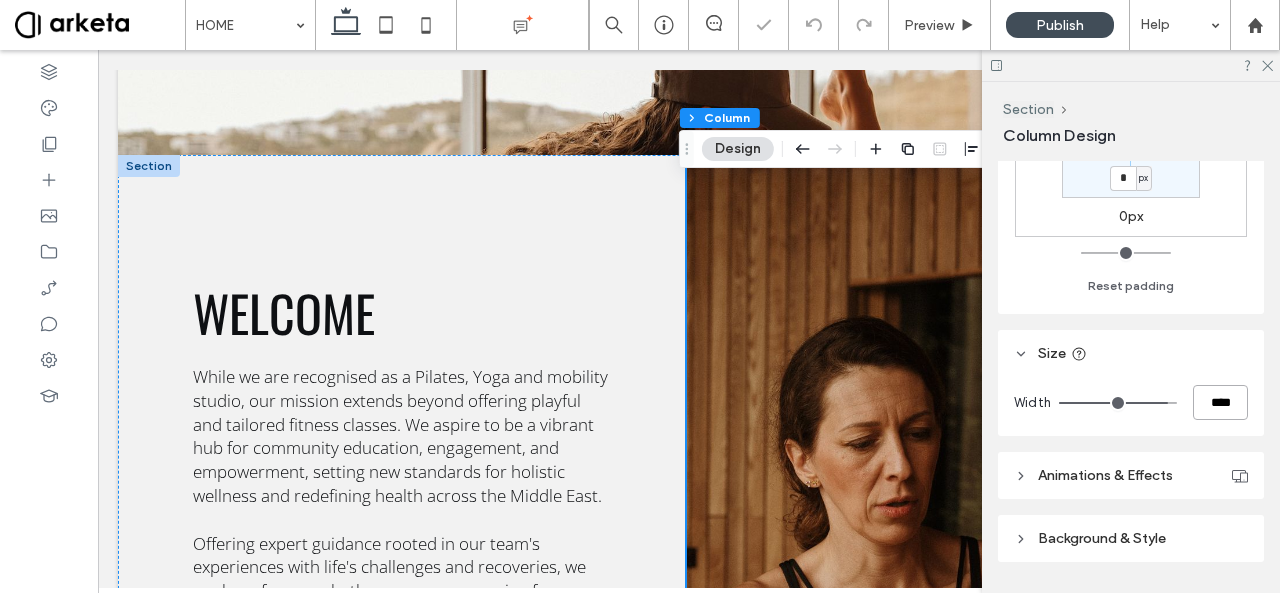 type on "**" 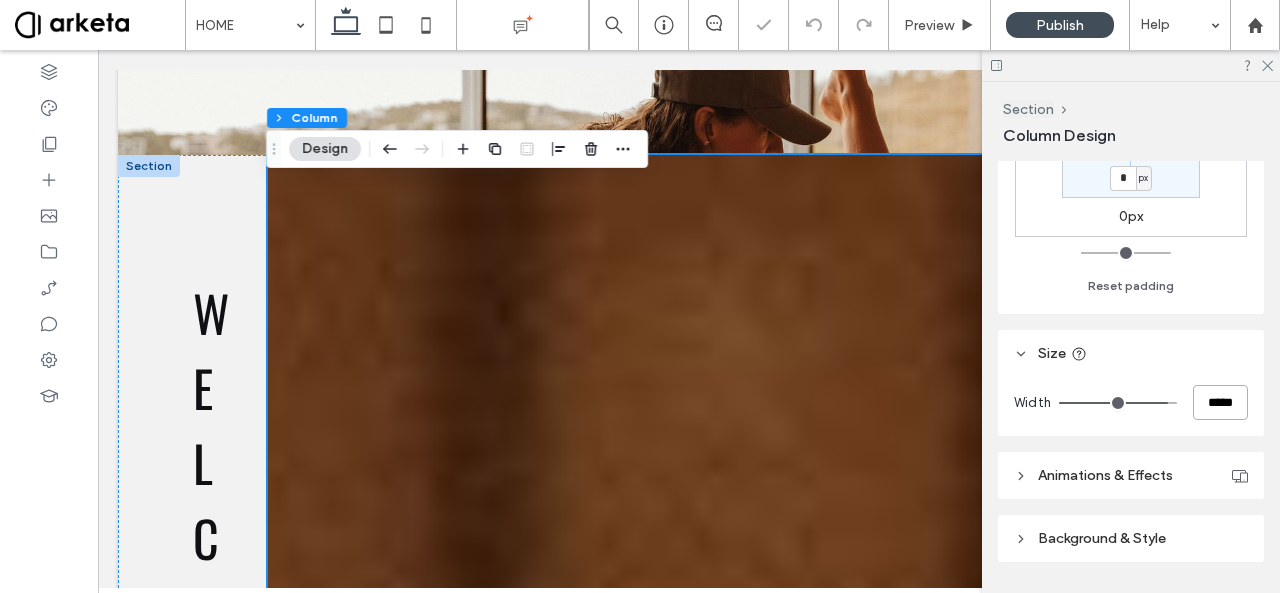 click on "*****" at bounding box center (1220, 402) 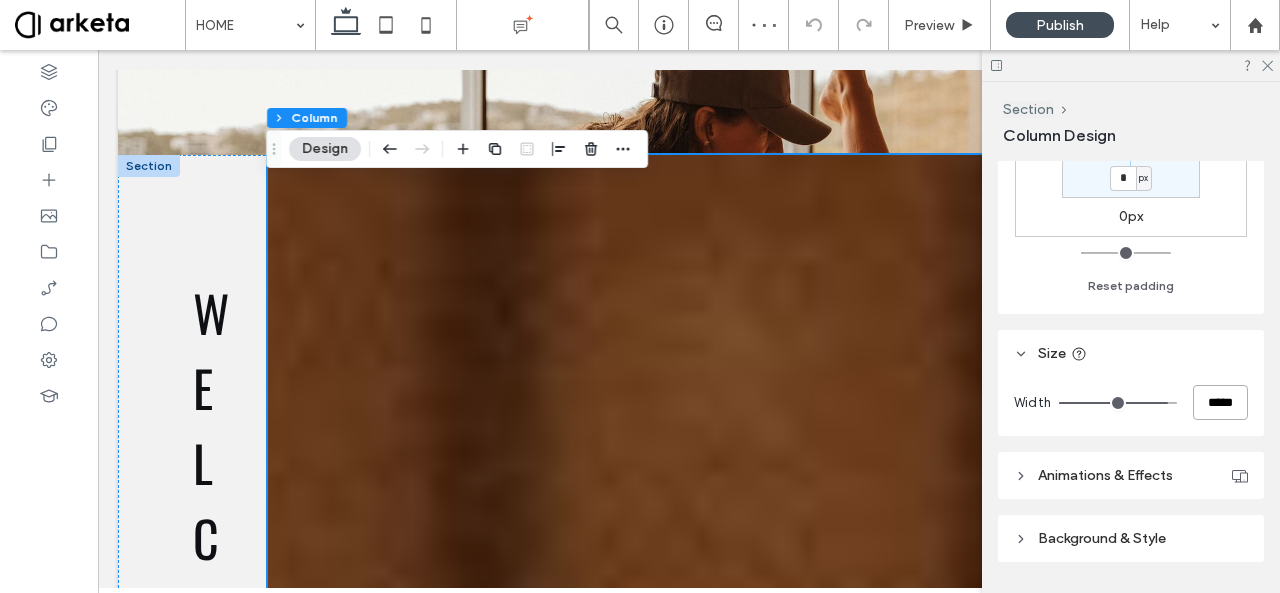 type on "*****" 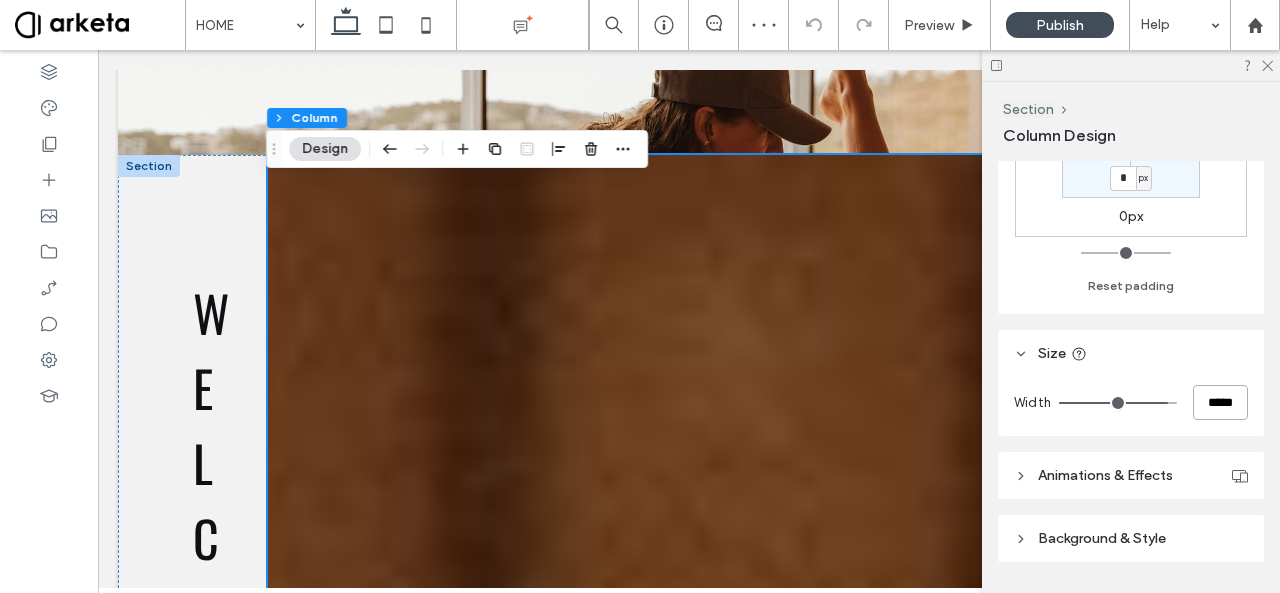 type on "**" 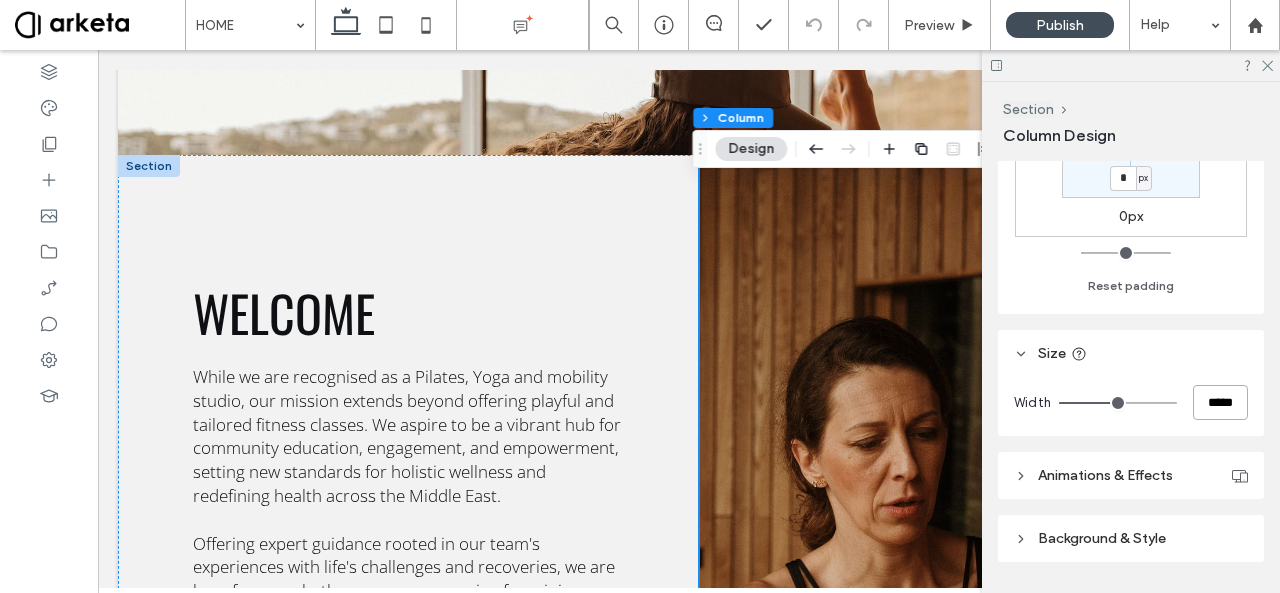 type on "*****" 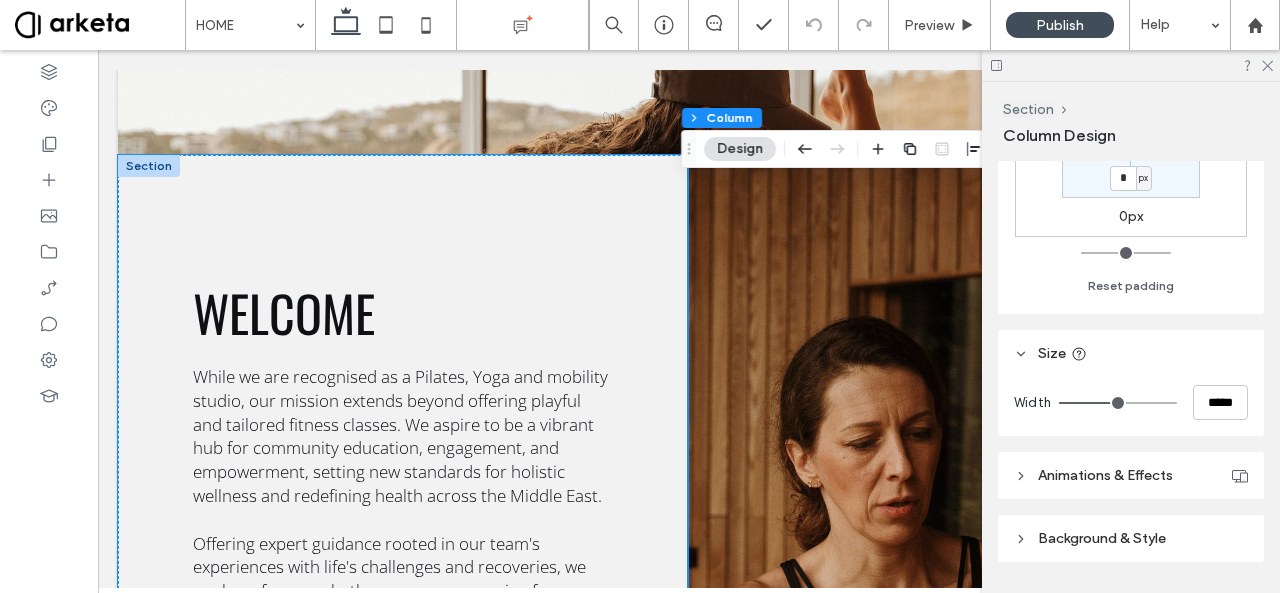 click on "Welcome
While we are recognised as a Pilates, Yoga and mobility studio, our mission extends beyond offering playful and tailored fitness classes. We aspire to be a vibrant hub for community education, engagement, and empowerment, setting new standards for holistic wellness and redefining health across the Middle East. Offering expert guidance rooted in our team's experiences with life's challenges and recoveries, we are here for you whether you are recovering from injury, navigating pregnancy, or simply seeking more balance physically and emotionally. We have been through the life curveballs you are going through, the joys you are experiencing, and we have recovered from the ailments you are recovering from. That’s what makes us uniquely positioned to support you.
MEET OUR TEAM" at bounding box center [403, 625] 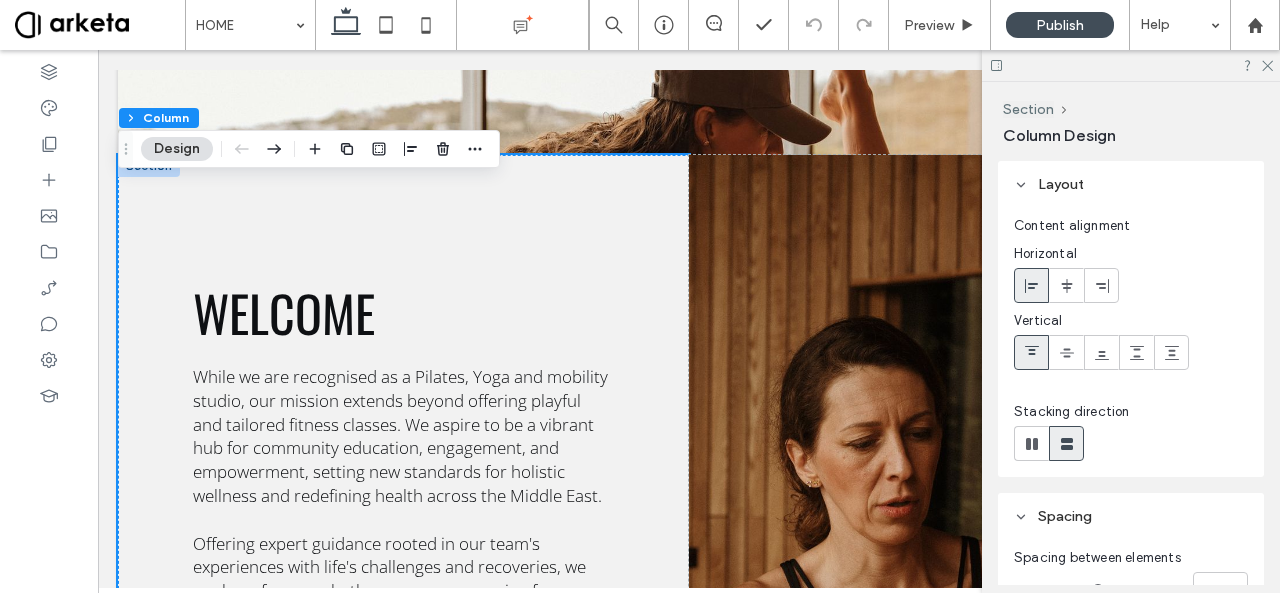 scroll, scrollTop: 320, scrollLeft: 0, axis: vertical 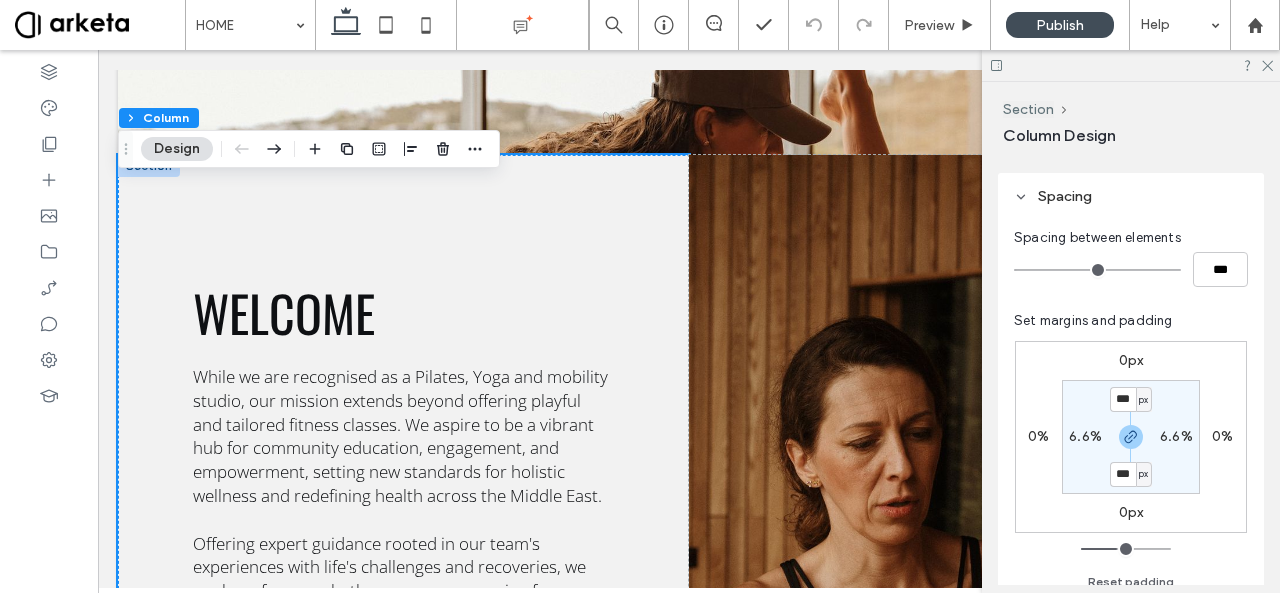 click on "6.6%" at bounding box center (1085, 436) 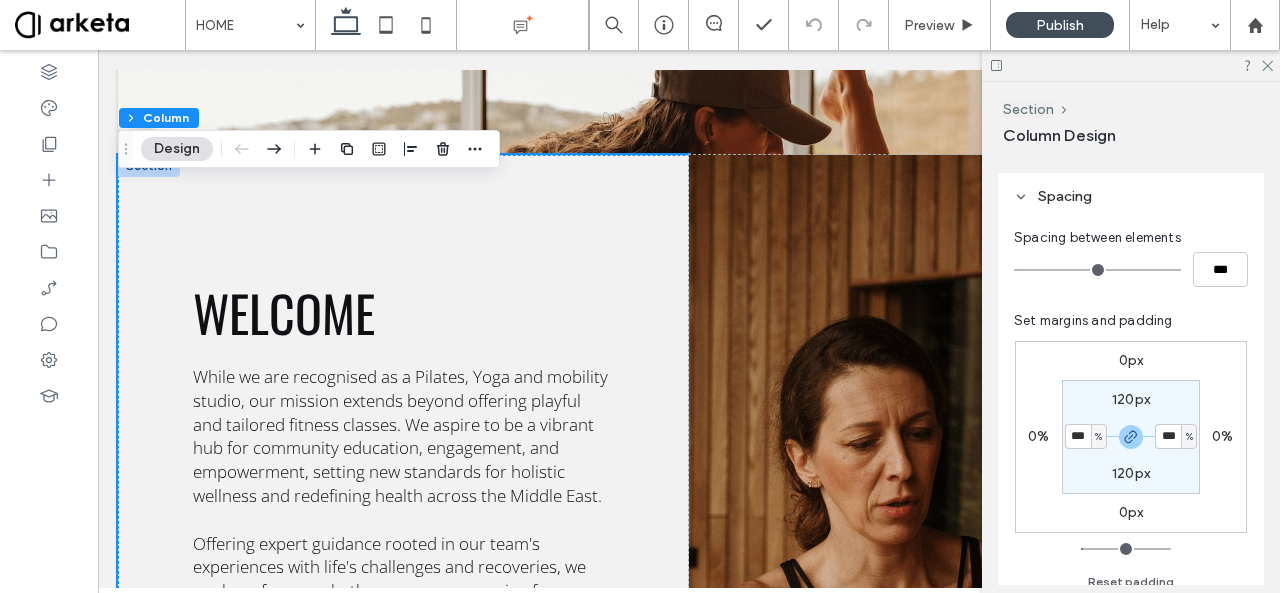 type on "***" 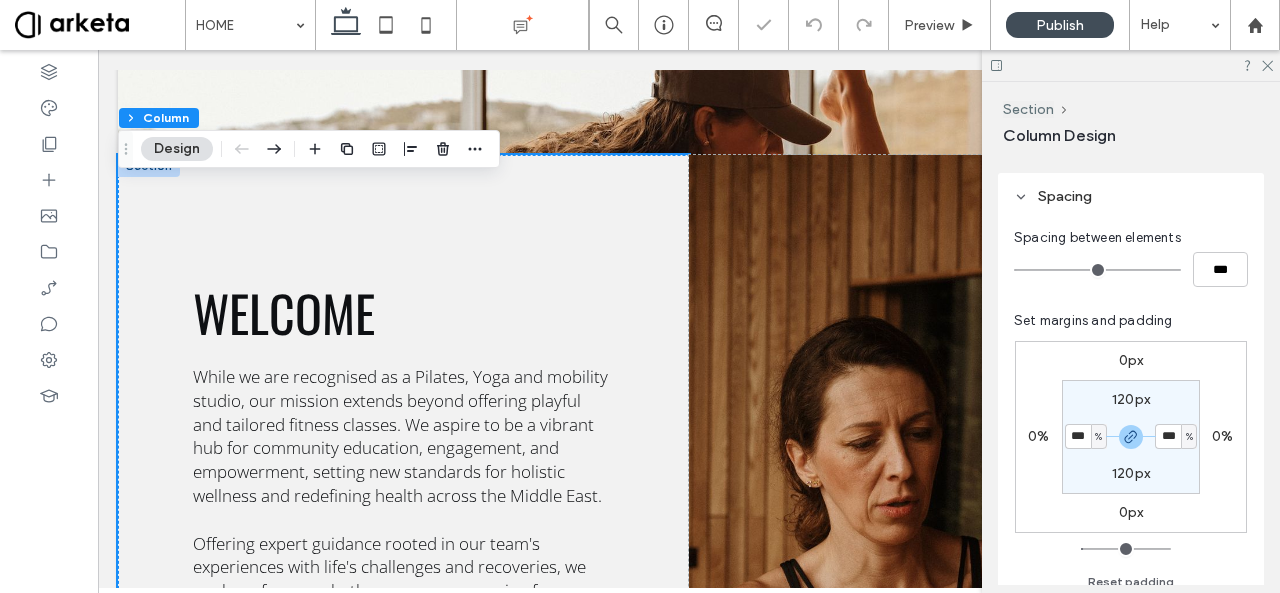 type on "***" 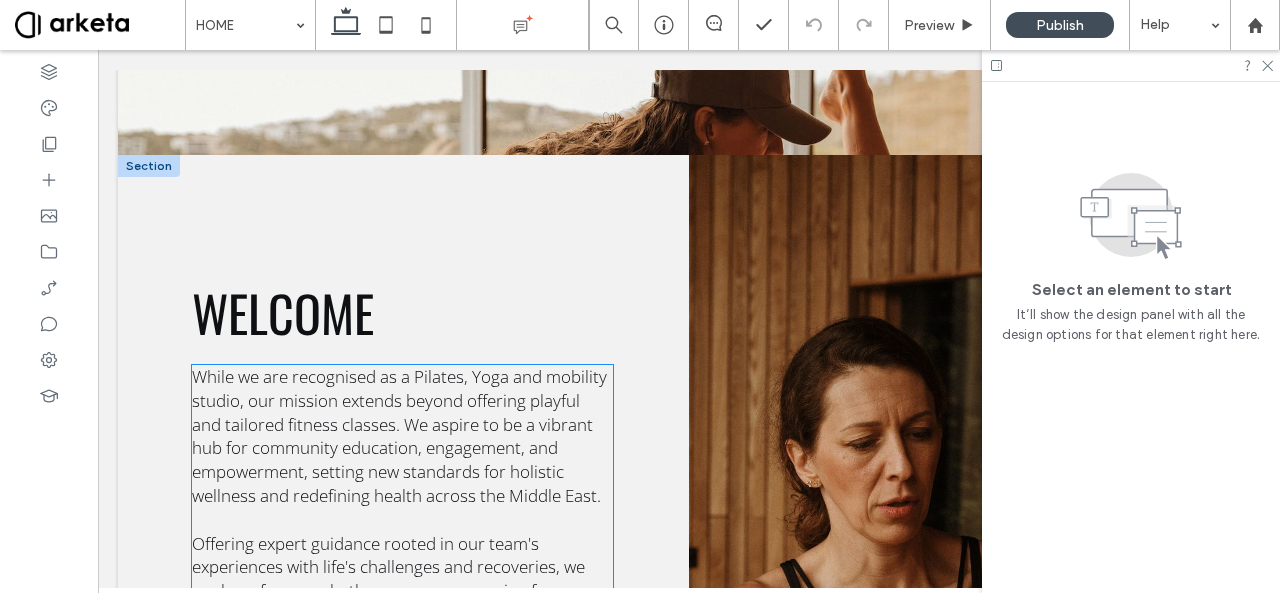 click on "While we are recognised as a Pilates, Yoga and mobility studio, our mission extends beyond offering playful and tailored fitness classes. We aspire to be a vibrant hub for community education, engagement, and empowerment, setting new standards for holistic wellness and redefining health across the Middle East." at bounding box center (399, 436) 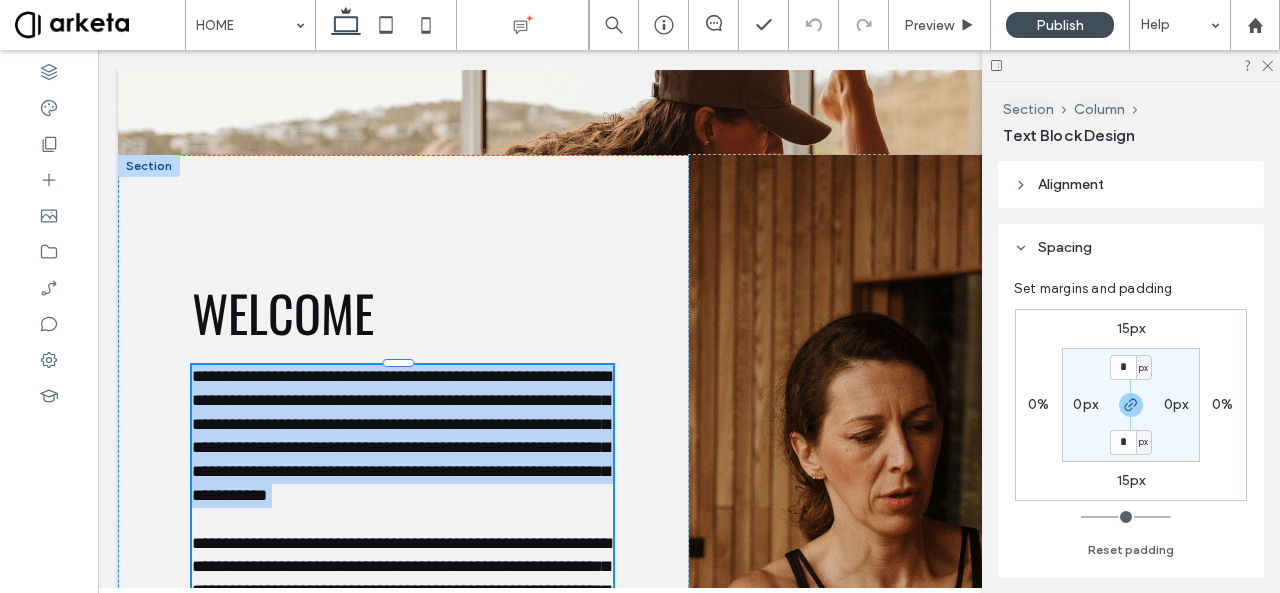 type on "*********" 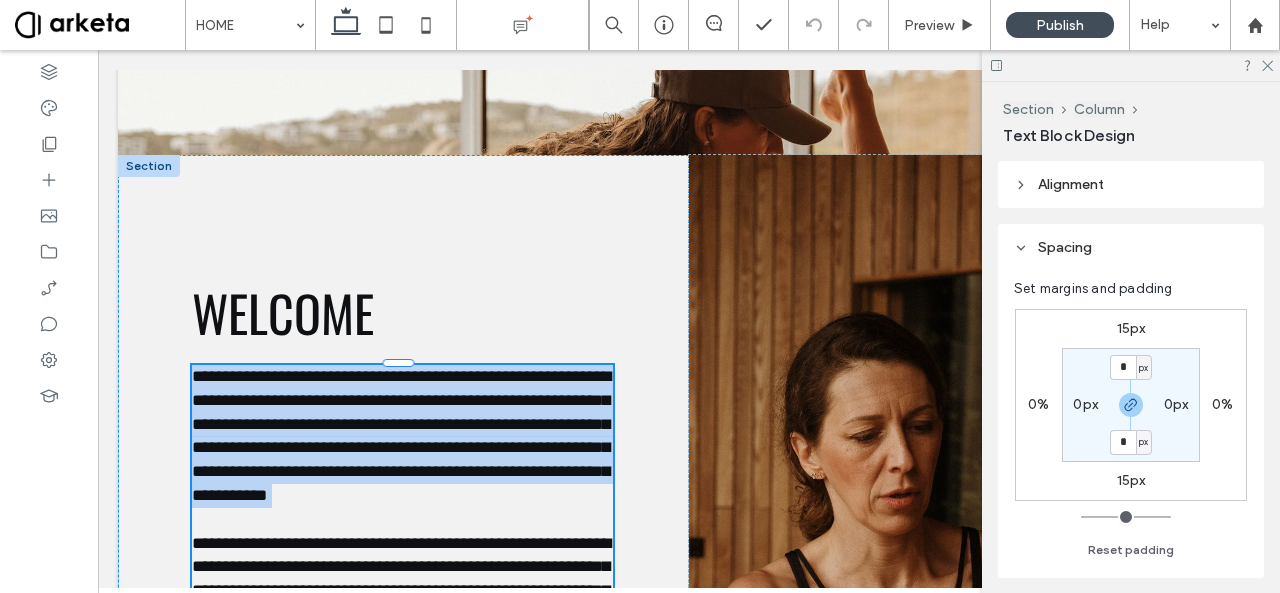 type on "**" 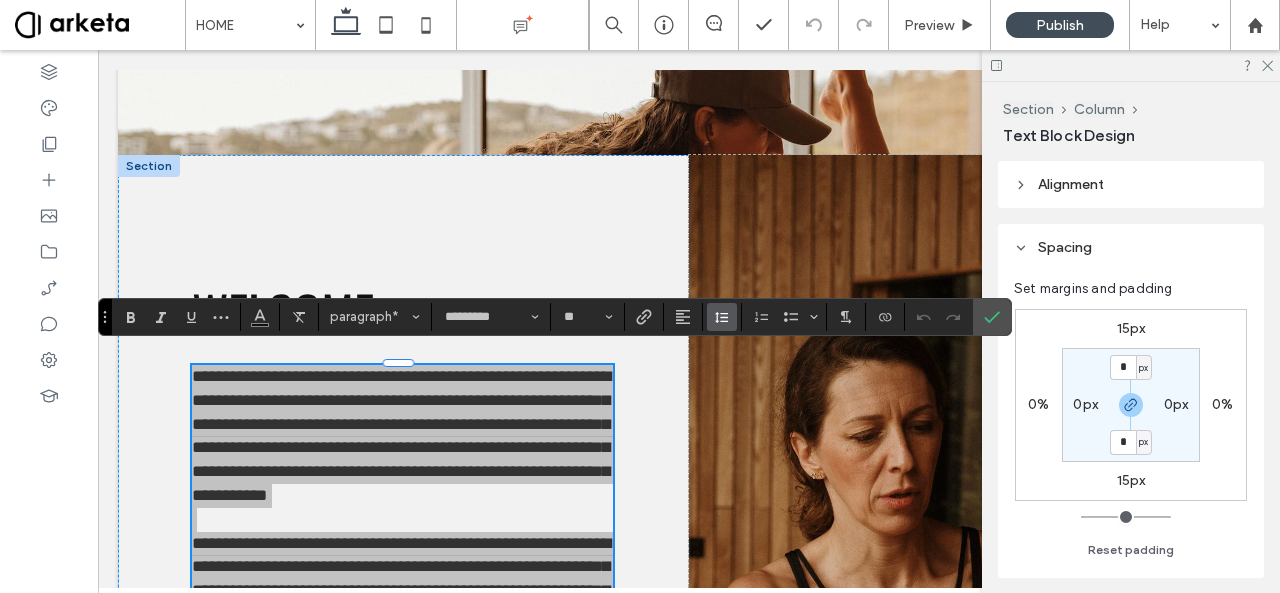 click 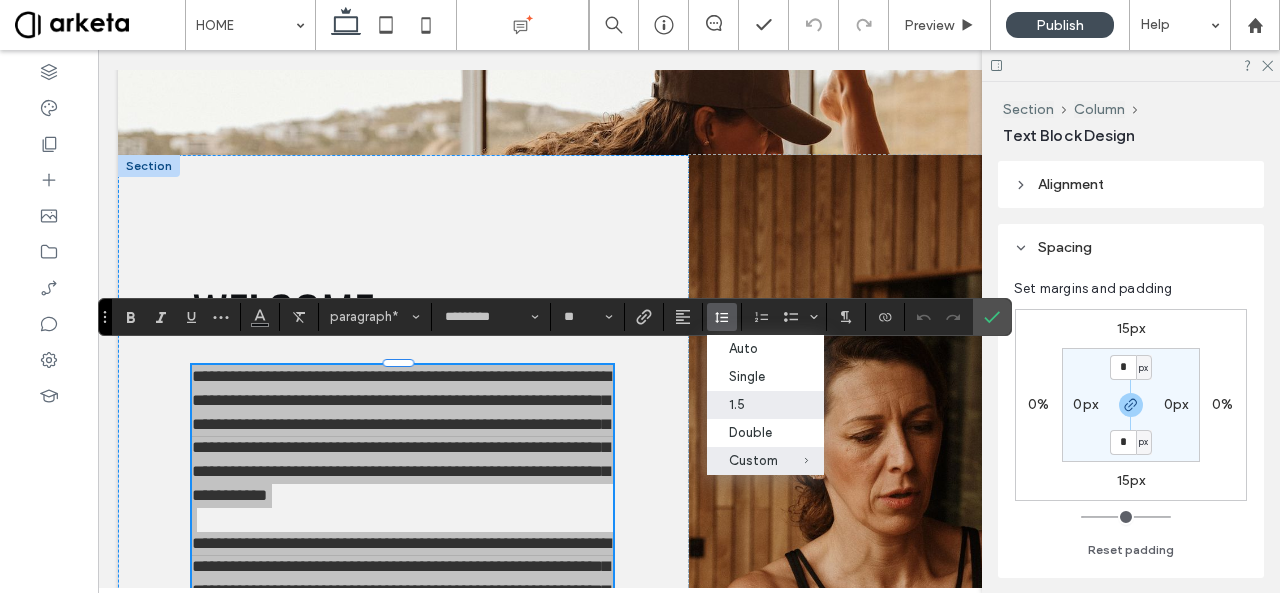 drag, startPoint x: 785, startPoint y: 403, endPoint x: 578, endPoint y: 363, distance: 210.82932 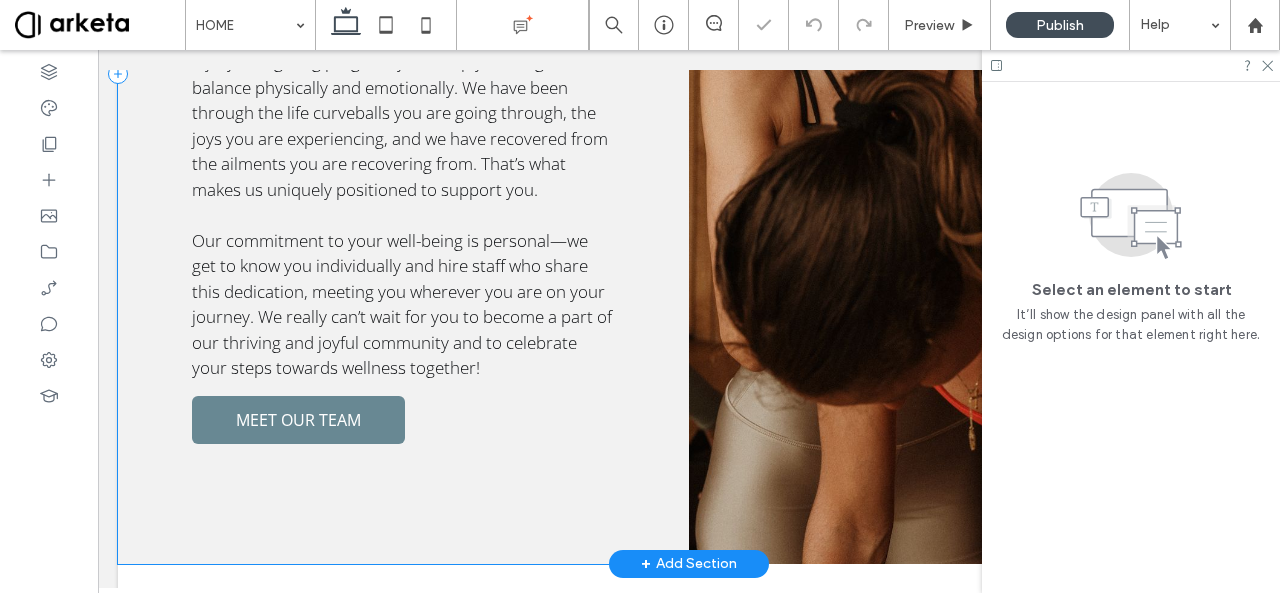 scroll, scrollTop: 2888, scrollLeft: 0, axis: vertical 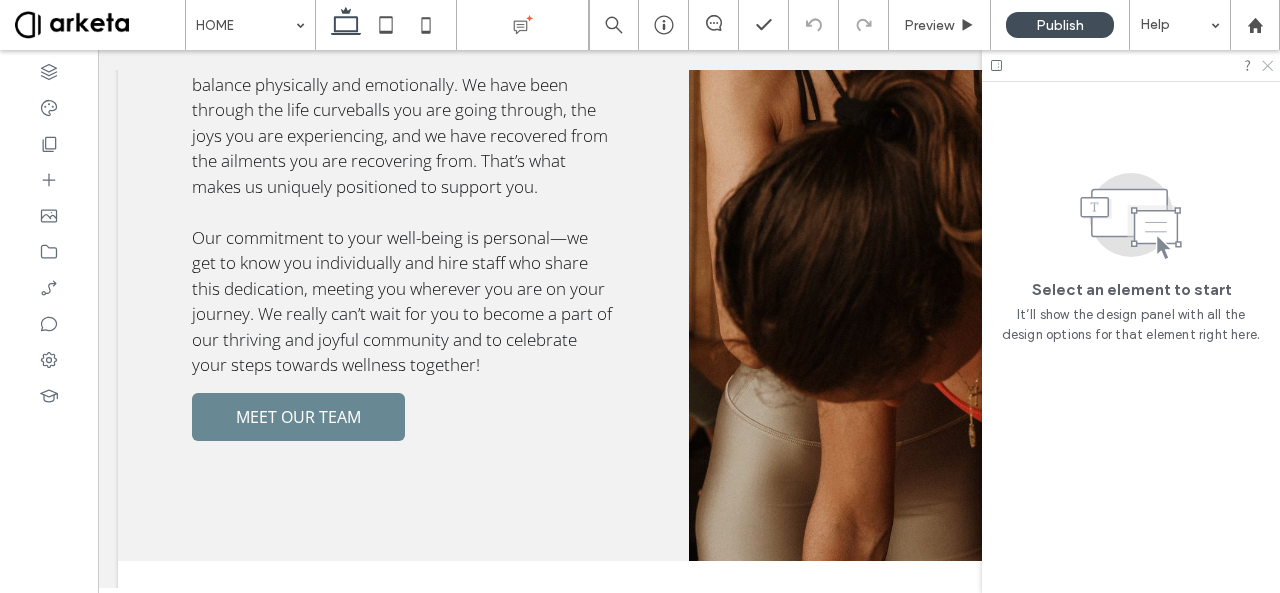 click 